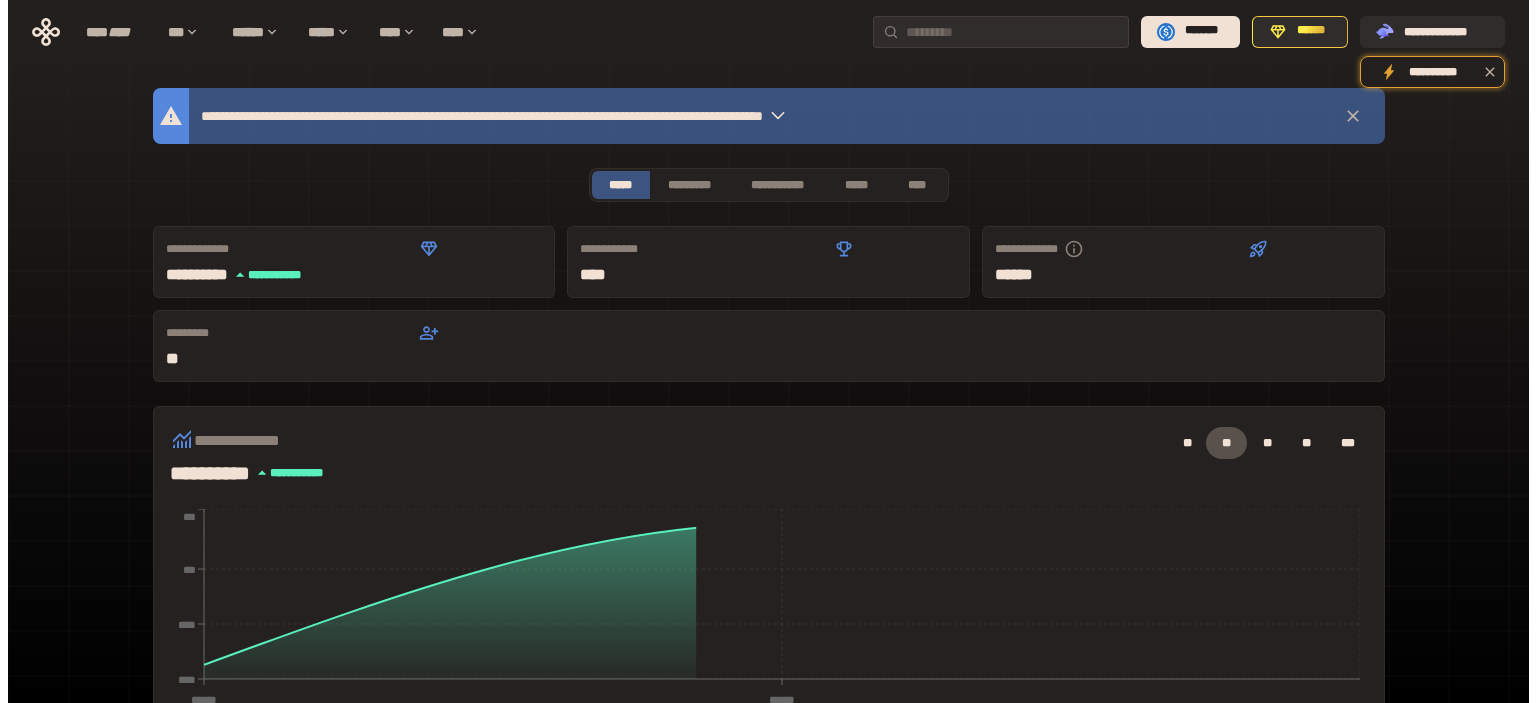 scroll, scrollTop: 0, scrollLeft: 0, axis: both 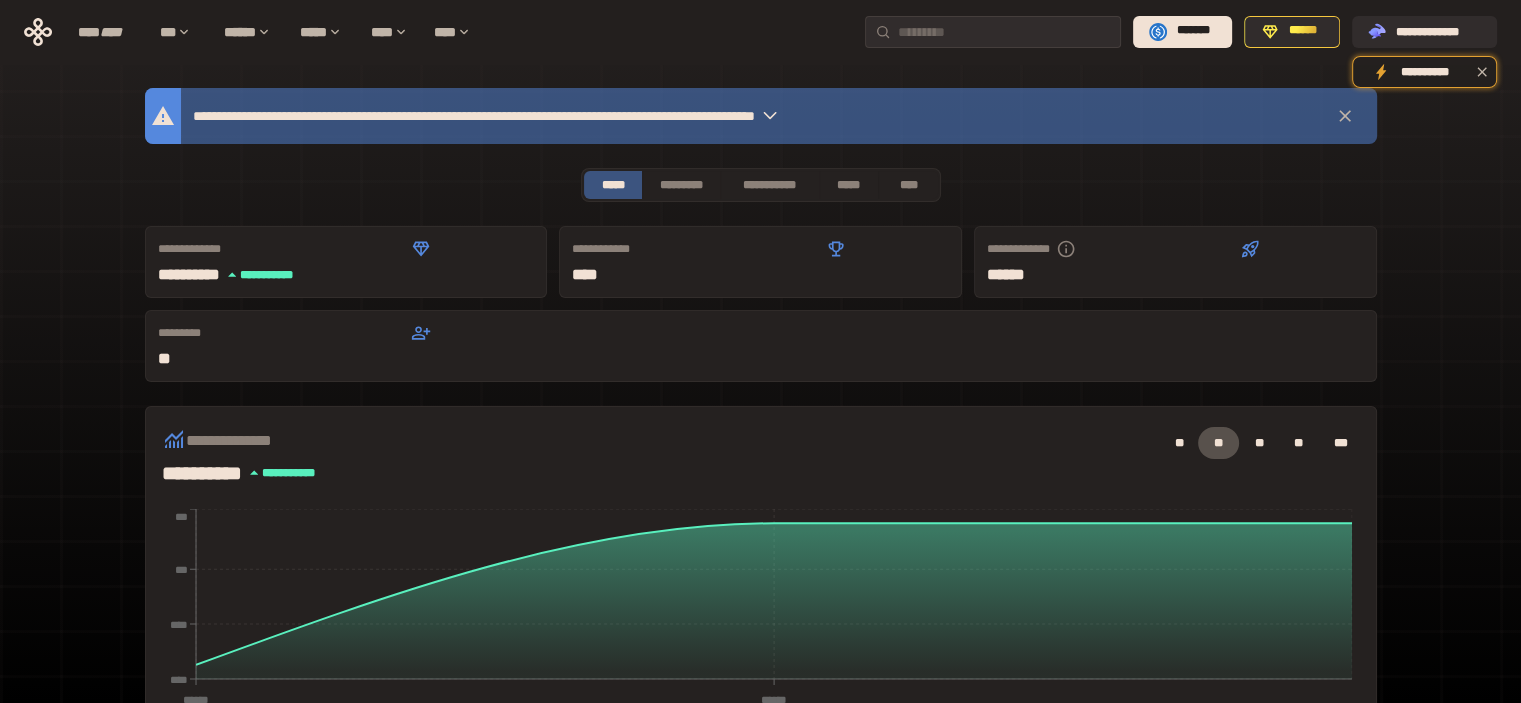 click on "**********" at bounding box center (761, 694) 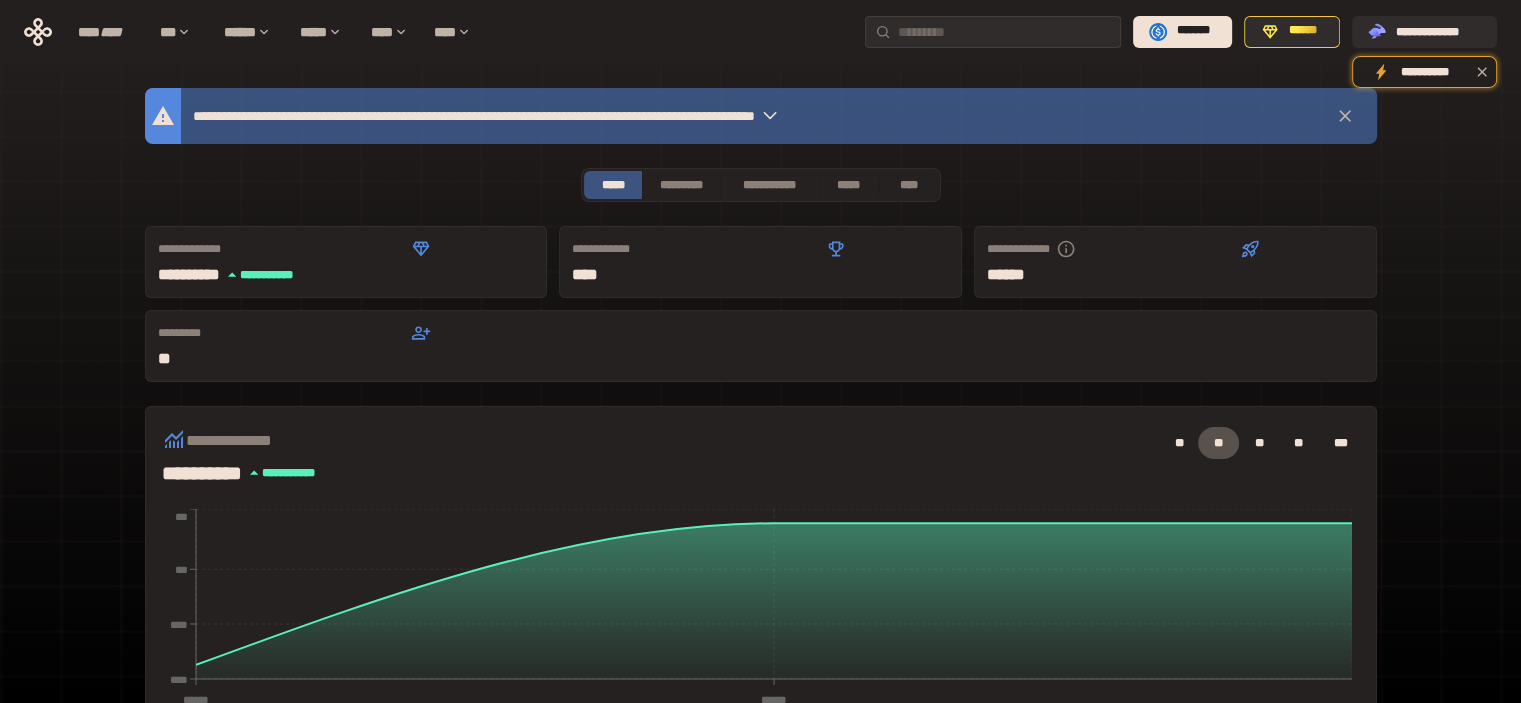 click on "**********" at bounding box center (761, 694) 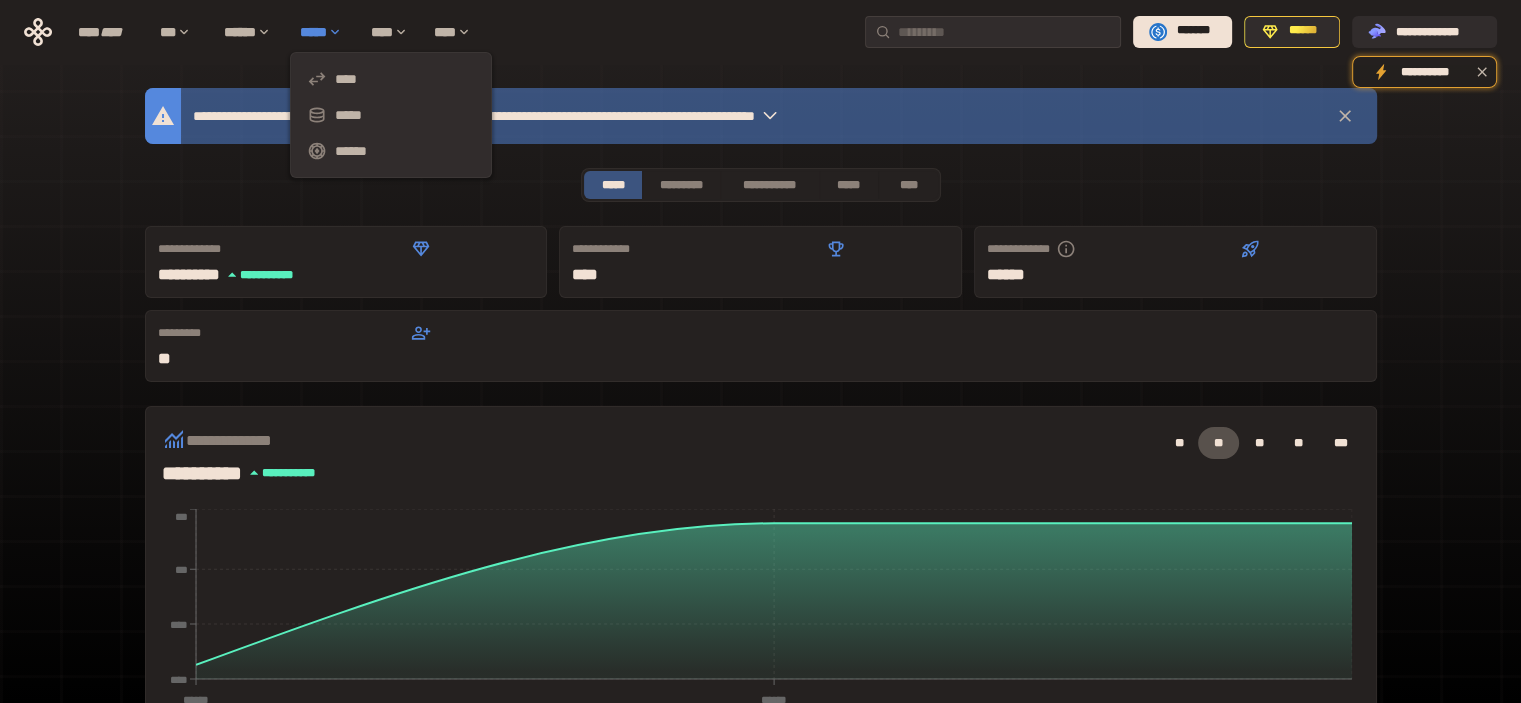 click on "*****" at bounding box center (325, 32) 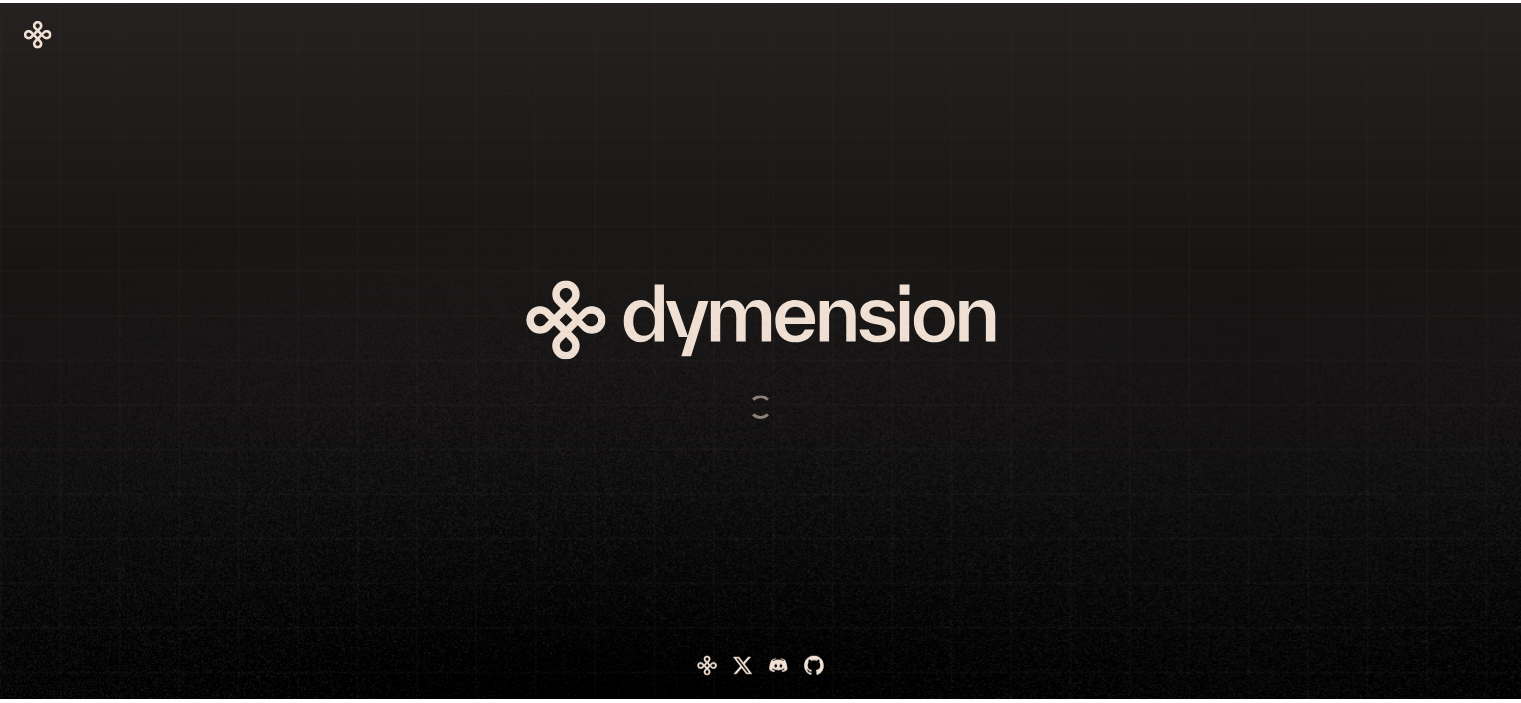 scroll, scrollTop: 0, scrollLeft: 0, axis: both 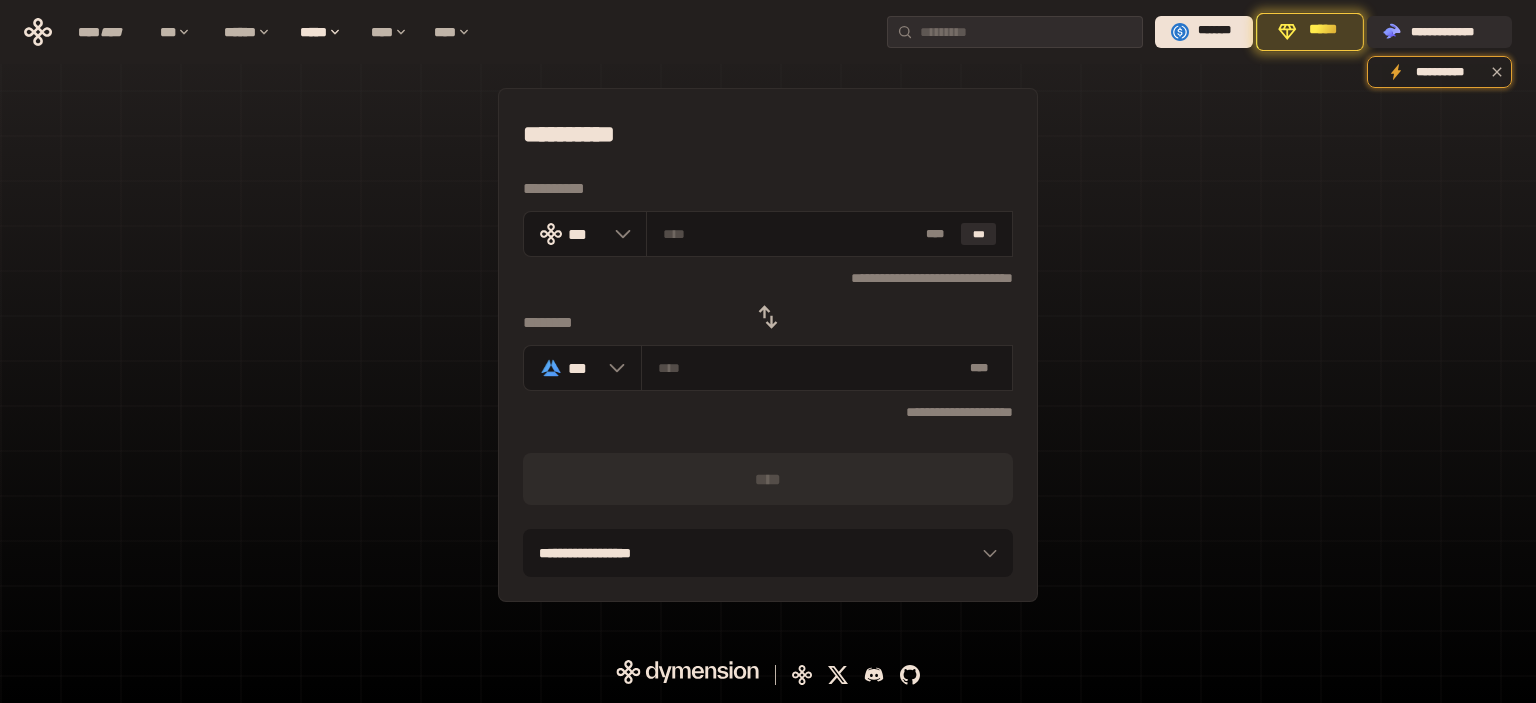 click on "**********" at bounding box center (768, 134) 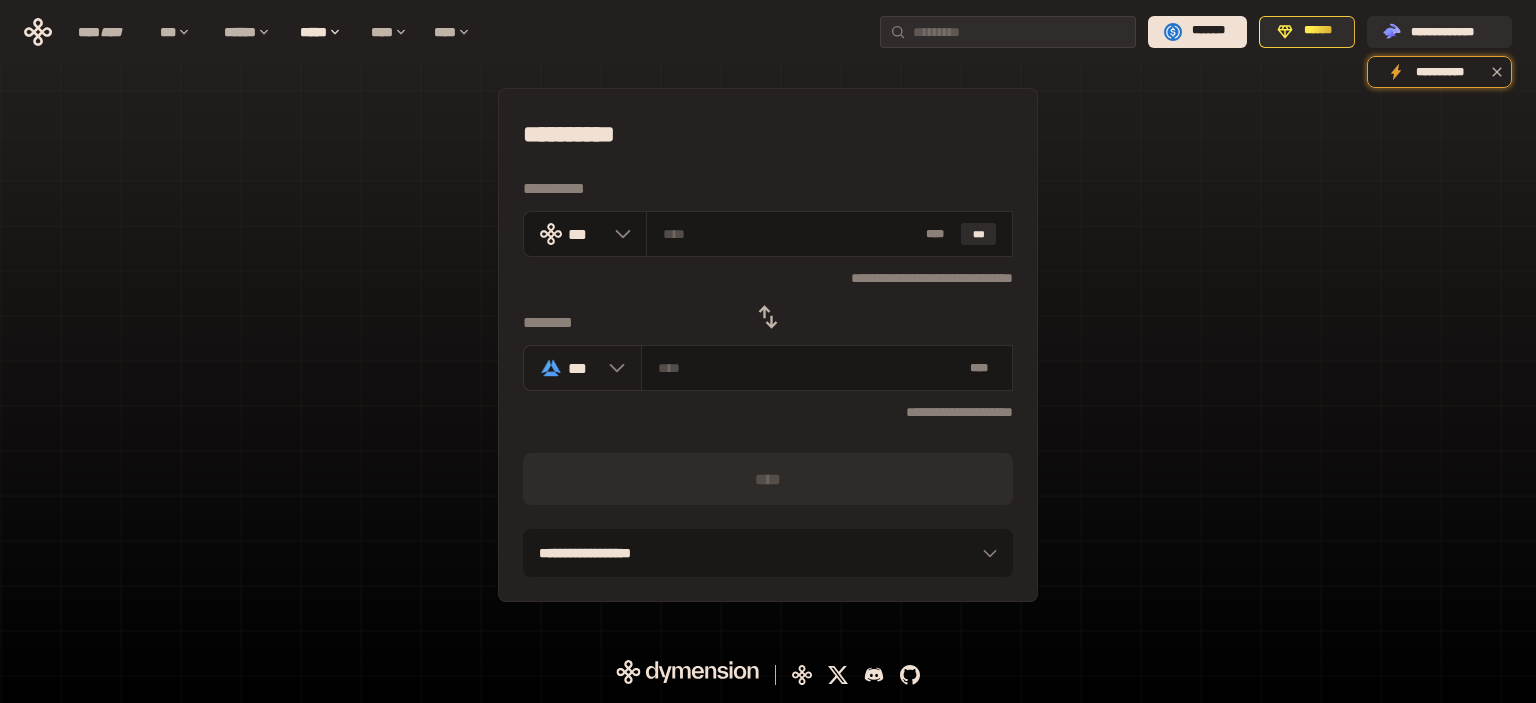 click on "***" at bounding box center [582, 368] 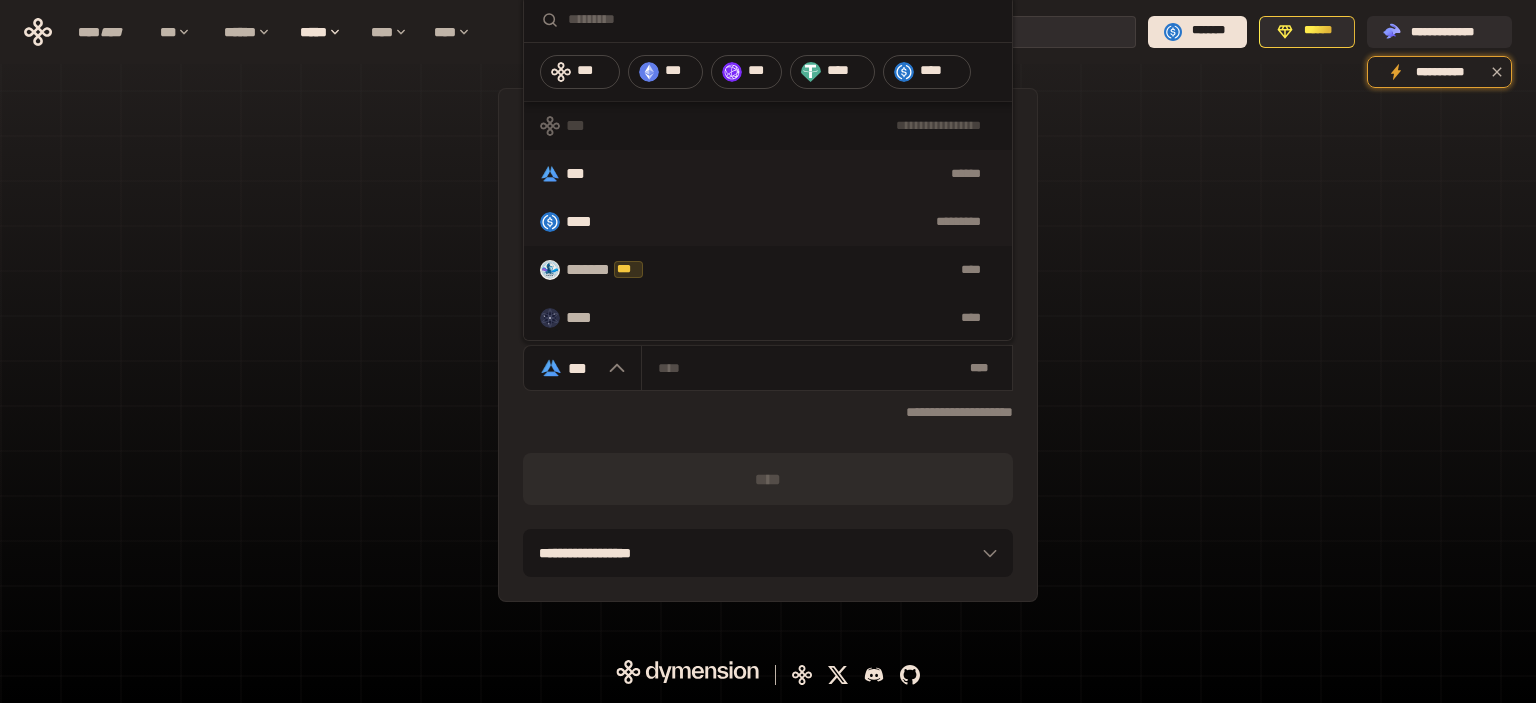 click on "**** *********" at bounding box center [768, 222] 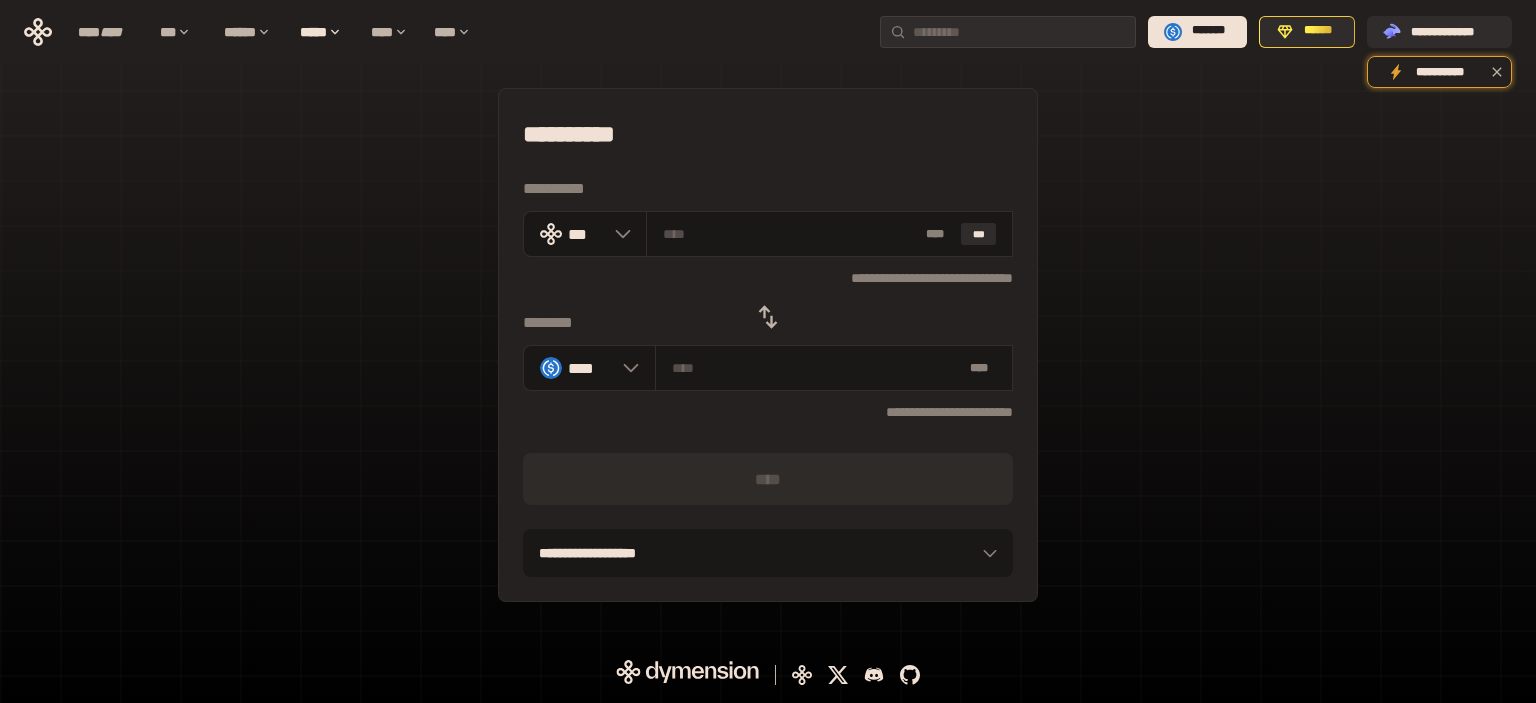 click 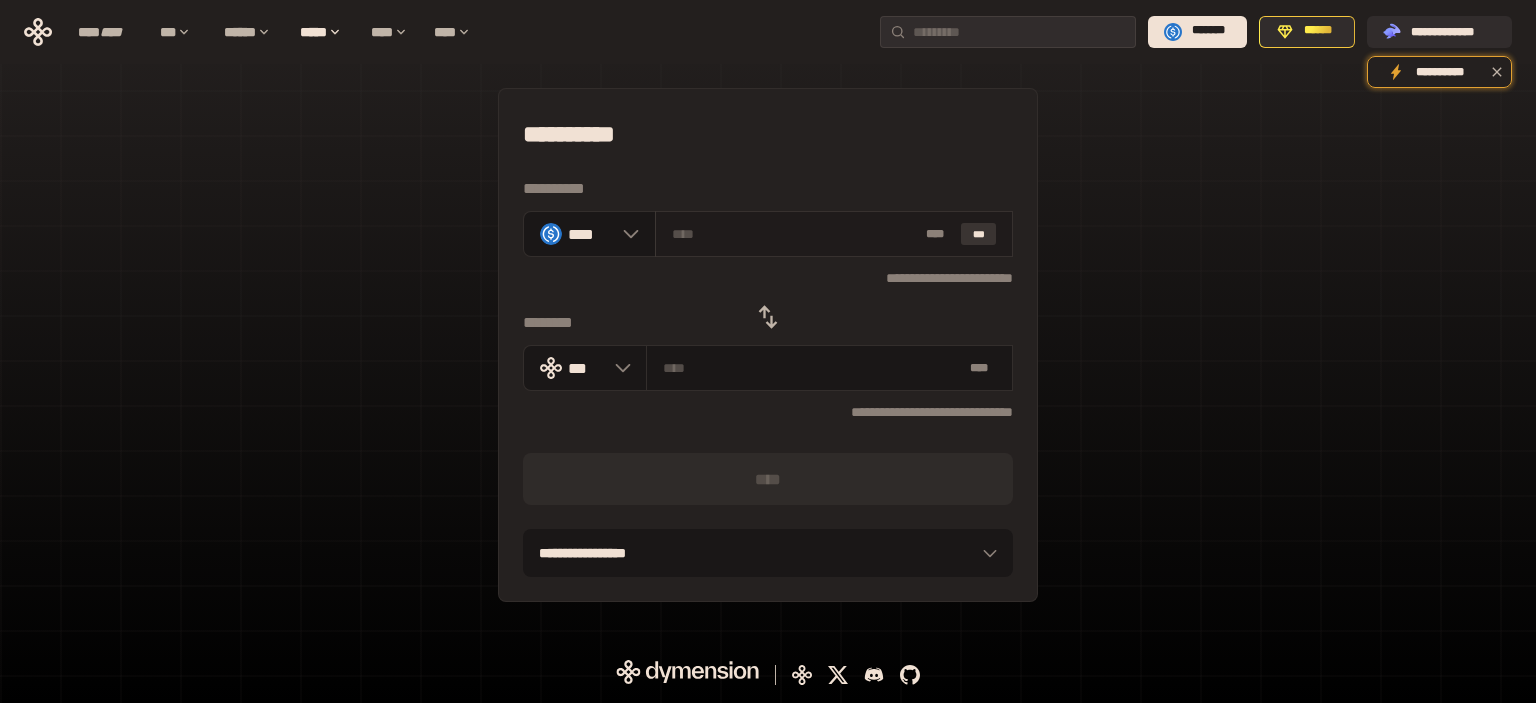click on "***" at bounding box center [979, 234] 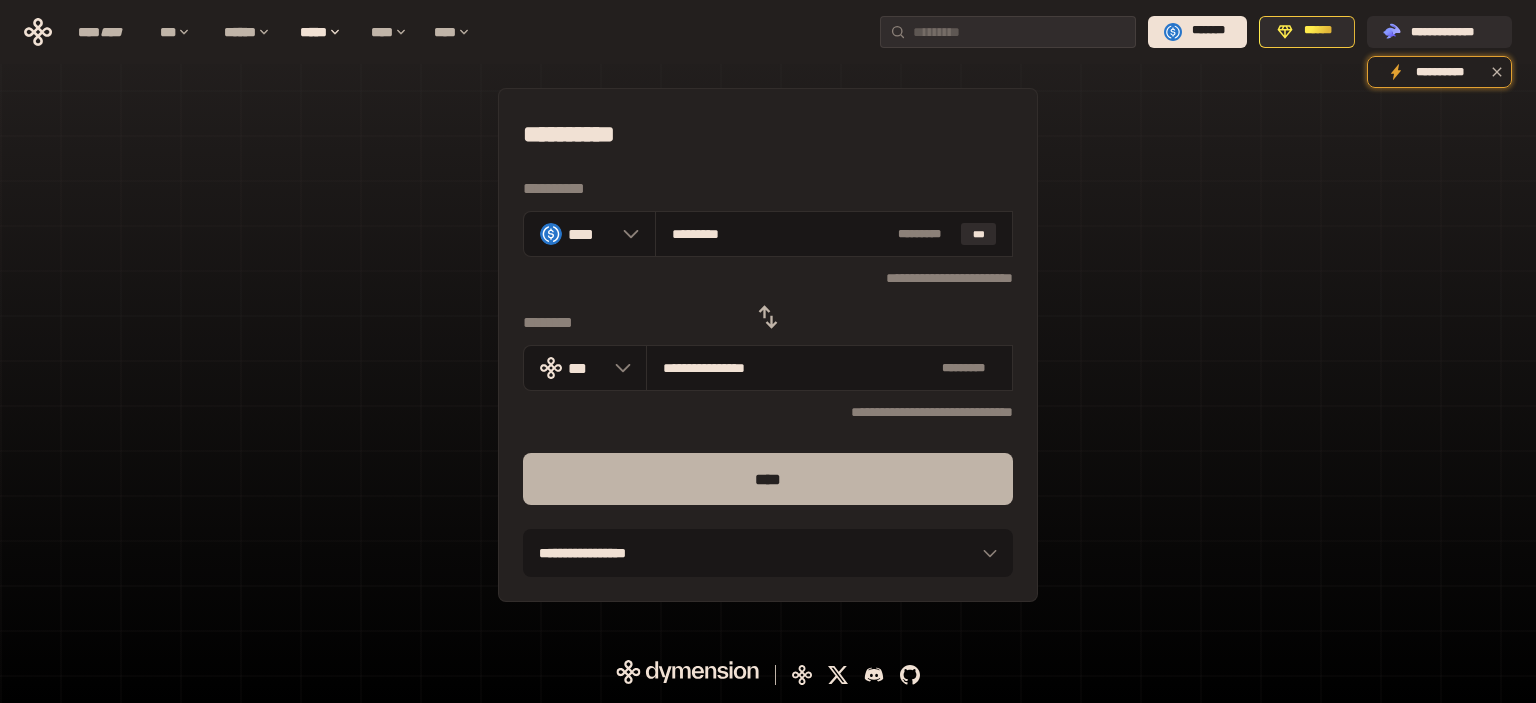 click on "****" at bounding box center [768, 479] 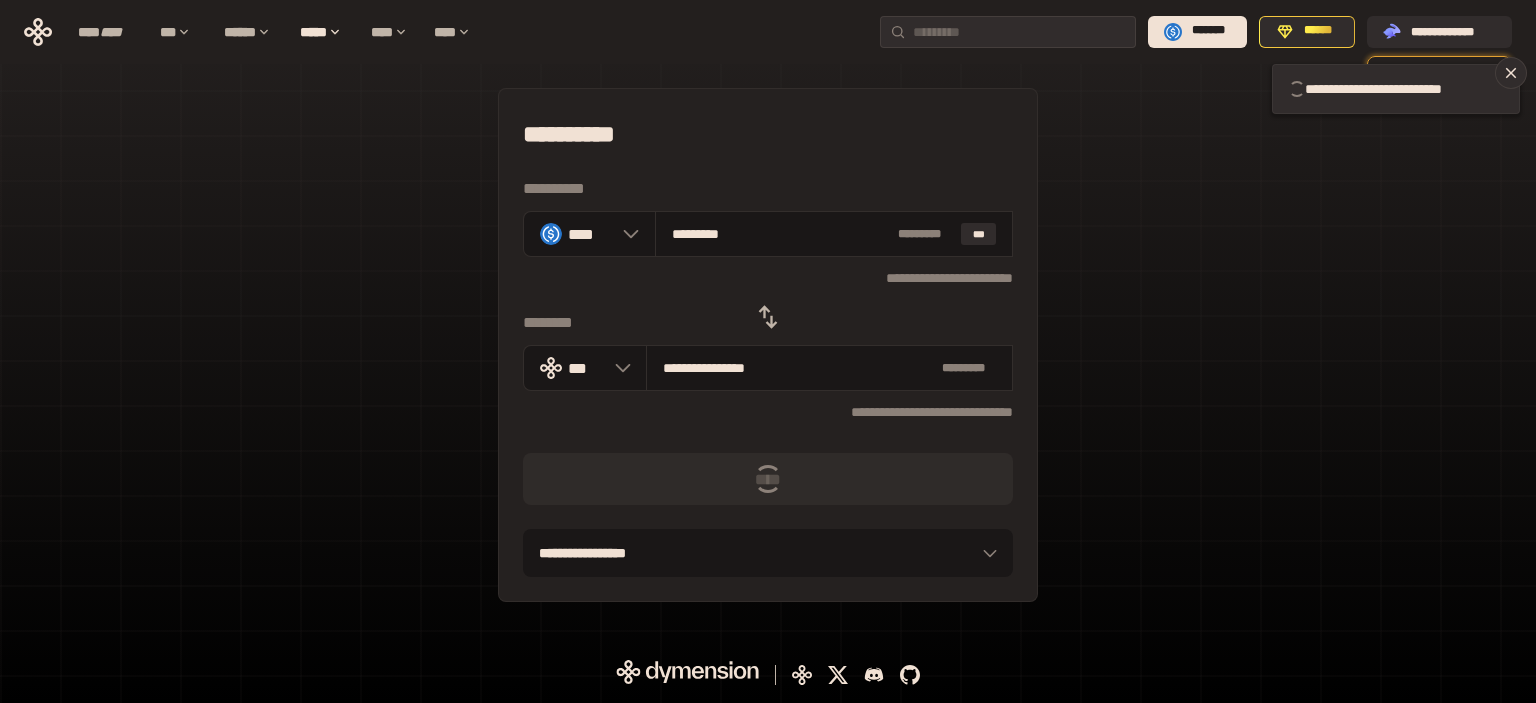 type 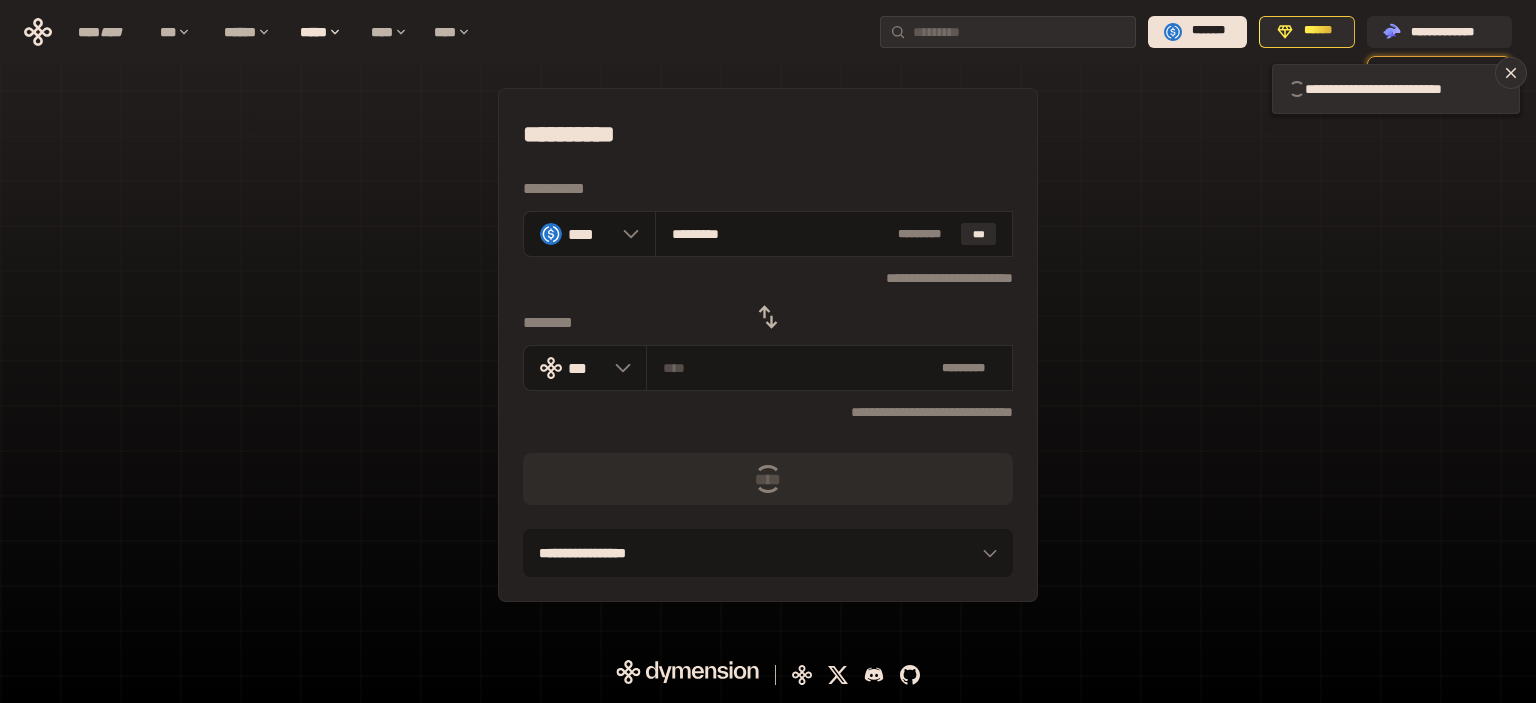 type 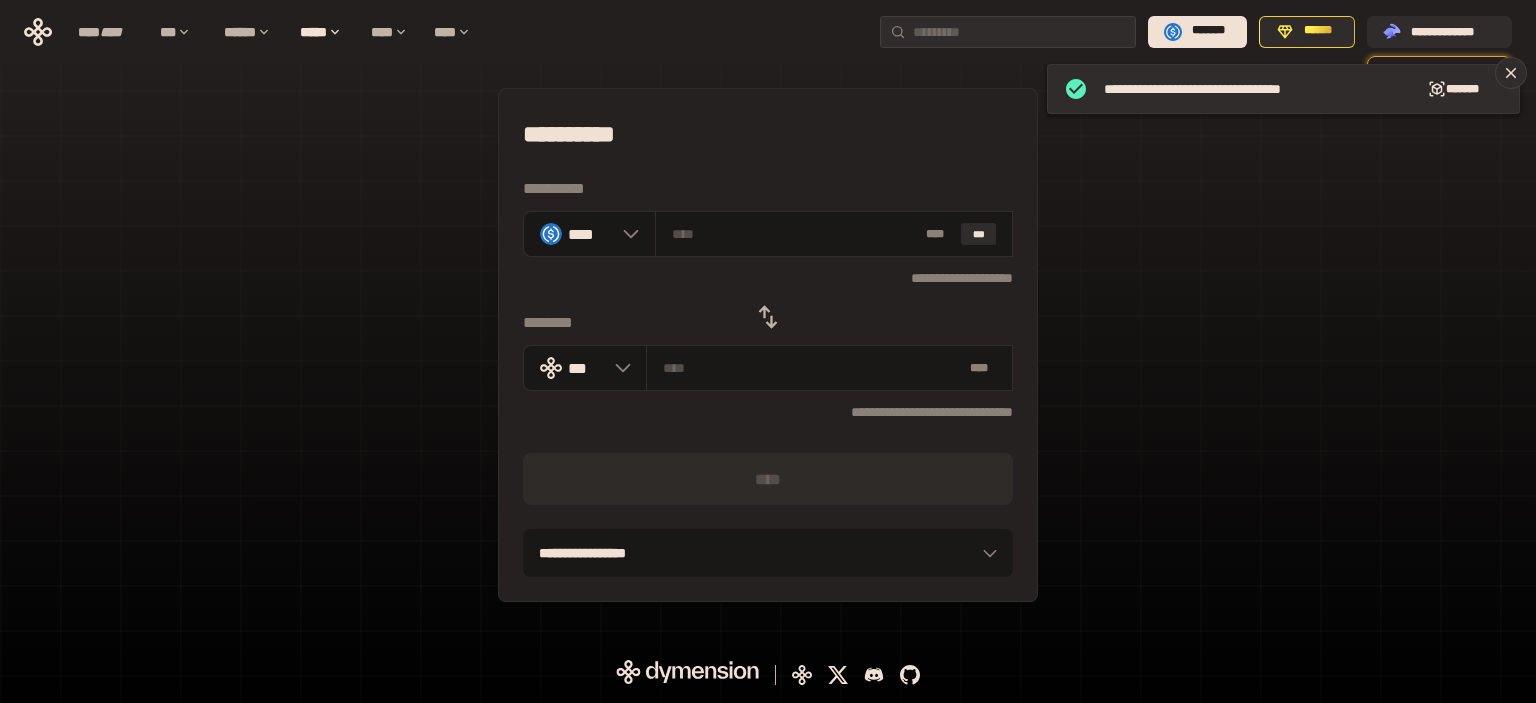 click 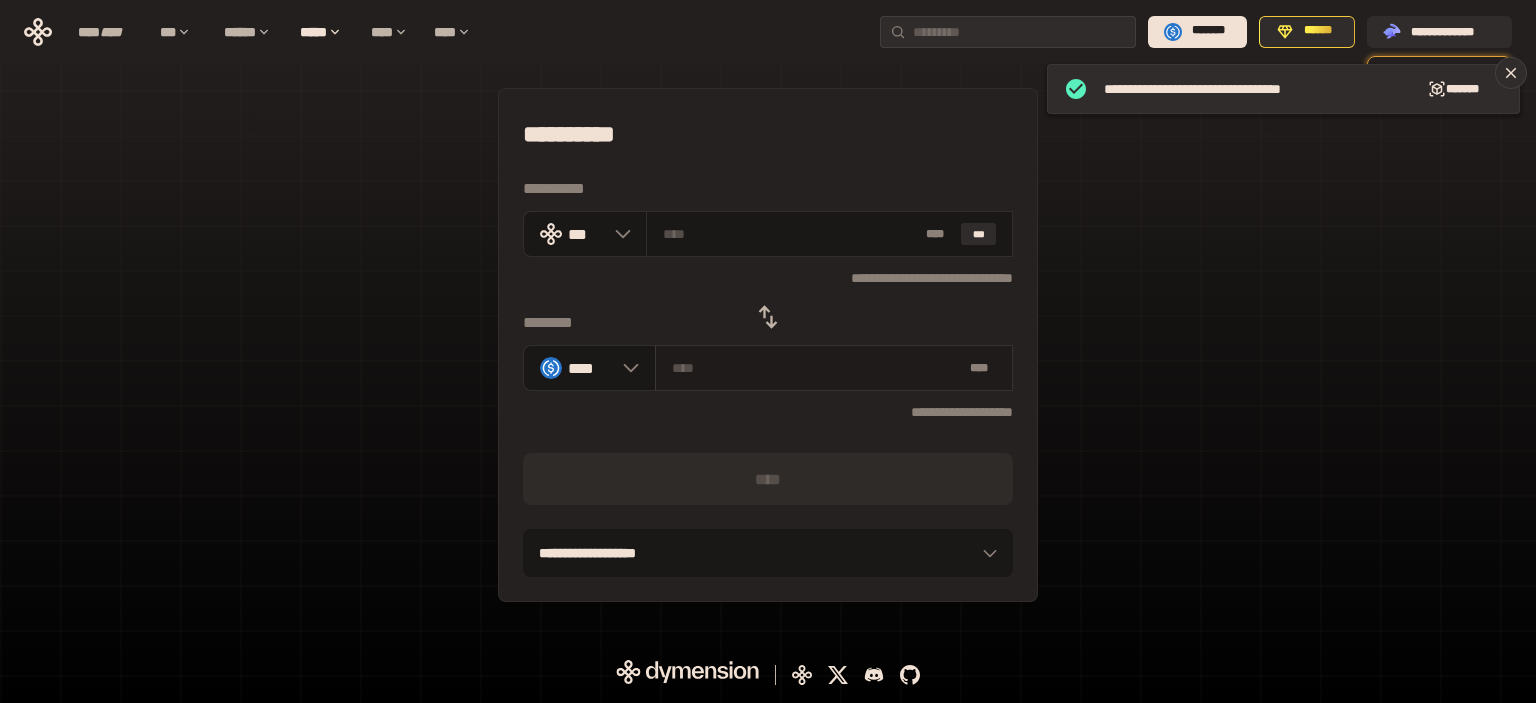 click on "* **" at bounding box center (834, 368) 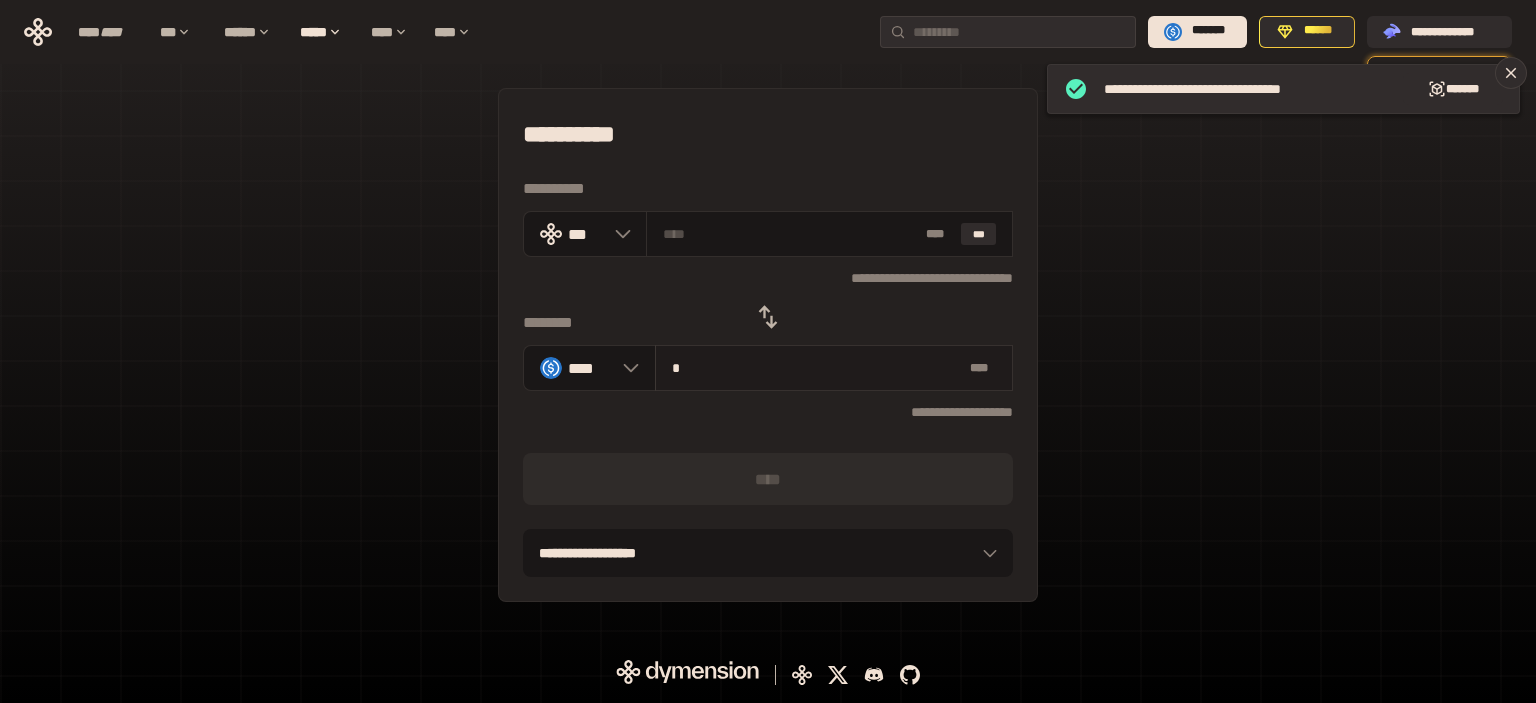 type on "**********" 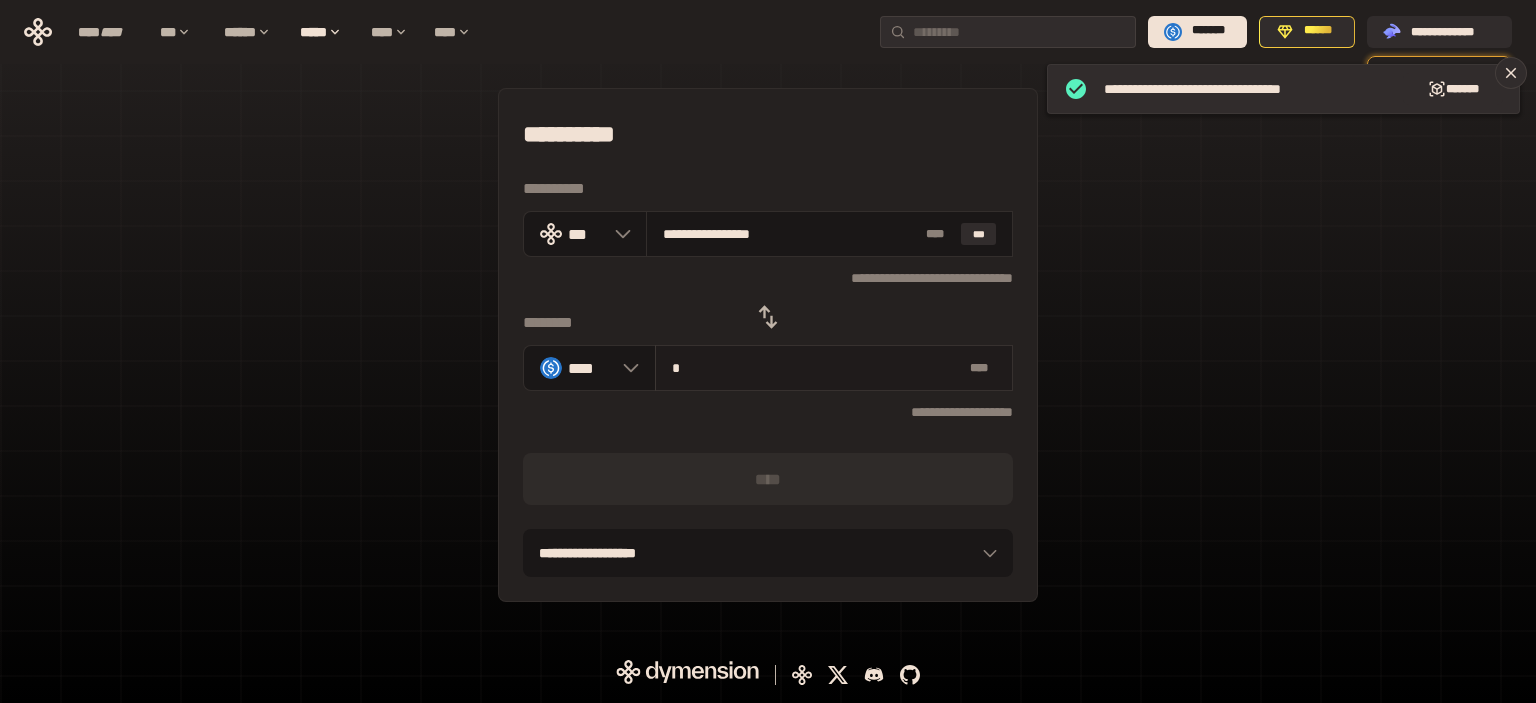type on "**" 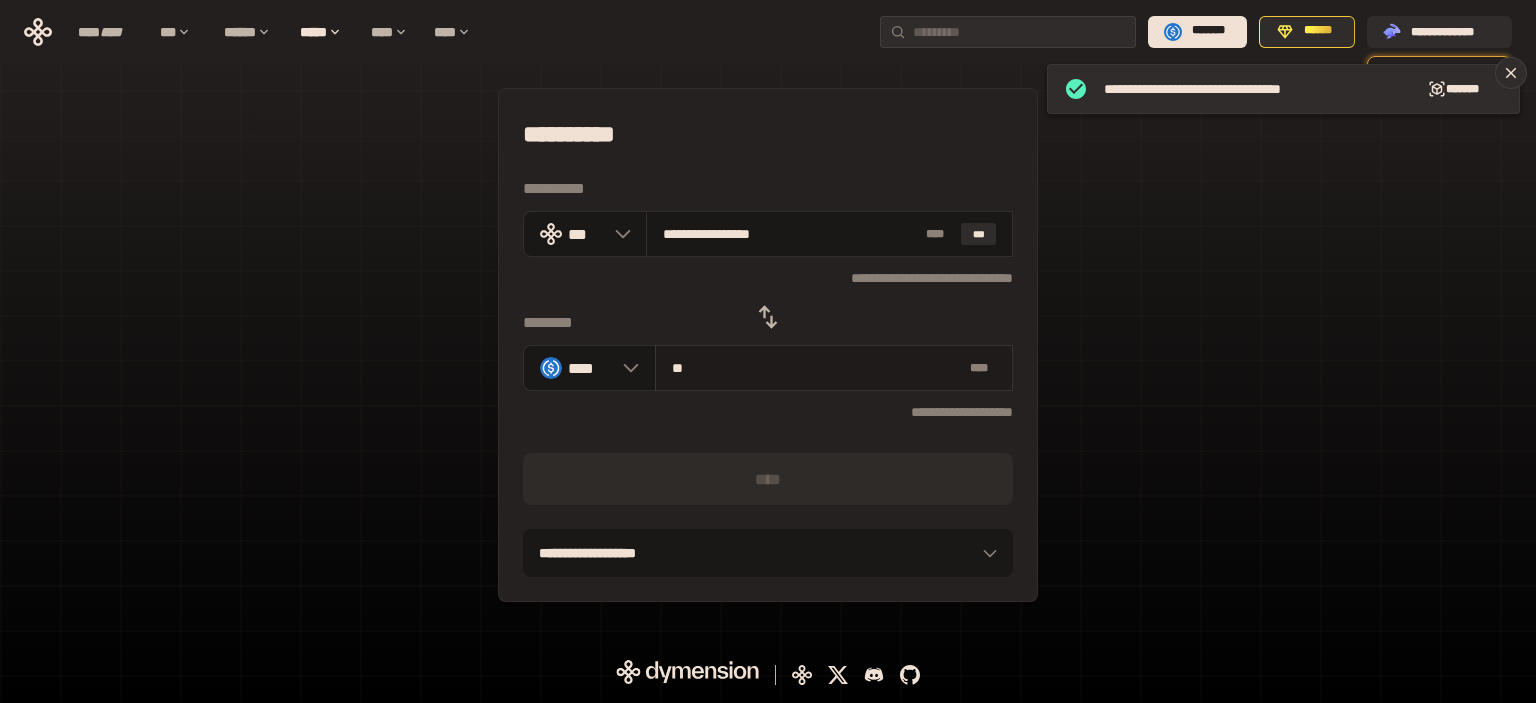 type on "**********" 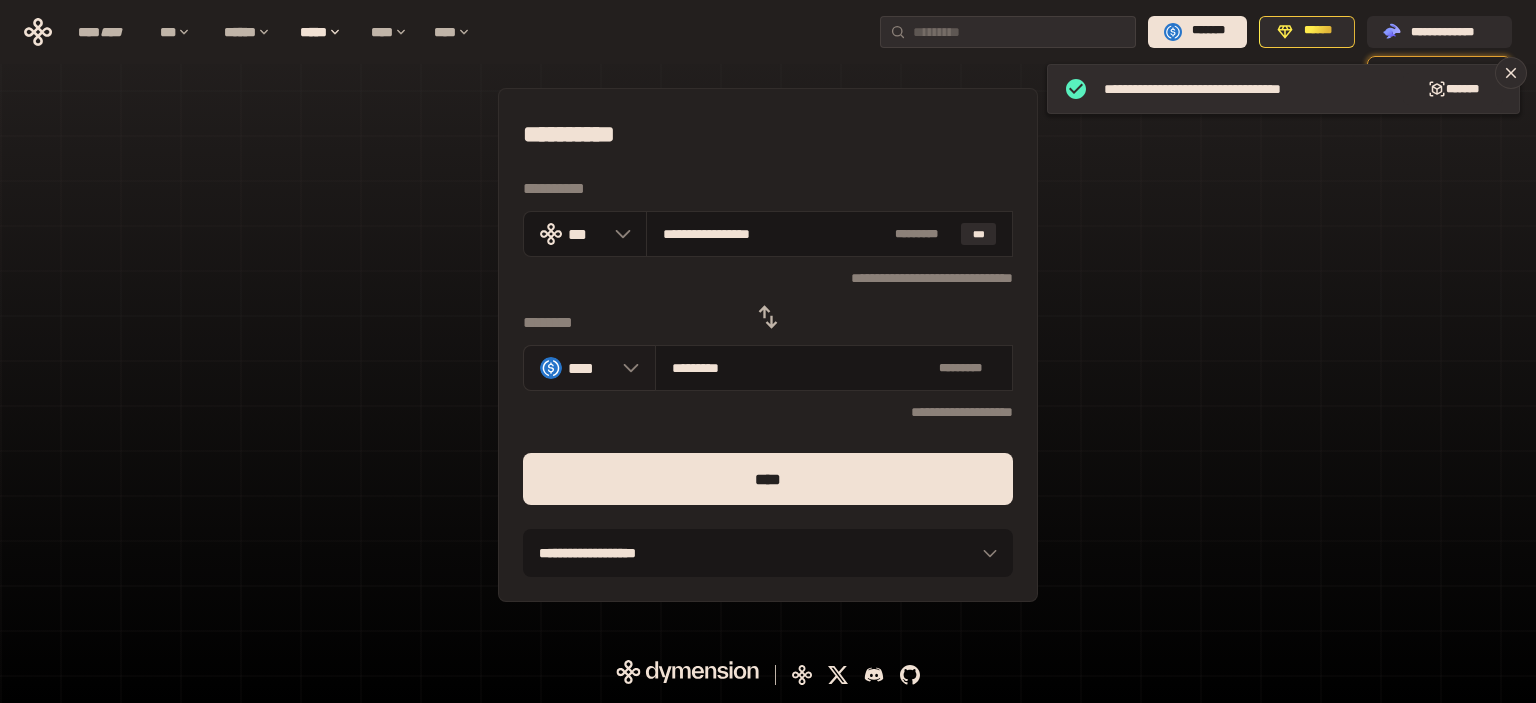 drag, startPoint x: 806, startPoint y: 363, endPoint x: 567, endPoint y: 349, distance: 239.40968 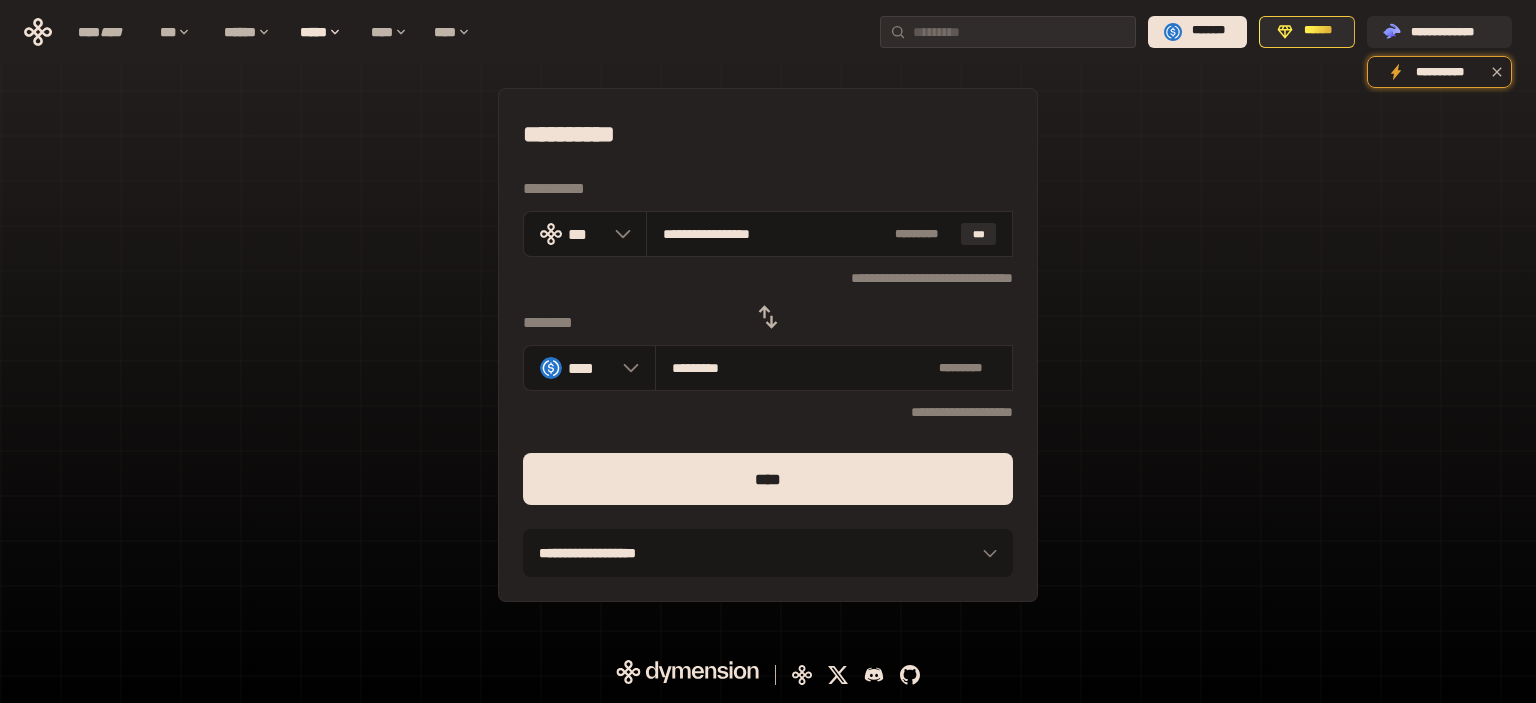 type on "*********" 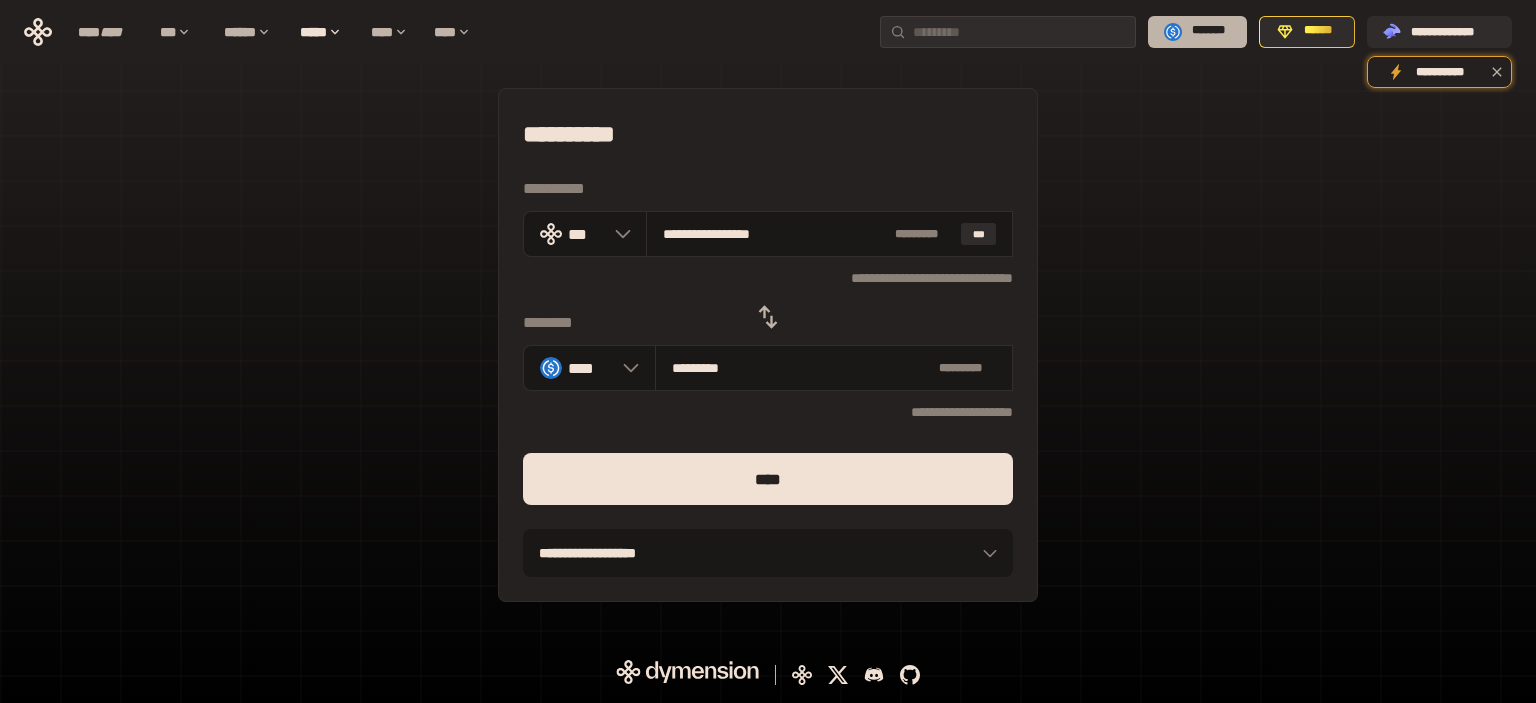 click on "*******" at bounding box center [1208, 31] 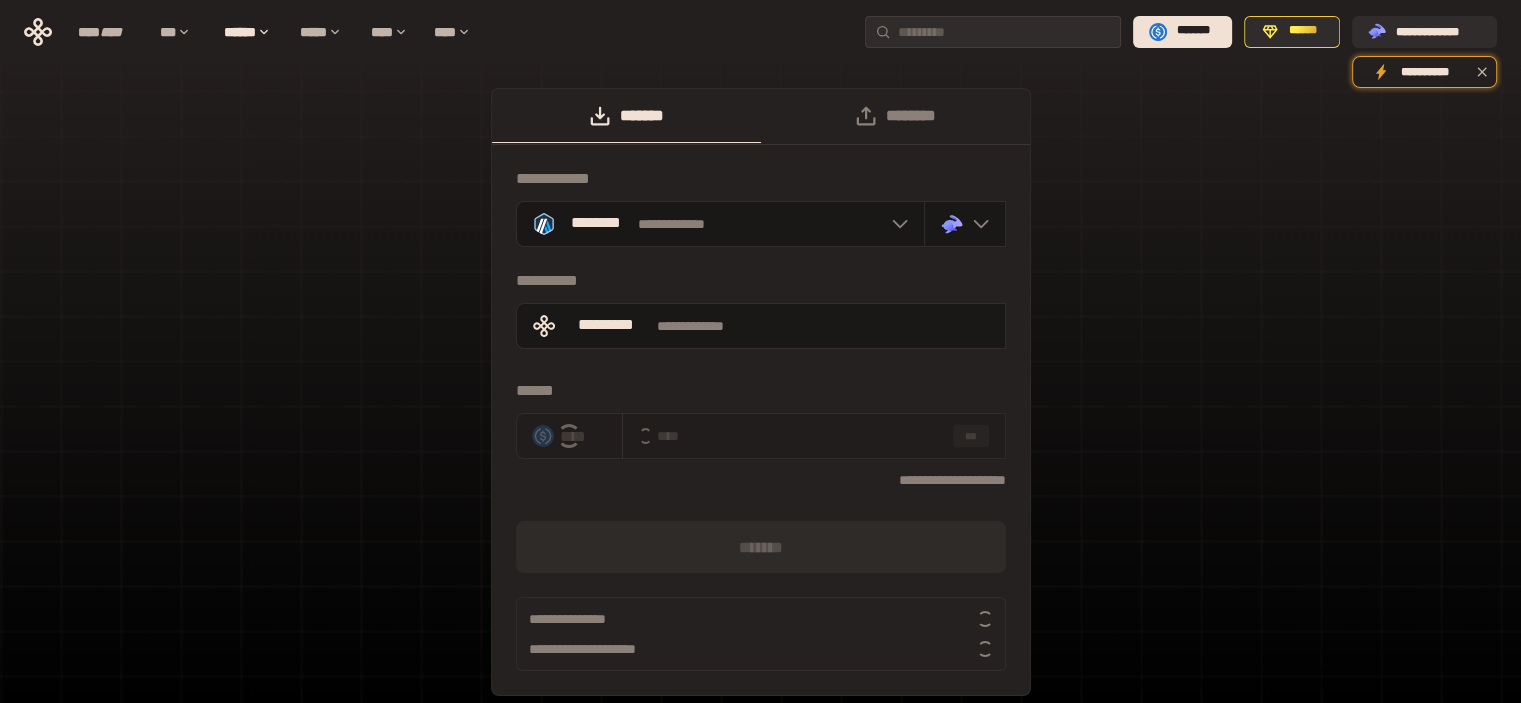 click 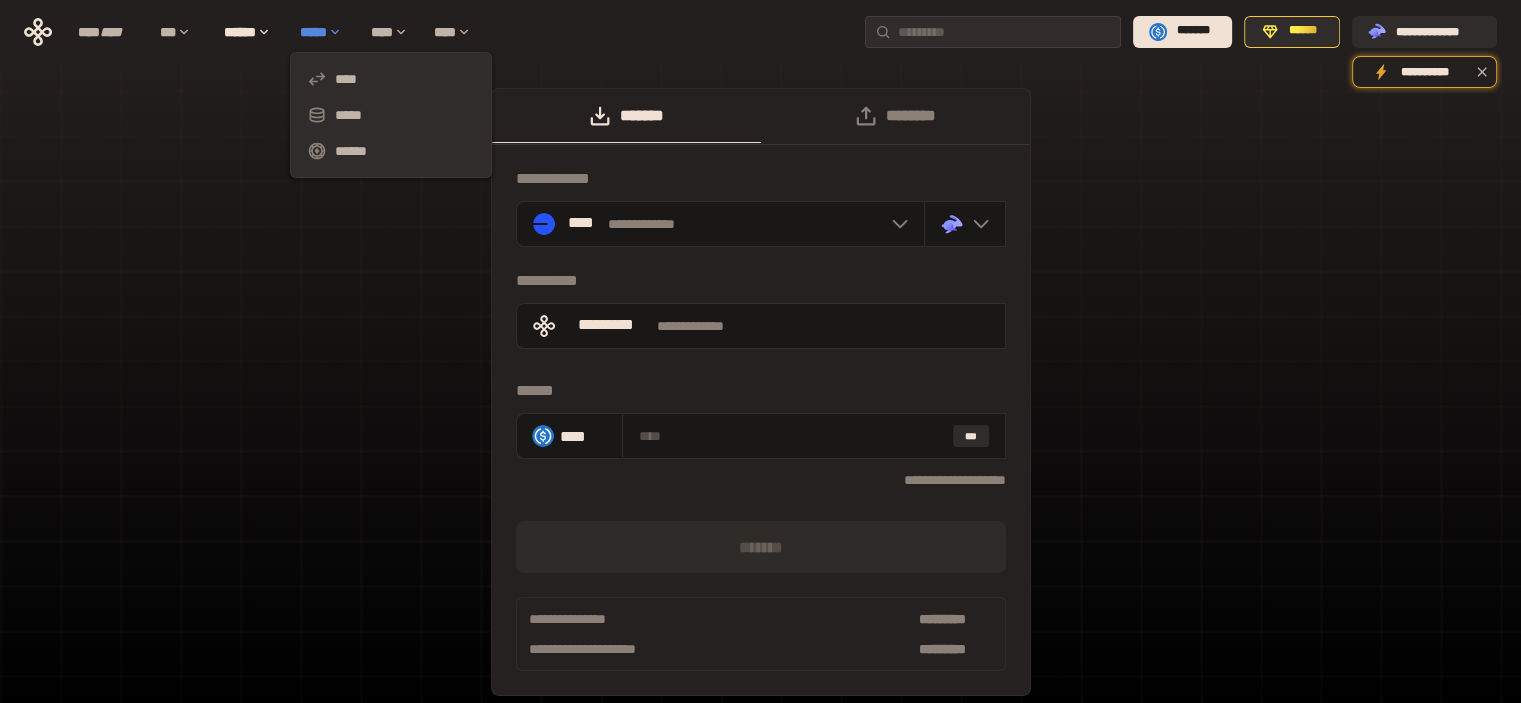 click on "*****" at bounding box center (325, 32) 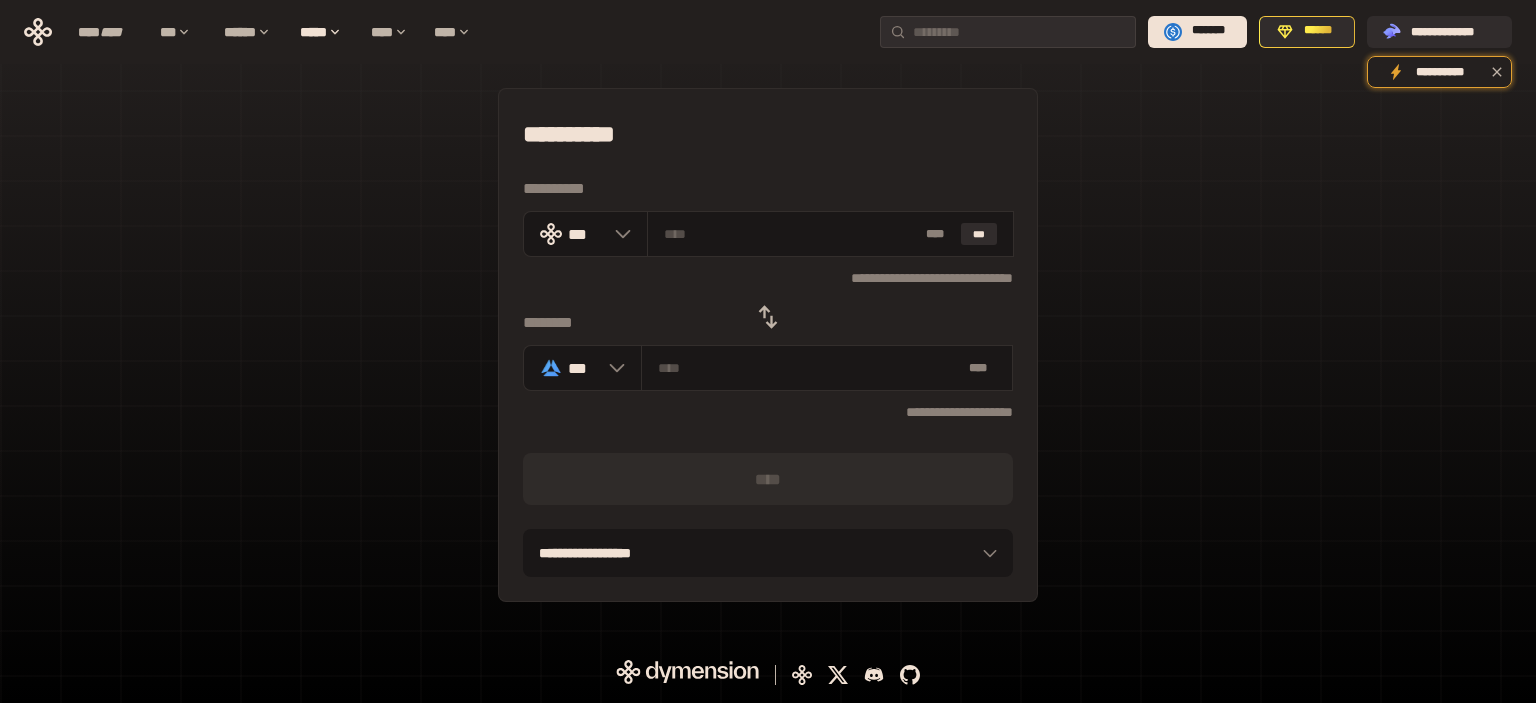 click on "**********" at bounding box center (768, 32) 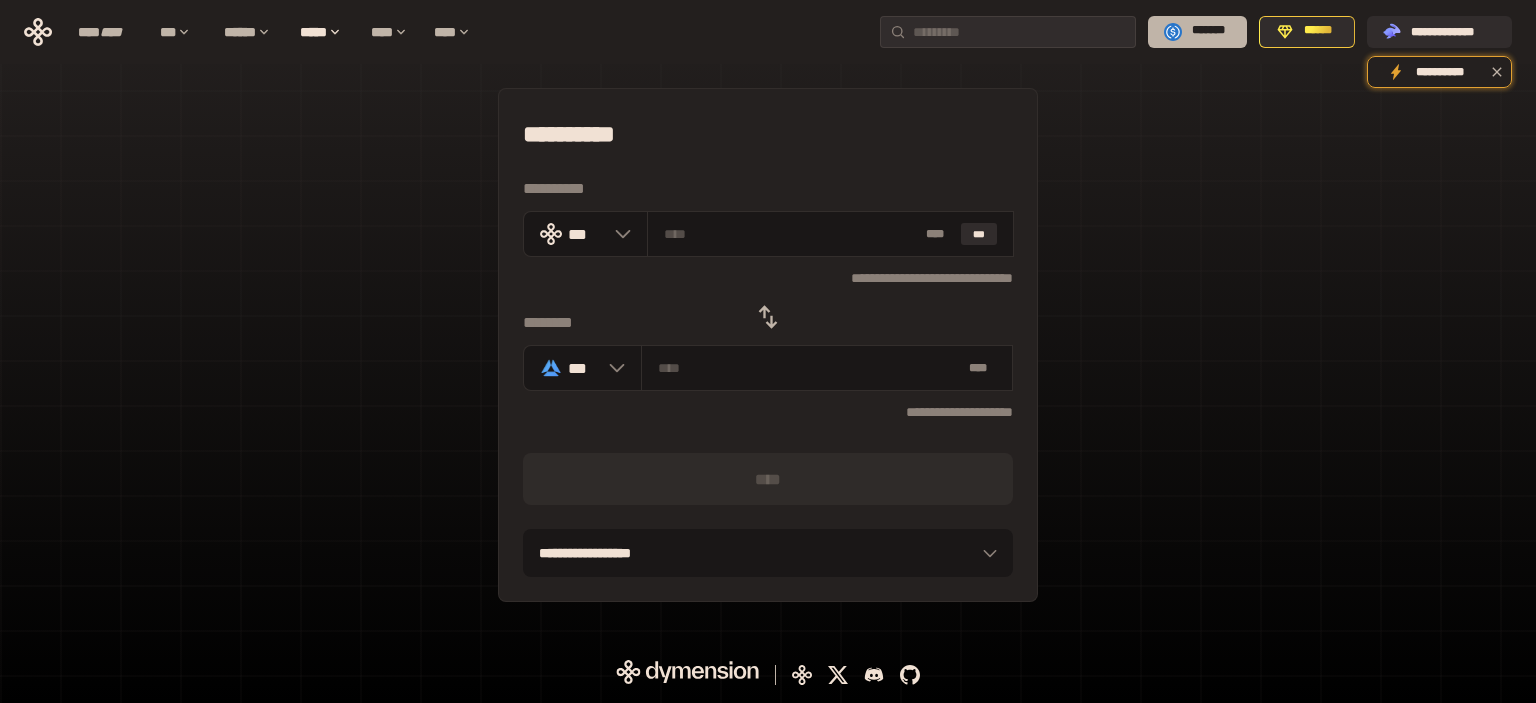 click on "*******" at bounding box center (1208, 31) 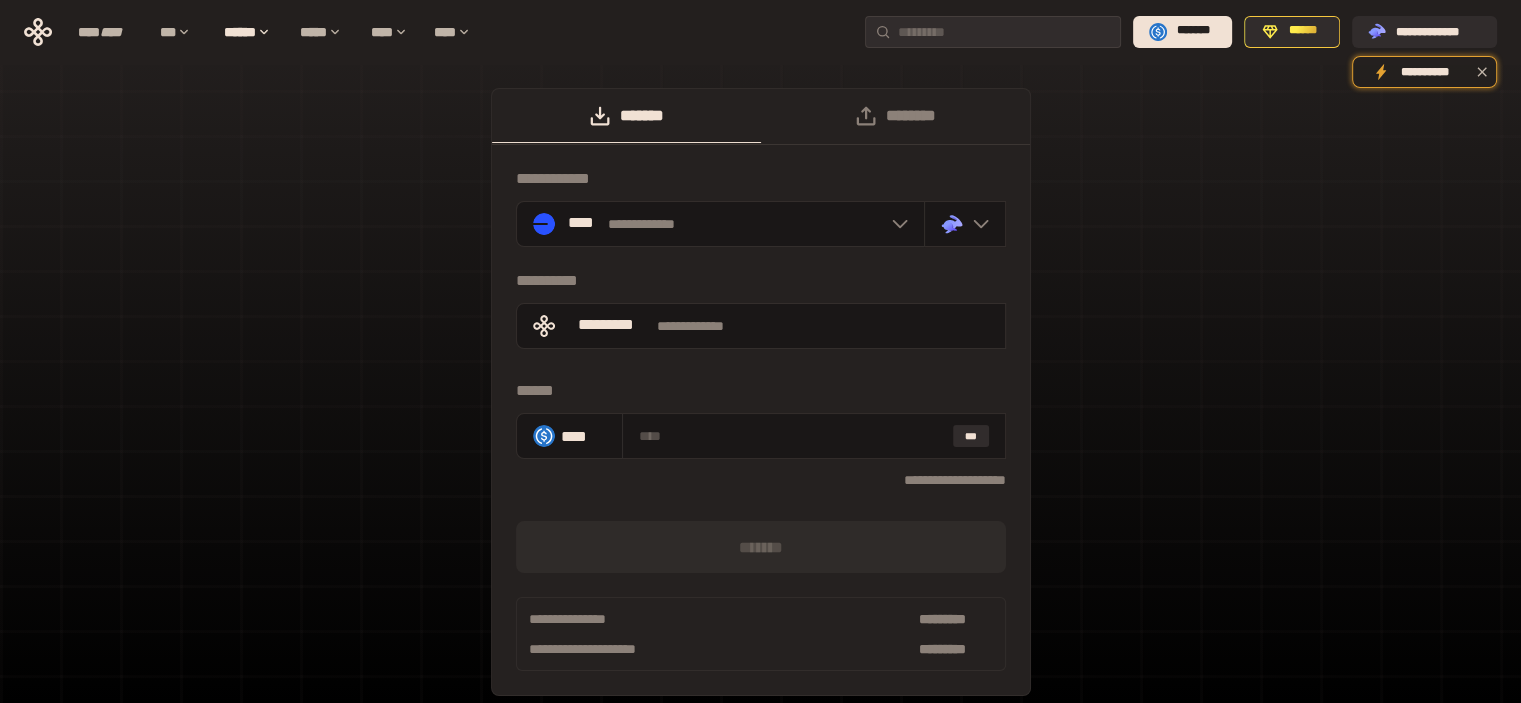 click on "**********" at bounding box center [761, 392] 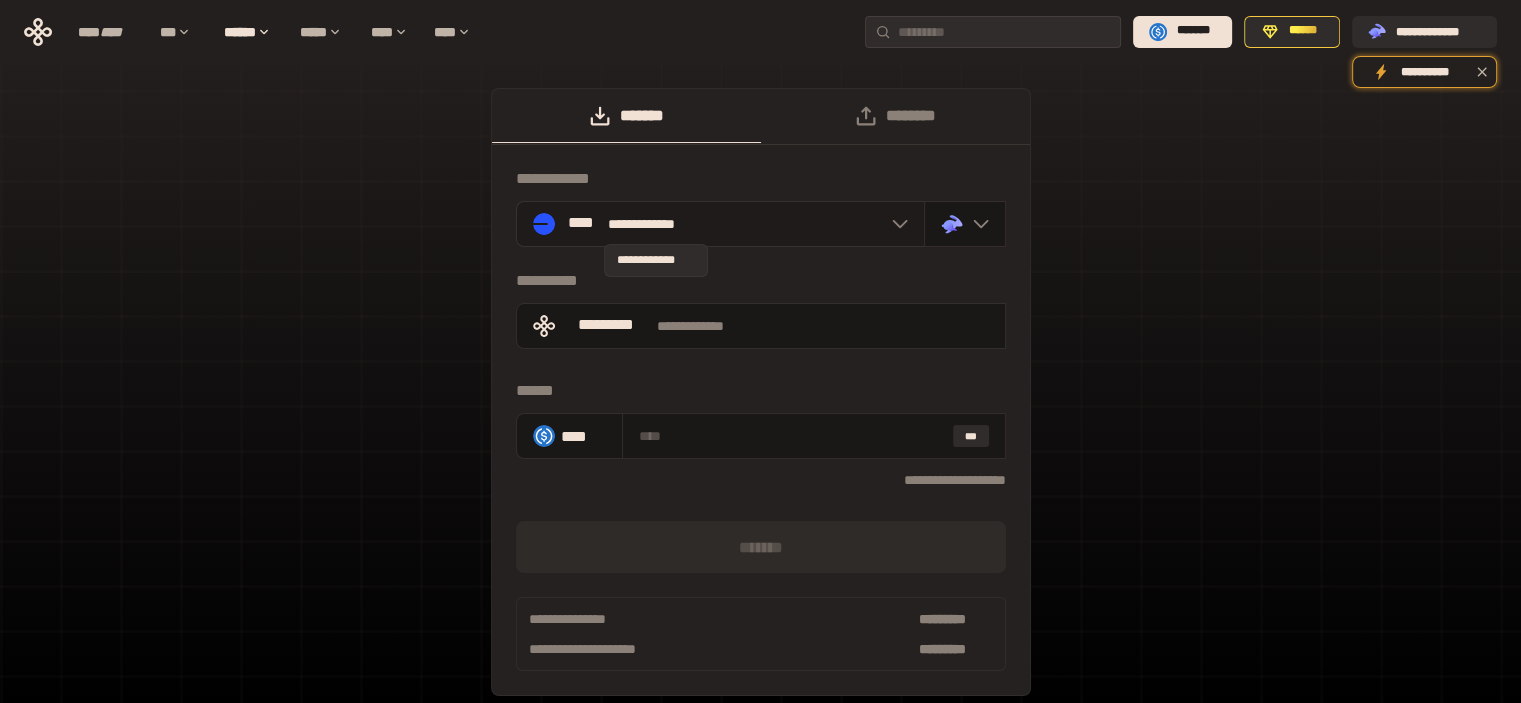 click on "**********" at bounding box center [656, 224] 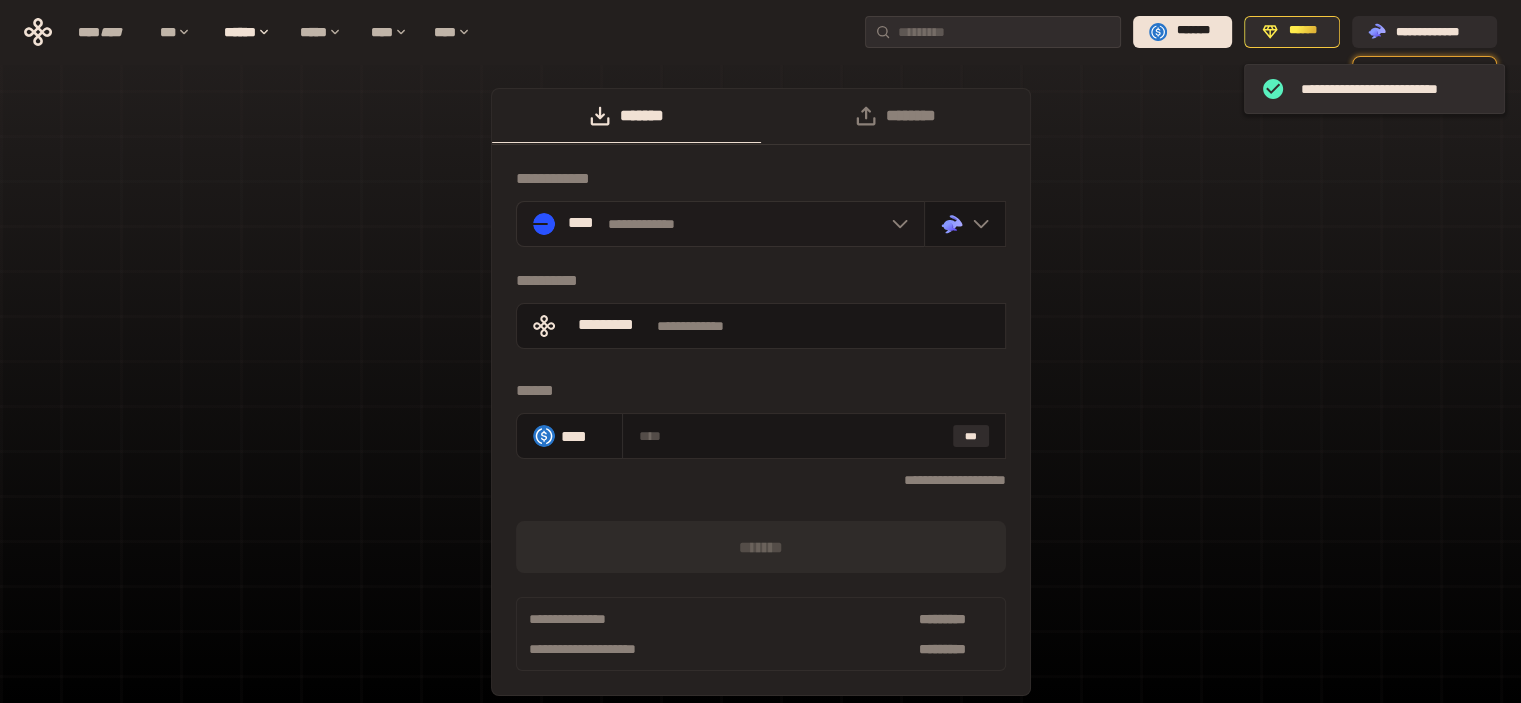 click on "**********" at bounding box center (720, 224) 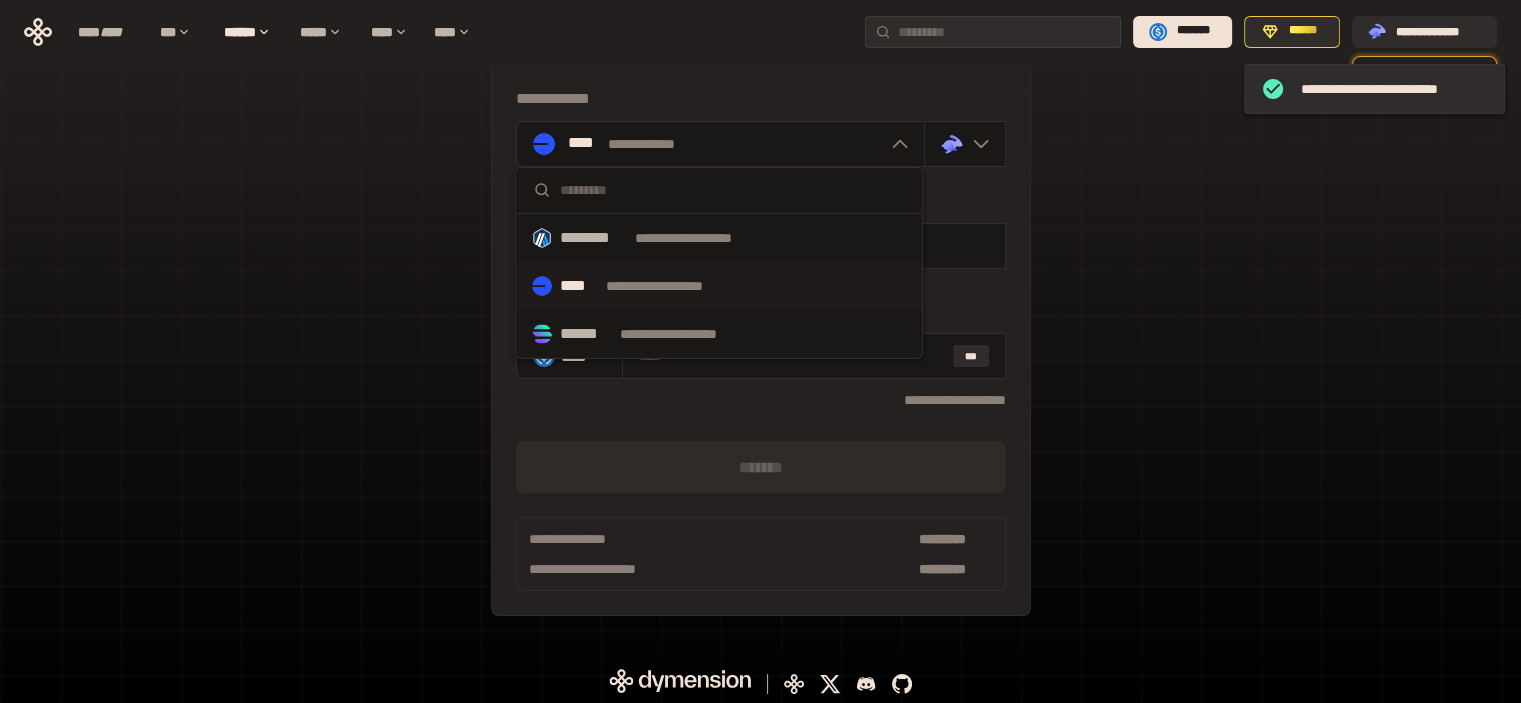 scroll, scrollTop: 84, scrollLeft: 0, axis: vertical 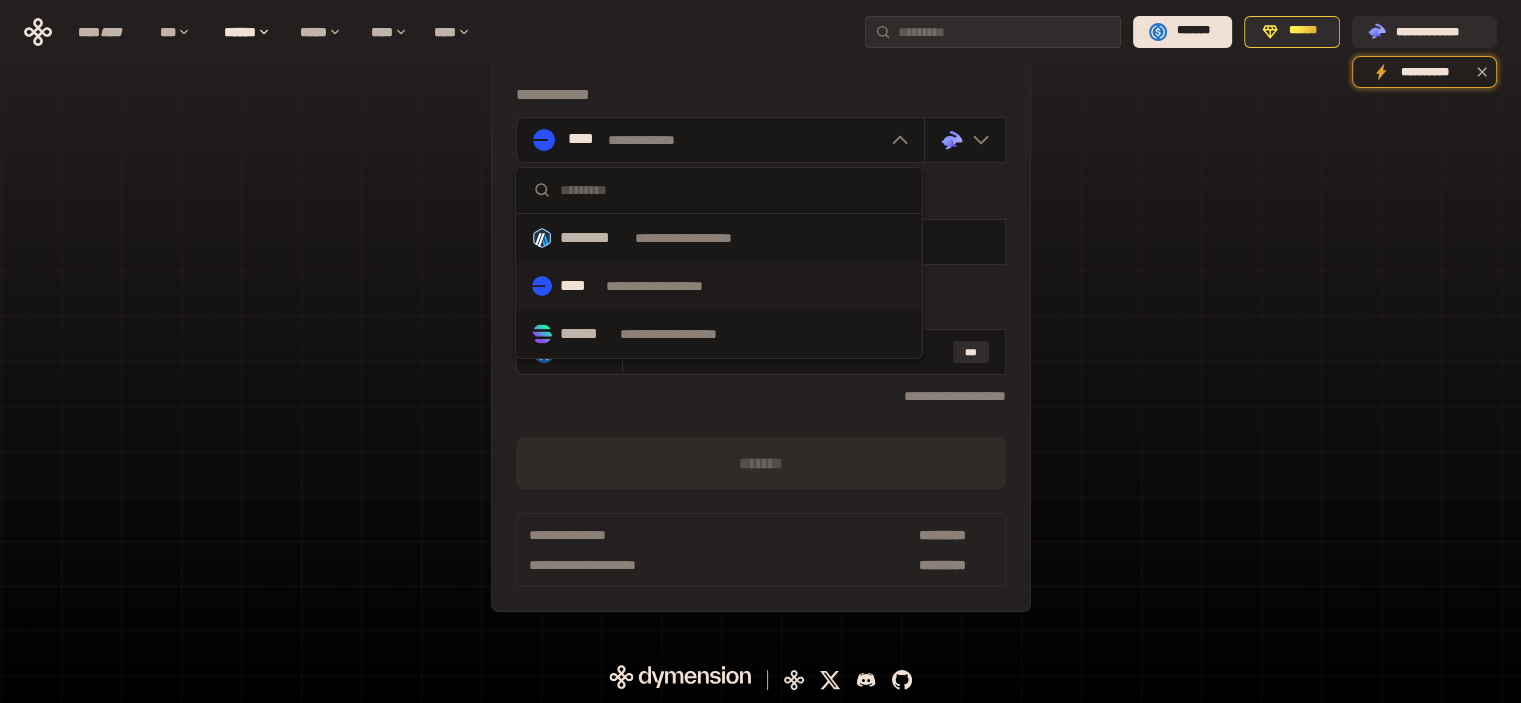 click on "**********" at bounding box center (760, 318) 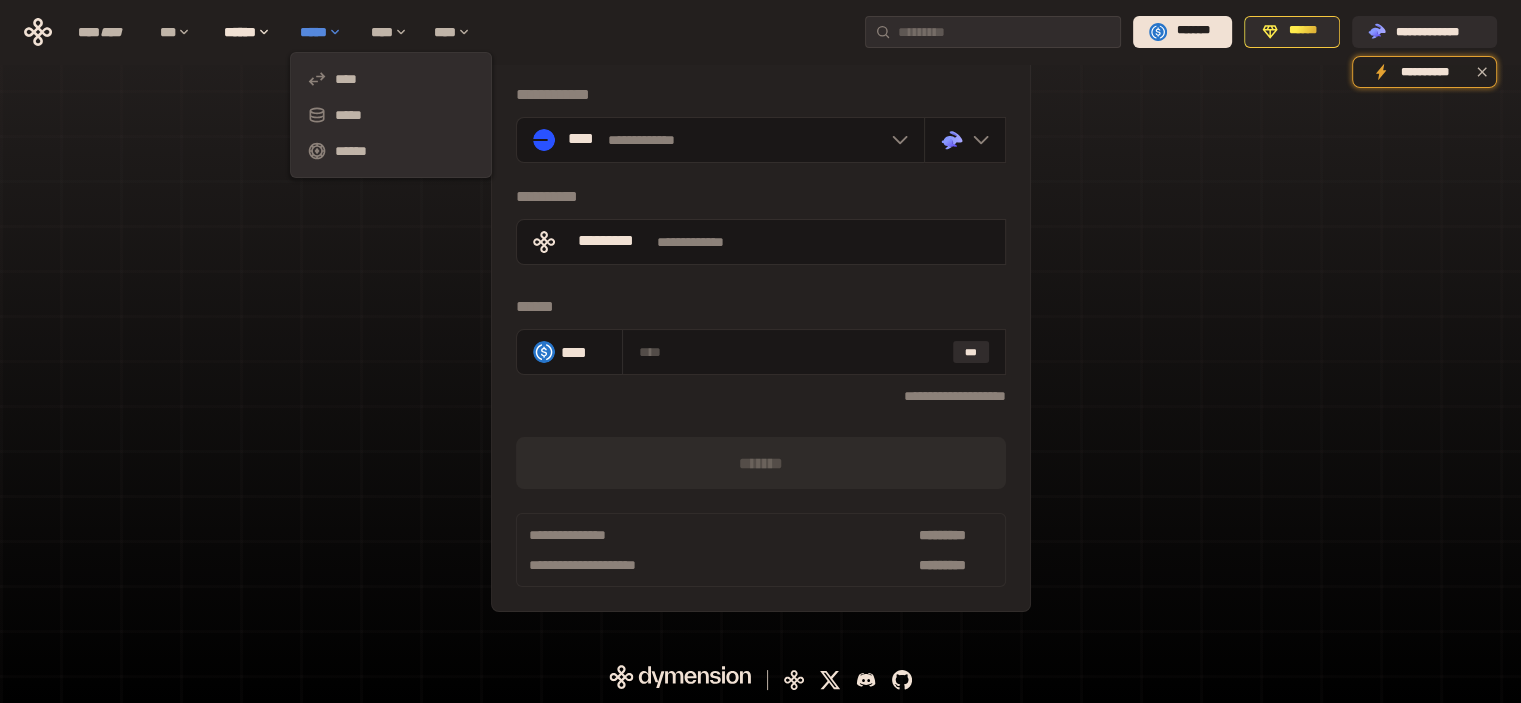 click on "*****" at bounding box center (325, 32) 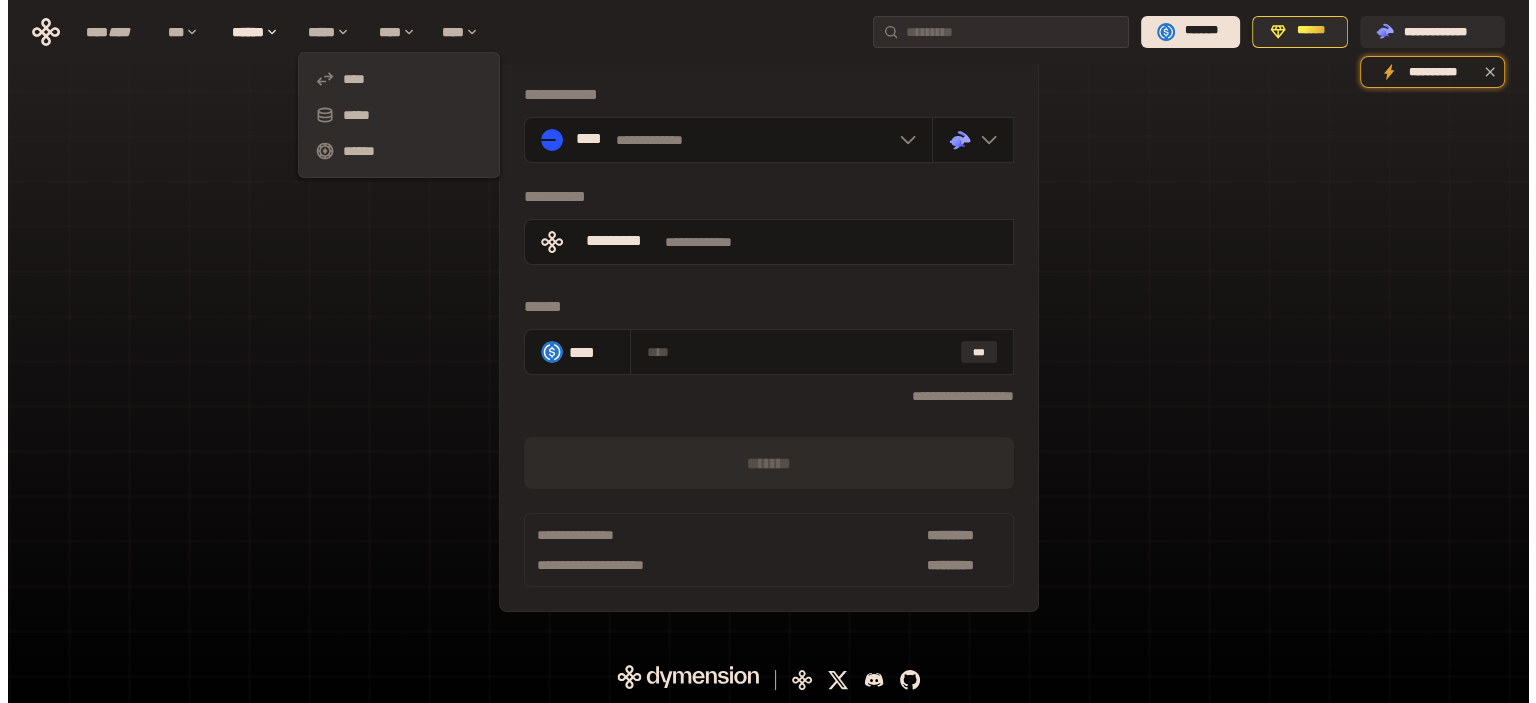 scroll, scrollTop: 0, scrollLeft: 0, axis: both 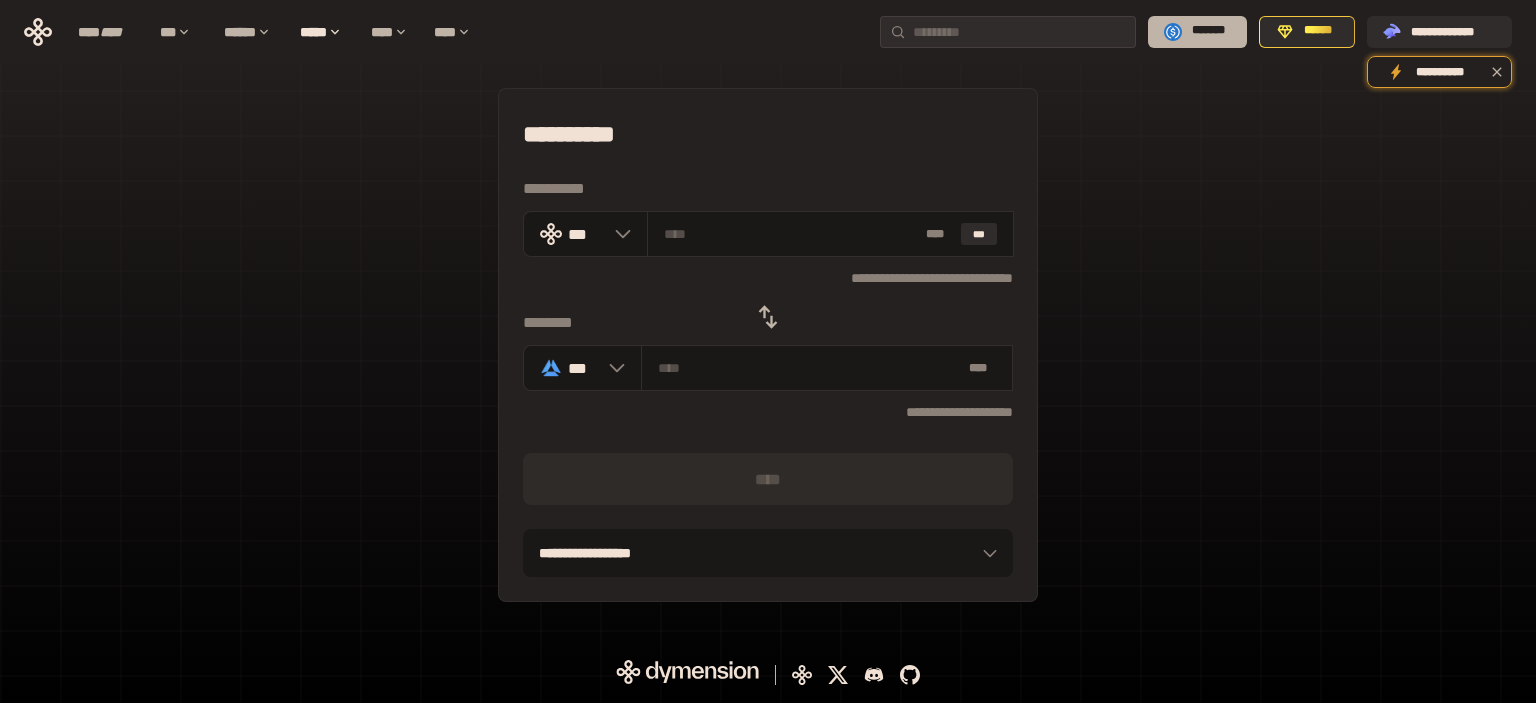 click on "*******" at bounding box center (1208, 31) 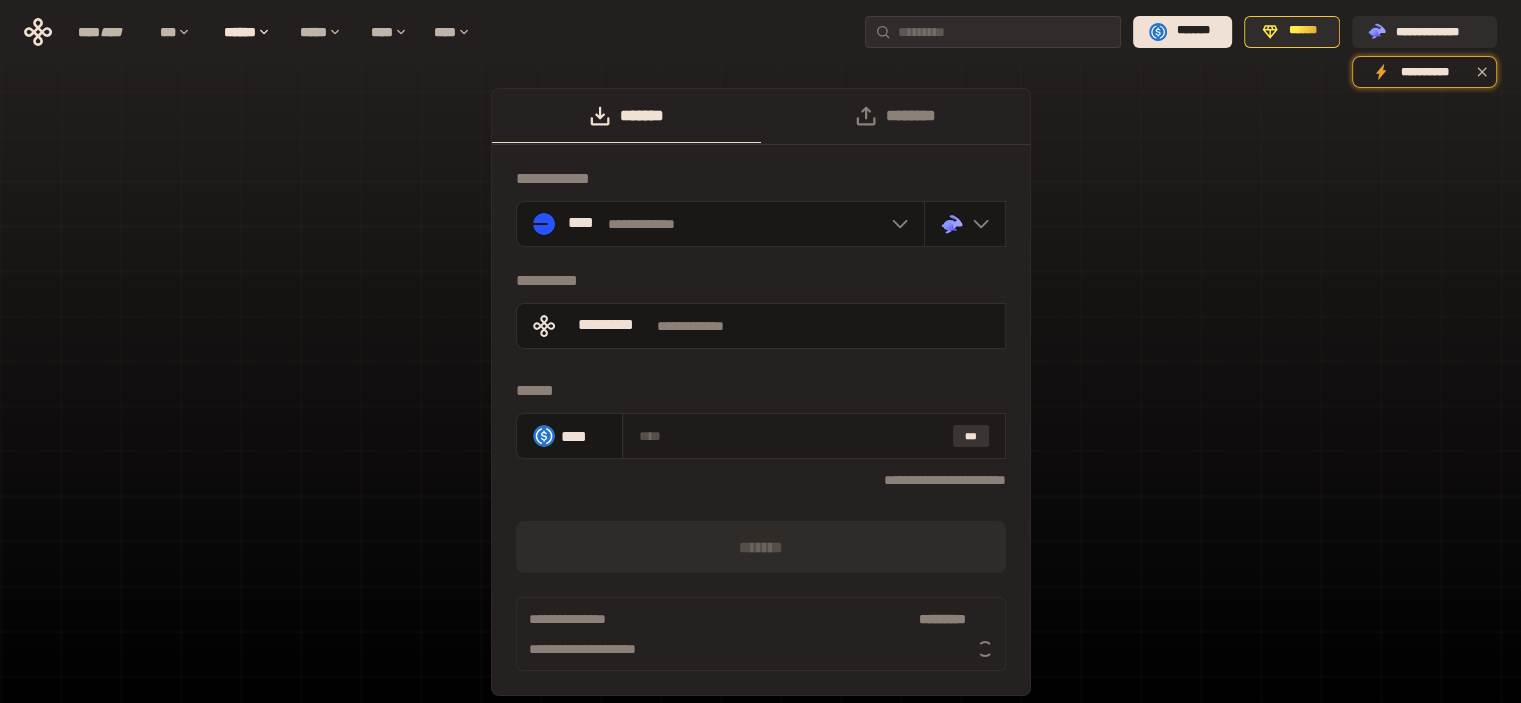 click on "***" at bounding box center [971, 436] 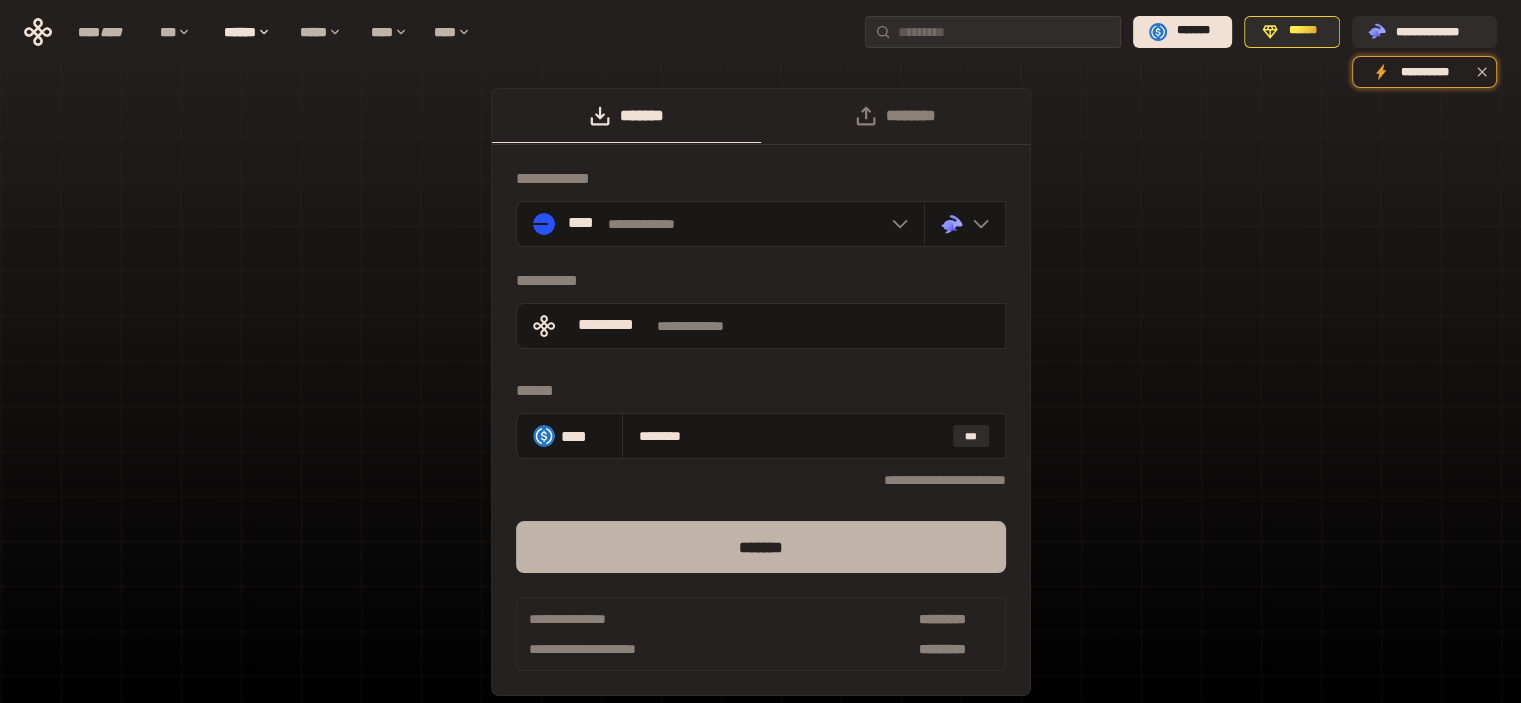 click on "*******" at bounding box center (761, 547) 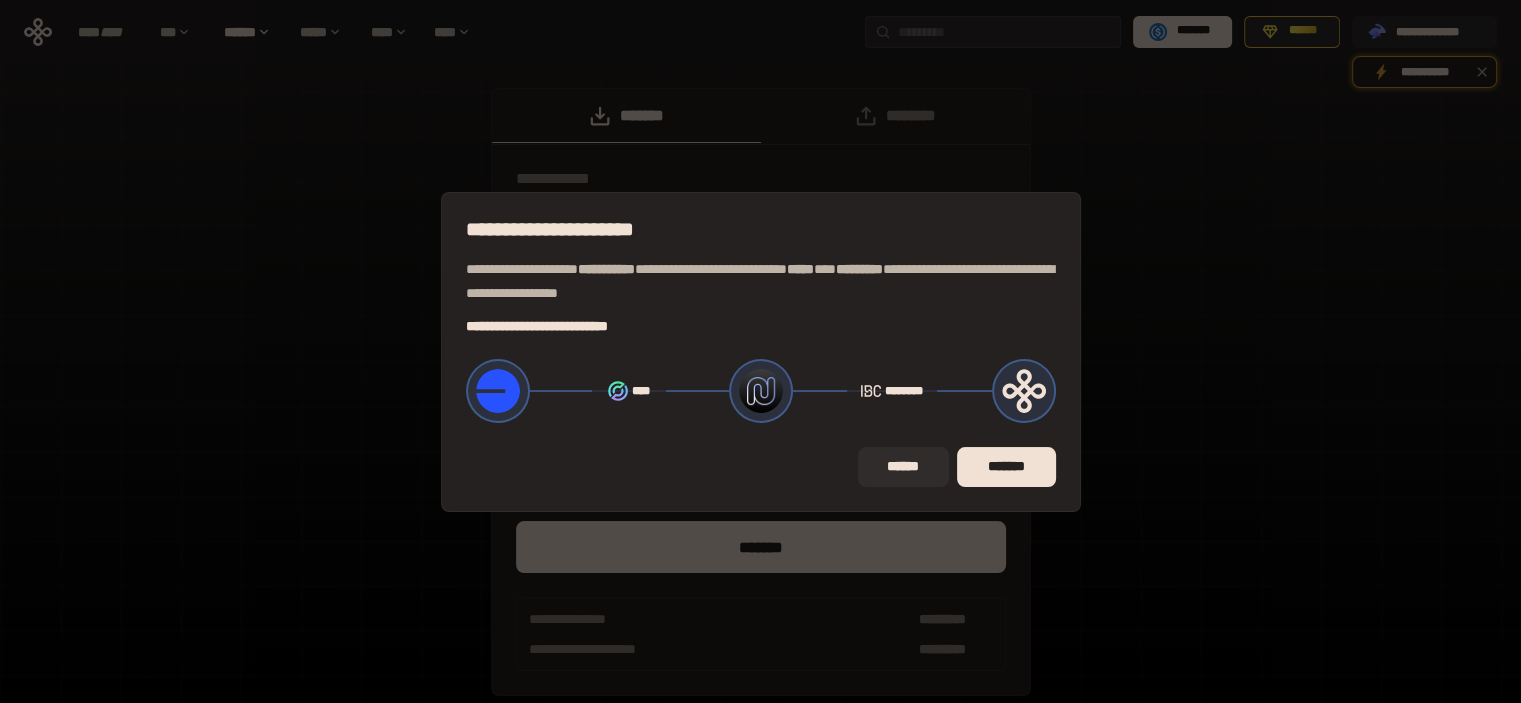 click on "*******" at bounding box center (1006, 467) 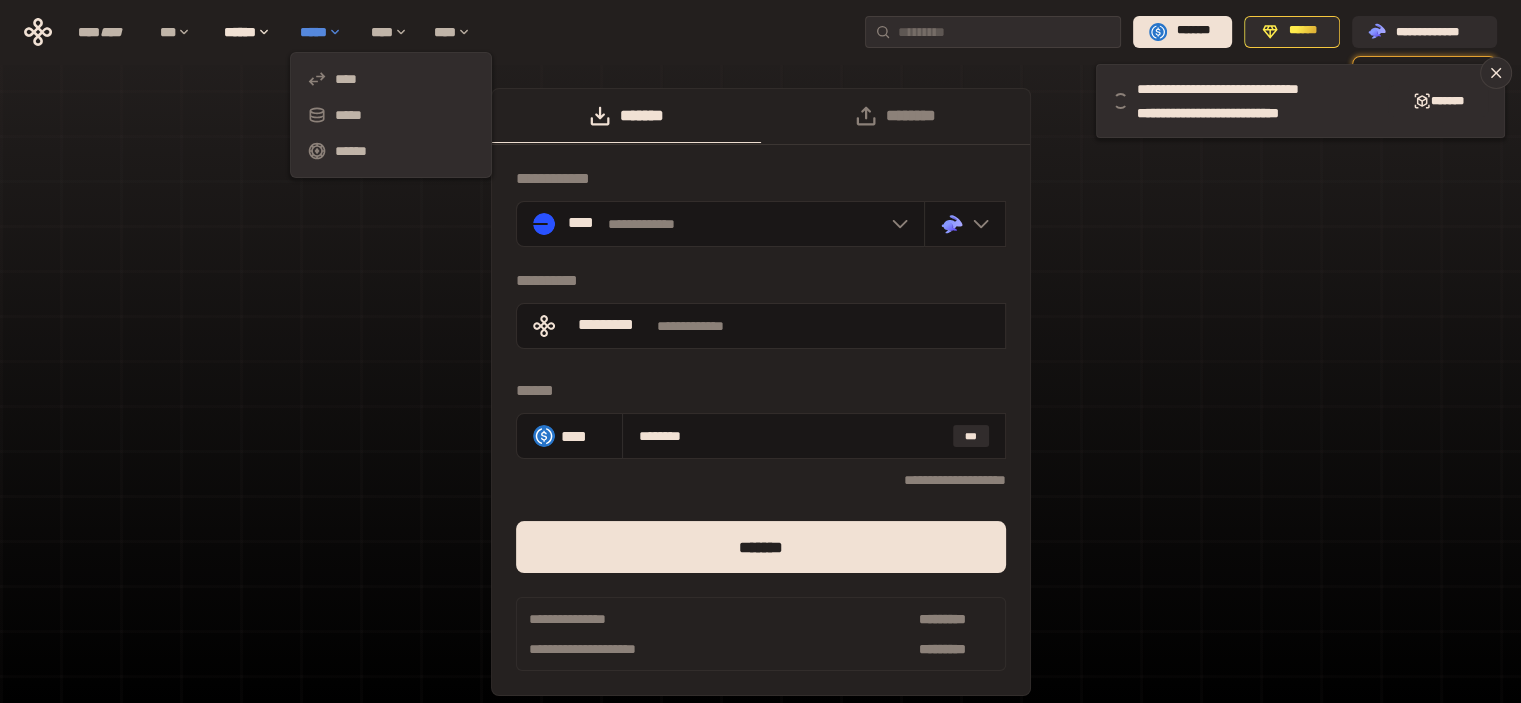 click on "*****" at bounding box center (325, 32) 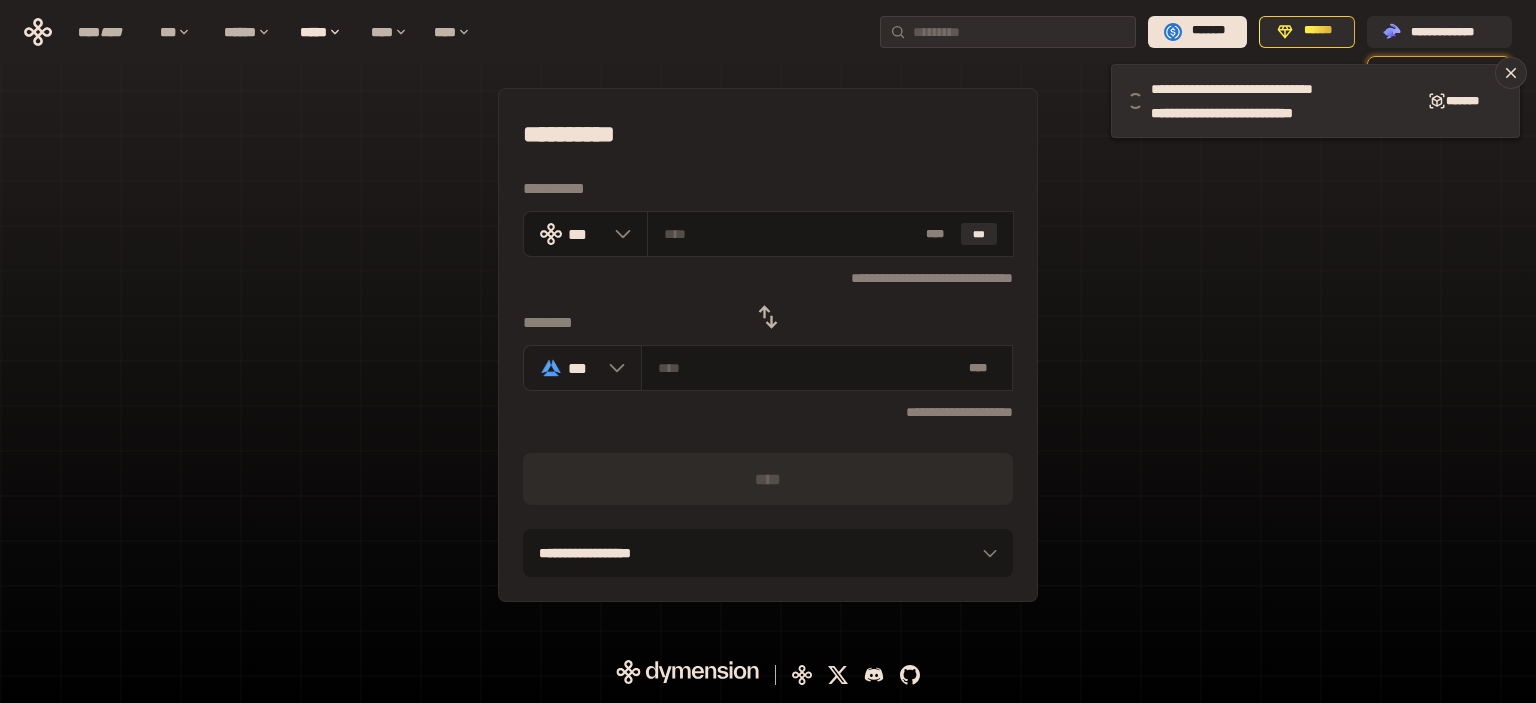 click 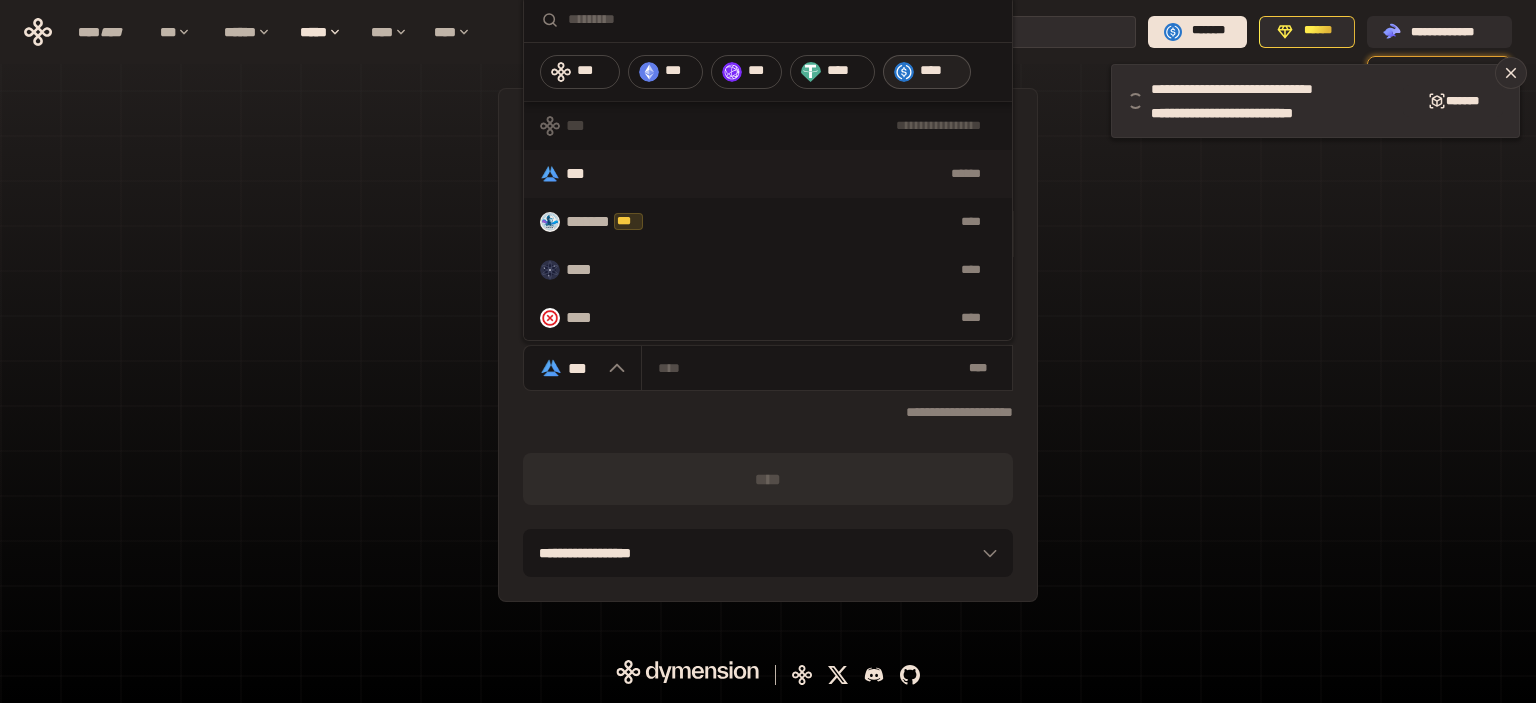 click at bounding box center (904, 72) 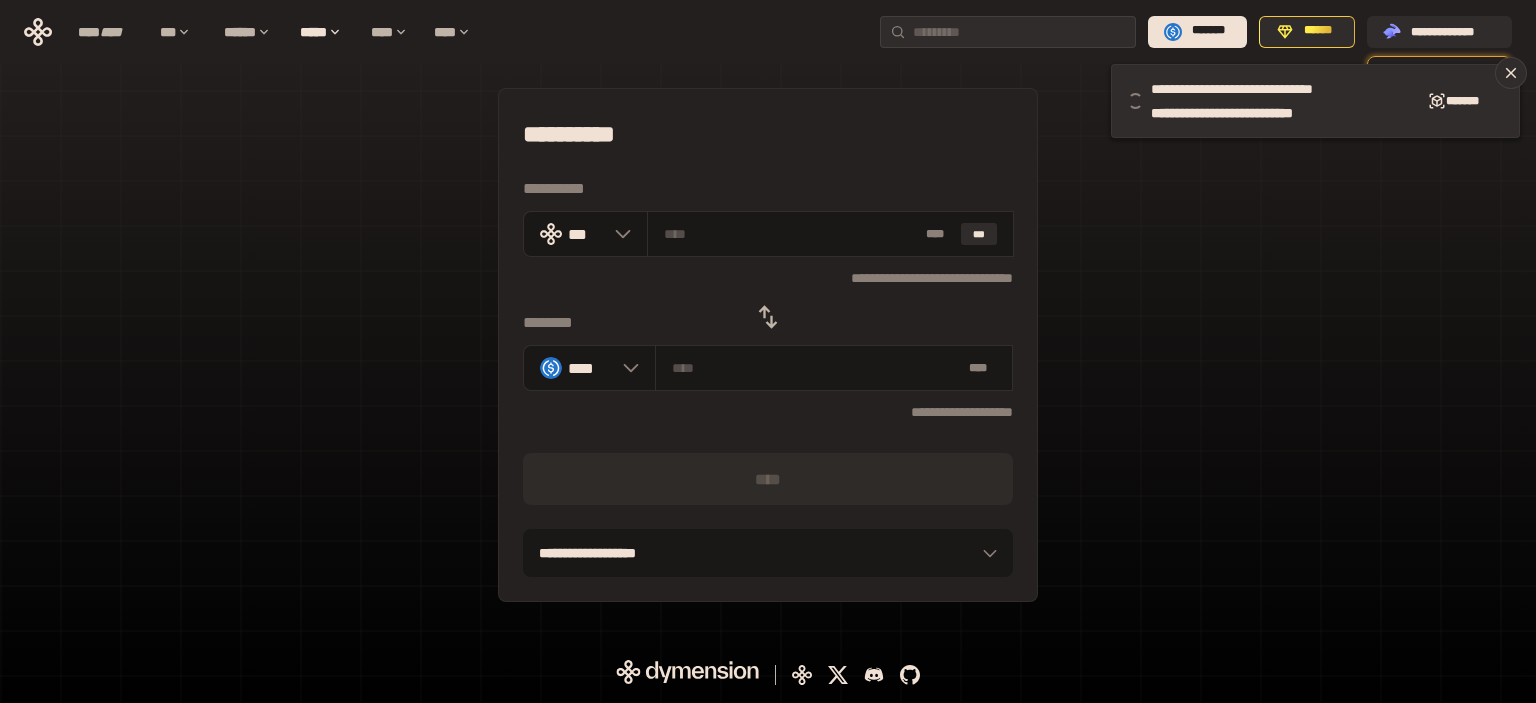 click on "**********" at bounding box center [768, 345] 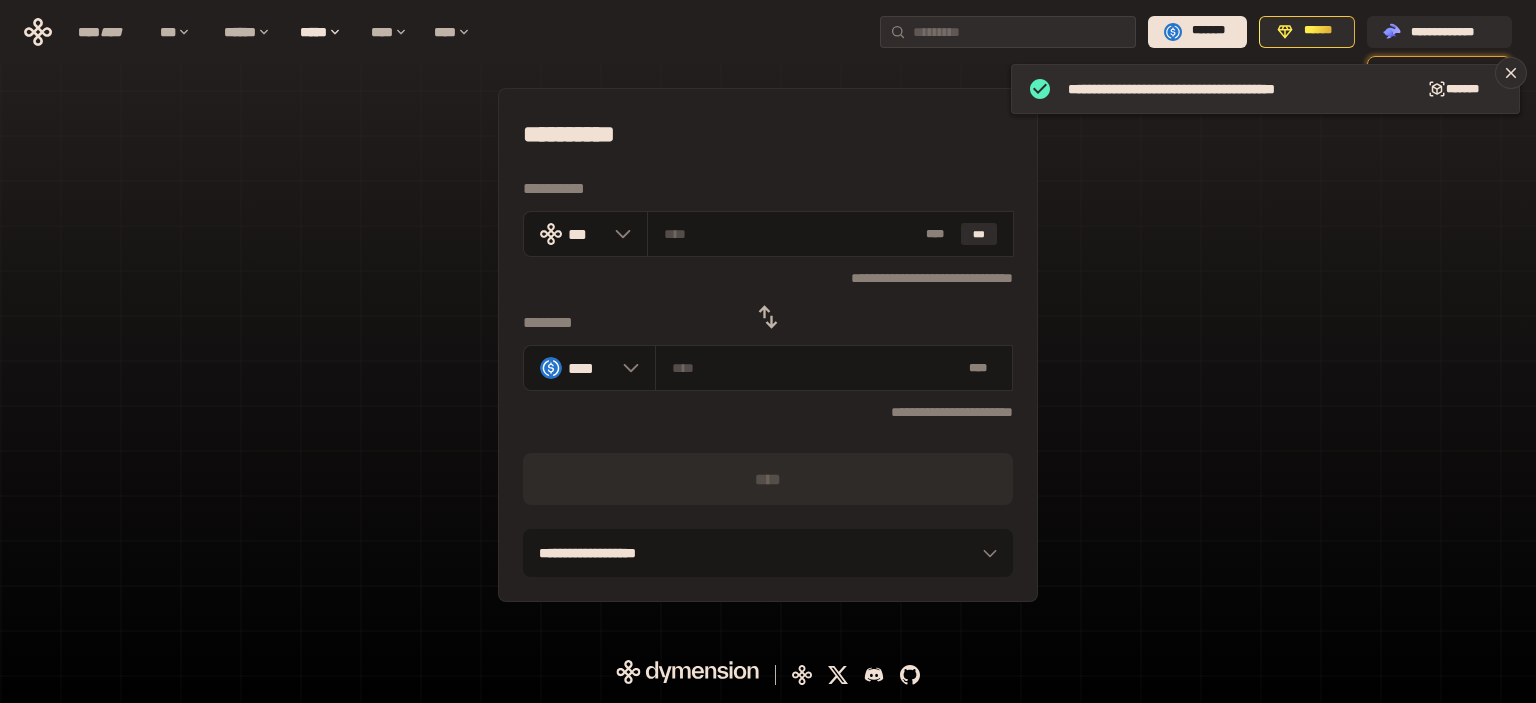 click 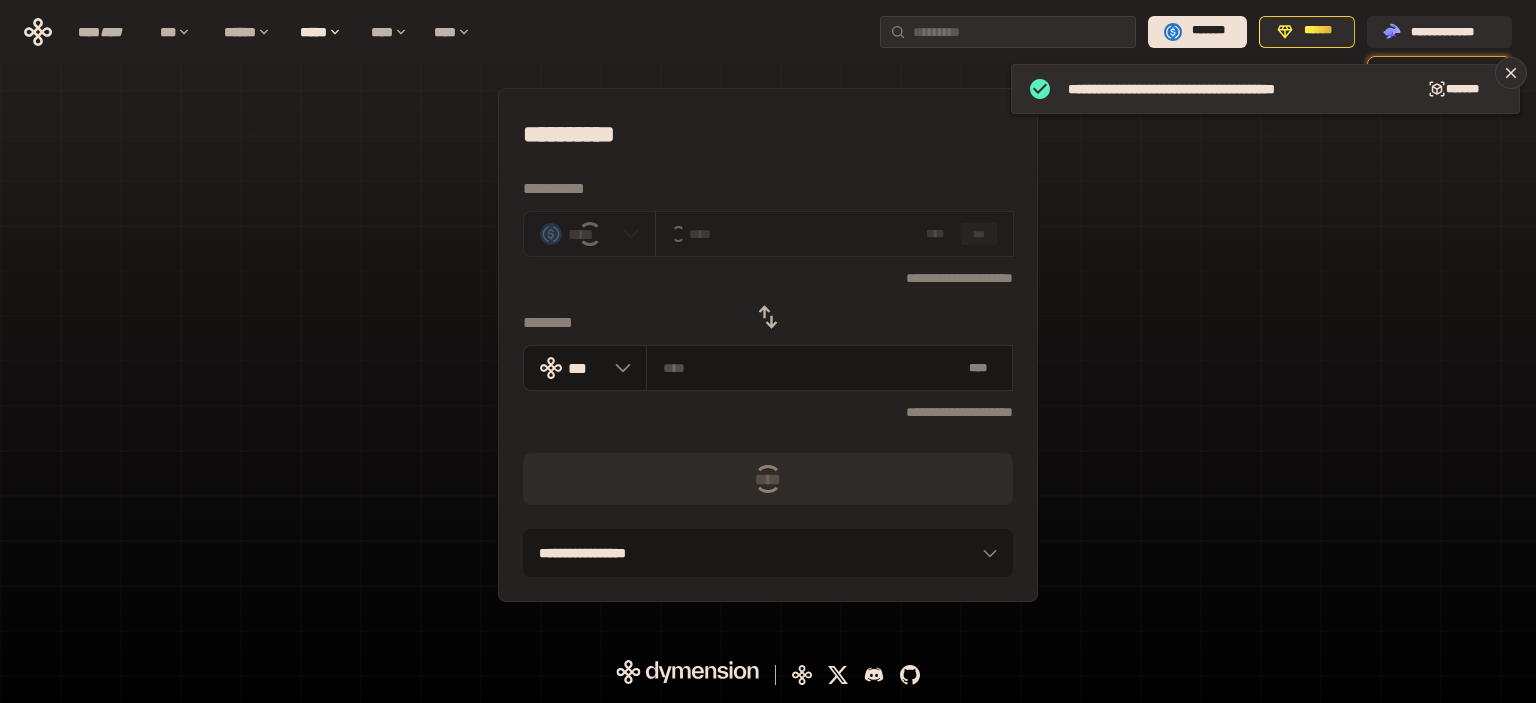 click on "***" at bounding box center [979, 234] 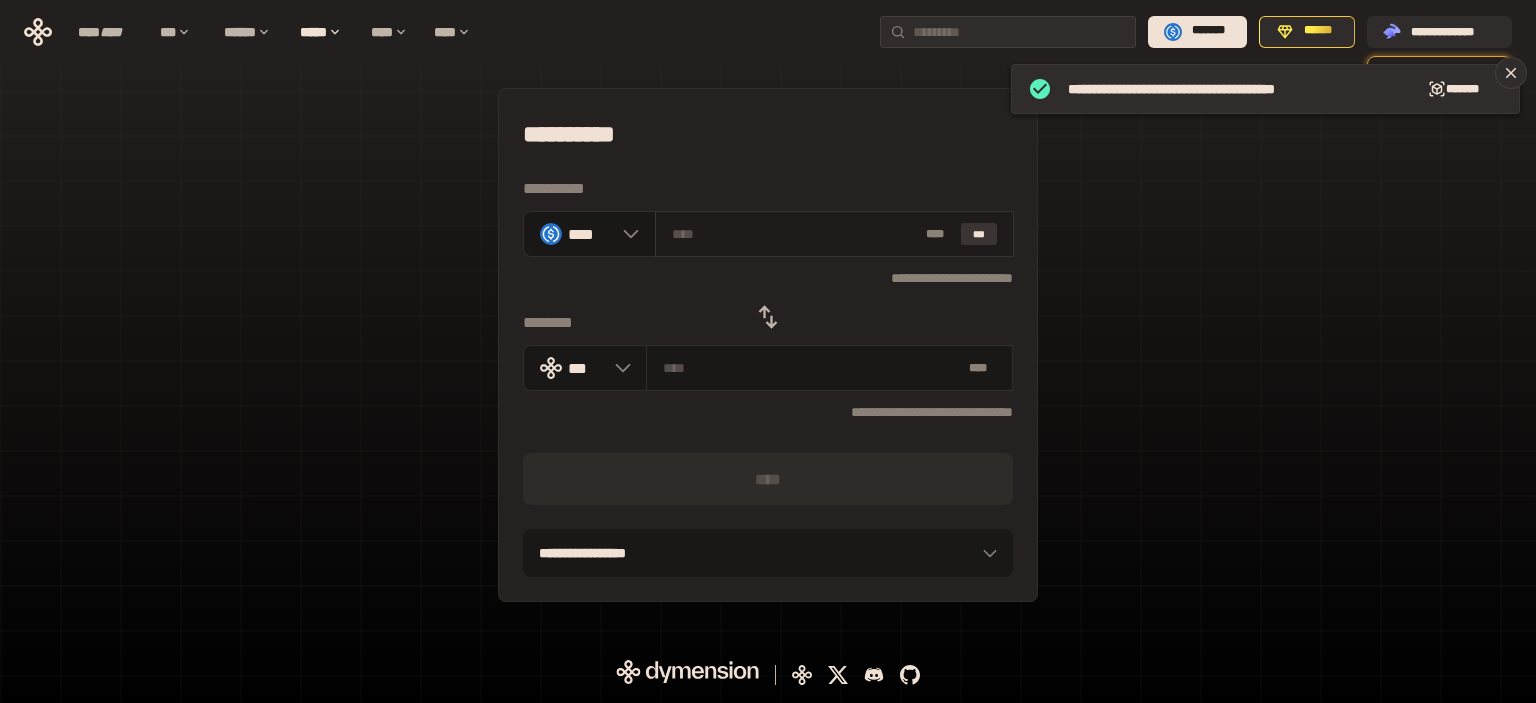 click on "***" at bounding box center (979, 234) 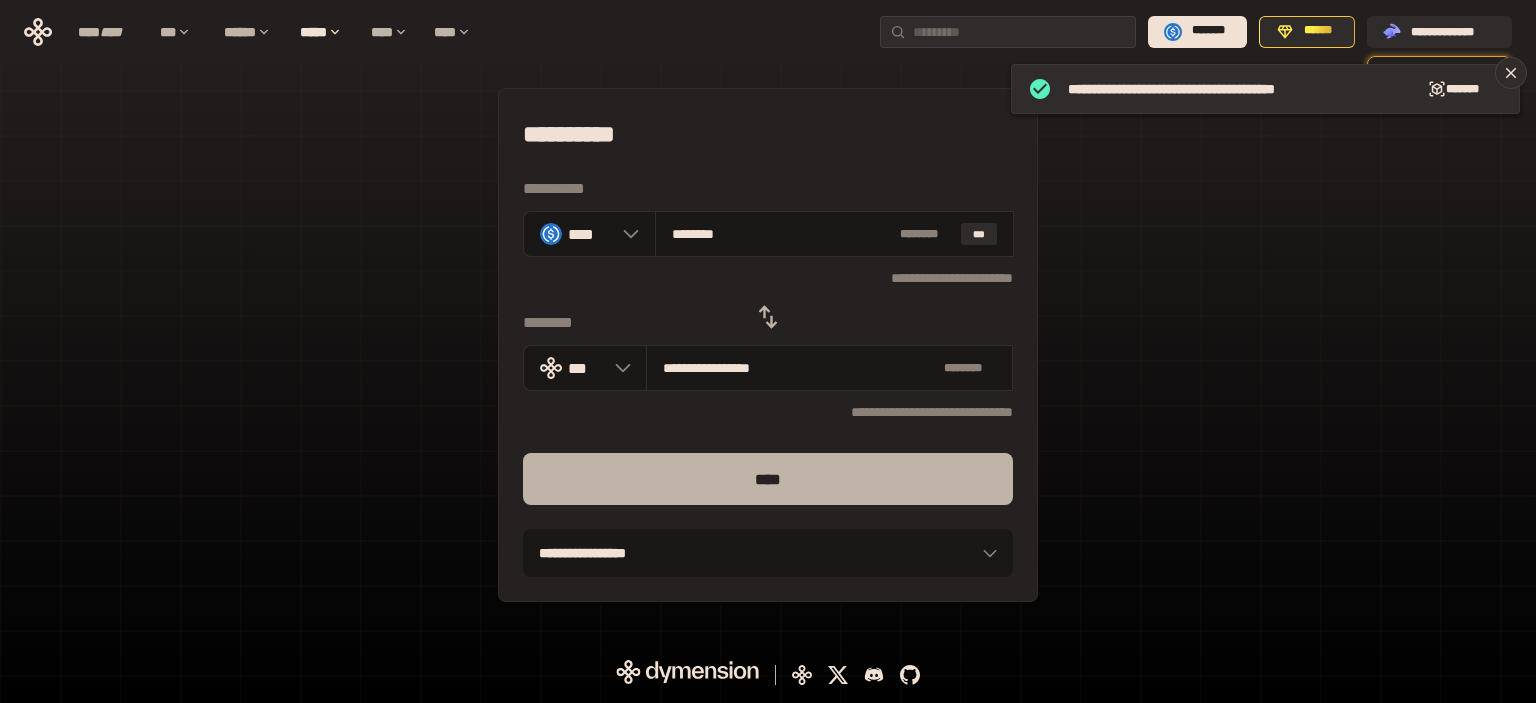 click on "****" at bounding box center [768, 479] 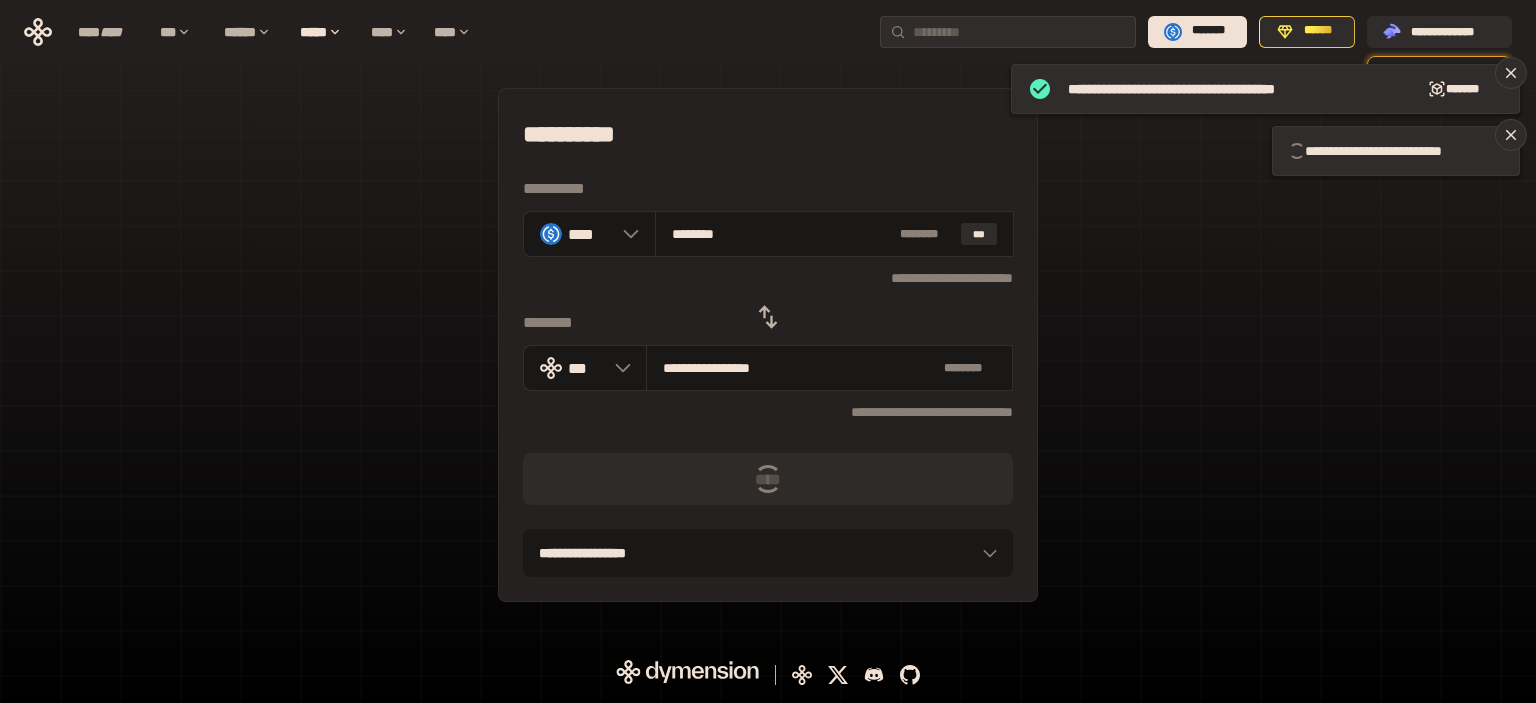 type 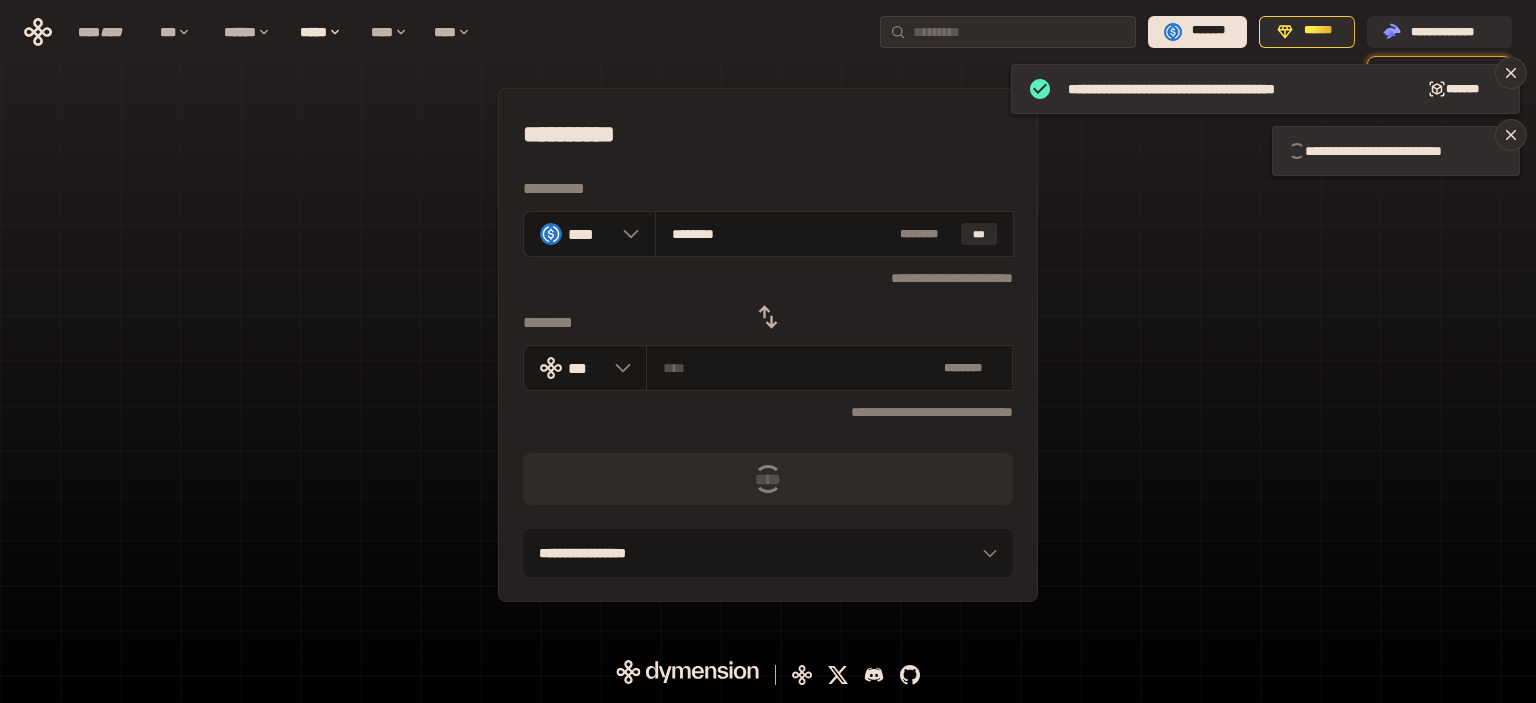type 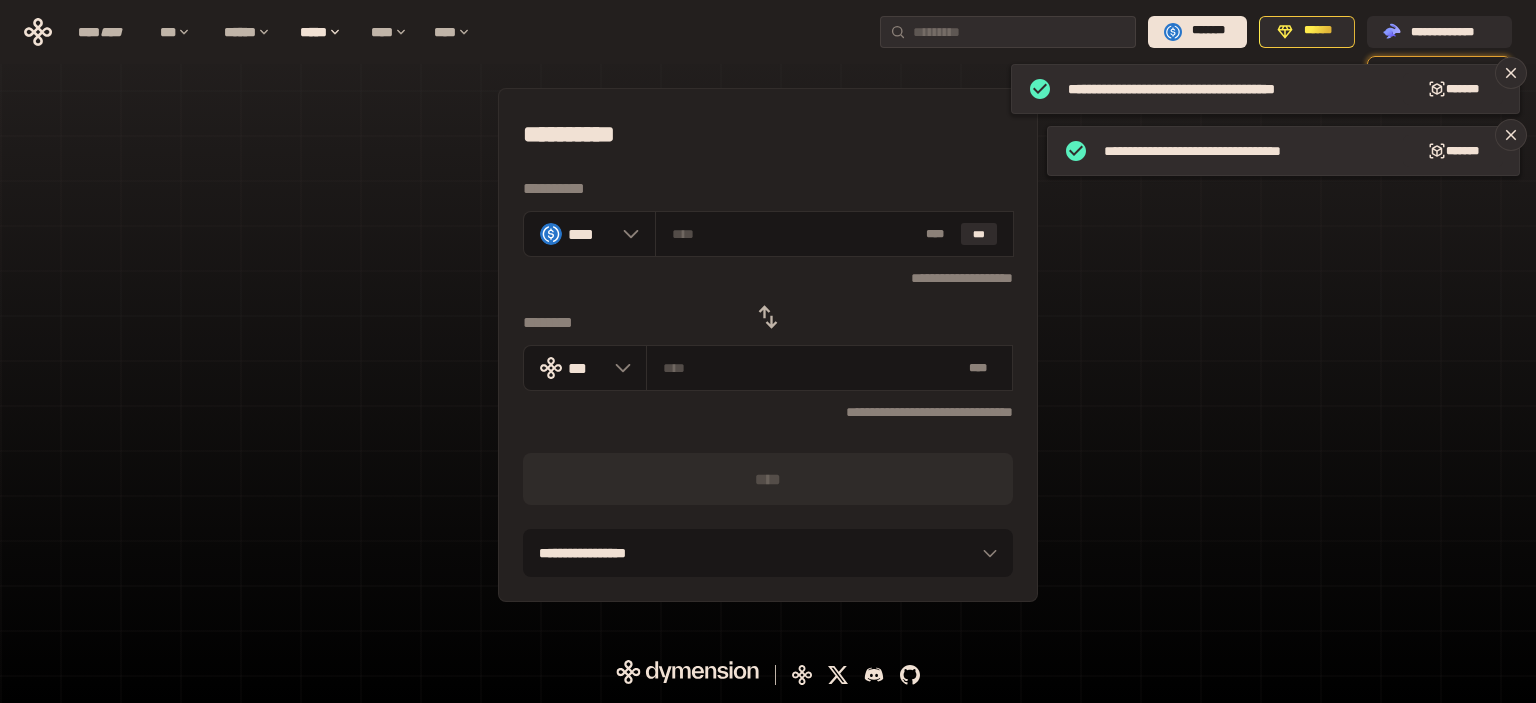 click 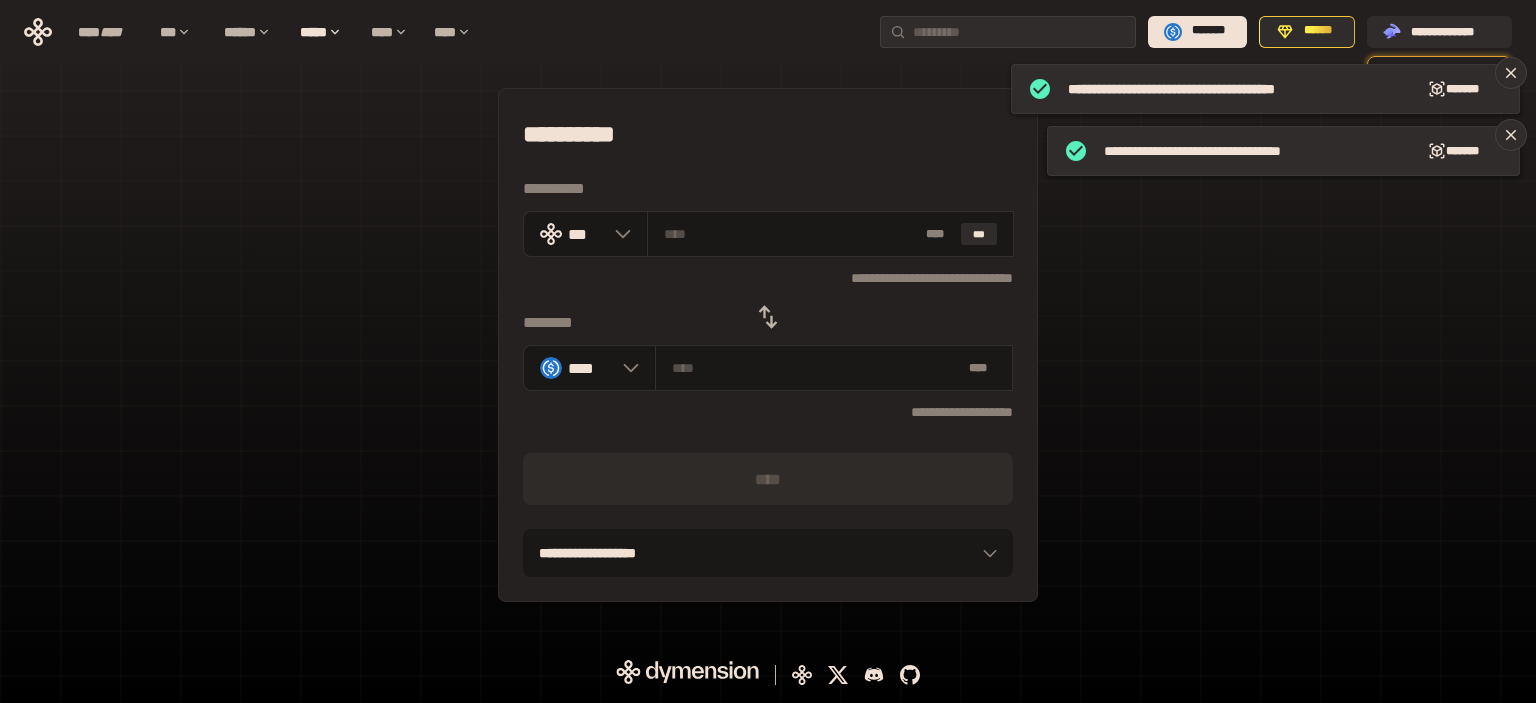 click on "**********" at bounding box center (768, 345) 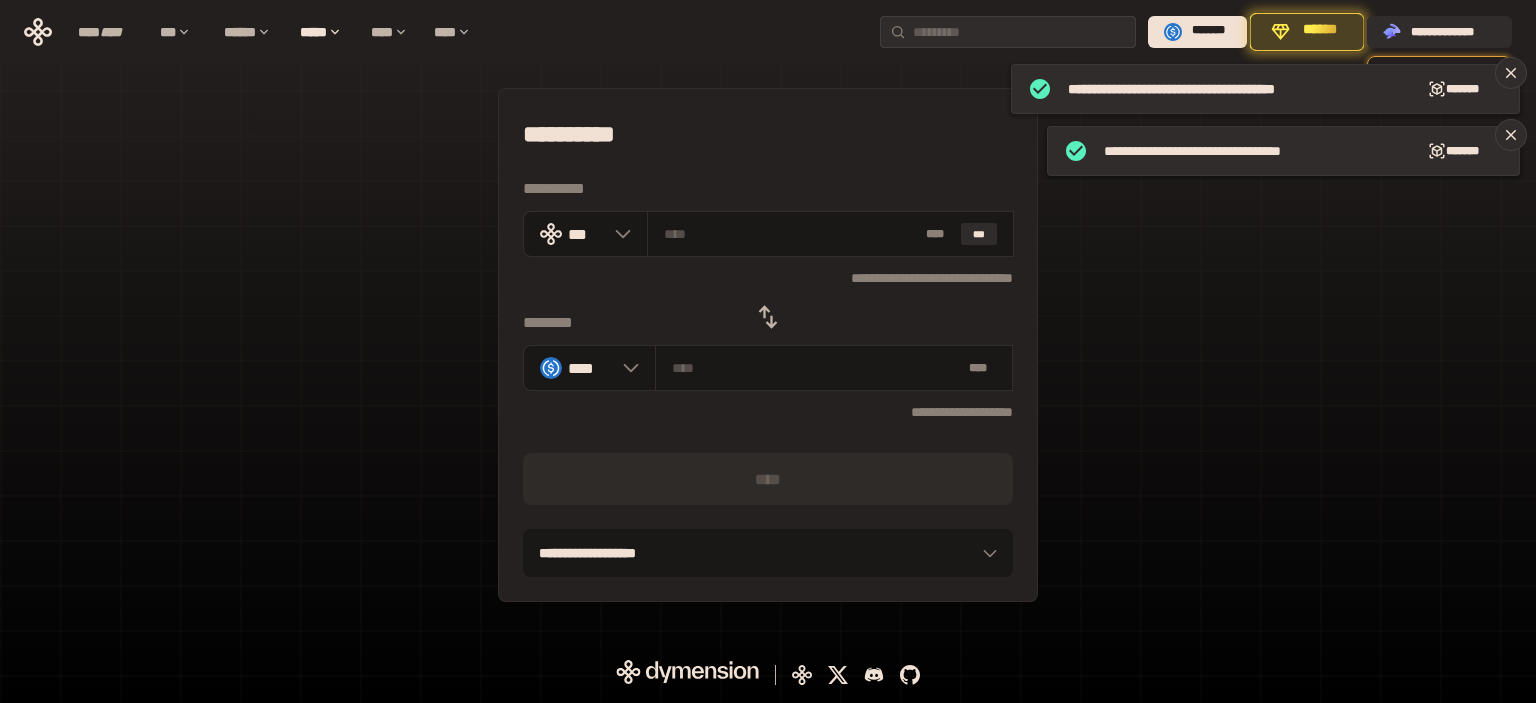 click on "**********" at bounding box center [768, 345] 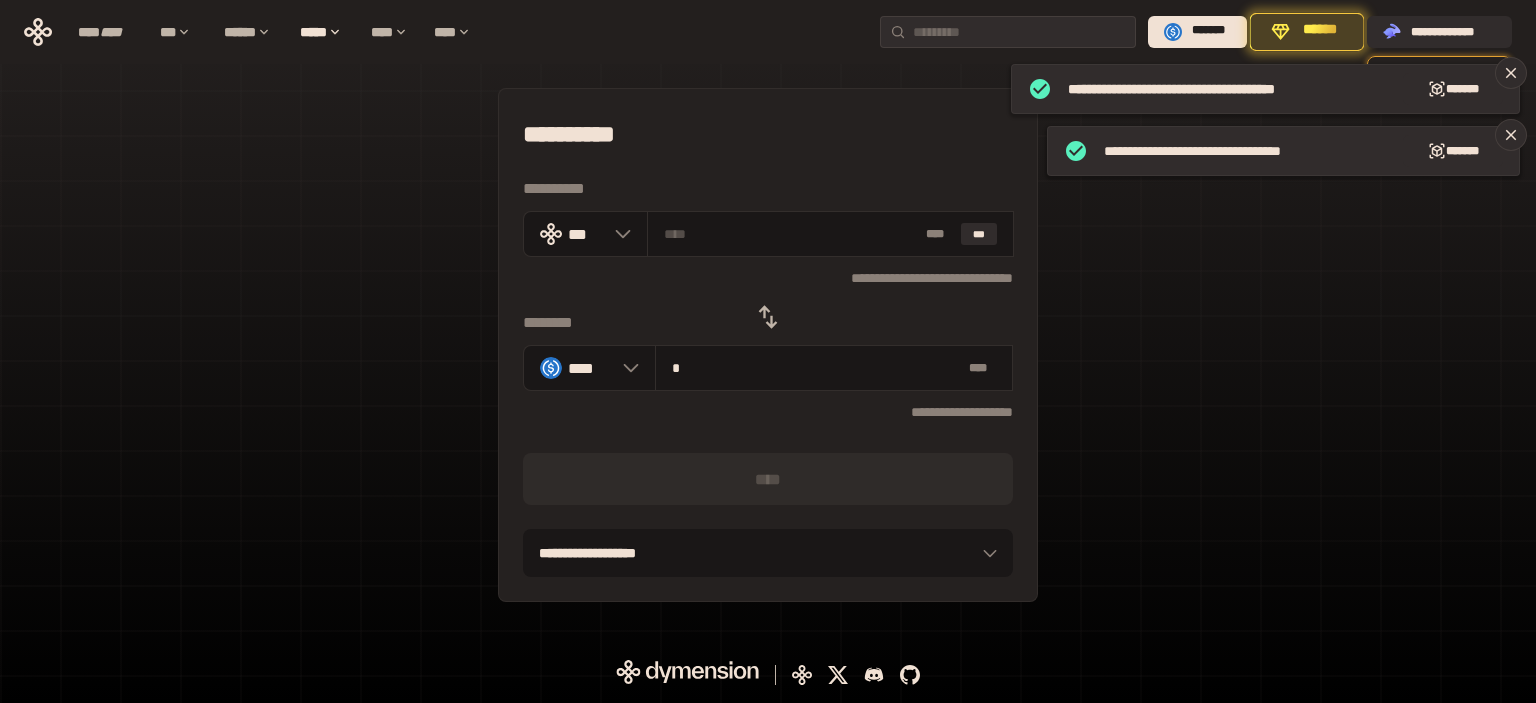 type on "**********" 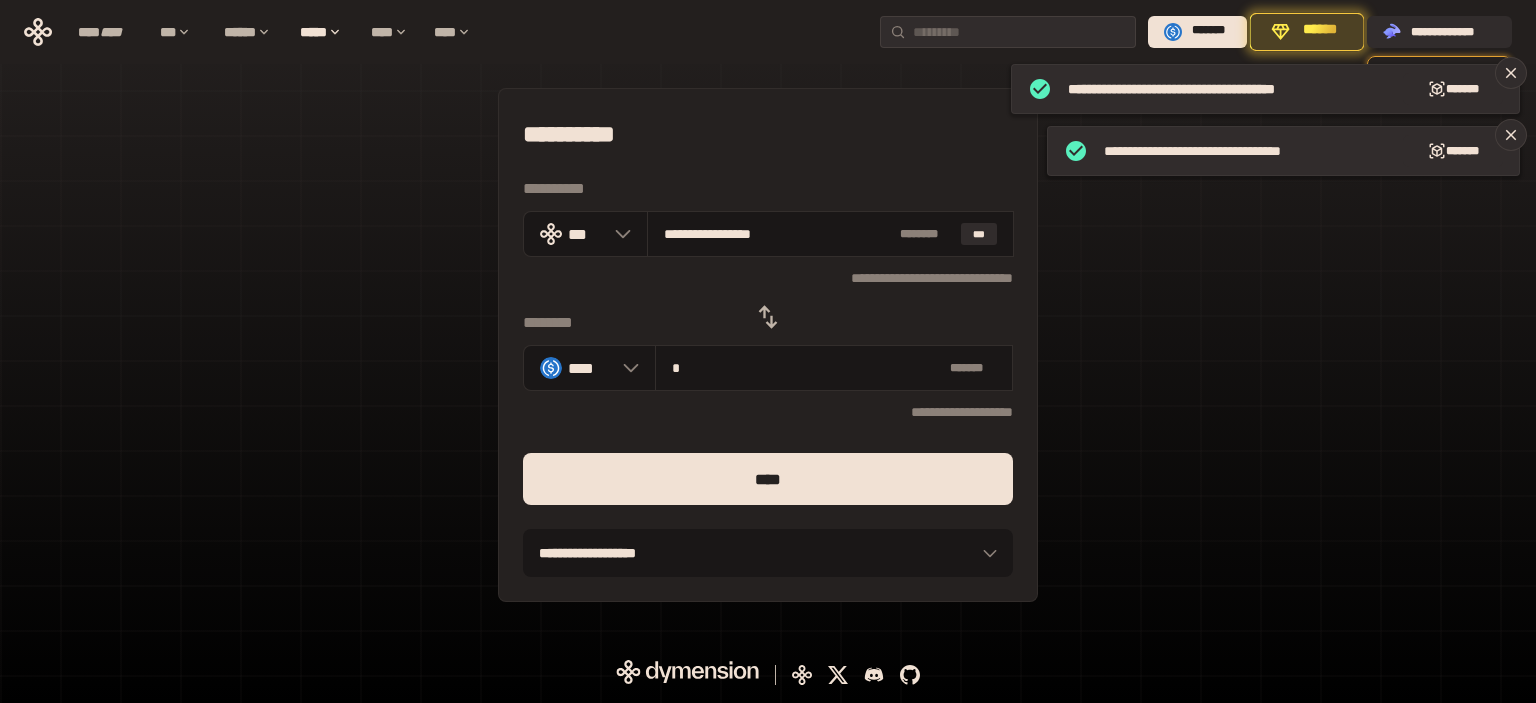 type on "**" 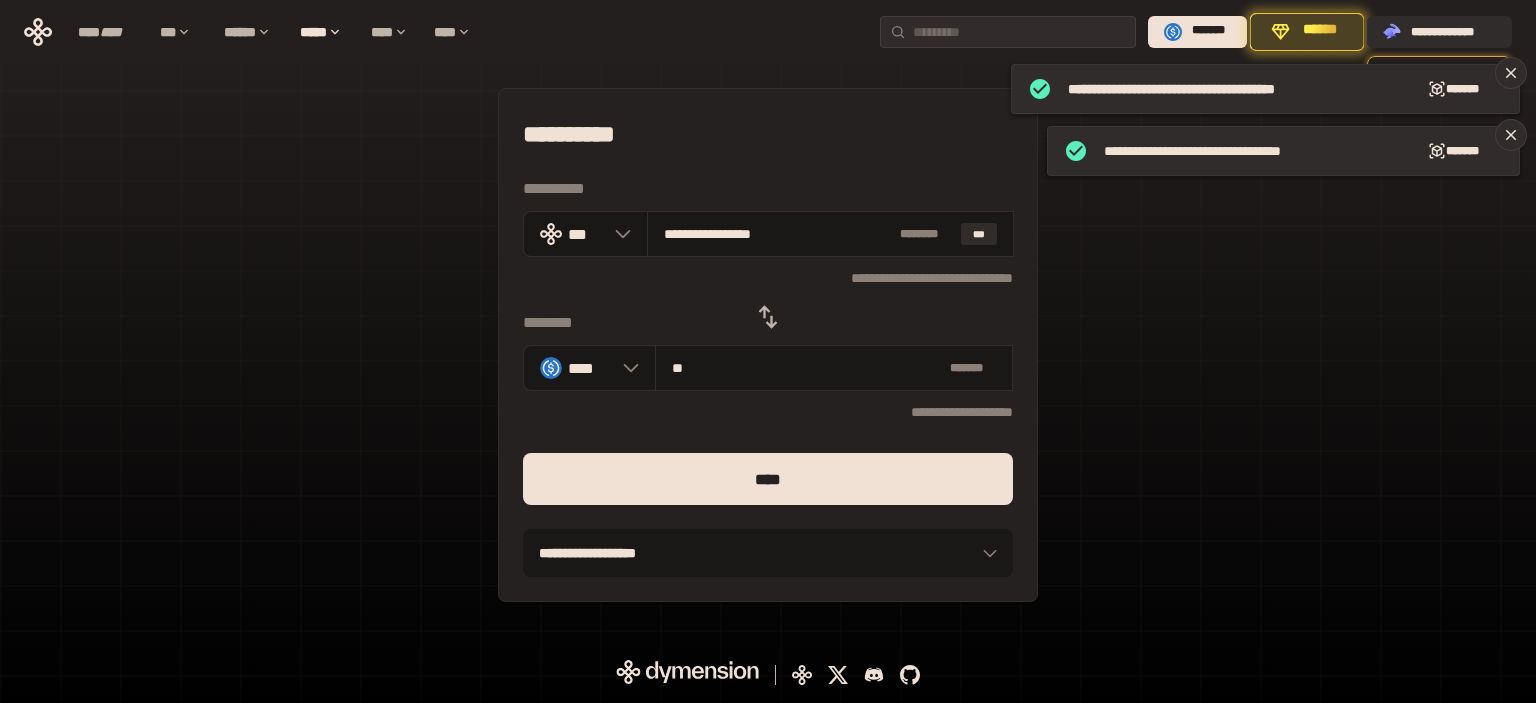 type on "**********" 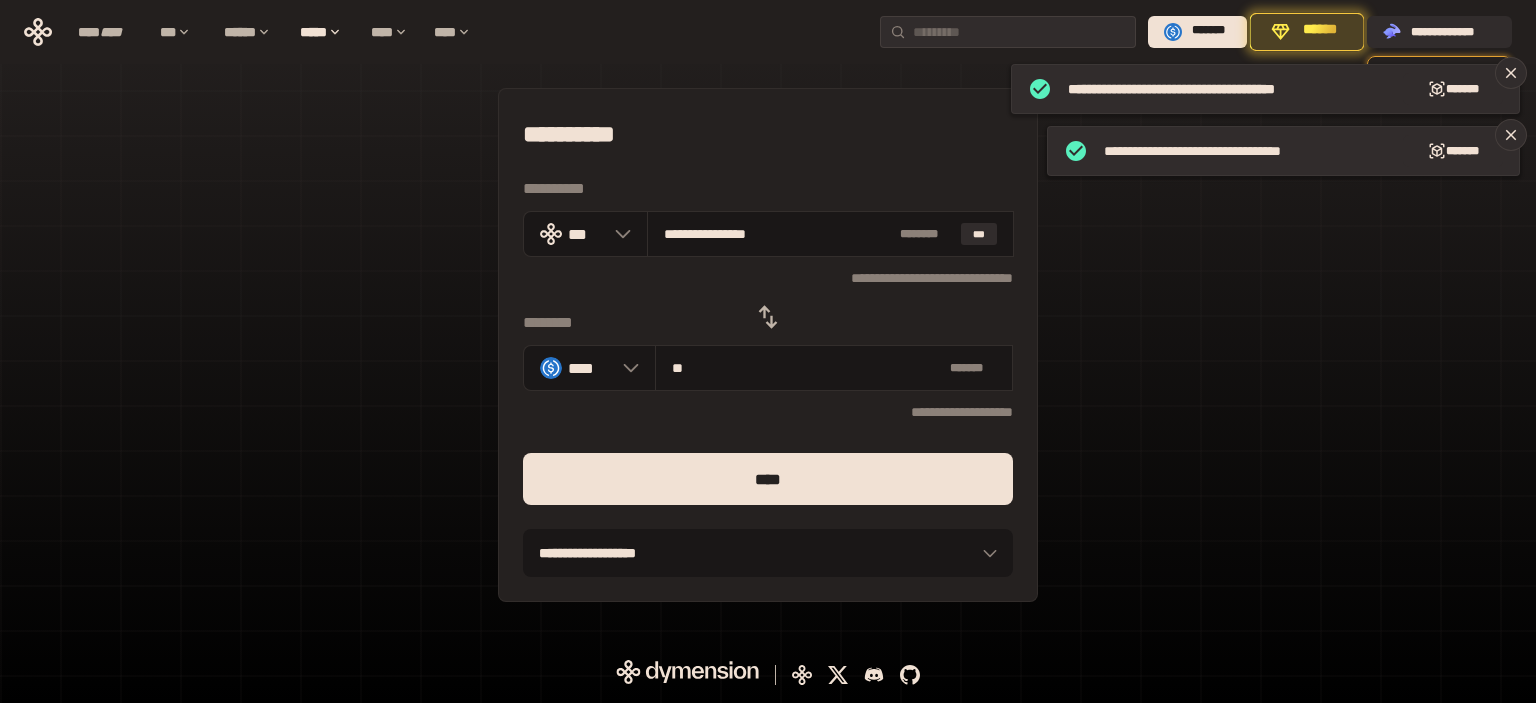 type on "**" 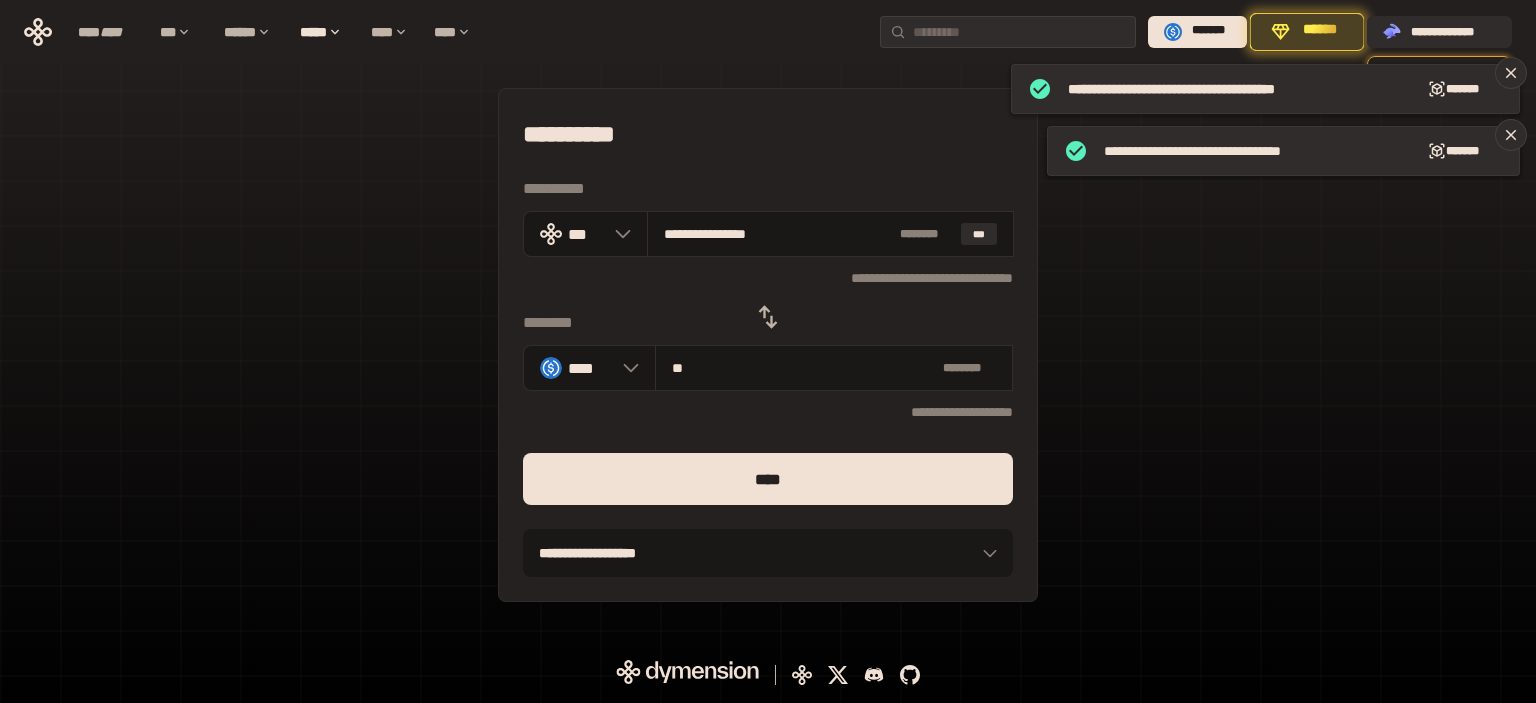 click on "****" at bounding box center (768, 479) 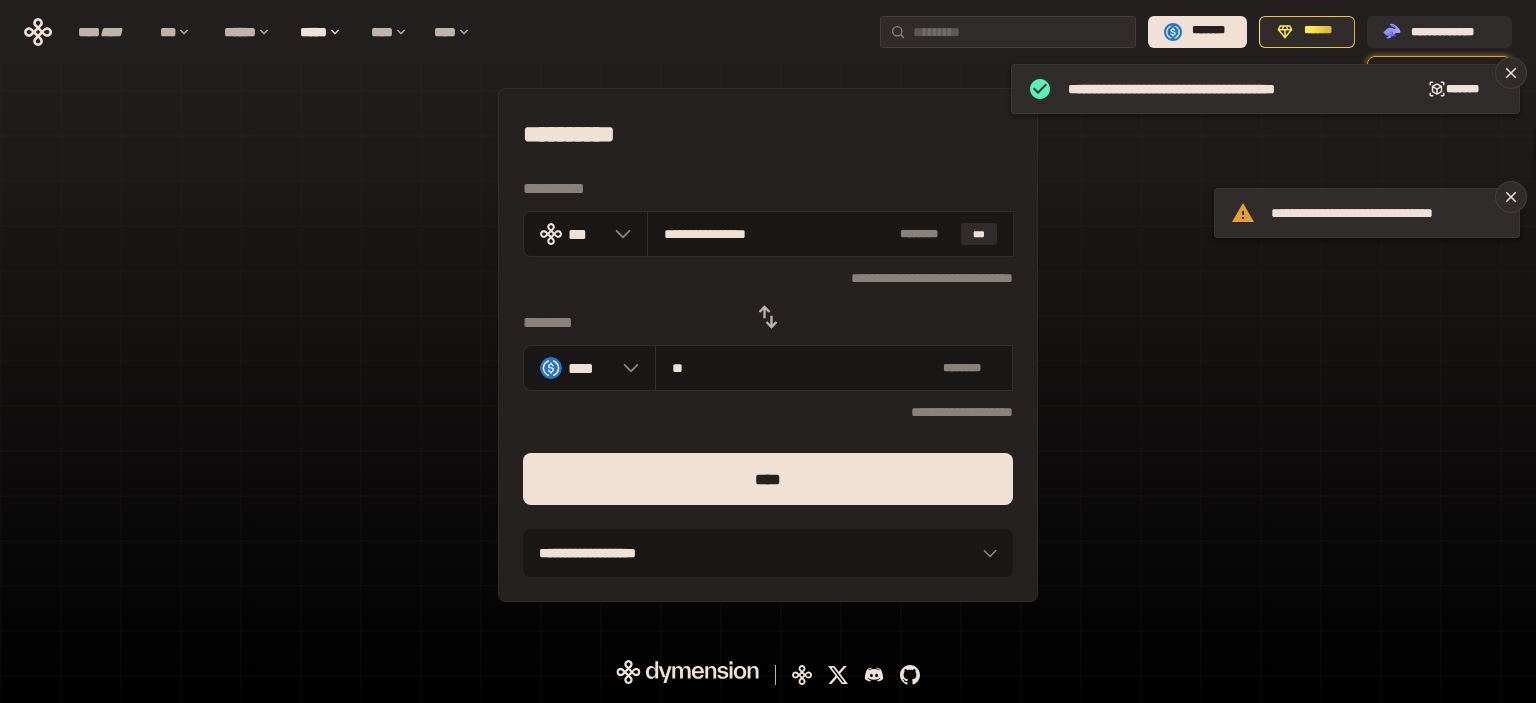 click on "**********" at bounding box center [768, 345] 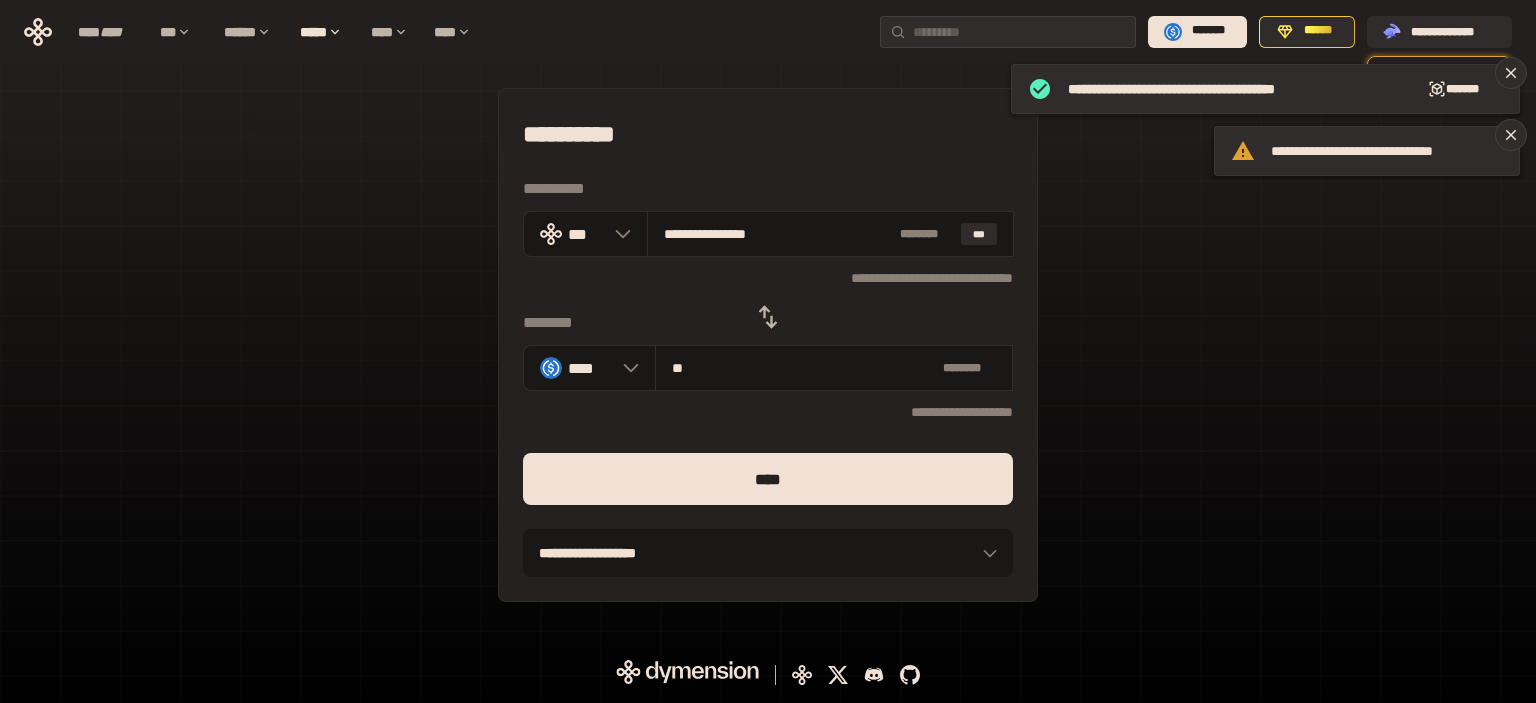 click on "**********" at bounding box center [768, 345] 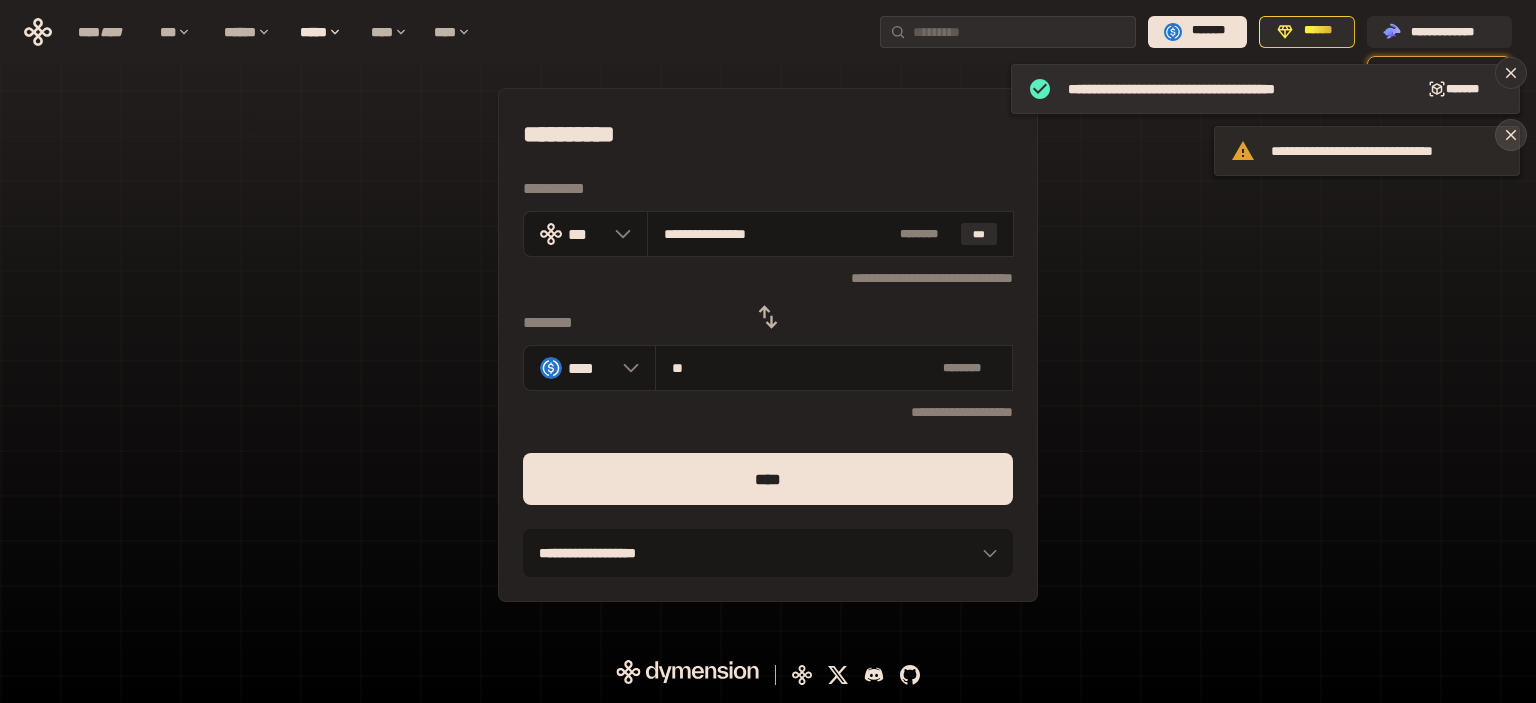 click 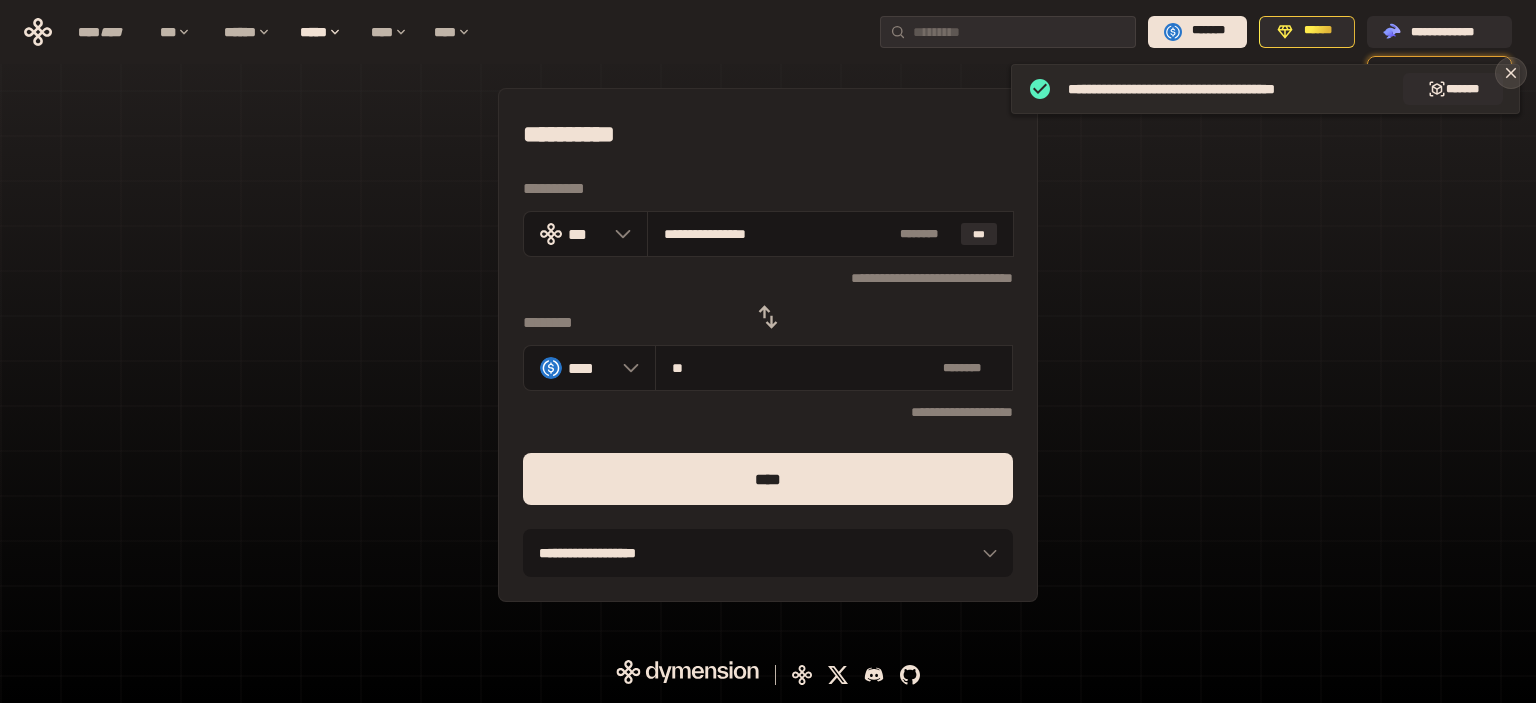 click 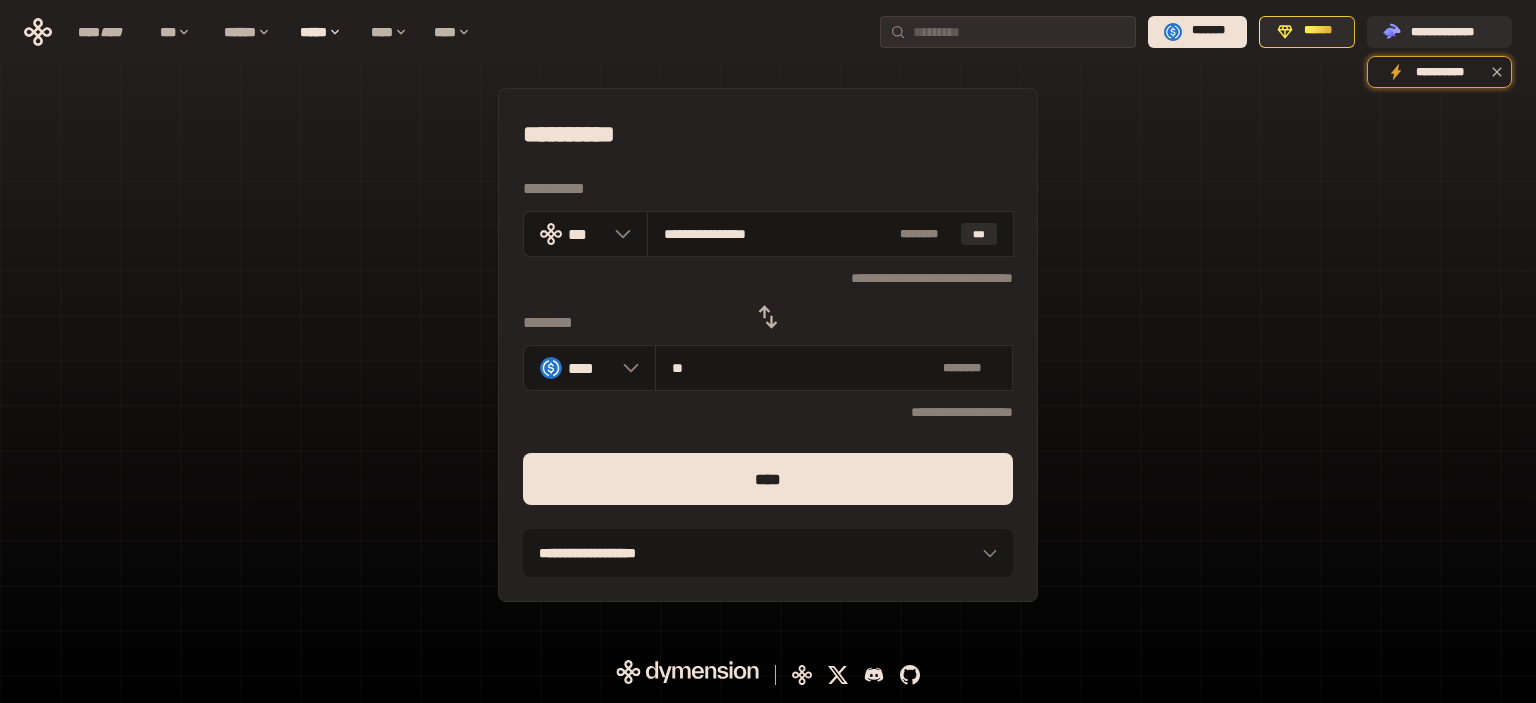 click on "**********" at bounding box center (768, 134) 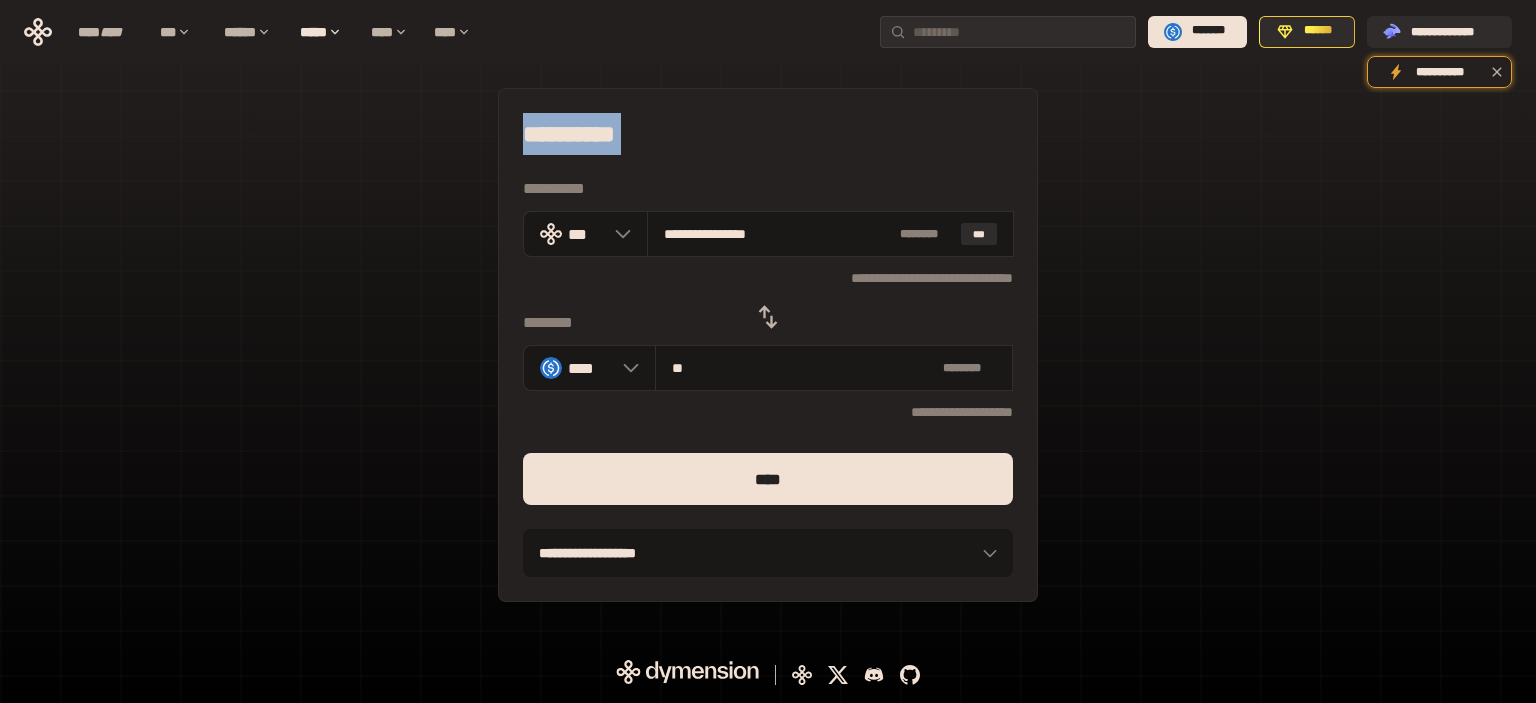 click on "**********" at bounding box center [768, 134] 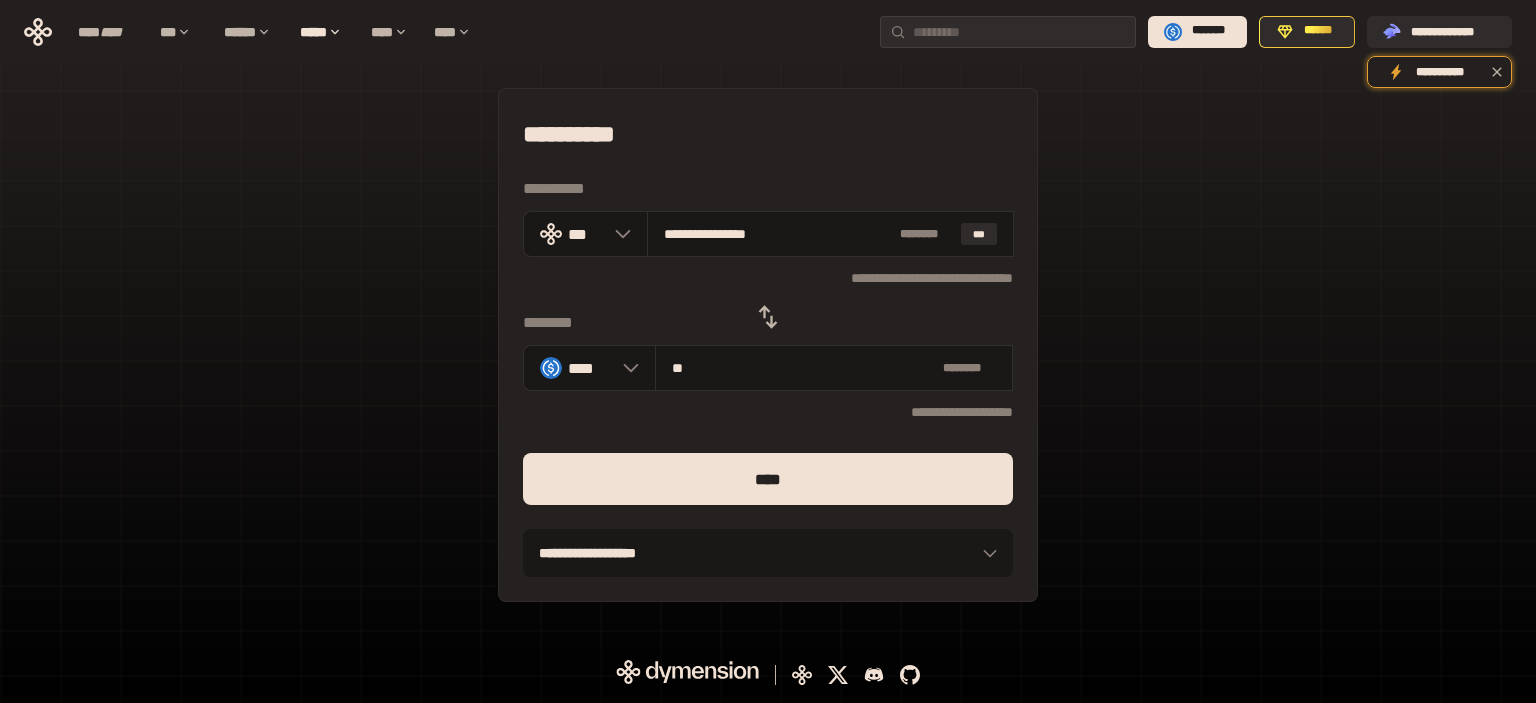 click at bounding box center [768, 317] 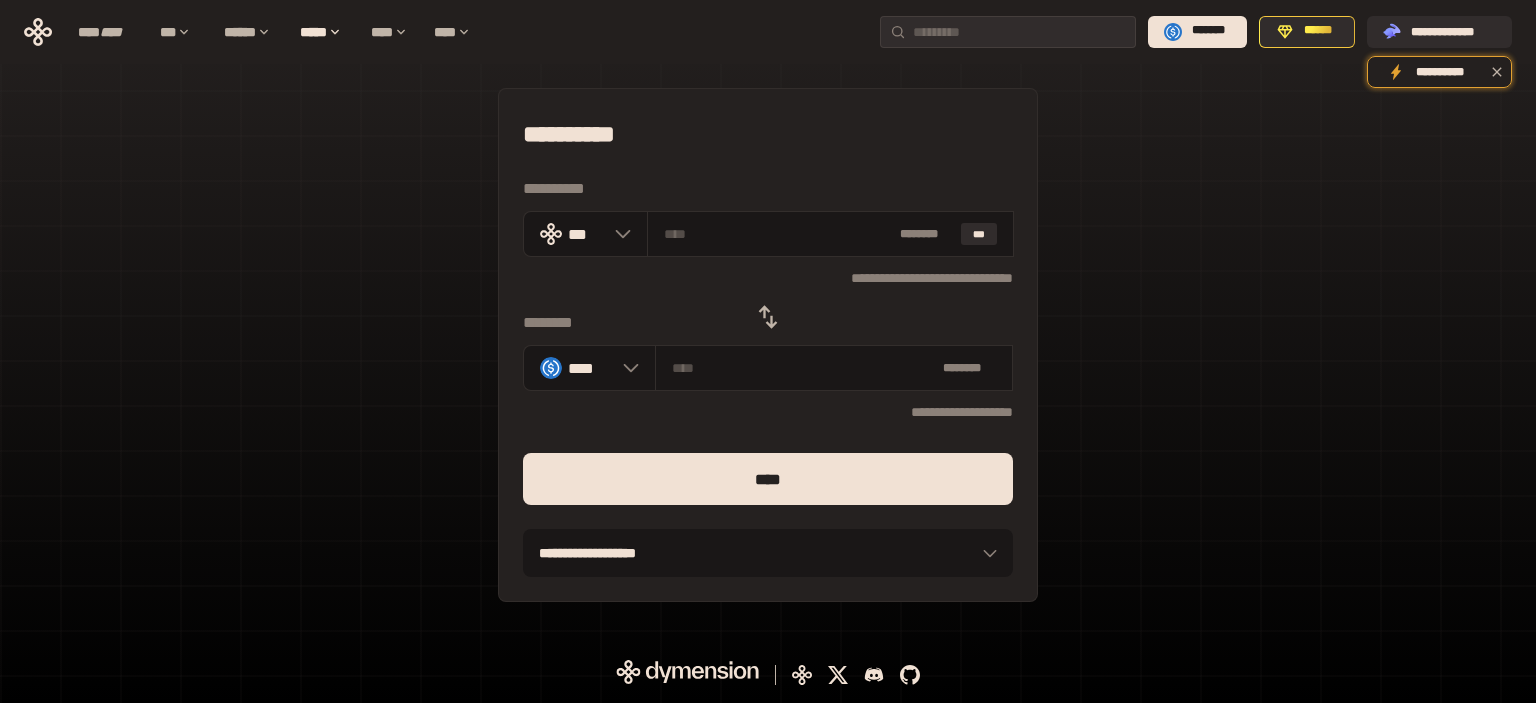click on "**********" at bounding box center (768, 134) 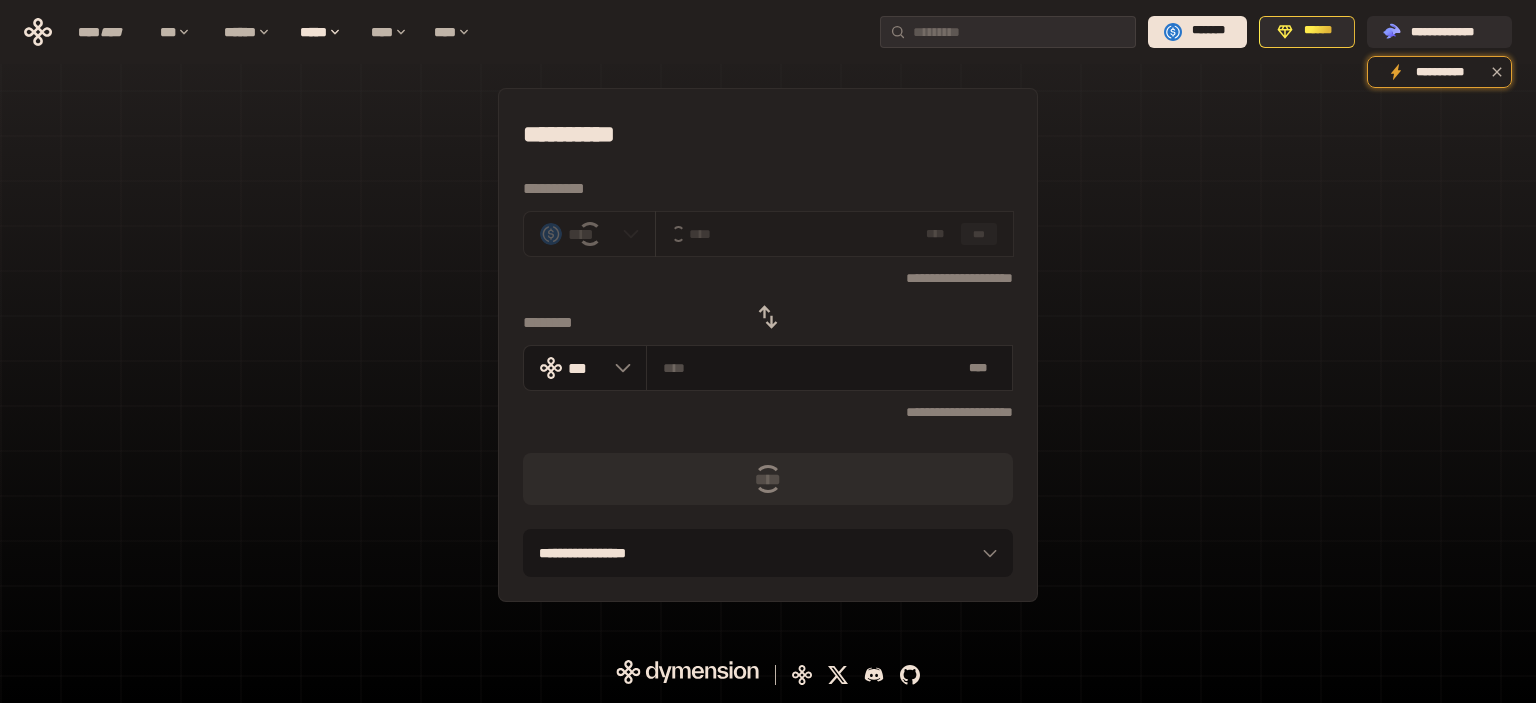 click on "**********" at bounding box center [768, 134] 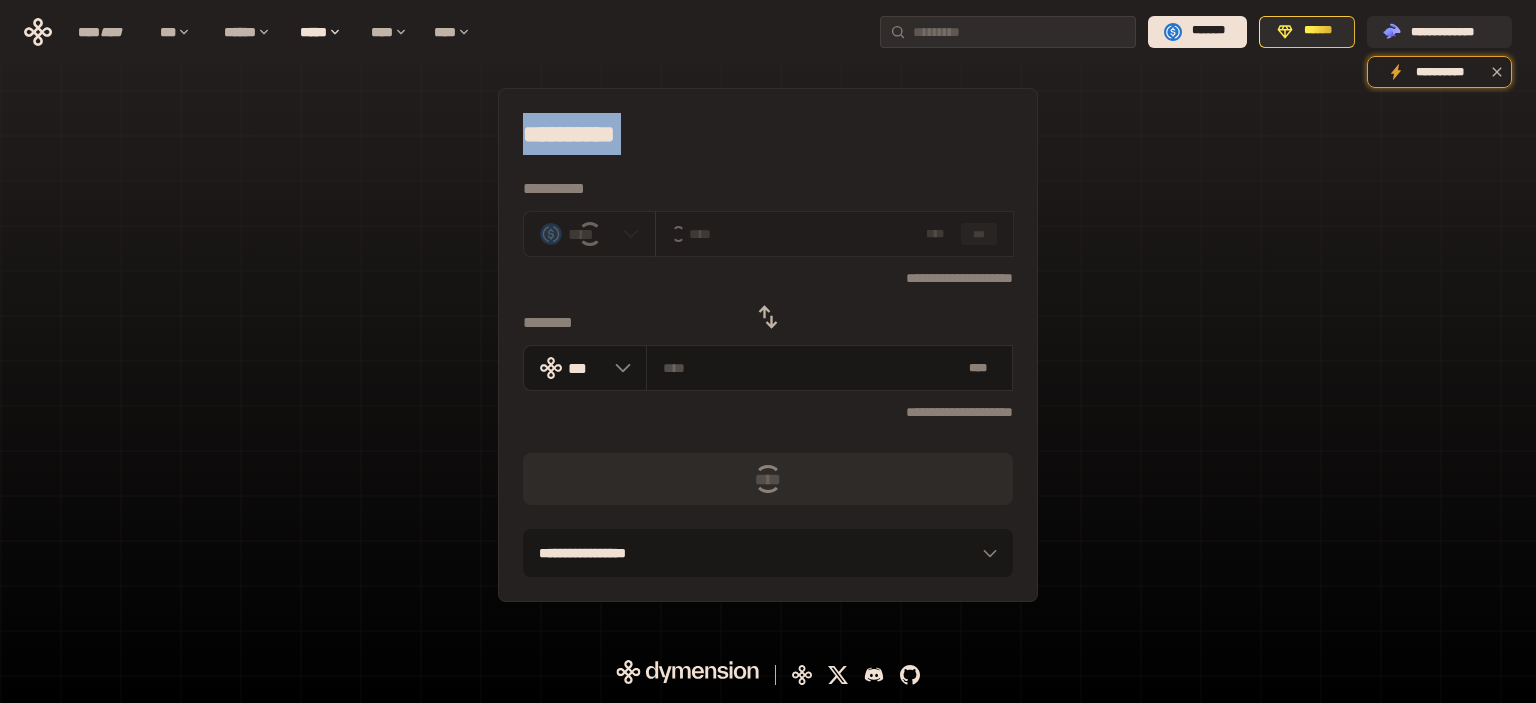 click on "**********" at bounding box center (768, 134) 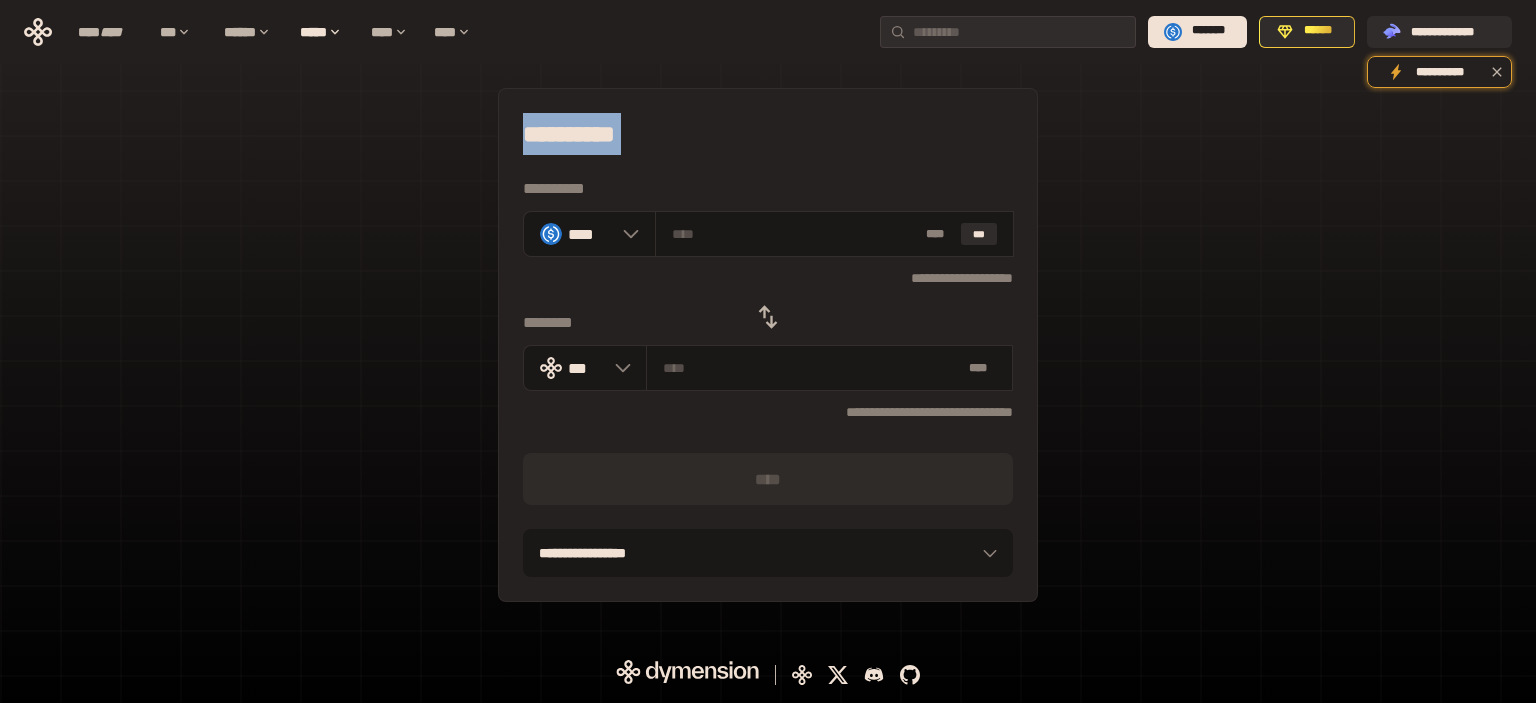 click on "**********" at bounding box center [768, 134] 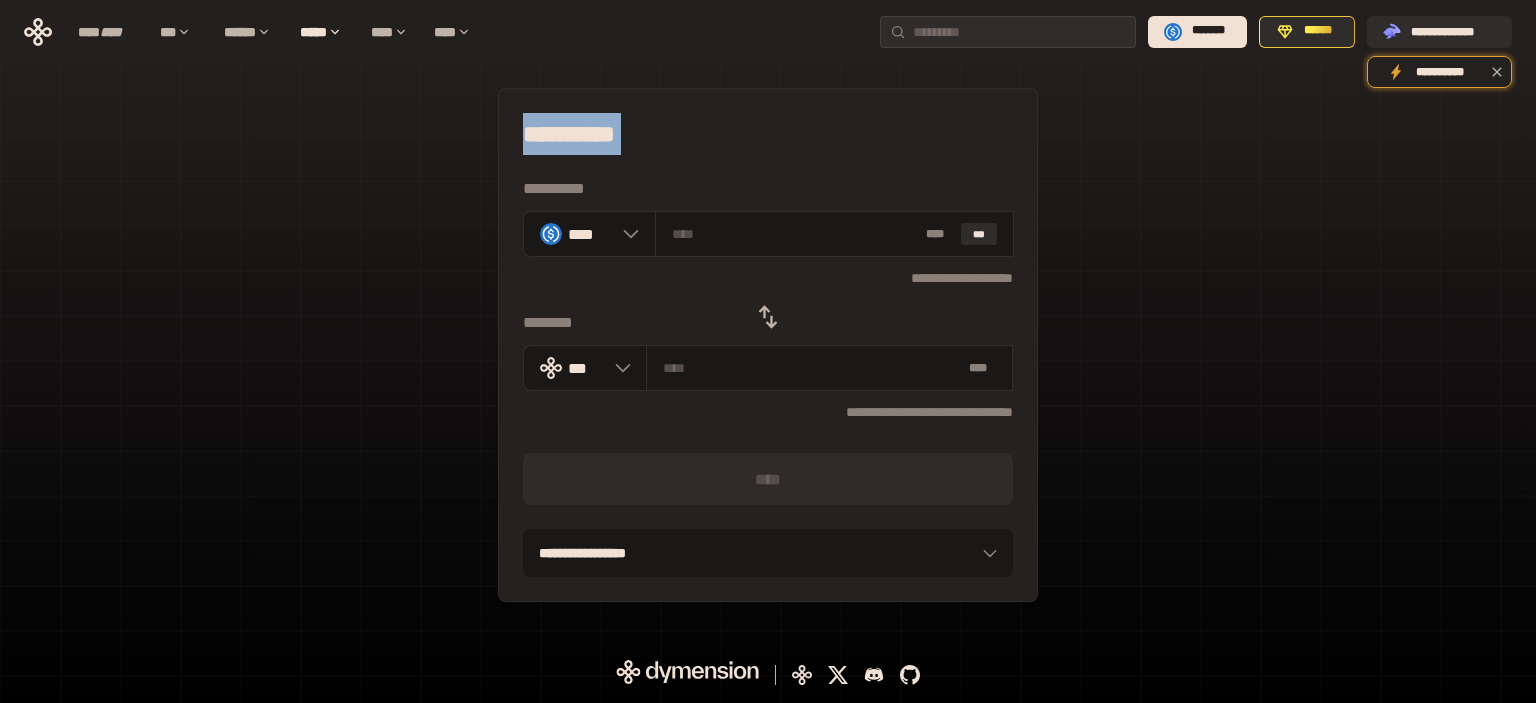 click 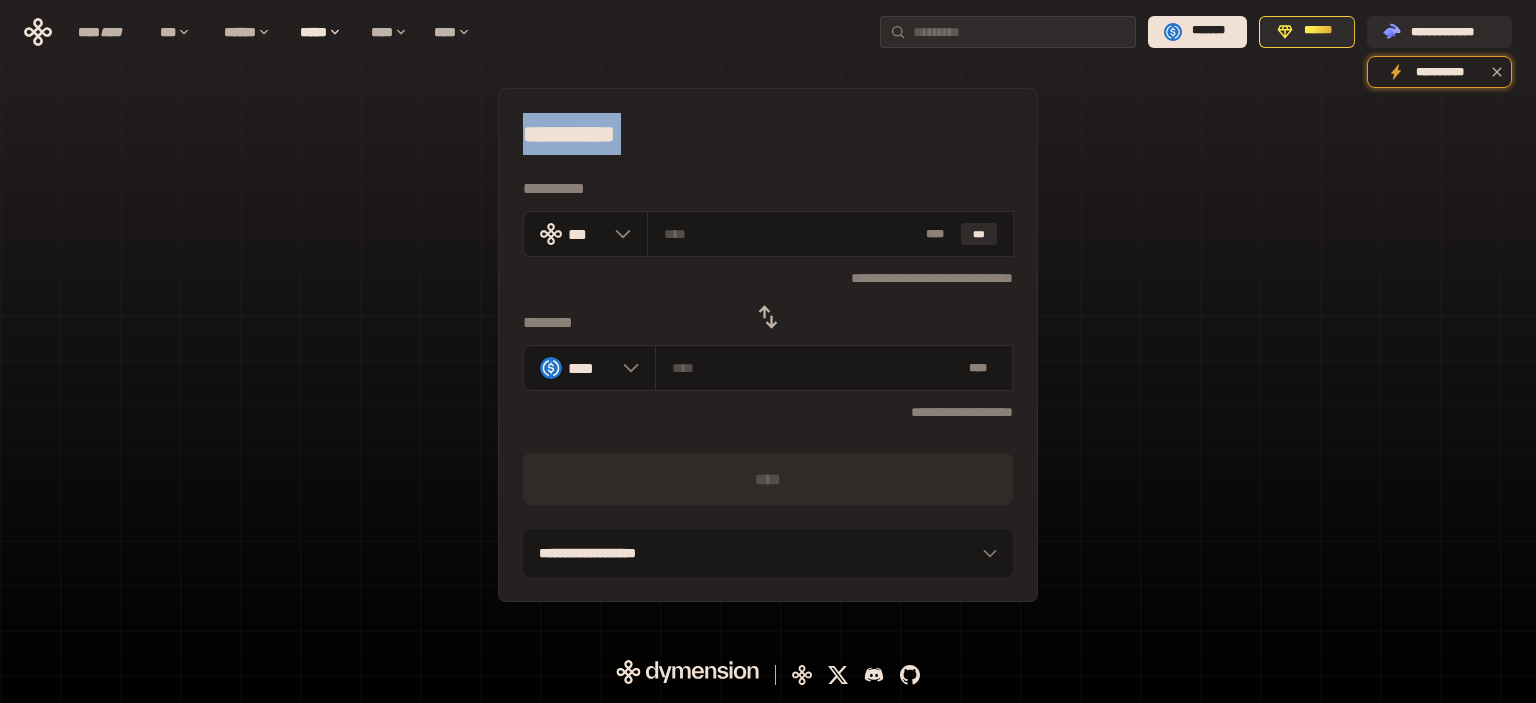 click on "**********" at bounding box center [768, 134] 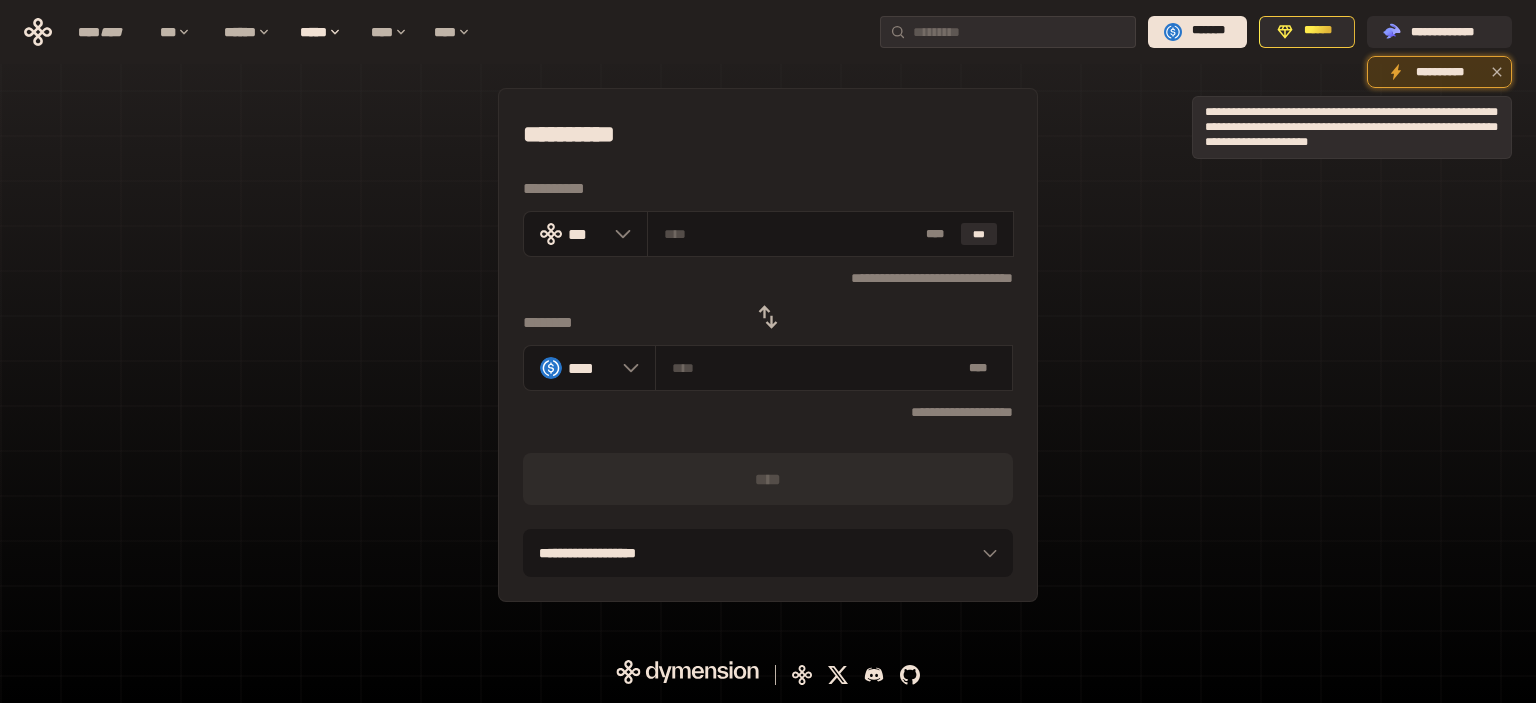 click on "**********" at bounding box center (1439, 72) 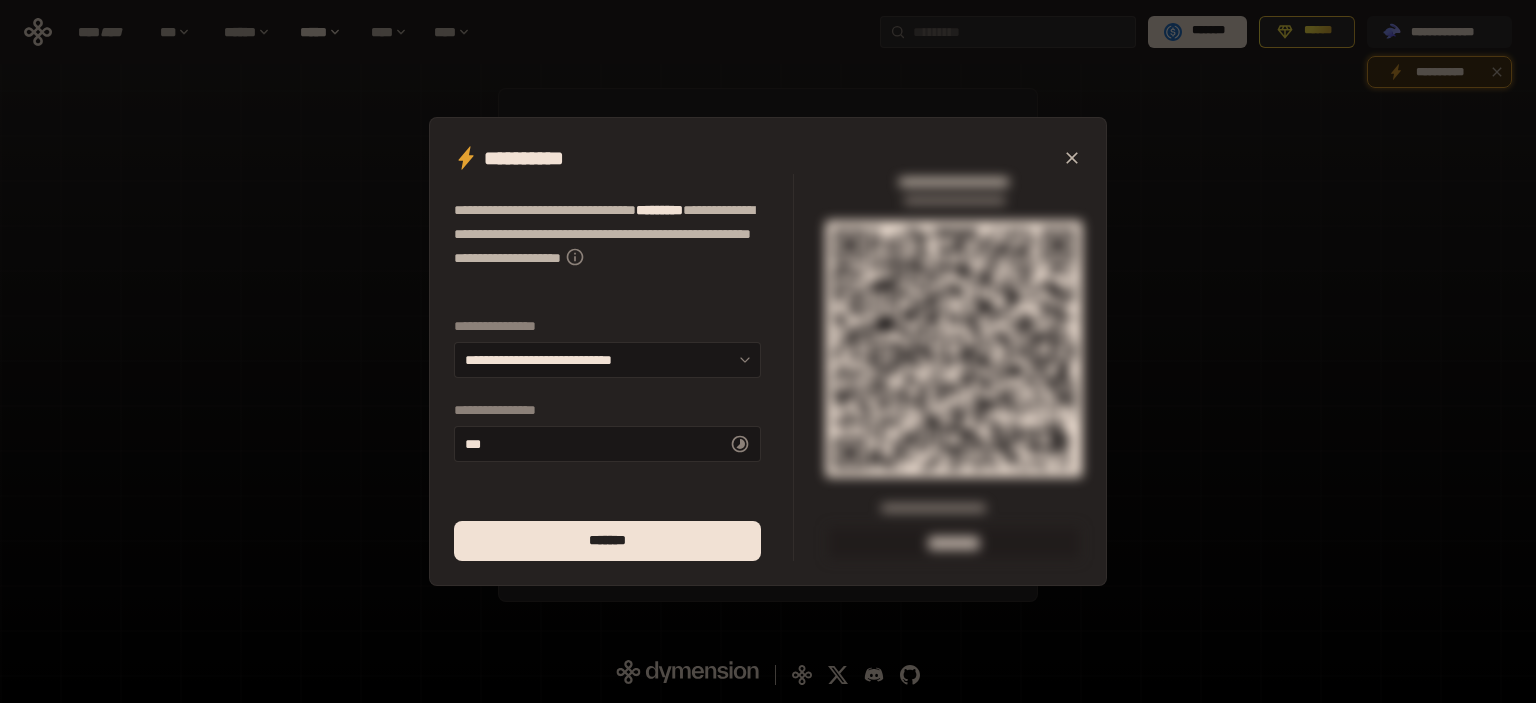 type 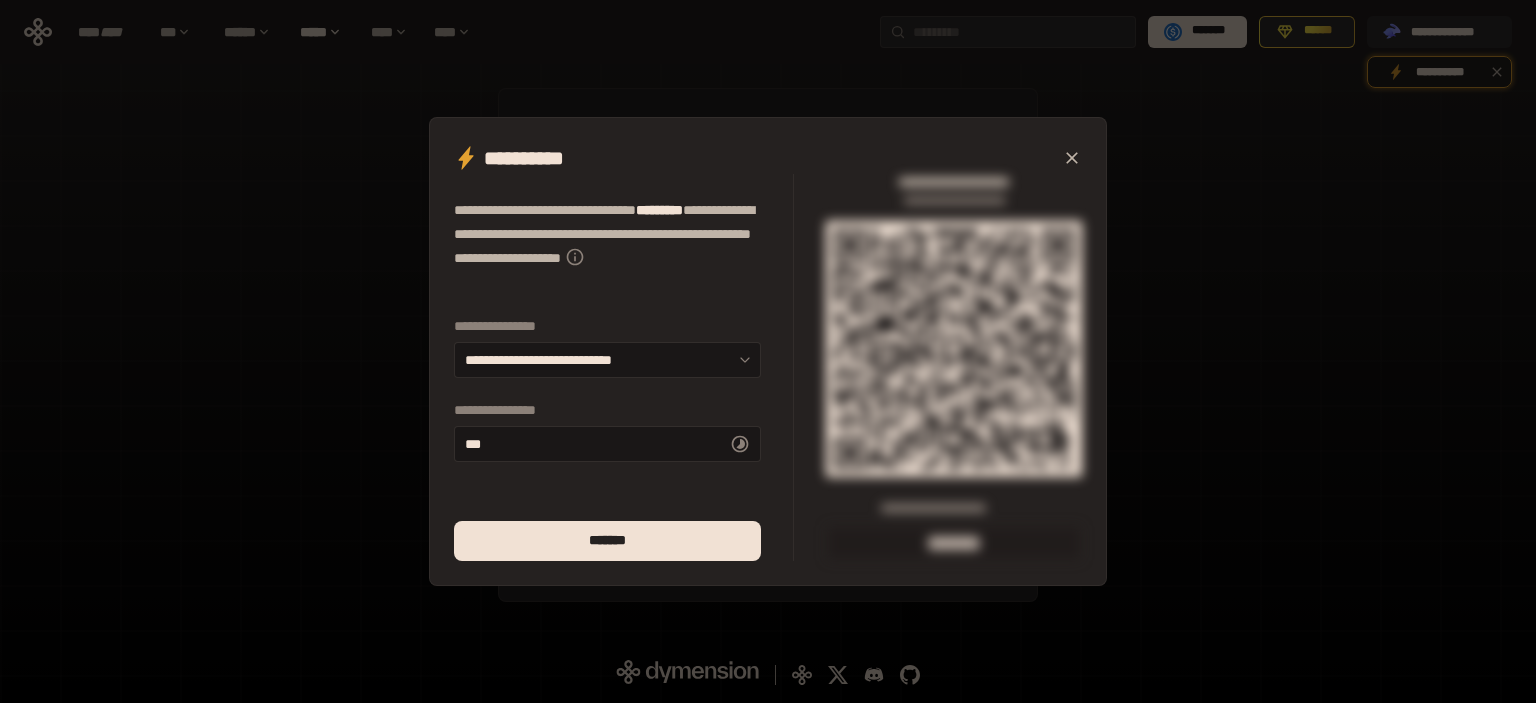 click on "**********" at bounding box center [607, 360] 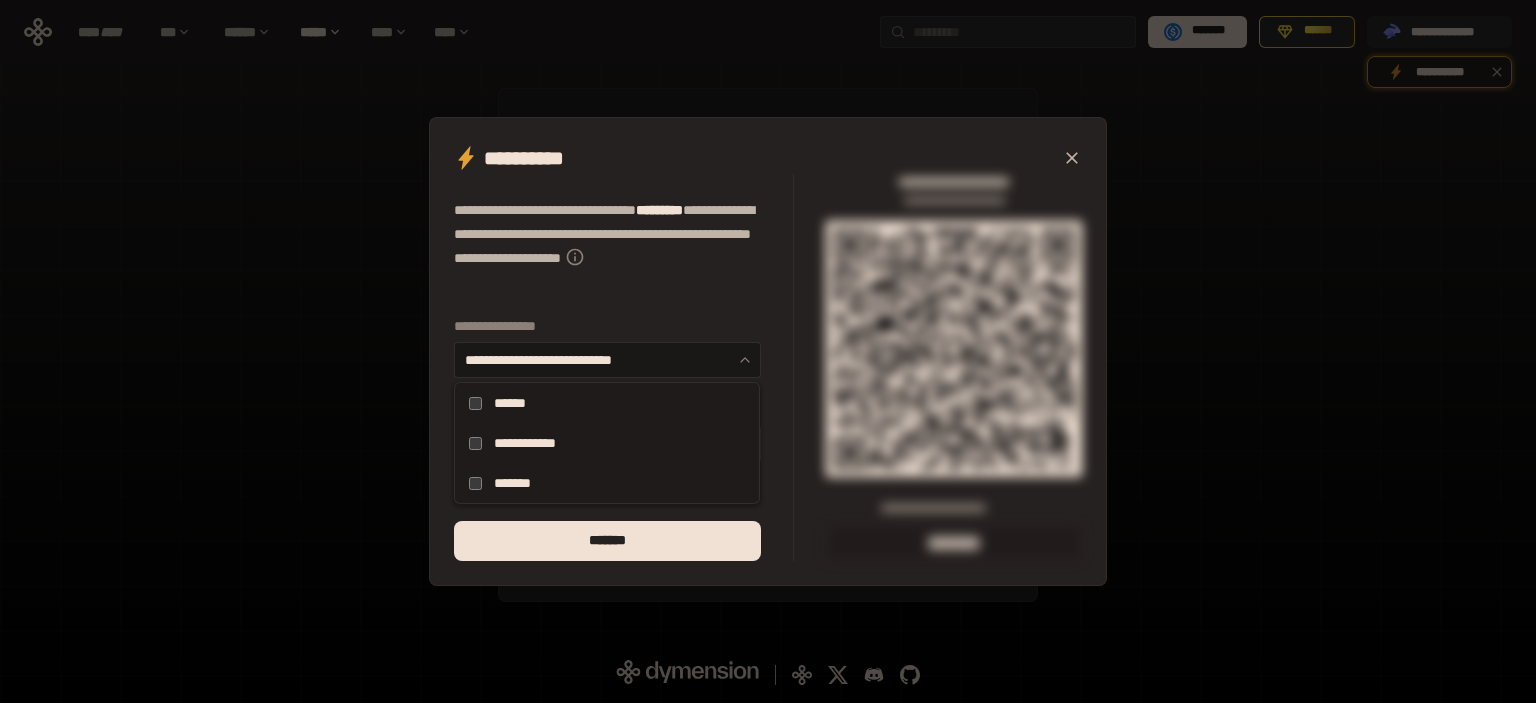 click on "**********" at bounding box center [768, 351] 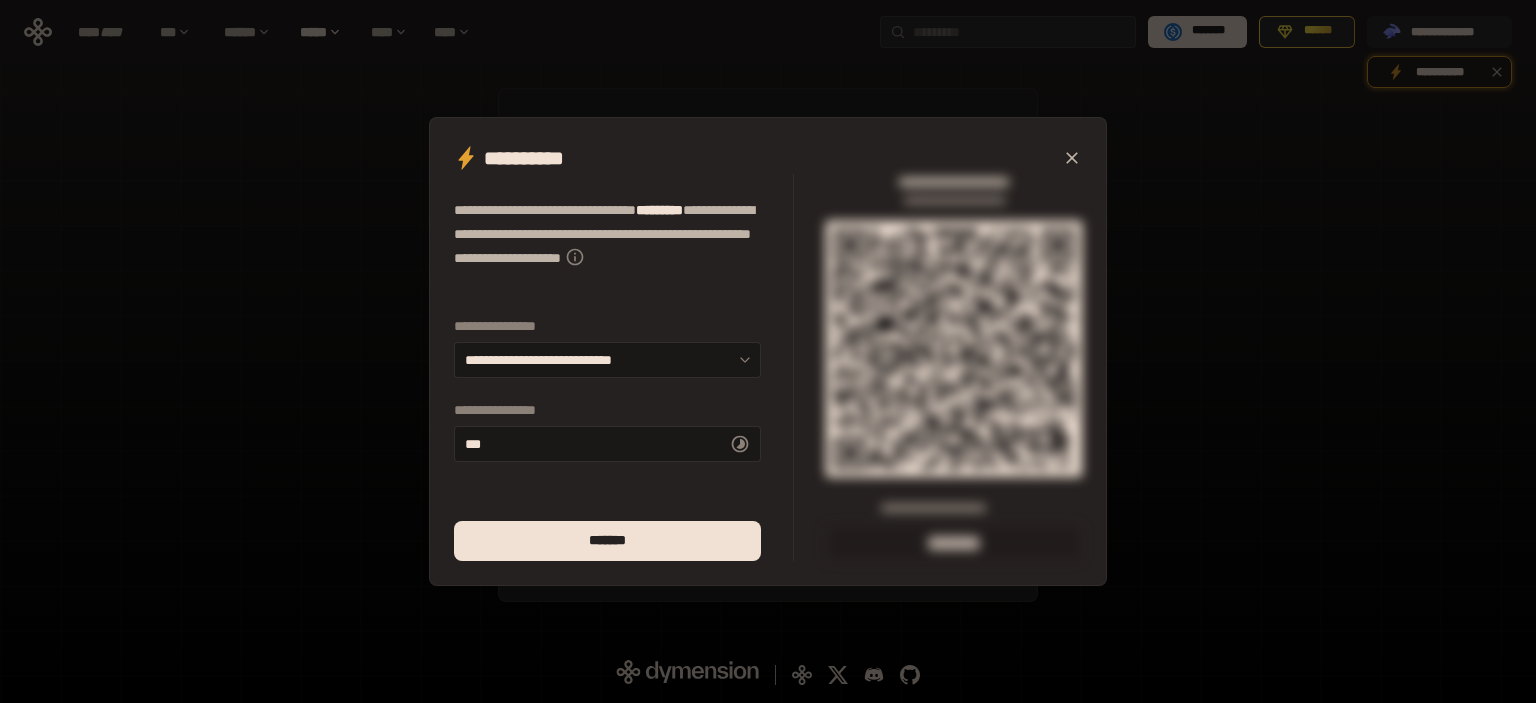 type 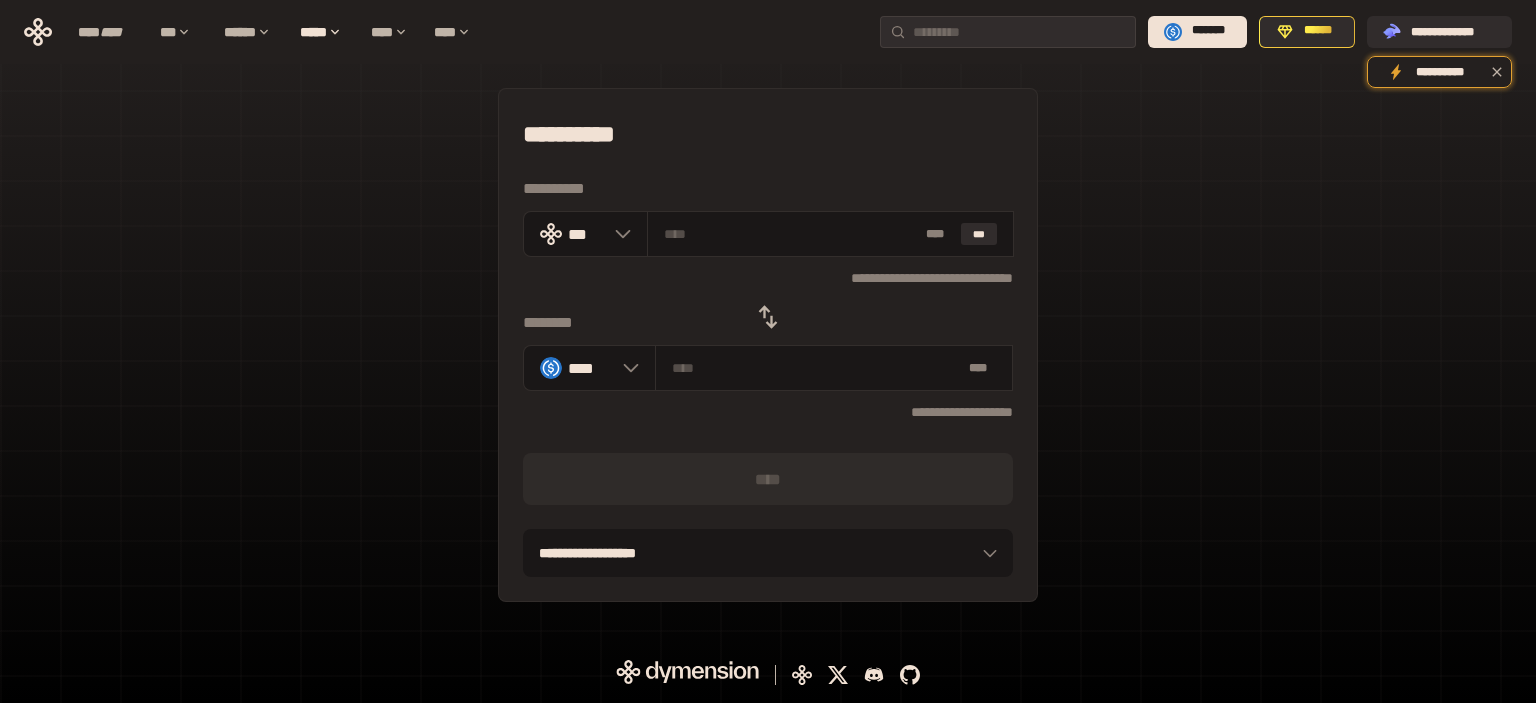click on "**********" at bounding box center [768, 134] 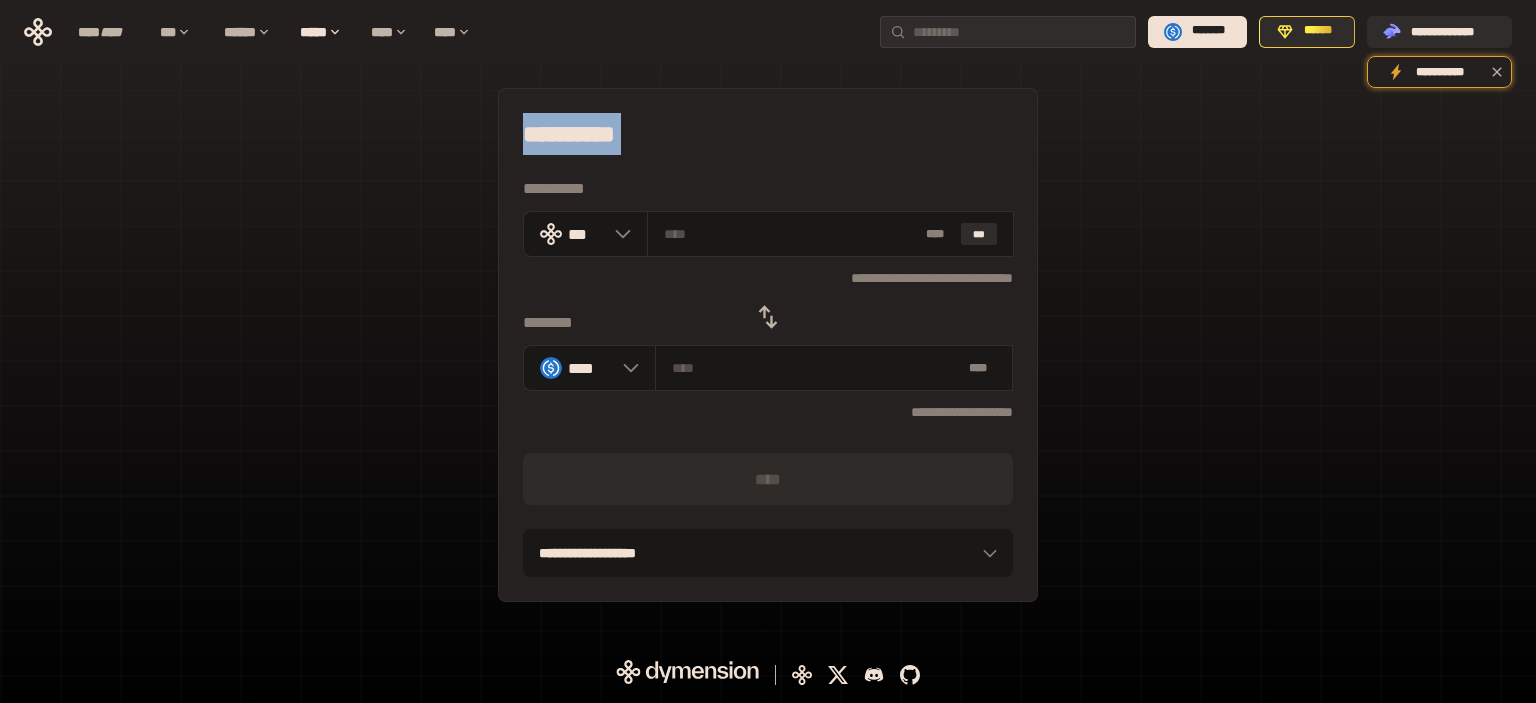click on "**********" at bounding box center (768, 134) 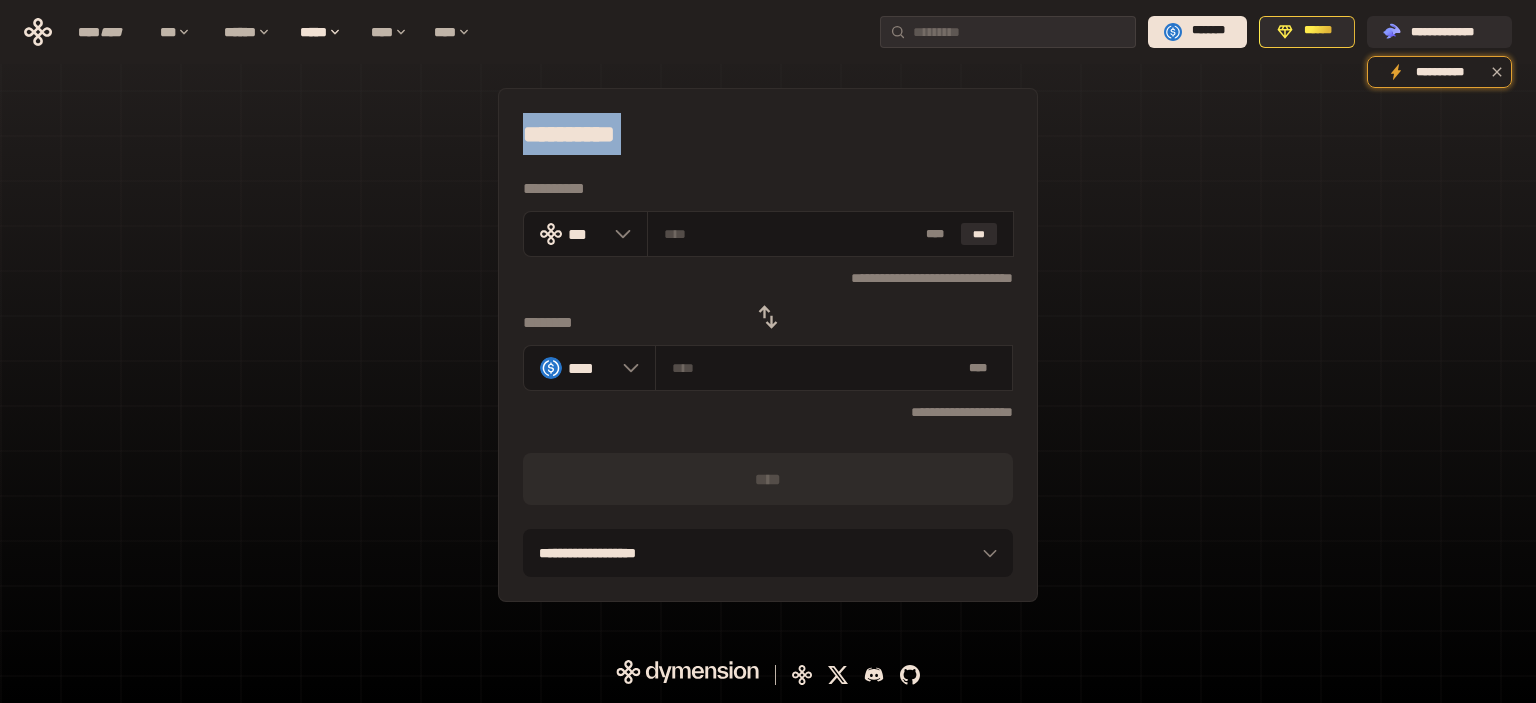 click on "**********" at bounding box center (768, 345) 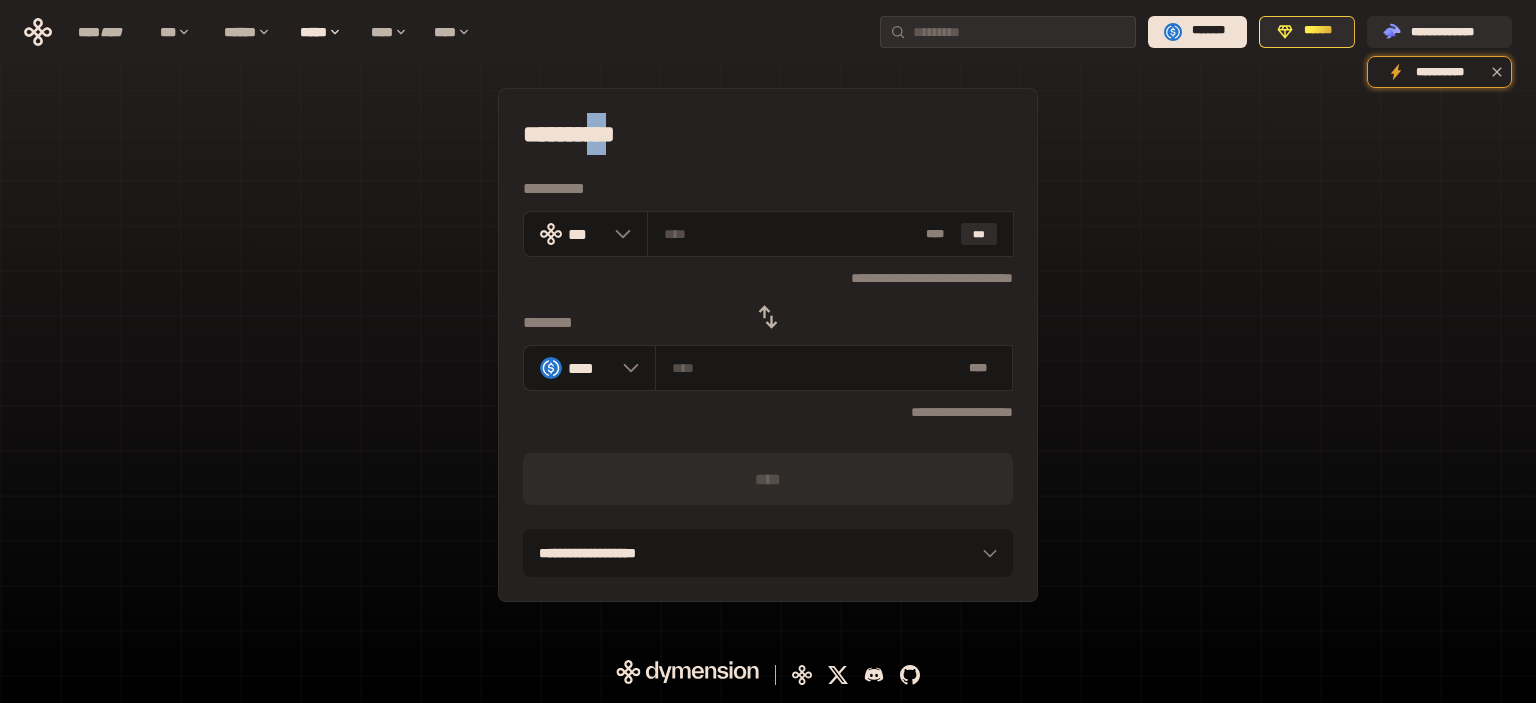 drag, startPoint x: 610, startPoint y: 135, endPoint x: 652, endPoint y: 131, distance: 42.190044 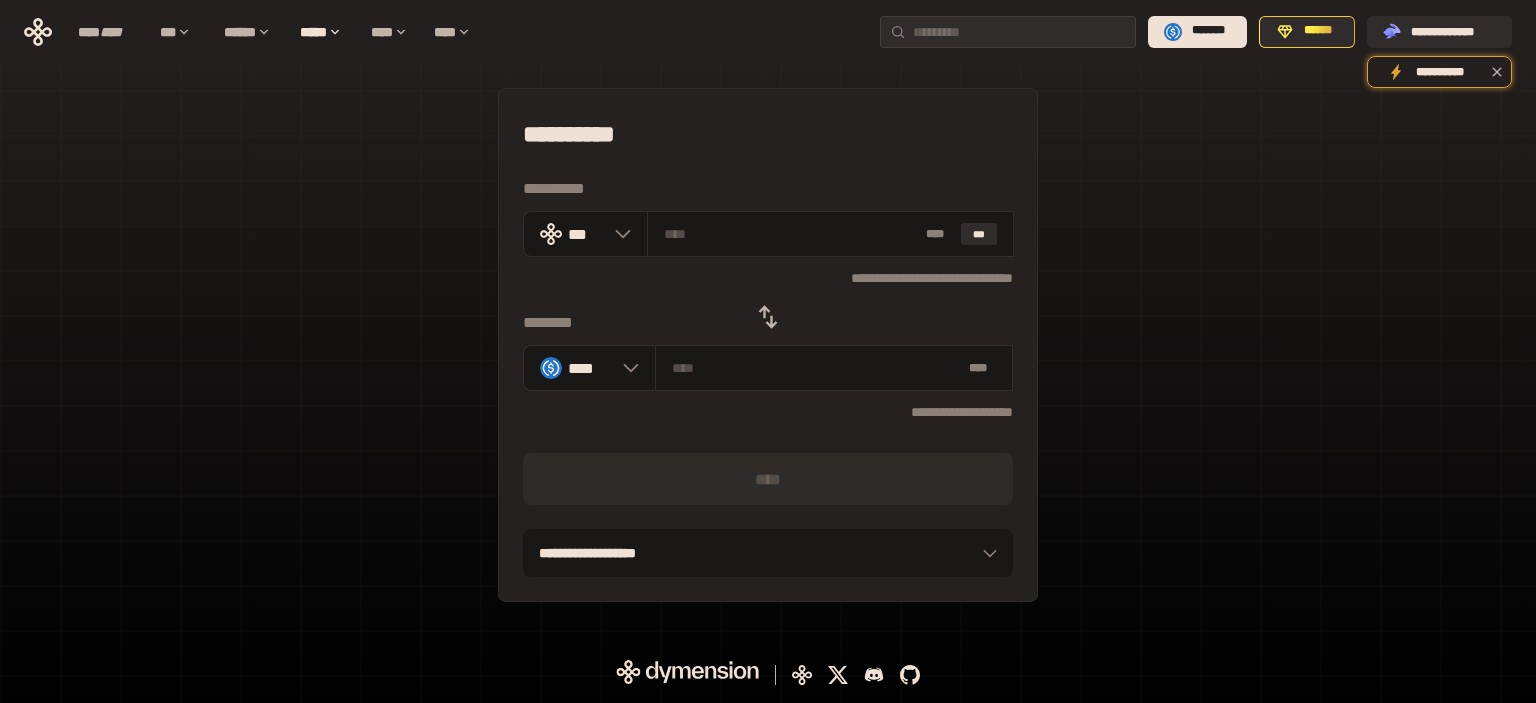 click on "**********" at bounding box center (768, 134) 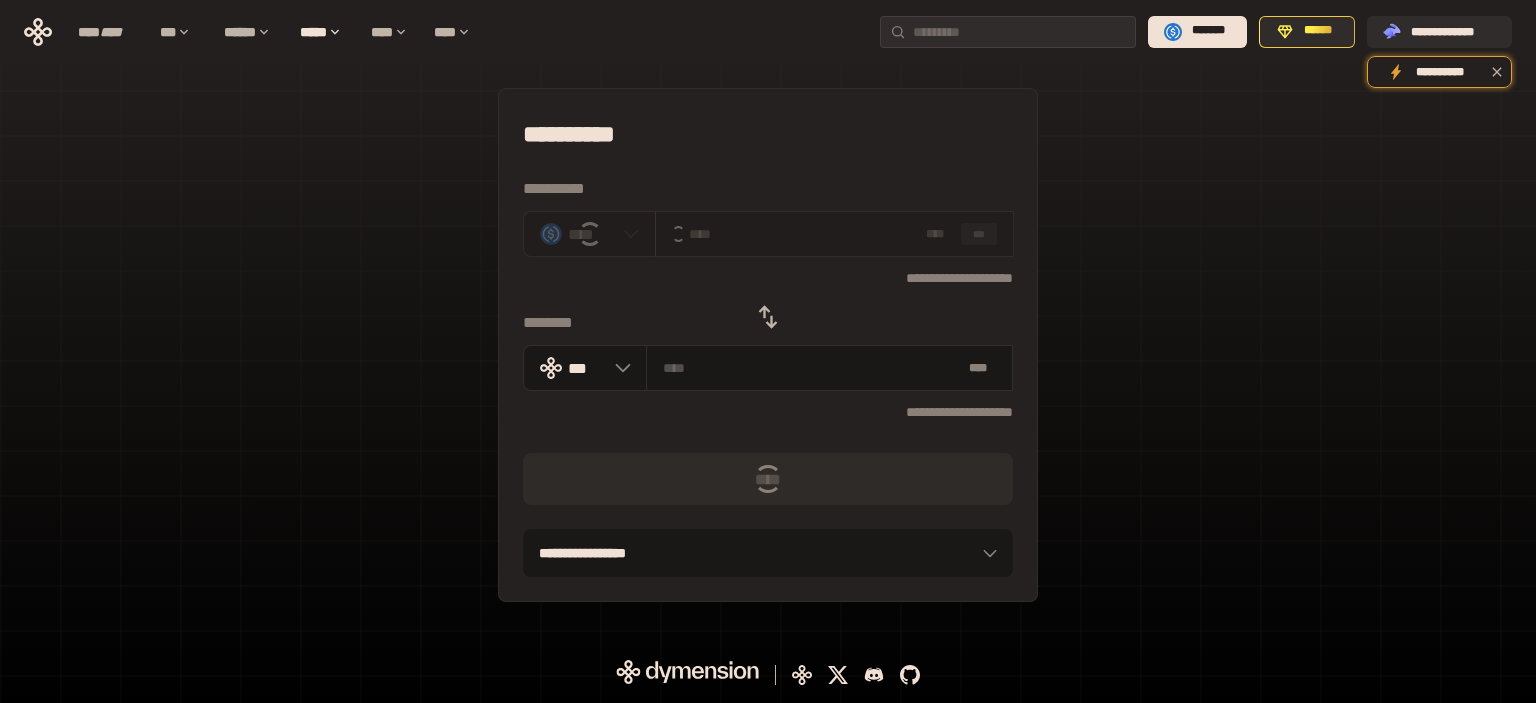 click on "**********" at bounding box center (768, 345) 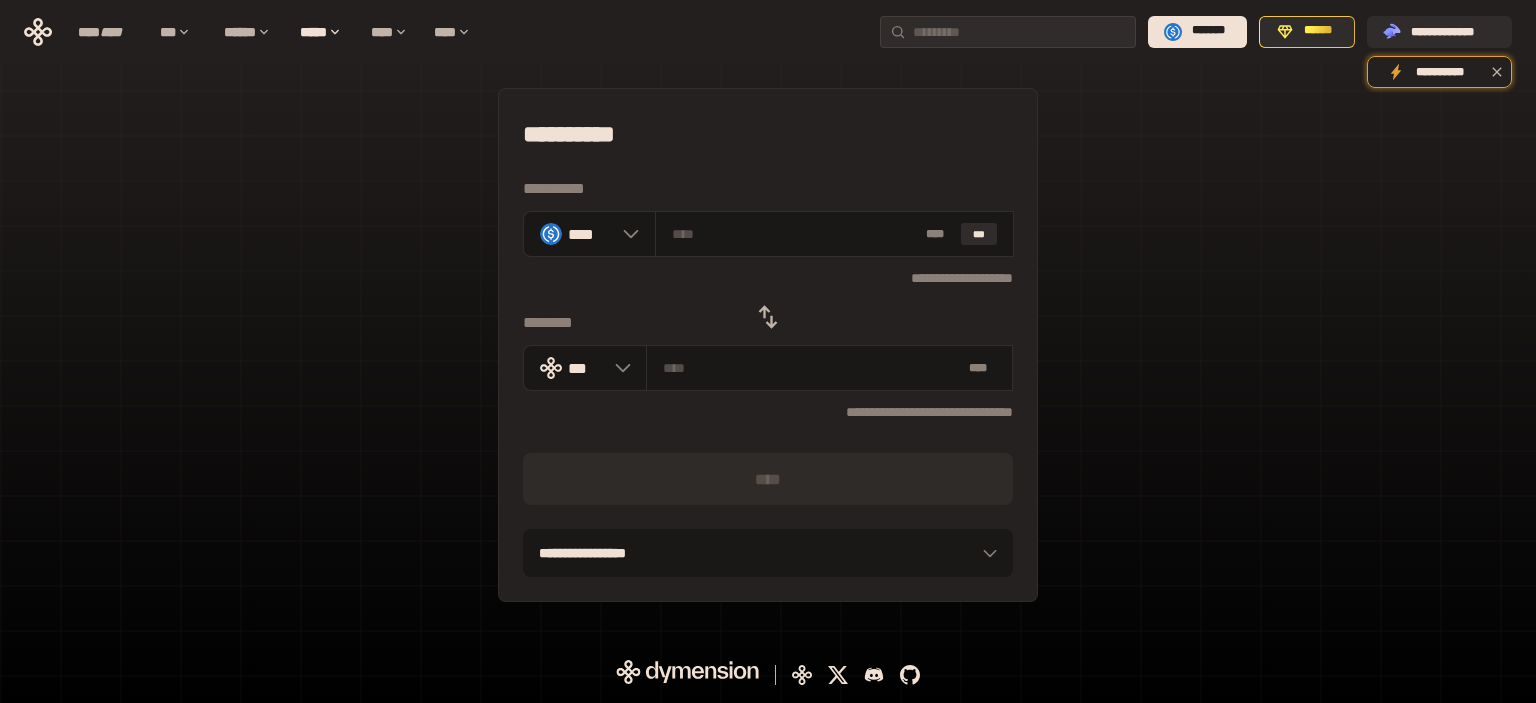 click on "**********" at bounding box center (768, 134) 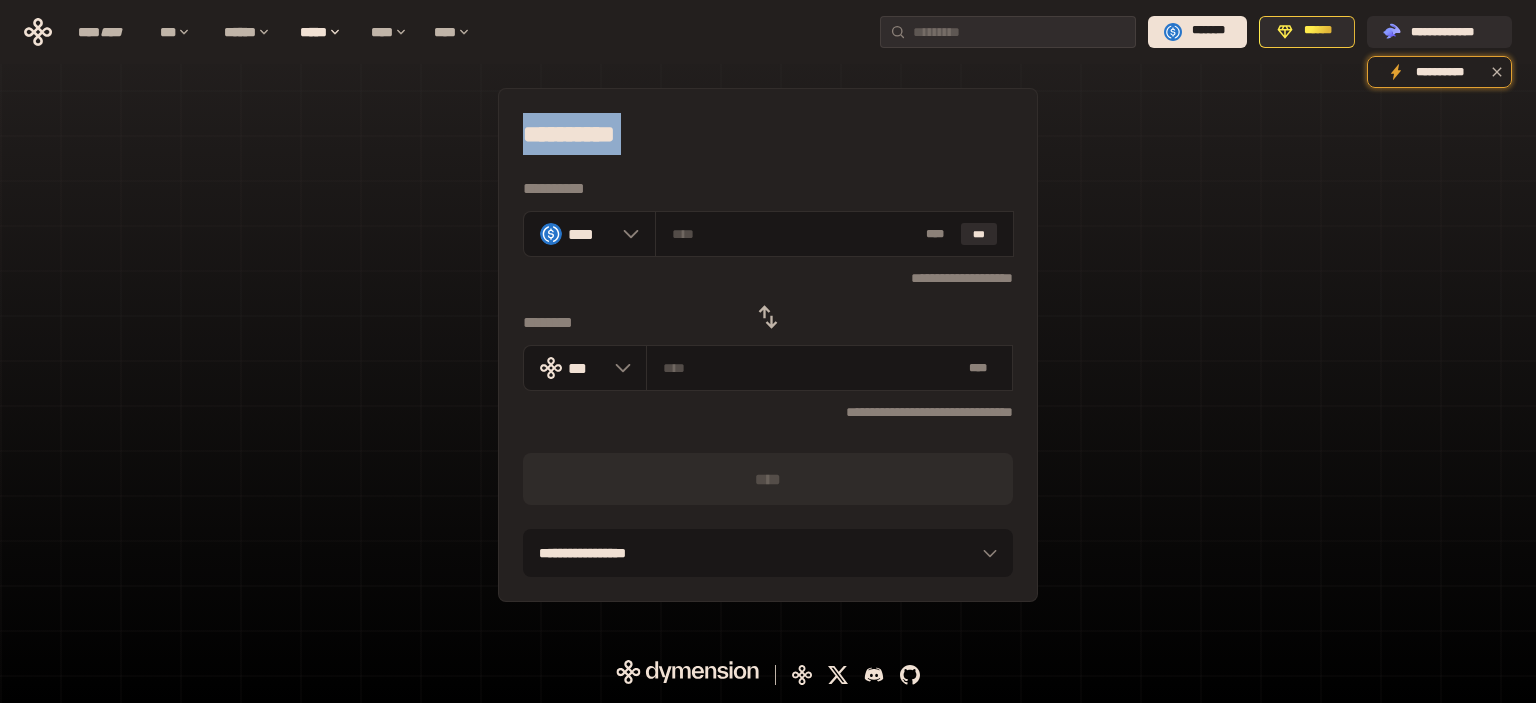 click on "**********" at bounding box center (768, 134) 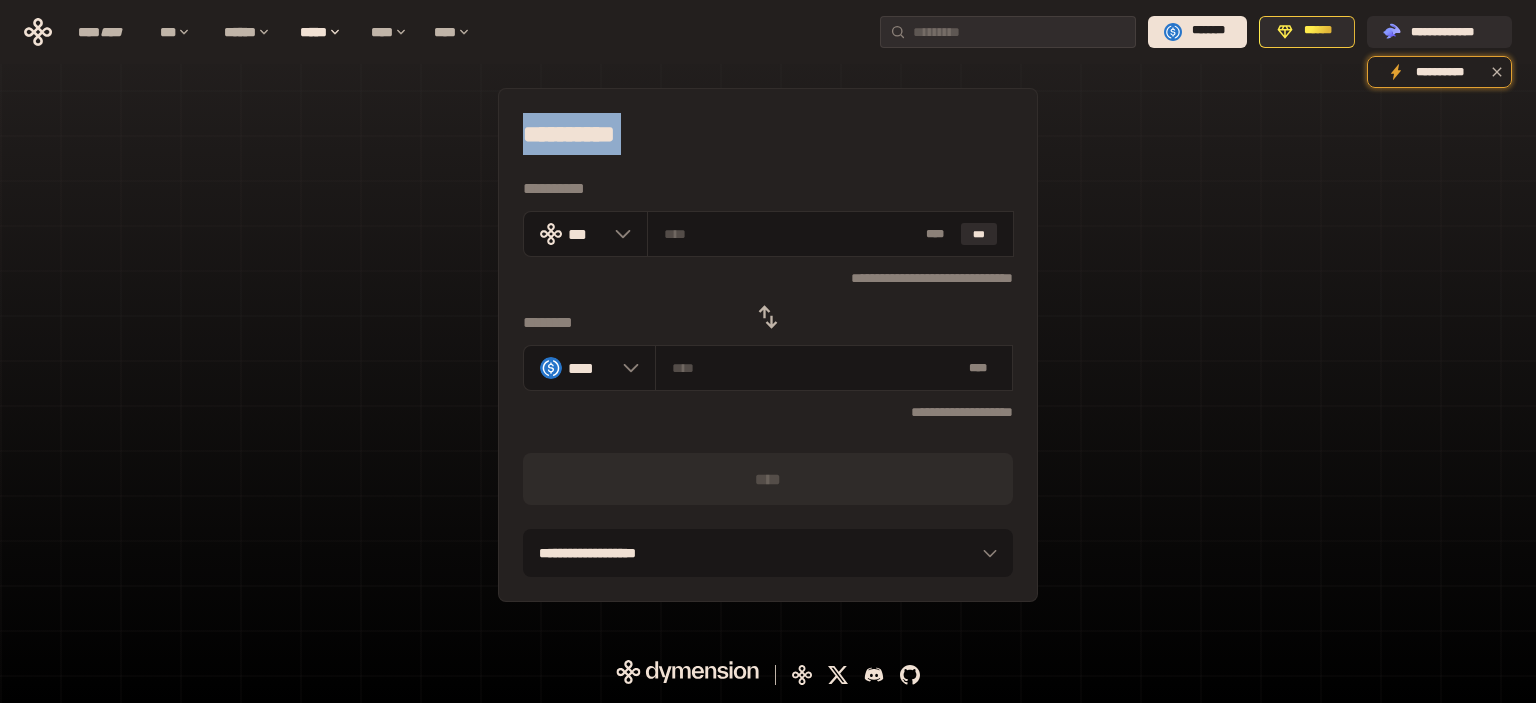 click on "**********" at bounding box center (768, 134) 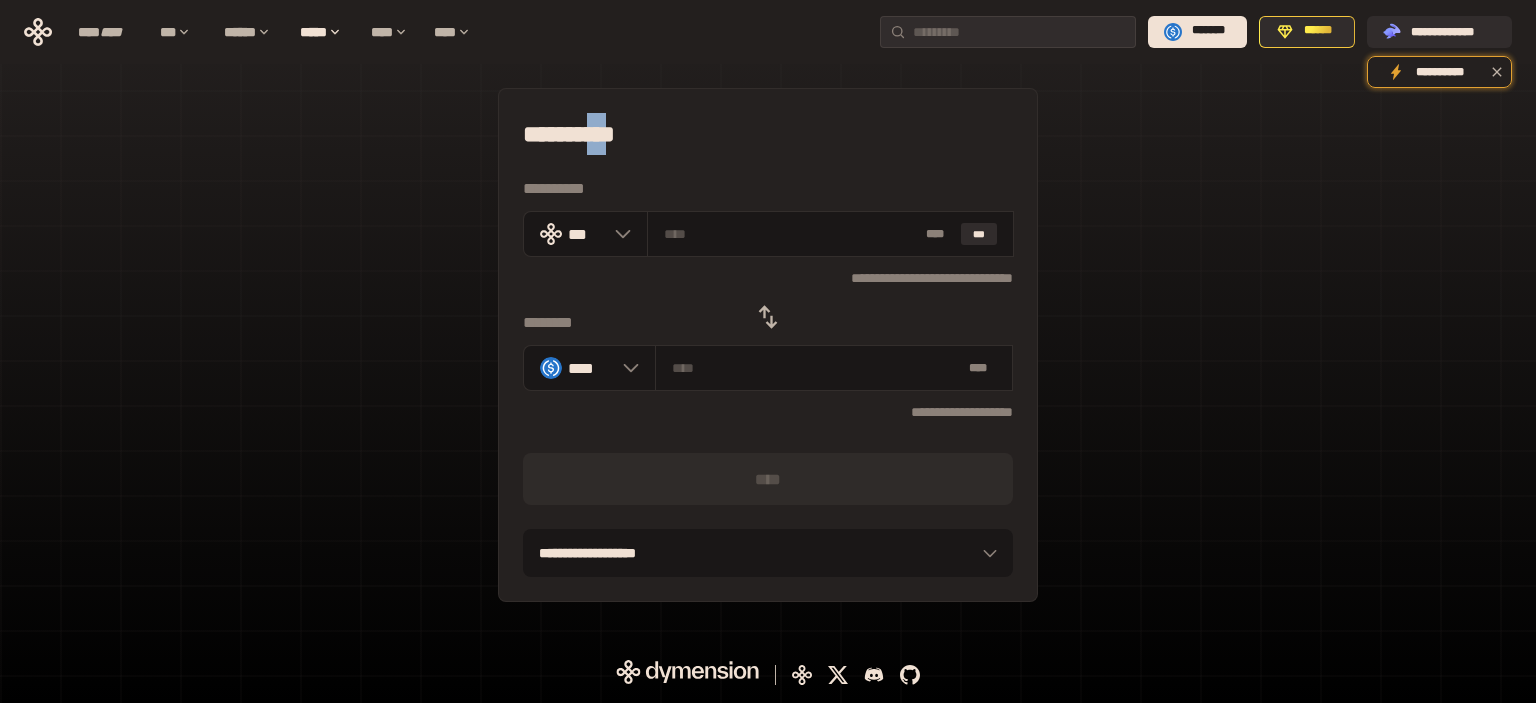 drag, startPoint x: 642, startPoint y: 145, endPoint x: 610, endPoint y: 141, distance: 32.24903 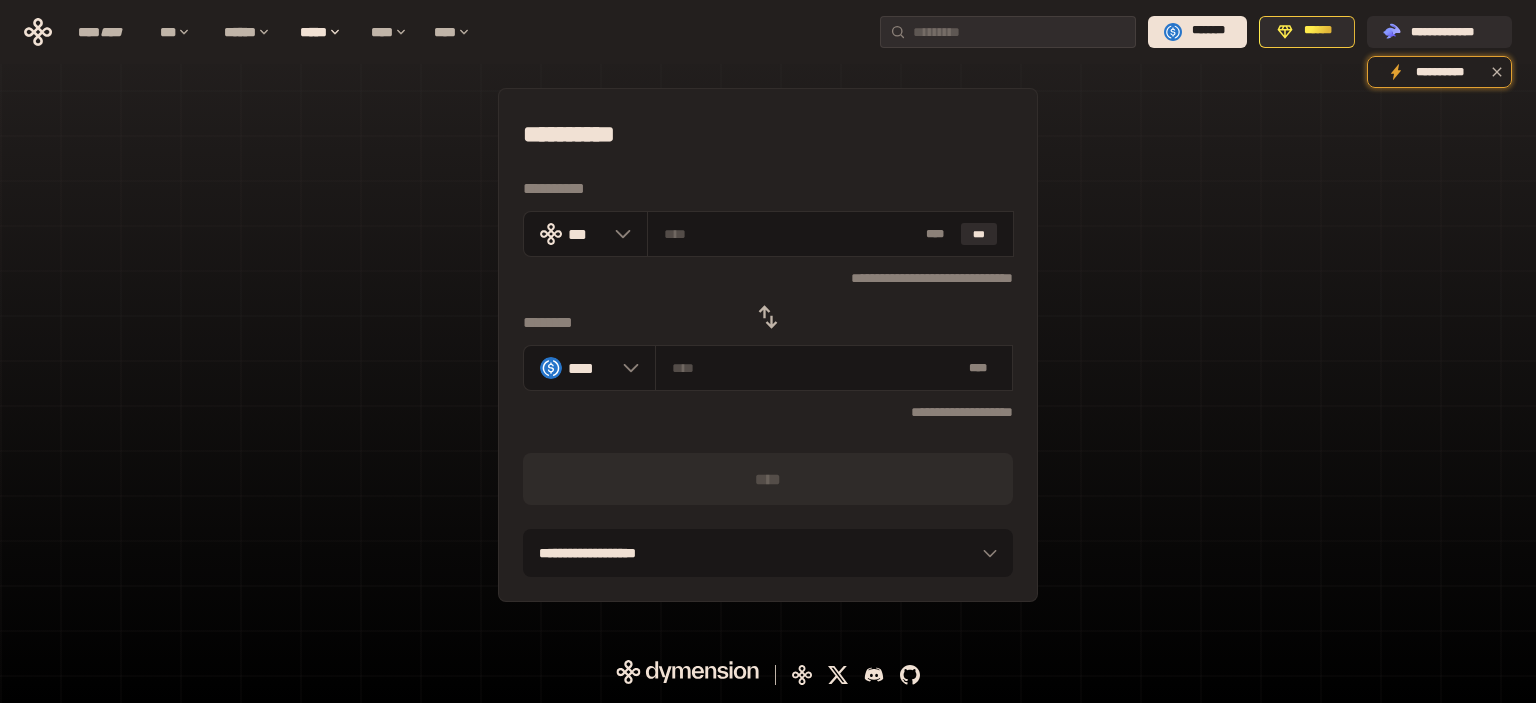 click on "**********" at bounding box center [768, 134] 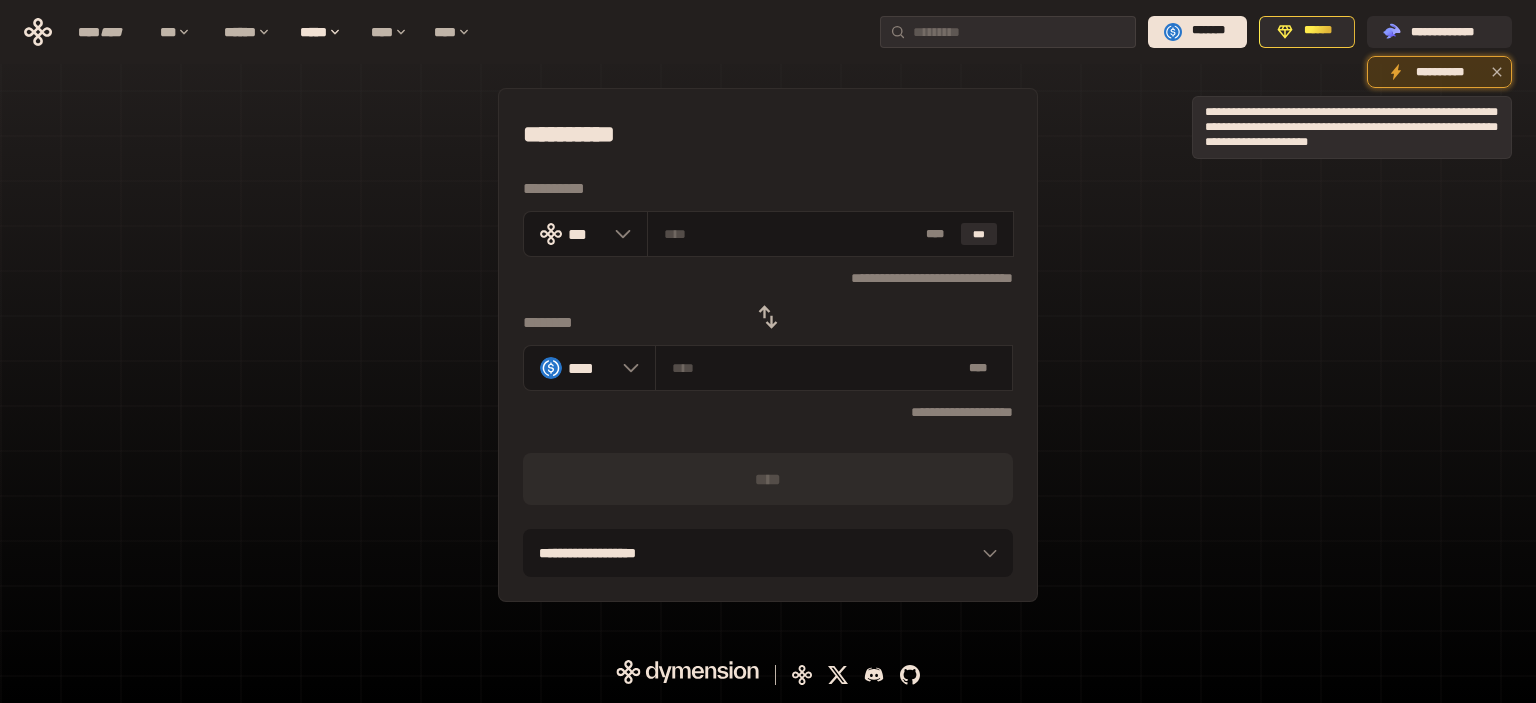 click on "**********" at bounding box center [1439, 72] 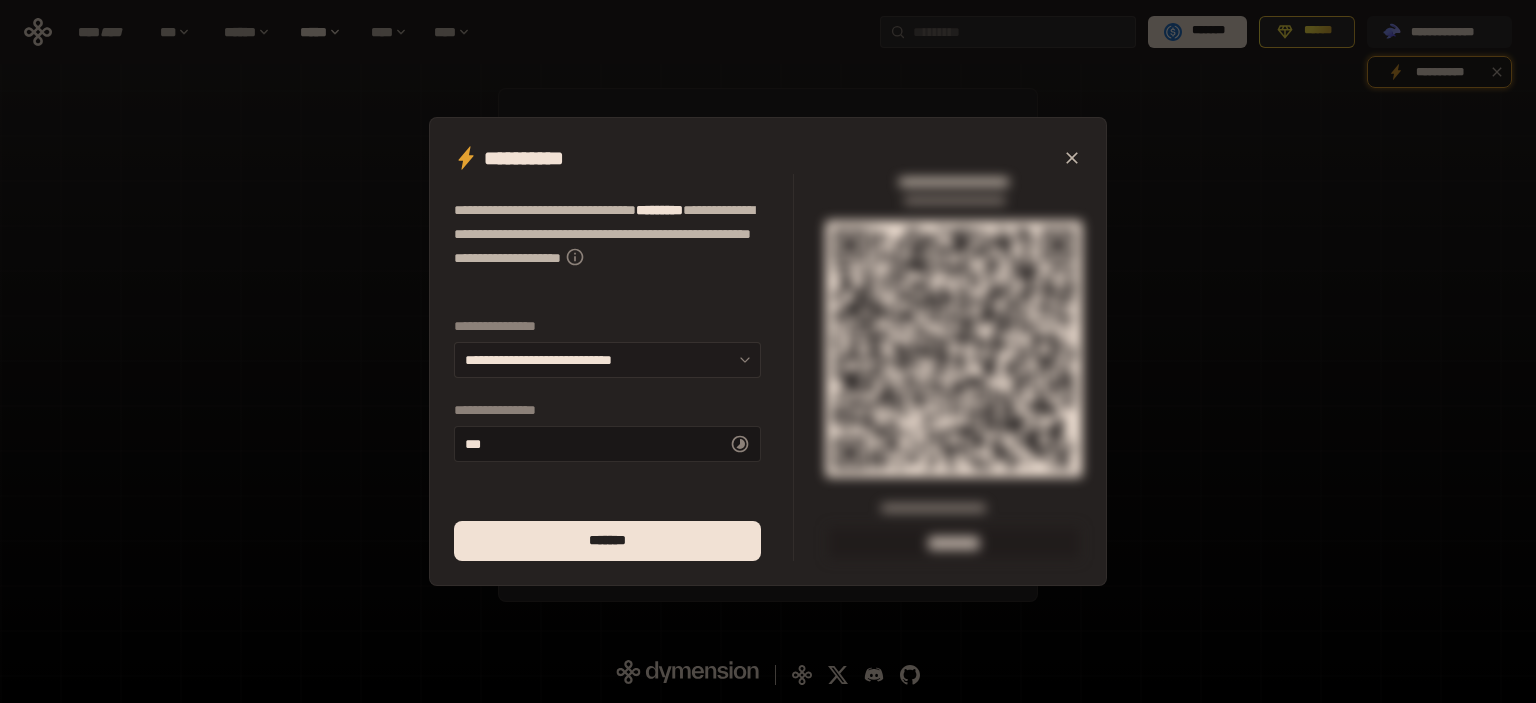 click on "**********" at bounding box center [607, 360] 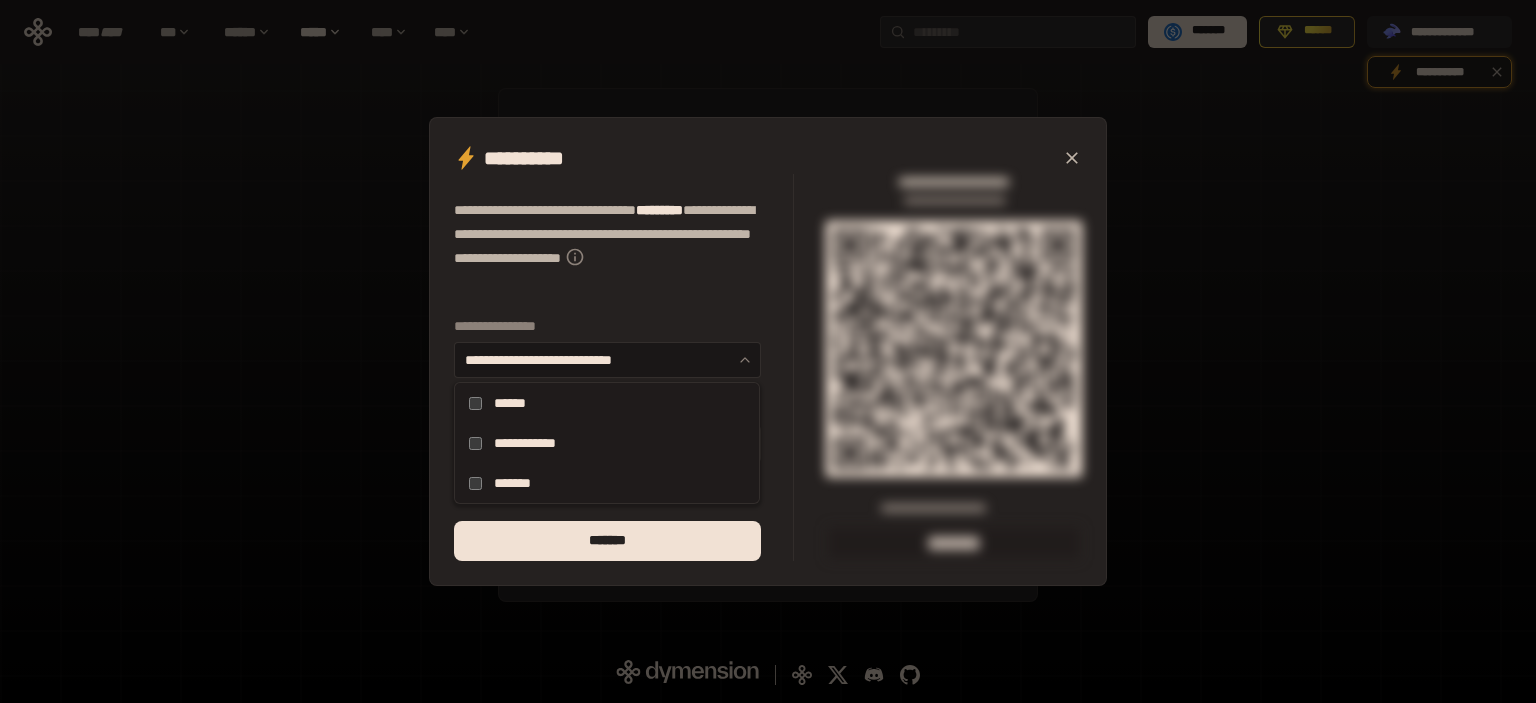 click on "**********" at bounding box center (624, 367) 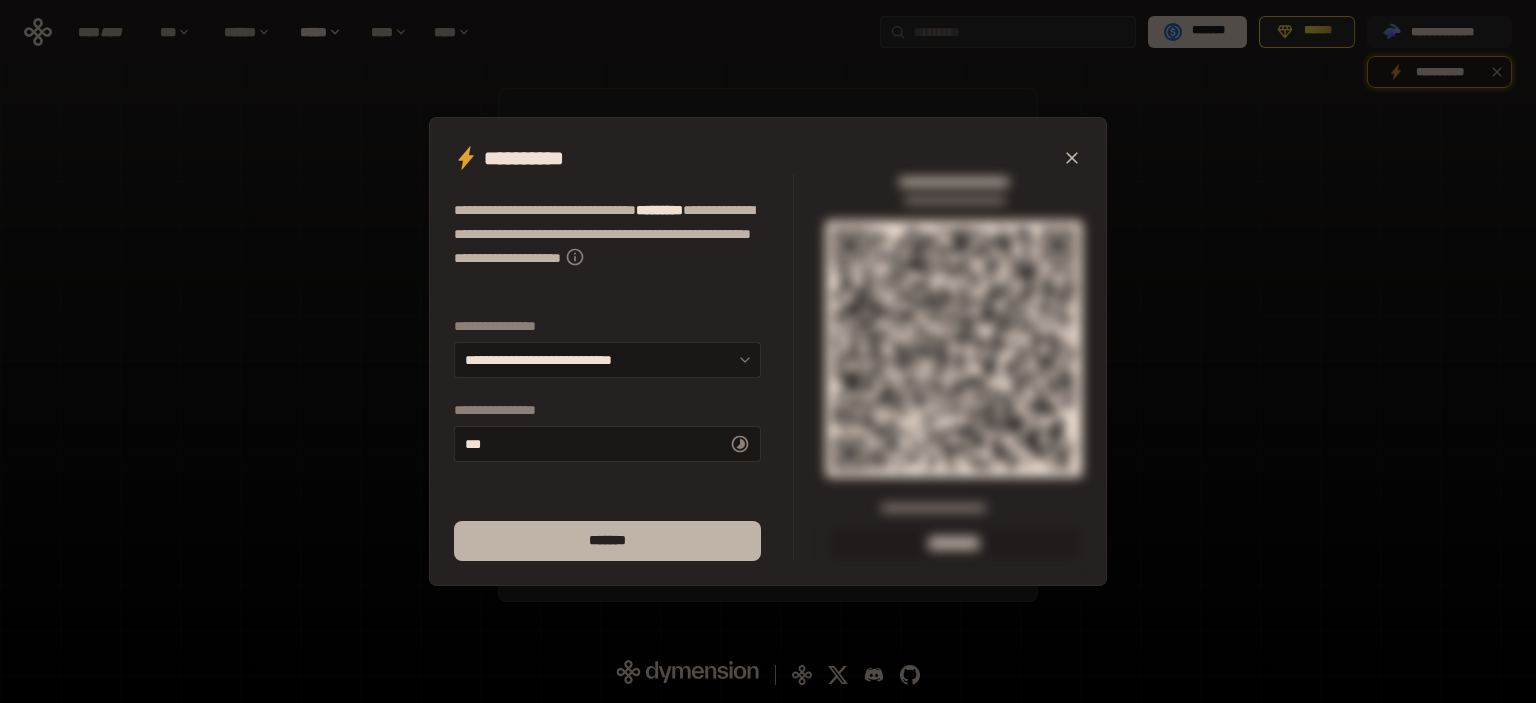 click on "*******" at bounding box center [607, 541] 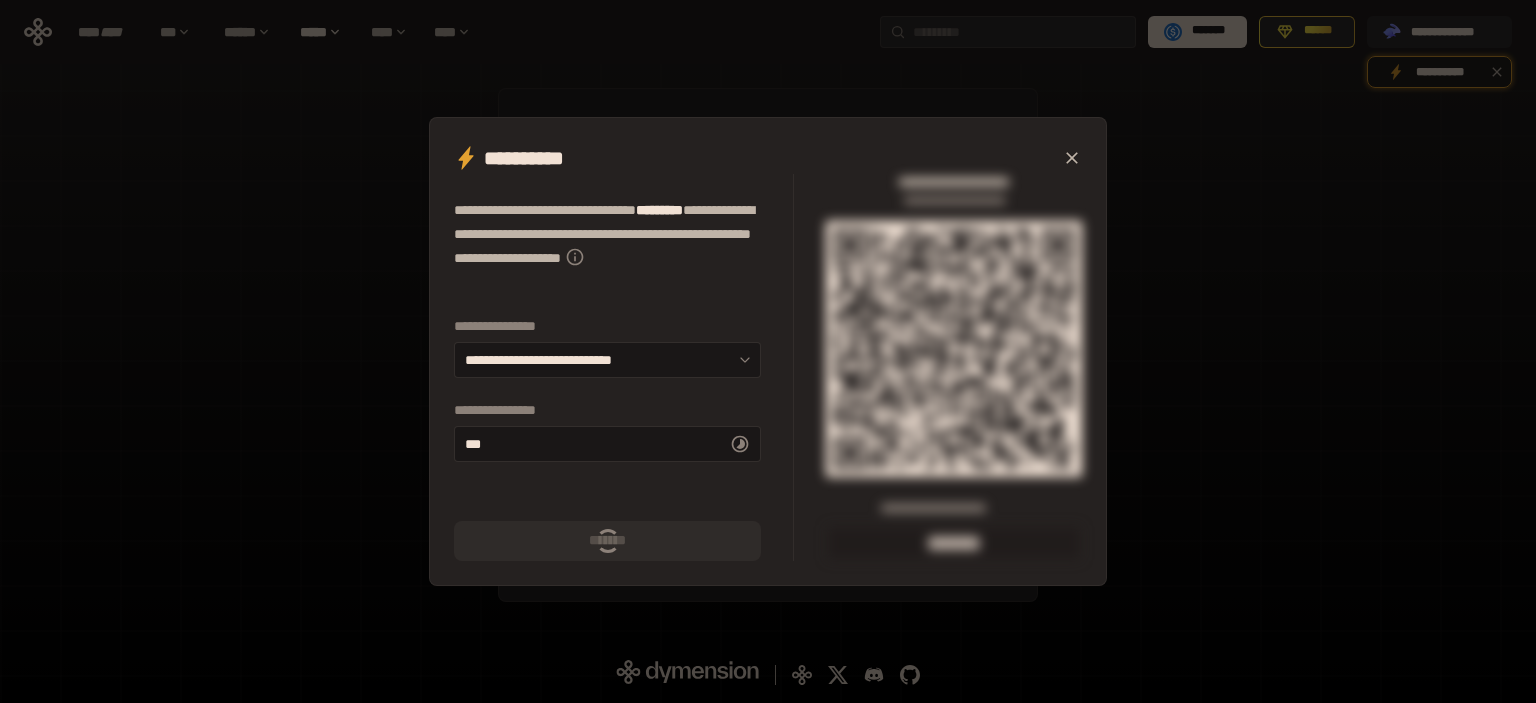 type on "******" 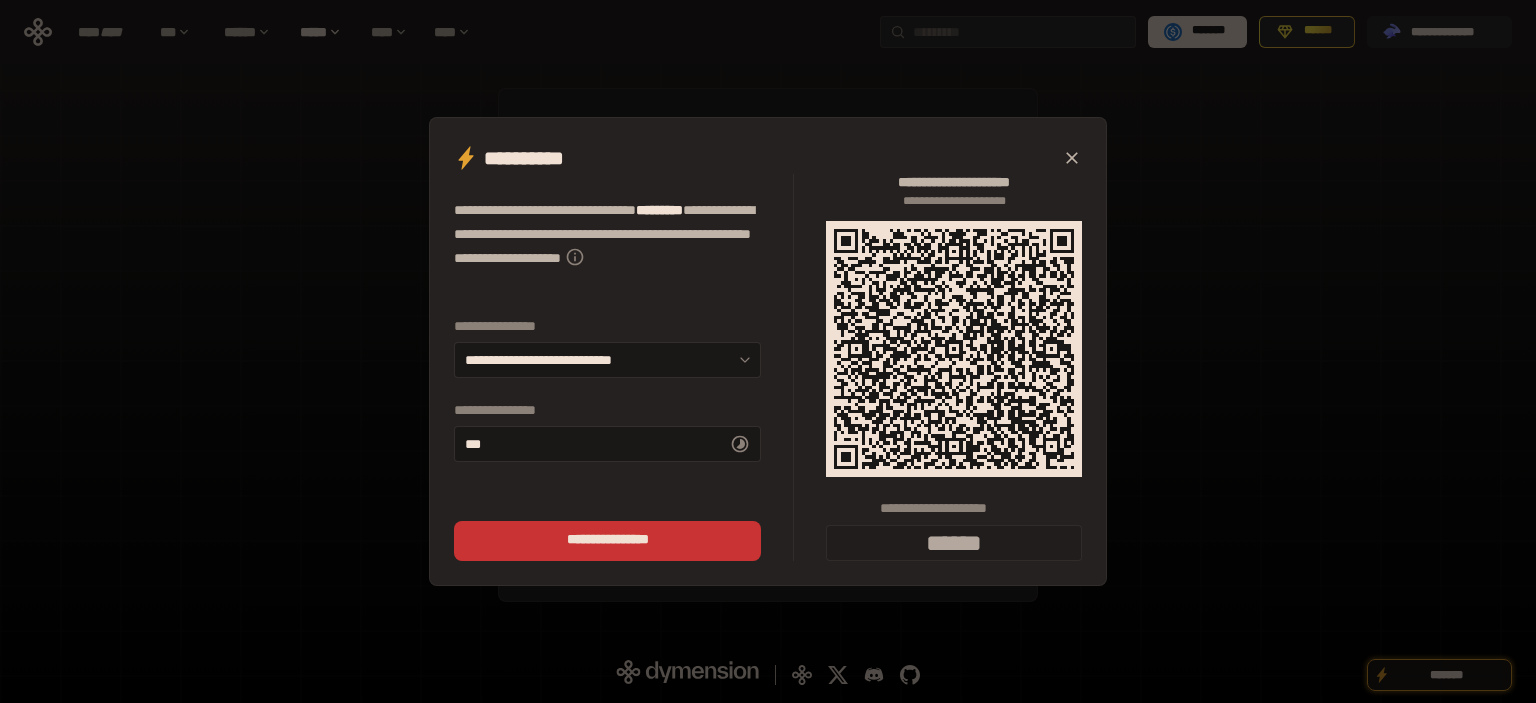 click at bounding box center [1072, 158] 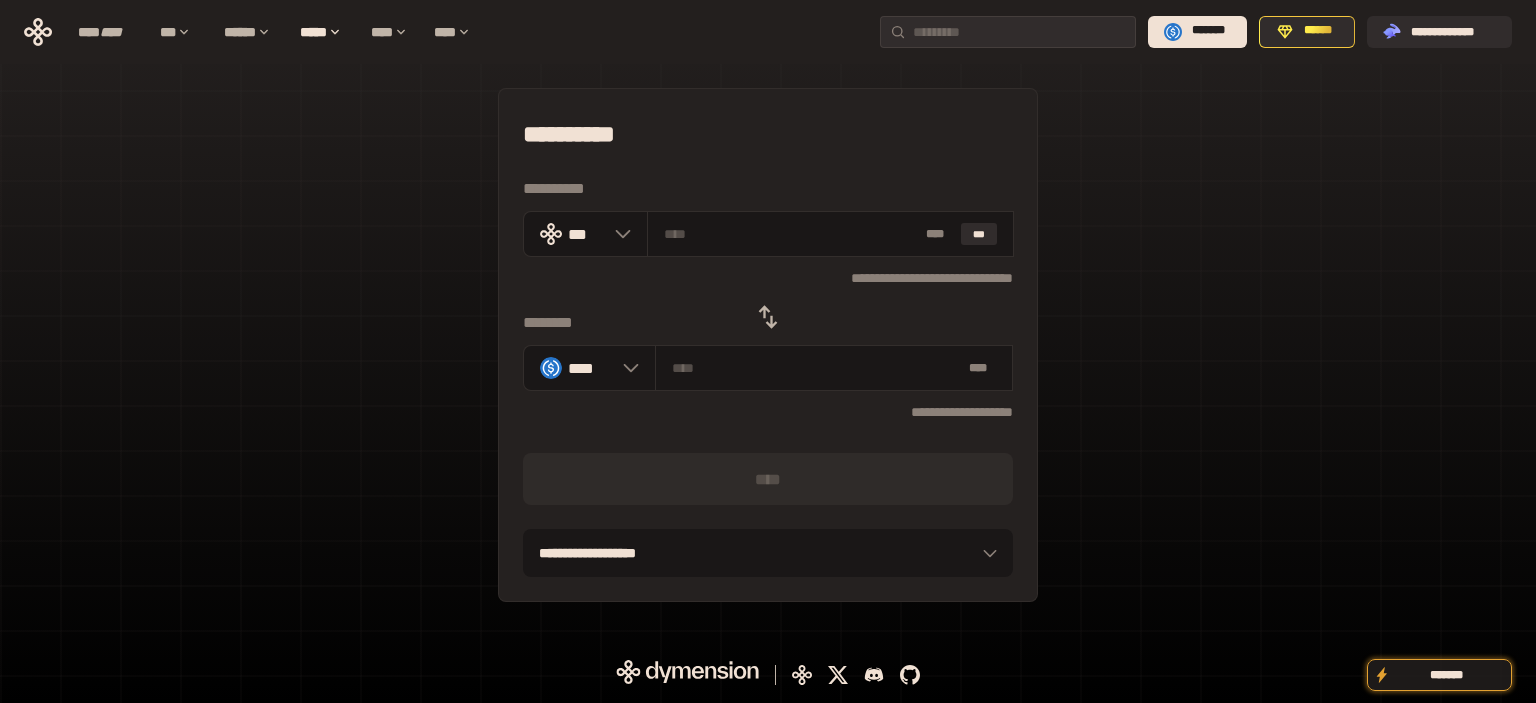 click on "**********" at bounding box center [768, 345] 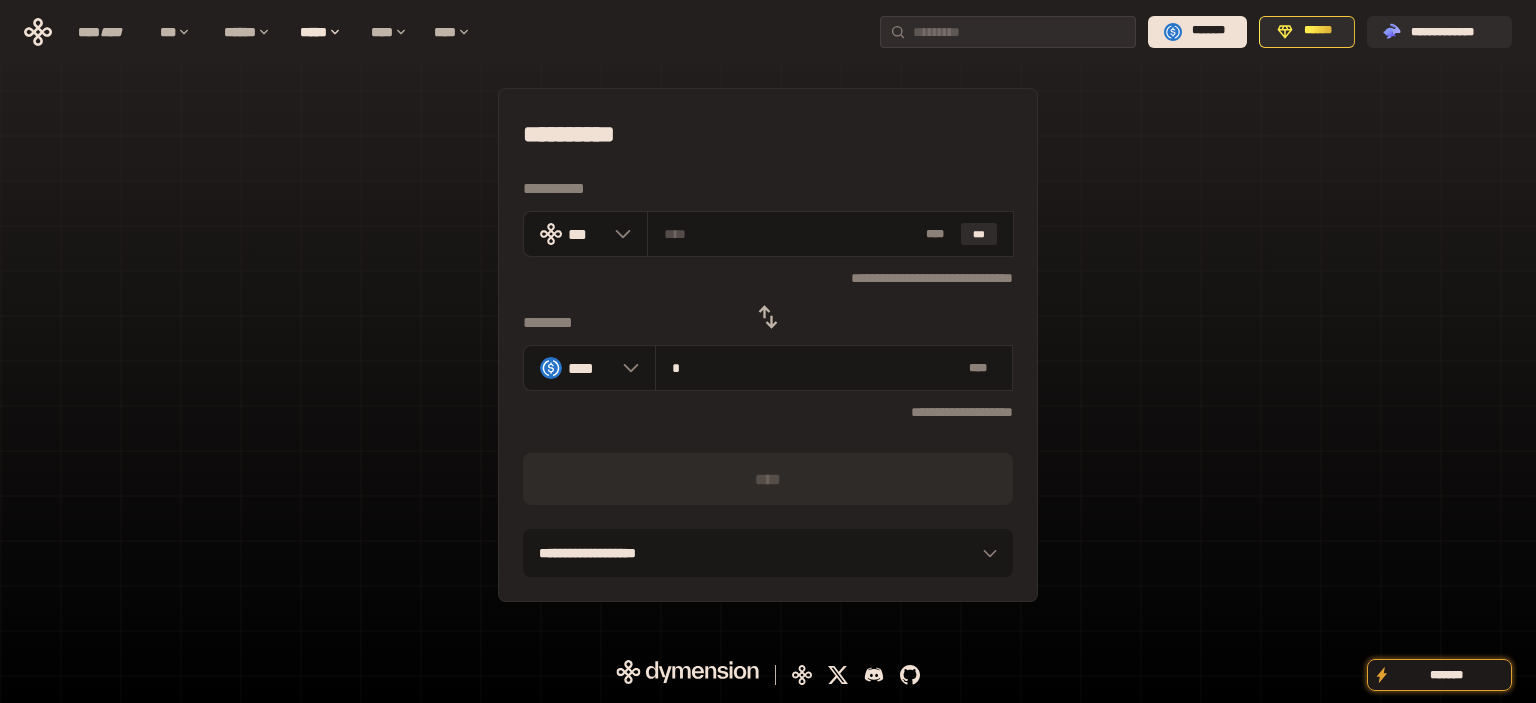 type on "**********" 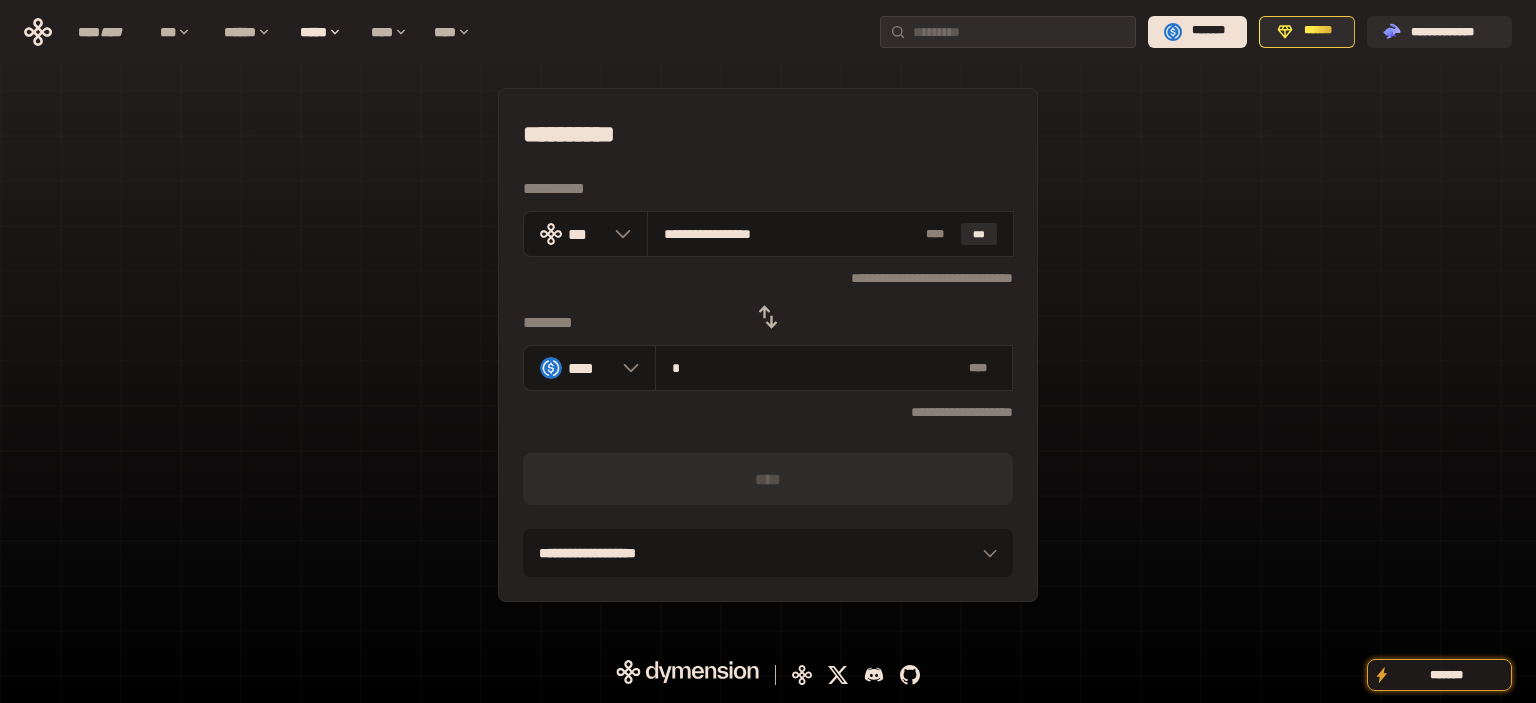 type on "**" 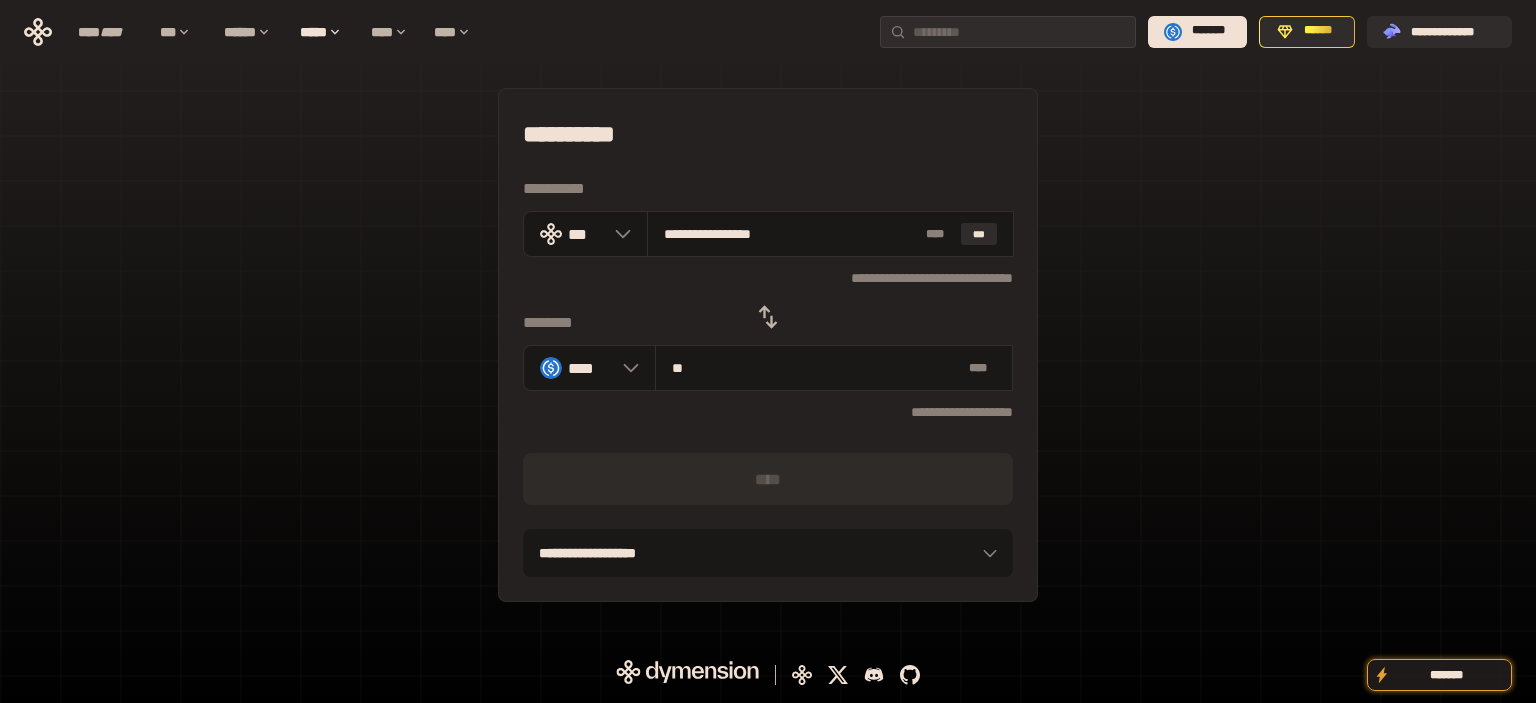 type on "**********" 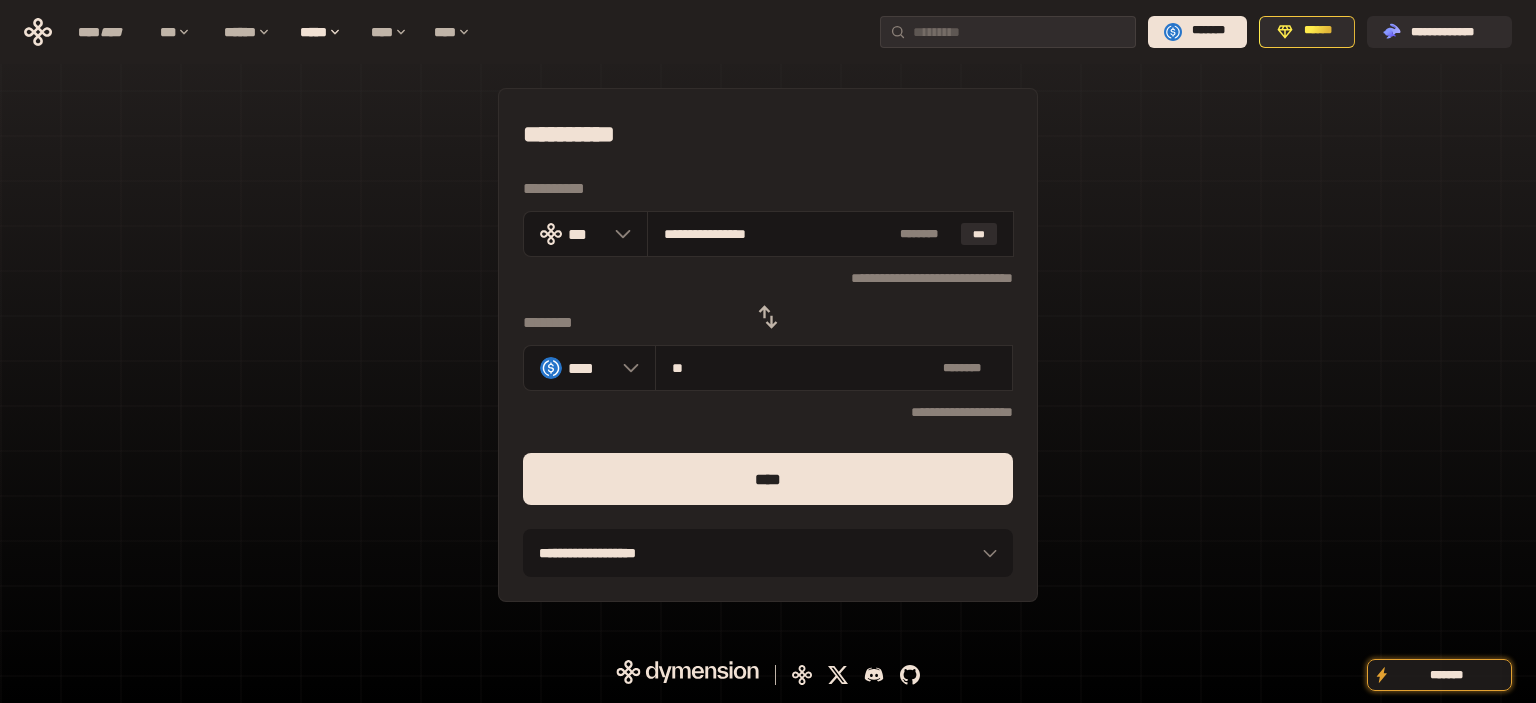 type on "**" 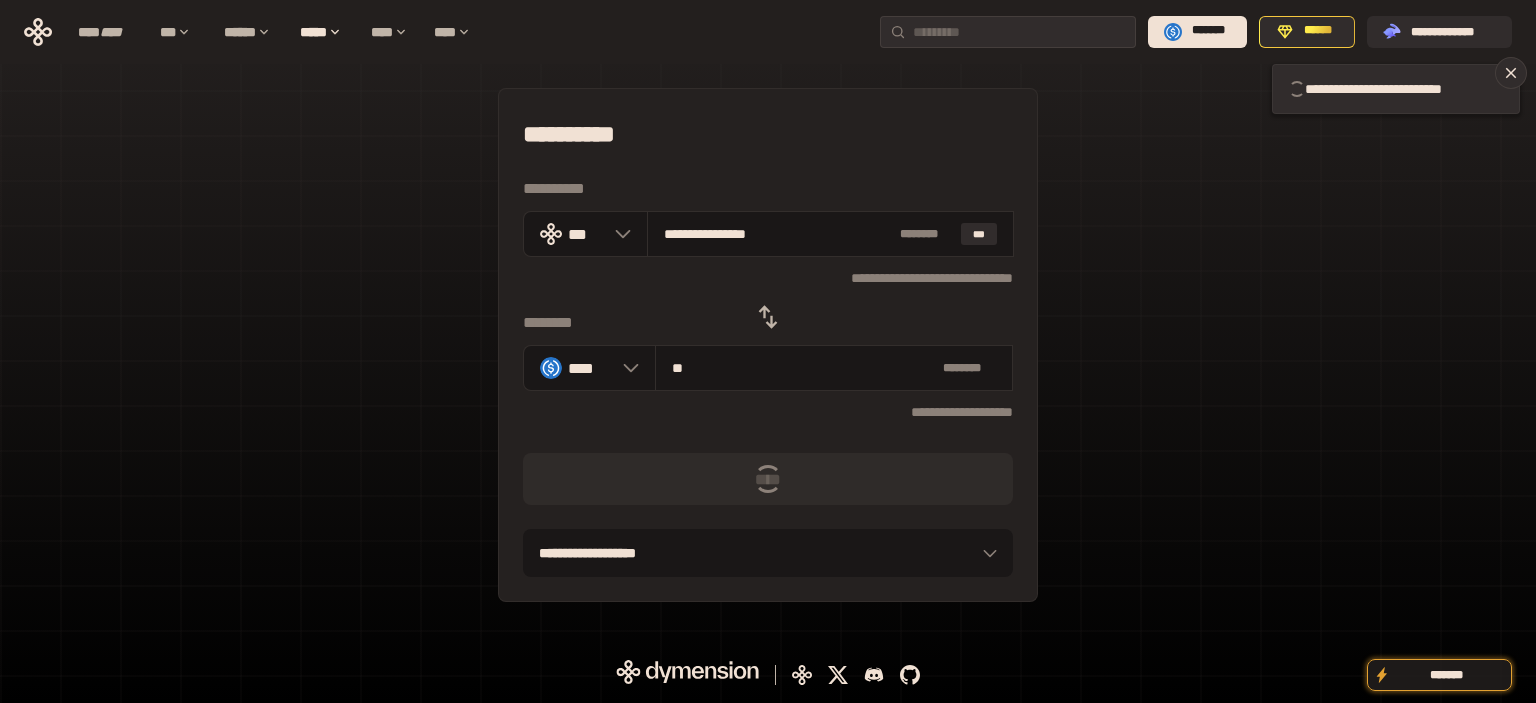 type 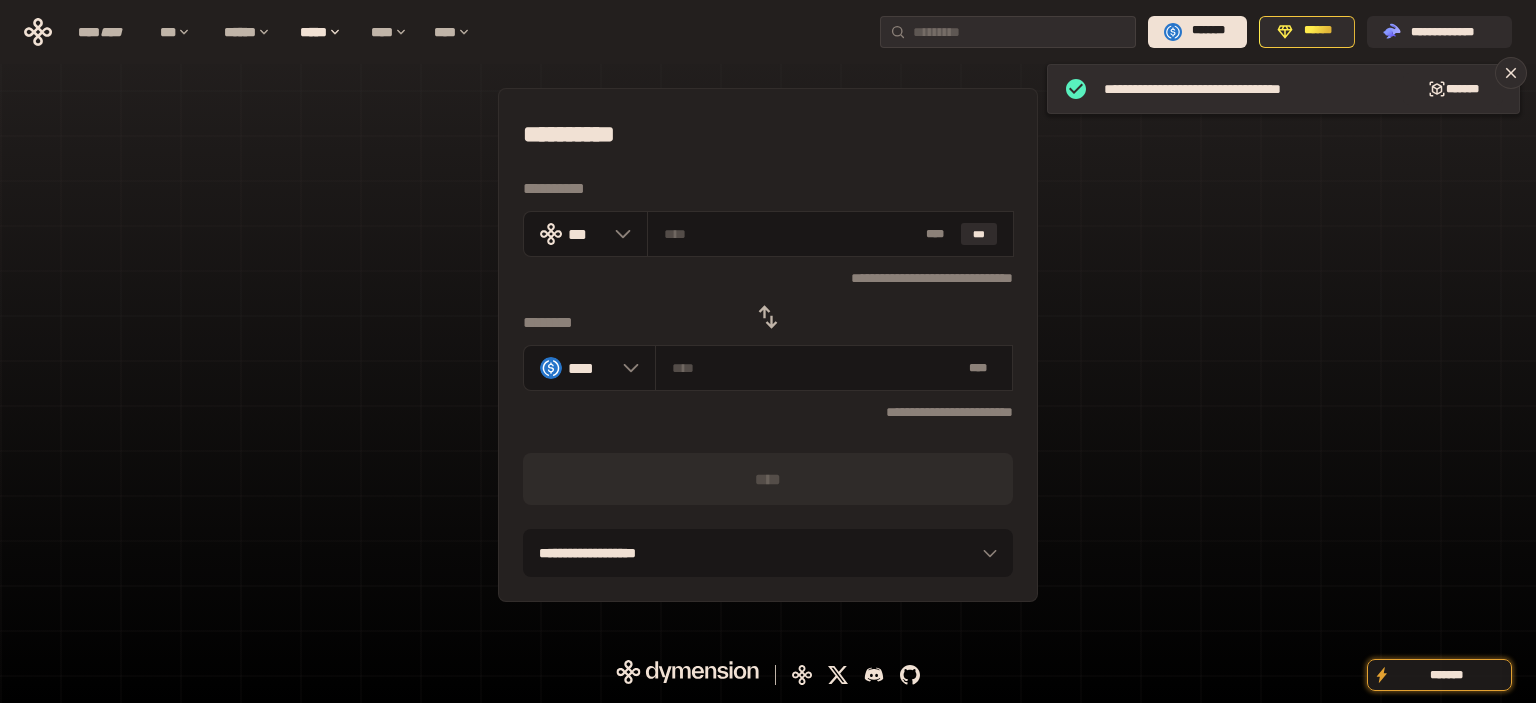 click on "**********" at bounding box center [768, 345] 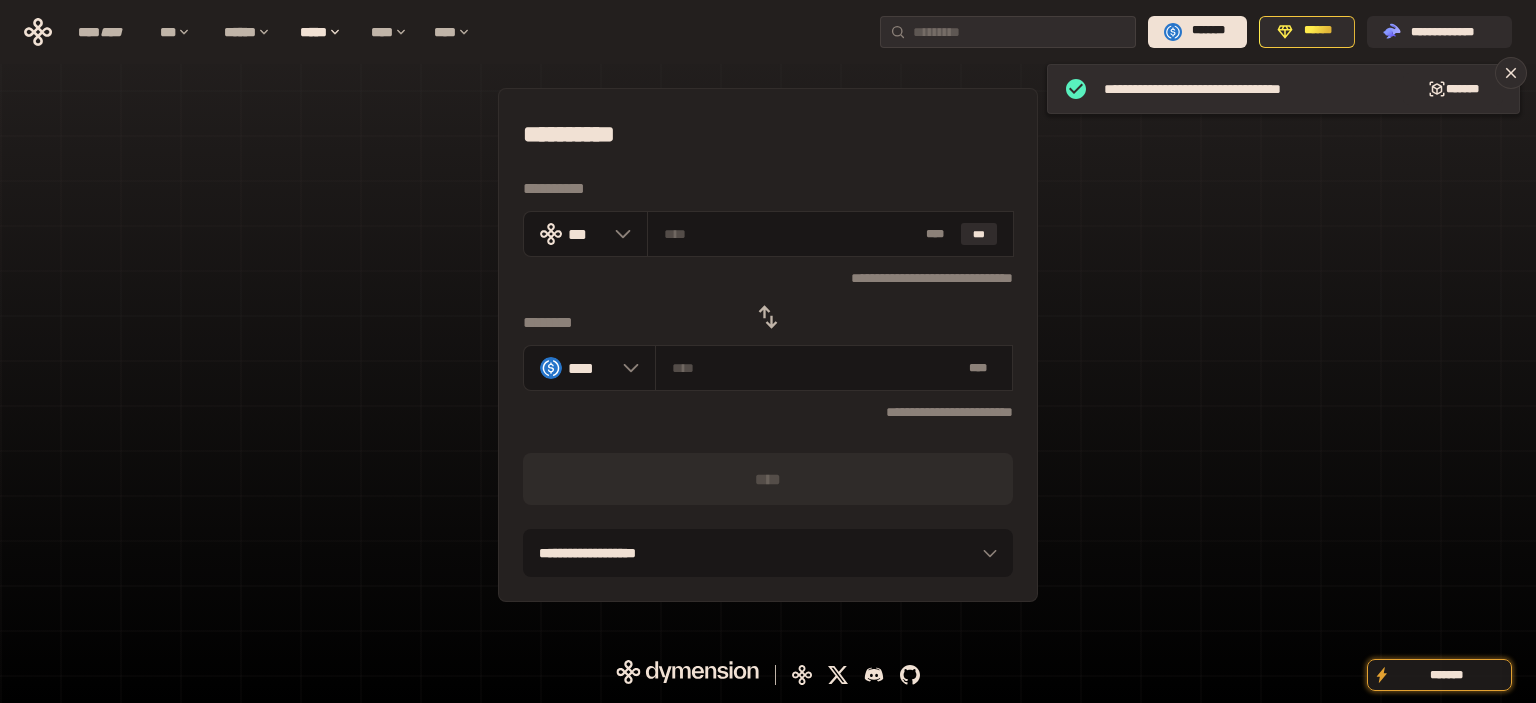 click at bounding box center (768, 317) 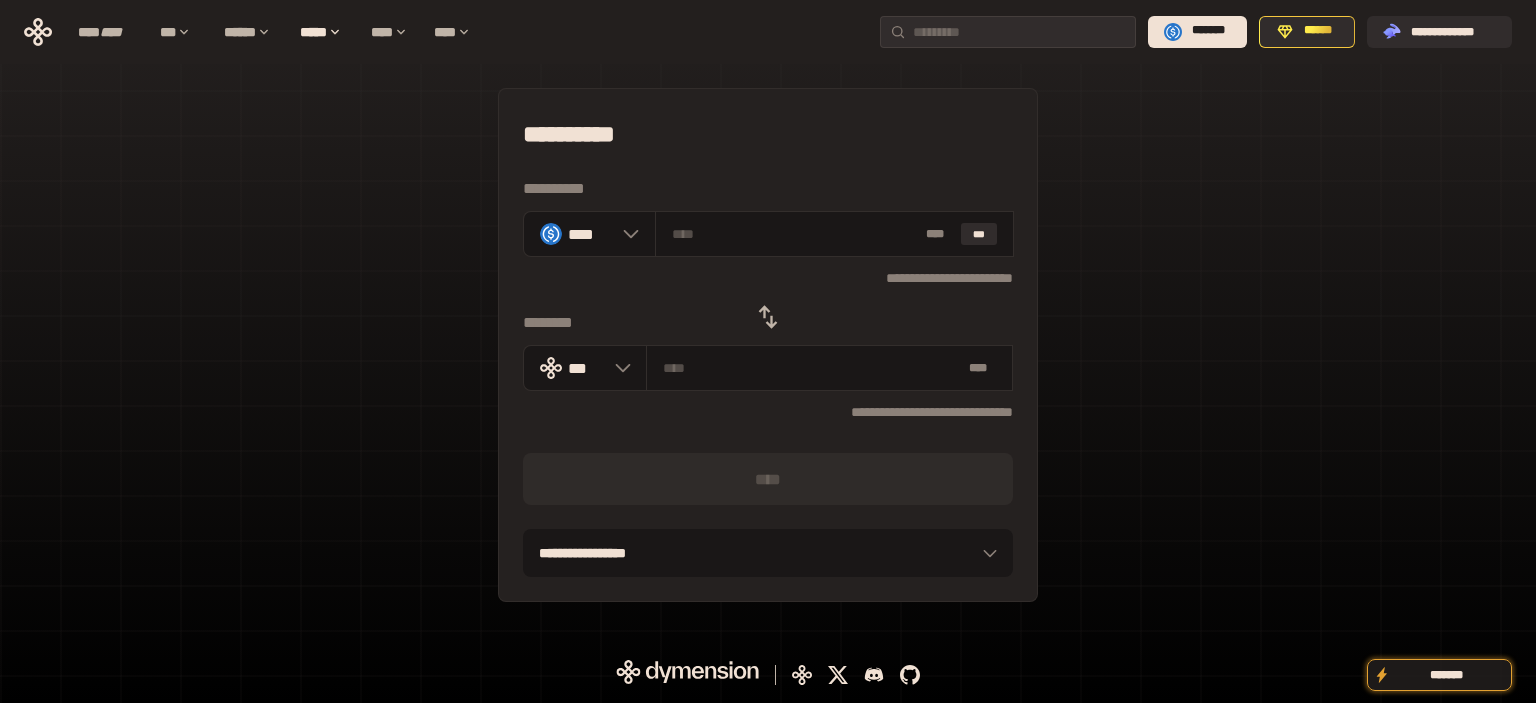 click on "**********" at bounding box center [768, 345] 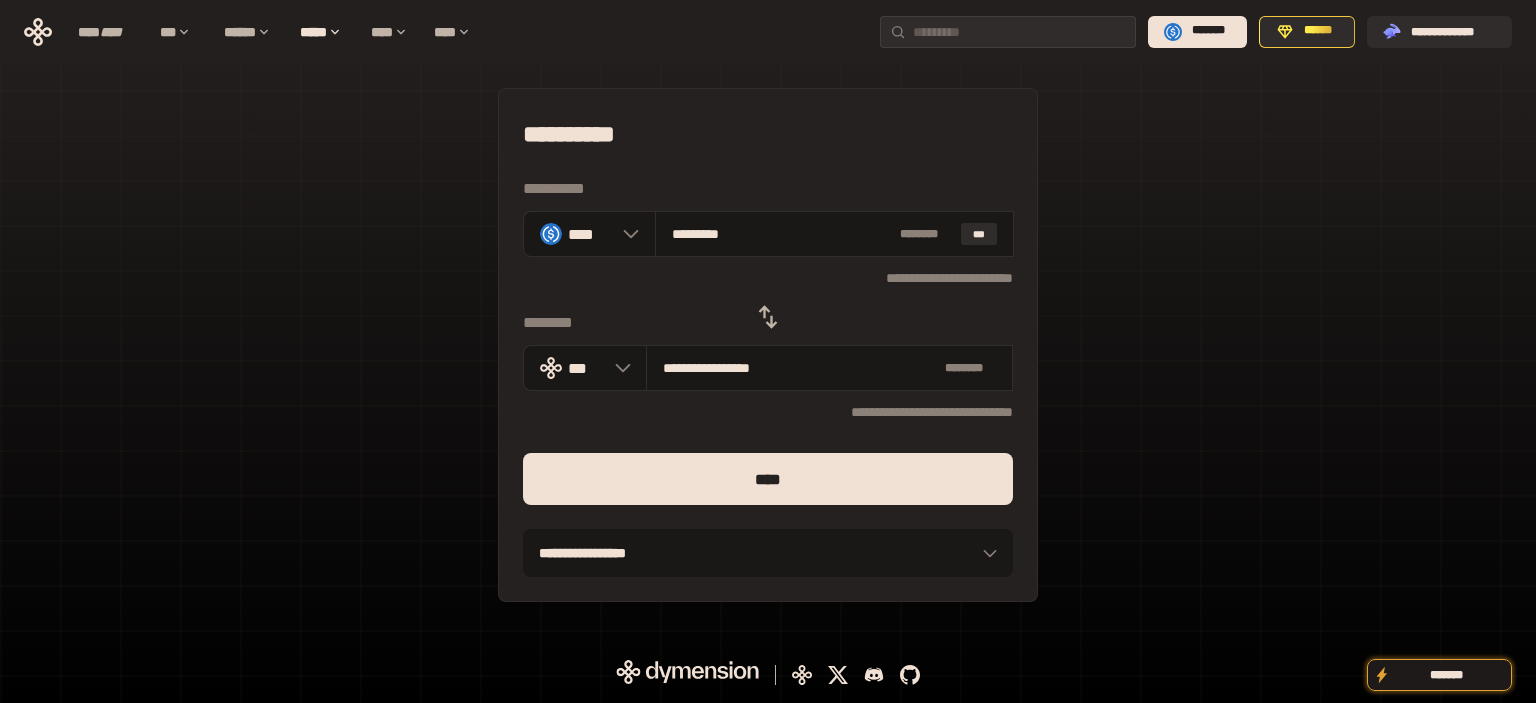 click on "****" at bounding box center [768, 479] 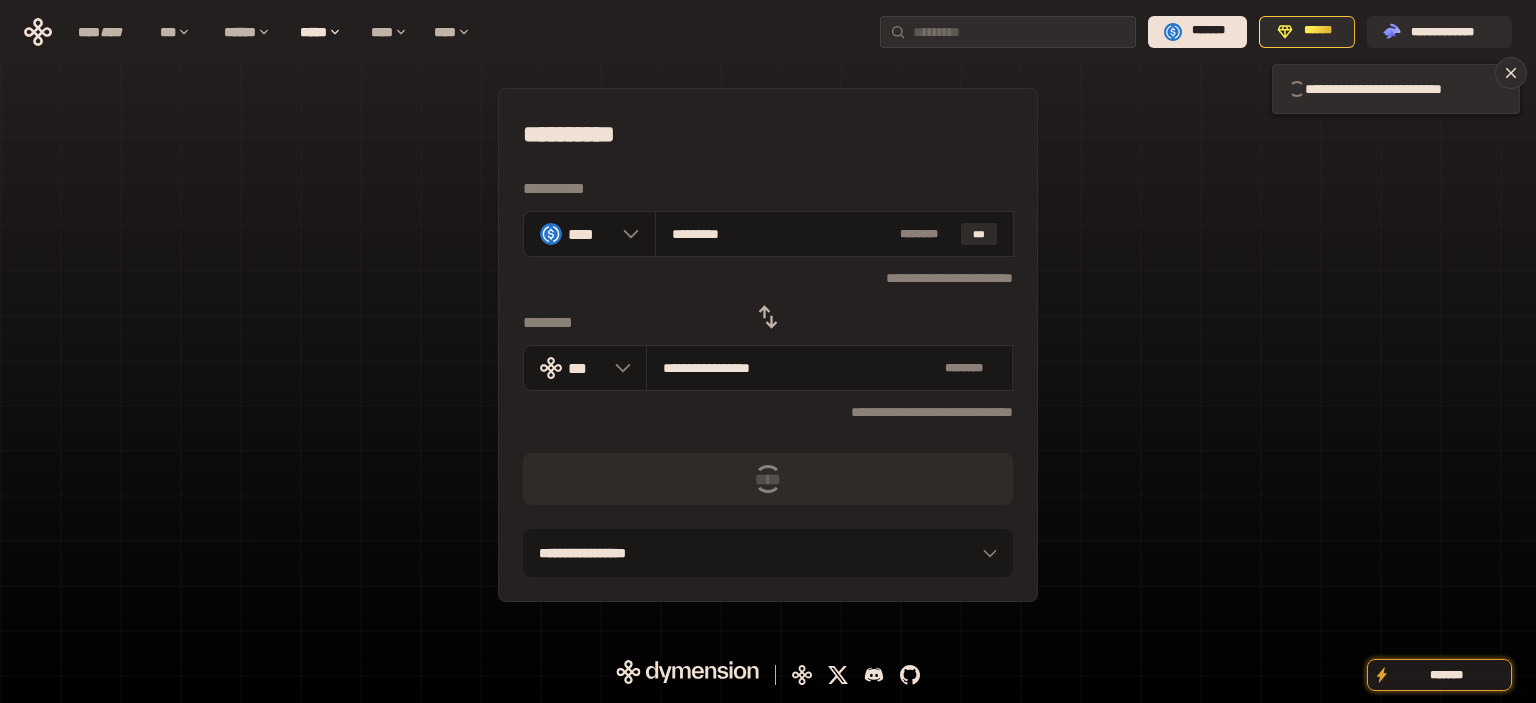 type 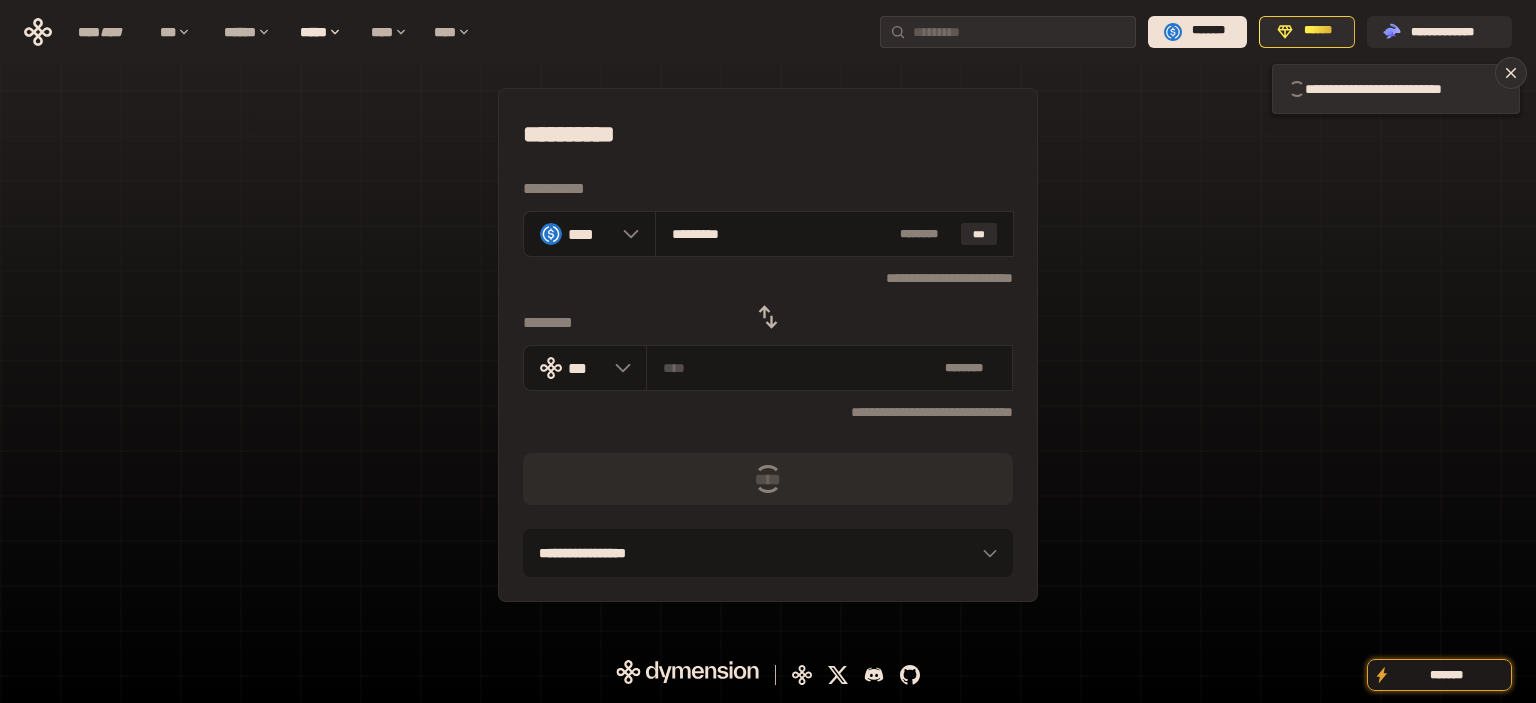 type 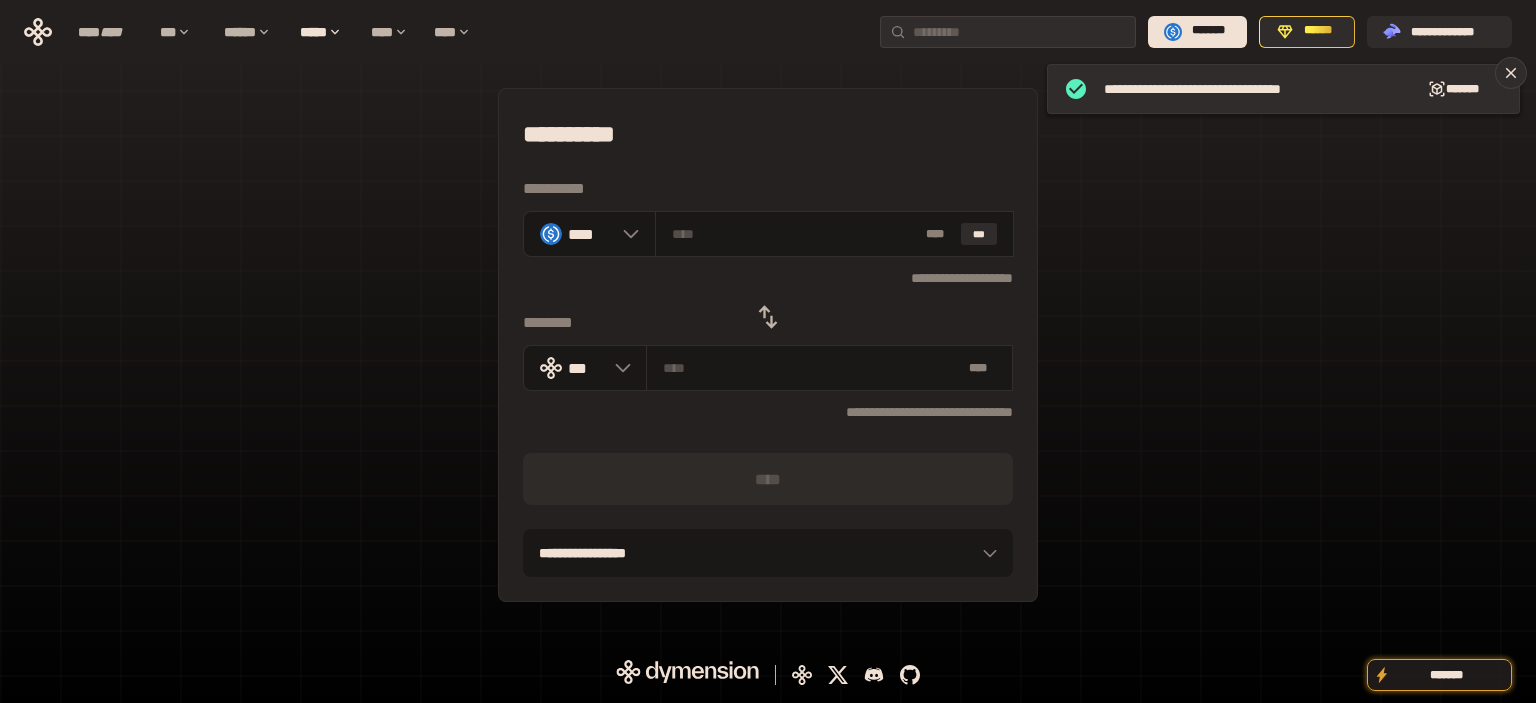 click on "**********" at bounding box center (768, 345) 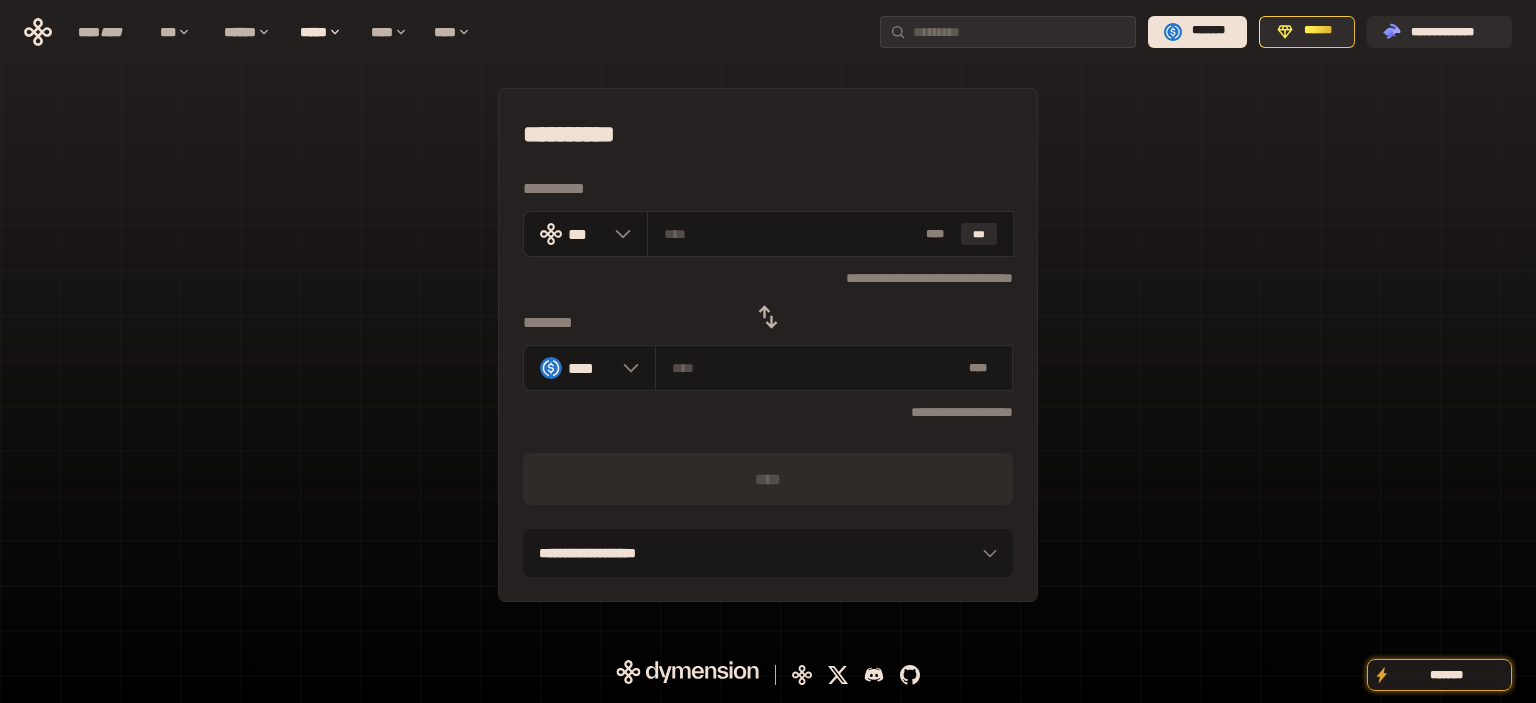click on "**********" at bounding box center (768, 345) 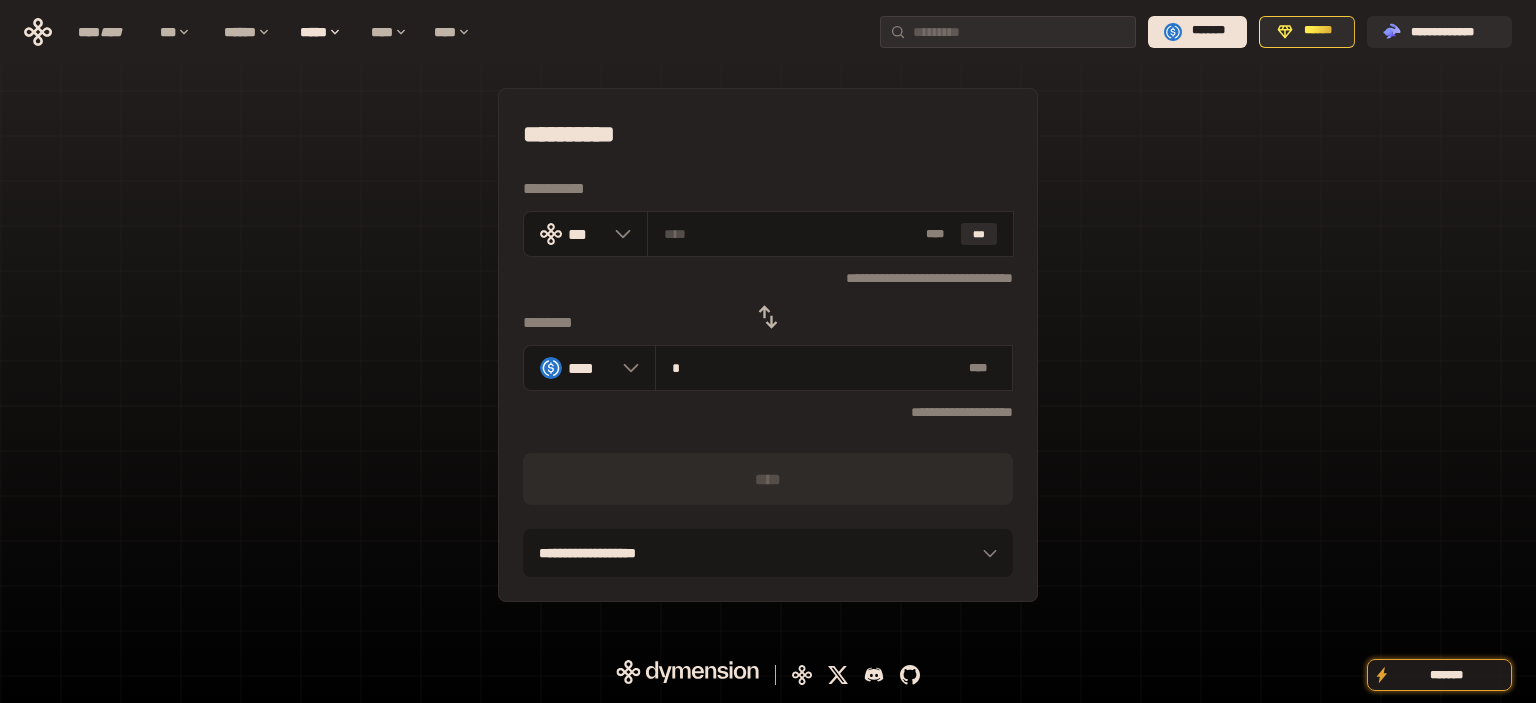 type on "**********" 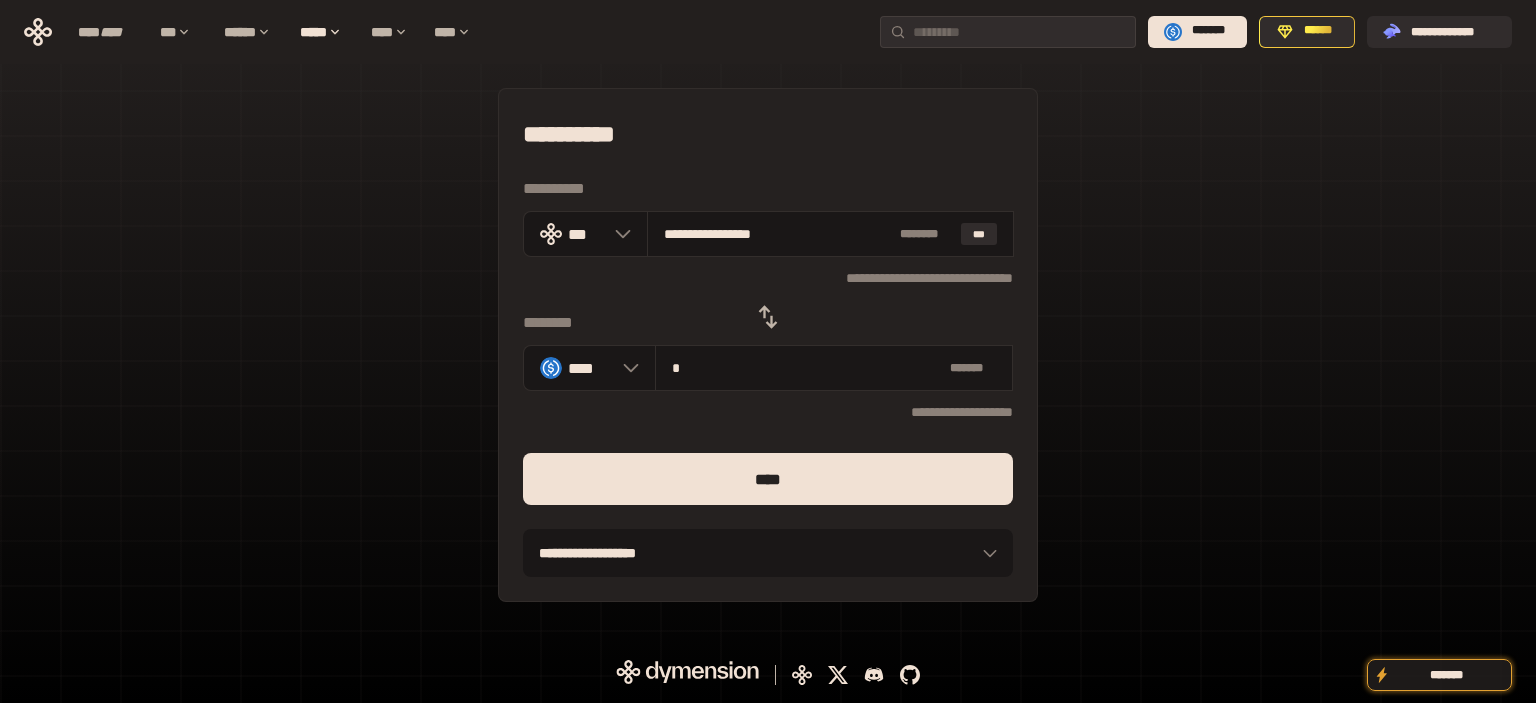 type on "**" 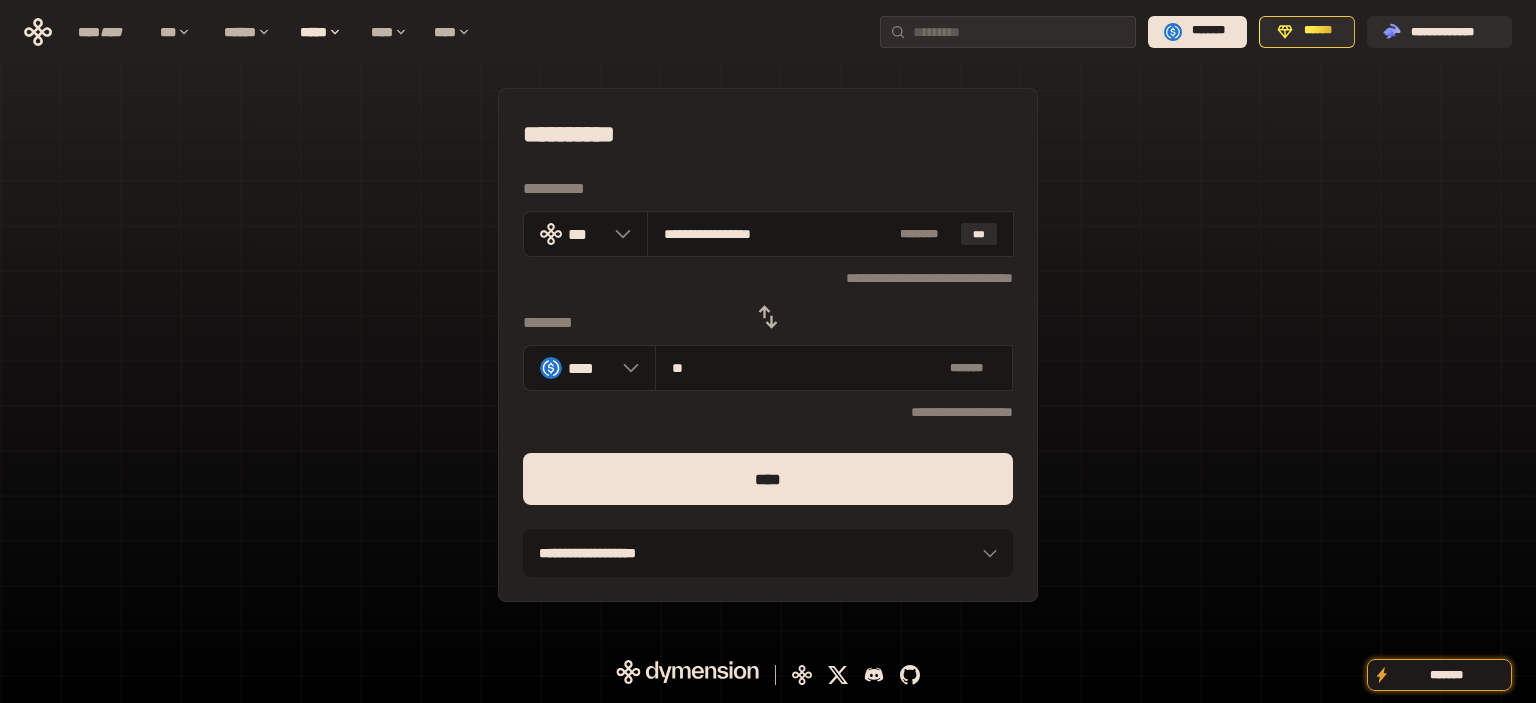 type on "**********" 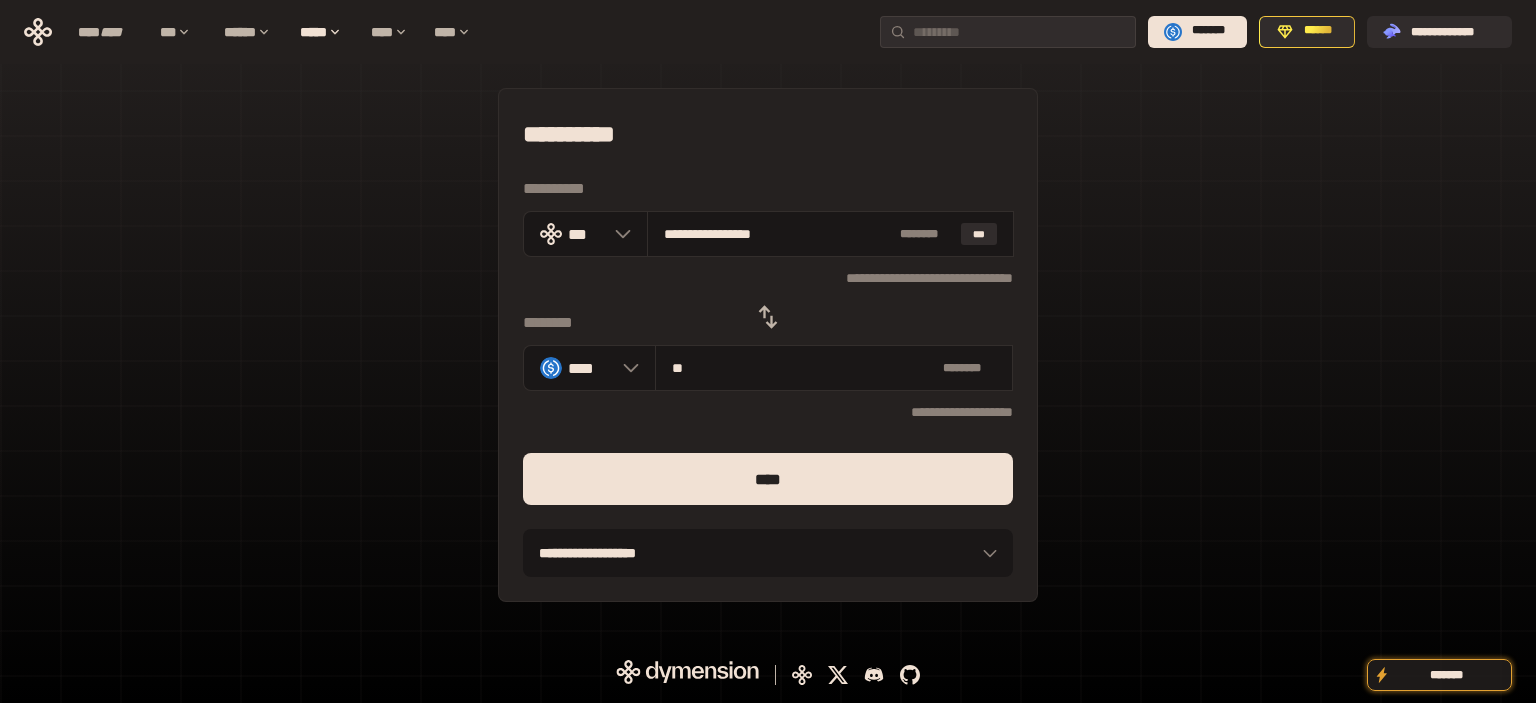 click on "****" at bounding box center (768, 479) 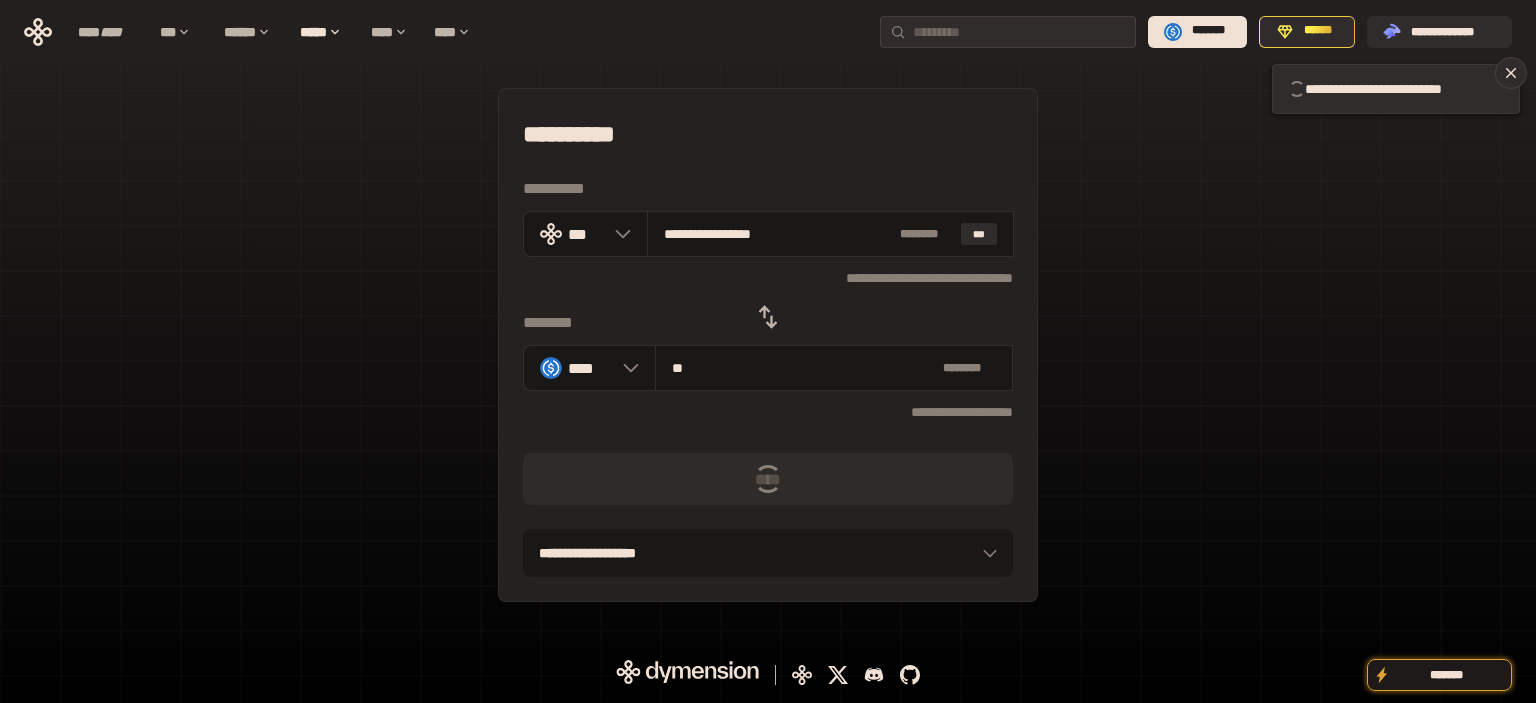 type 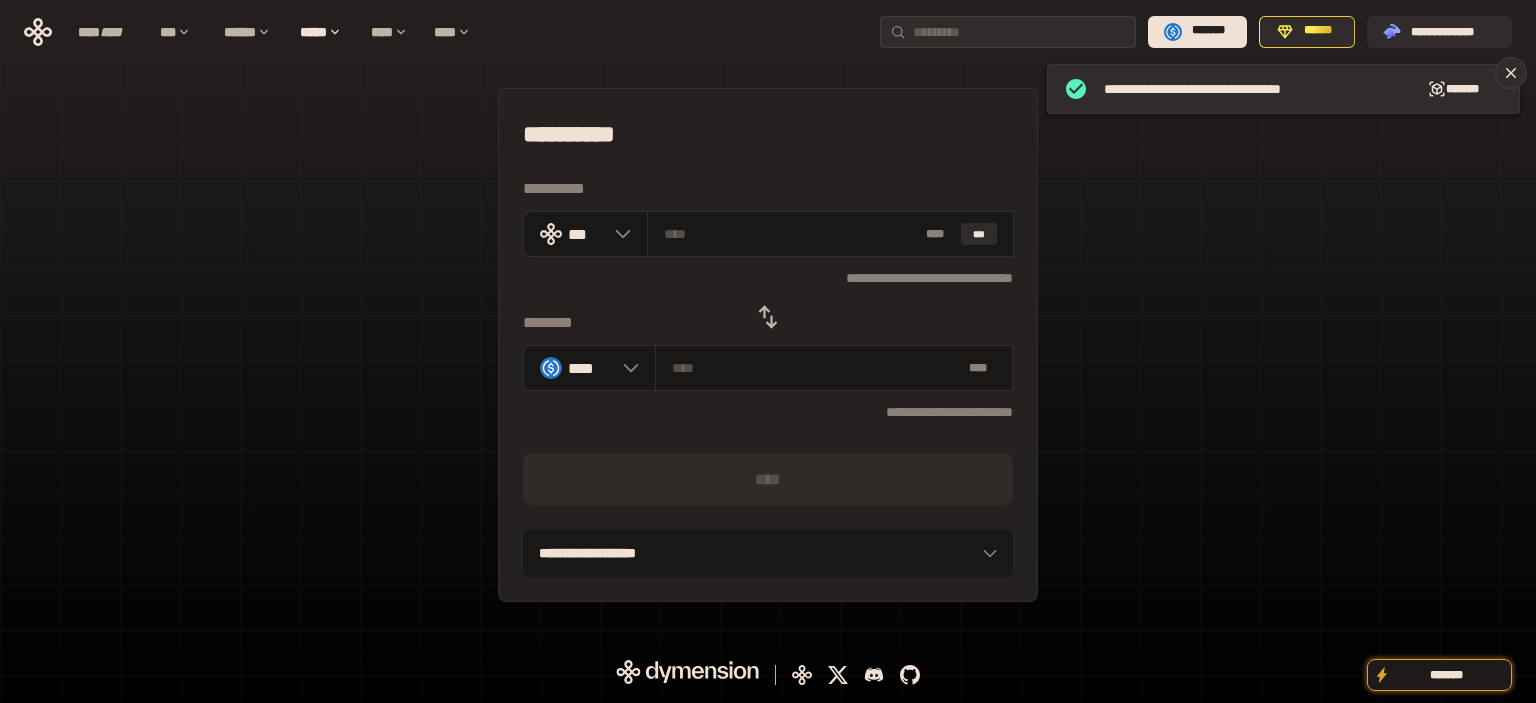 click on "**********" at bounding box center (768, 345) 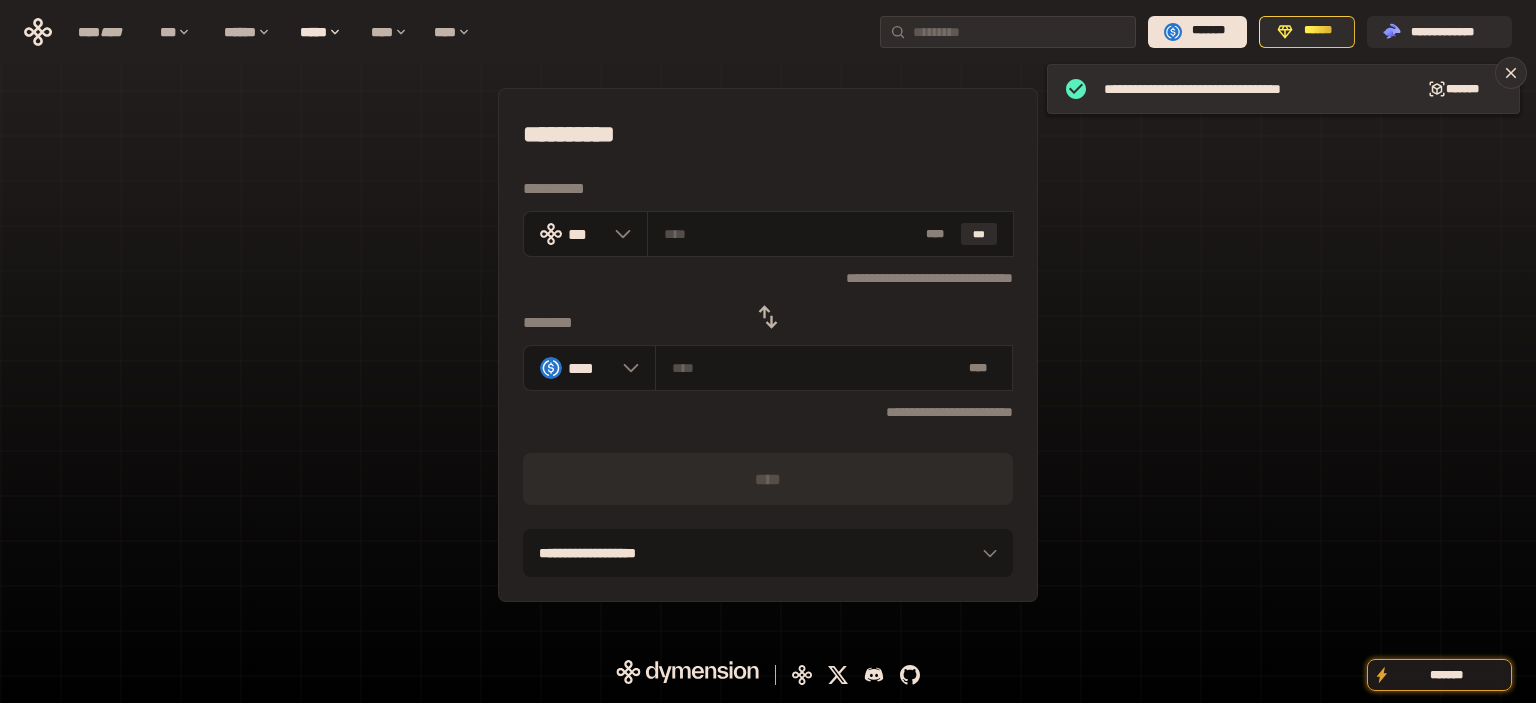click at bounding box center (768, 317) 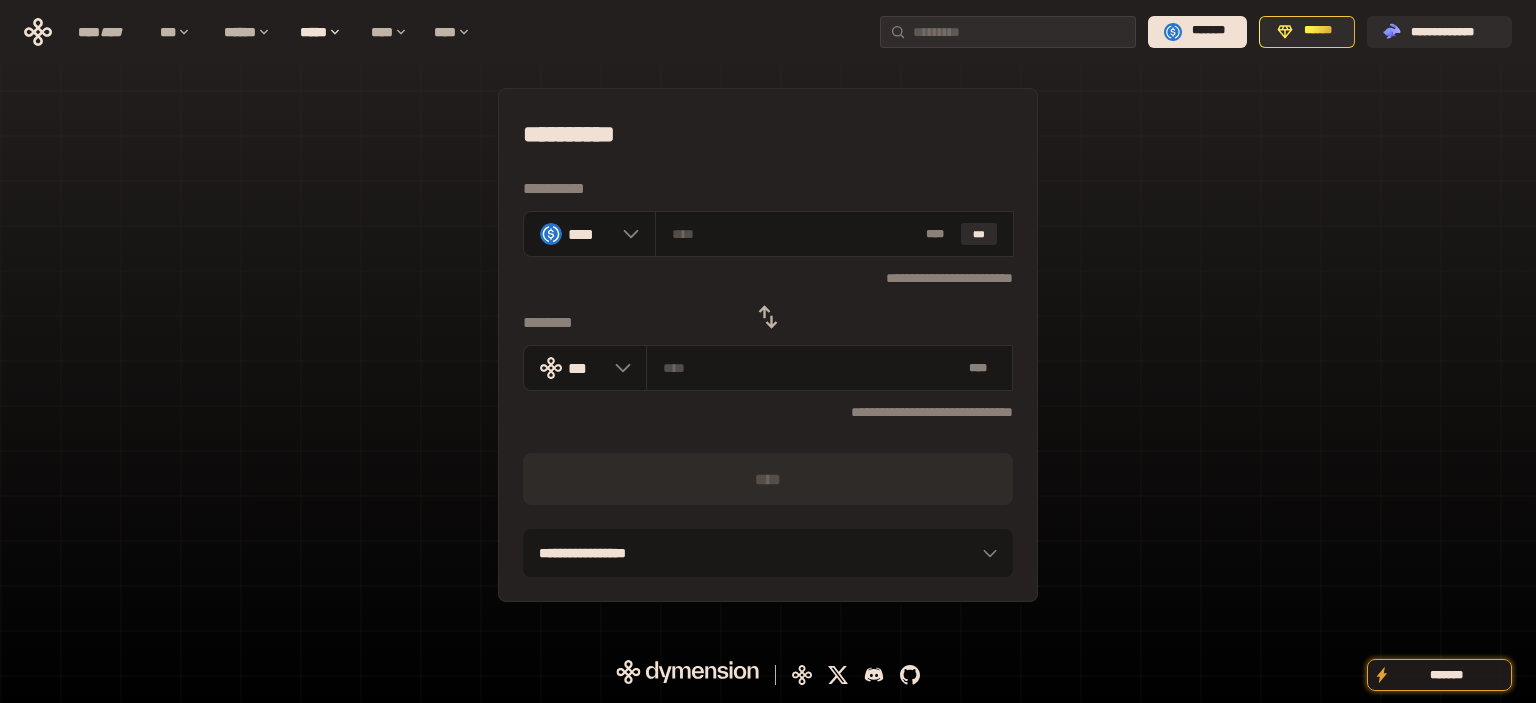 click on "**********" at bounding box center (768, 345) 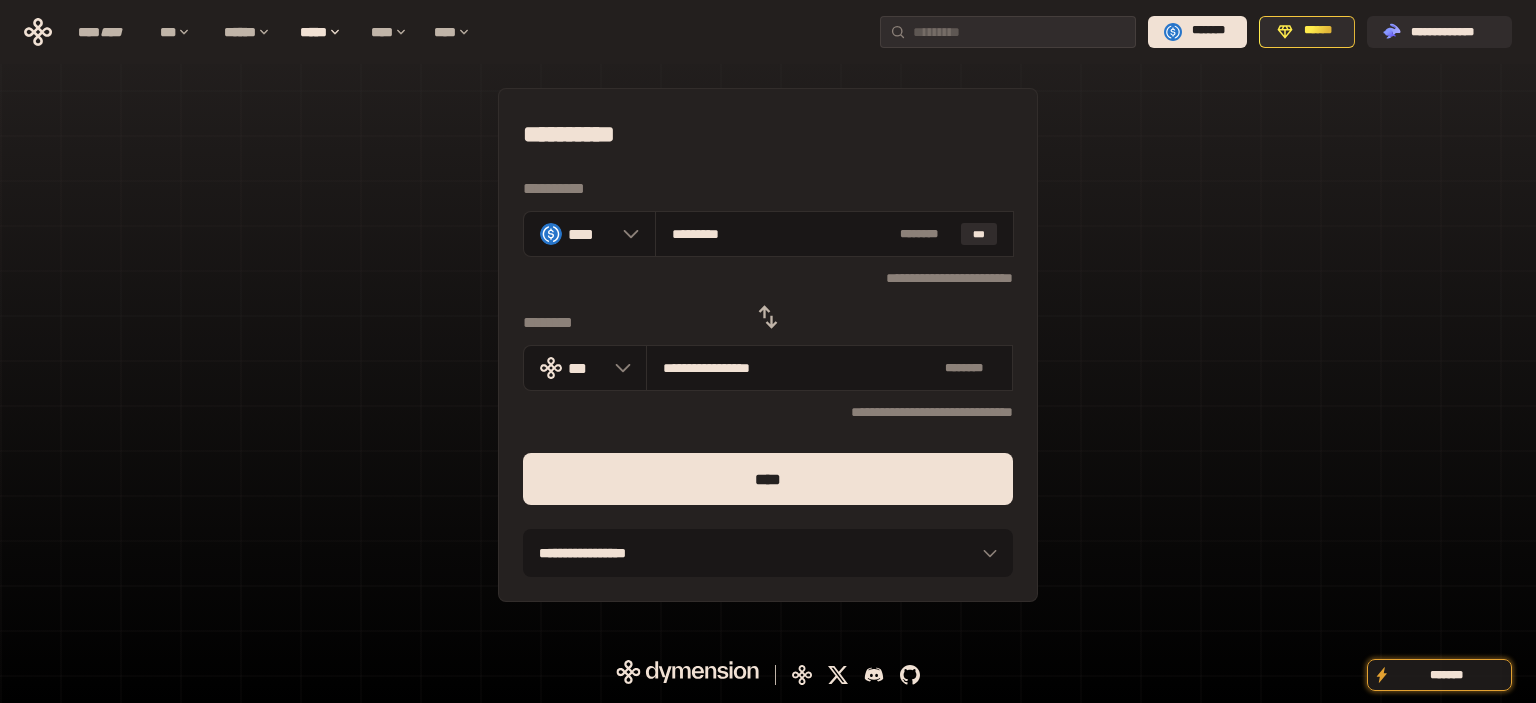click on "****" at bounding box center (768, 479) 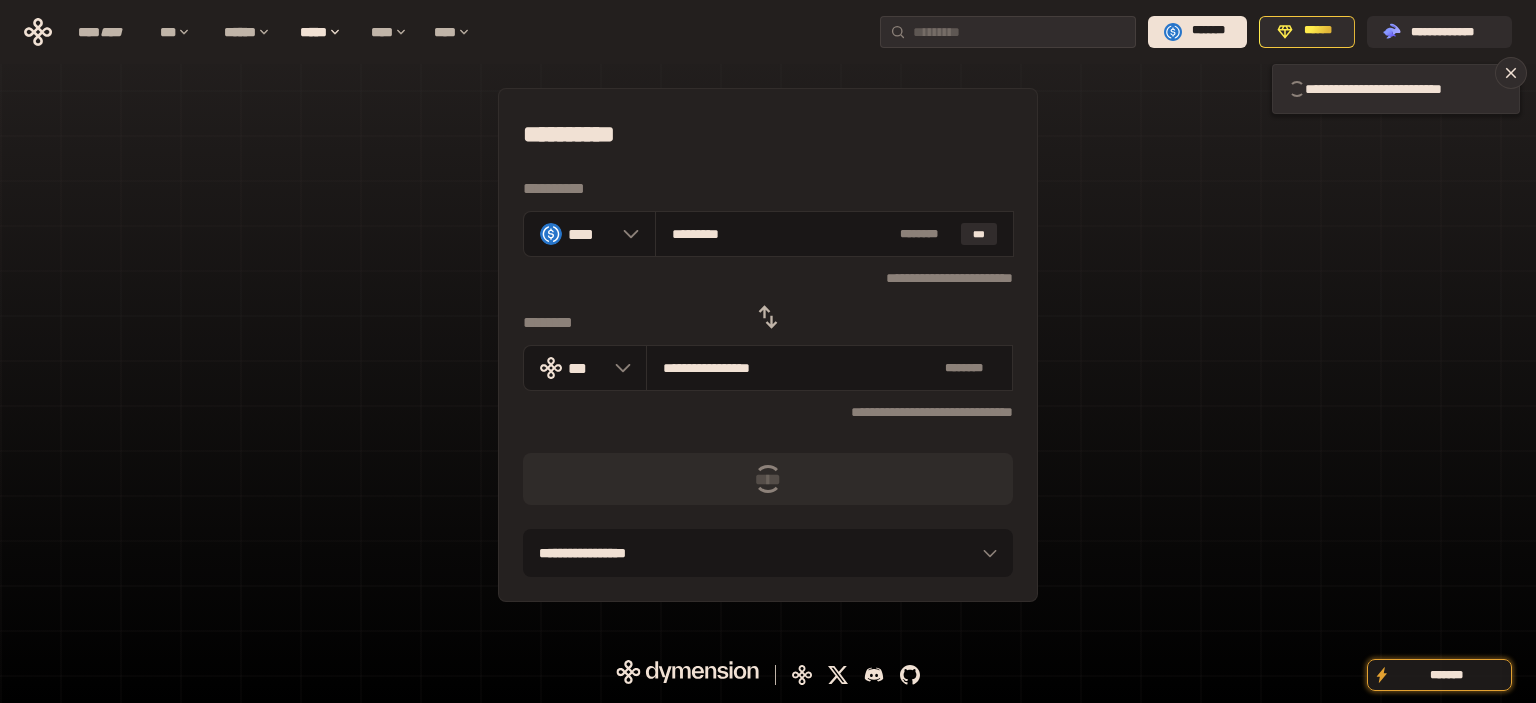 type 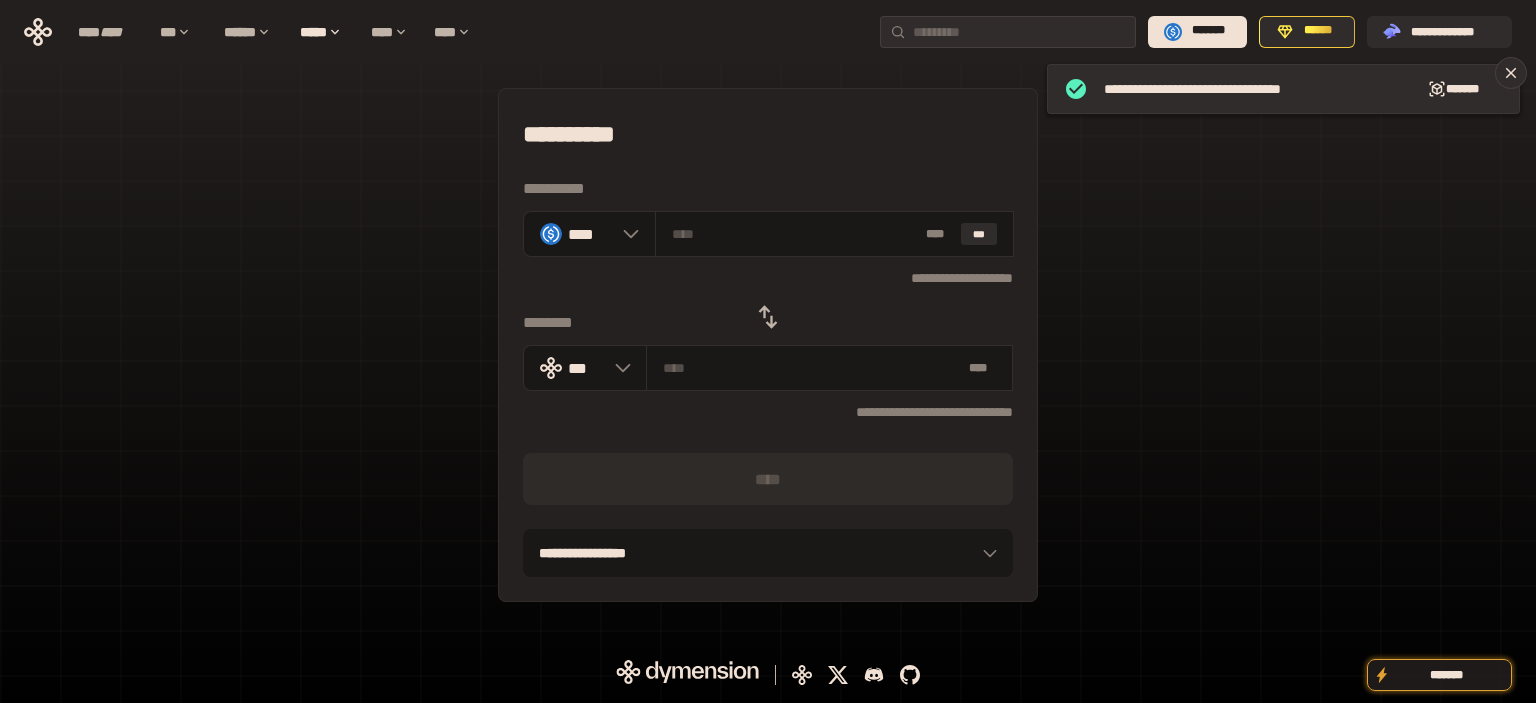 click on "**********" at bounding box center (768, 345) 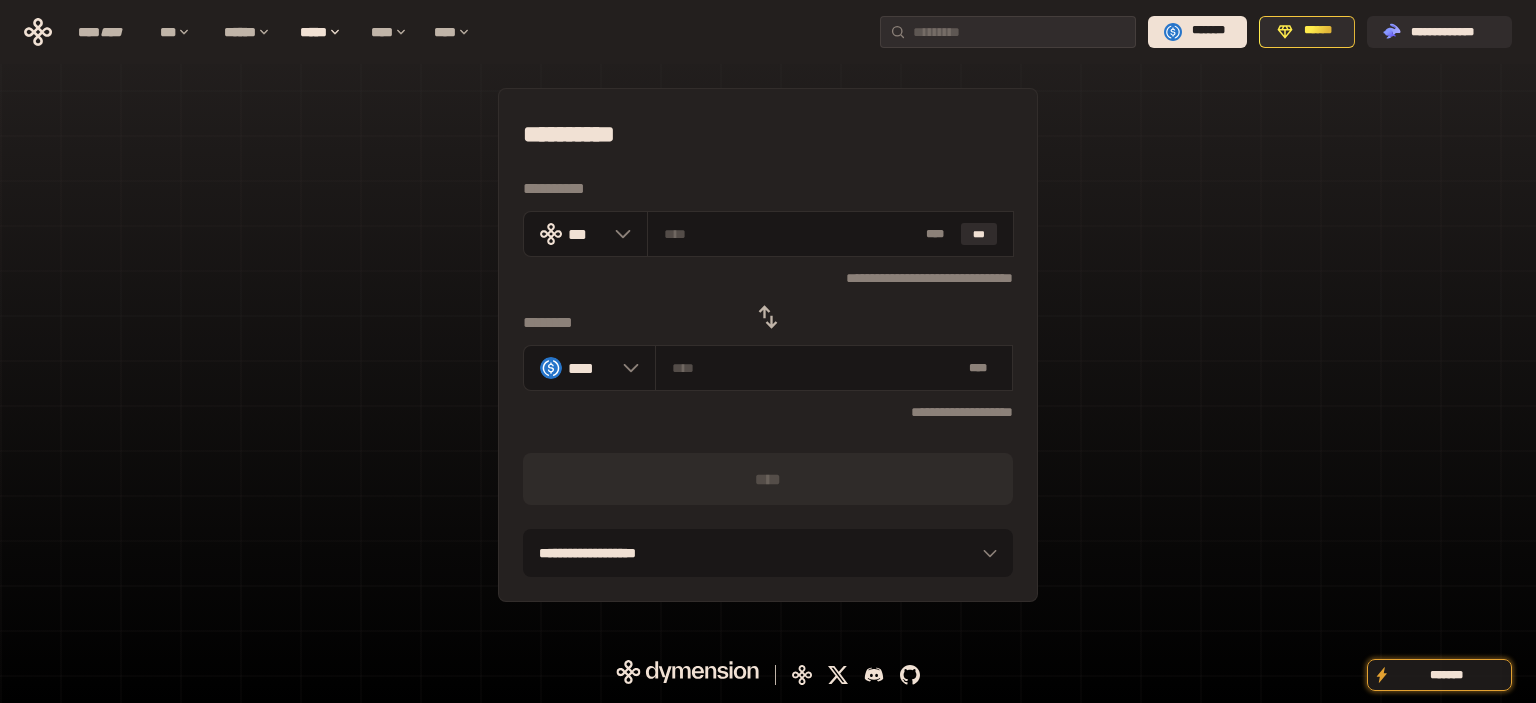 click on "**********" at bounding box center [768, 345] 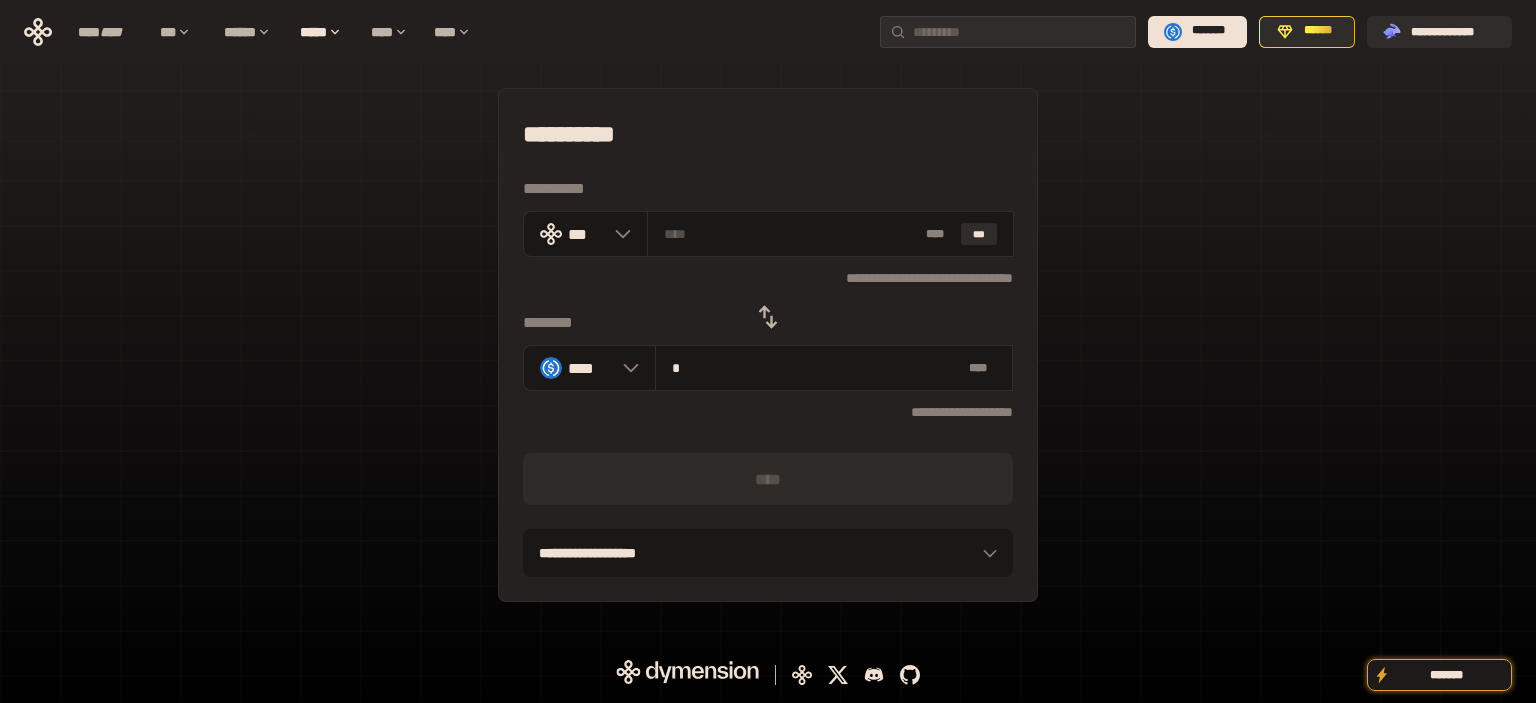 type on "**********" 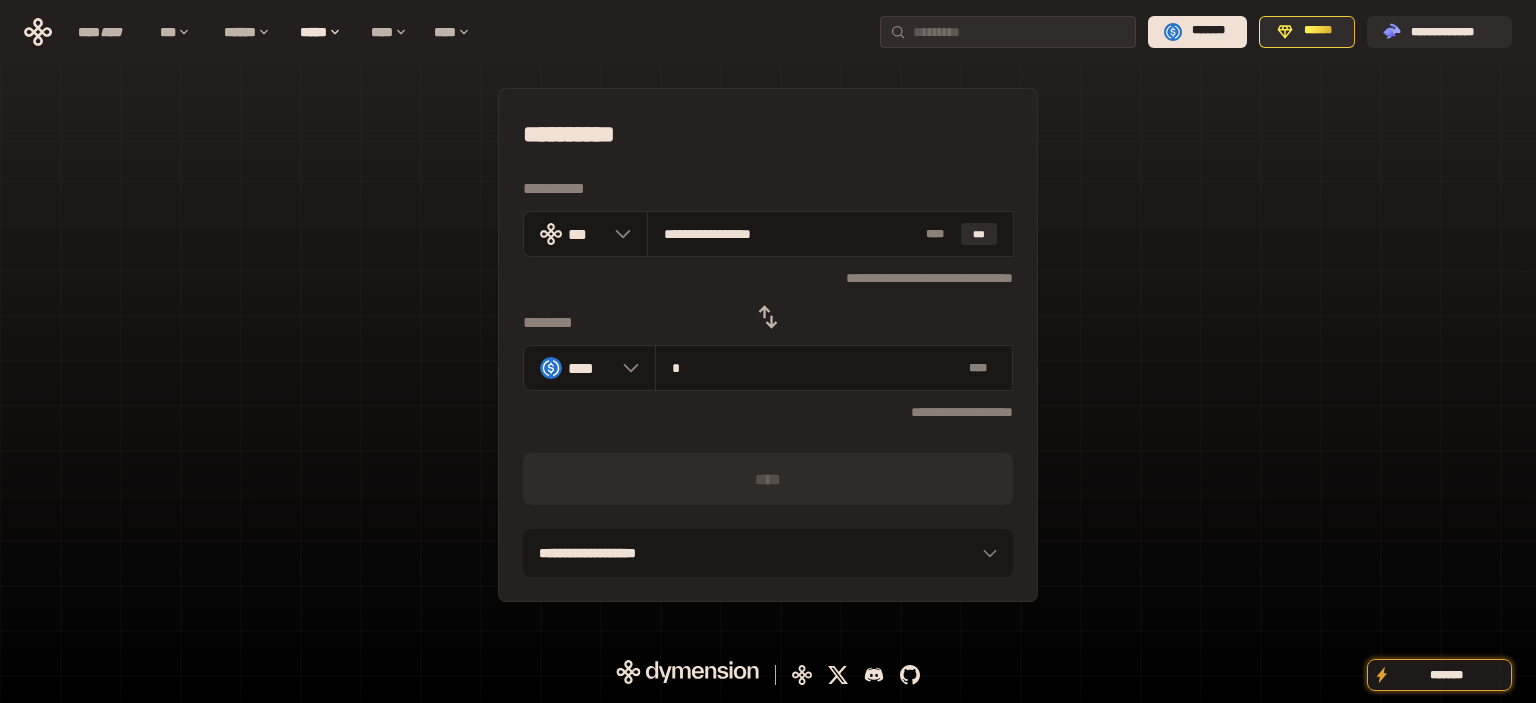 type on "**" 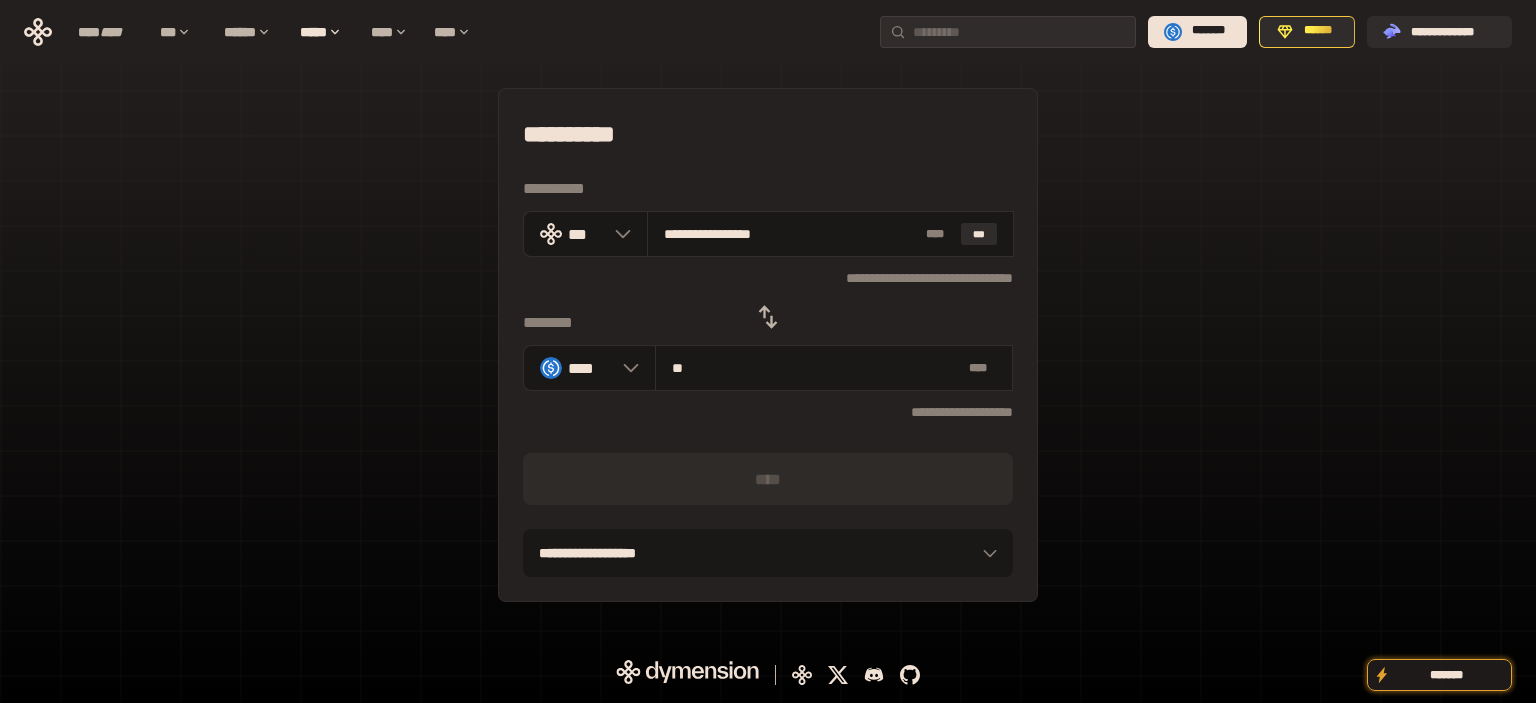 type on "**********" 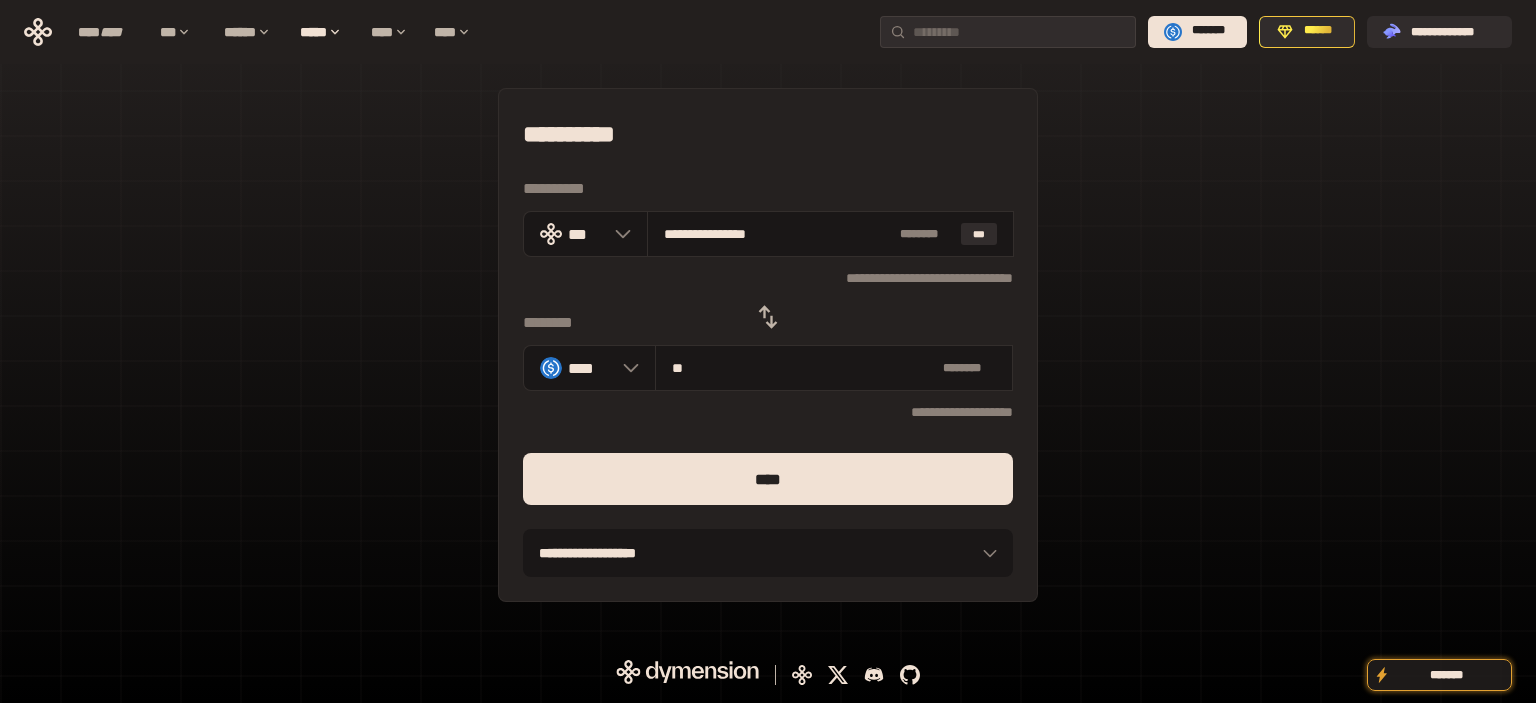 type on "**" 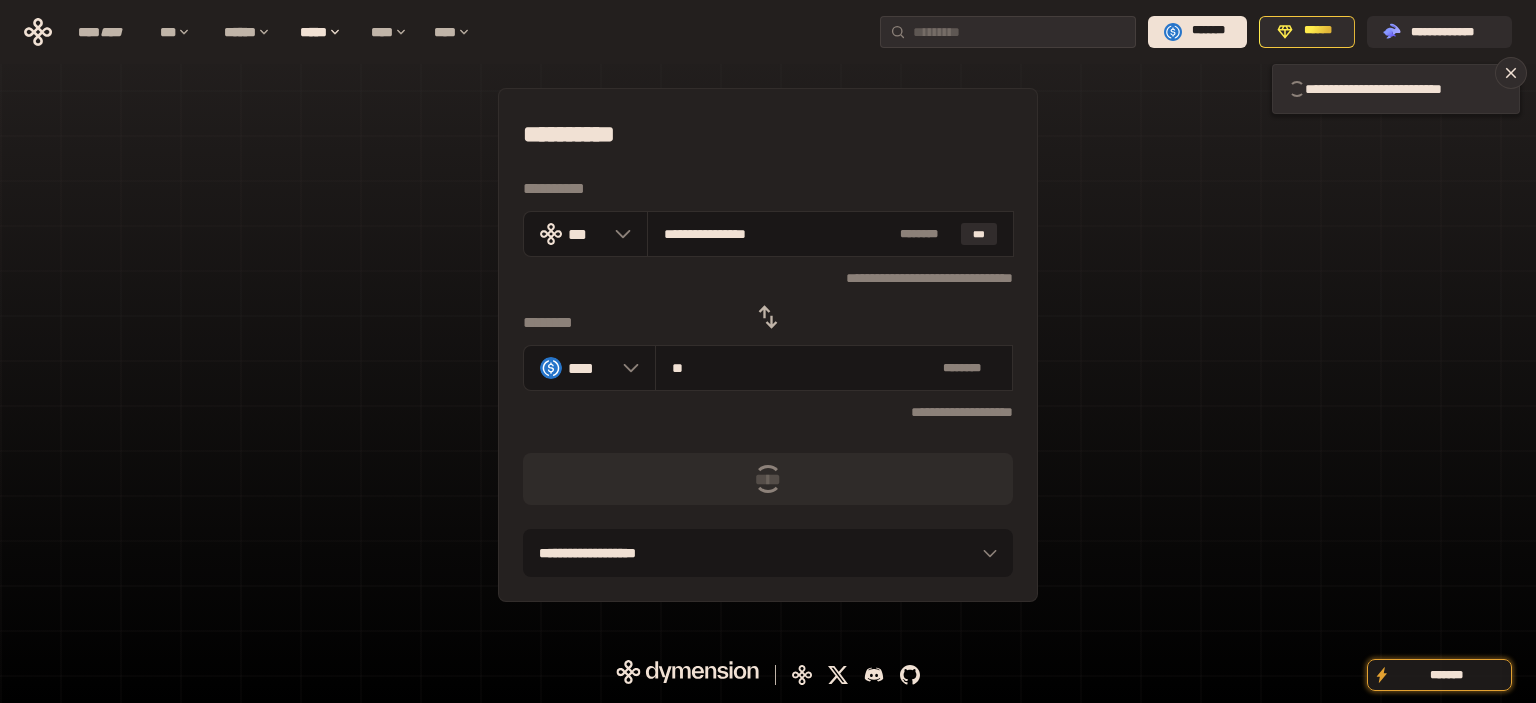 type 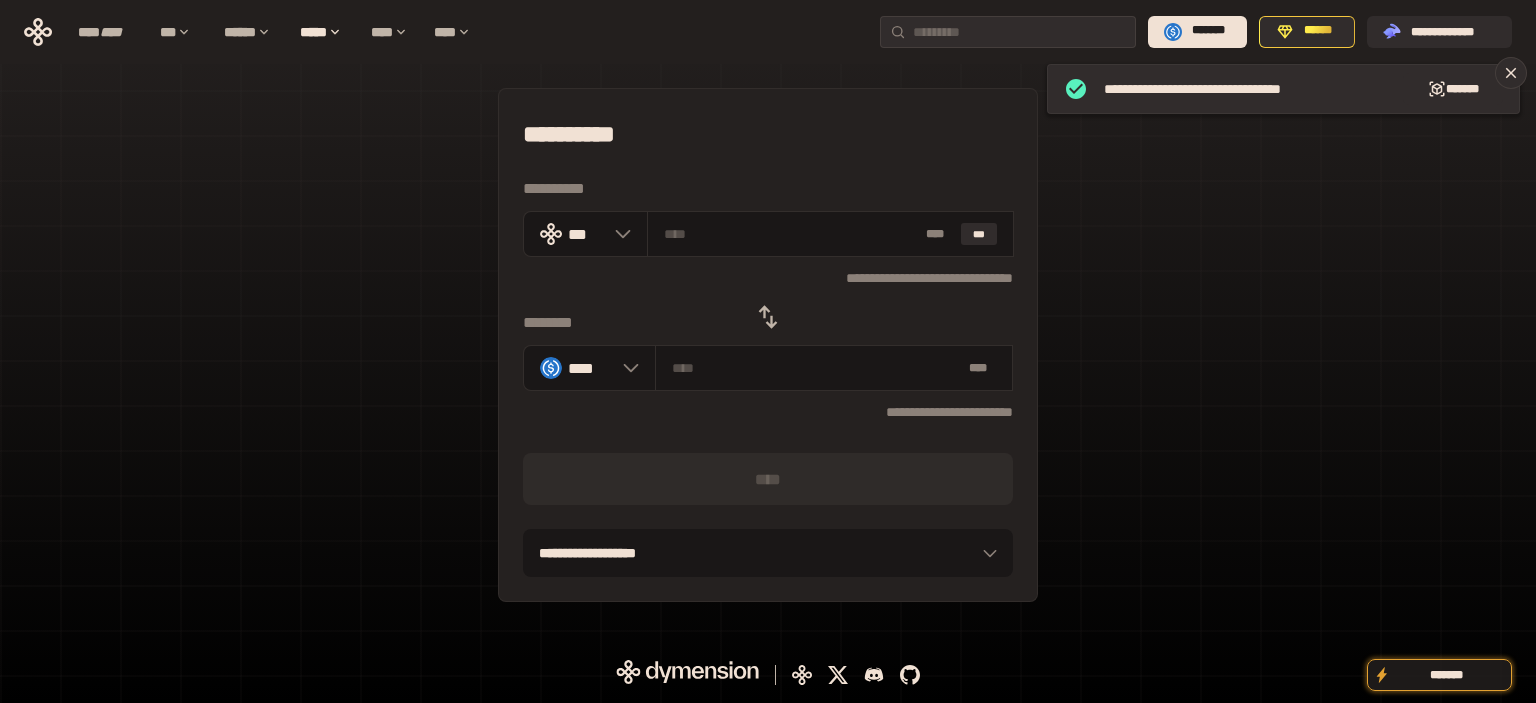 click on "**********" at bounding box center [768, 345] 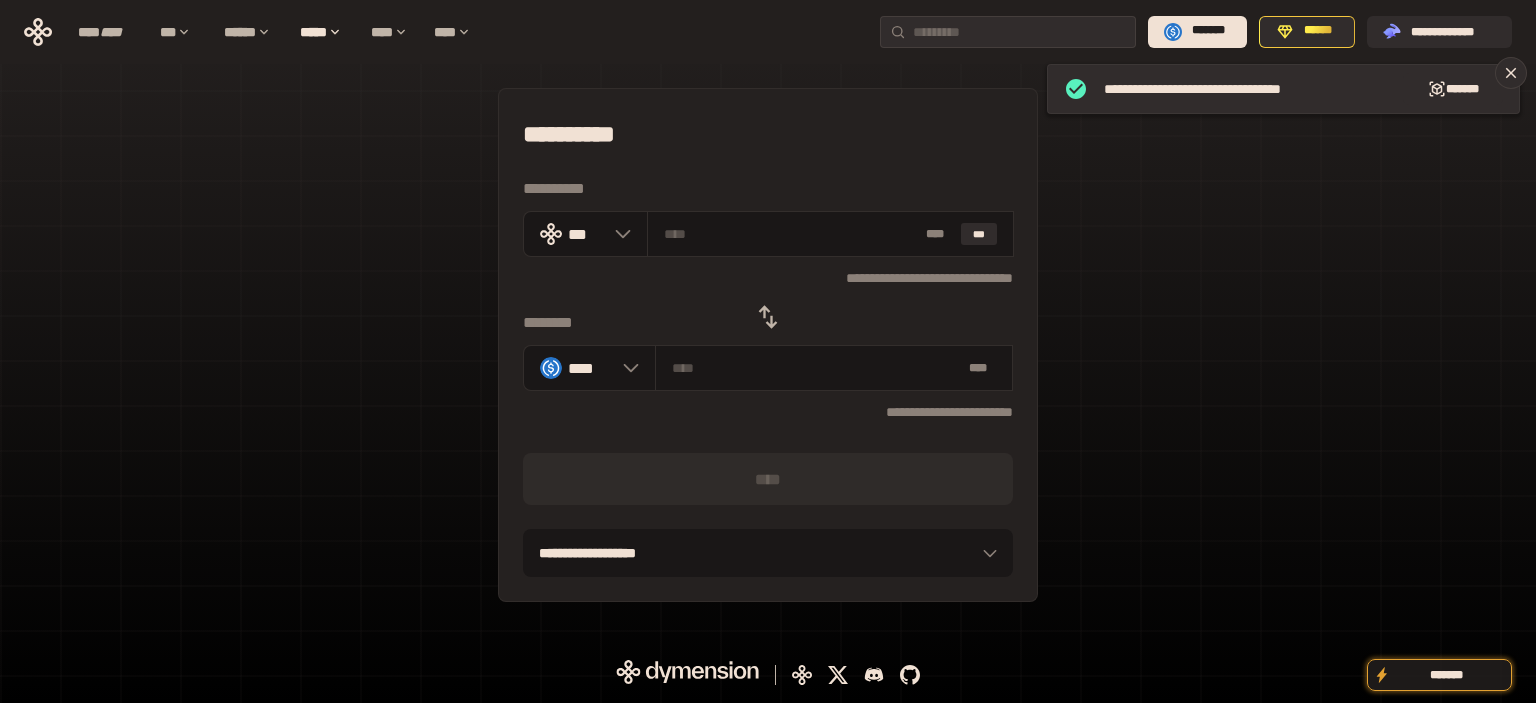 click at bounding box center (768, 317) 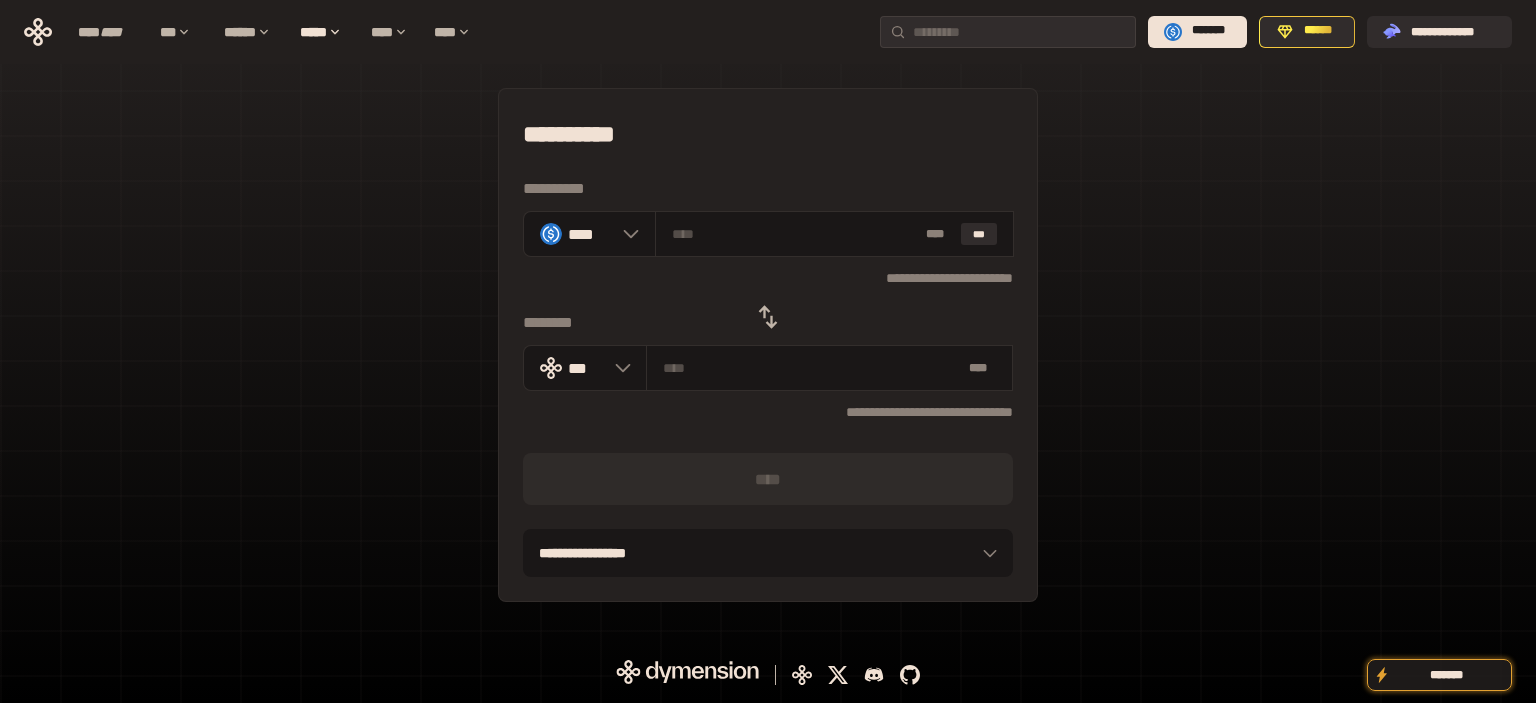 click on "**********" at bounding box center (768, 345) 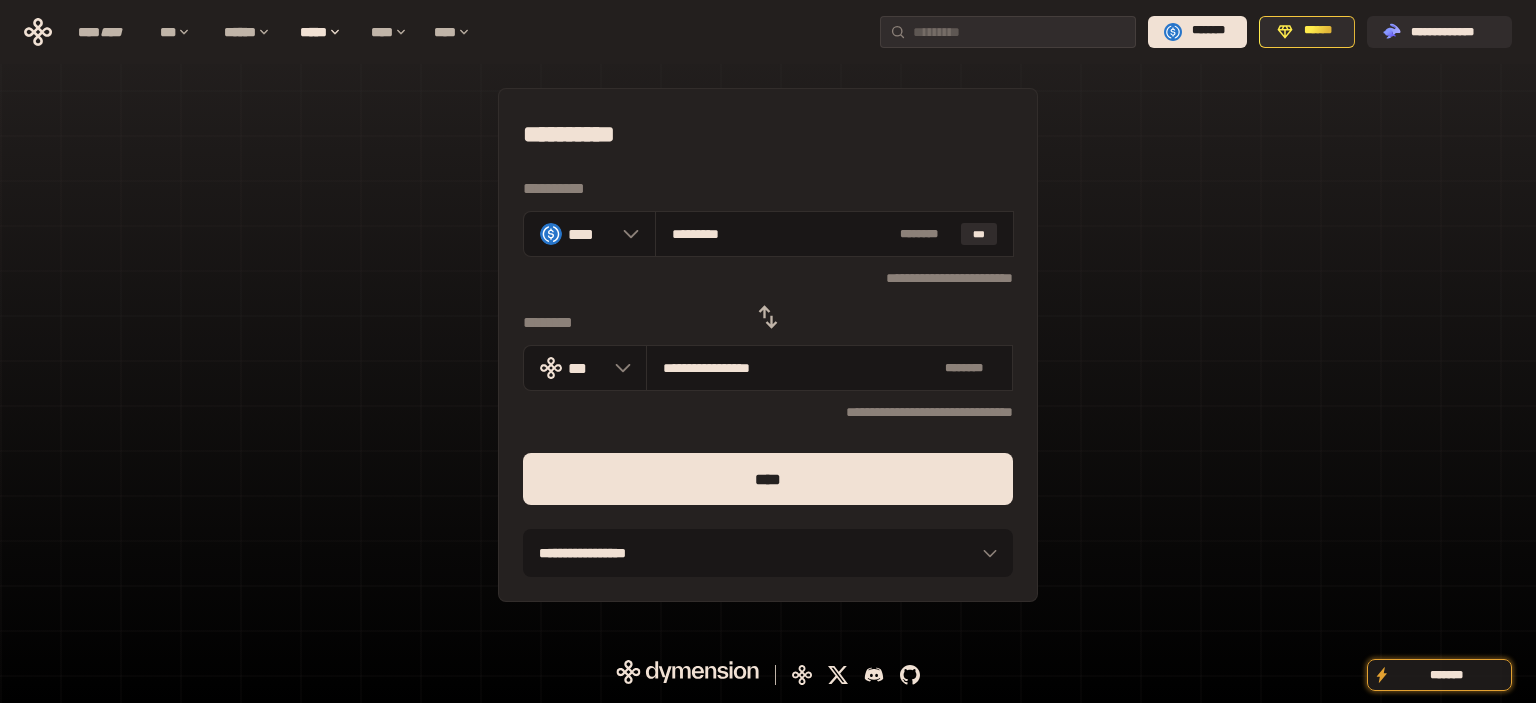 click on "****" at bounding box center [768, 479] 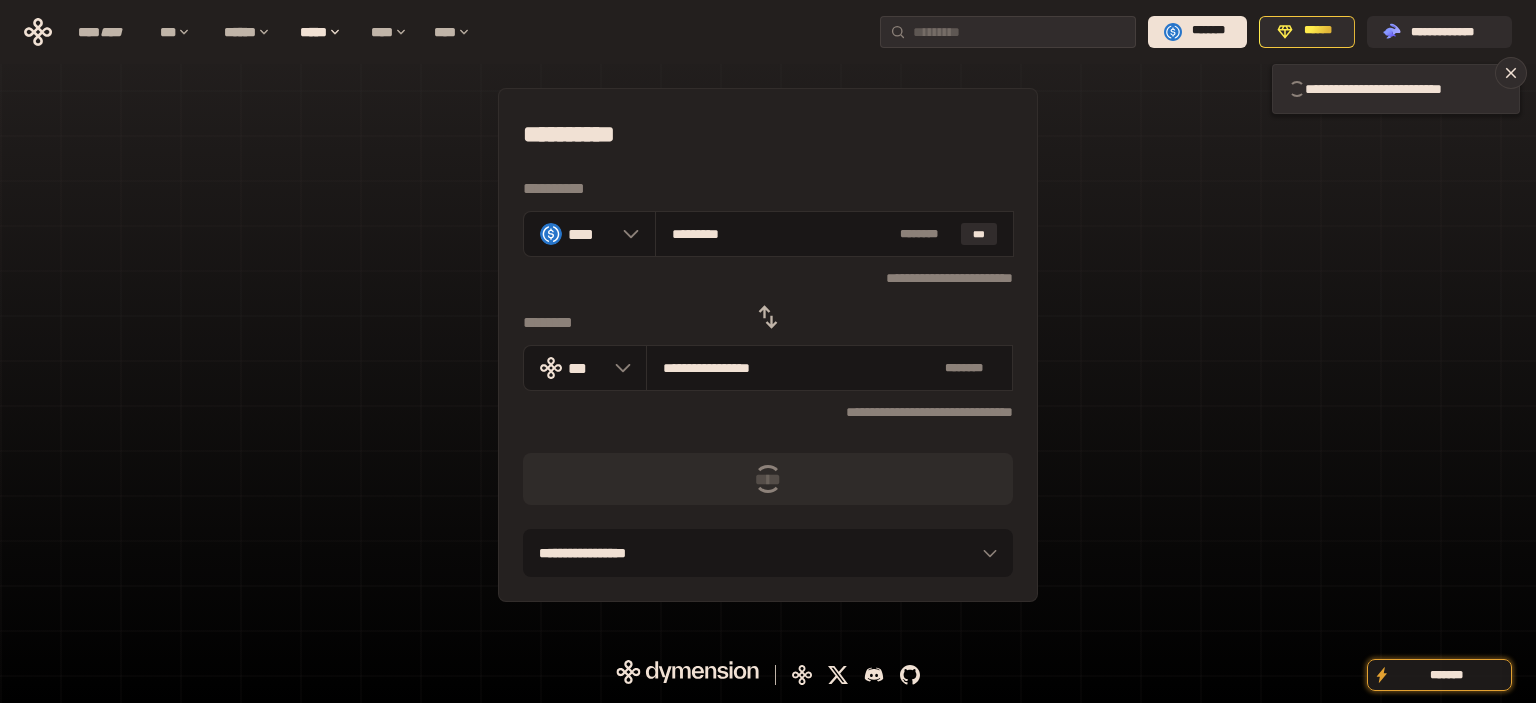 type 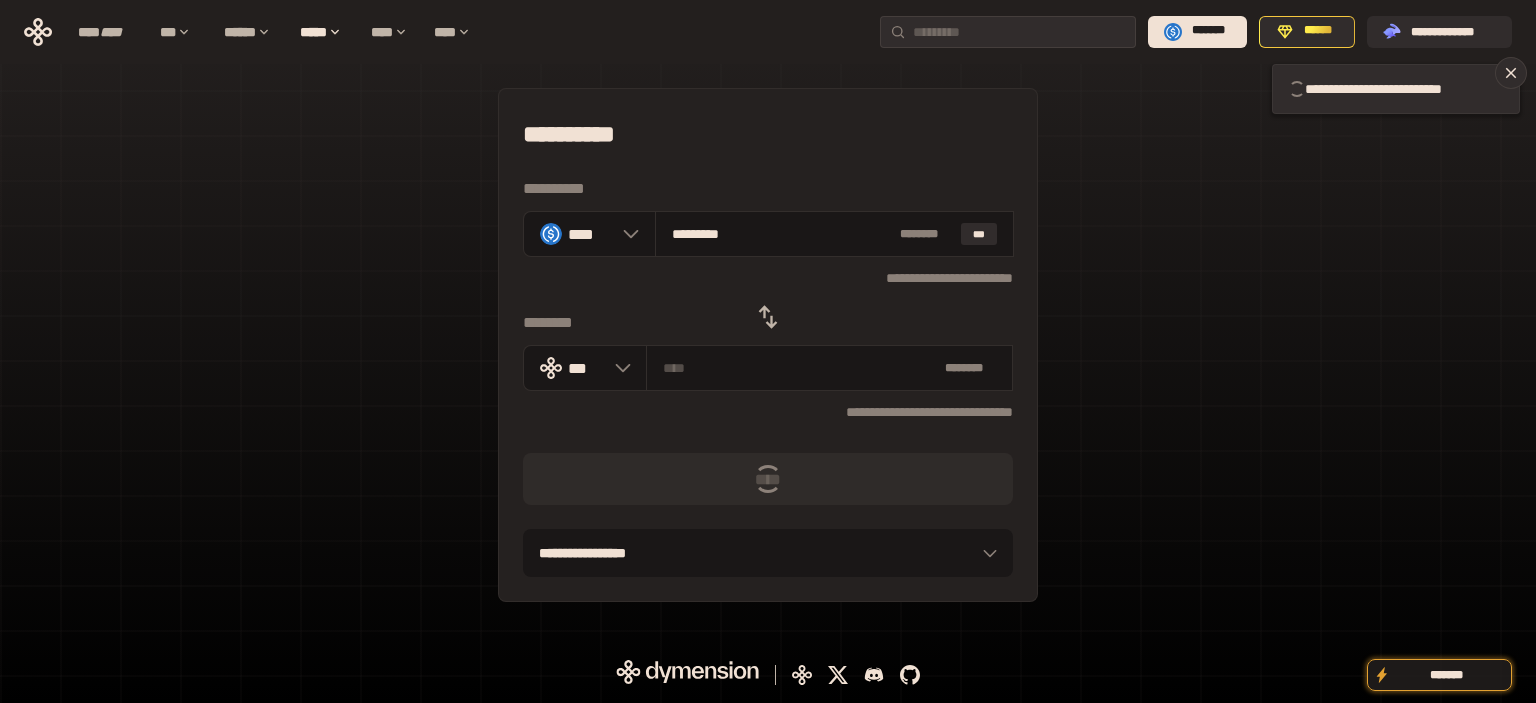 type 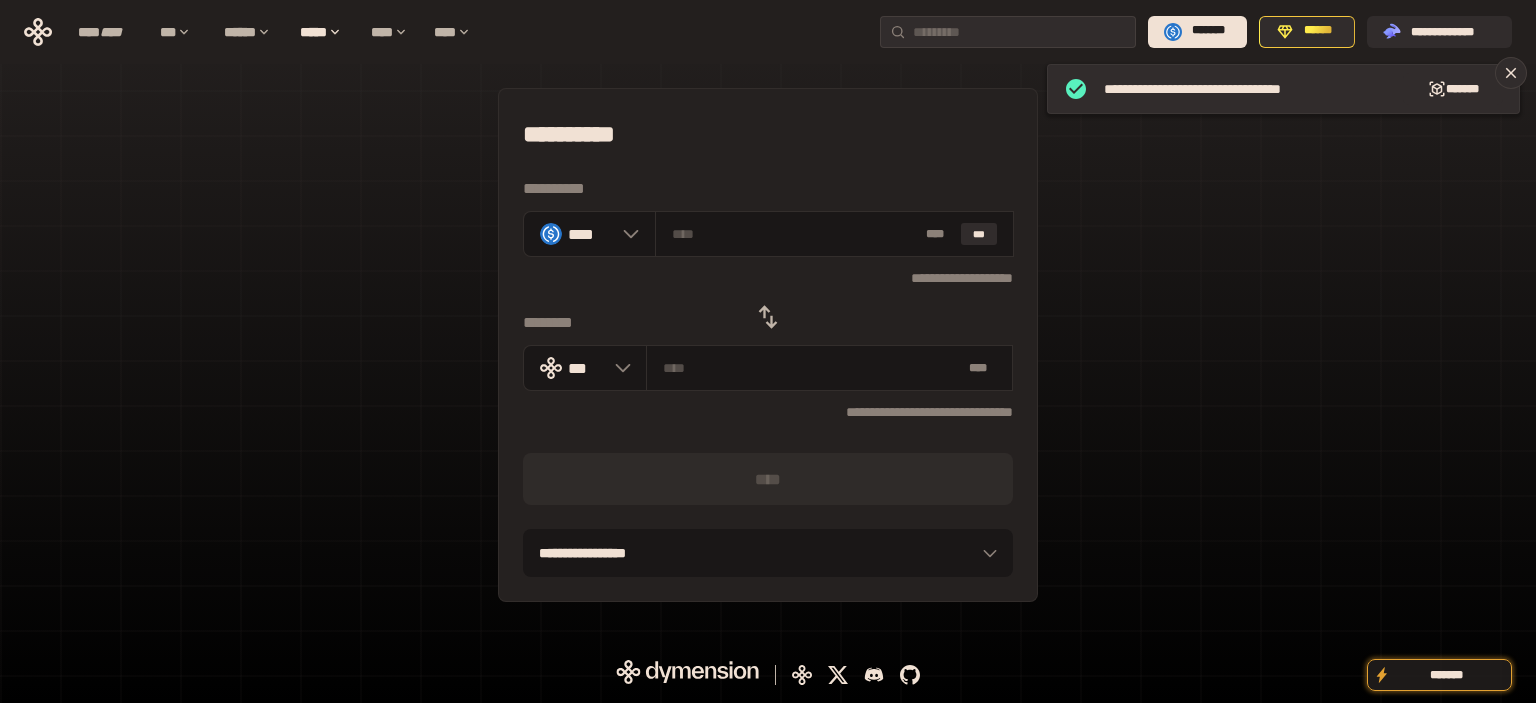 click on "**********" at bounding box center [768, 345] 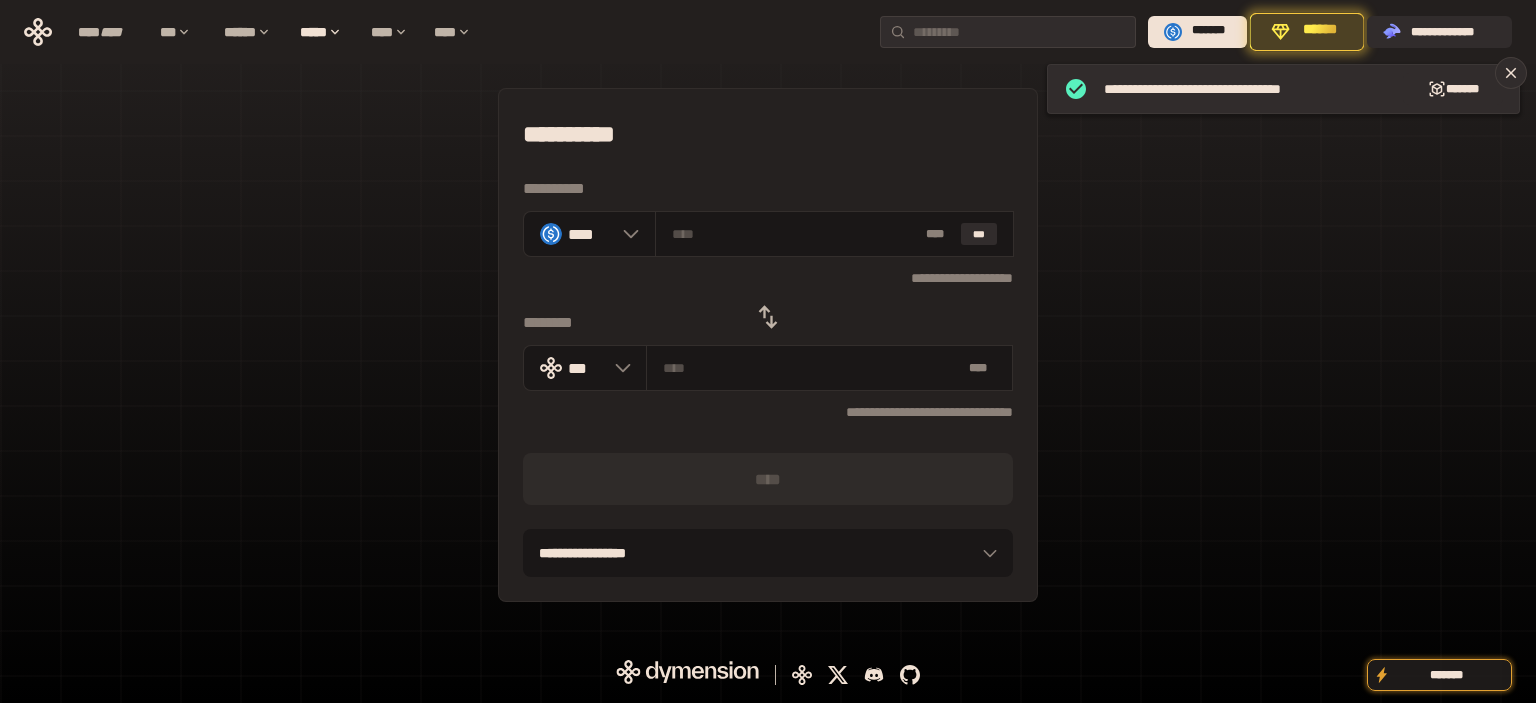 click at bounding box center [768, 317] 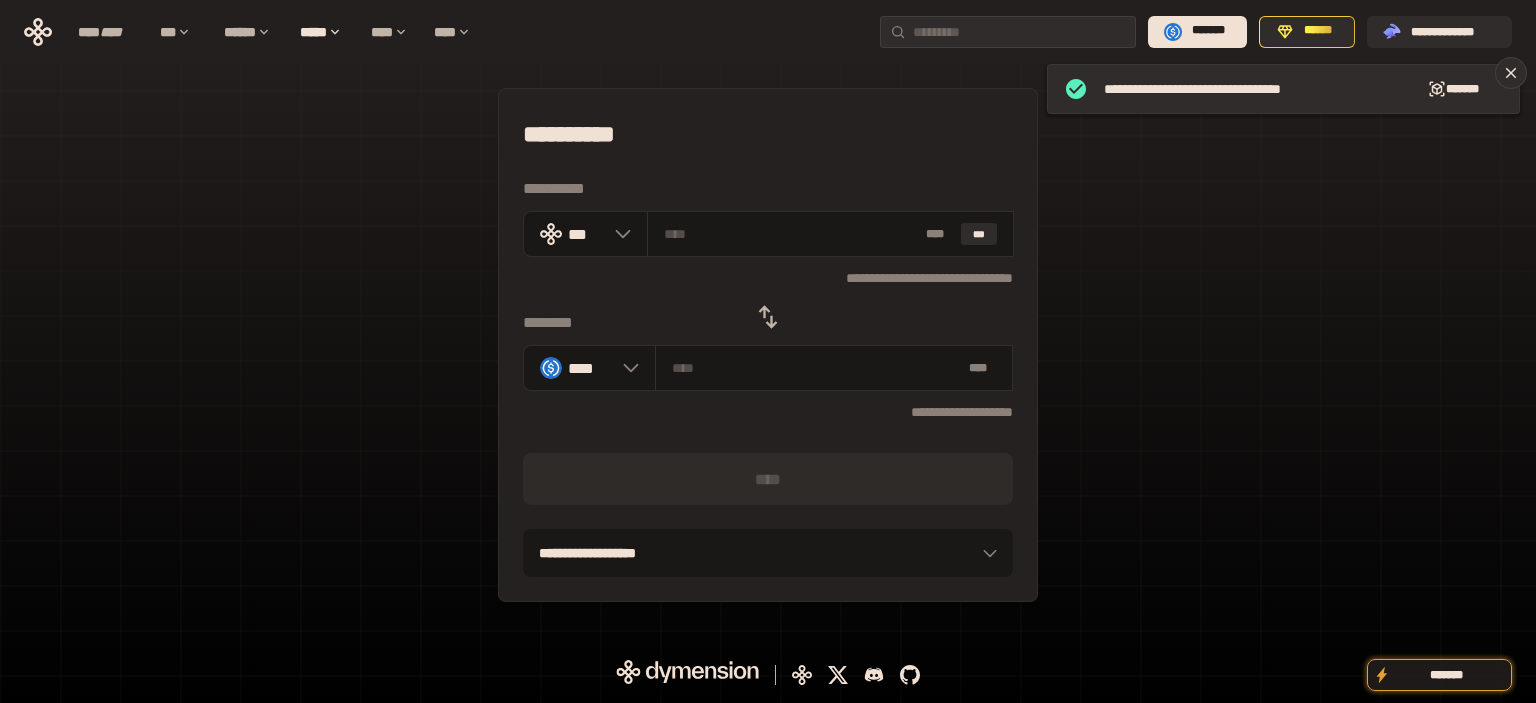 click on "**********" at bounding box center [768, 345] 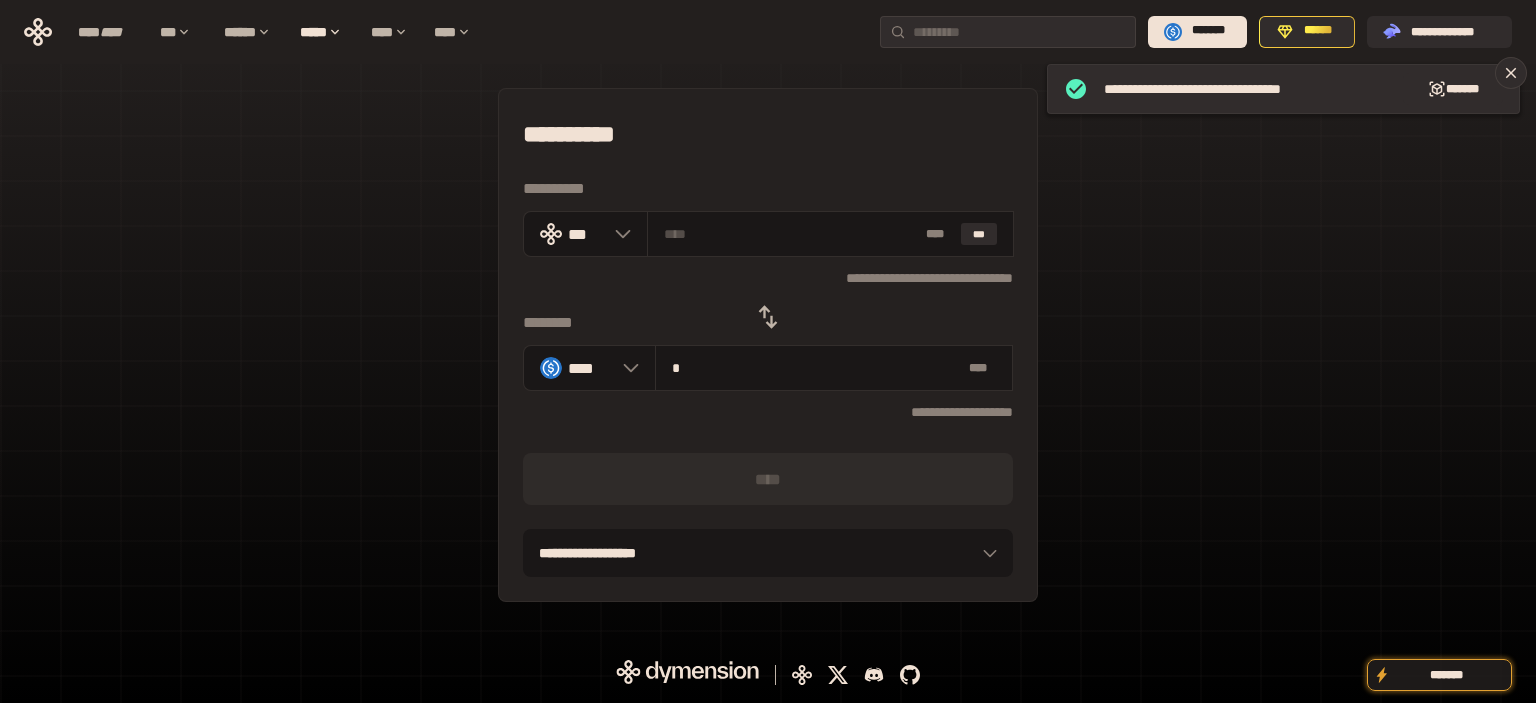 type on "**********" 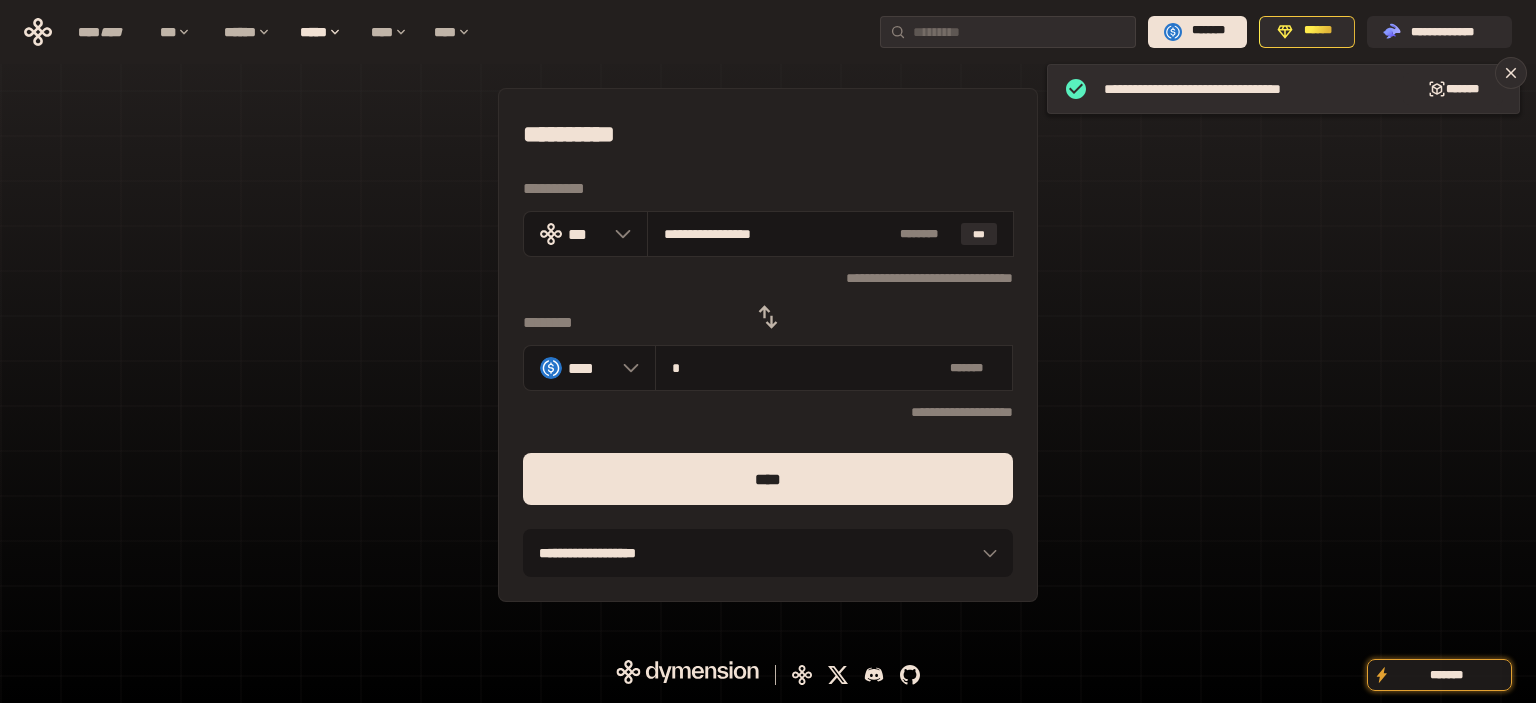 type on "**" 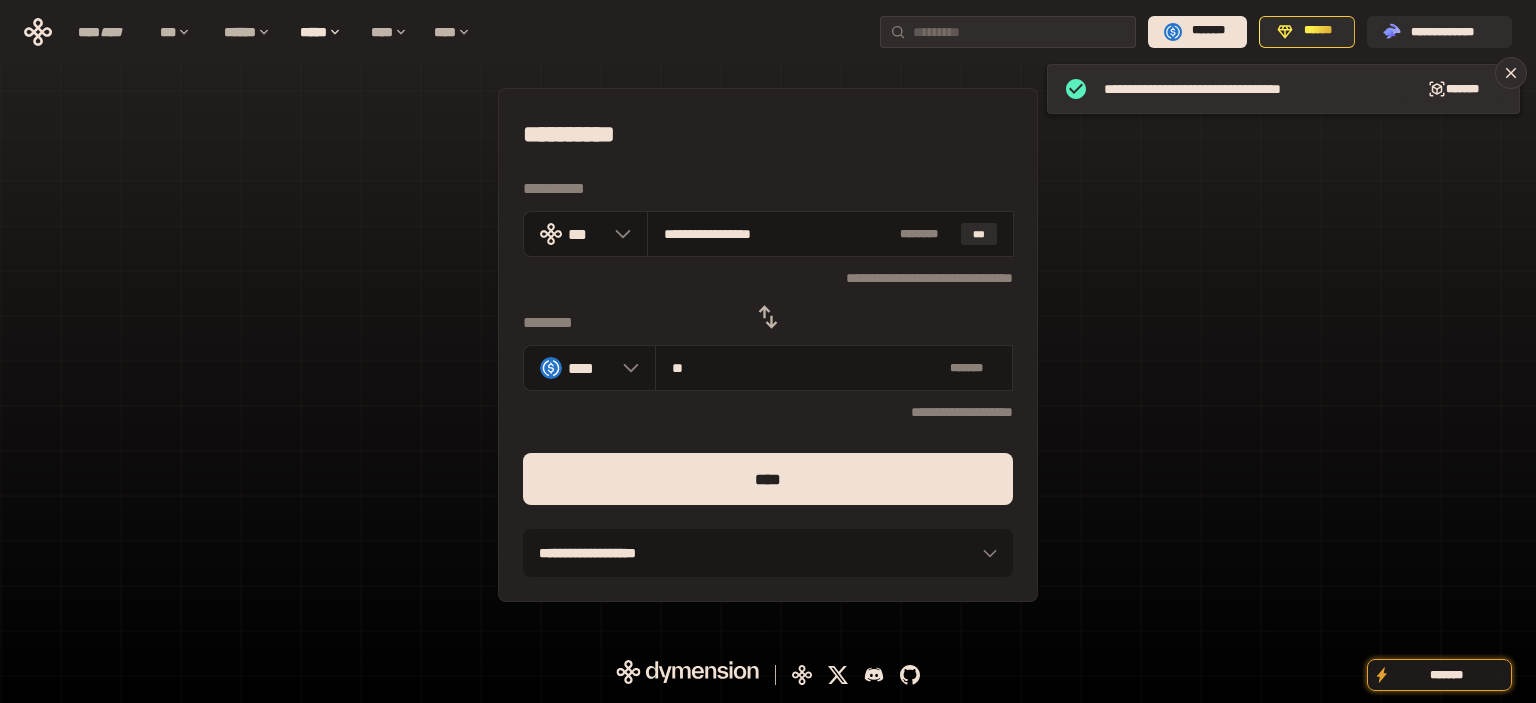 type on "**********" 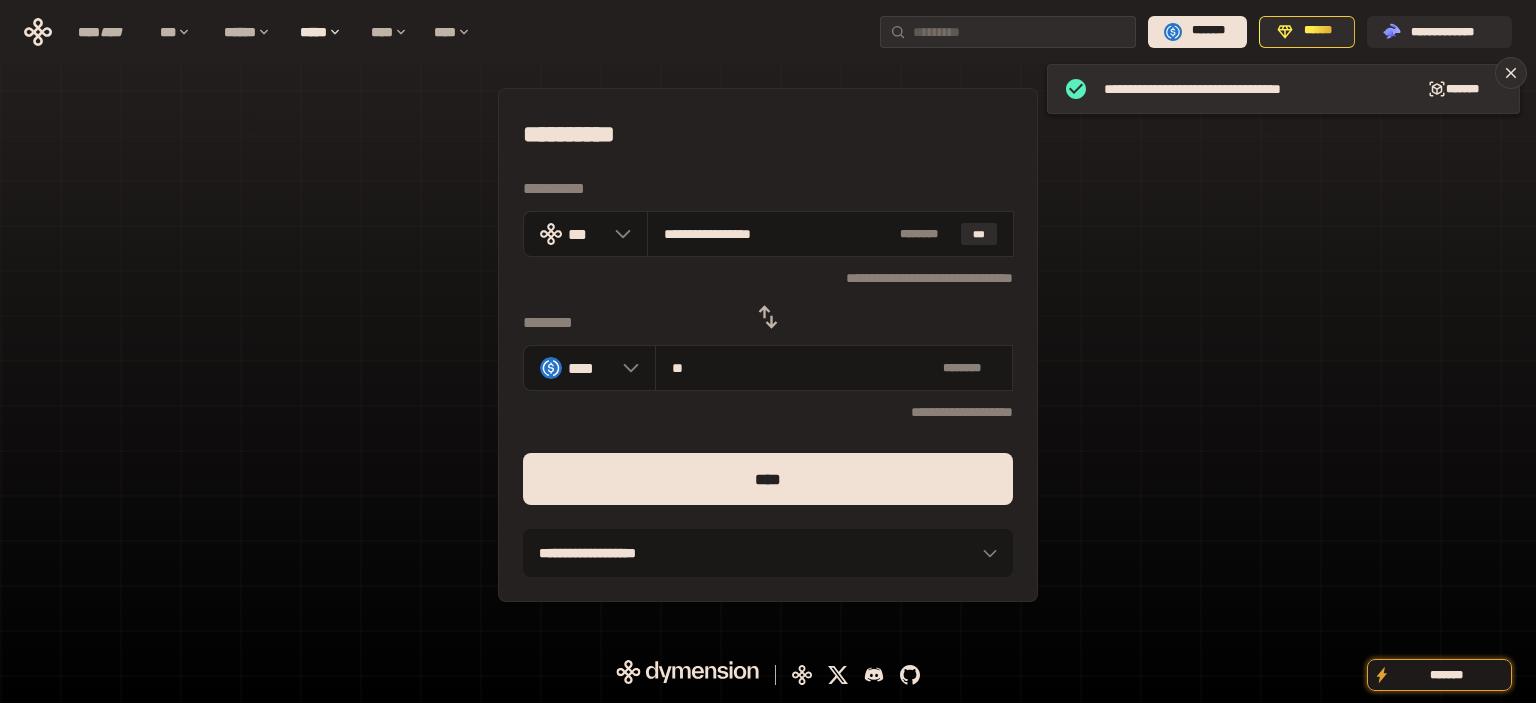 click on "****" at bounding box center [768, 479] 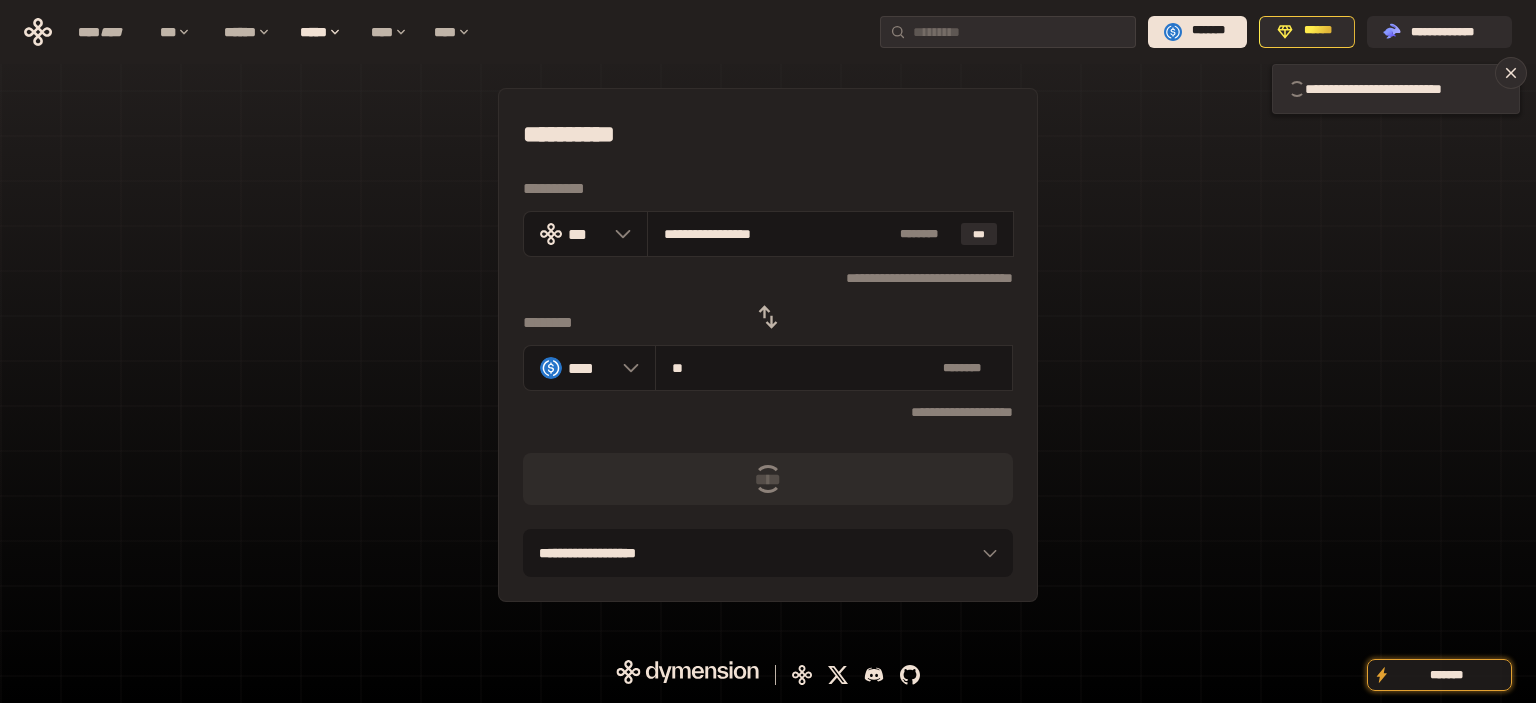 type 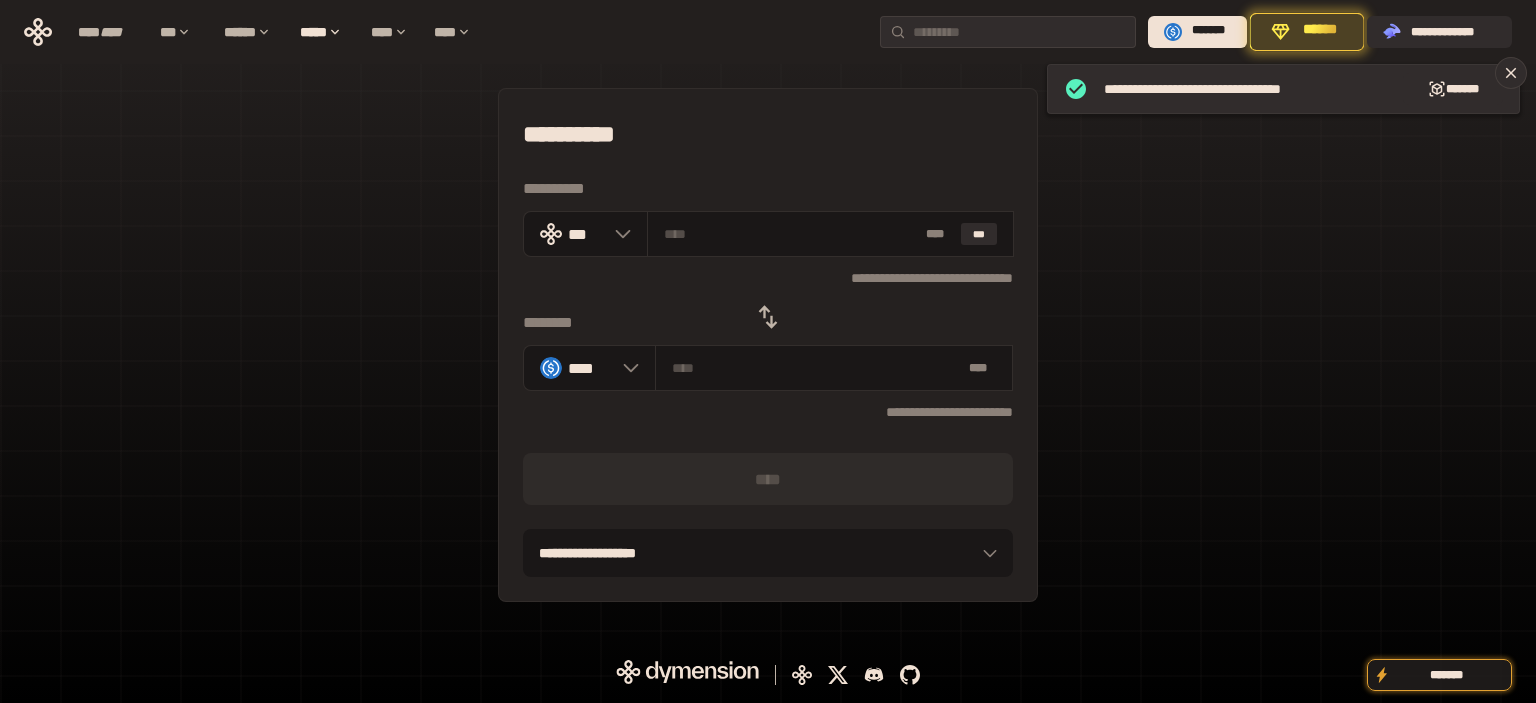 click on "**********" at bounding box center (768, 345) 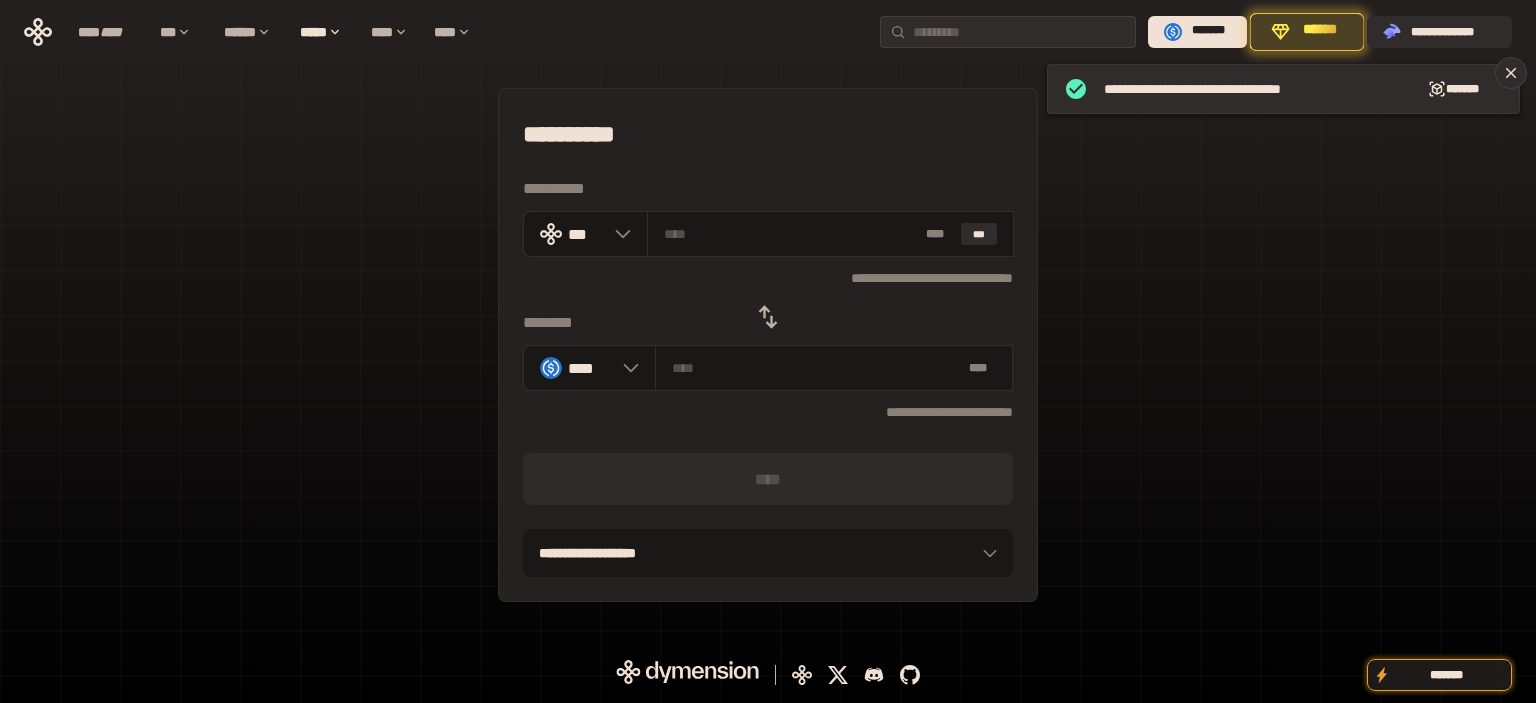 click on "**********" at bounding box center (768, 345) 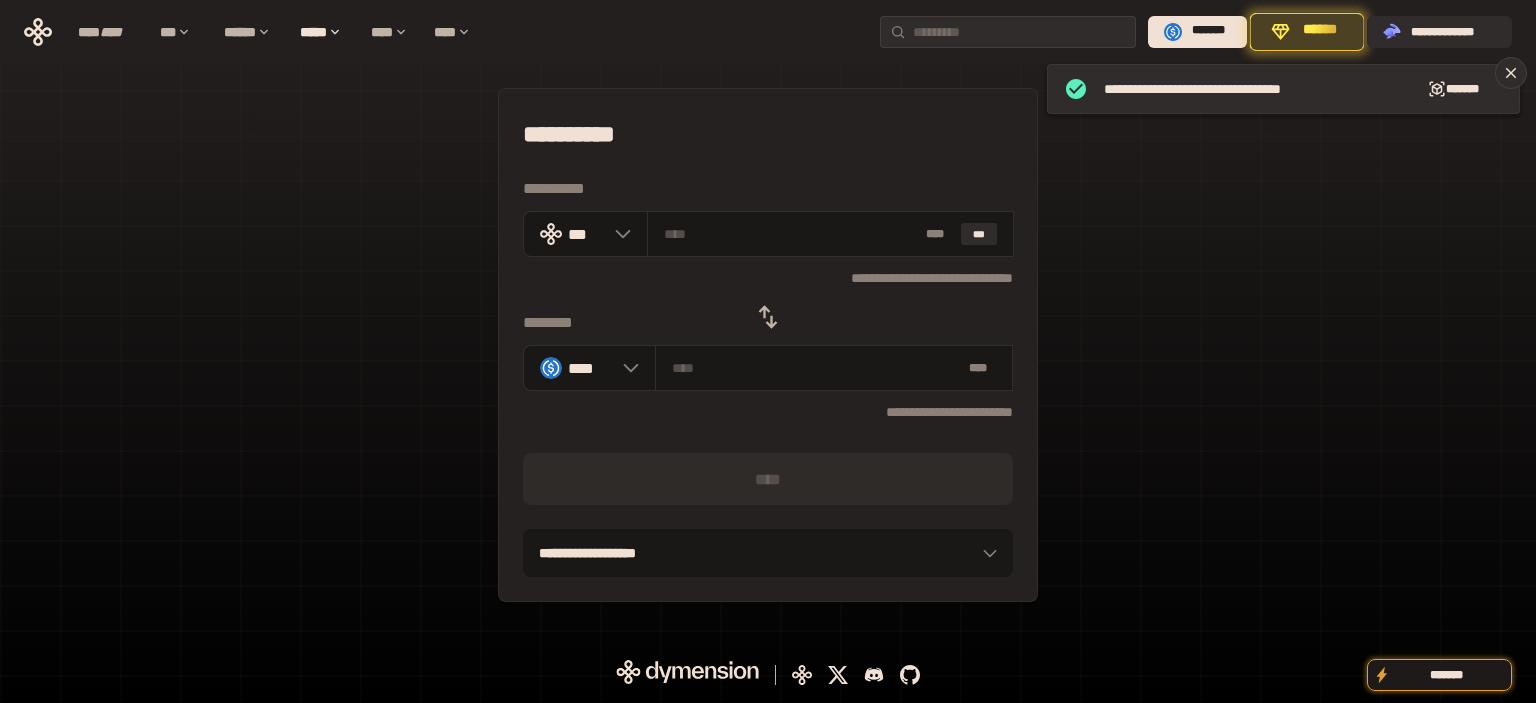 click at bounding box center [768, 317] 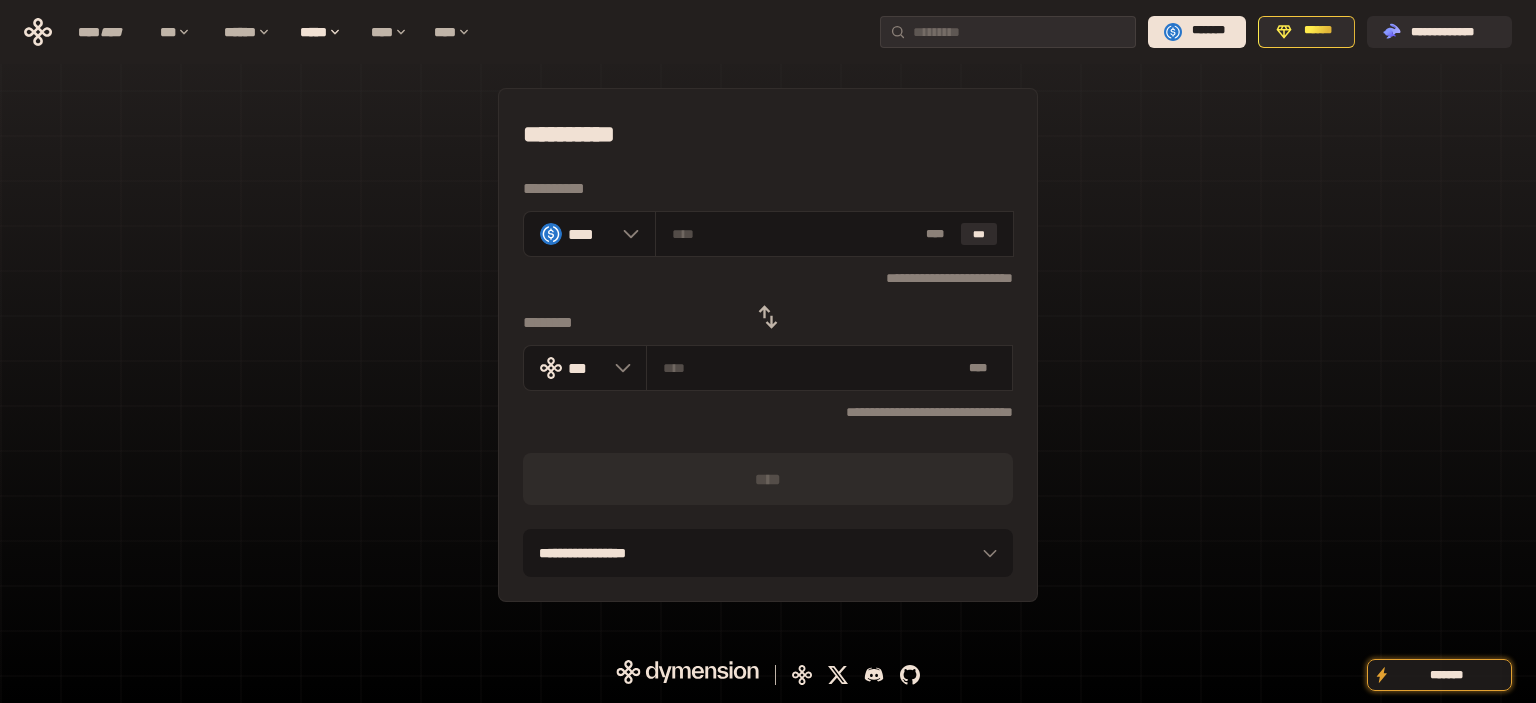 click on "**********" at bounding box center [768, 345] 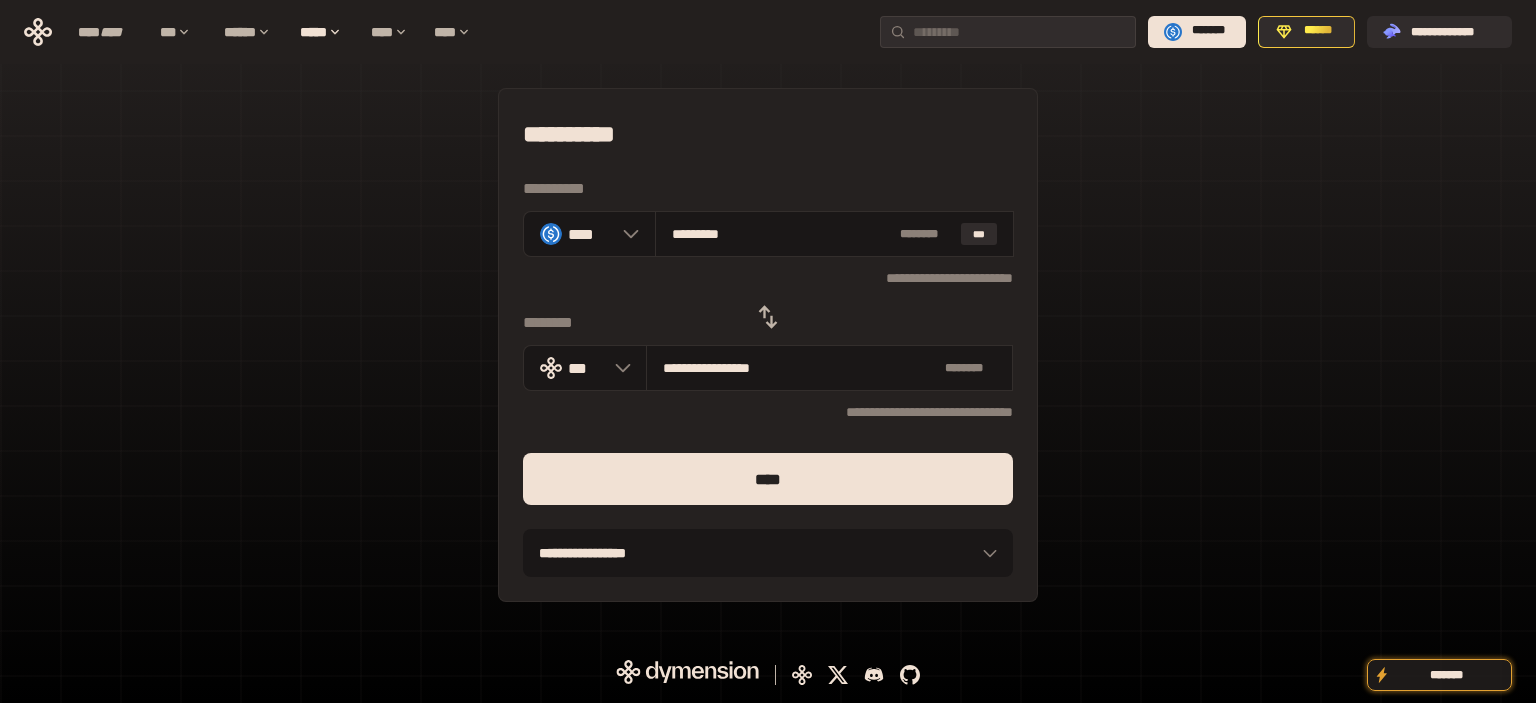 click on "****" at bounding box center (768, 479) 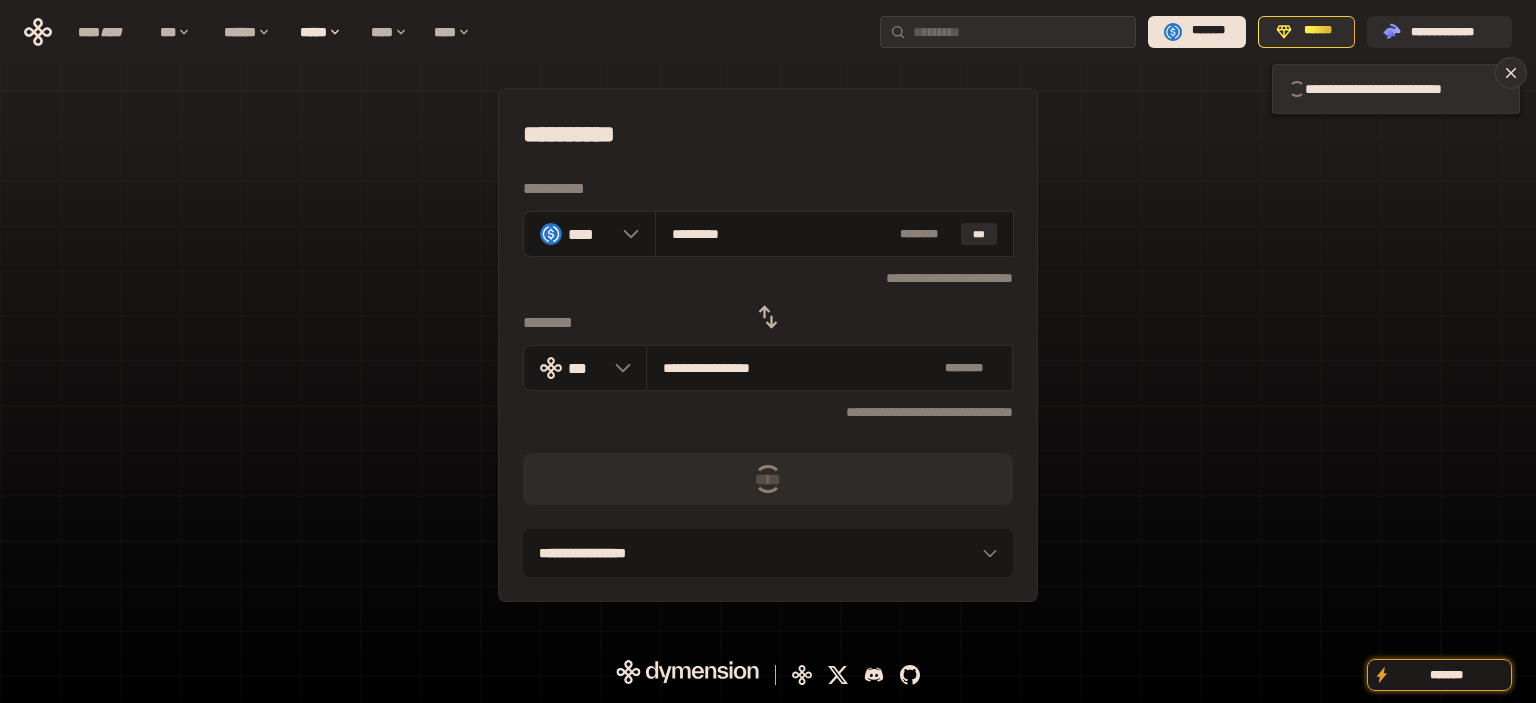type 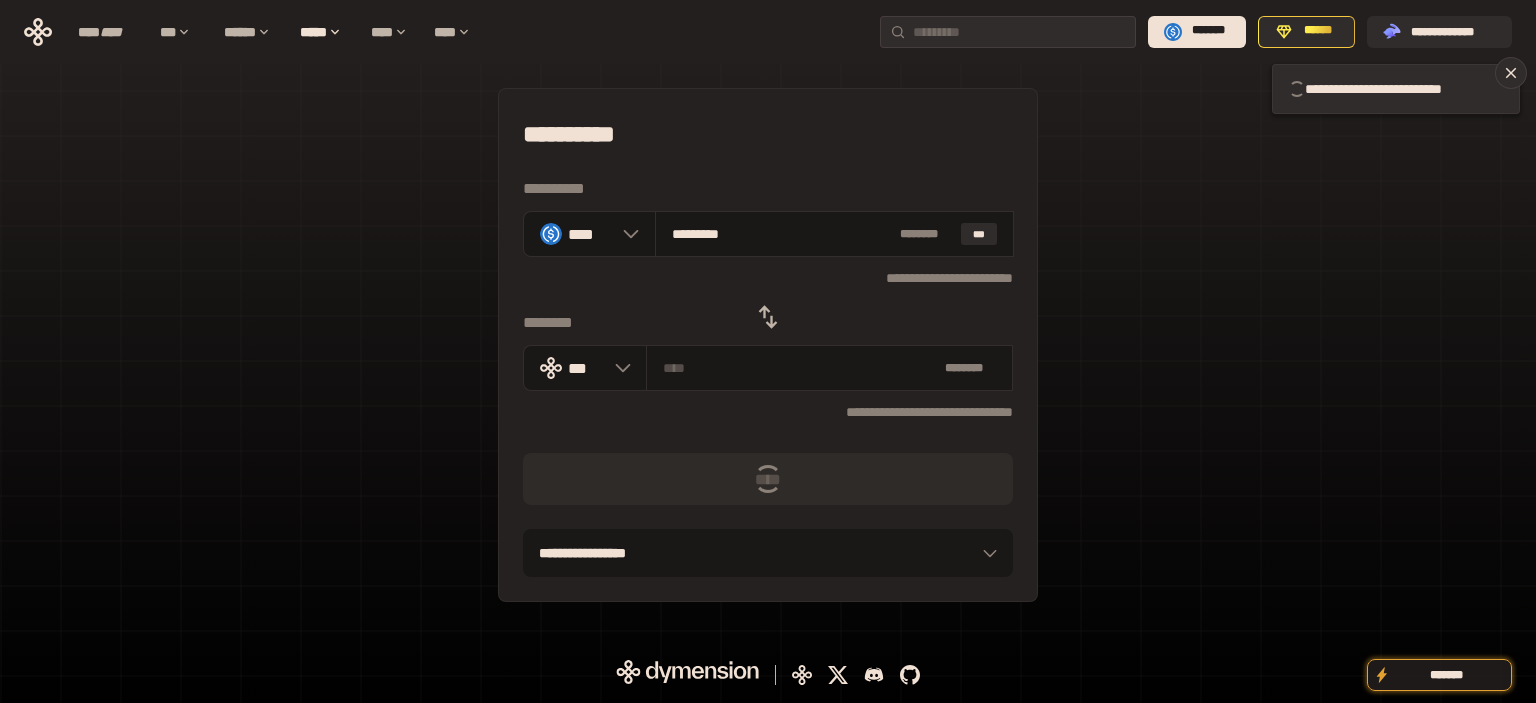 type 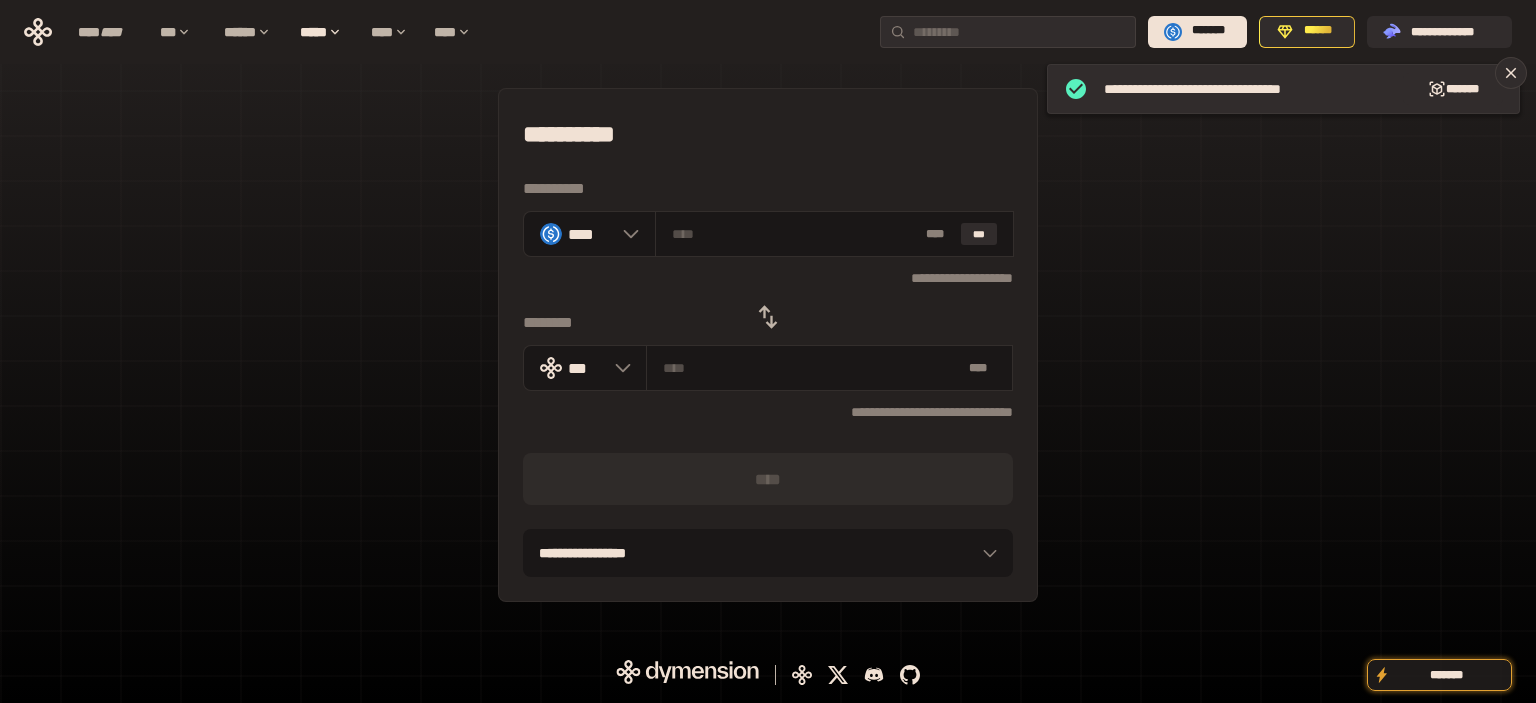 click on "**********" at bounding box center (768, 345) 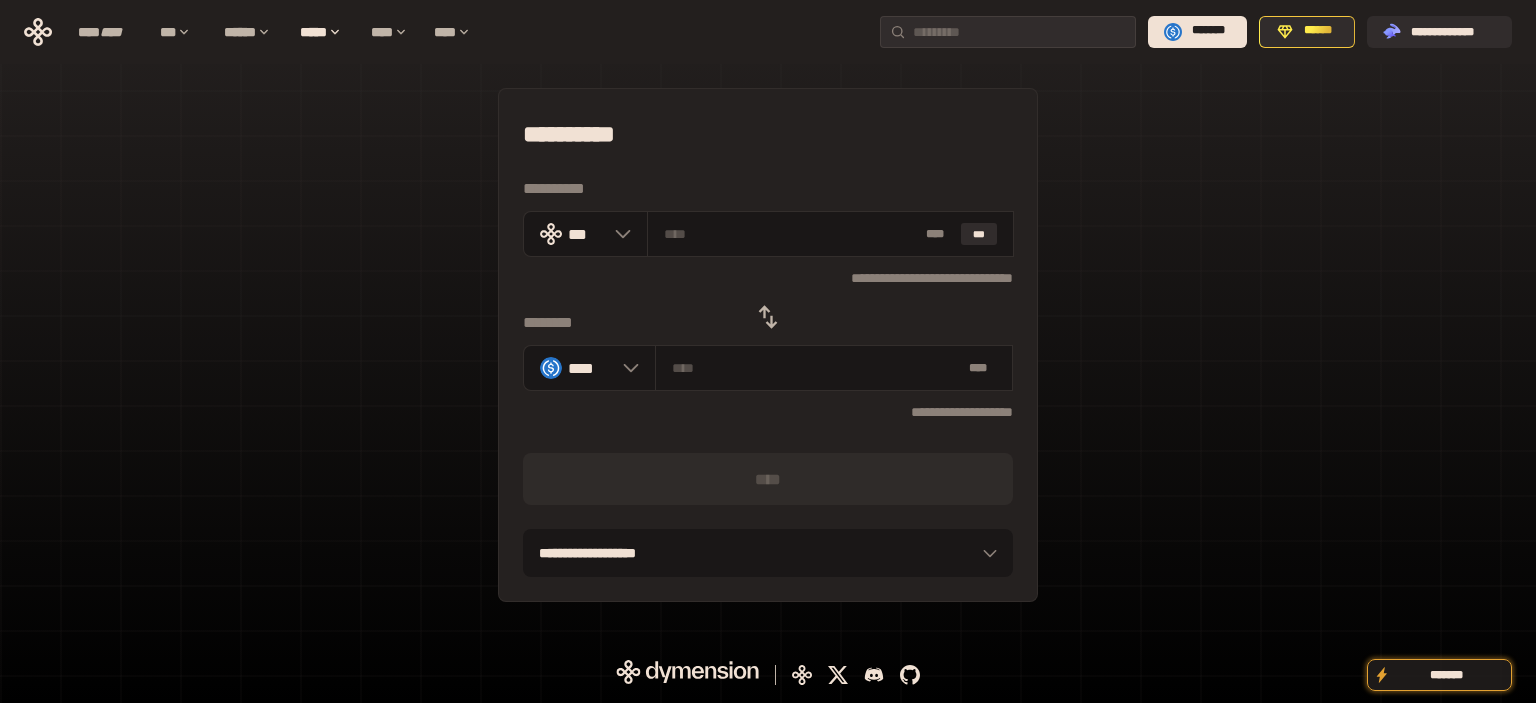 click on "**********" at bounding box center [768, 345] 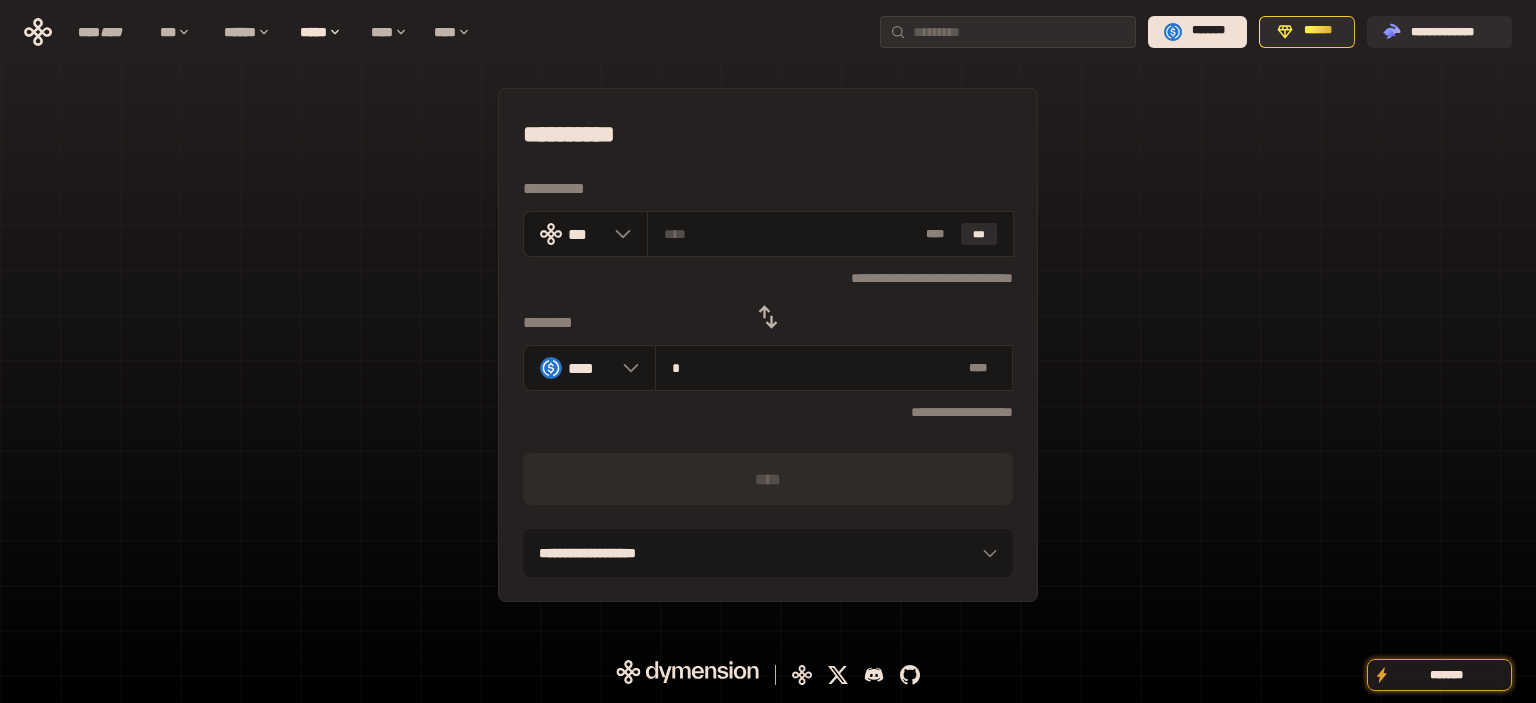 type on "**********" 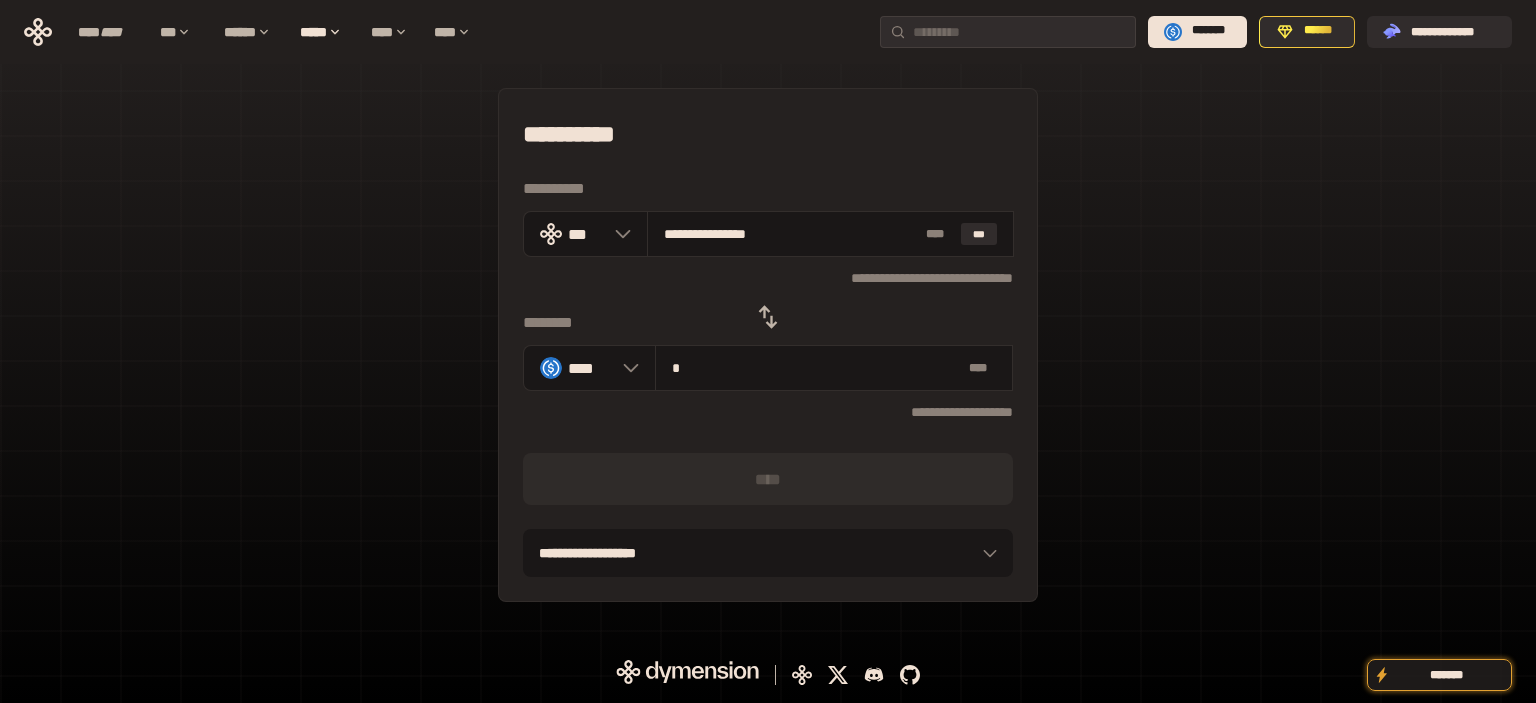type on "**" 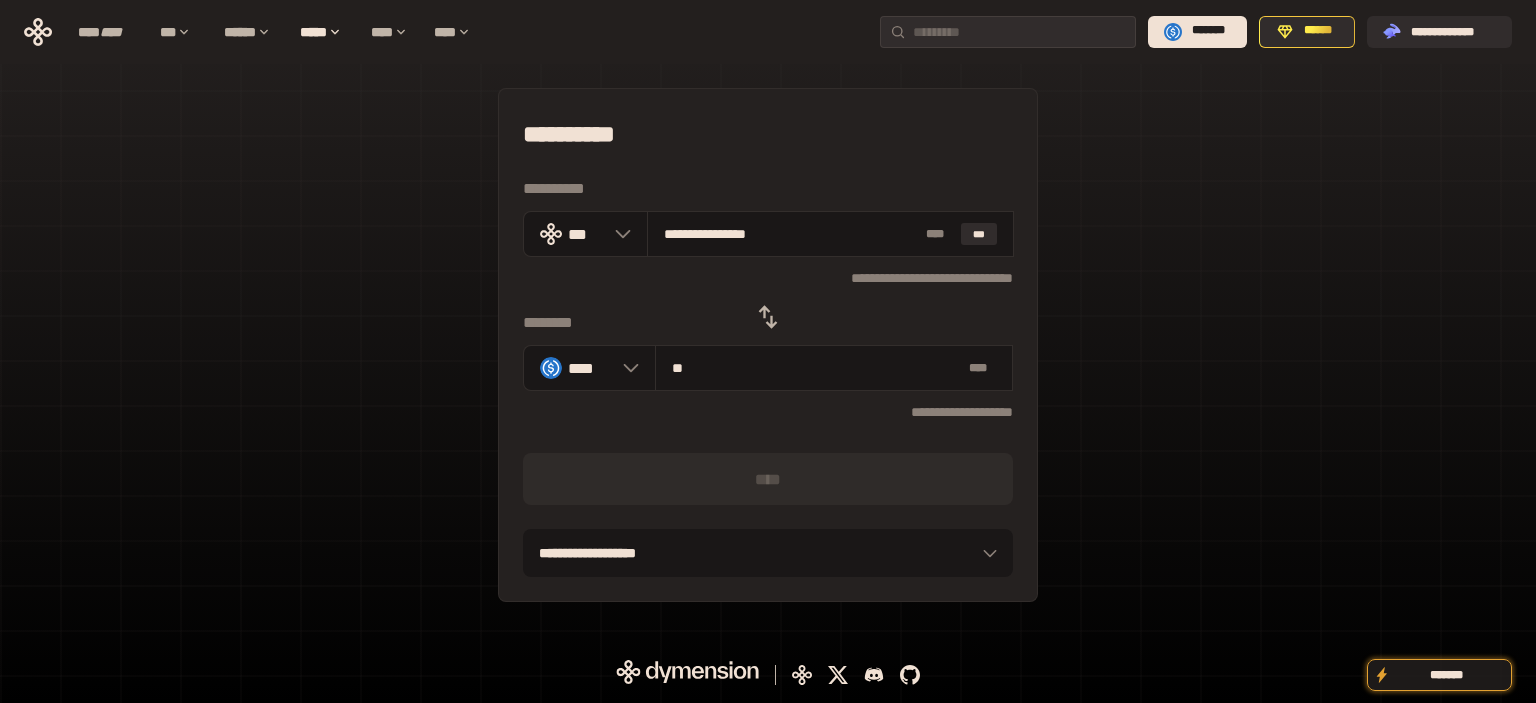 type on "**********" 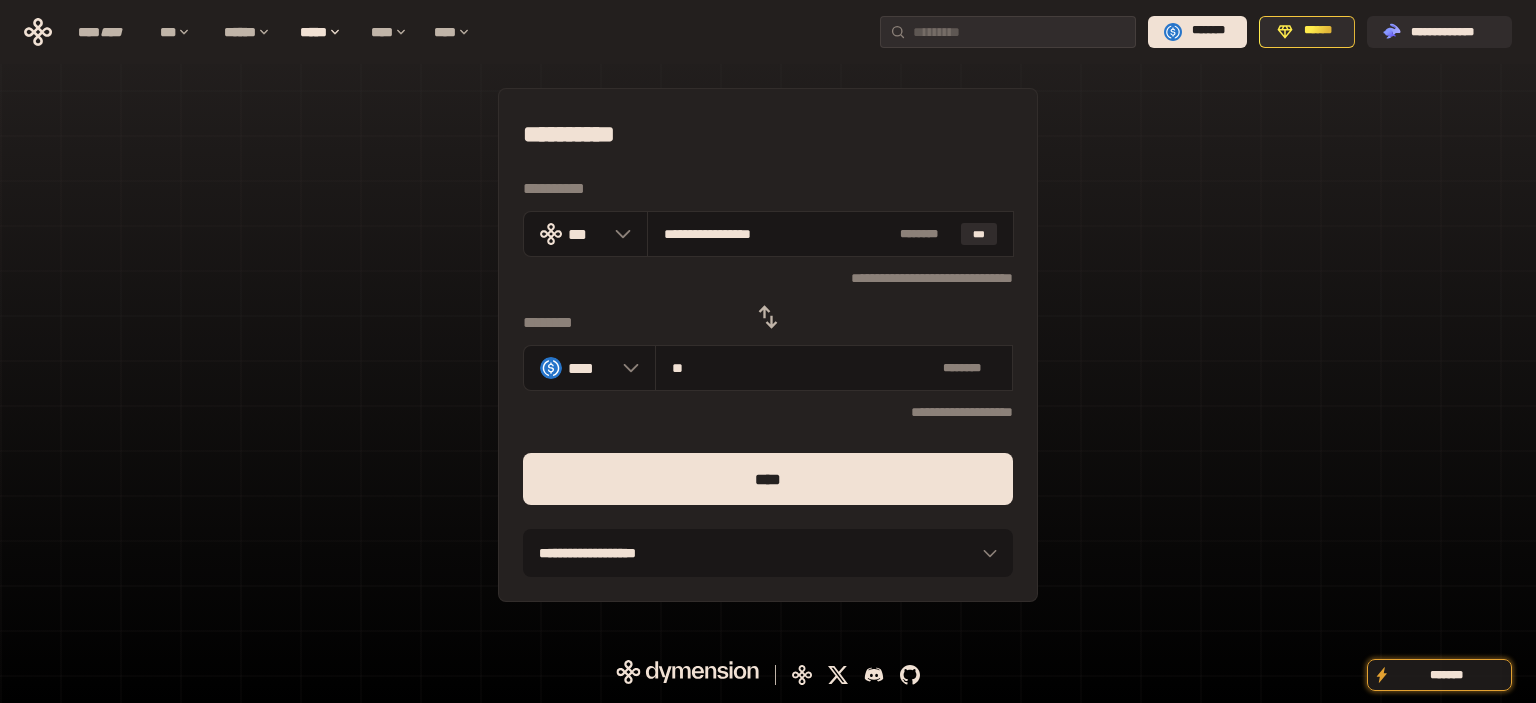 type on "**" 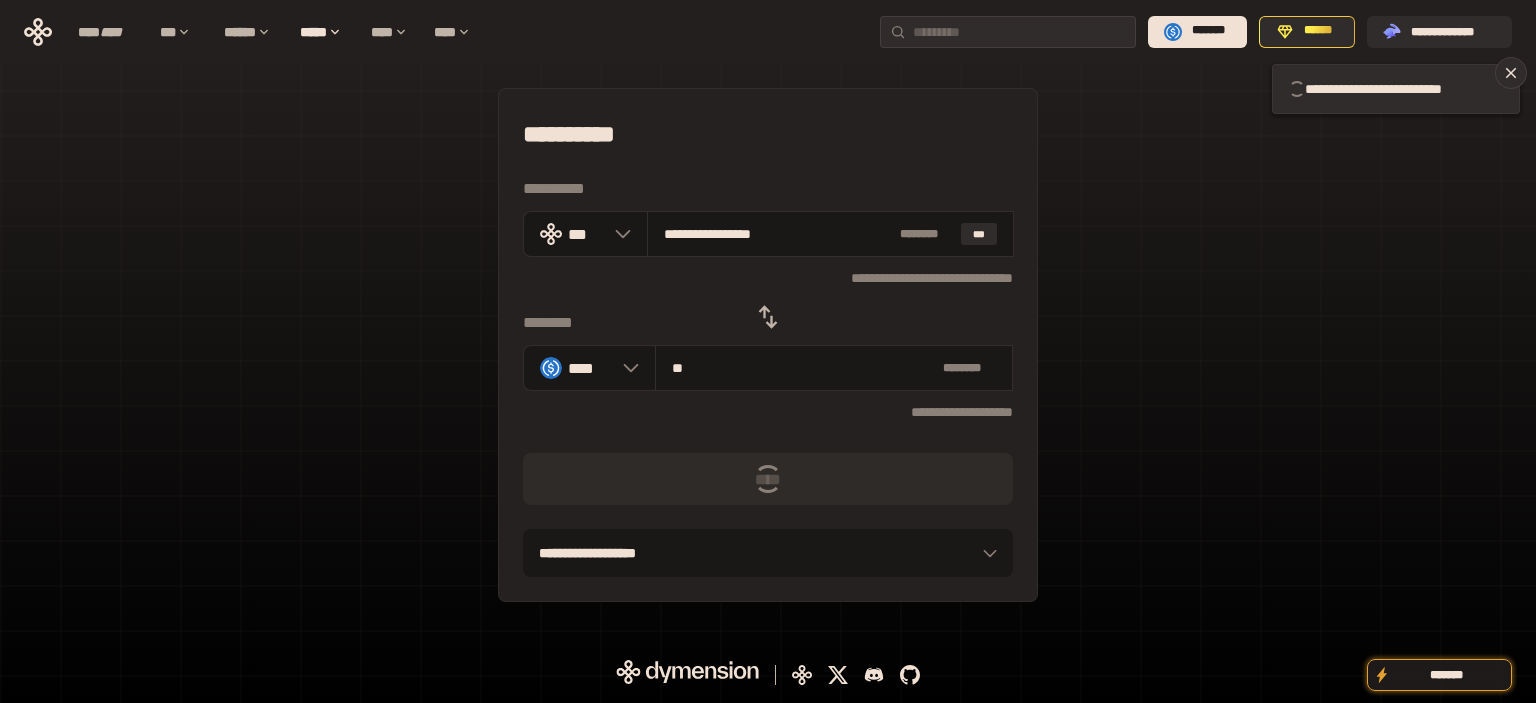 type 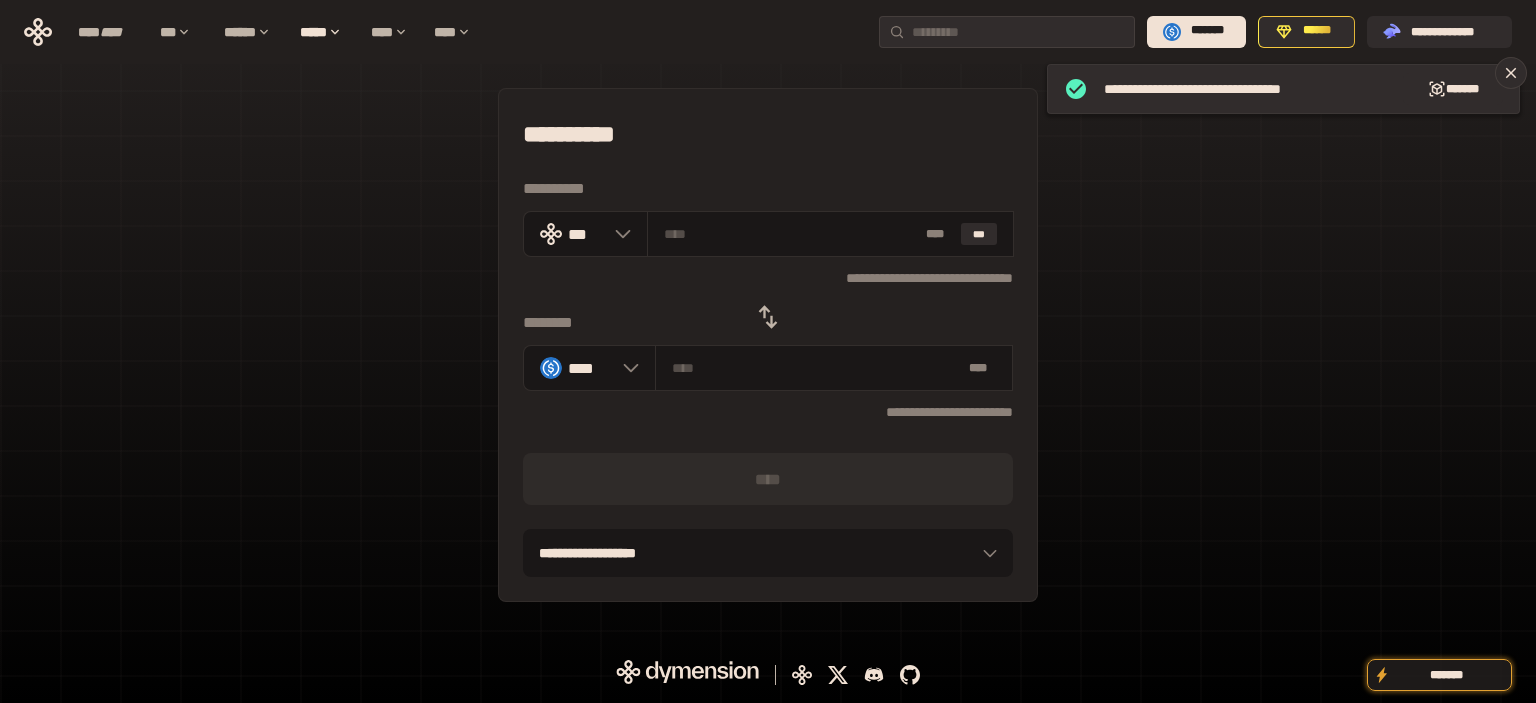 click on "**********" at bounding box center (768, 345) 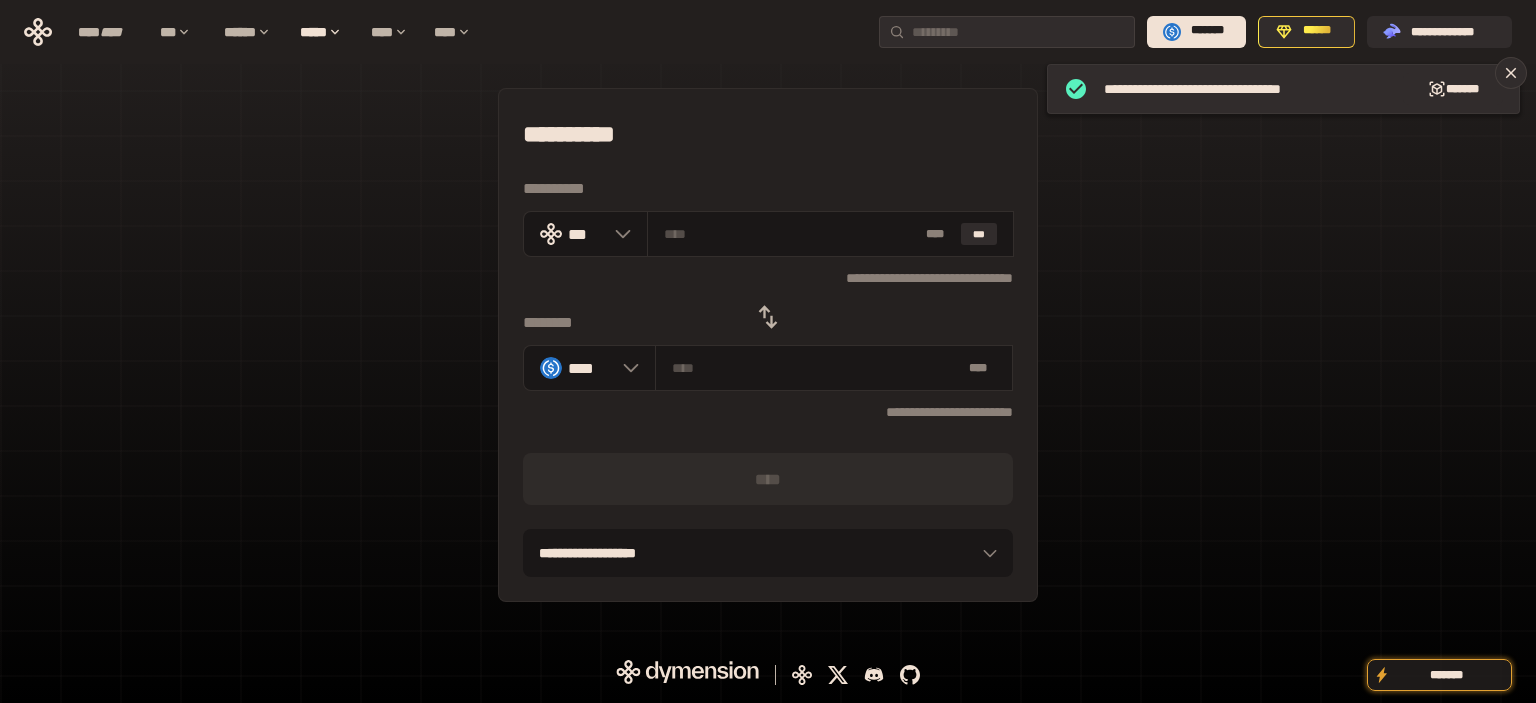 click at bounding box center (768, 317) 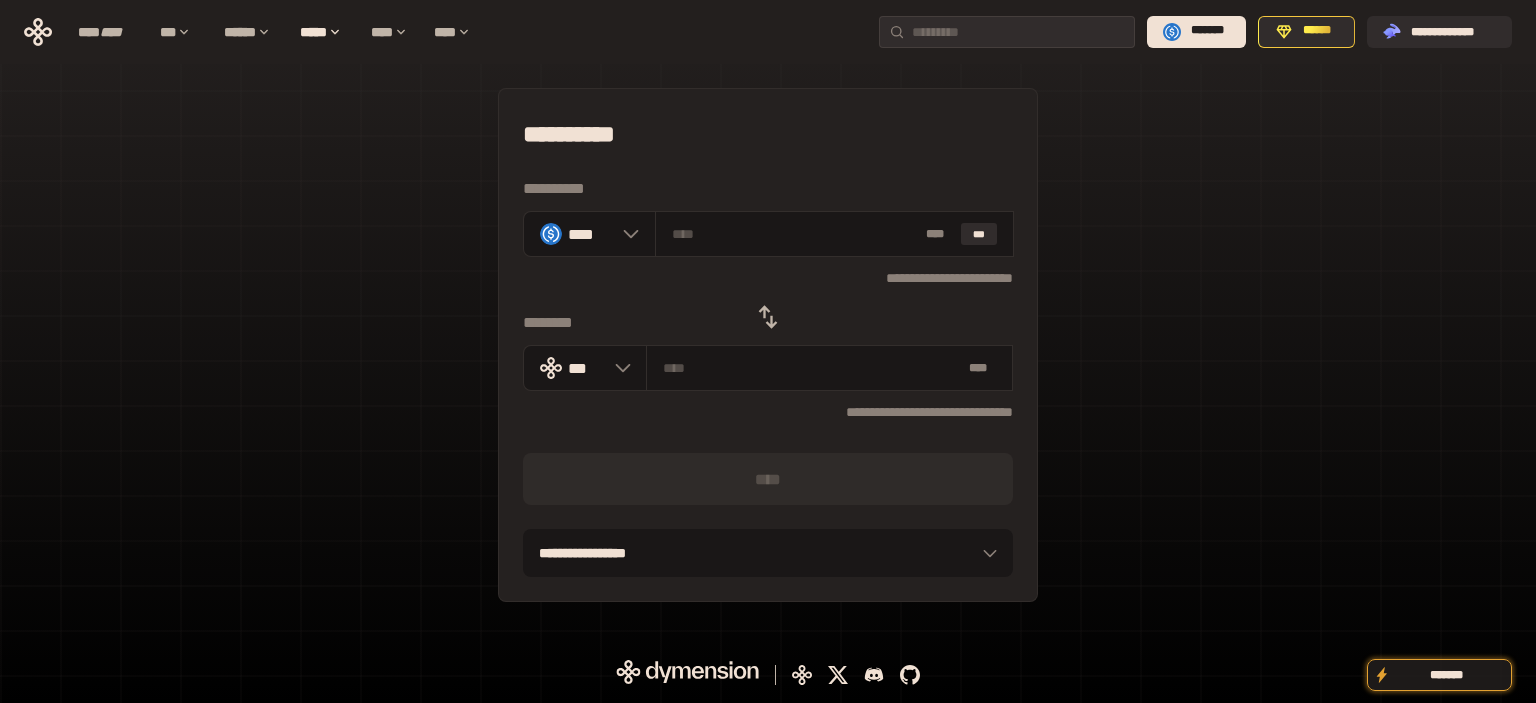 click on "**********" at bounding box center [768, 345] 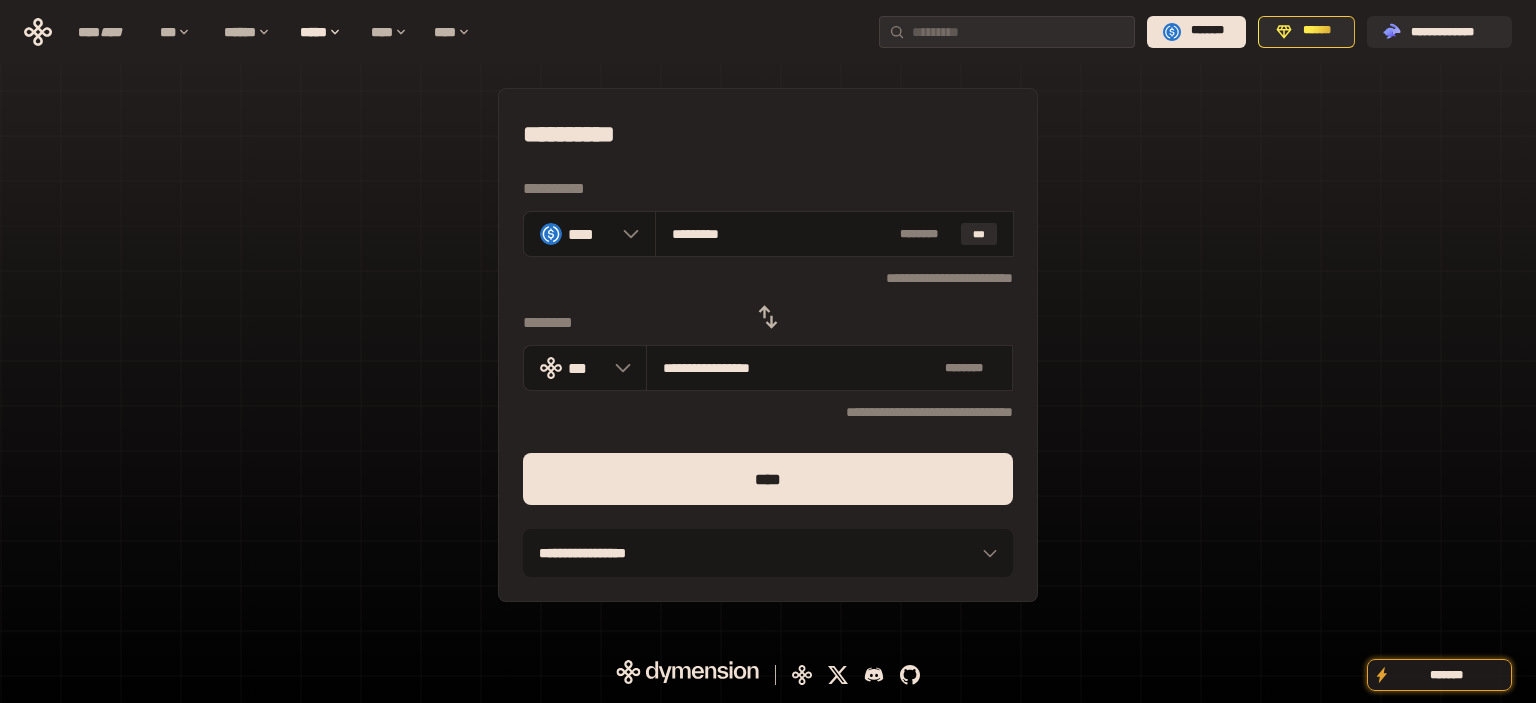 click on "****" at bounding box center [768, 479] 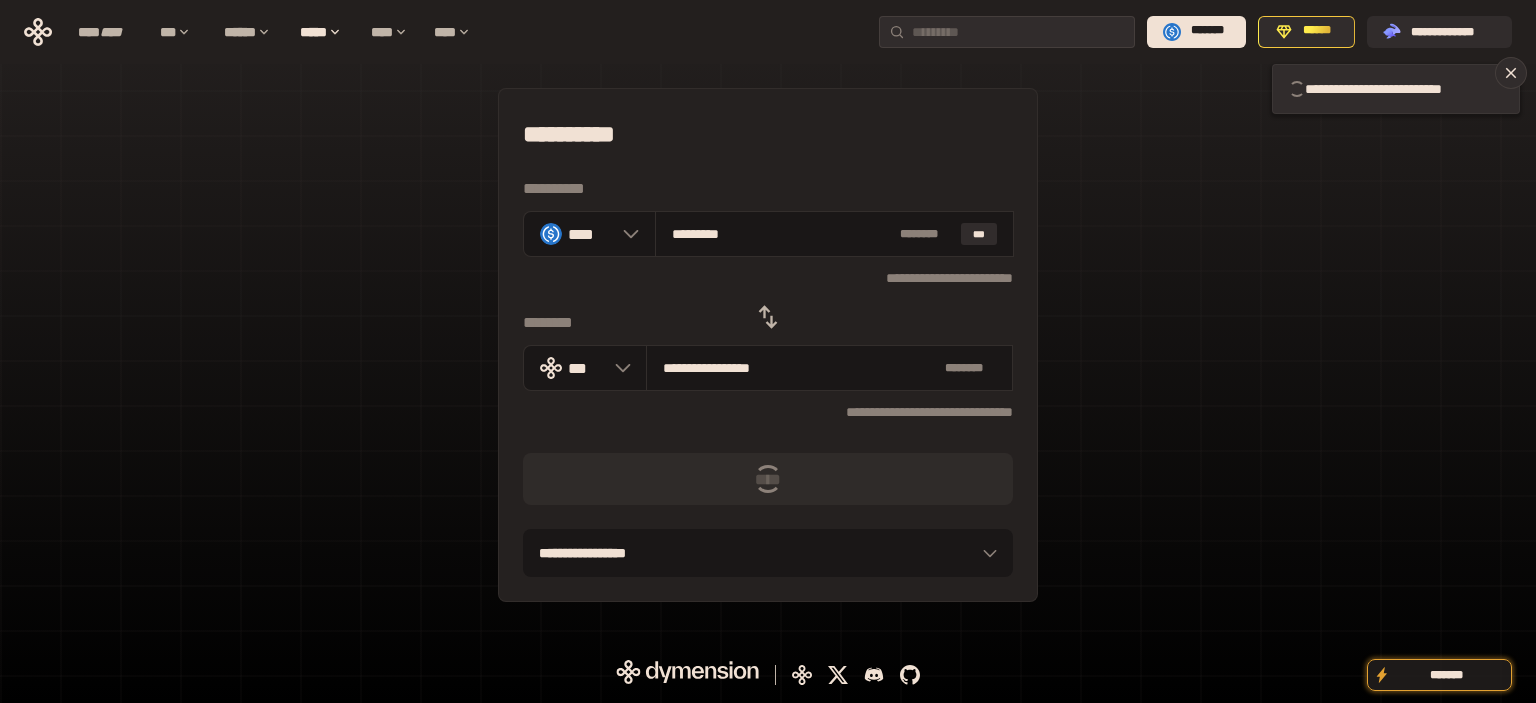type 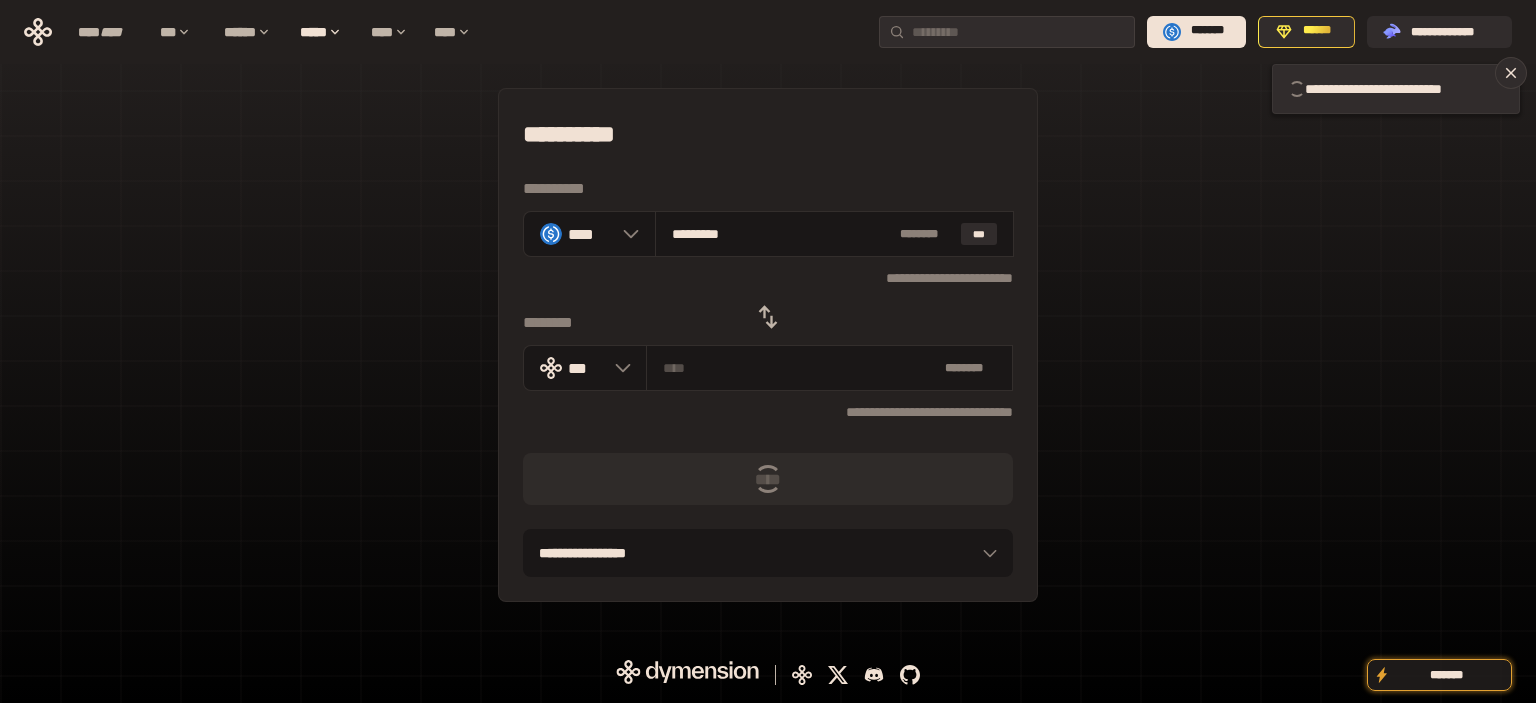 type 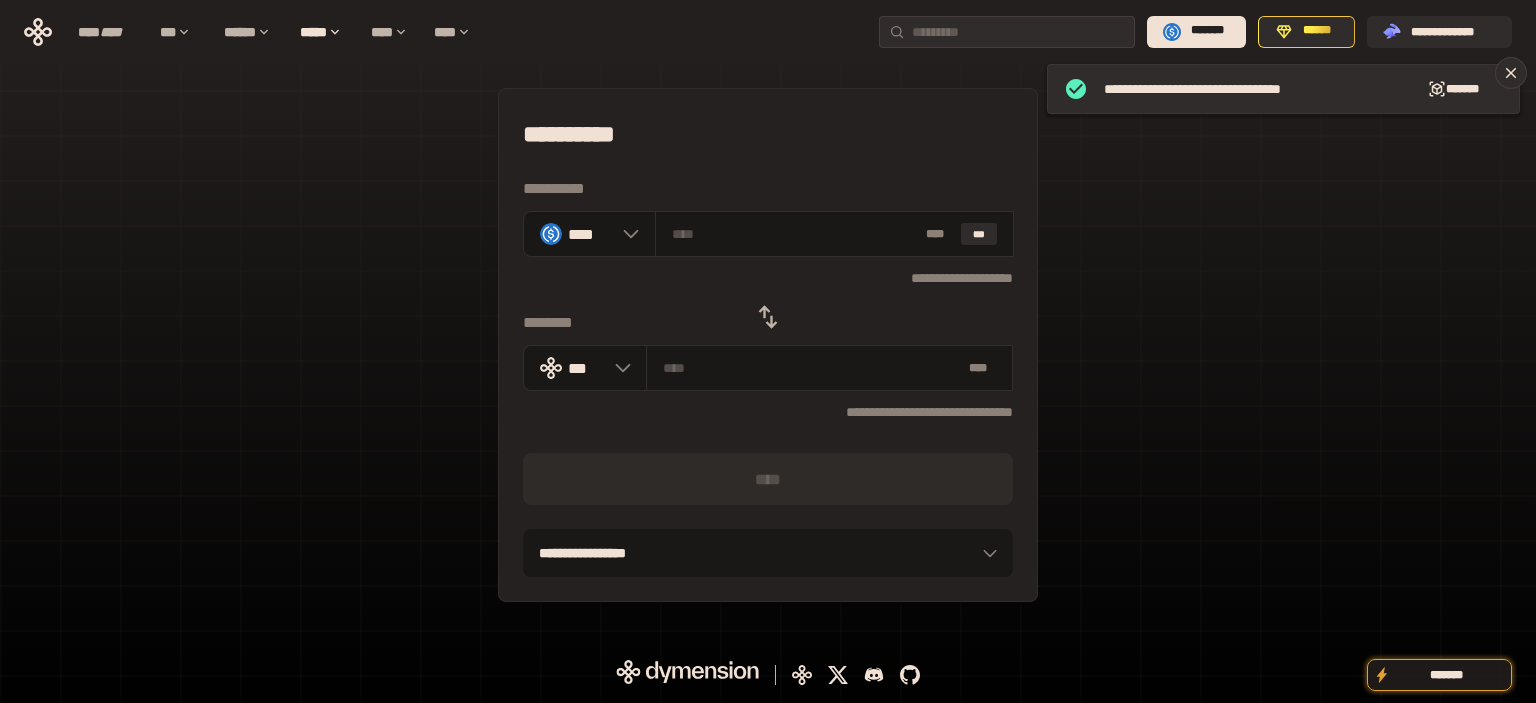 click on "**********" at bounding box center [768, 345] 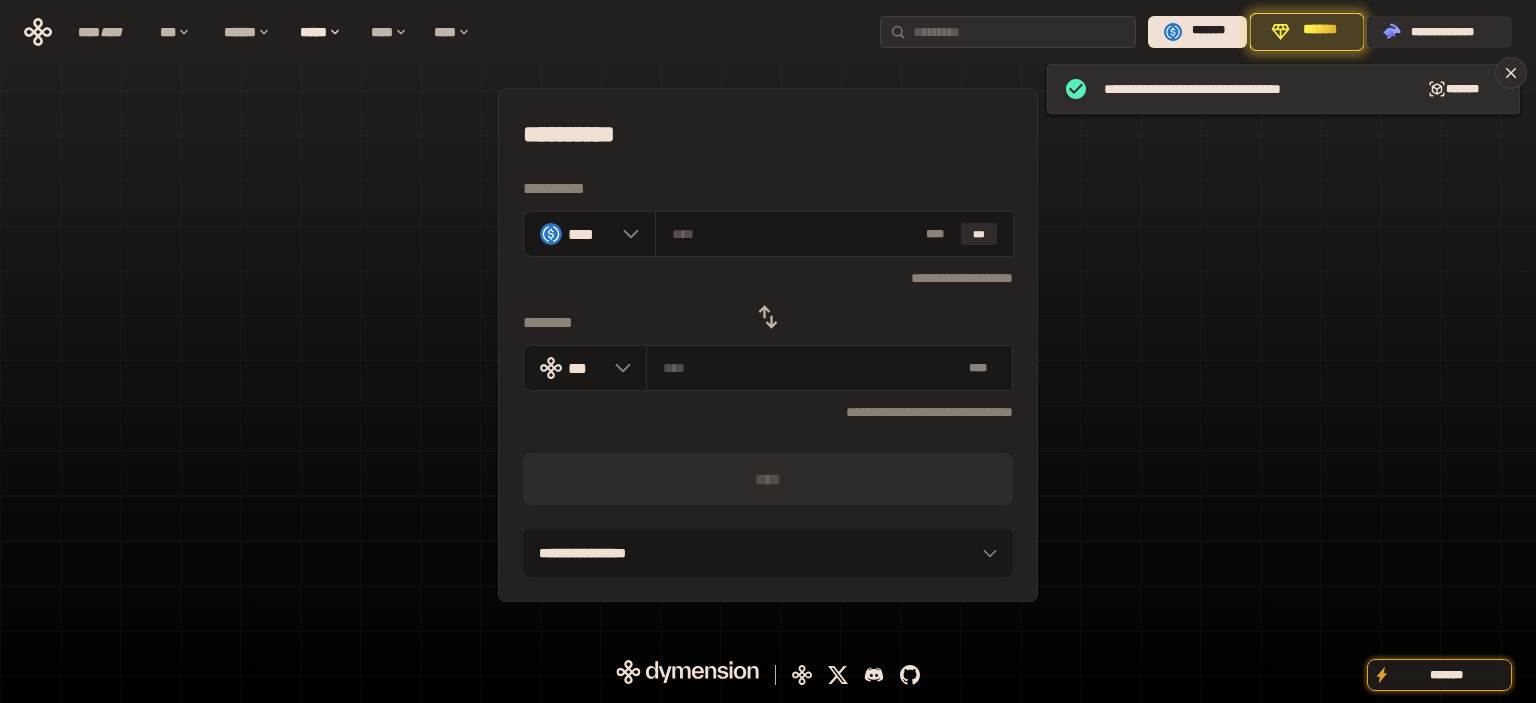click at bounding box center (768, 317) 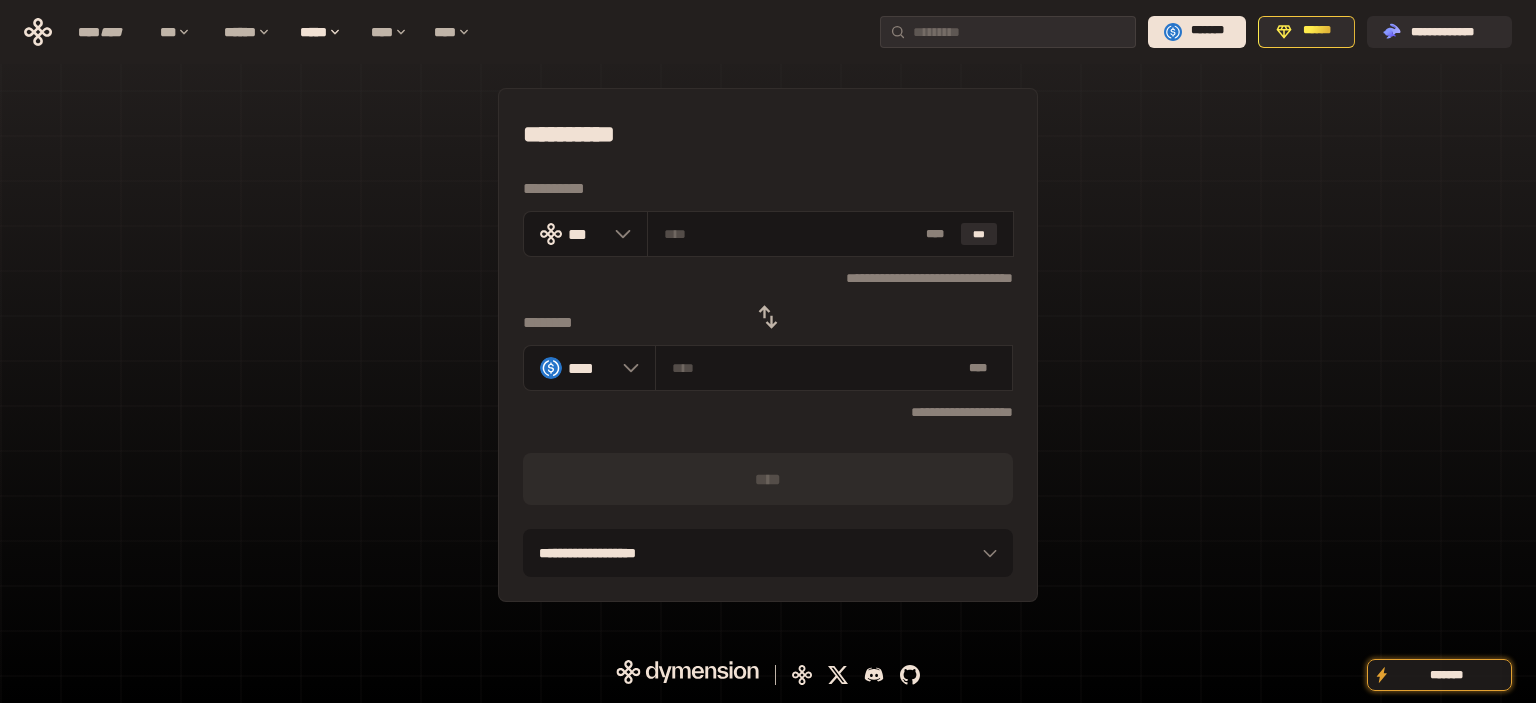 click on "**********" at bounding box center [768, 345] 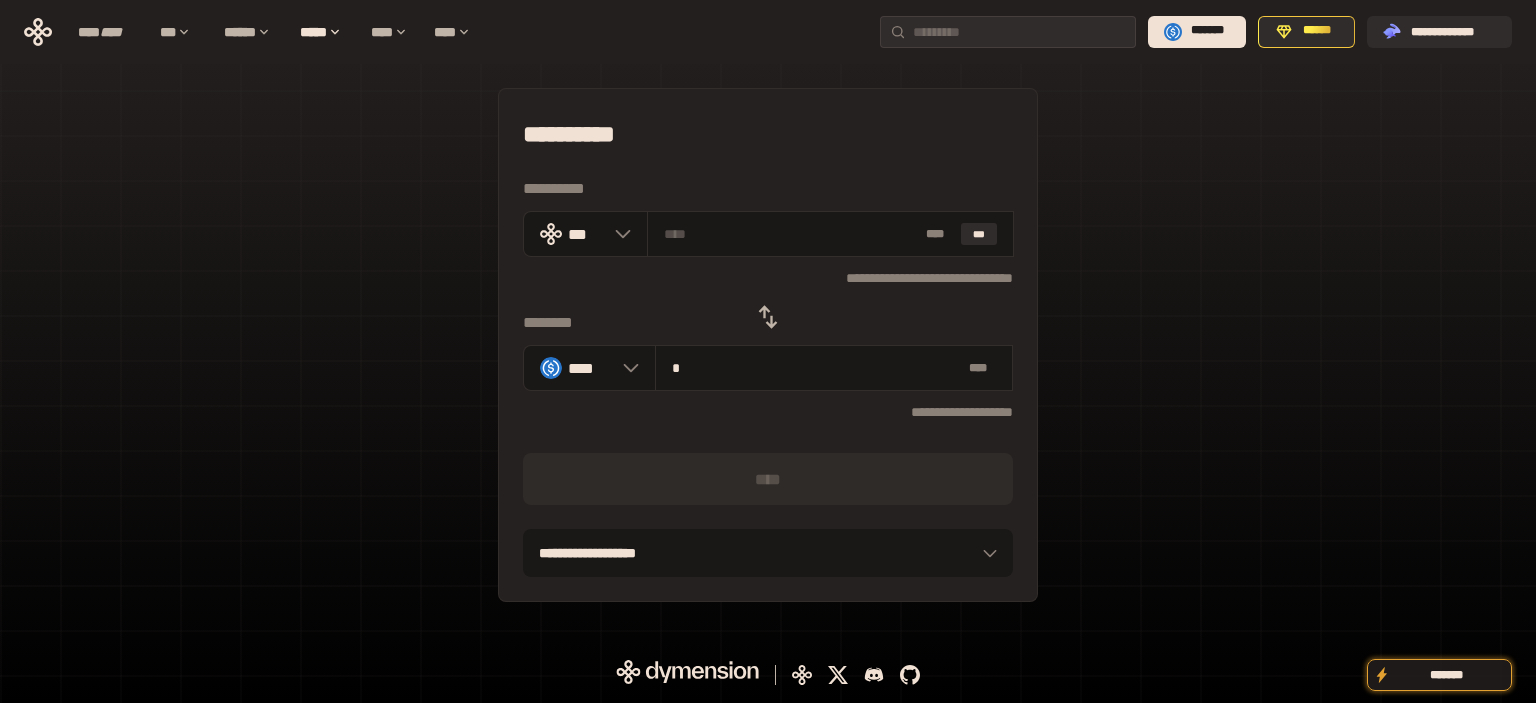 type on "**********" 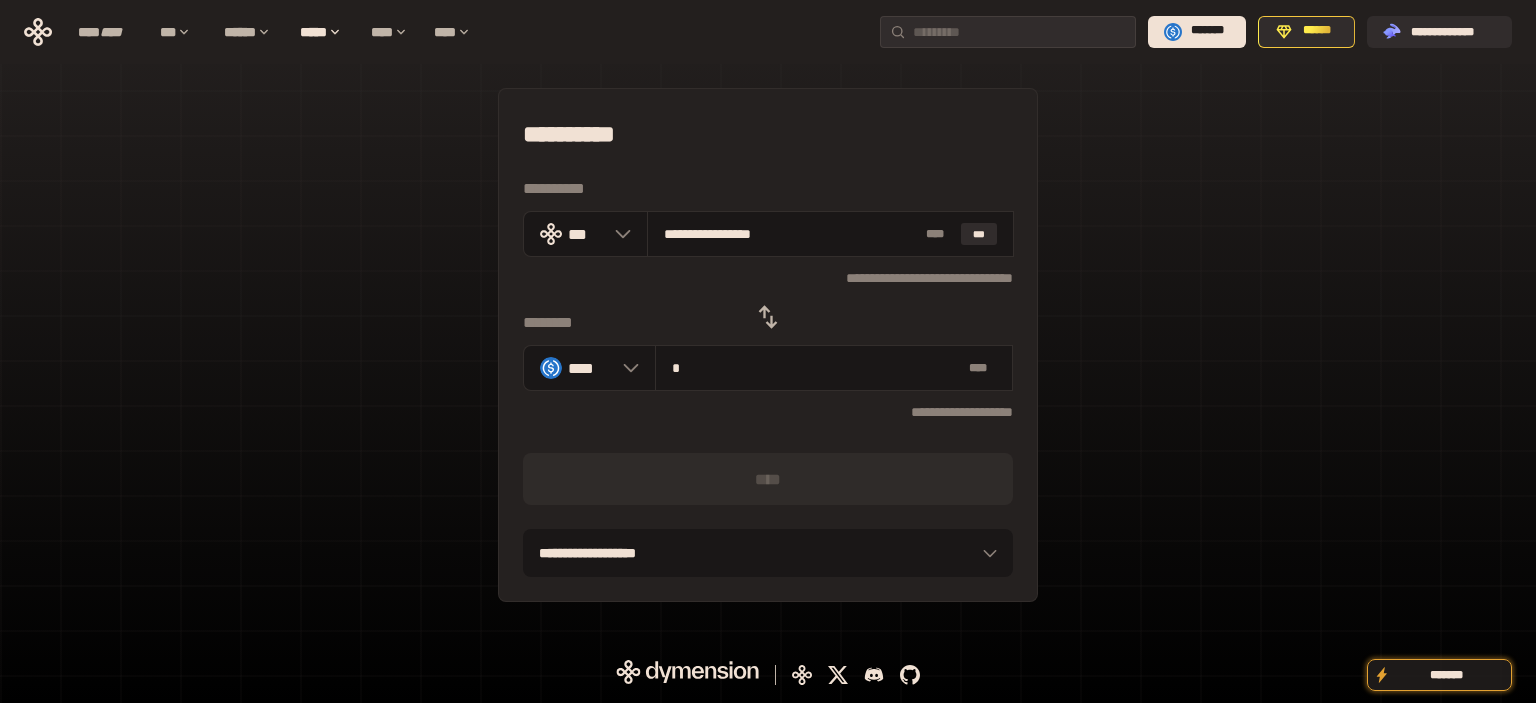 type on "**" 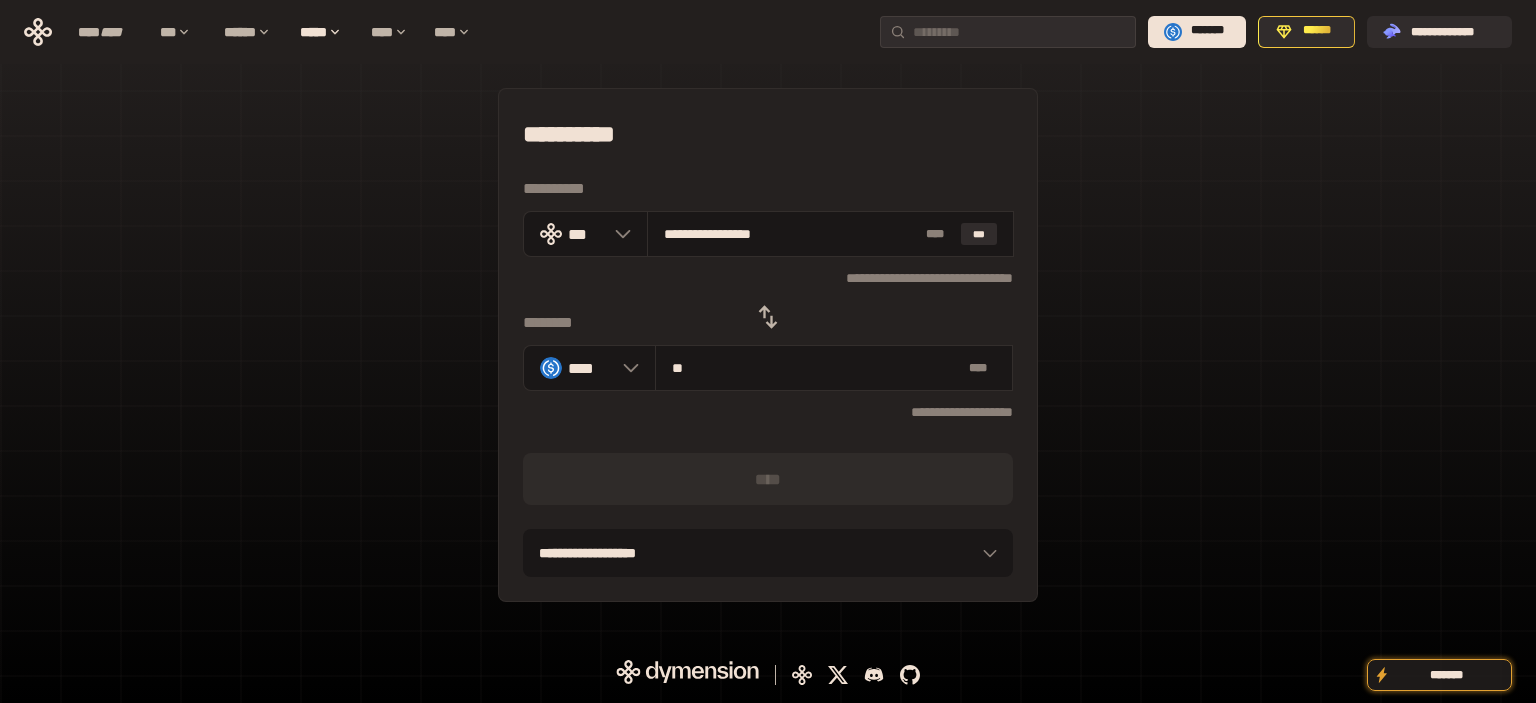 type on "**********" 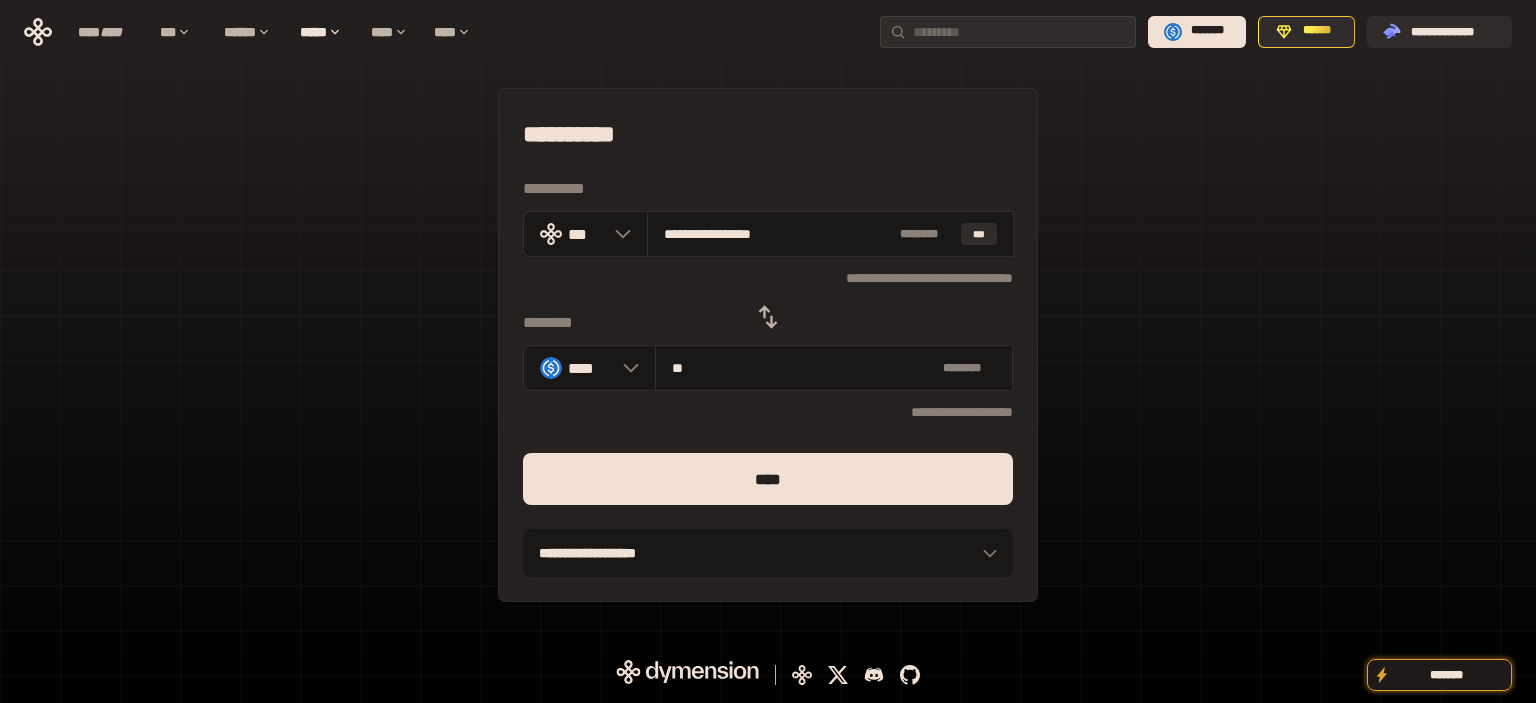 type on "**" 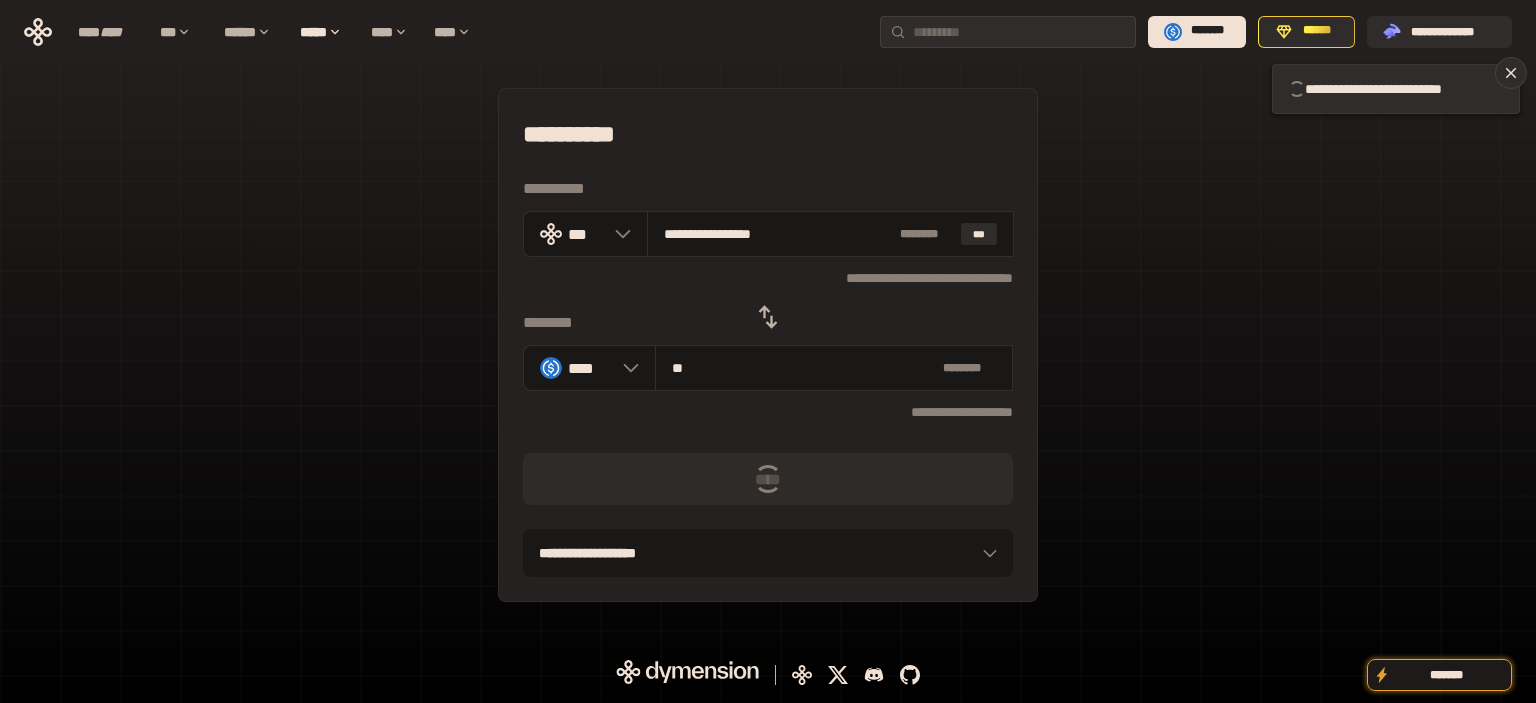 type 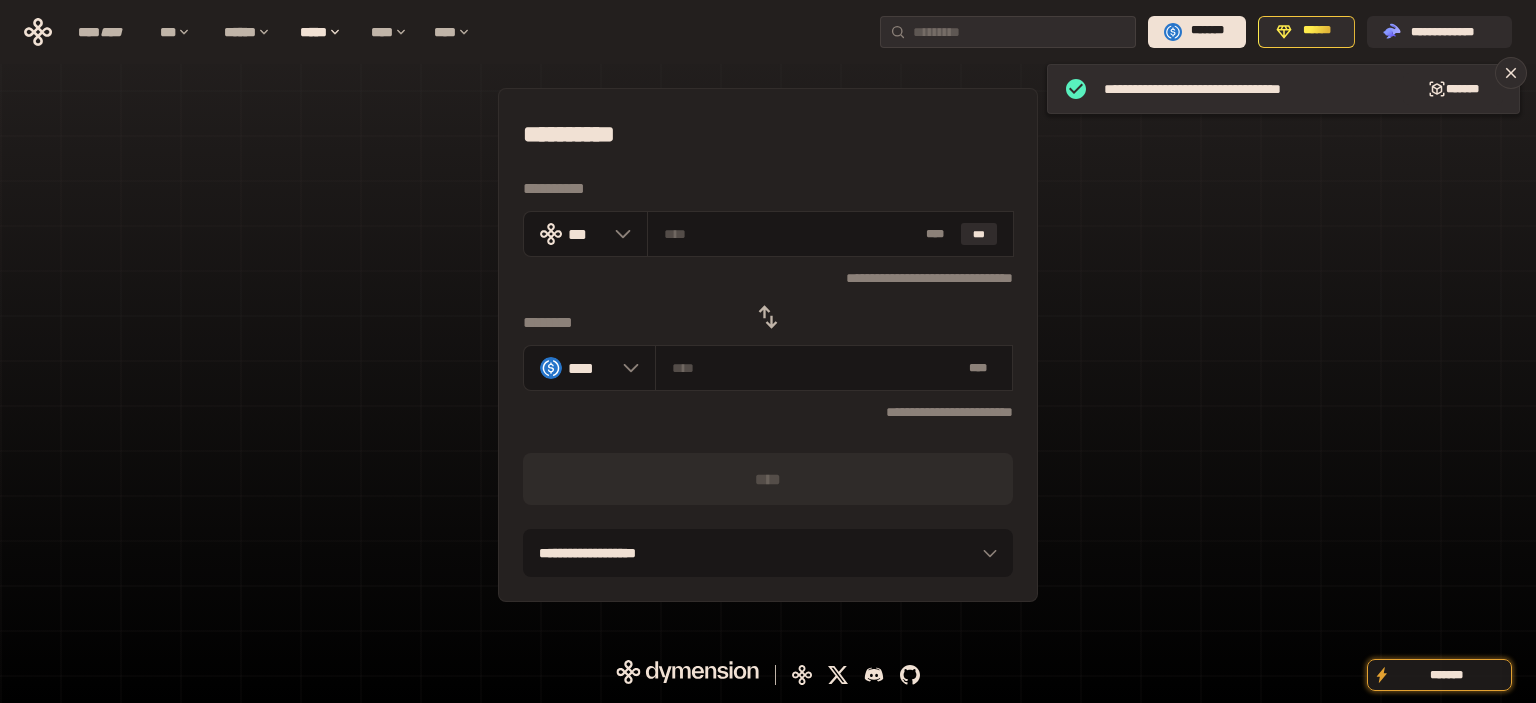 click on "**********" at bounding box center [768, 345] 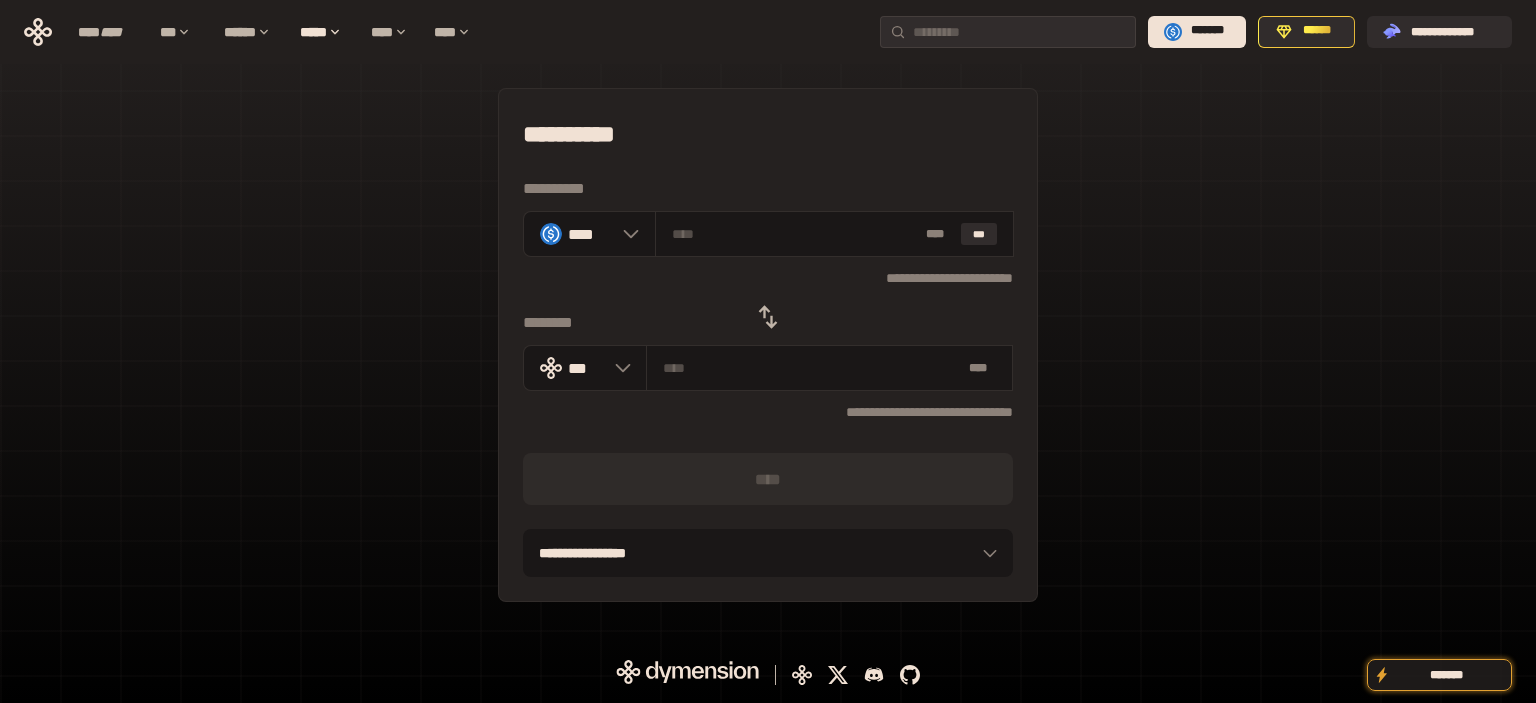 click on "**********" at bounding box center (768, 345) 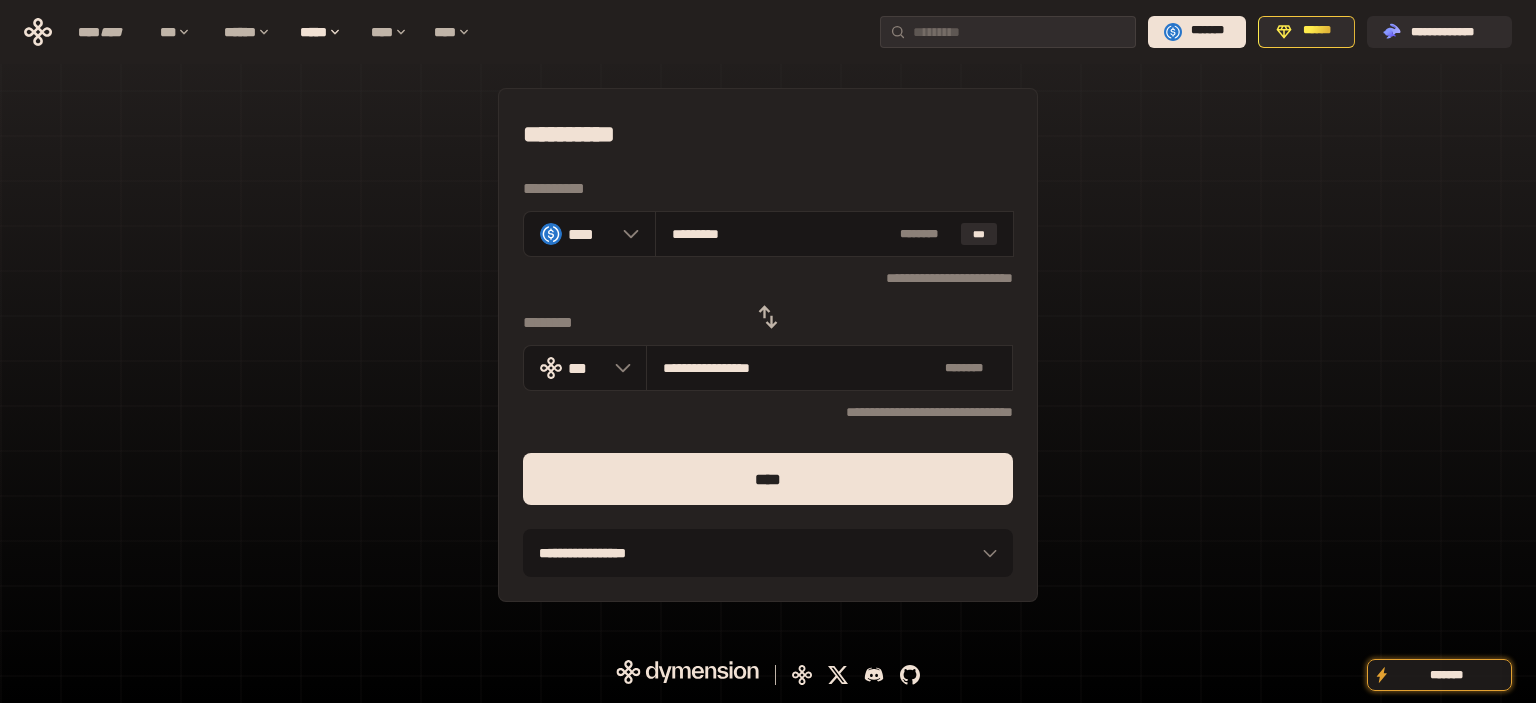 click on "****" at bounding box center (768, 479) 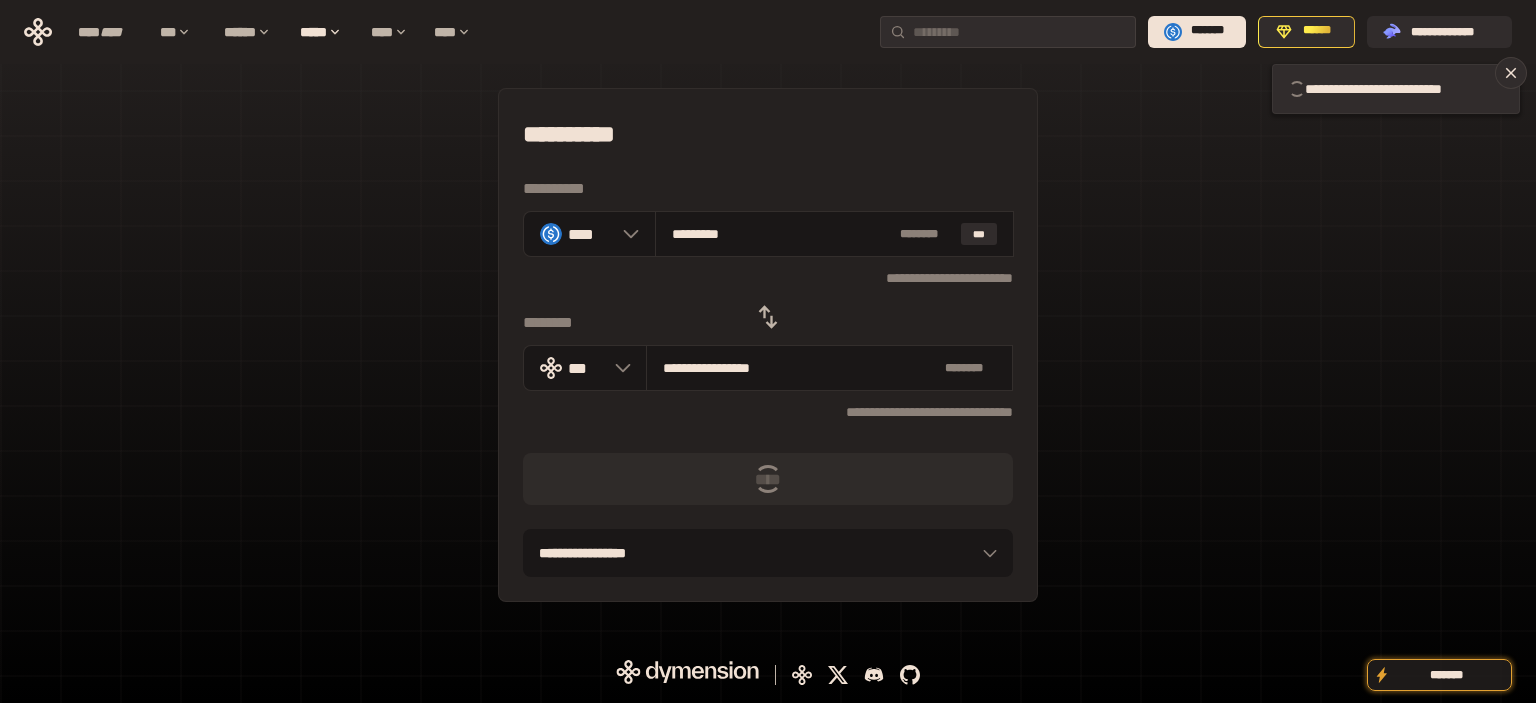type 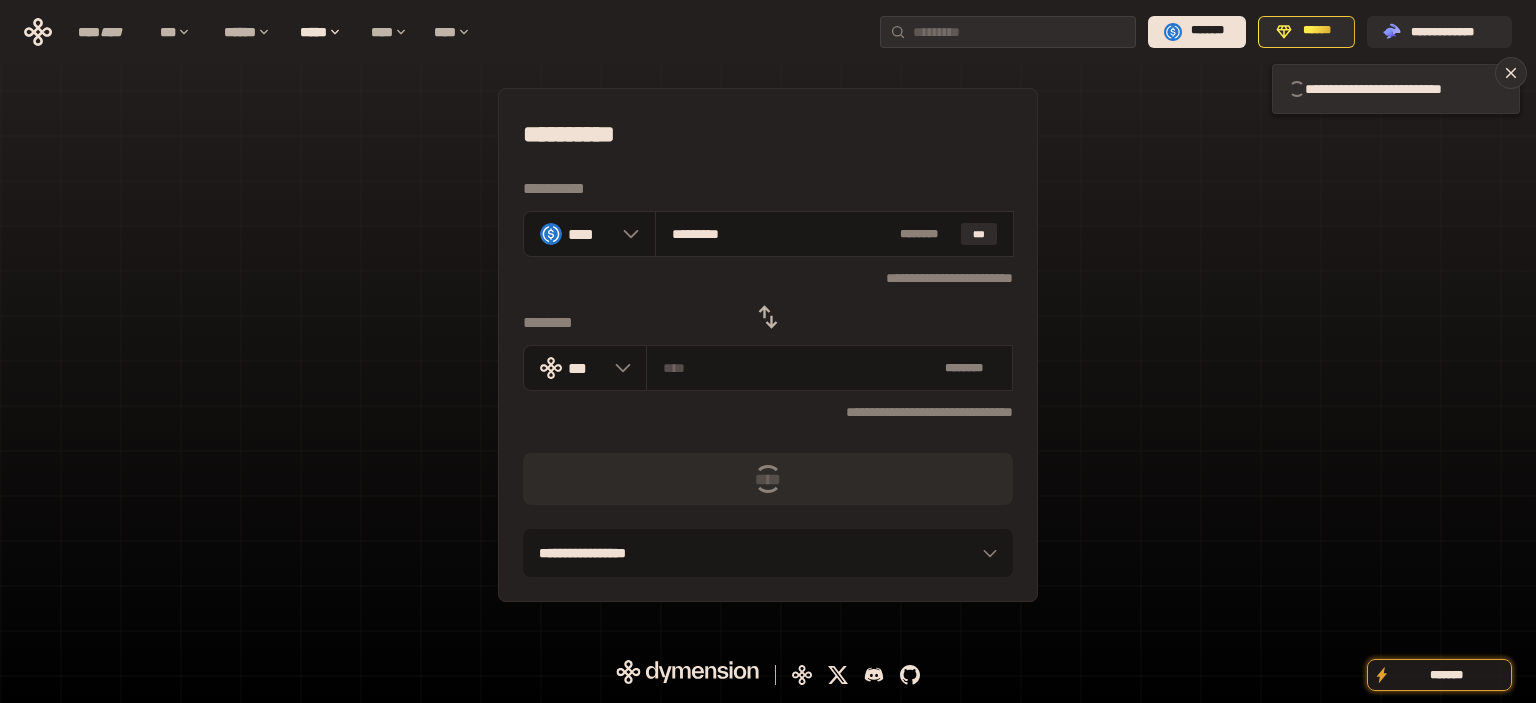 type 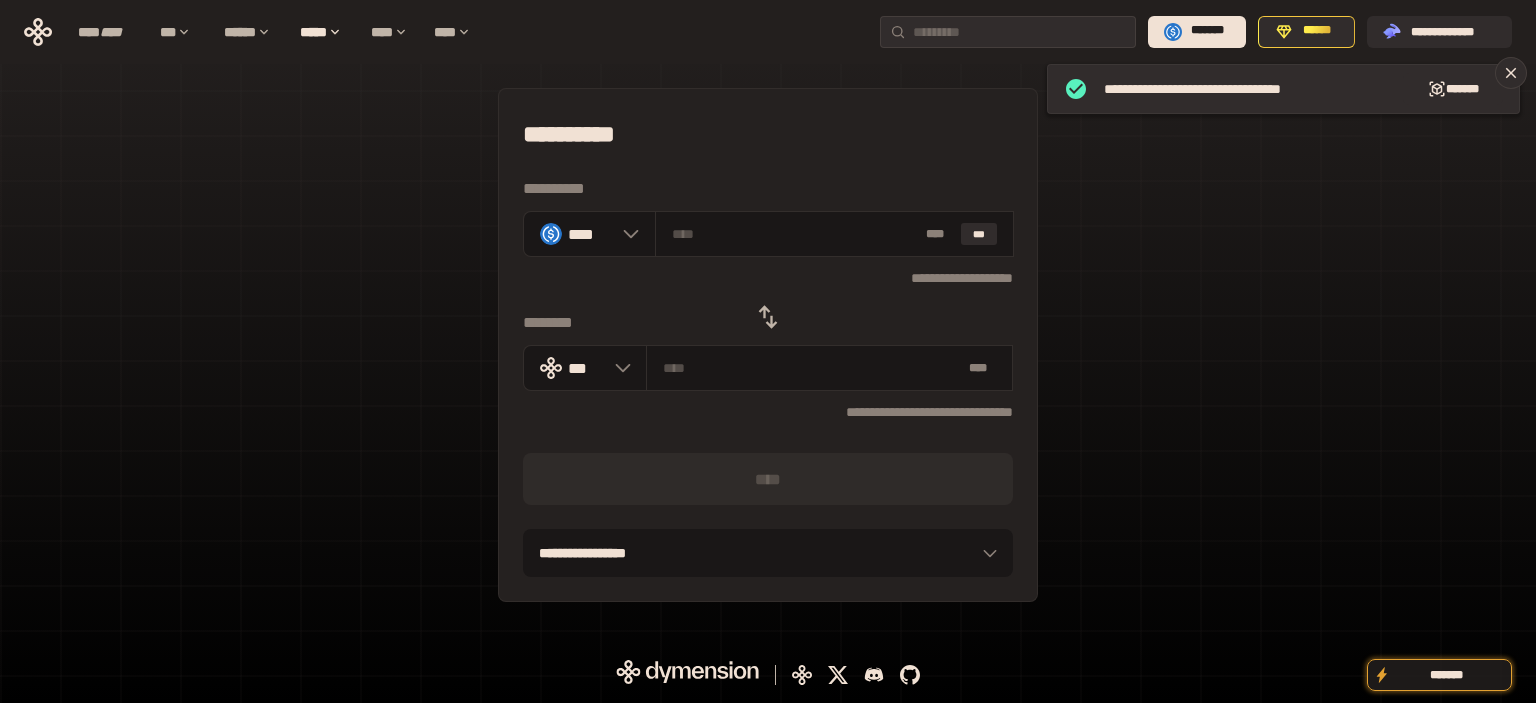 click on "**********" at bounding box center (768, 345) 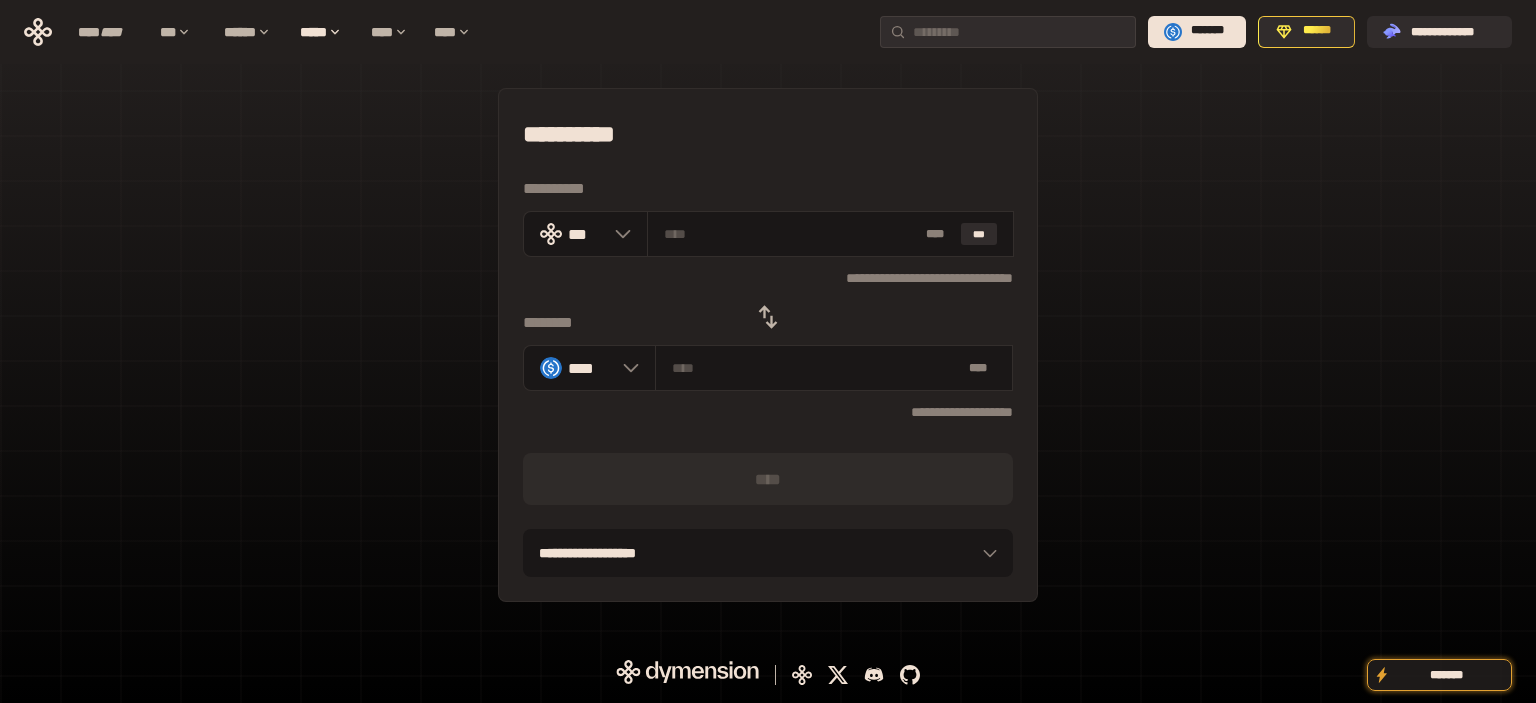 click on "**********" at bounding box center [768, 345] 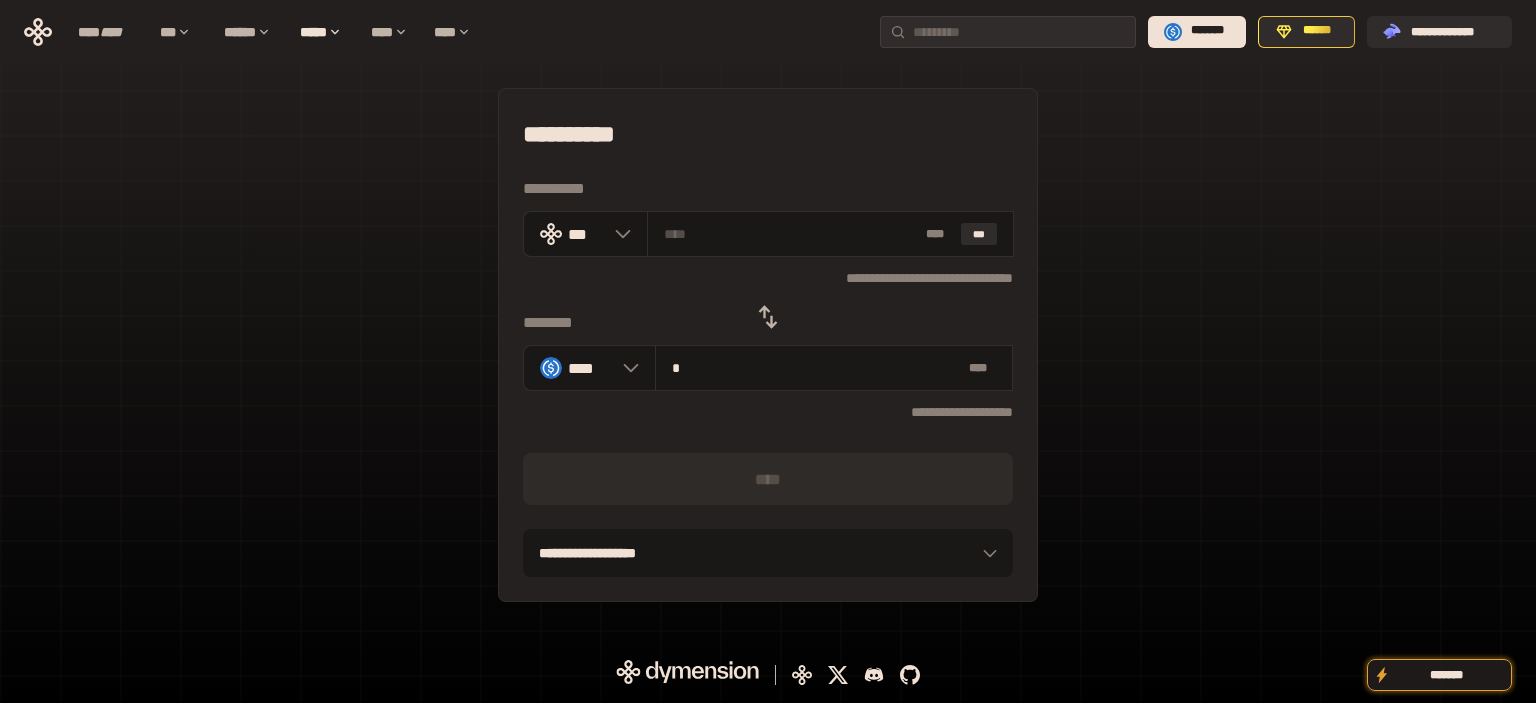 type on "**********" 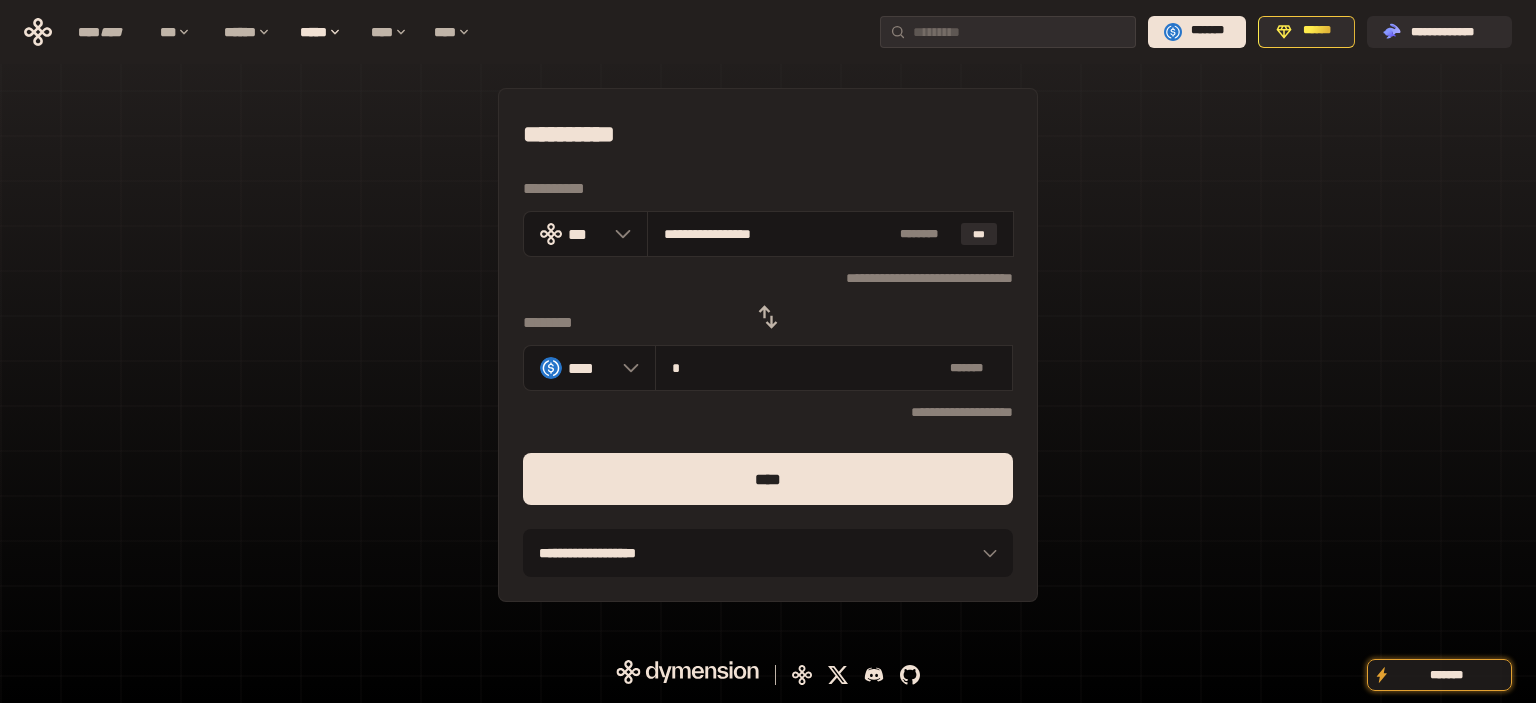 type on "**" 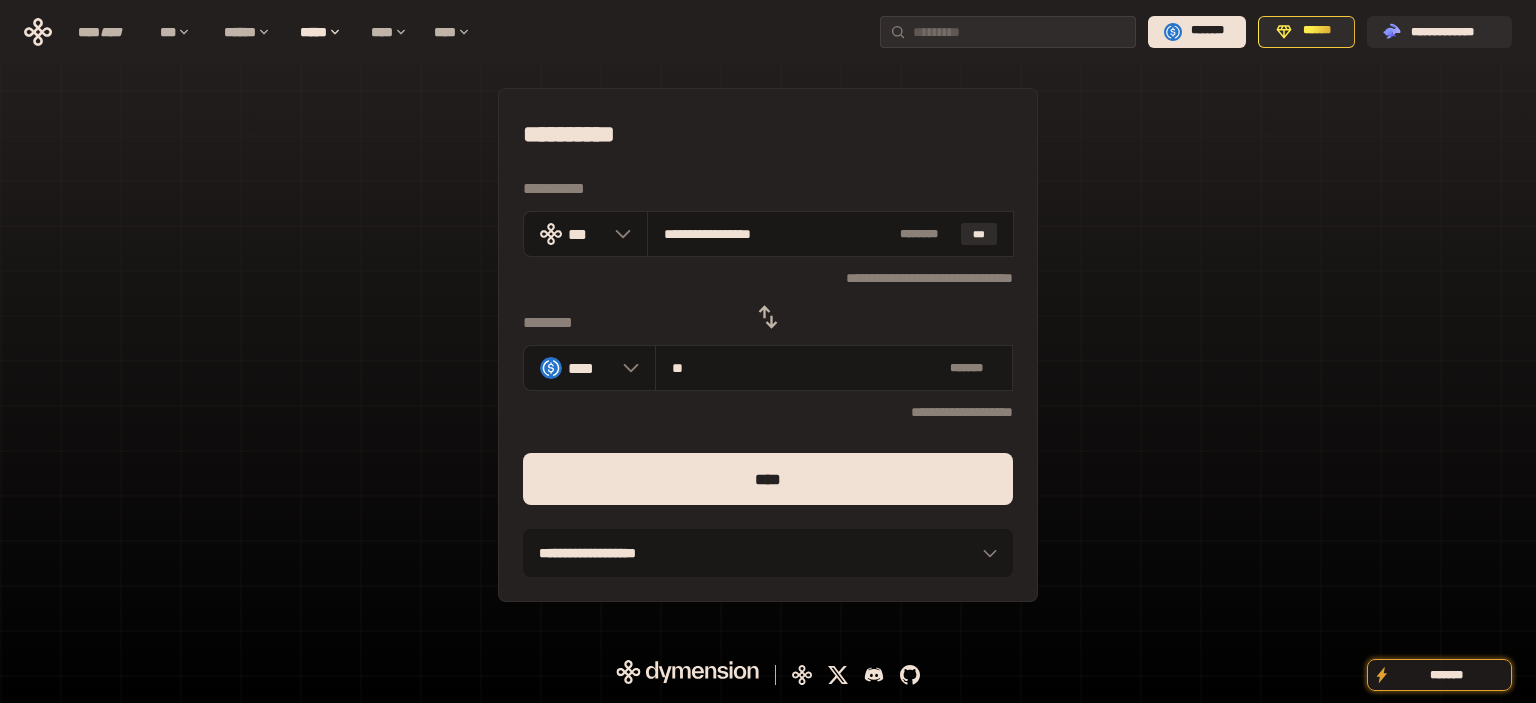 type on "**********" 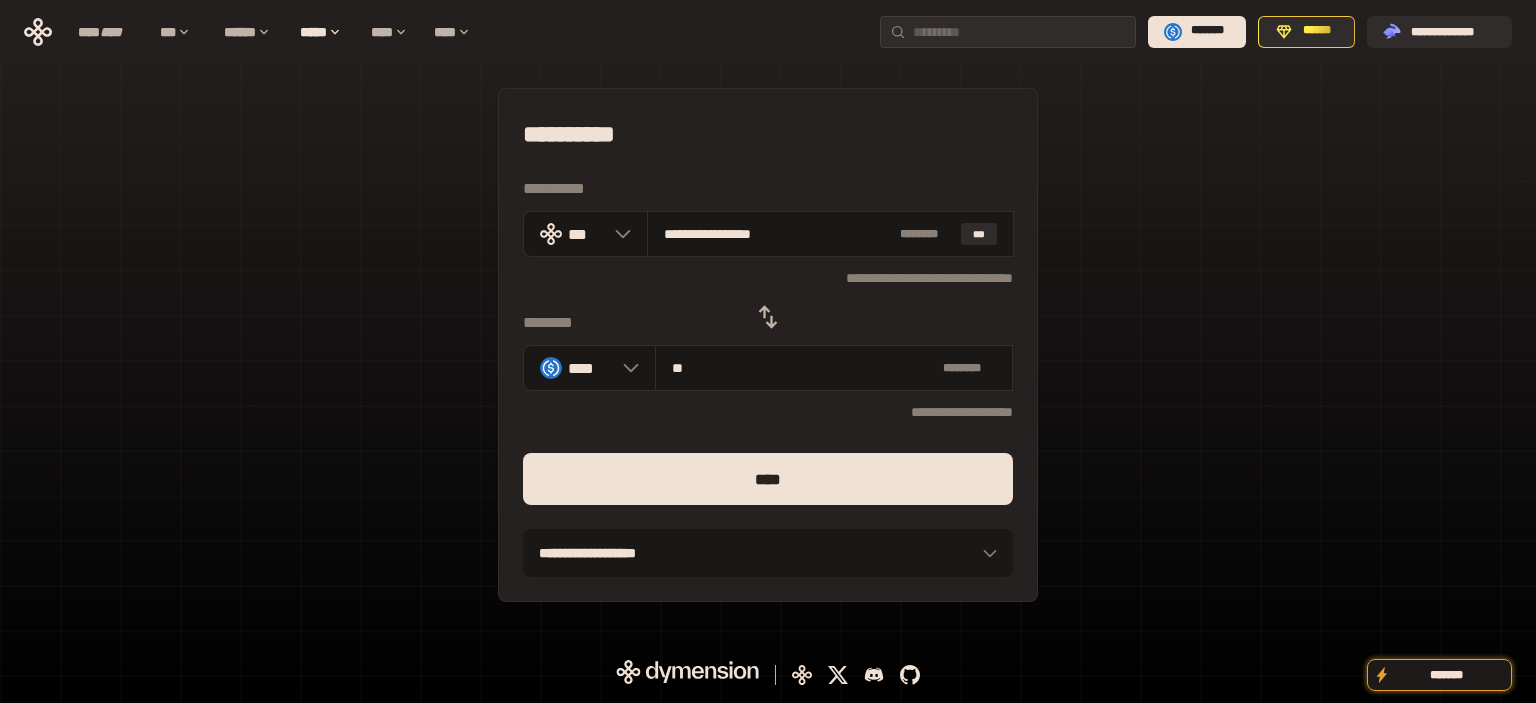 click on "****" at bounding box center (768, 479) 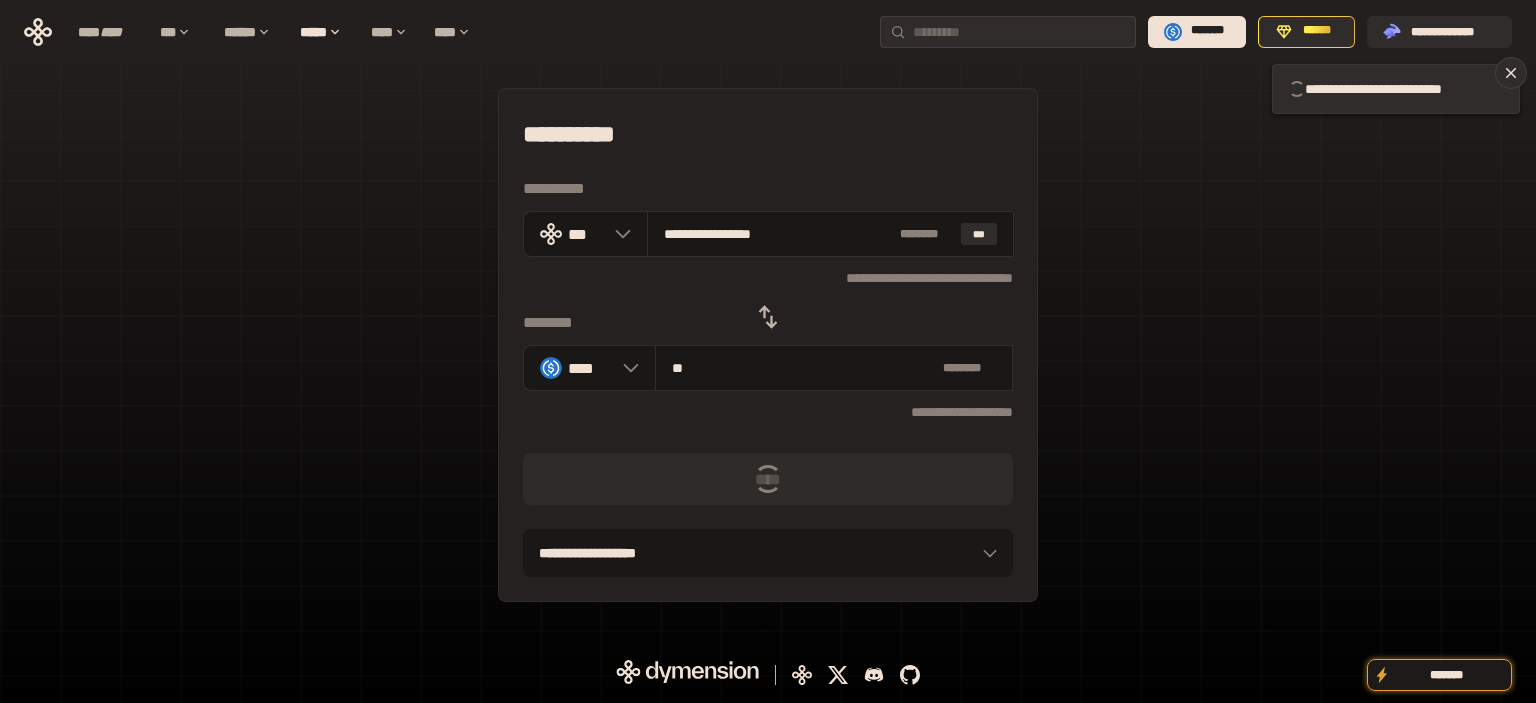 type 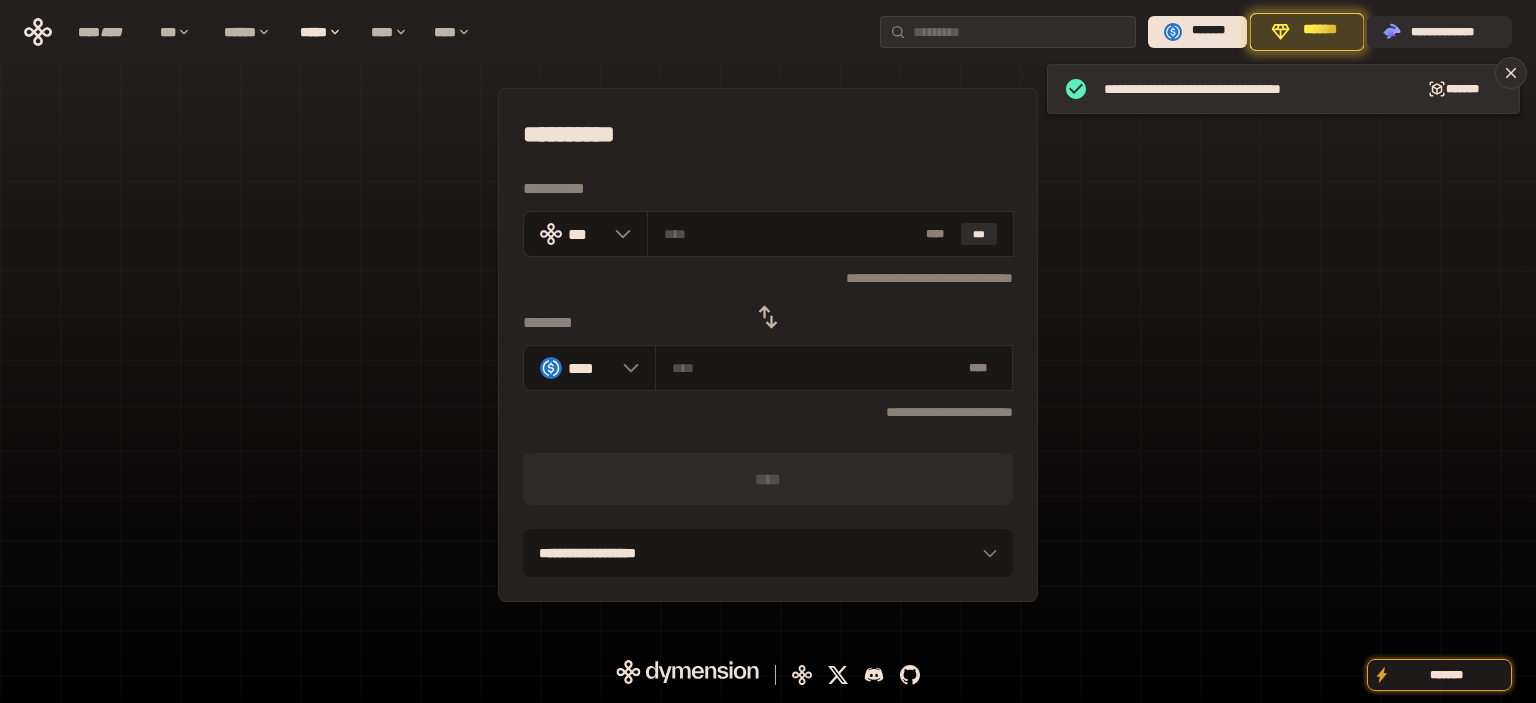 click on "**********" at bounding box center [768, 345] 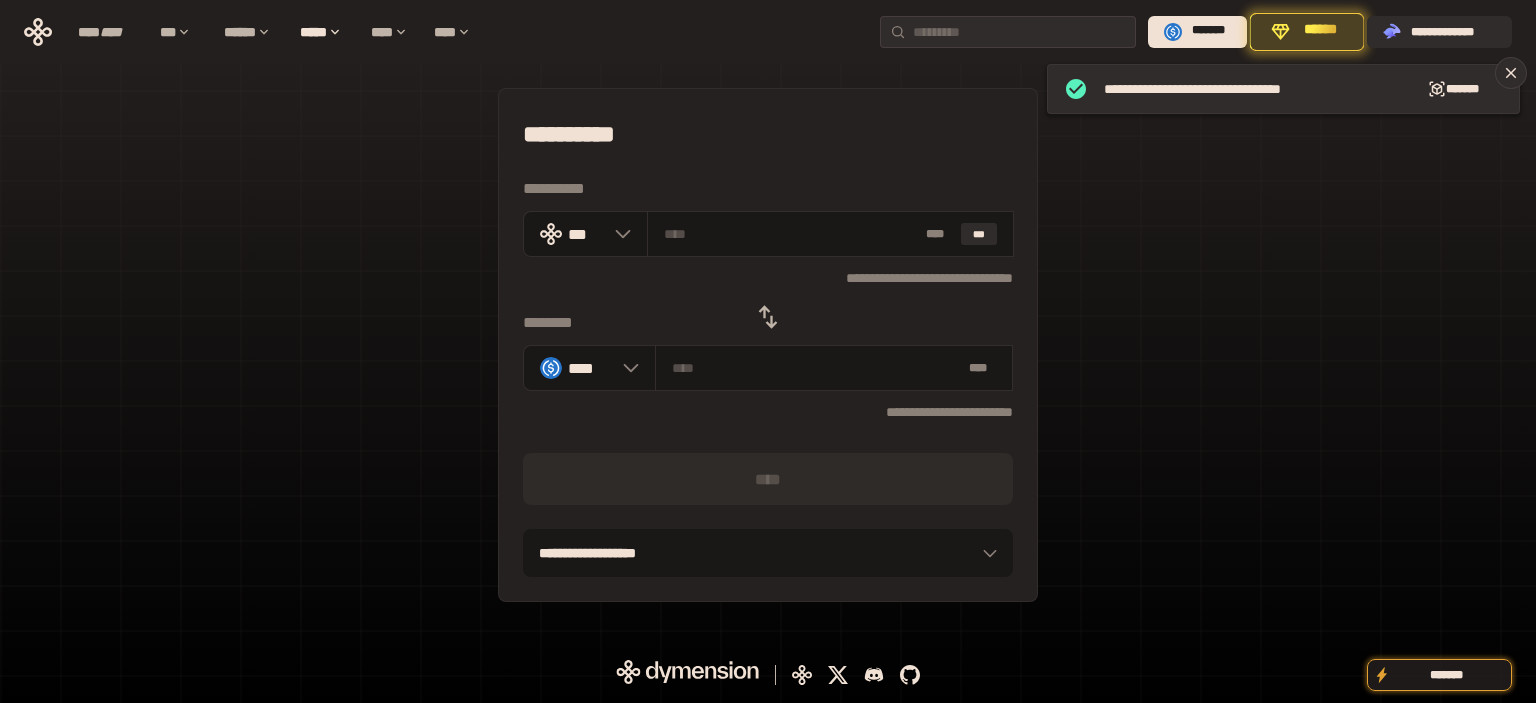 click on "**********" at bounding box center [768, 345] 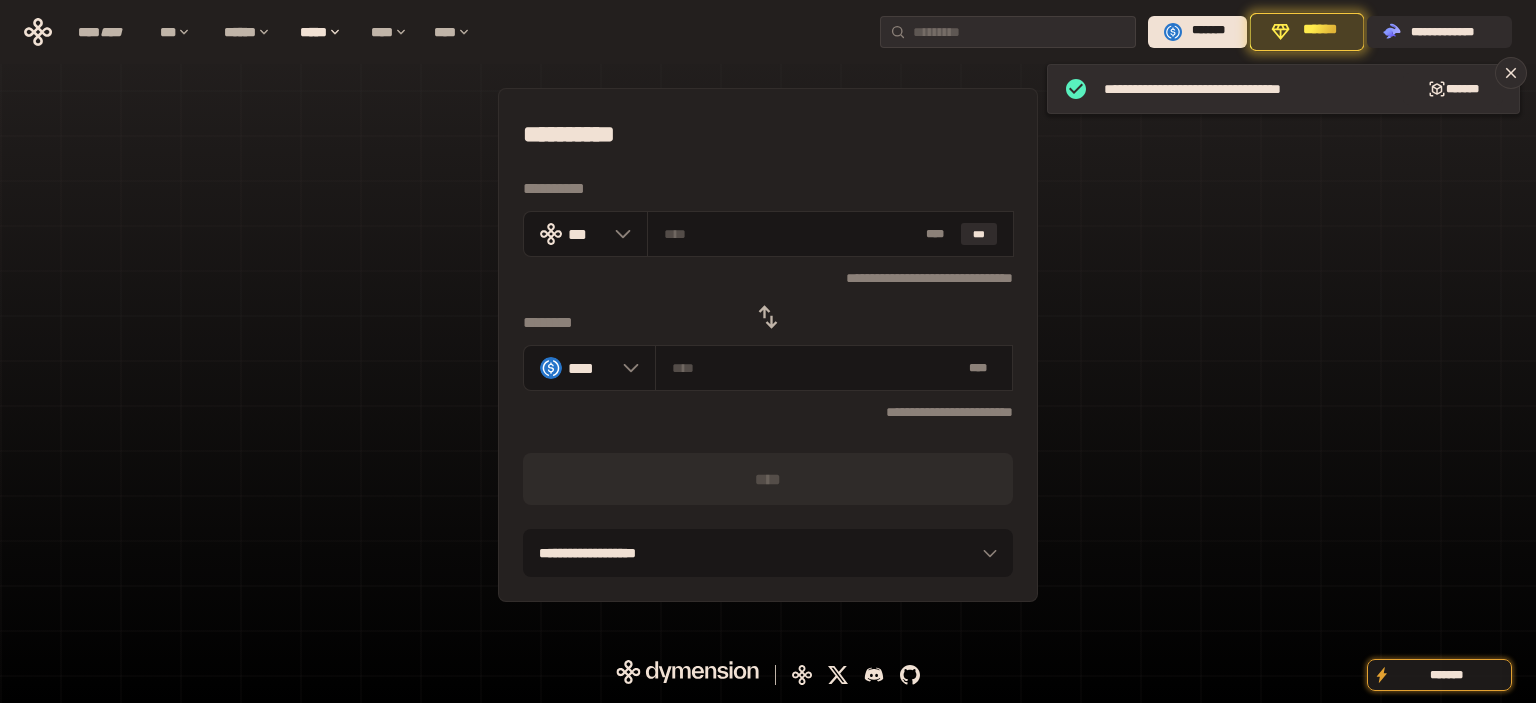 click at bounding box center (768, 317) 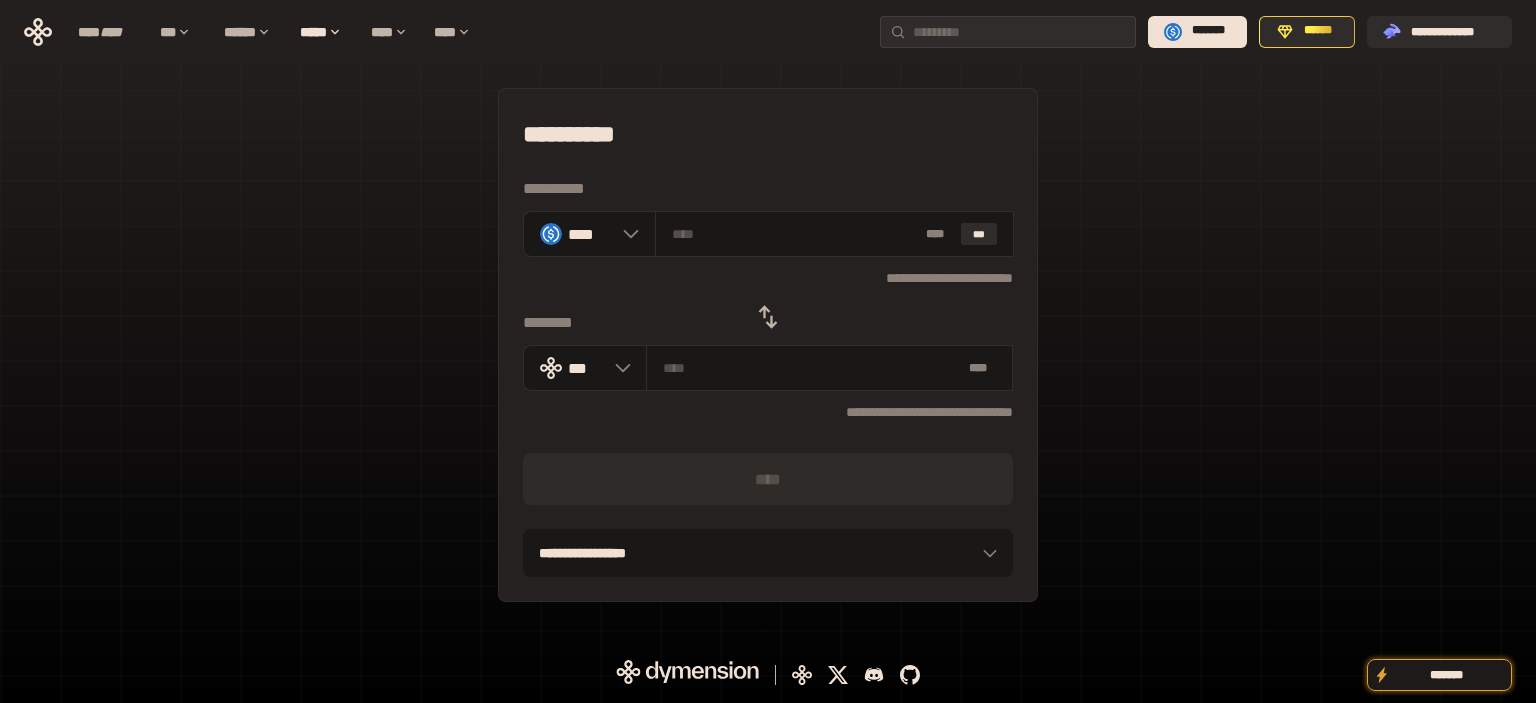 click on "**********" at bounding box center (768, 345) 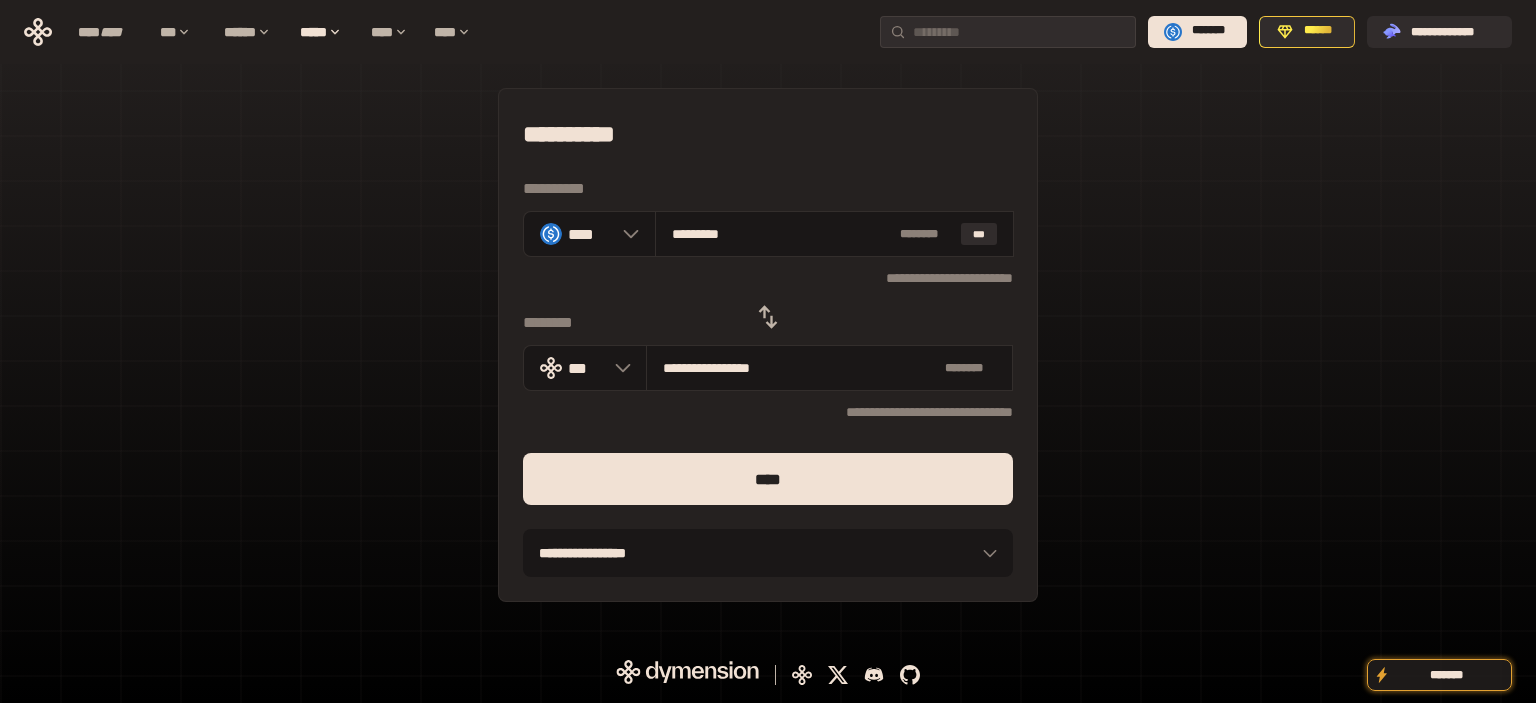 click on "****" at bounding box center (768, 479) 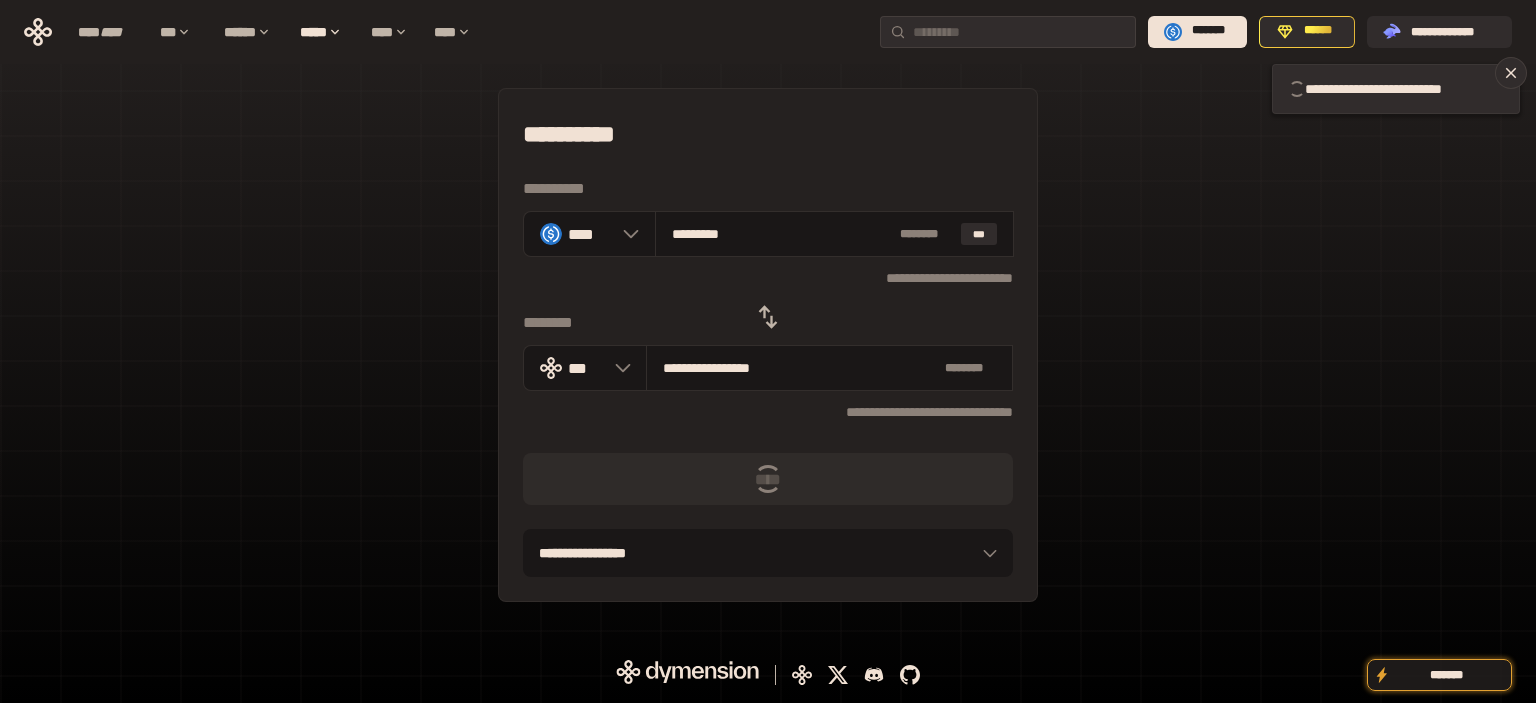 type 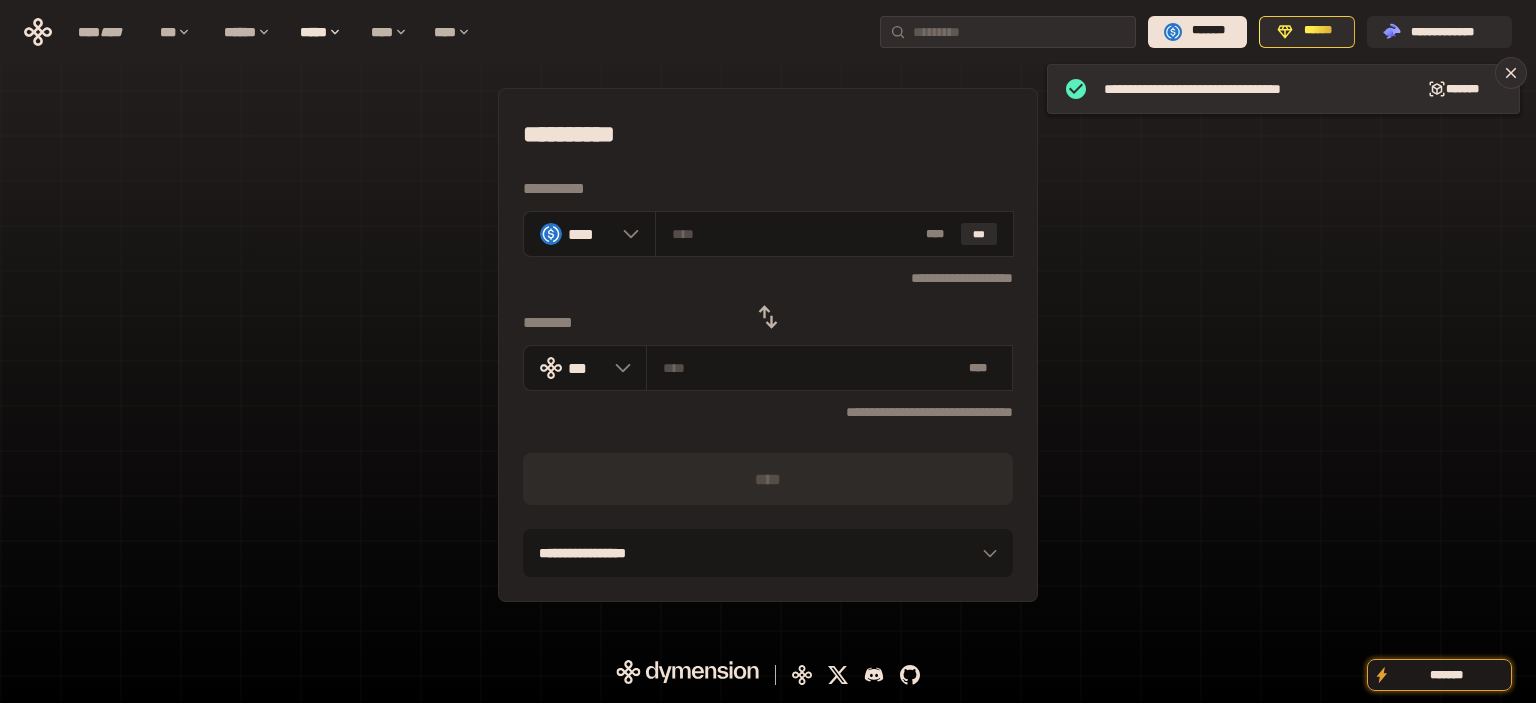 click on "**********" at bounding box center [768, 345] 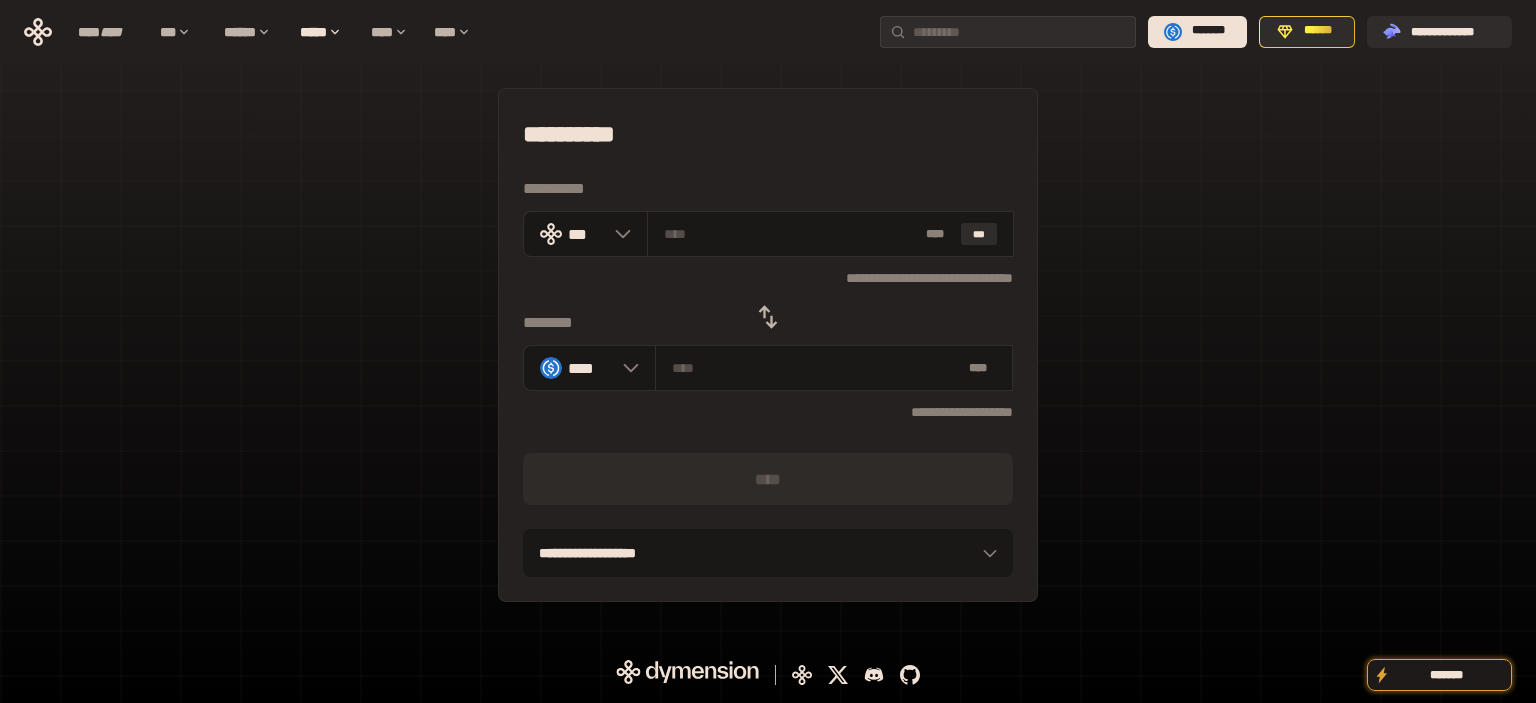 click on "**********" at bounding box center [768, 345] 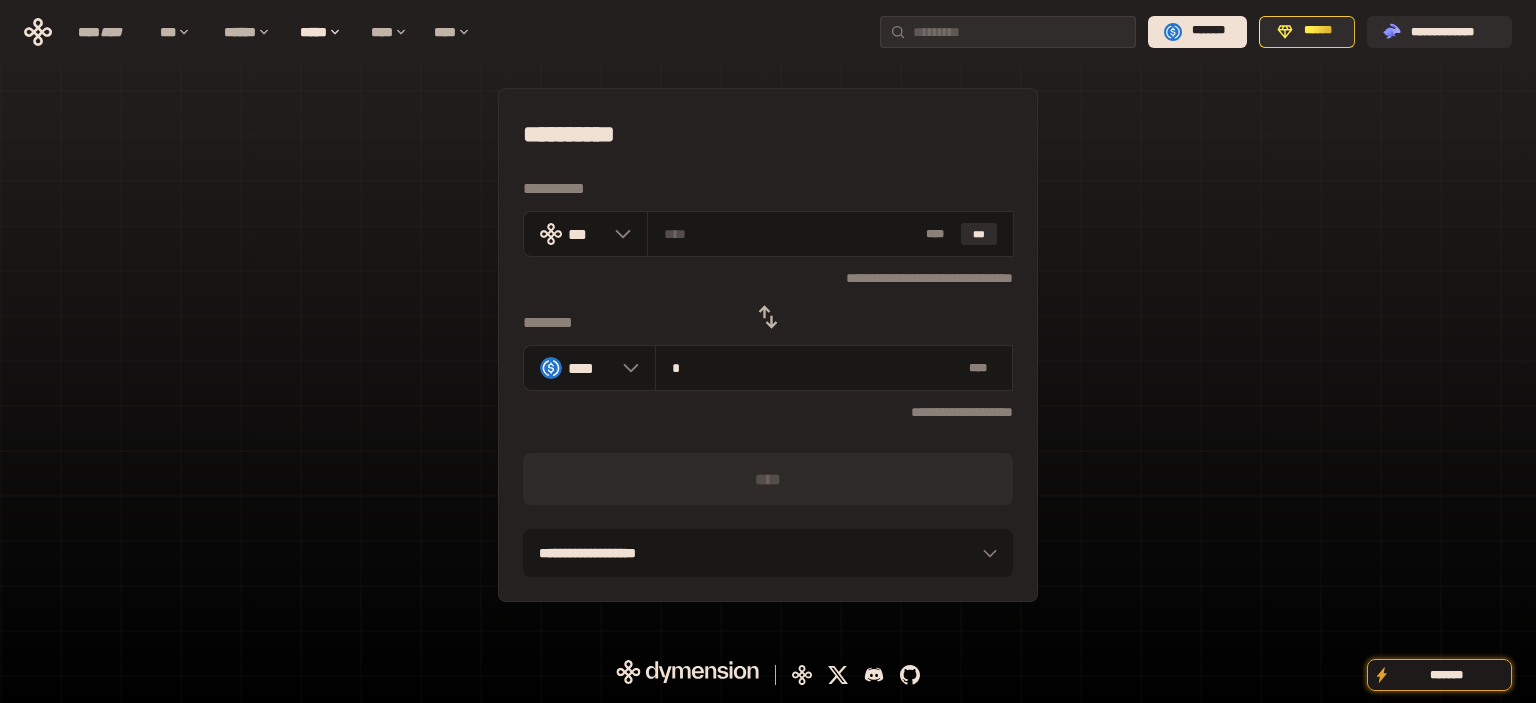type on "**********" 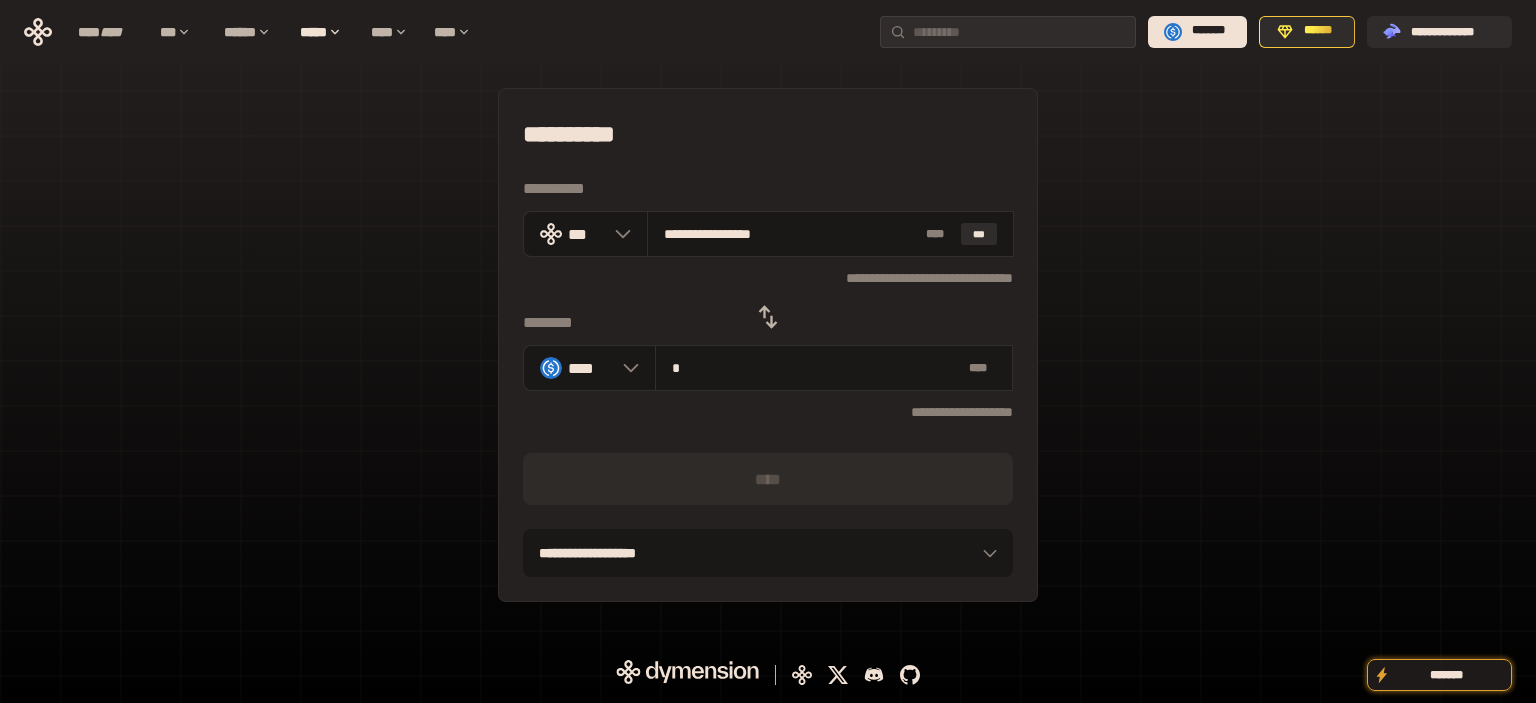 type on "**" 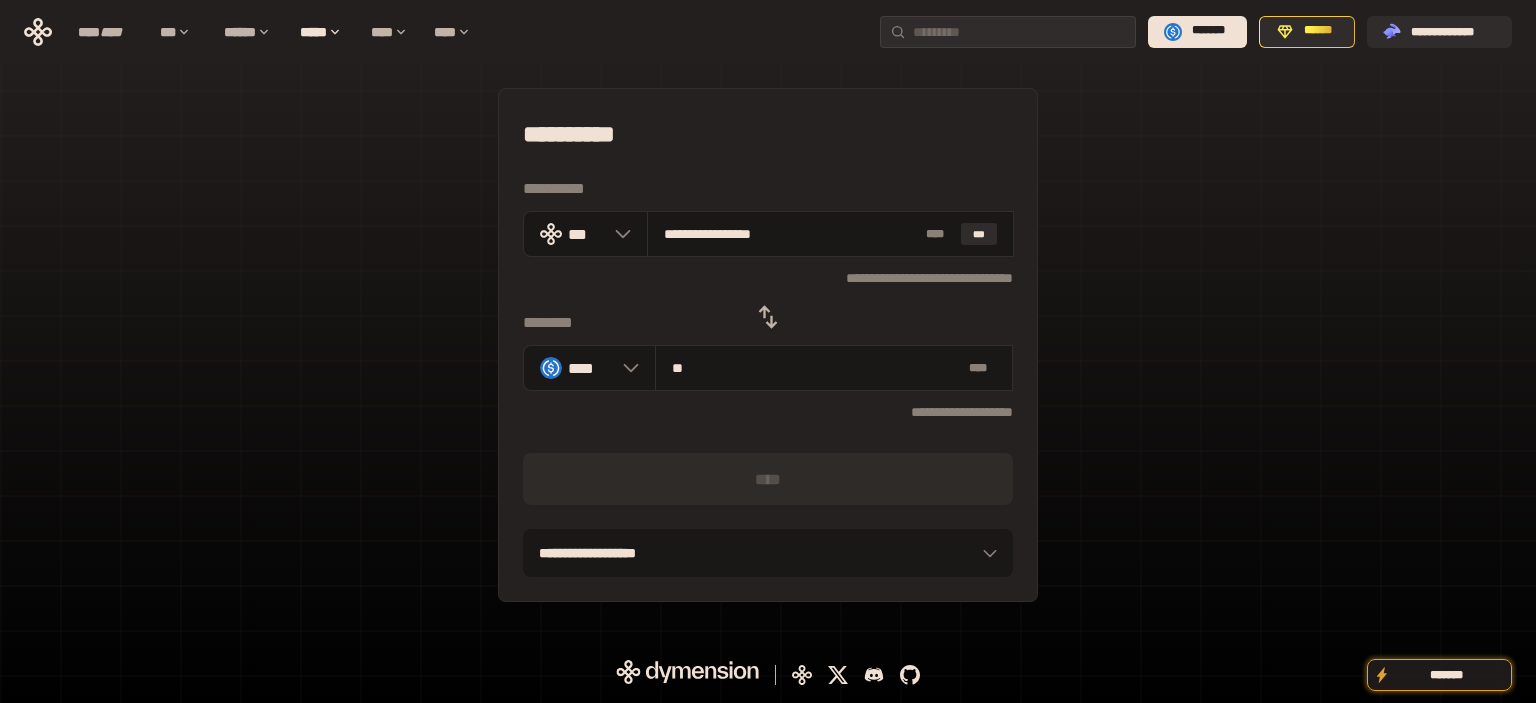 type on "**********" 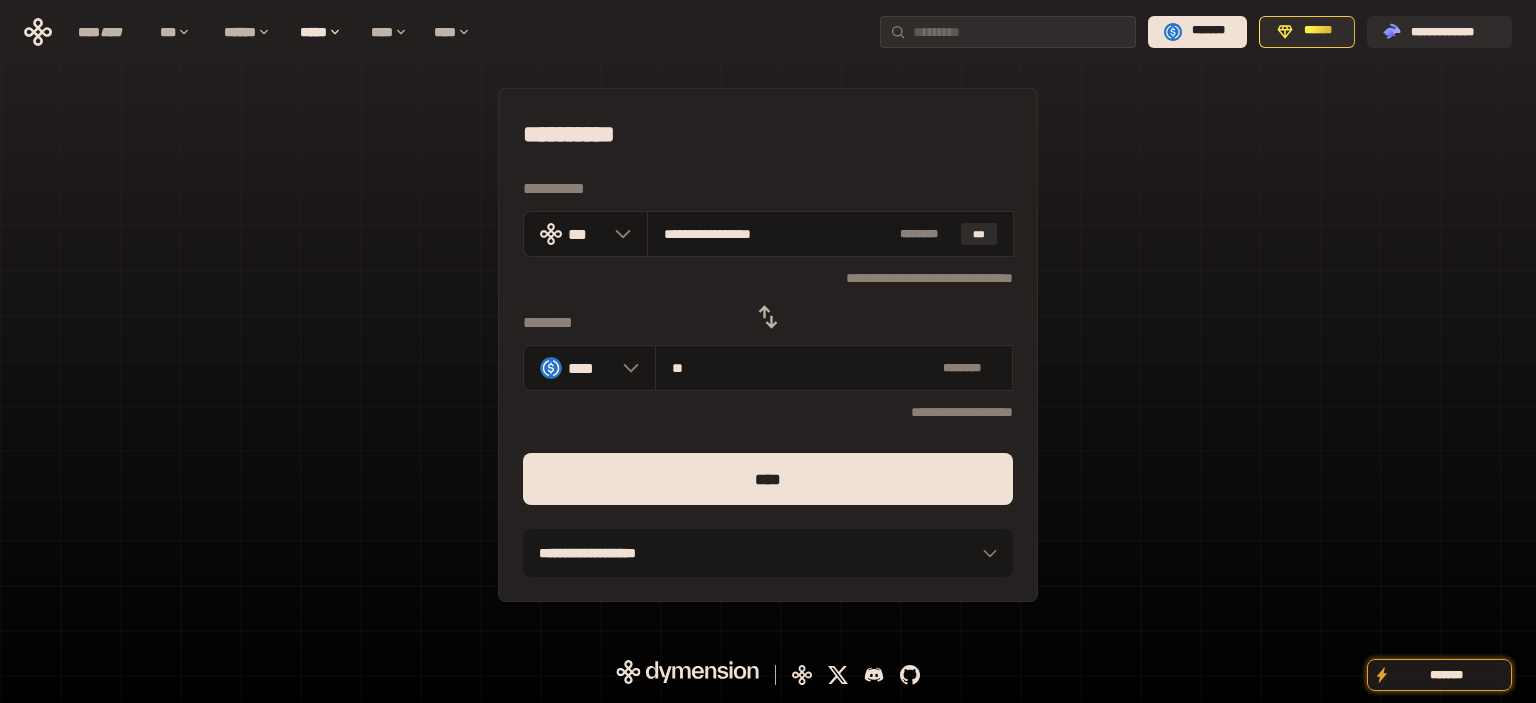 type on "**" 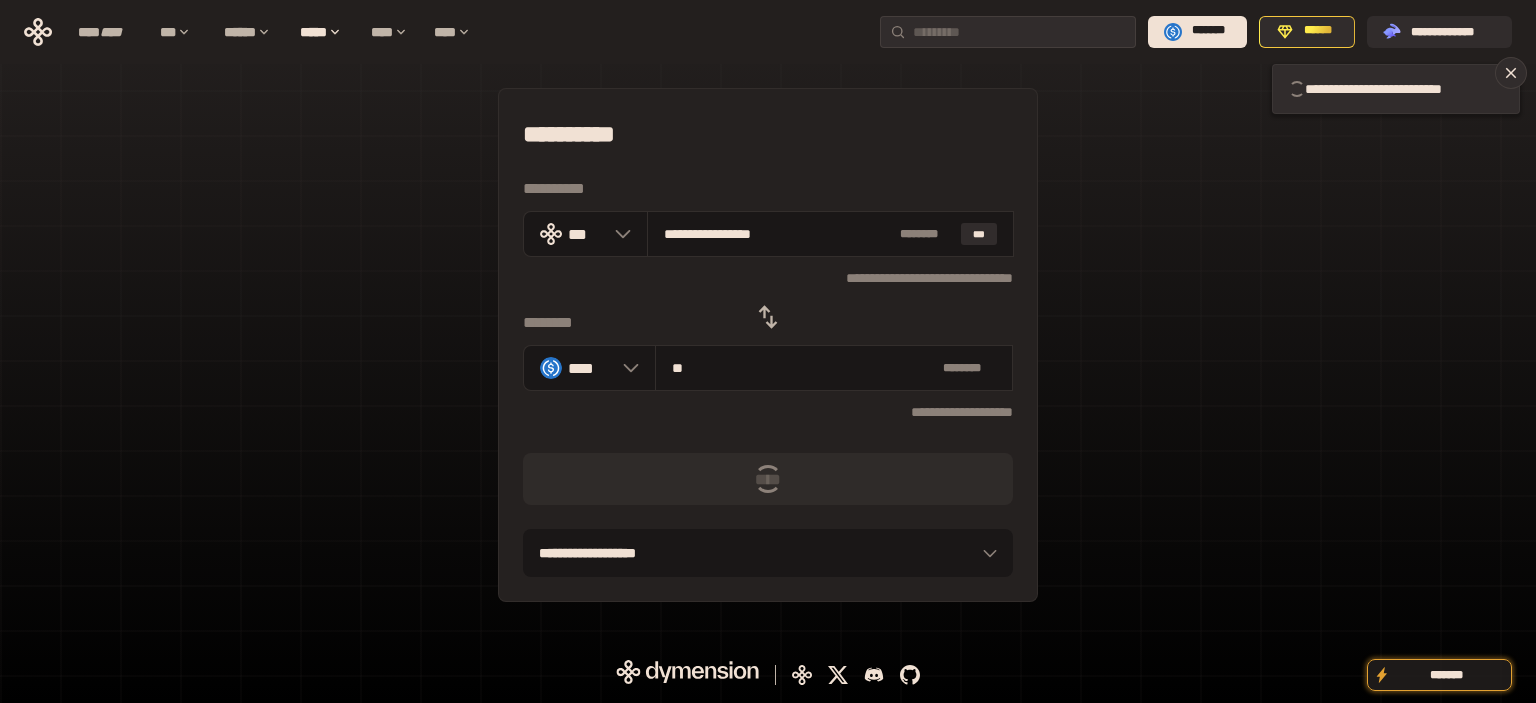 type 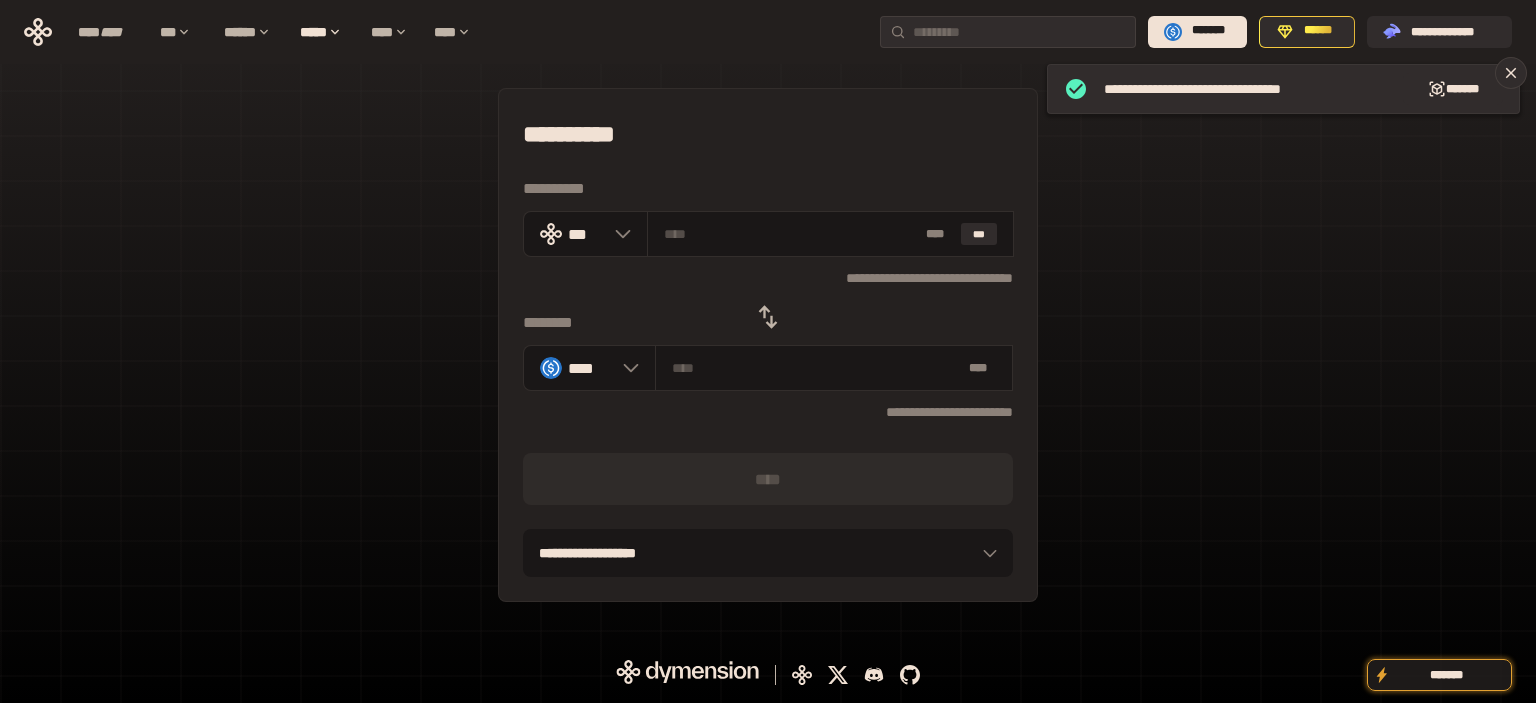 click on "**********" at bounding box center [768, 345] 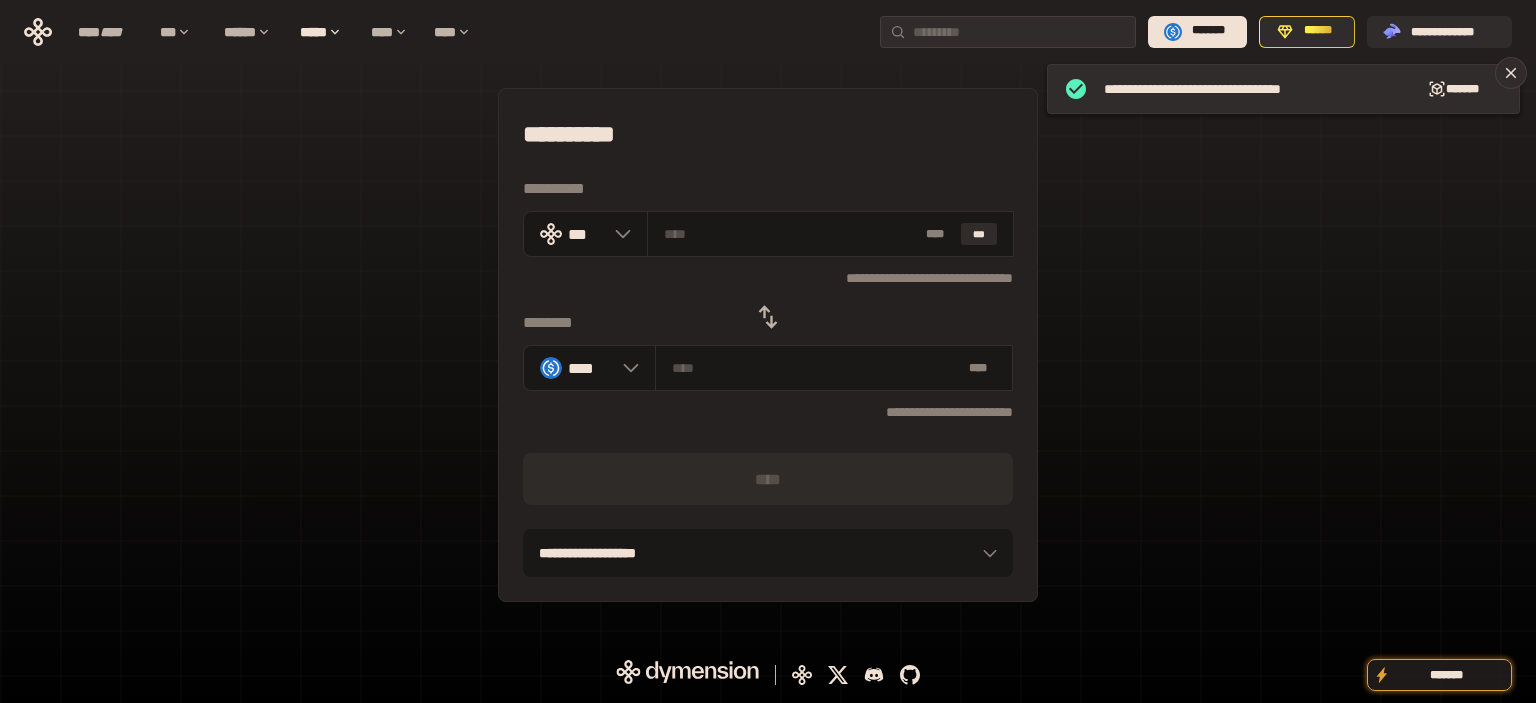 click at bounding box center (768, 317) 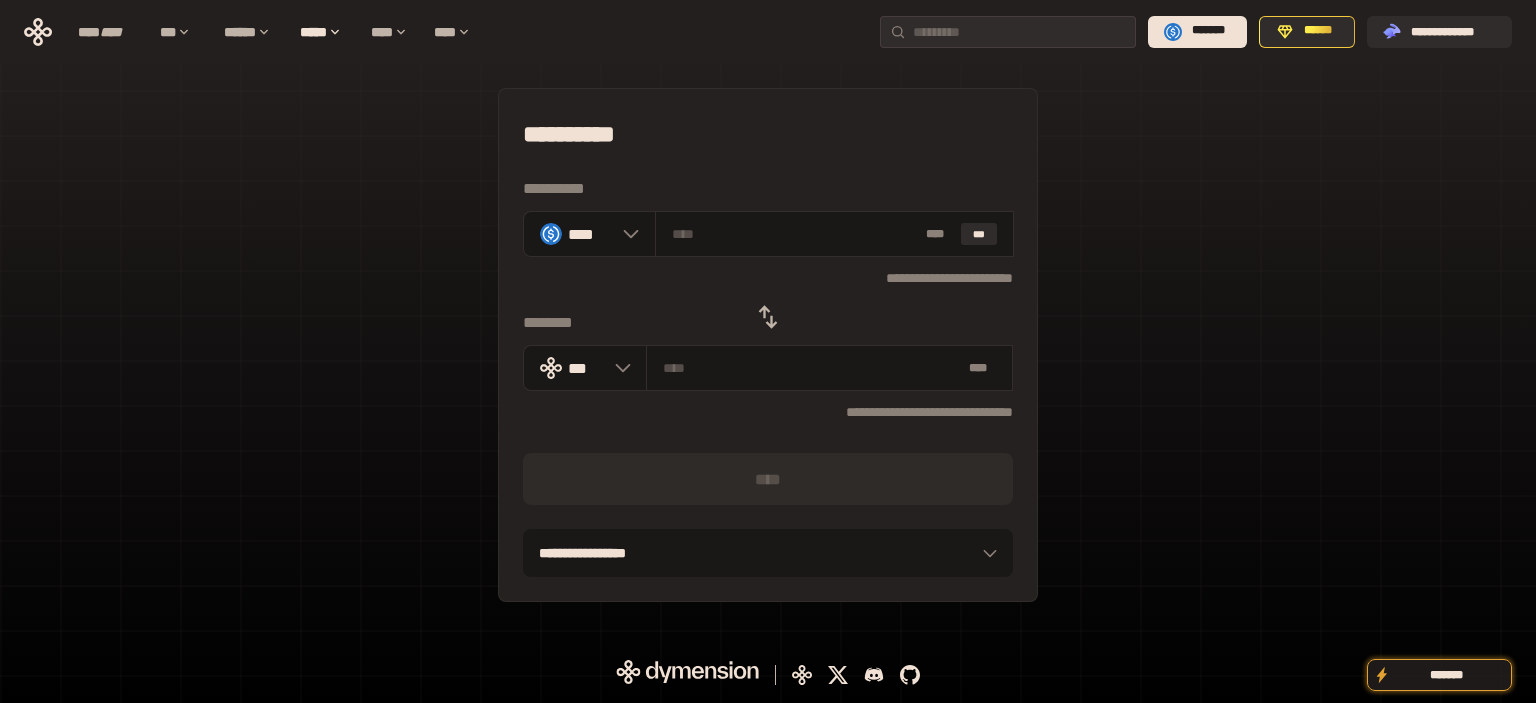click on "**********" at bounding box center [768, 345] 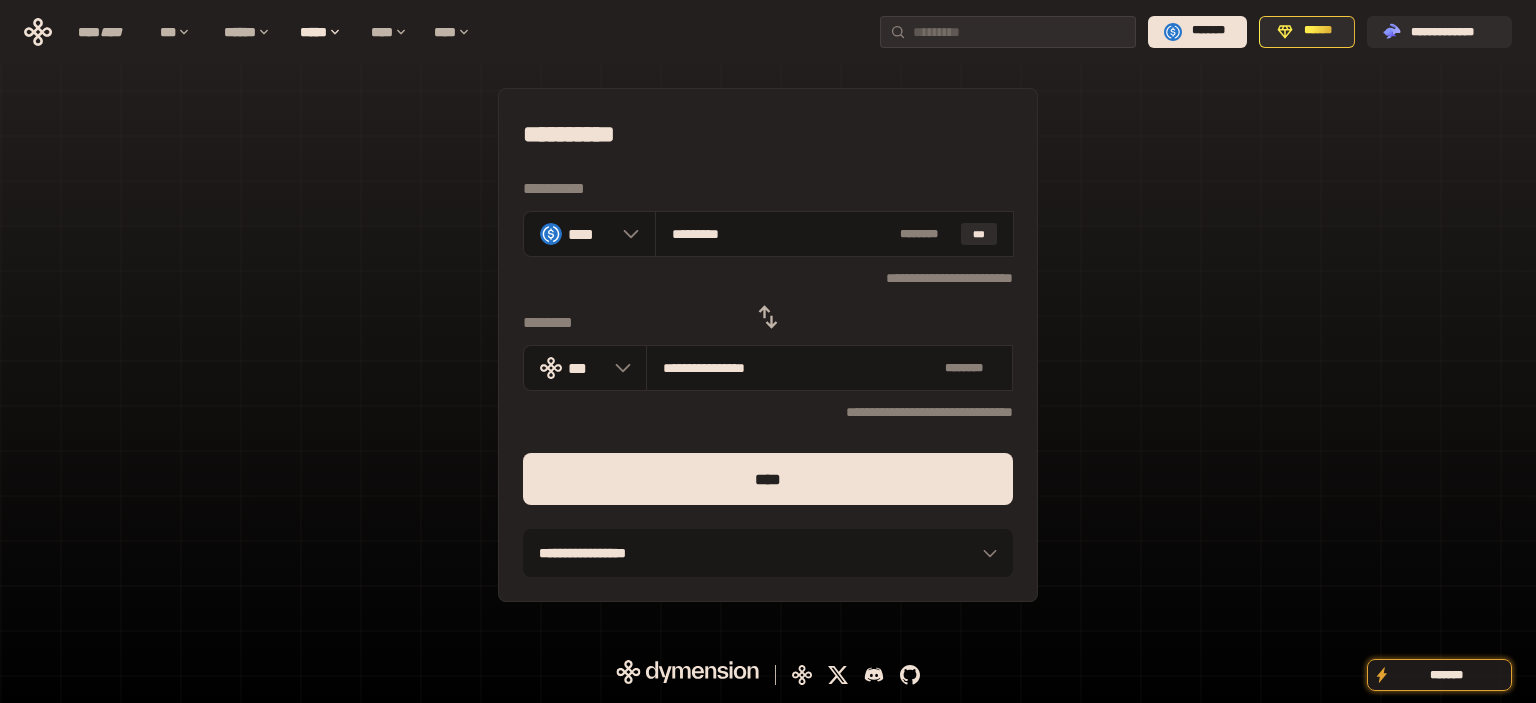 click on "****" at bounding box center (768, 479) 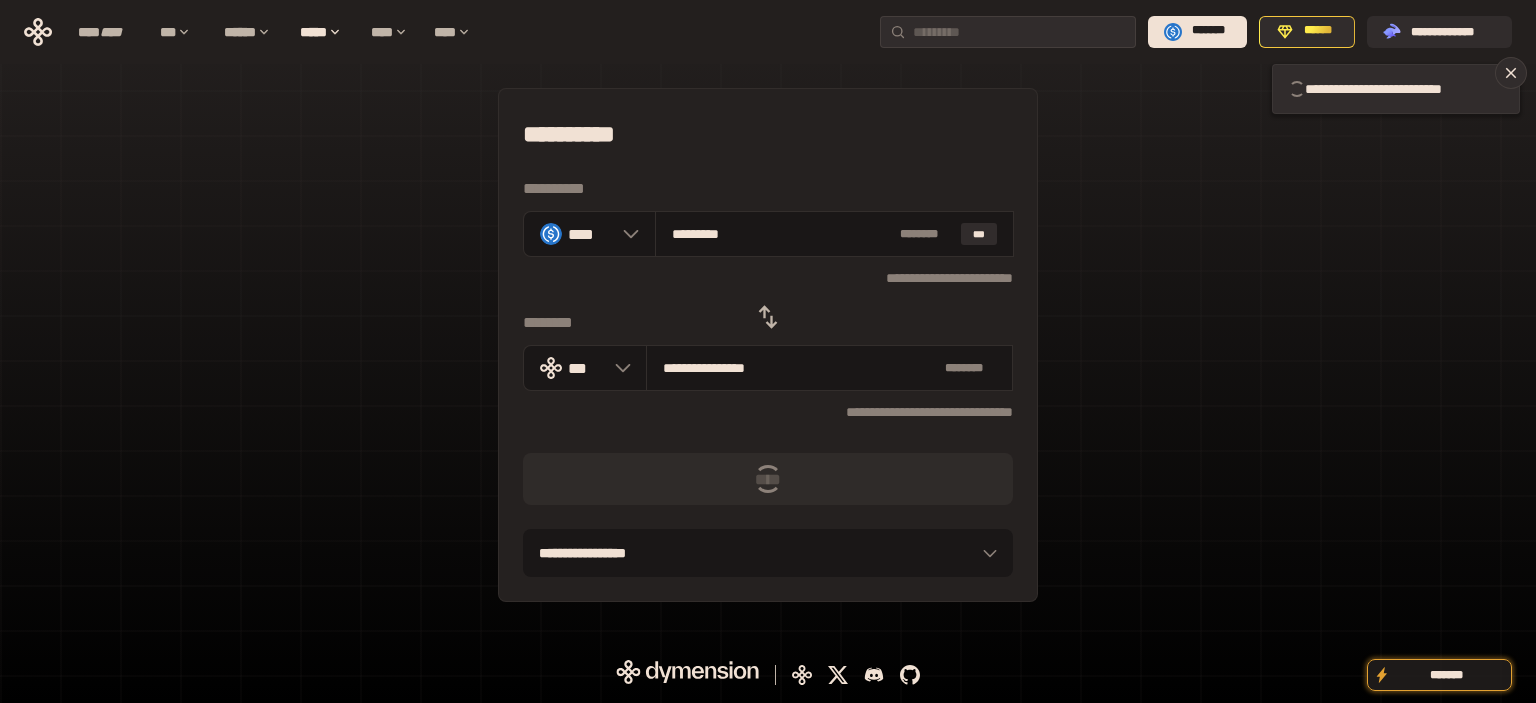 type 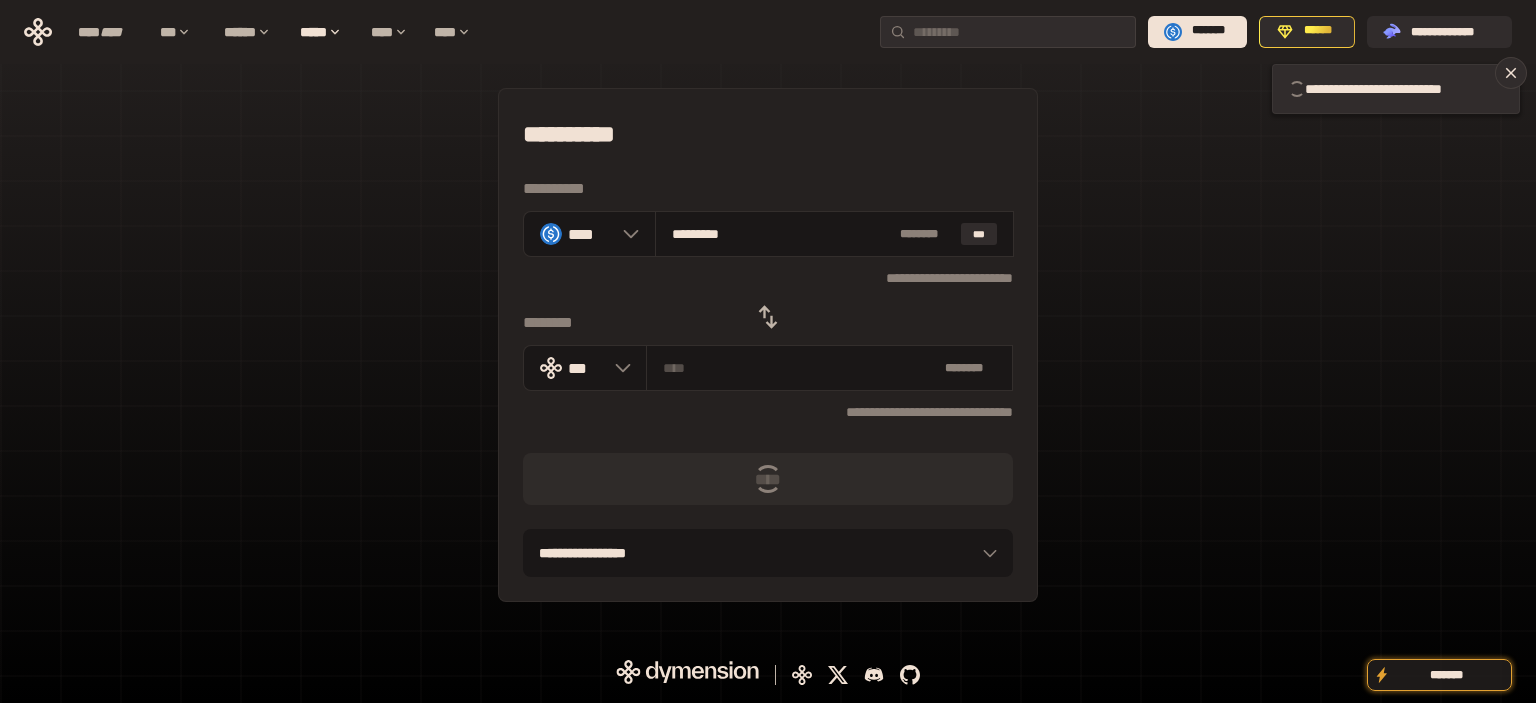 type 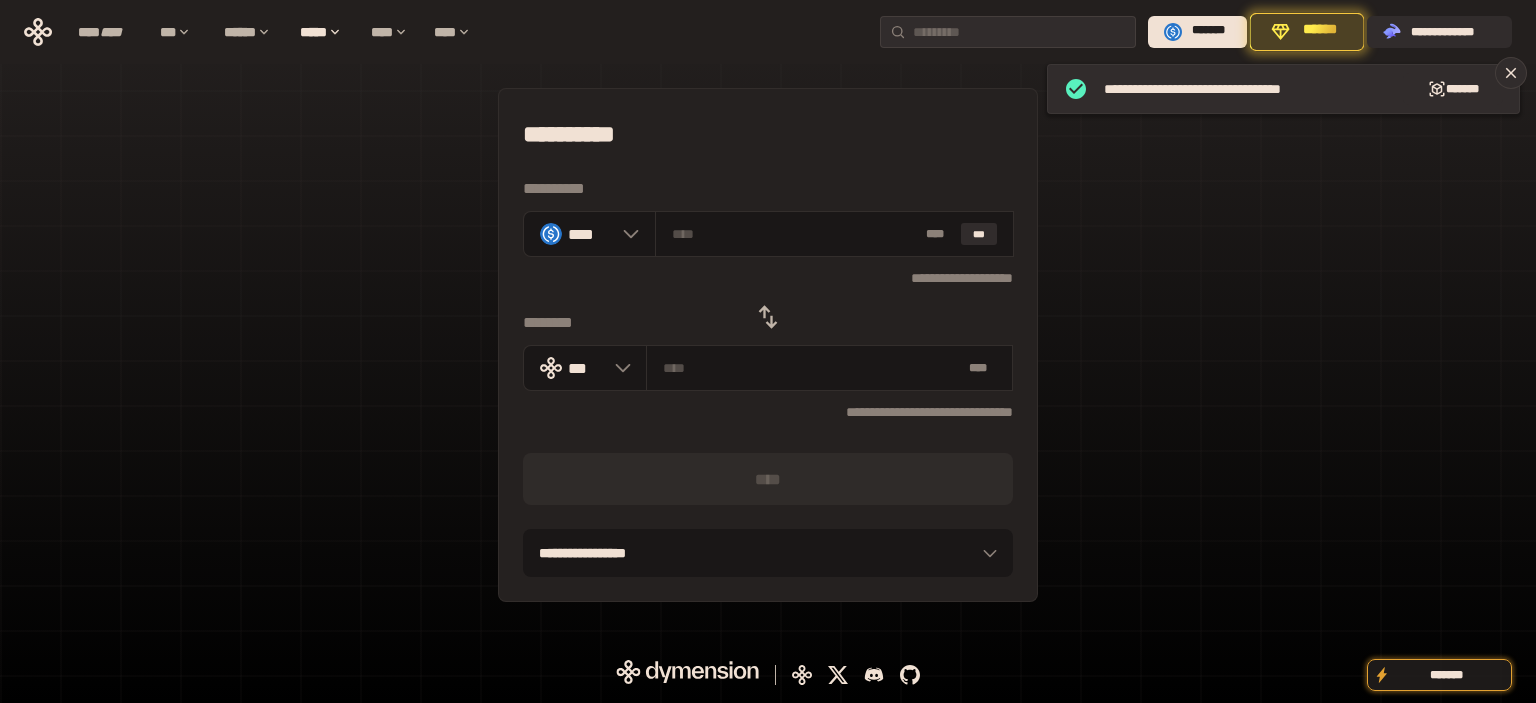 click on "**********" at bounding box center [768, 345] 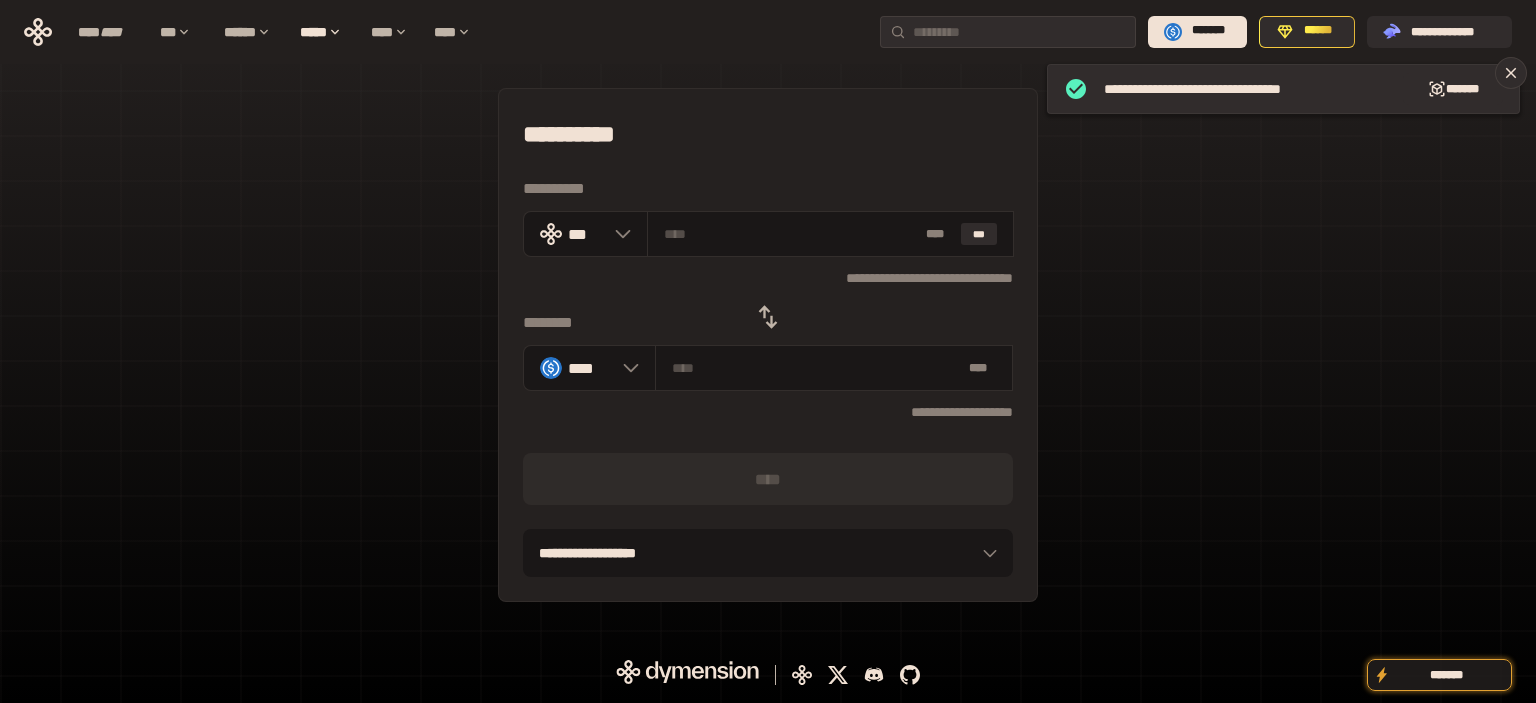 click on "**********" at bounding box center [768, 345] 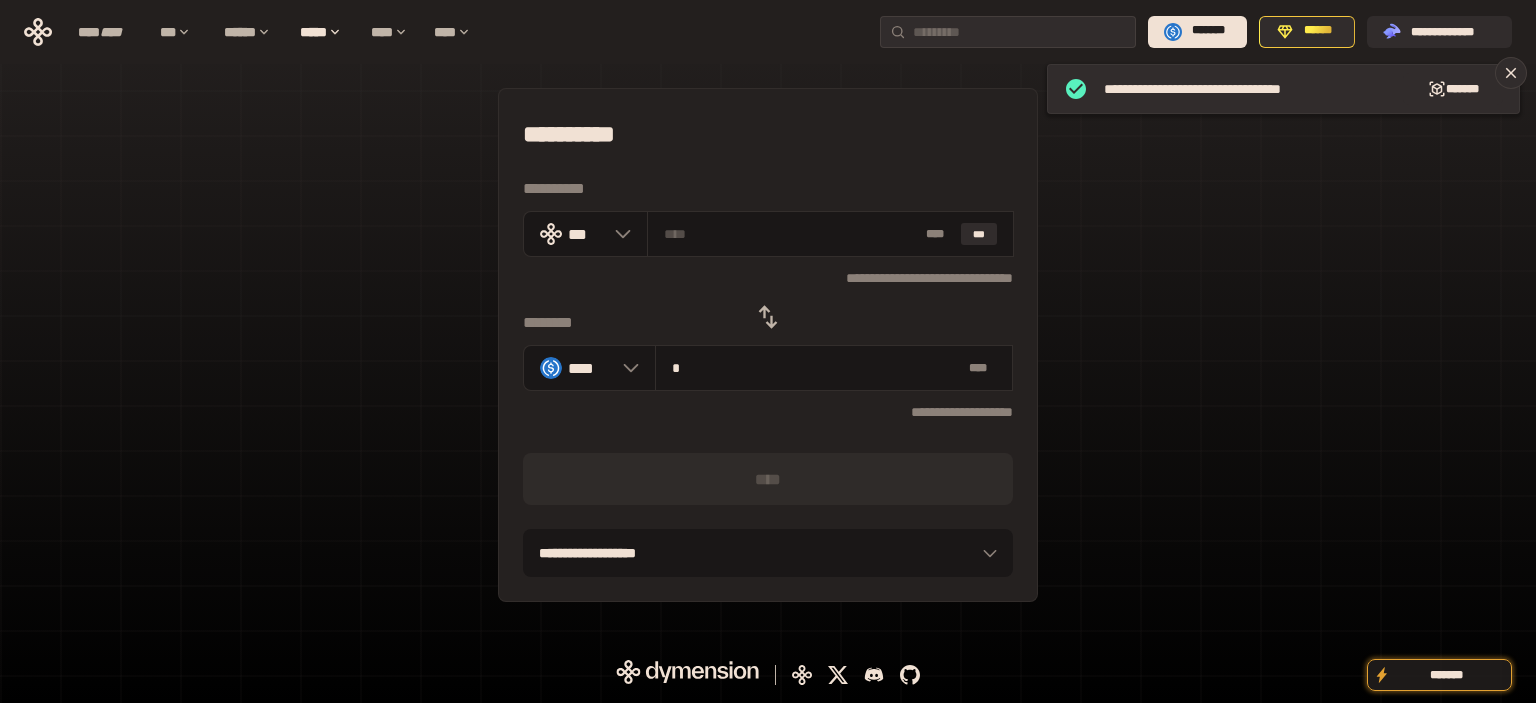 type on "**********" 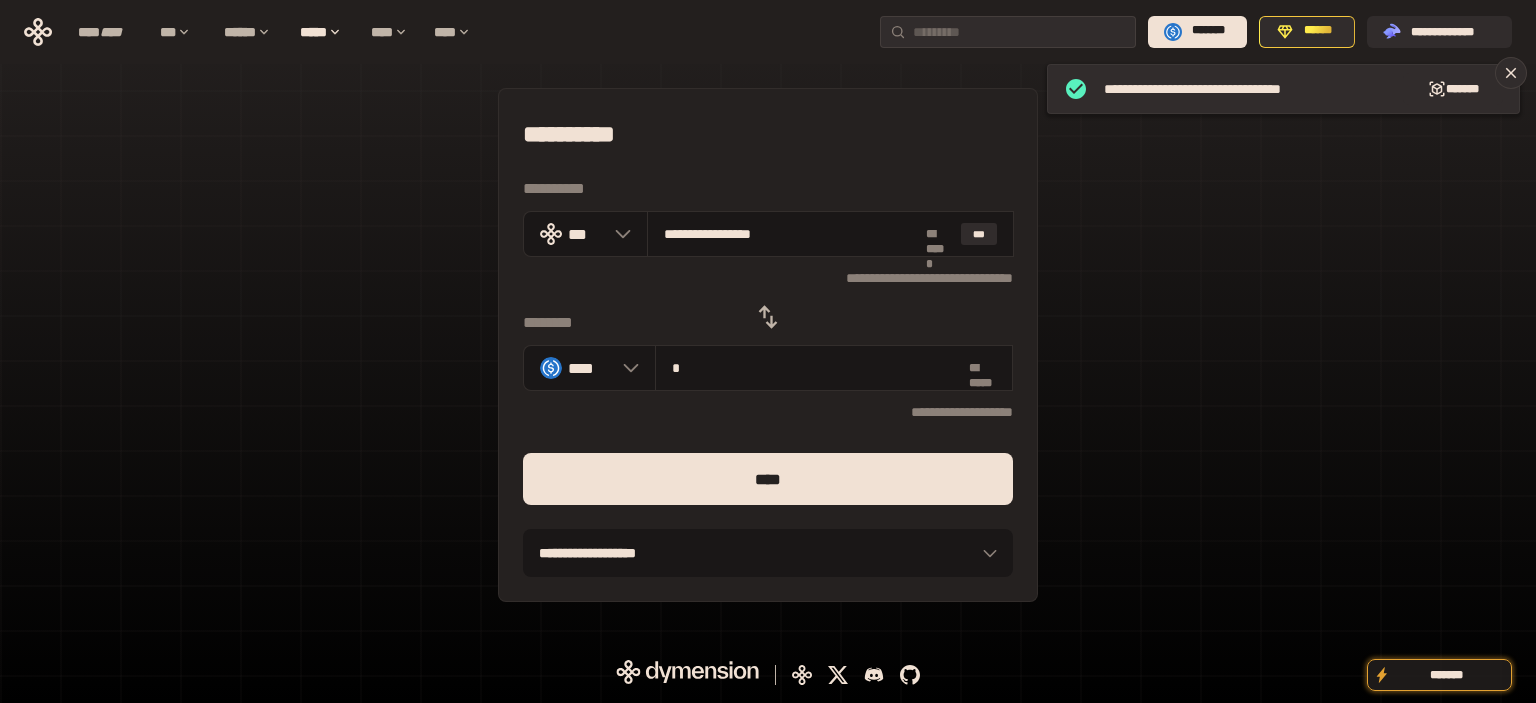 type on "**" 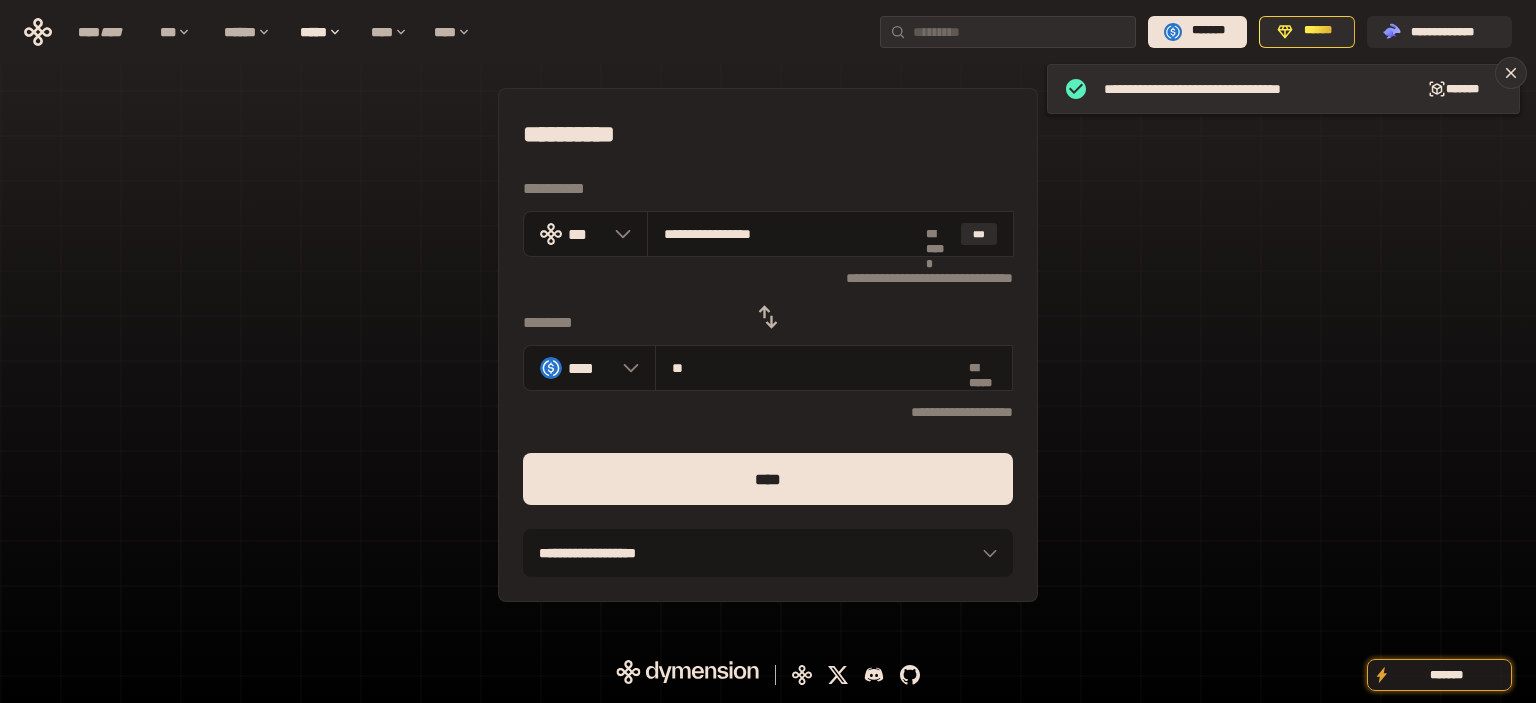 type on "**********" 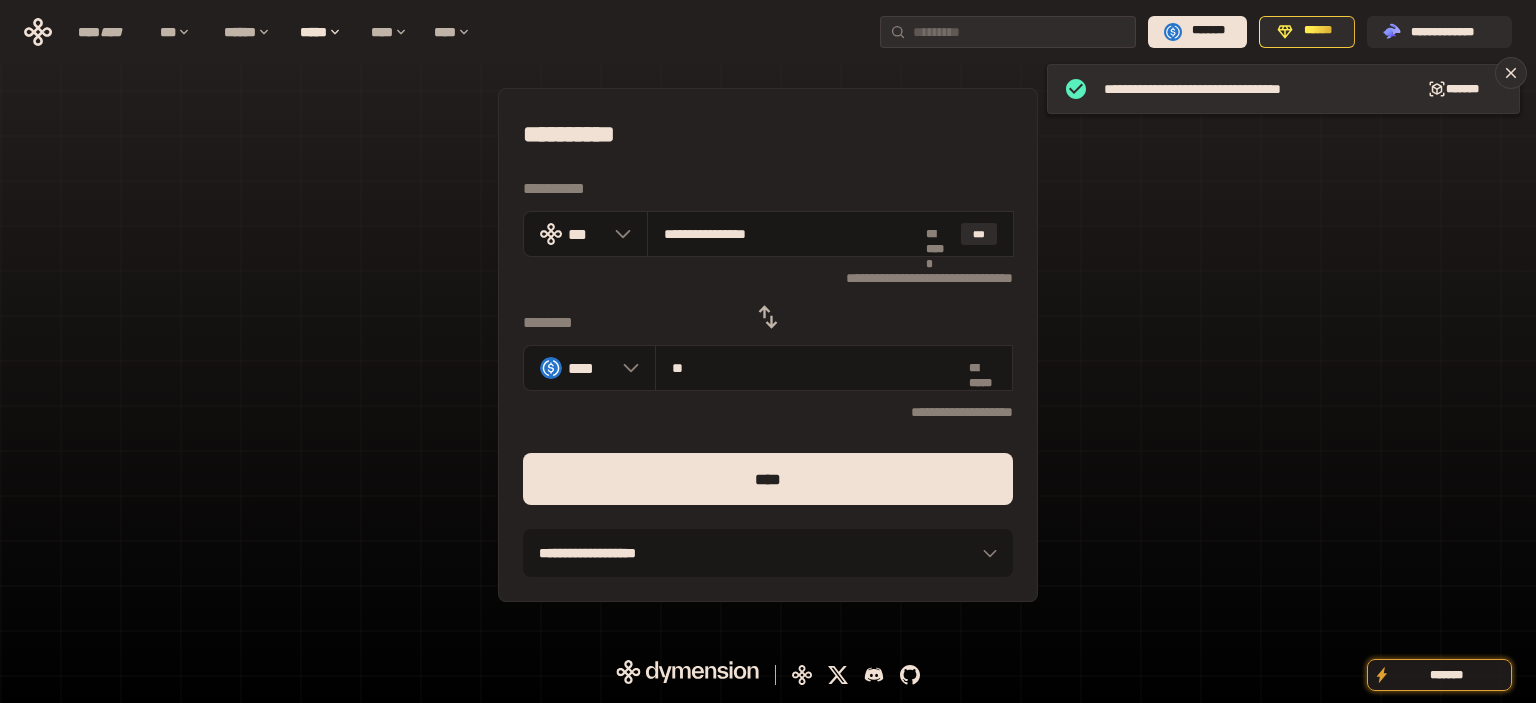 type on "**" 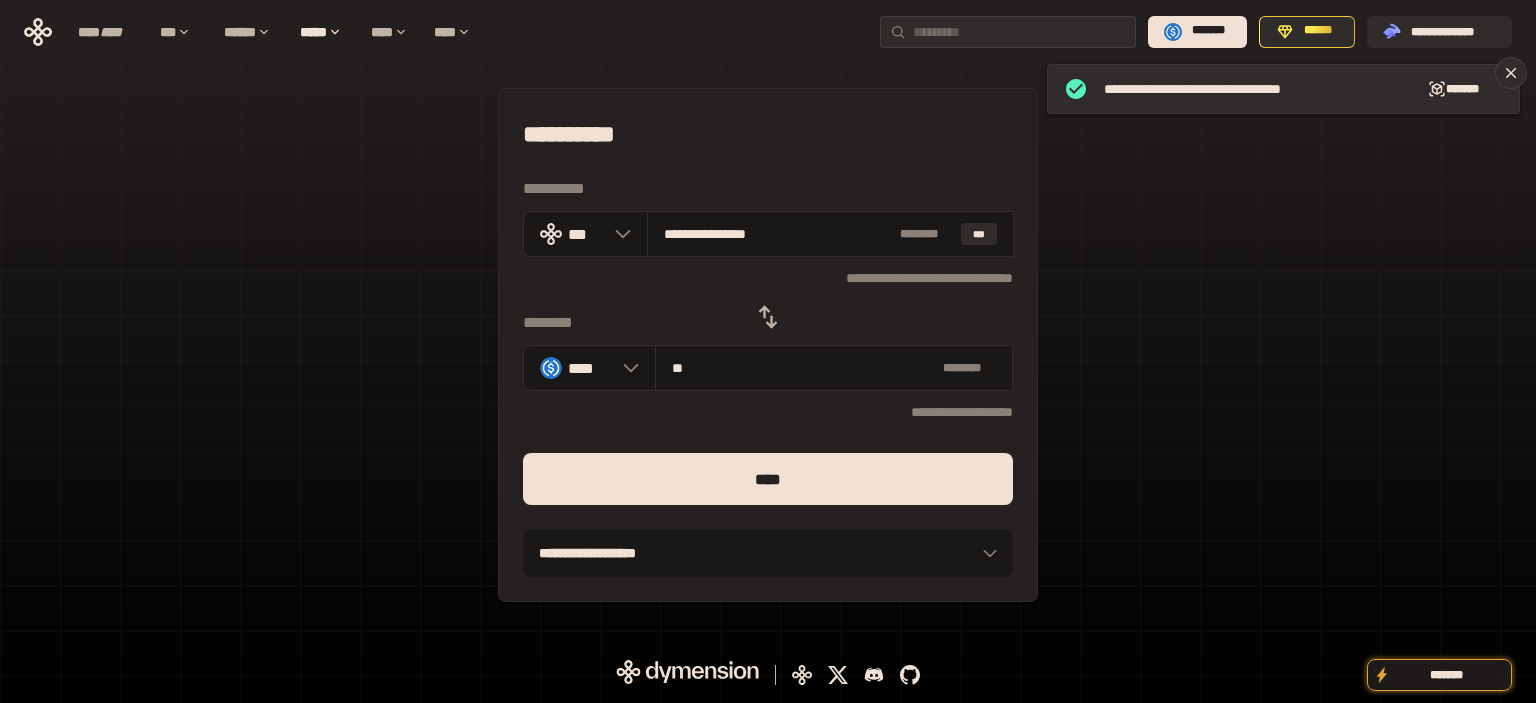 click on "****" at bounding box center [768, 479] 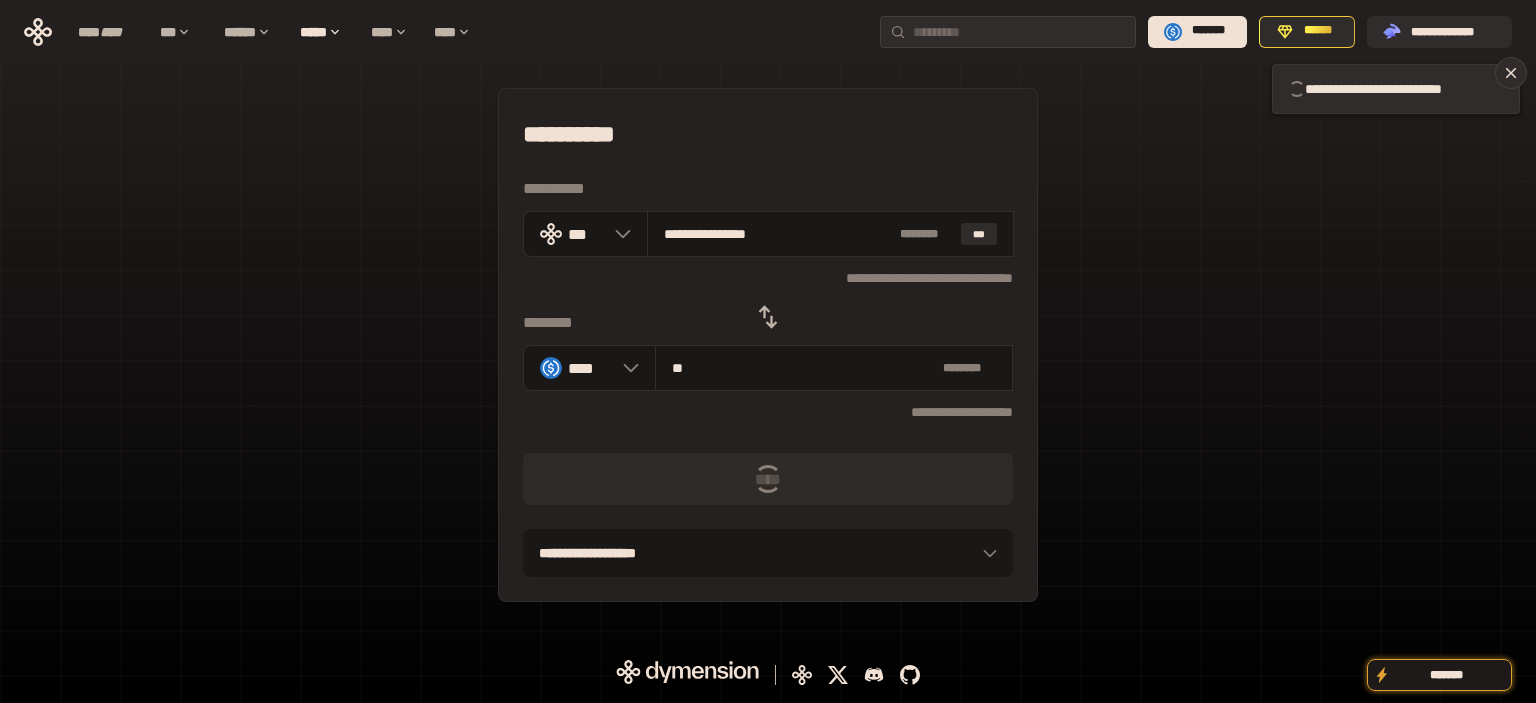 type 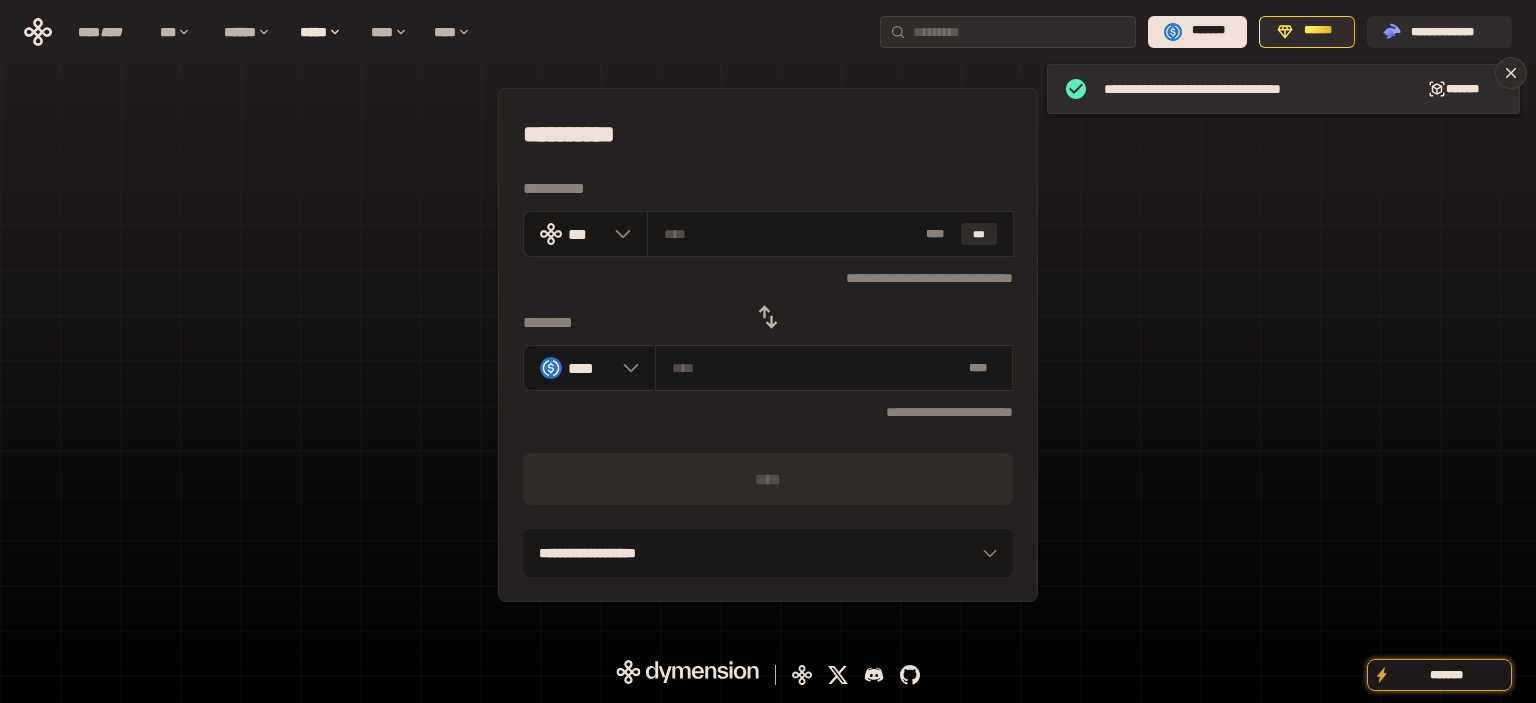 click on "**********" at bounding box center (768, 345) 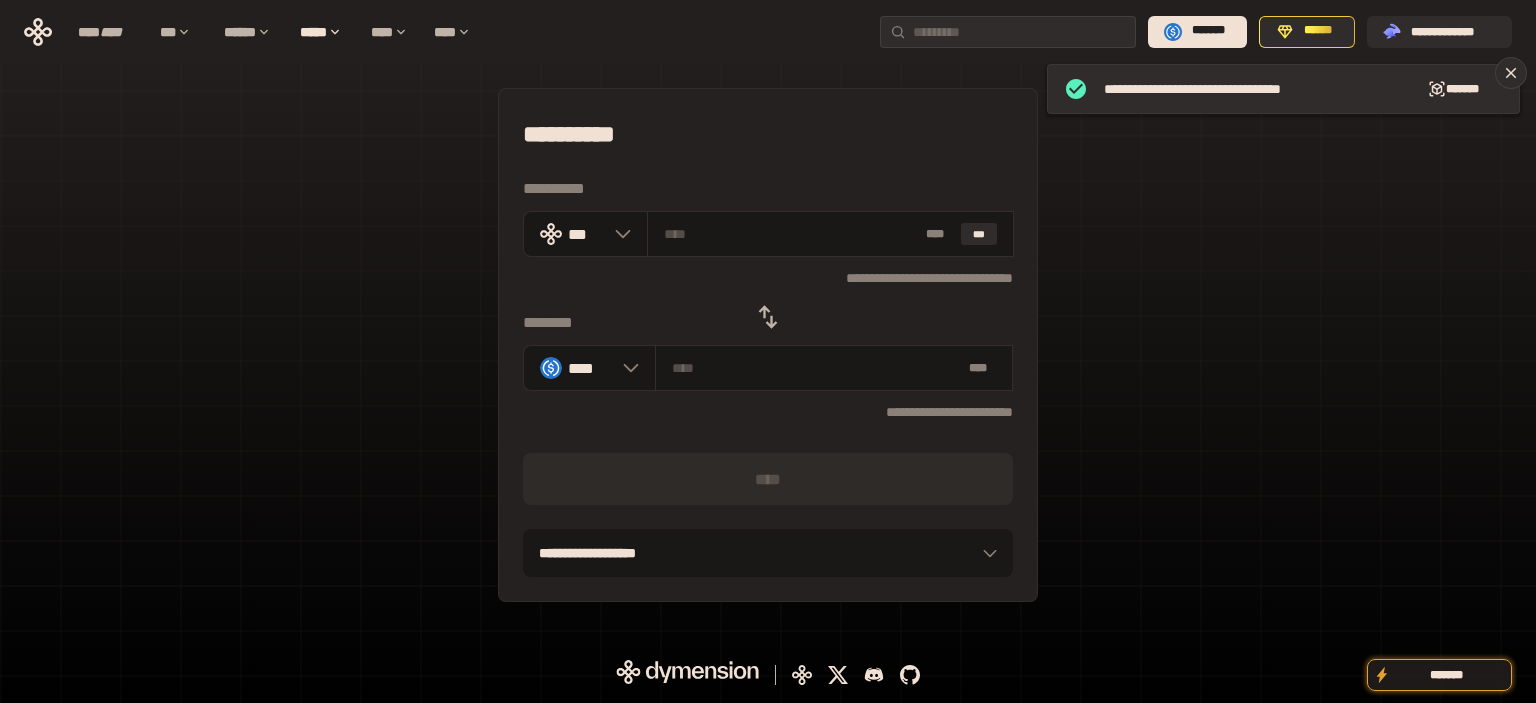 click at bounding box center (768, 317) 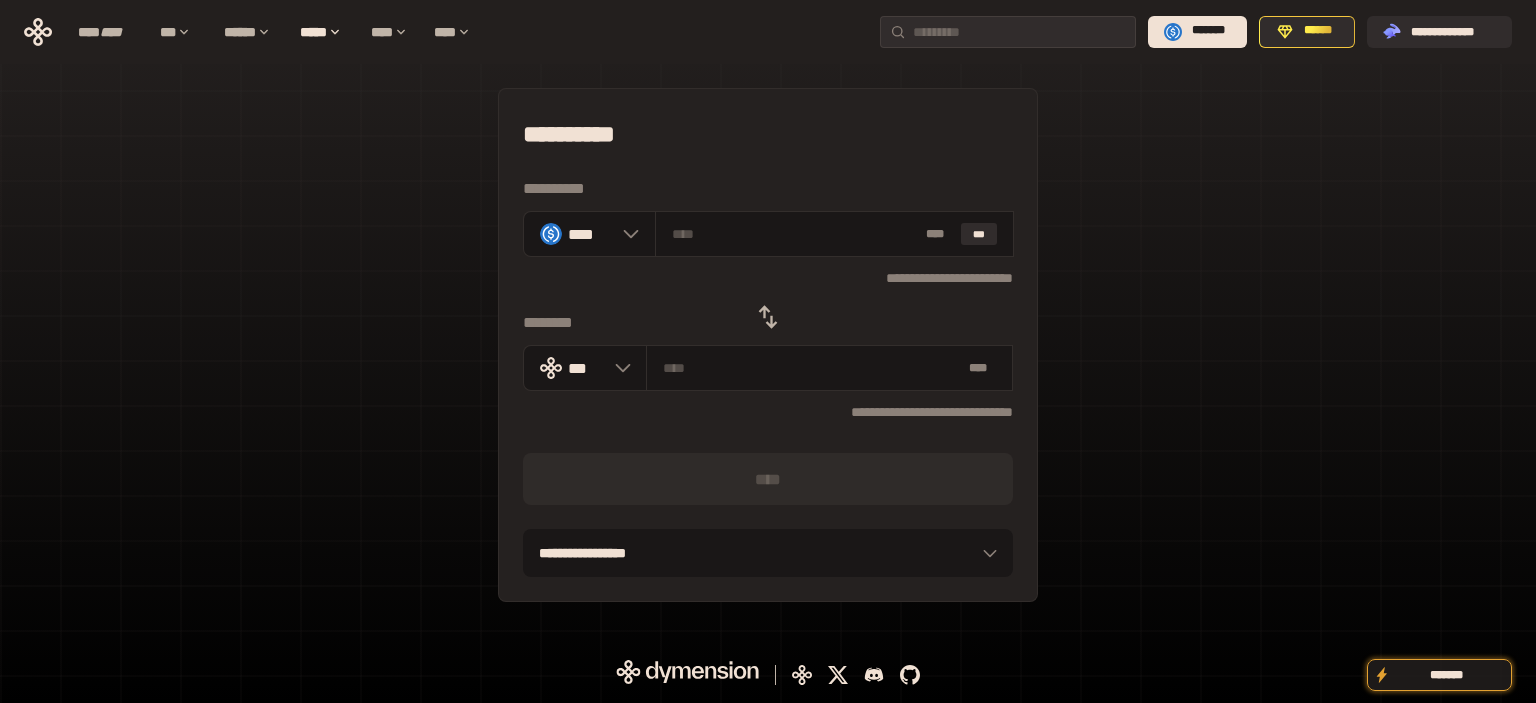 click on "**********" at bounding box center [768, 345] 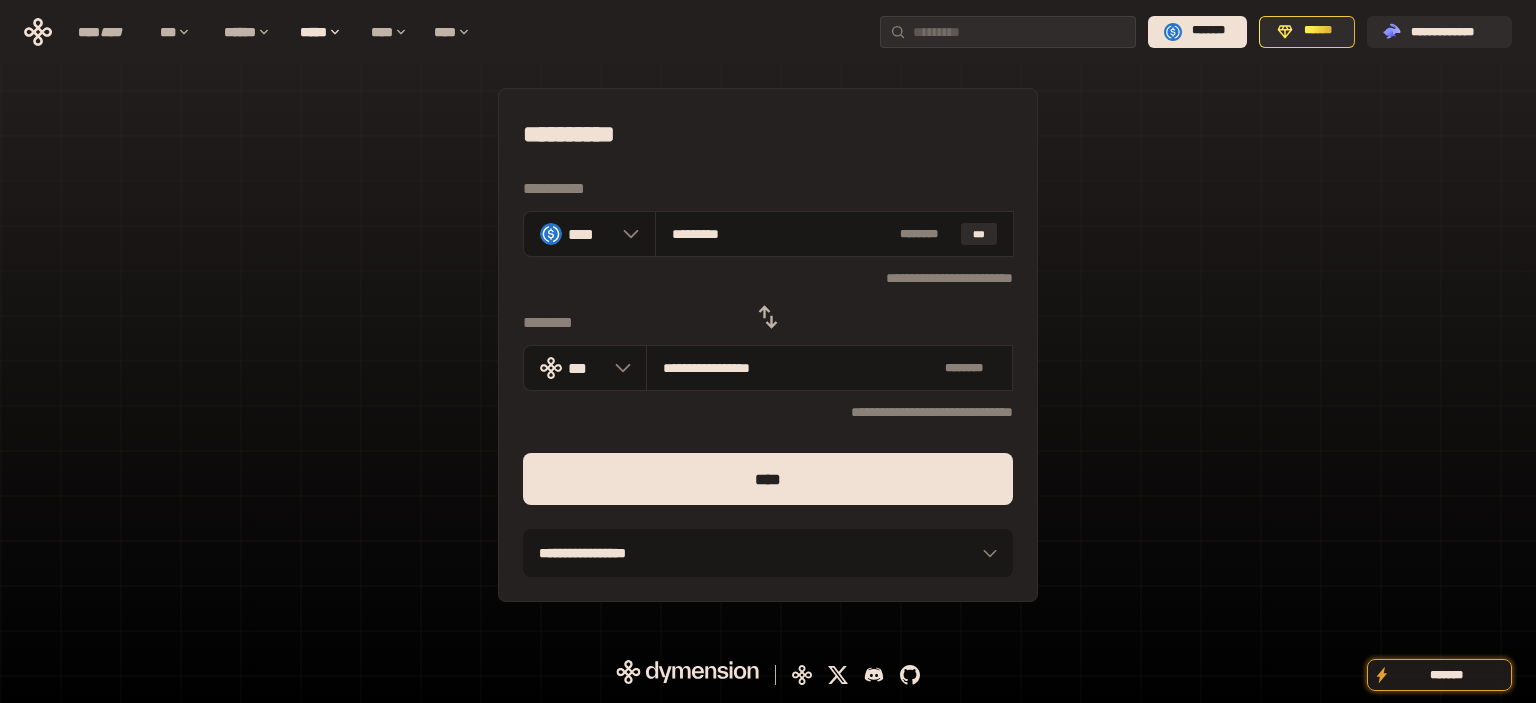 click on "****" at bounding box center [768, 479] 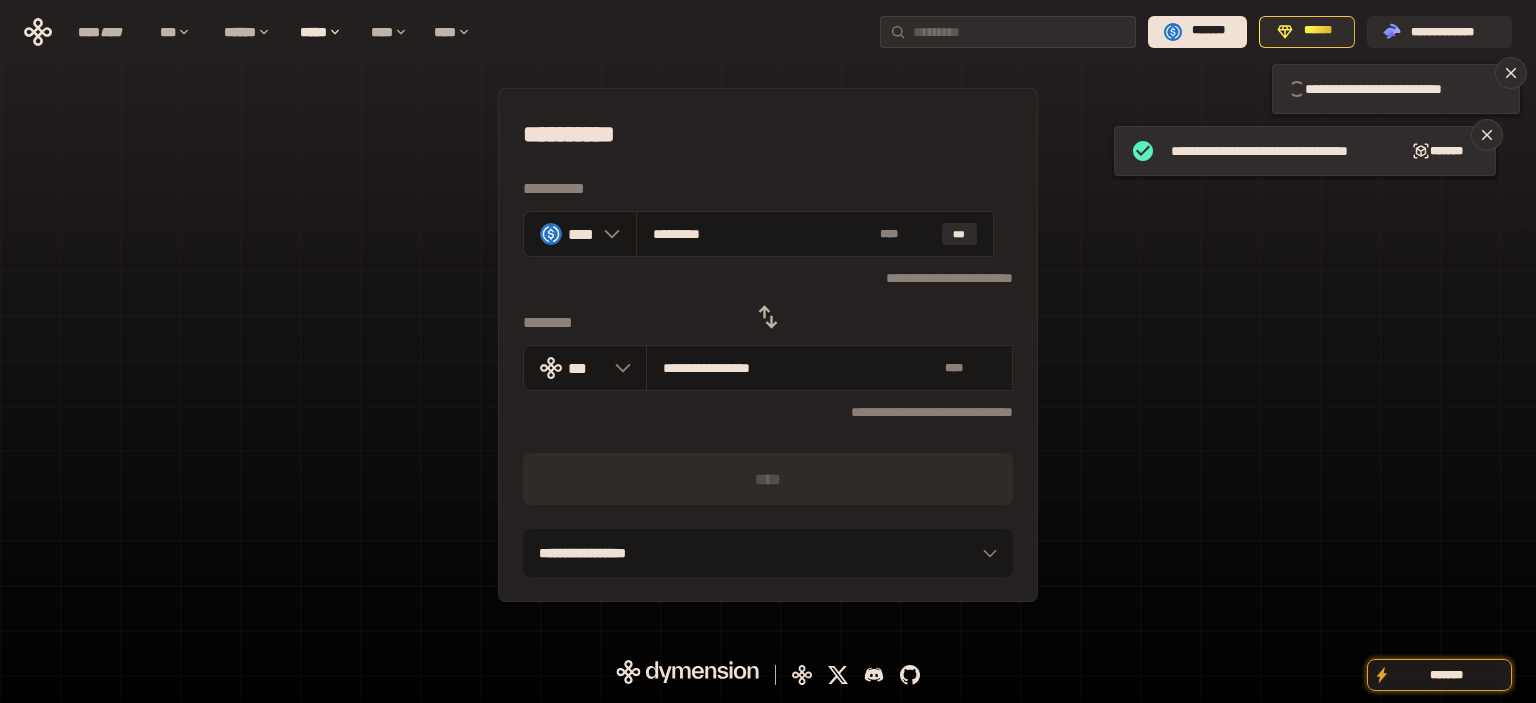 type 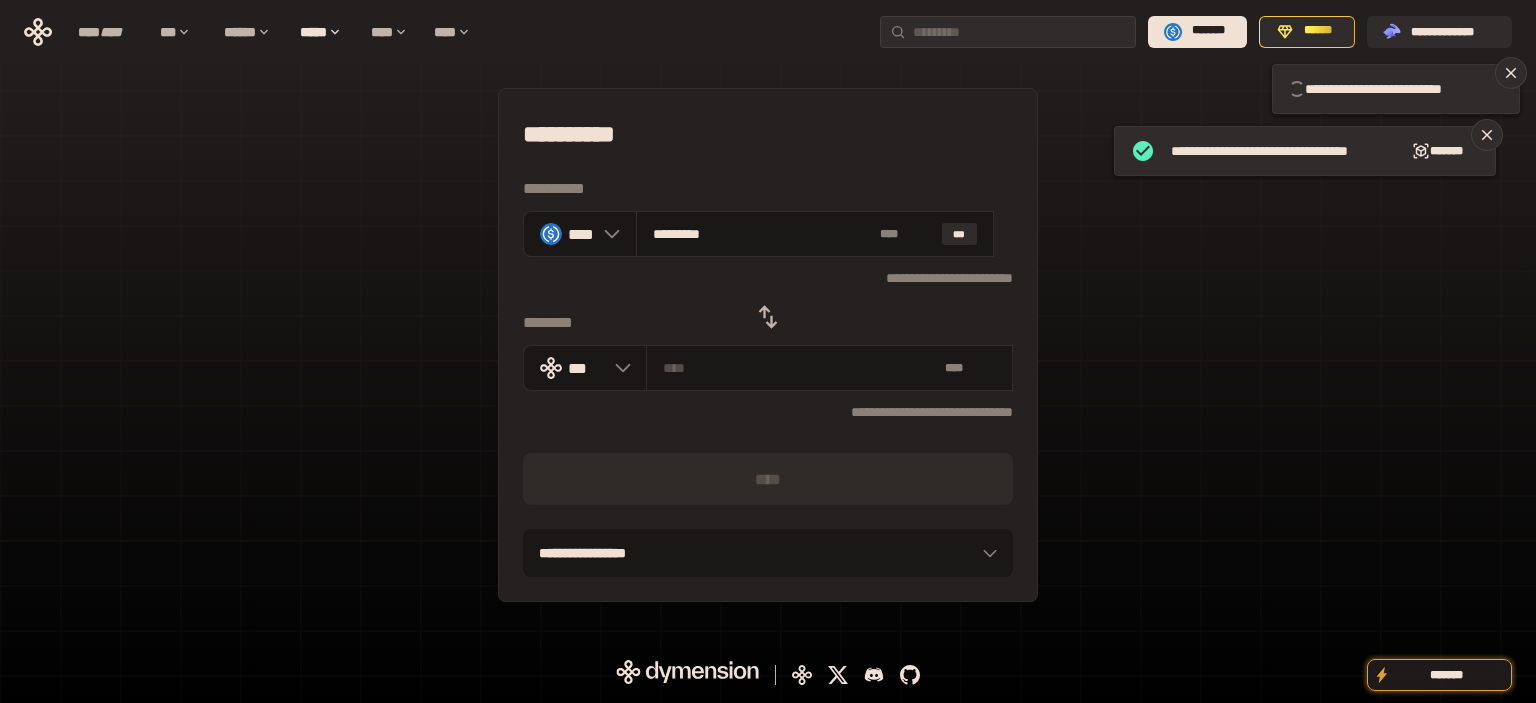 type 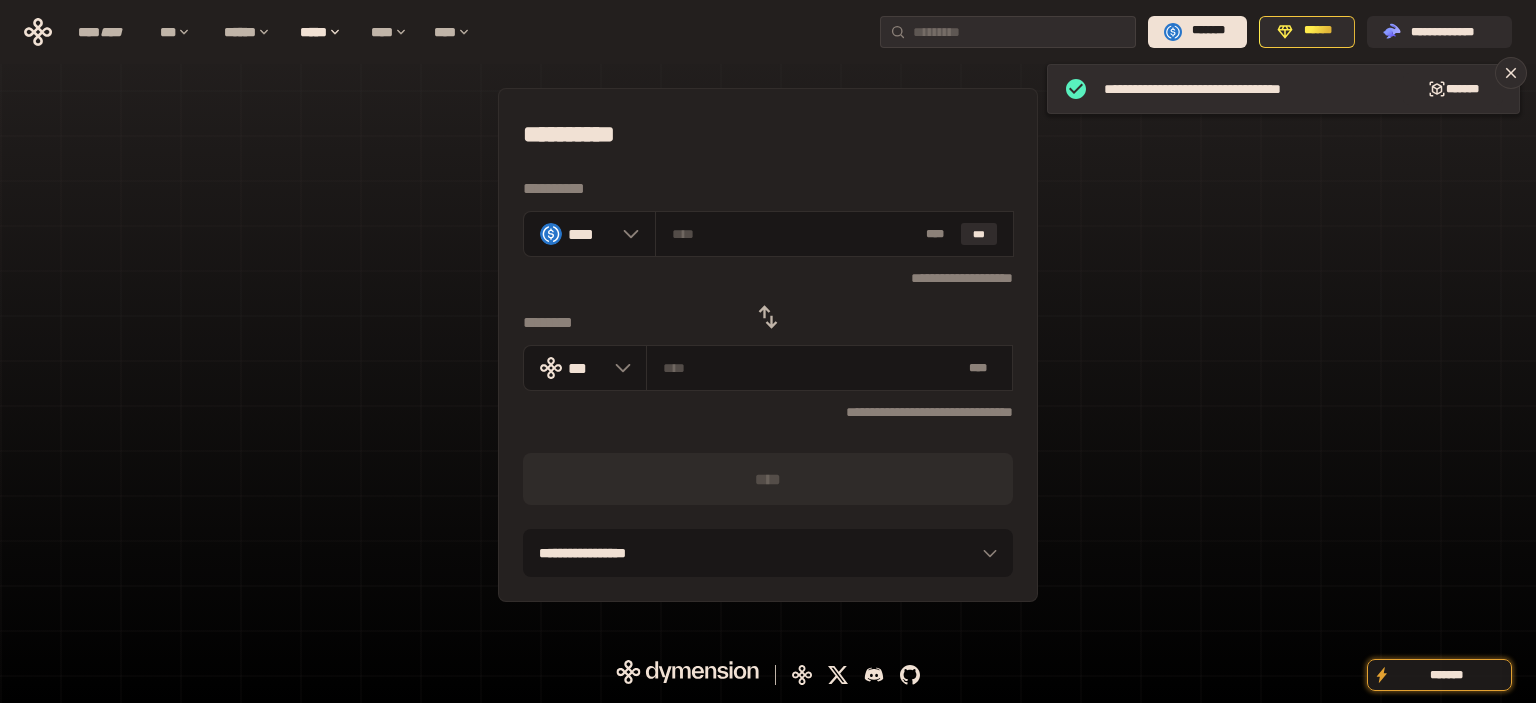 click on "**********" at bounding box center (768, 345) 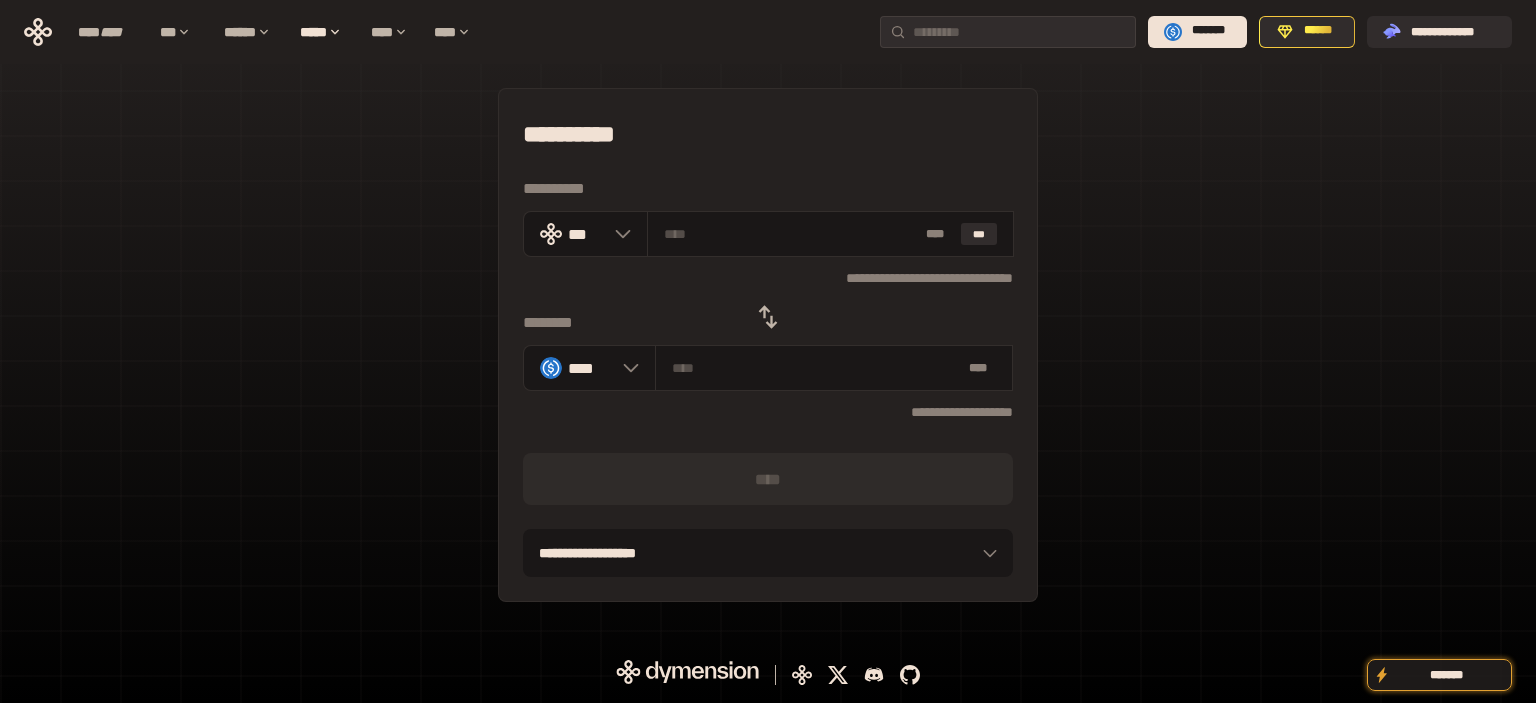 click on "**********" at bounding box center (768, 345) 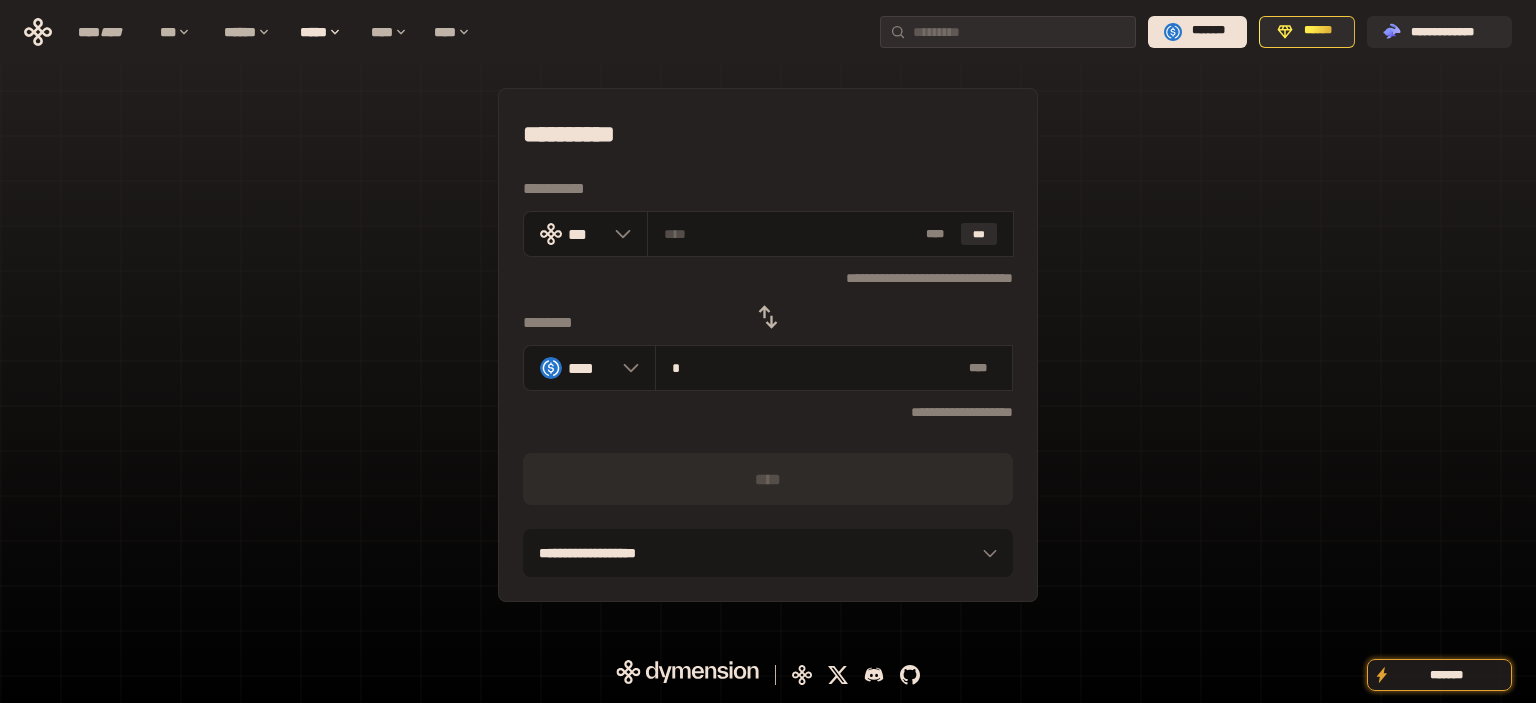 type on "**********" 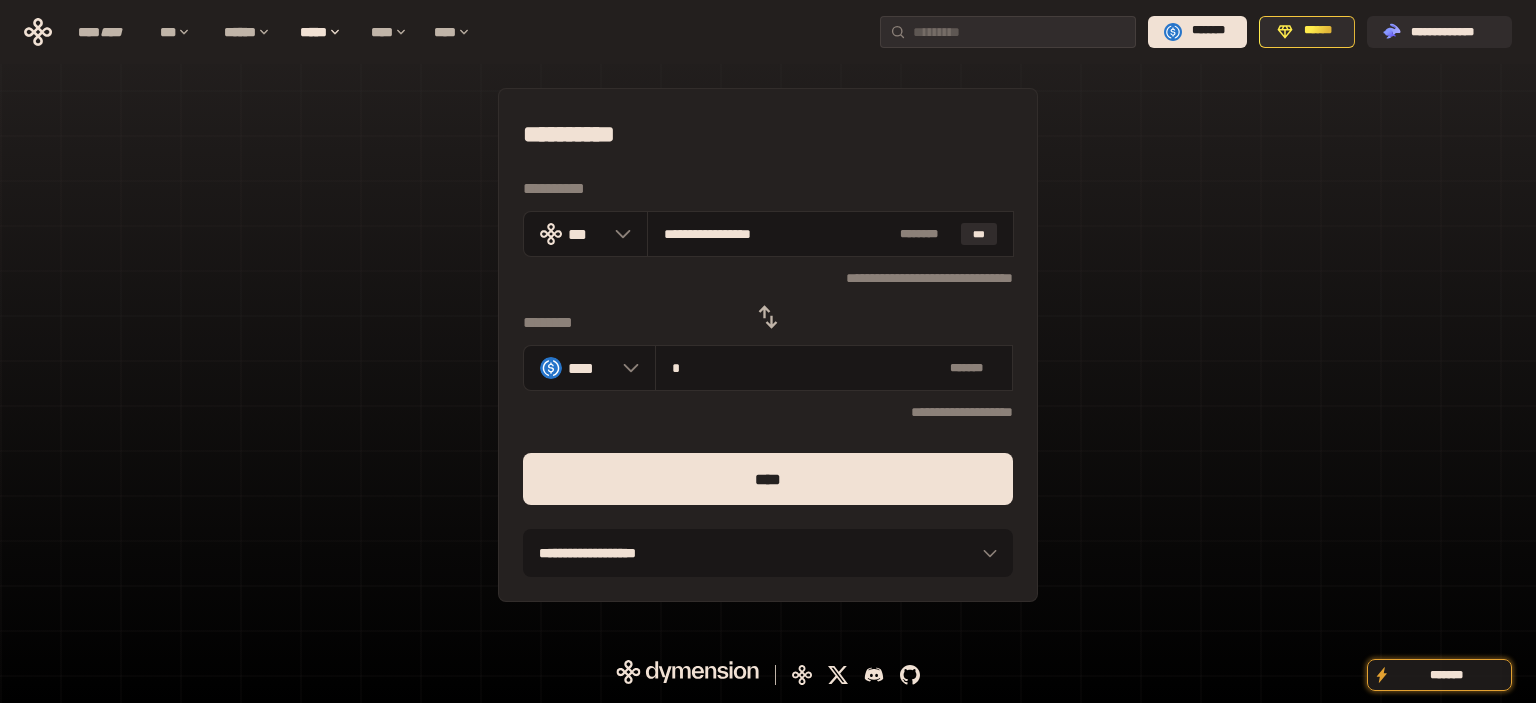 type on "**" 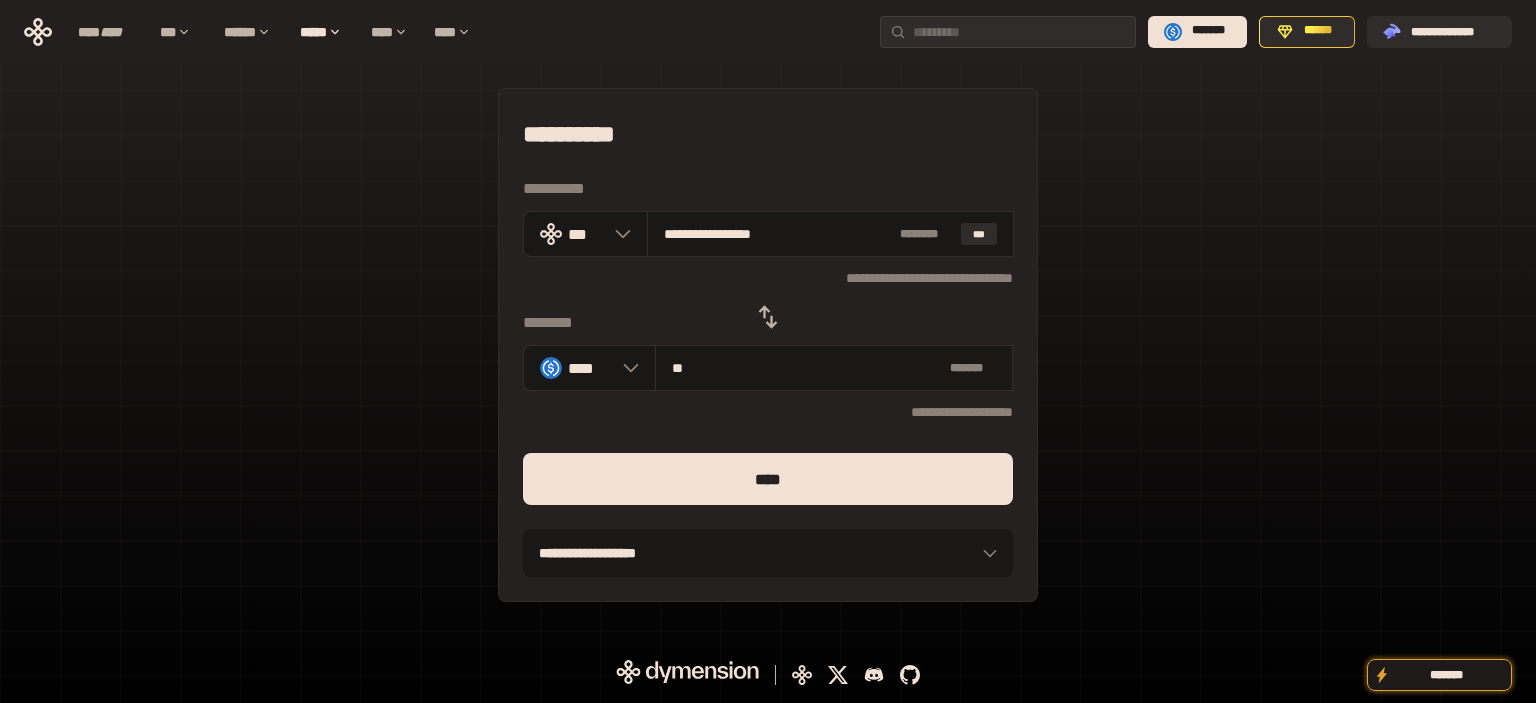 type on "**********" 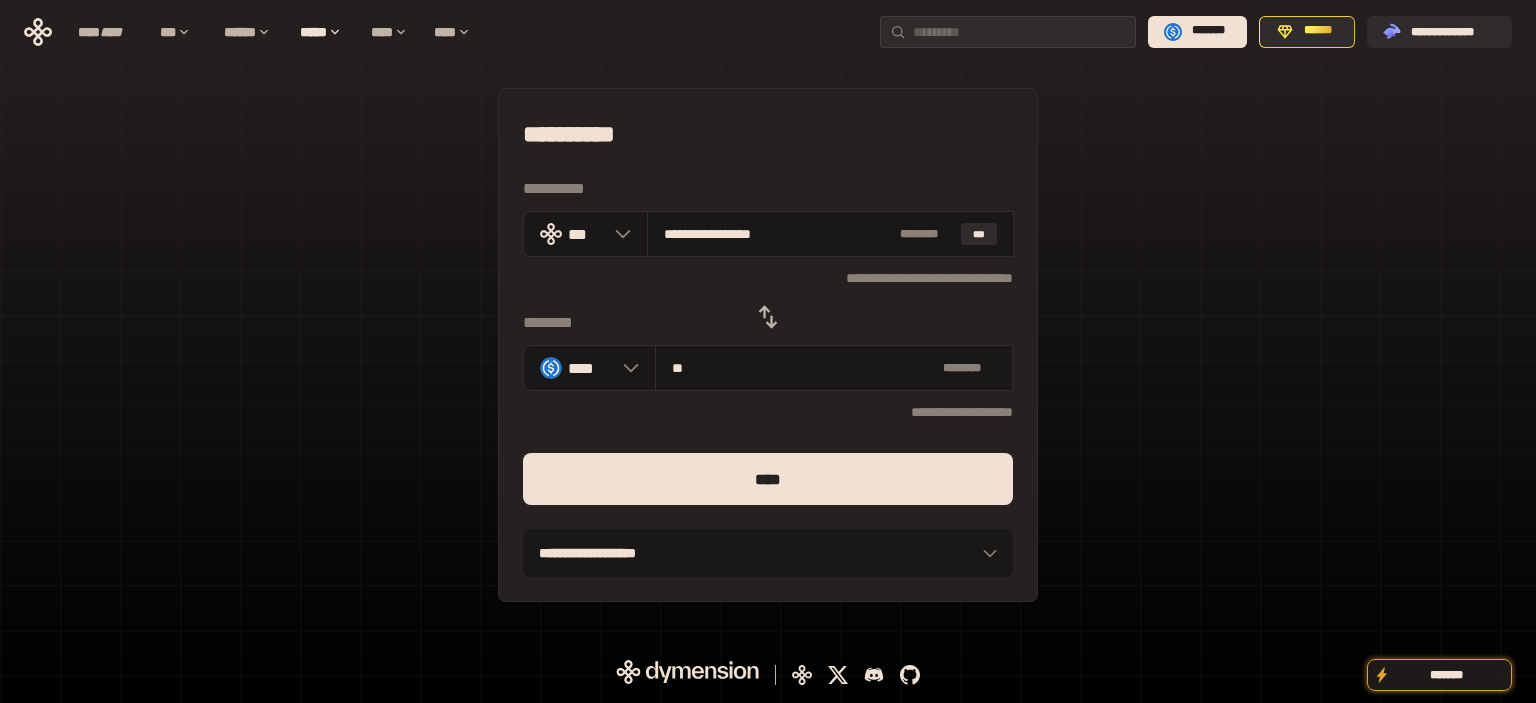 click on "****" at bounding box center (768, 479) 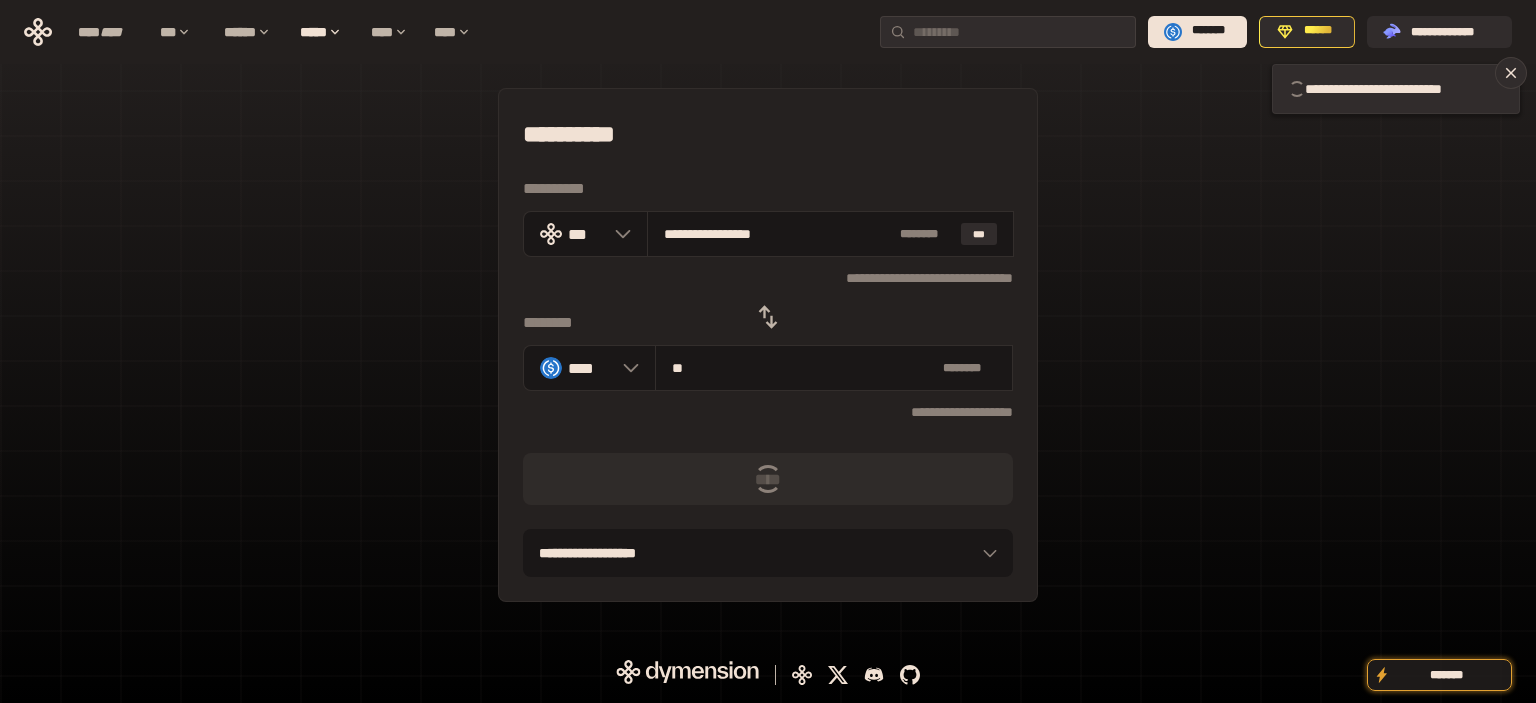 type 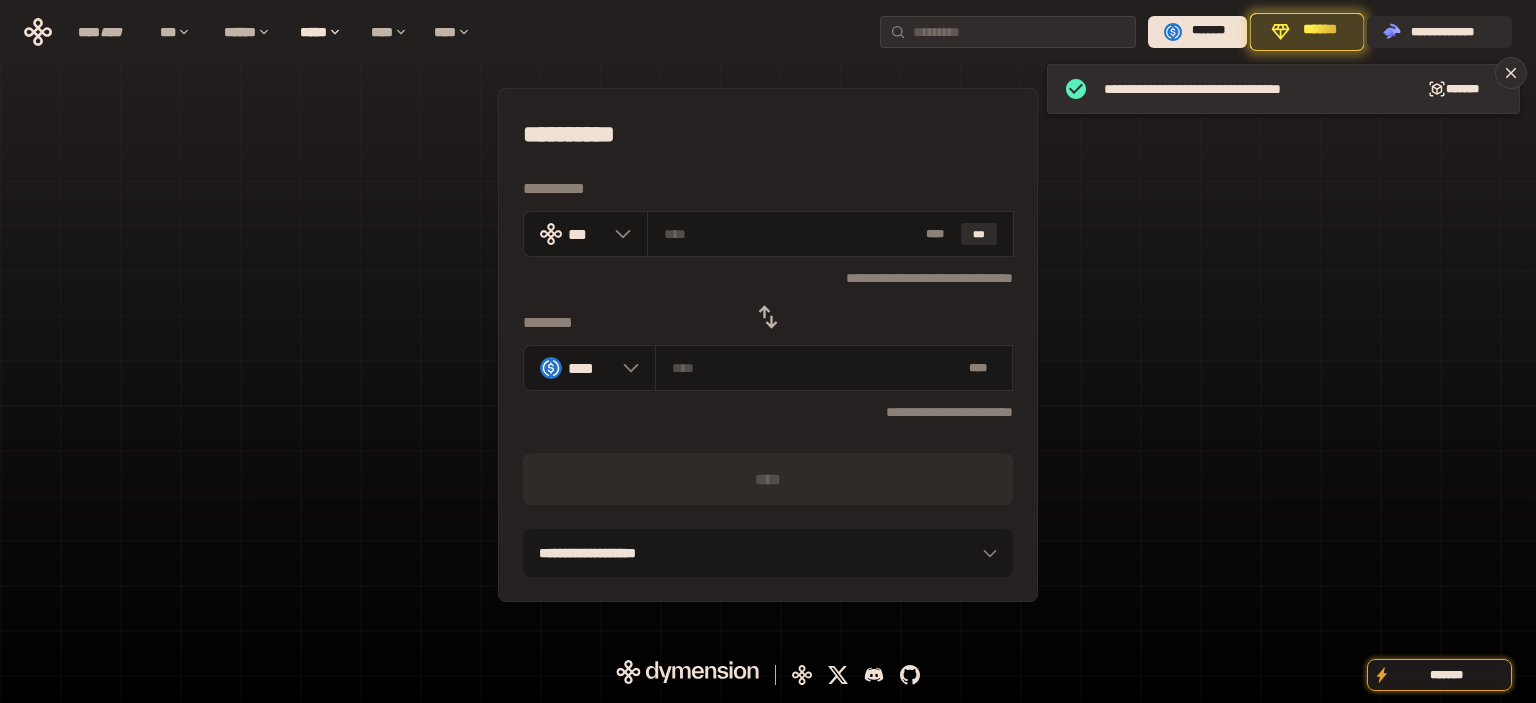 click on "**********" at bounding box center [768, 345] 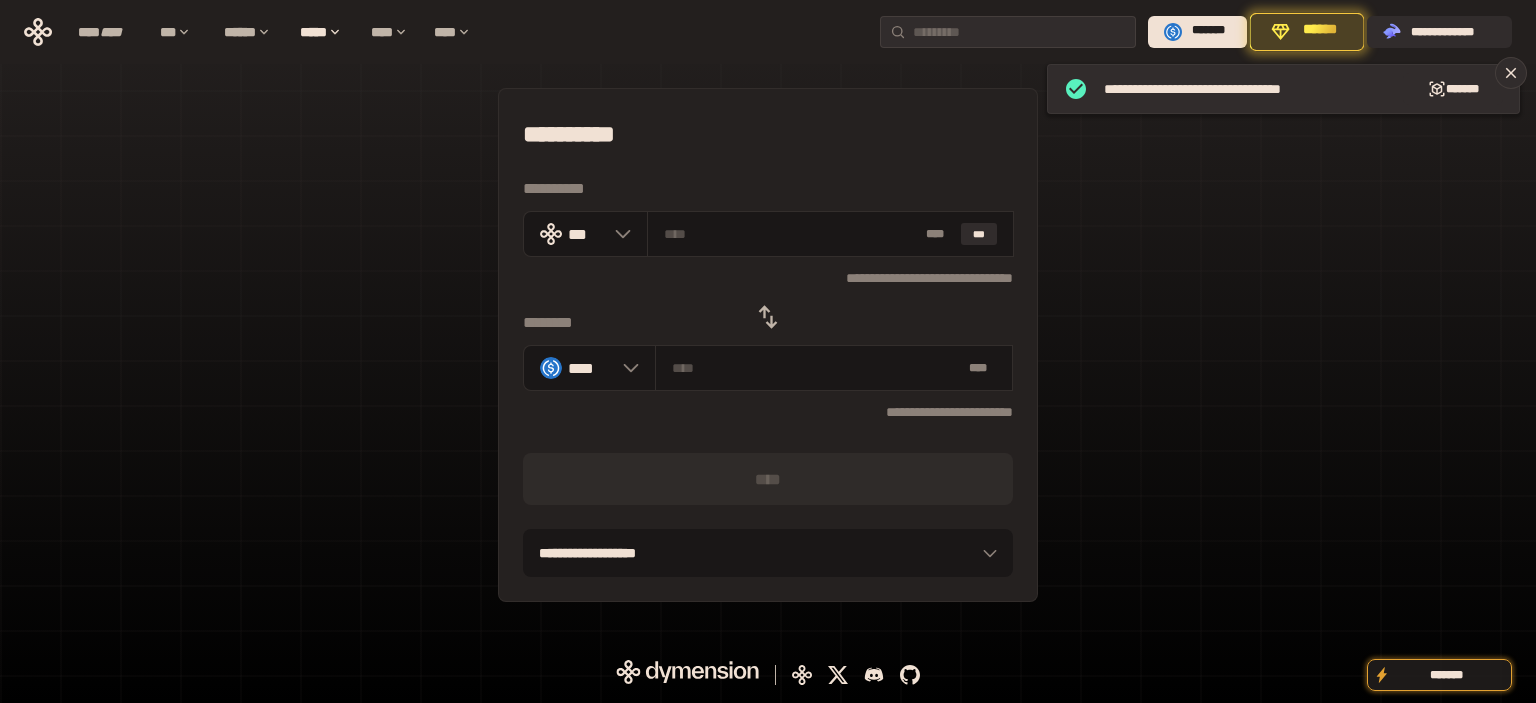 click on "**********" at bounding box center [768, 345] 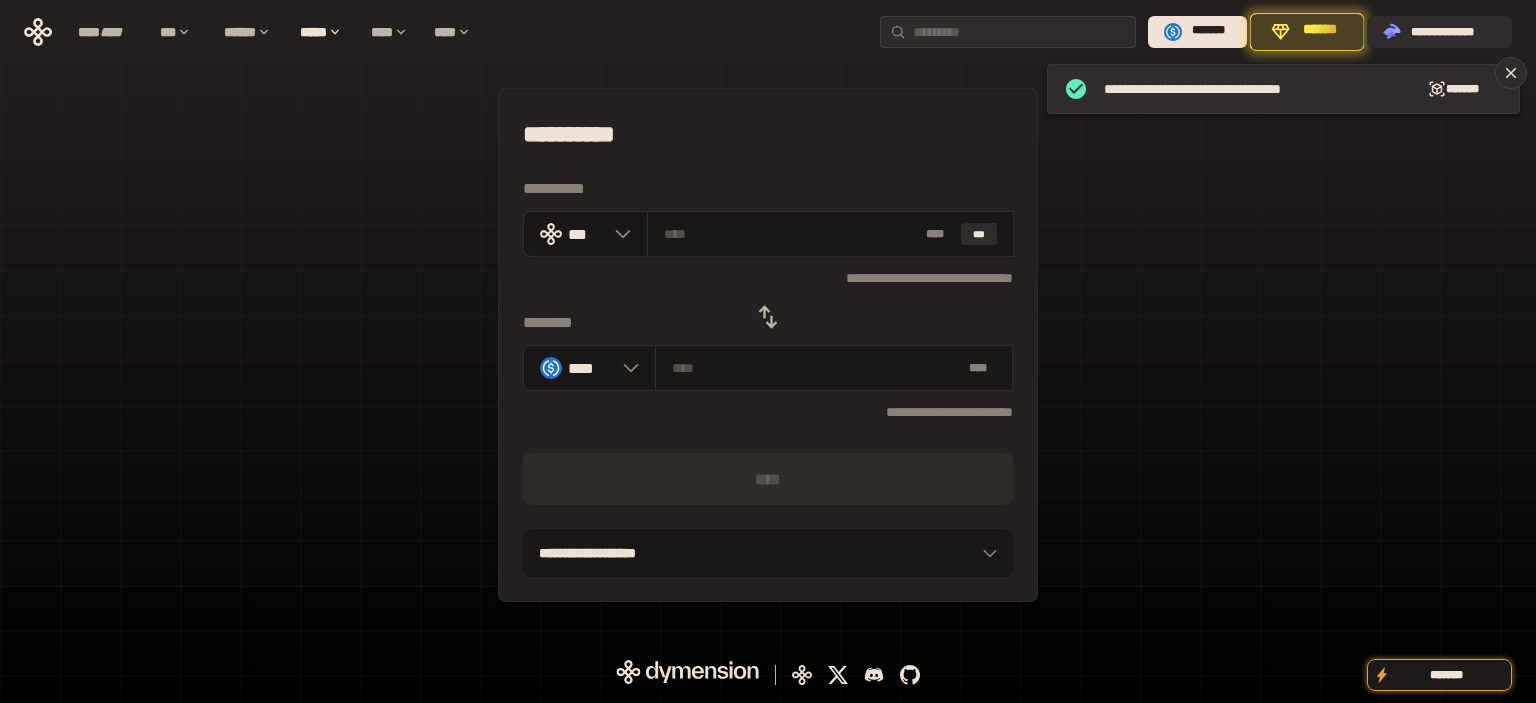 click at bounding box center [768, 317] 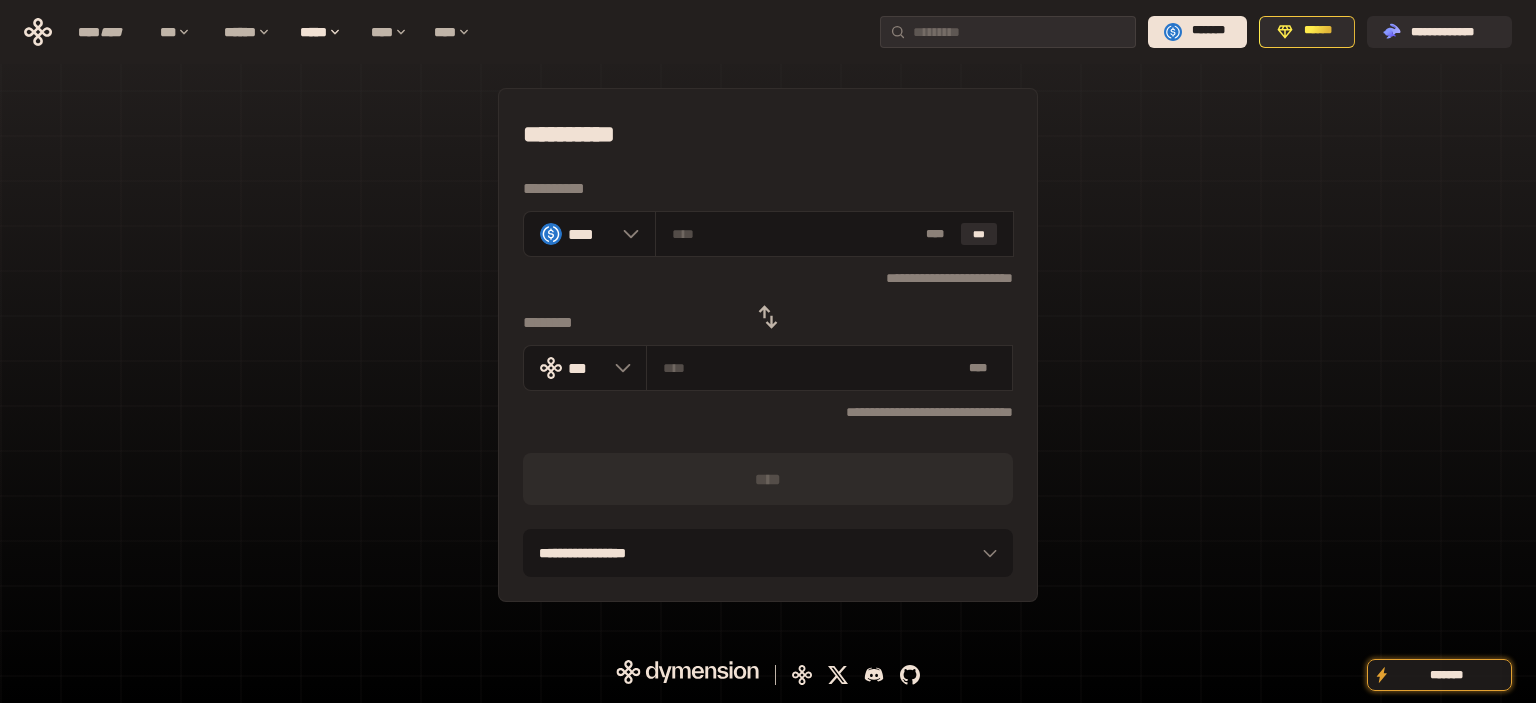 click on "**********" at bounding box center (768, 345) 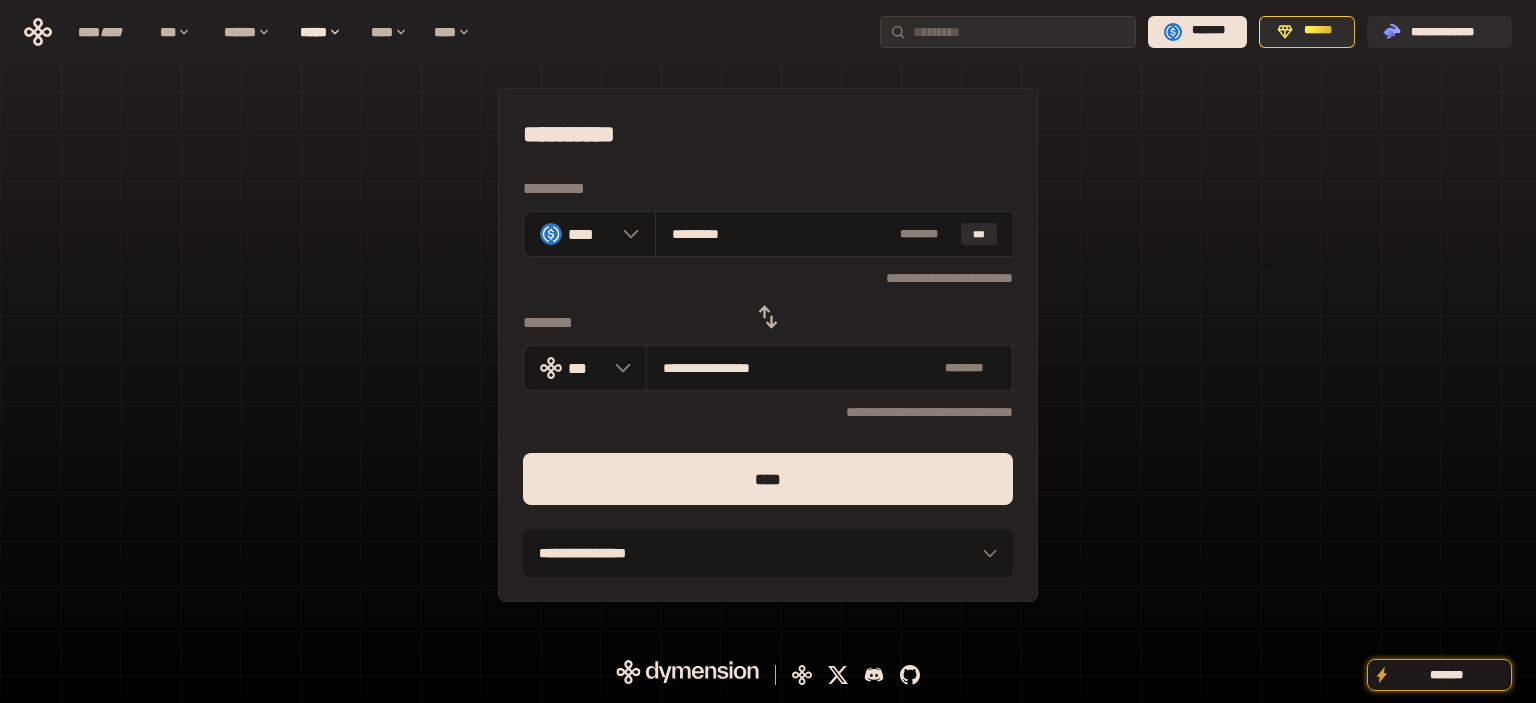 click on "****" at bounding box center [768, 479] 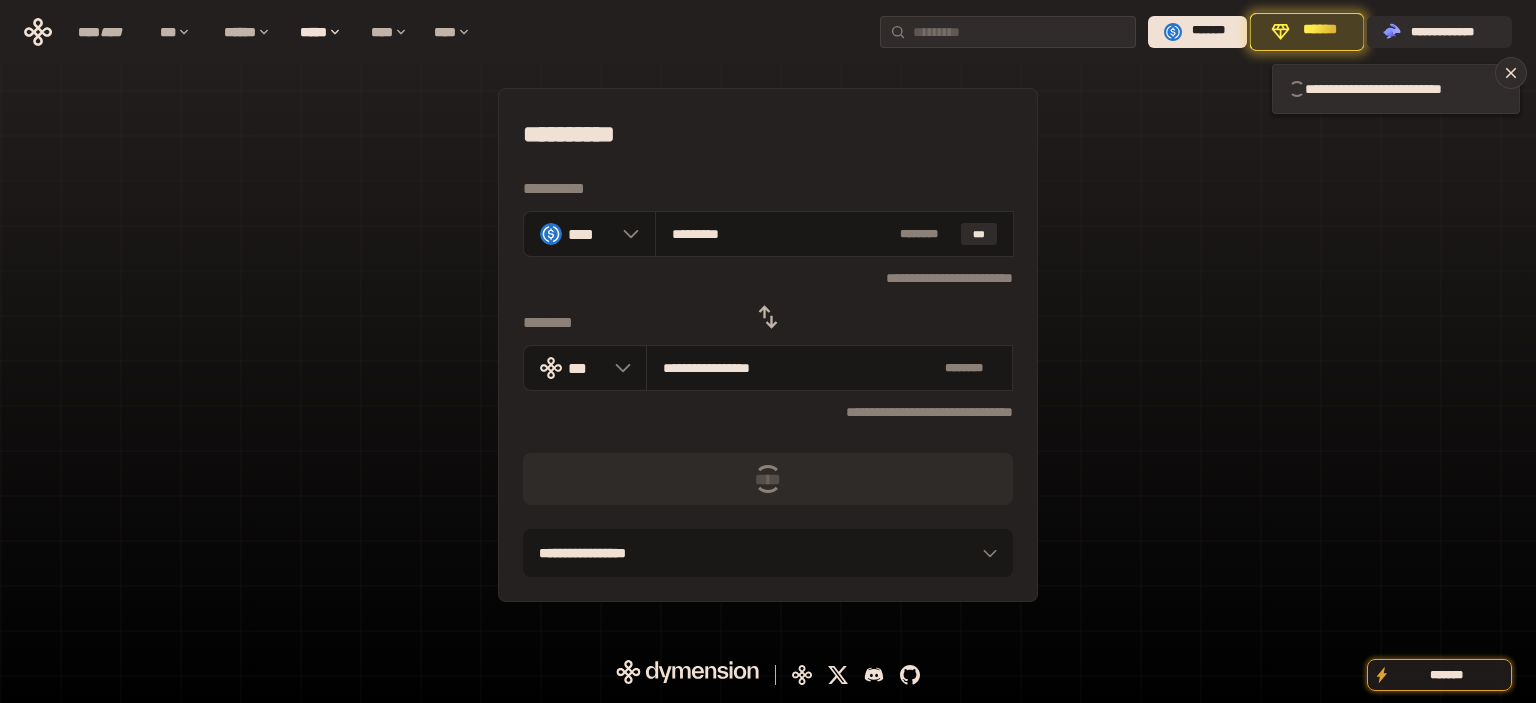 type 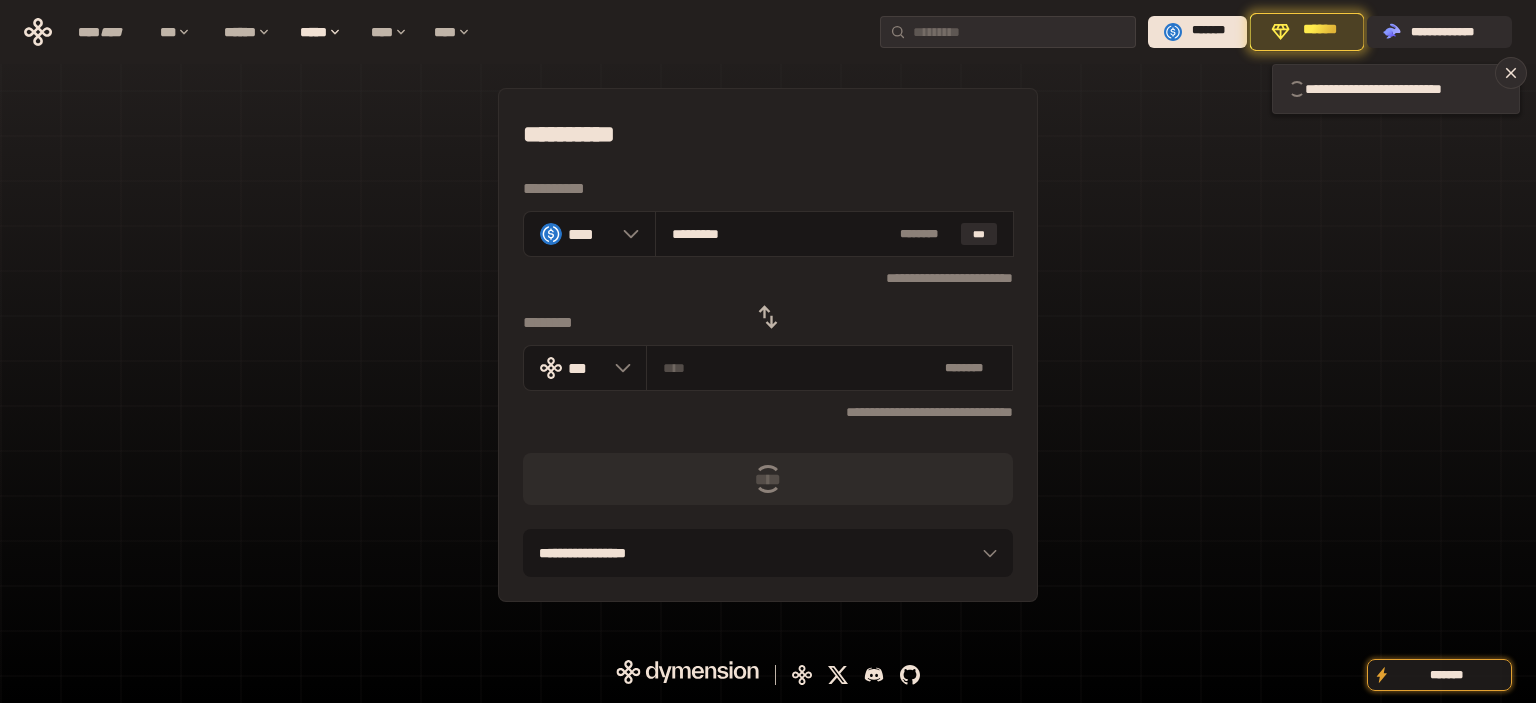 type 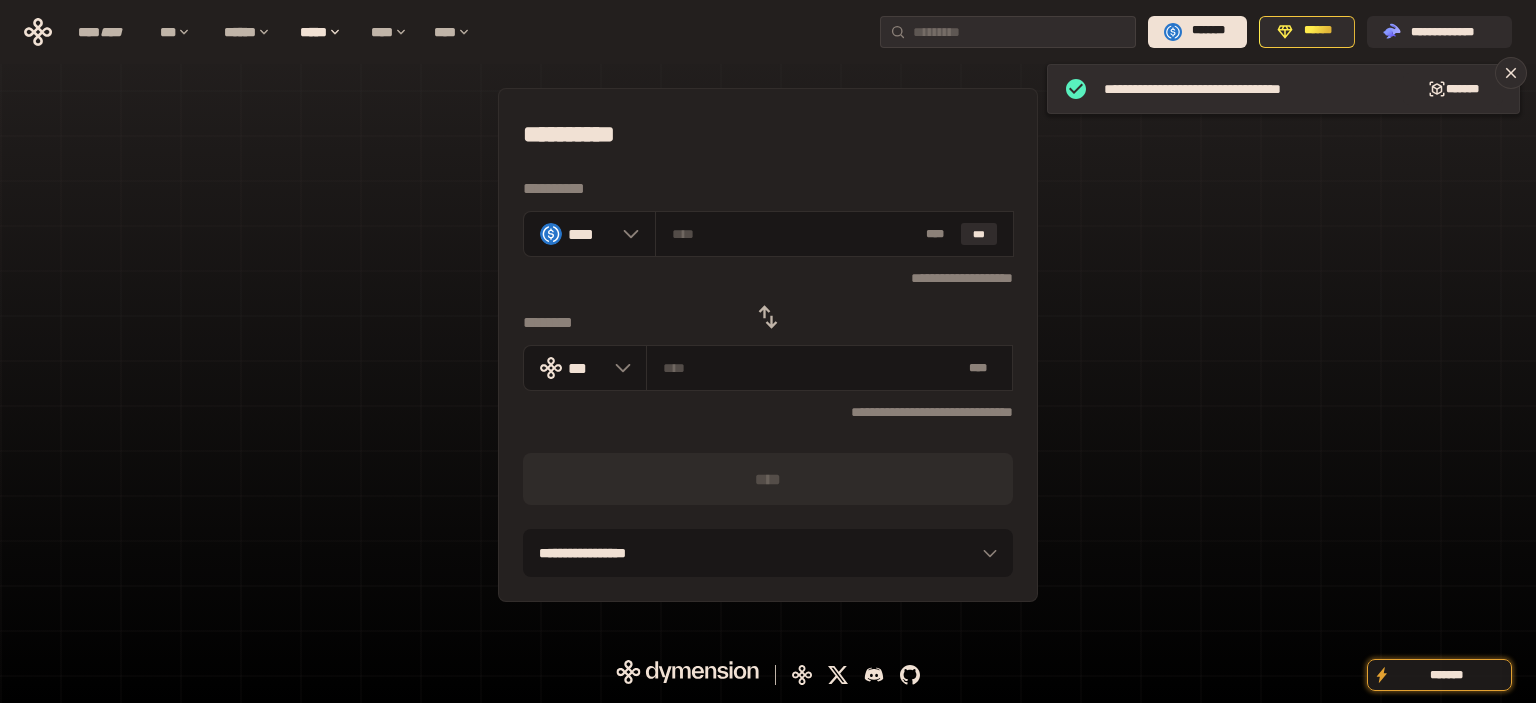 click on "**********" at bounding box center (768, 345) 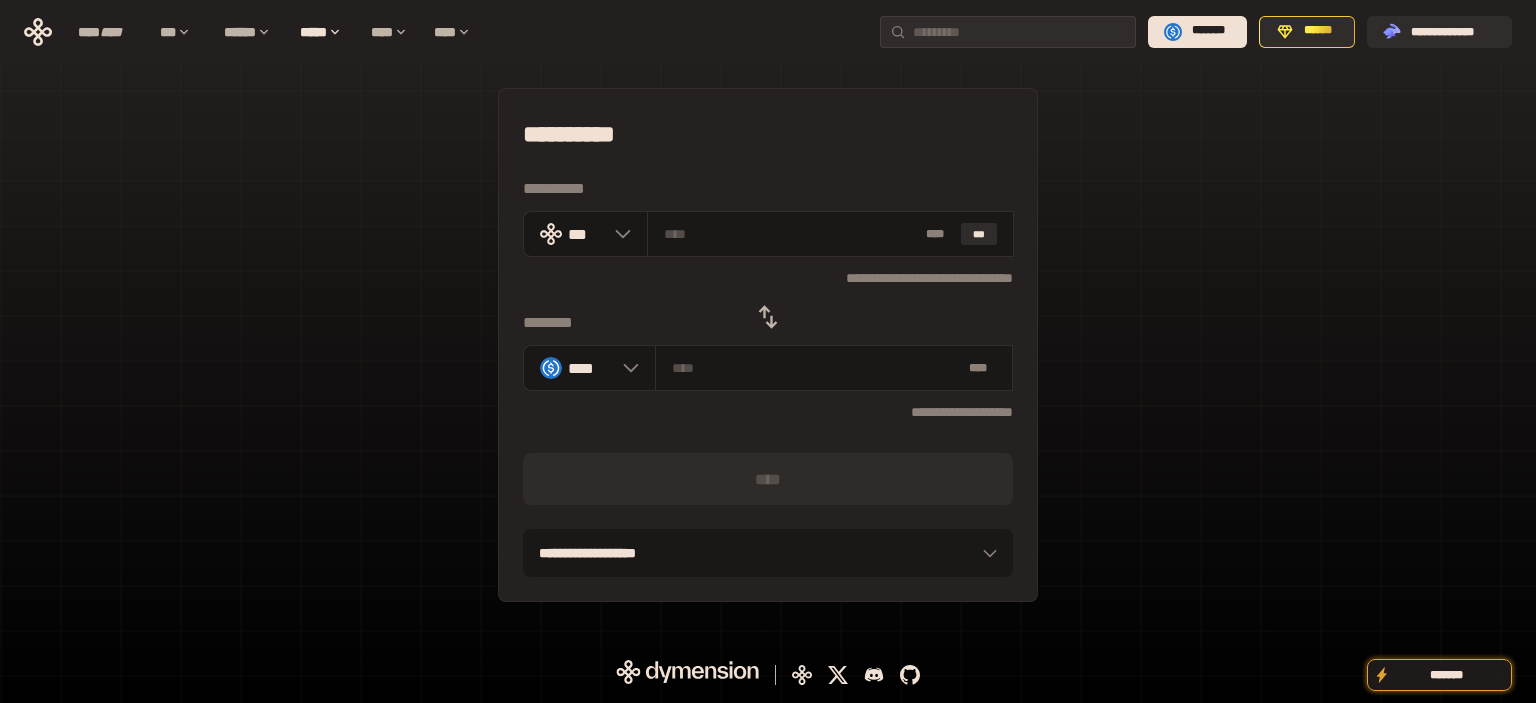 click on "**********" at bounding box center (768, 345) 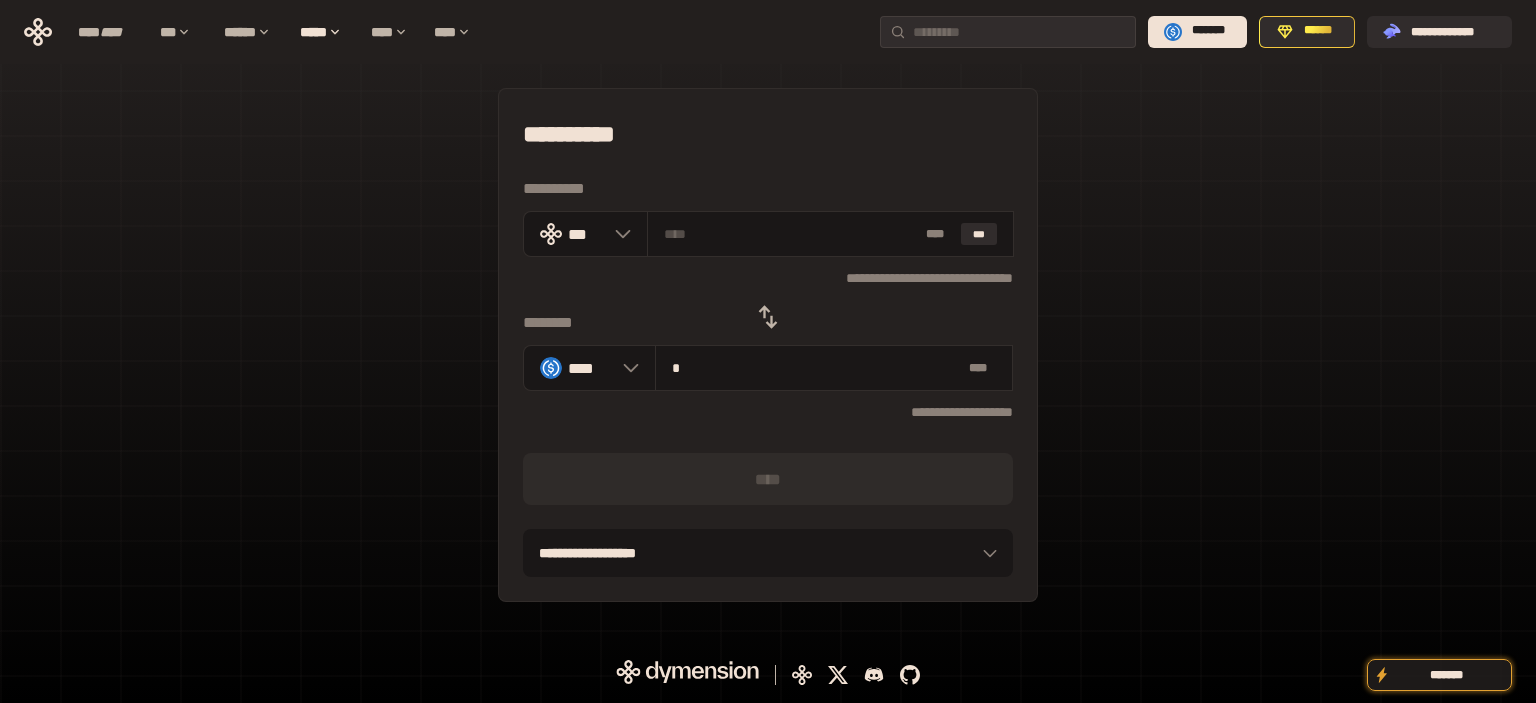 type on "**********" 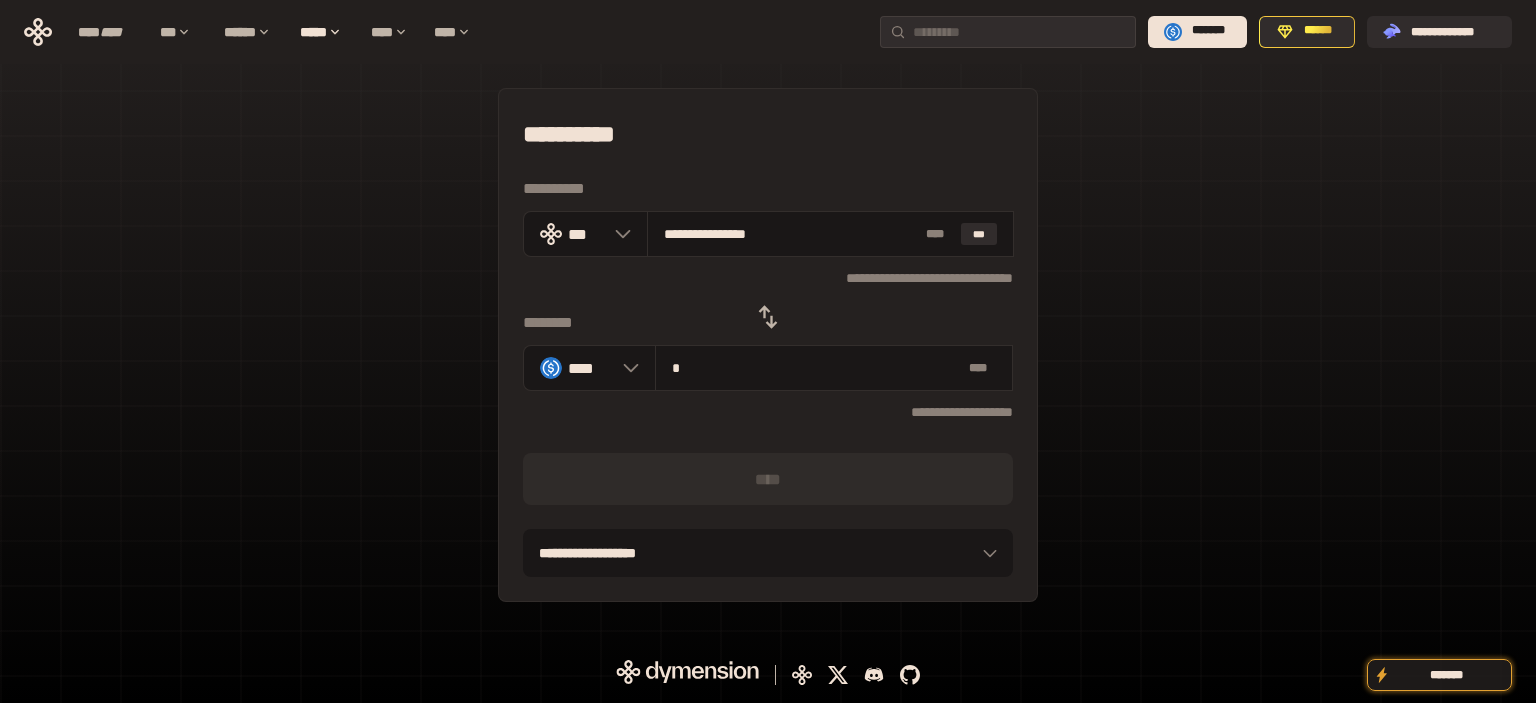 type on "**" 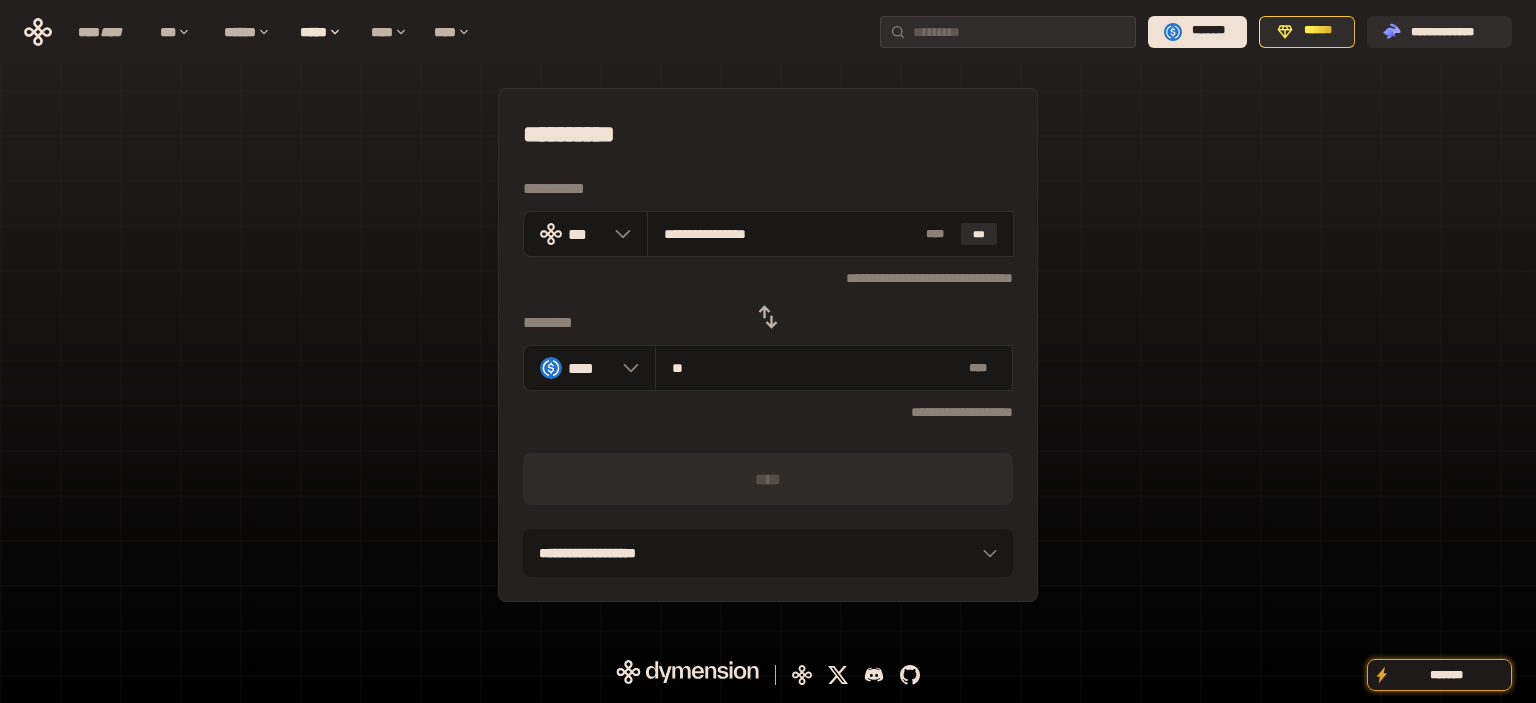 type on "**********" 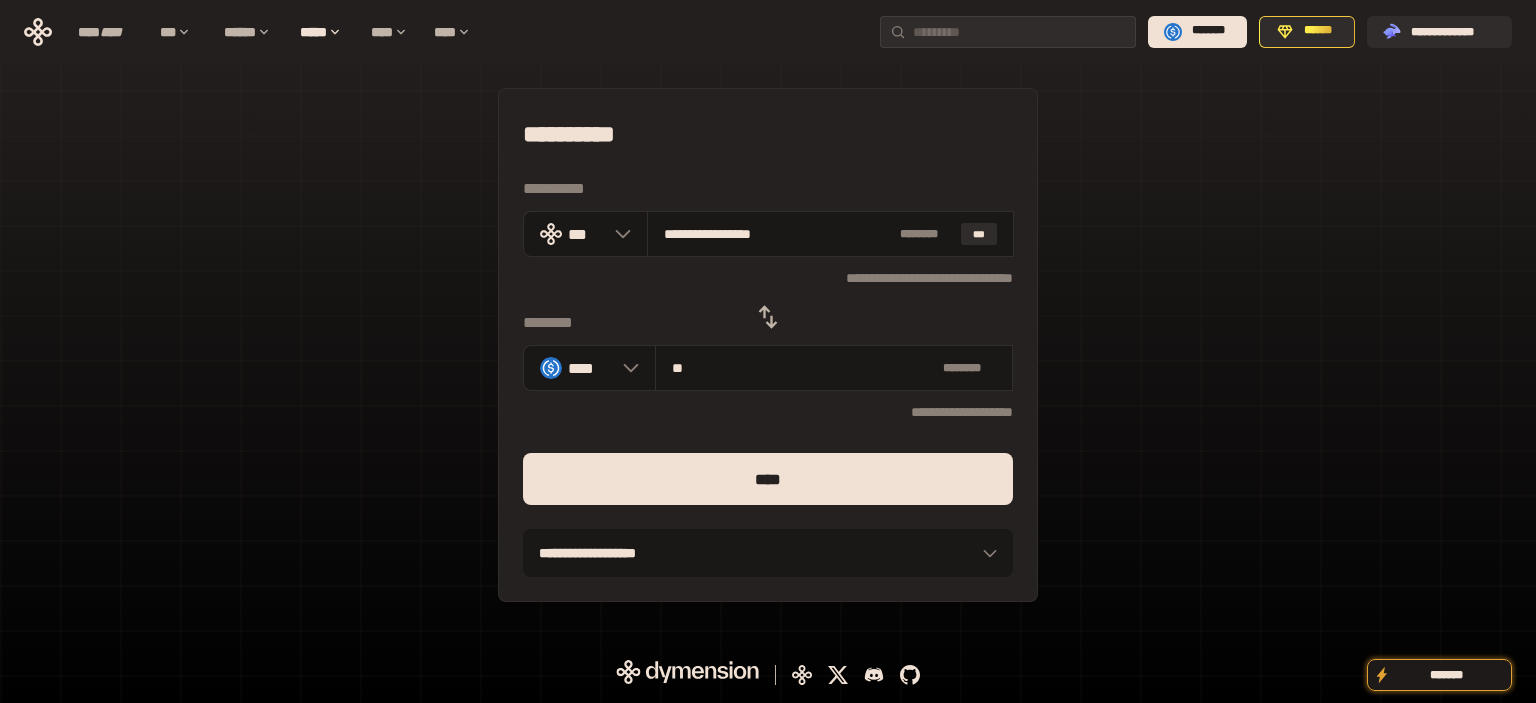 type on "**" 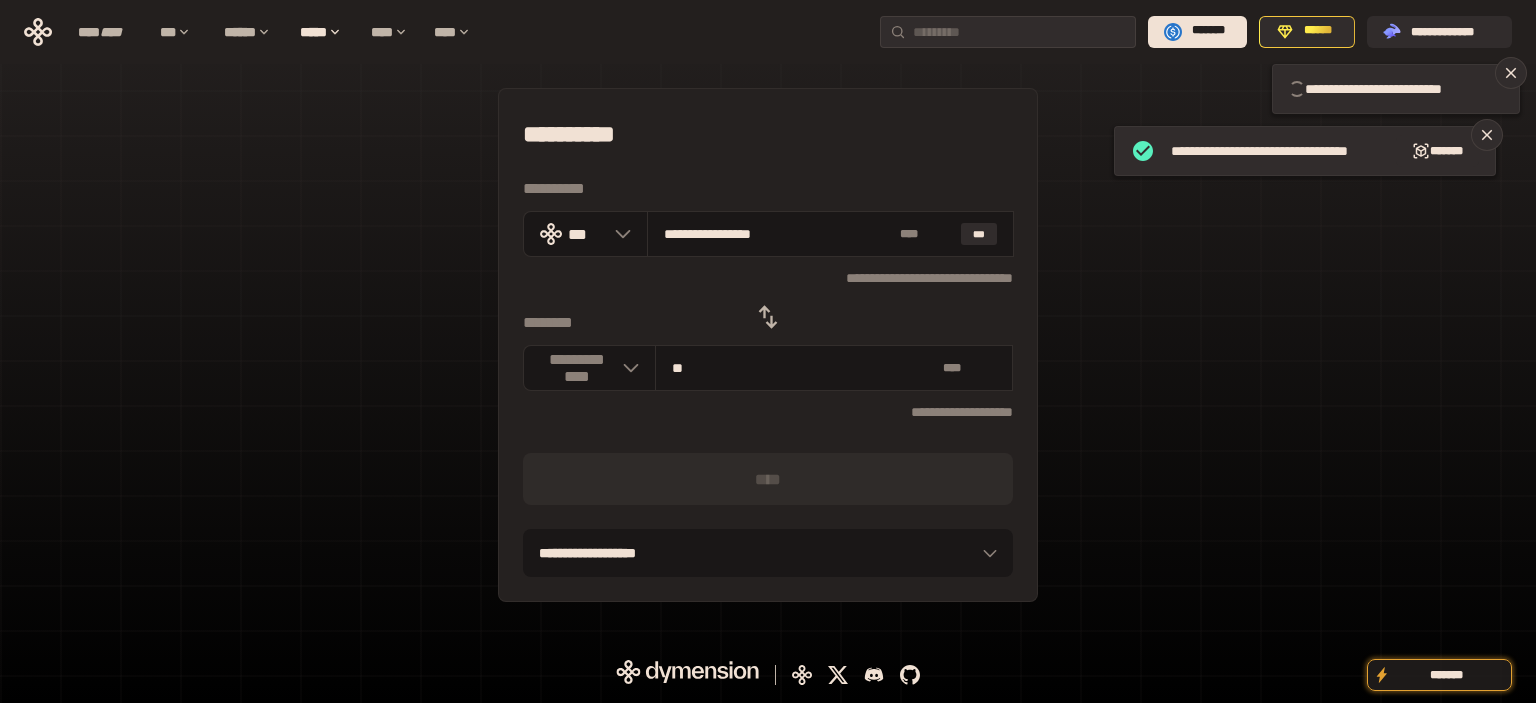 type 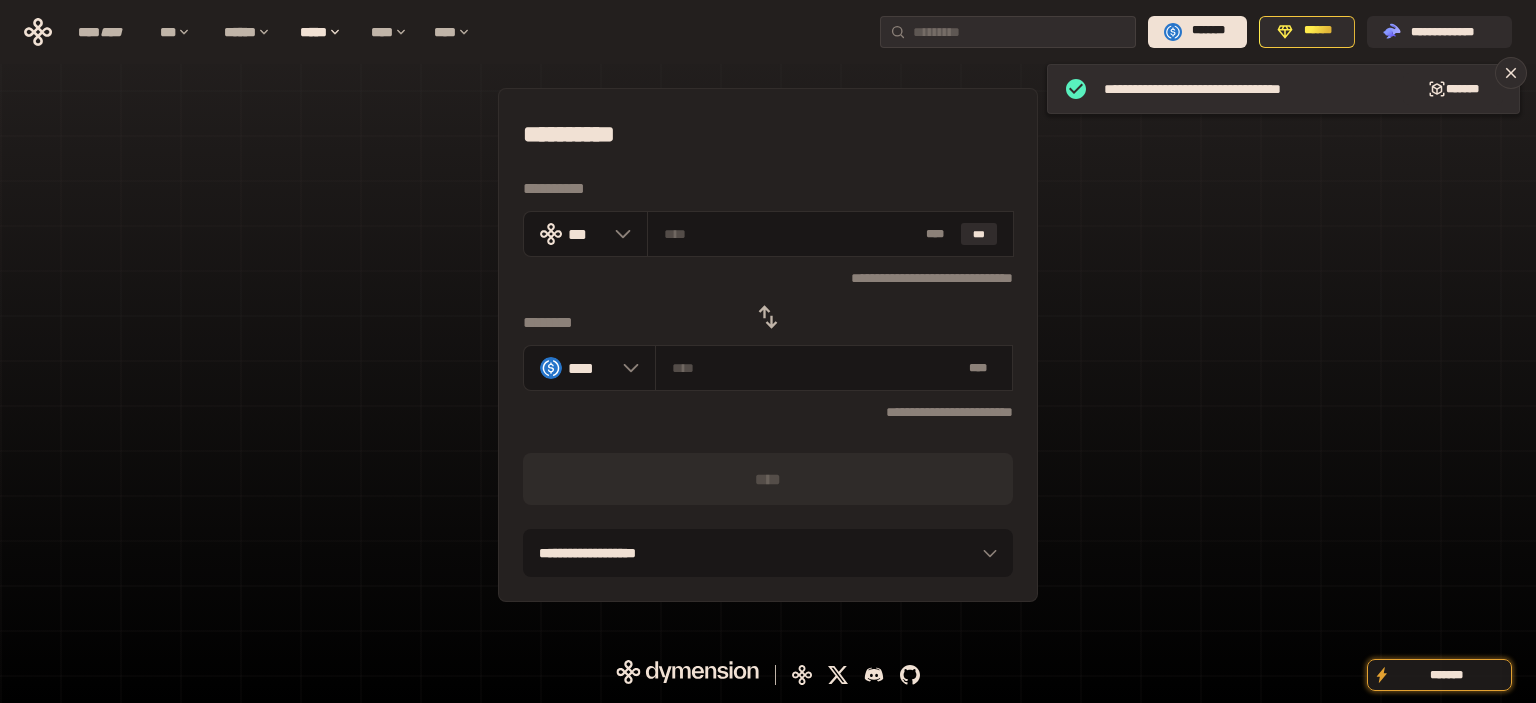 click on "**********" at bounding box center [768, 345] 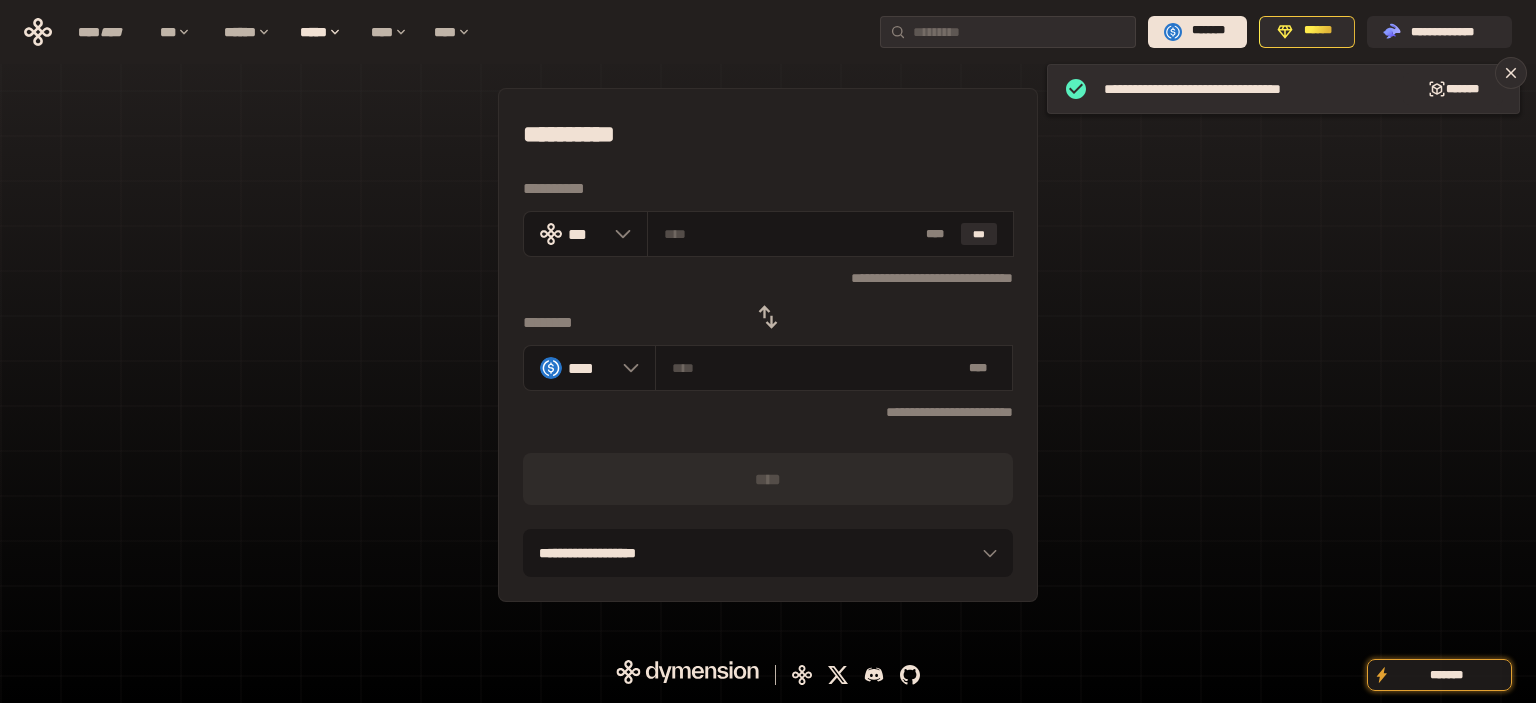 click at bounding box center [768, 317] 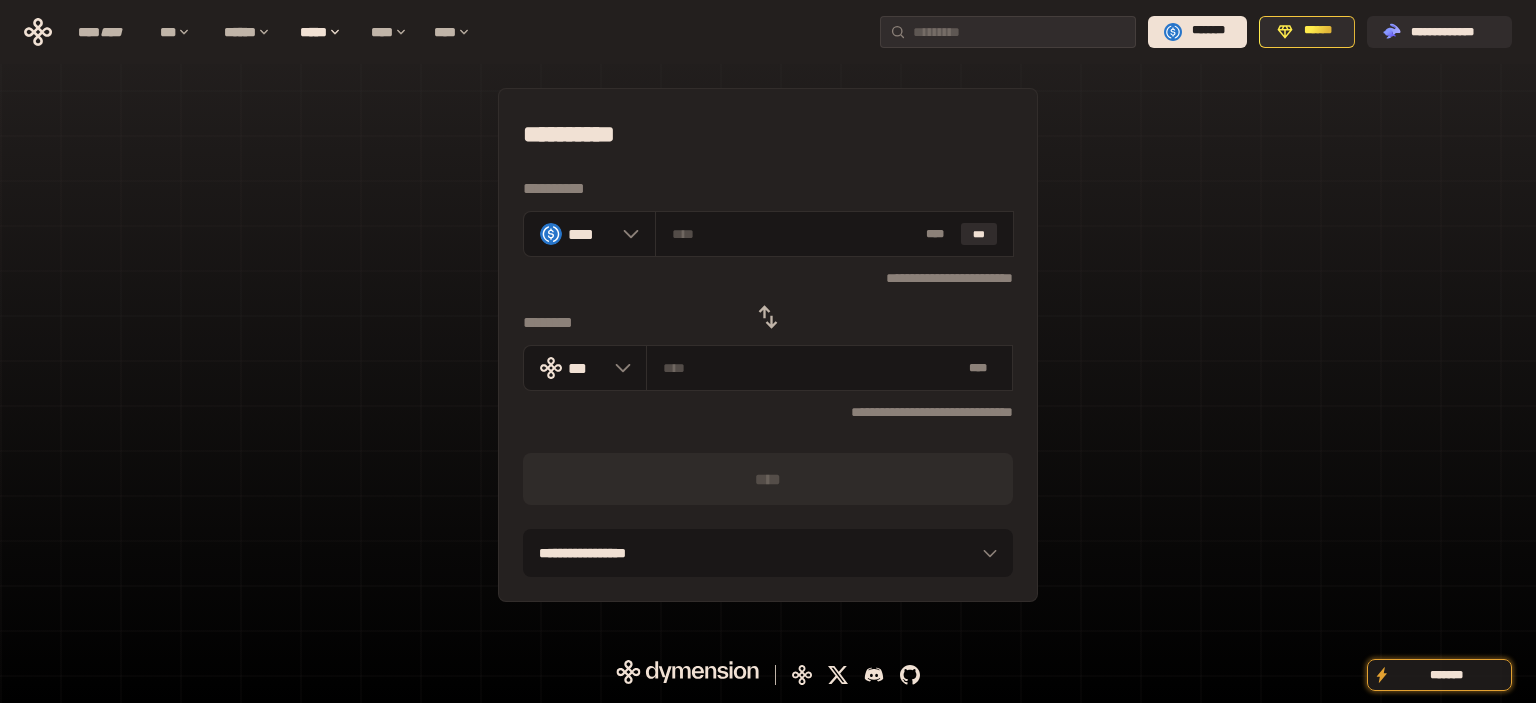 click on "**********" at bounding box center [768, 345] 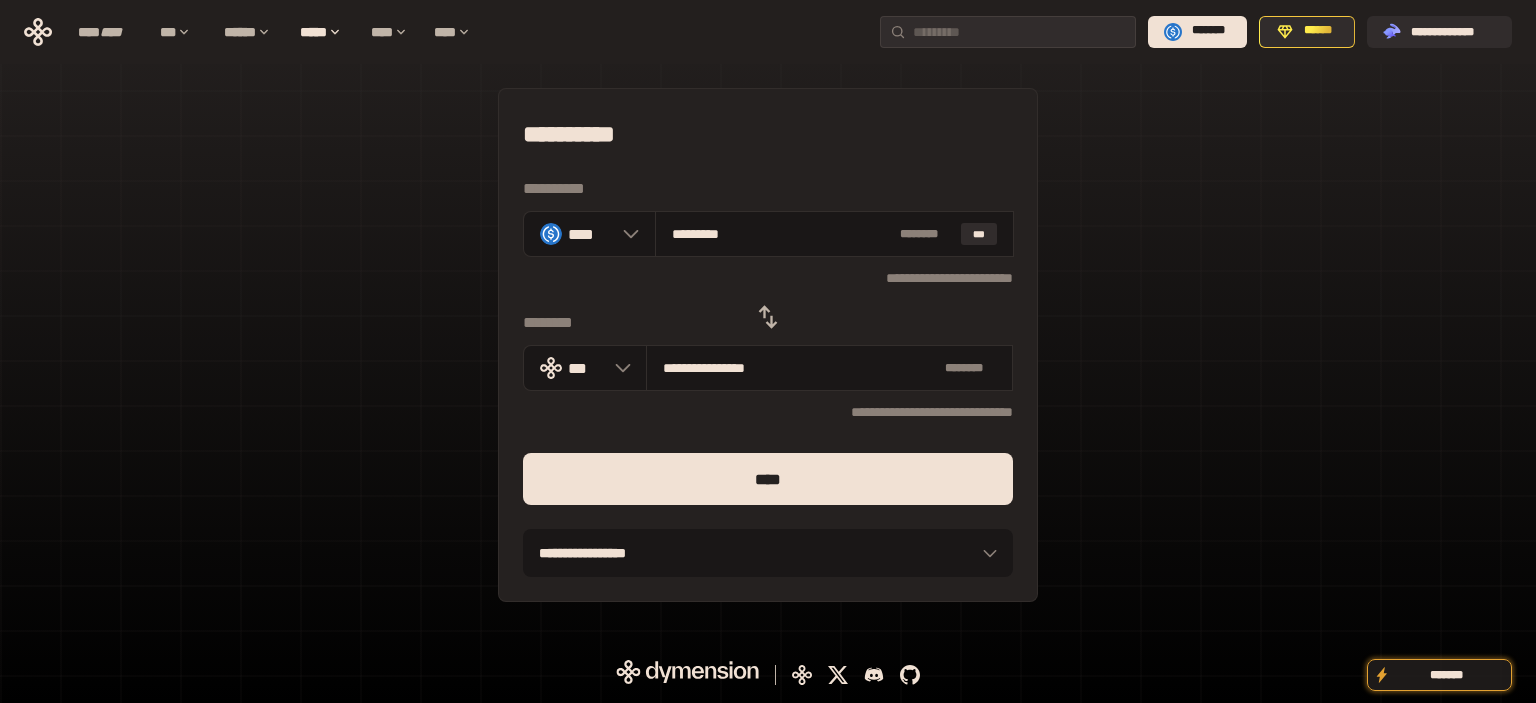 click on "****" at bounding box center (768, 479) 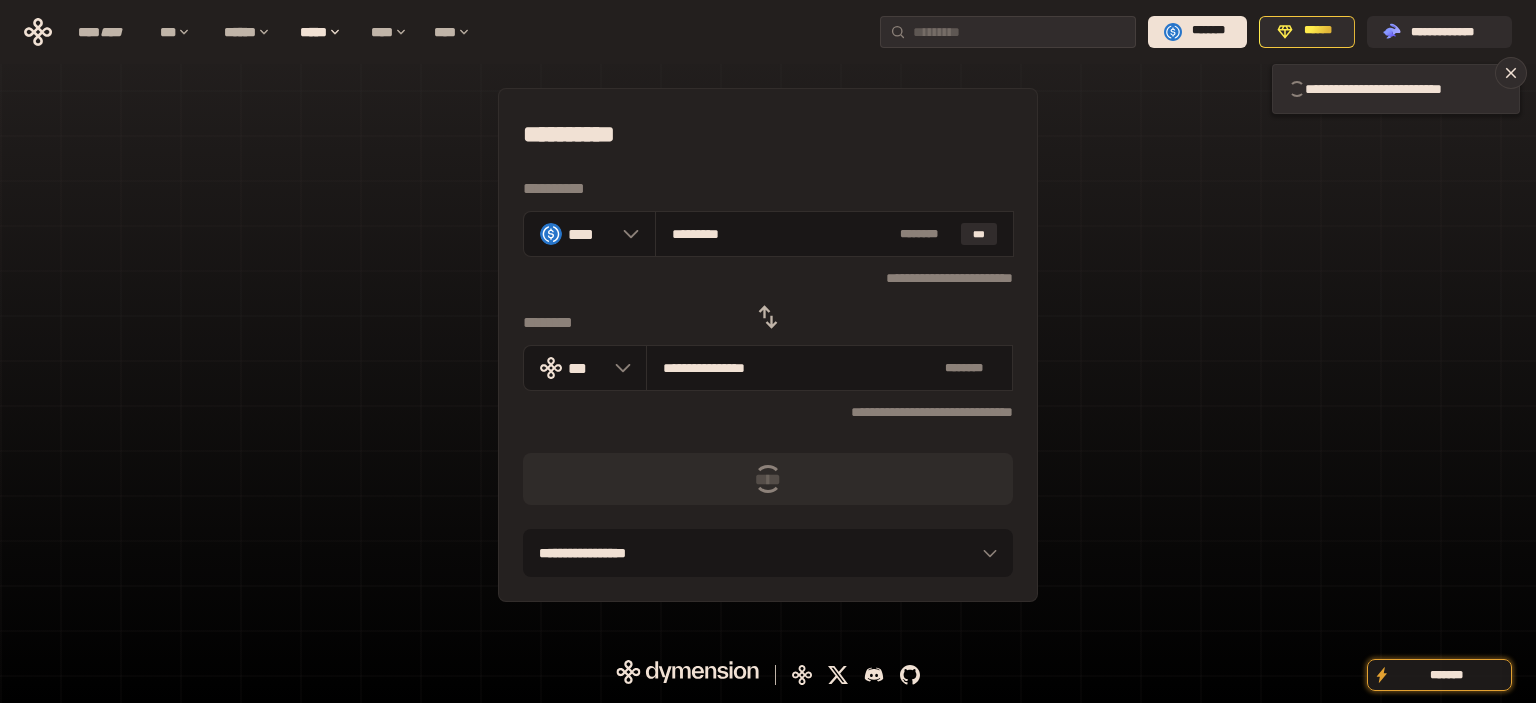 type 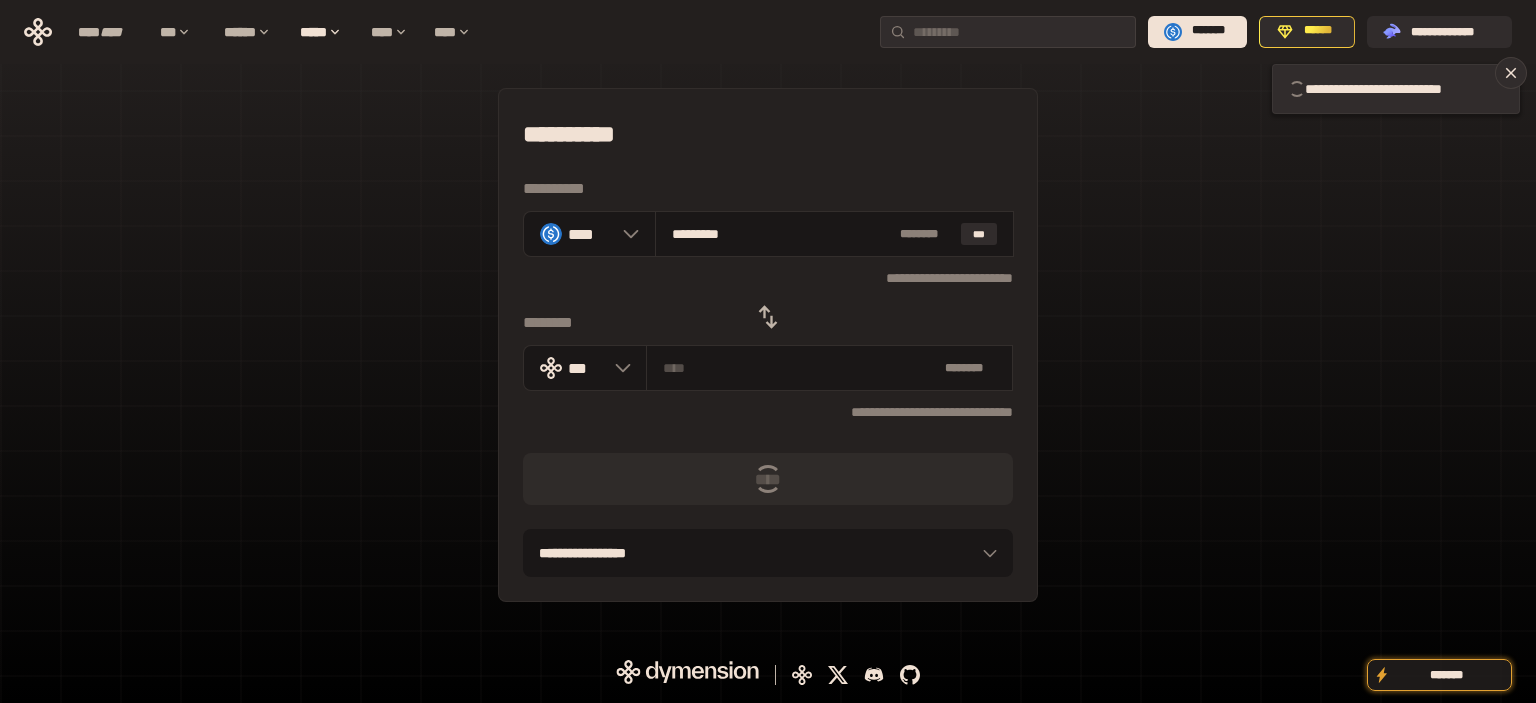 type 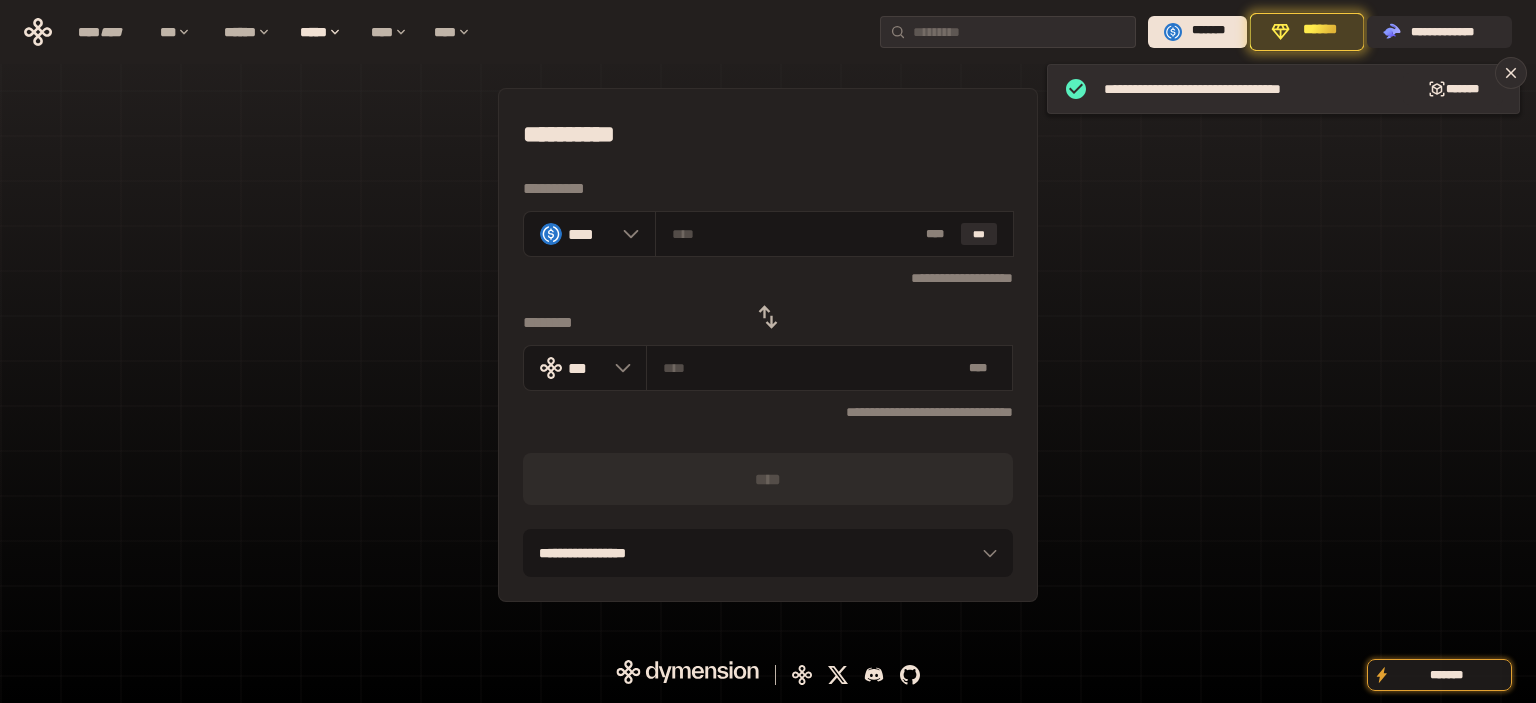 click on "**********" at bounding box center (768, 345) 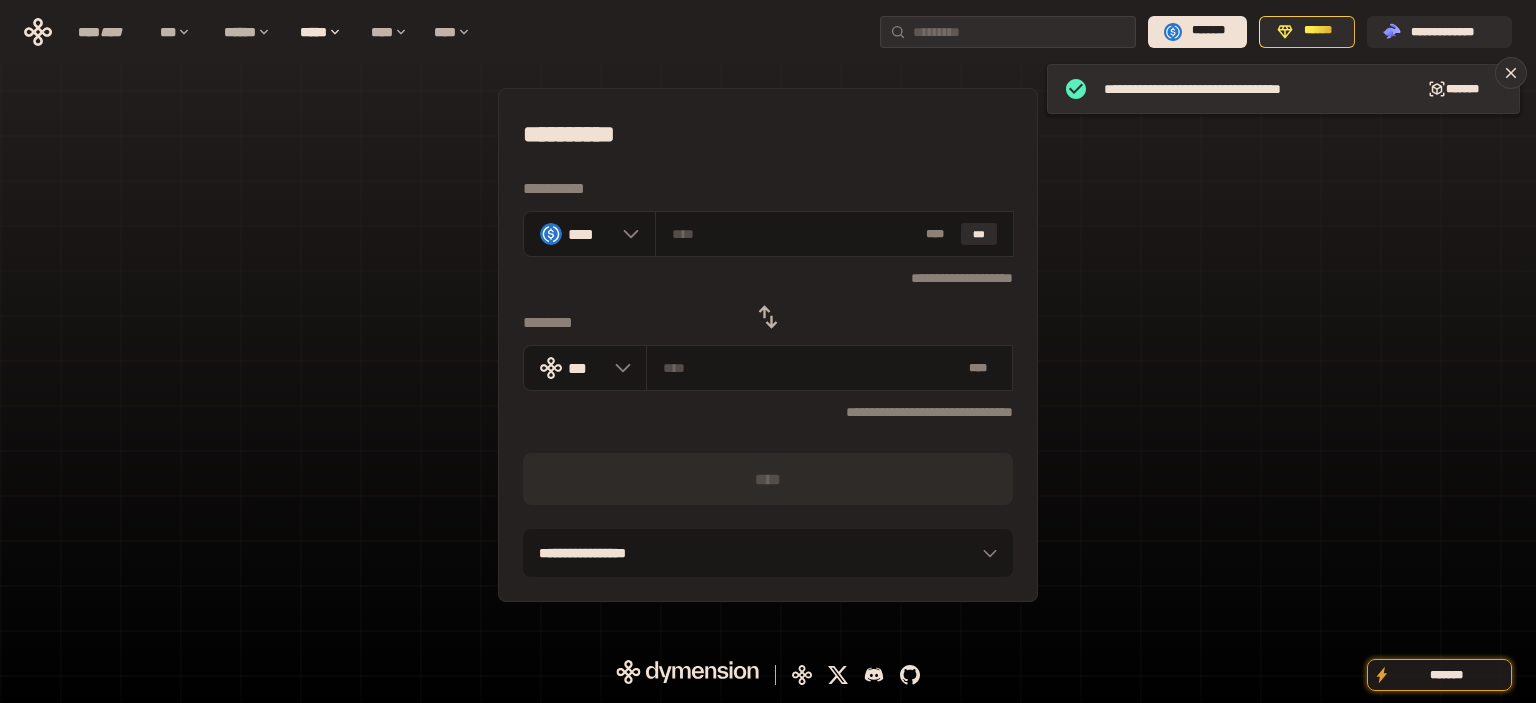 click at bounding box center (768, 317) 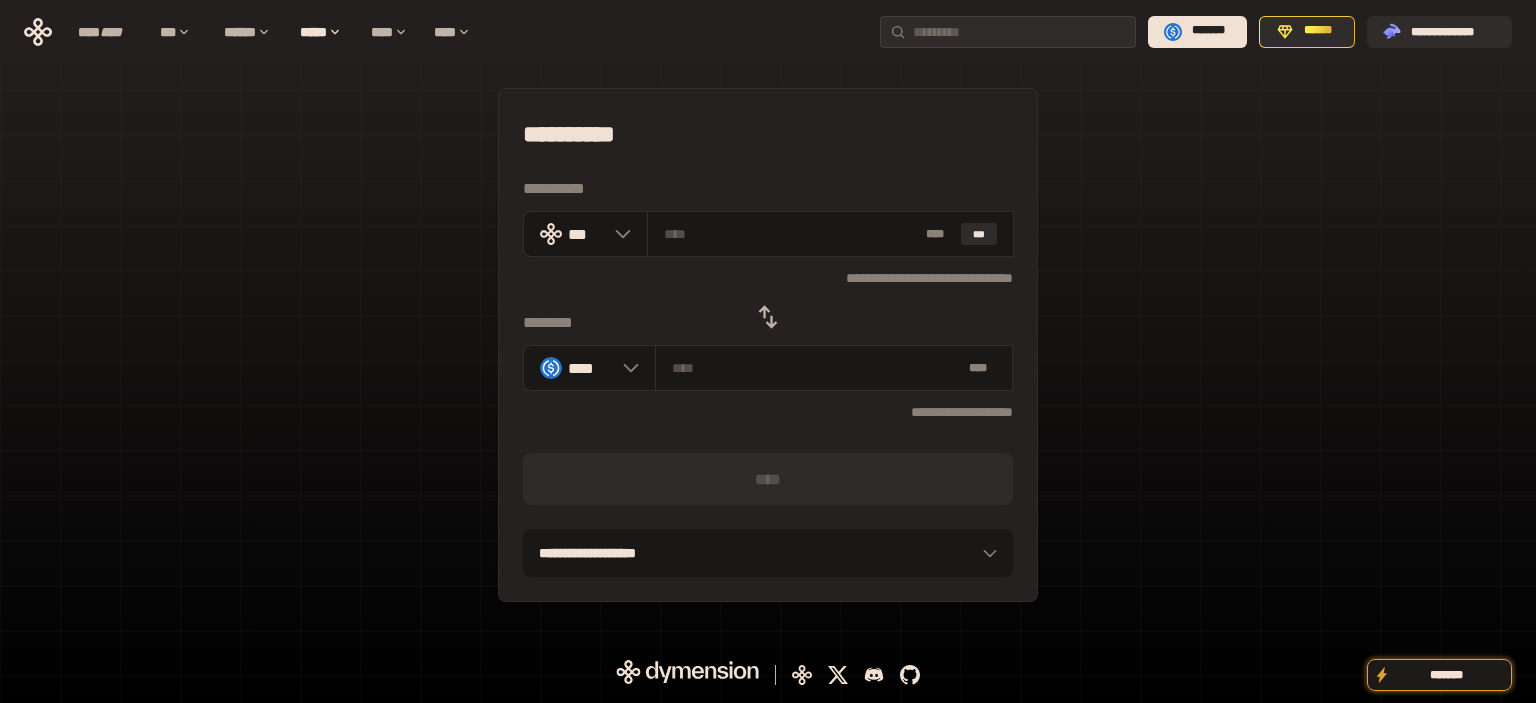 click on "**********" at bounding box center [768, 345] 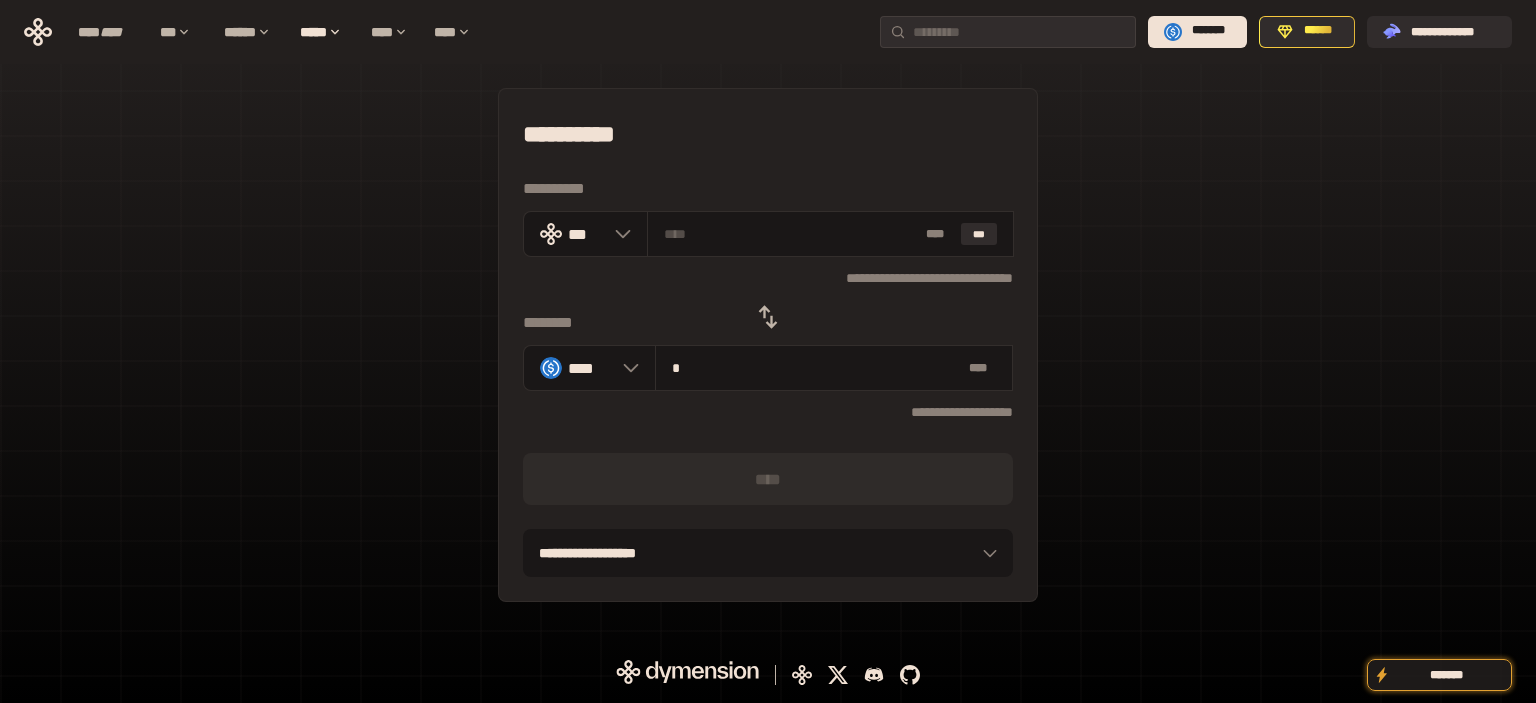 type on "**********" 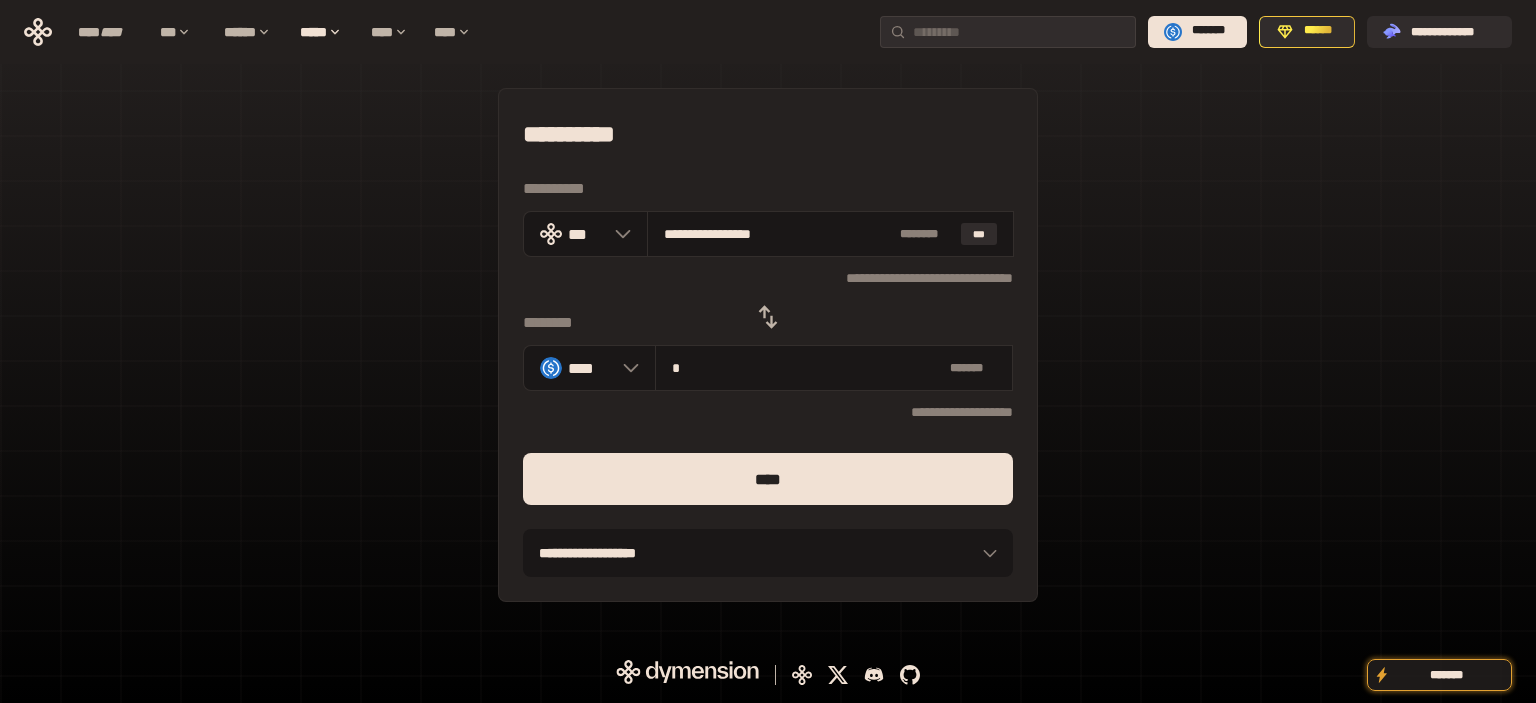 type on "**" 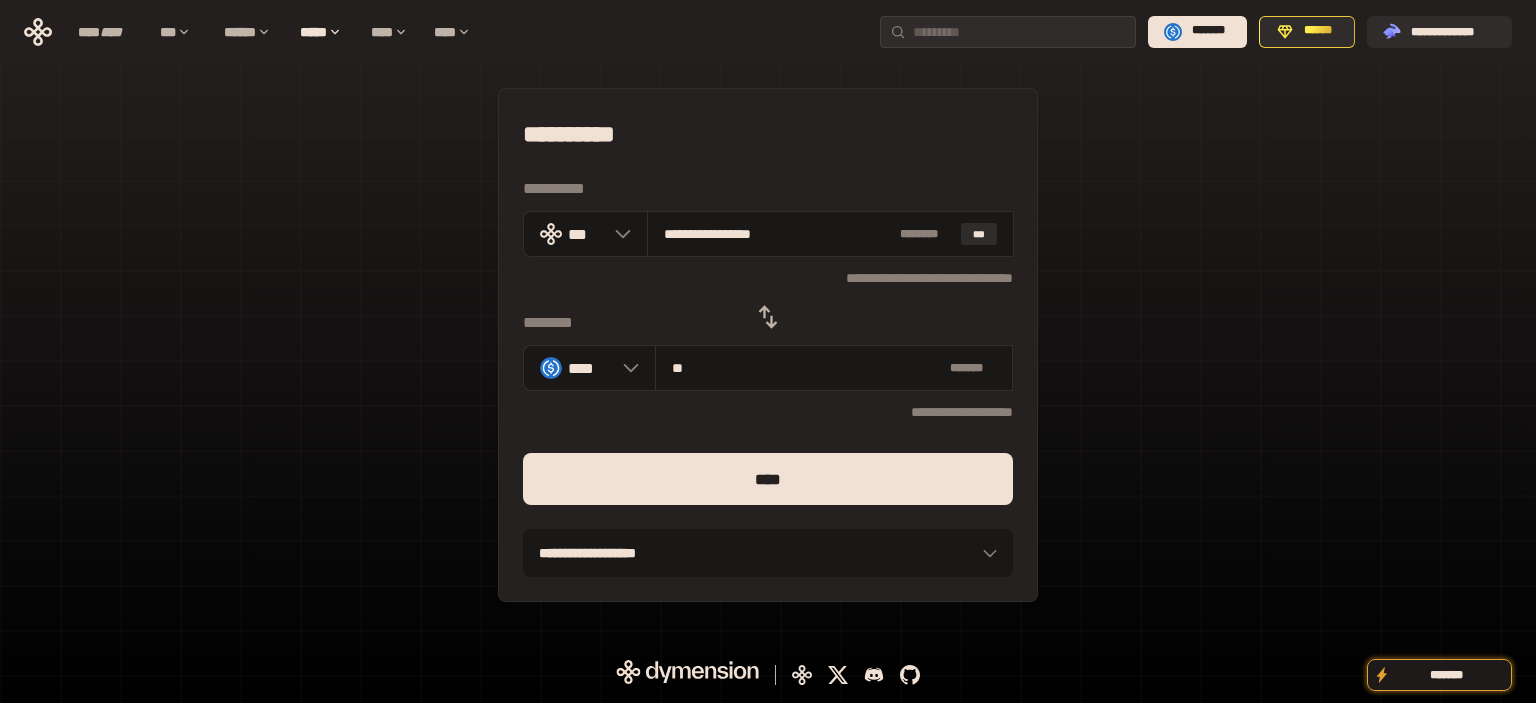 type on "**********" 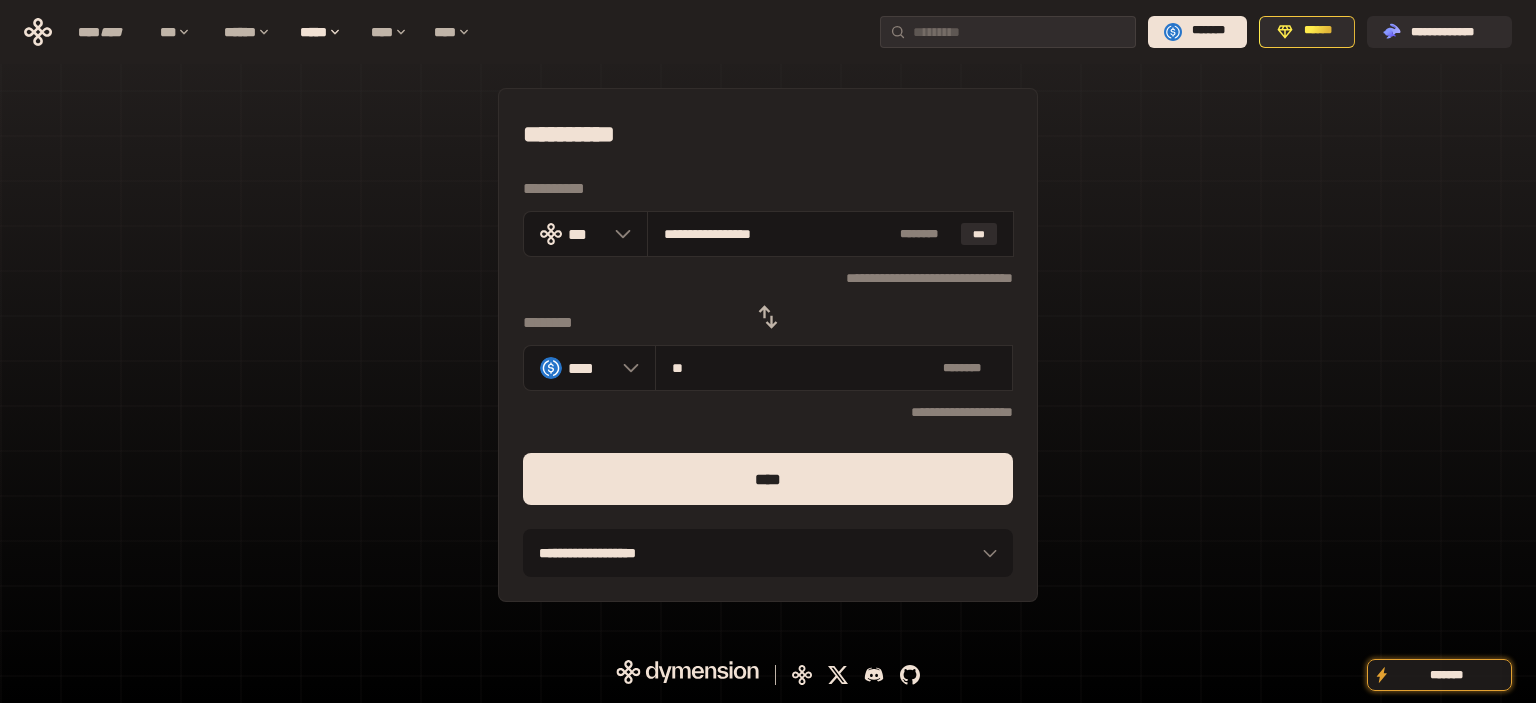click on "****" at bounding box center (768, 479) 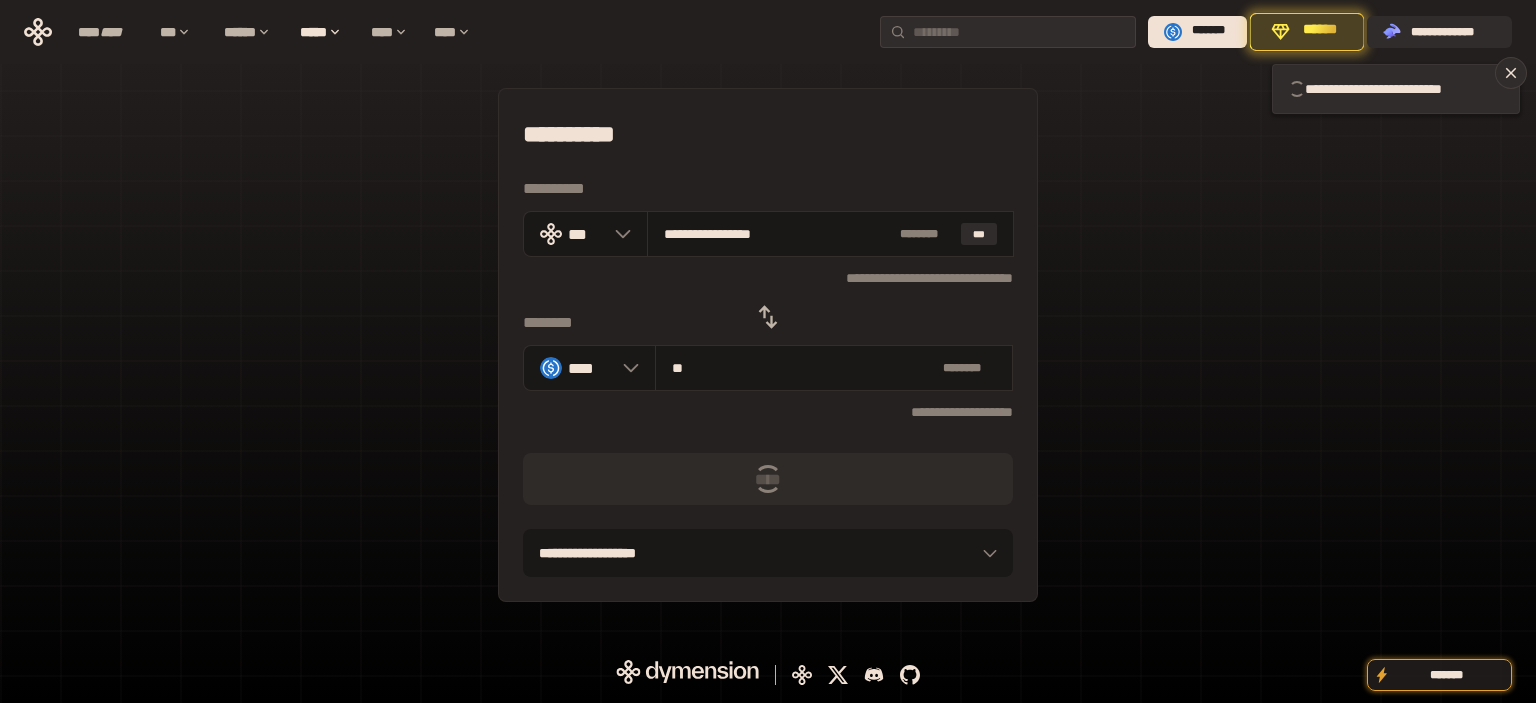 type 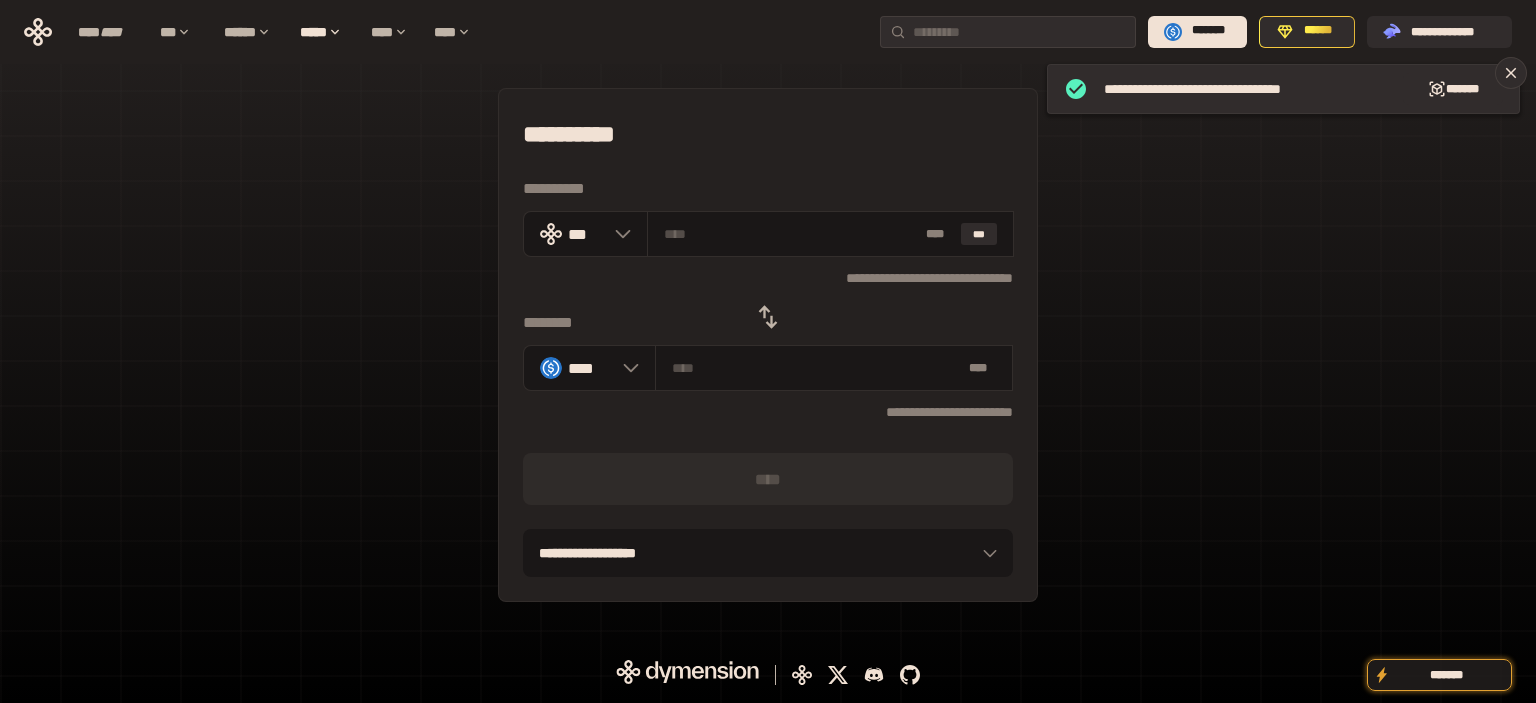 click on "**********" at bounding box center [768, 345] 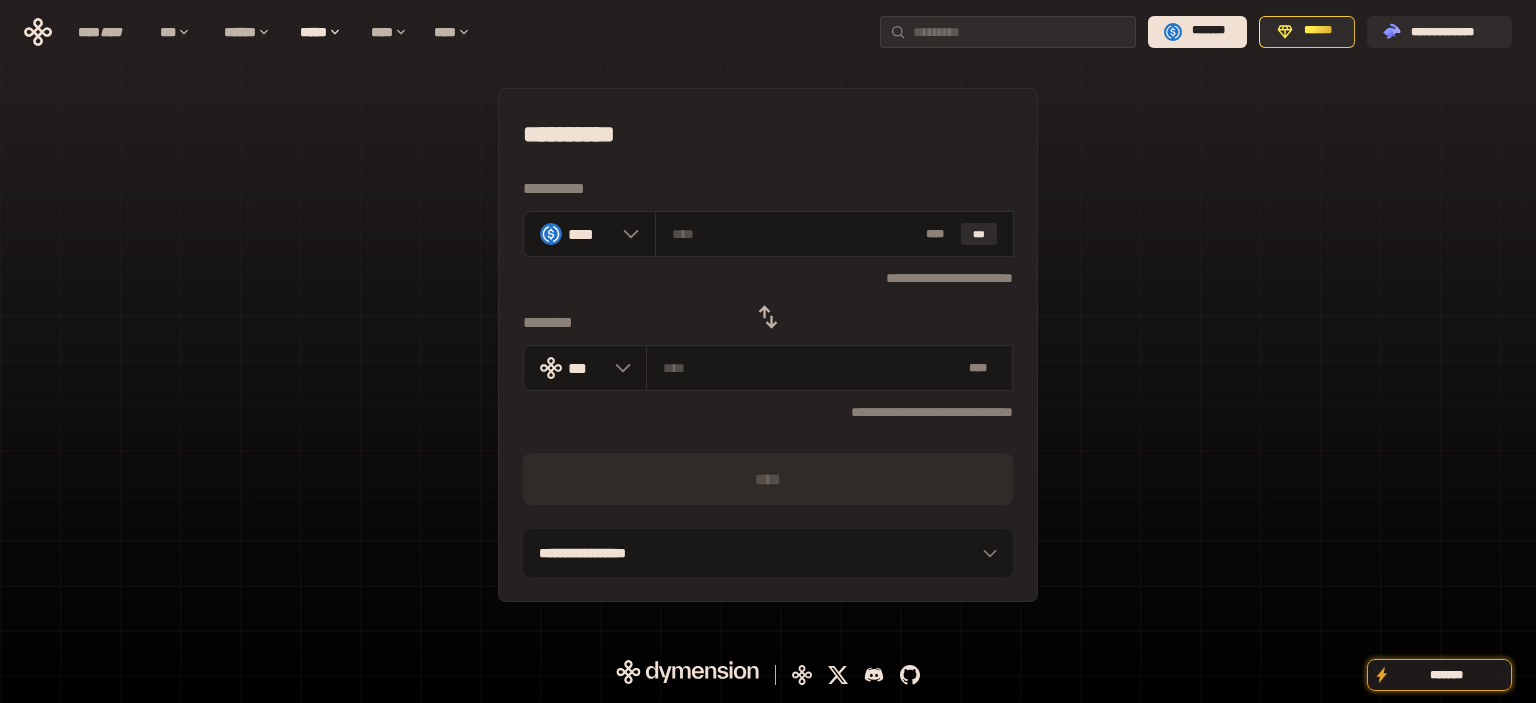 click on "**********" at bounding box center [768, 345] 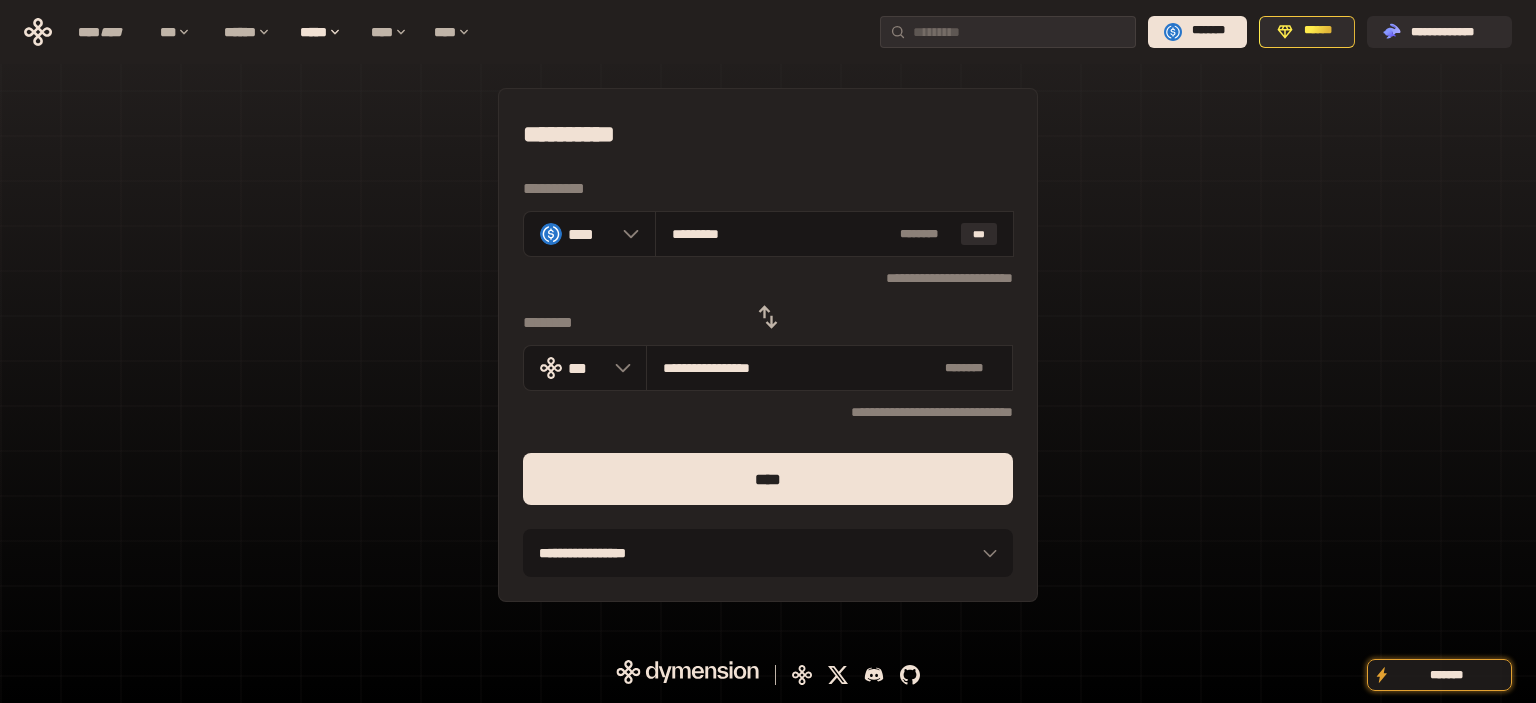 click on "****" at bounding box center [768, 479] 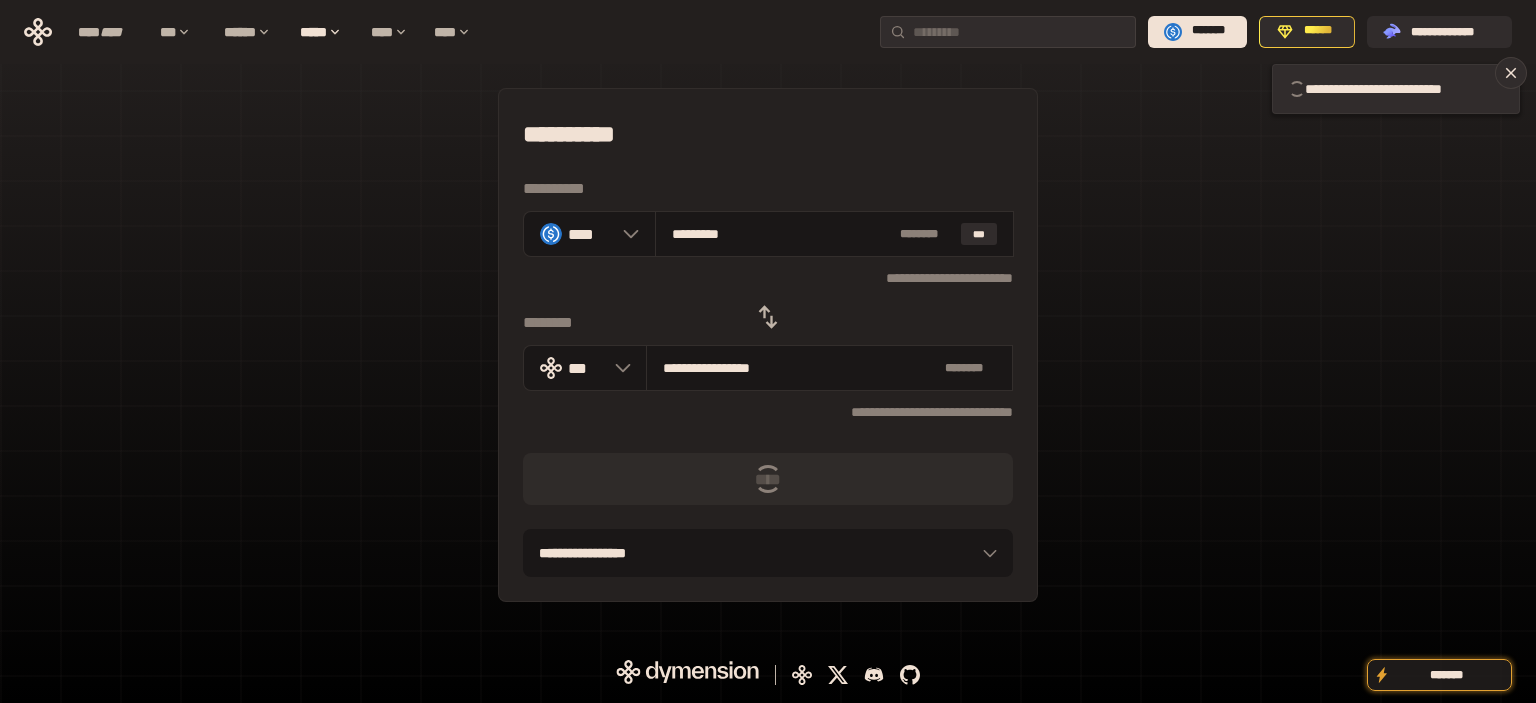 type 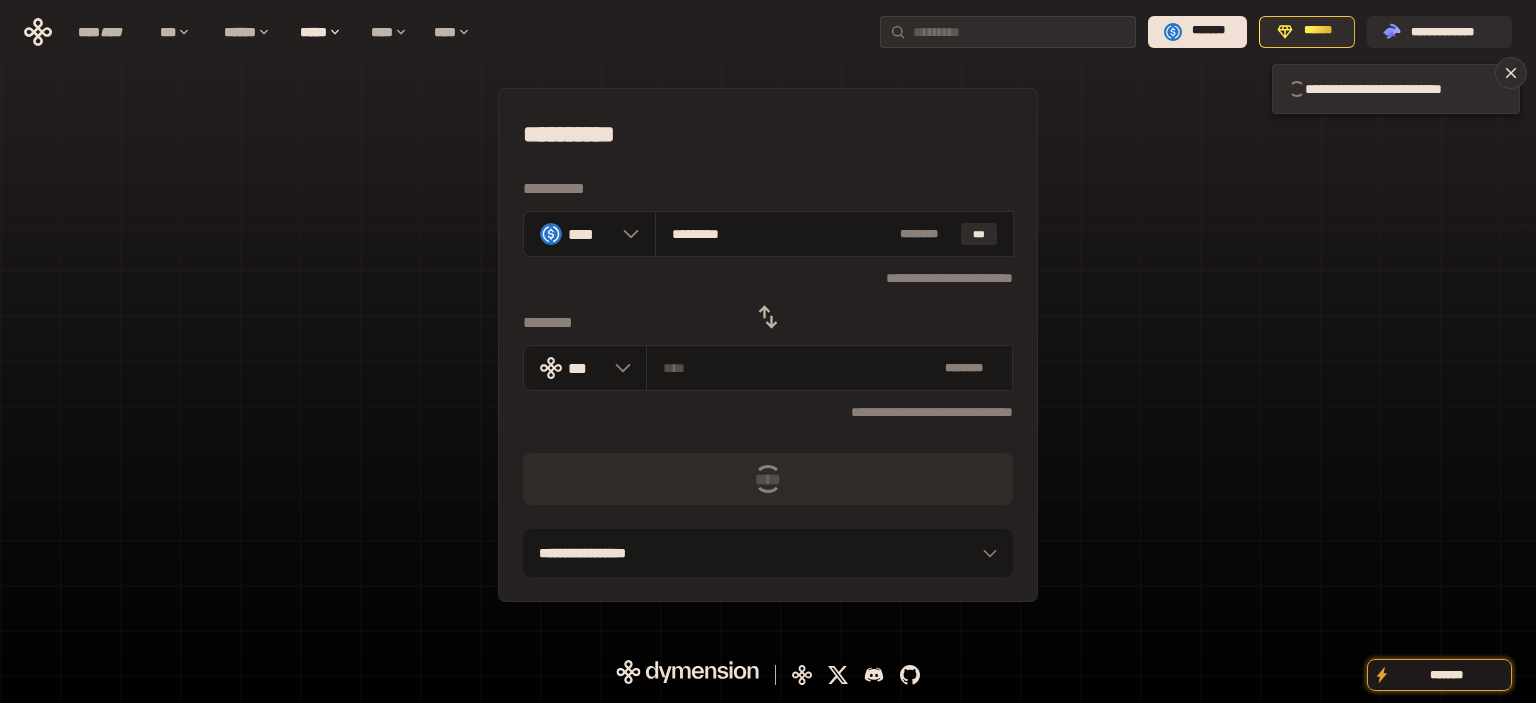 type 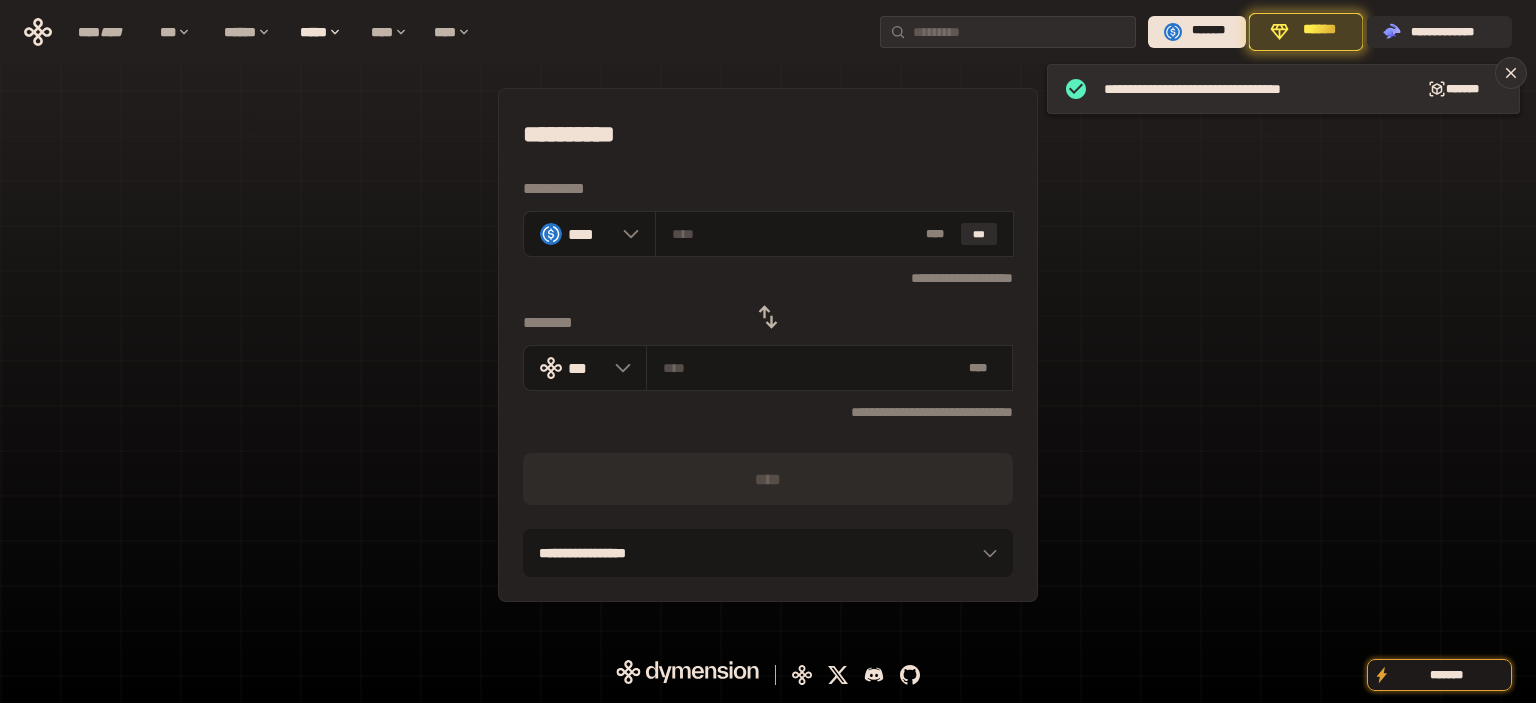 click on "**********" at bounding box center [768, 345] 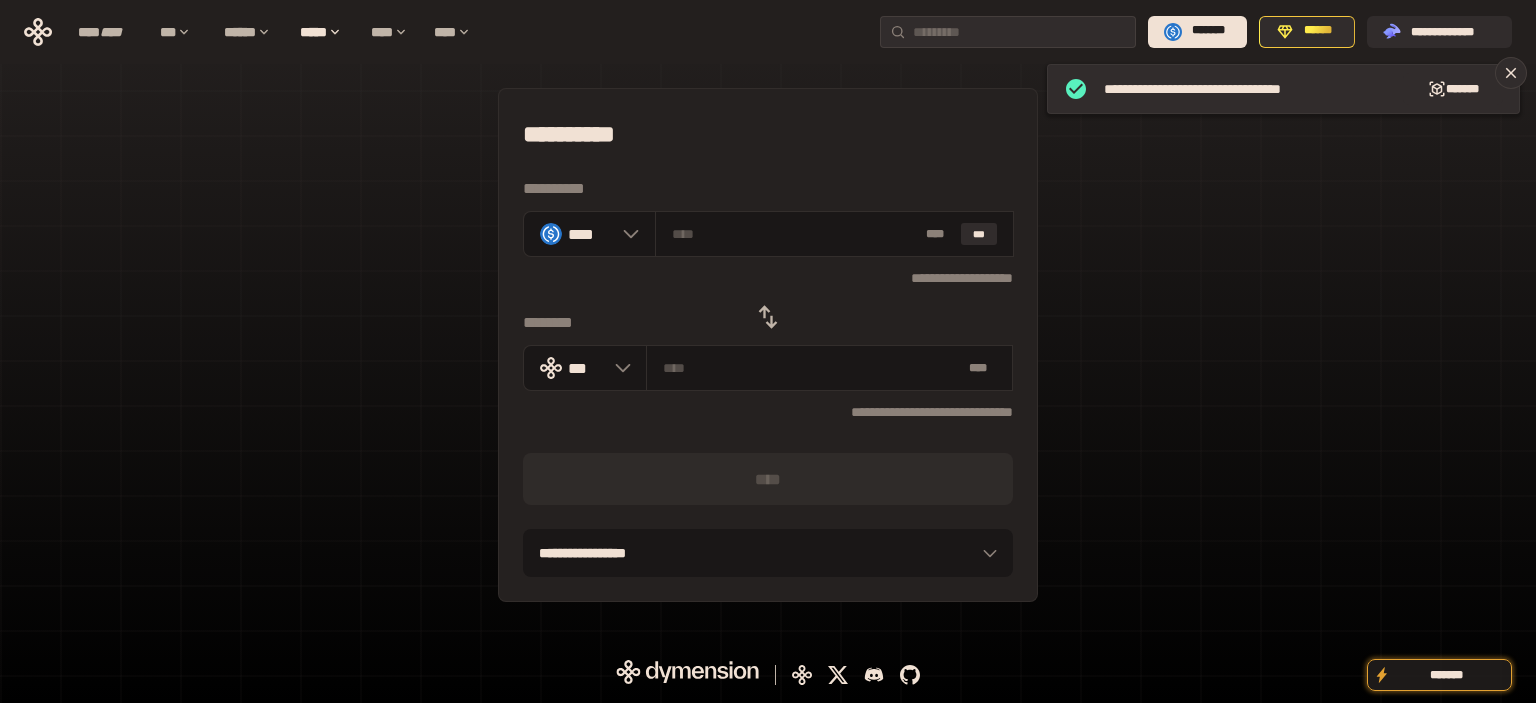 click at bounding box center (768, 317) 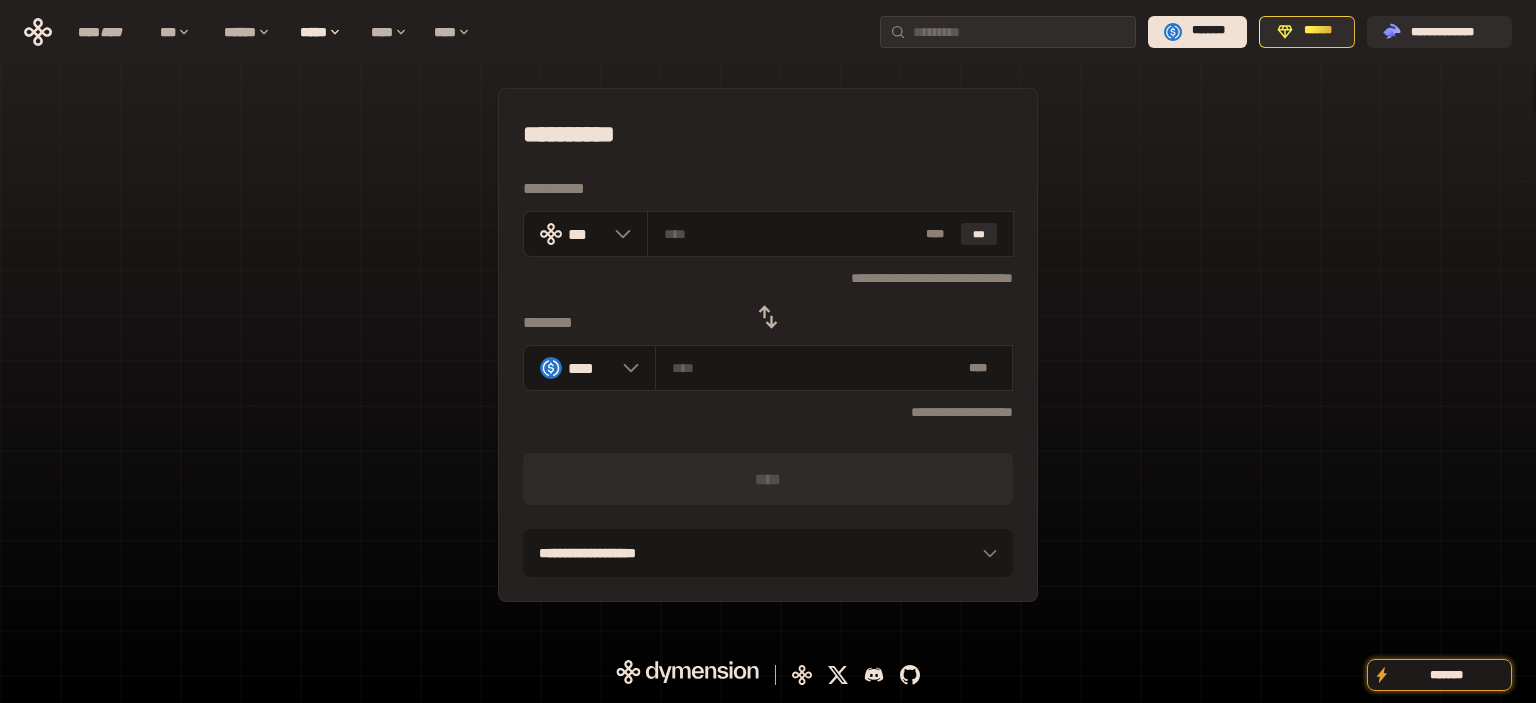 click on "**********" at bounding box center (768, 345) 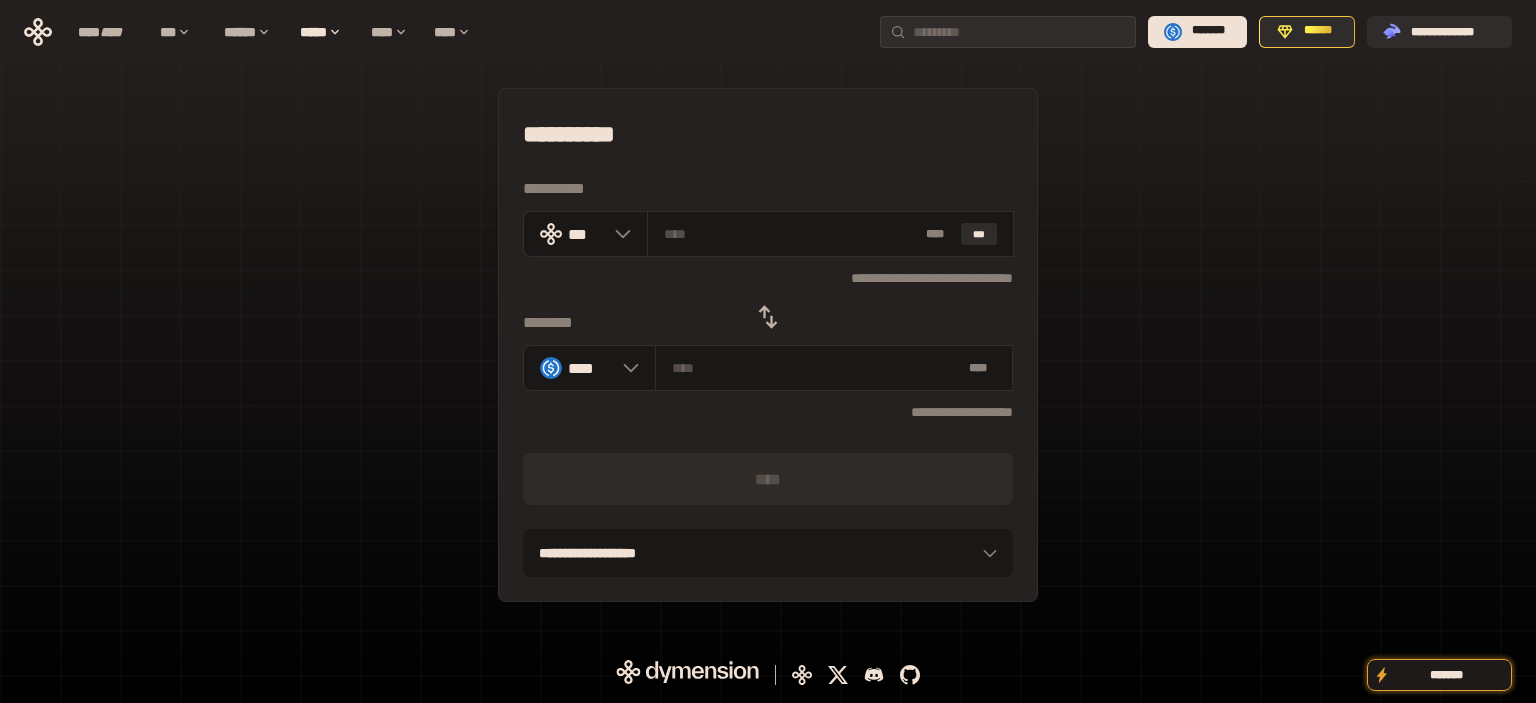 type on "*" 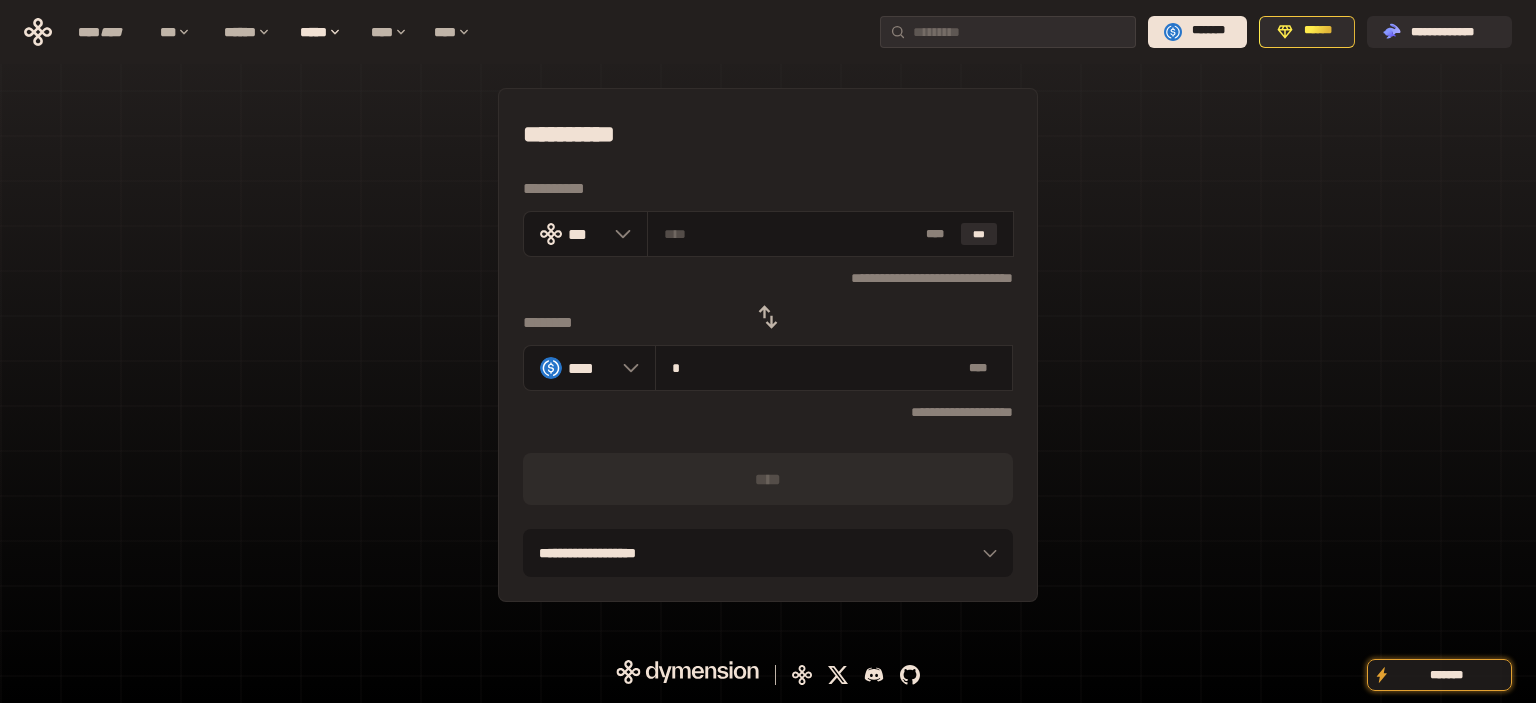 type on "**********" 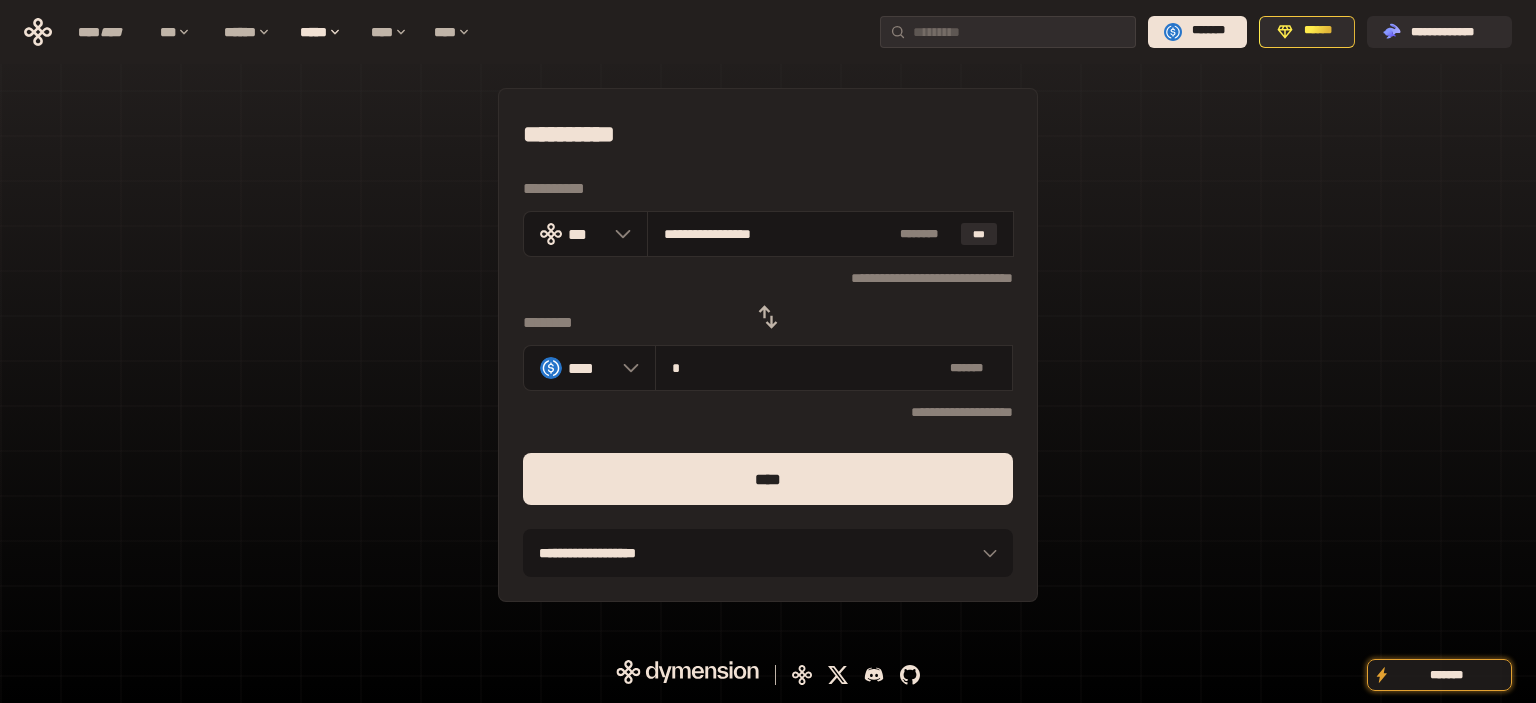type on "**" 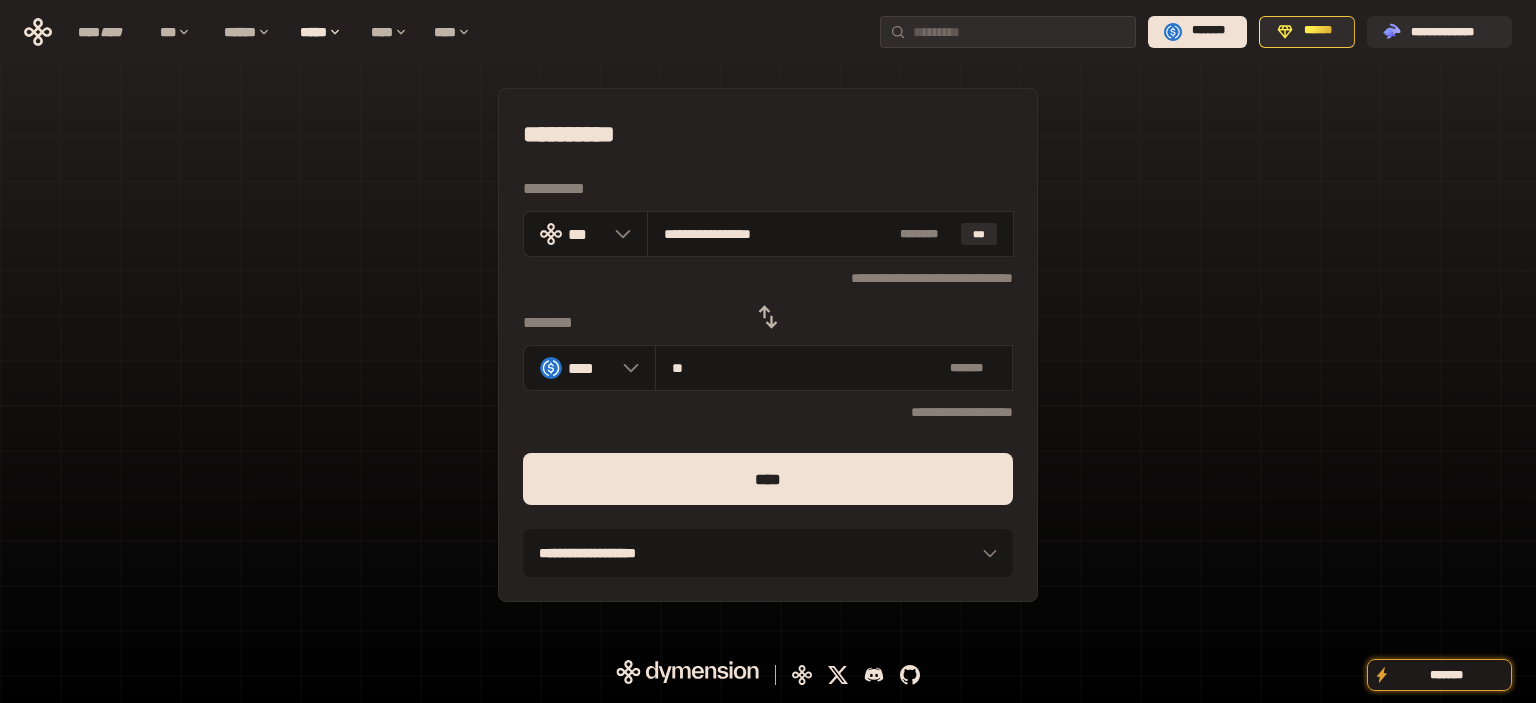 type on "**********" 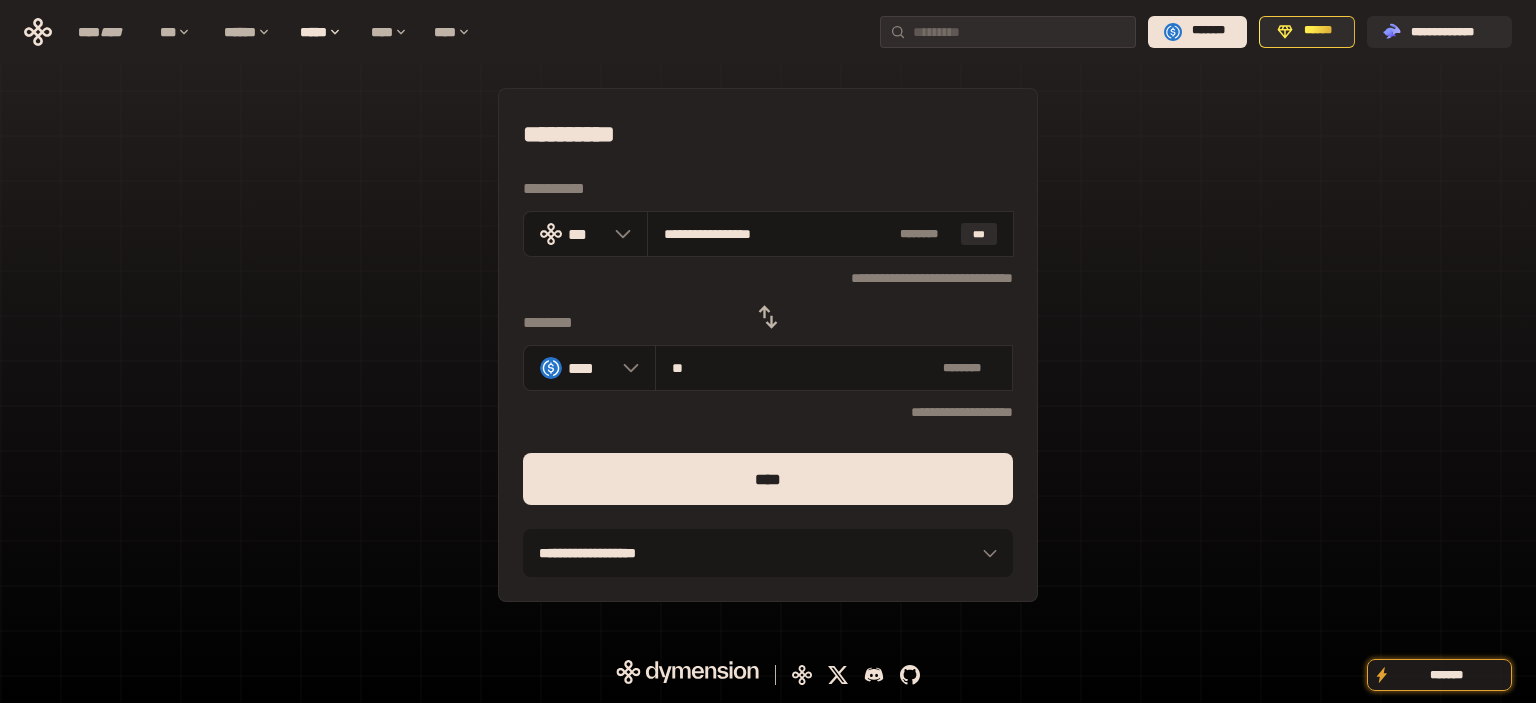 click on "****" at bounding box center [768, 479] 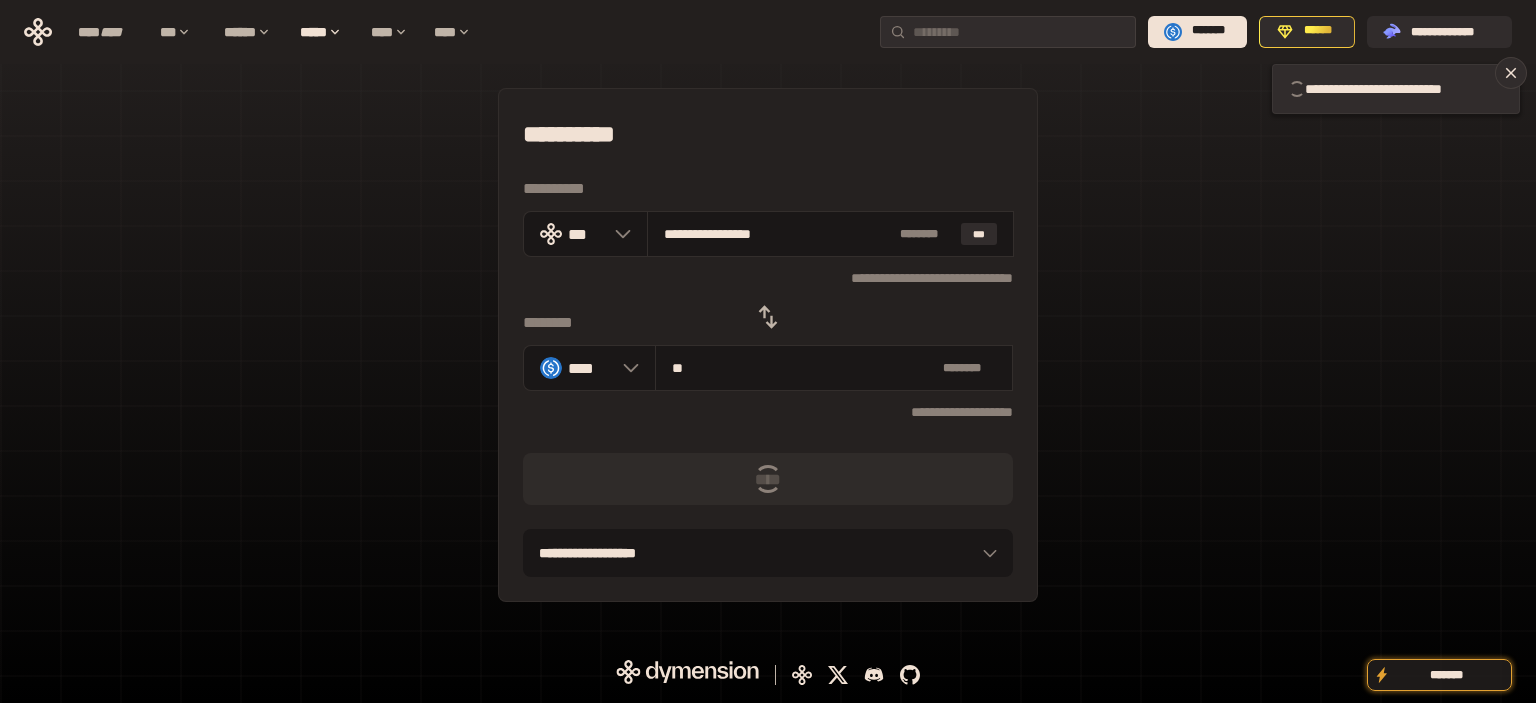 type 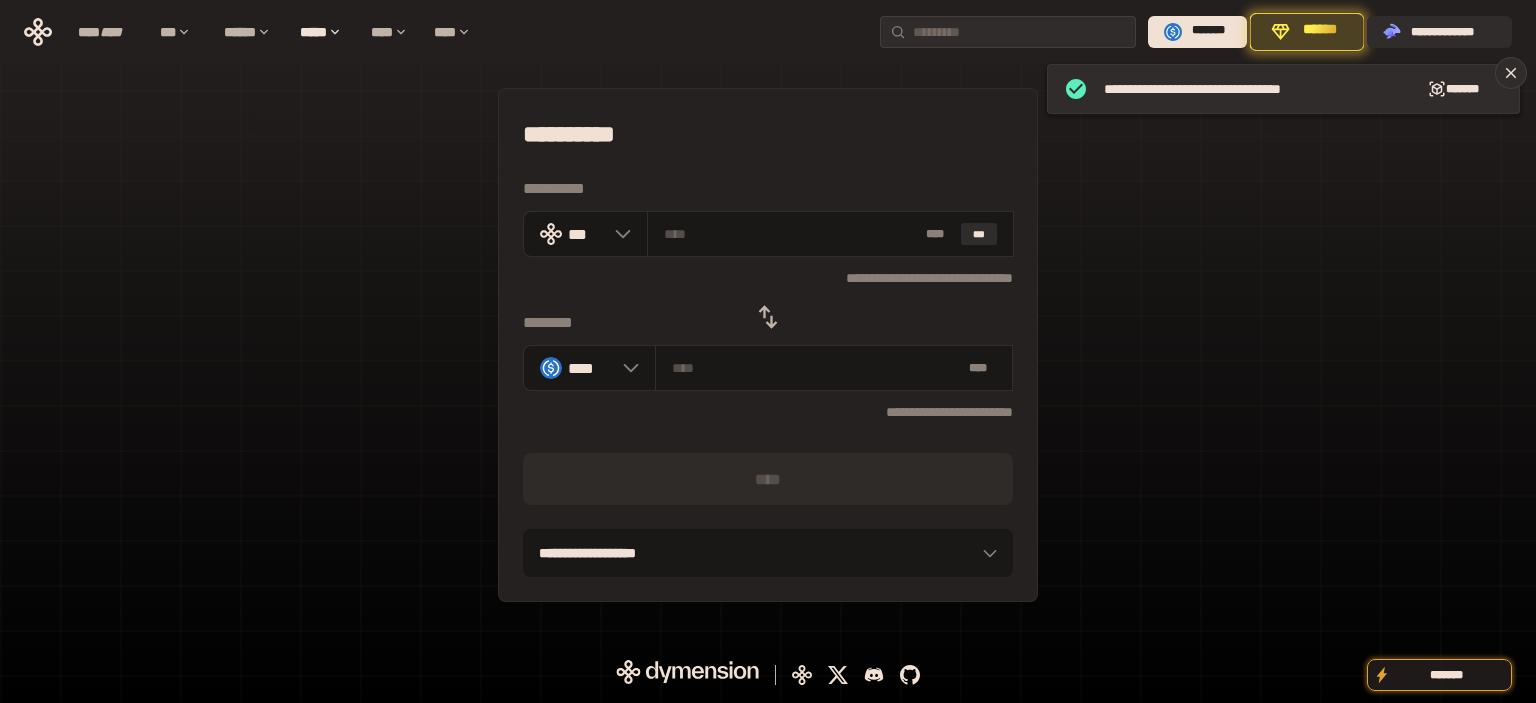 click on "**********" at bounding box center [768, 345] 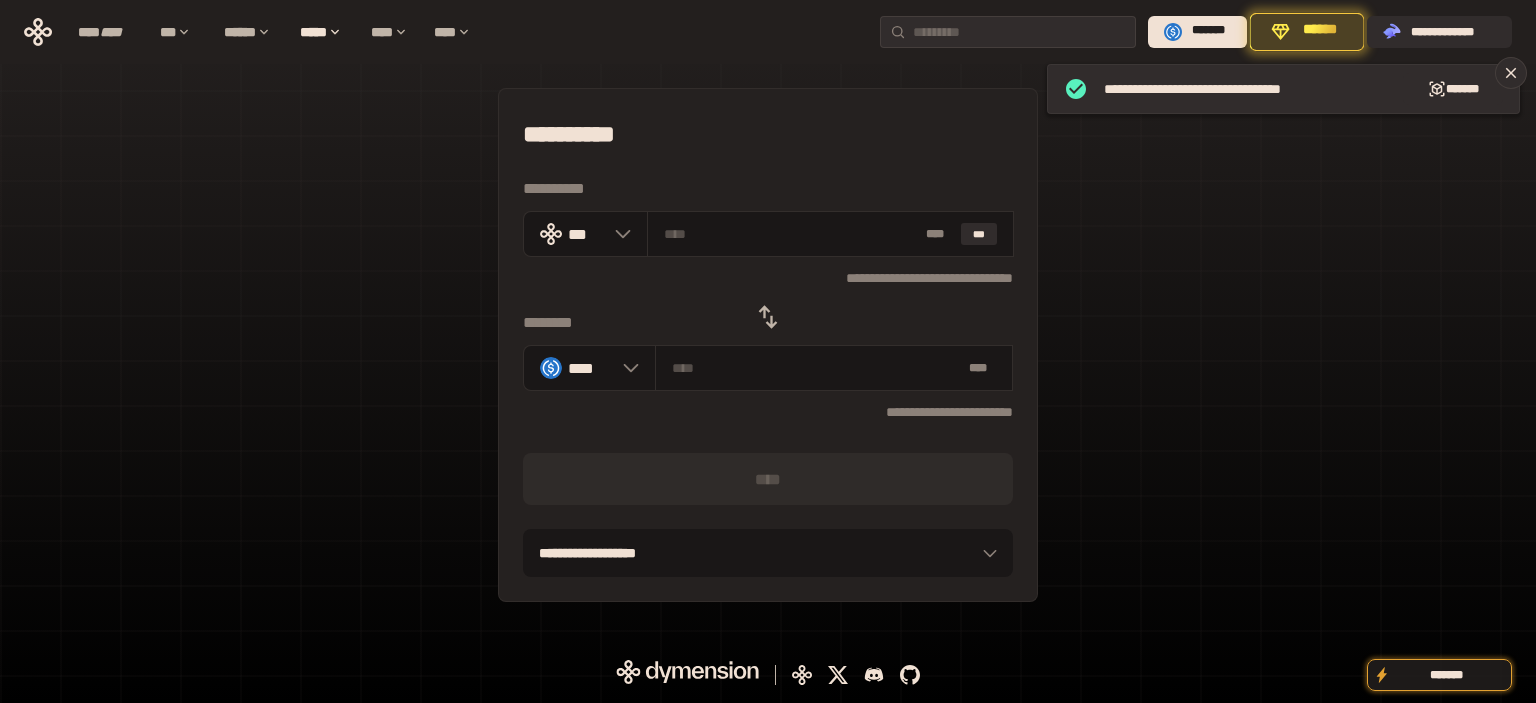 click on "**********" at bounding box center [768, 345] 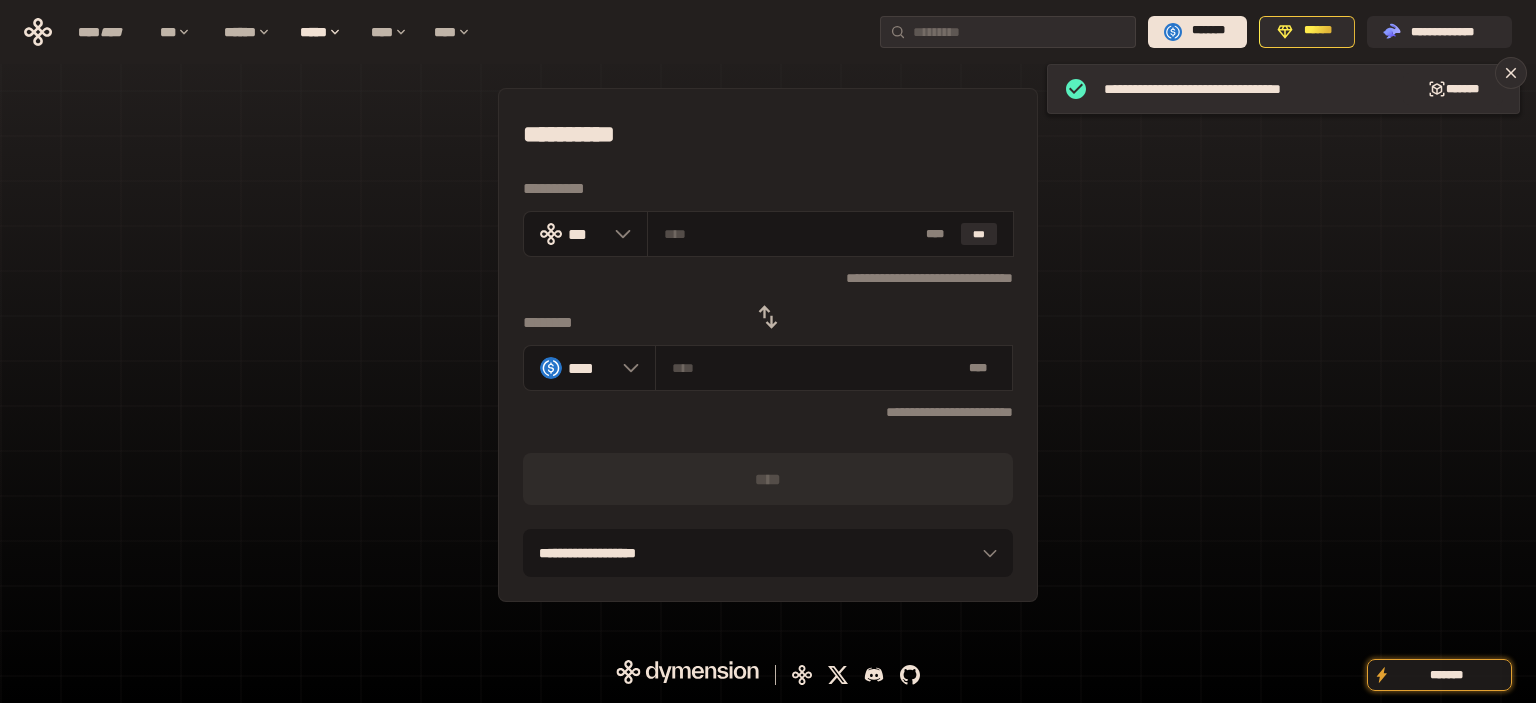 click at bounding box center [768, 317] 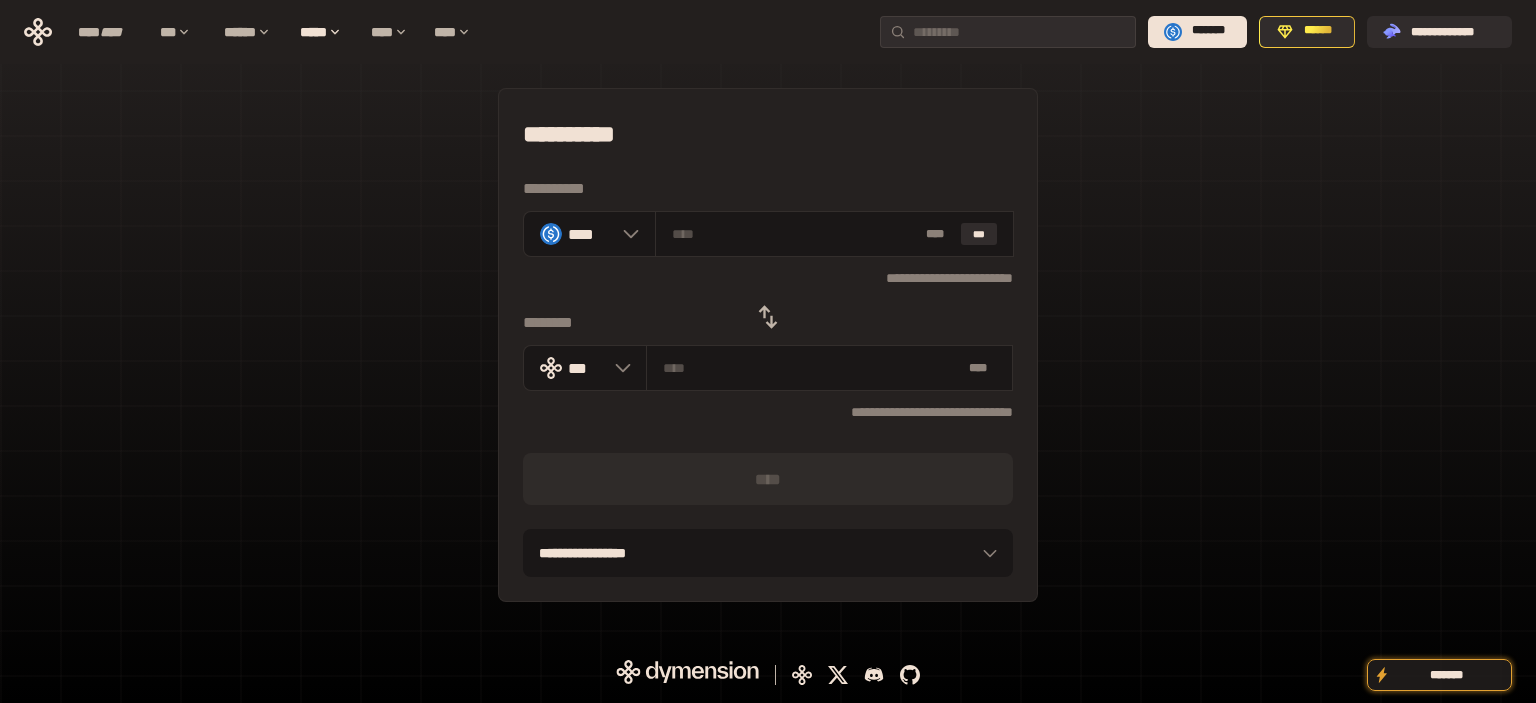 click on "**********" at bounding box center (768, 345) 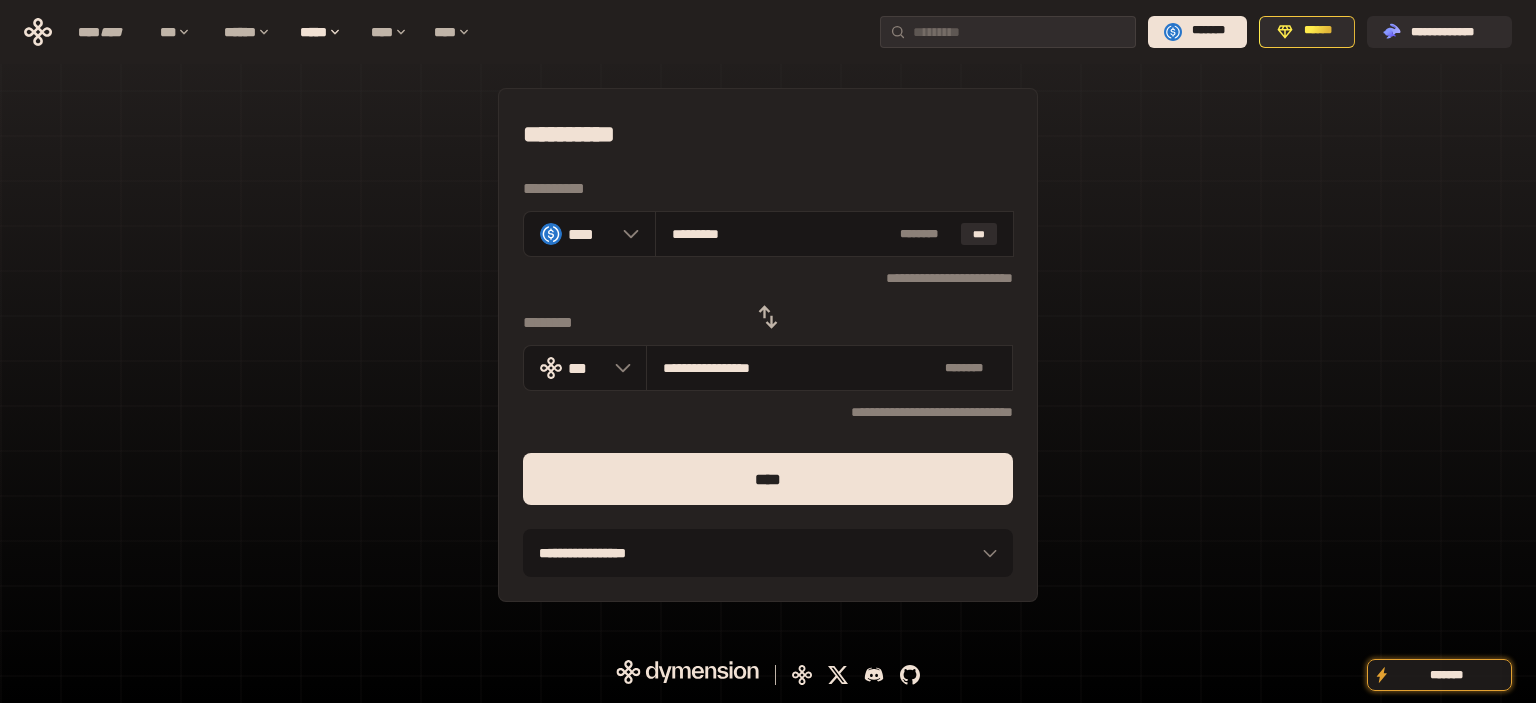 click on "****" at bounding box center (768, 479) 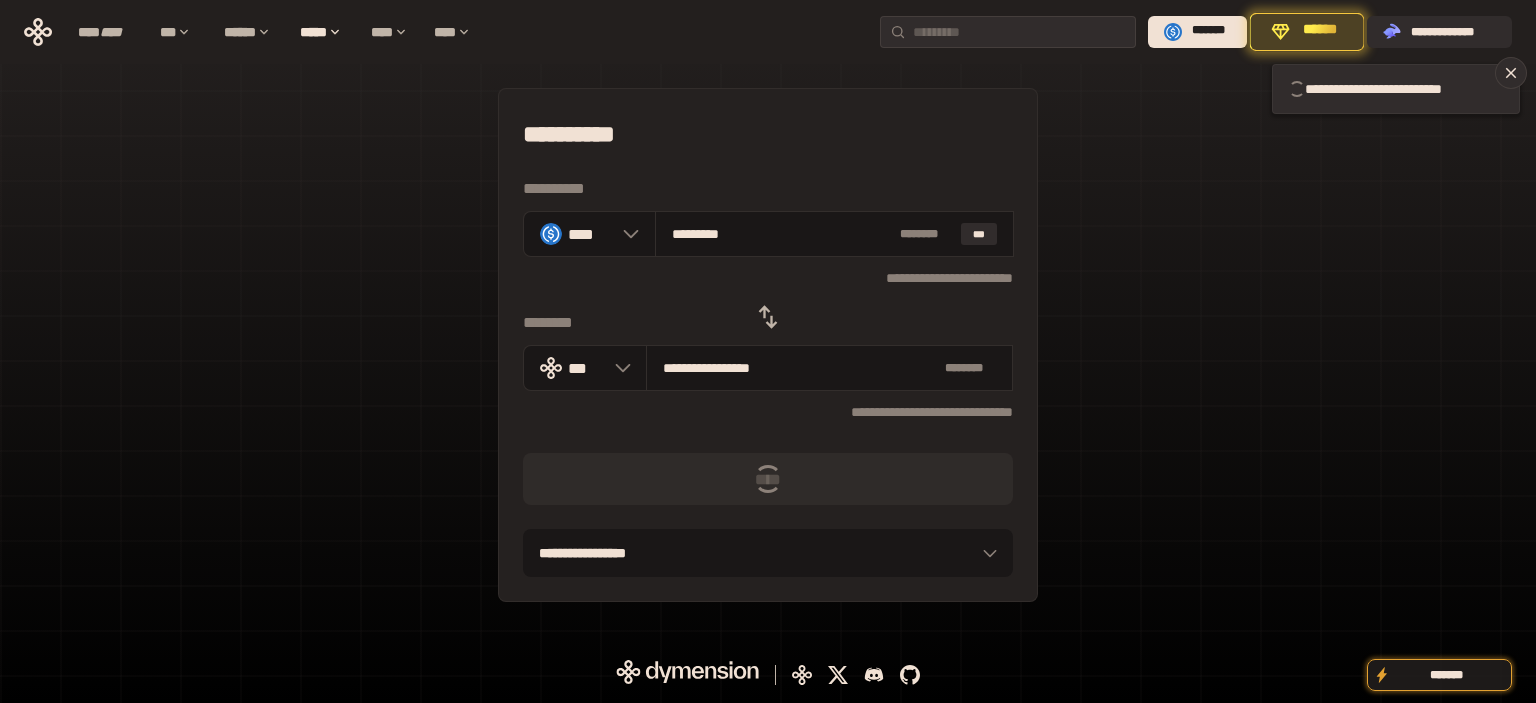 type 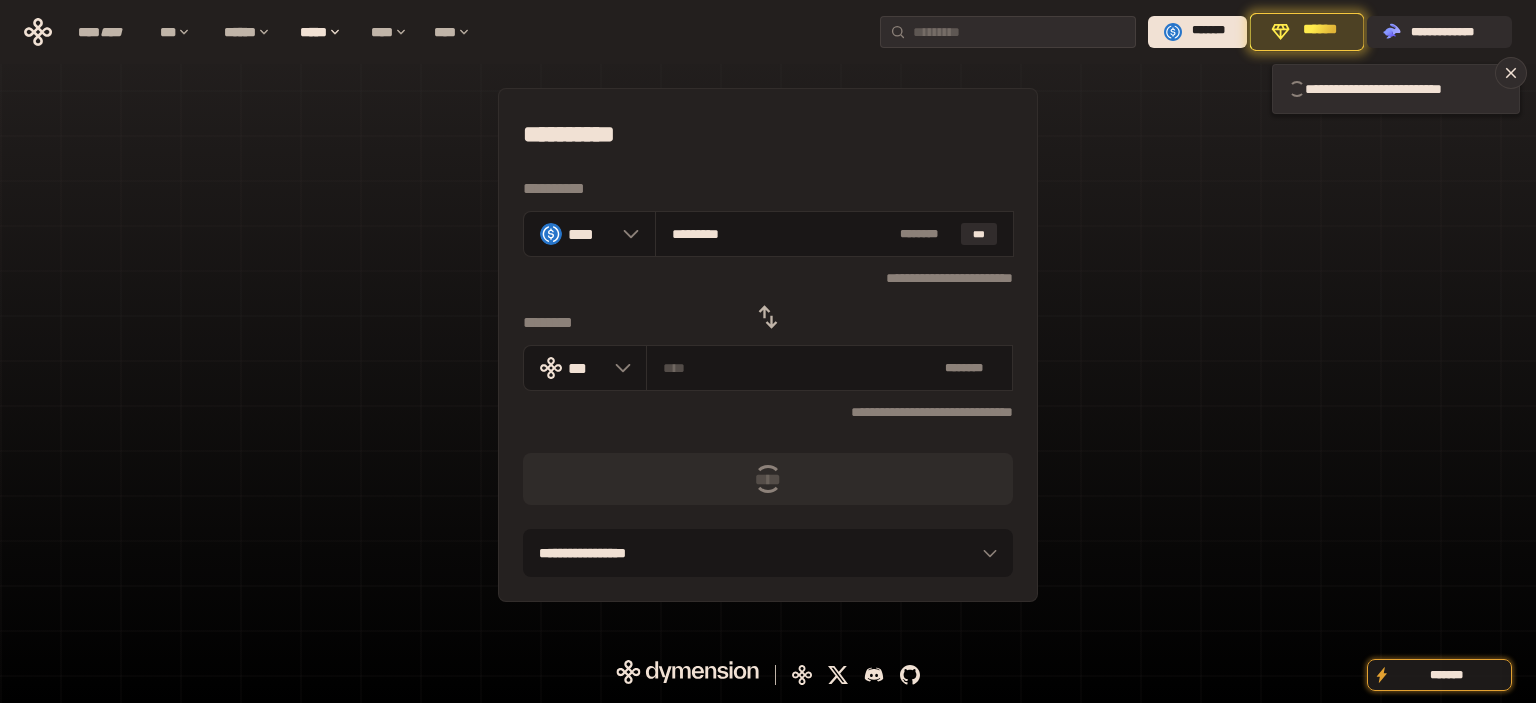 type 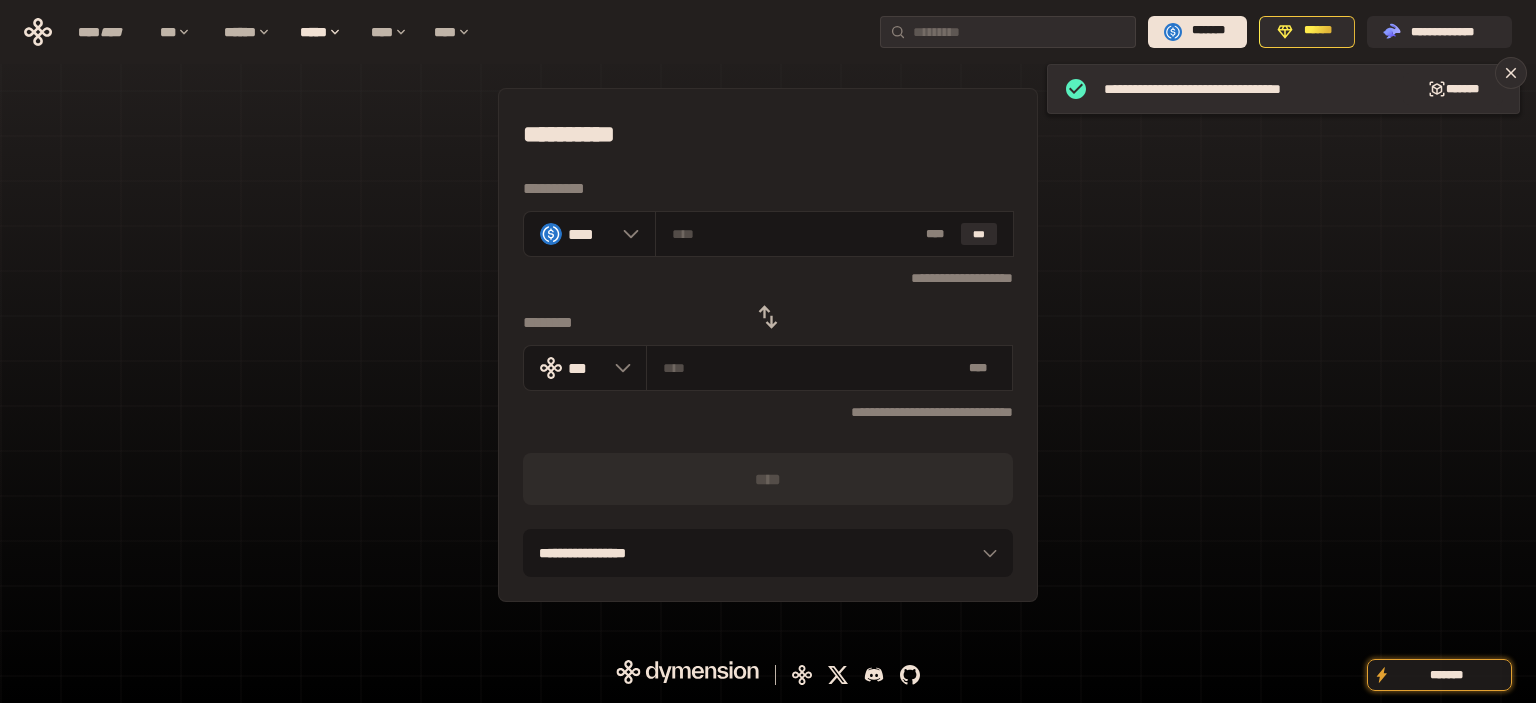 click on "**********" at bounding box center [768, 345] 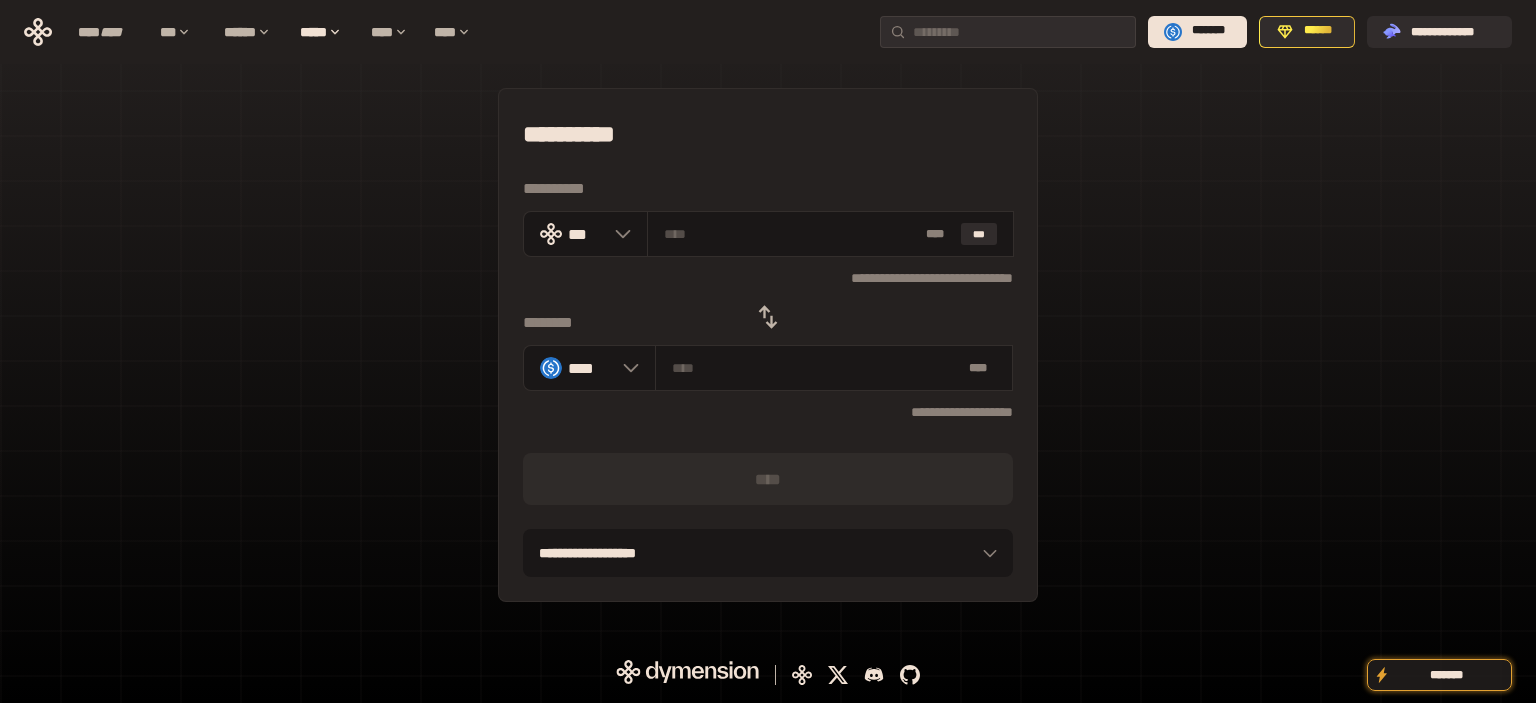 click on "**********" at bounding box center [768, 345] 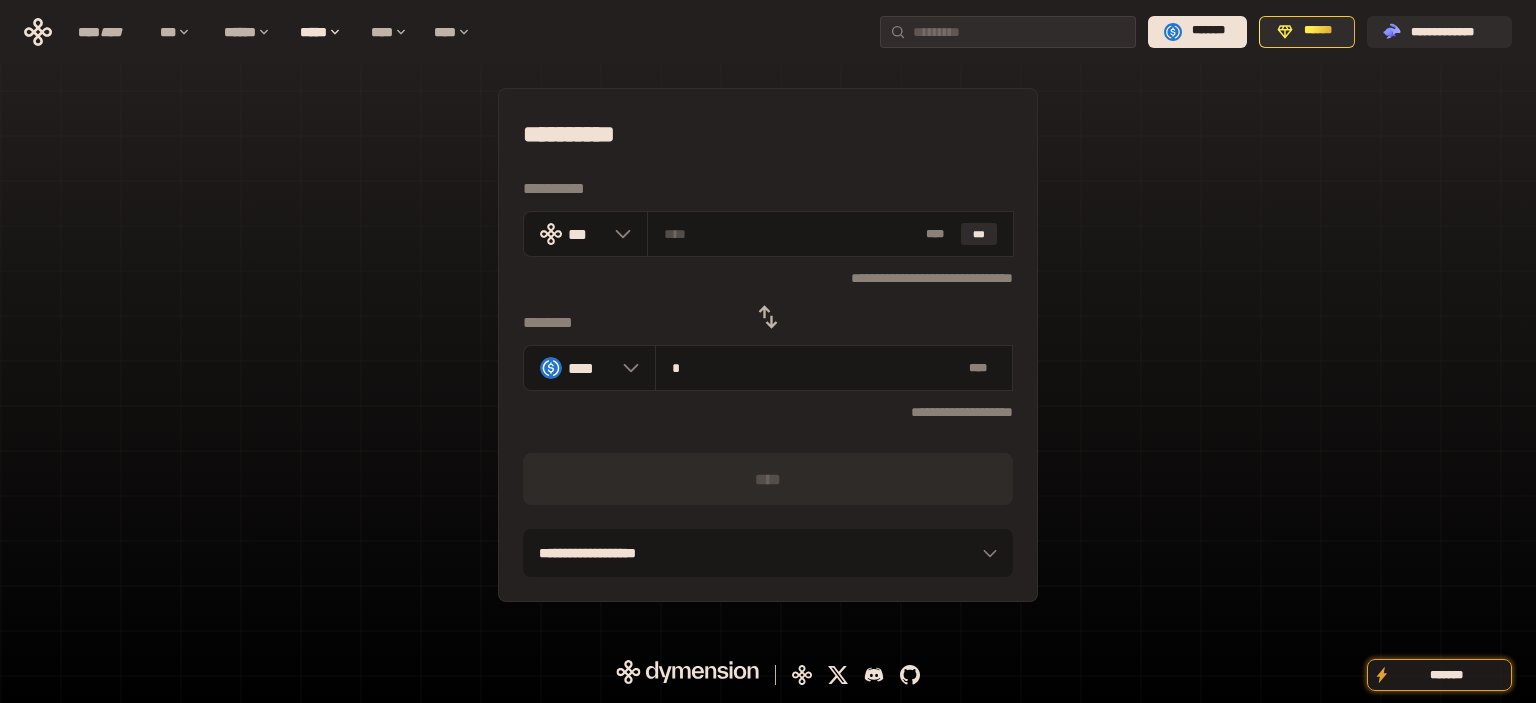 type on "**********" 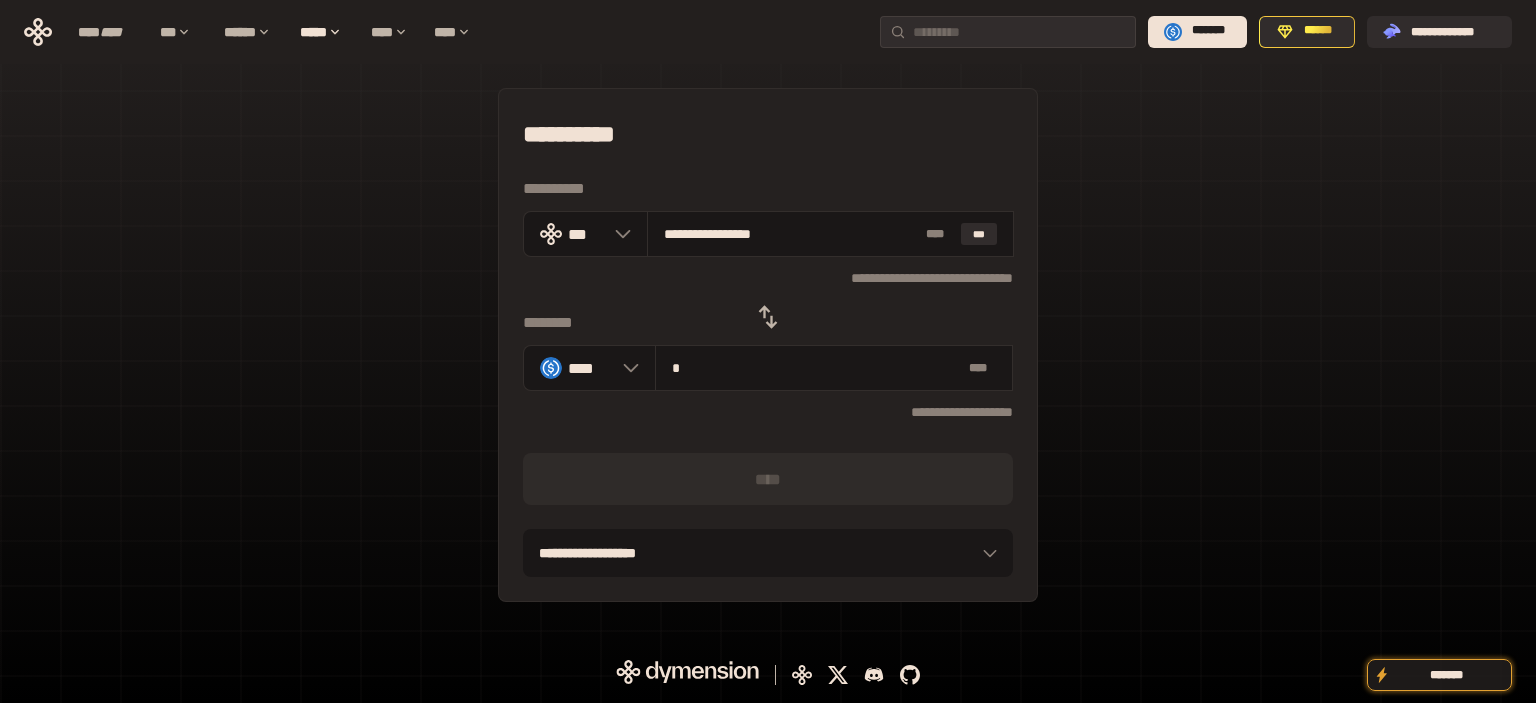 type on "**" 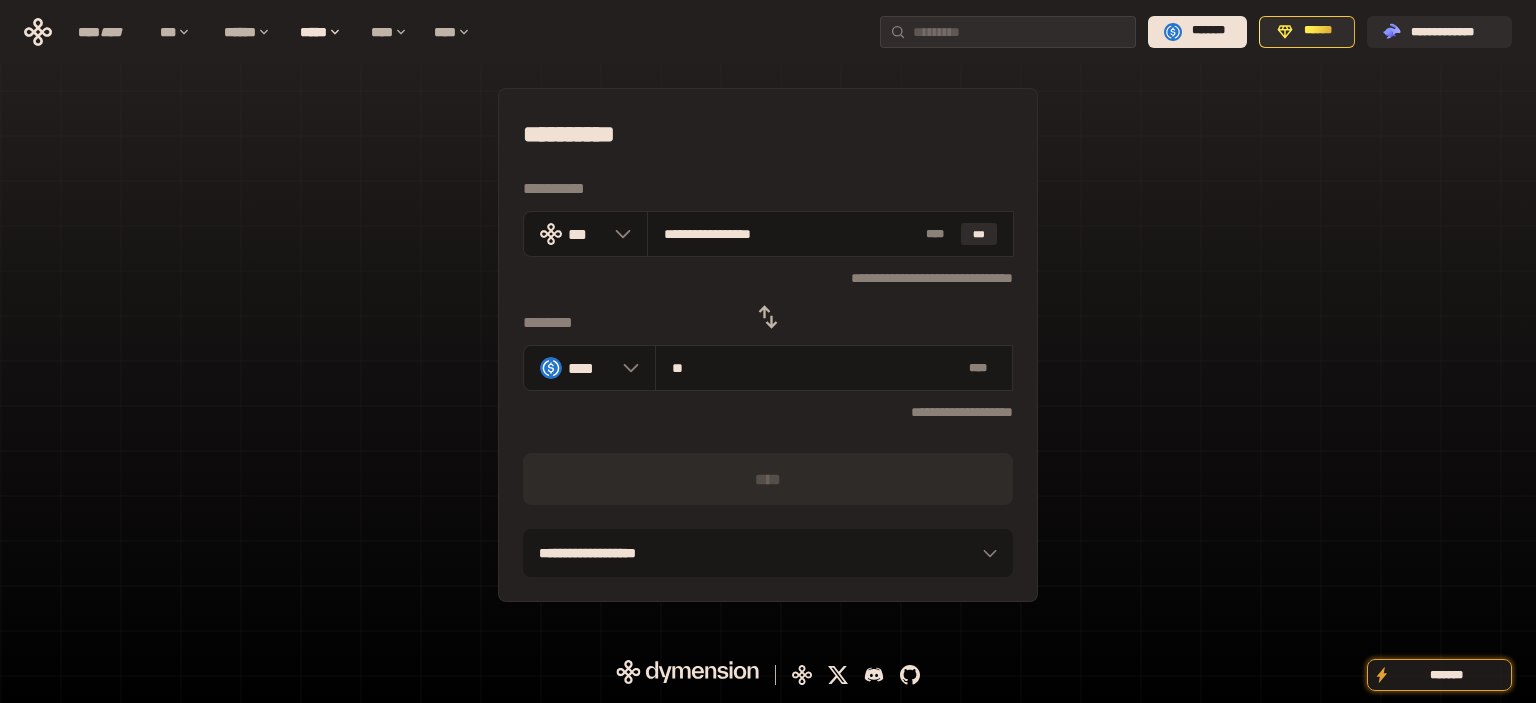 type on "**********" 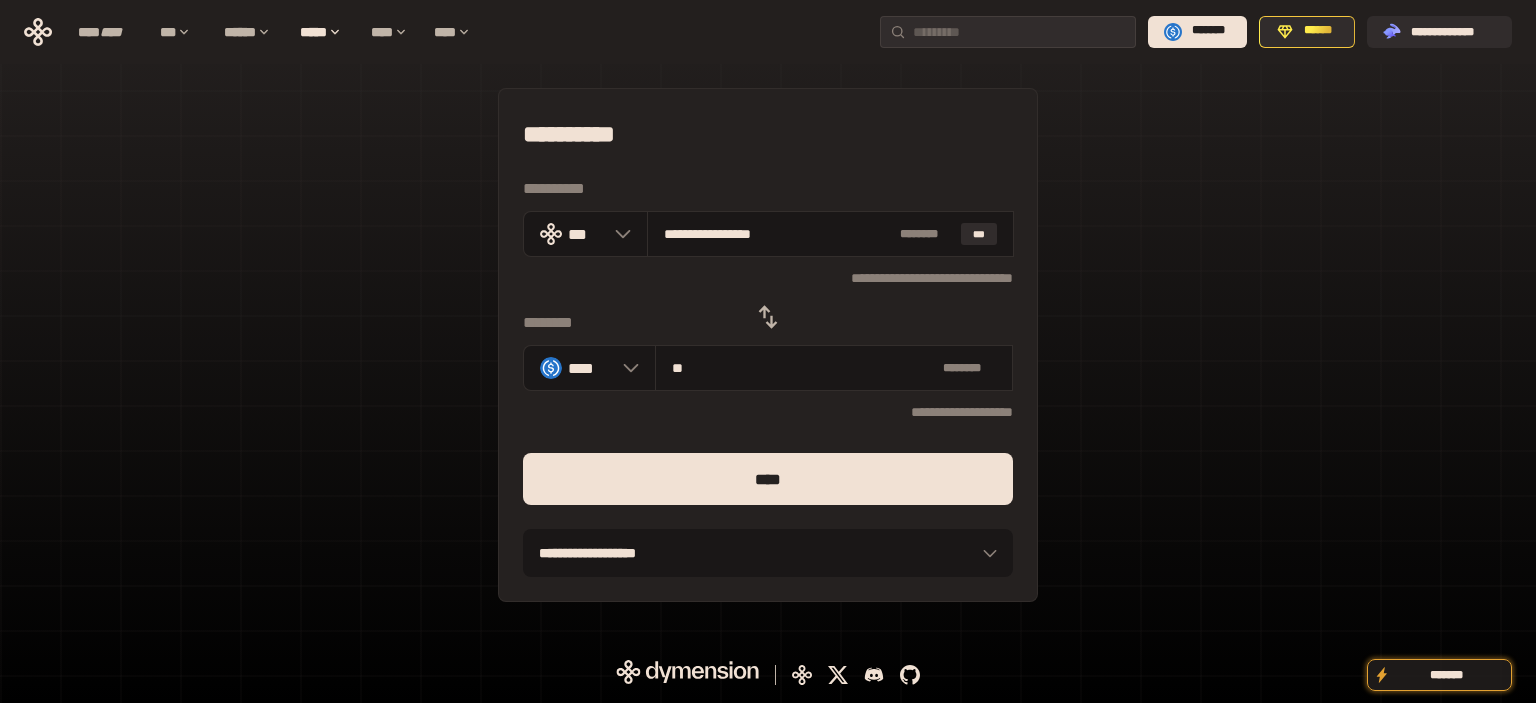 type on "**" 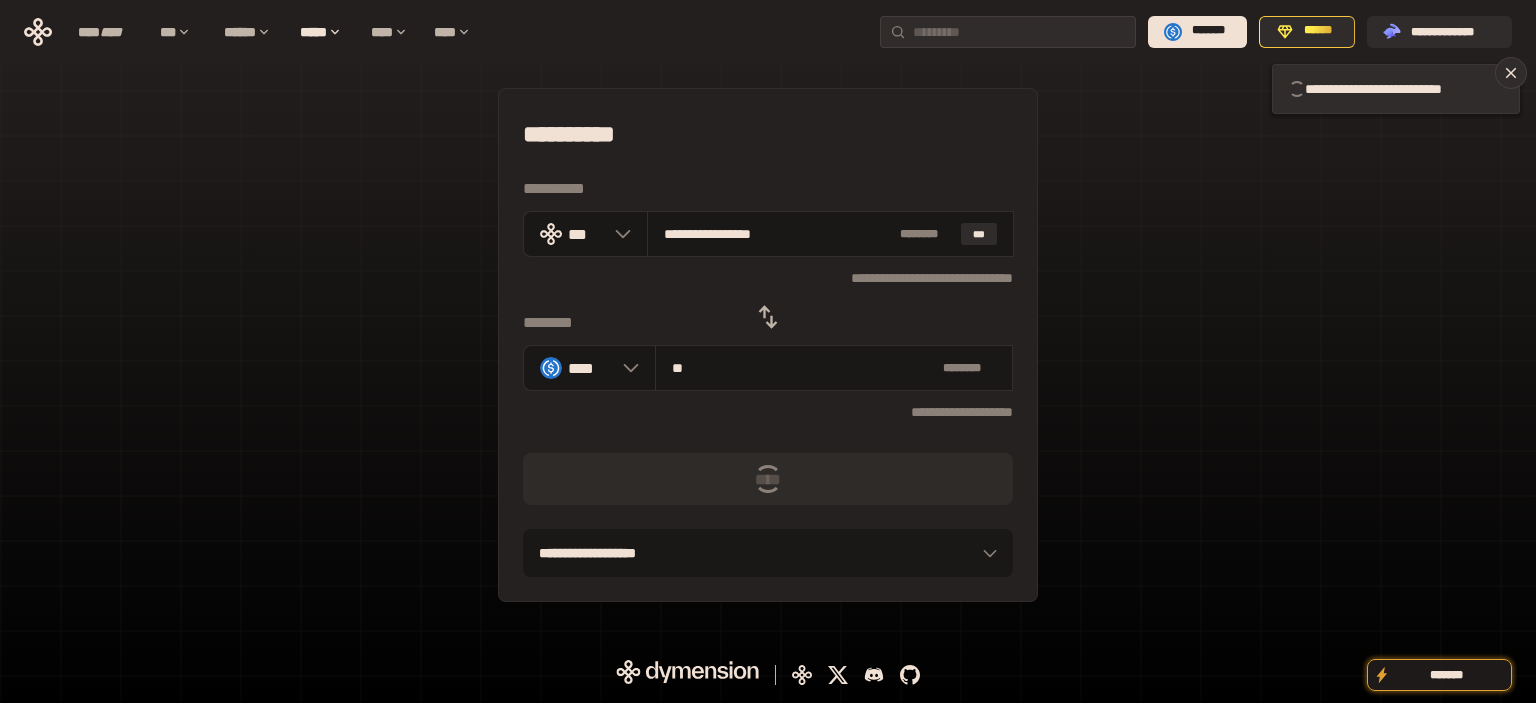 type 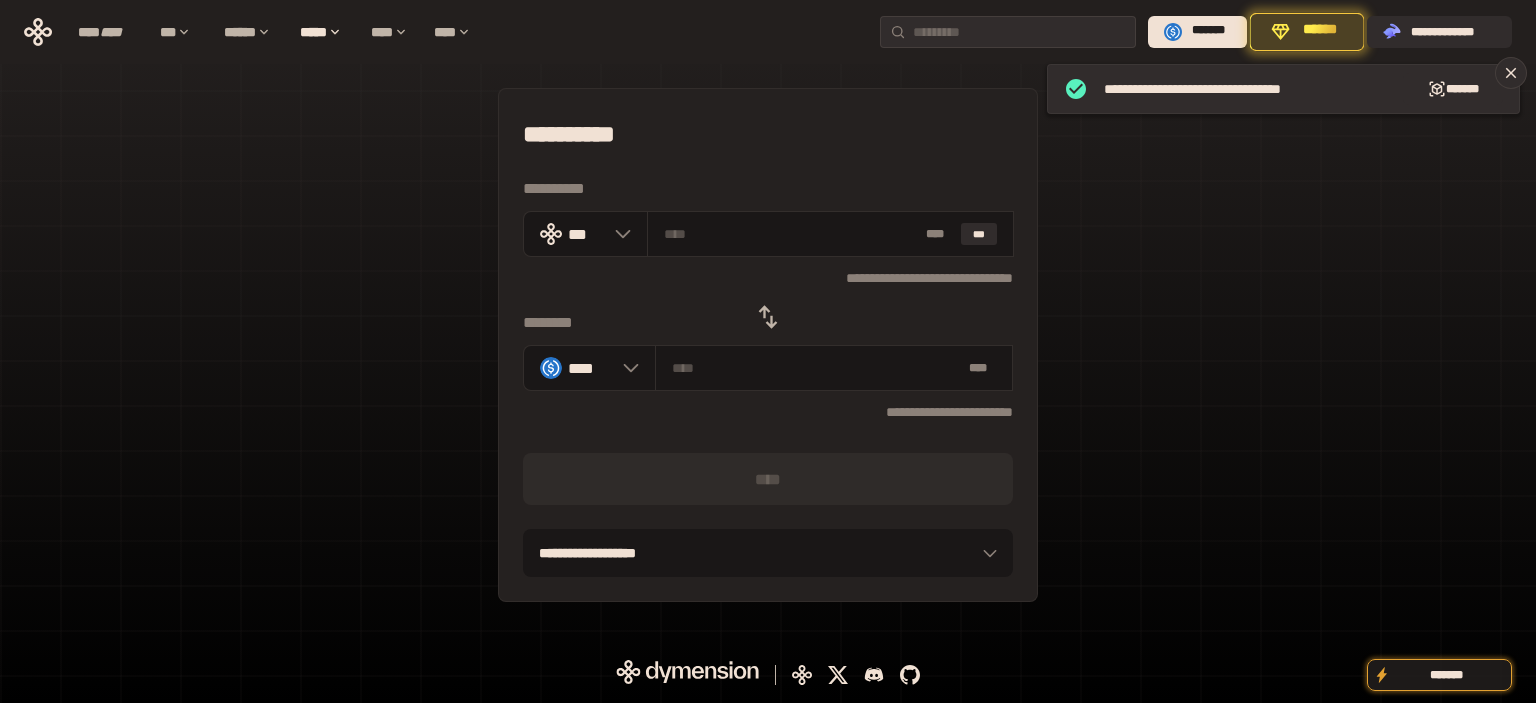 click on "**********" at bounding box center (768, 345) 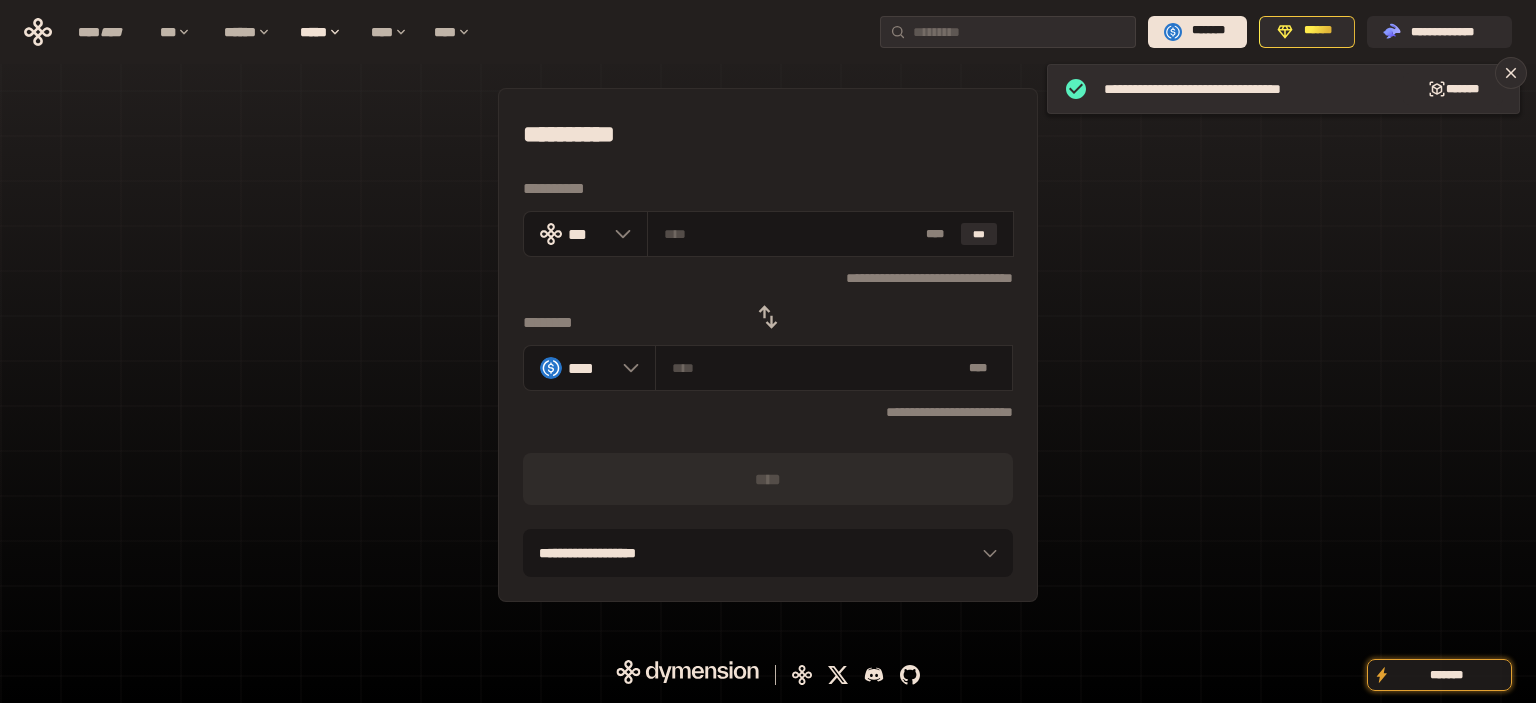 click at bounding box center [768, 317] 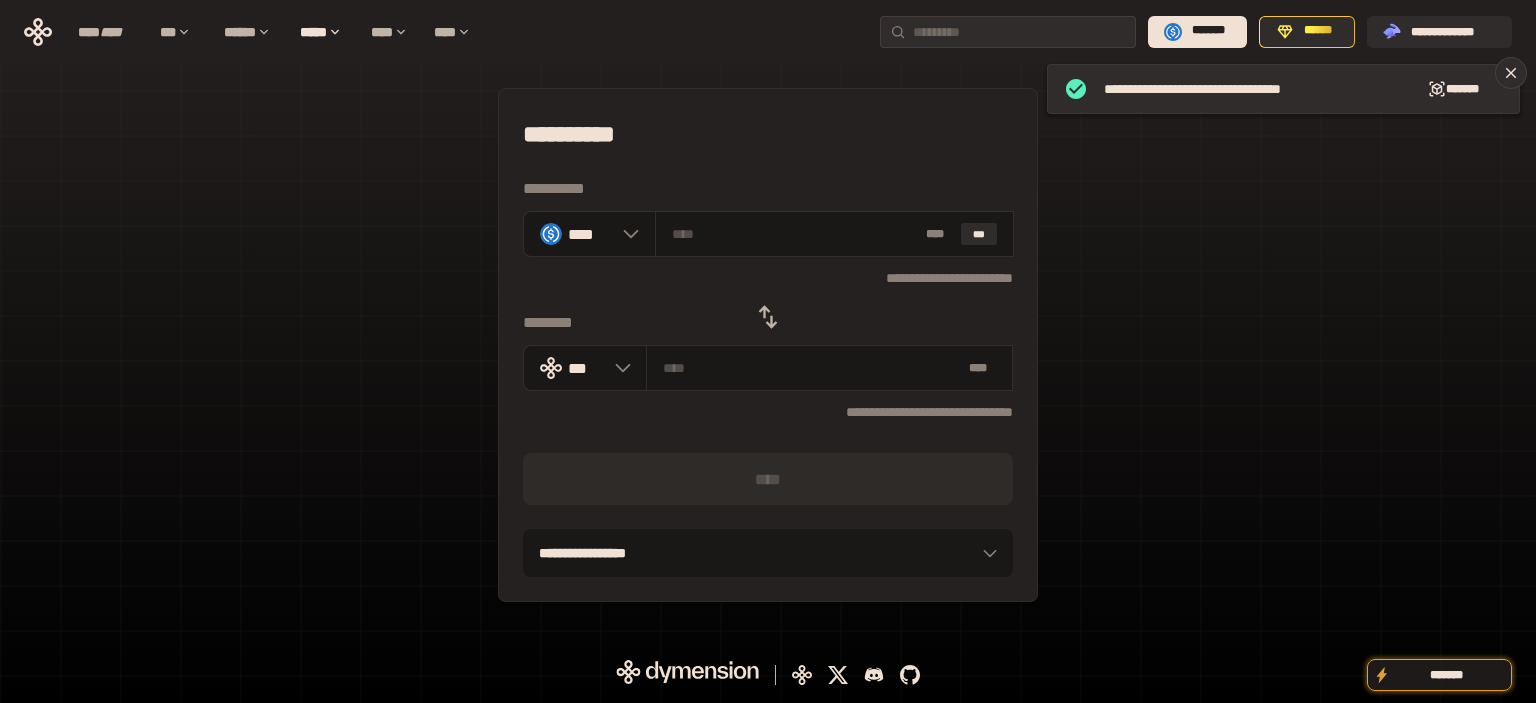 click on "**********" at bounding box center (768, 345) 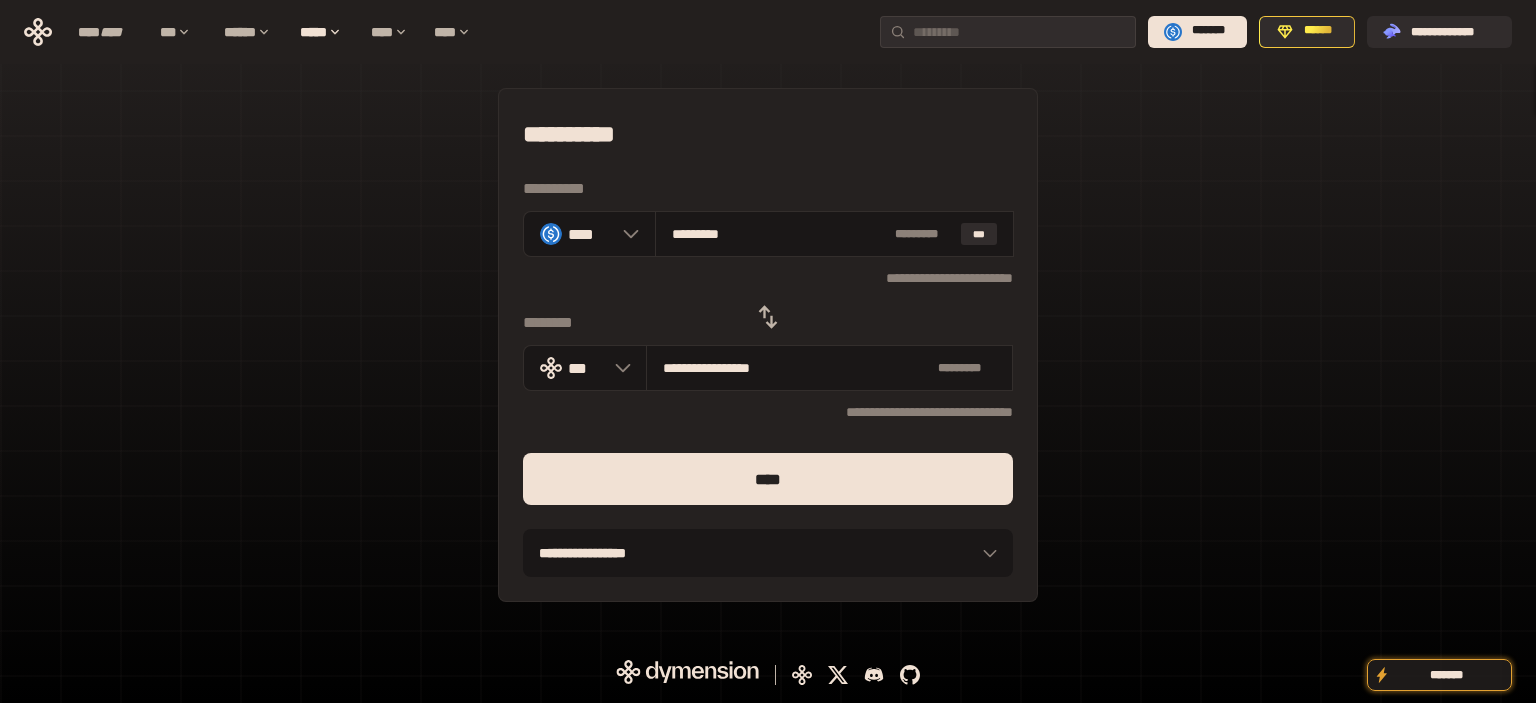 click on "****" at bounding box center [768, 479] 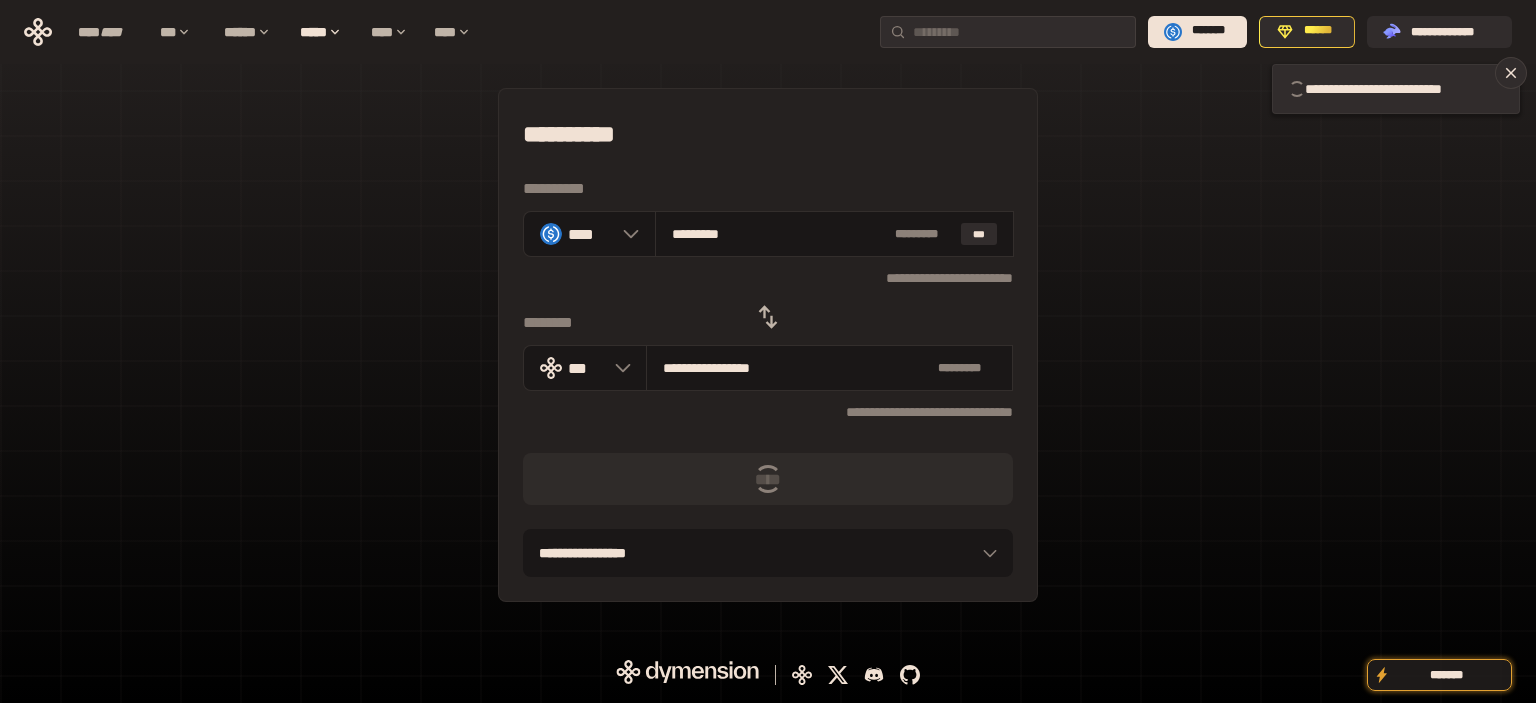 type 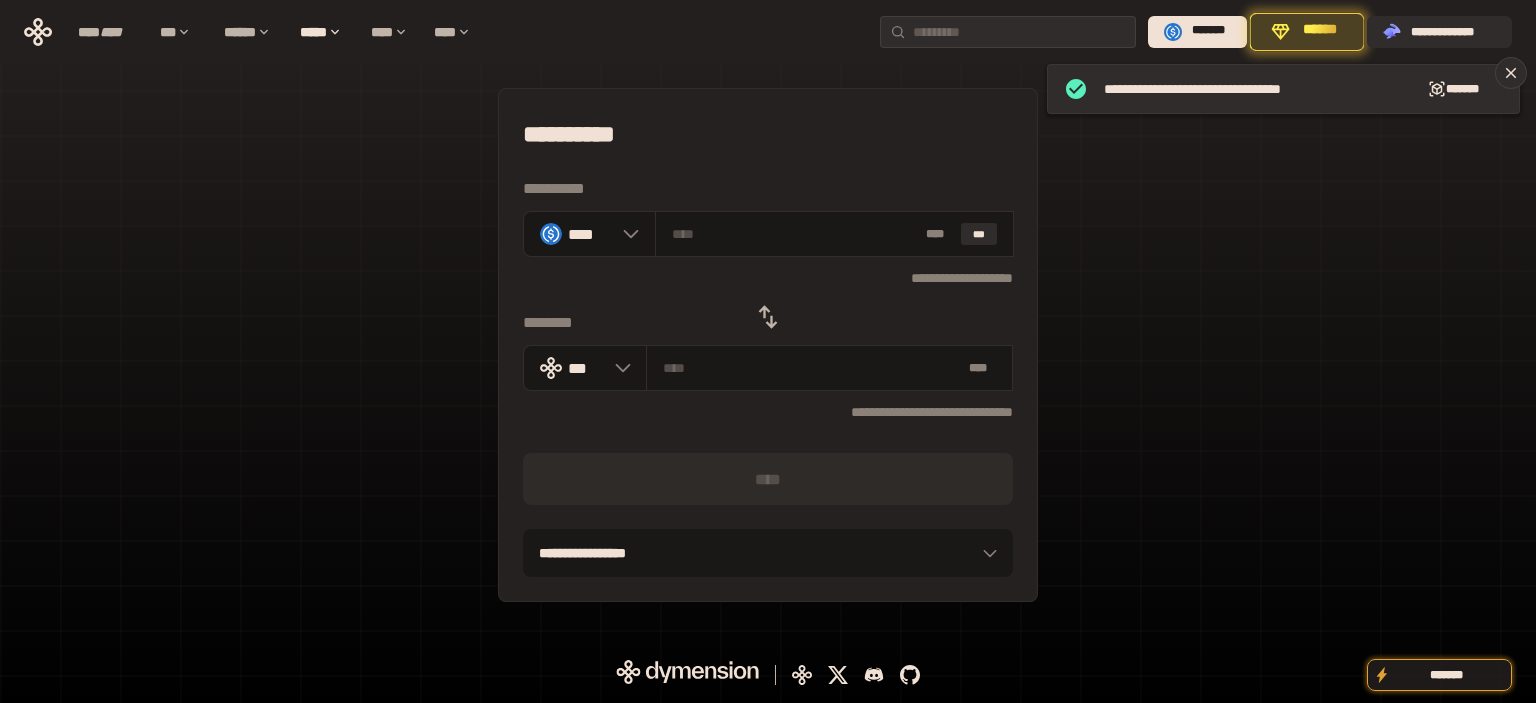 click on "**********" at bounding box center (768, 345) 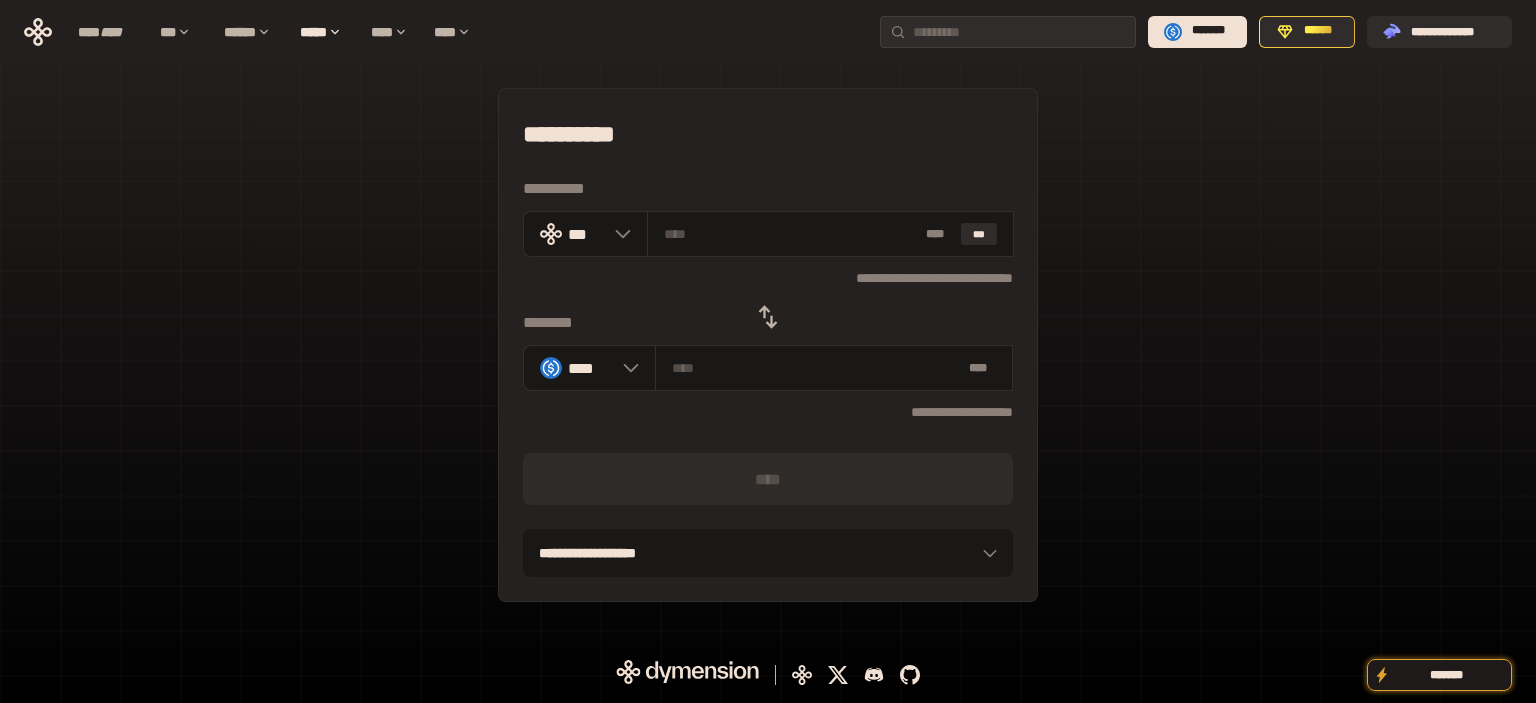 click on "**********" at bounding box center [768, 345] 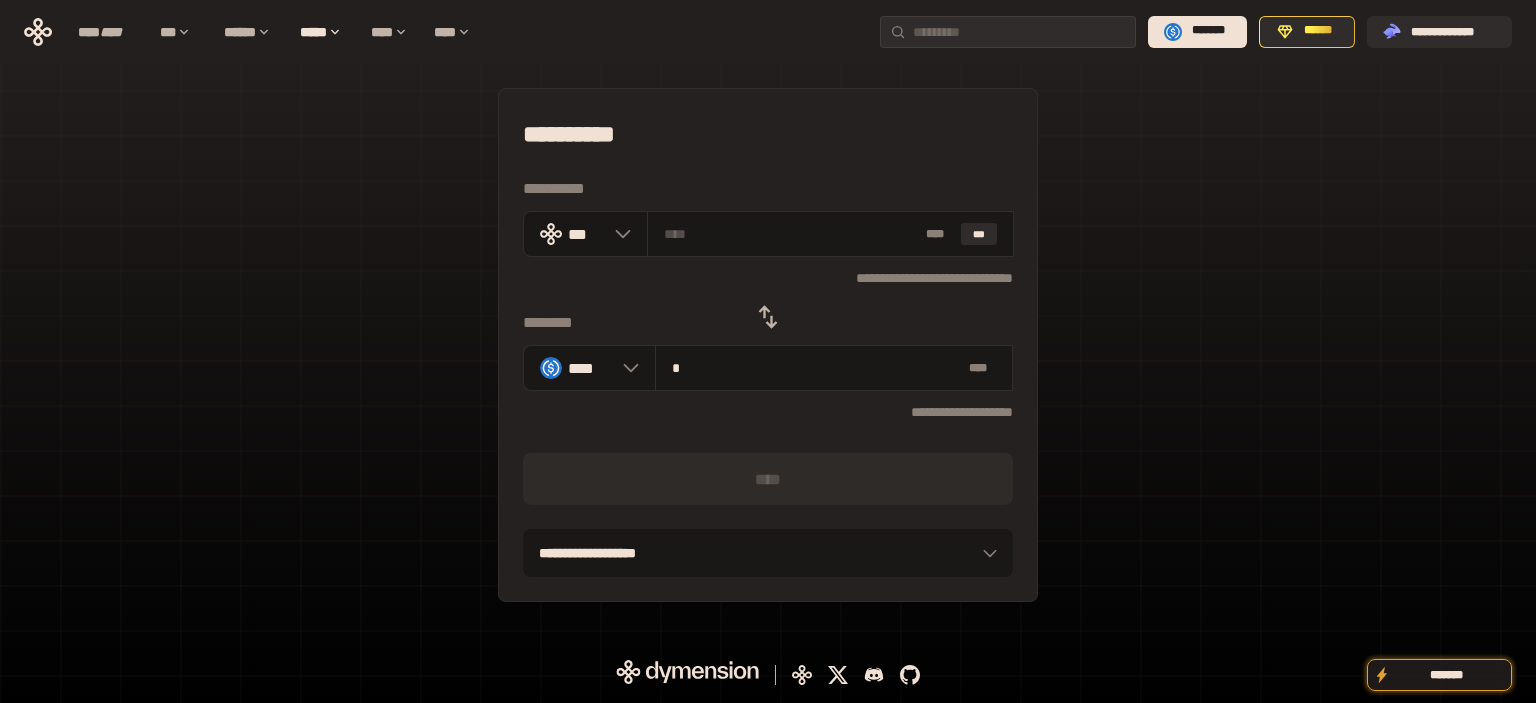 type on "**********" 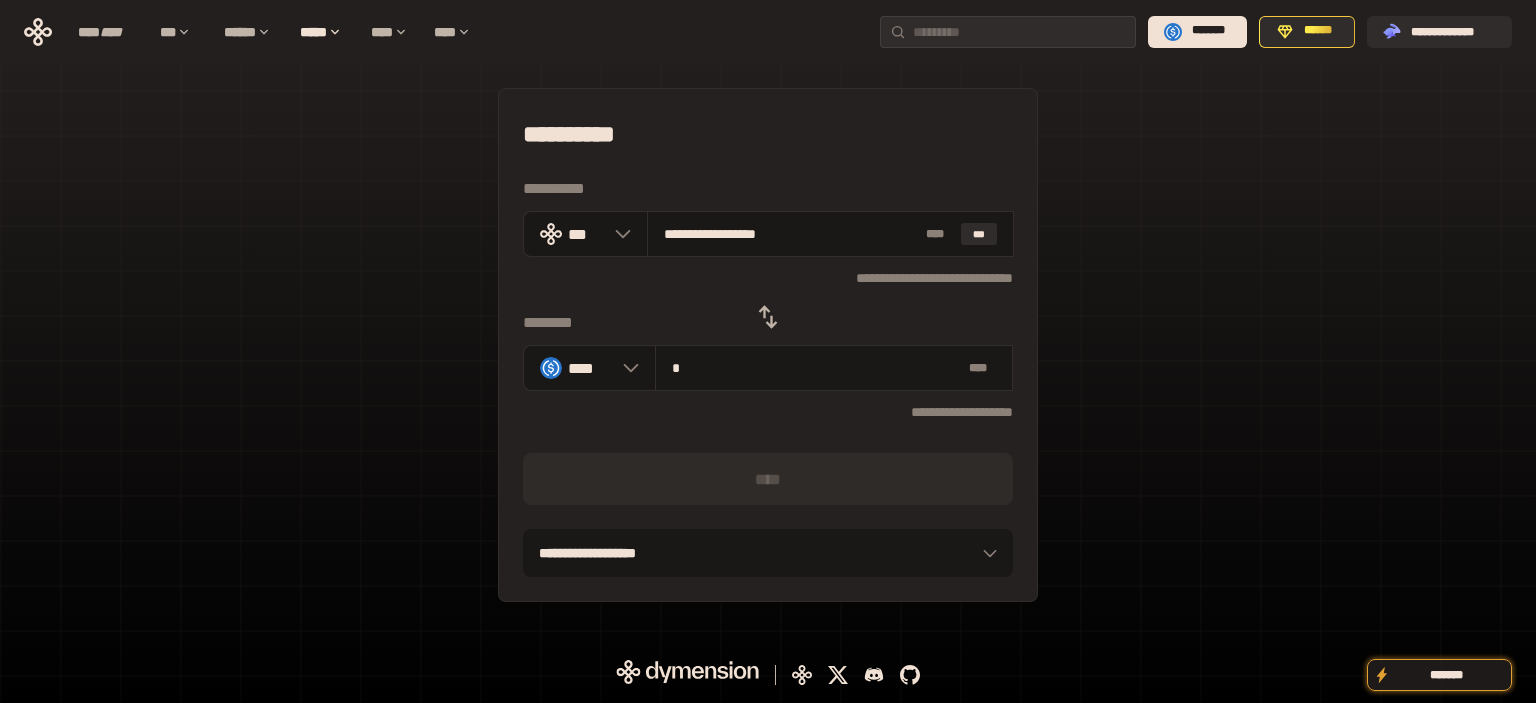 type on "**" 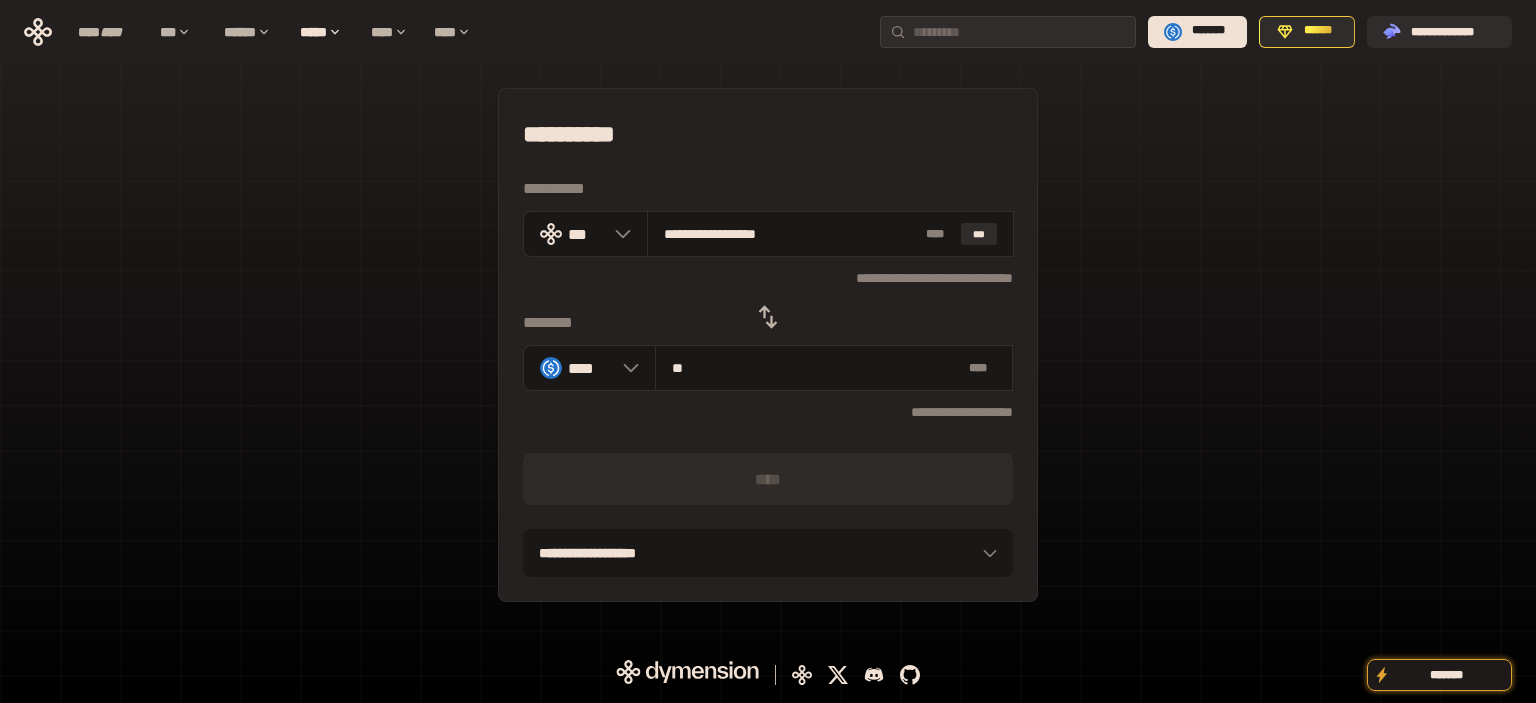 type on "**********" 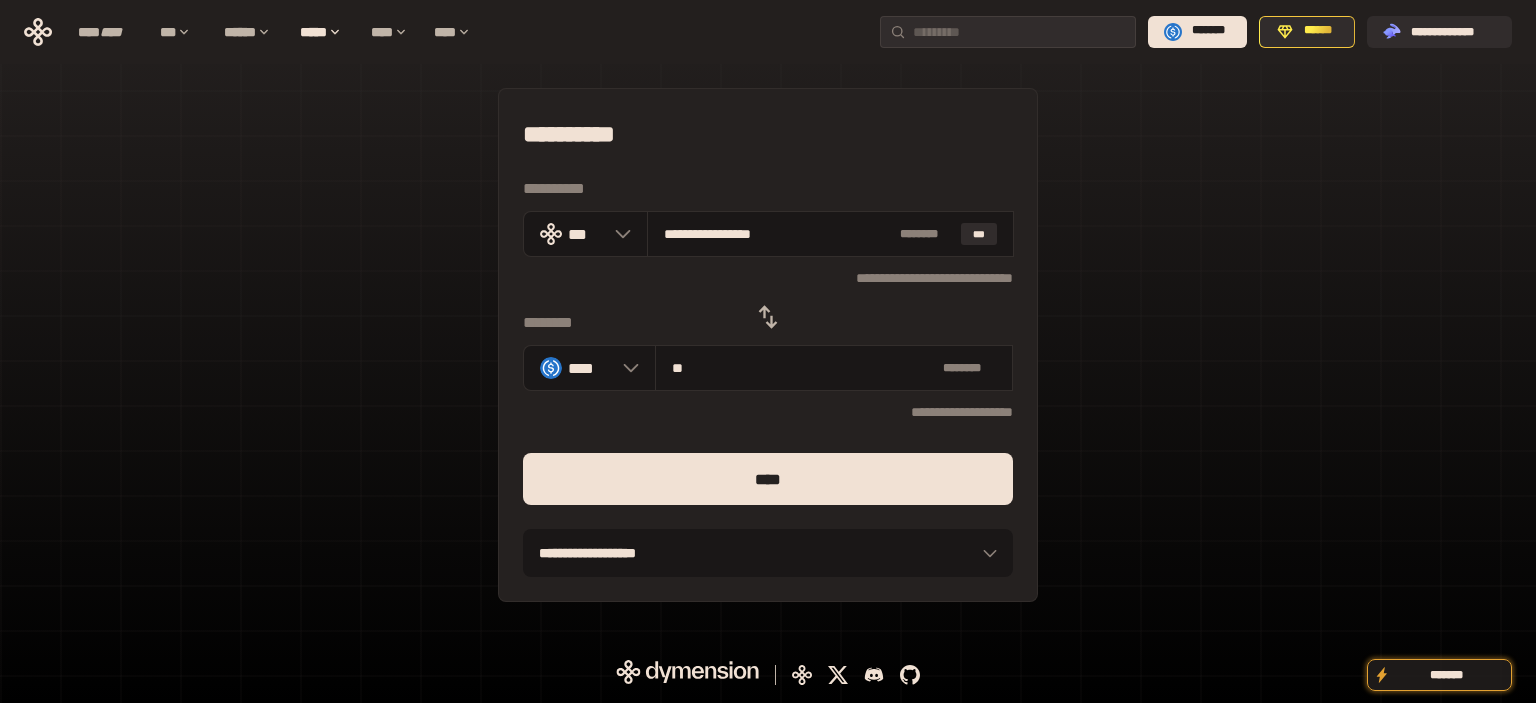 type on "**" 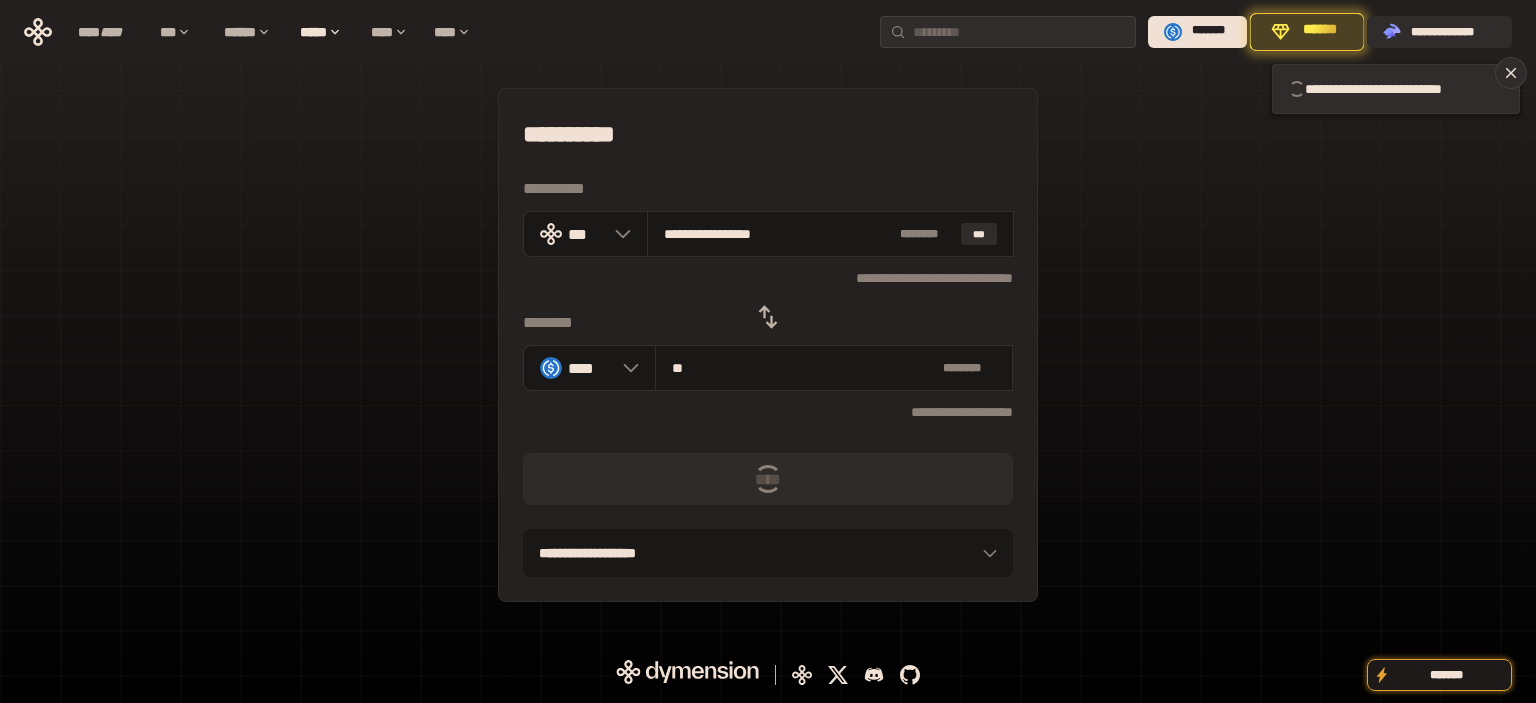 type 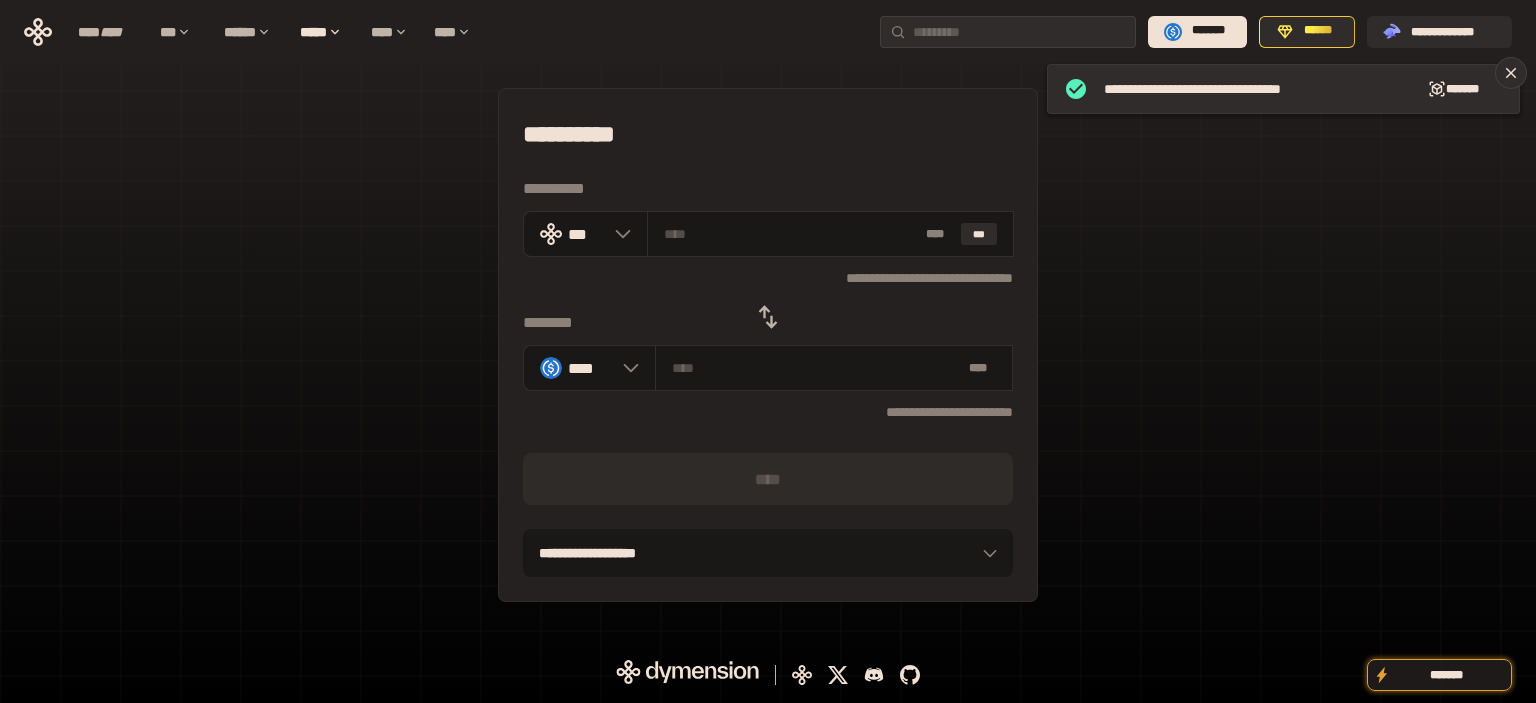 click on "**********" at bounding box center [768, 345] 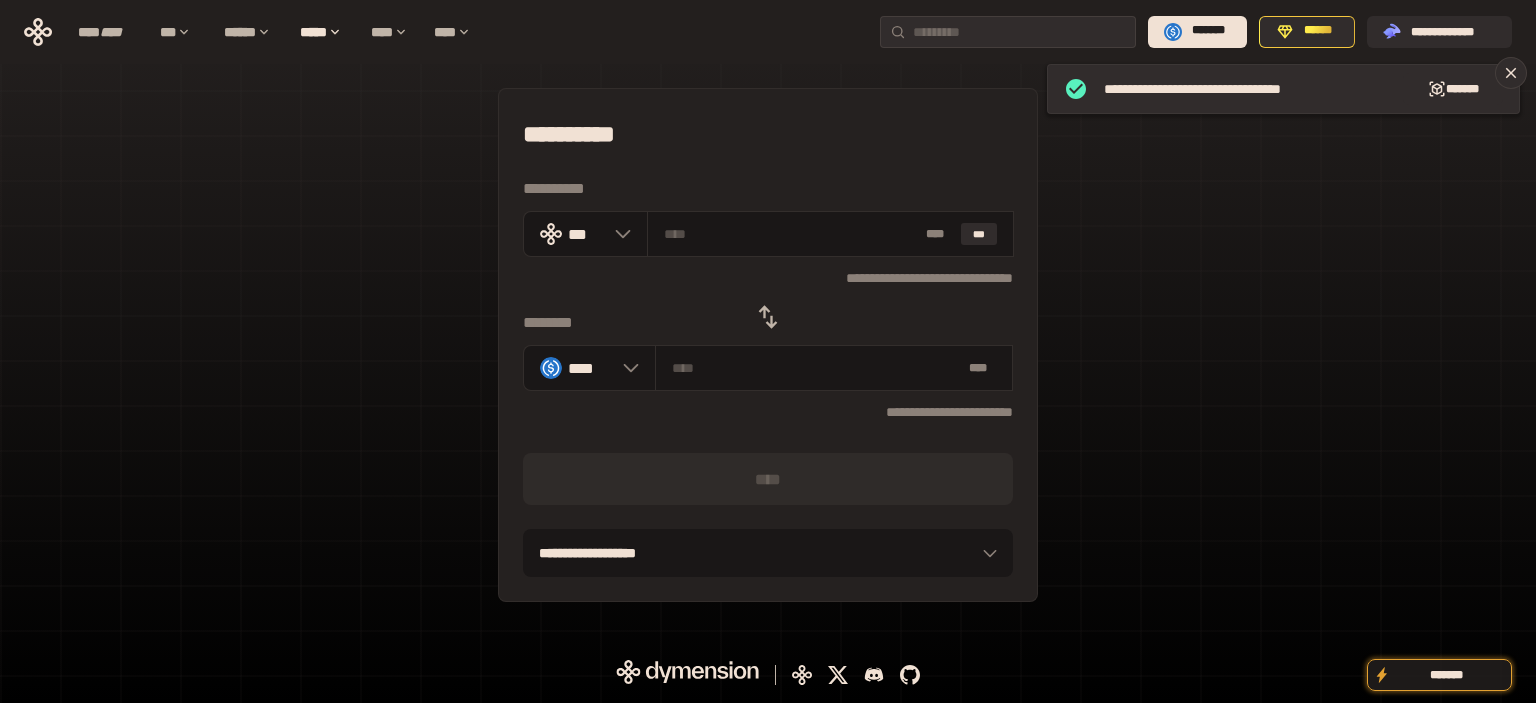 click at bounding box center [768, 317] 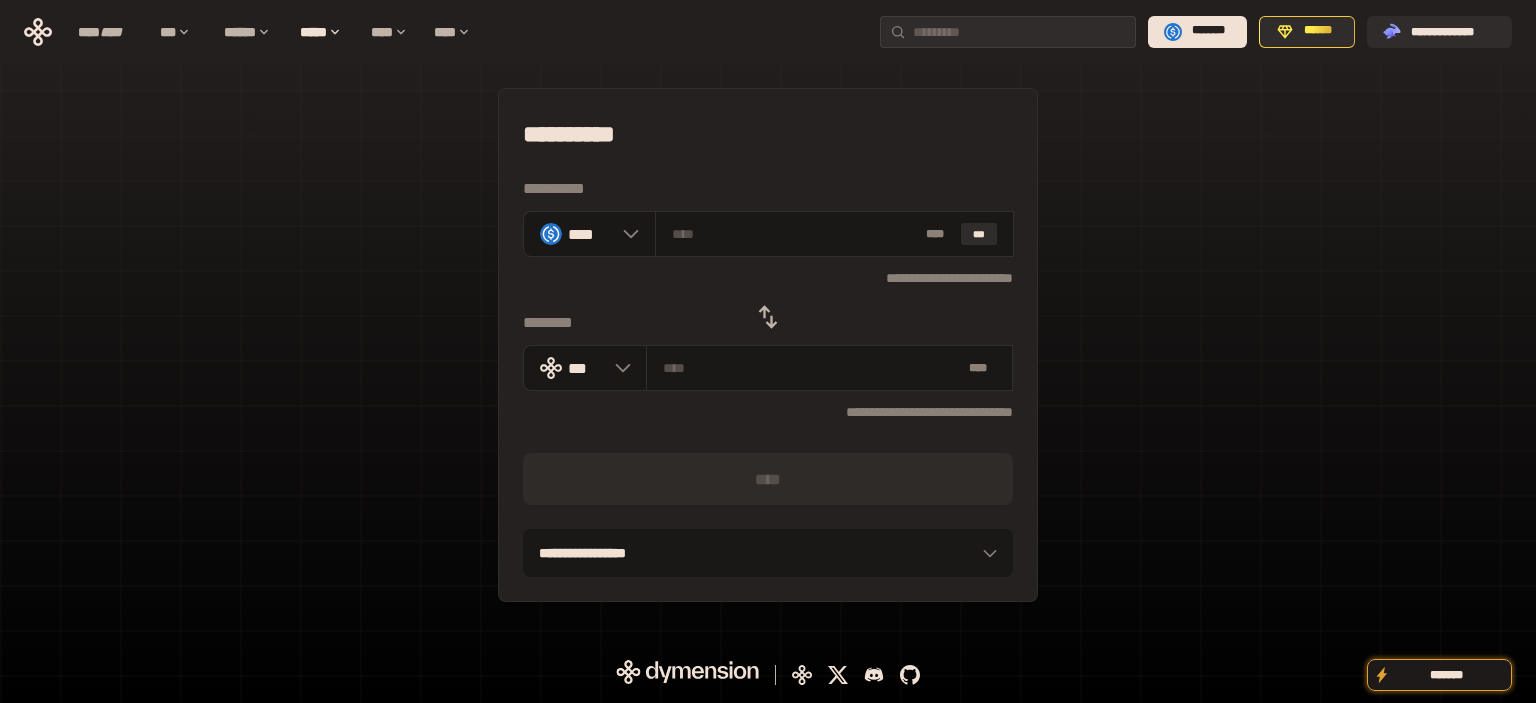 click on "**********" at bounding box center (768, 345) 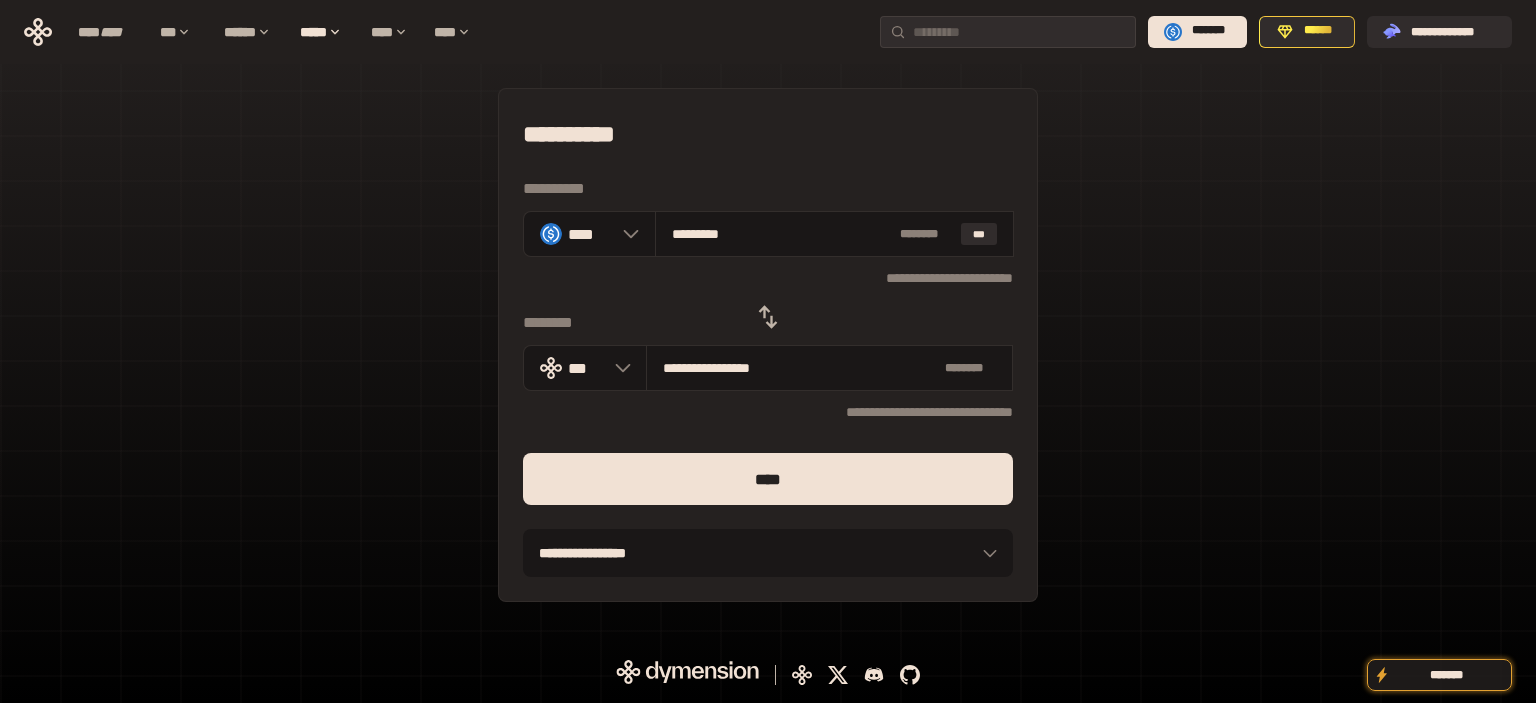 click on "****" at bounding box center [768, 479] 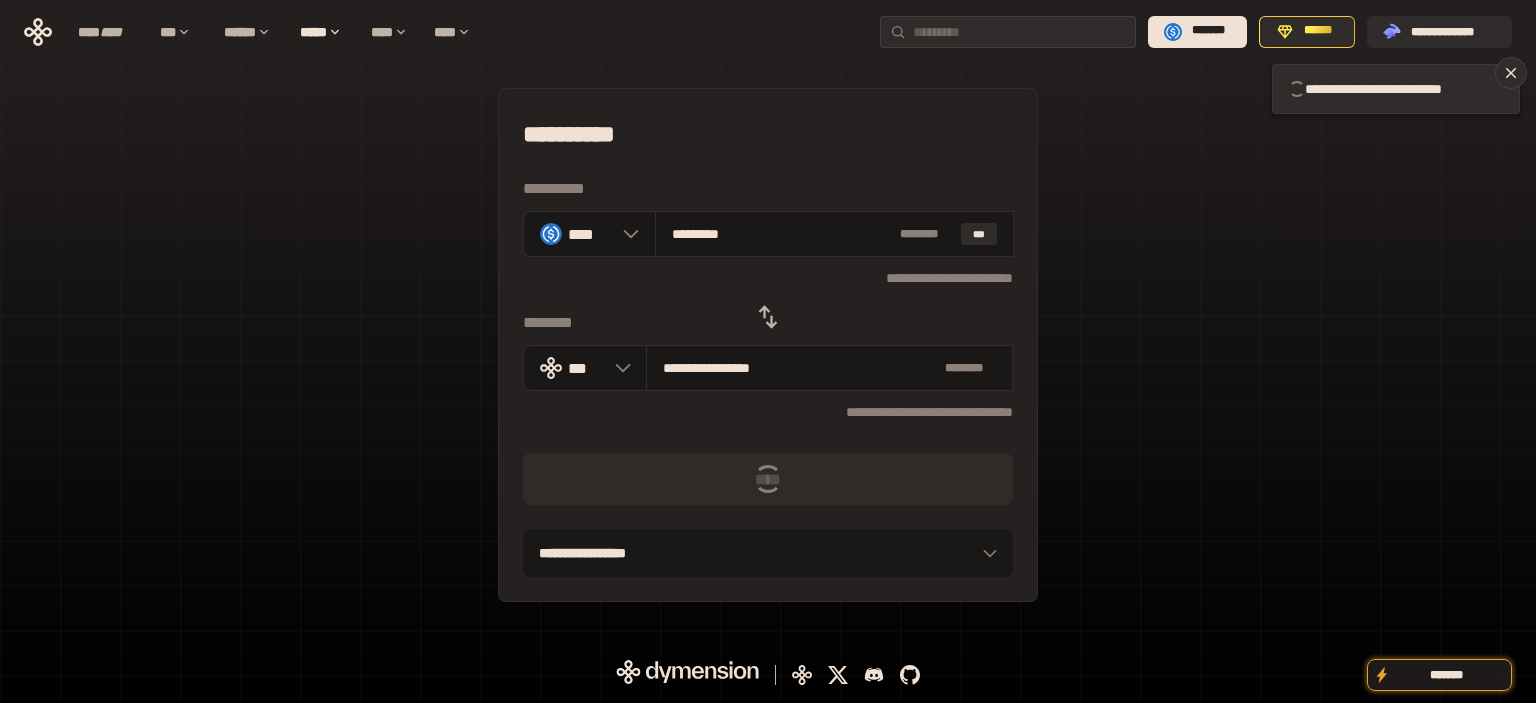 type 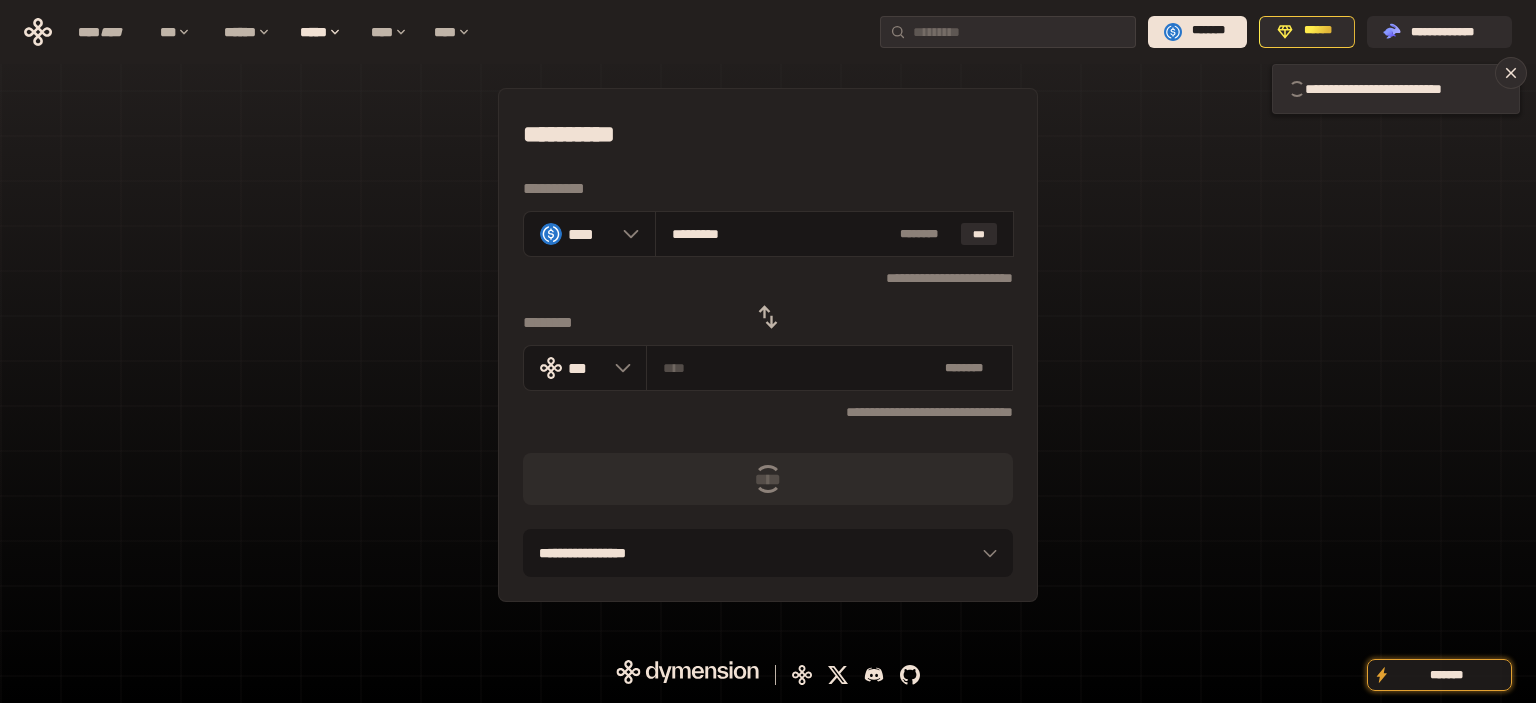 type 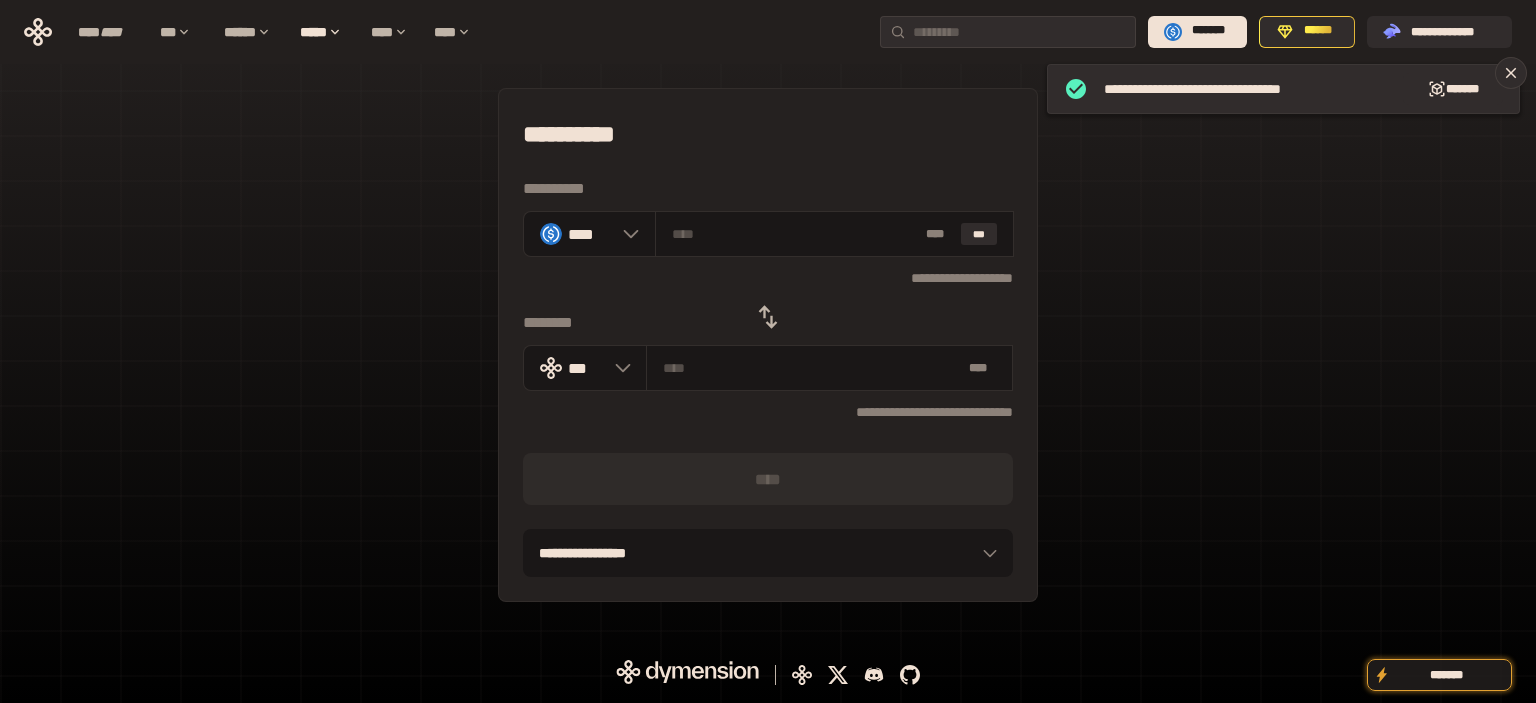 click on "**********" at bounding box center [768, 345] 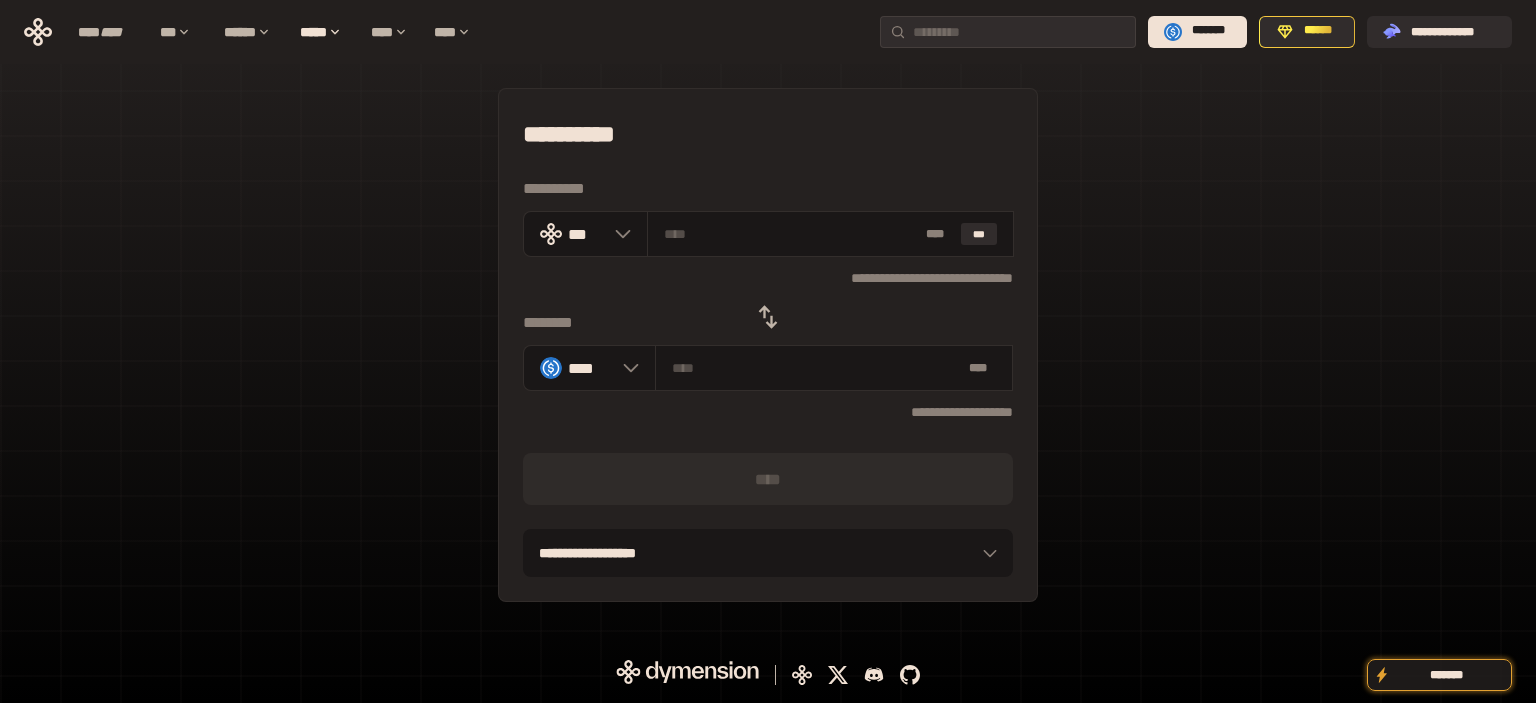 click on "**********" at bounding box center (768, 345) 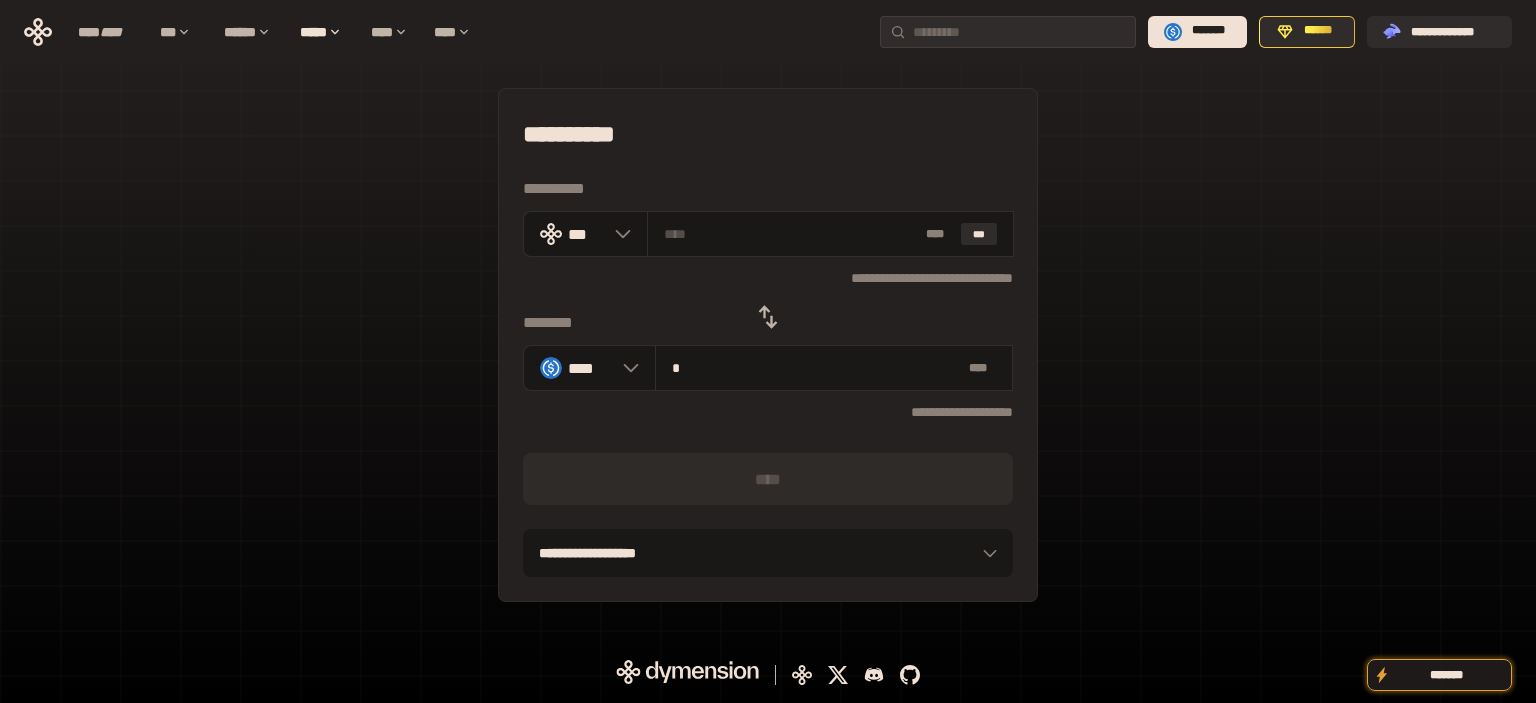 type on "**********" 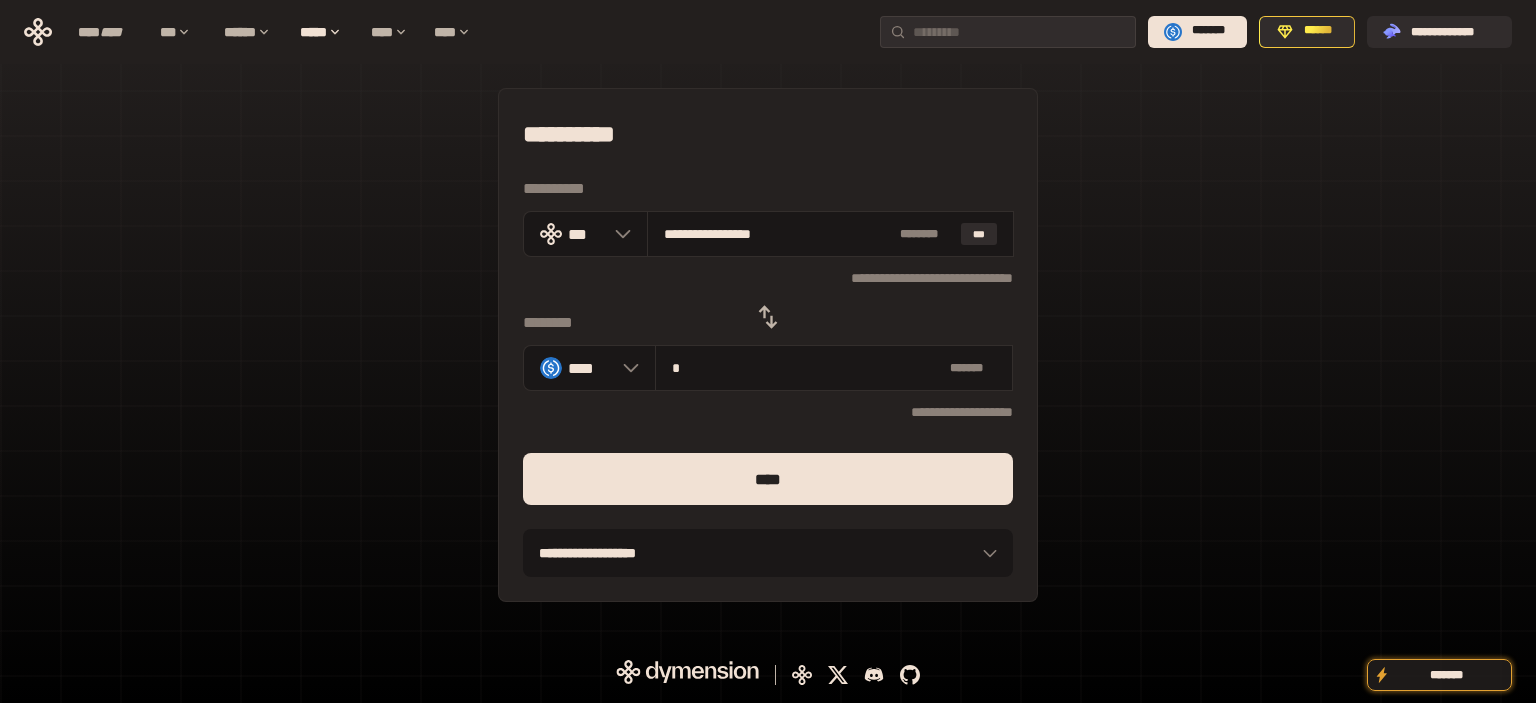 type on "**" 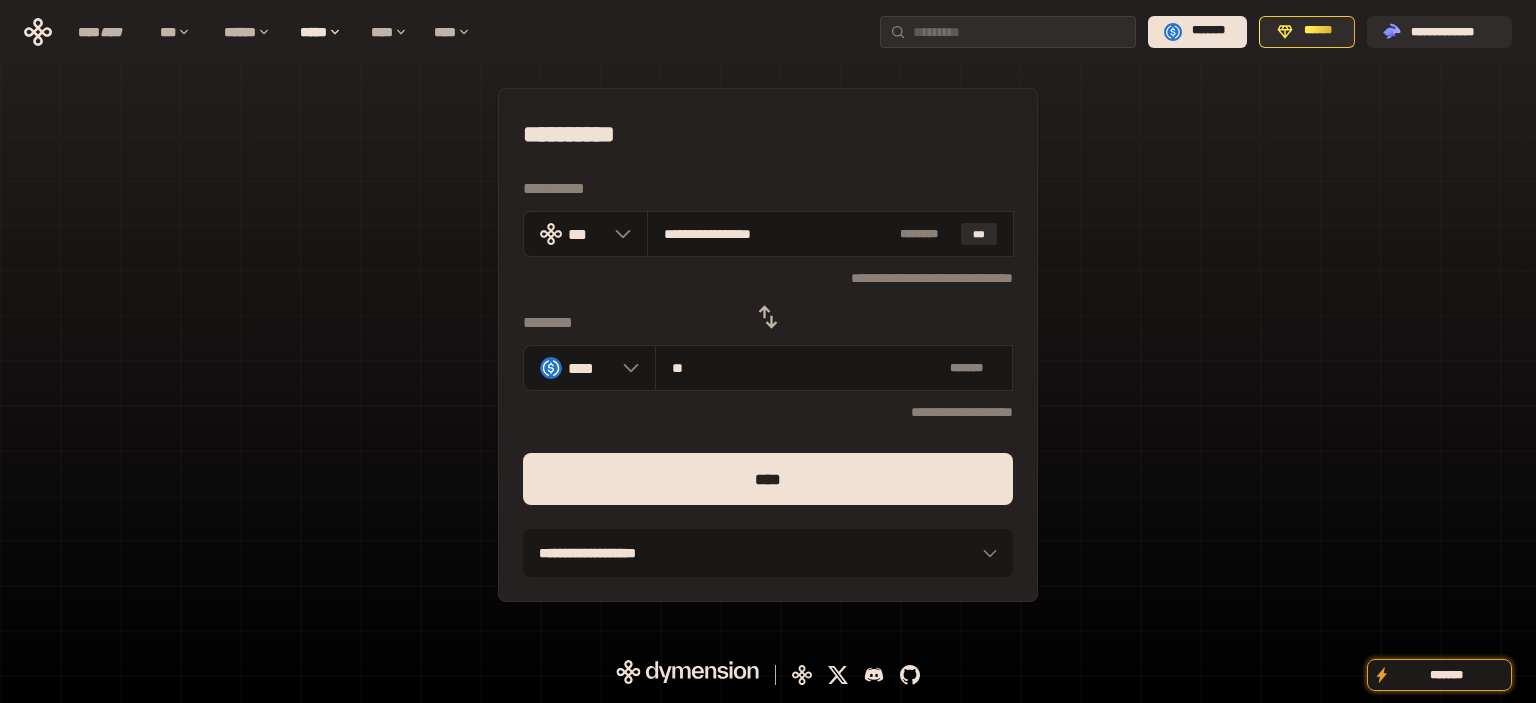 type on "**********" 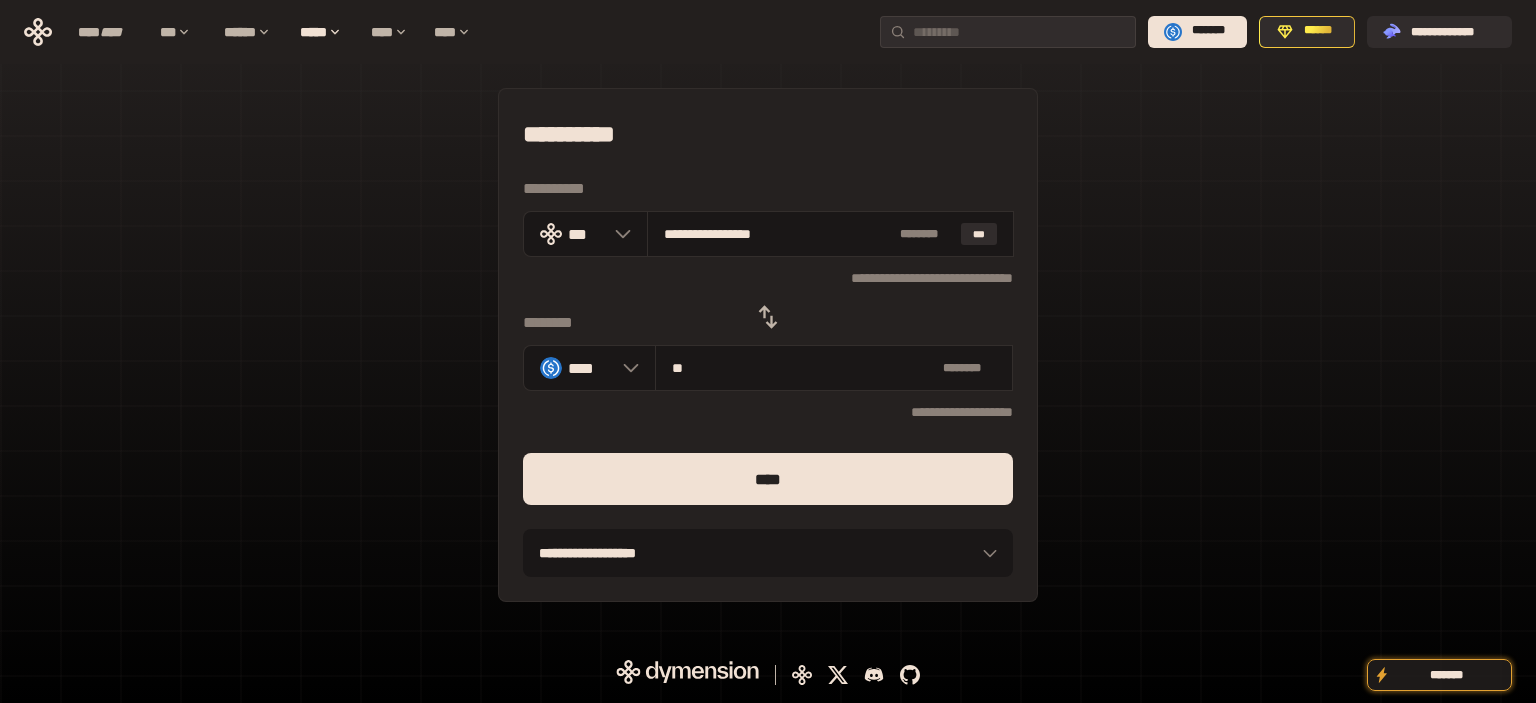 click on "****" at bounding box center (768, 479) 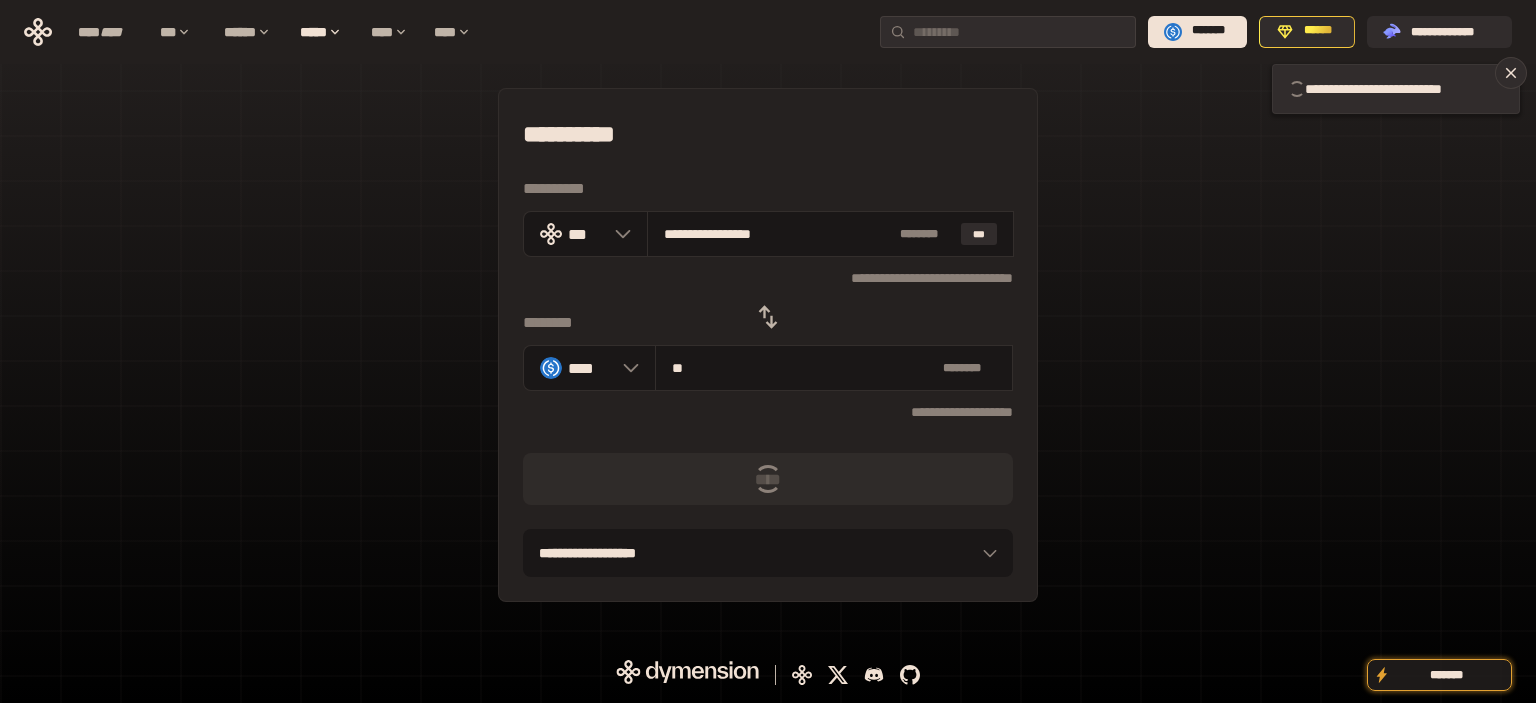 type 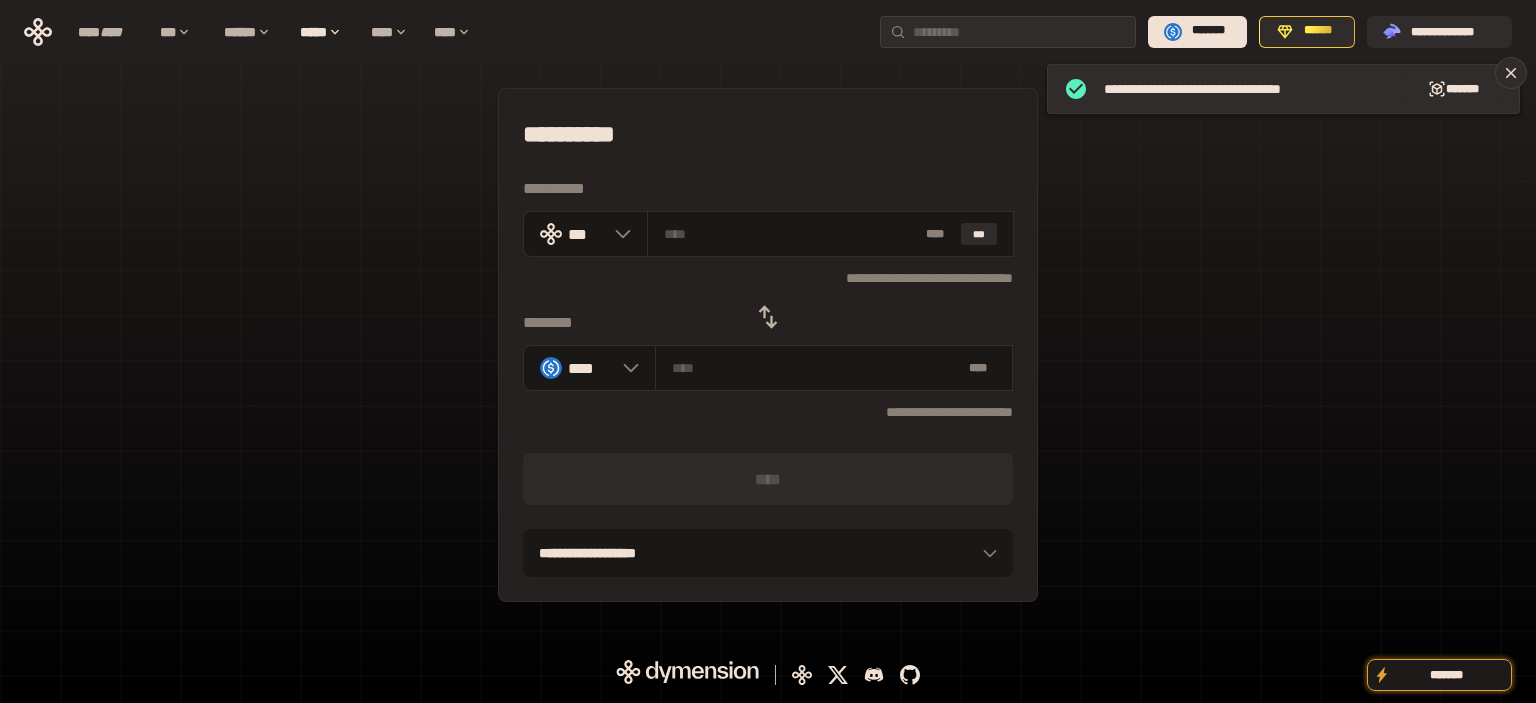 click on "**********" at bounding box center (768, 345) 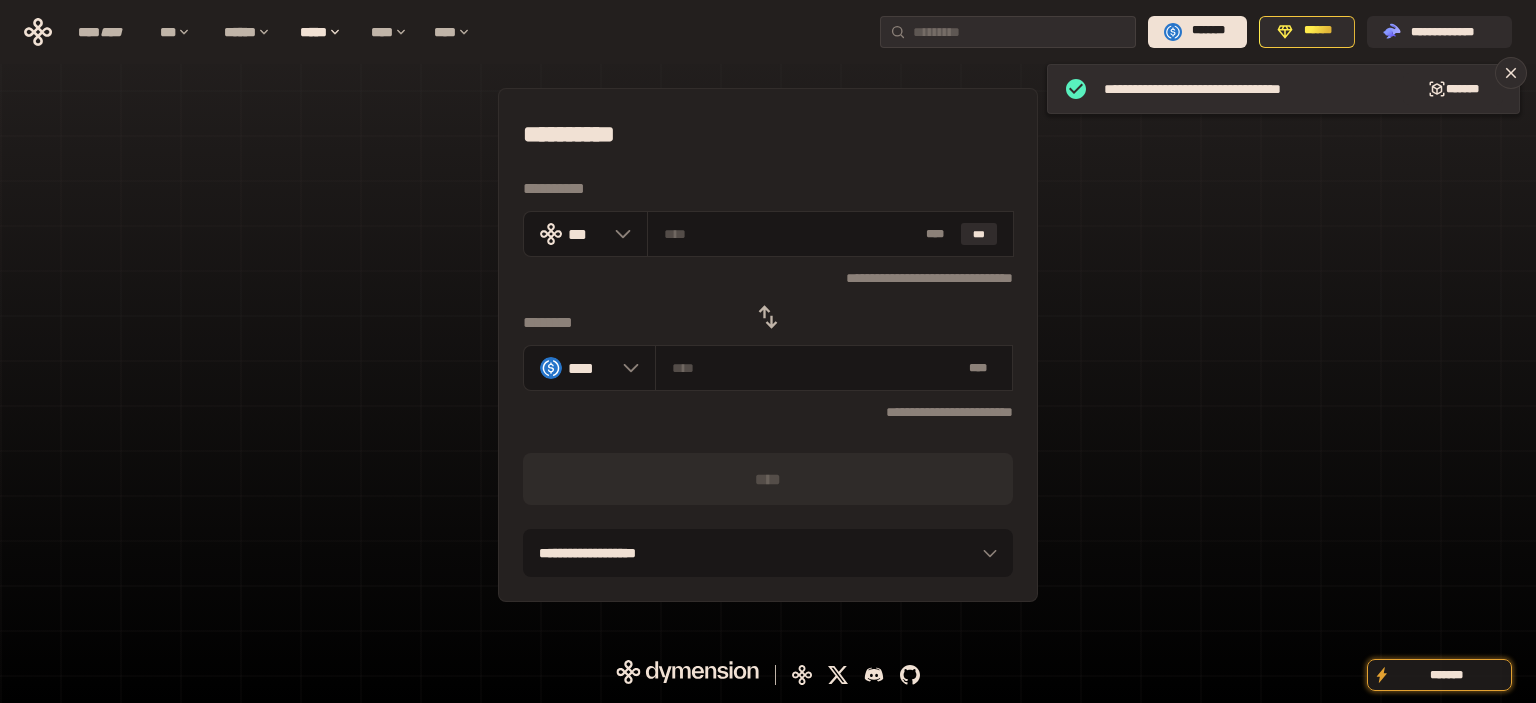 click at bounding box center [768, 317] 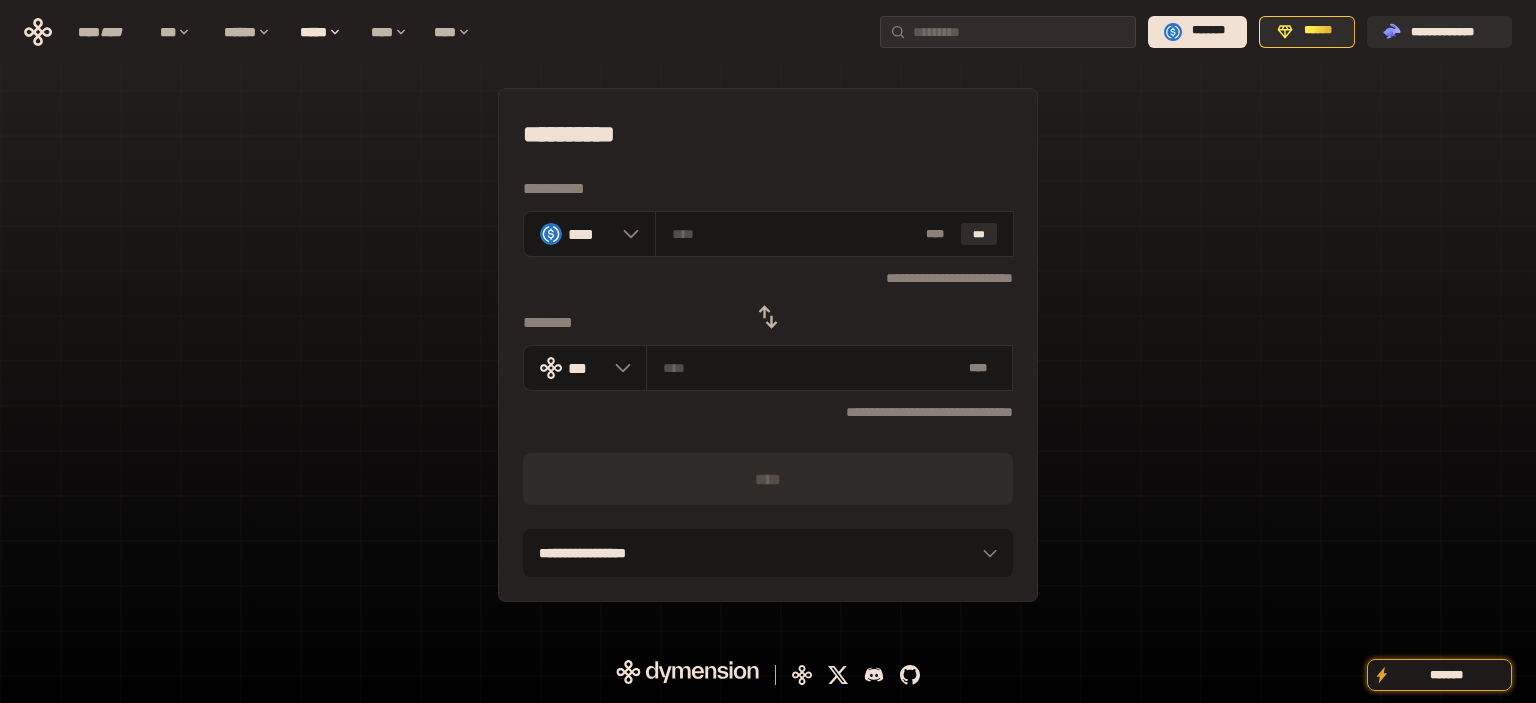 click on "**********" at bounding box center (768, 345) 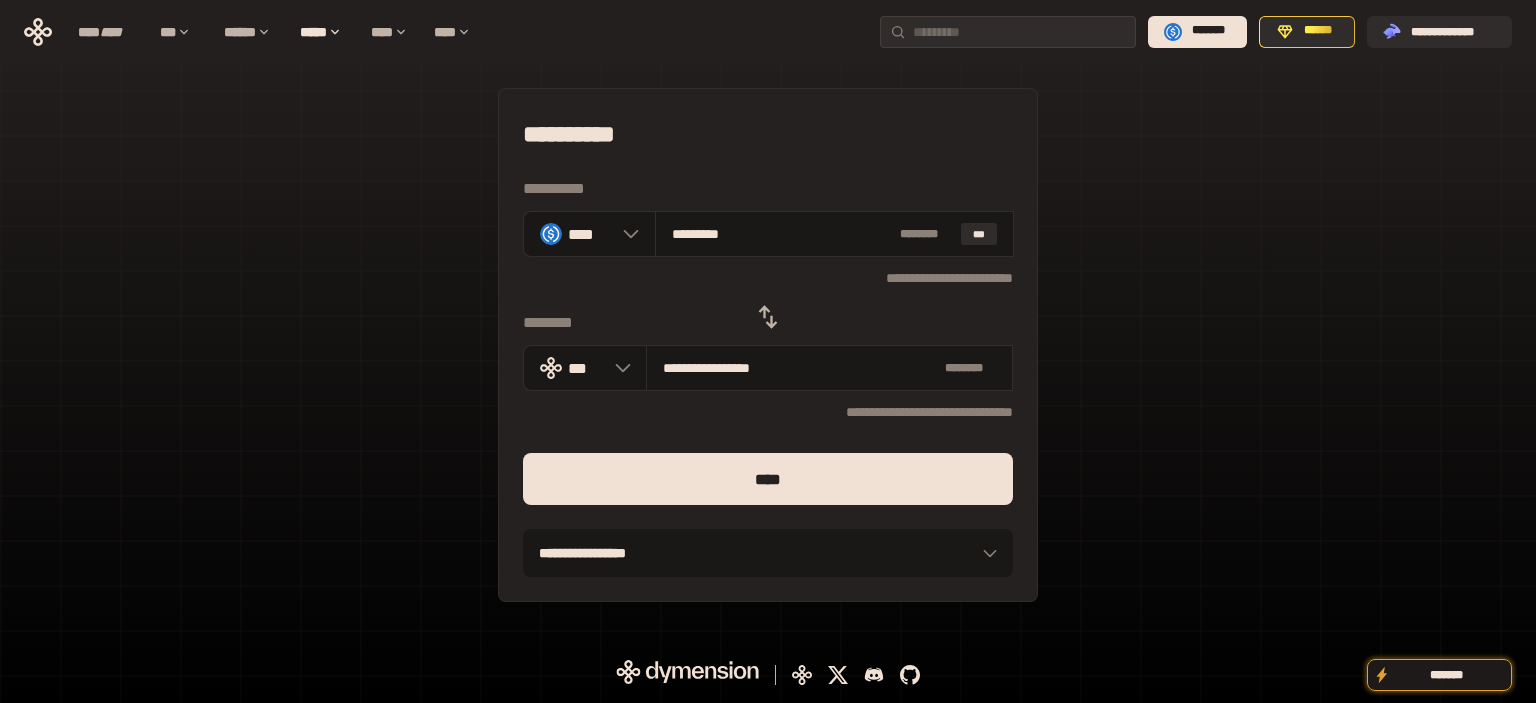 click on "****" at bounding box center [768, 479] 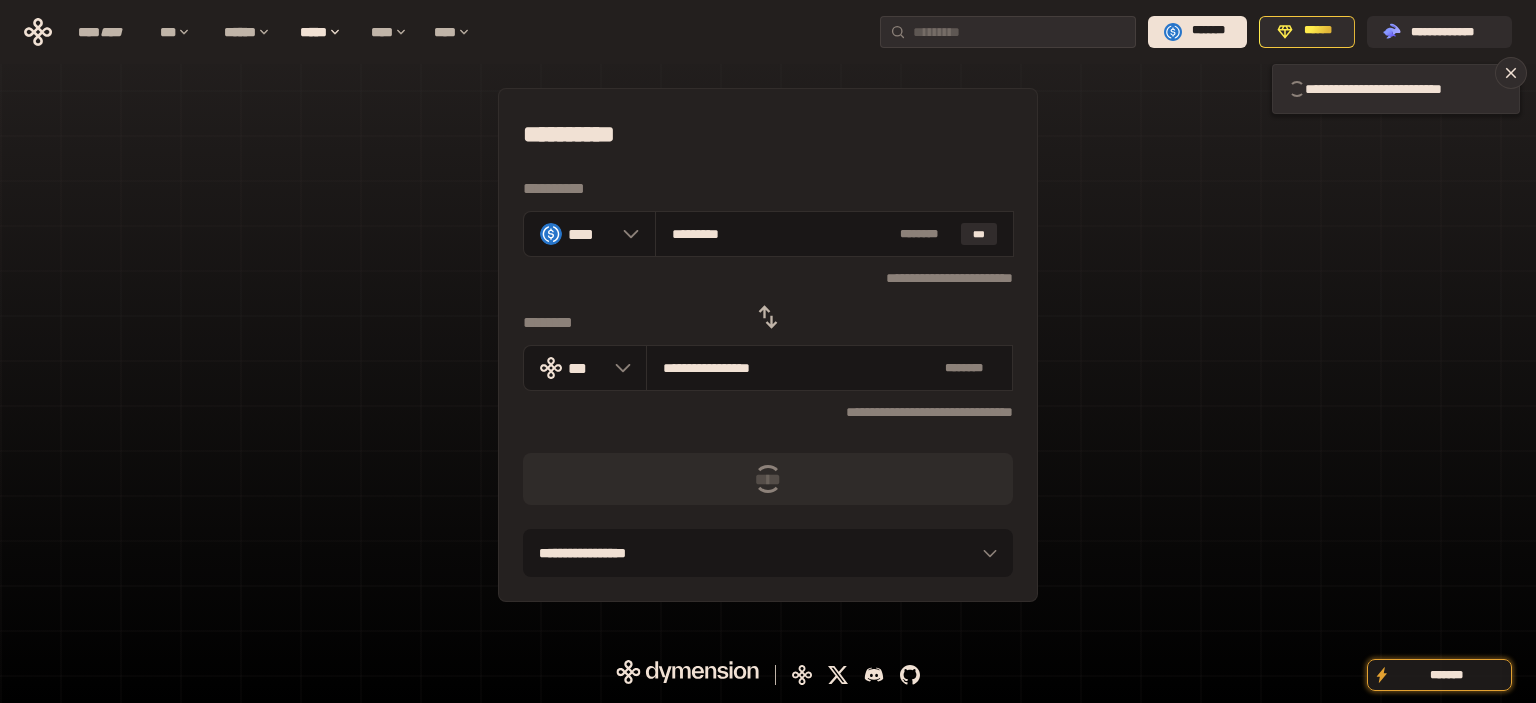 type 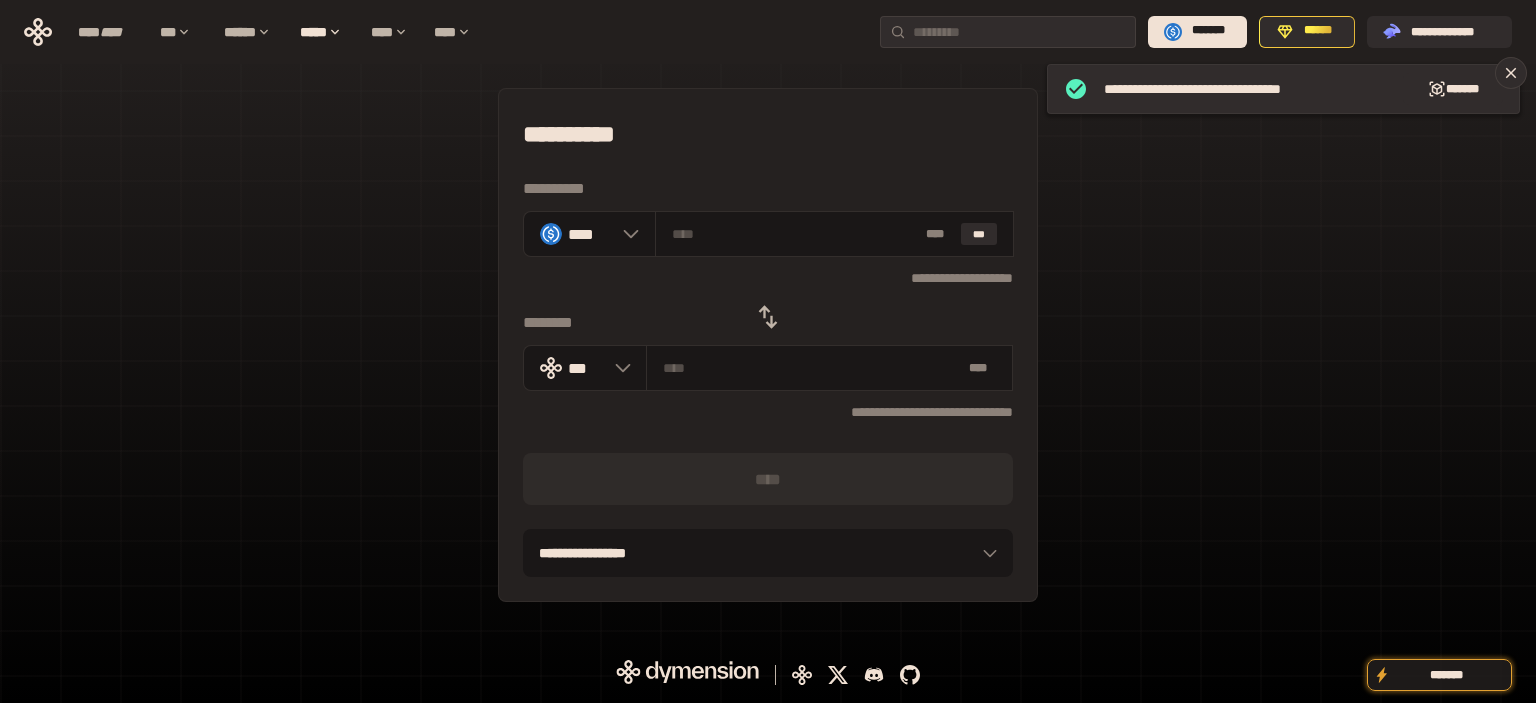click on "**********" at bounding box center (768, 345) 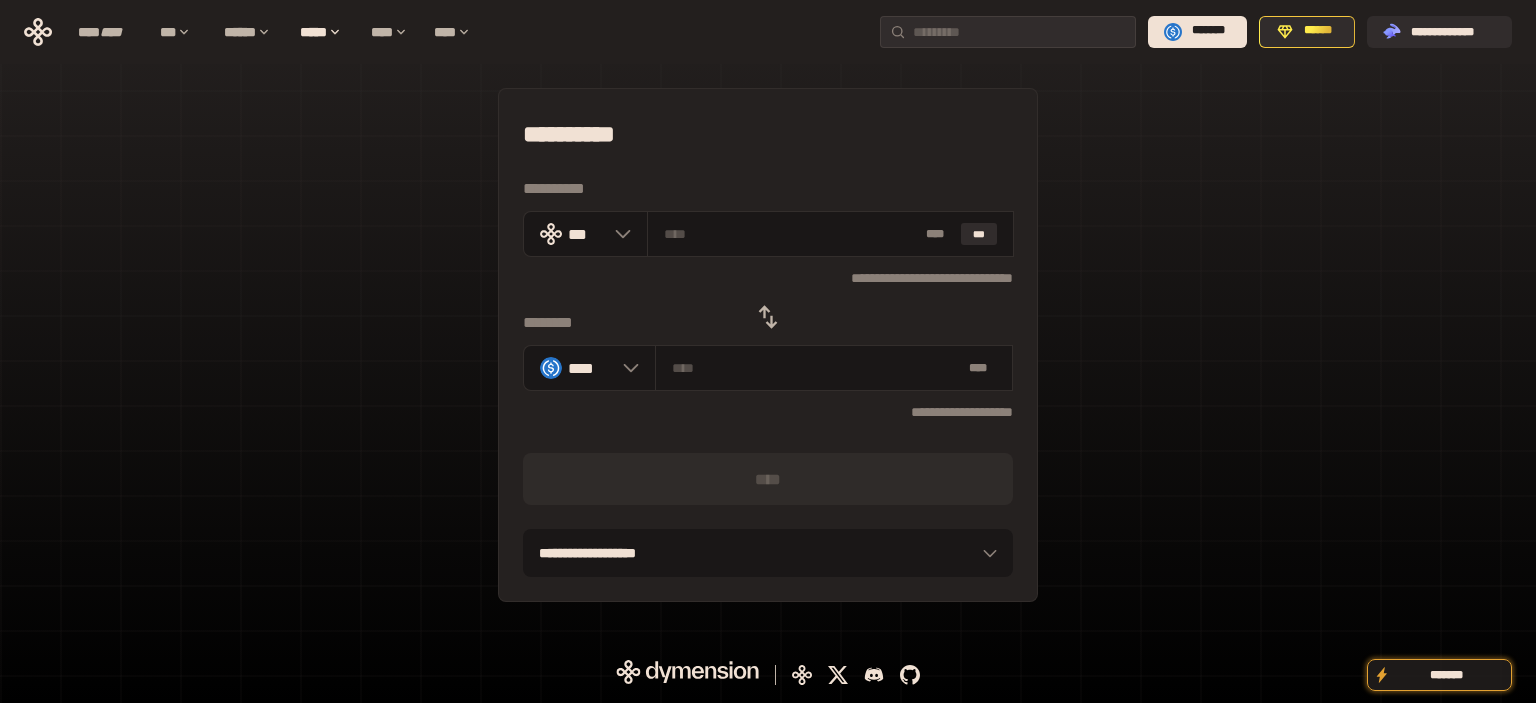 click on "**********" at bounding box center (768, 345) 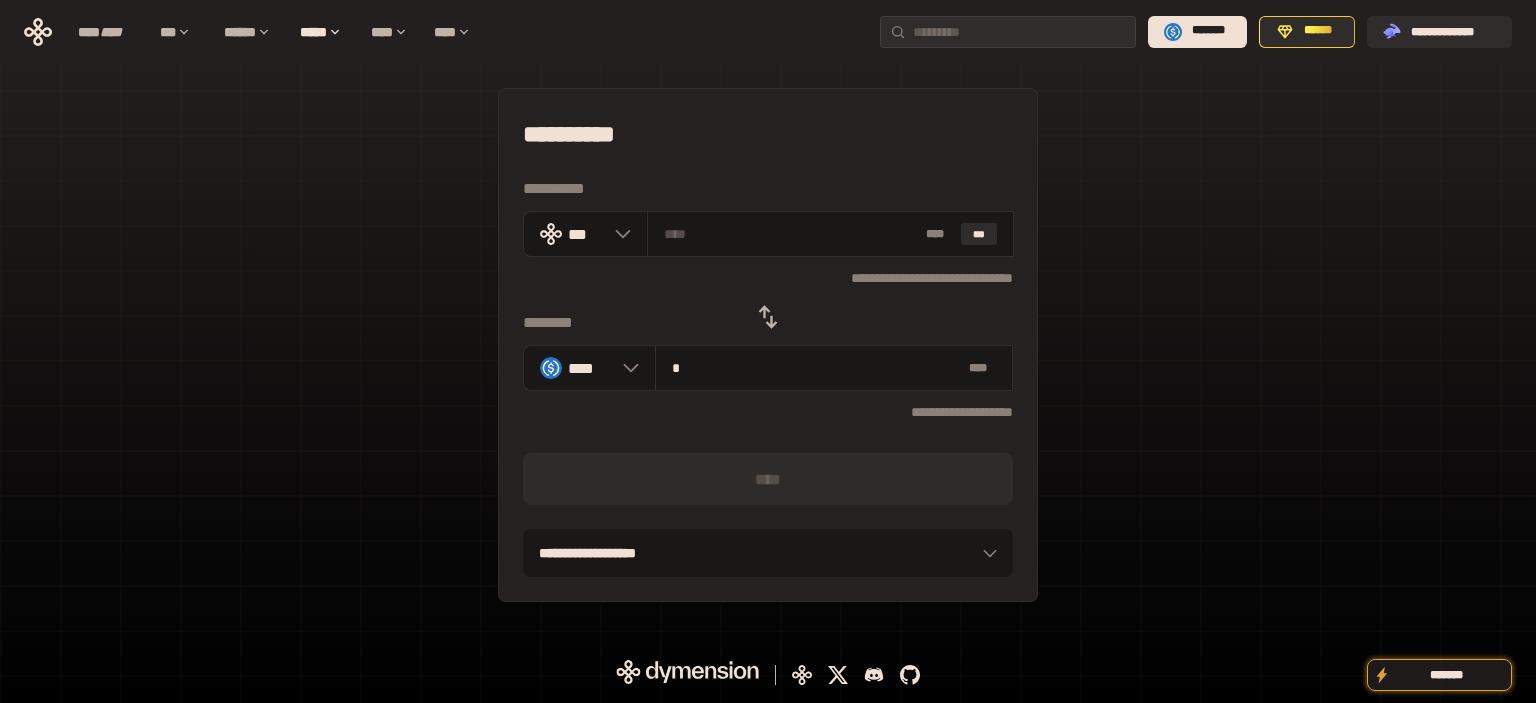type on "**********" 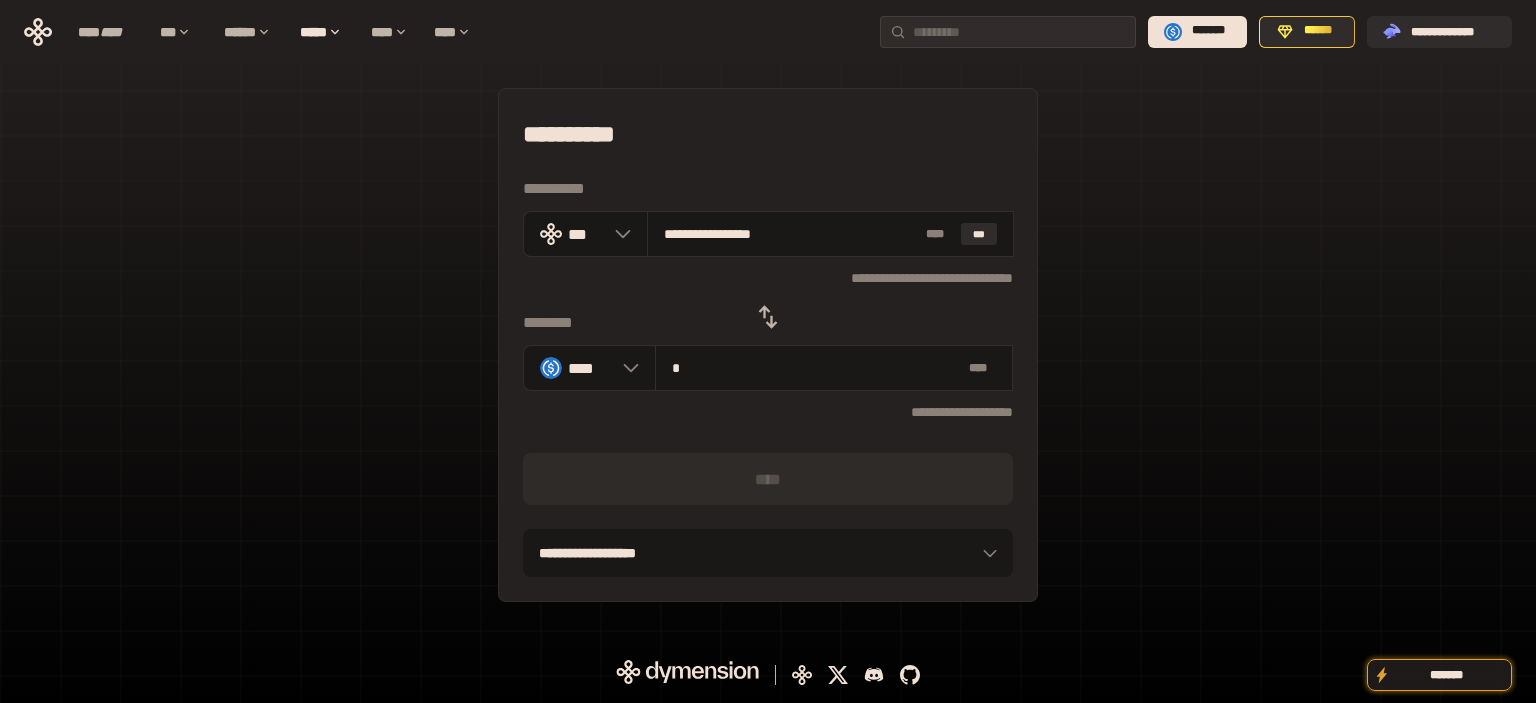 type on "**" 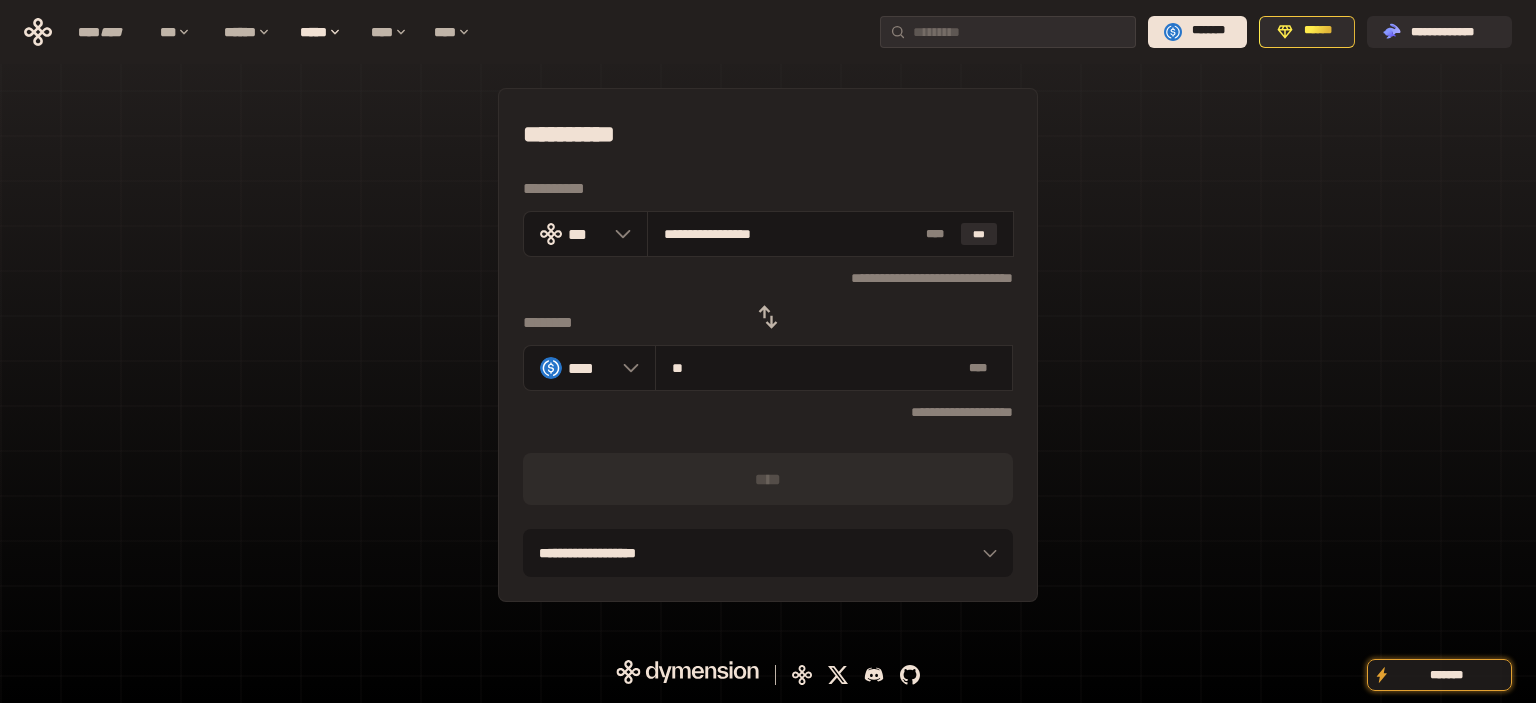 type 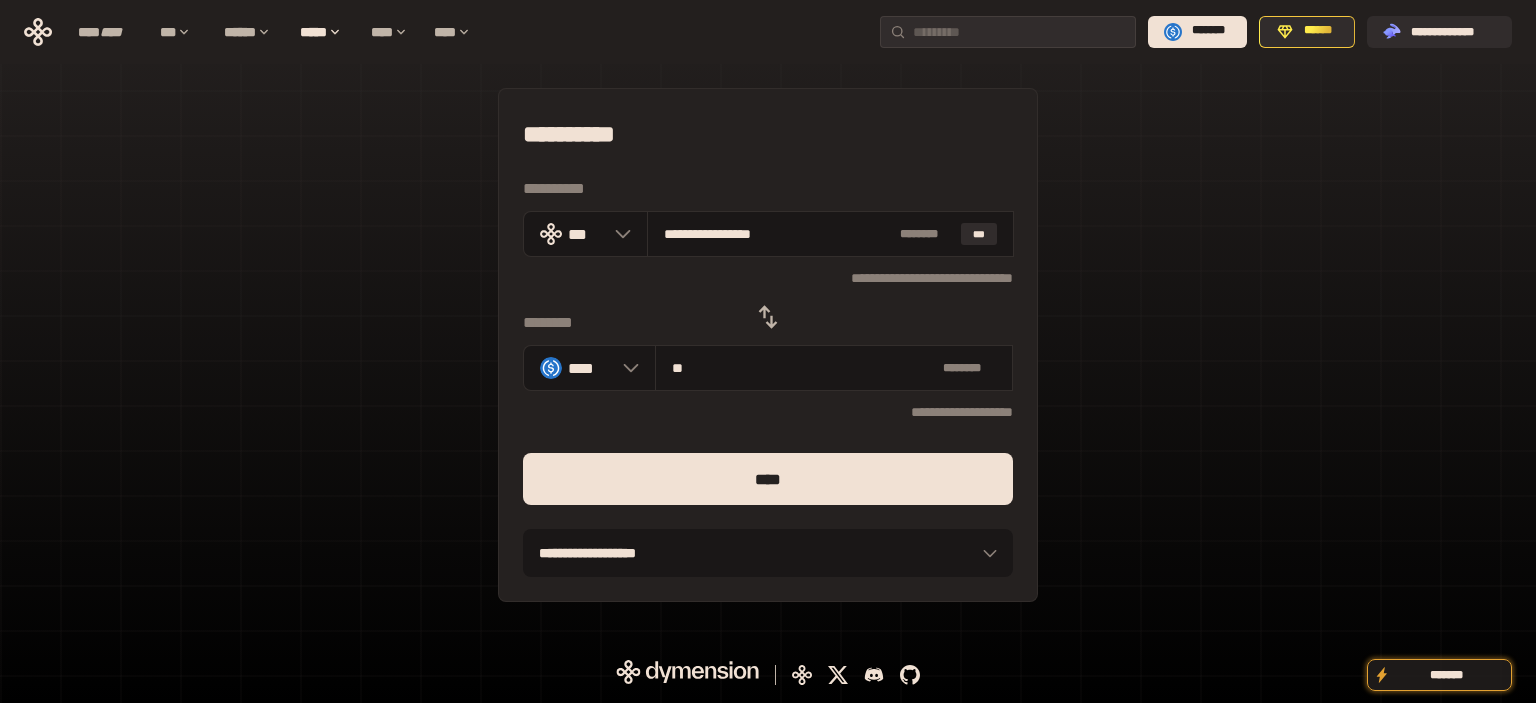 click on "****" at bounding box center (768, 479) 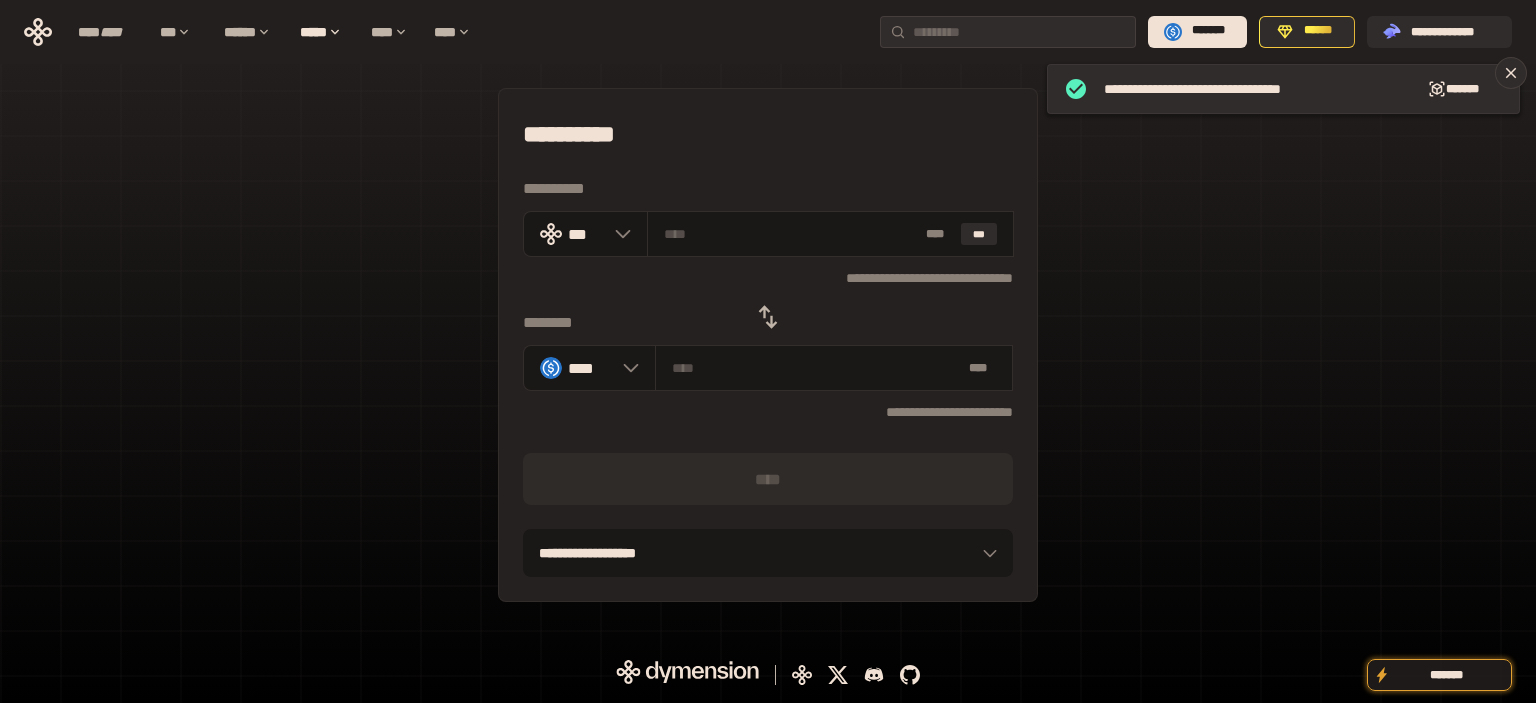 click on "**********" at bounding box center [768, 345] 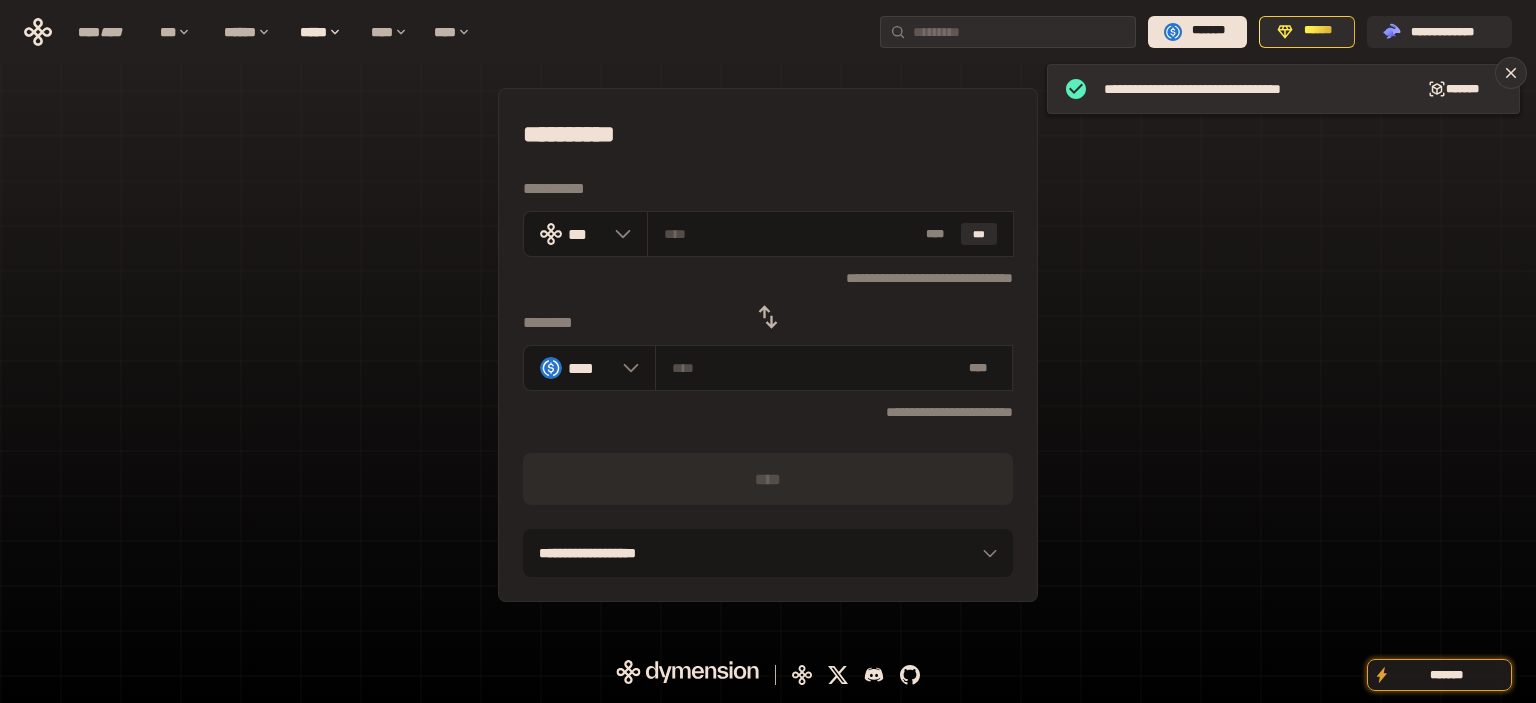 click at bounding box center (768, 317) 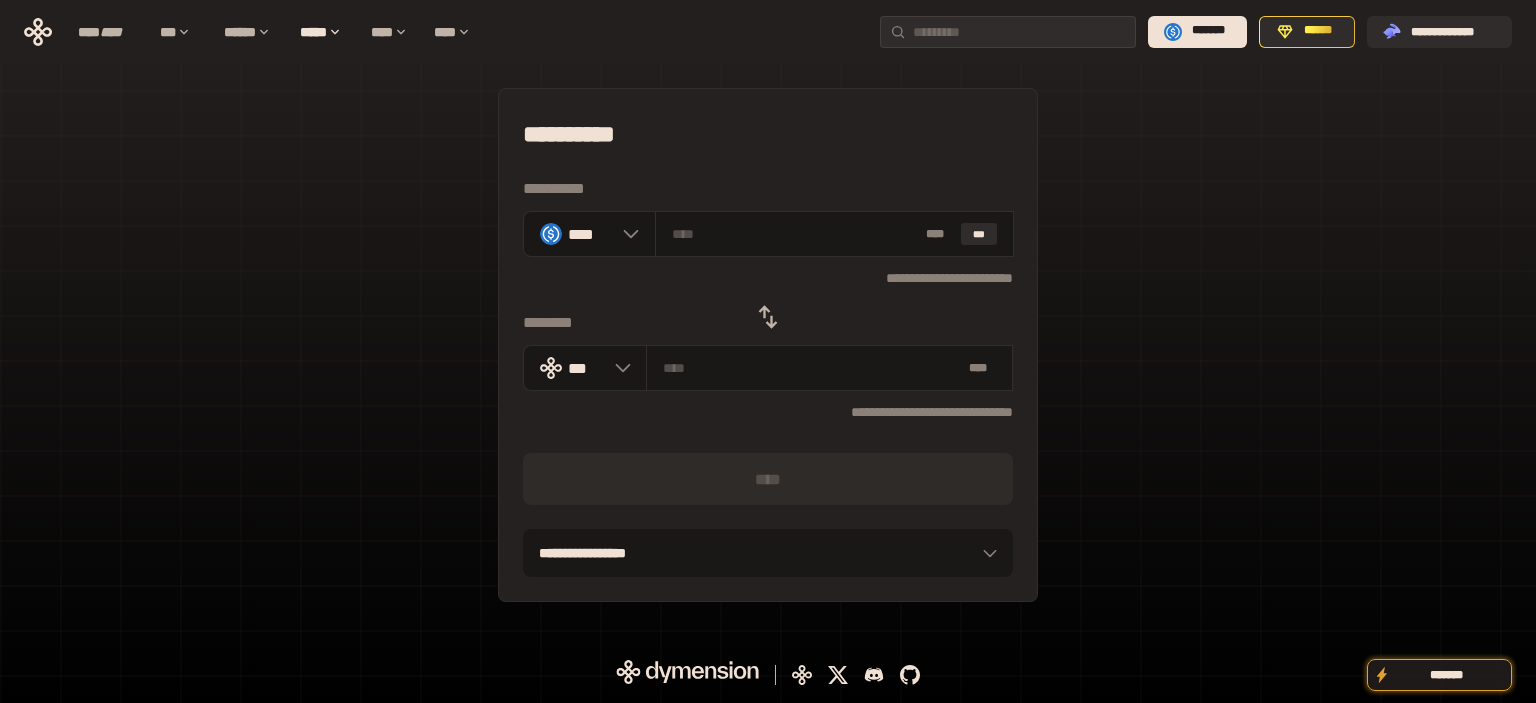 click on "**********" at bounding box center (768, 345) 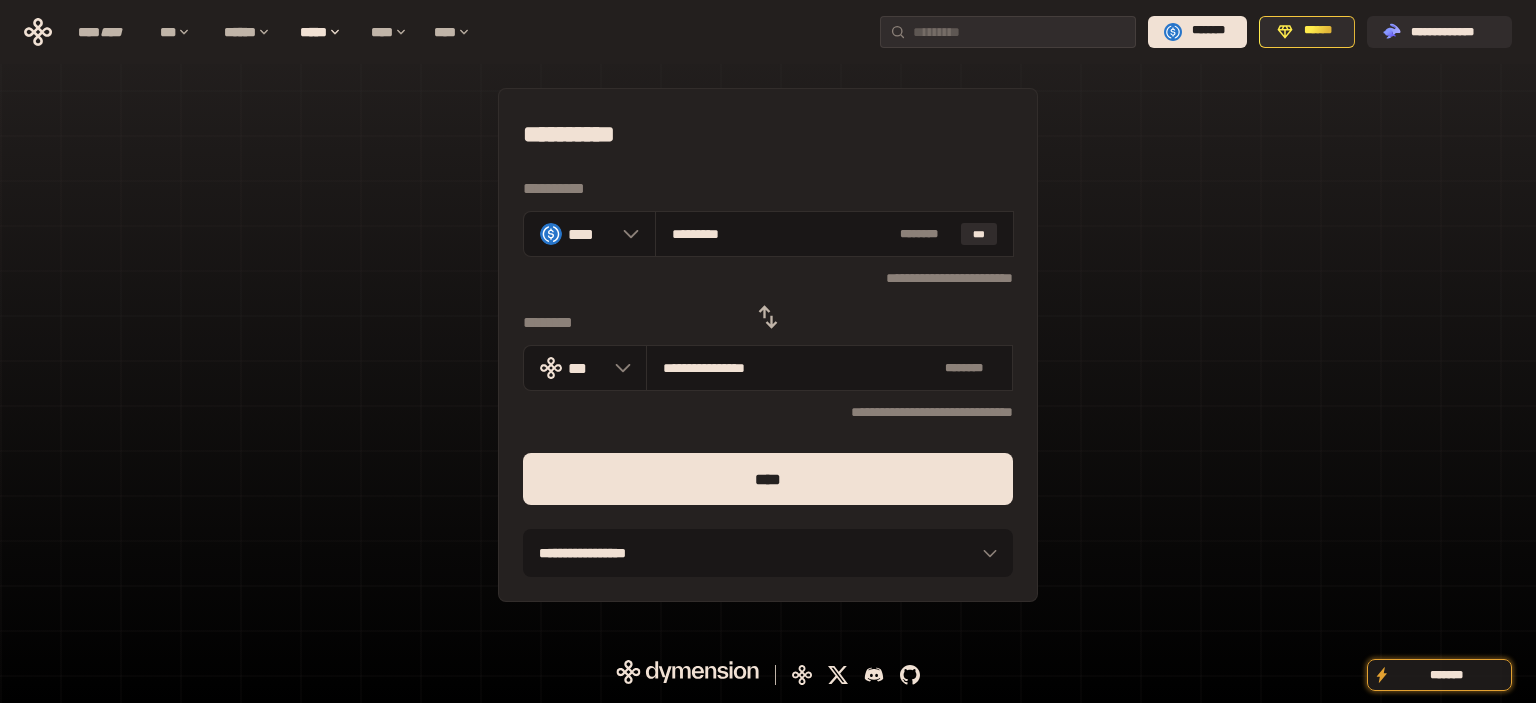 click on "****" at bounding box center (768, 479) 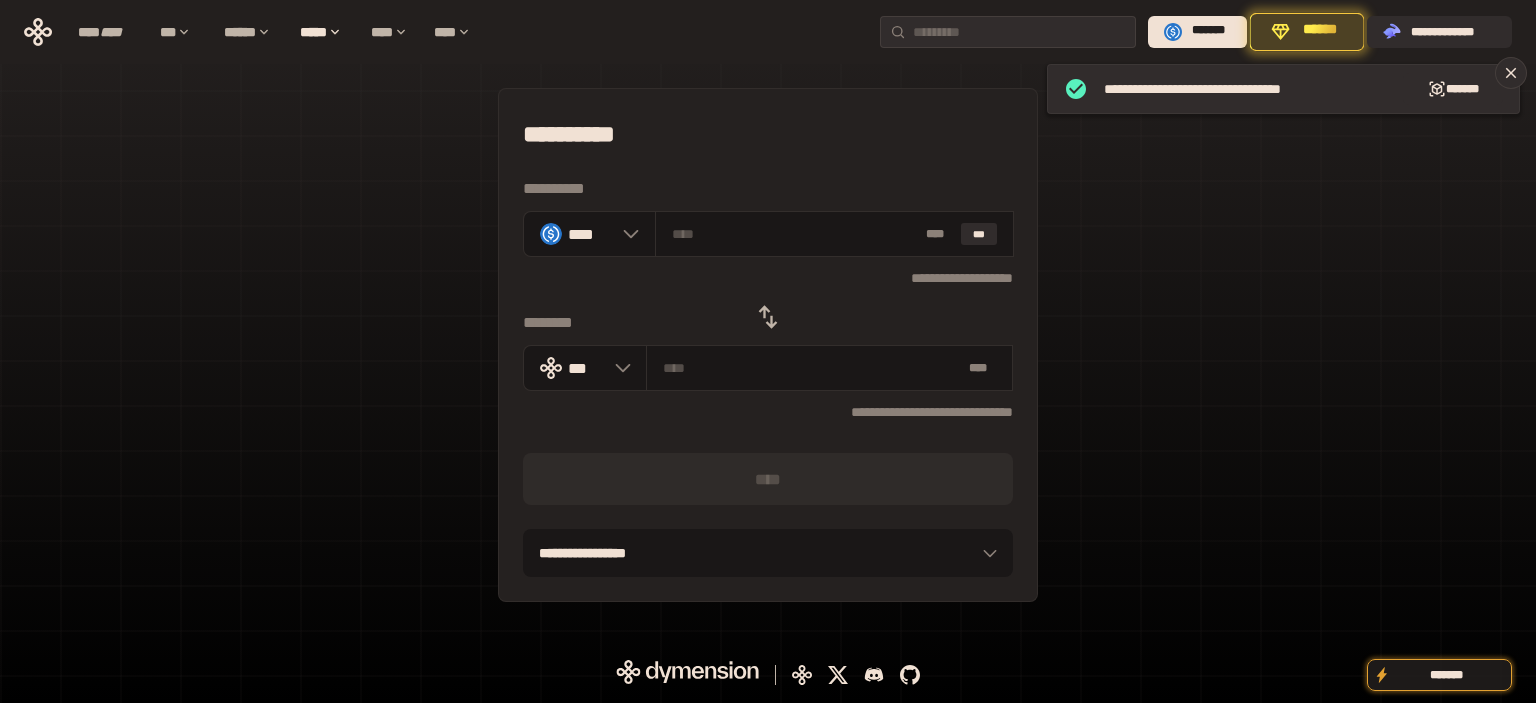 click on "**********" at bounding box center (768, 345) 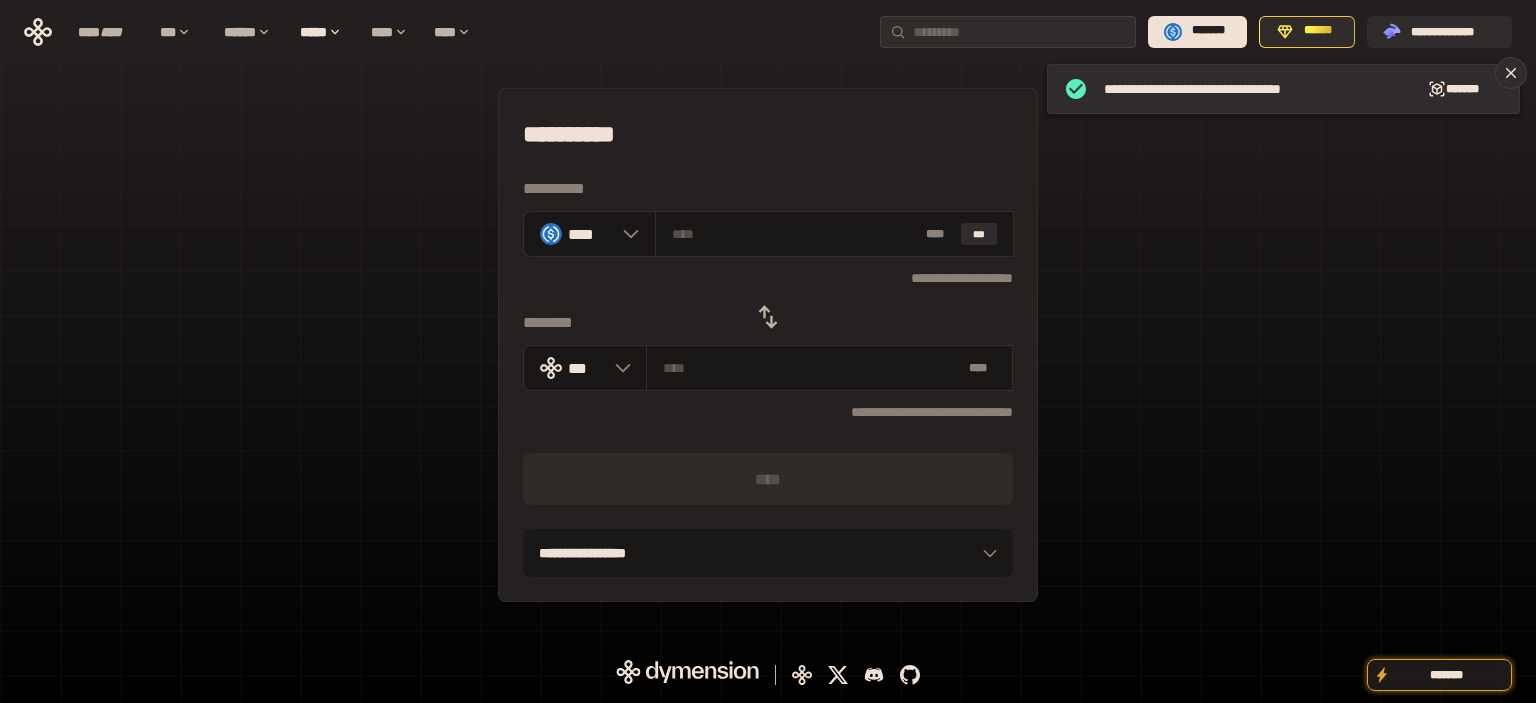 click at bounding box center [768, 317] 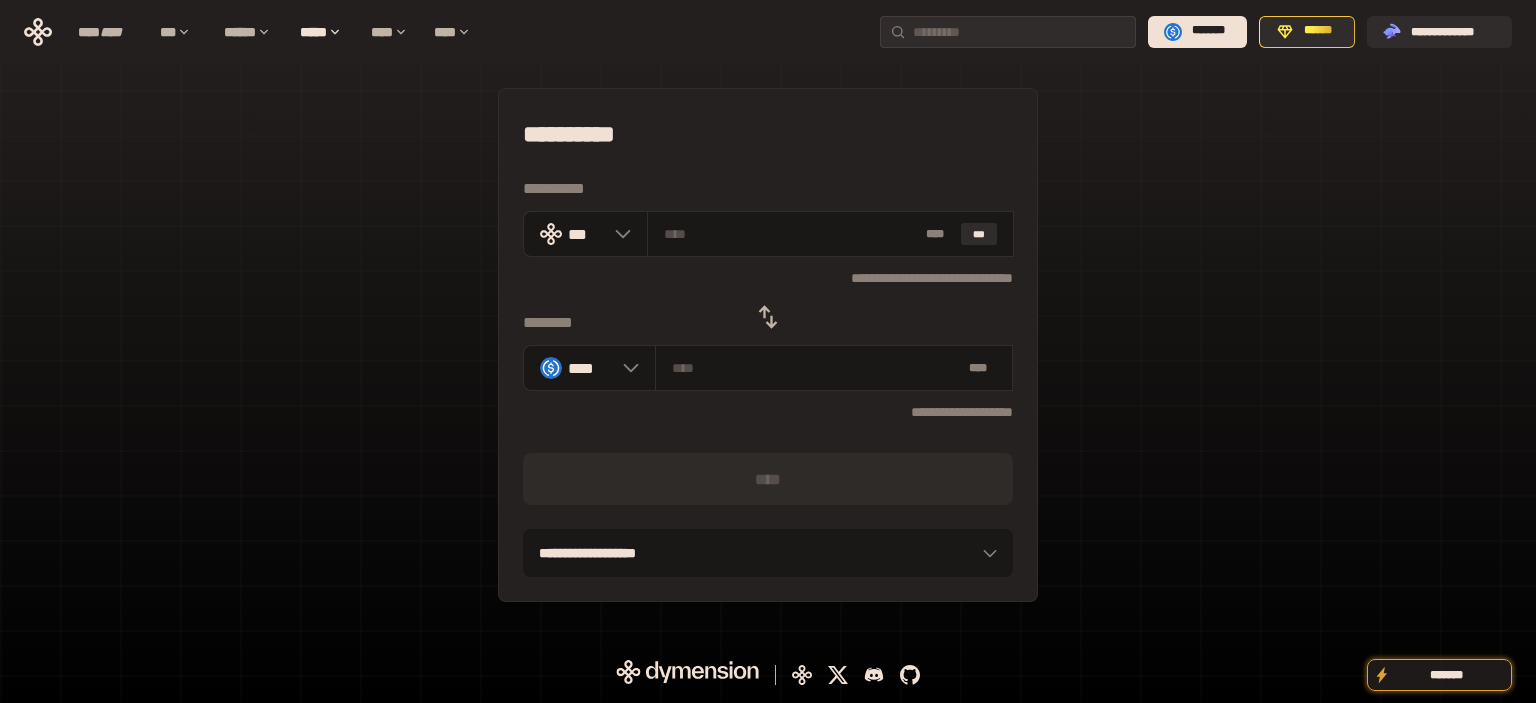 click on "**********" at bounding box center [768, 345] 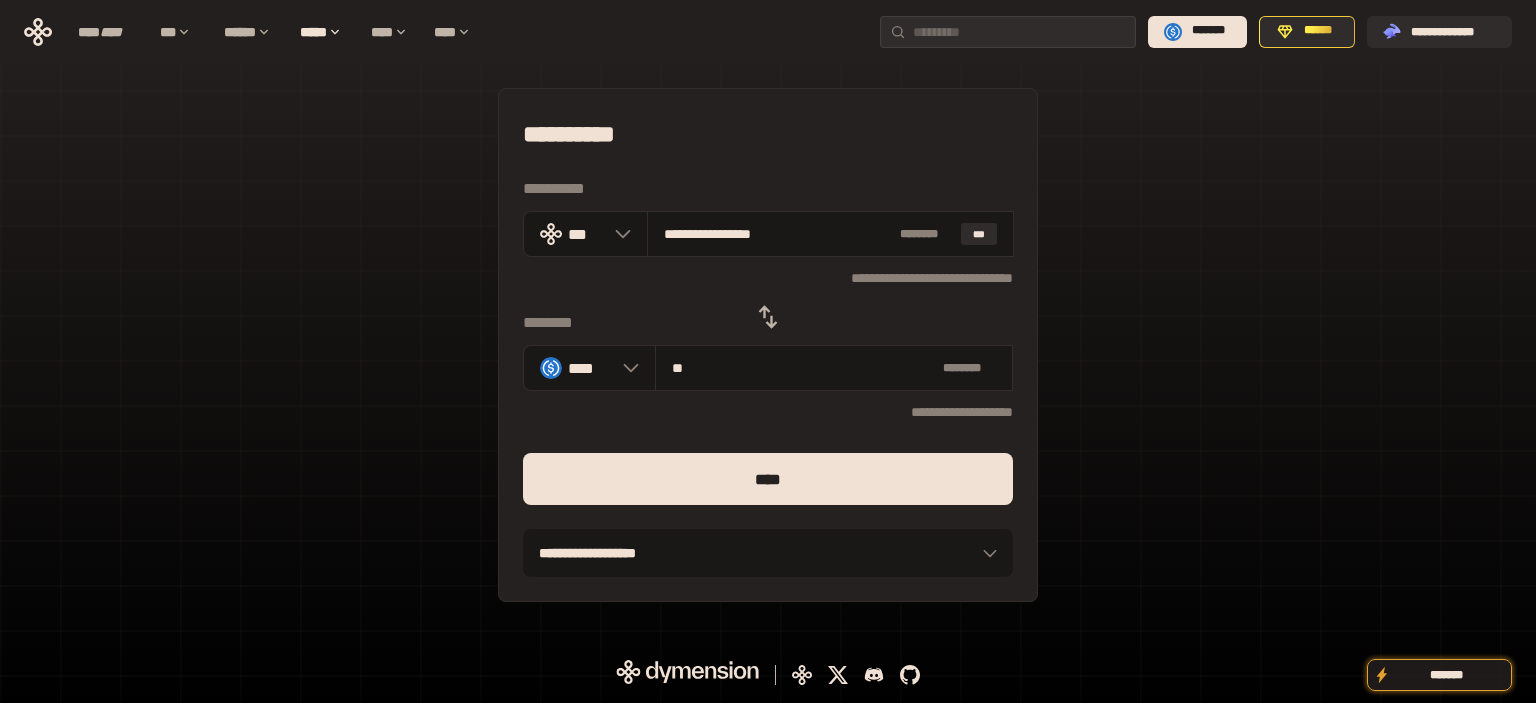 click on "****" at bounding box center (768, 479) 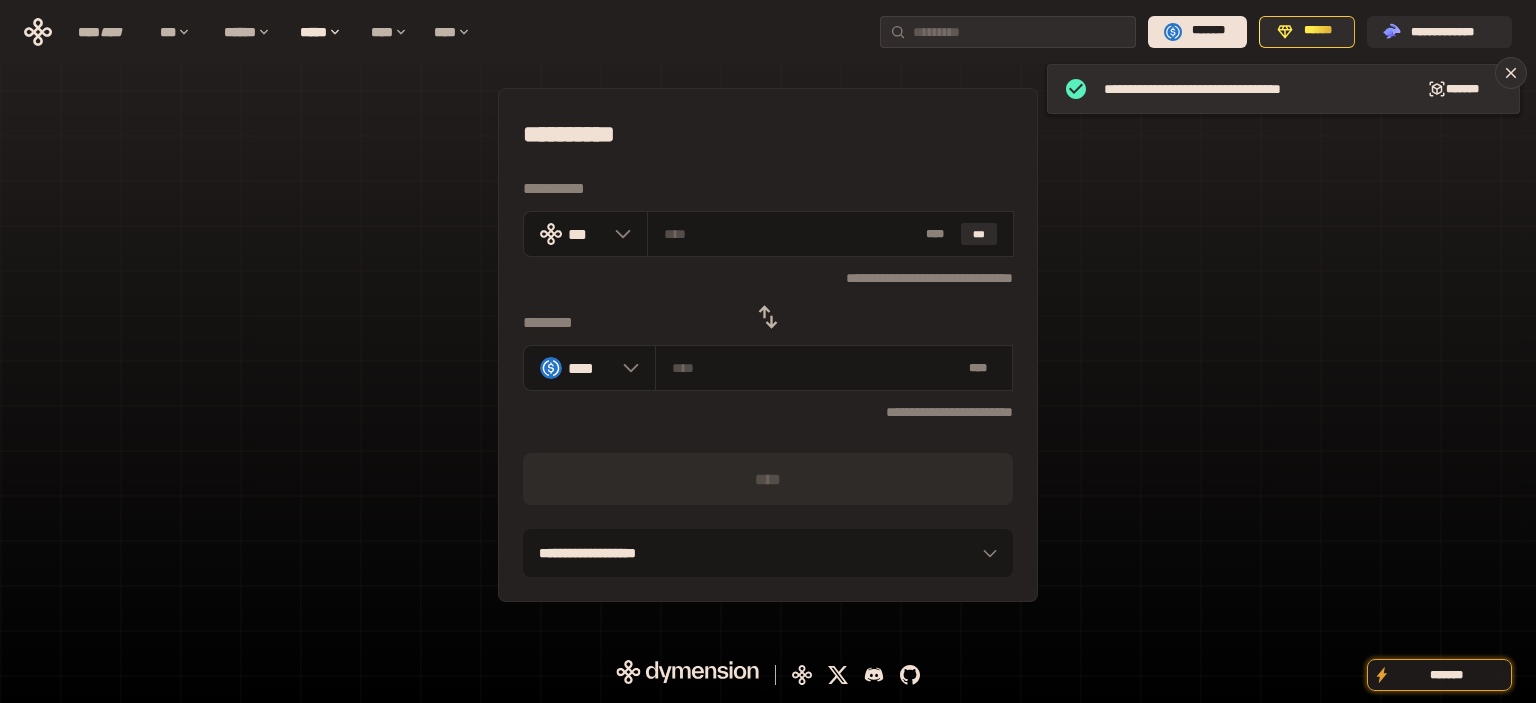 click on "**********" at bounding box center (768, 345) 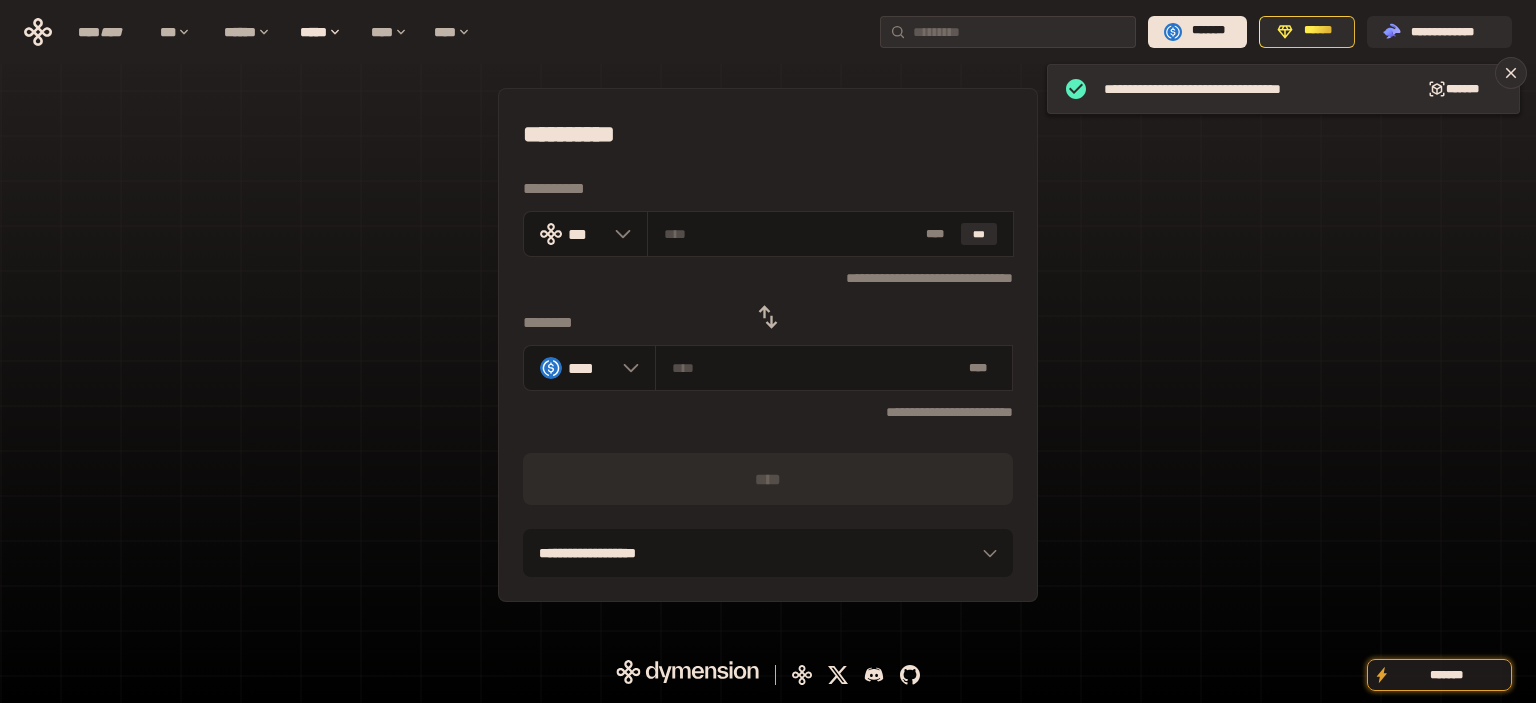 click on "**********" at bounding box center [768, 345] 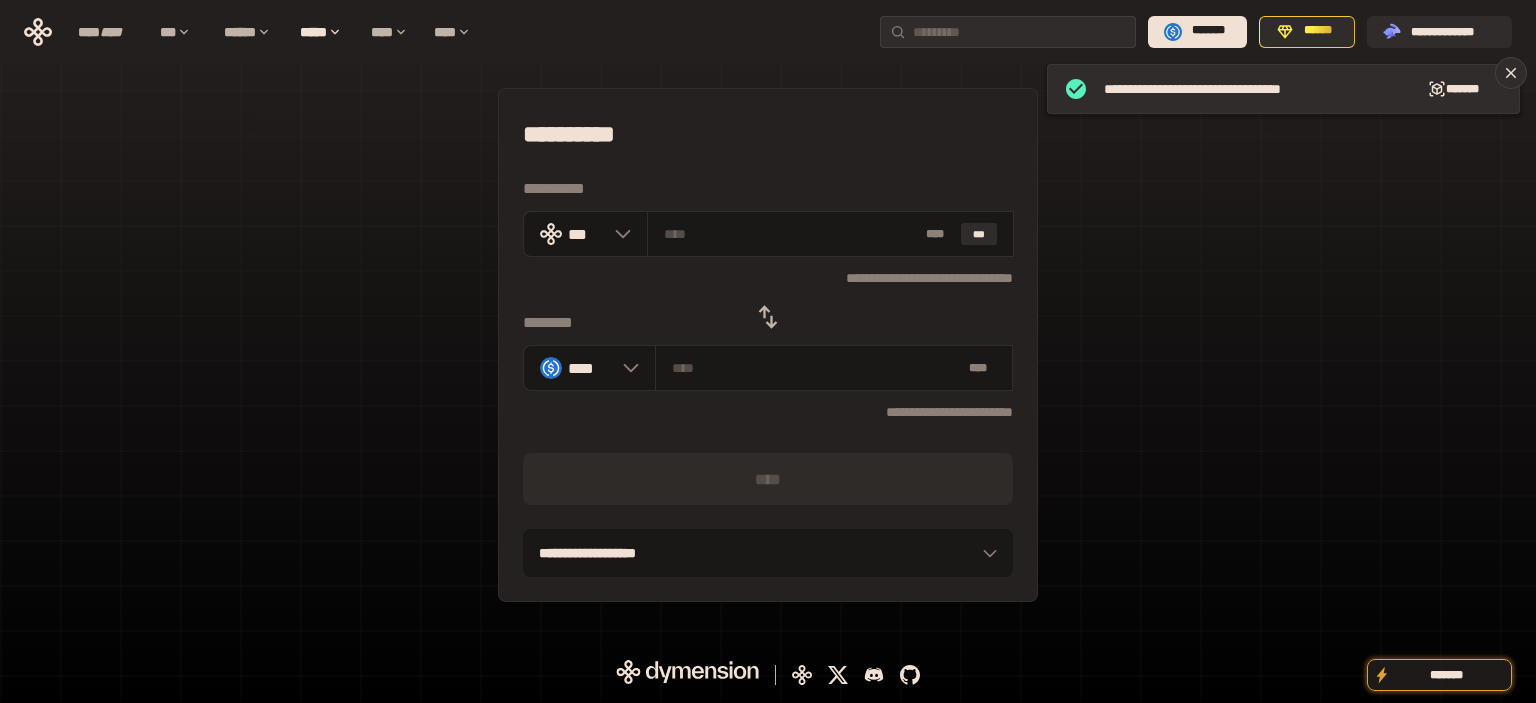click at bounding box center (768, 317) 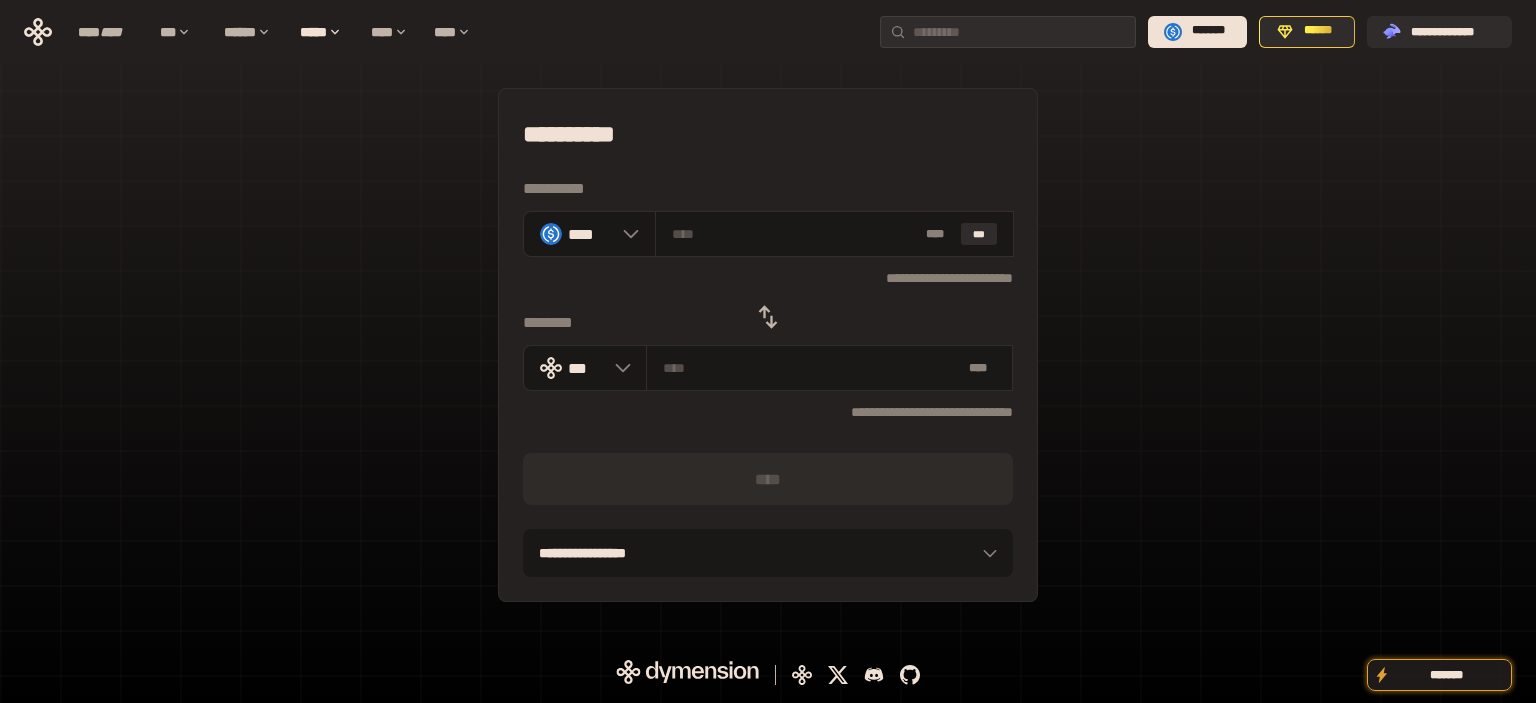 click on "**********" at bounding box center (768, 345) 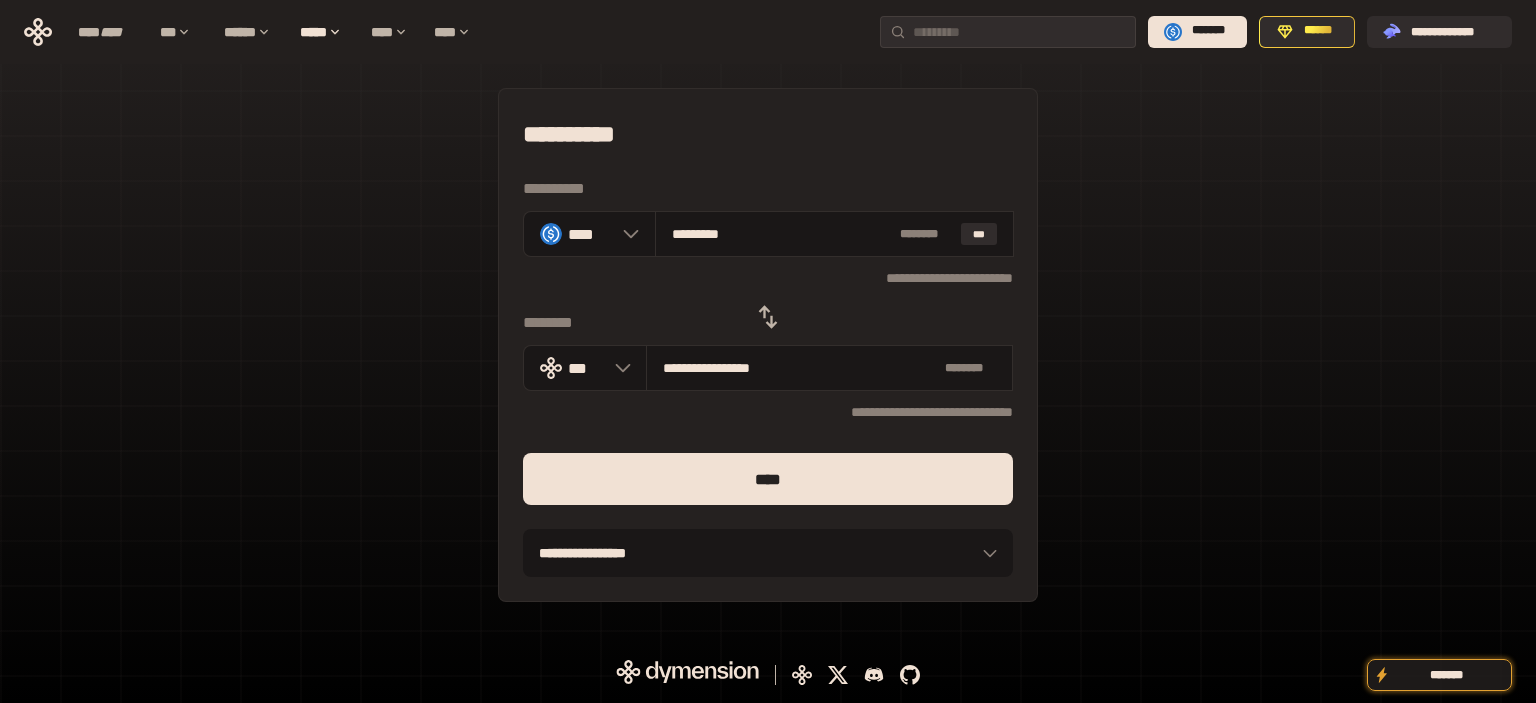 click on "****" at bounding box center (768, 479) 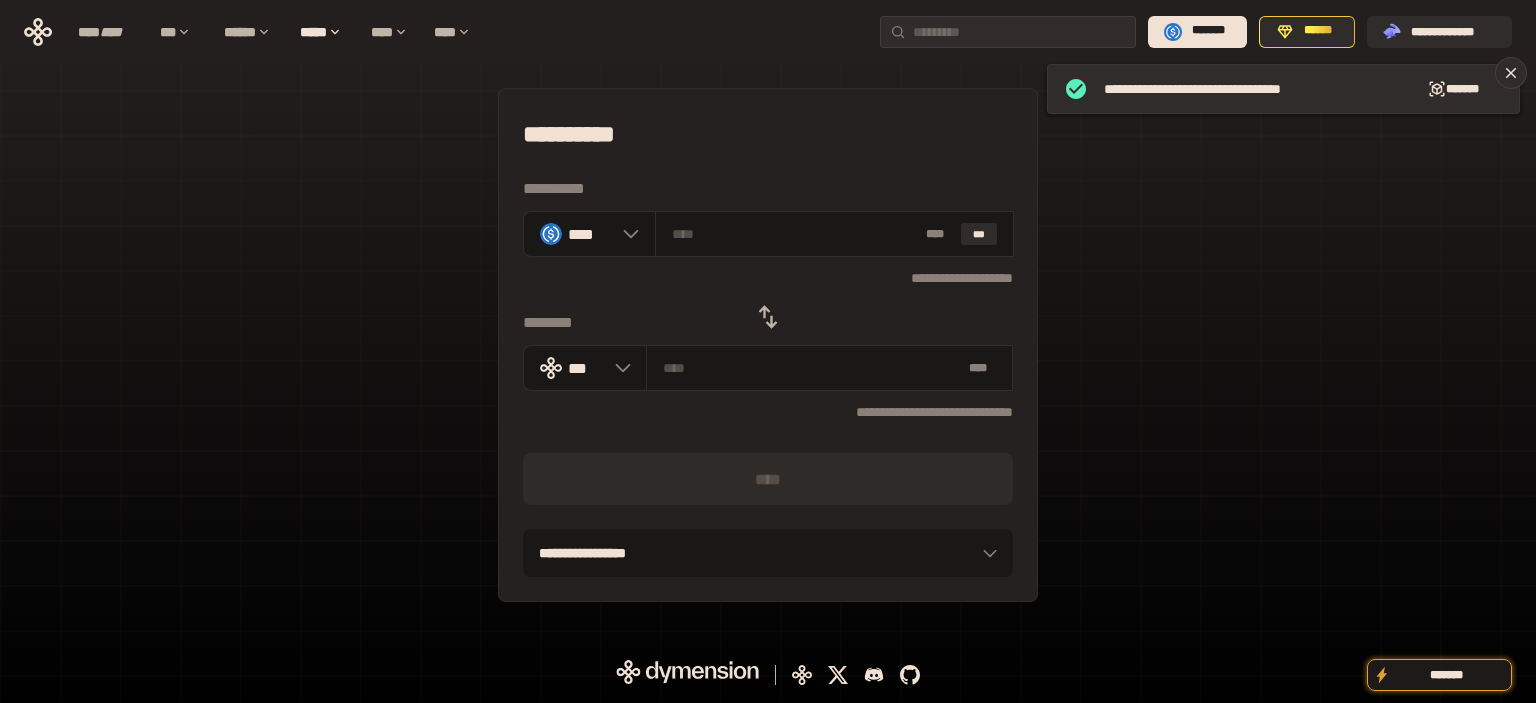 click on "**********" at bounding box center [768, 345] 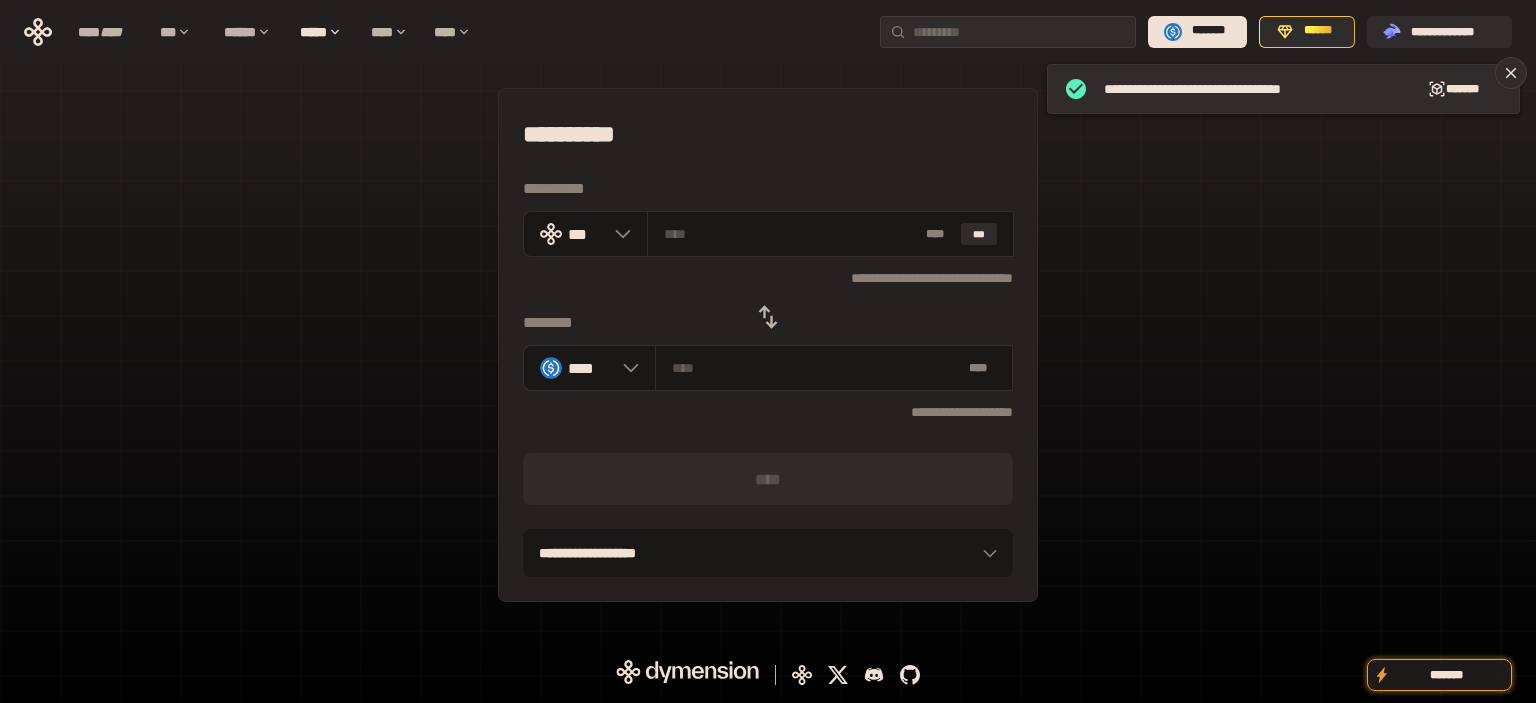 click on "**********" at bounding box center [768, 345] 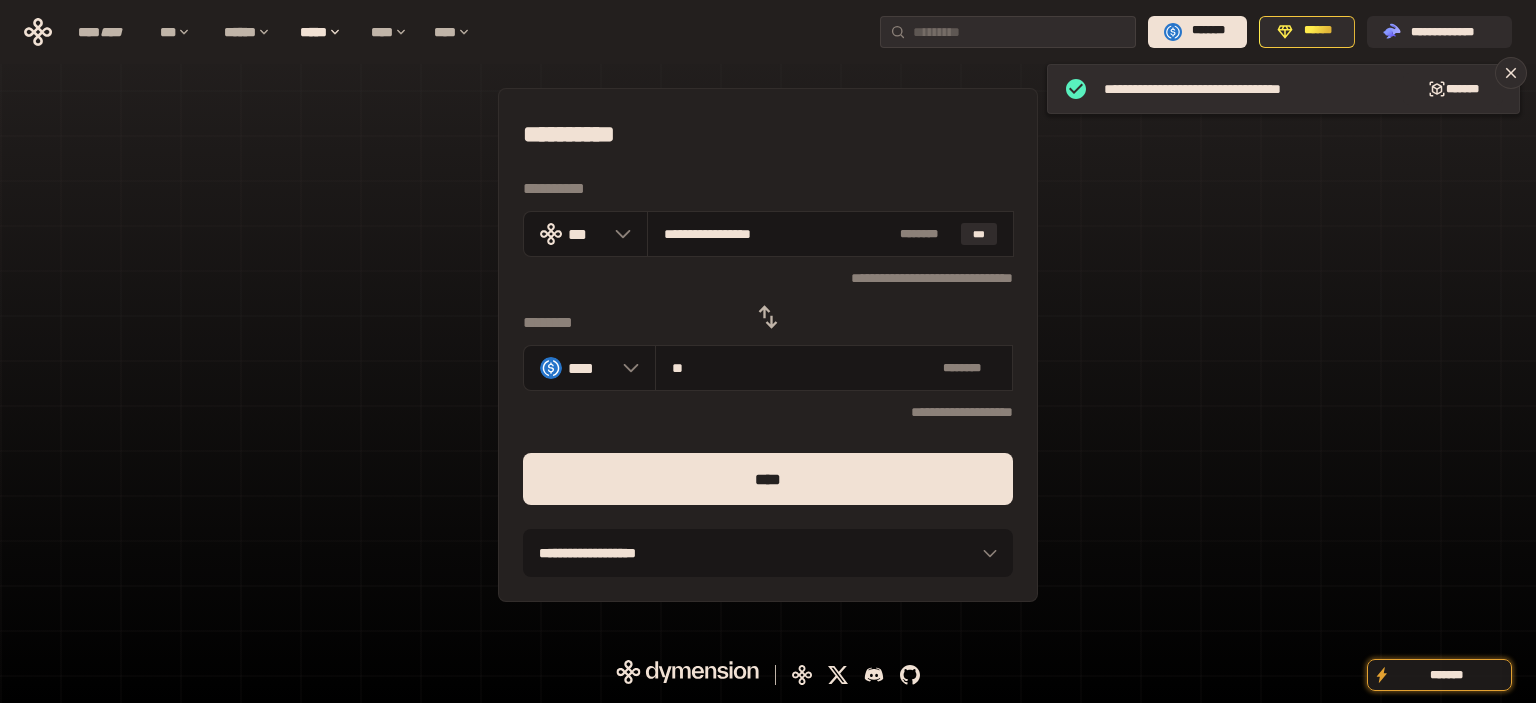 click on "****" at bounding box center [768, 479] 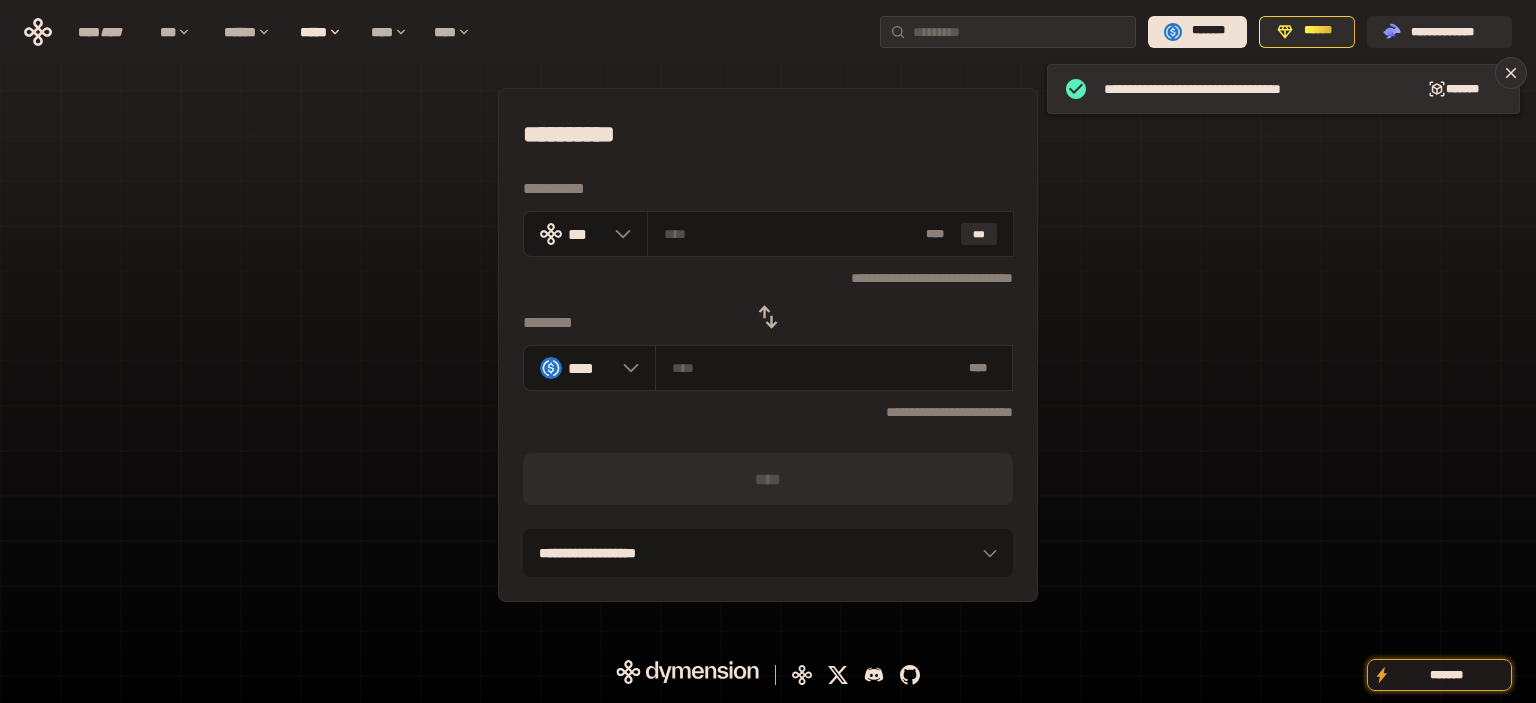click on "**********" at bounding box center (768, 345) 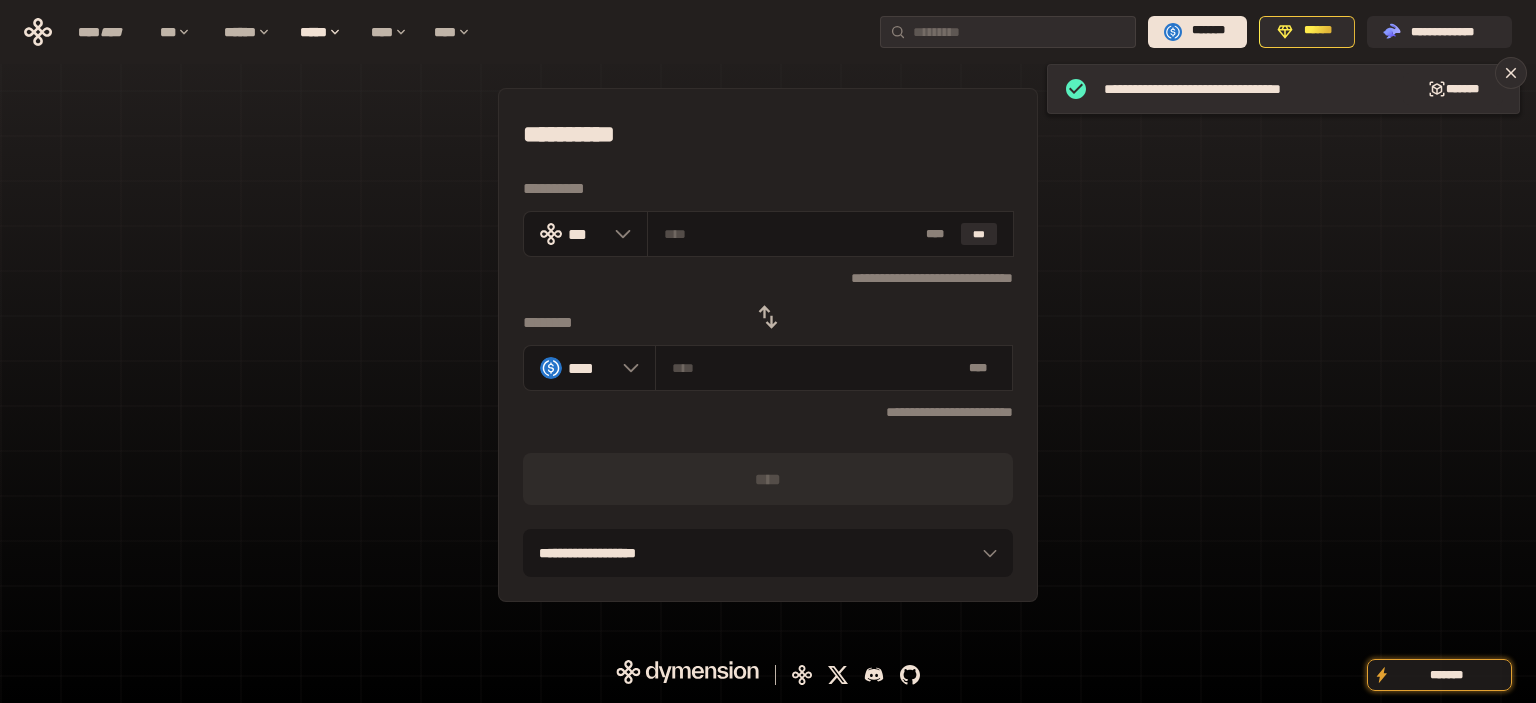 click at bounding box center (768, 317) 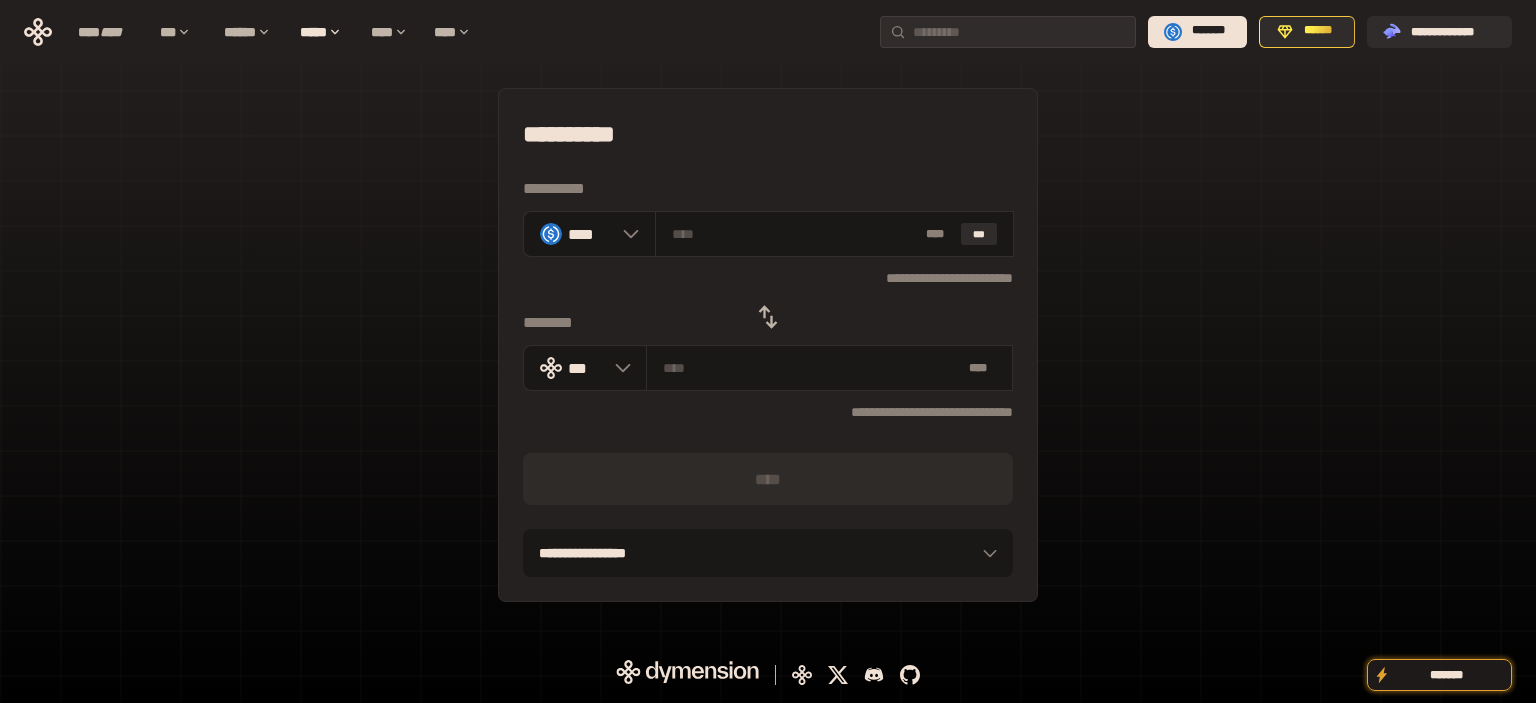 click on "**********" at bounding box center (768, 345) 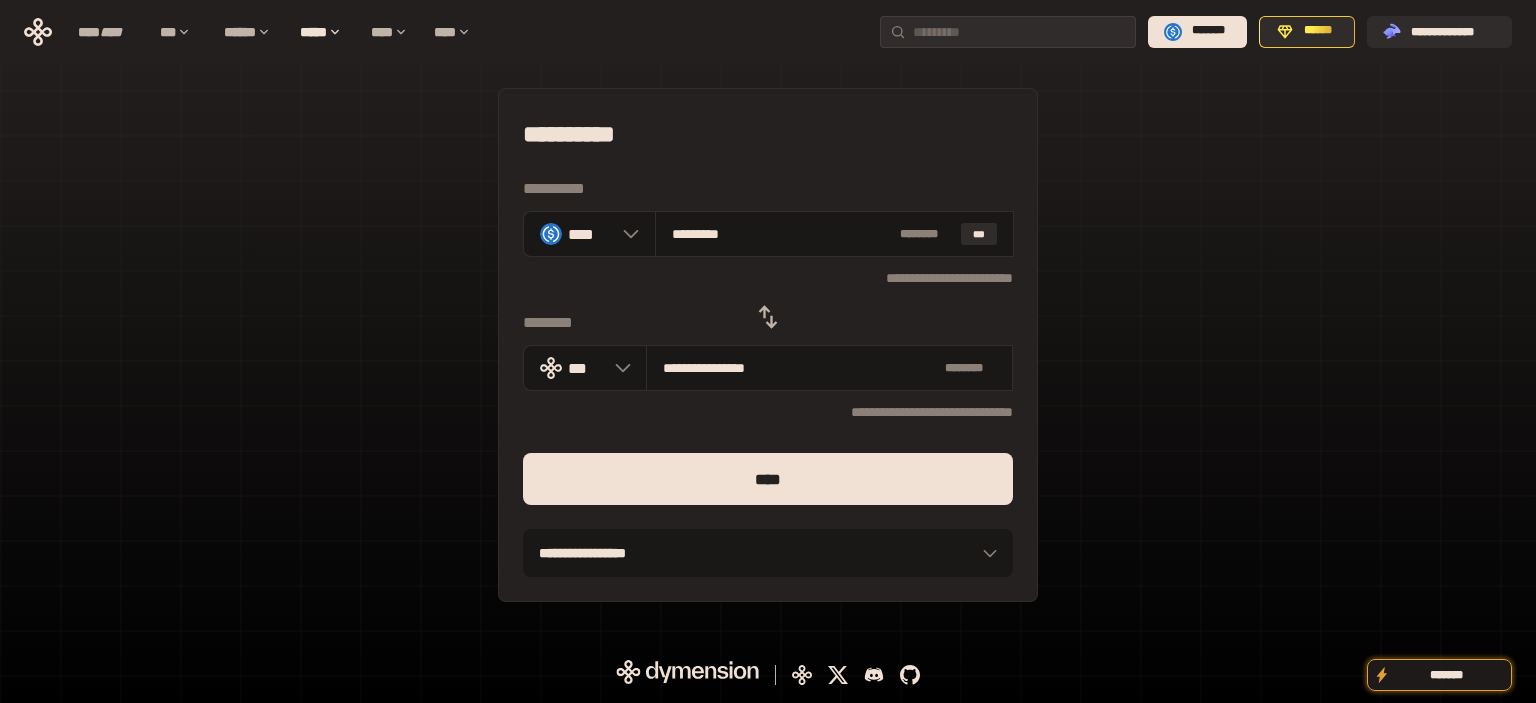 click on "****" at bounding box center (768, 479) 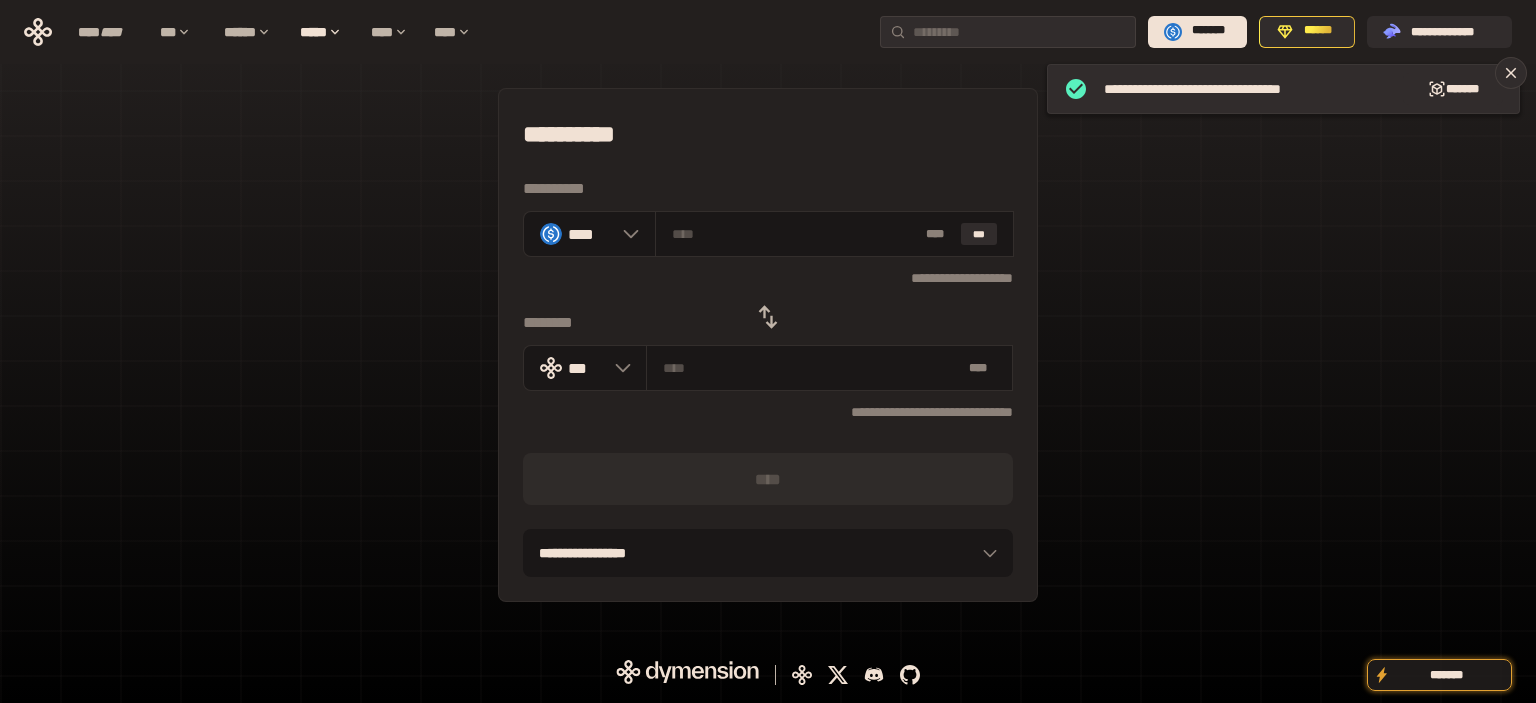 click on "**********" at bounding box center [768, 345] 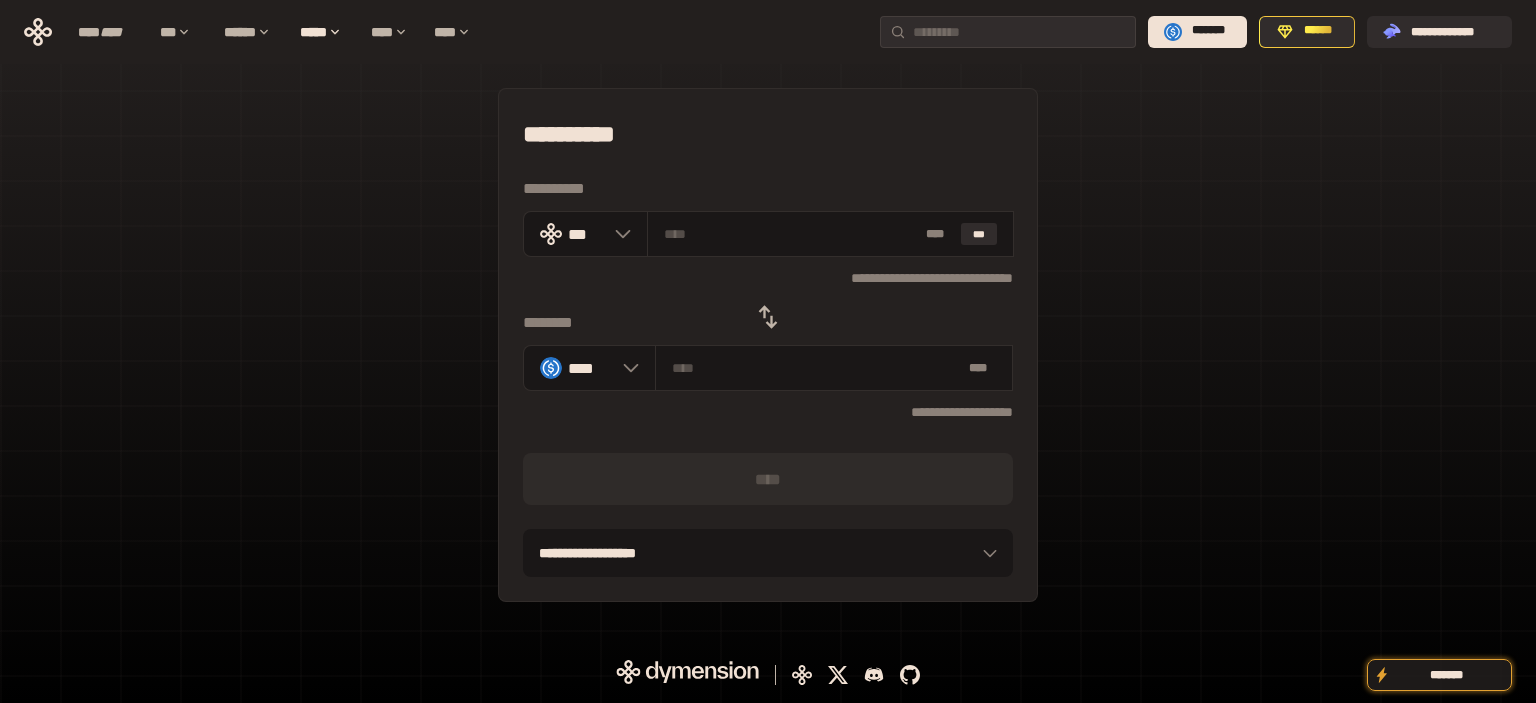 click on "**********" at bounding box center (768, 345) 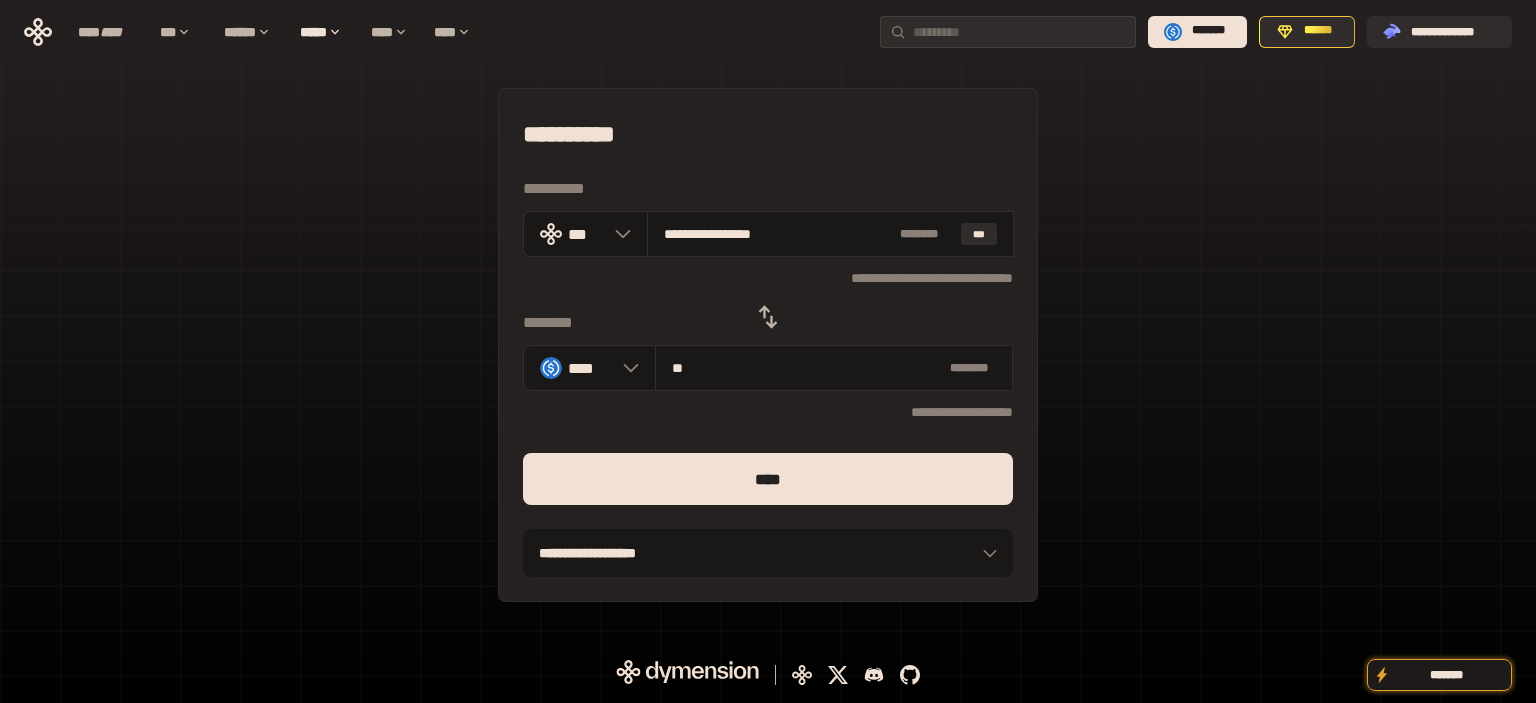 click on "****" at bounding box center [768, 479] 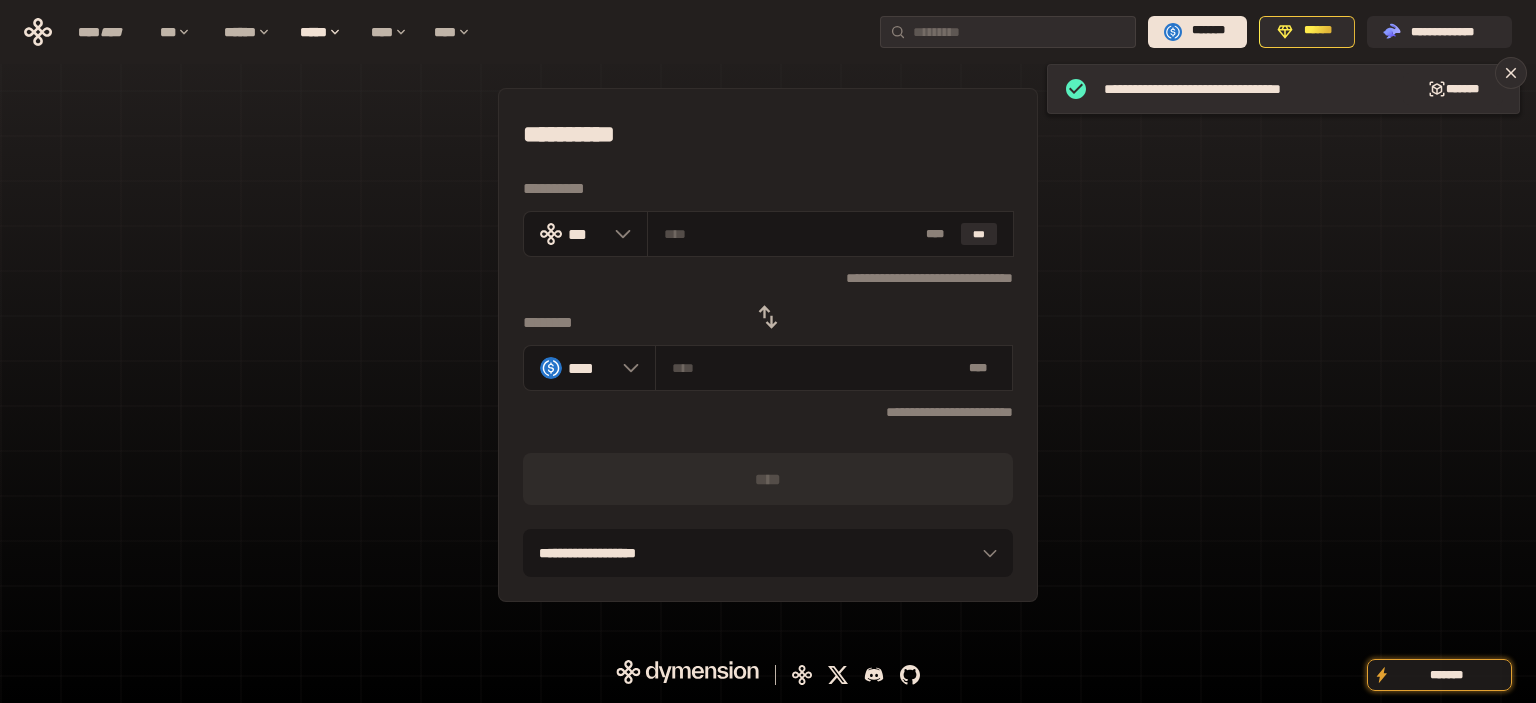 click on "**********" at bounding box center (768, 345) 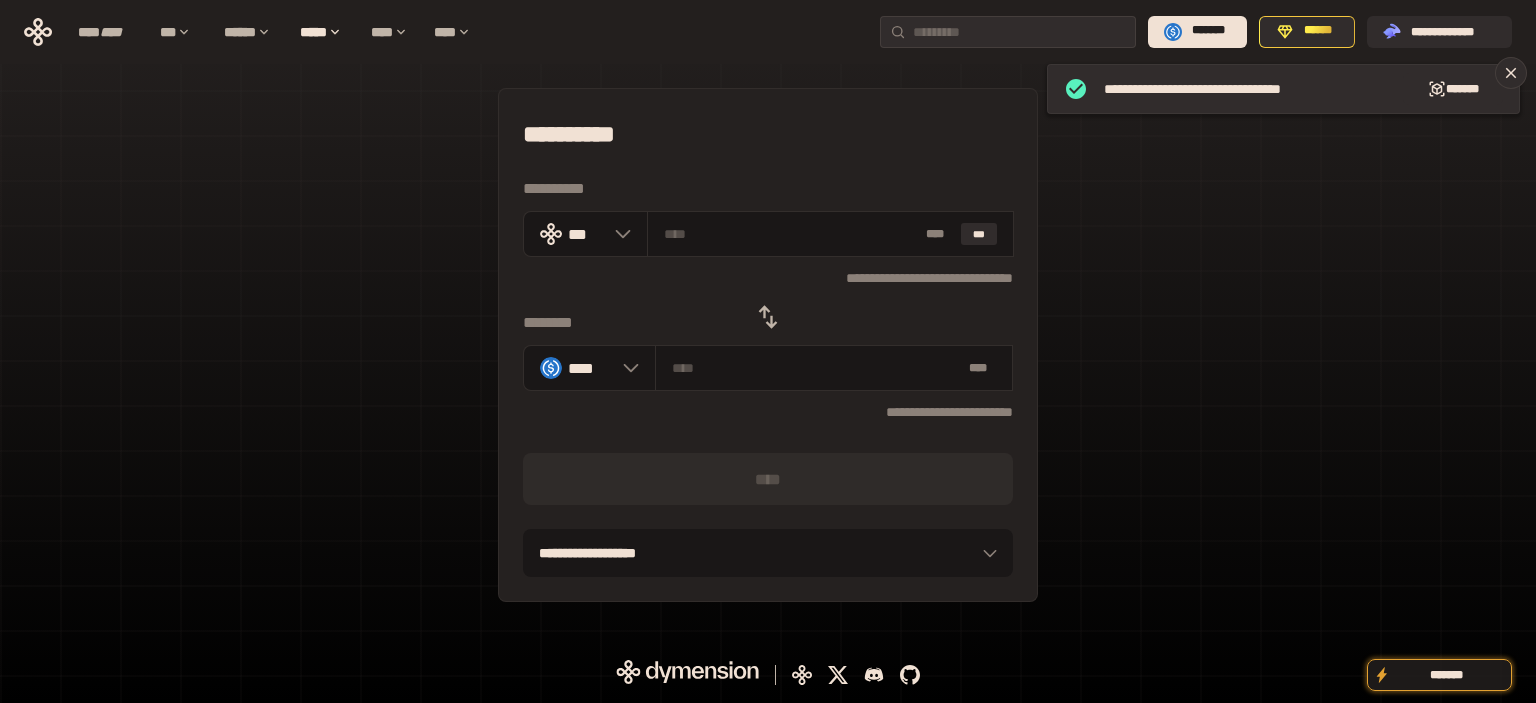 click at bounding box center (768, 317) 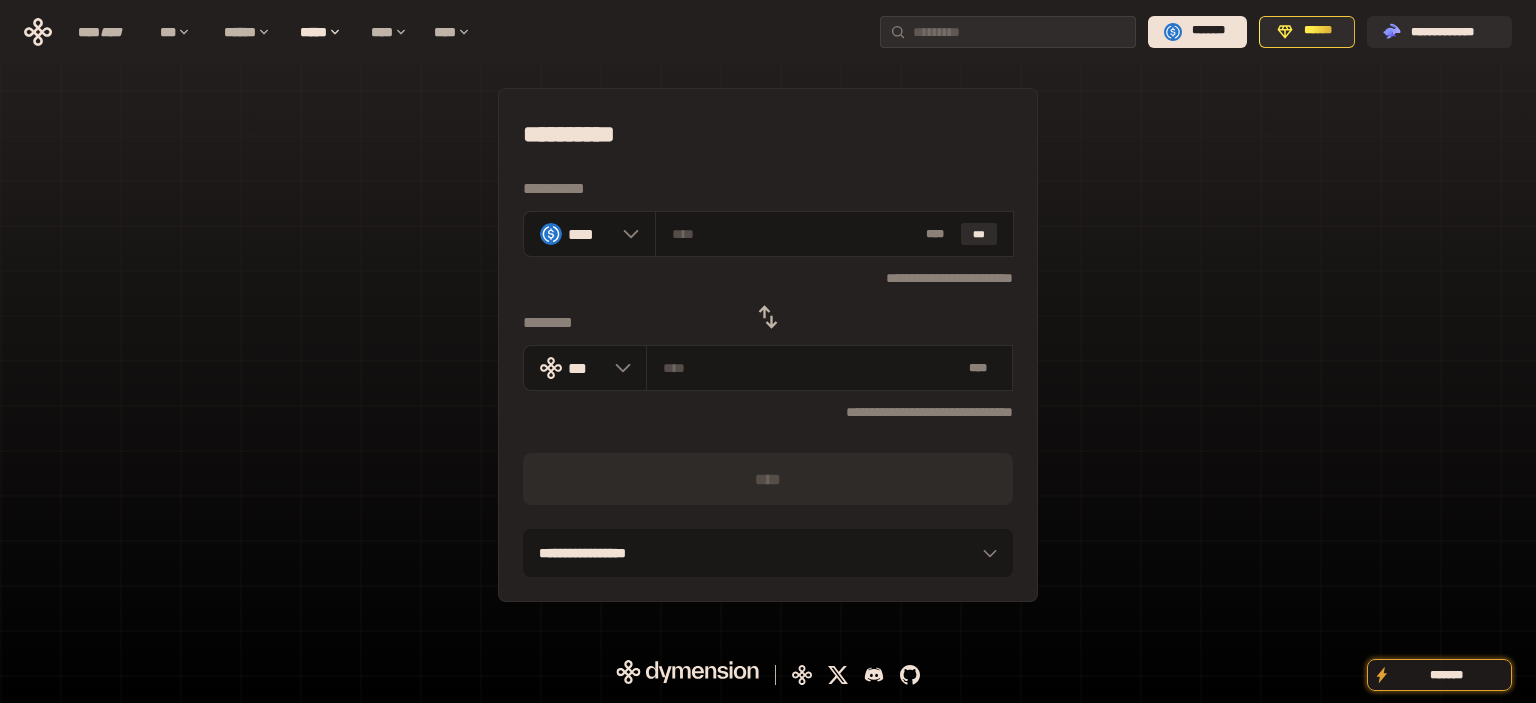 click on "**********" at bounding box center [768, 345] 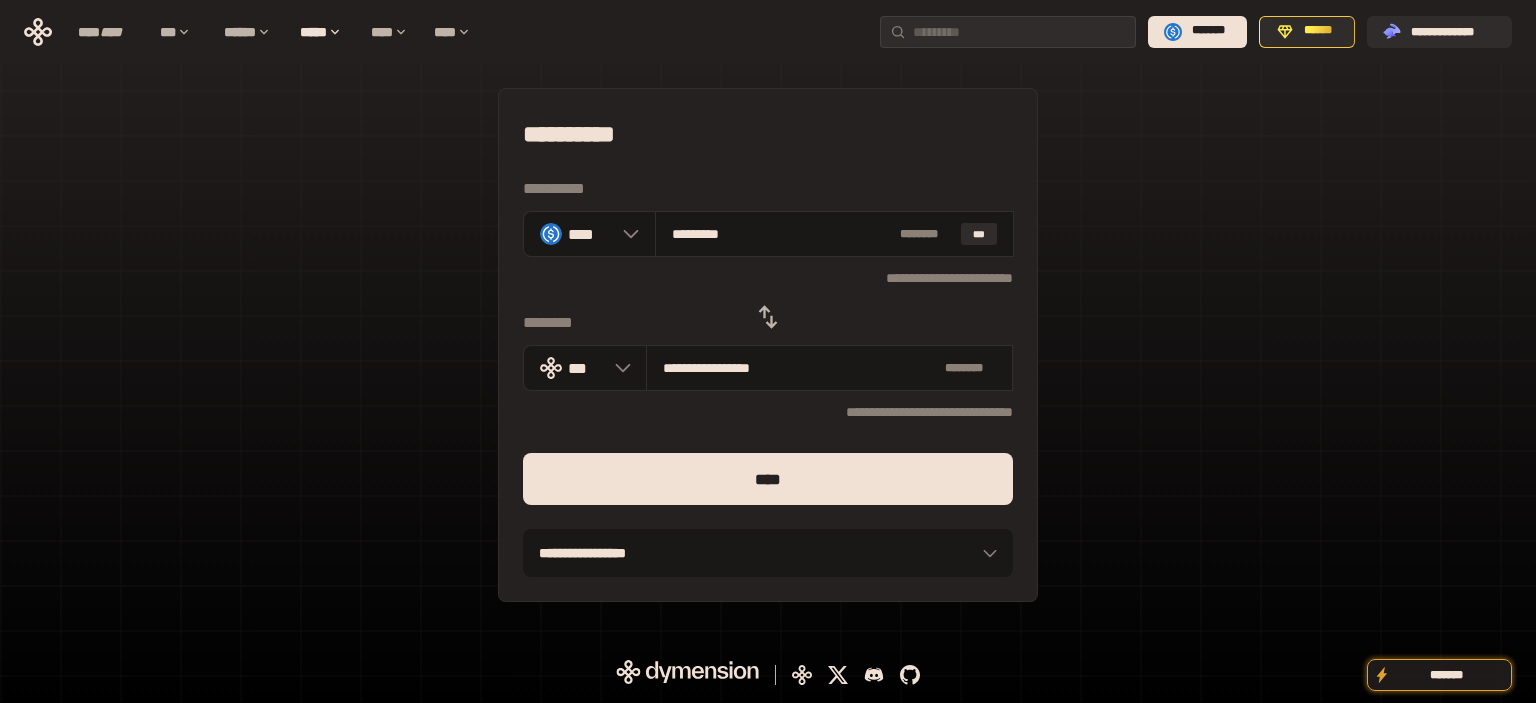 click on "****" at bounding box center (768, 479) 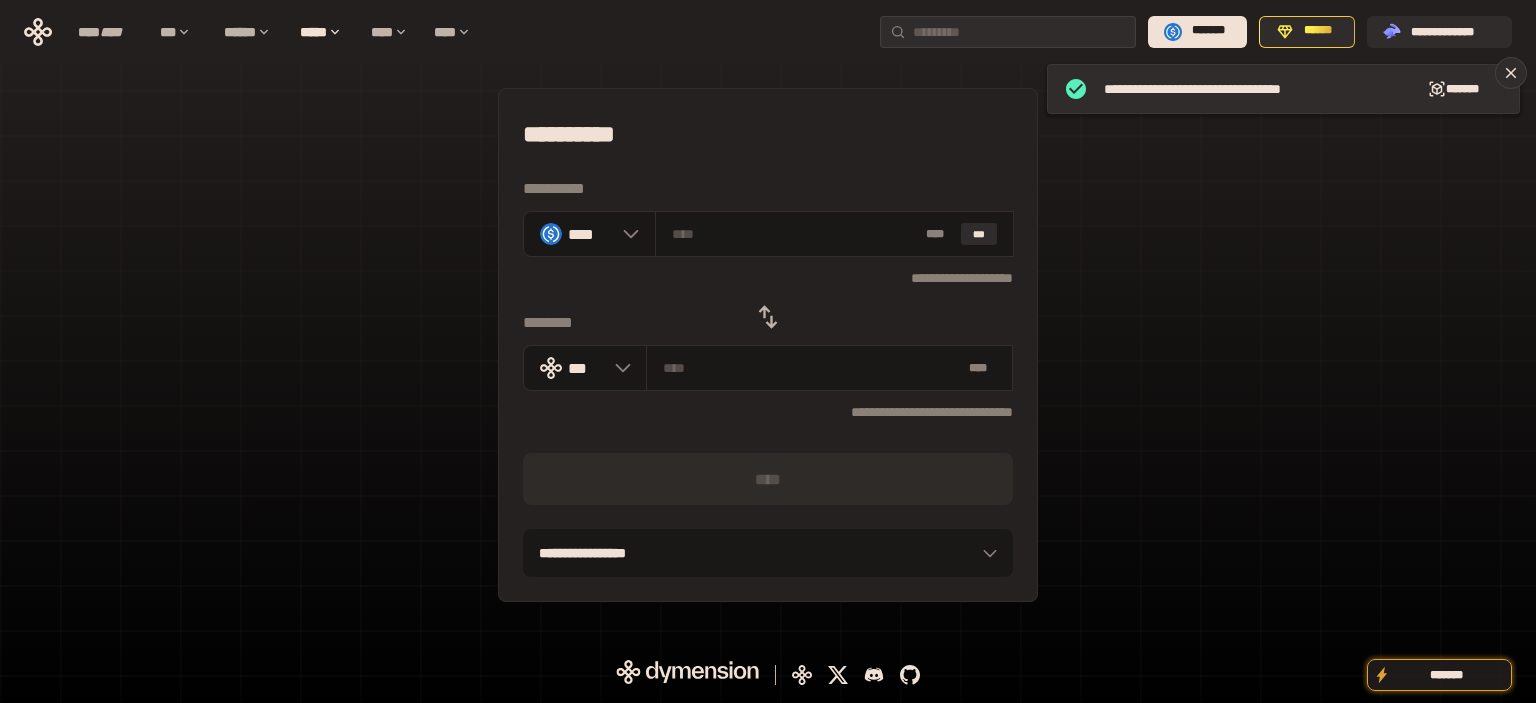 click on "**********" at bounding box center (768, 345) 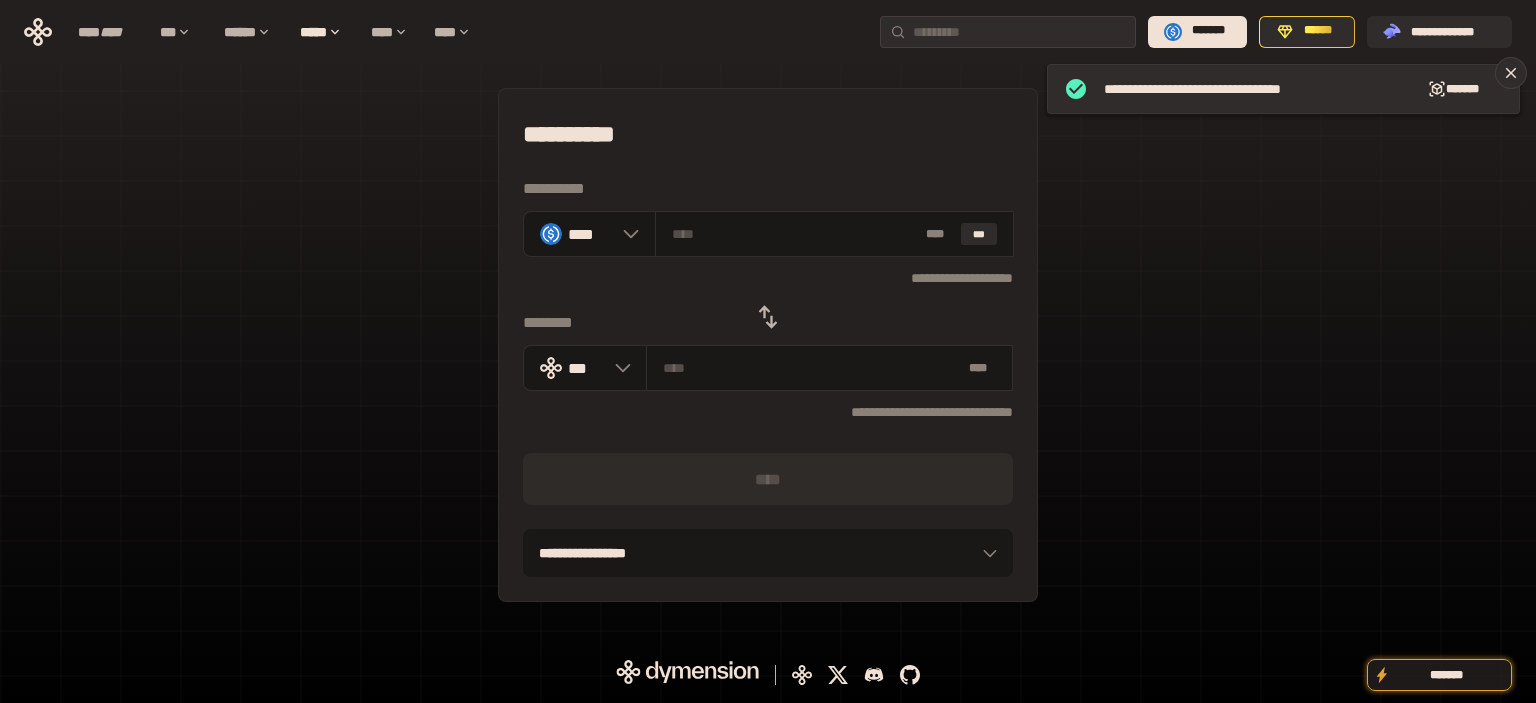 click at bounding box center [768, 317] 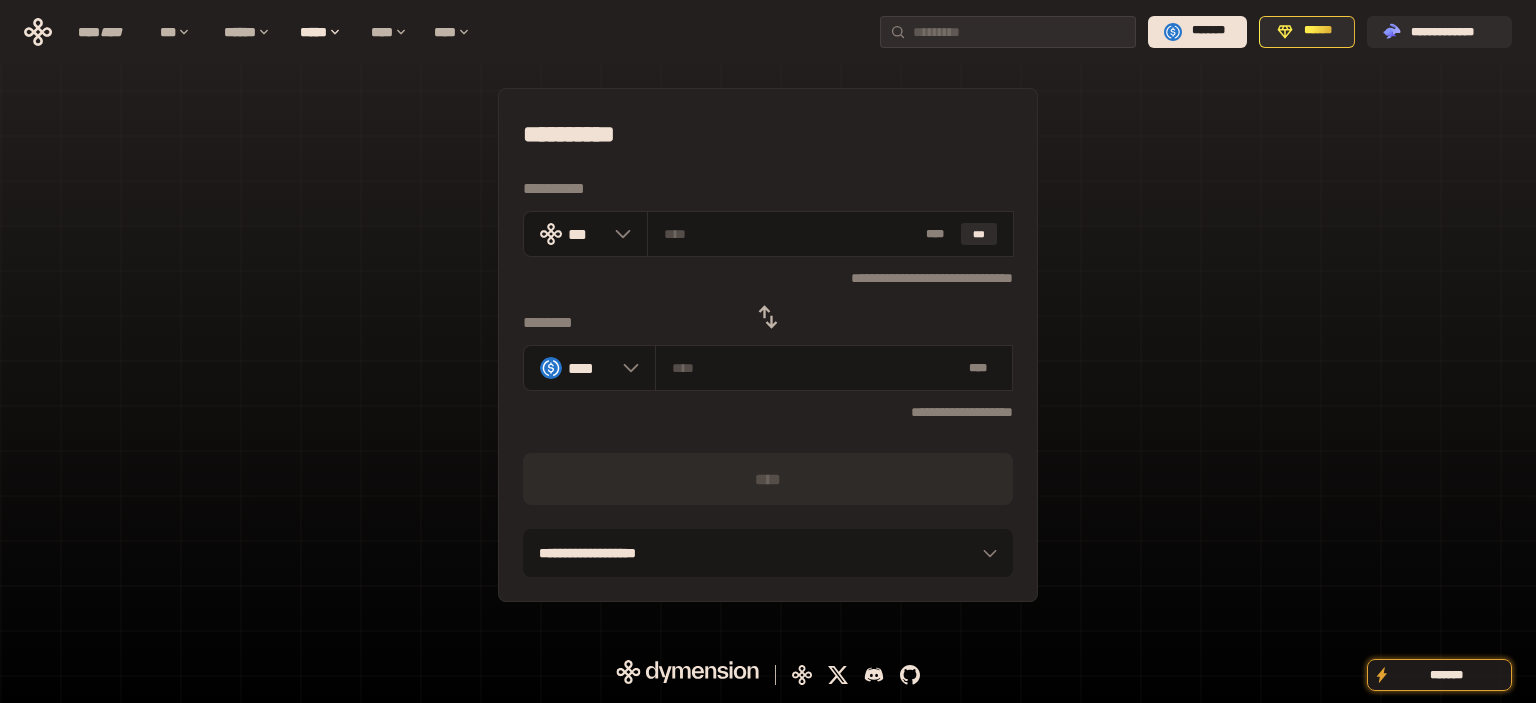click on "**********" at bounding box center [768, 345] 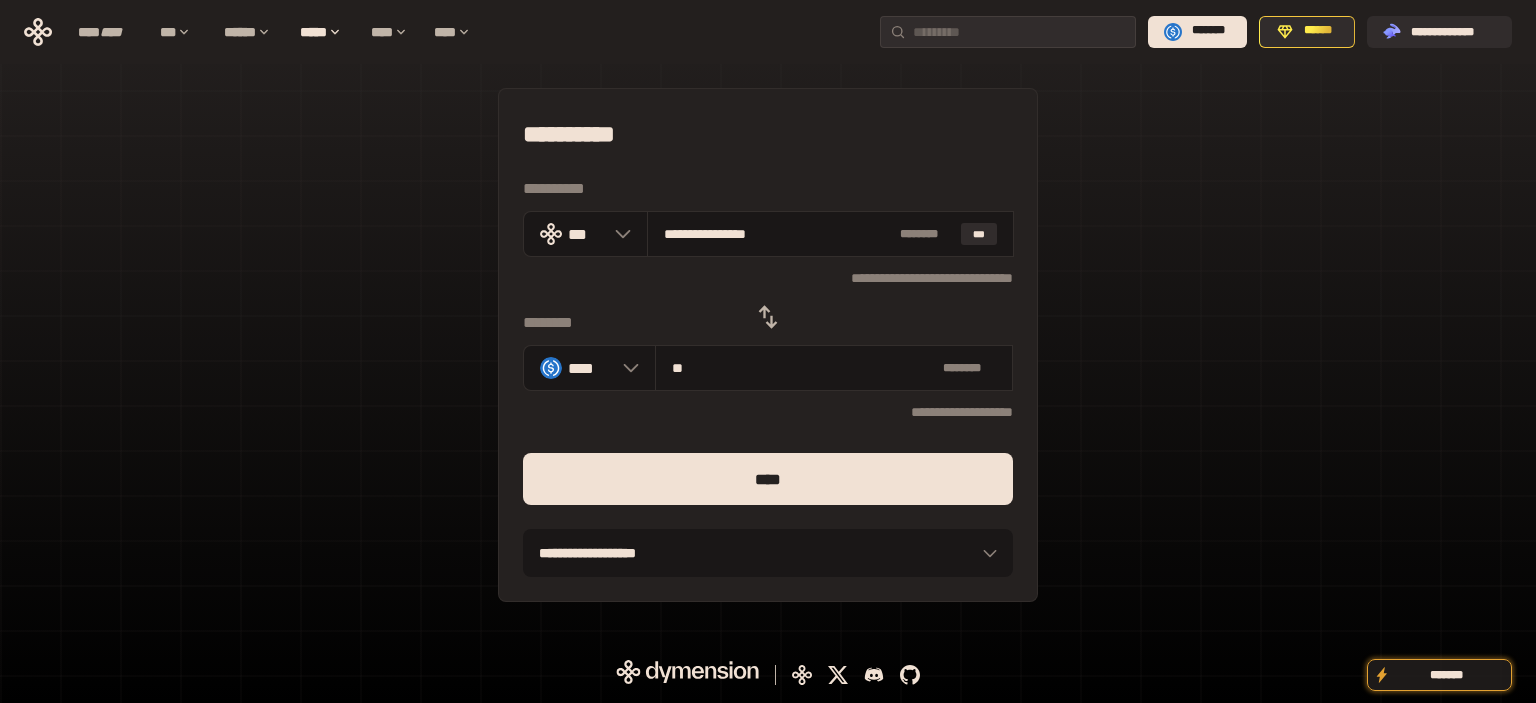 click on "****" at bounding box center (768, 479) 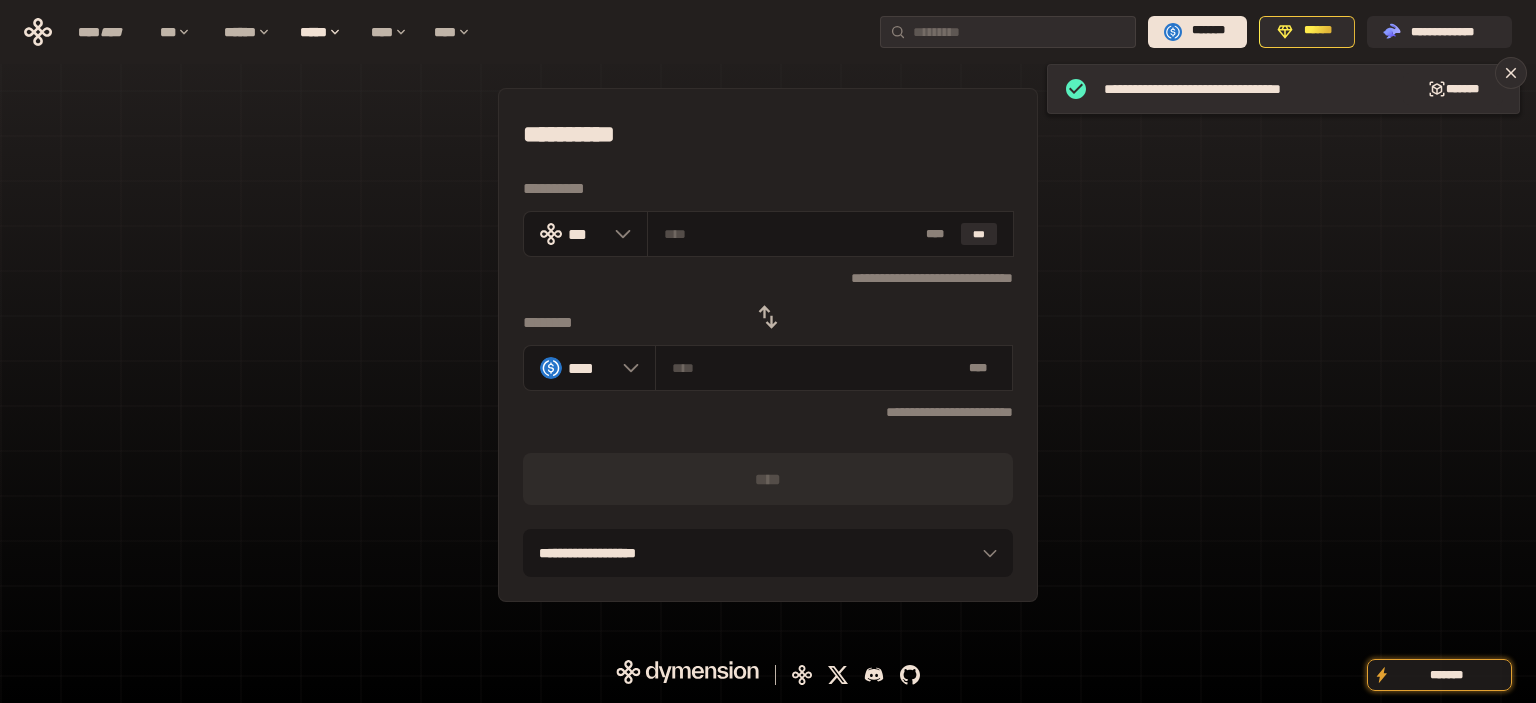 click on "**********" at bounding box center (768, 345) 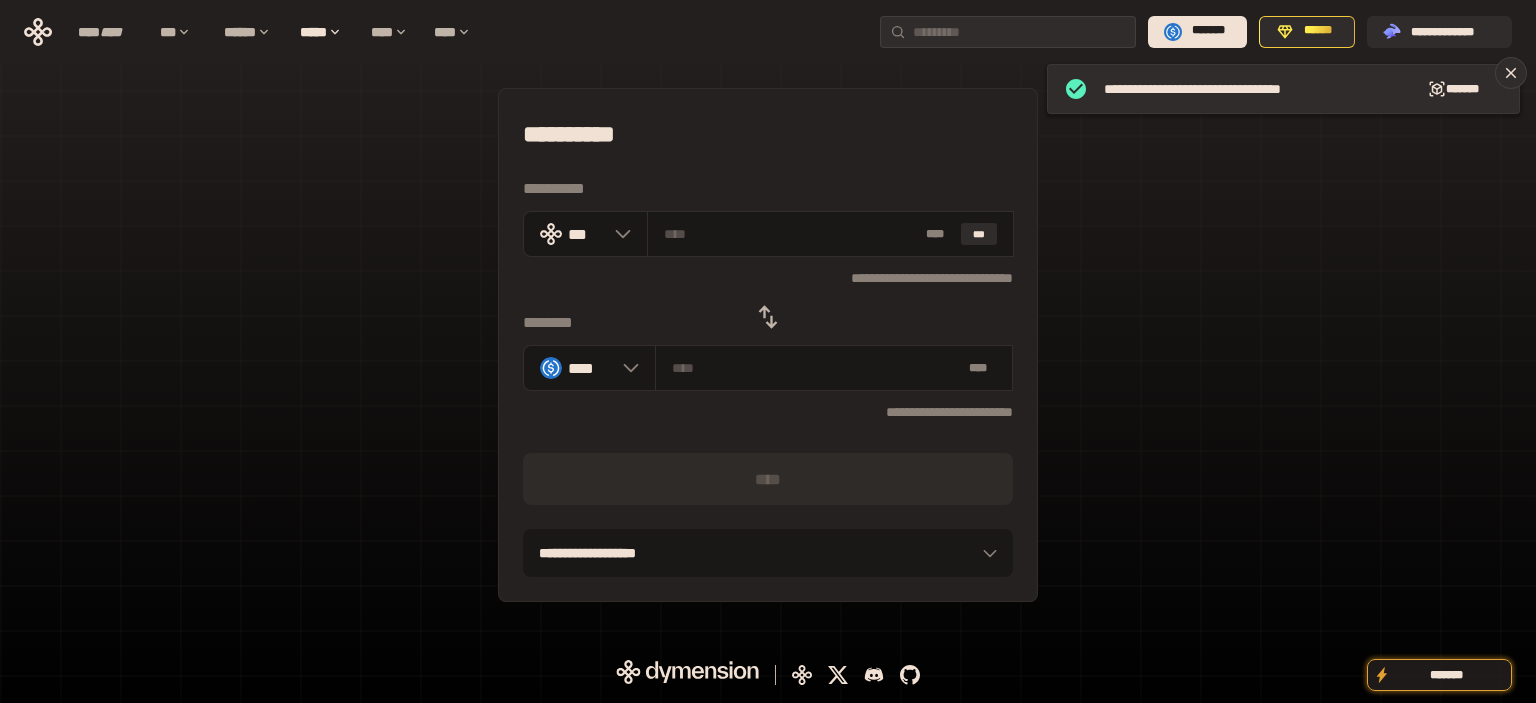click at bounding box center [768, 317] 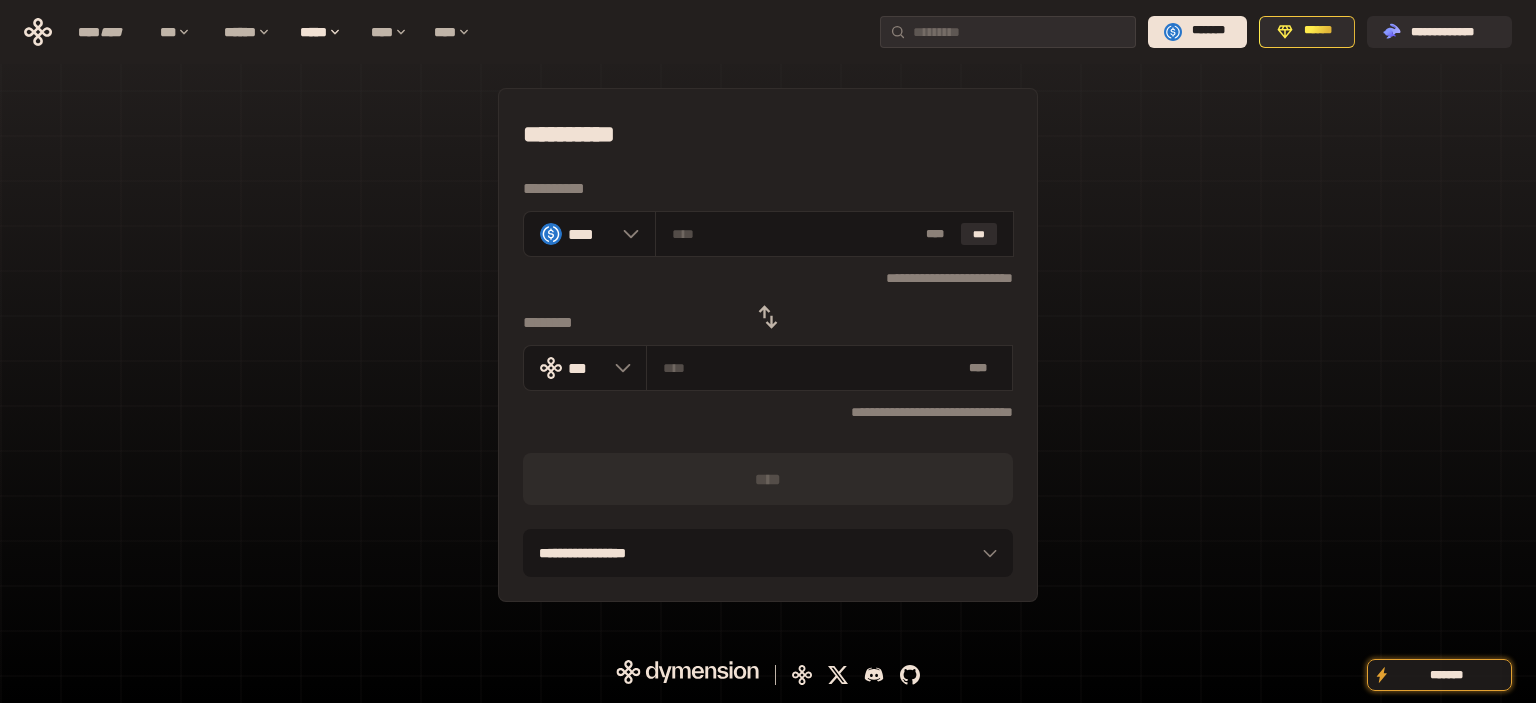 click on "**********" at bounding box center [768, 345] 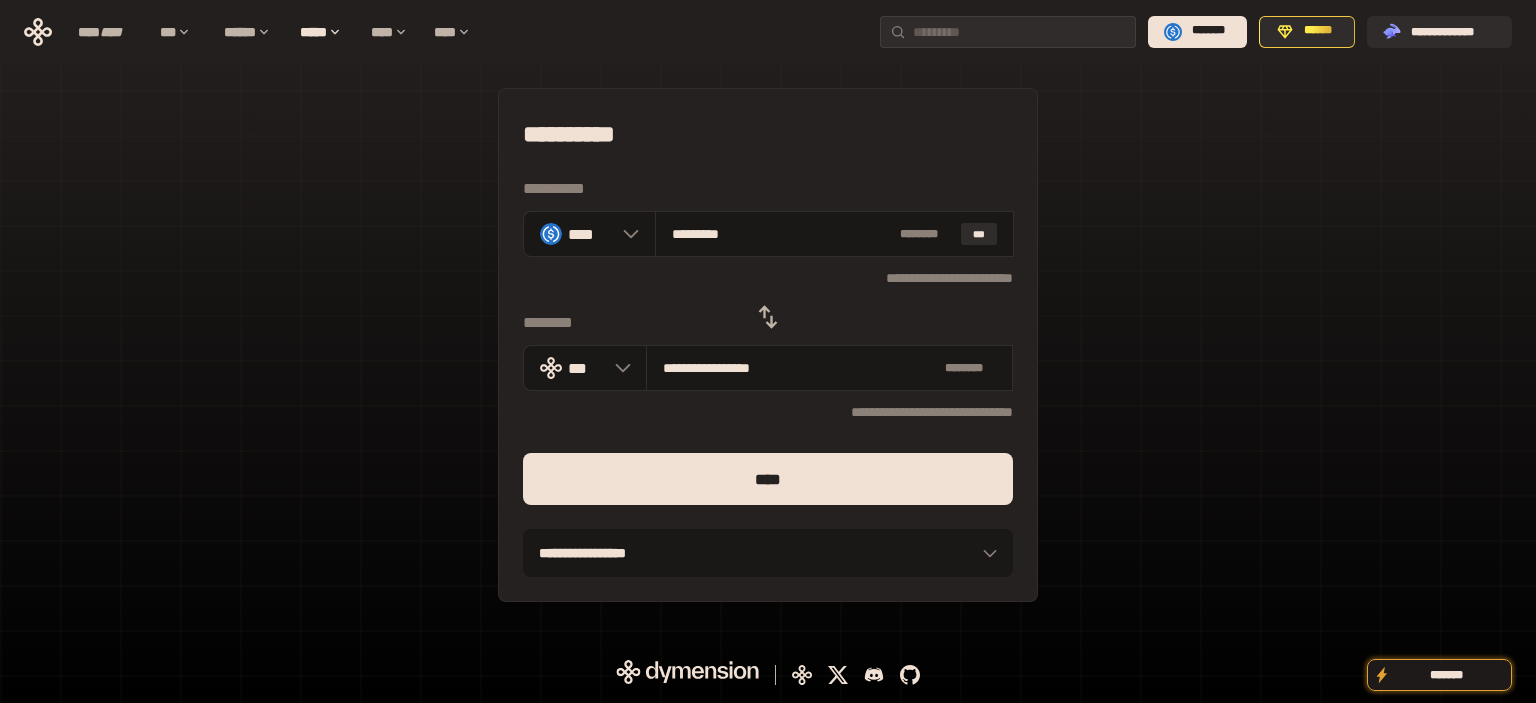 click on "****" at bounding box center (768, 479) 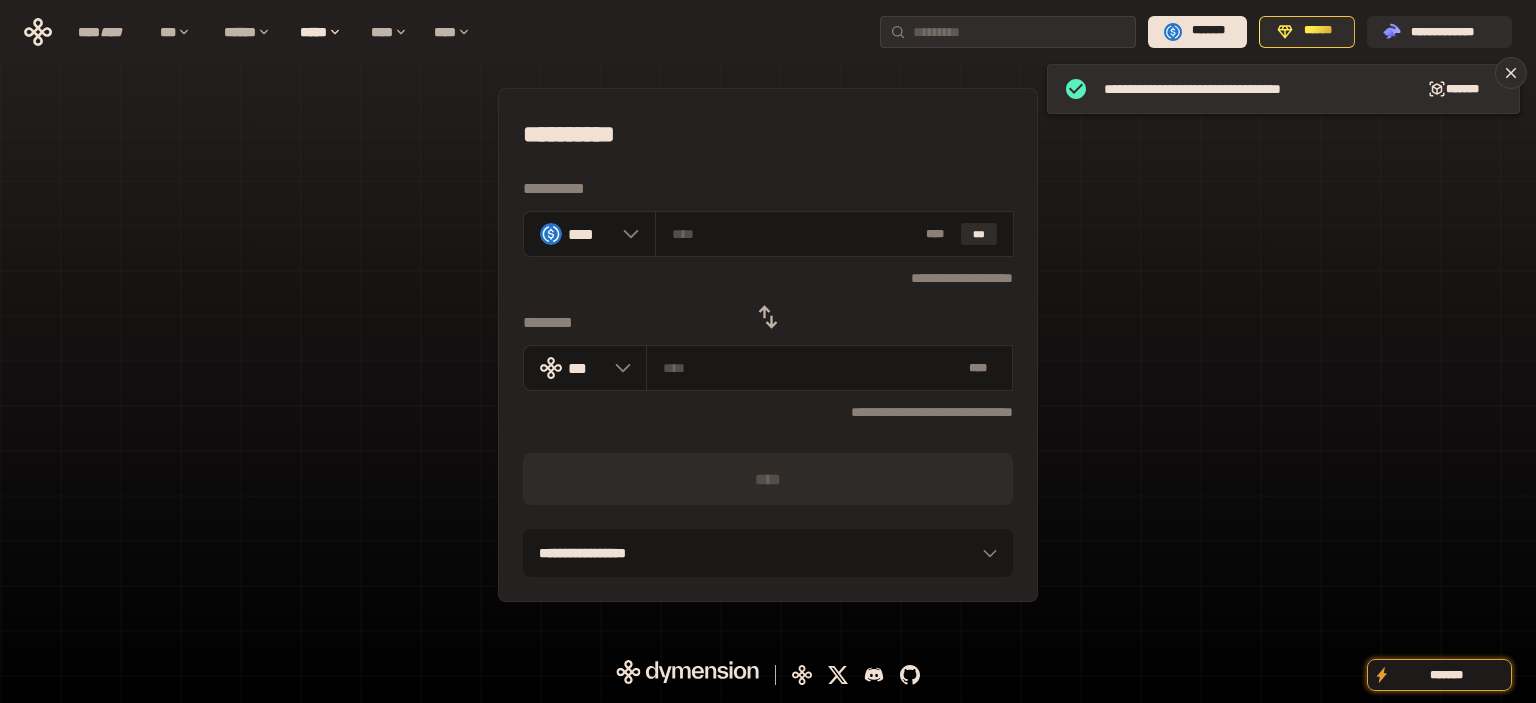click on "**********" at bounding box center (768, 345) 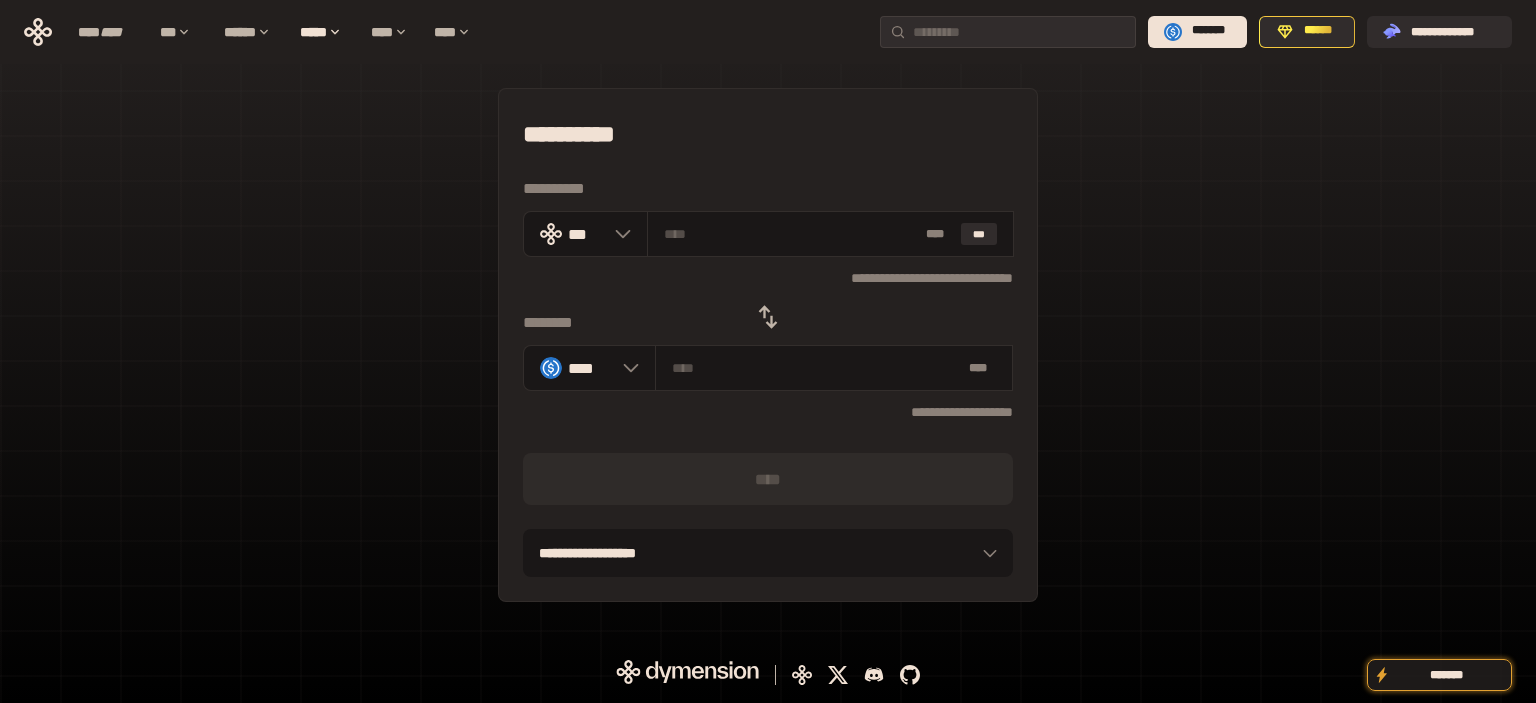click on "**********" at bounding box center (768, 345) 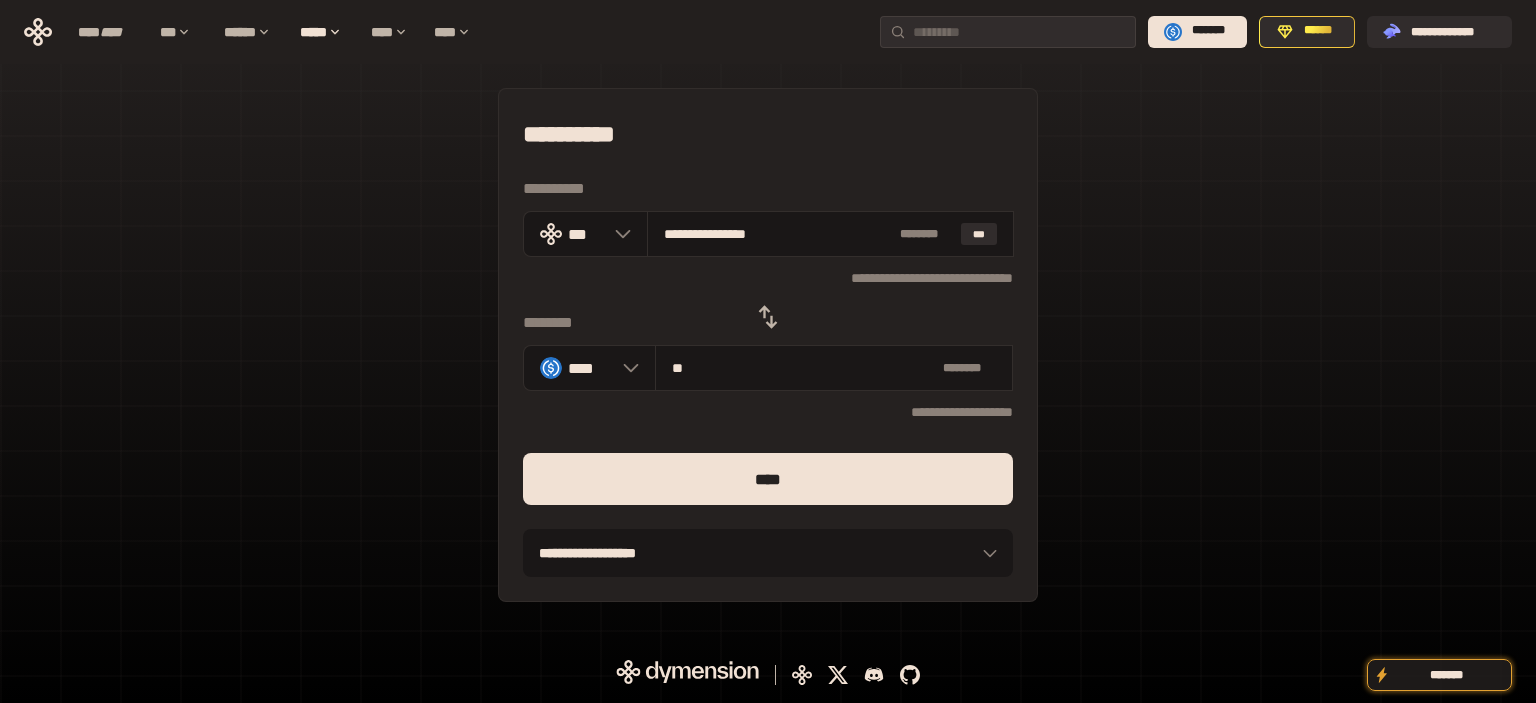 click on "****" at bounding box center (768, 479) 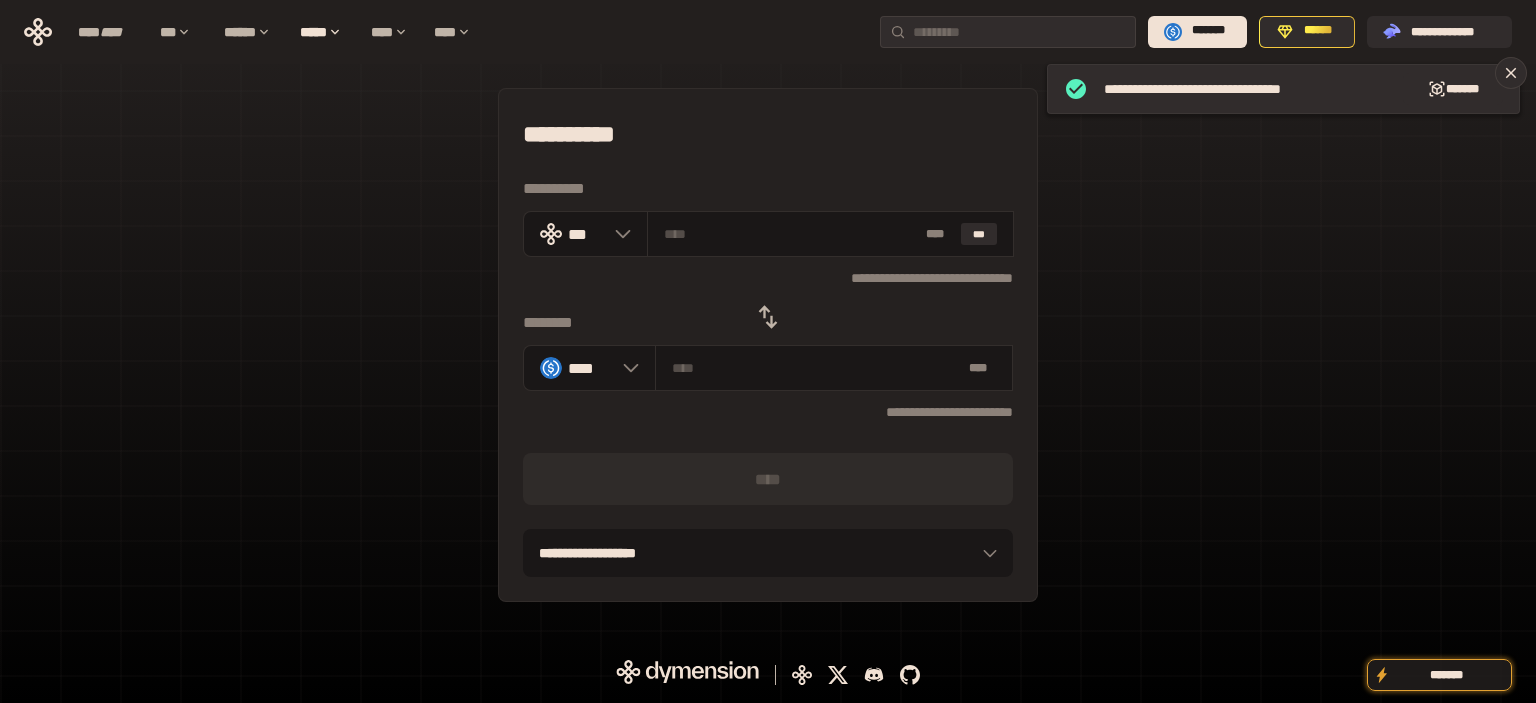 click on "**********" at bounding box center (768, 345) 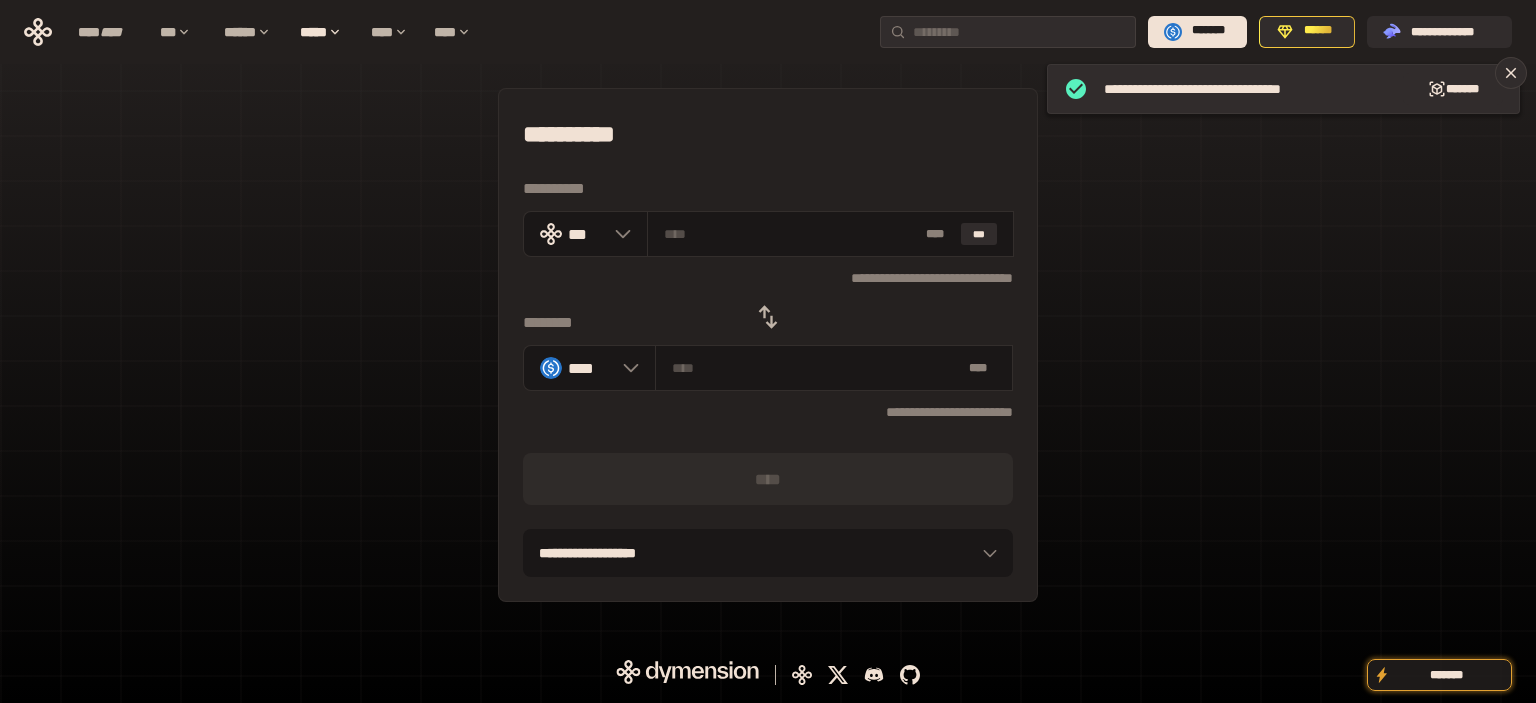 click at bounding box center [768, 317] 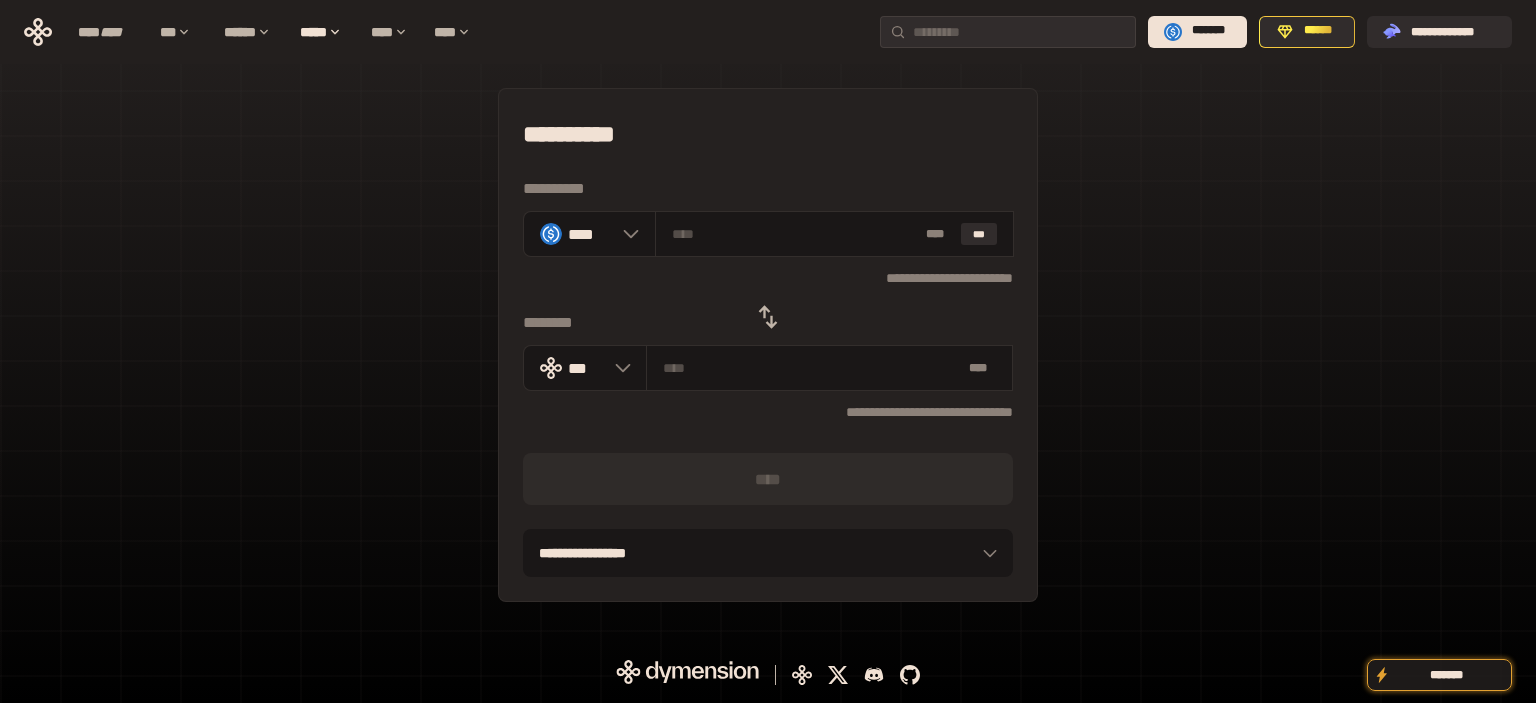 click on "**********" at bounding box center (768, 345) 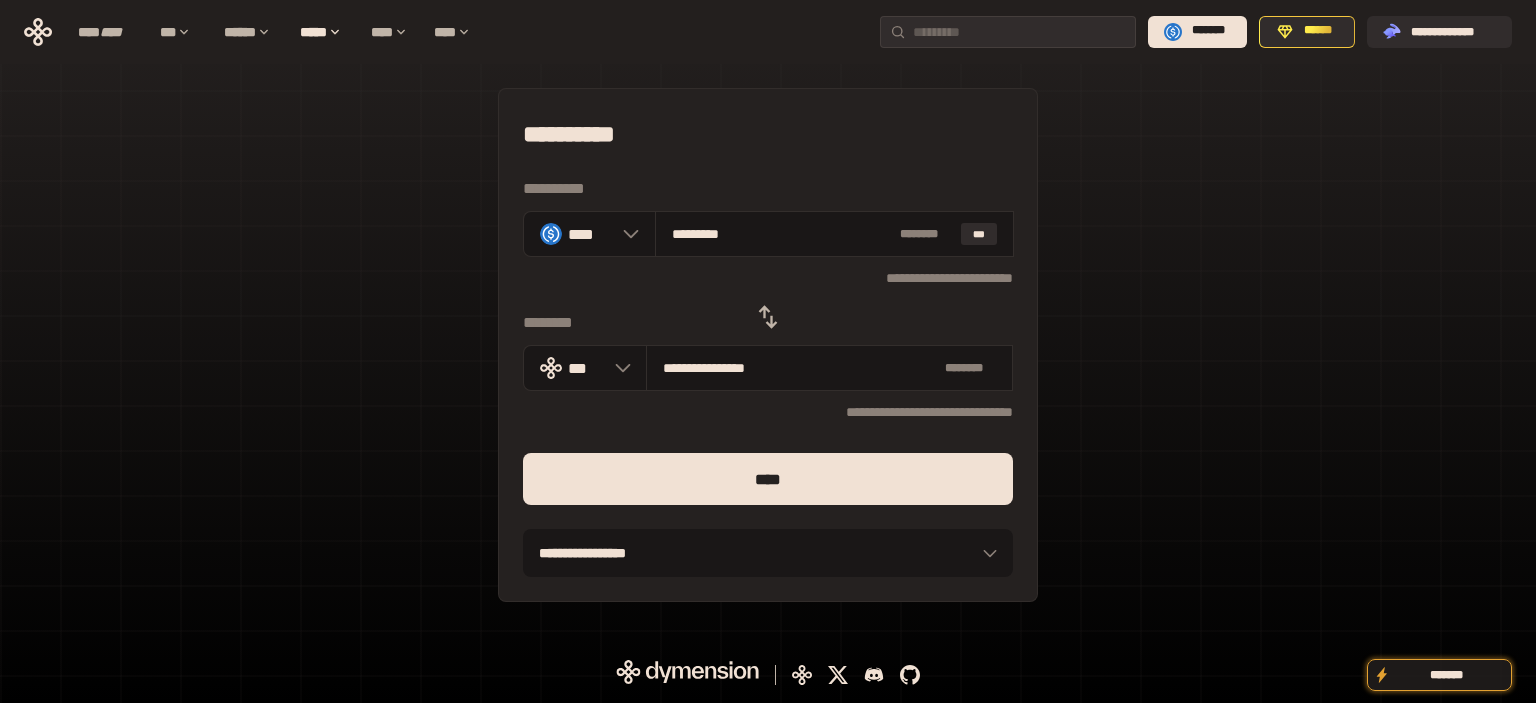 click on "****" at bounding box center [768, 479] 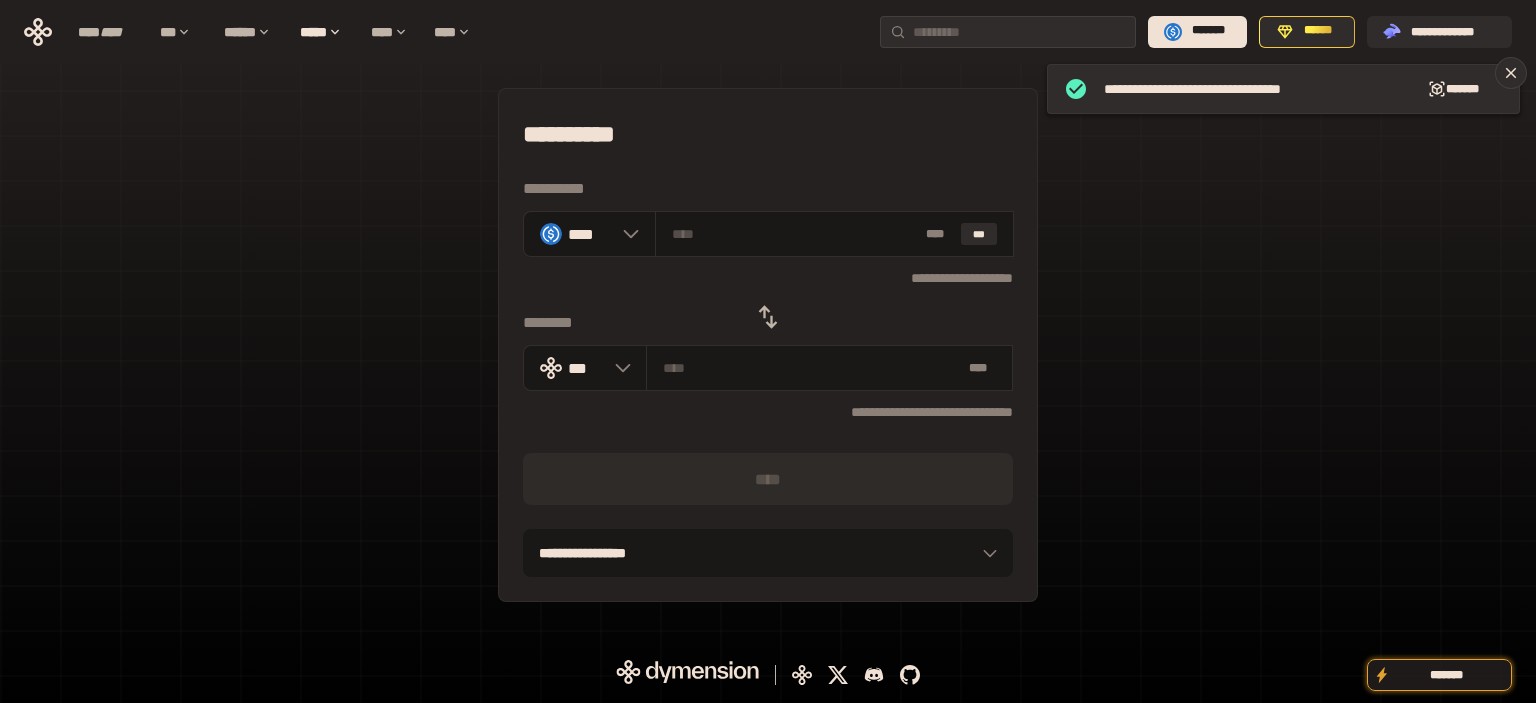 click on "**********" at bounding box center (768, 345) 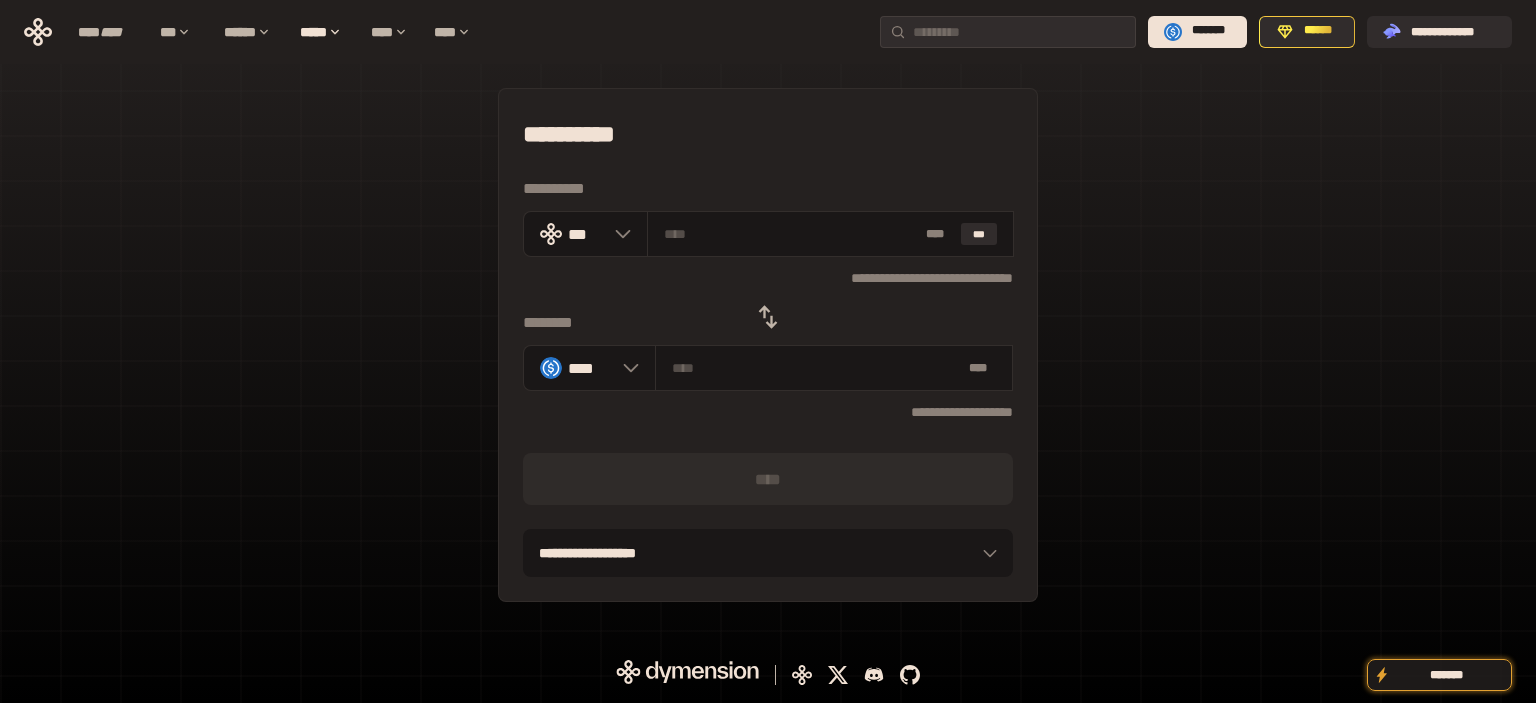 click on "**********" at bounding box center [768, 345] 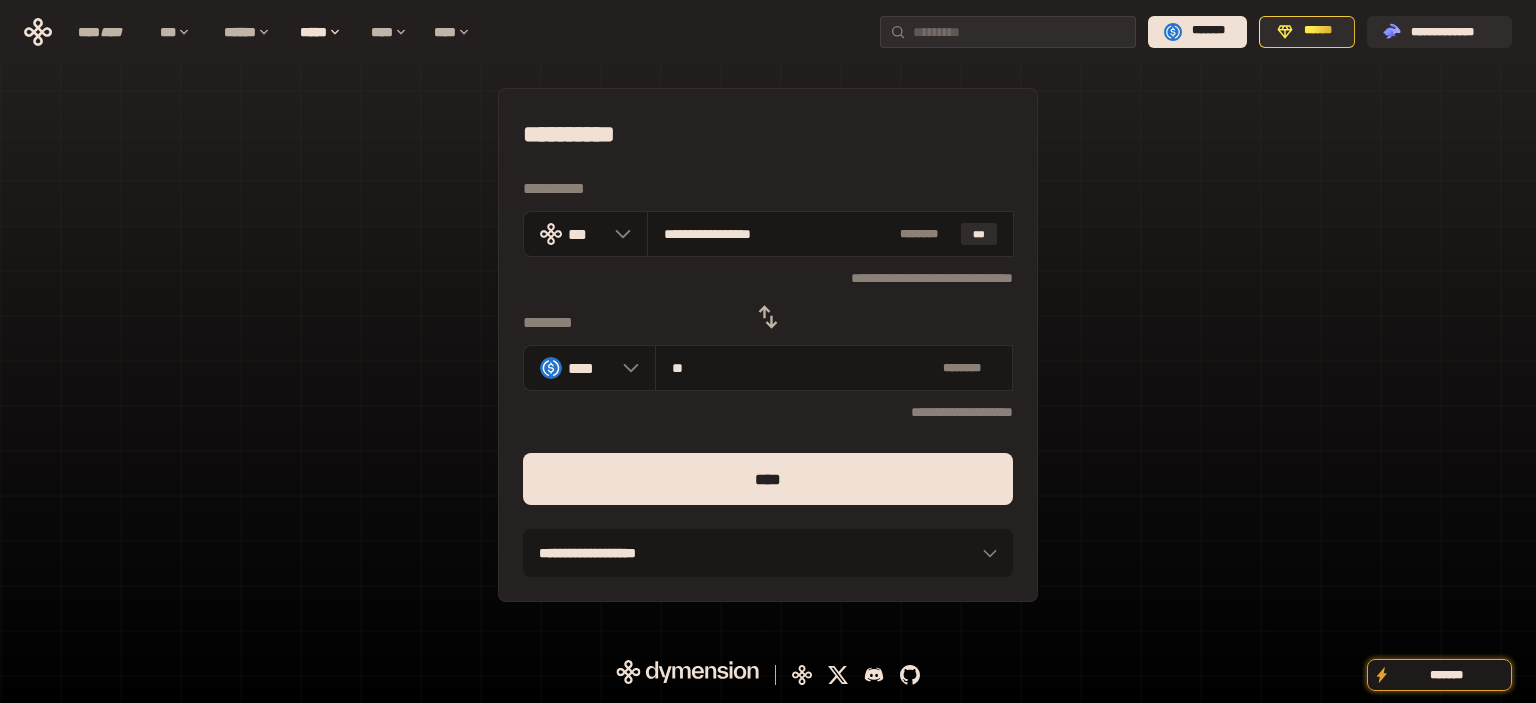 click on "****" at bounding box center [768, 479] 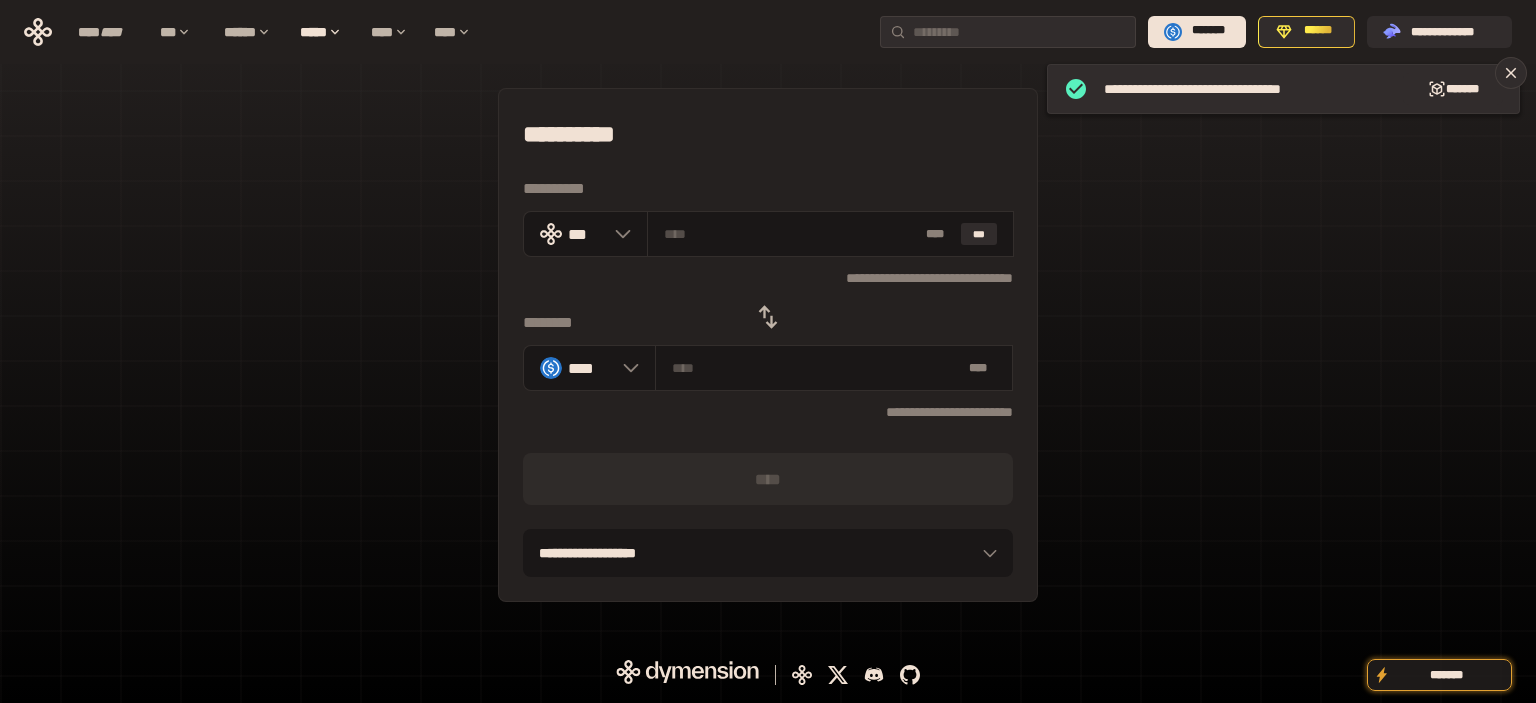 click on "**********" at bounding box center [768, 345] 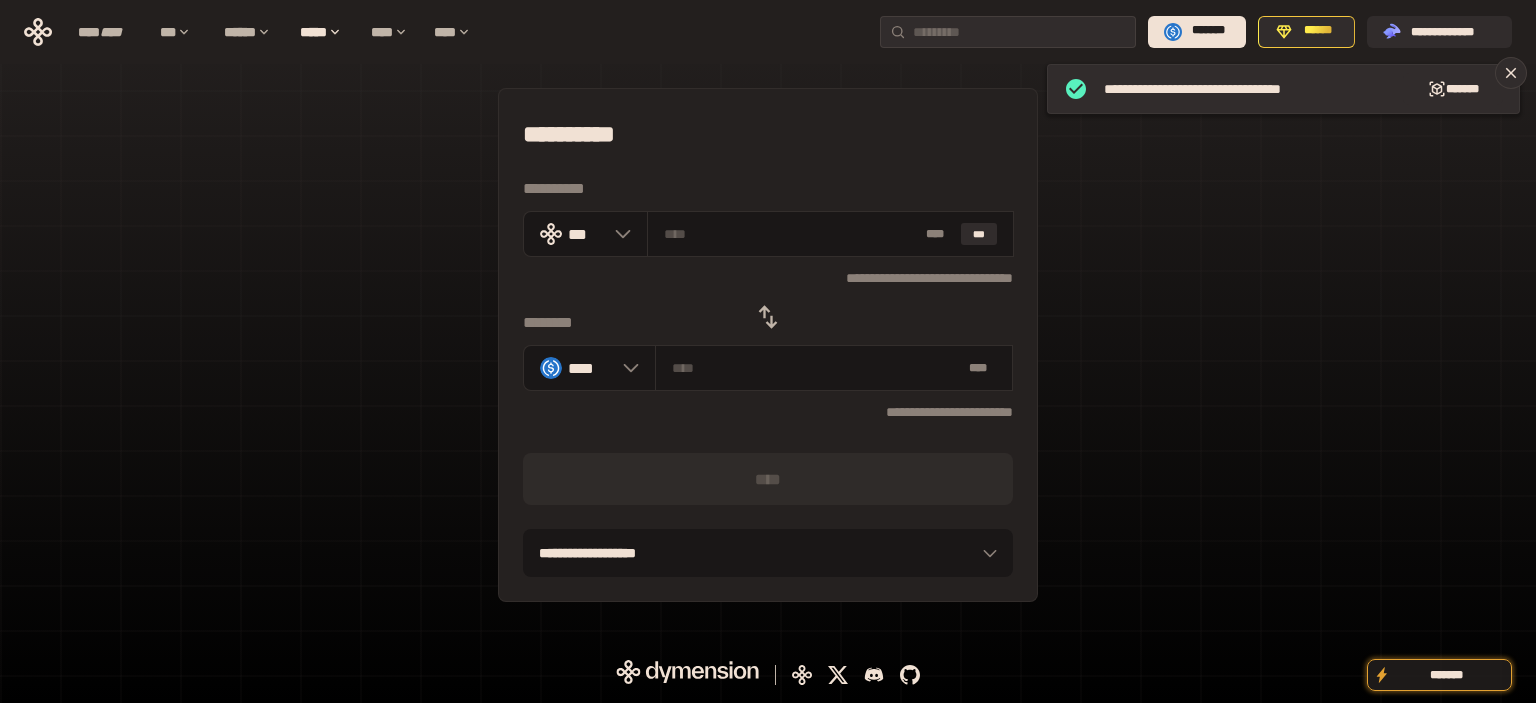 click at bounding box center (768, 317) 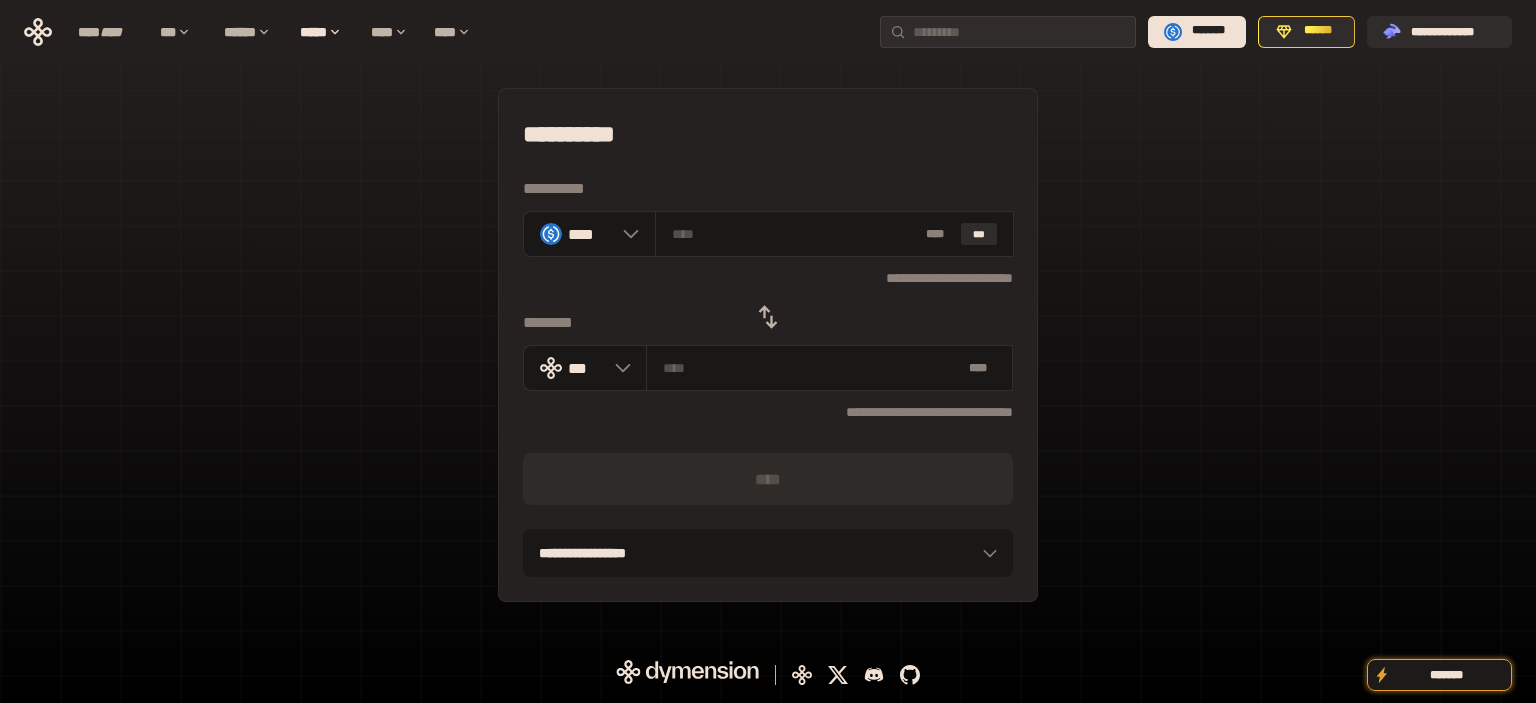 click on "**********" at bounding box center [768, 345] 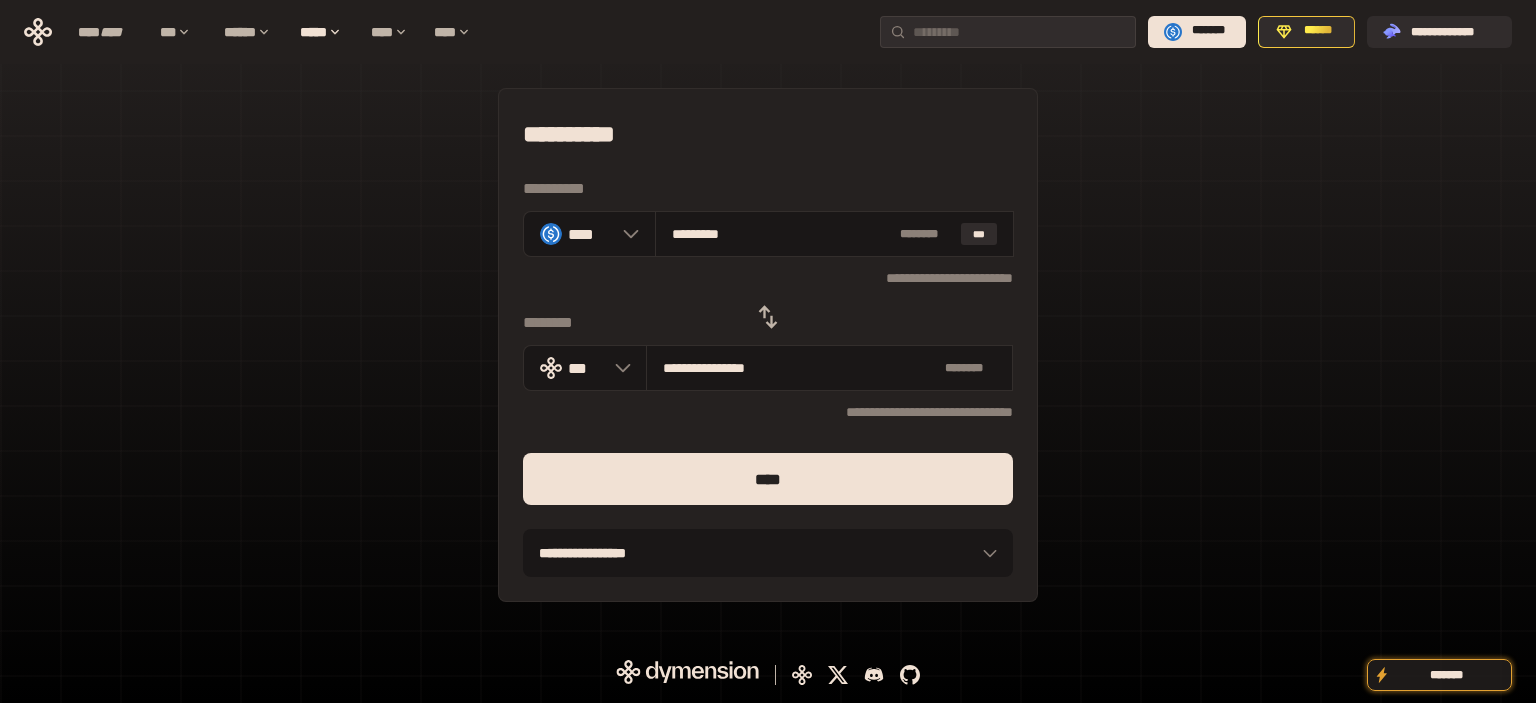 click on "****" at bounding box center [768, 479] 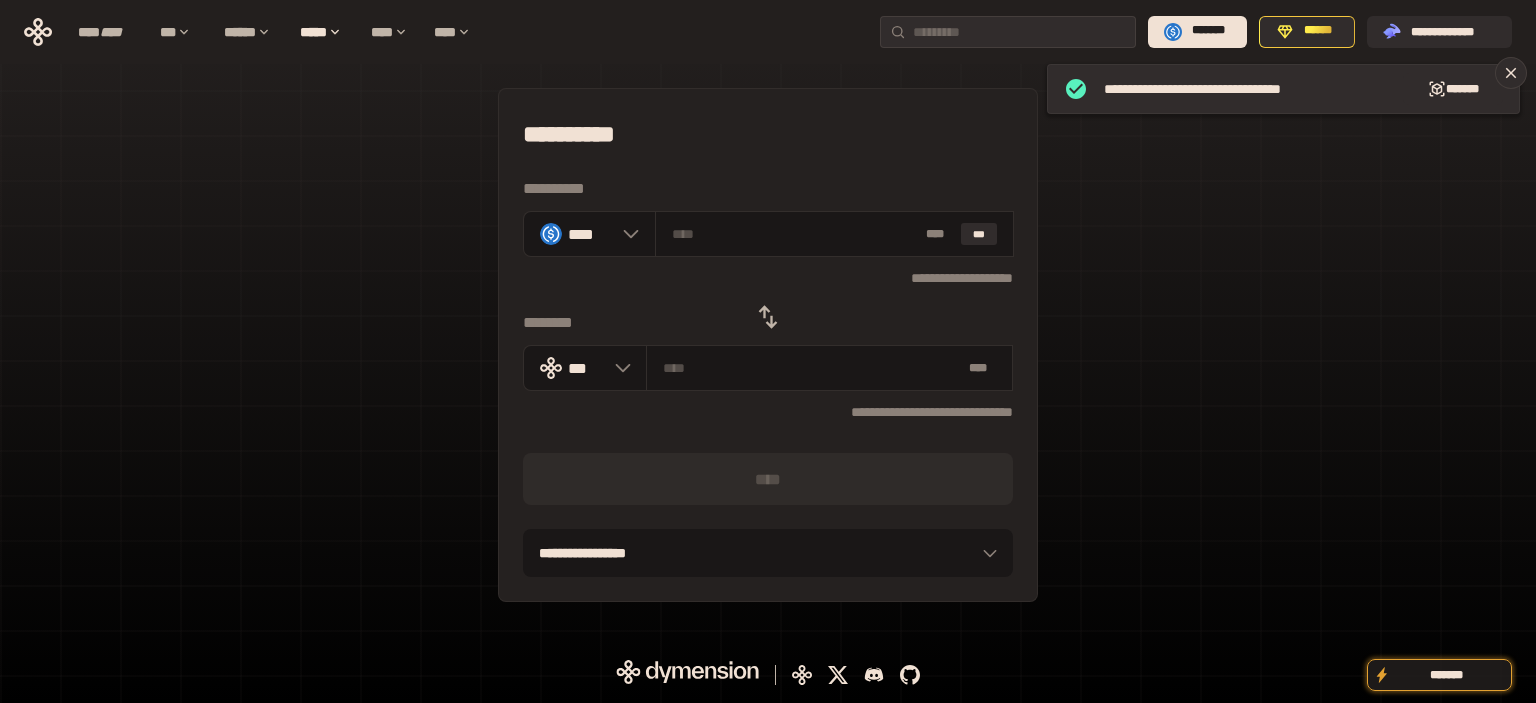 click on "**********" at bounding box center [768, 345] 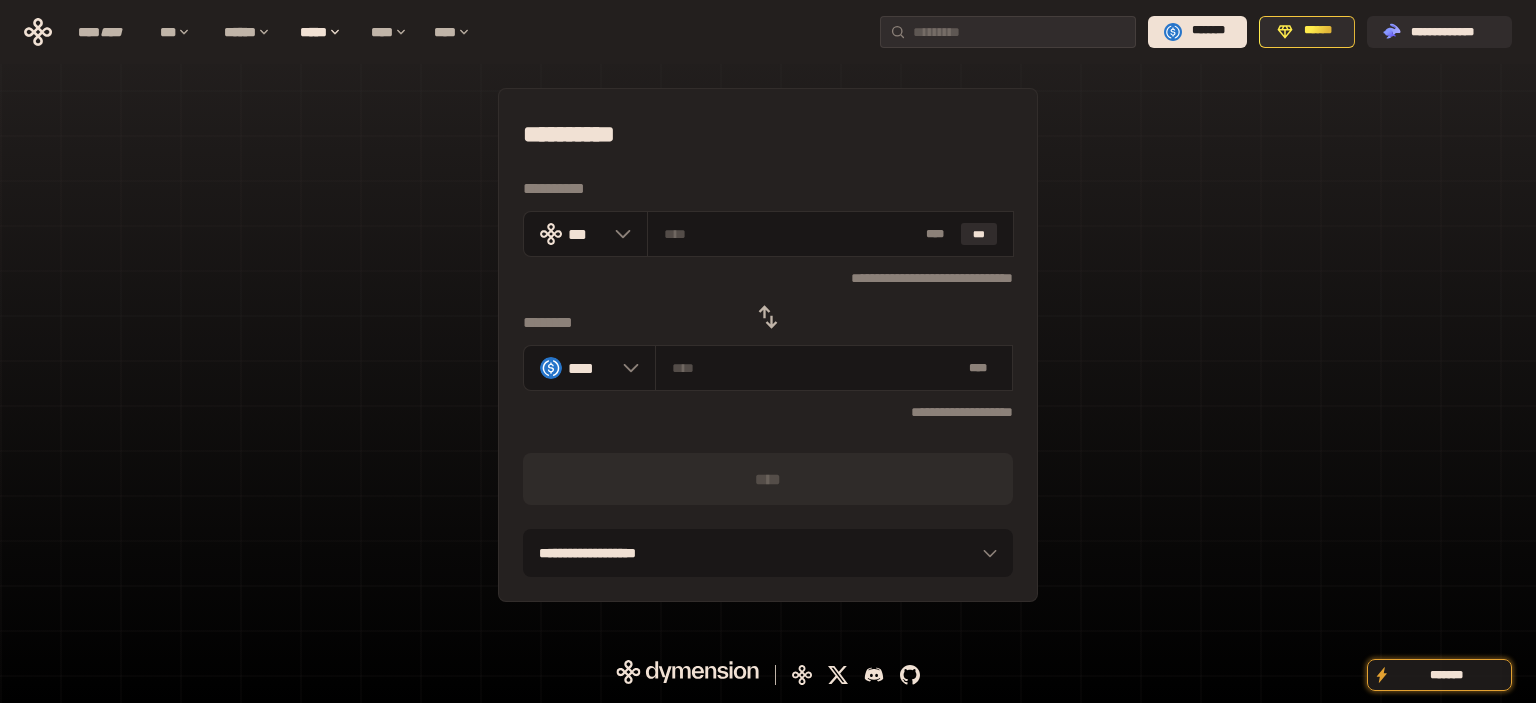 click on "**********" at bounding box center [768, 345] 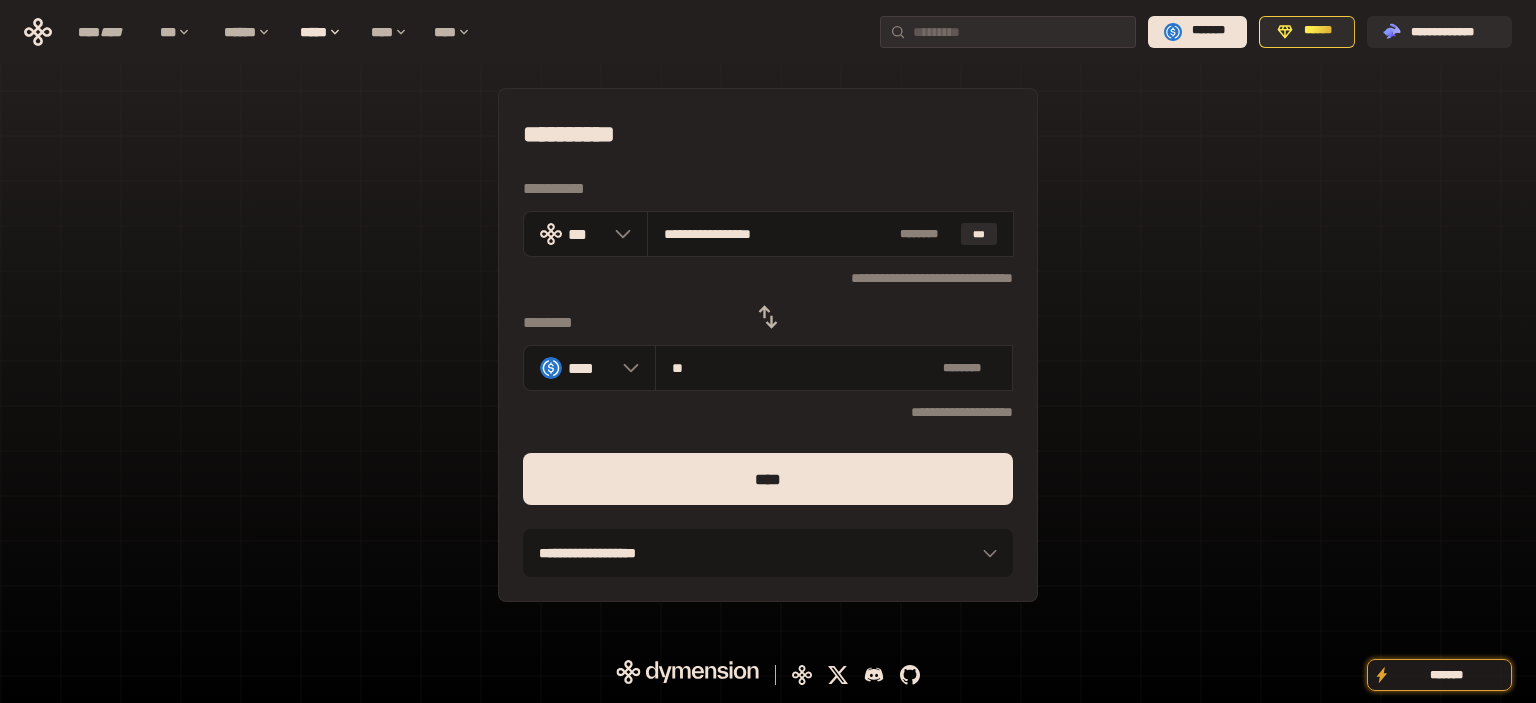 click on "****" at bounding box center (768, 479) 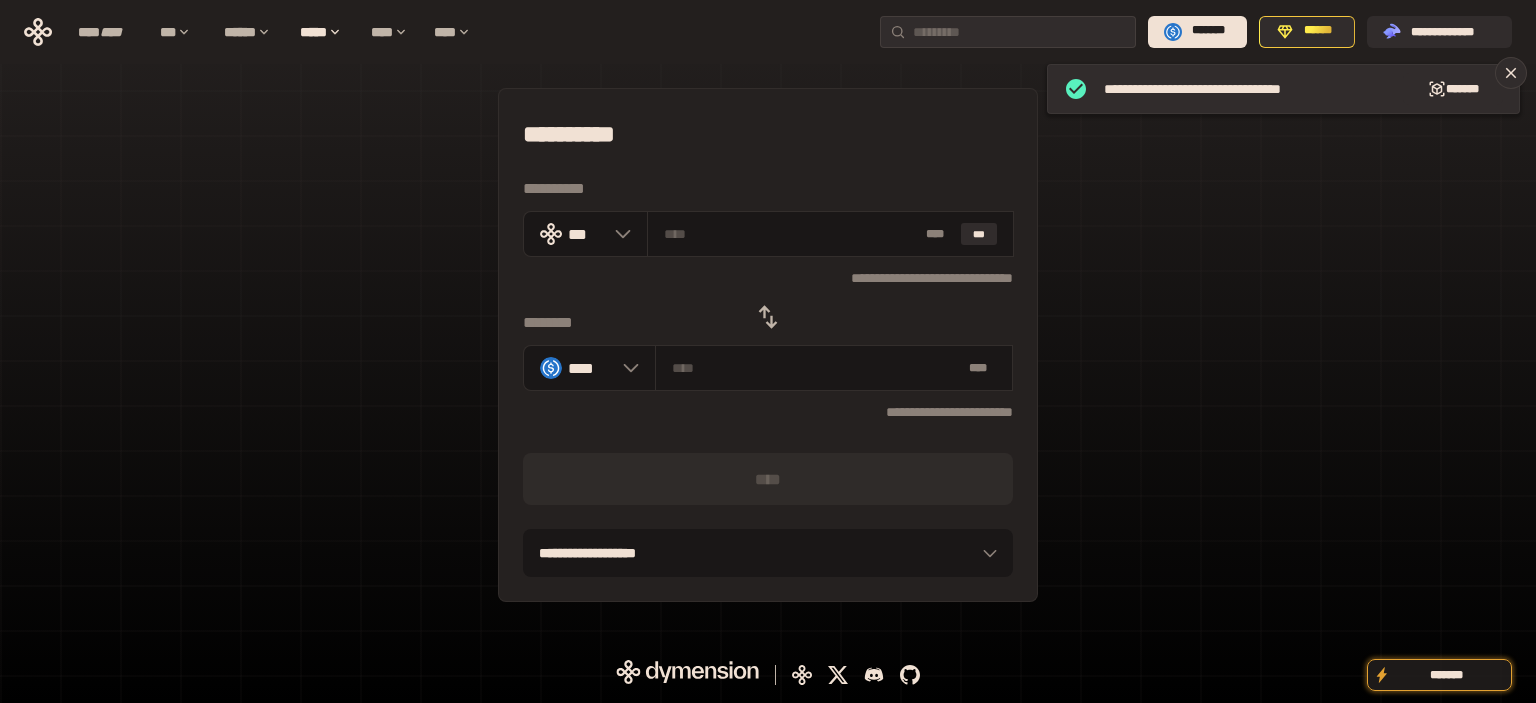 click on "**********" at bounding box center (768, 345) 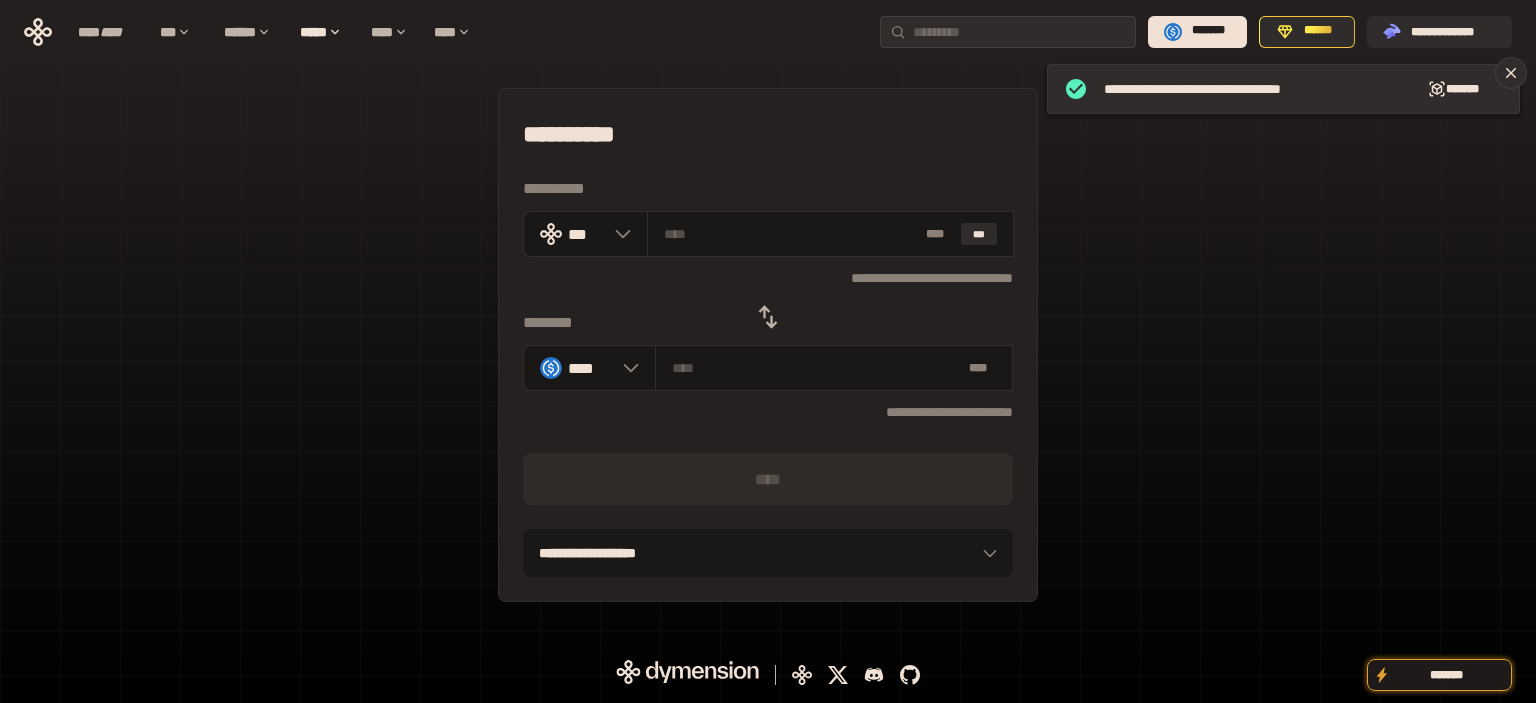 click at bounding box center [768, 317] 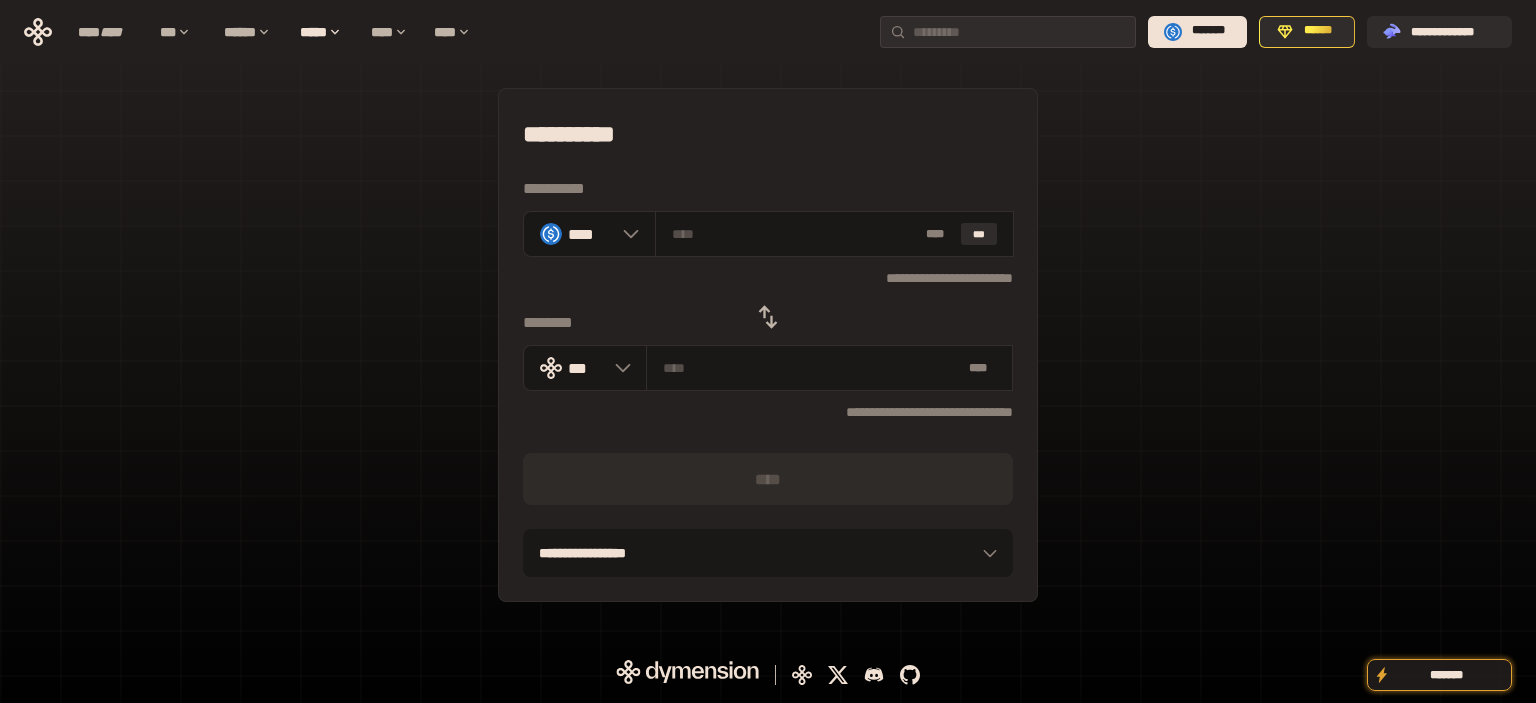 click on "**********" at bounding box center [768, 345] 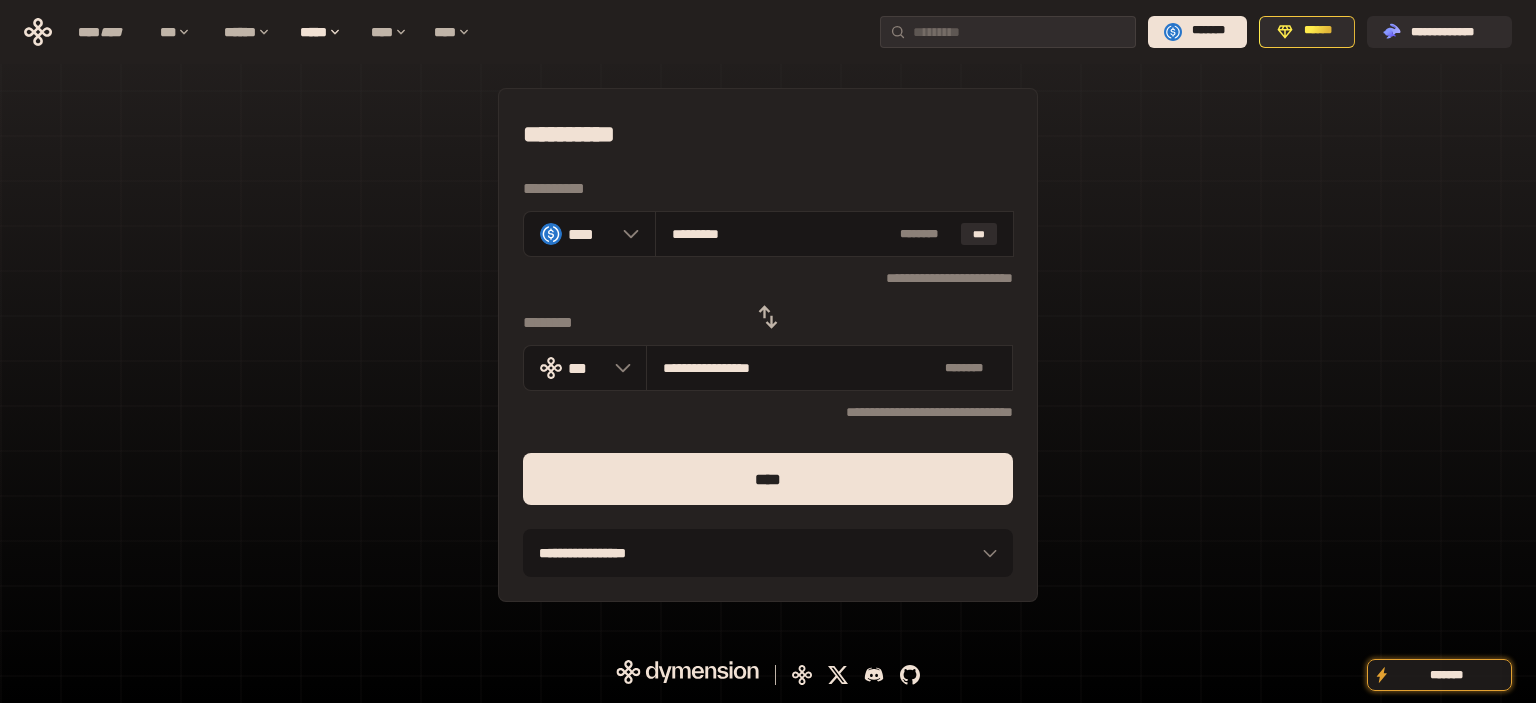 click on "****" at bounding box center (768, 479) 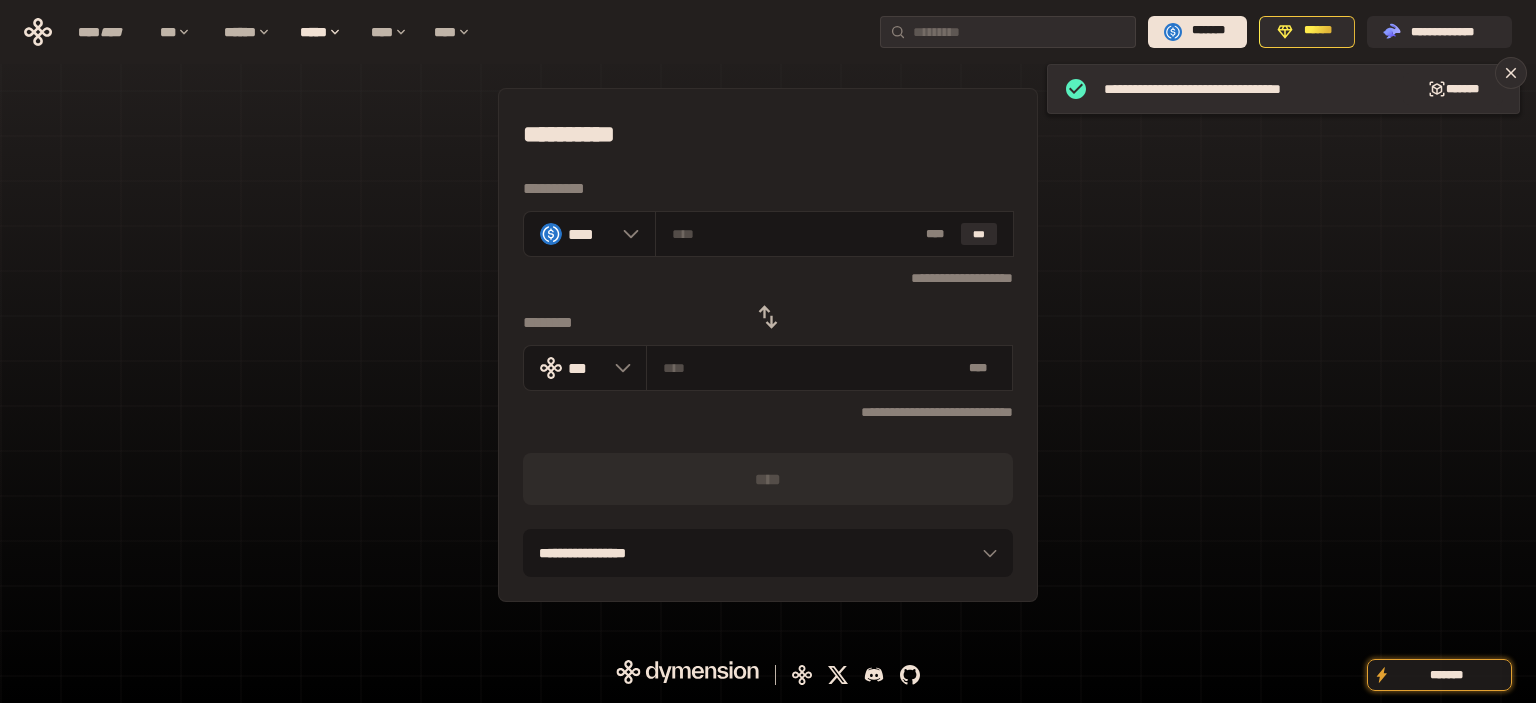 click on "**********" at bounding box center (768, 345) 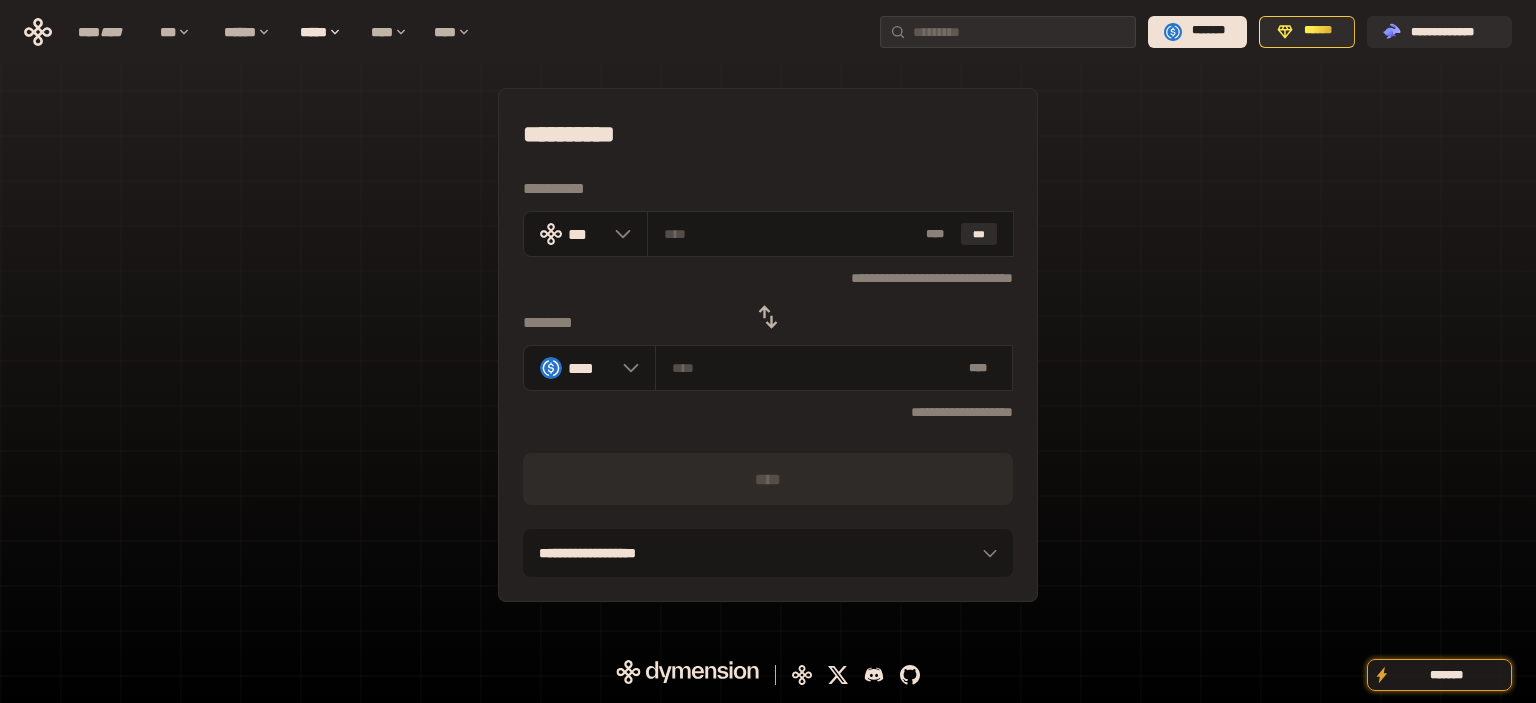 click on "**********" at bounding box center [768, 345] 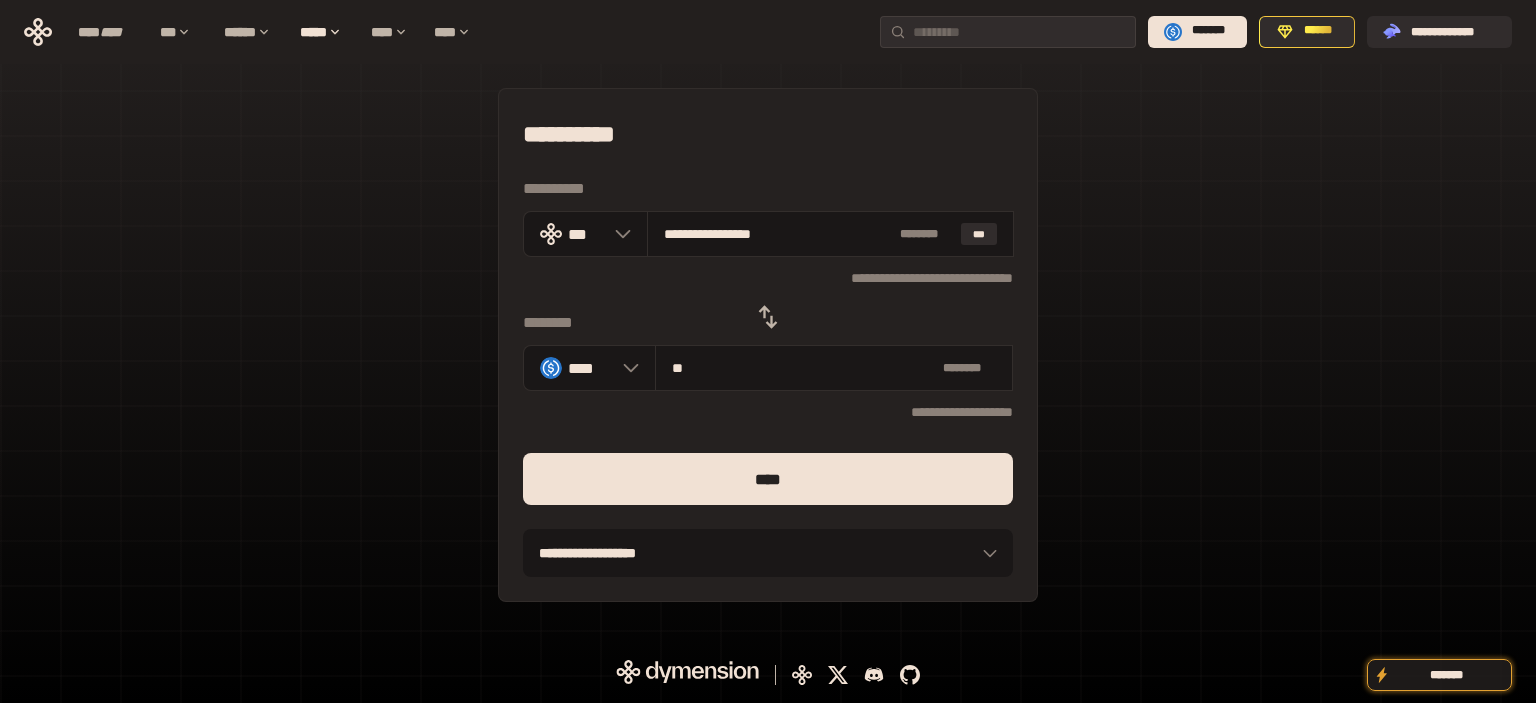 click on "****" at bounding box center [768, 479] 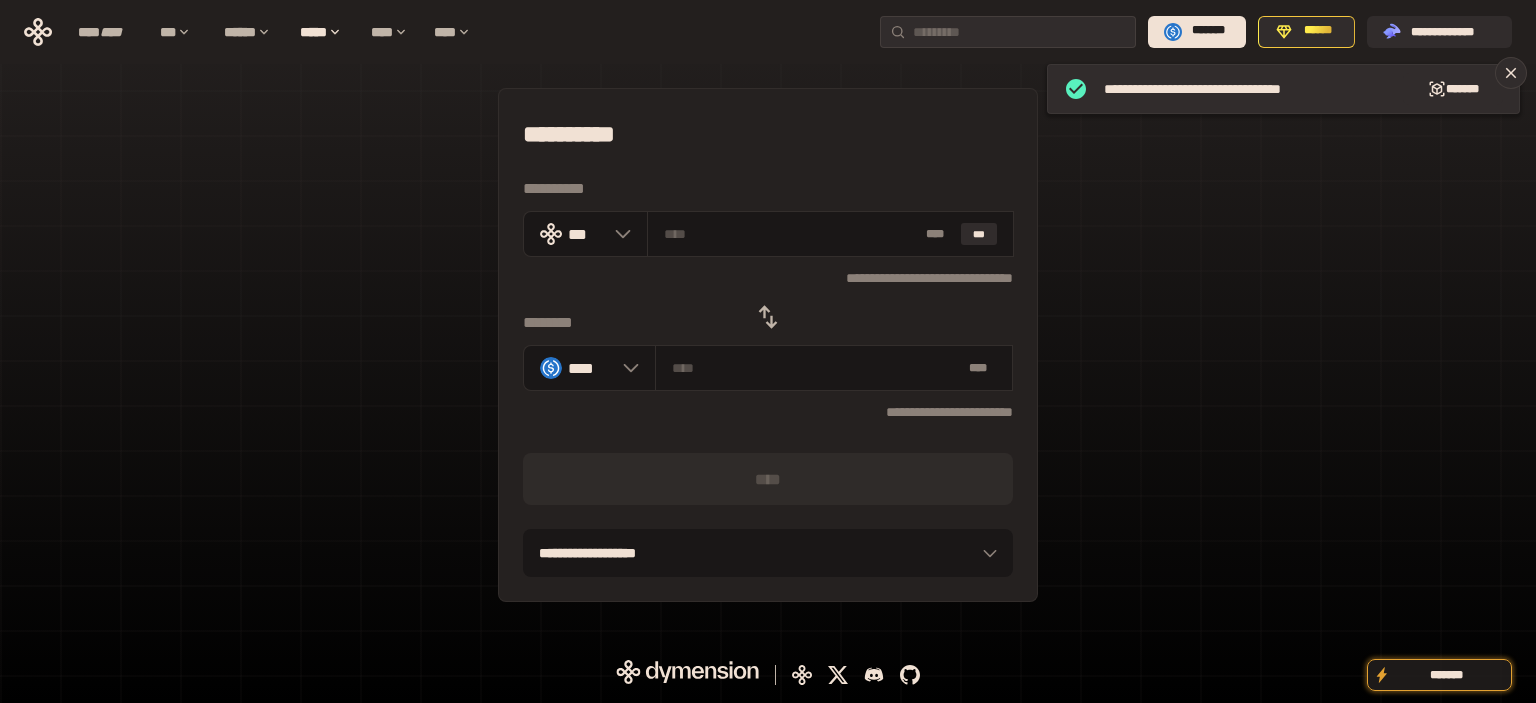click on "**********" at bounding box center [768, 345] 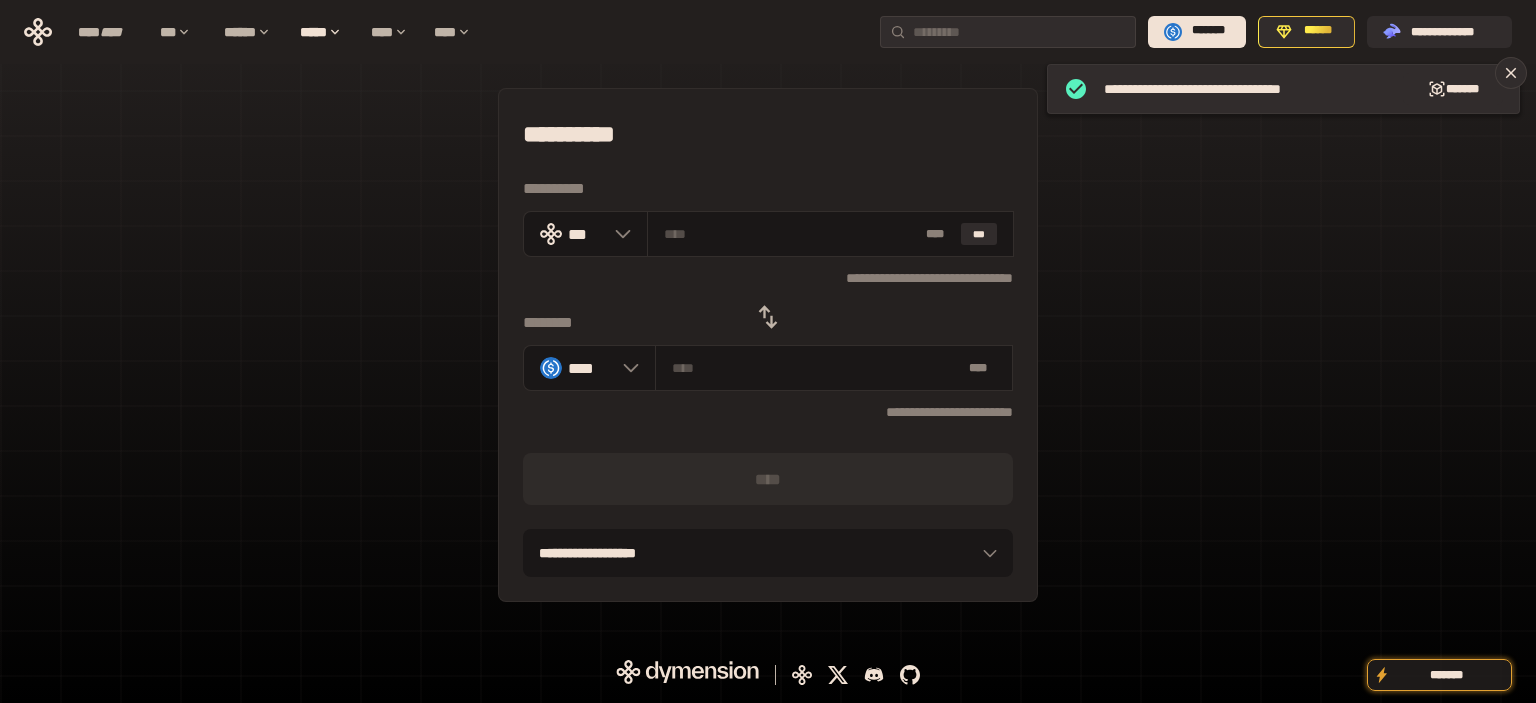 click at bounding box center (768, 317) 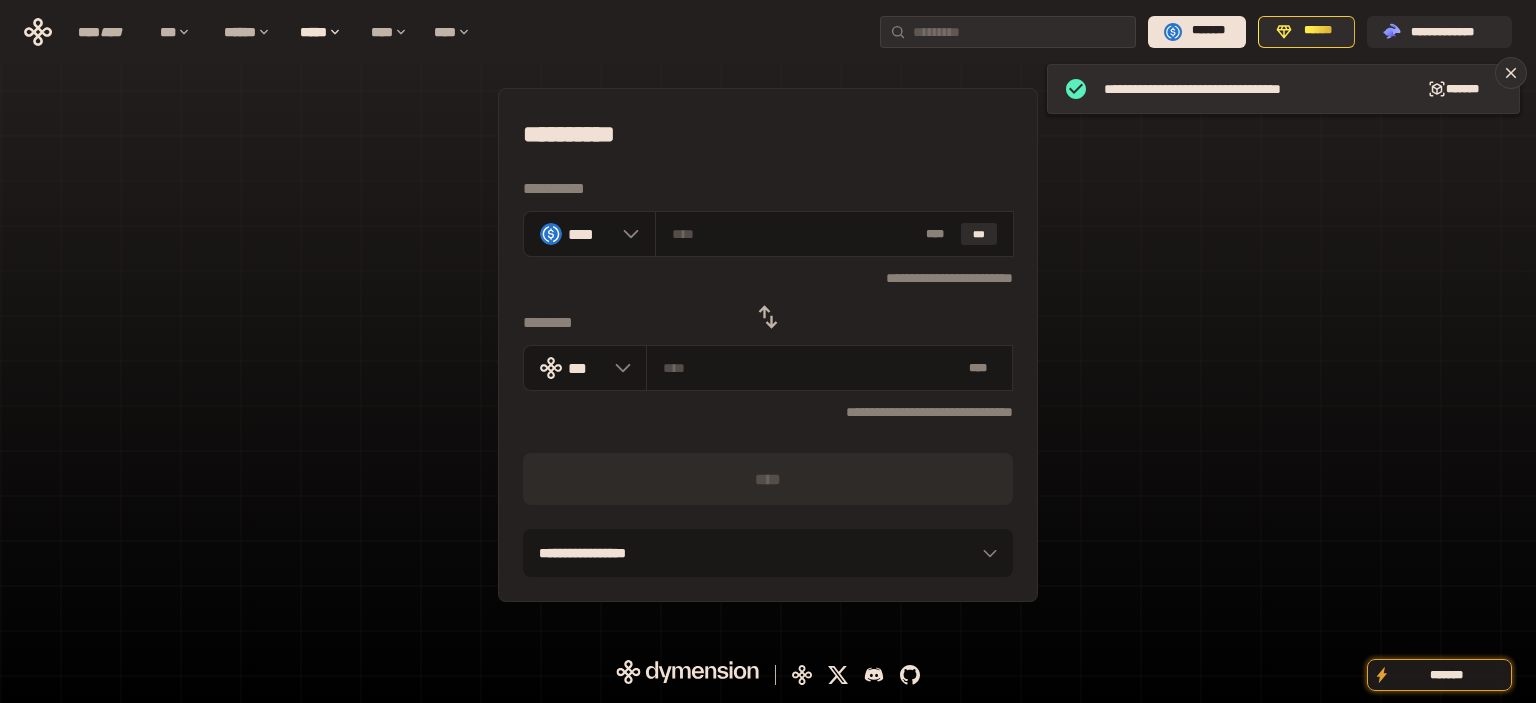 click on "**********" at bounding box center (768, 345) 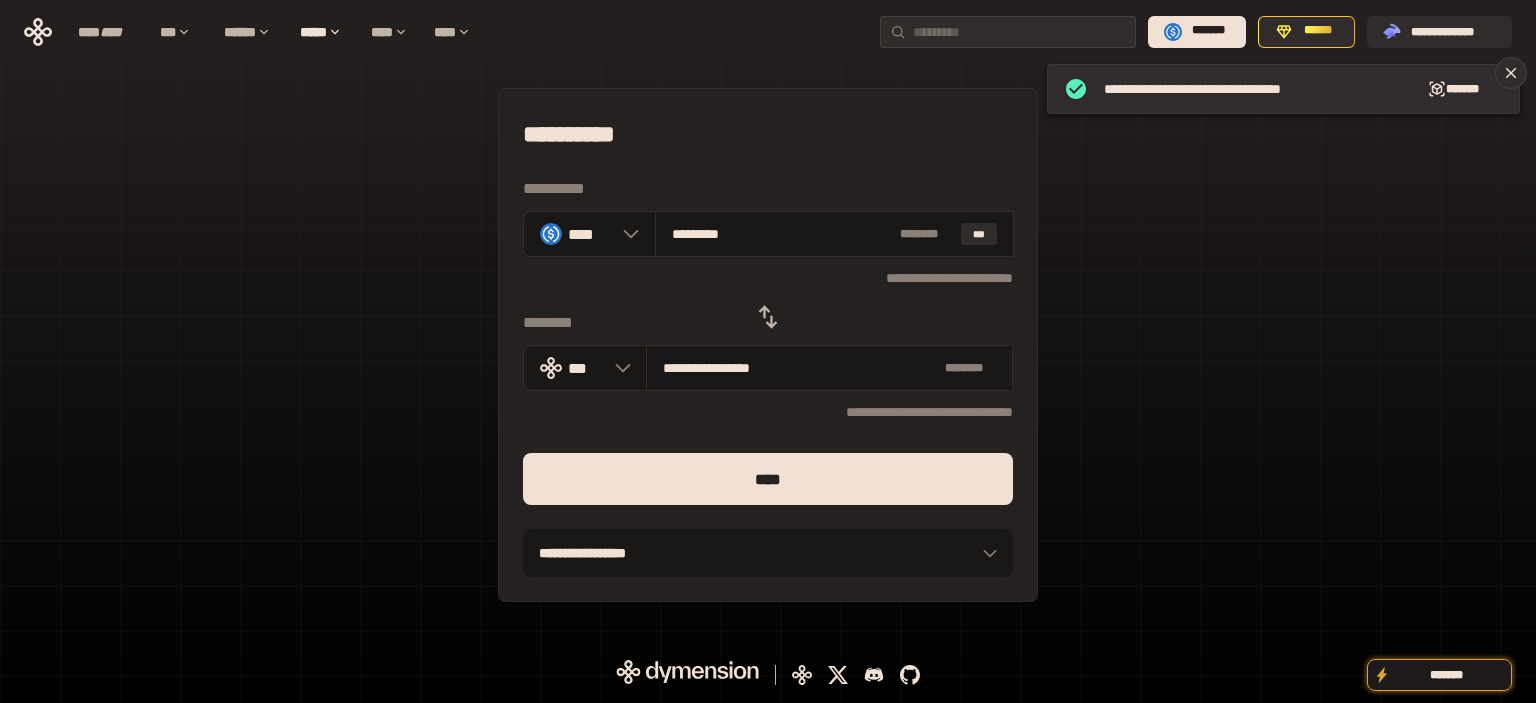 click on "****" at bounding box center (768, 479) 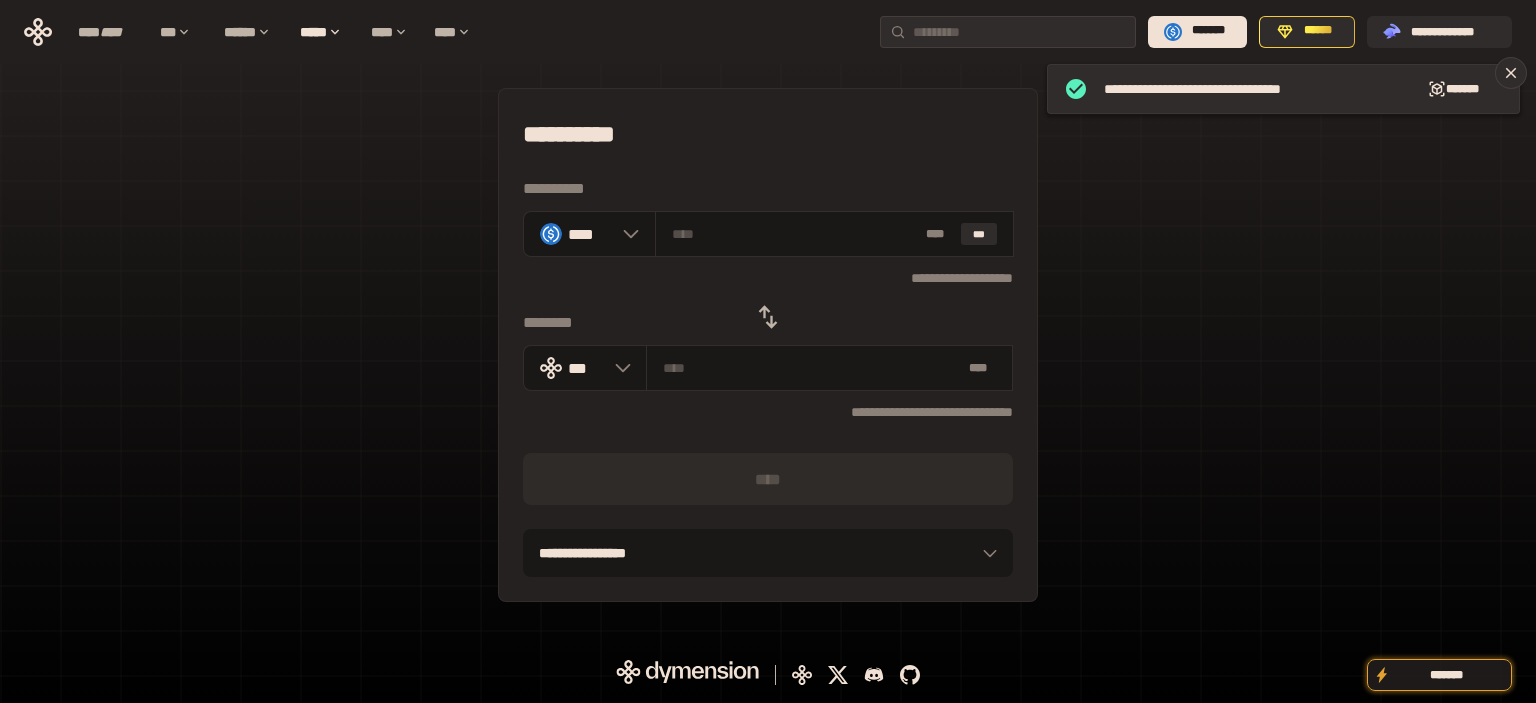 click on "**********" at bounding box center (768, 345) 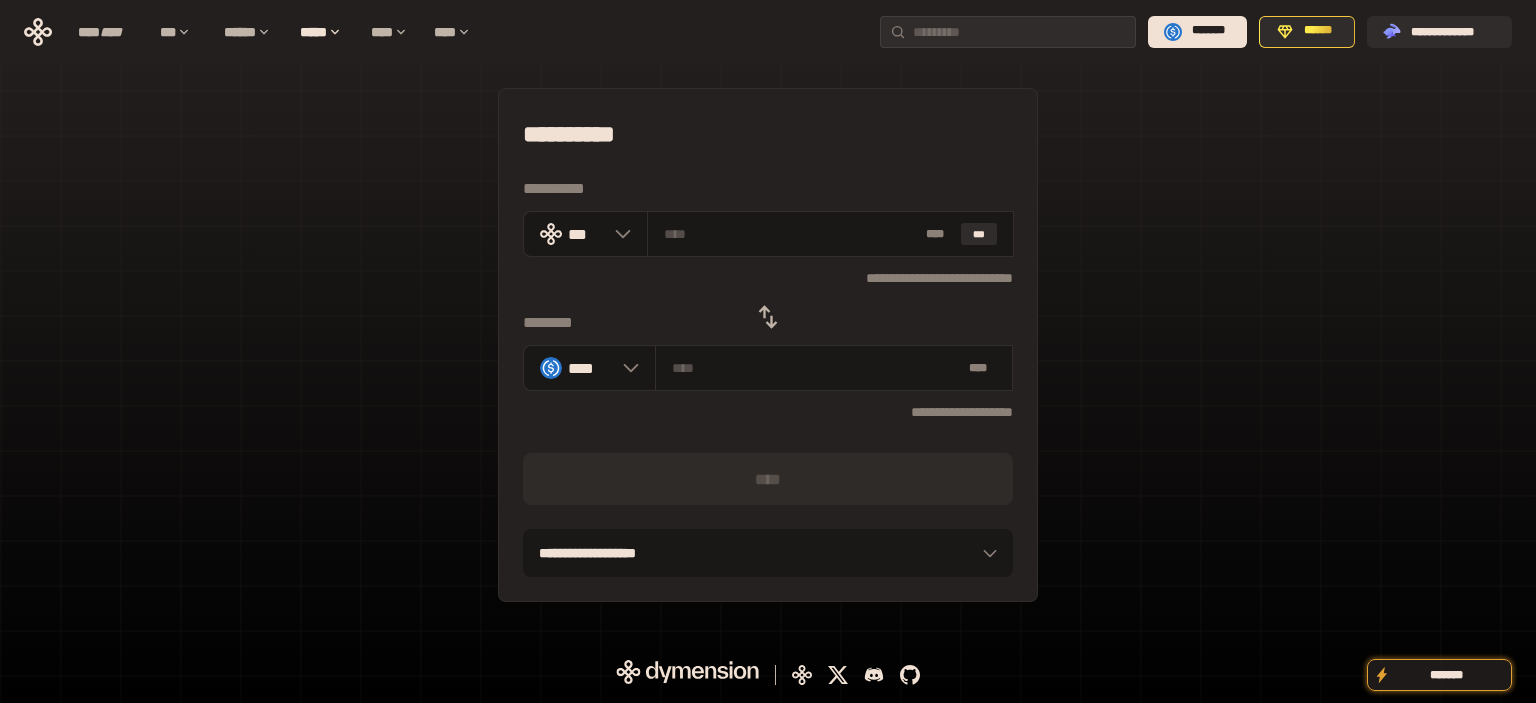 click on "**********" at bounding box center (768, 345) 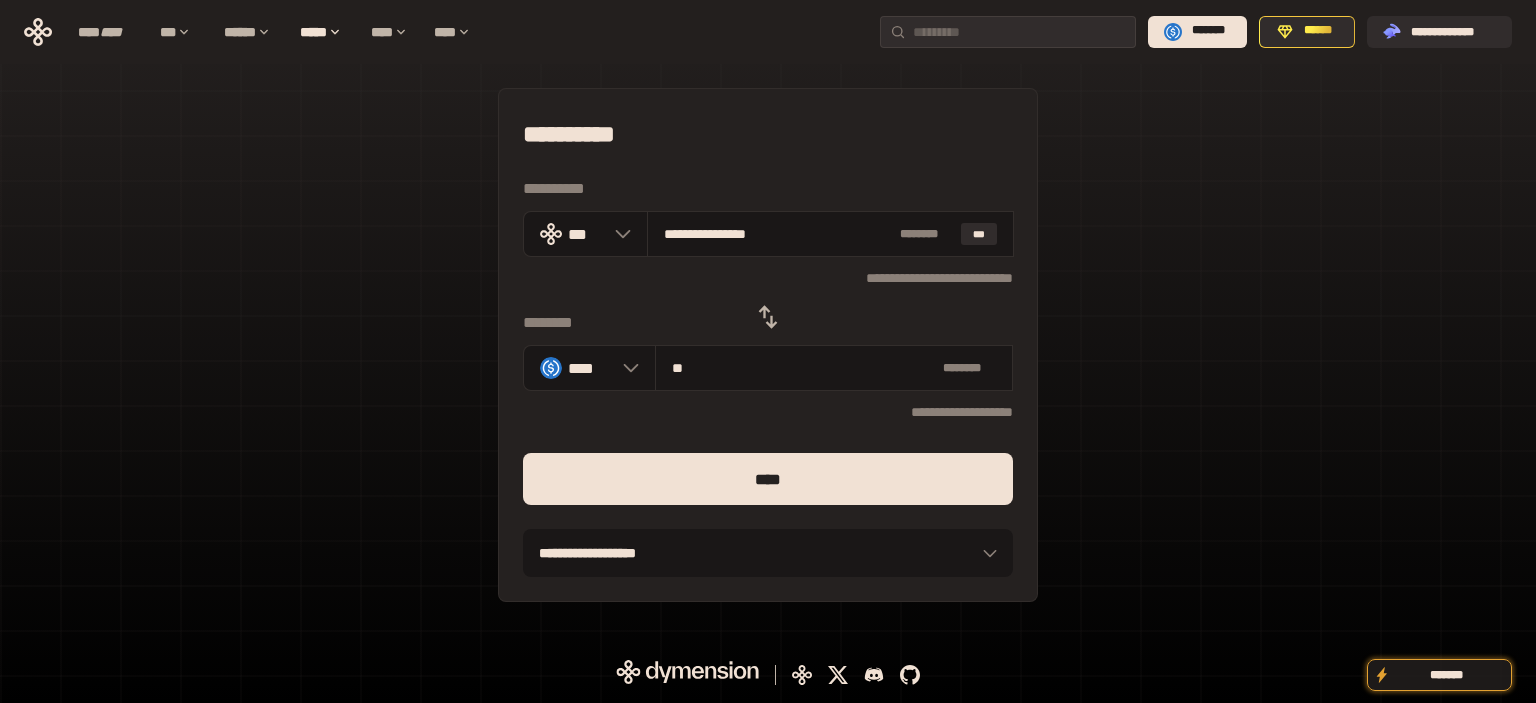 click on "****" at bounding box center [768, 479] 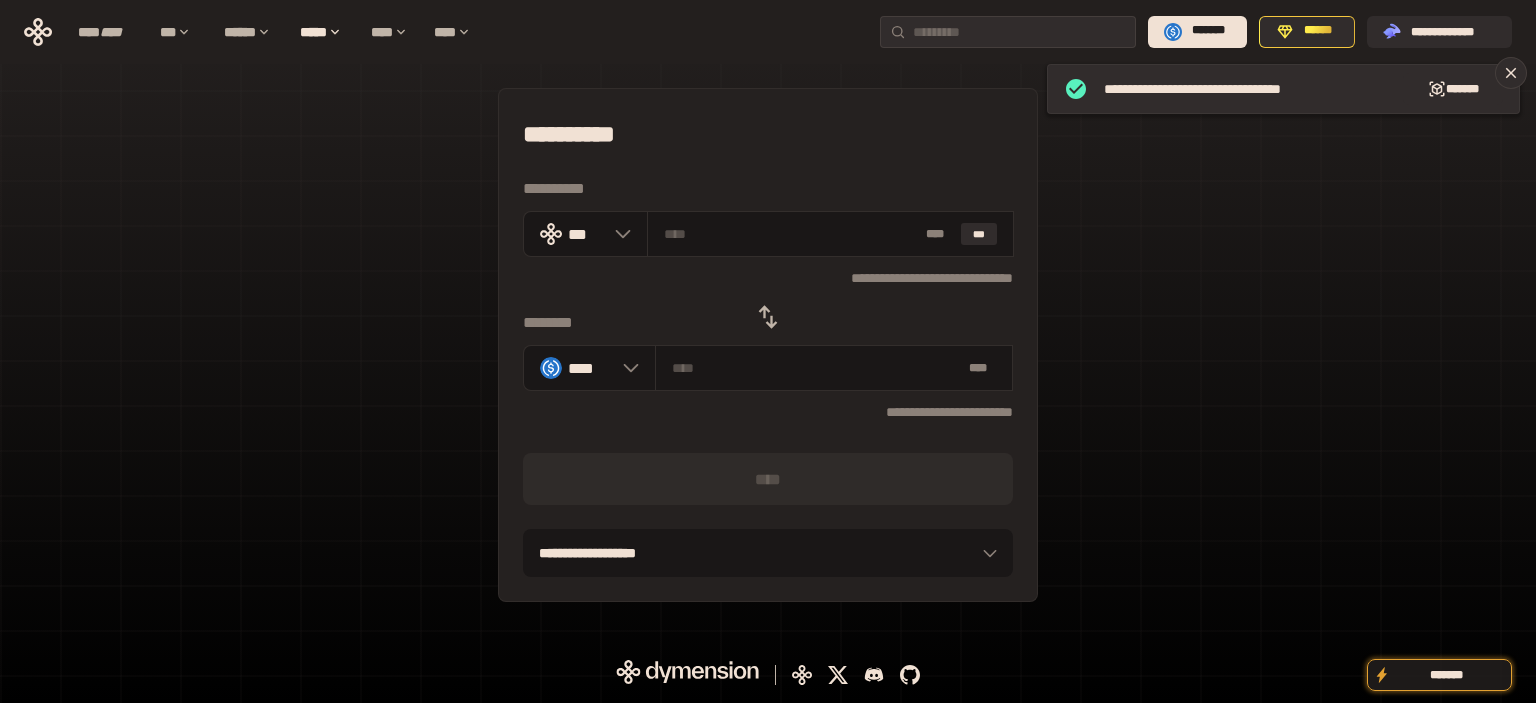 click on "**********" at bounding box center (768, 345) 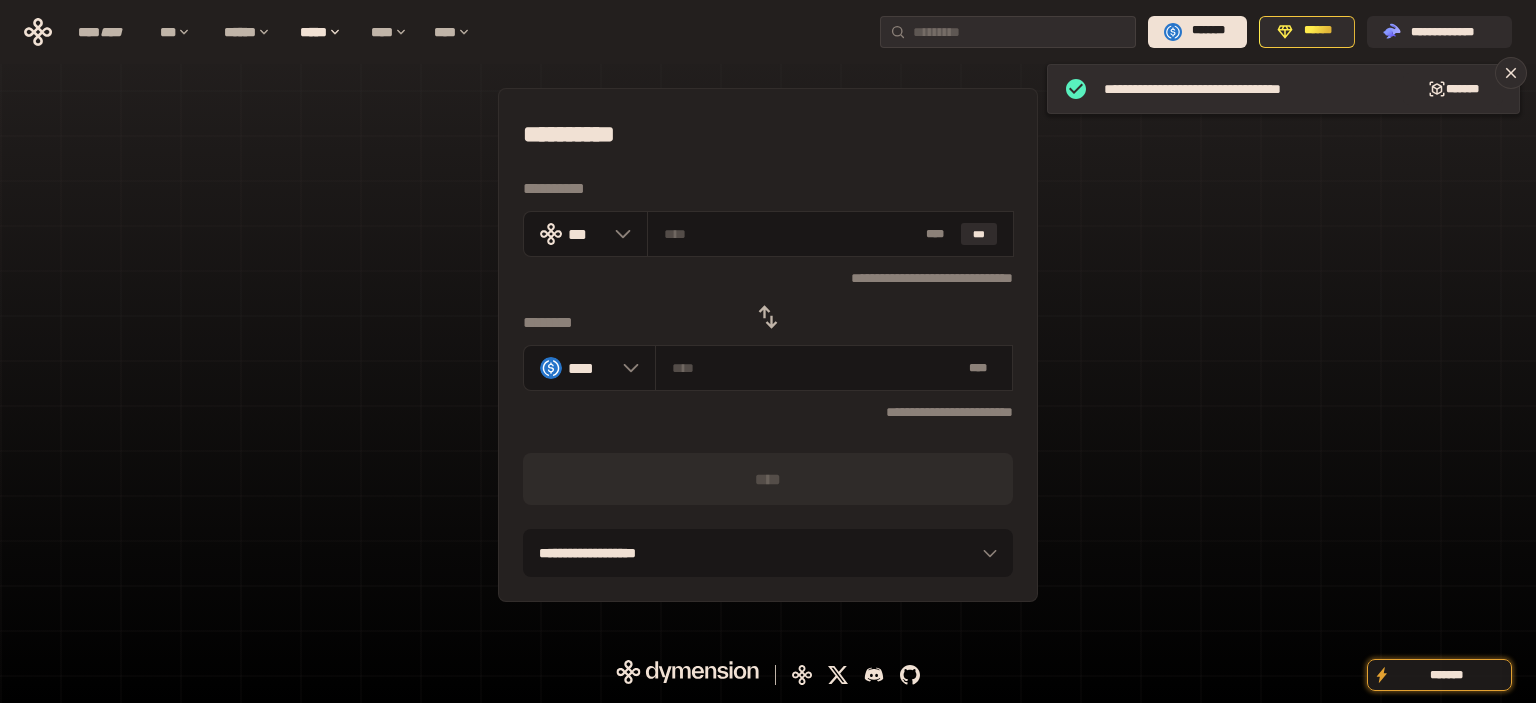 click at bounding box center (768, 317) 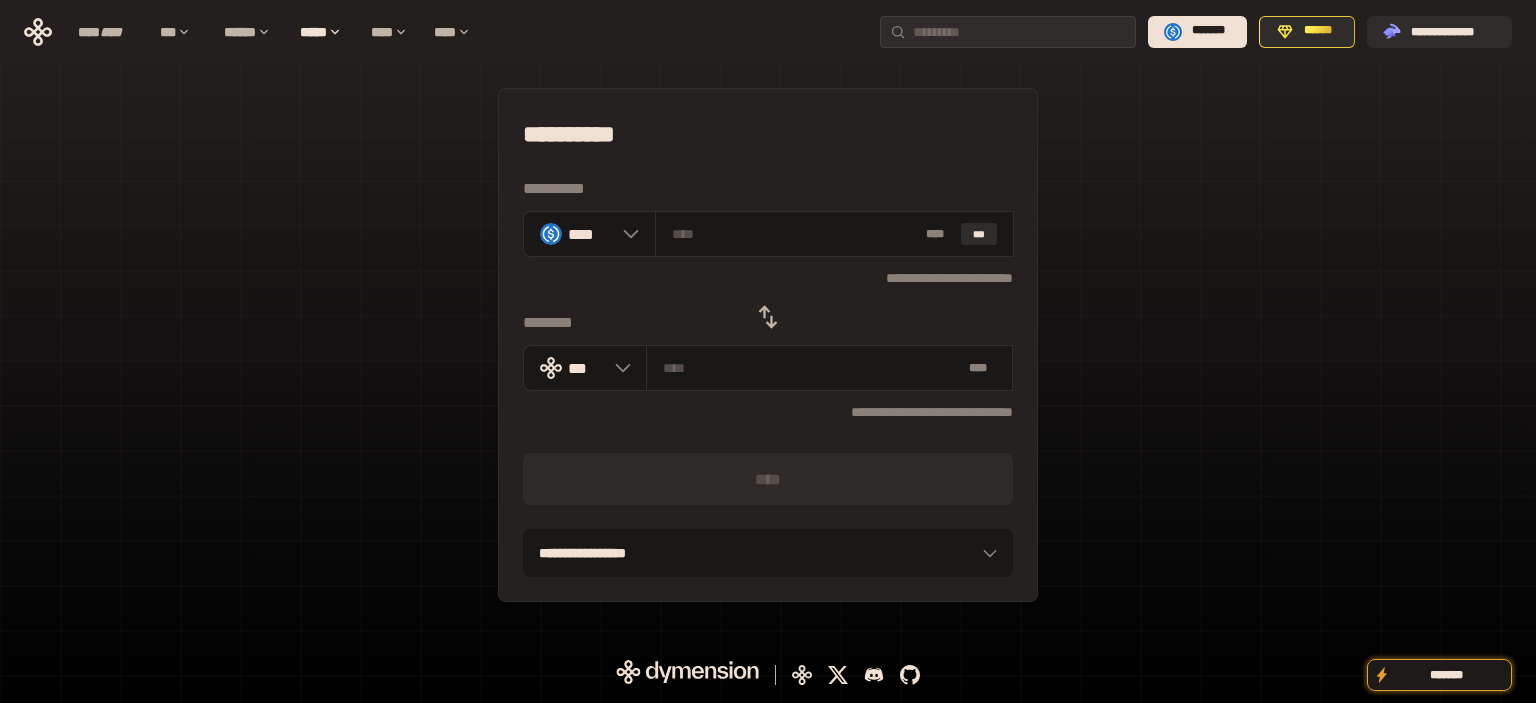 click on "**********" at bounding box center (768, 345) 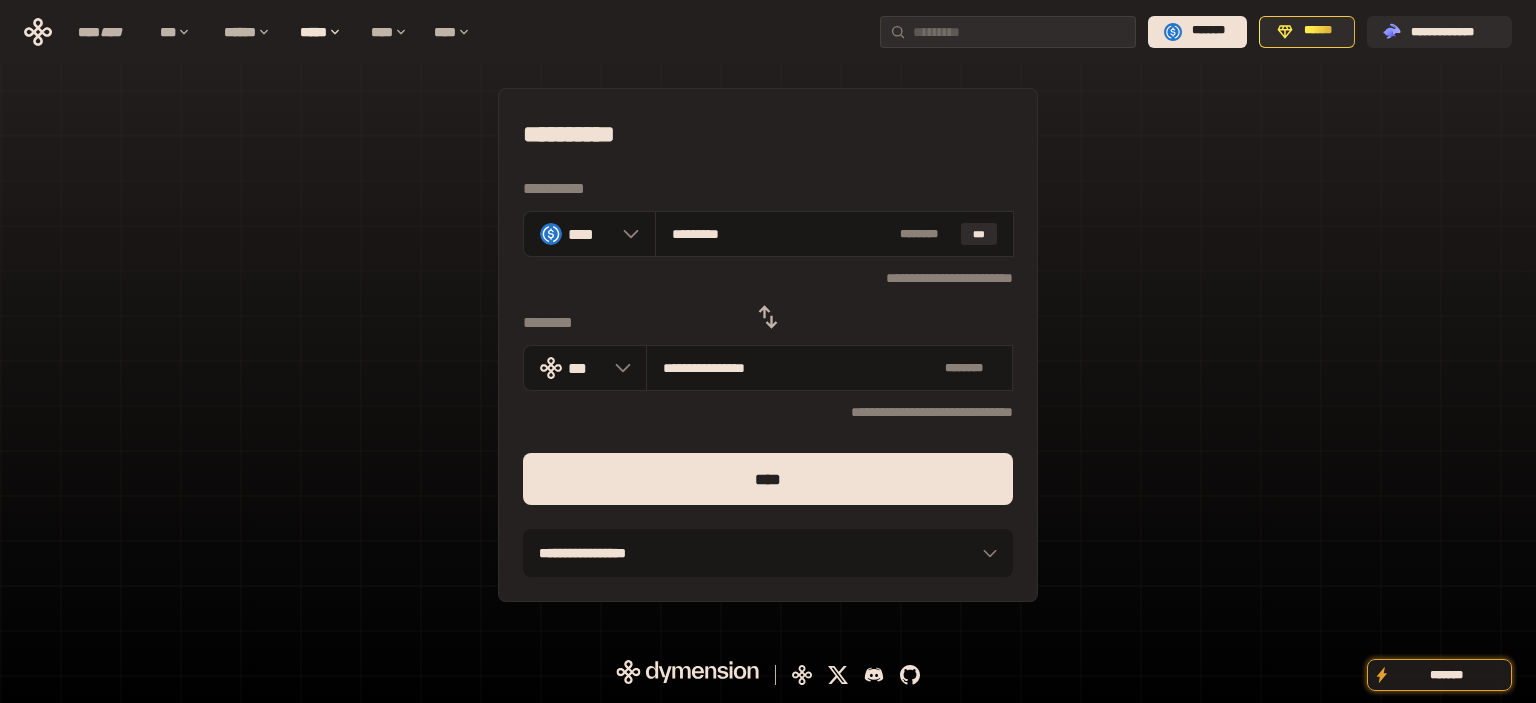 click on "****" at bounding box center [768, 479] 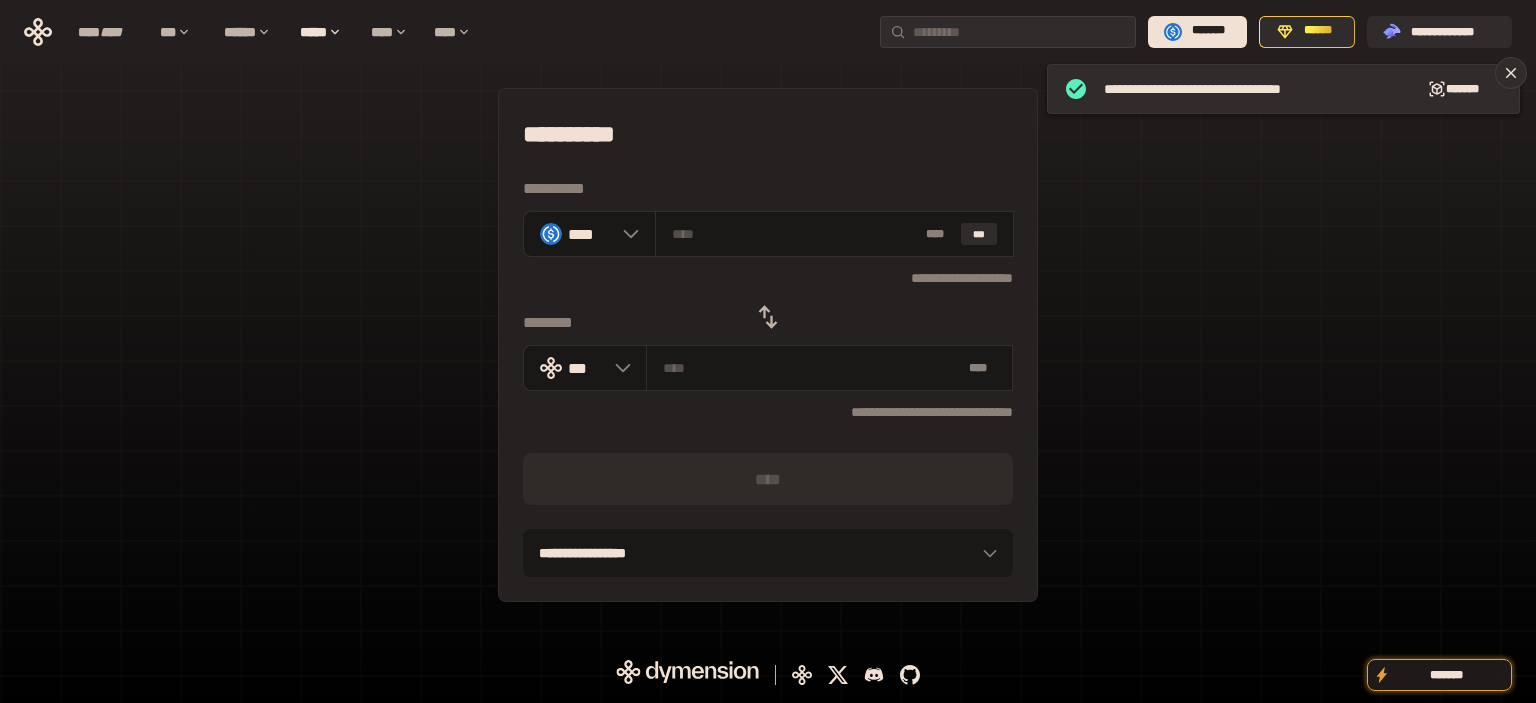click on "**********" at bounding box center [768, 345] 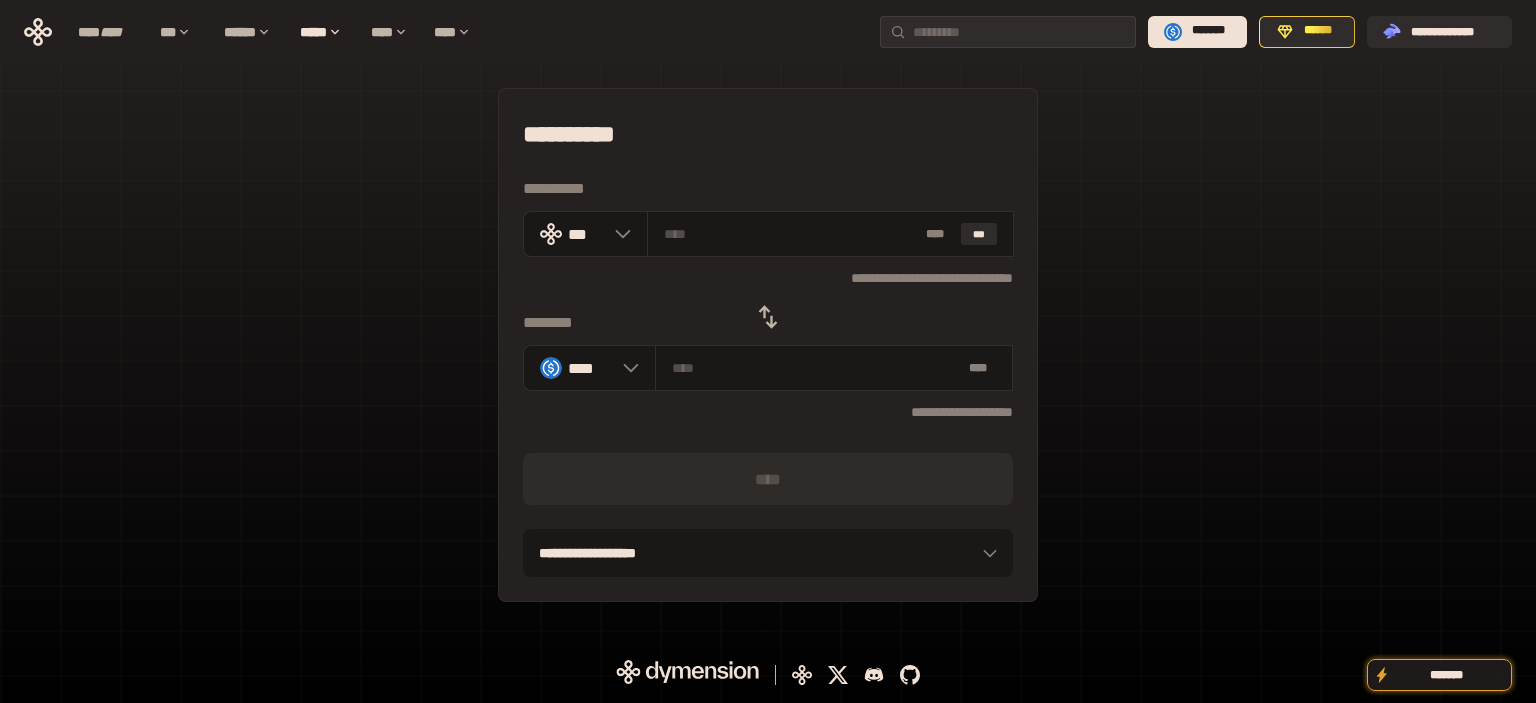 click on "**********" at bounding box center [768, 345] 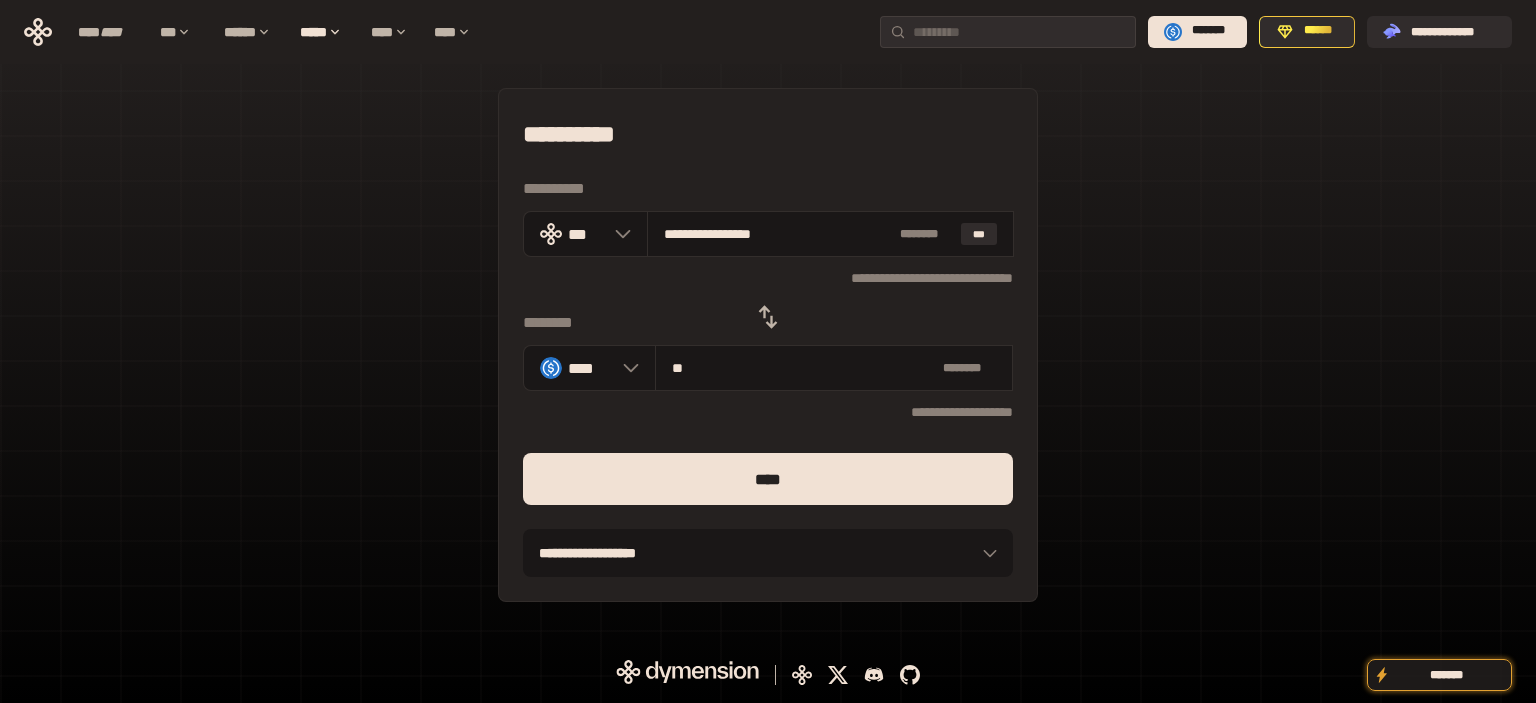 click on "****" at bounding box center [768, 479] 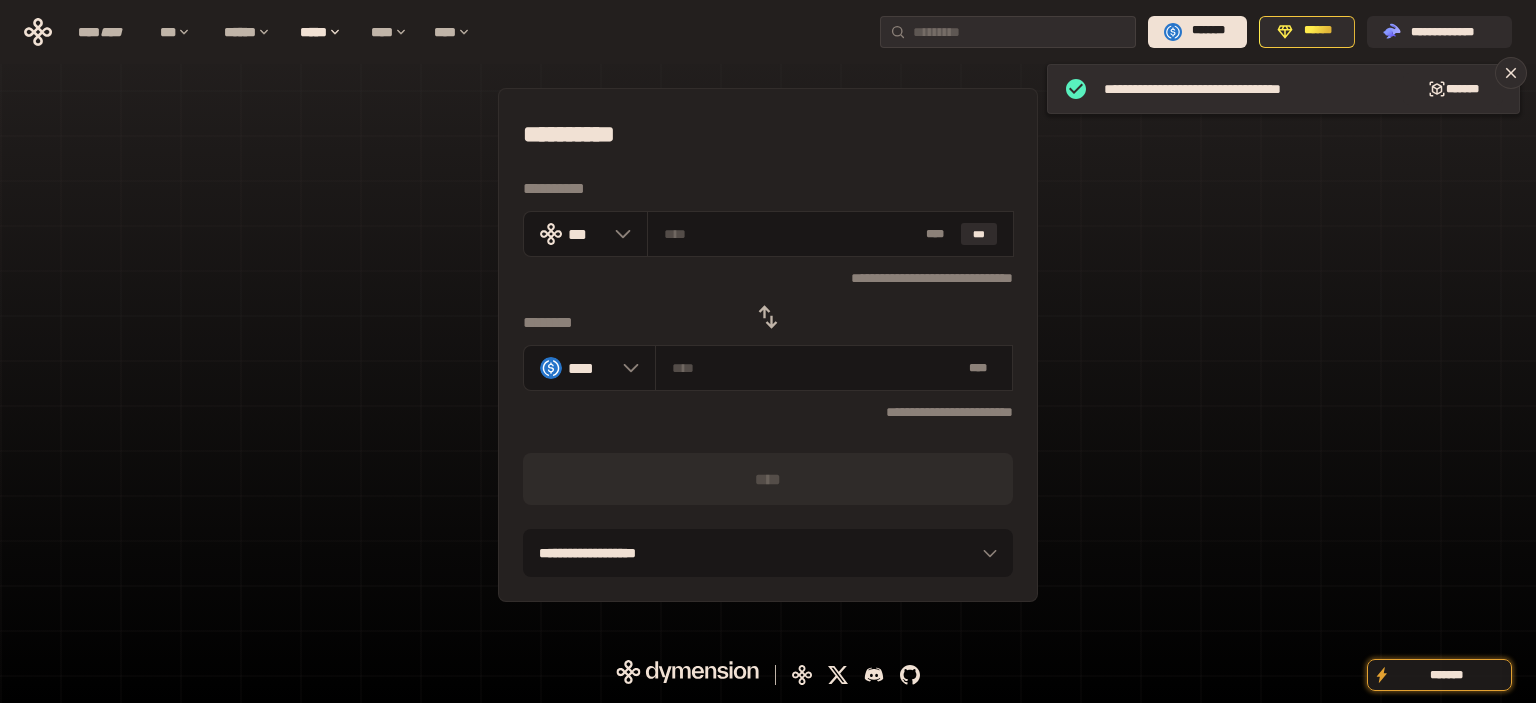 click on "**********" at bounding box center [768, 345] 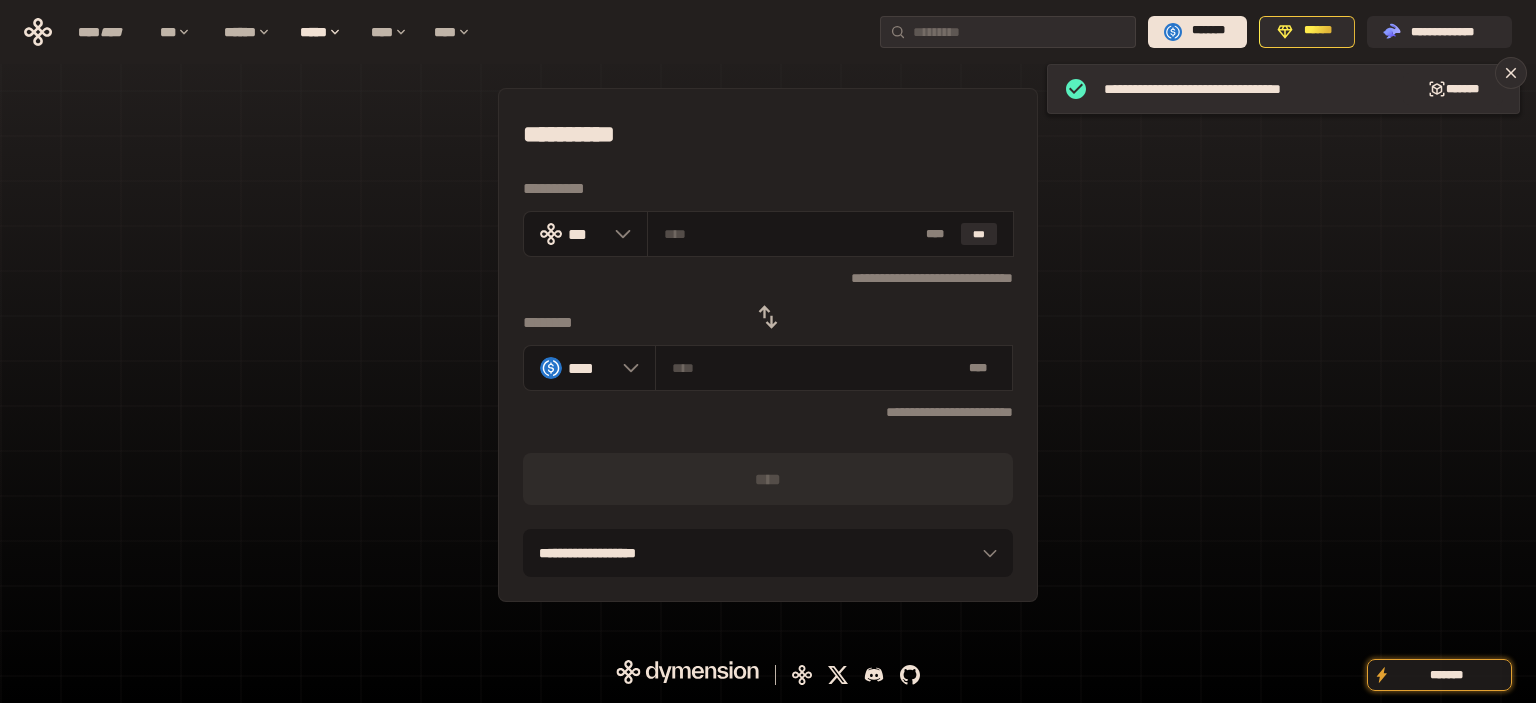 click at bounding box center [768, 317] 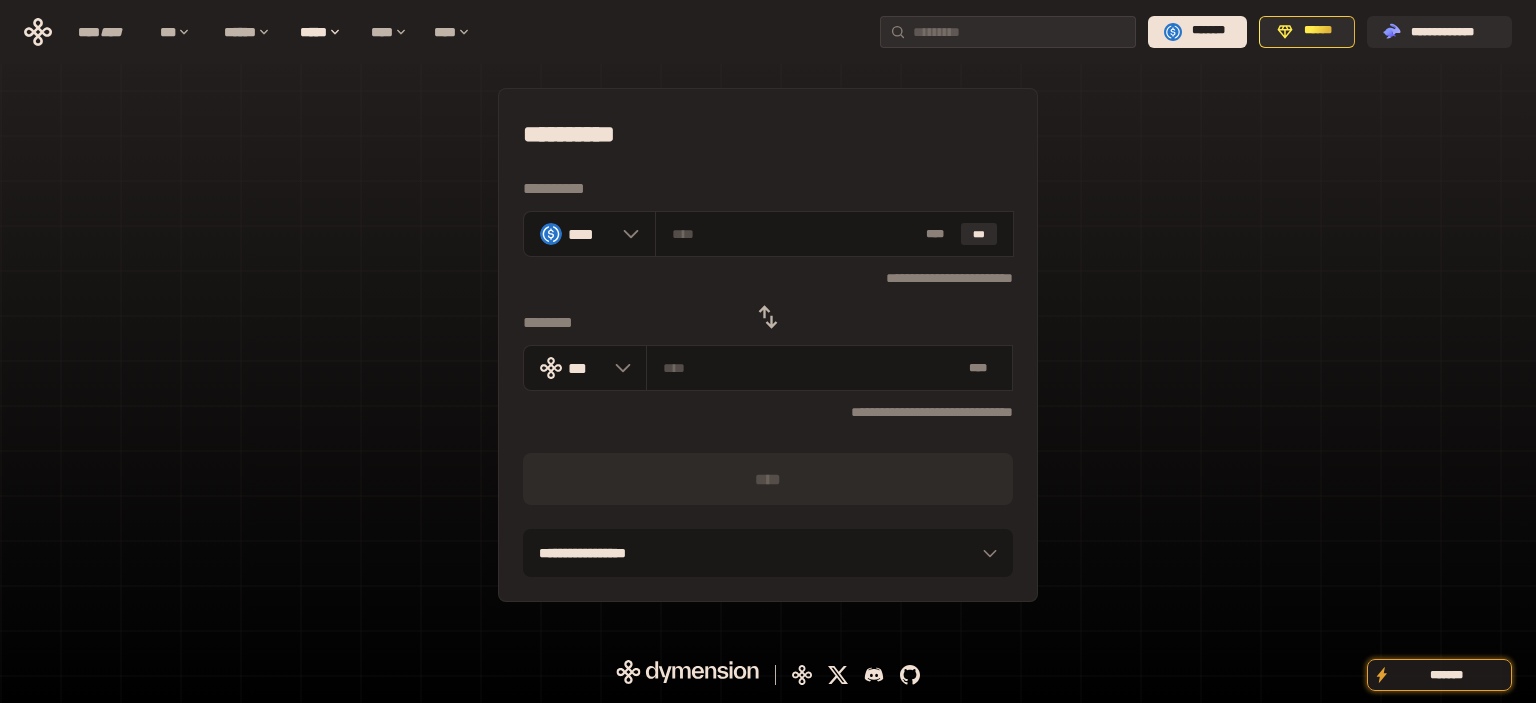 click on "**********" at bounding box center (768, 345) 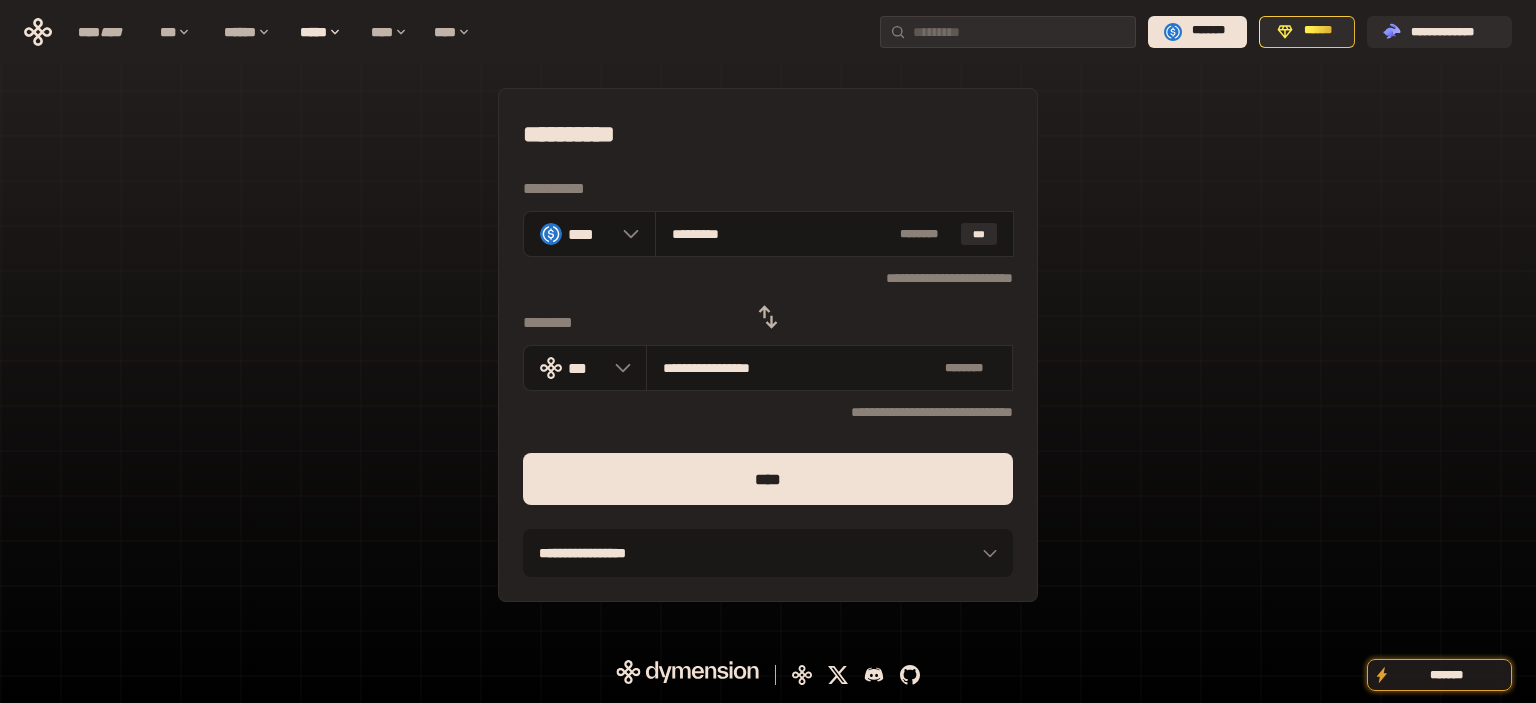 click on "****" at bounding box center (768, 479) 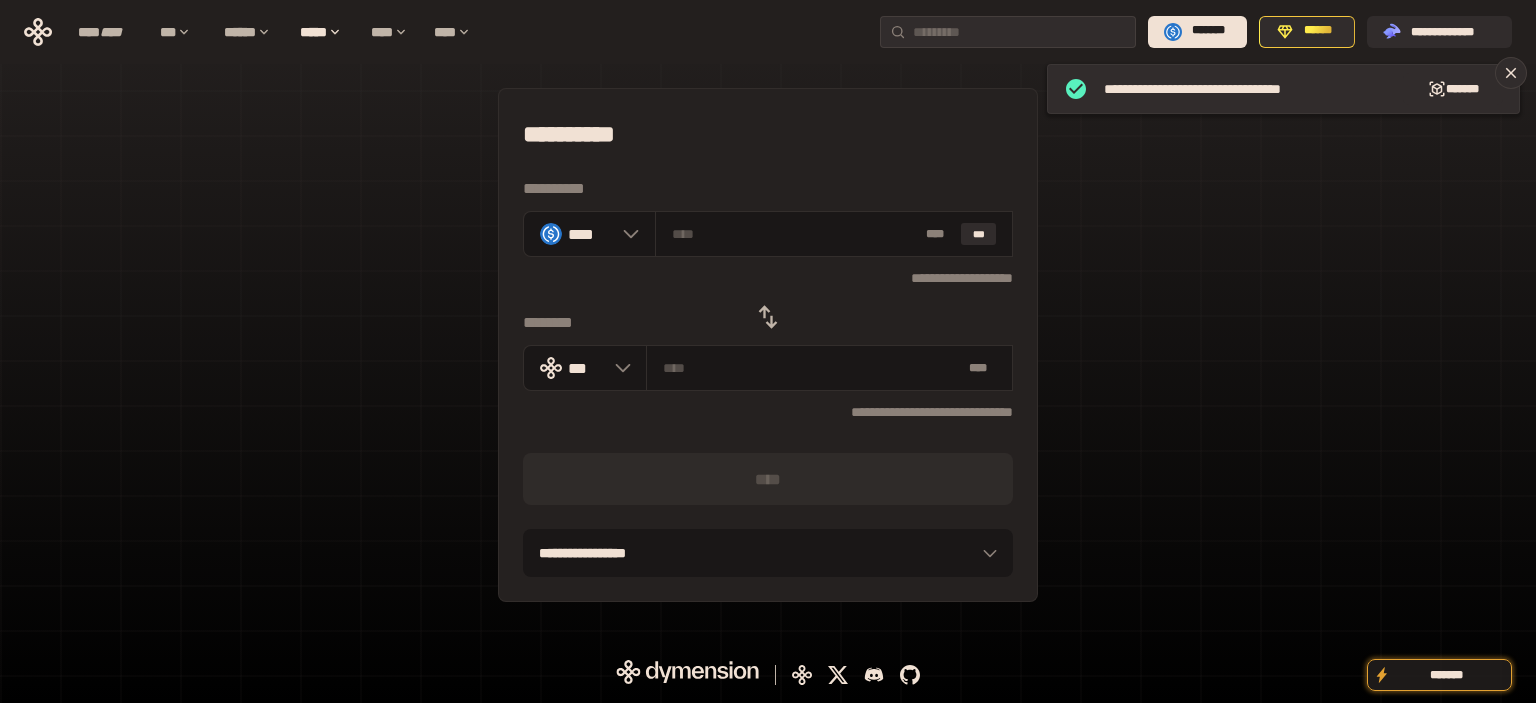 click on "**********" at bounding box center [768, 345] 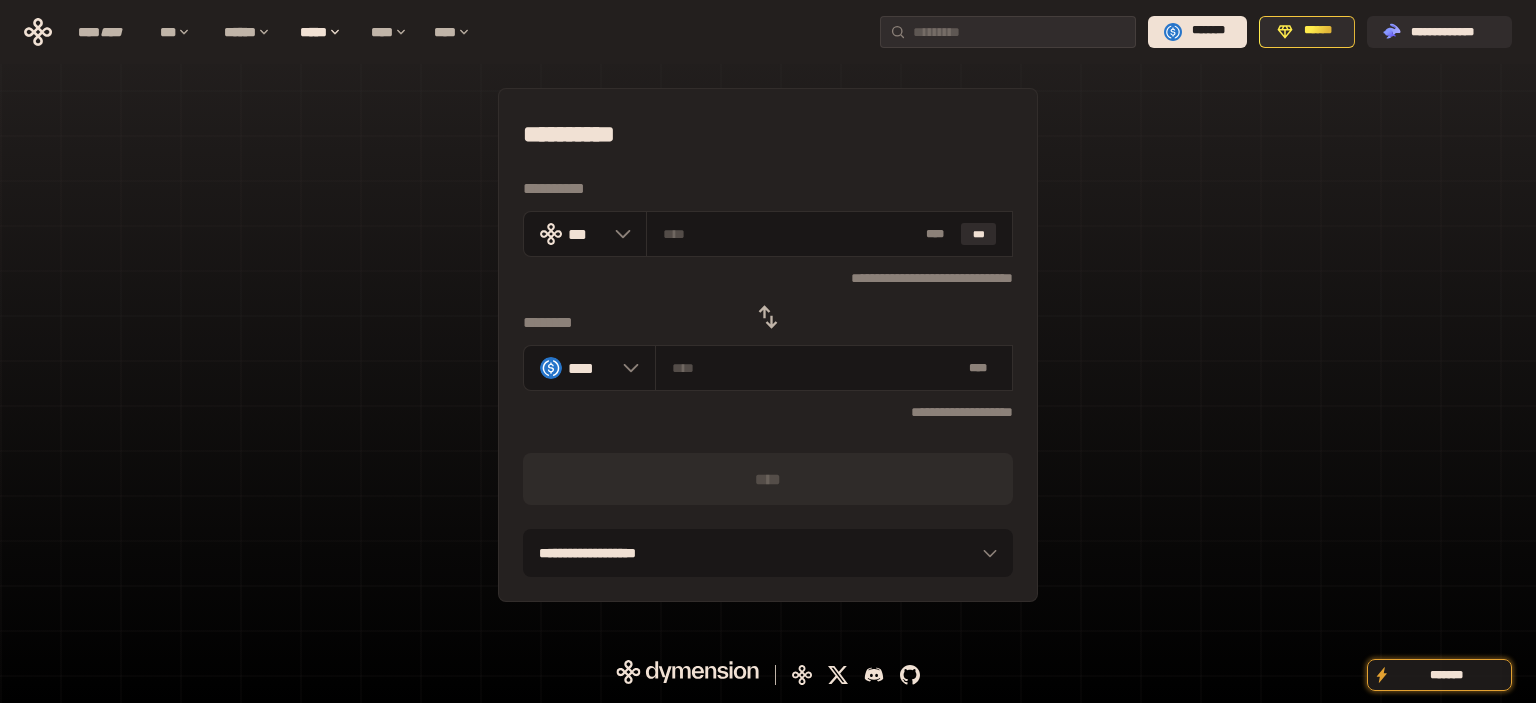 click on "**********" at bounding box center (768, 345) 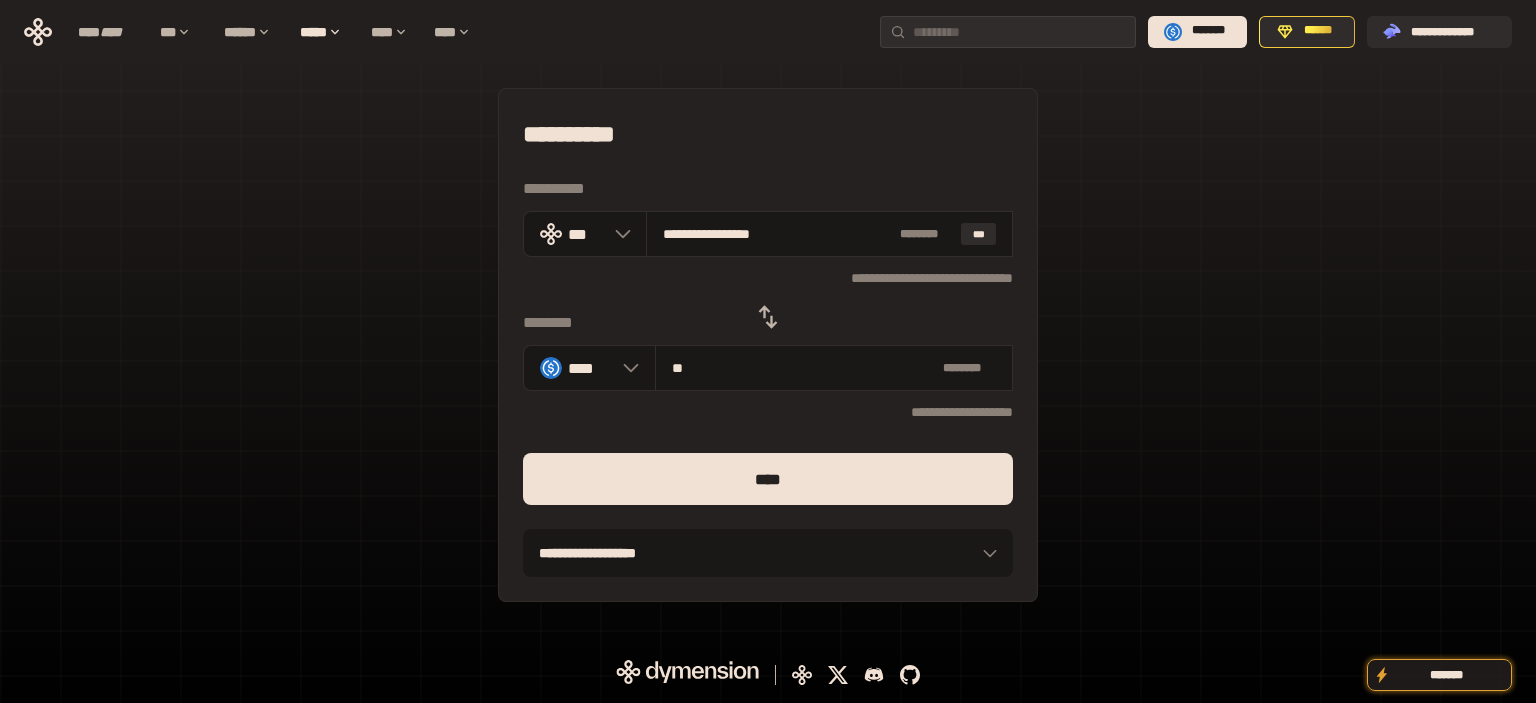 click on "****" at bounding box center (768, 479) 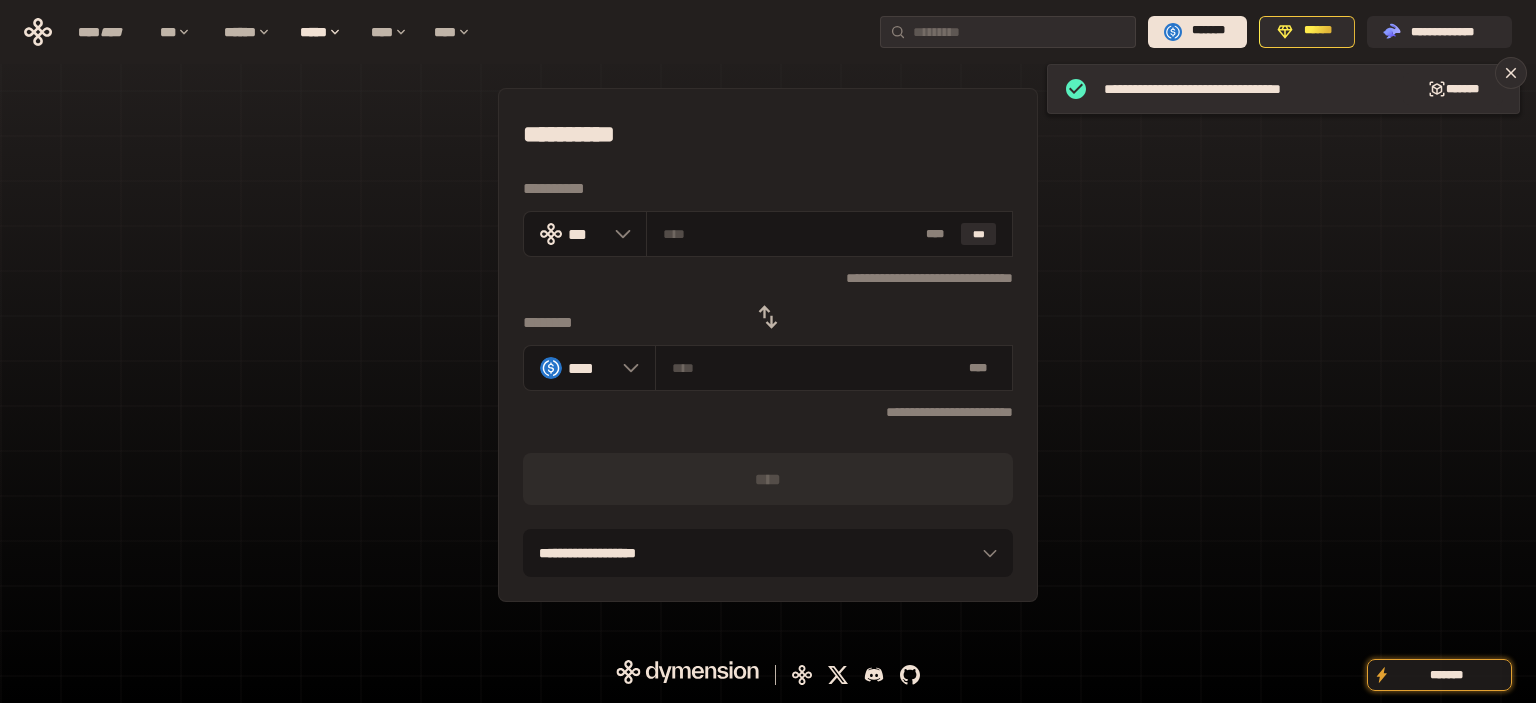 click on "**********" at bounding box center [768, 345] 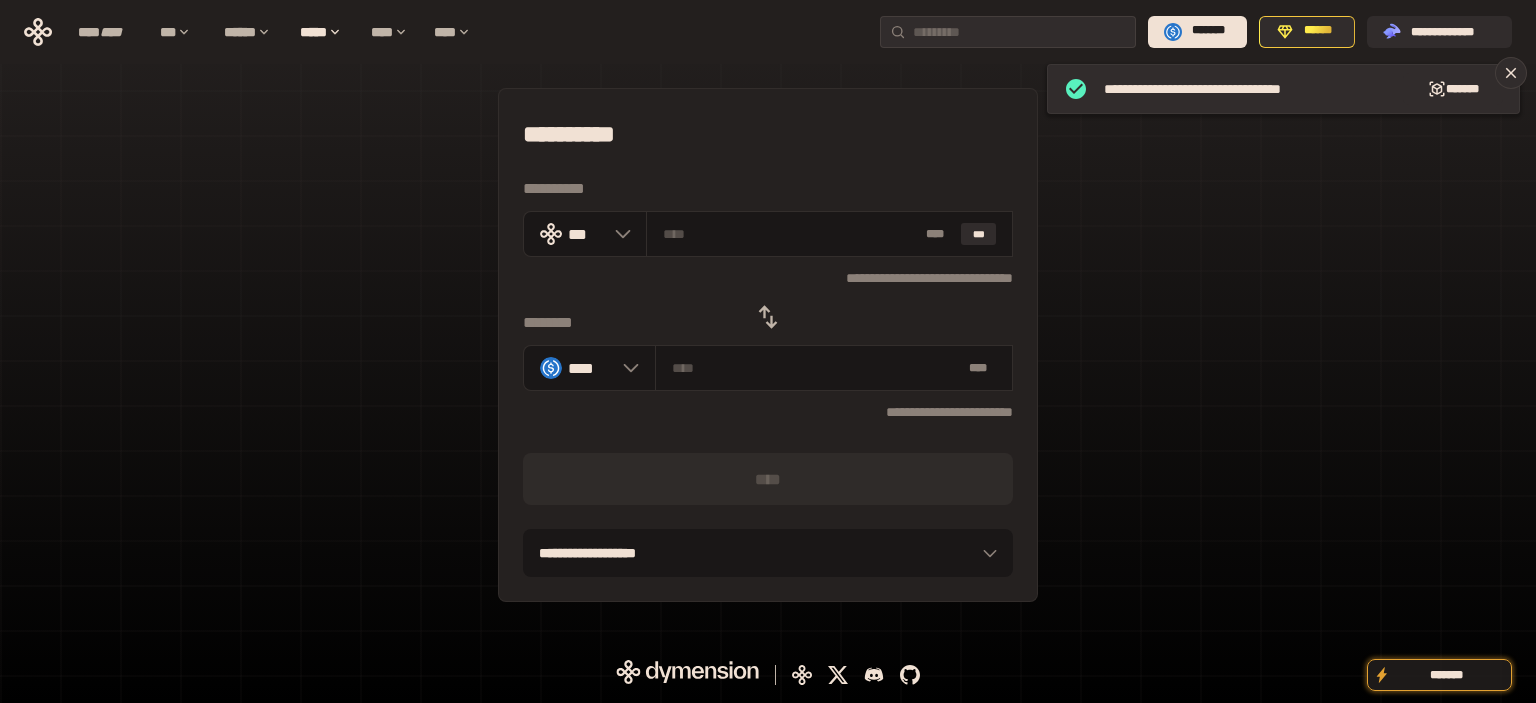click at bounding box center (768, 317) 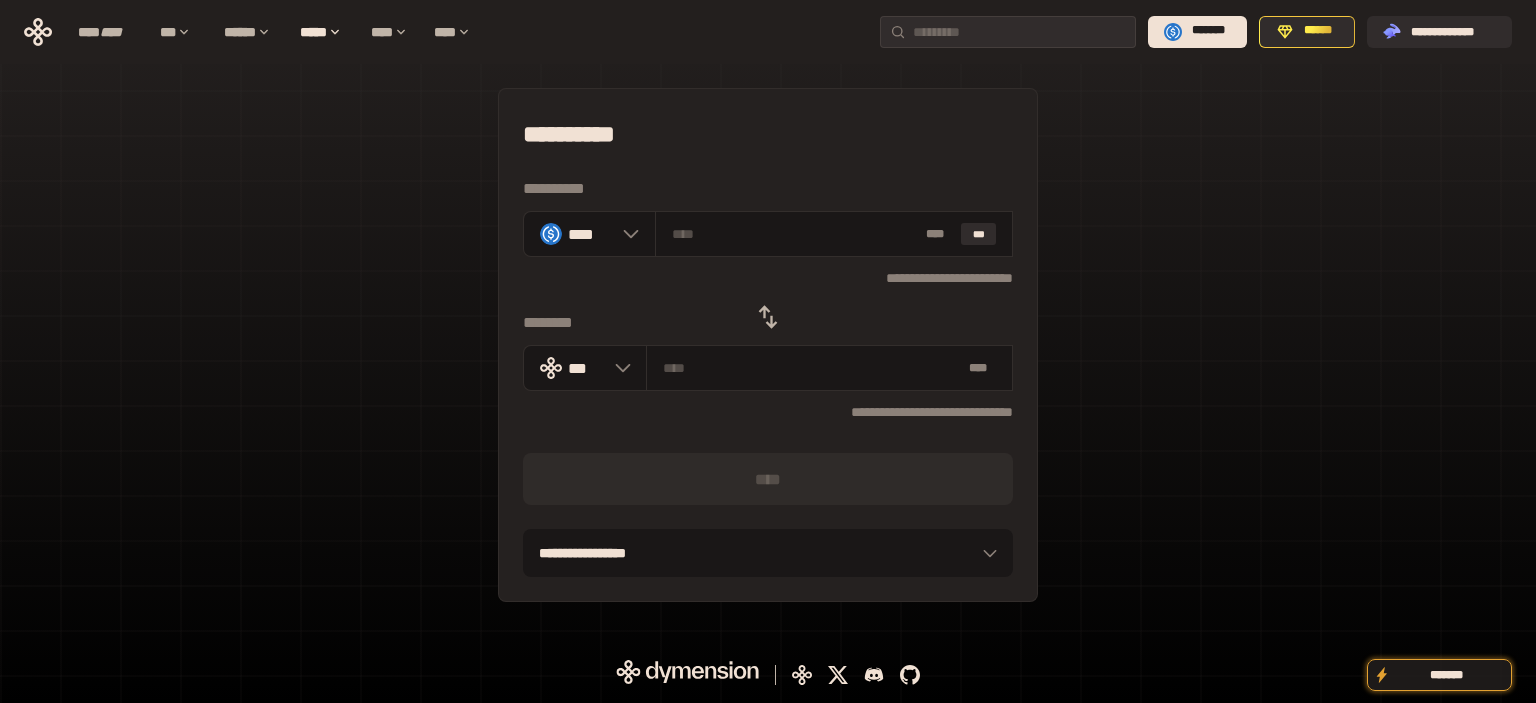 click on "**********" at bounding box center [768, 345] 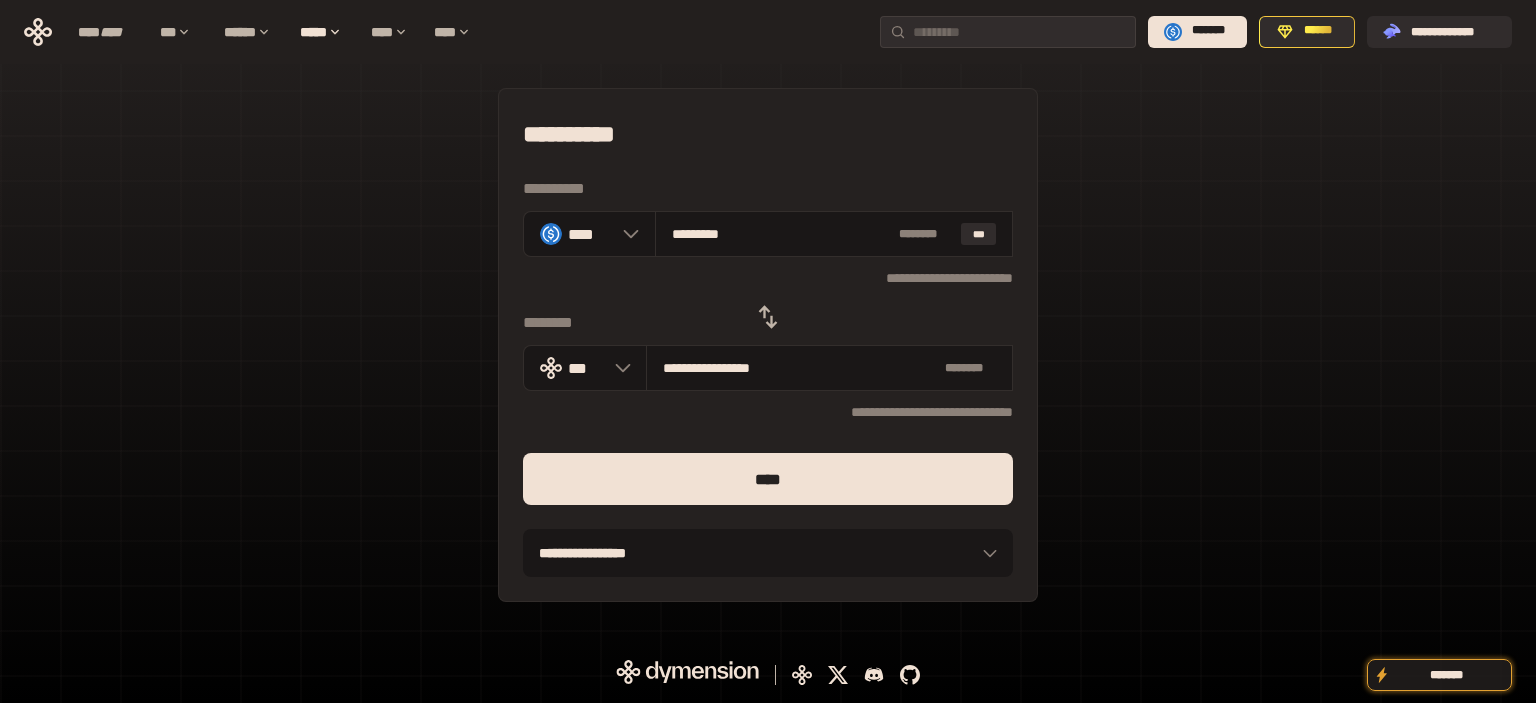 click on "****" at bounding box center (768, 479) 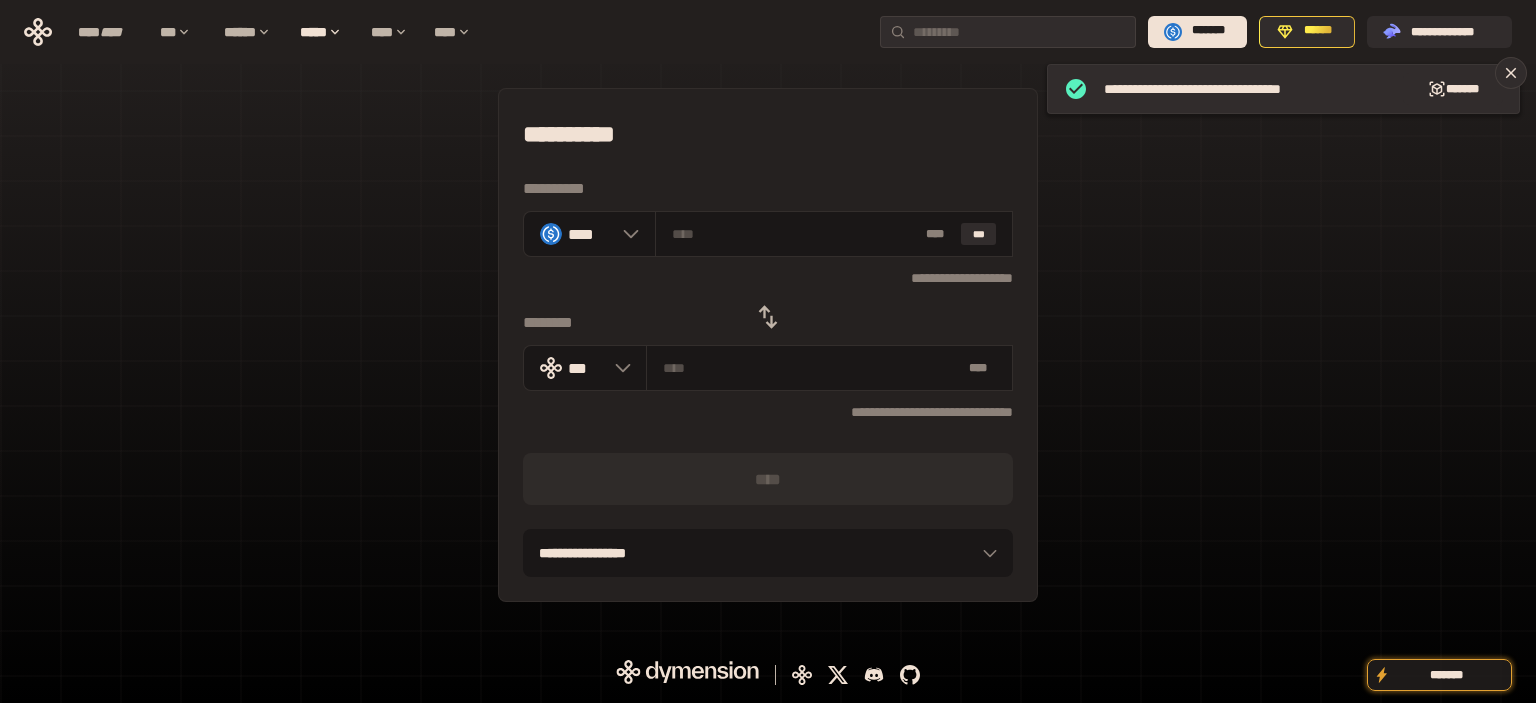click on "**********" at bounding box center [768, 345] 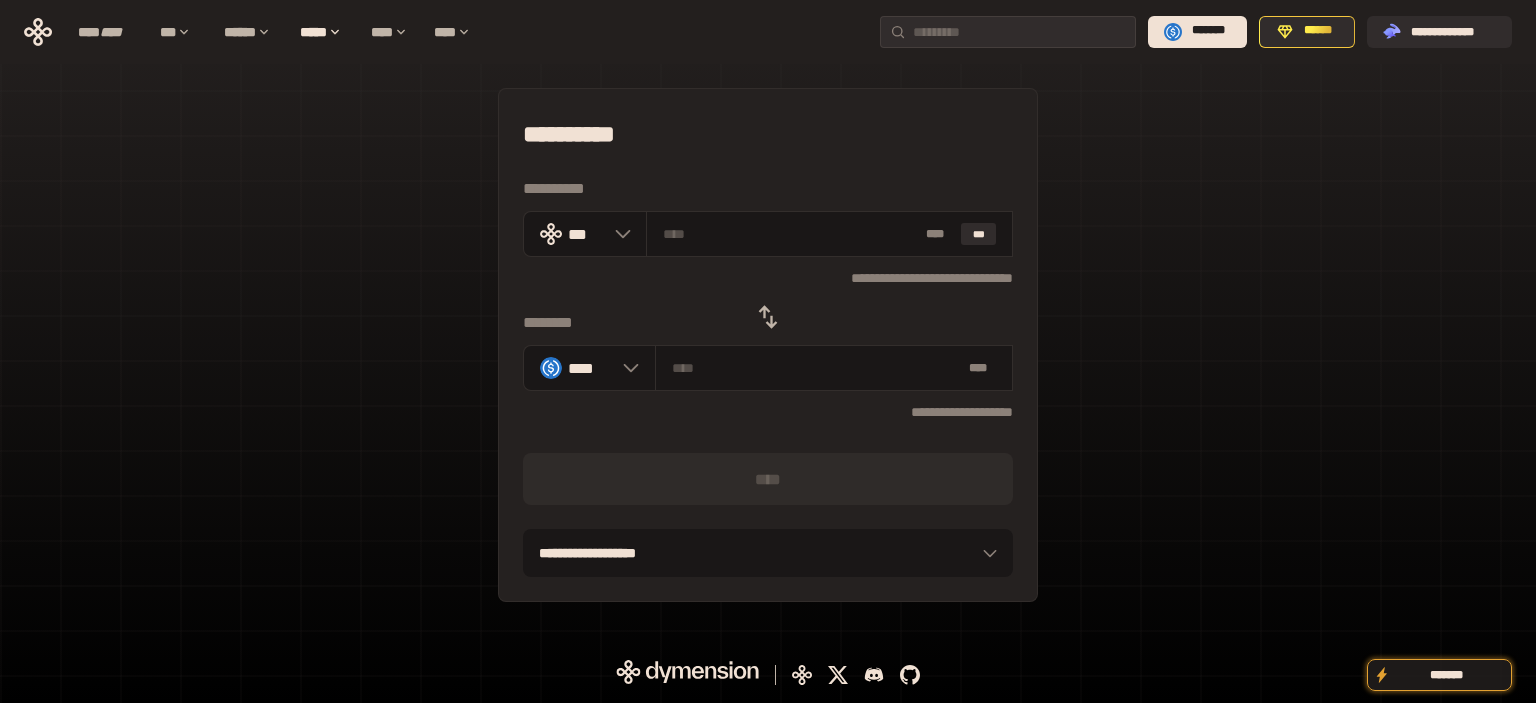click on "**********" at bounding box center (768, 345) 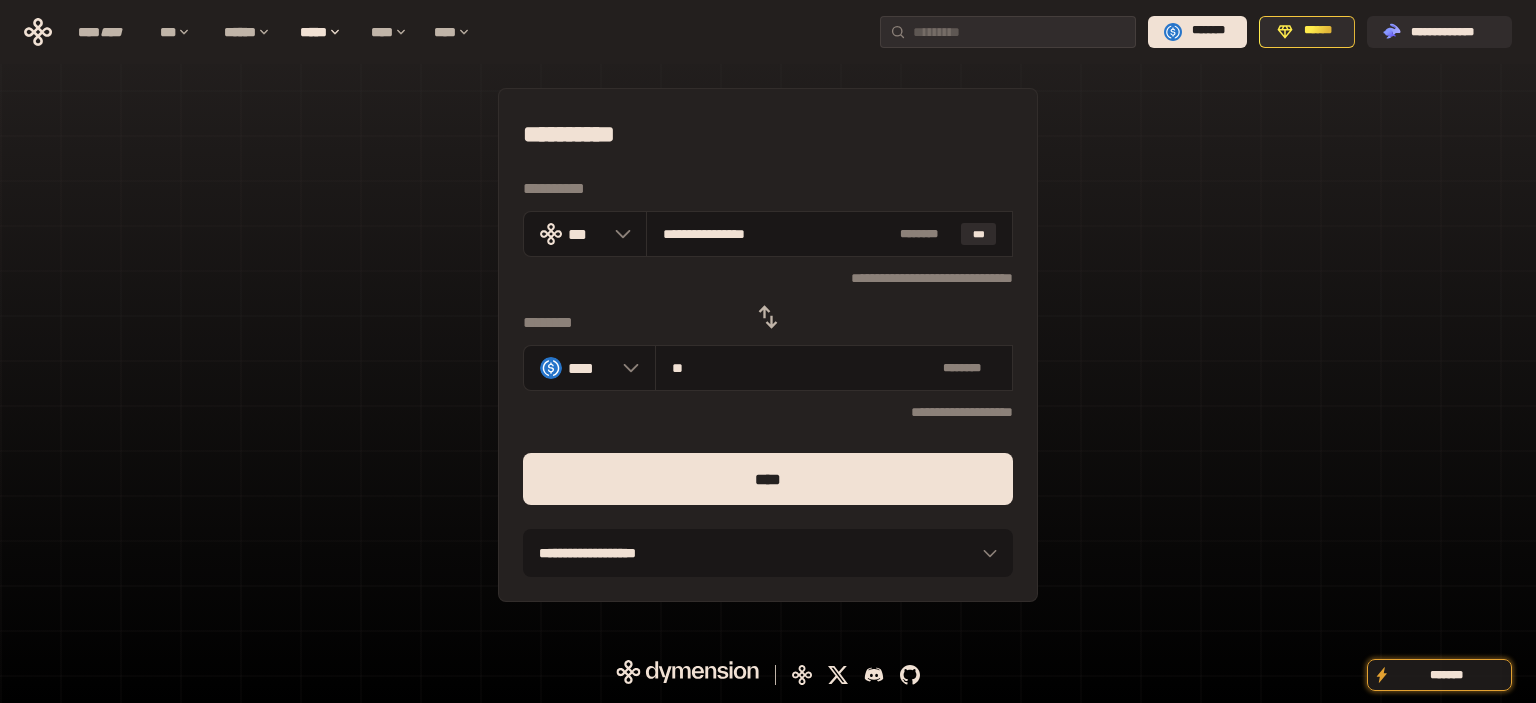click on "****" at bounding box center (768, 479) 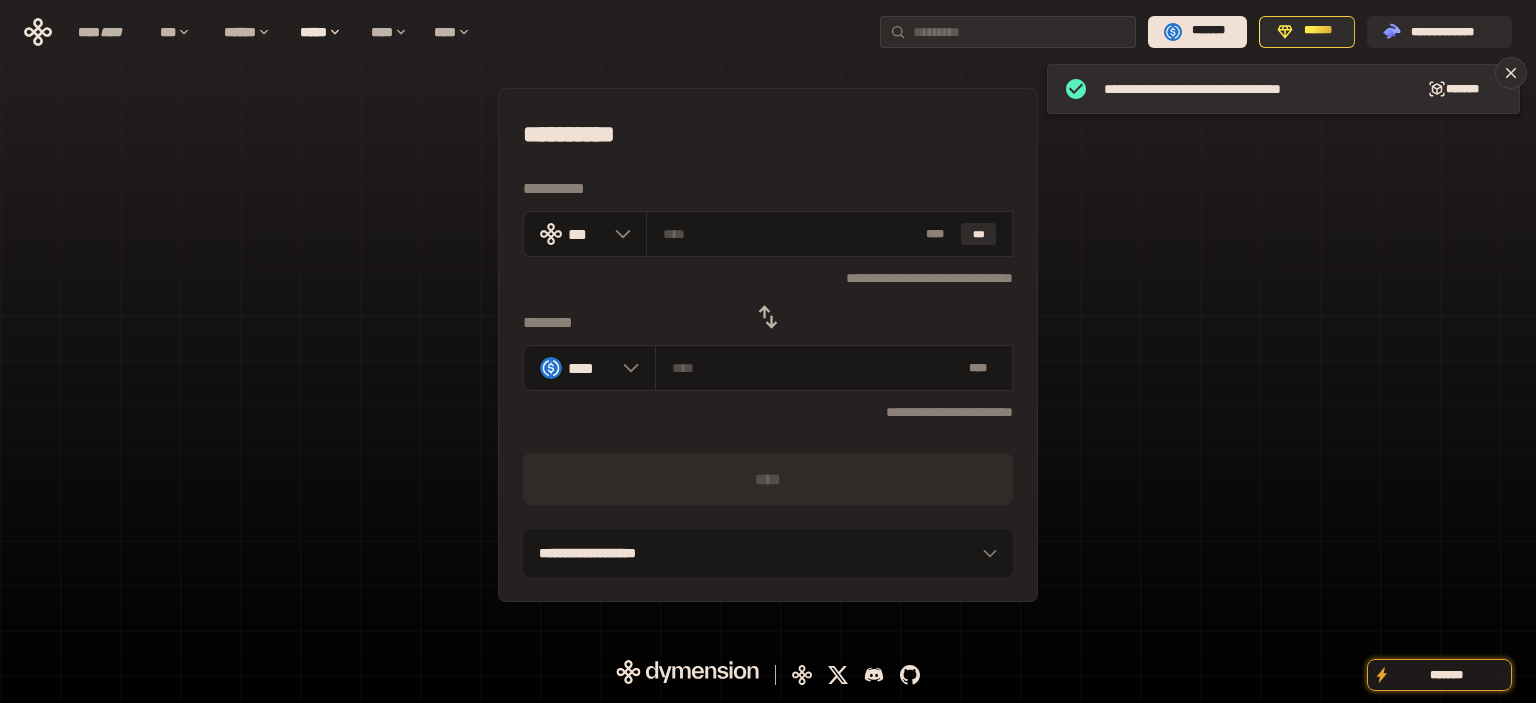 click on "**********" at bounding box center (768, 345) 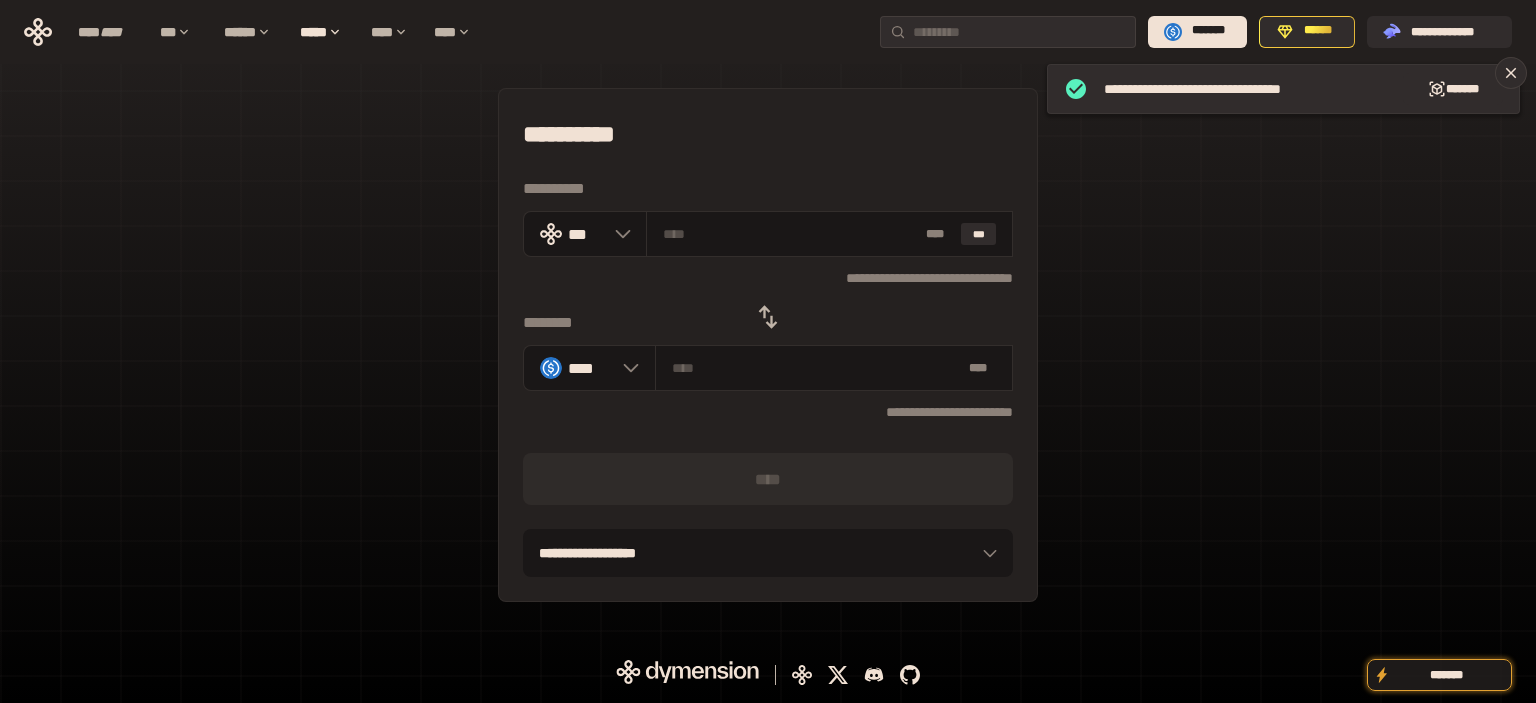 click at bounding box center [768, 317] 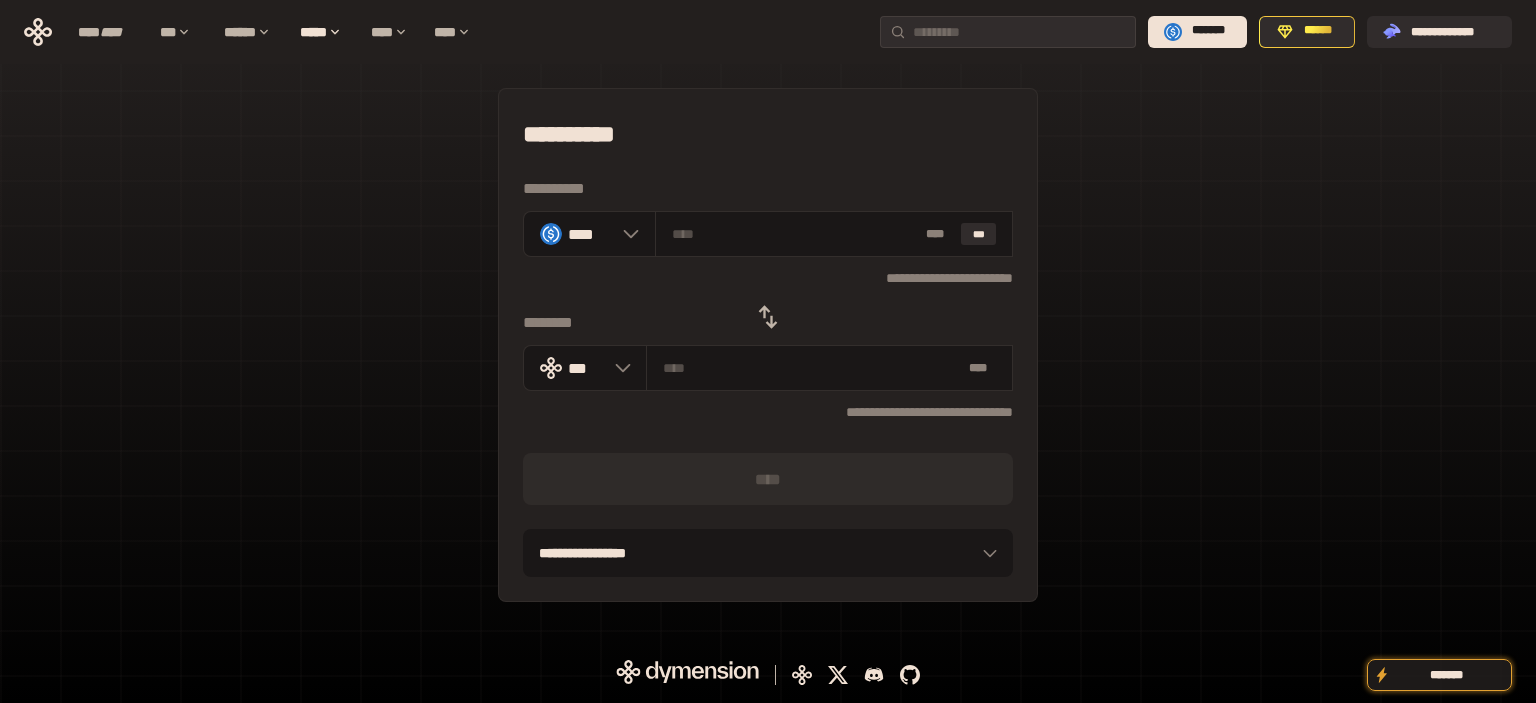 click on "**********" at bounding box center [768, 345] 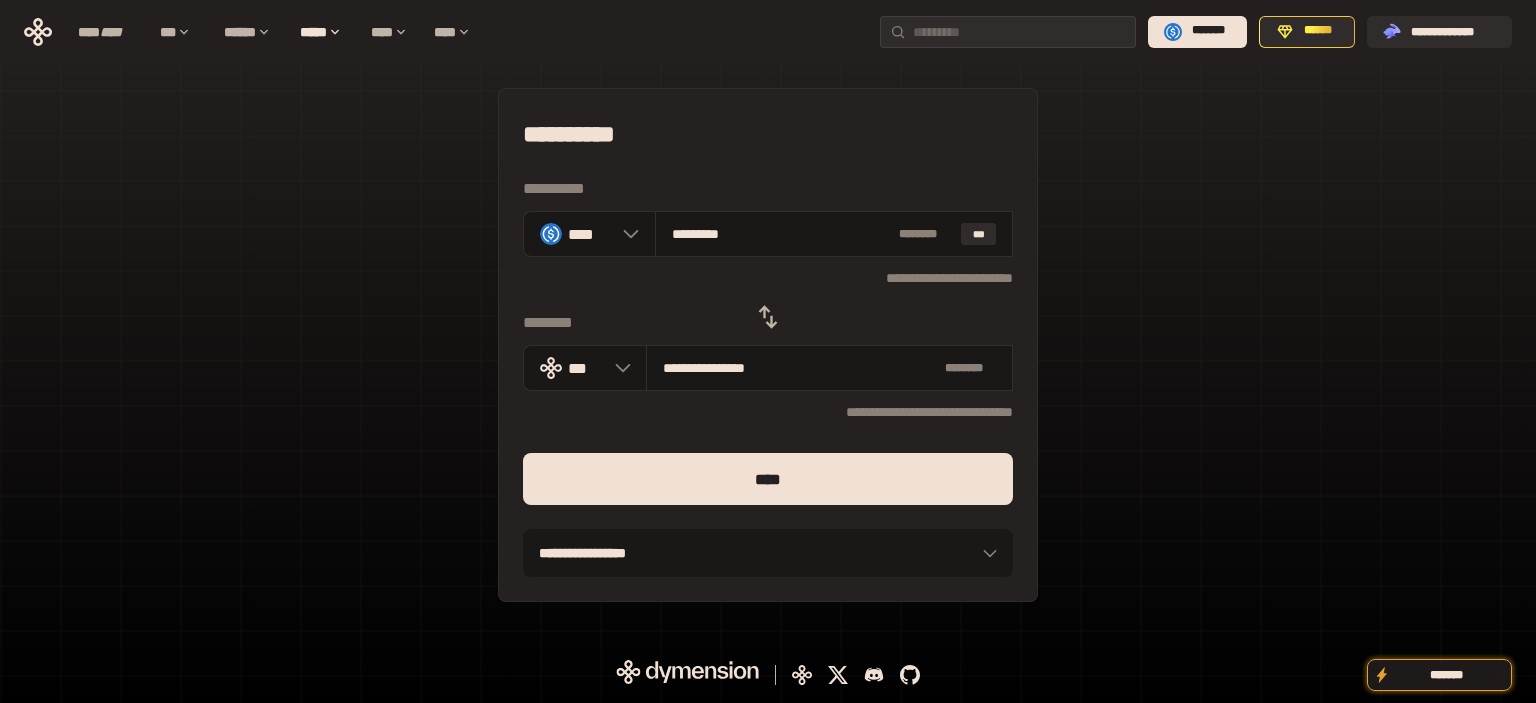 click on "****" at bounding box center (768, 479) 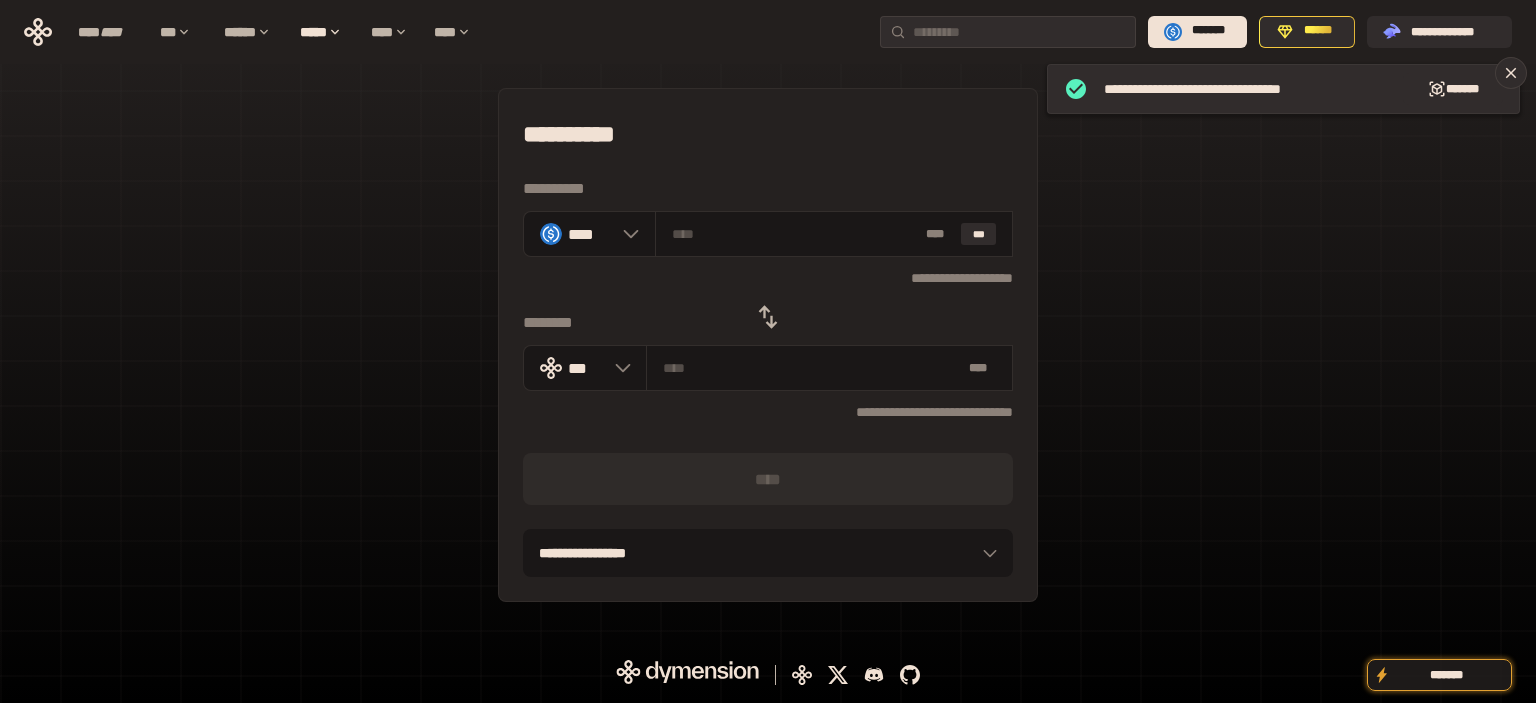click on "**********" at bounding box center [768, 345] 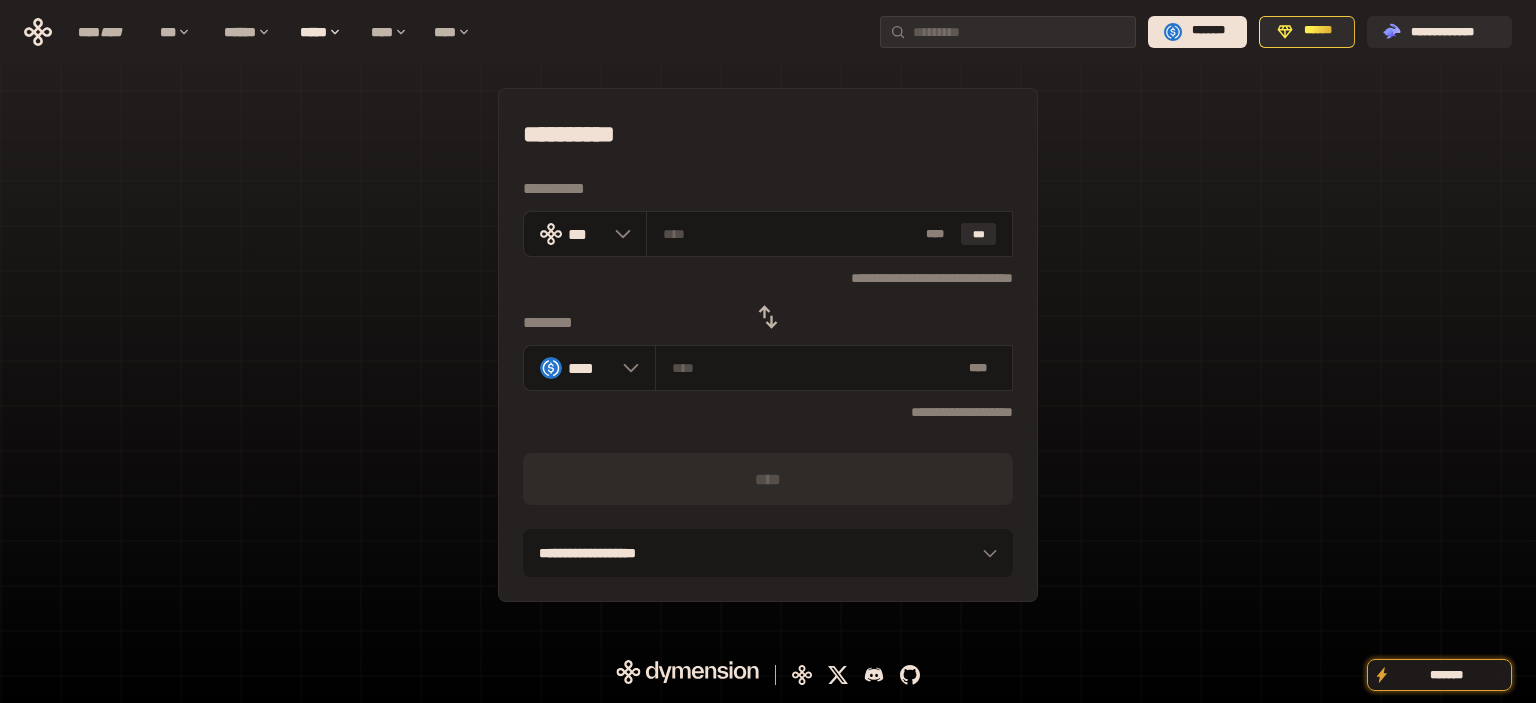 click on "**********" at bounding box center (768, 345) 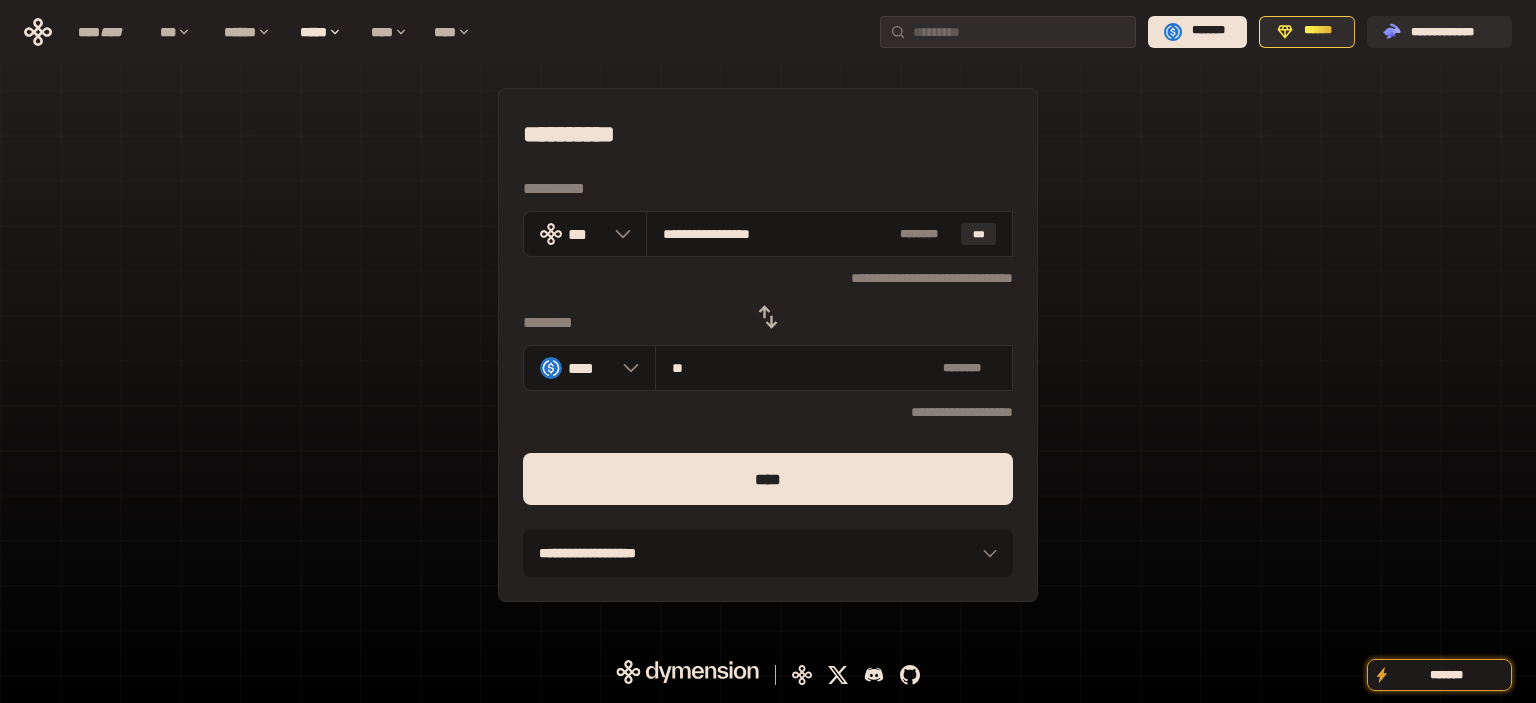 click on "****" at bounding box center [768, 479] 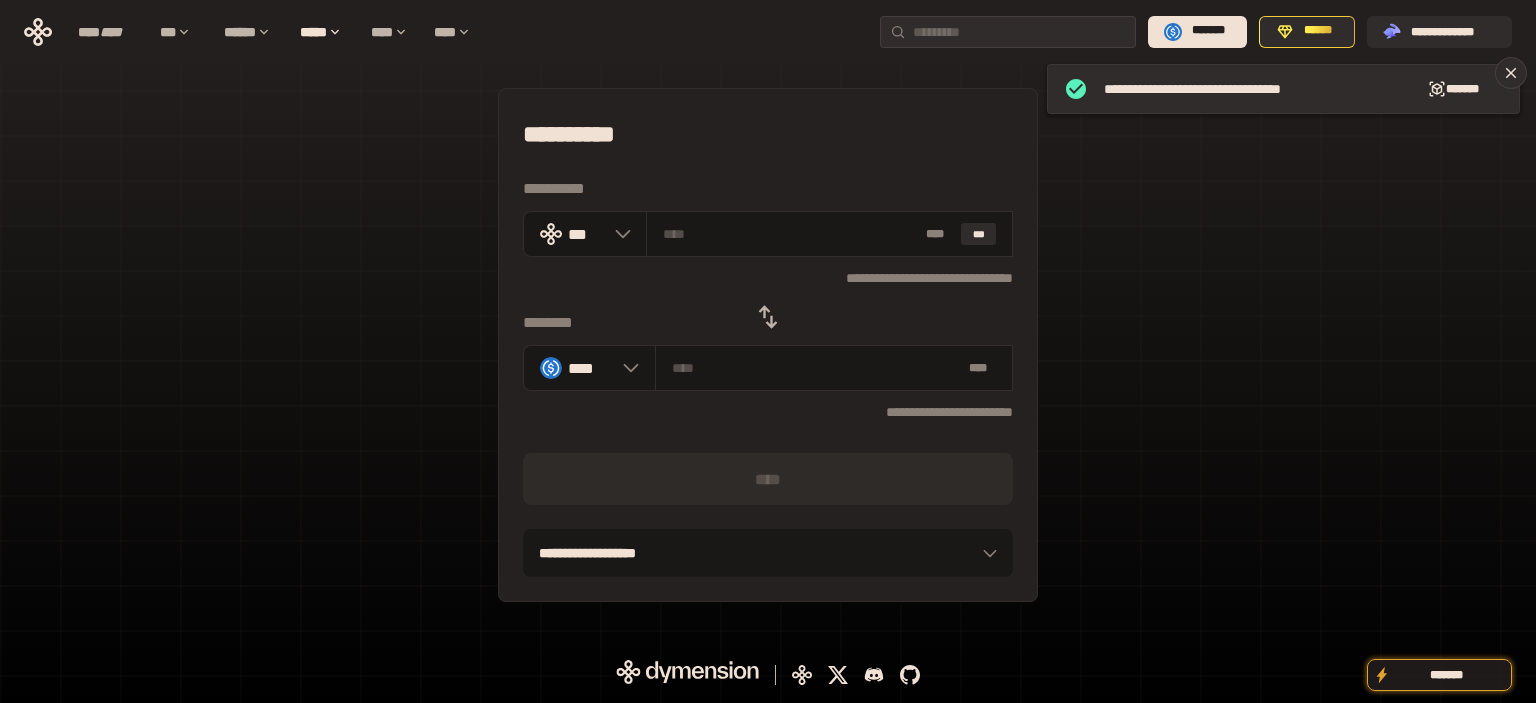 click on "**********" at bounding box center (768, 345) 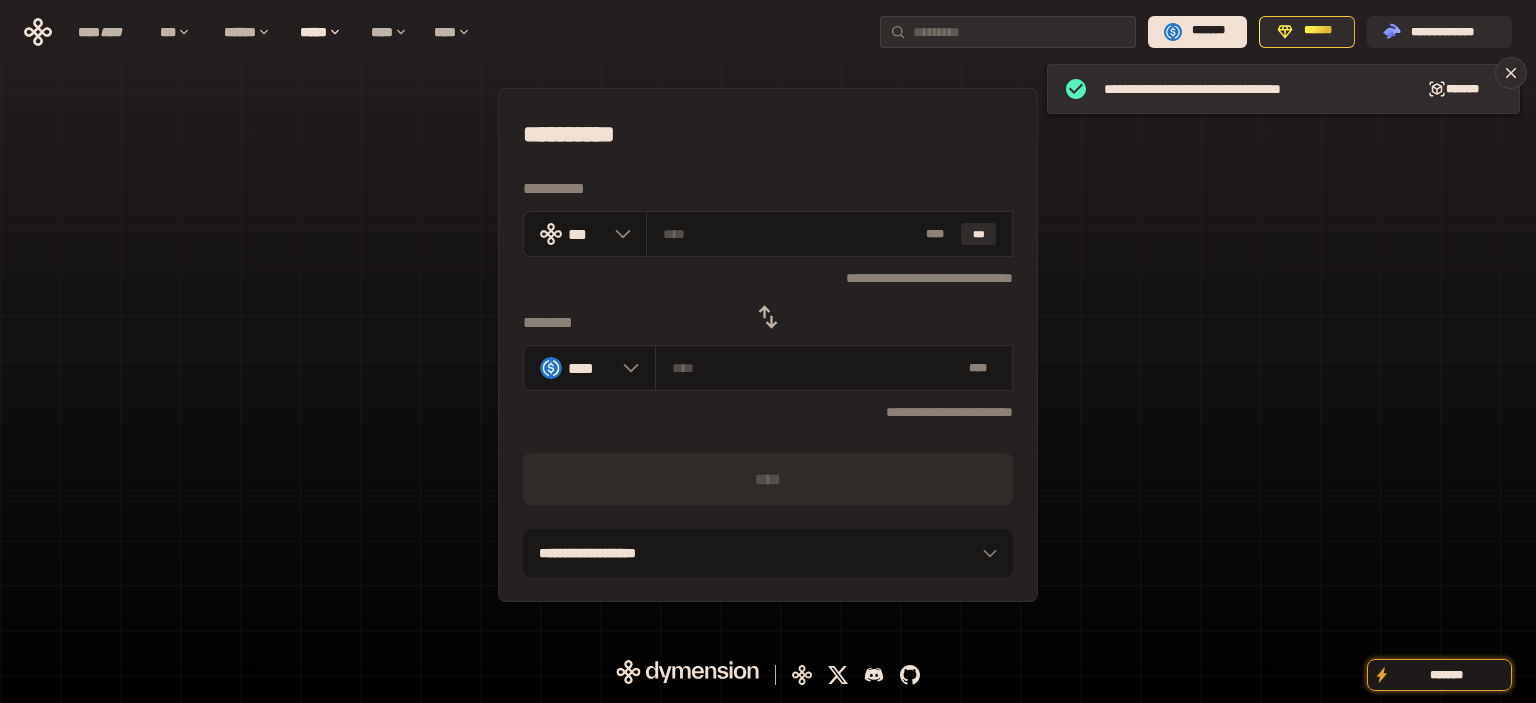 click at bounding box center [768, 317] 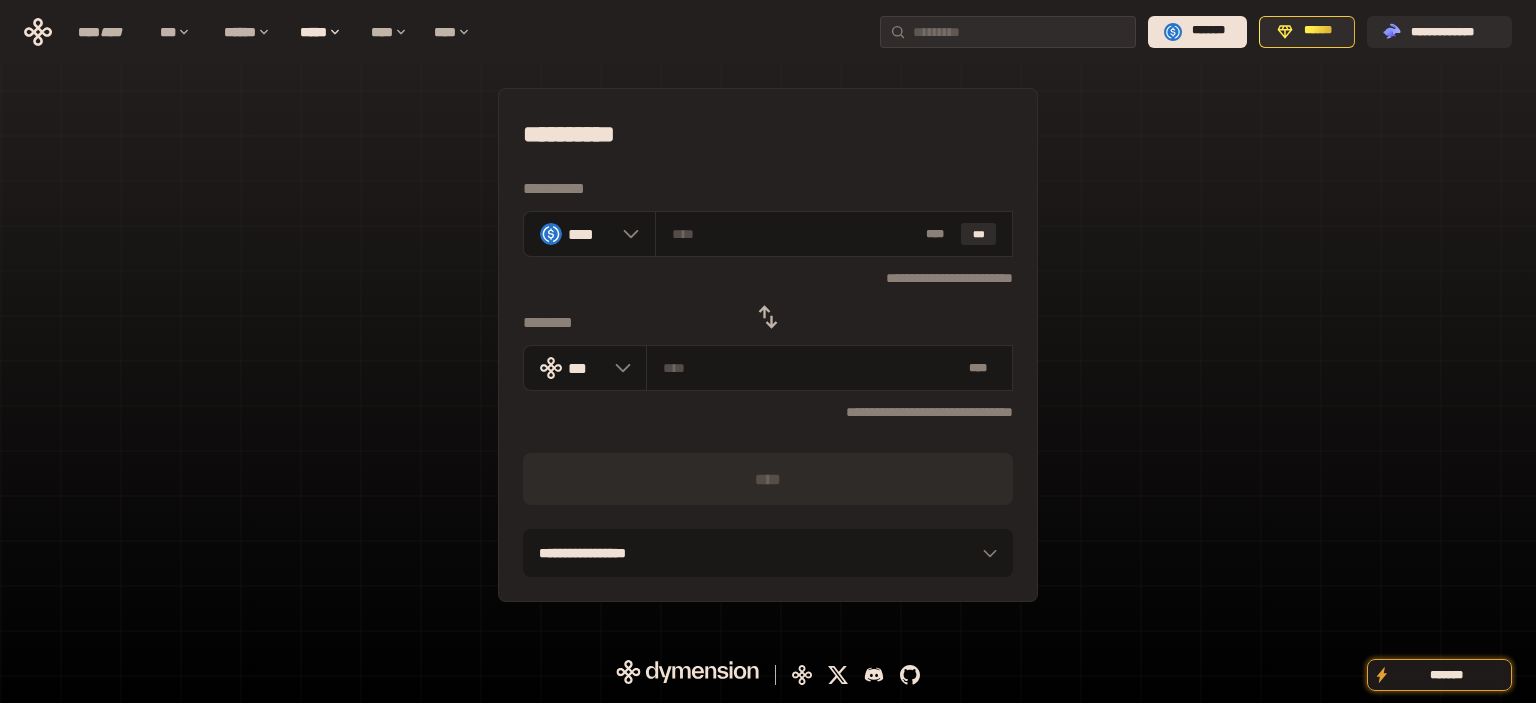click on "**********" at bounding box center [768, 345] 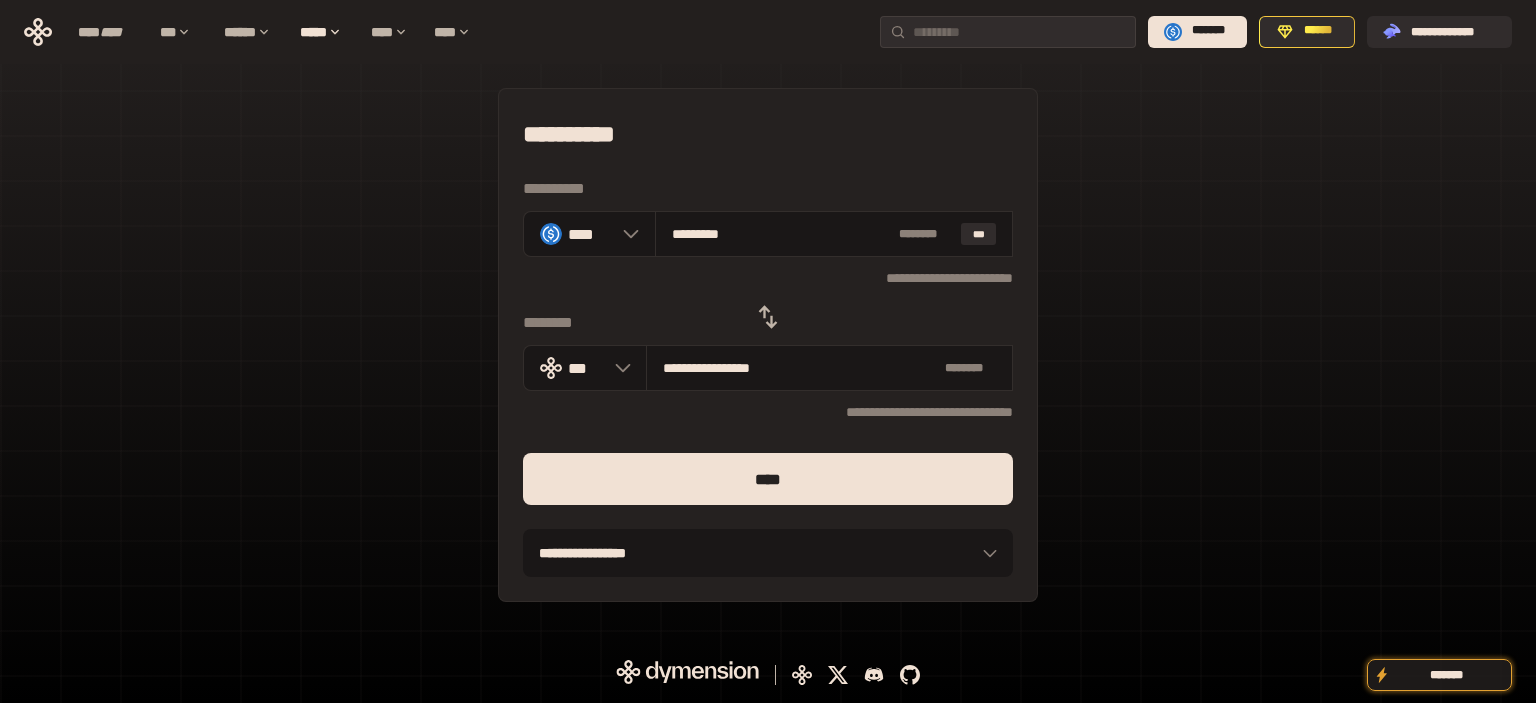 click on "****" at bounding box center [768, 479] 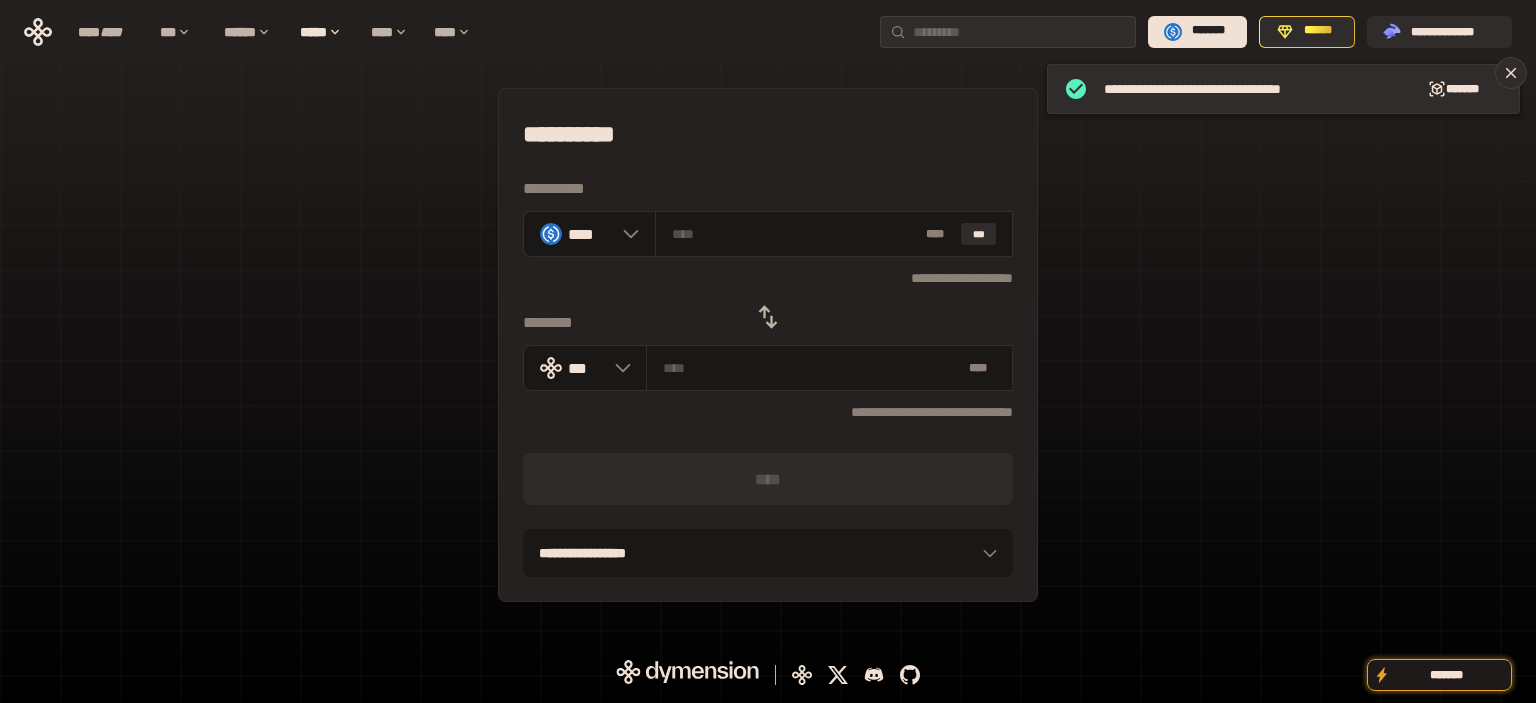 click on "**********" at bounding box center (768, 345) 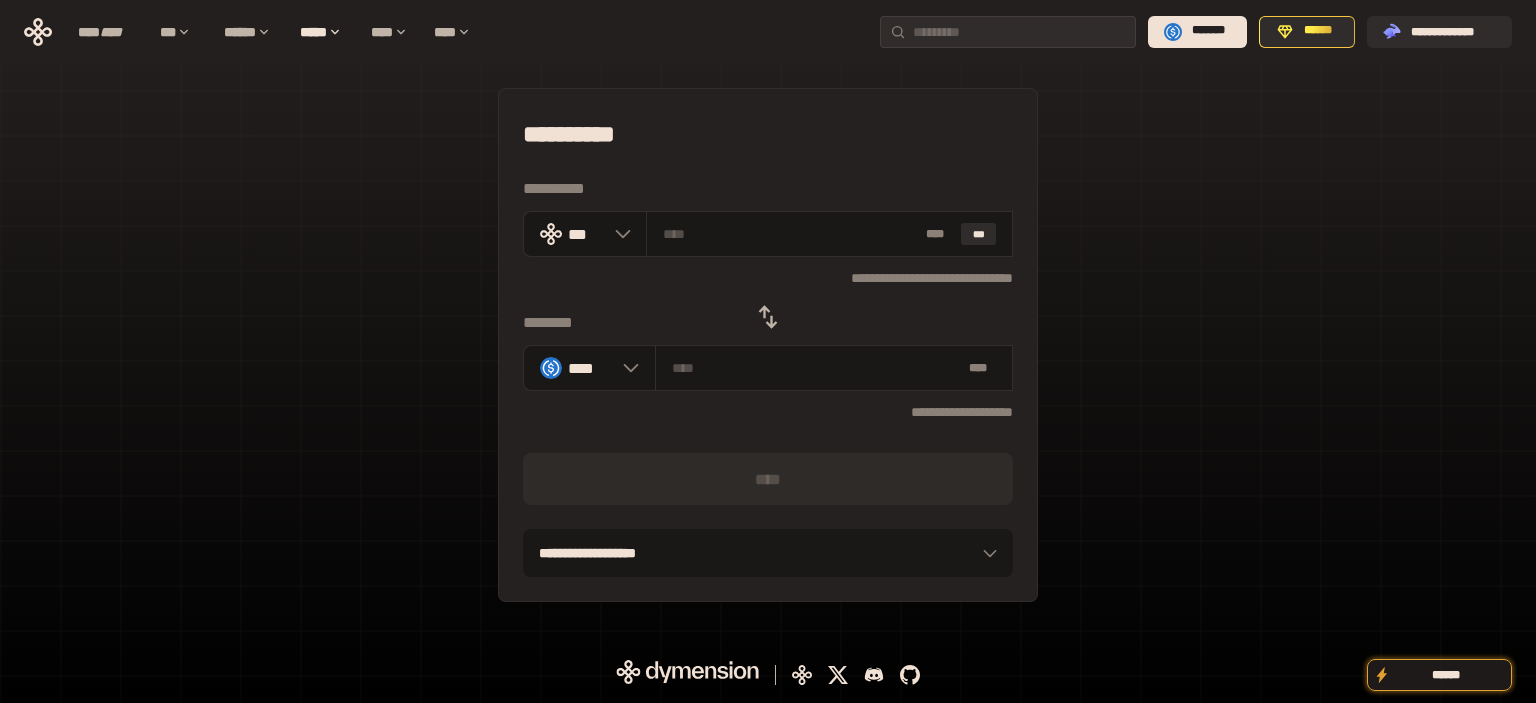 click on "**********" at bounding box center (768, 345) 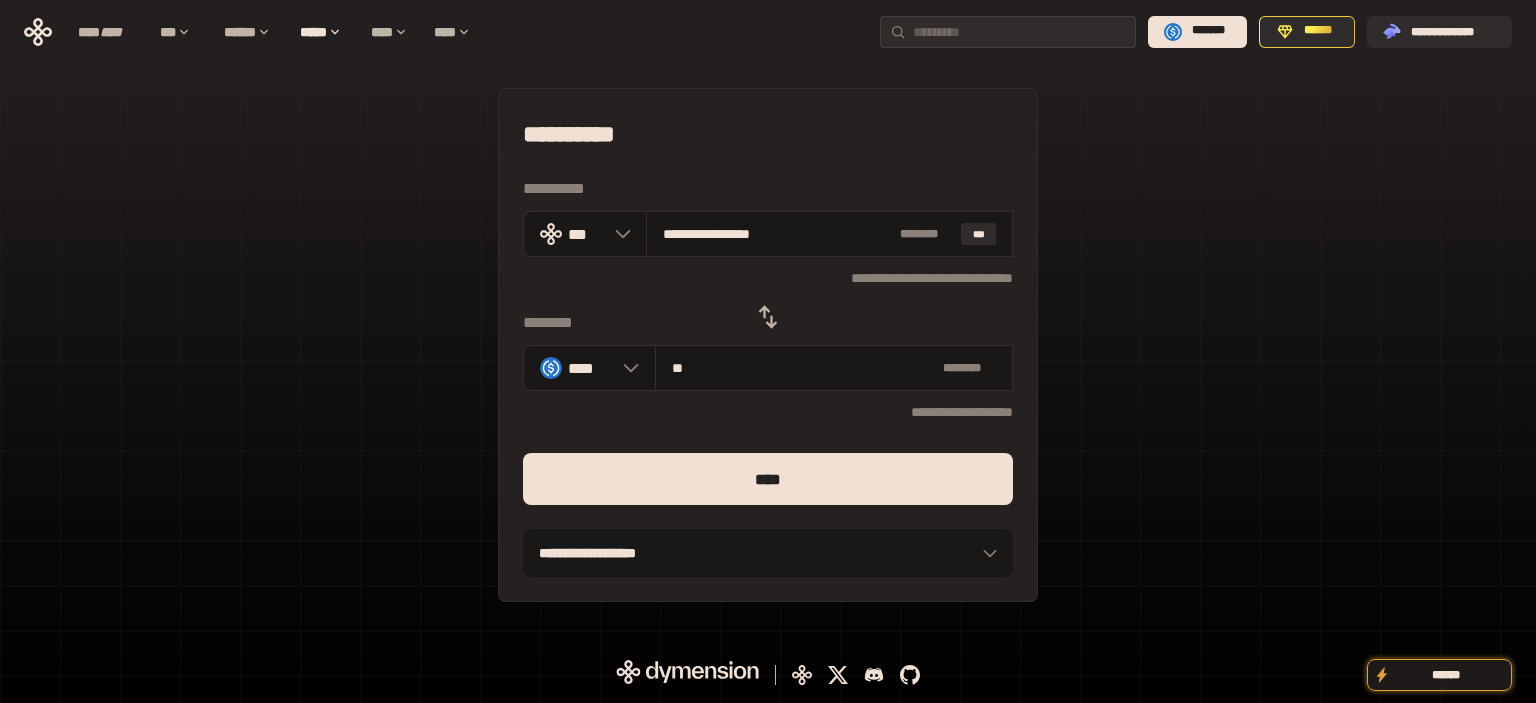 click on "****" at bounding box center [768, 479] 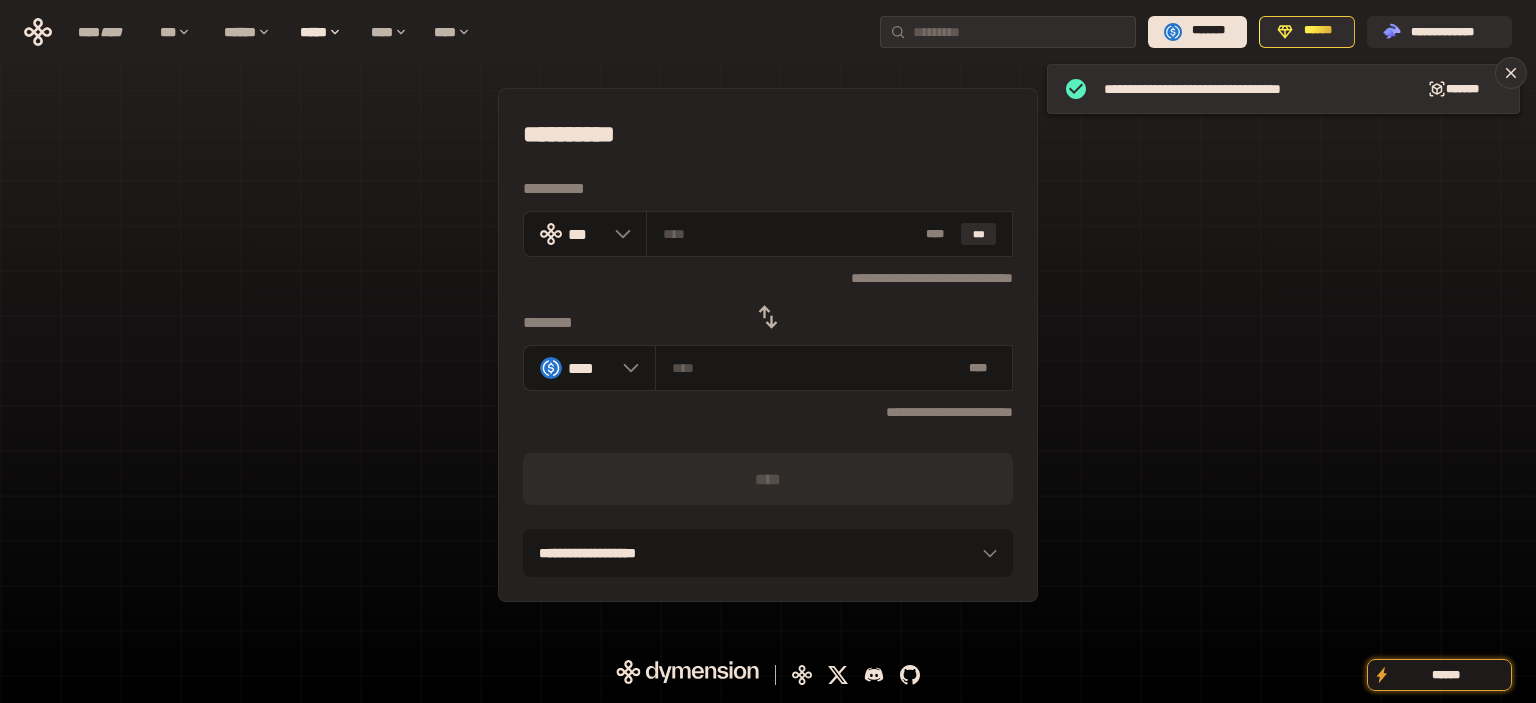 click on "**********" at bounding box center [768, 345] 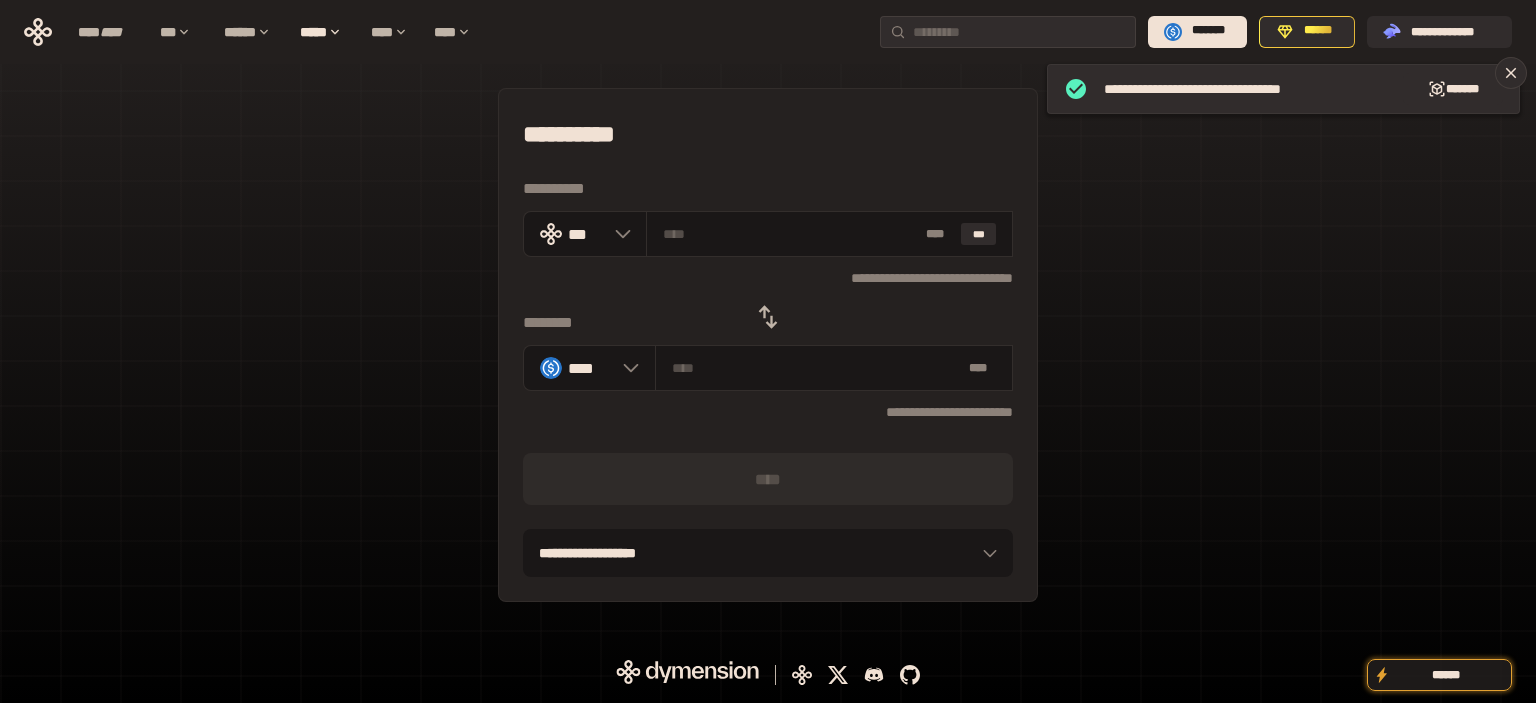 click at bounding box center [768, 317] 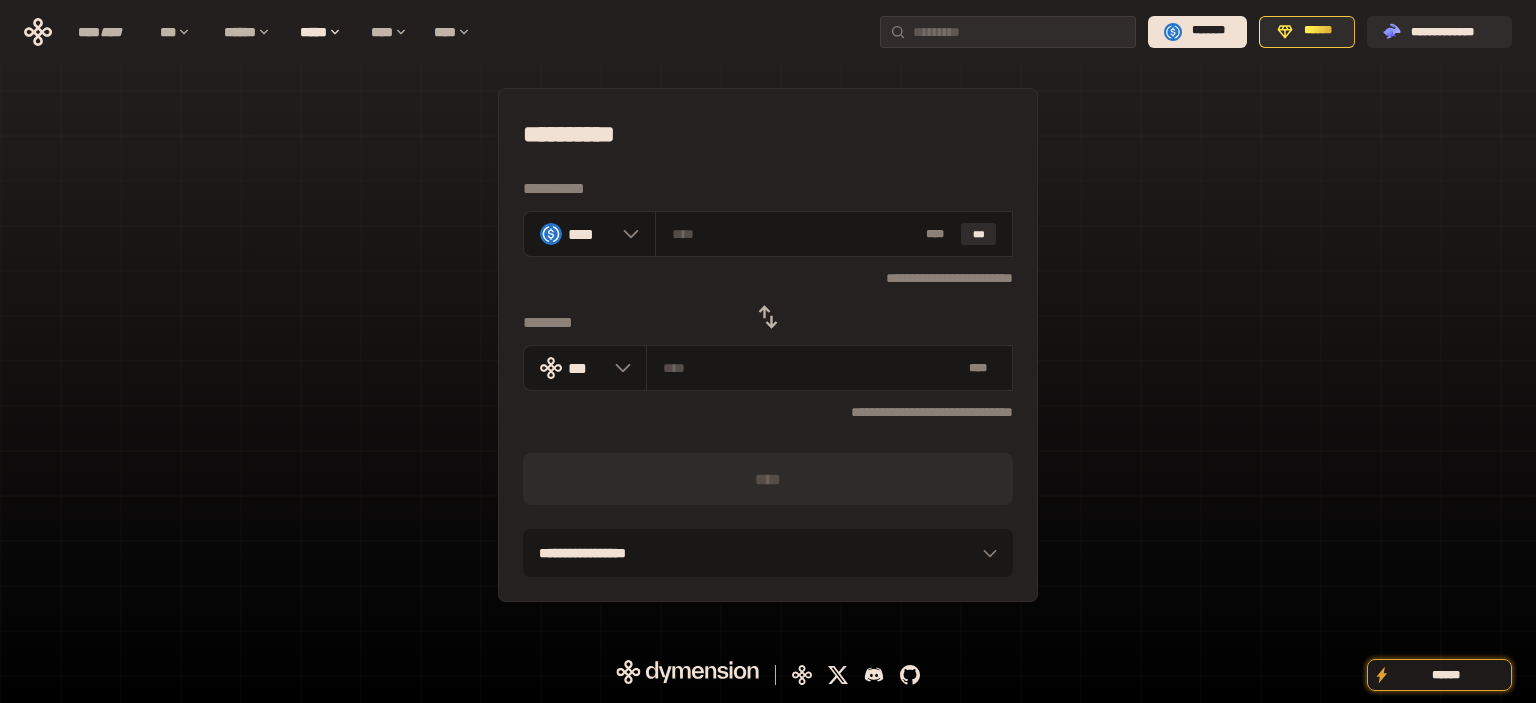 click on "**********" at bounding box center [768, 345] 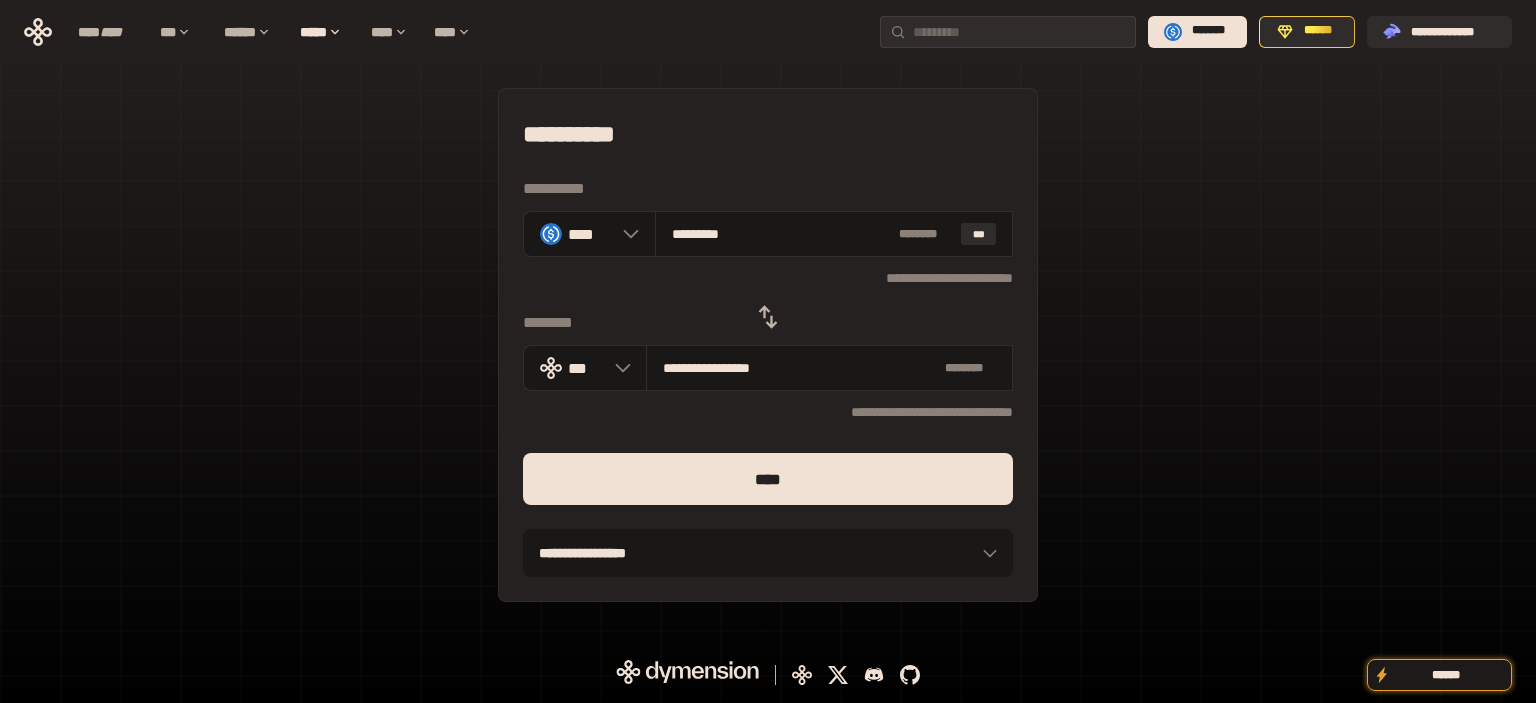 click on "****" at bounding box center (768, 479) 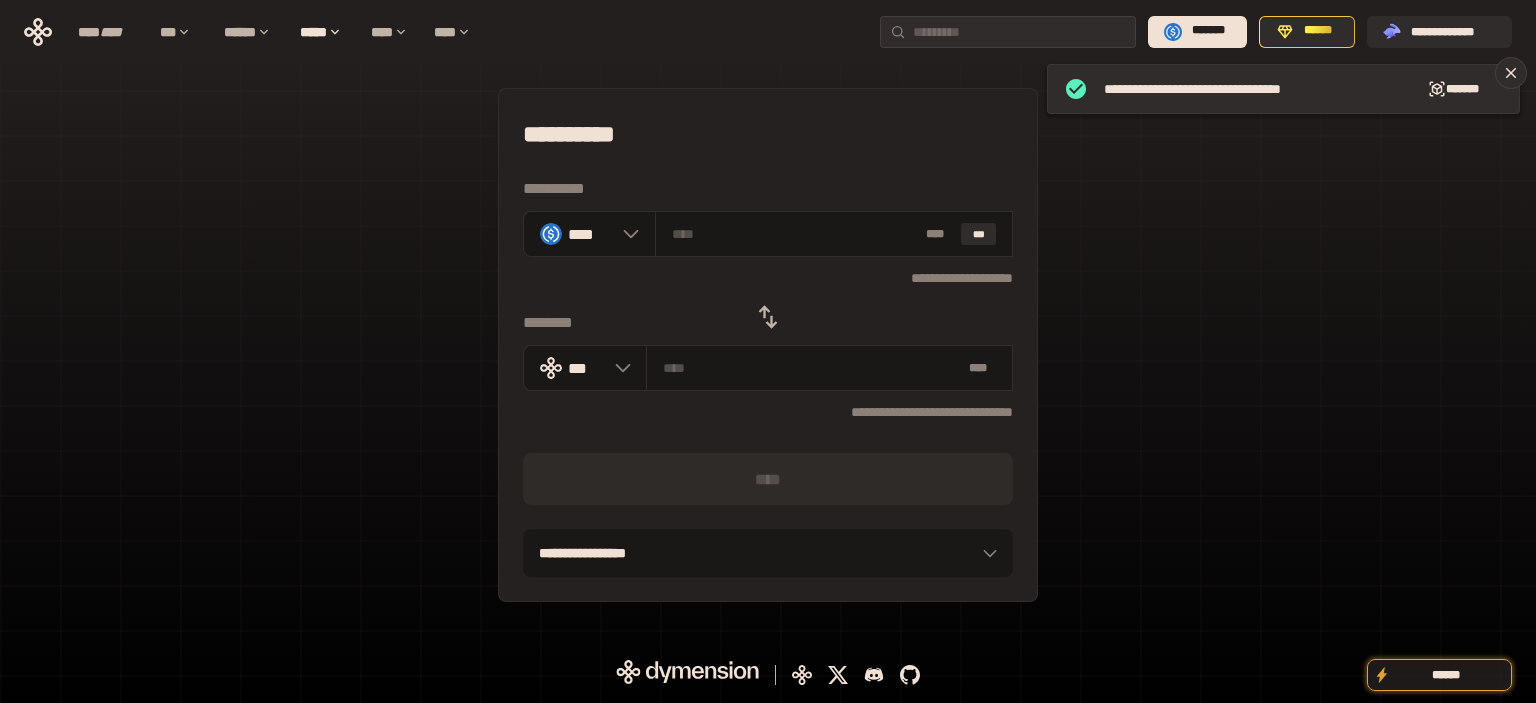 click on "**********" at bounding box center (768, 345) 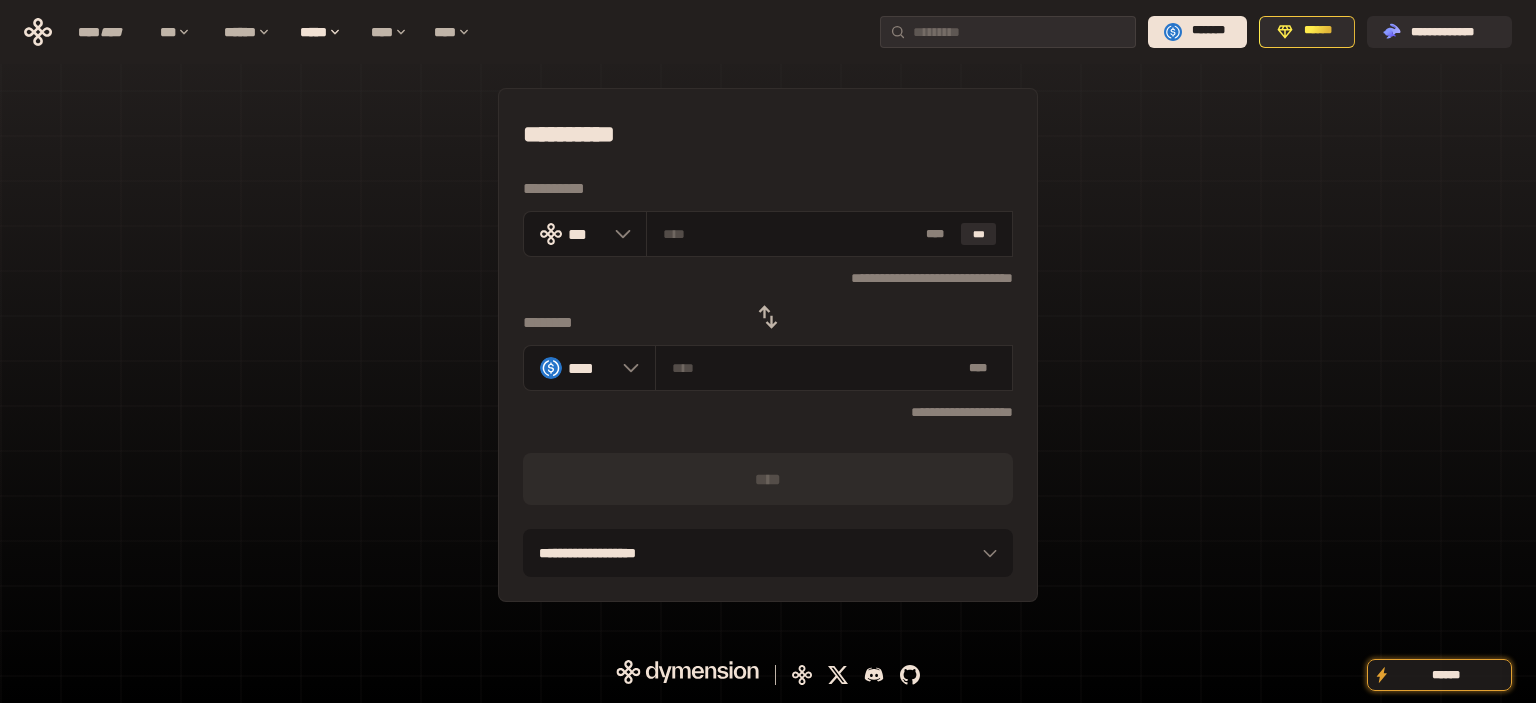 click on "**********" at bounding box center [768, 345] 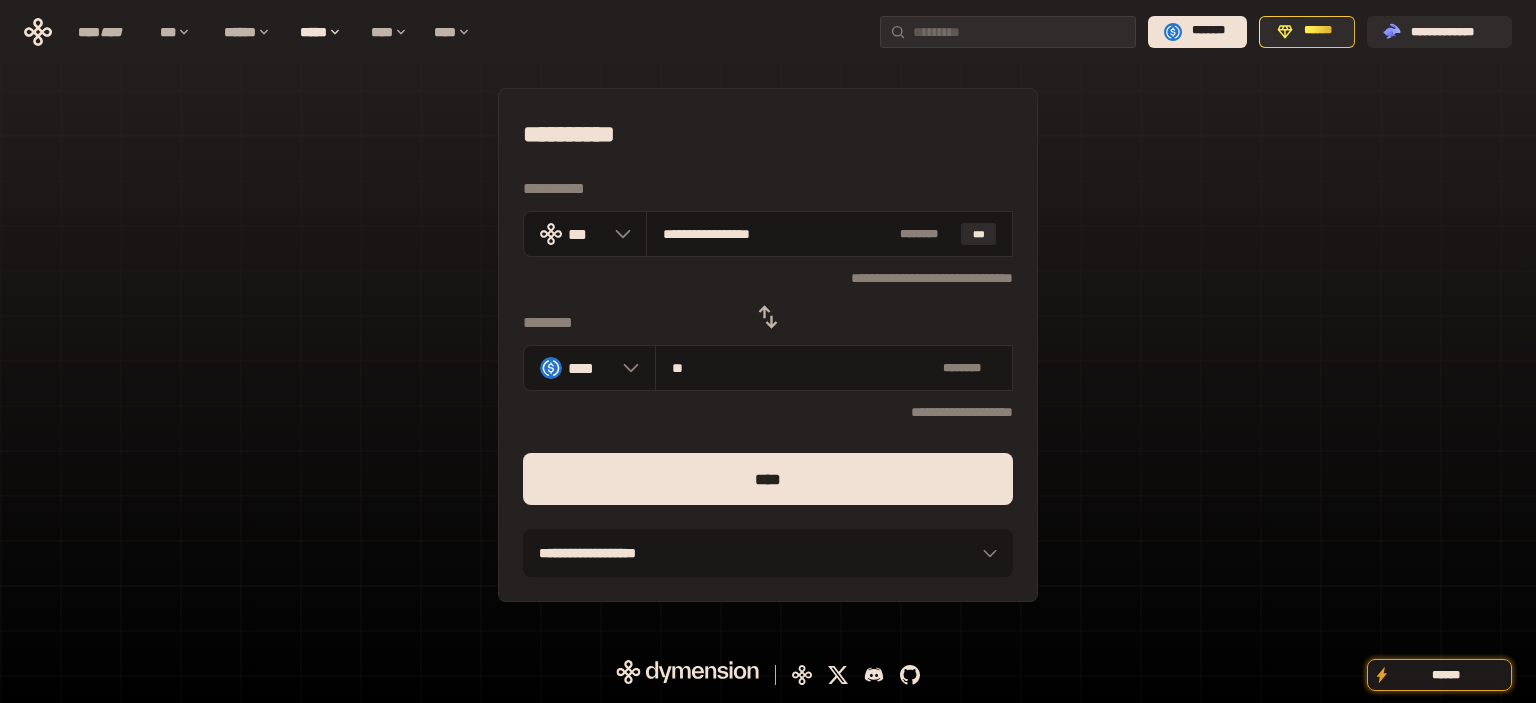 click on "****" at bounding box center (768, 479) 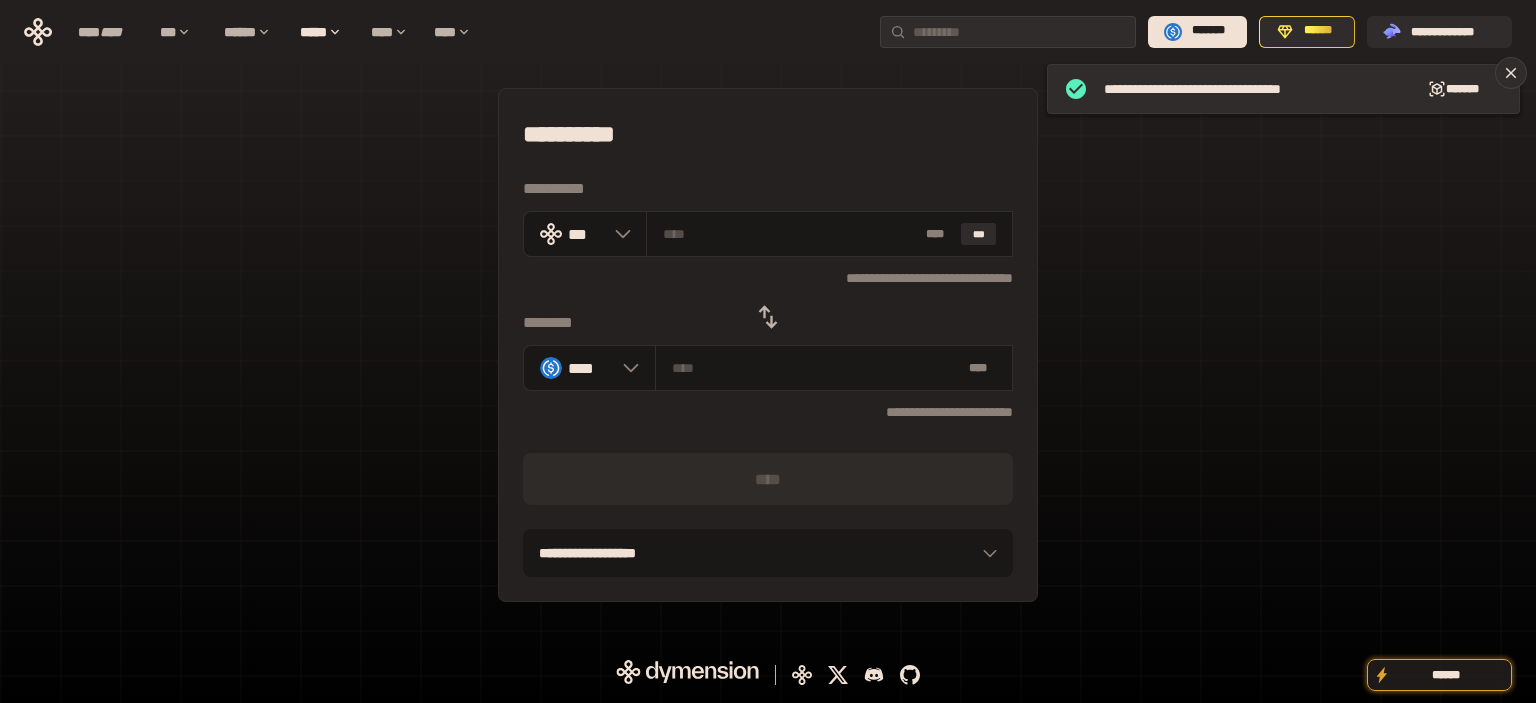 click on "**********" at bounding box center (768, 345) 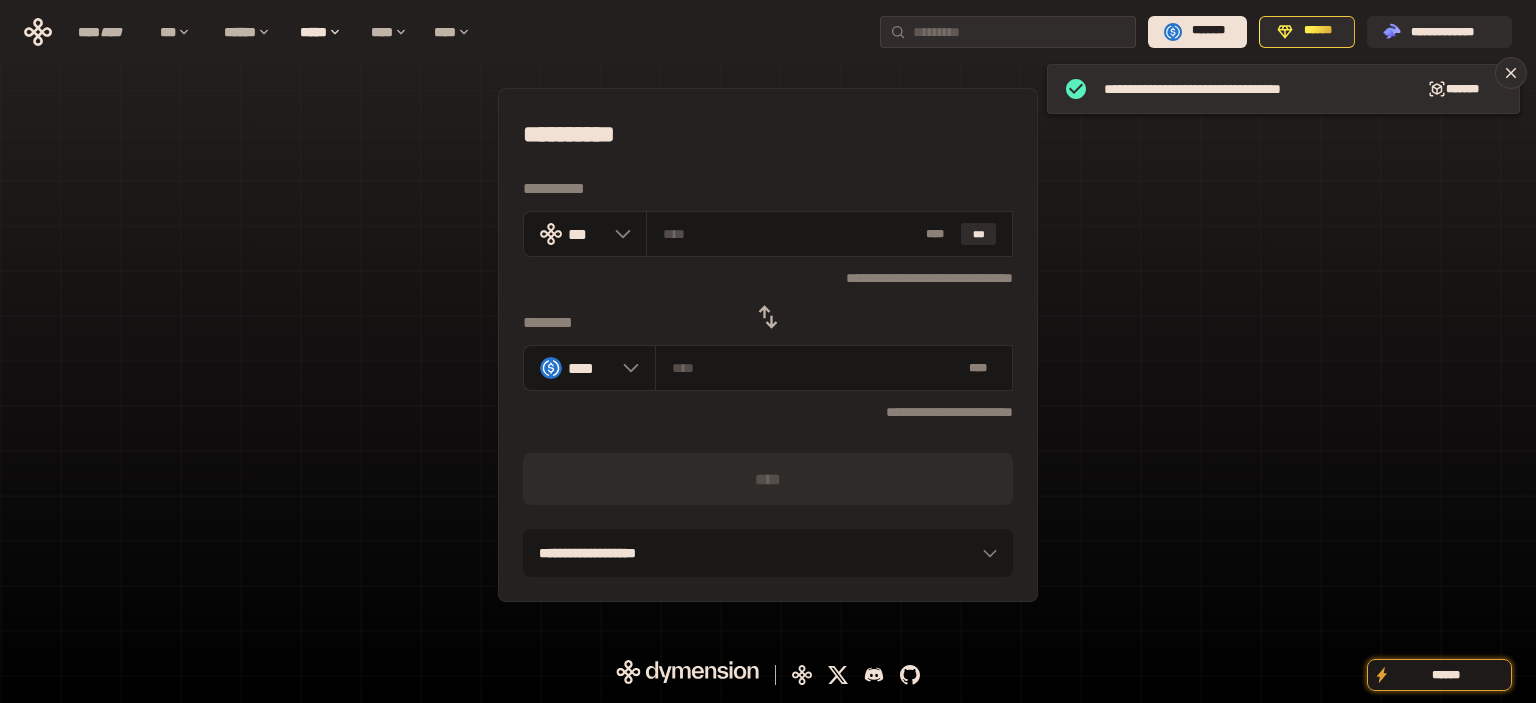 click at bounding box center (768, 317) 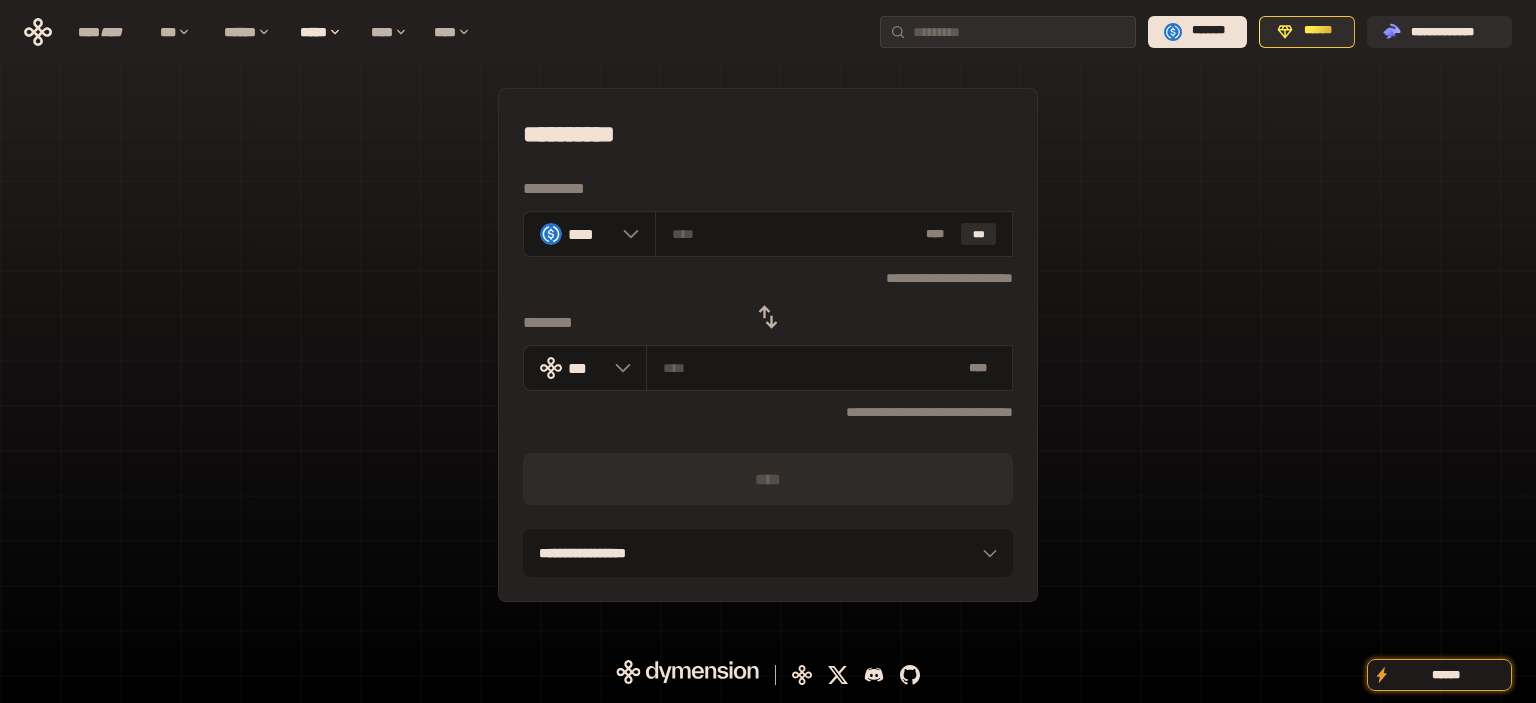 click on "**********" at bounding box center (768, 345) 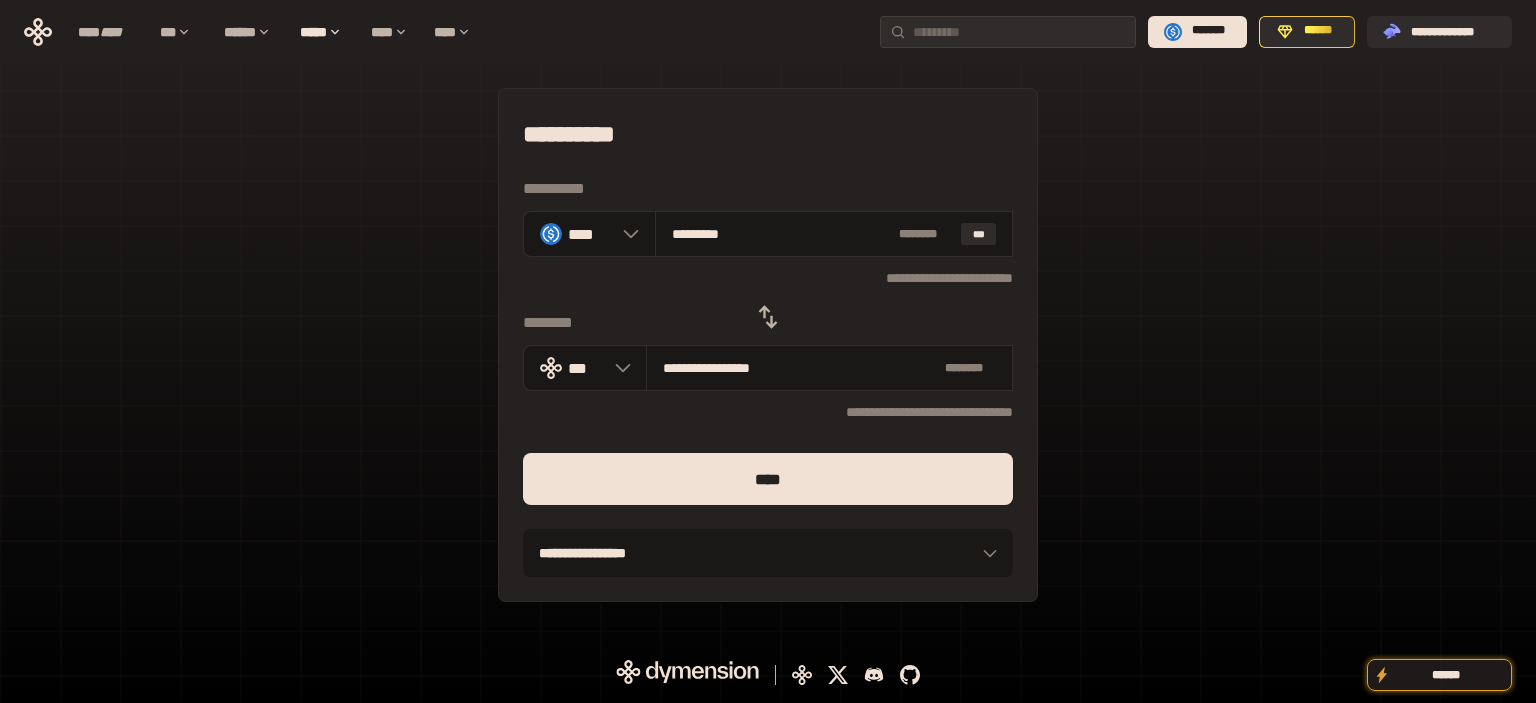 click on "****" at bounding box center [768, 479] 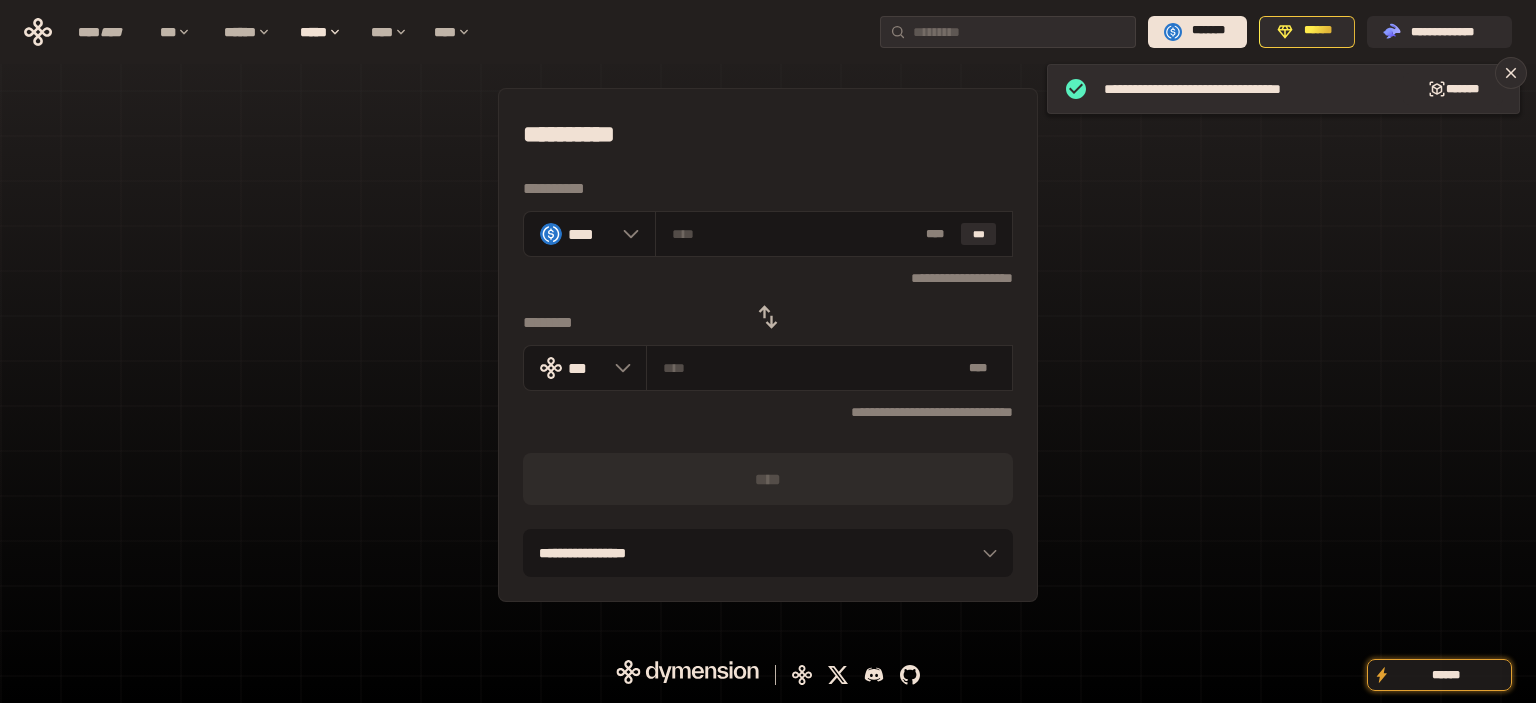 click on "**********" at bounding box center (768, 345) 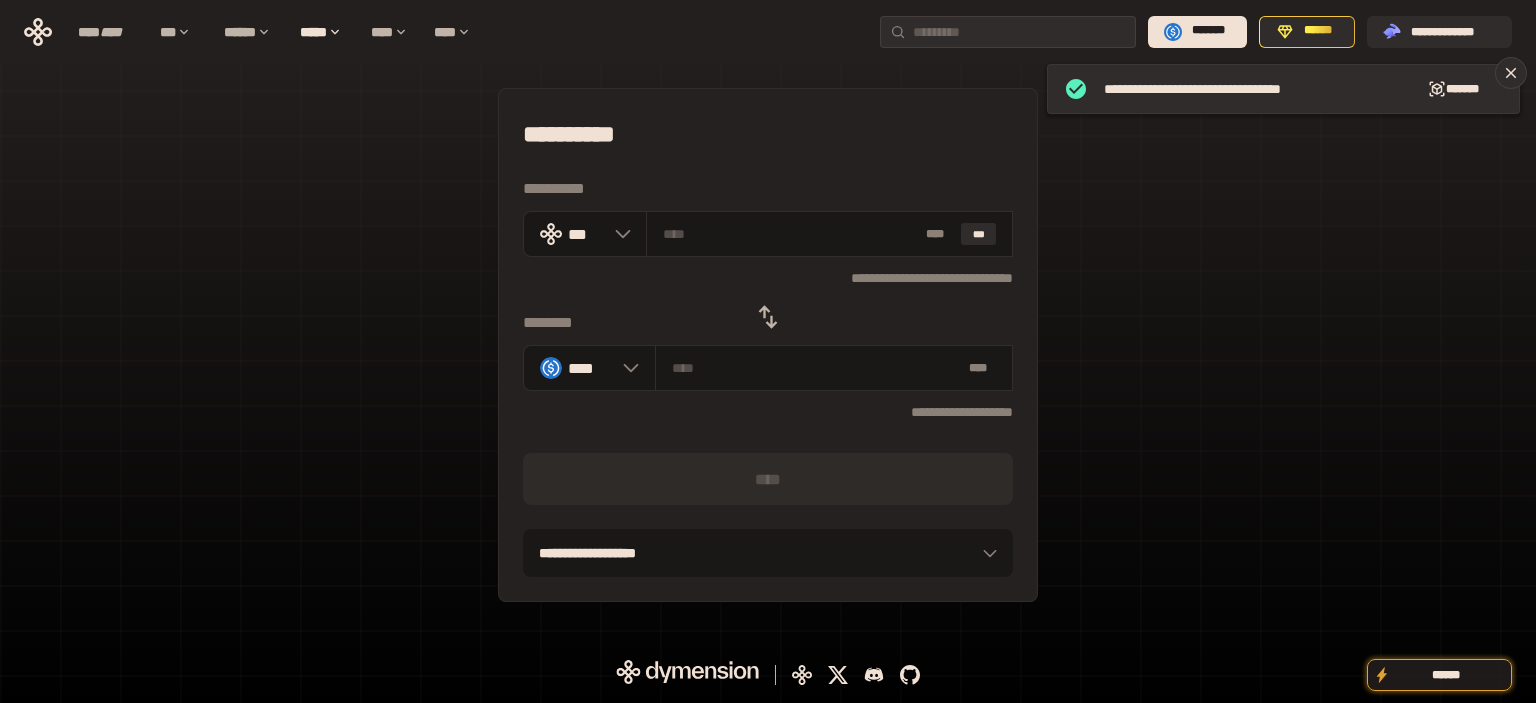 click on "**********" at bounding box center (768, 345) 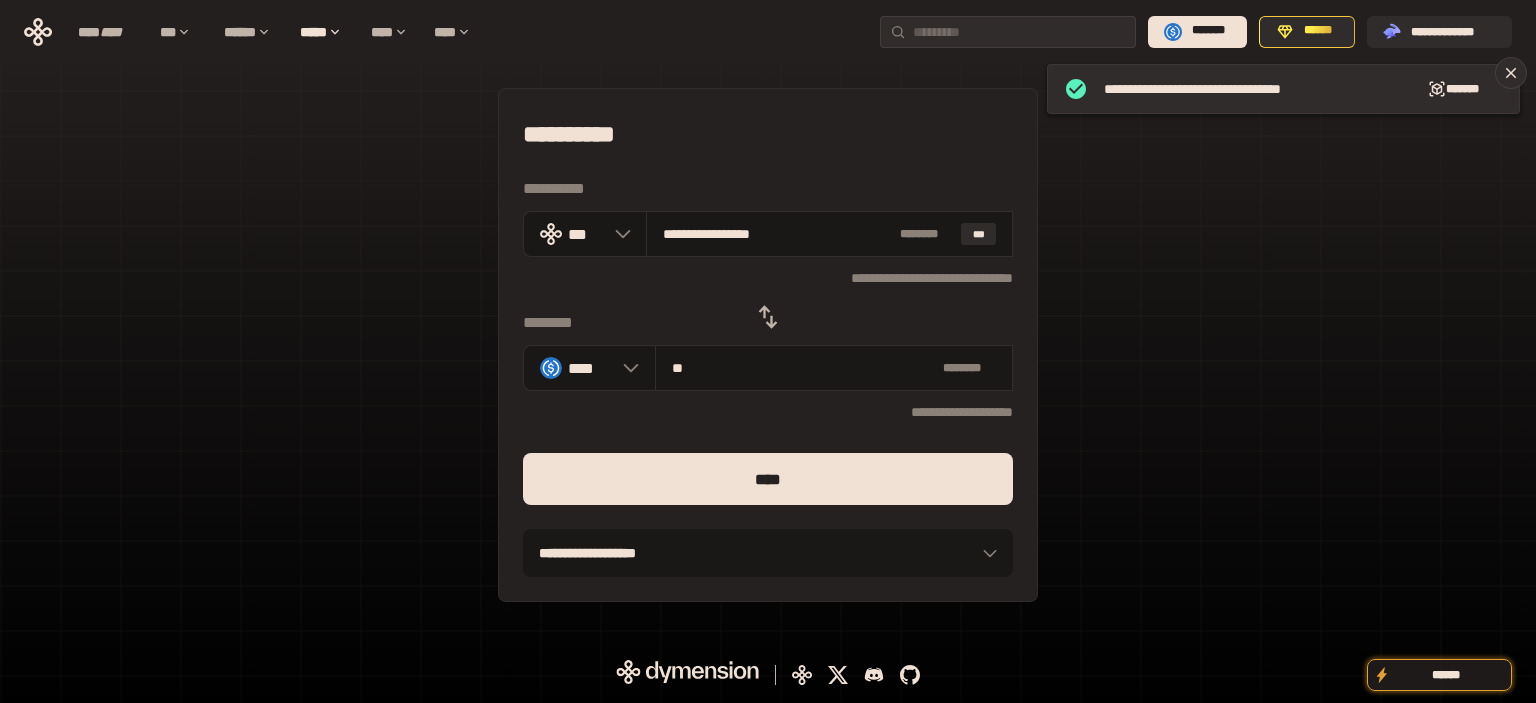 click on "****" at bounding box center (768, 479) 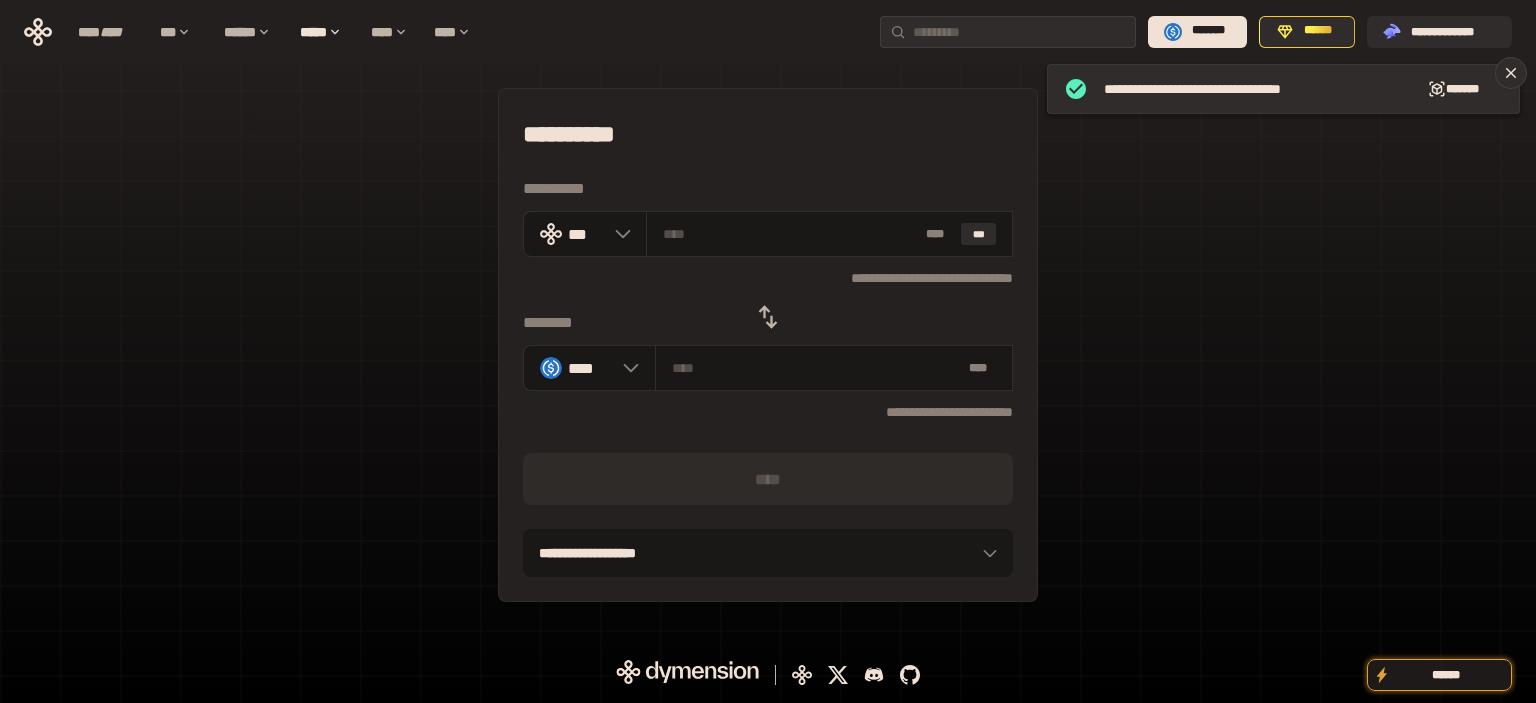 click on "**********" at bounding box center [768, 345] 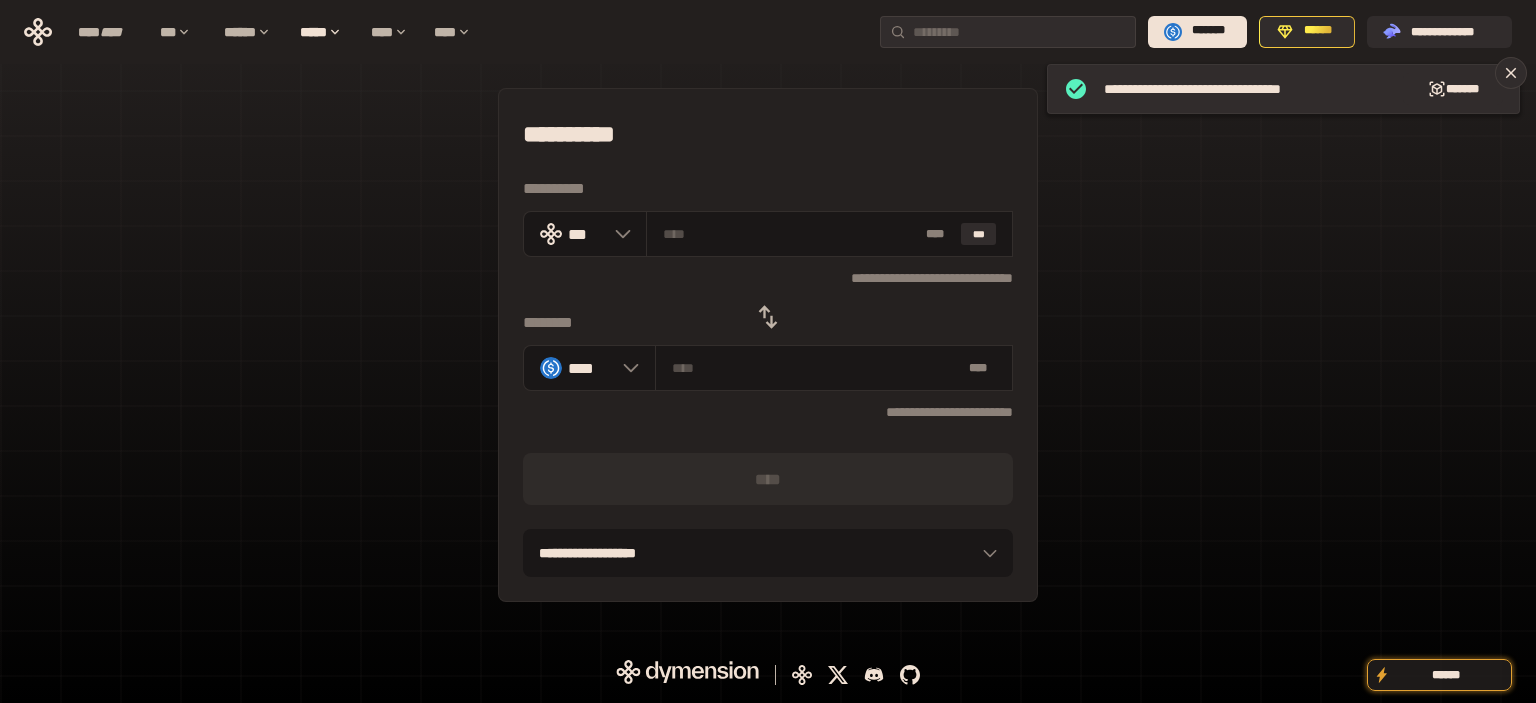 click at bounding box center (768, 317) 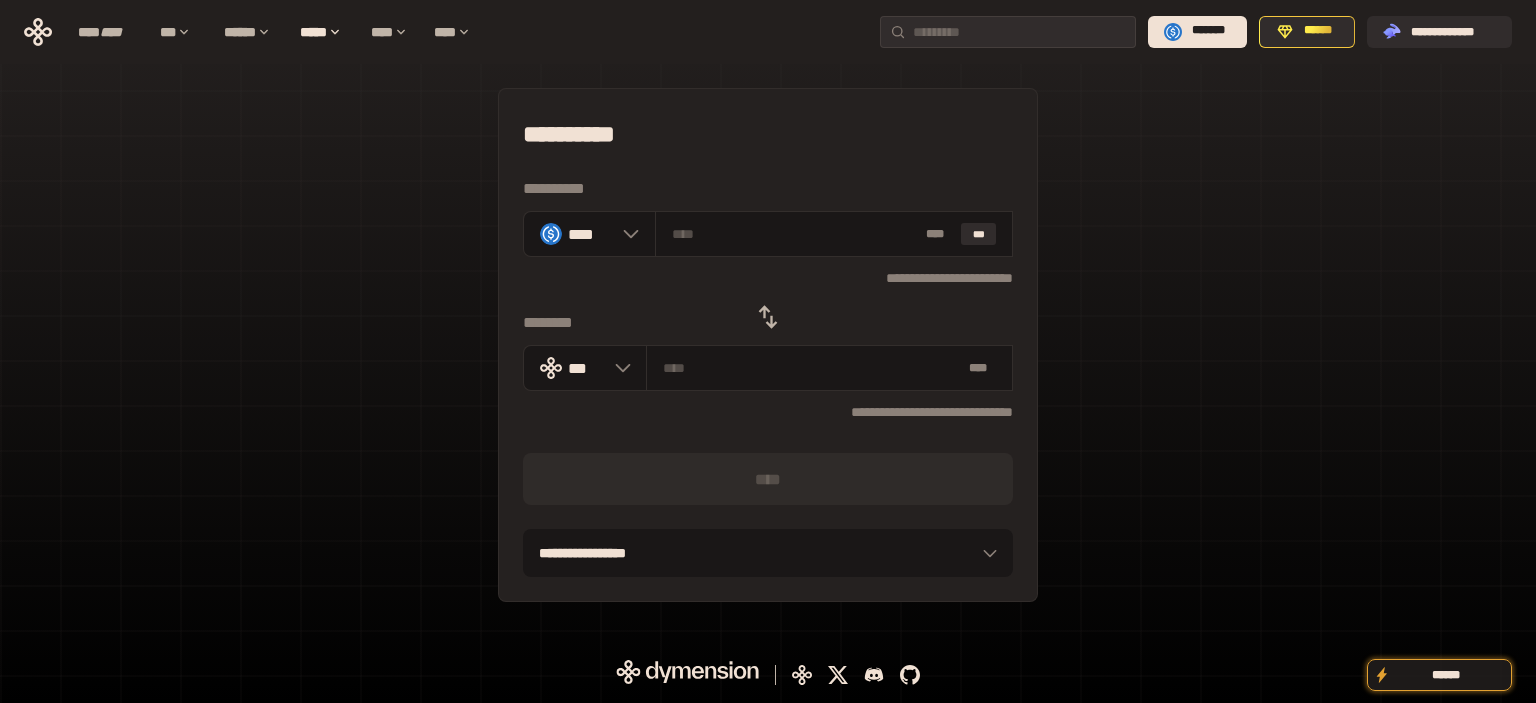 click on "**********" at bounding box center [768, 345] 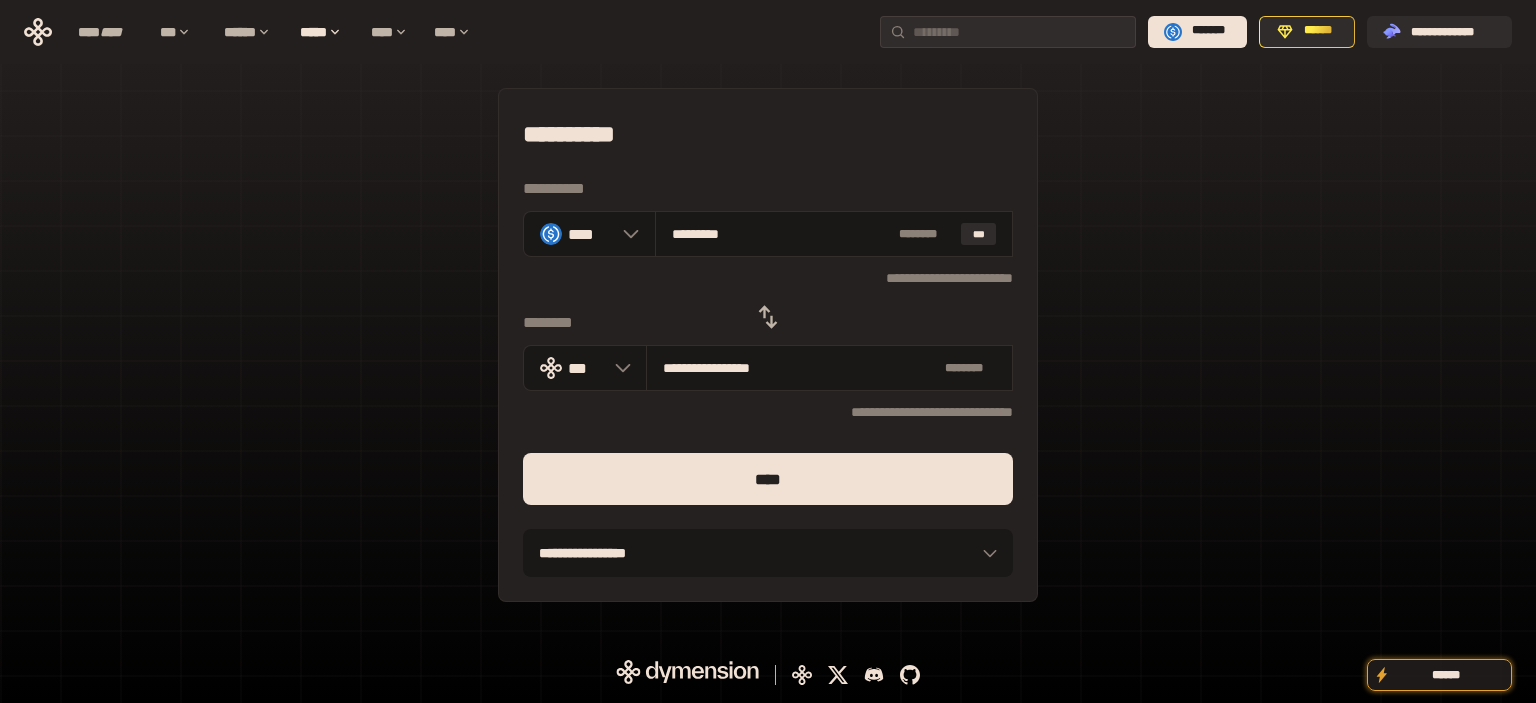 click on "****" at bounding box center (768, 479) 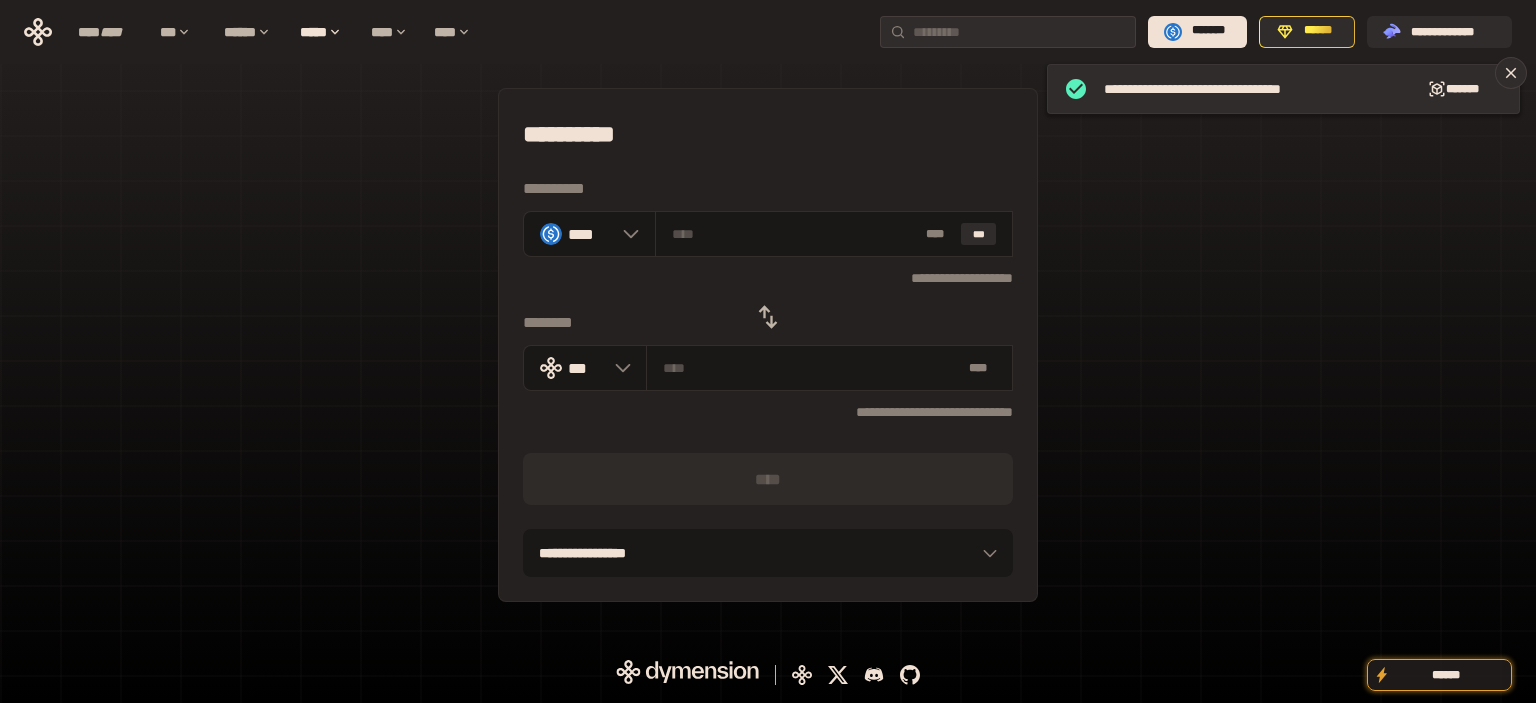 click on "**********" at bounding box center (768, 345) 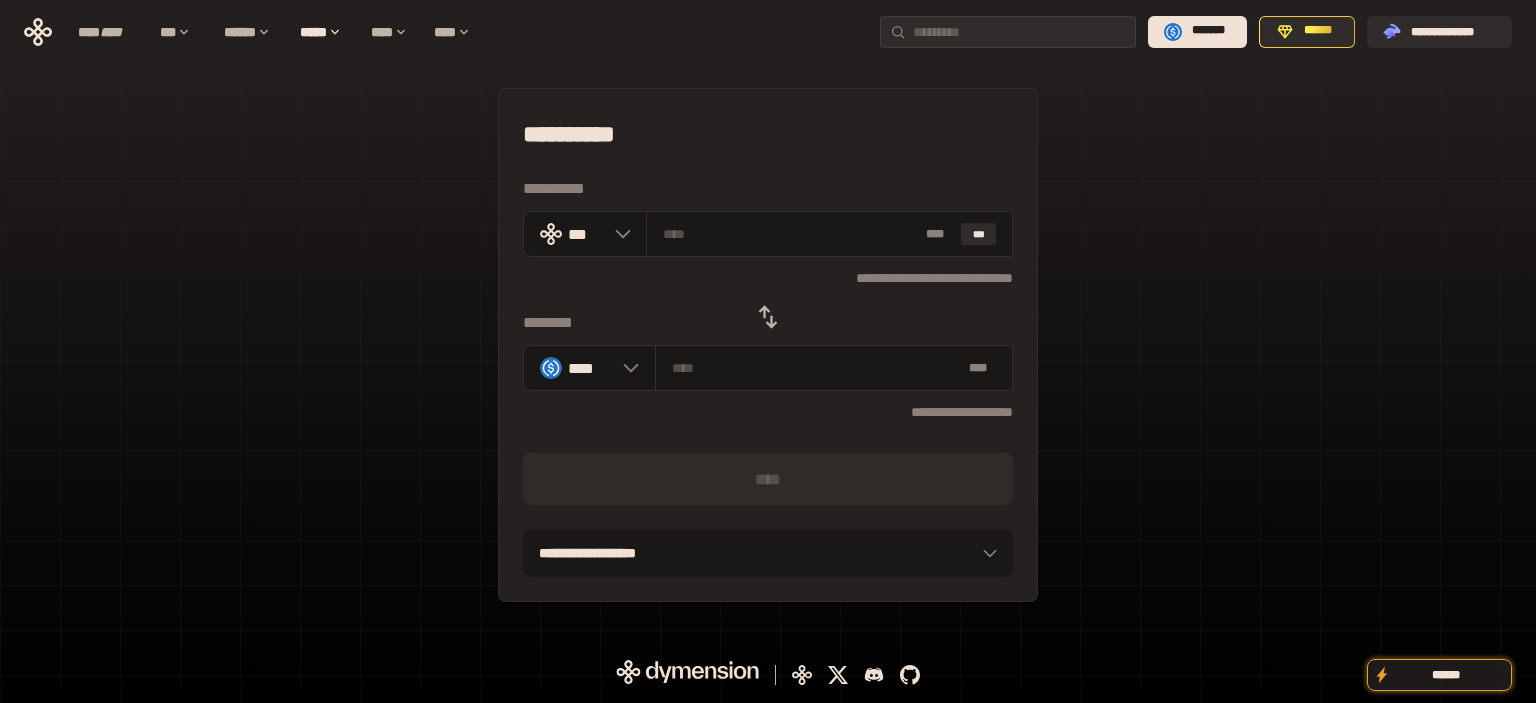 click on "**********" at bounding box center (768, 345) 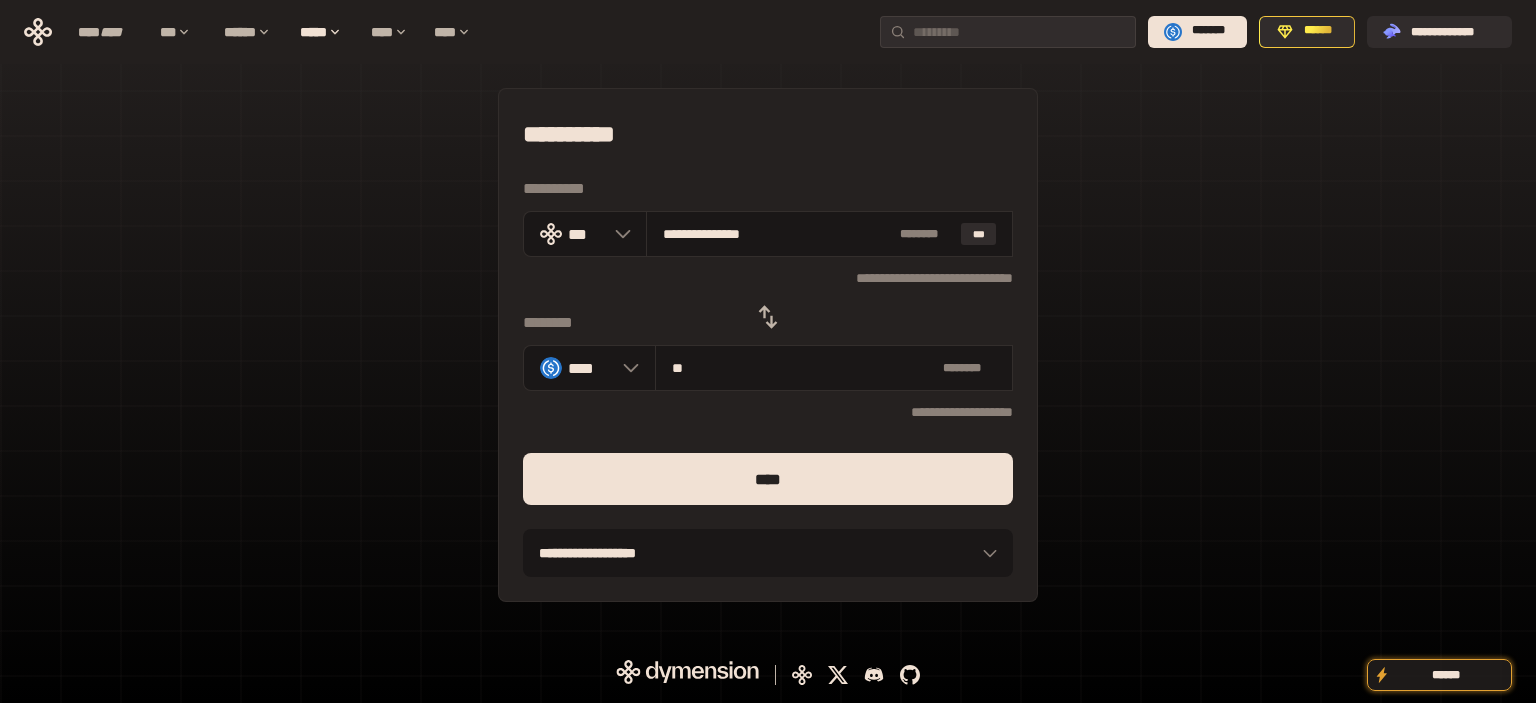 click on "****" at bounding box center (768, 479) 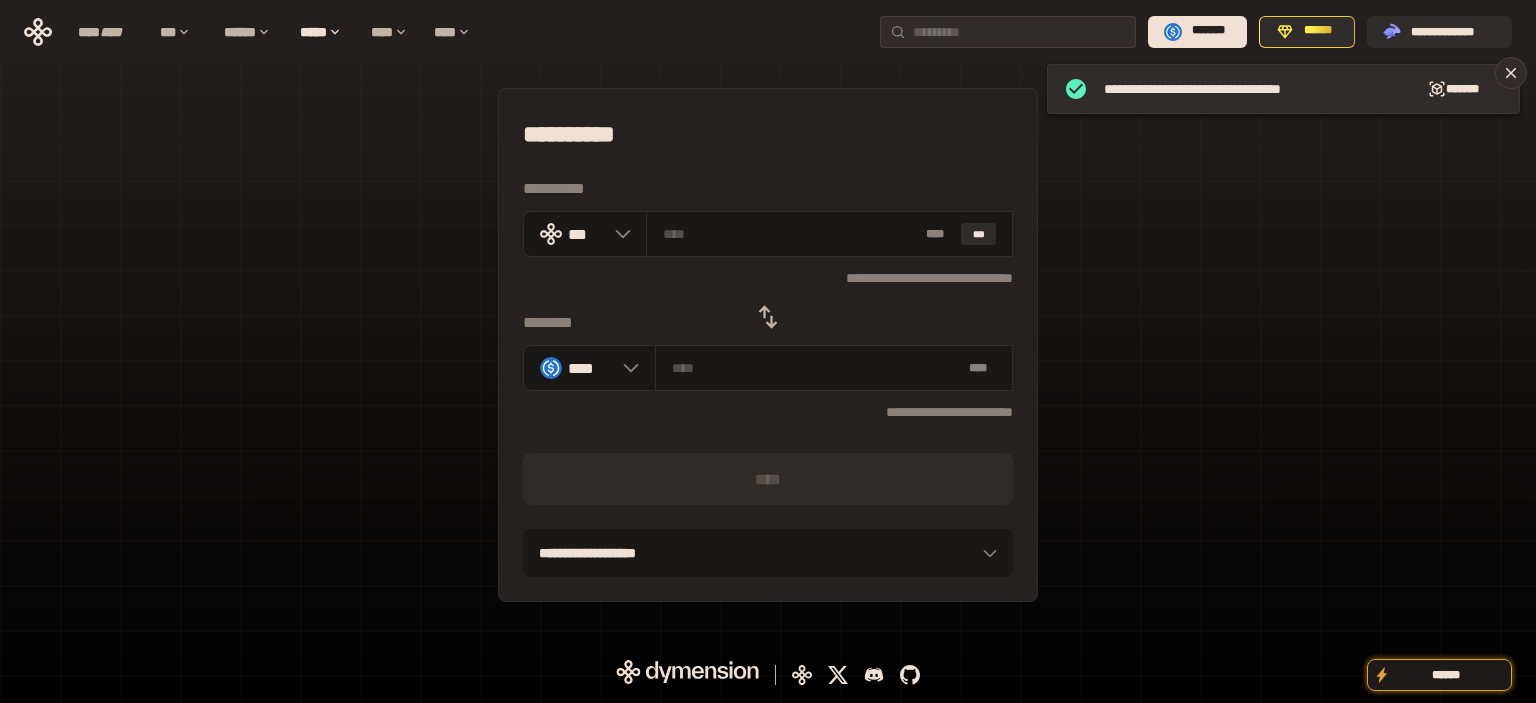click on "**********" at bounding box center (768, 345) 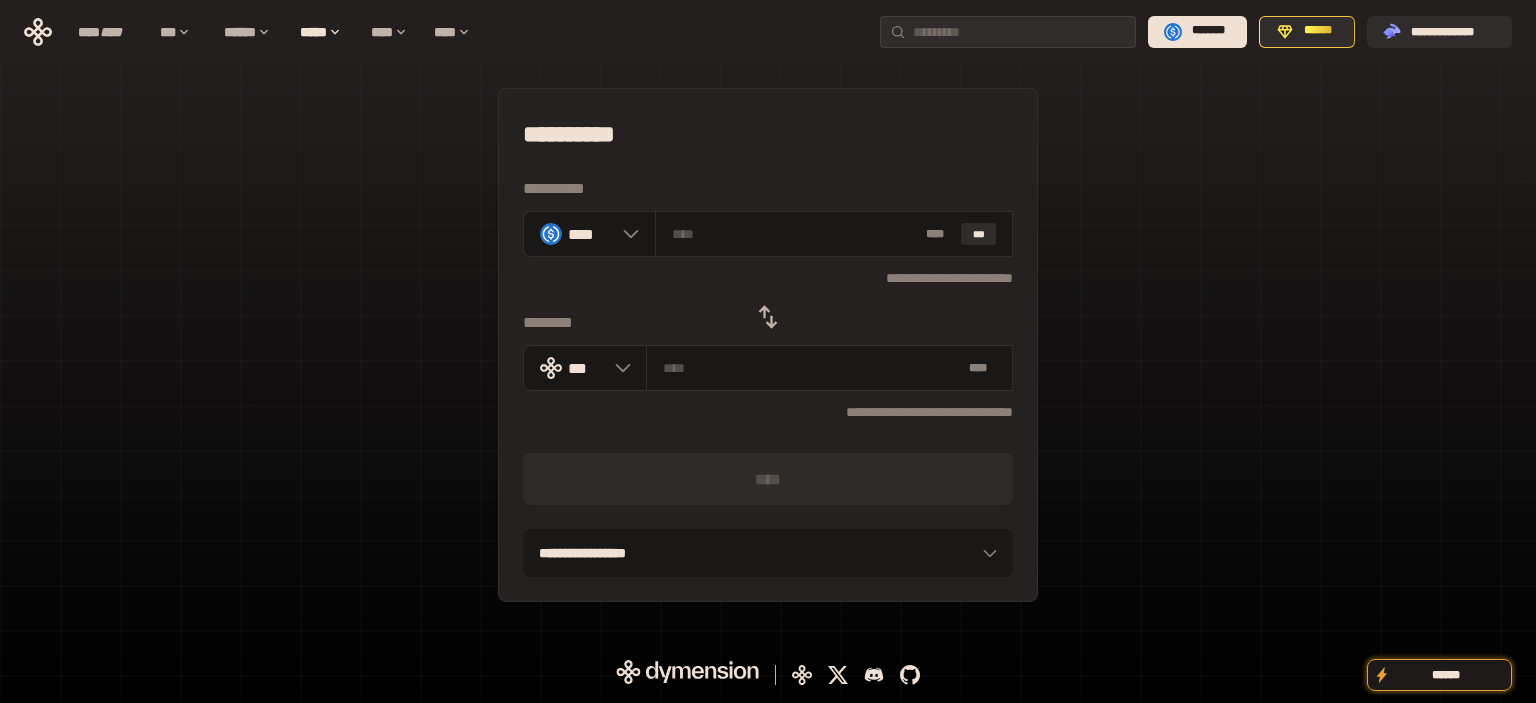 click on "**********" at bounding box center [768, 345] 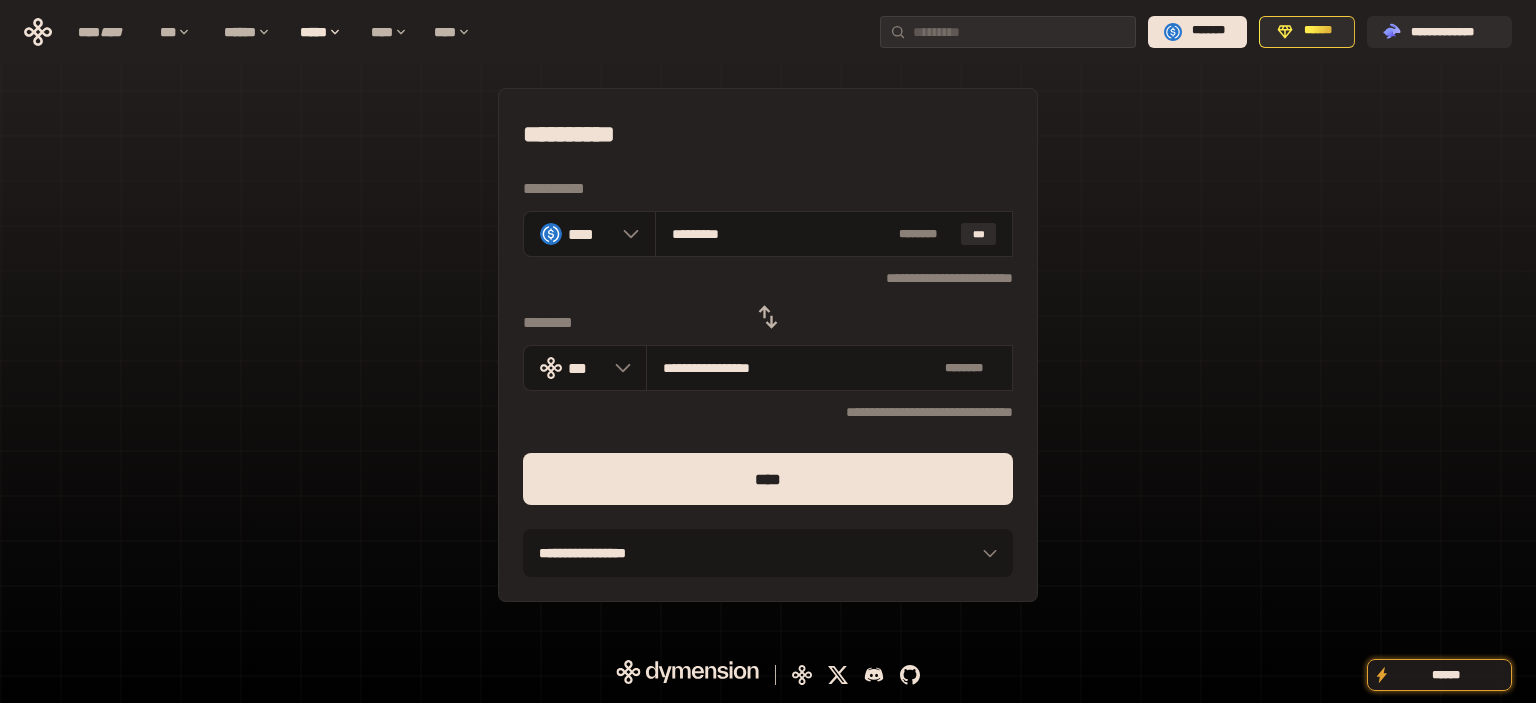click on "****" at bounding box center [768, 479] 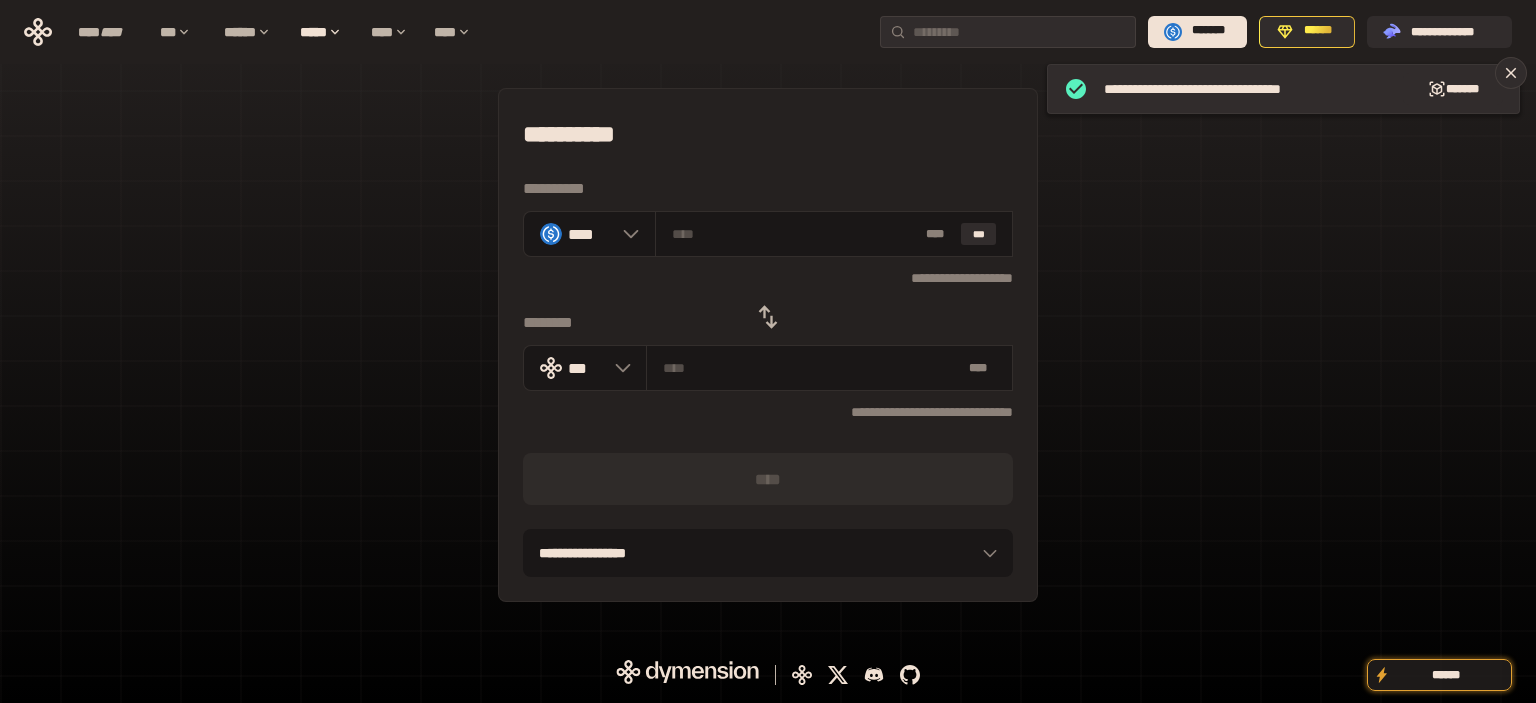 click on "**********" at bounding box center [768, 345] 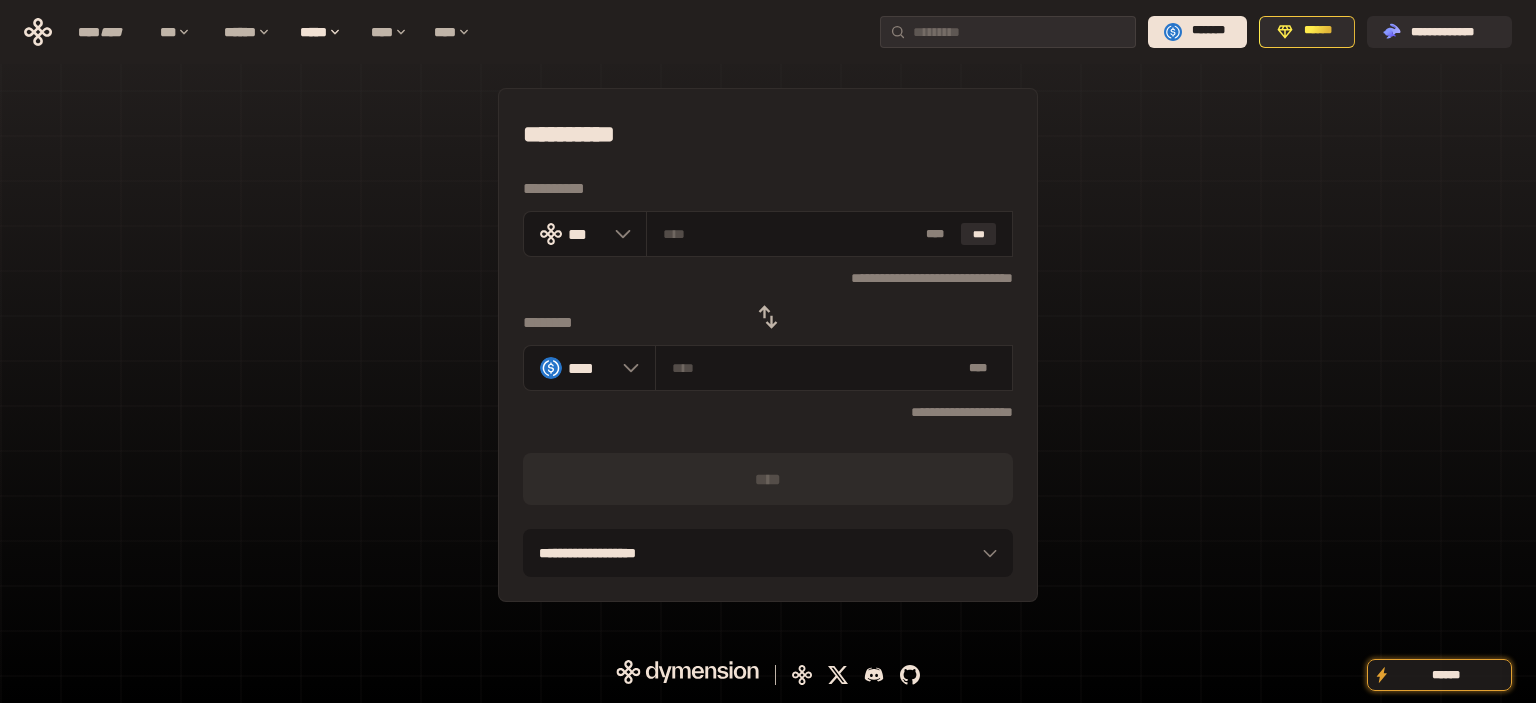 click on "**********" at bounding box center [768, 345] 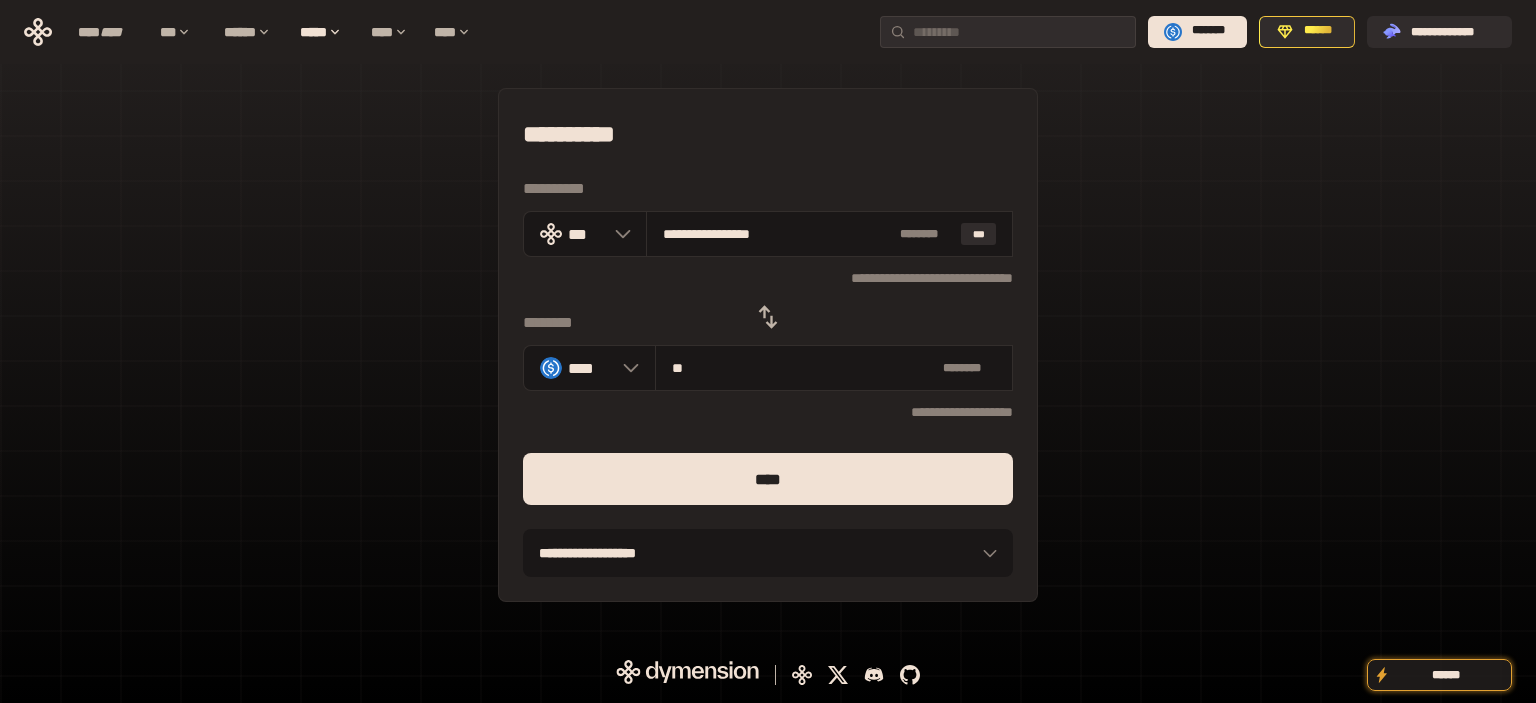 click on "****" at bounding box center (768, 479) 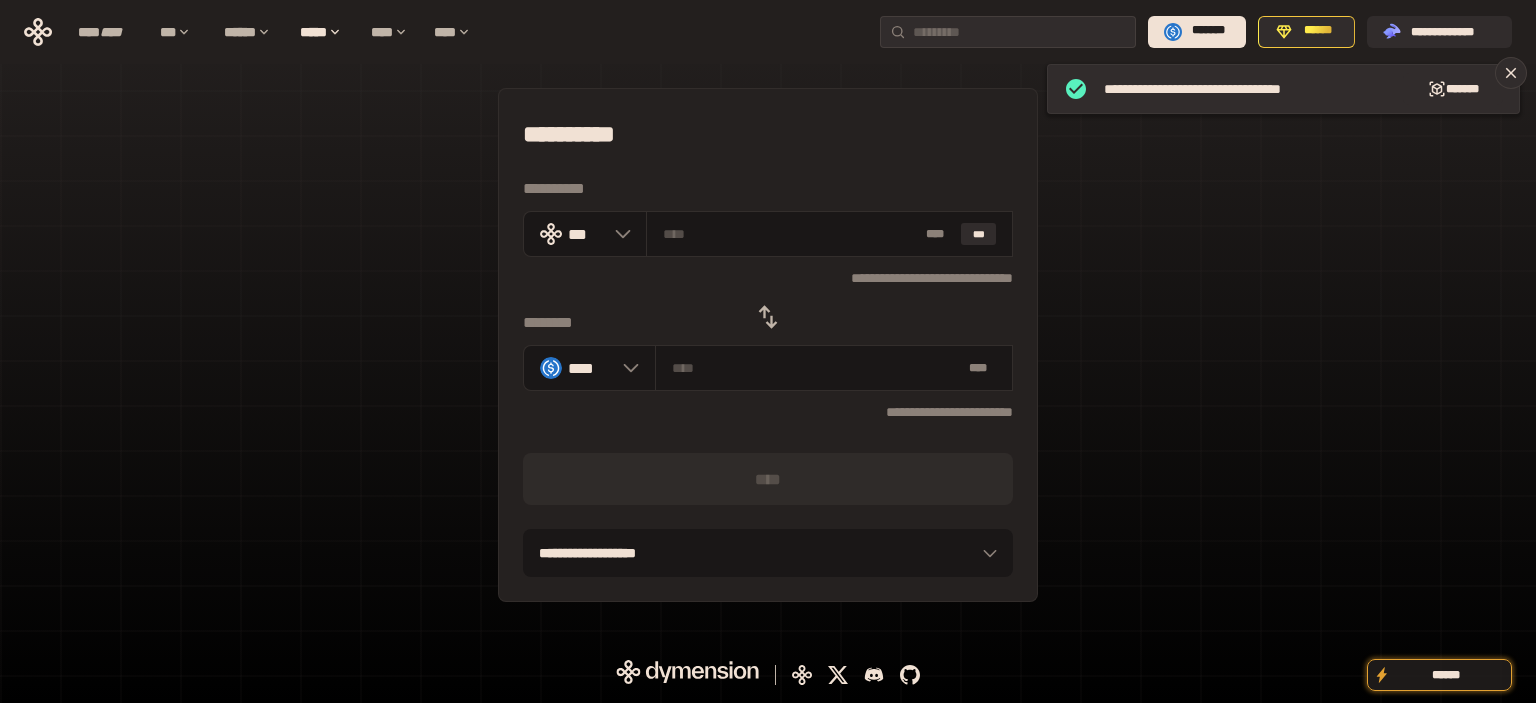 click on "**********" at bounding box center [768, 345] 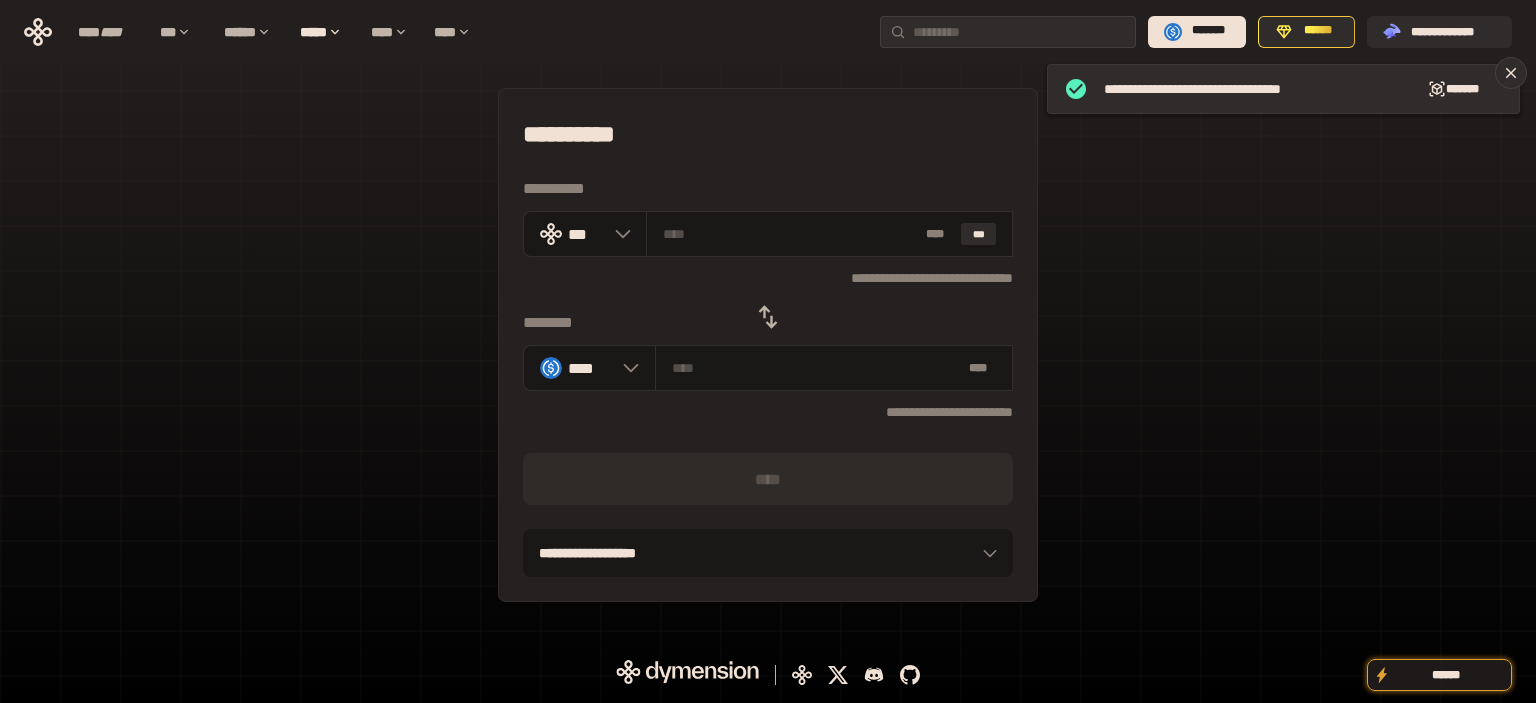 click at bounding box center (768, 317) 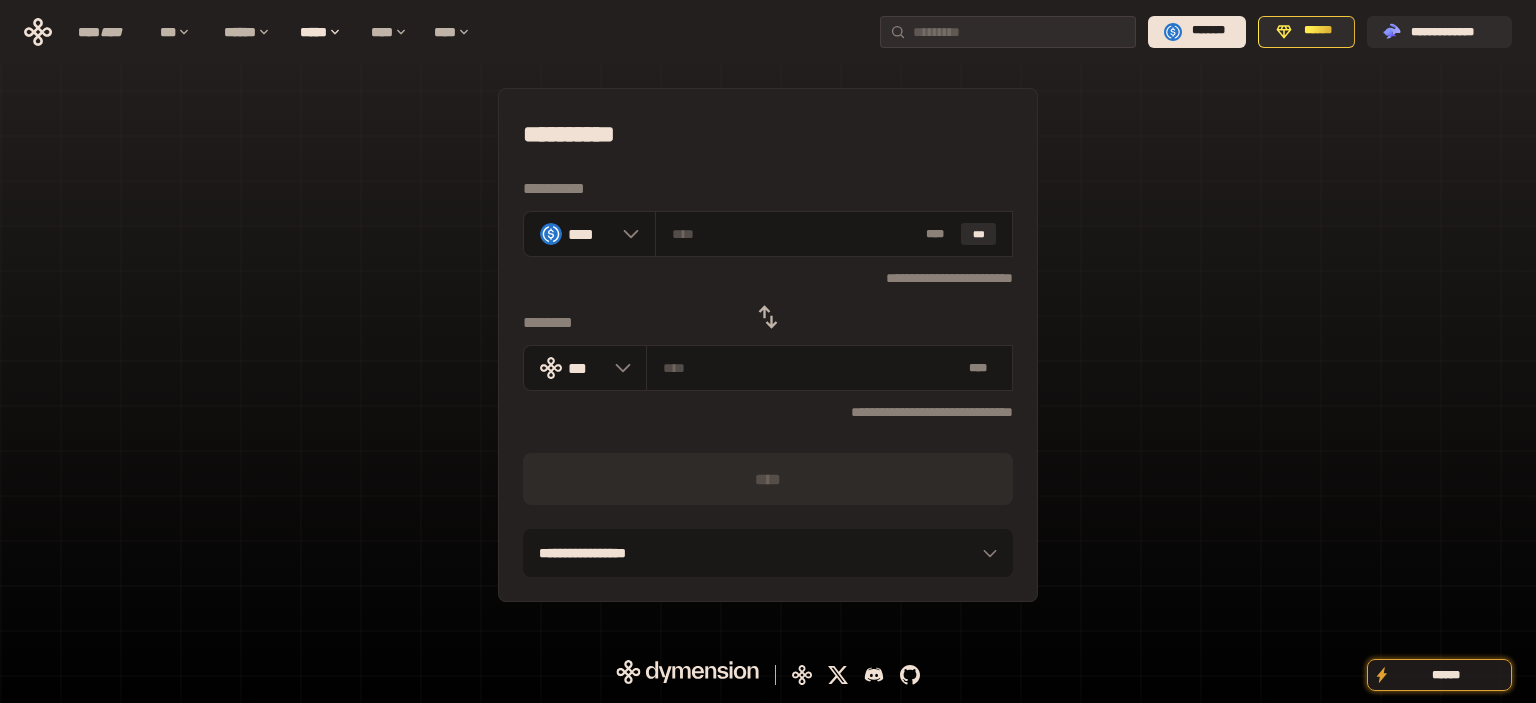 click on "**********" at bounding box center (768, 345) 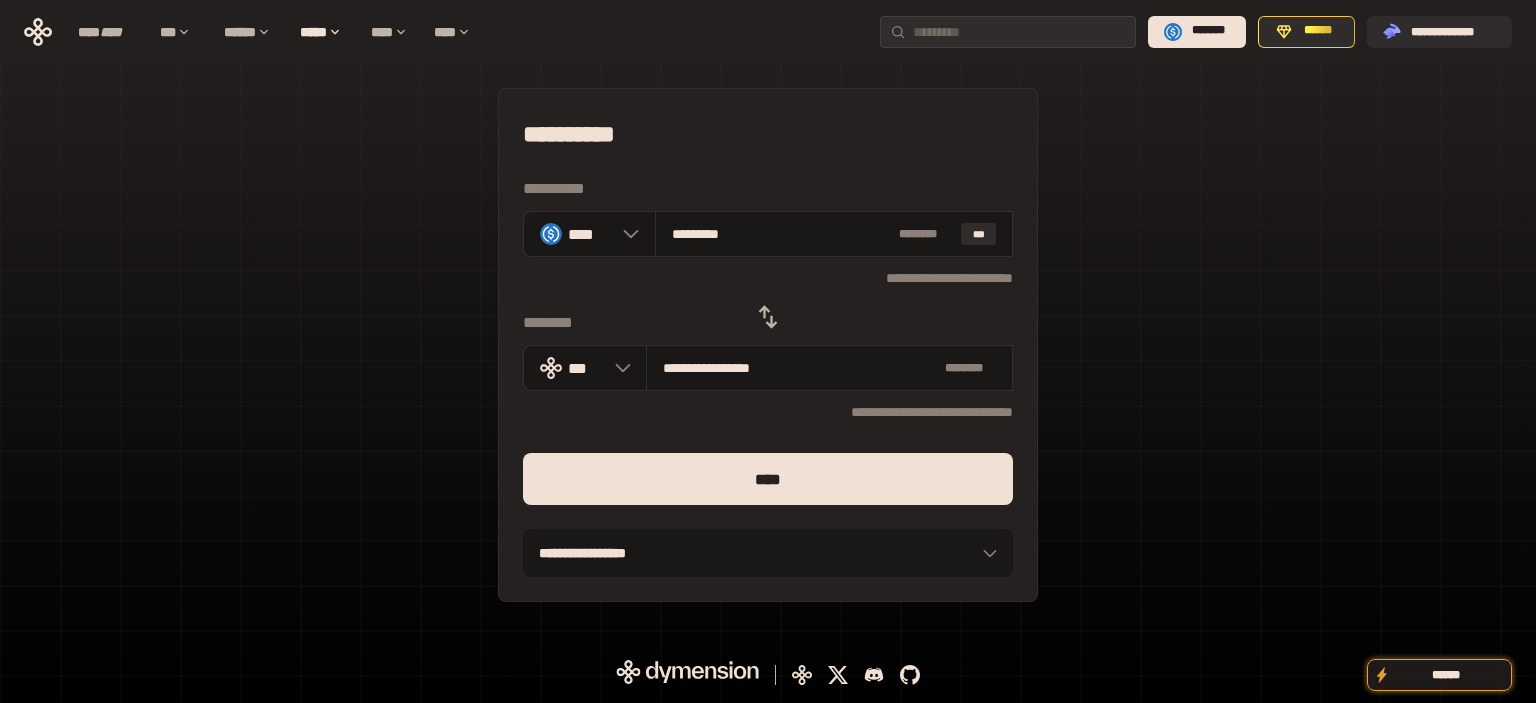 click on "****" at bounding box center [768, 479] 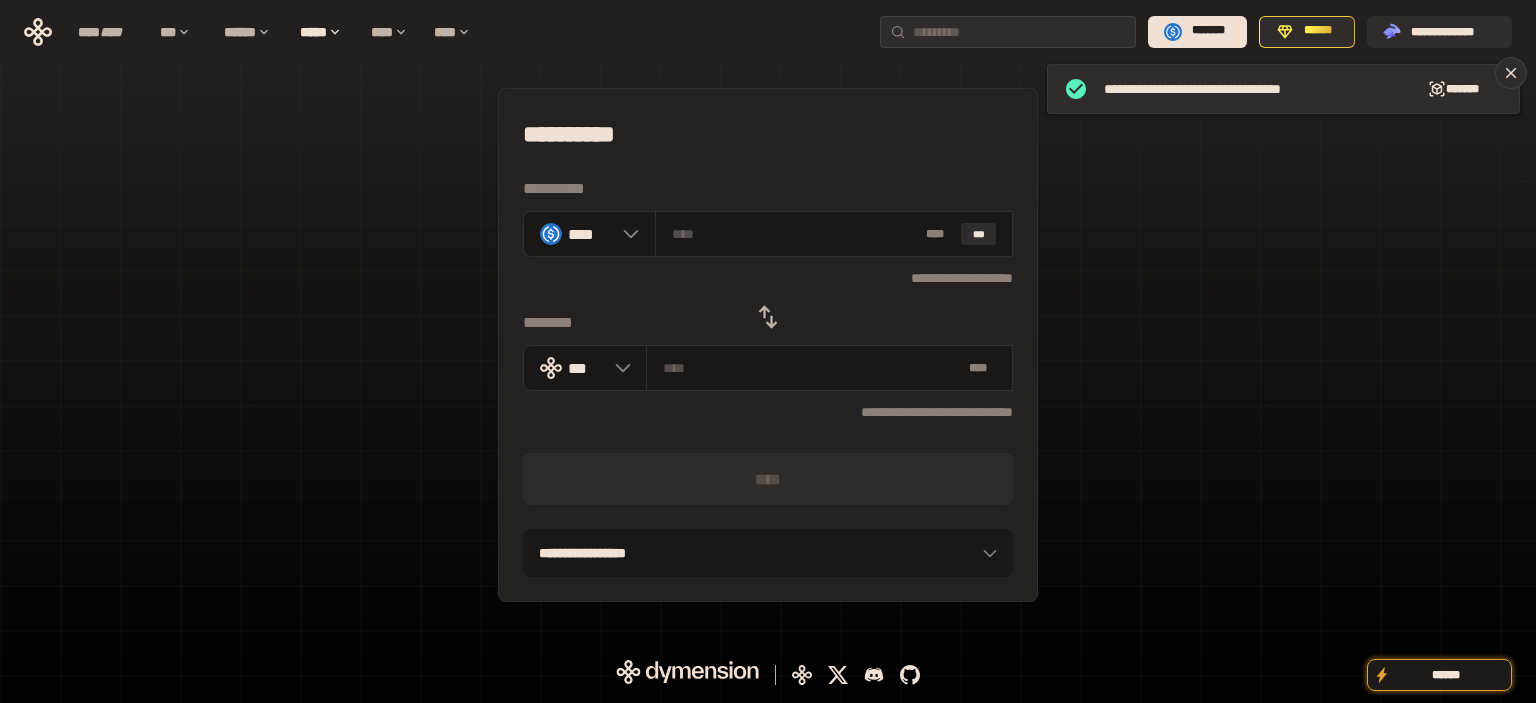 click on "**********" at bounding box center (768, 345) 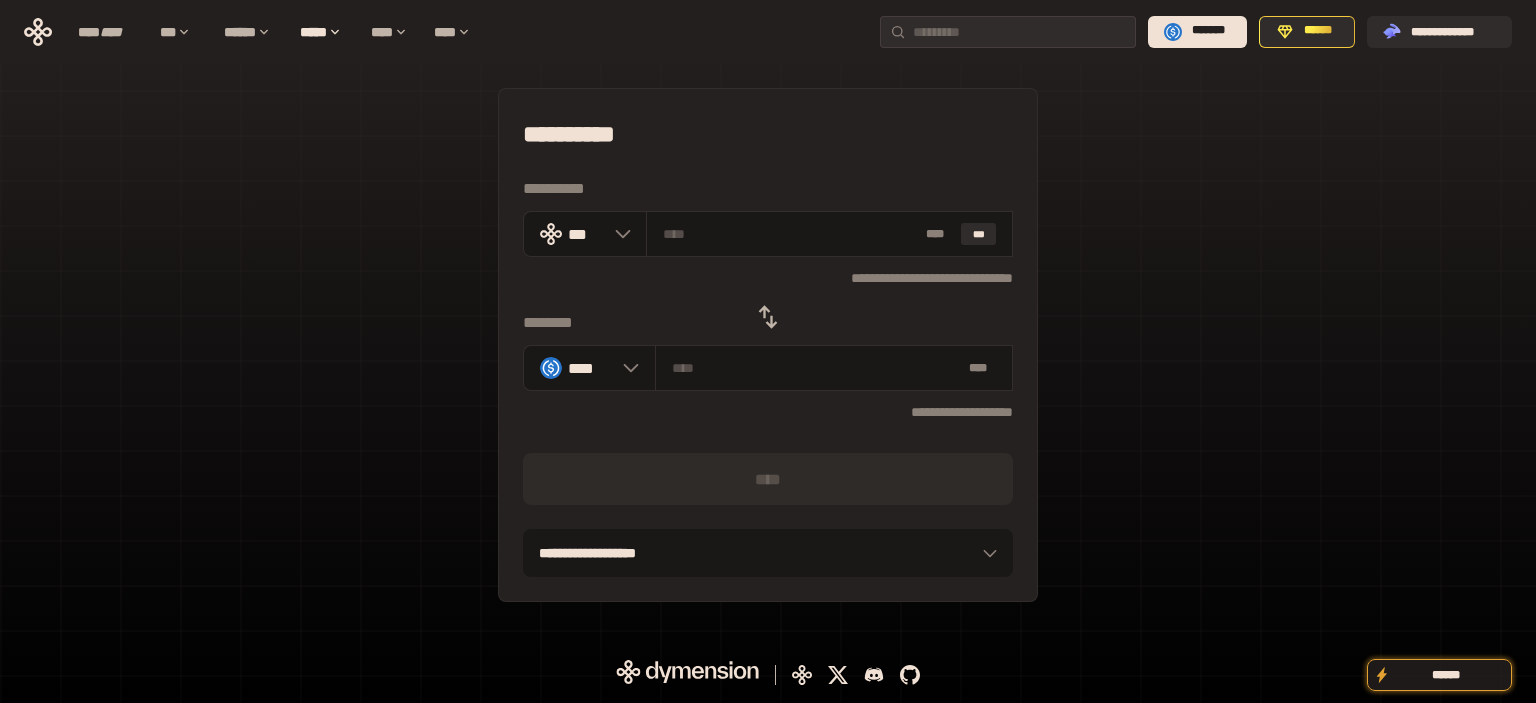 click on "**********" at bounding box center (768, 345) 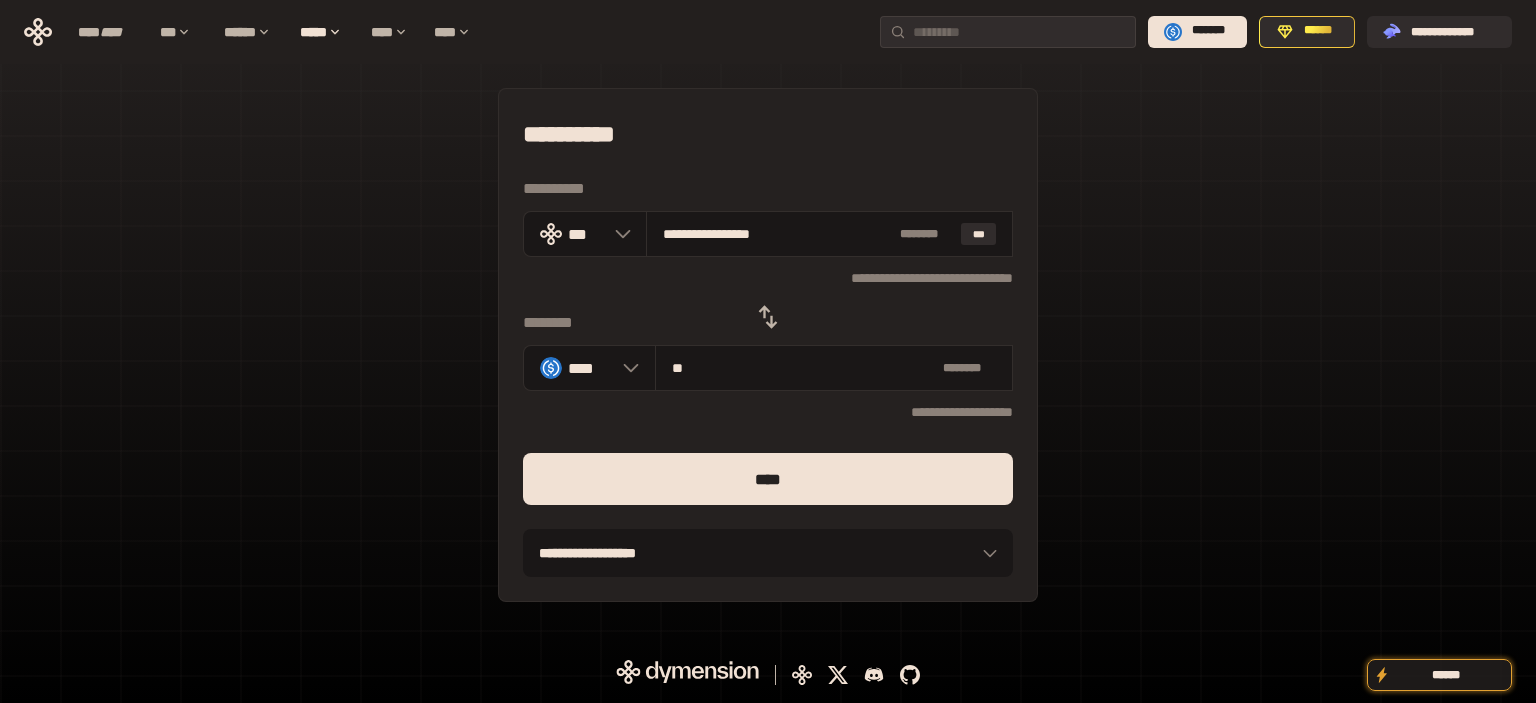 click on "****" at bounding box center (768, 479) 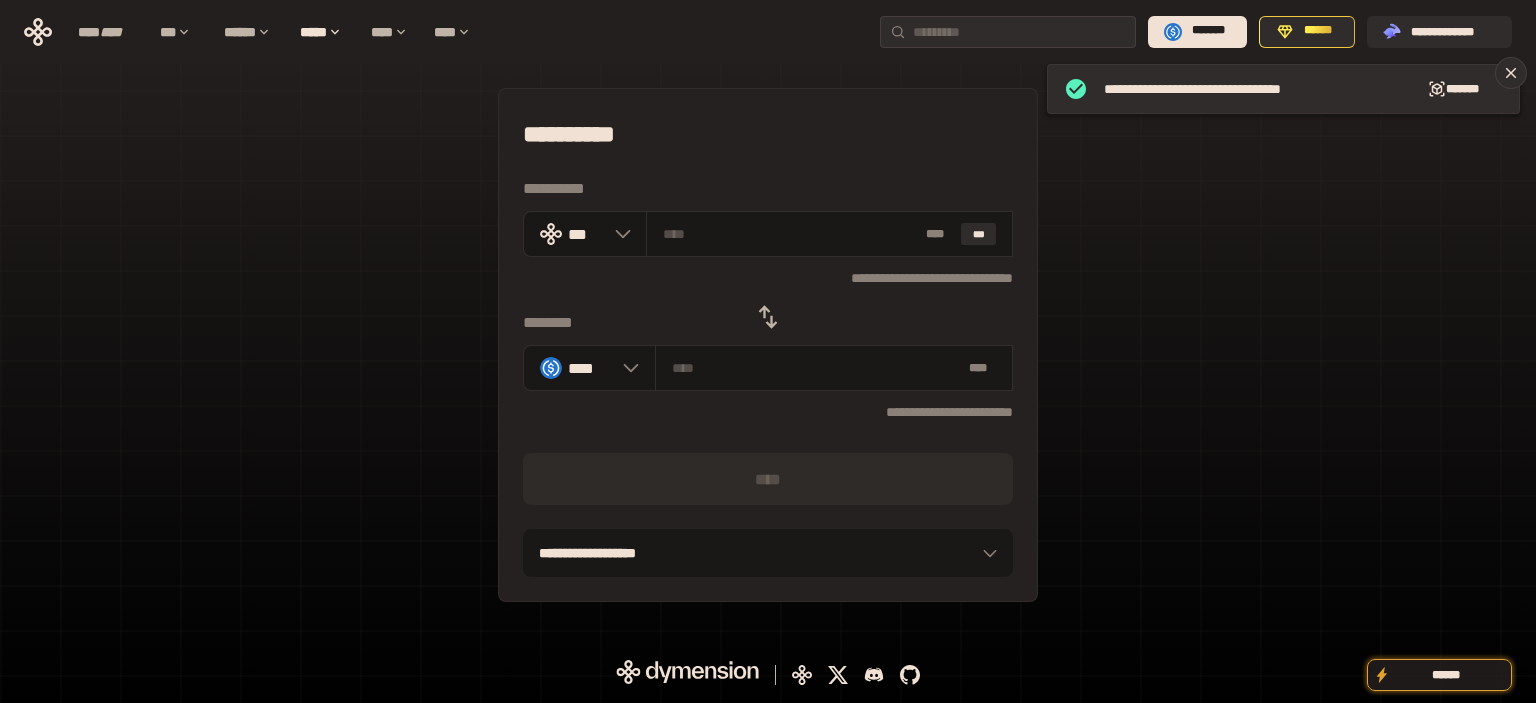 click on "**********" at bounding box center (768, 345) 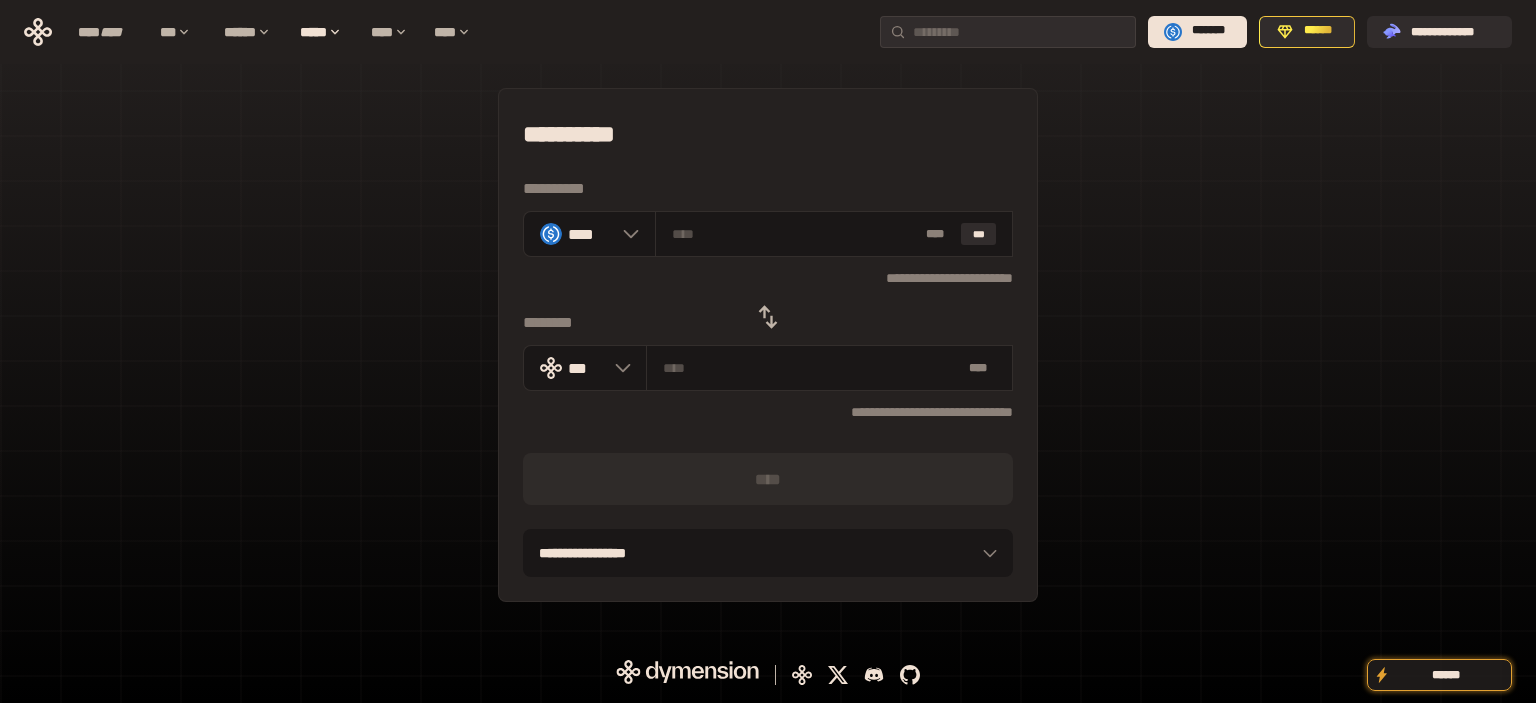 click on "**********" at bounding box center (768, 345) 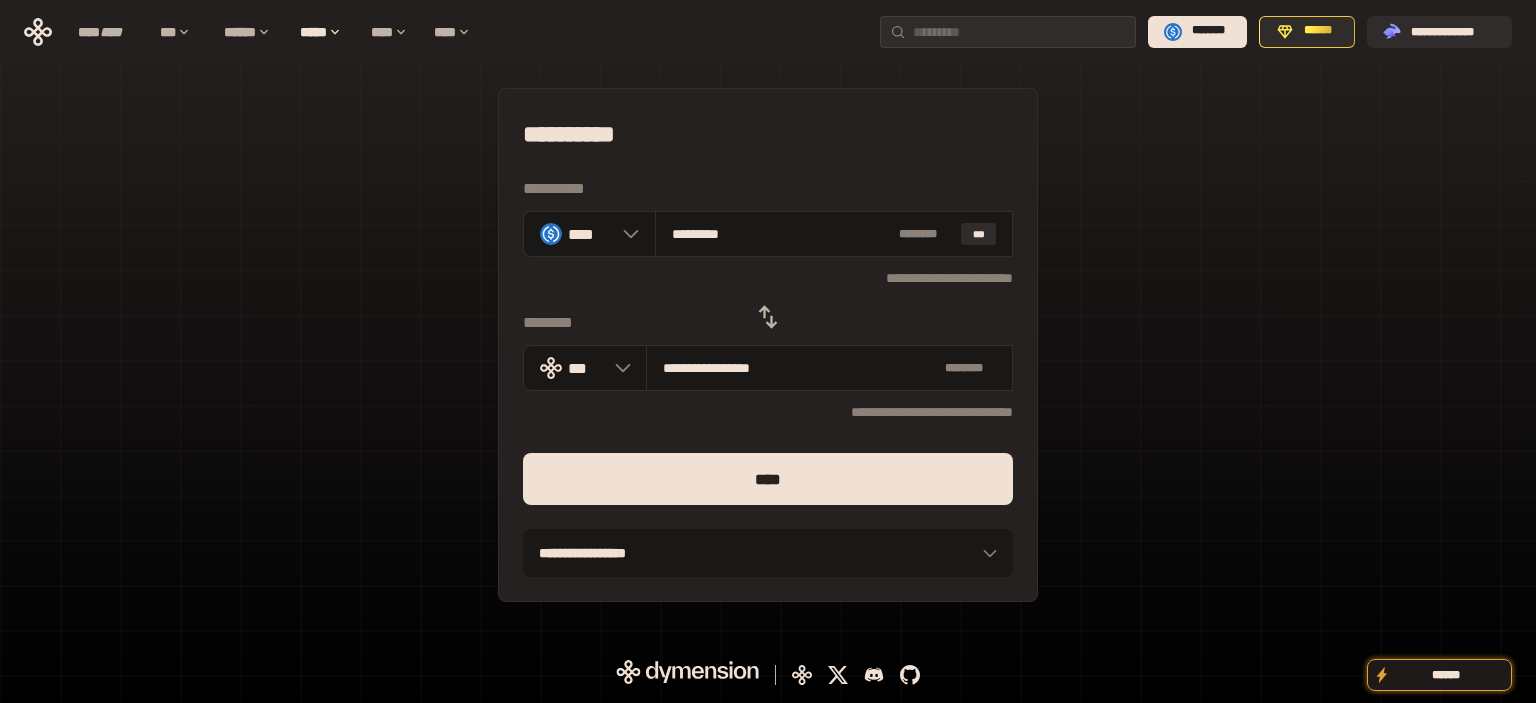 click on "****" at bounding box center (768, 479) 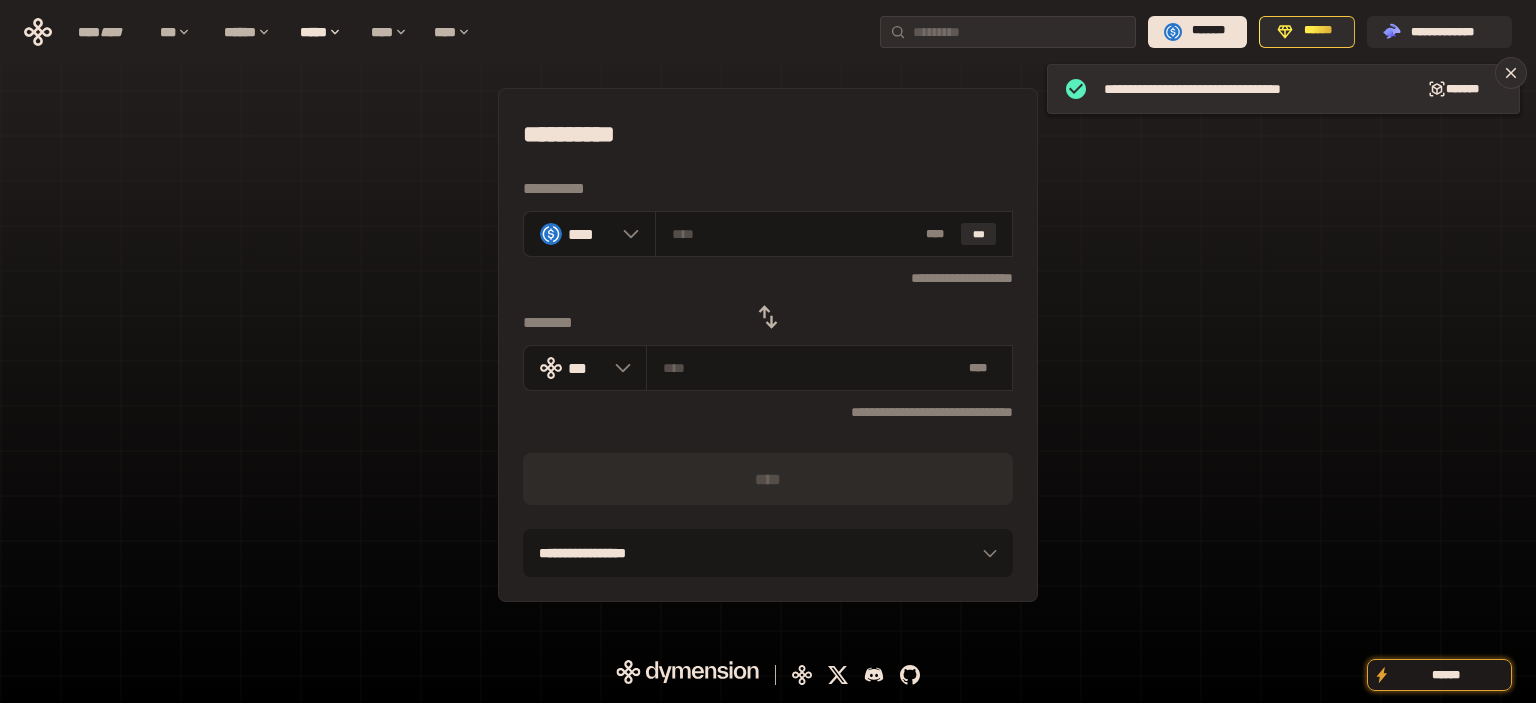 click on "**********" at bounding box center (768, 345) 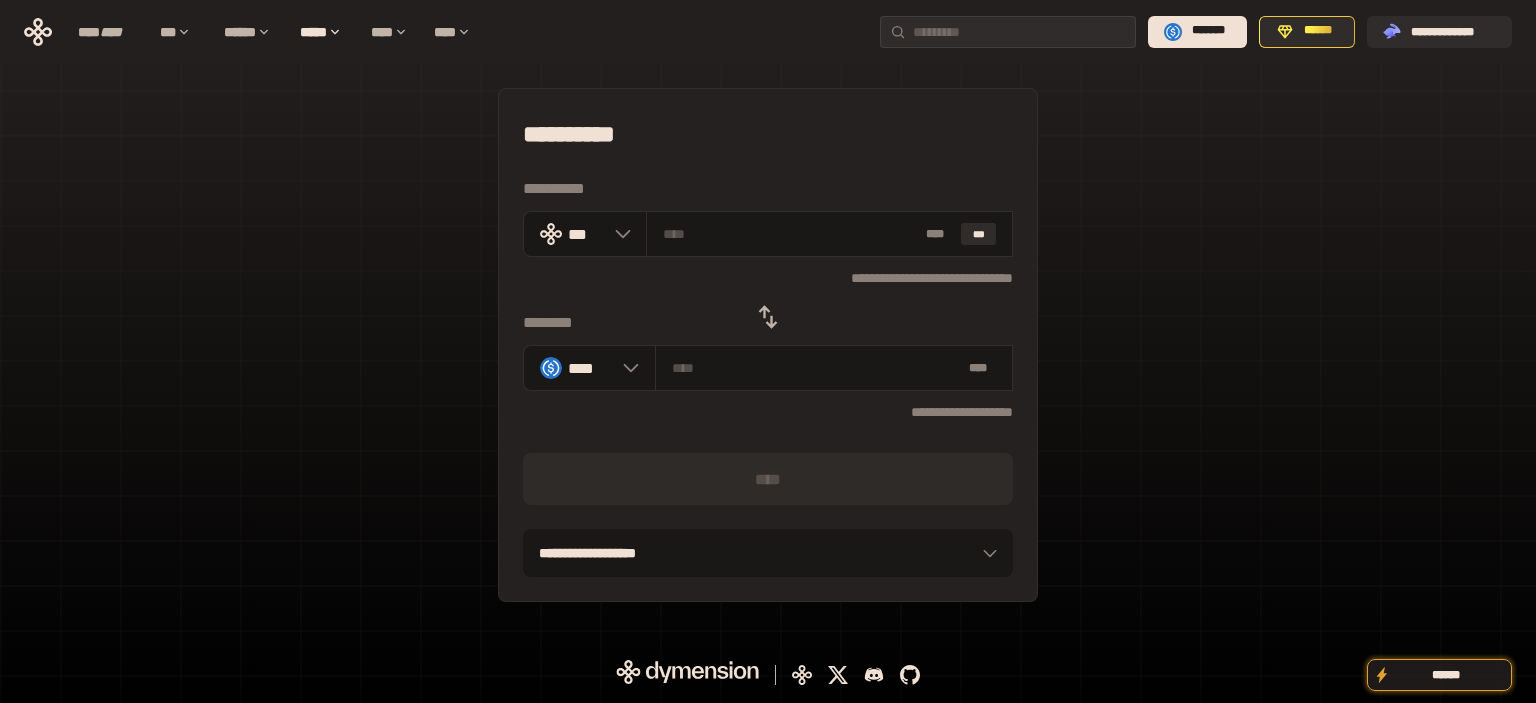 click on "**********" at bounding box center [768, 345] 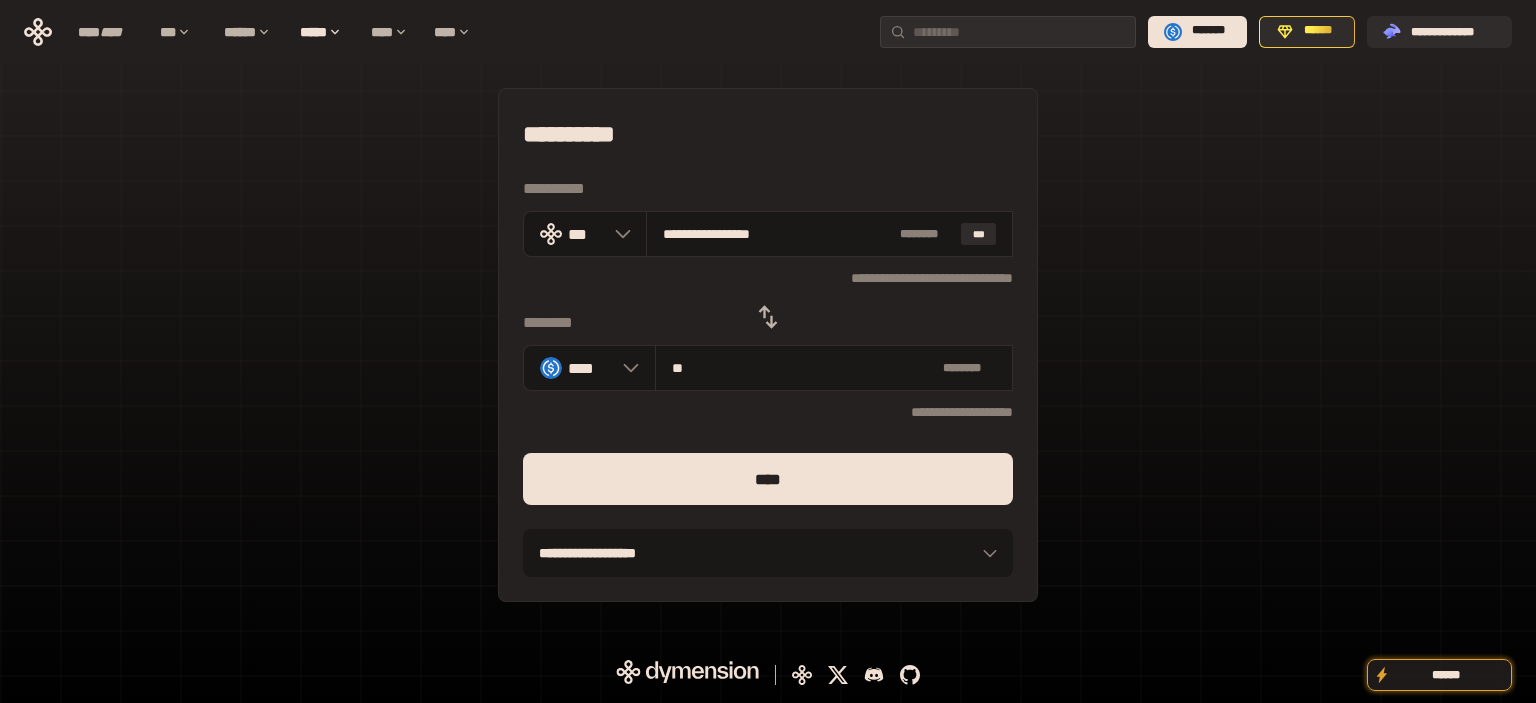 click on "****" at bounding box center [768, 479] 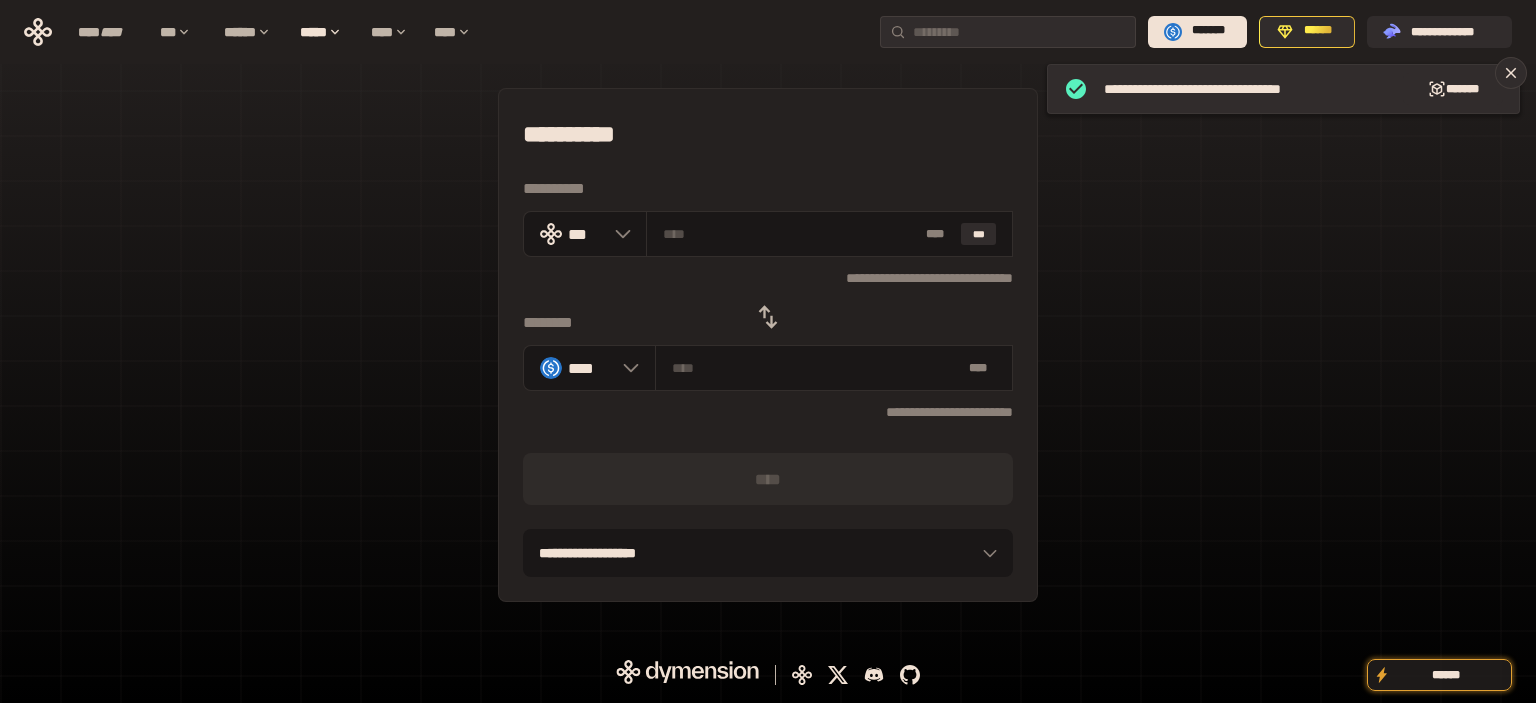 click on "**********" at bounding box center [768, 345] 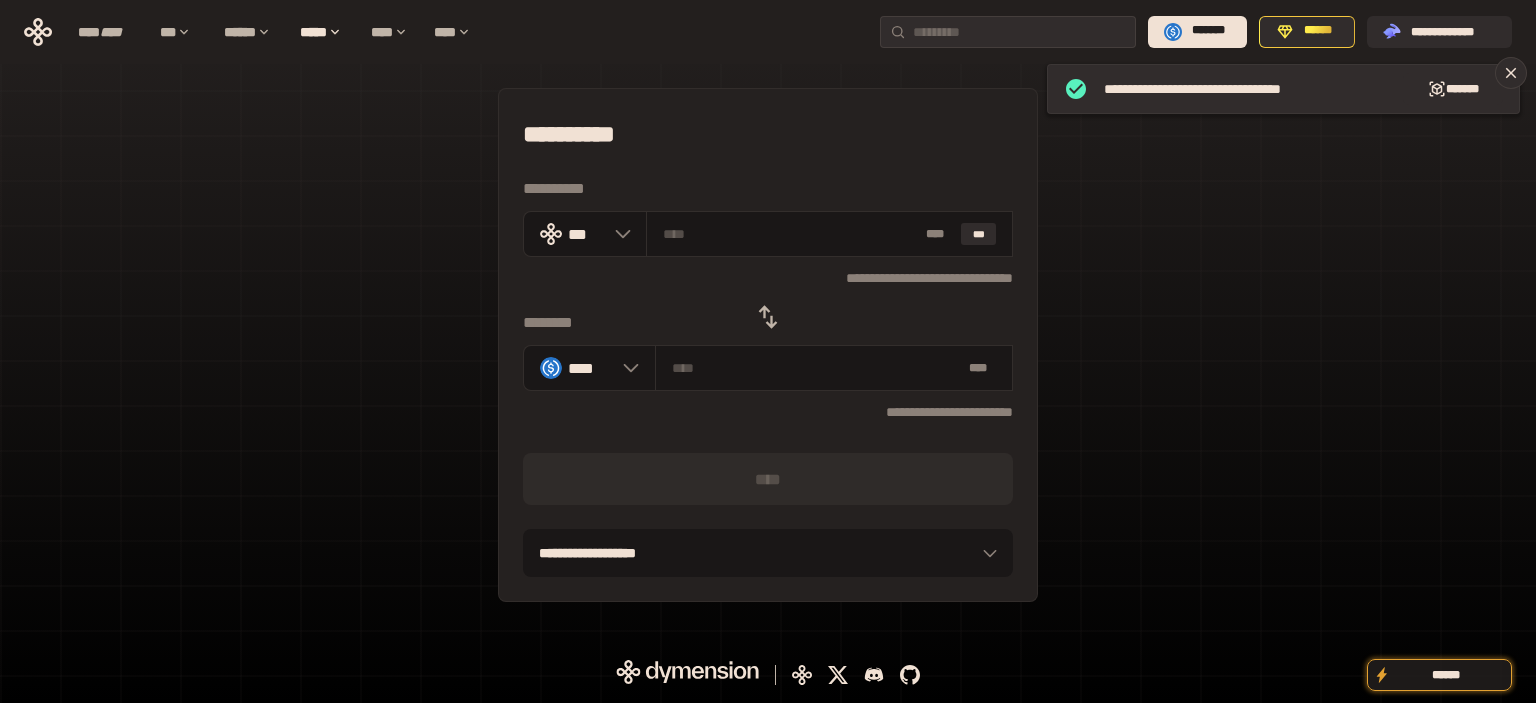 click at bounding box center [768, 317] 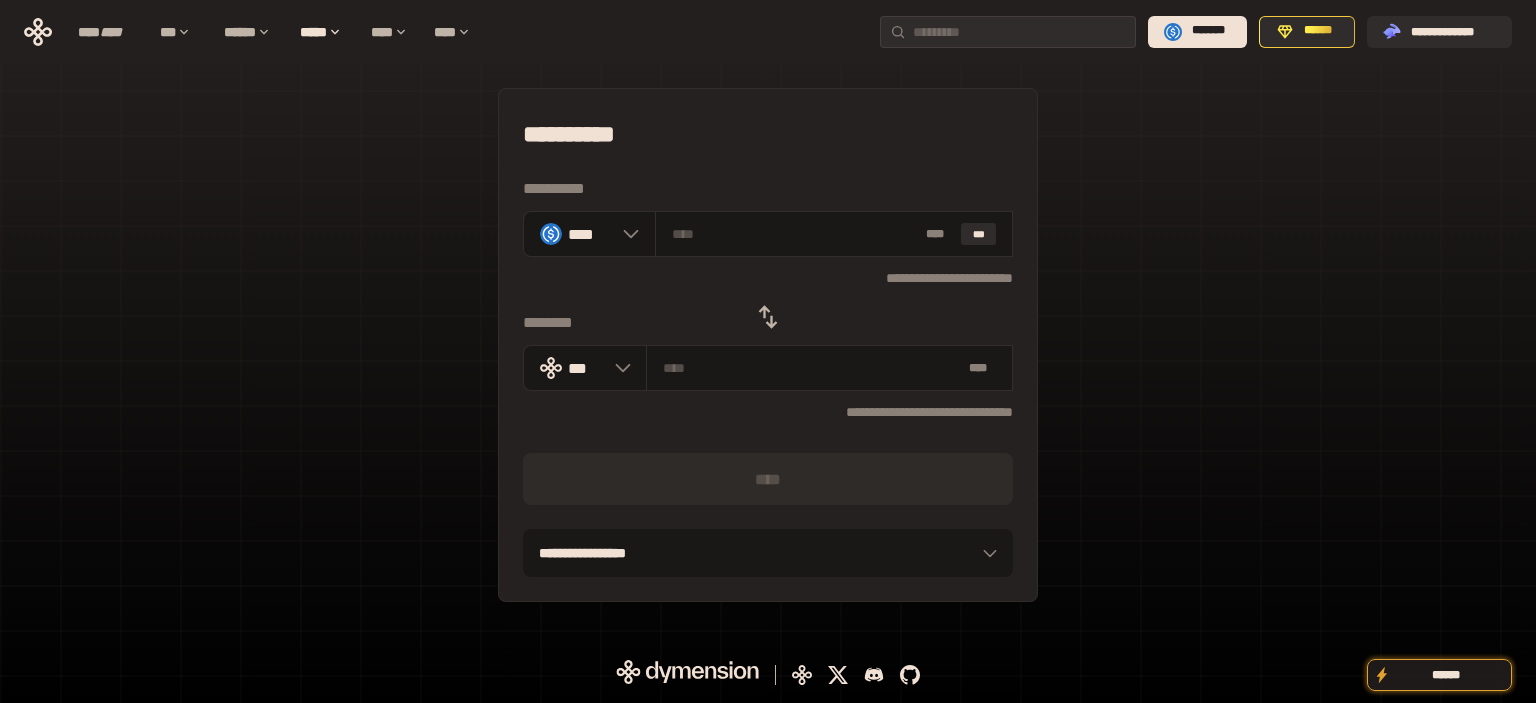 click on "**********" at bounding box center [768, 345] 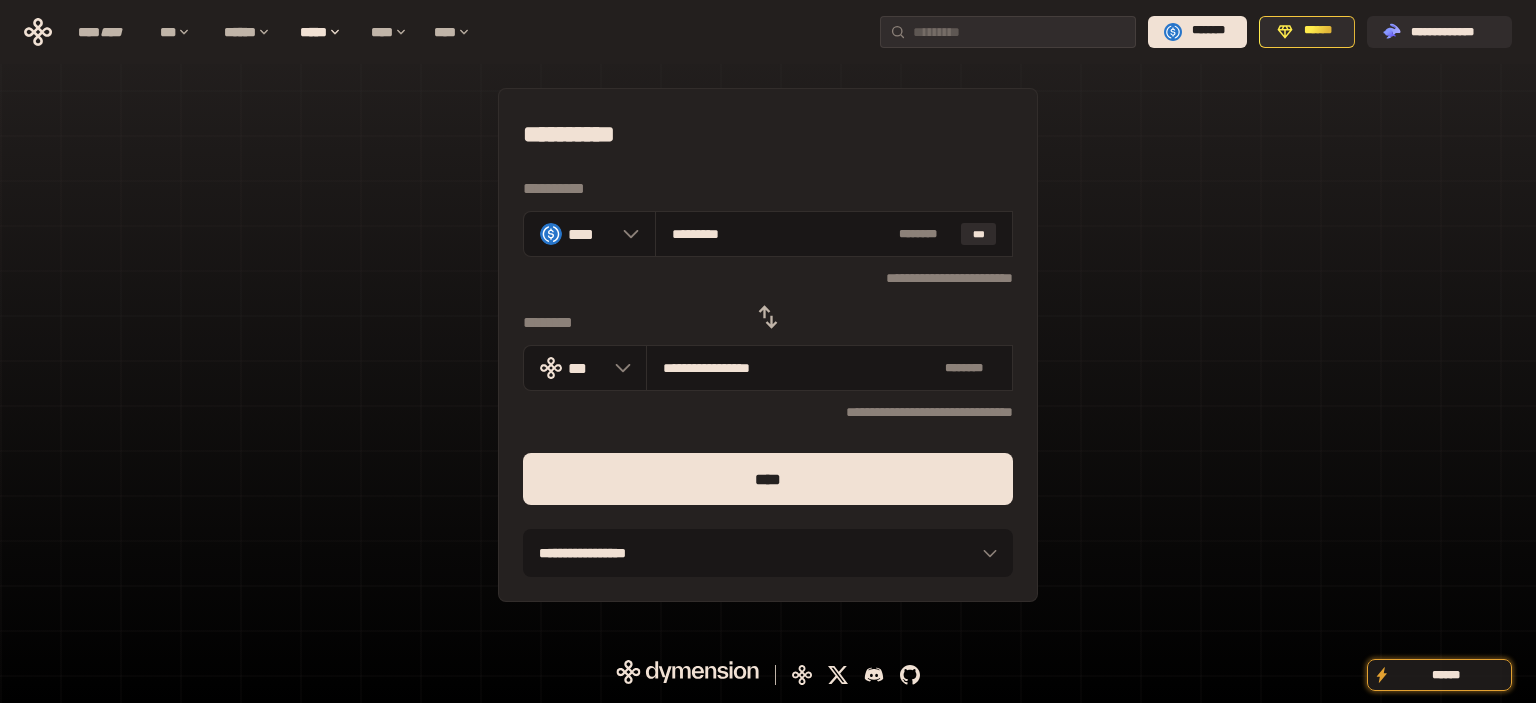 click on "****" at bounding box center [768, 479] 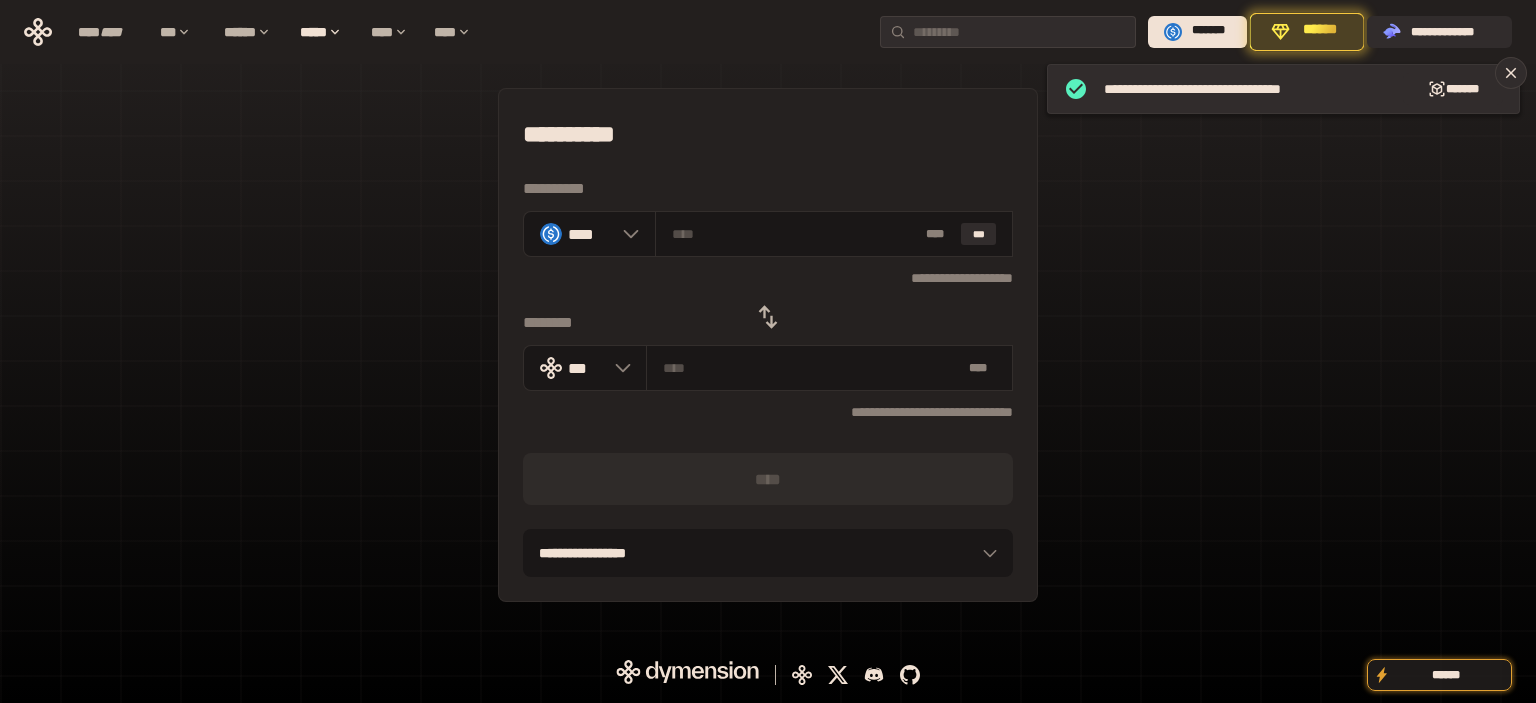 click on "**********" at bounding box center [768, 345] 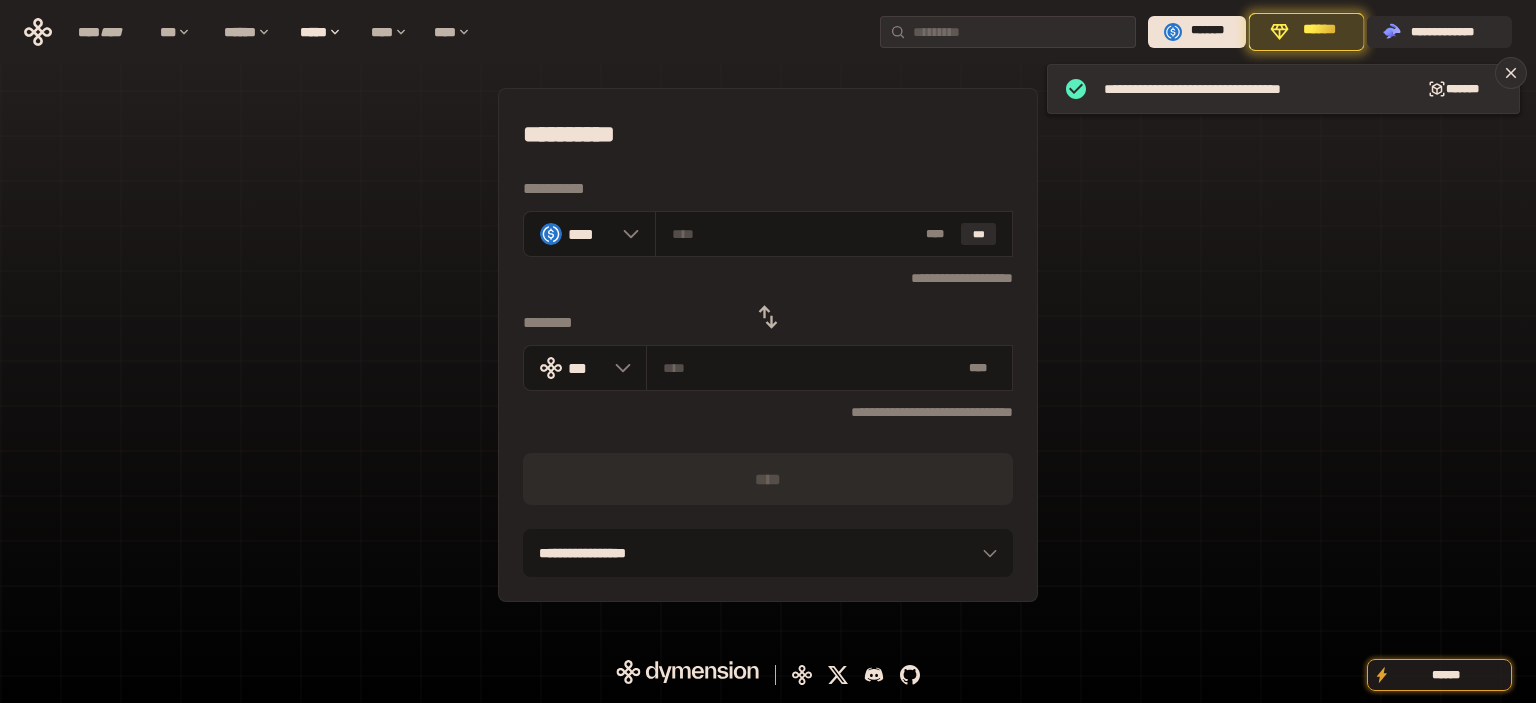 click at bounding box center (768, 317) 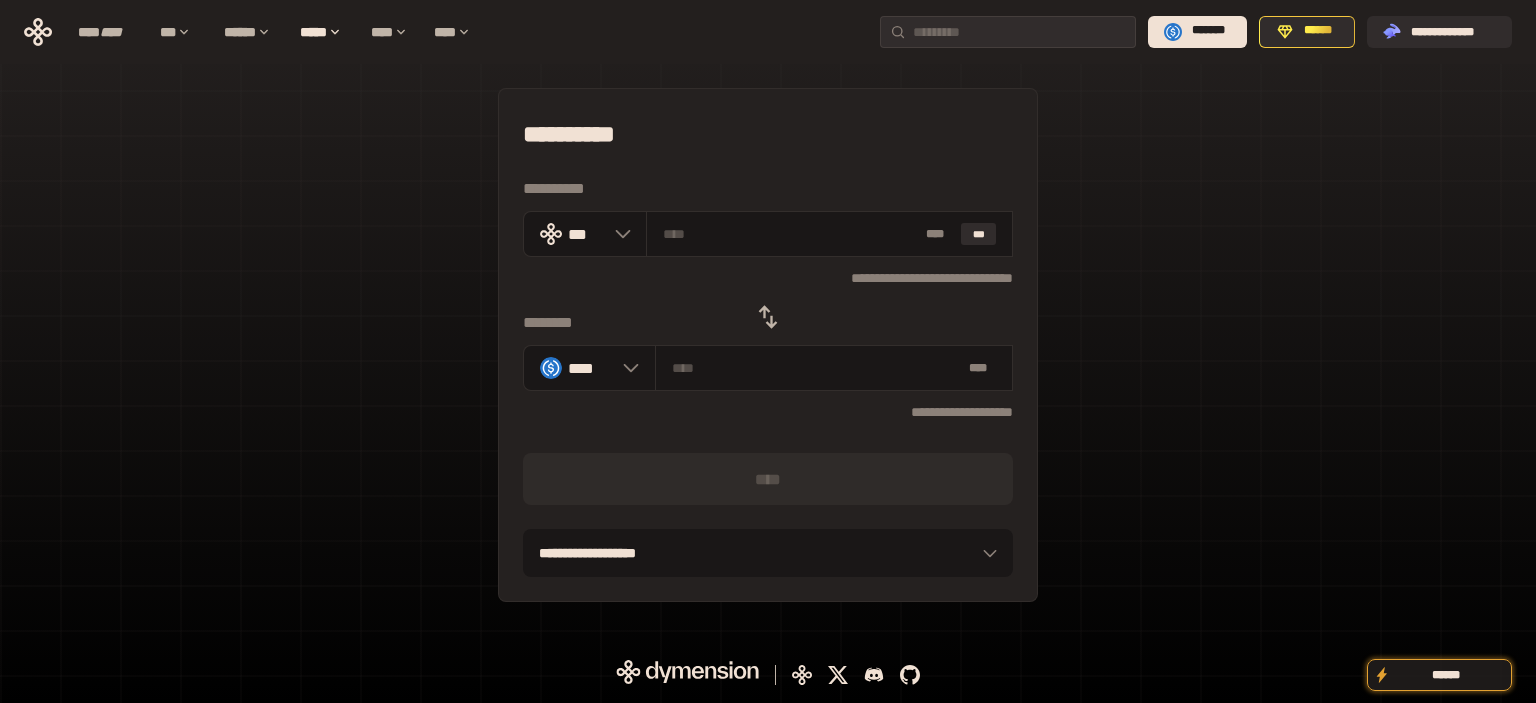 click on "**********" at bounding box center (768, 345) 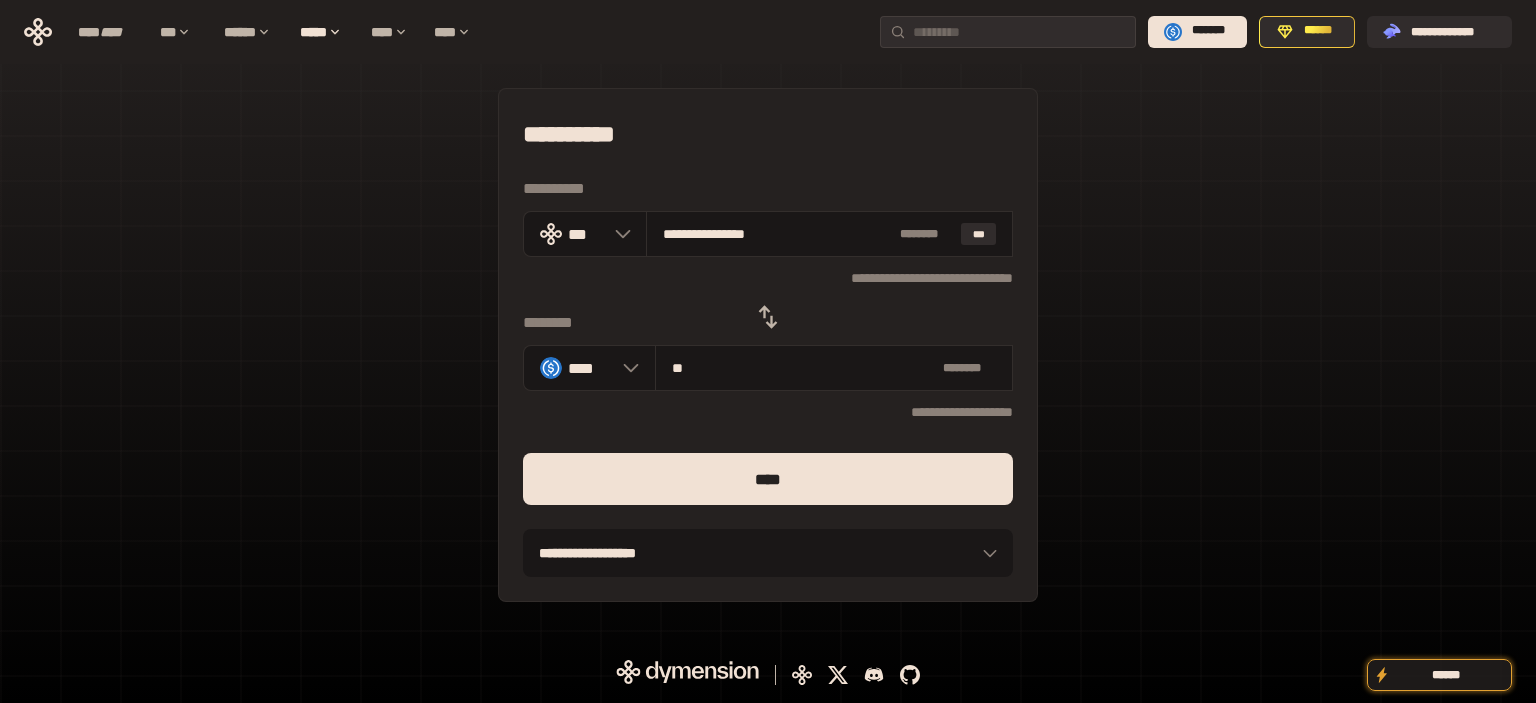 click on "****" at bounding box center [768, 479] 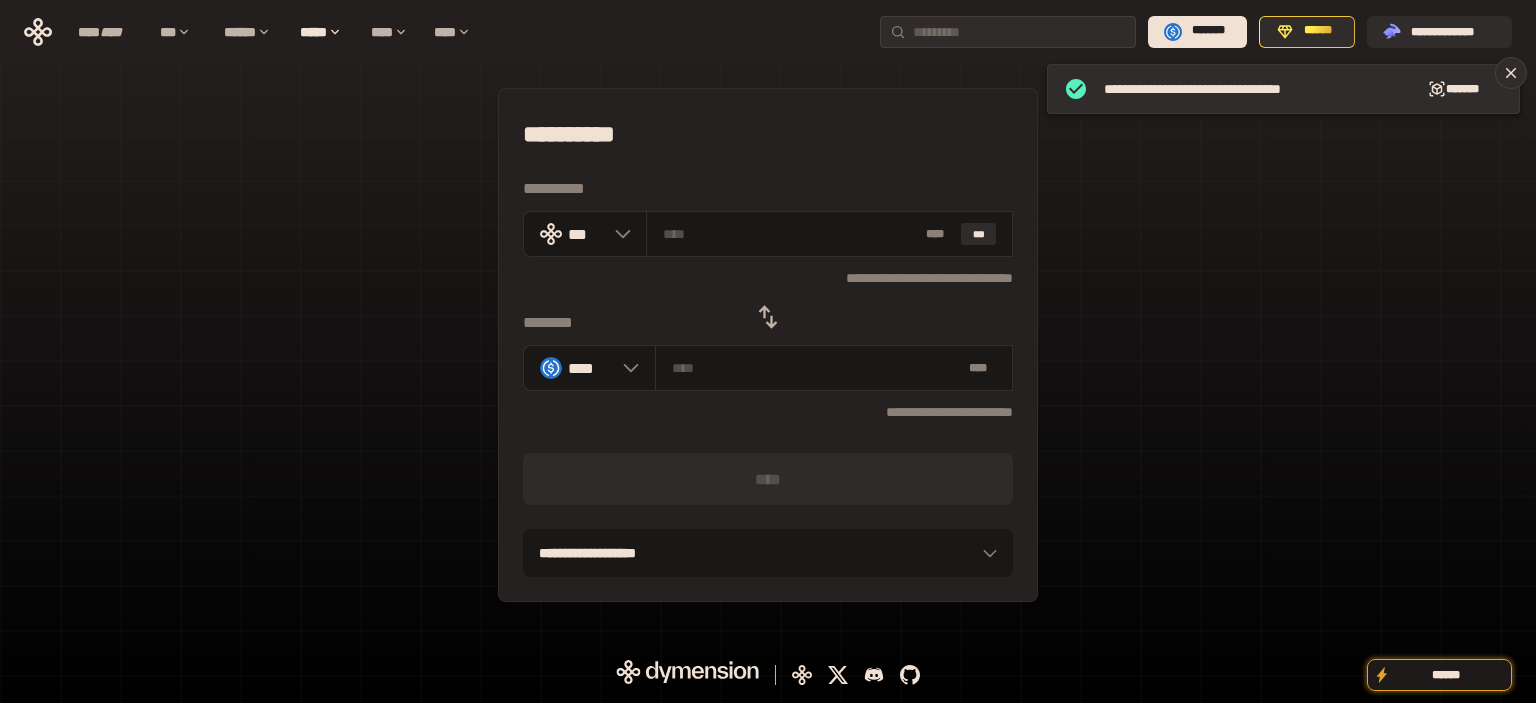 click on "**********" at bounding box center [768, 345] 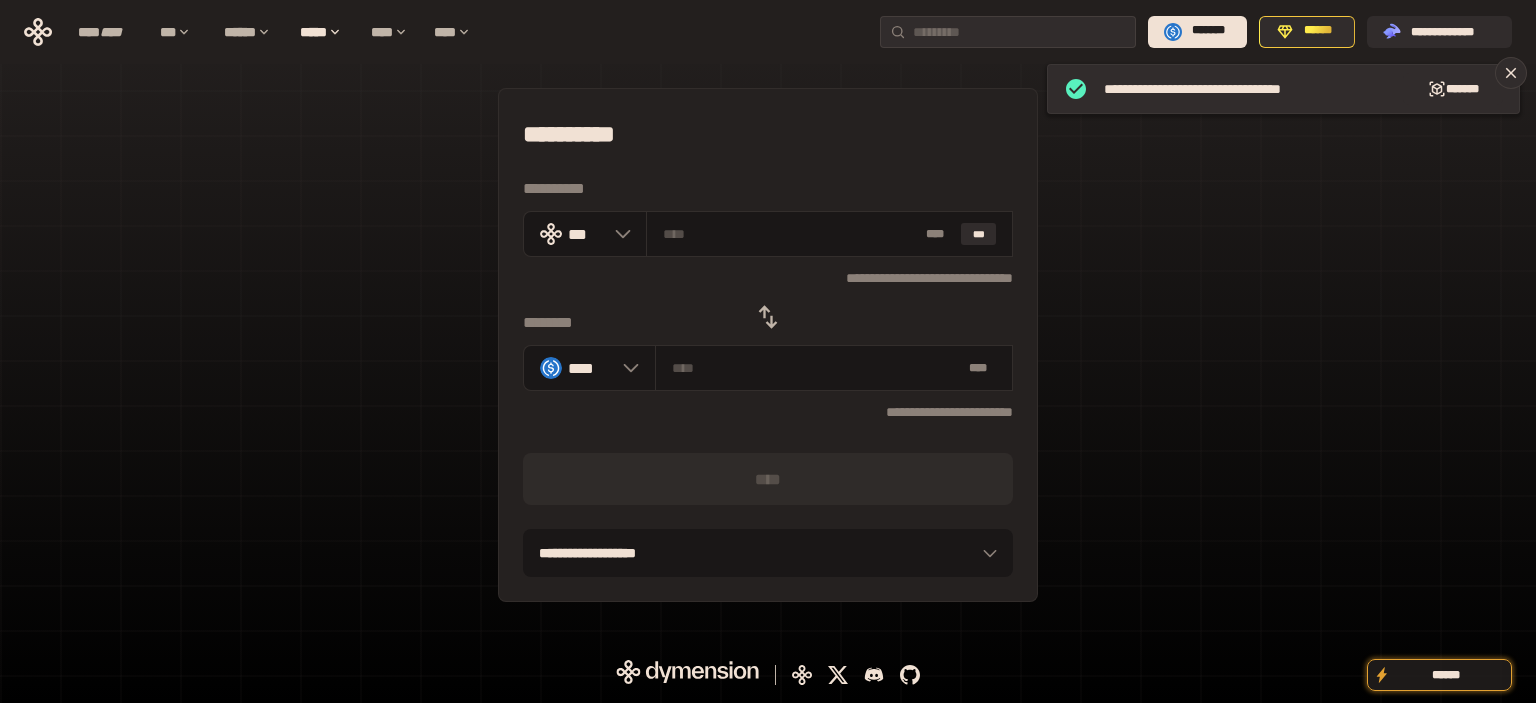 click at bounding box center (768, 317) 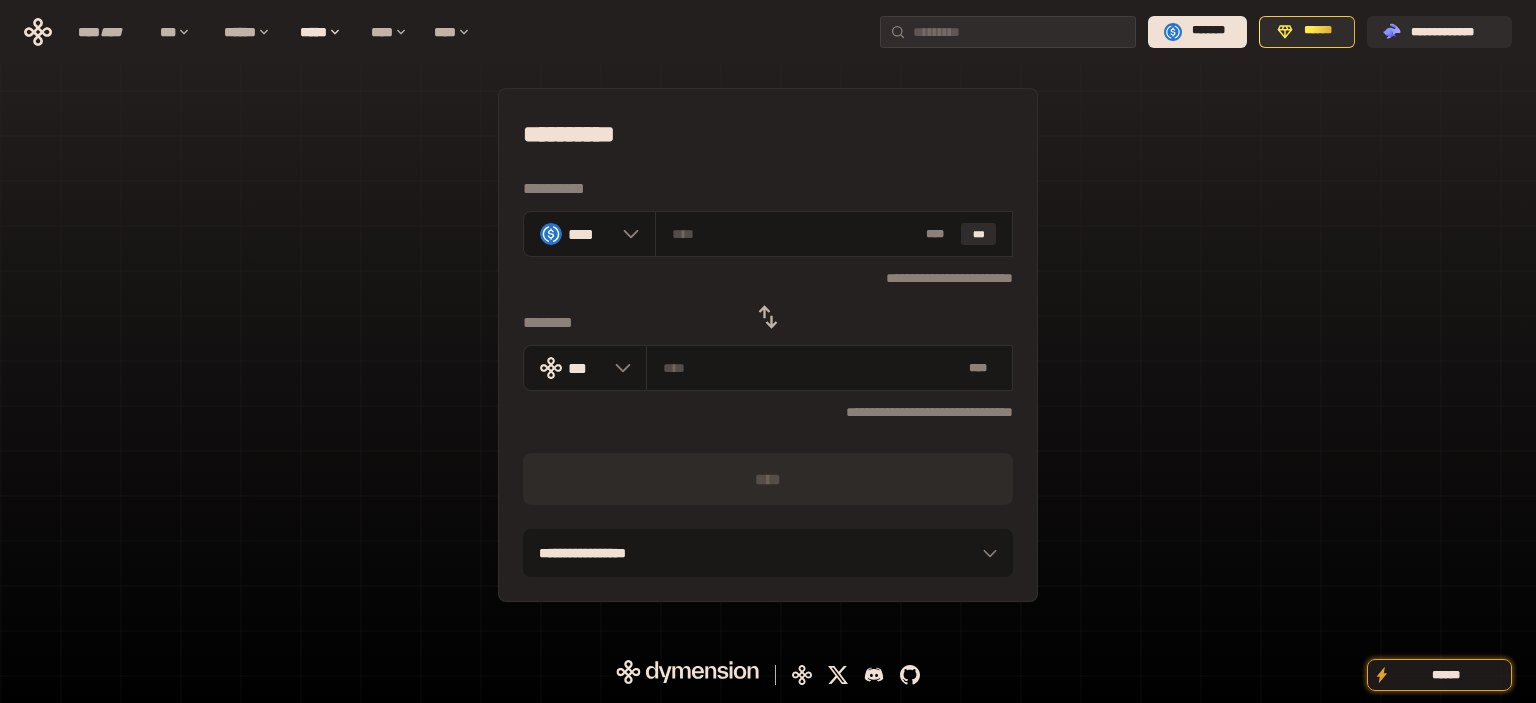 click on "**********" at bounding box center (768, 345) 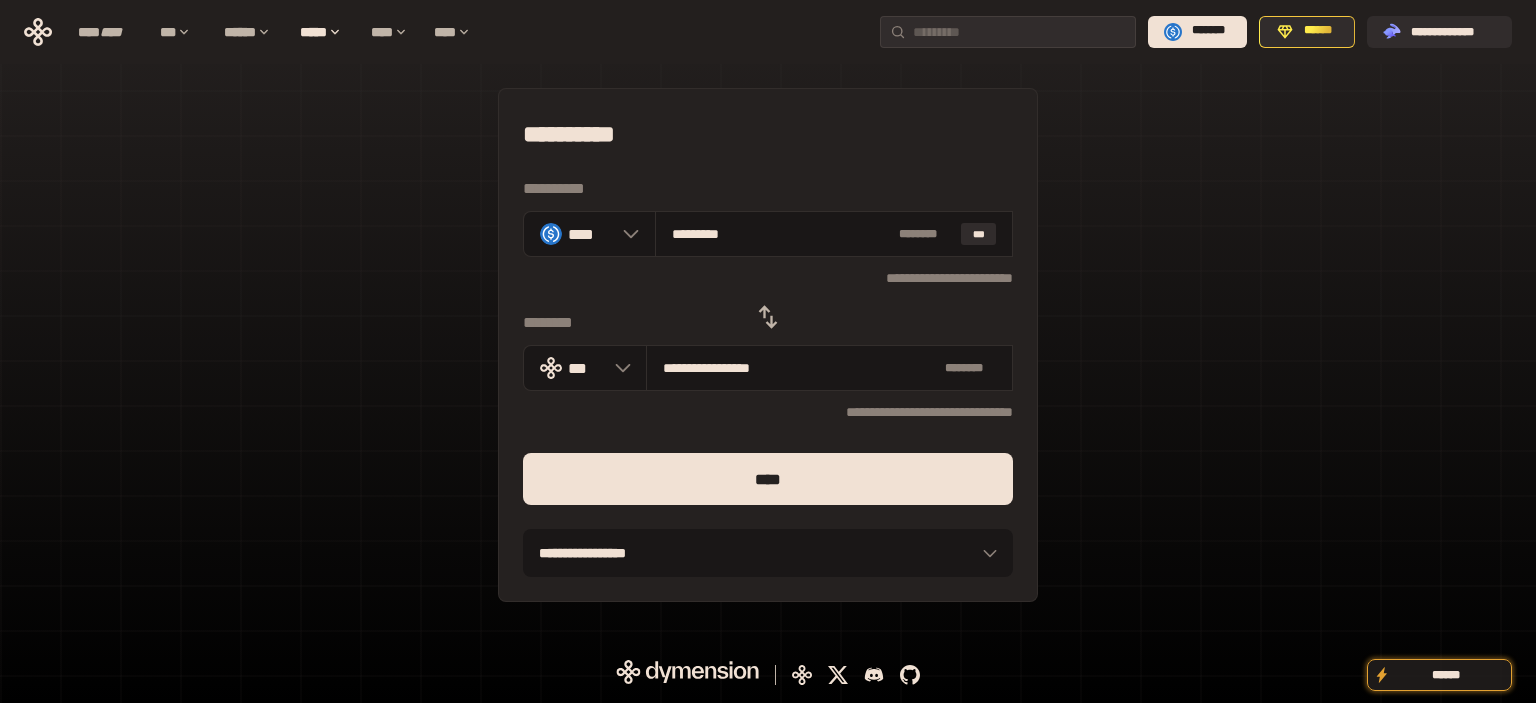 click on "****" at bounding box center (768, 479) 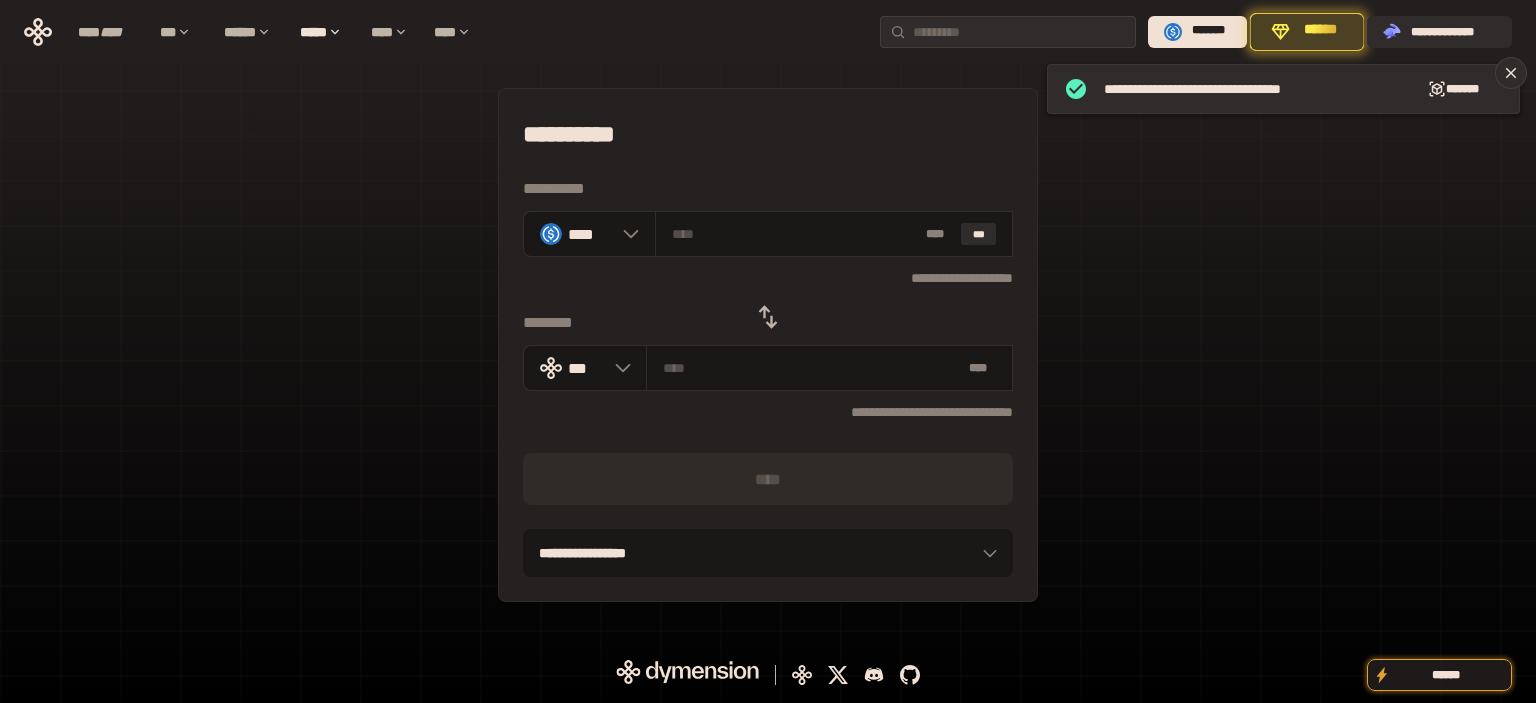 click on "**********" at bounding box center [768, 345] 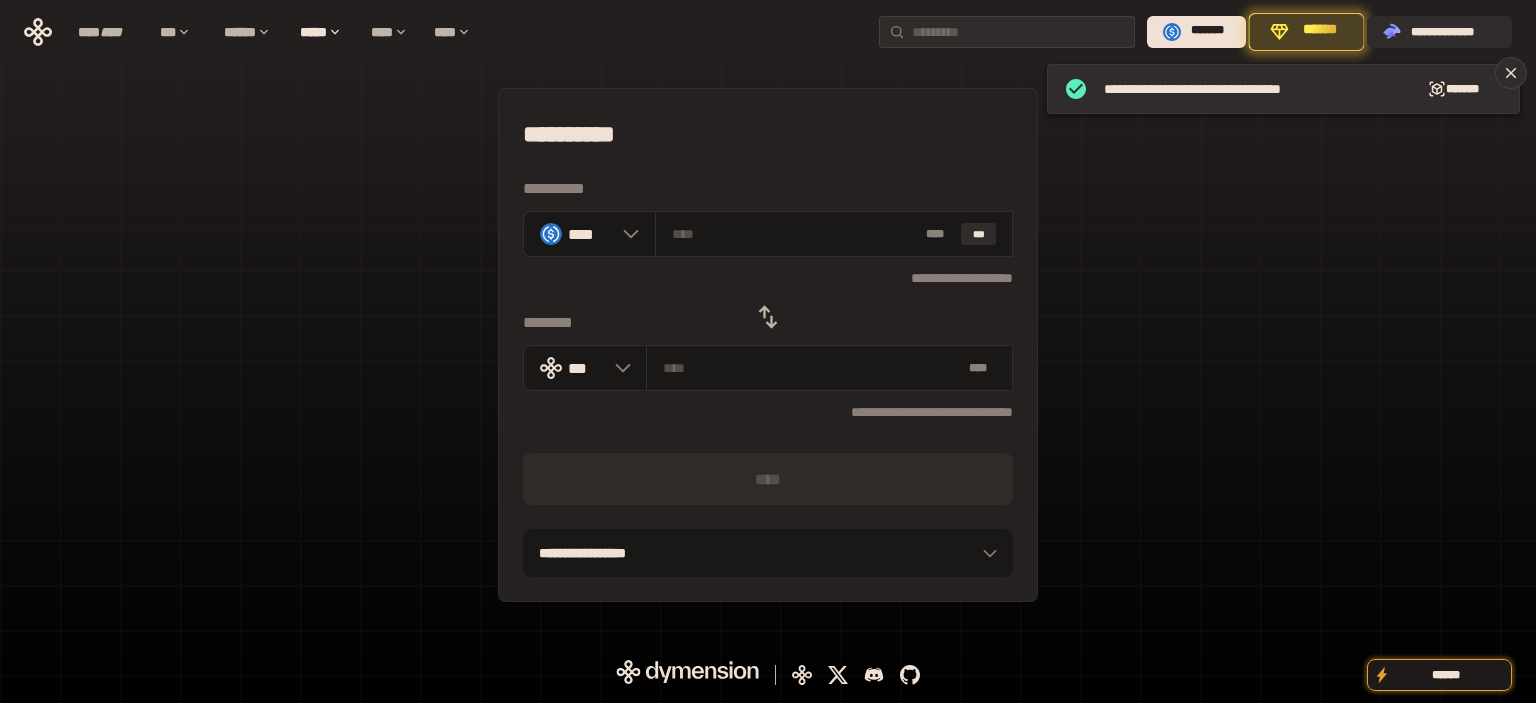 click at bounding box center [768, 317] 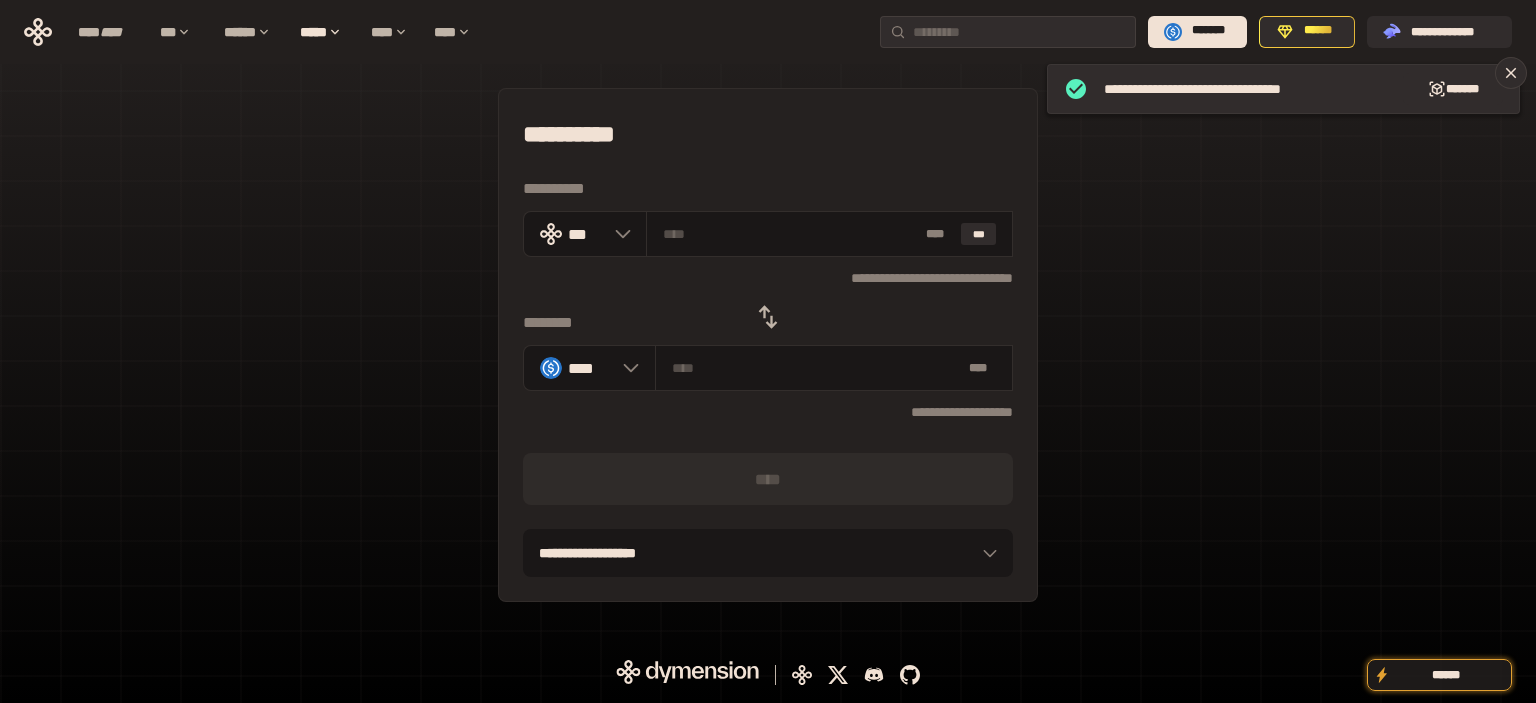 click on "**********" at bounding box center [768, 345] 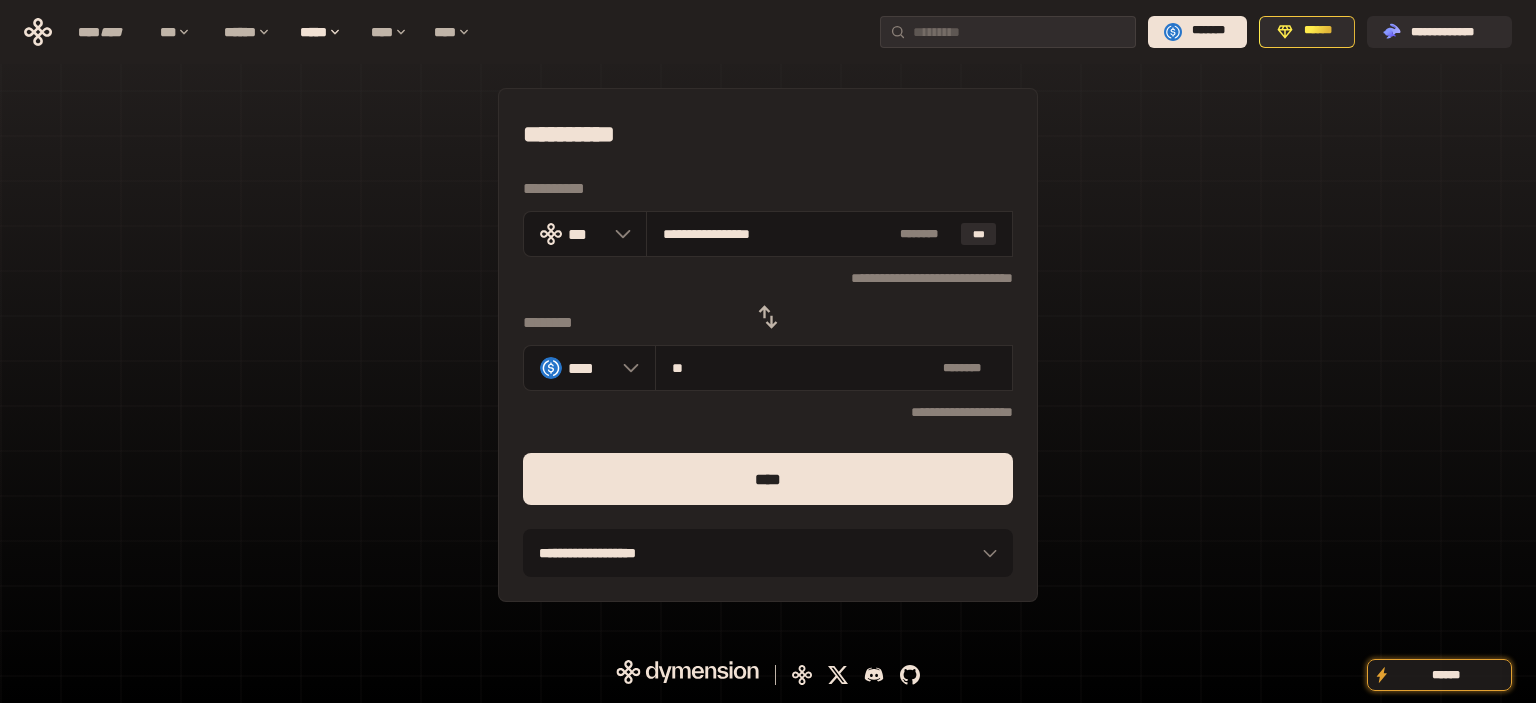click on "****" at bounding box center [768, 479] 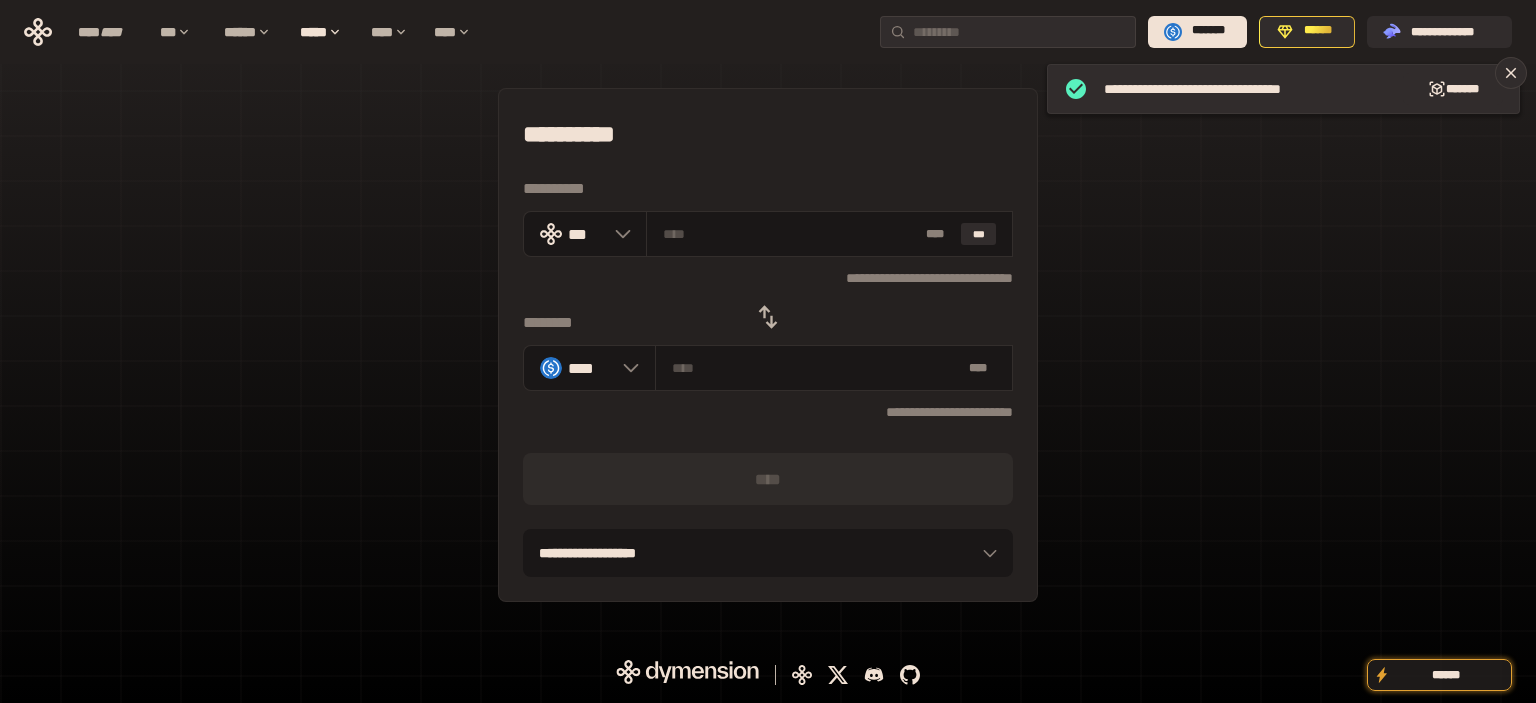 click on "**********" at bounding box center [768, 345] 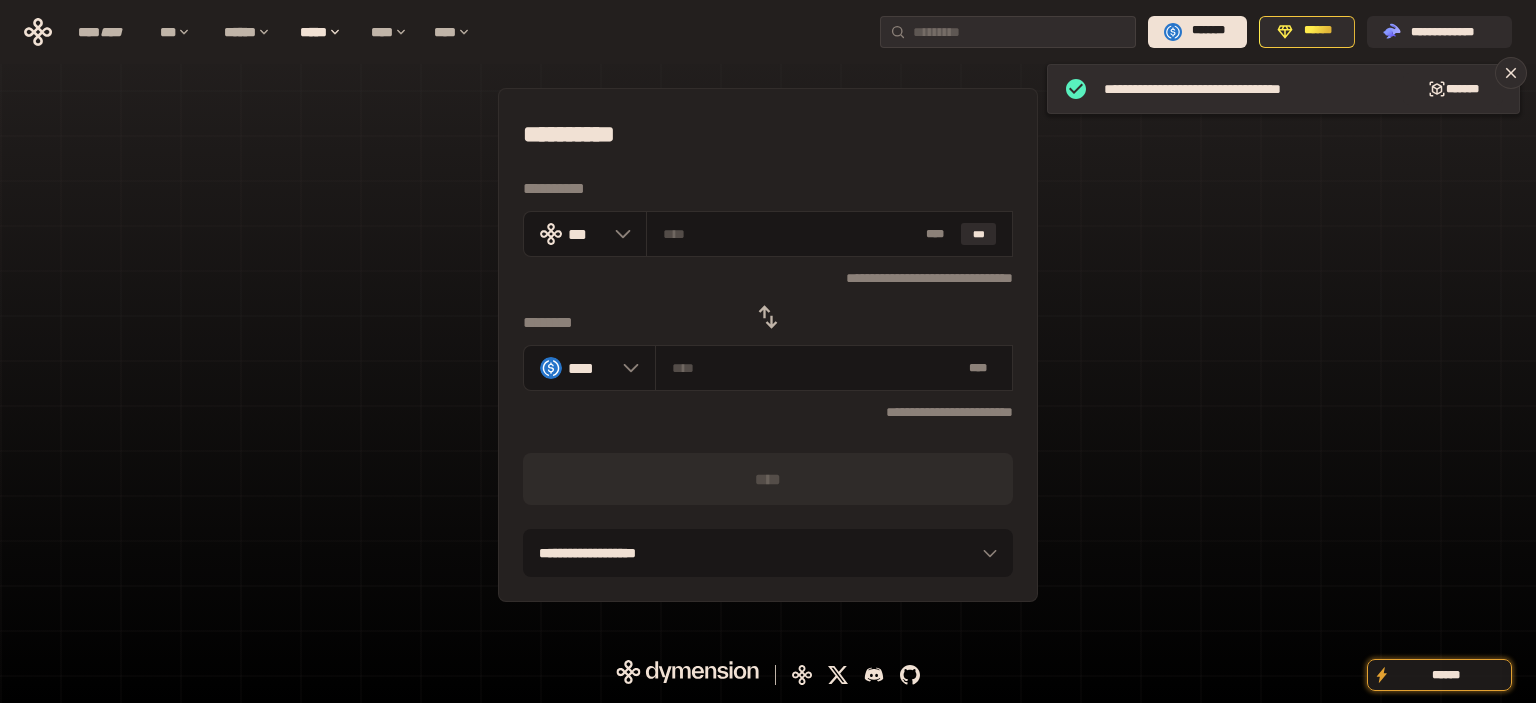 click at bounding box center [768, 317] 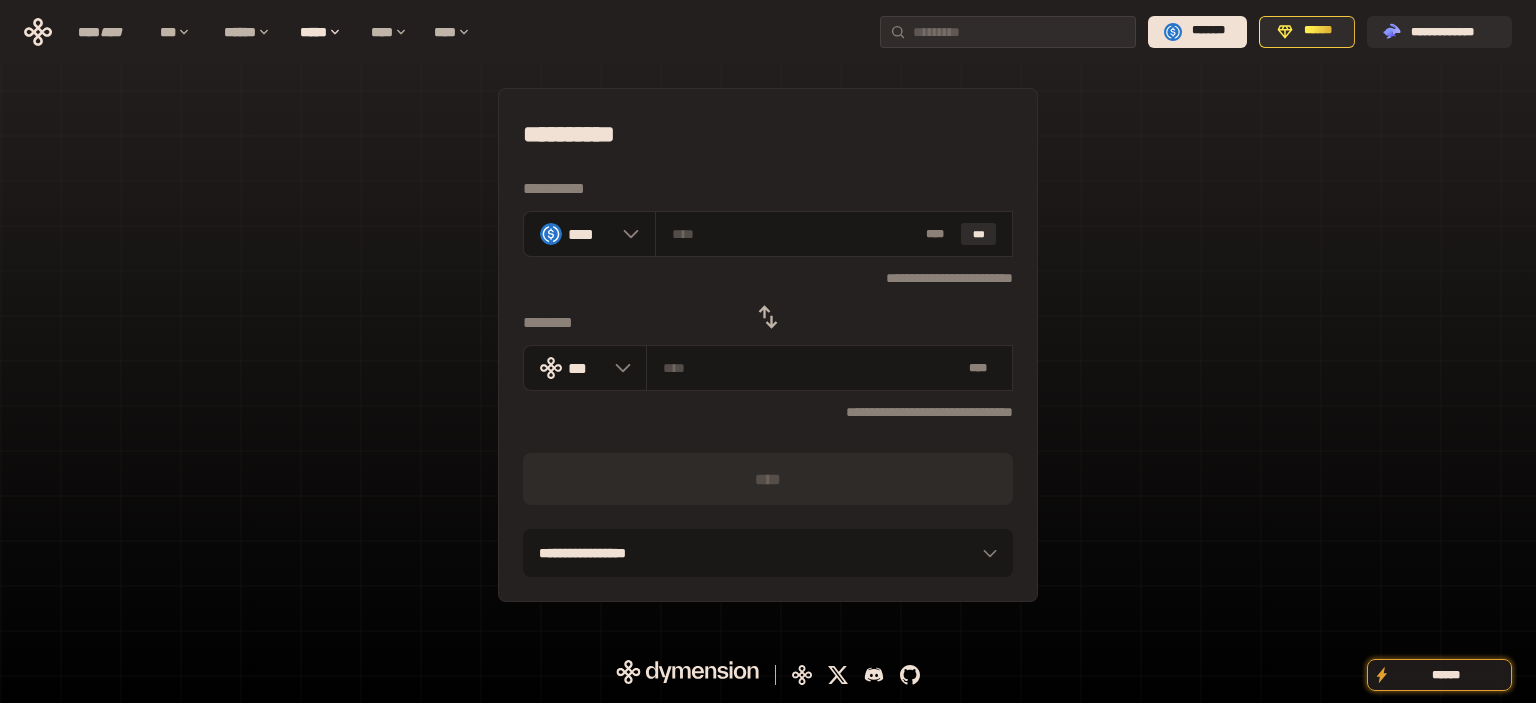 click on "**********" at bounding box center (768, 345) 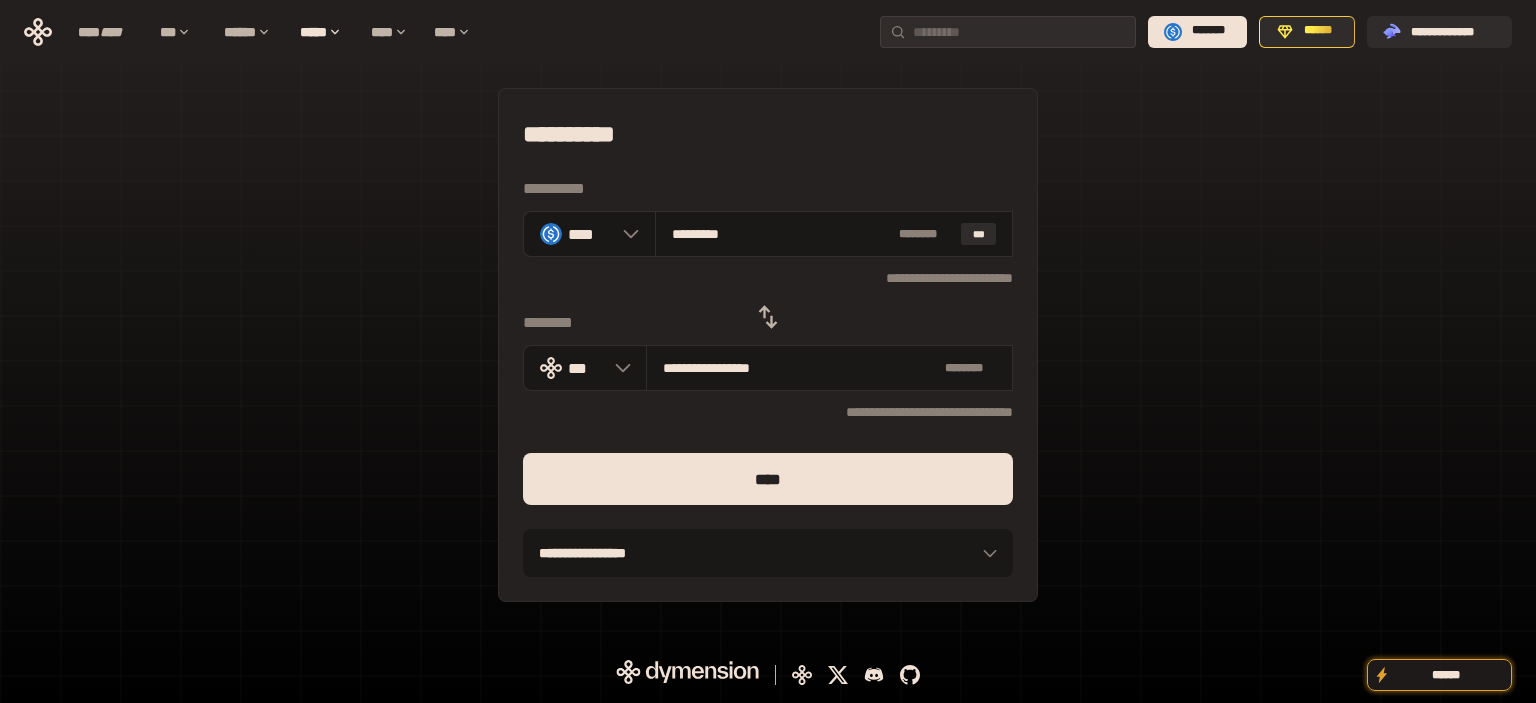 click on "****" at bounding box center (768, 479) 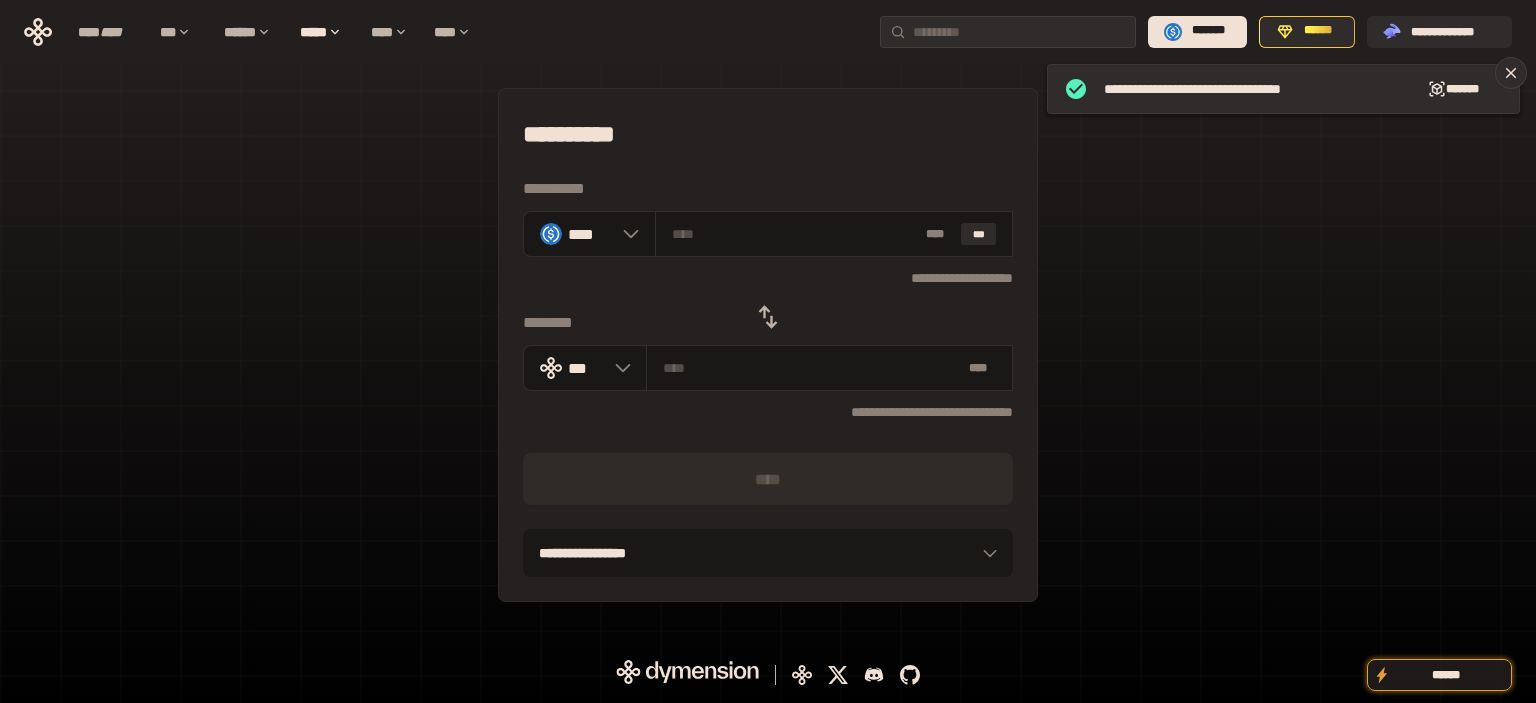 click on "**********" at bounding box center (768, 345) 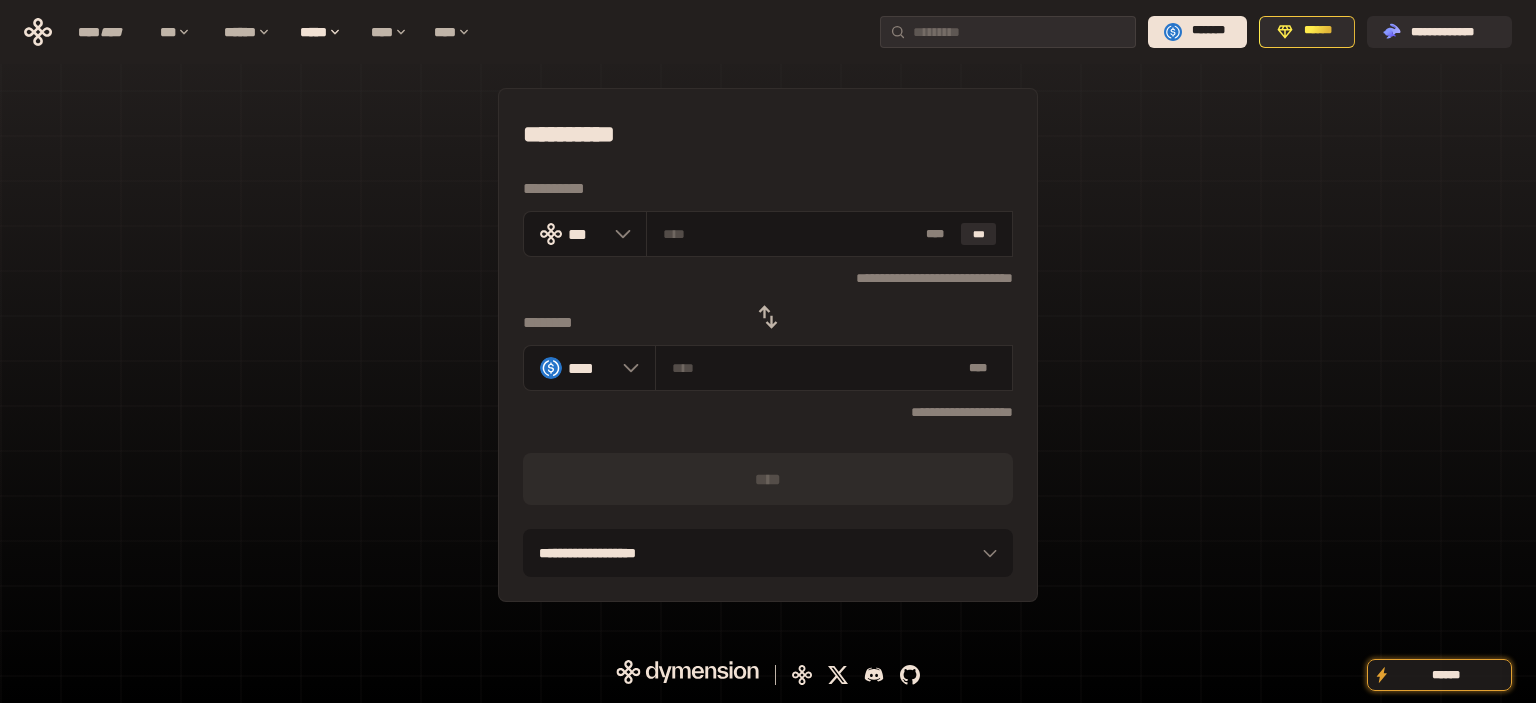 click on "**********" at bounding box center (768, 345) 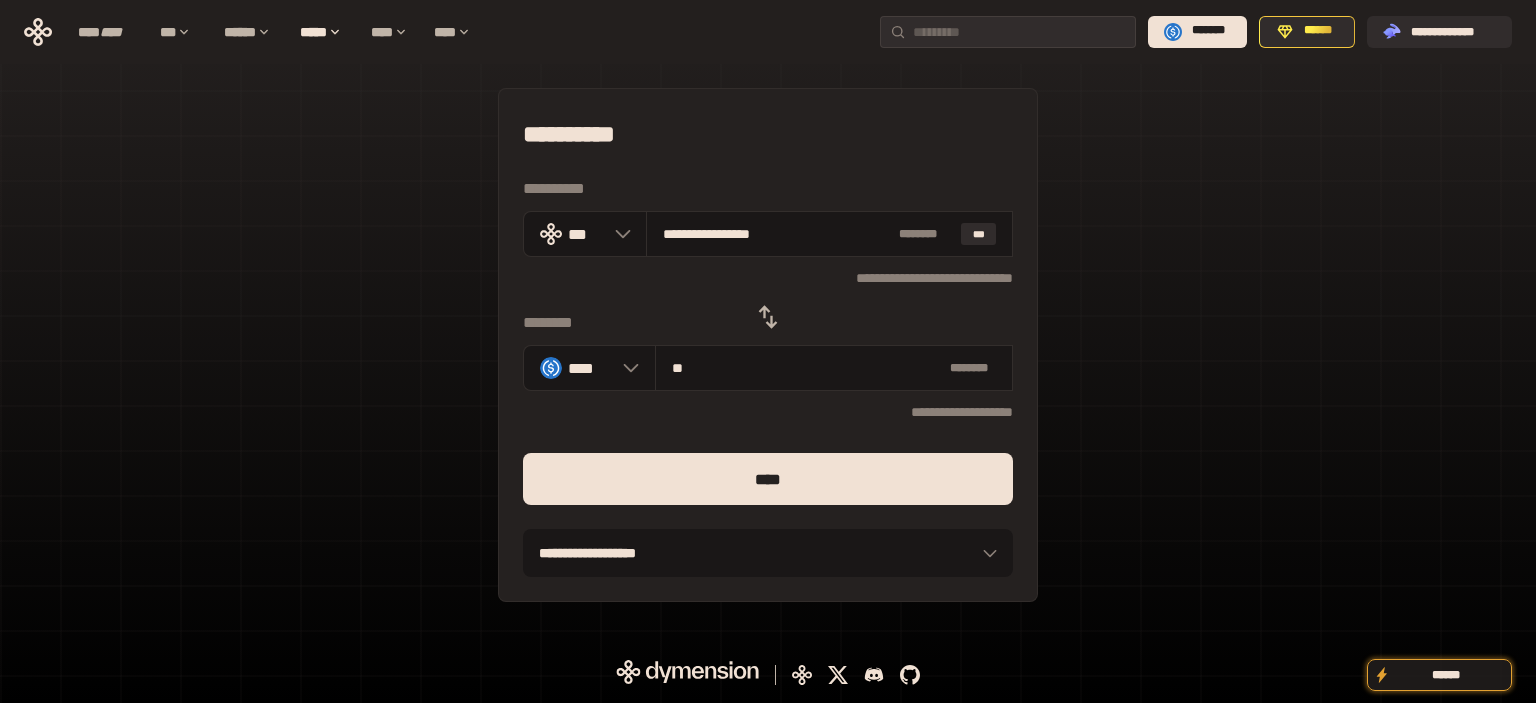 click on "****" at bounding box center [768, 479] 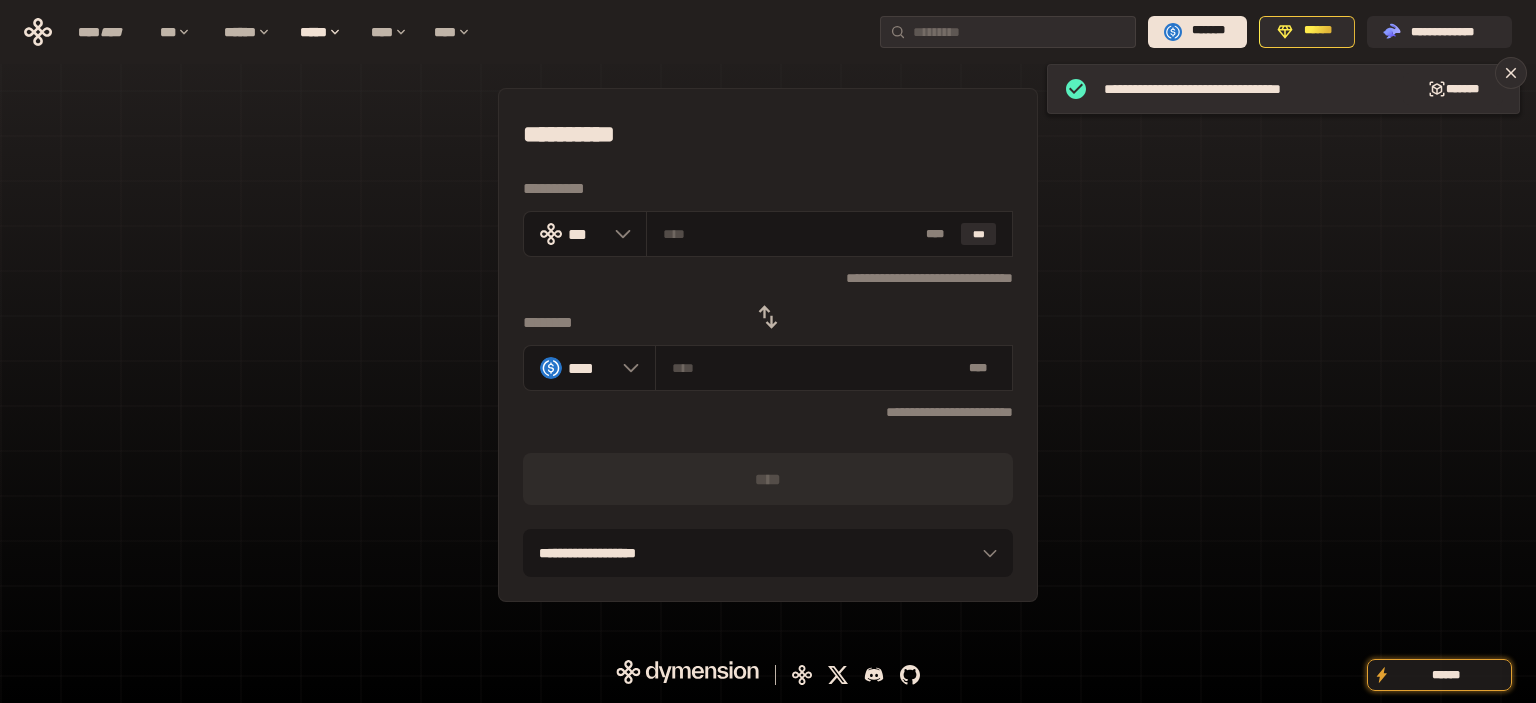 click on "**********" at bounding box center (768, 345) 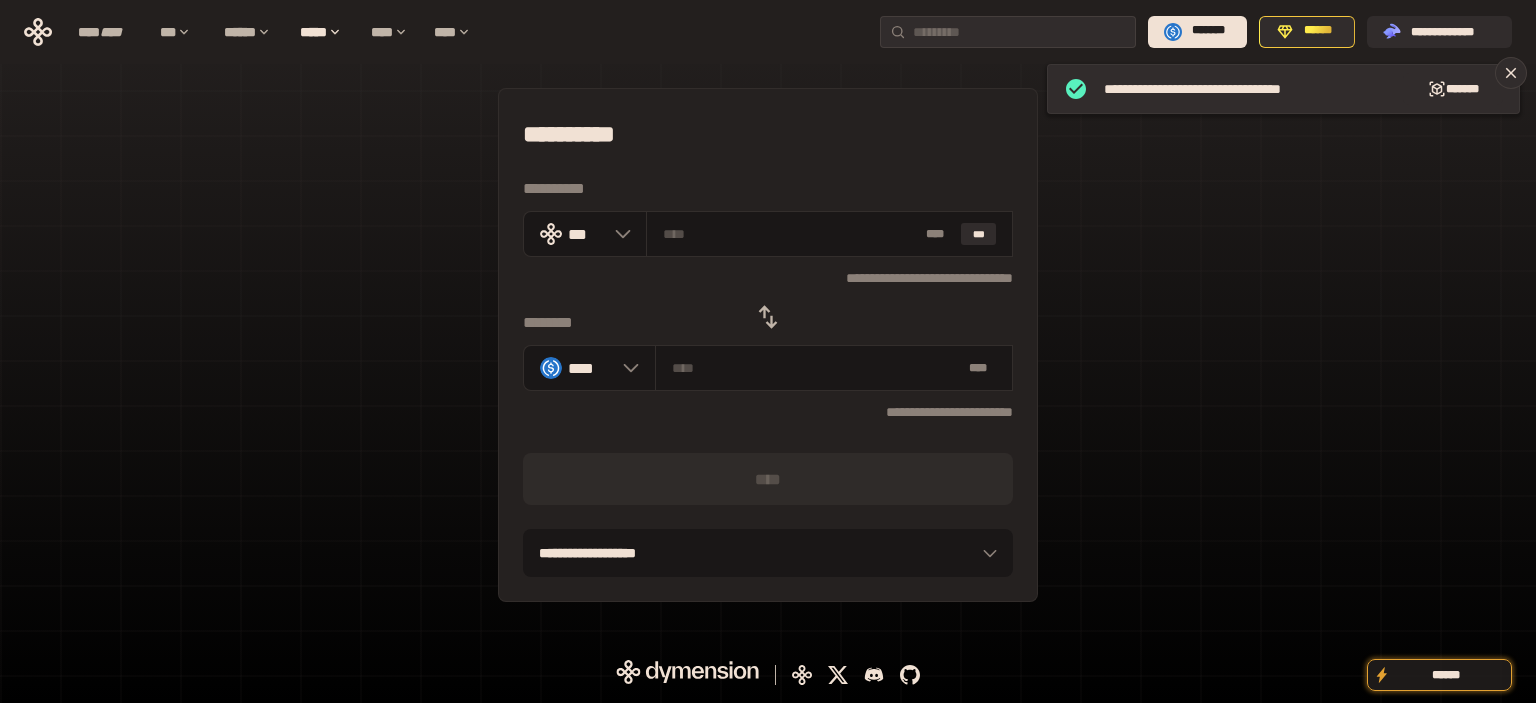 click at bounding box center (768, 317) 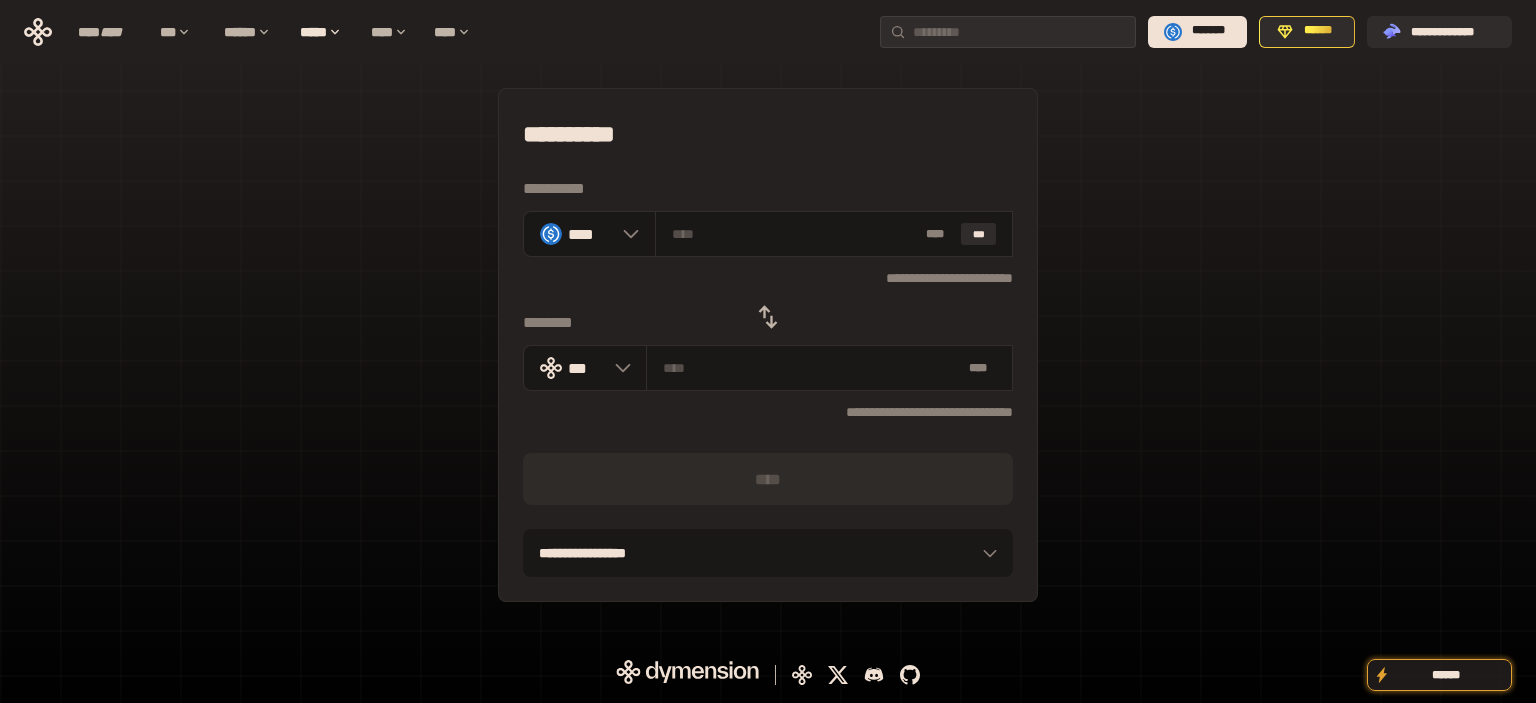 click on "**********" at bounding box center (768, 345) 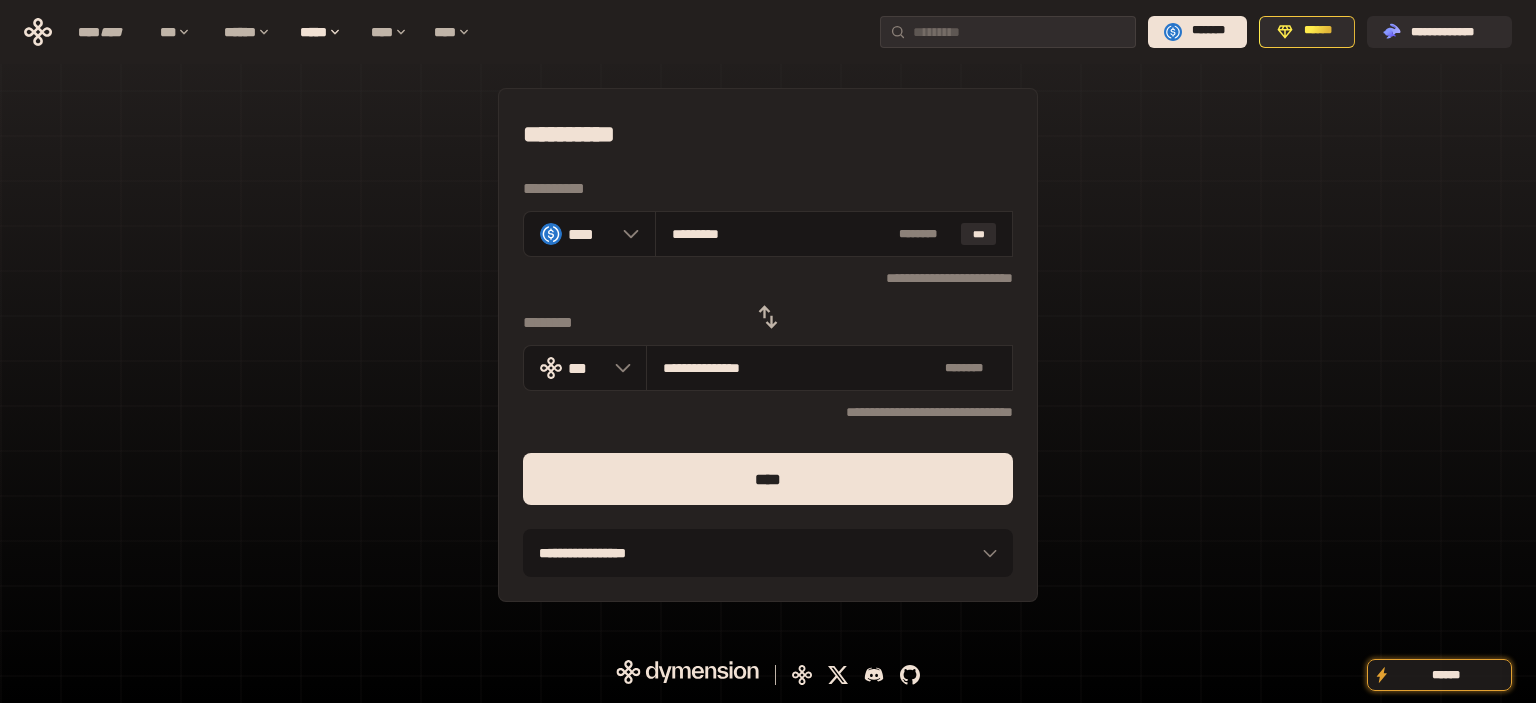 click on "****" at bounding box center (768, 479) 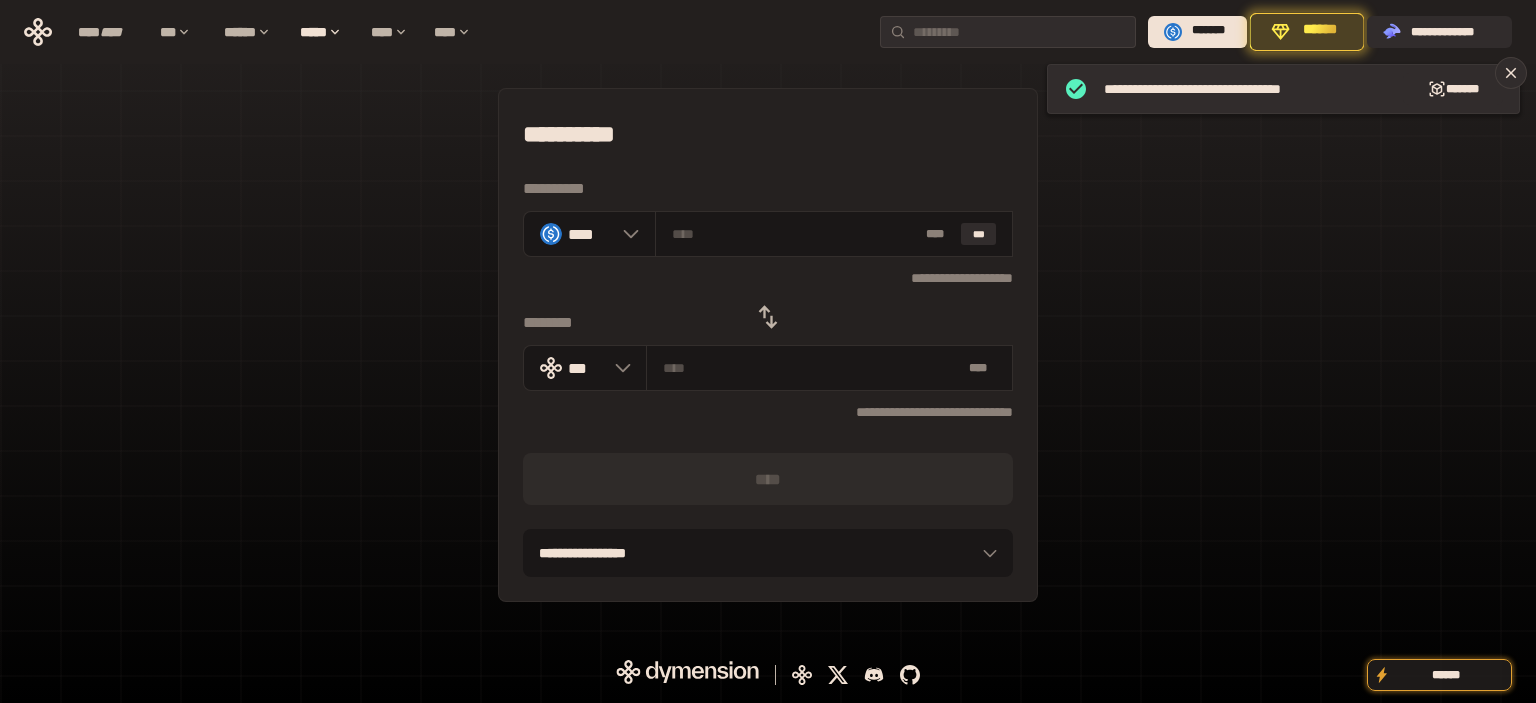 click on "**********" at bounding box center [768, 345] 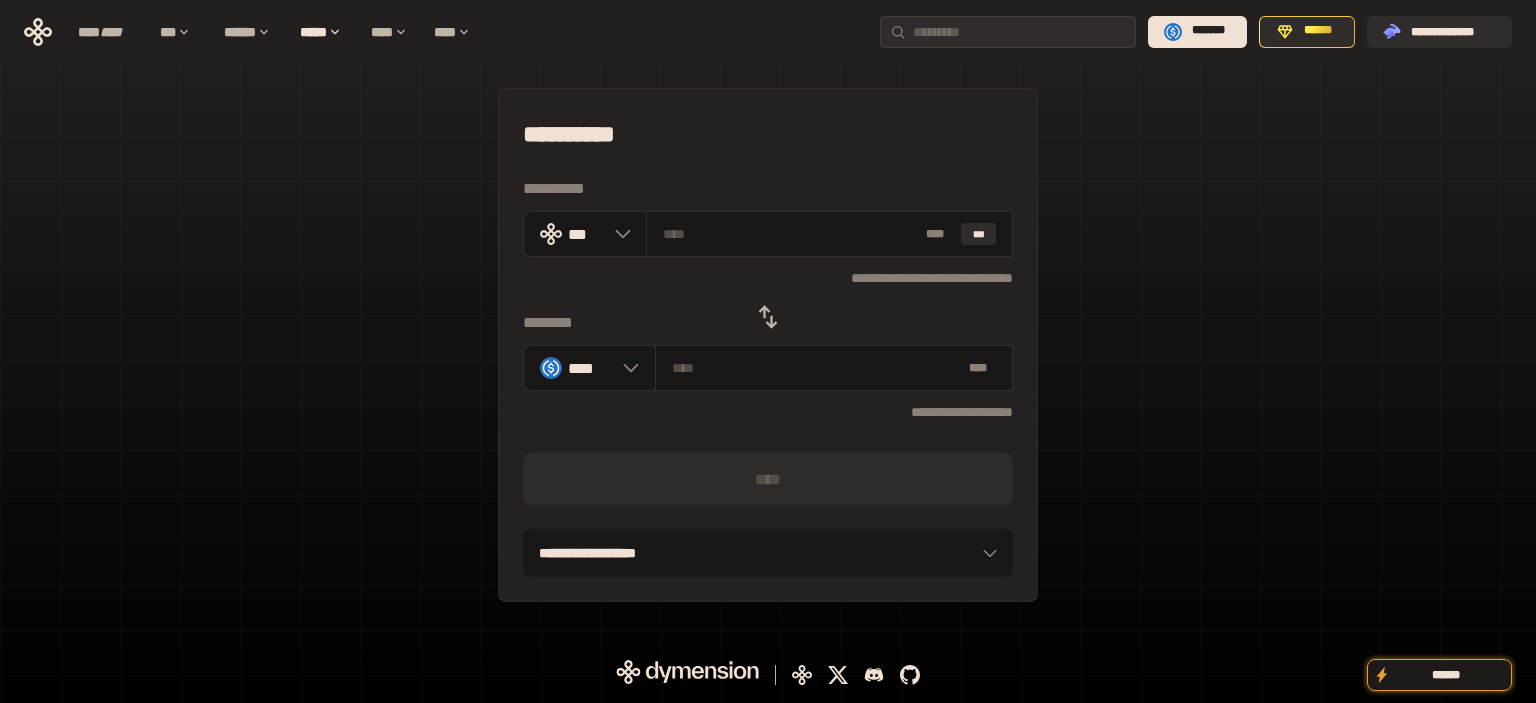 click on "**********" at bounding box center (768, 345) 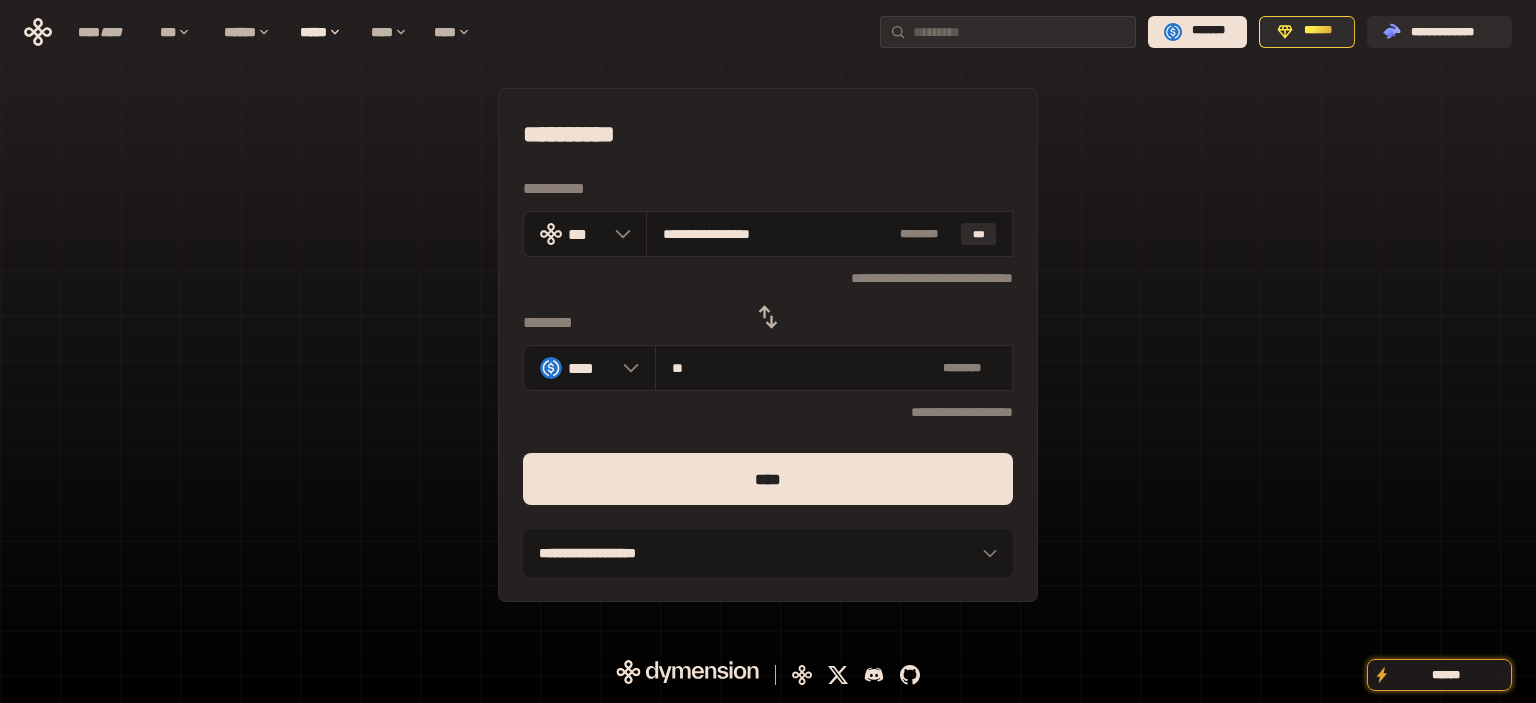 click on "****" at bounding box center (768, 479) 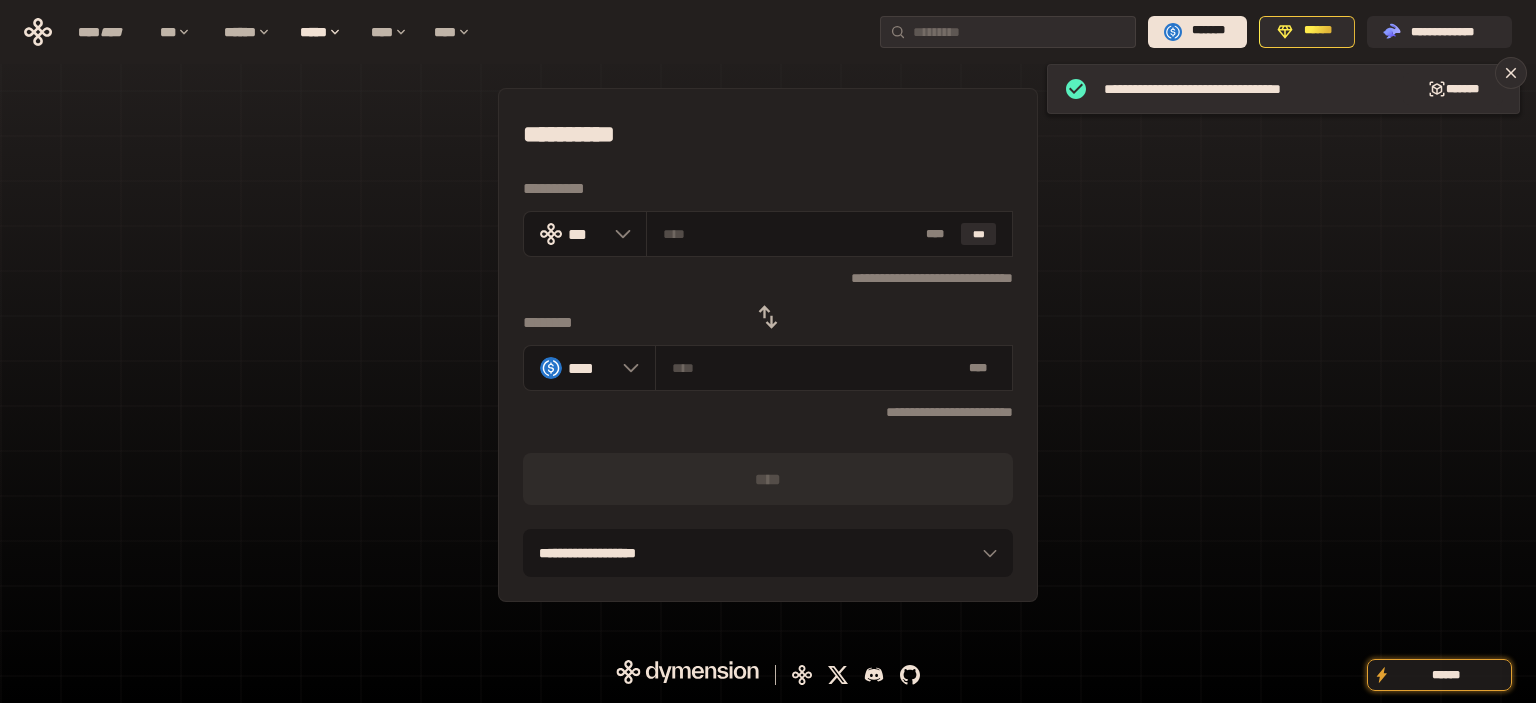 click on "**********" at bounding box center (768, 345) 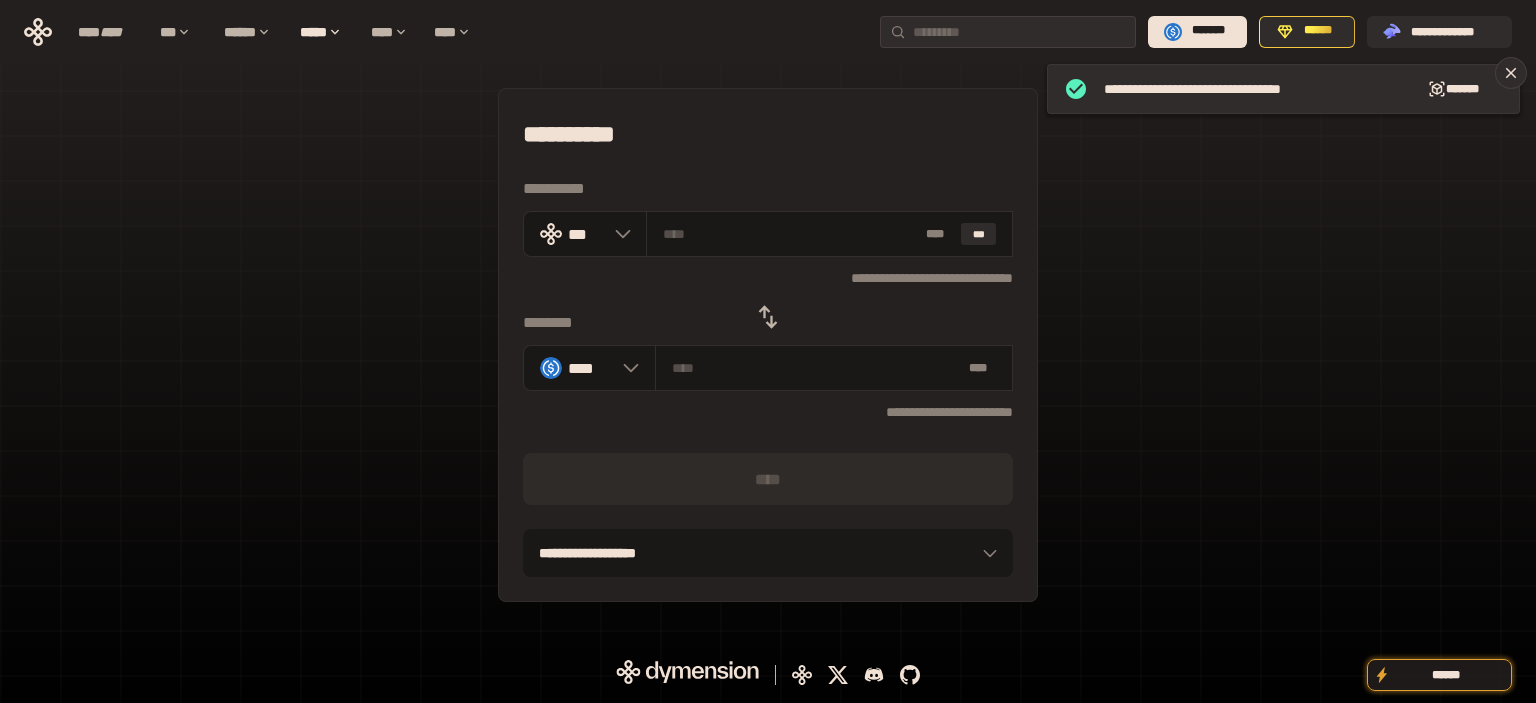 click at bounding box center [768, 317] 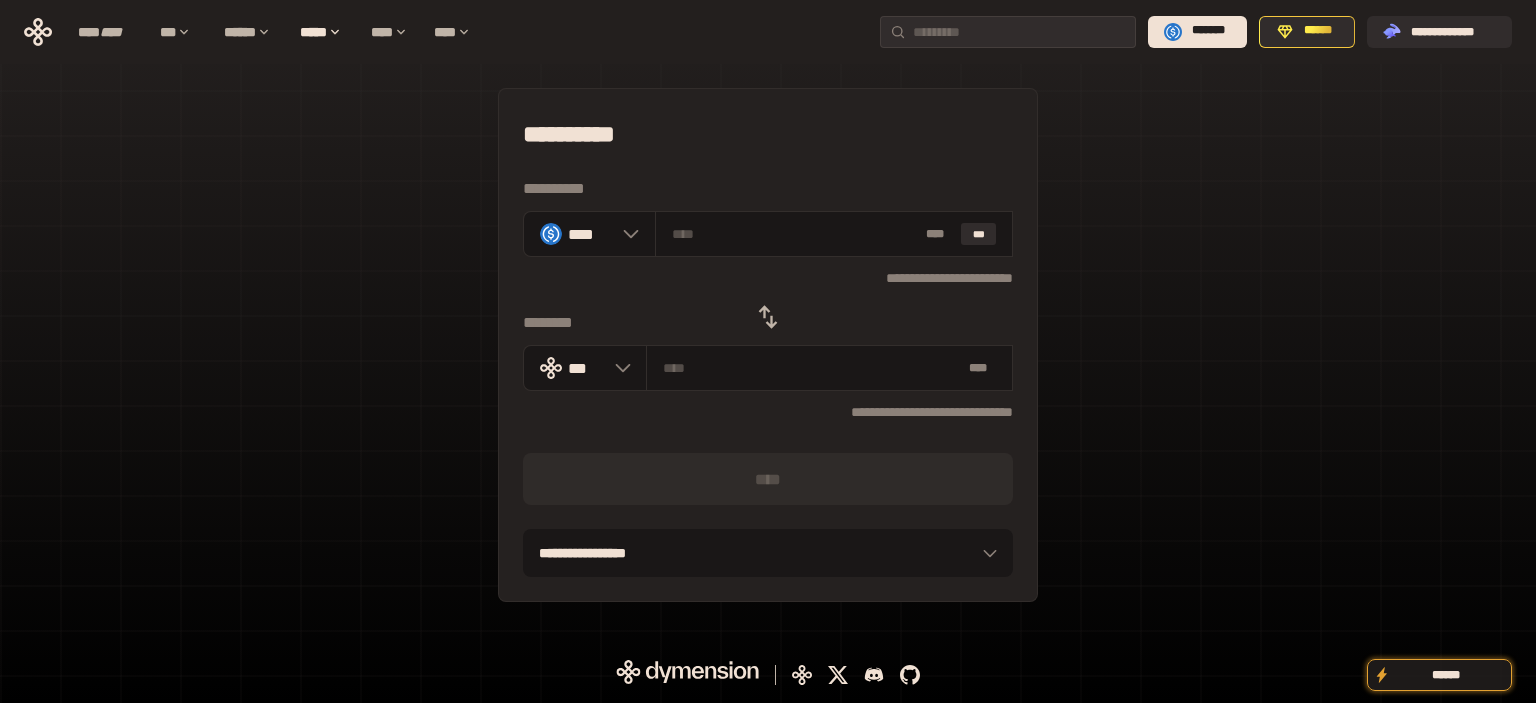 click on "**********" at bounding box center (768, 345) 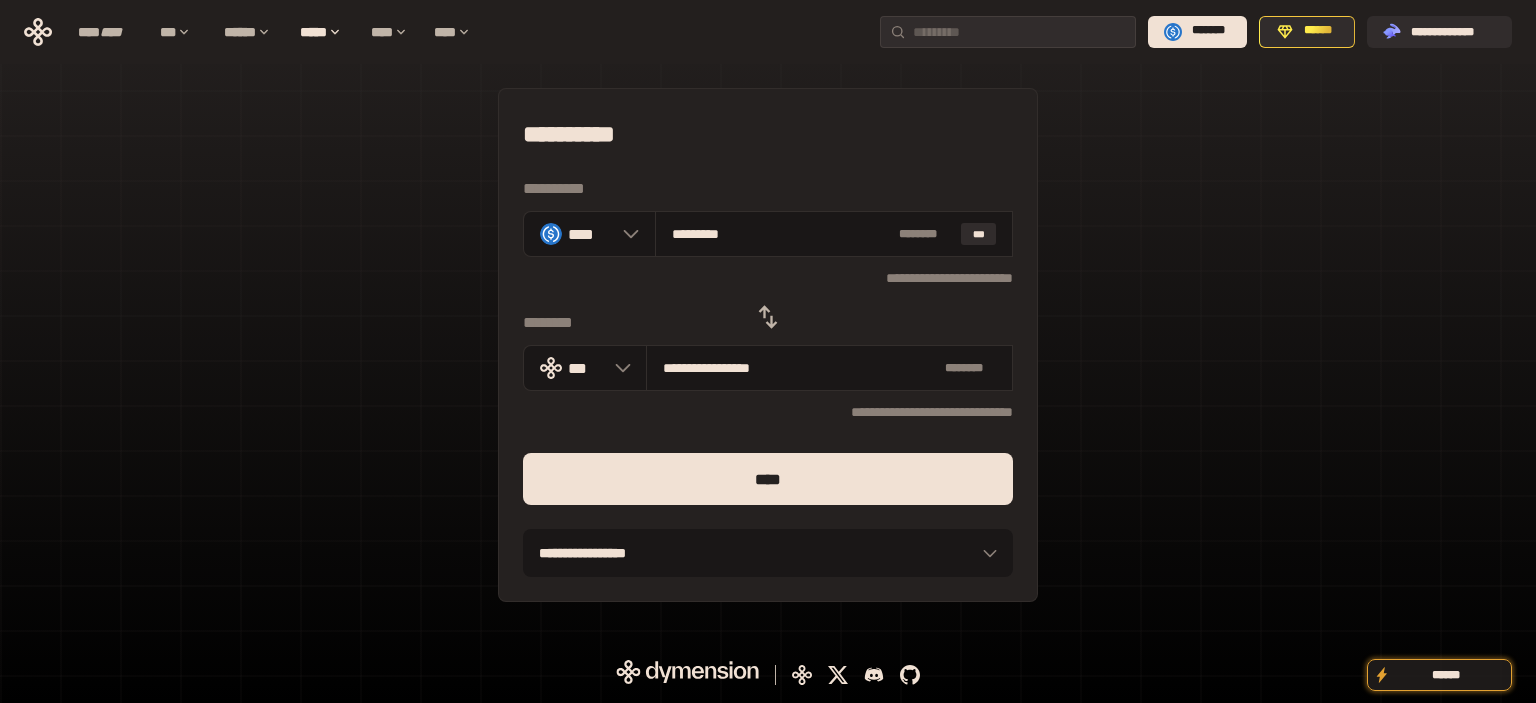 click on "****" at bounding box center [768, 479] 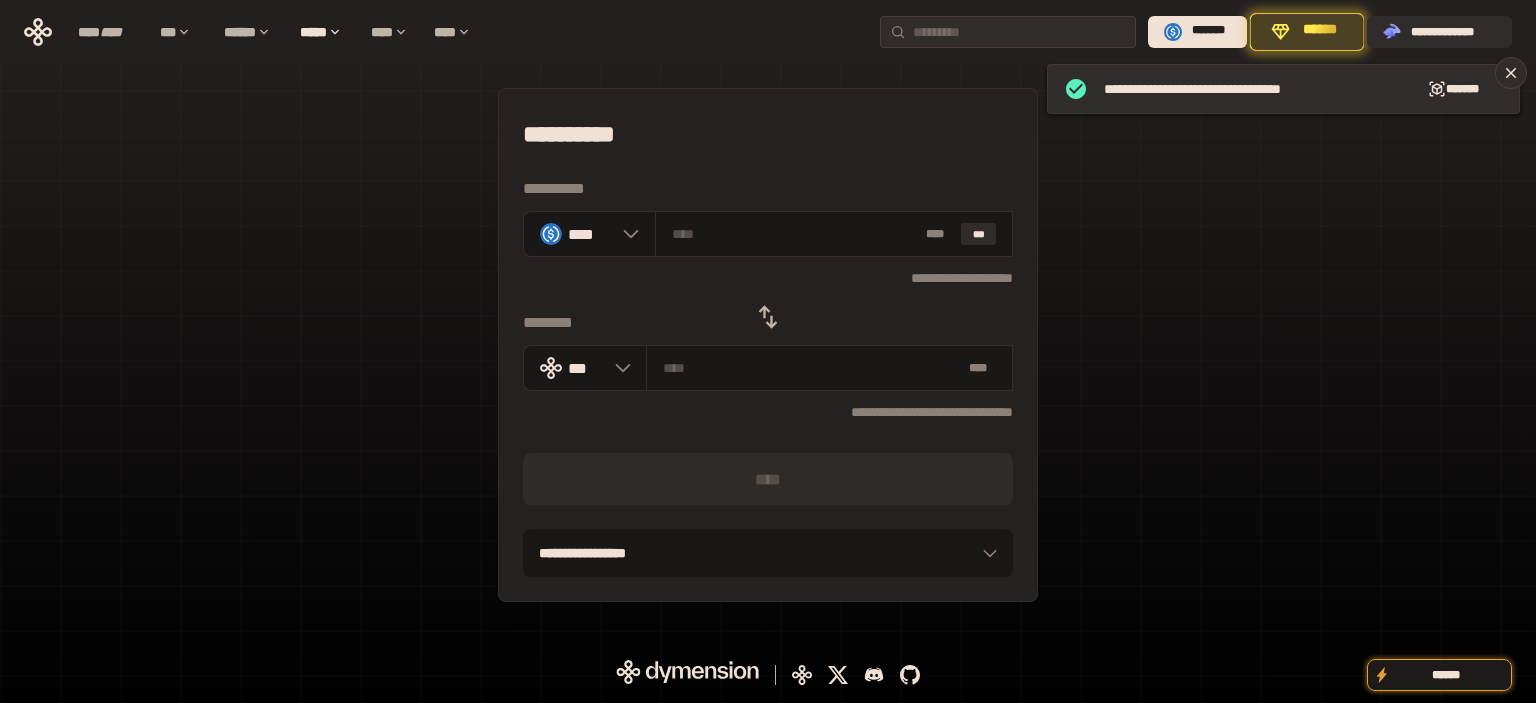 click on "**********" at bounding box center [768, 345] 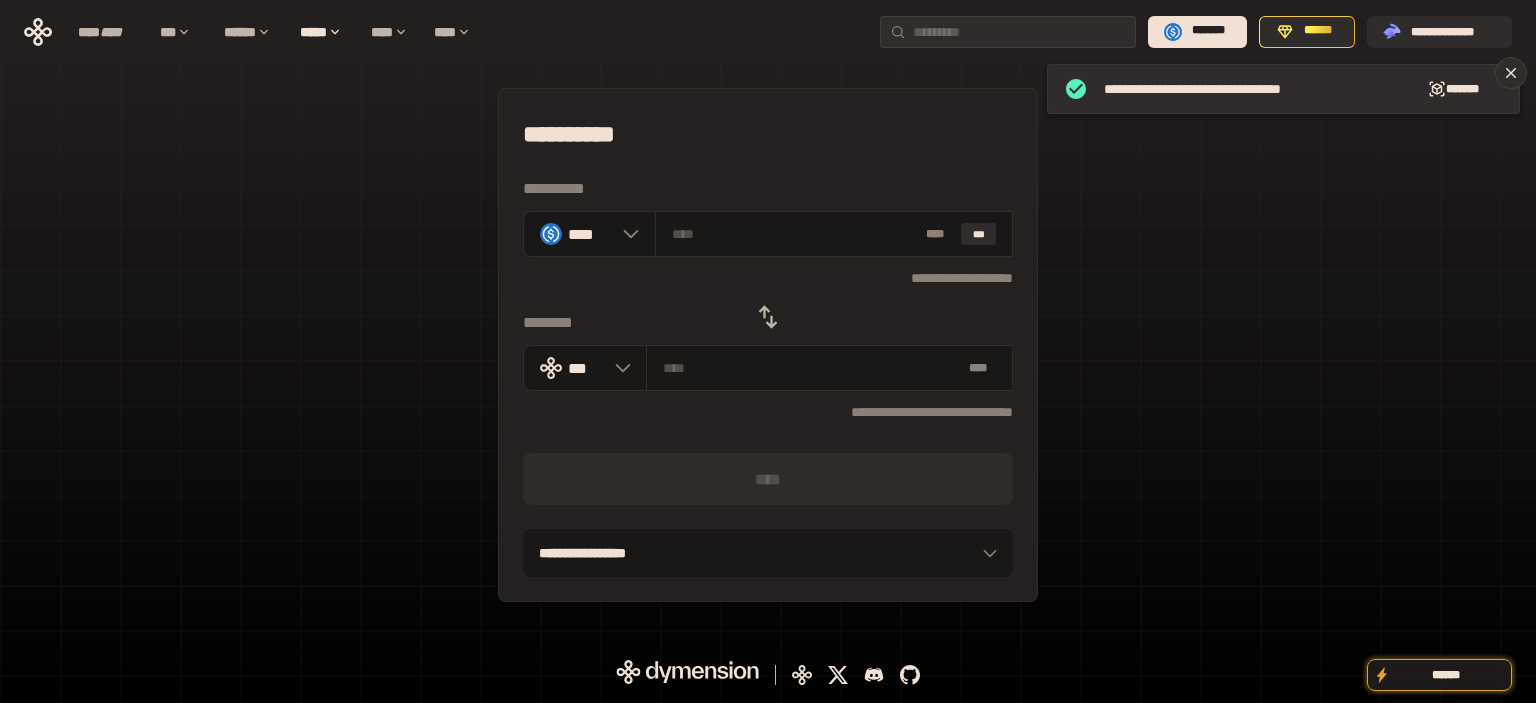 click at bounding box center [768, 317] 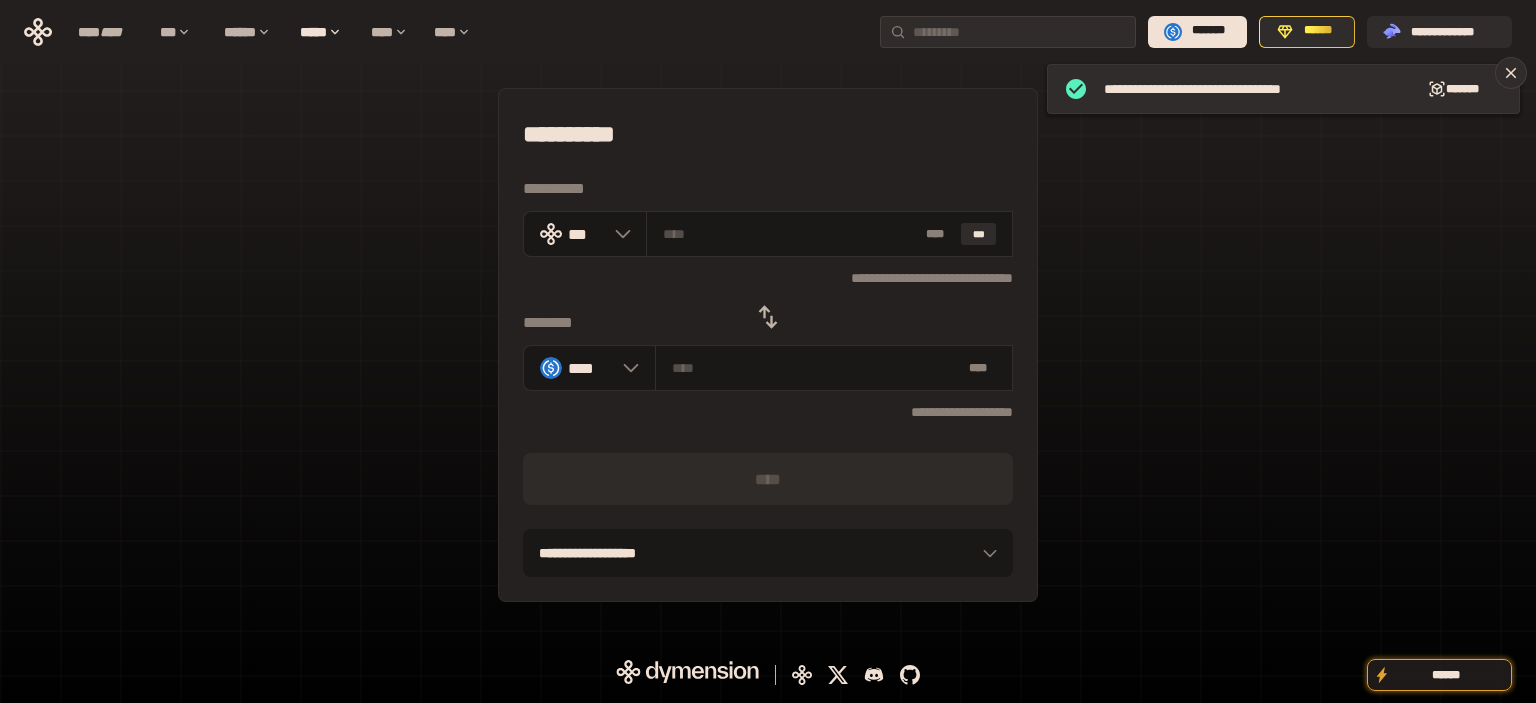 click on "**********" at bounding box center [768, 345] 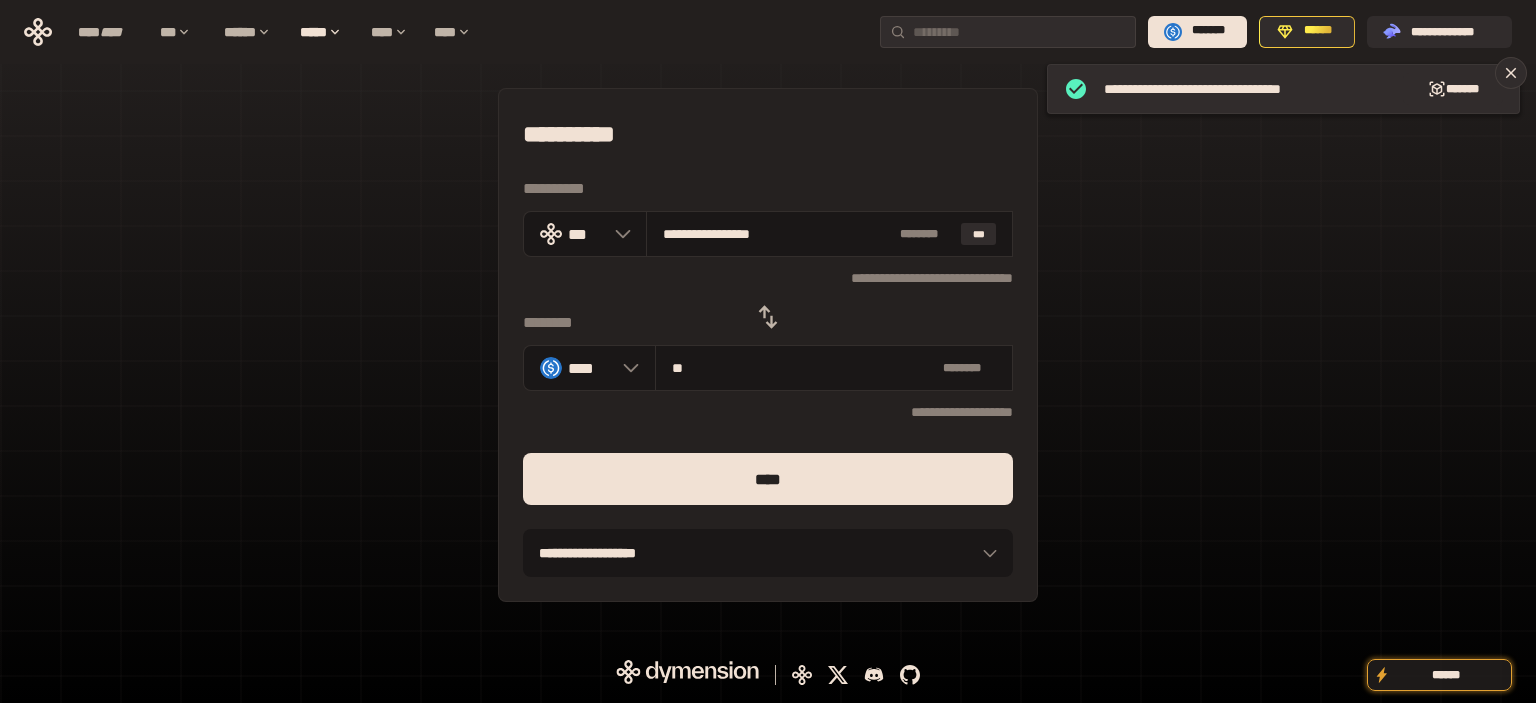 click on "****" at bounding box center [768, 479] 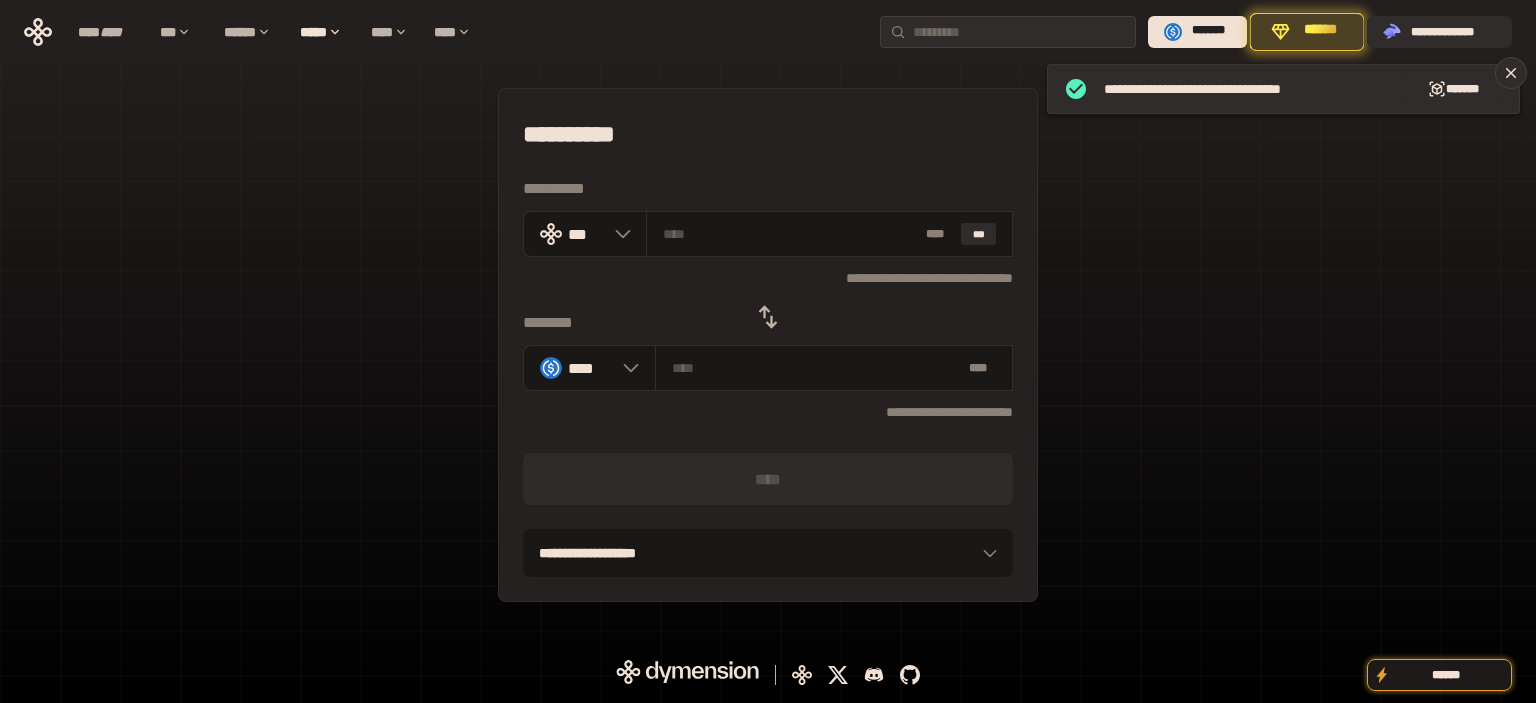click on "**********" at bounding box center [768, 345] 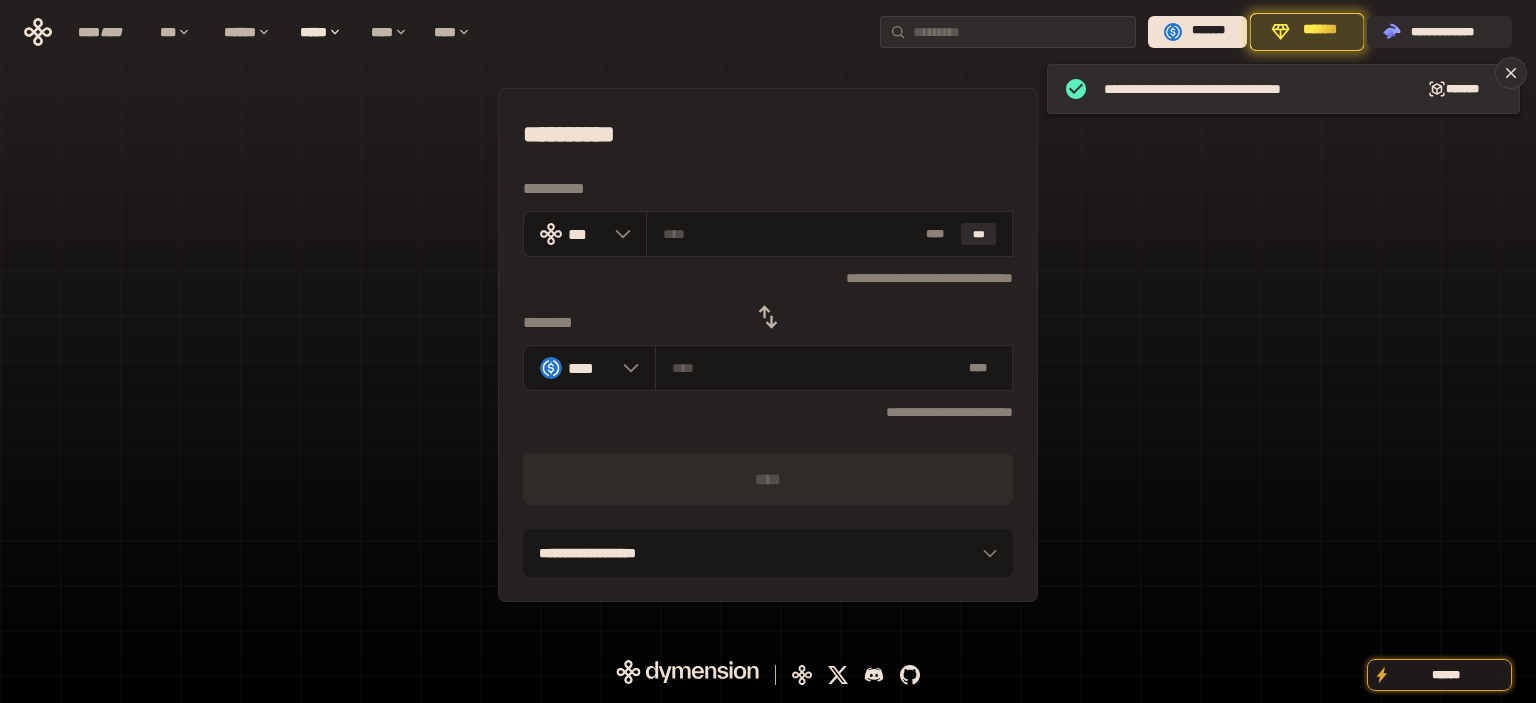 click on "**********" at bounding box center [768, 345] 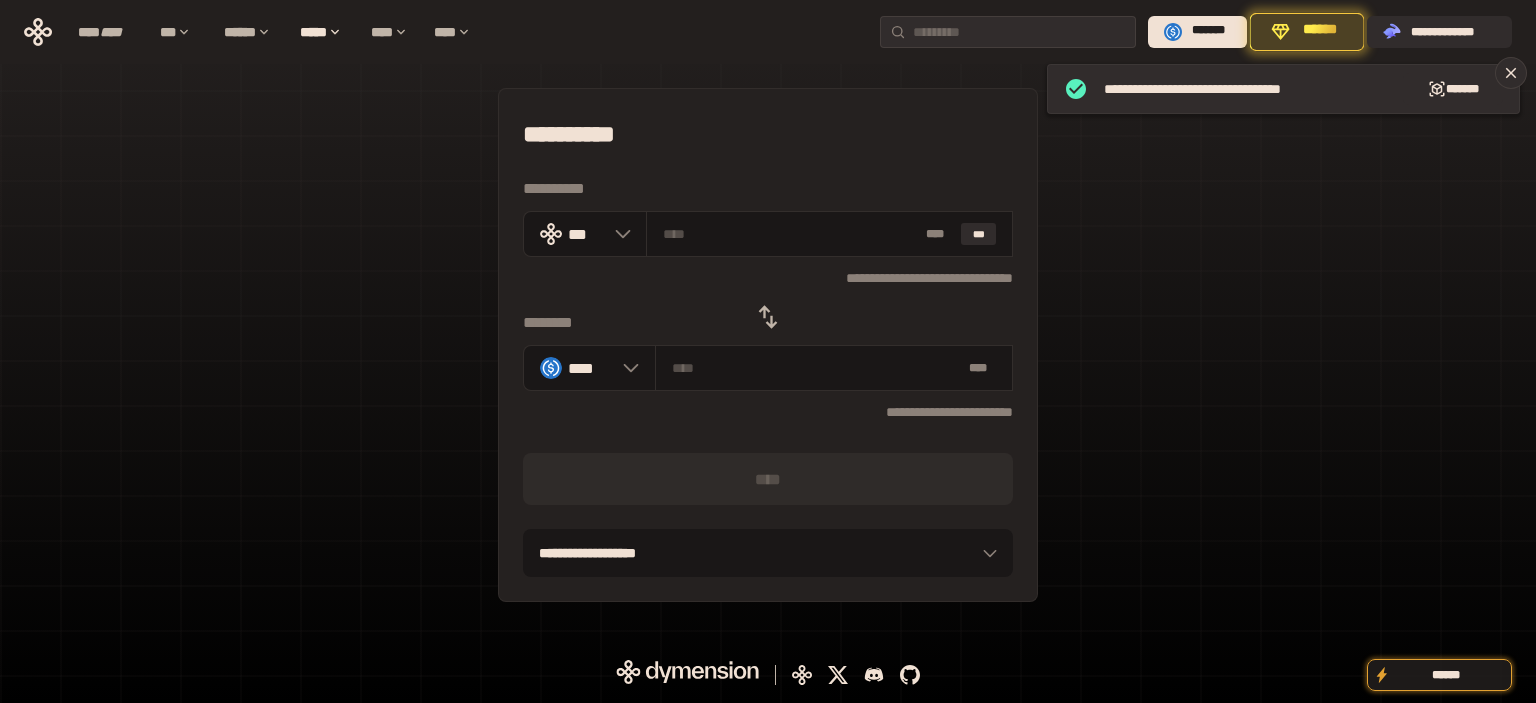 click at bounding box center (768, 317) 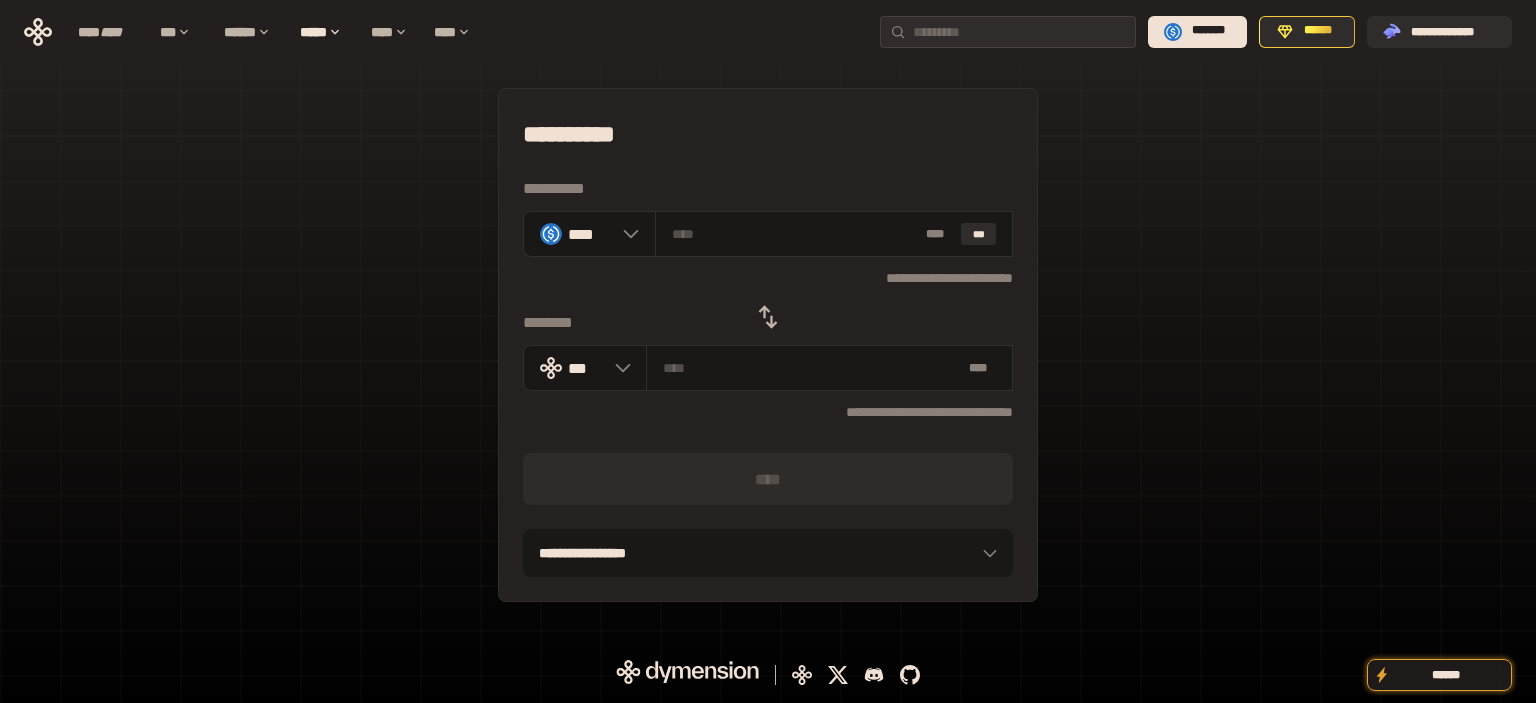 click on "**********" at bounding box center [768, 345] 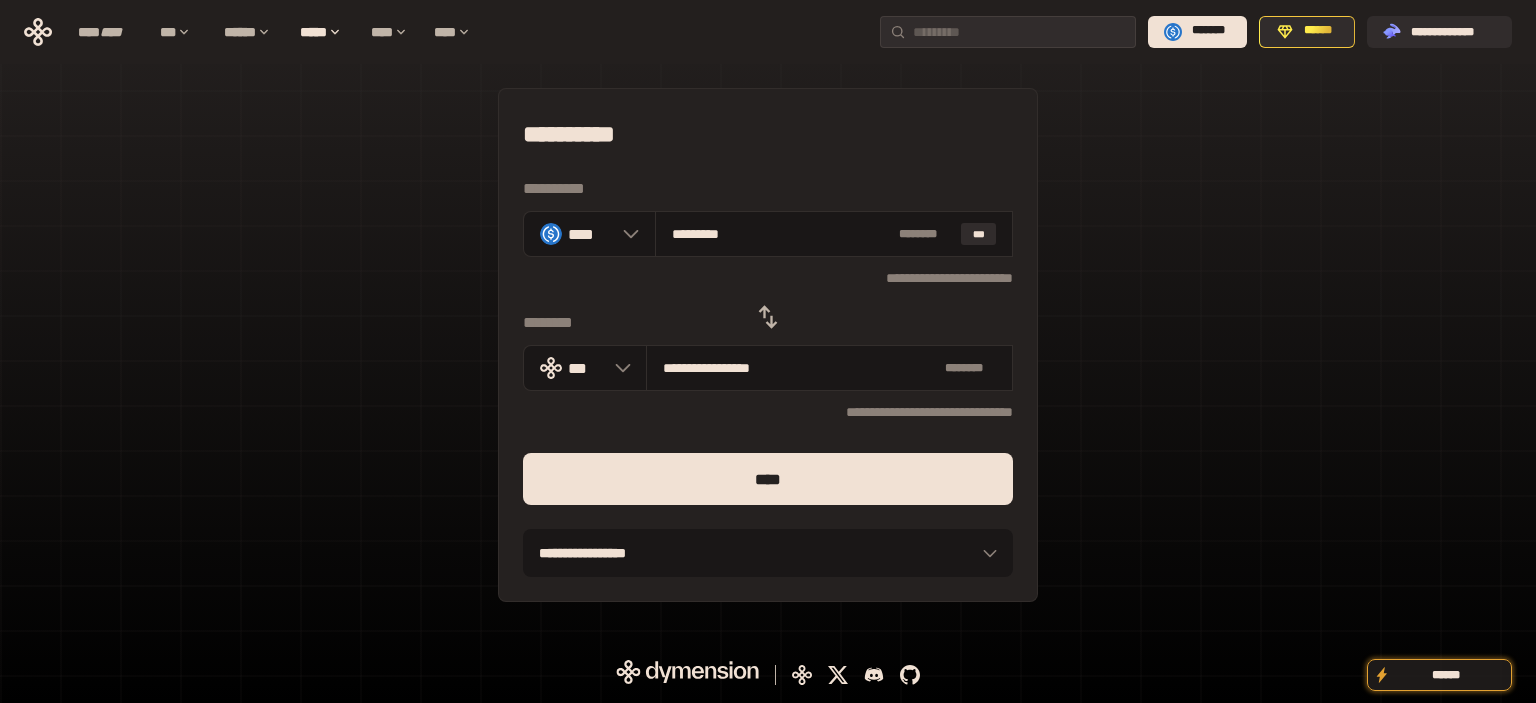 click on "****" at bounding box center (768, 479) 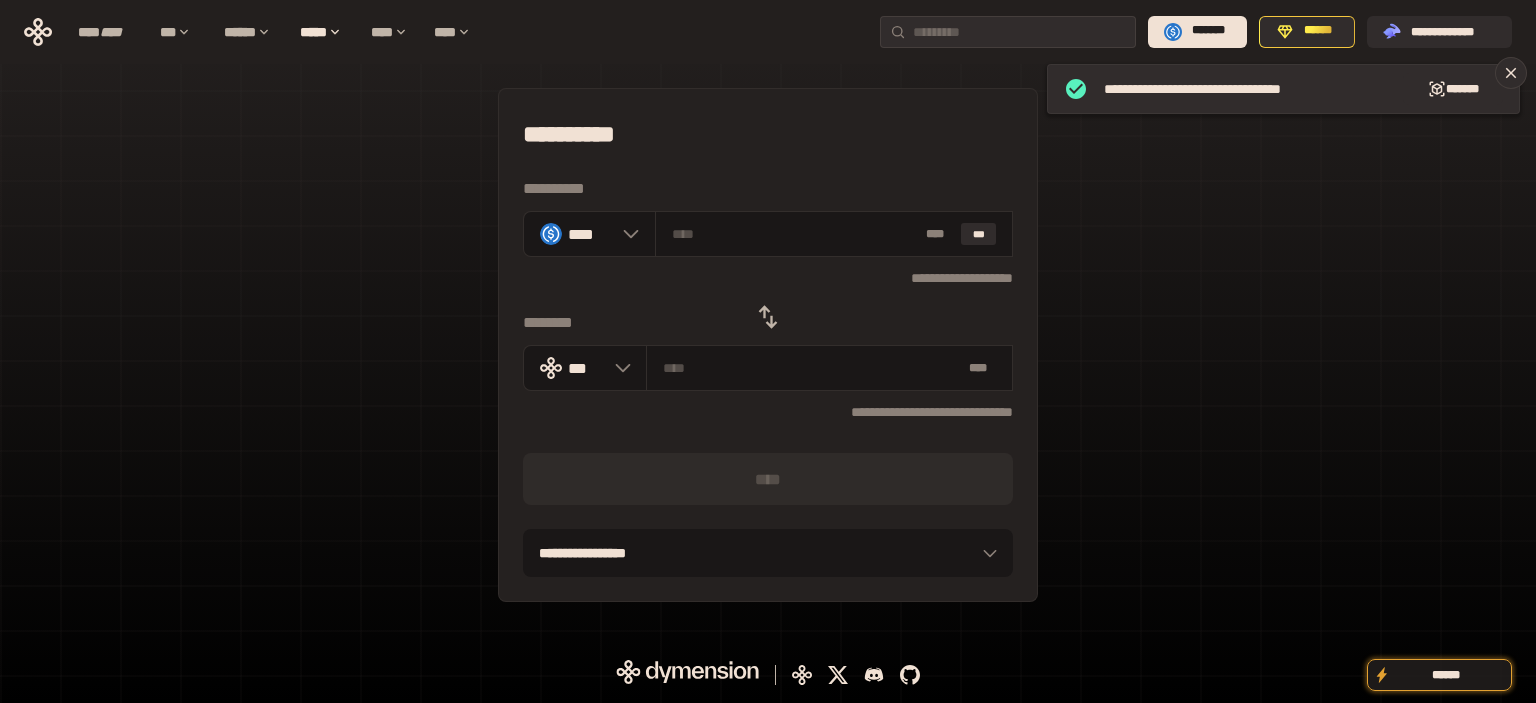 click on "**********" at bounding box center [768, 345] 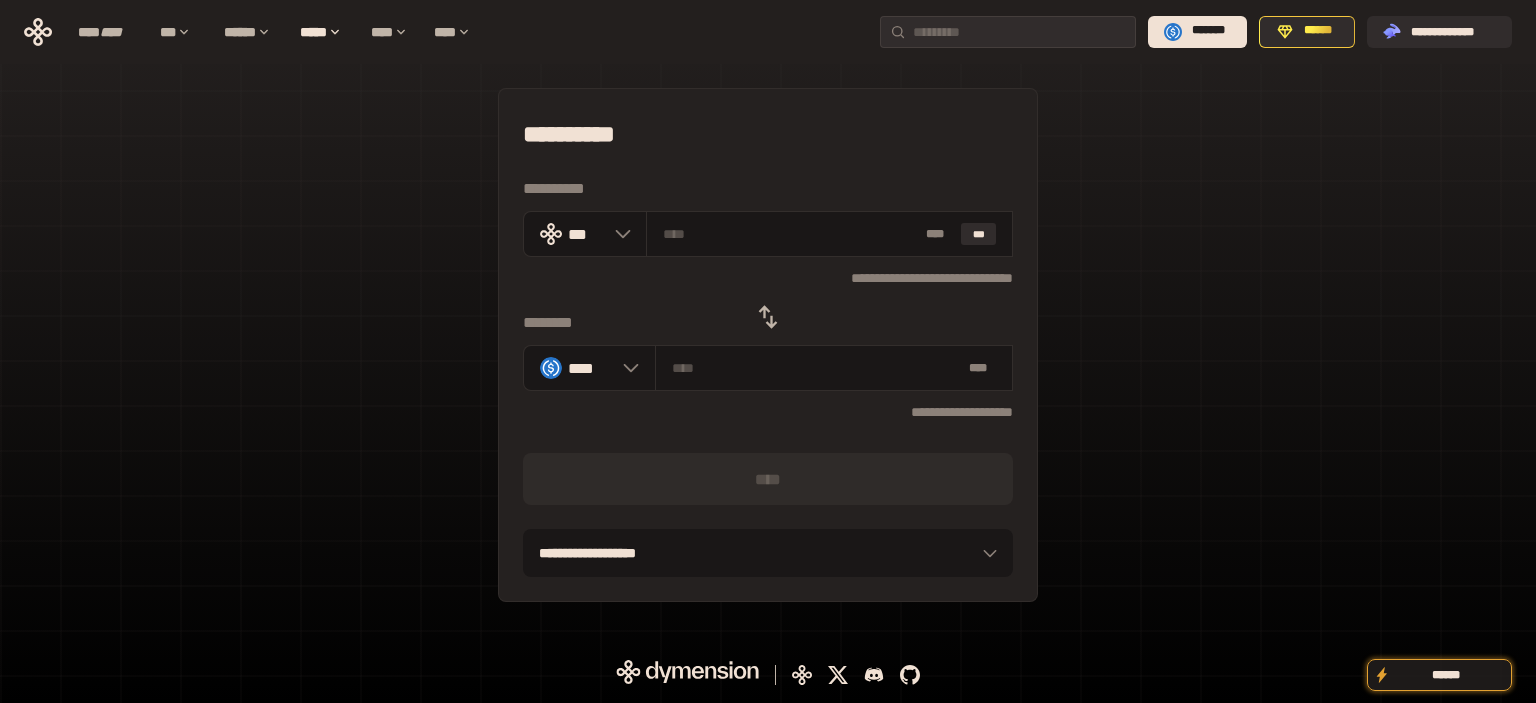click on "**********" at bounding box center (768, 345) 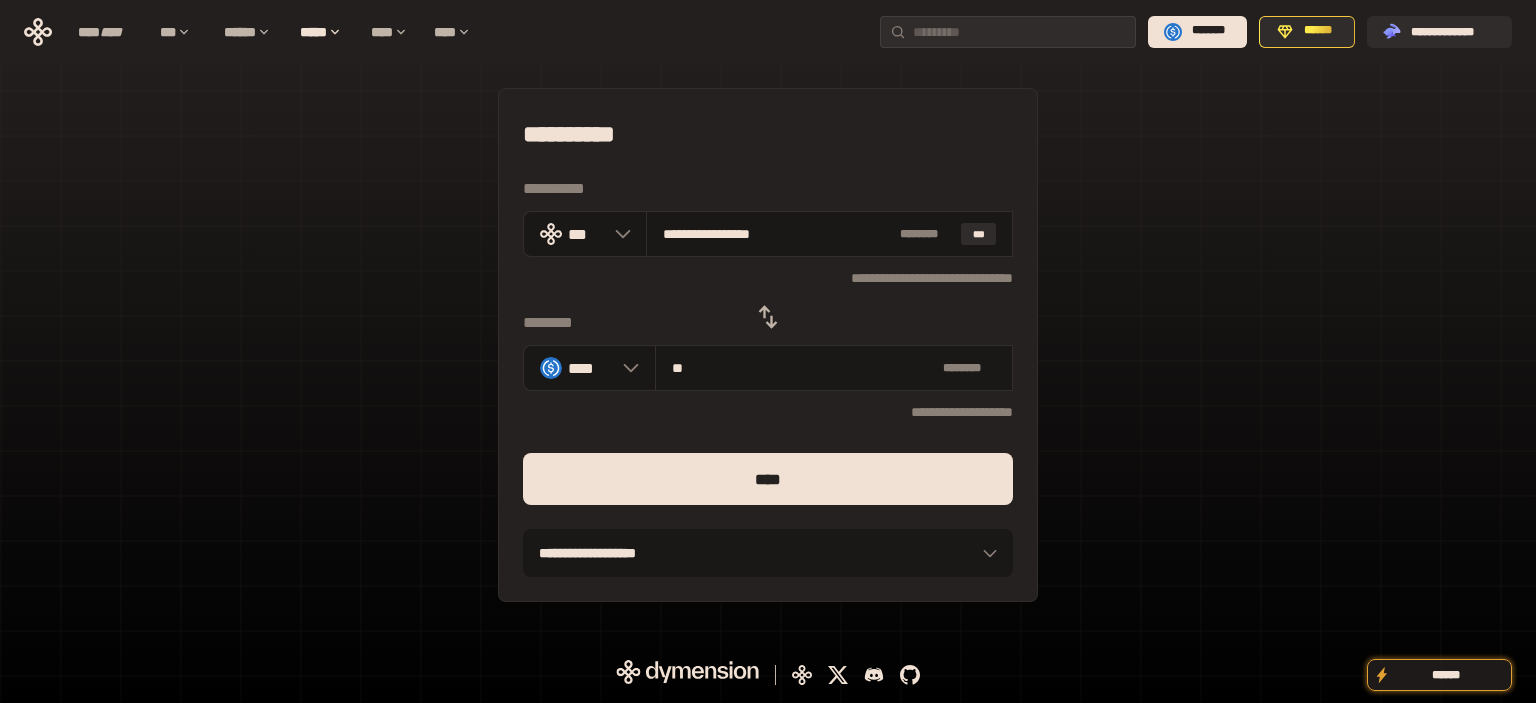 click on "****" at bounding box center [768, 479] 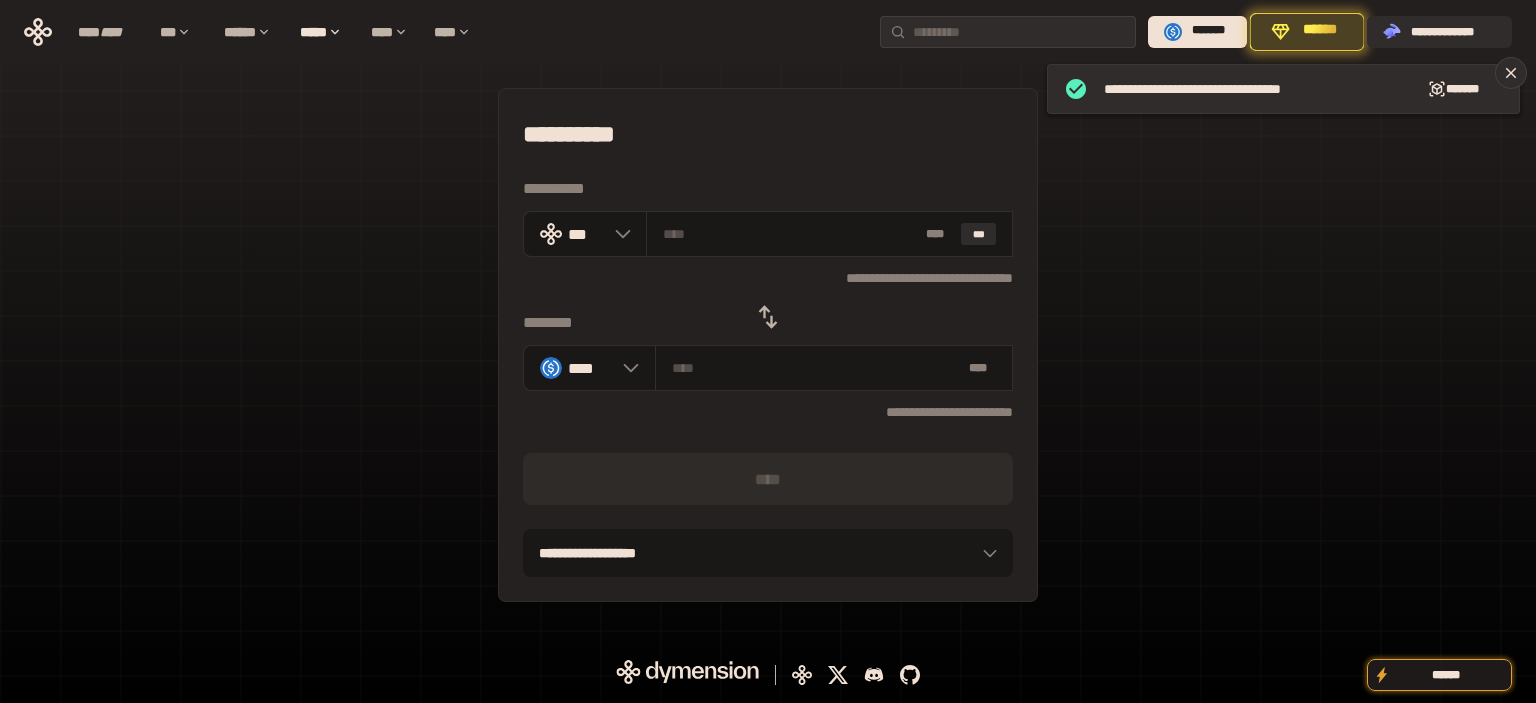 click on "**********" at bounding box center (768, 345) 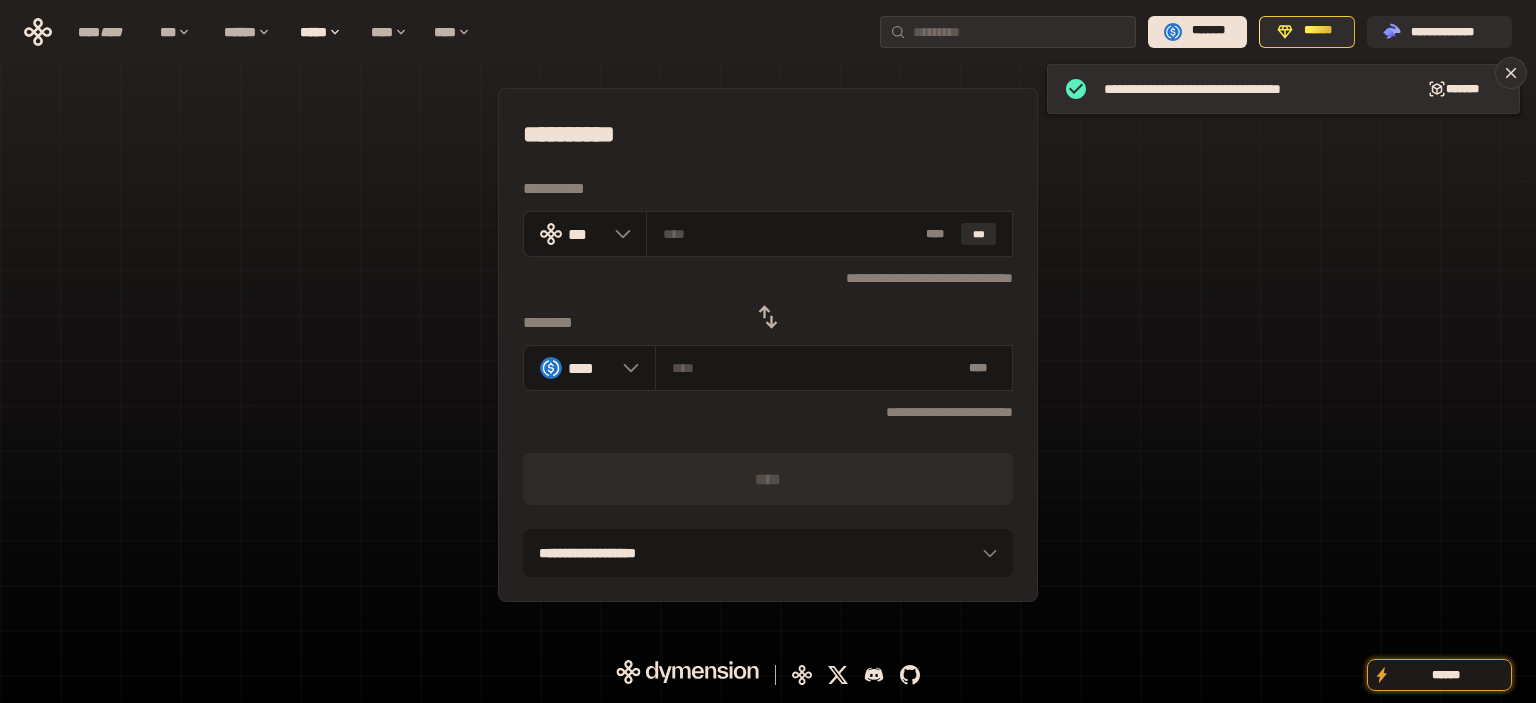 click on "**********" at bounding box center (768, 345) 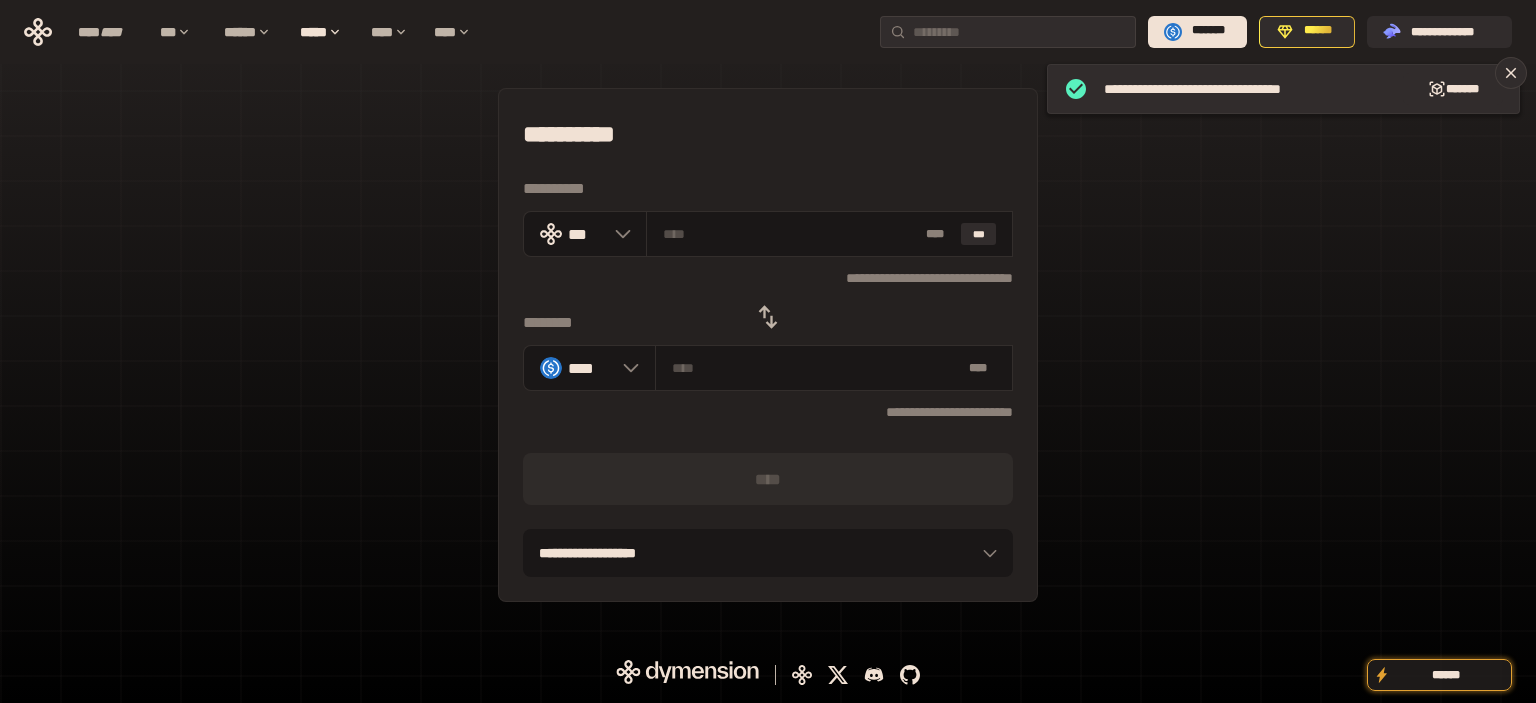 click at bounding box center [768, 317] 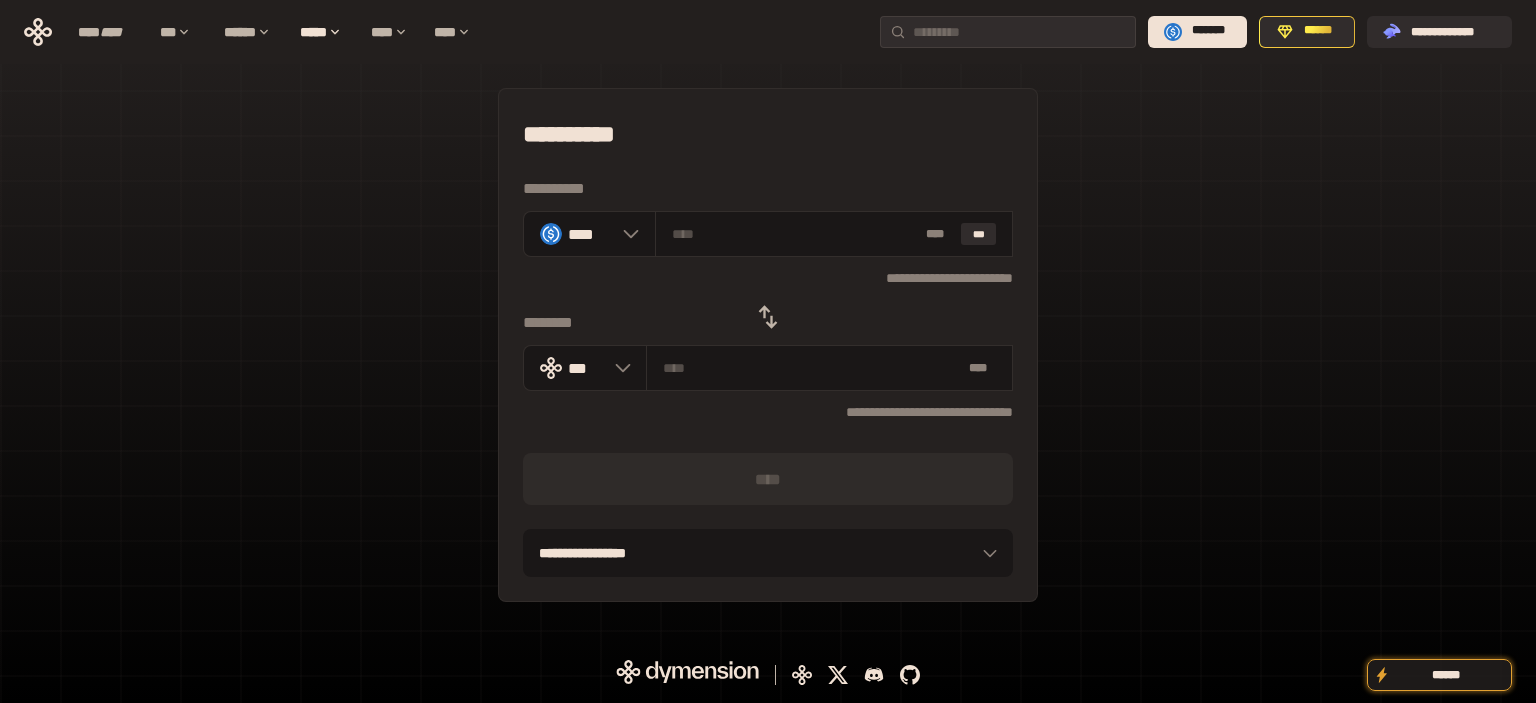 click on "**********" at bounding box center [768, 345] 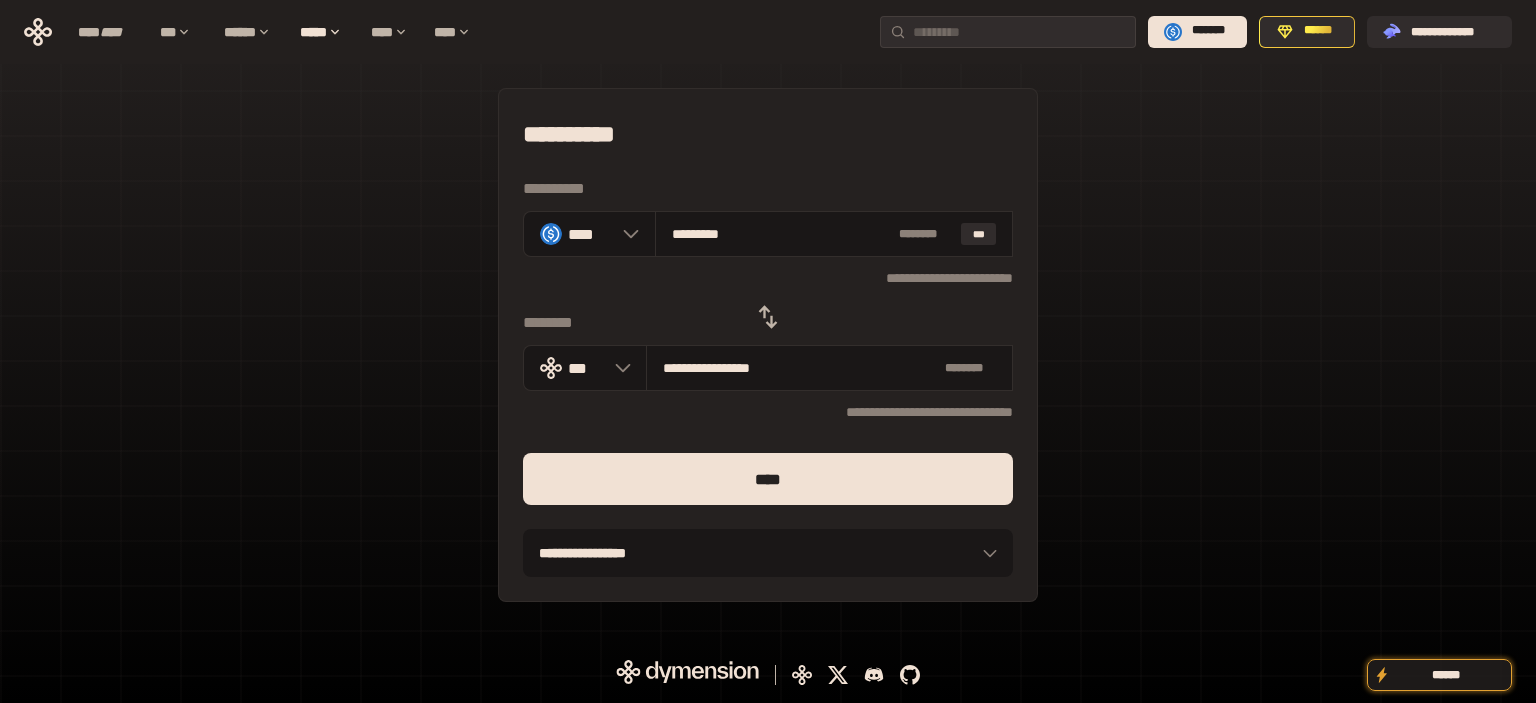click on "****" at bounding box center [768, 479] 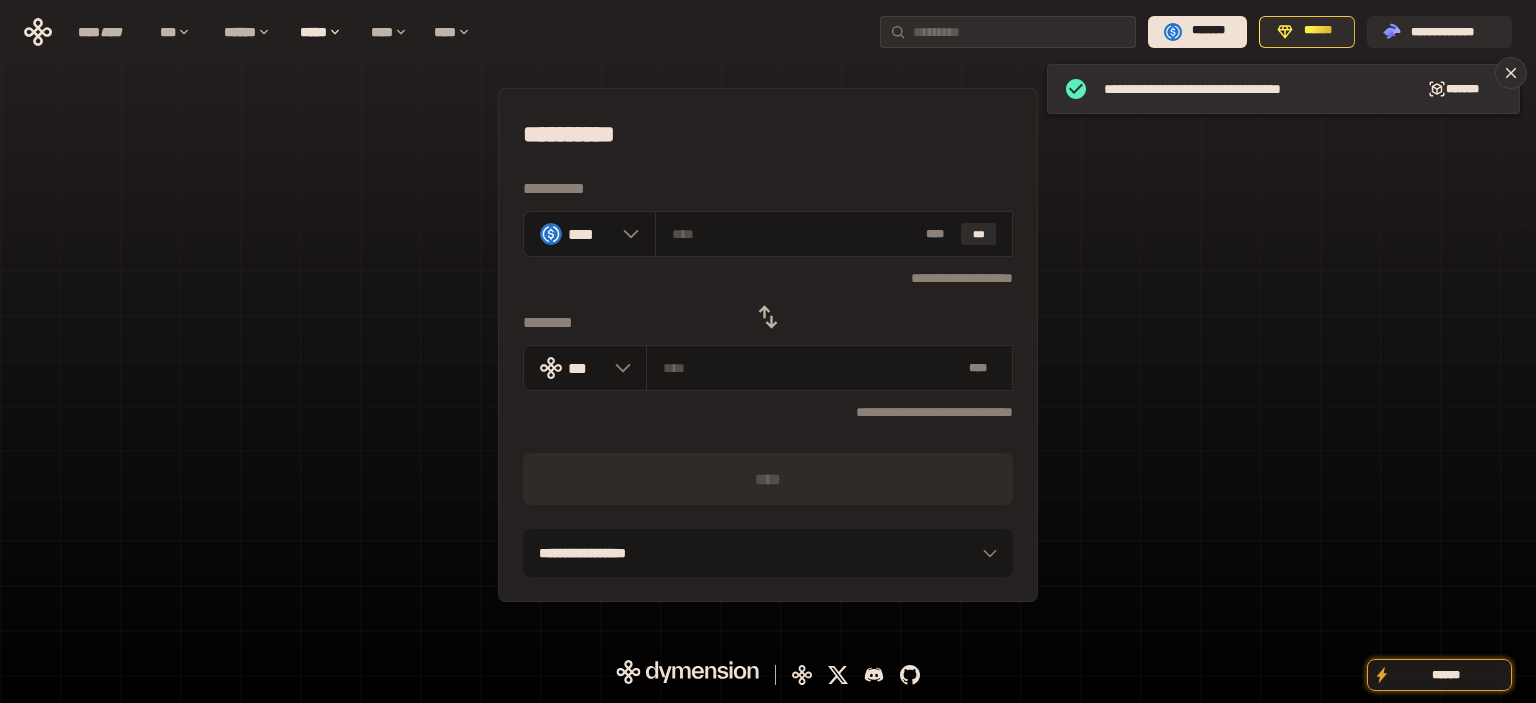 click on "**********" at bounding box center [768, 345] 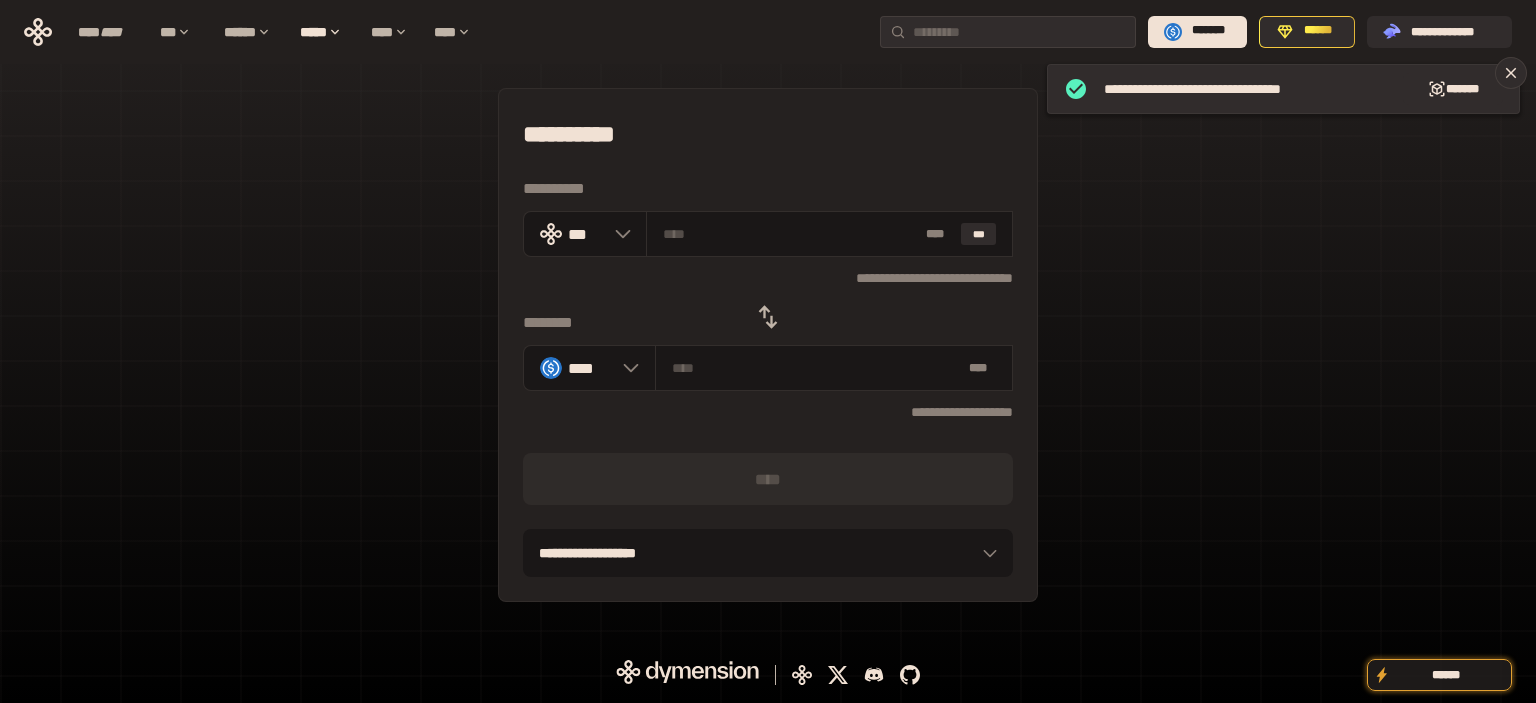 click on "**********" at bounding box center [768, 345] 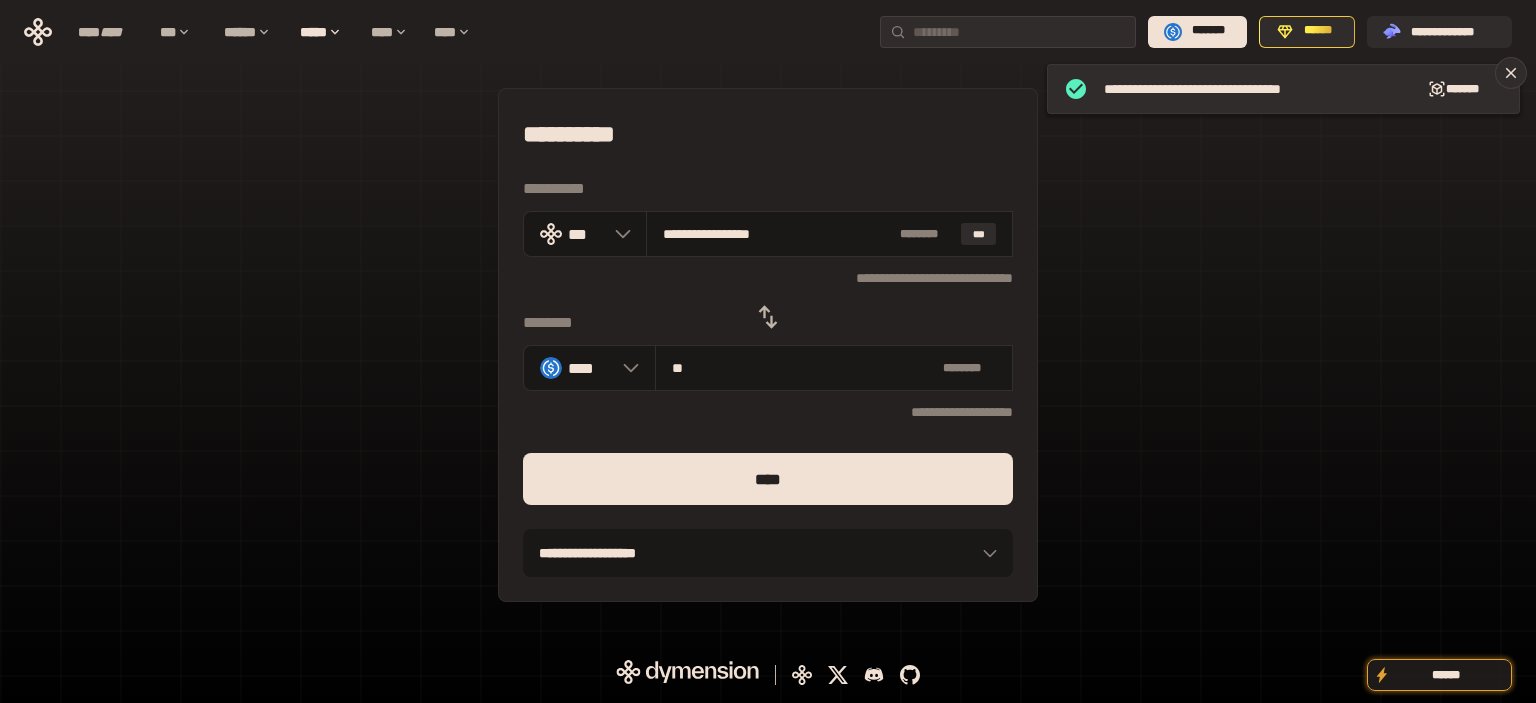 click on "****" at bounding box center [768, 479] 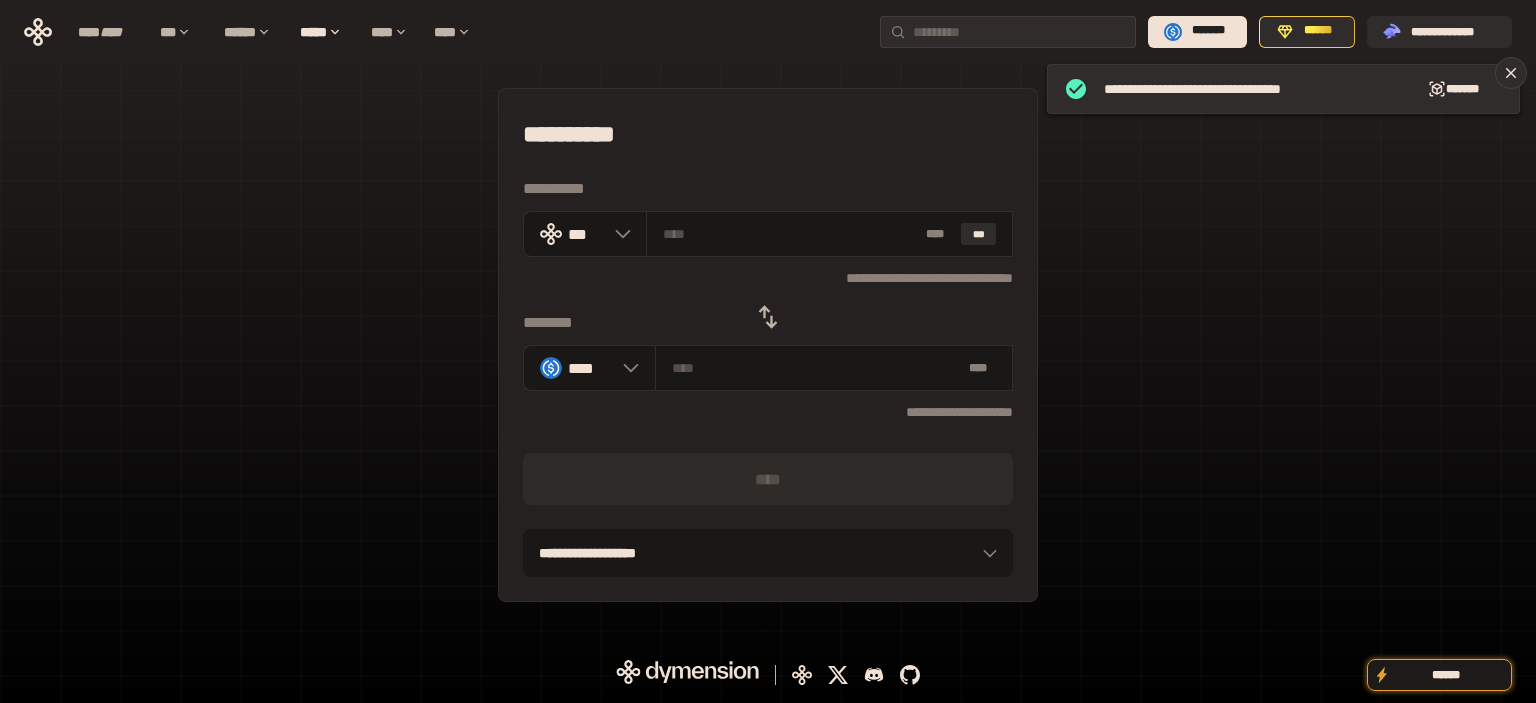 click on "**********" at bounding box center [768, 345] 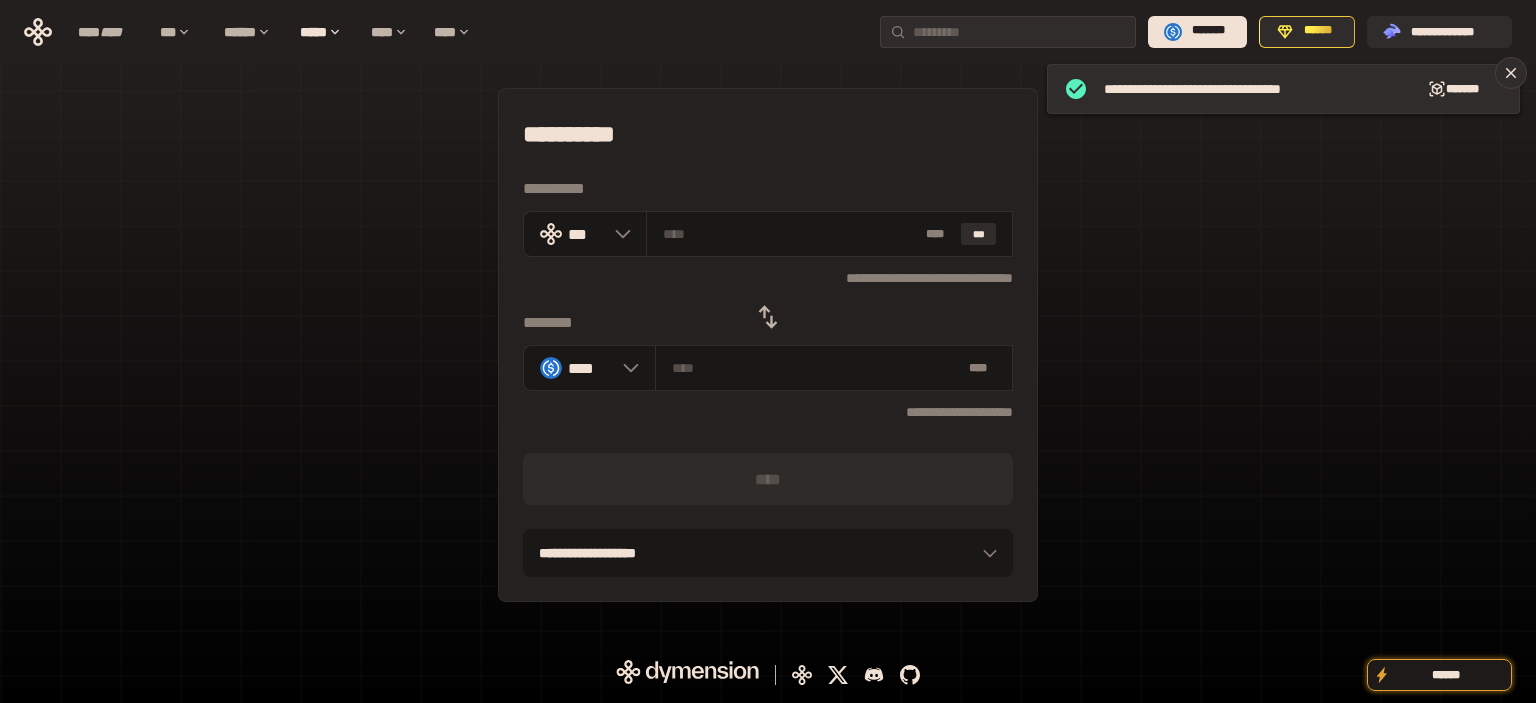click at bounding box center [768, 317] 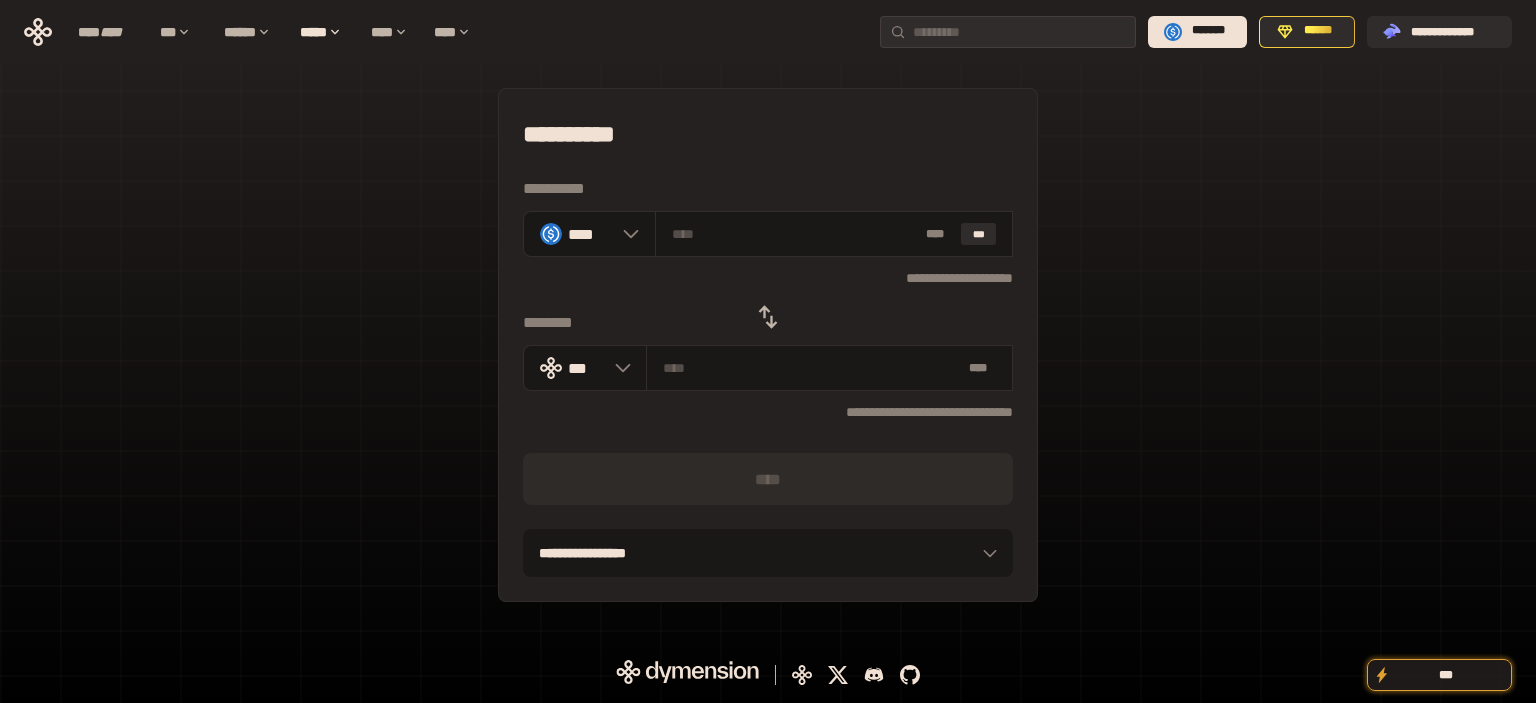 click on "**********" at bounding box center [768, 345] 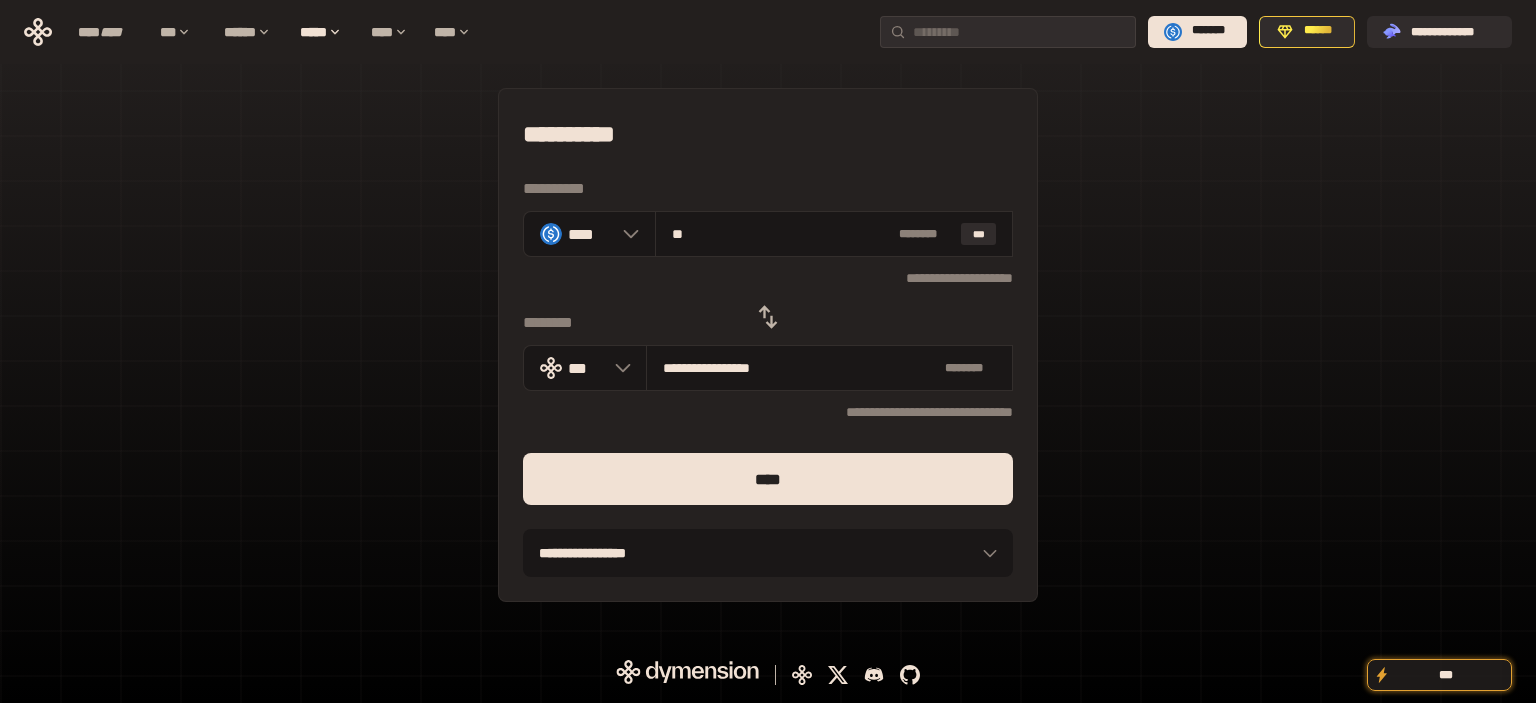 click on "****" at bounding box center [768, 479] 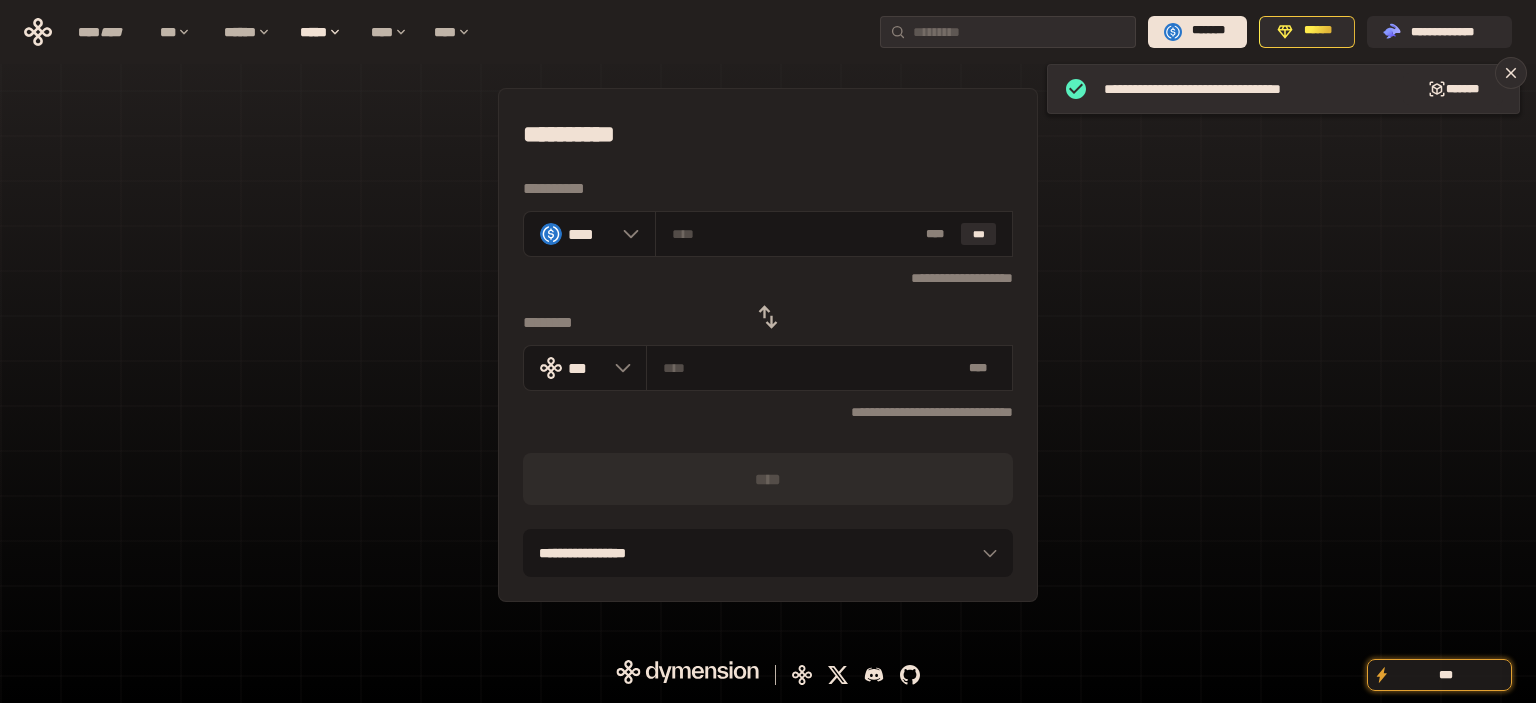 click on "**********" at bounding box center (768, 345) 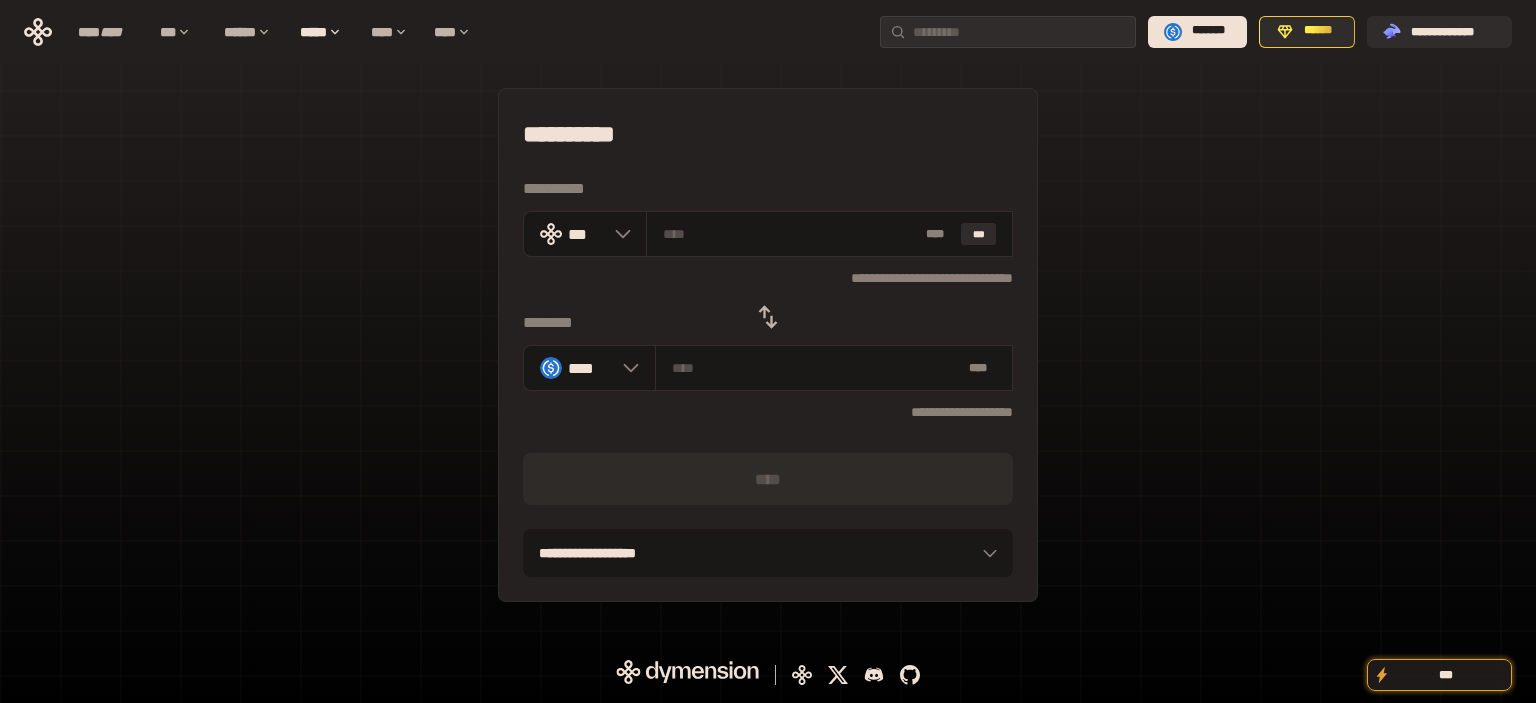 click on "**********" at bounding box center (768, 345) 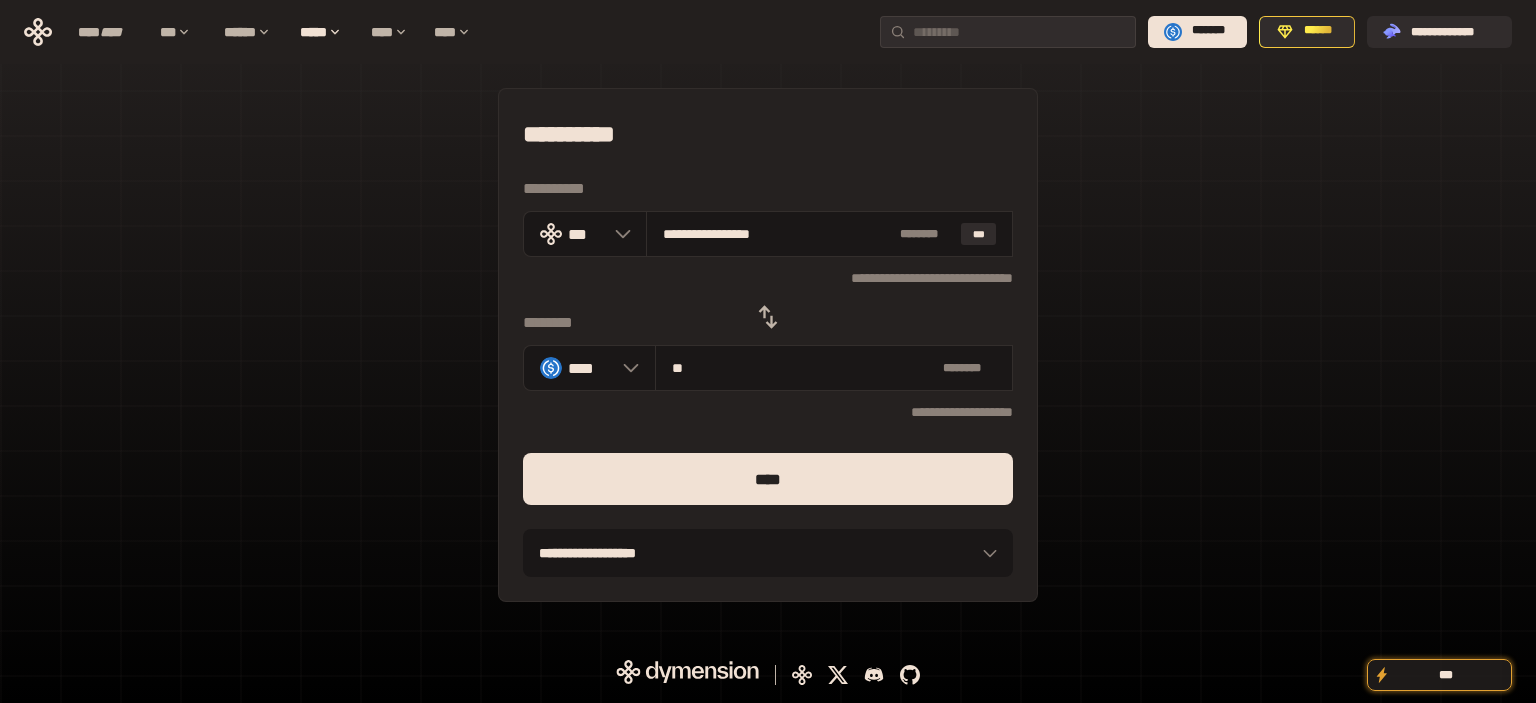 click on "****" at bounding box center (768, 479) 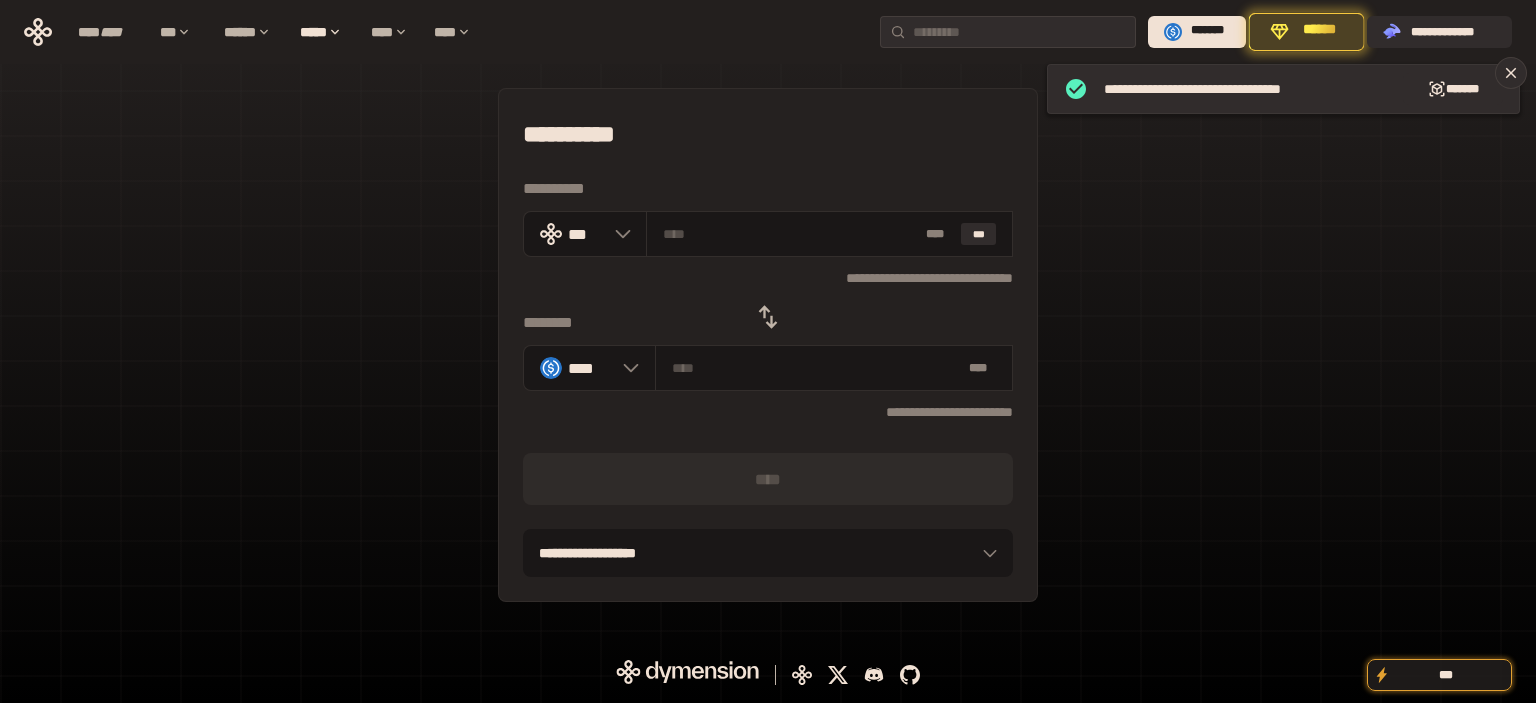 click on "**********" at bounding box center [768, 345] 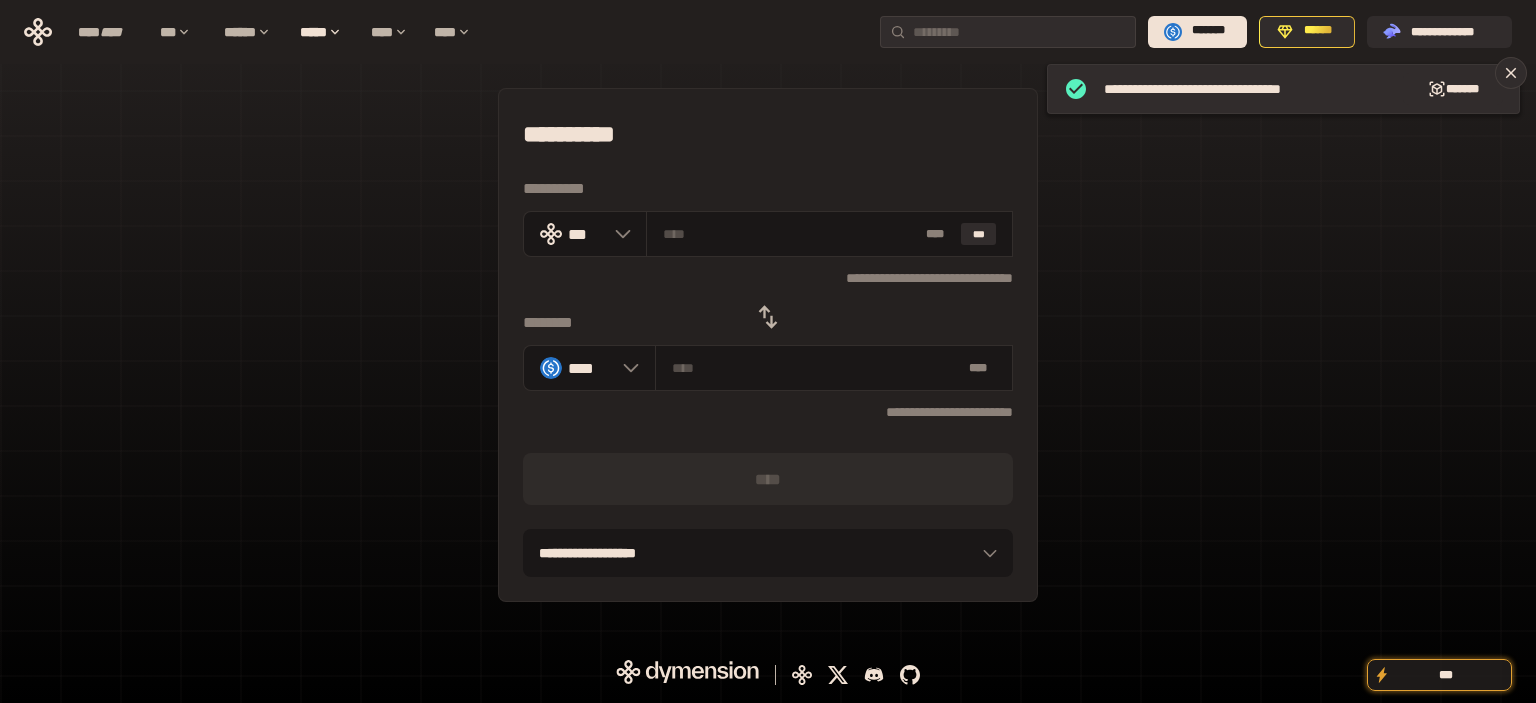 click at bounding box center (768, 317) 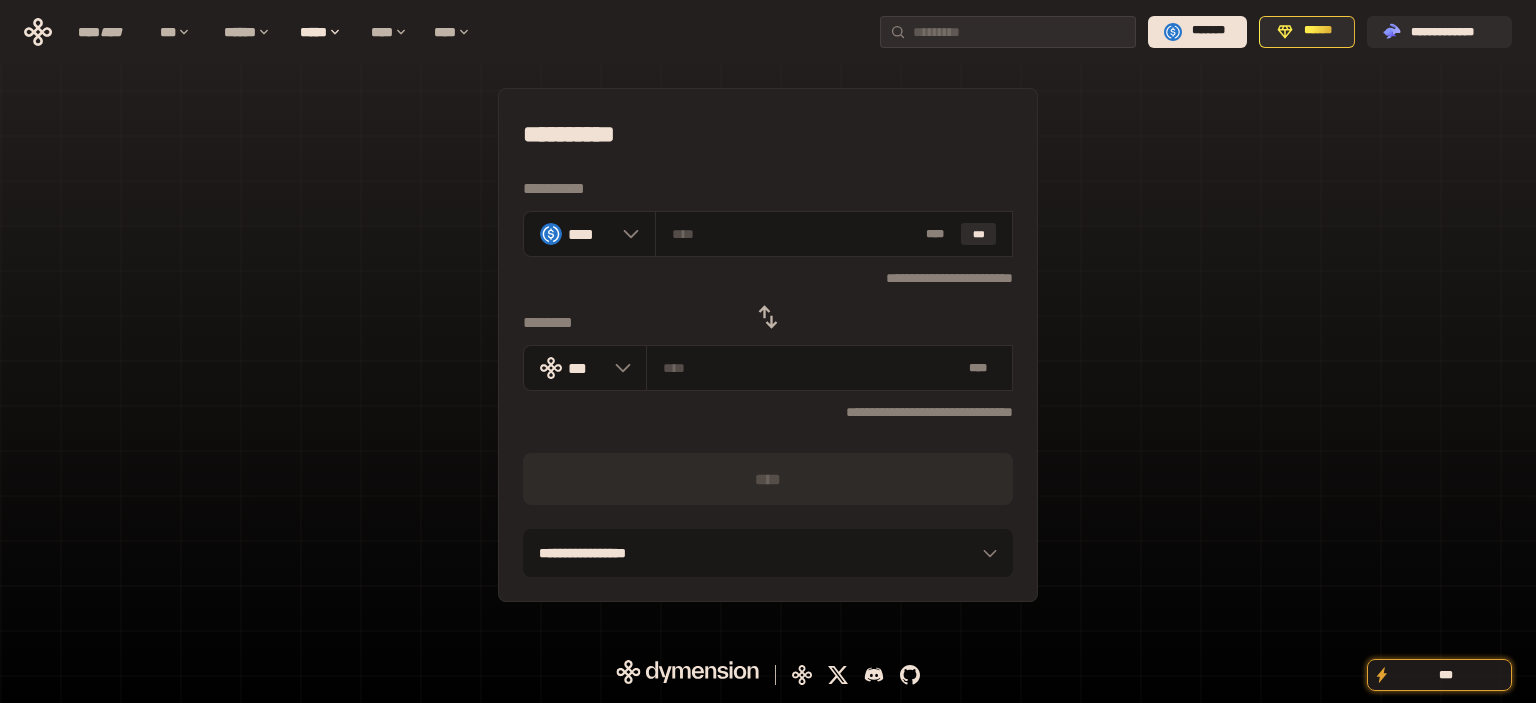 click on "**********" at bounding box center [768, 345] 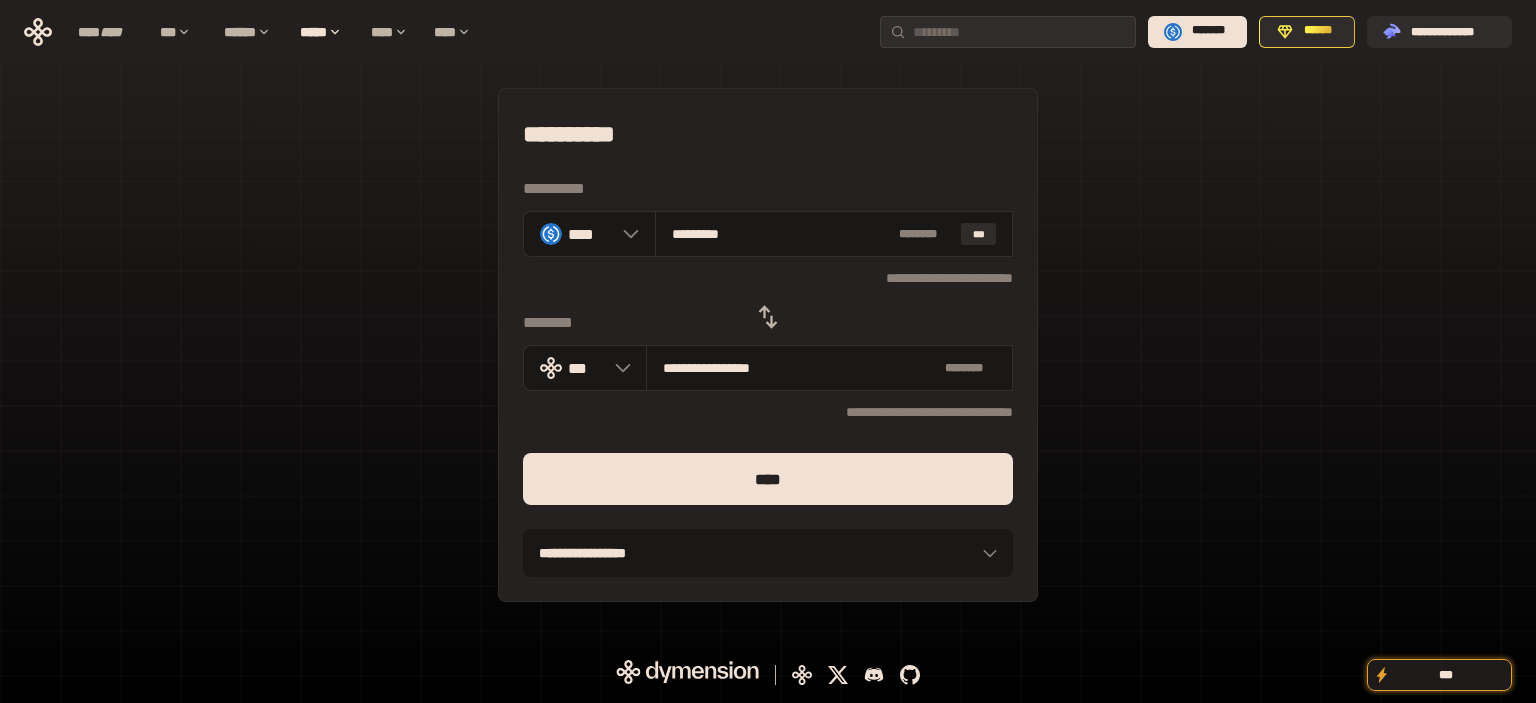 click on "****" at bounding box center [768, 479] 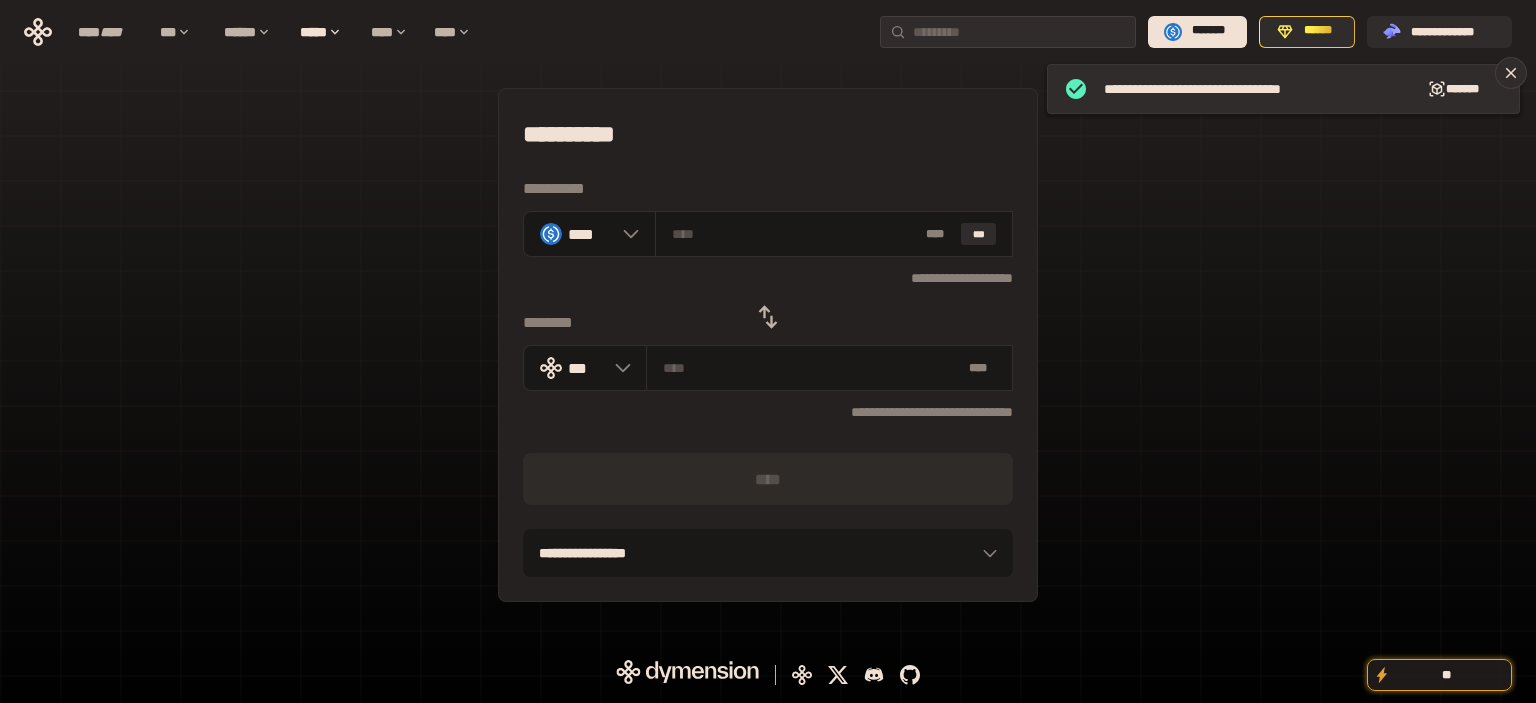 click on "**********" at bounding box center (768, 345) 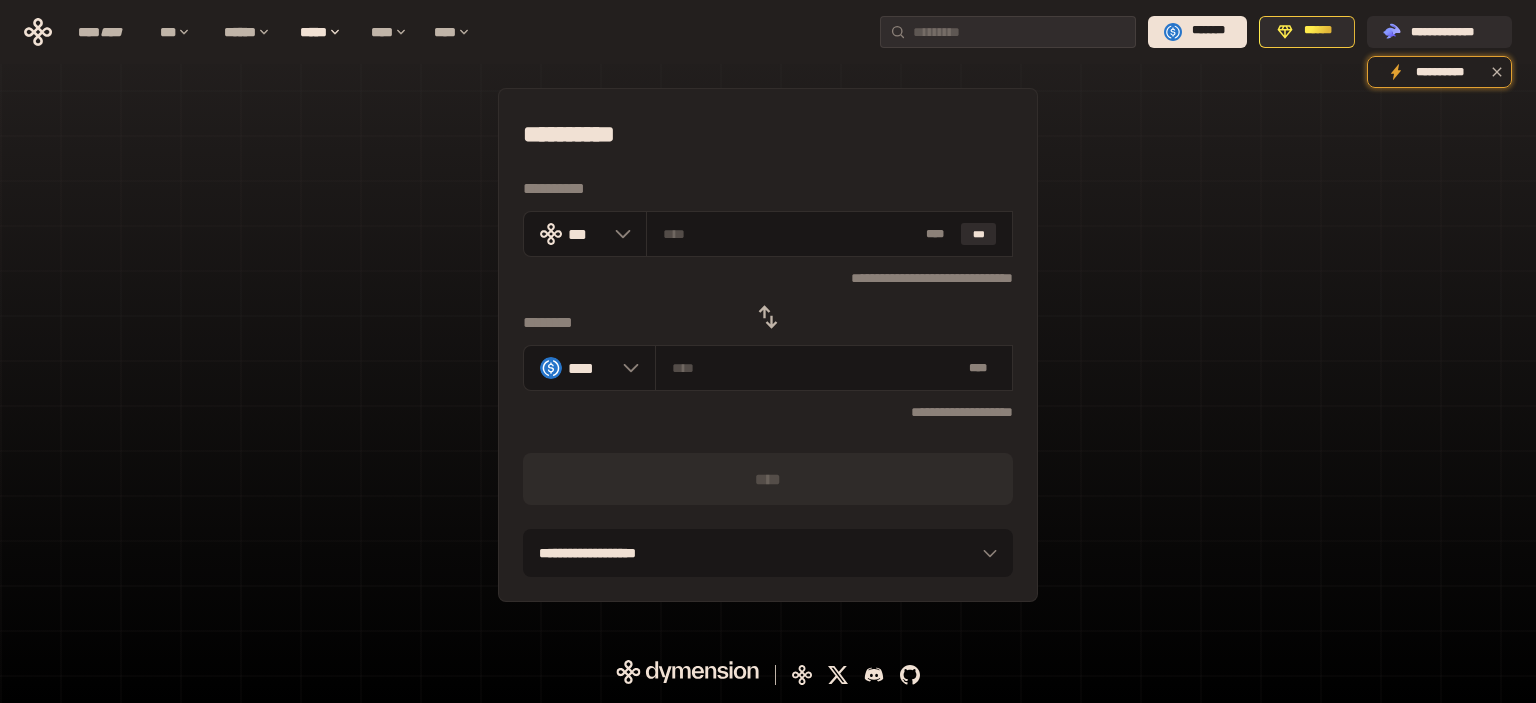 click on "**********" at bounding box center [768, 345] 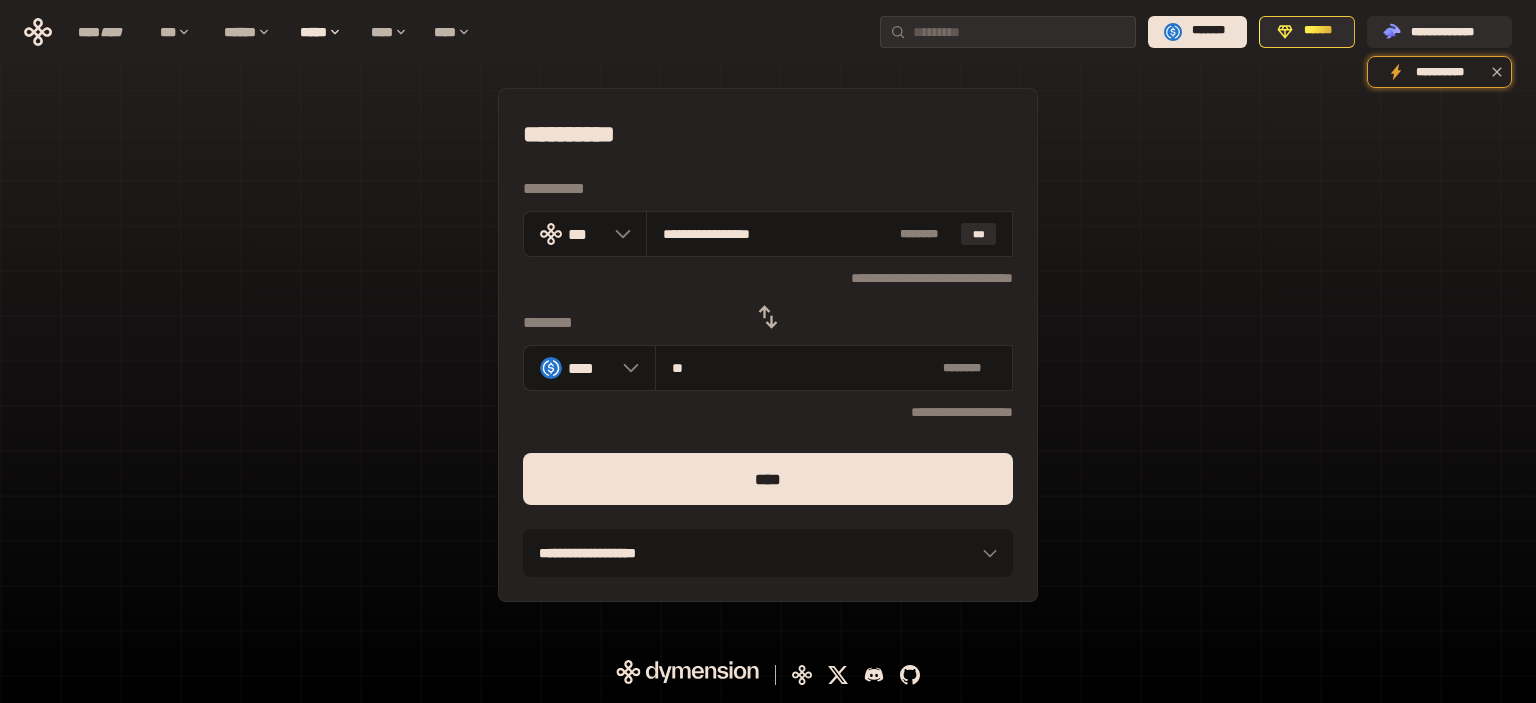 click on "****" at bounding box center (768, 479) 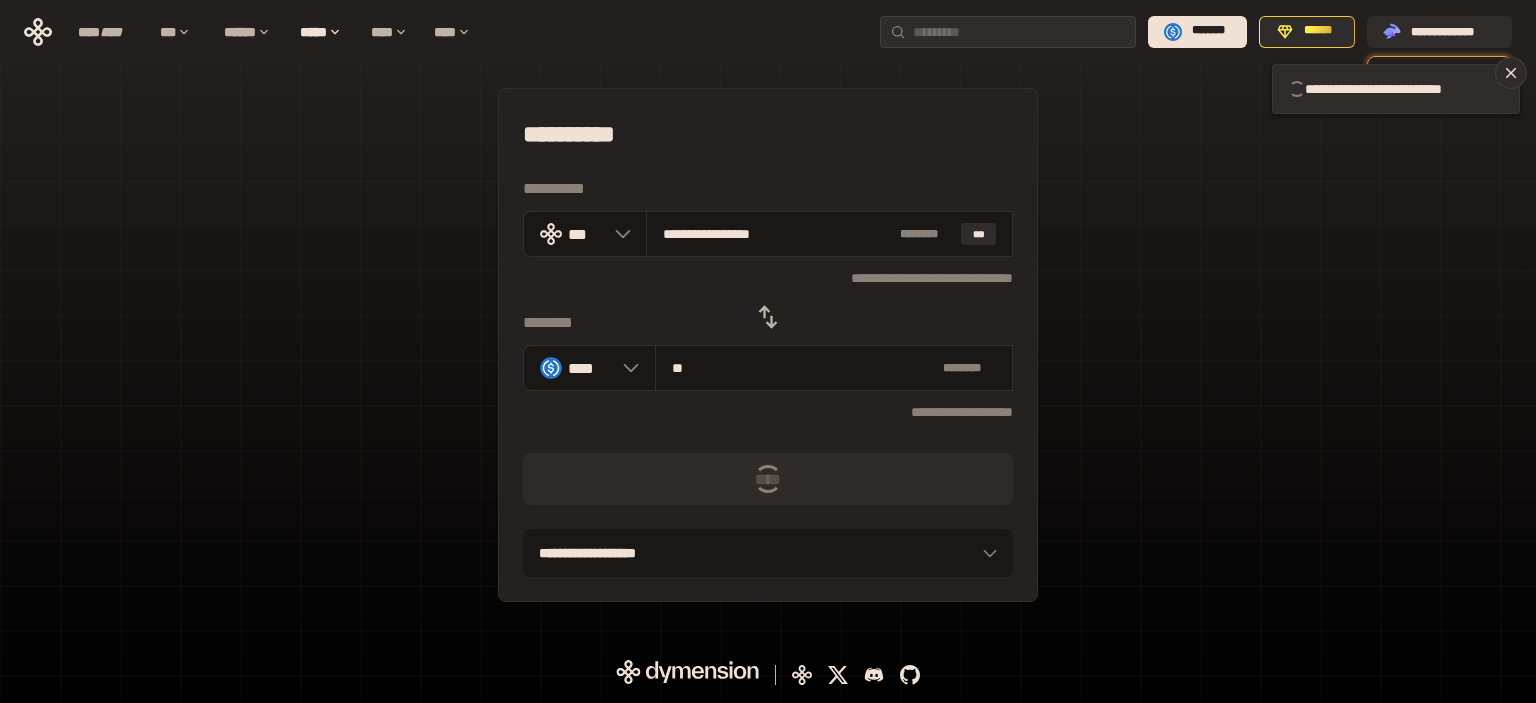 click on "**********" at bounding box center [768, 345] 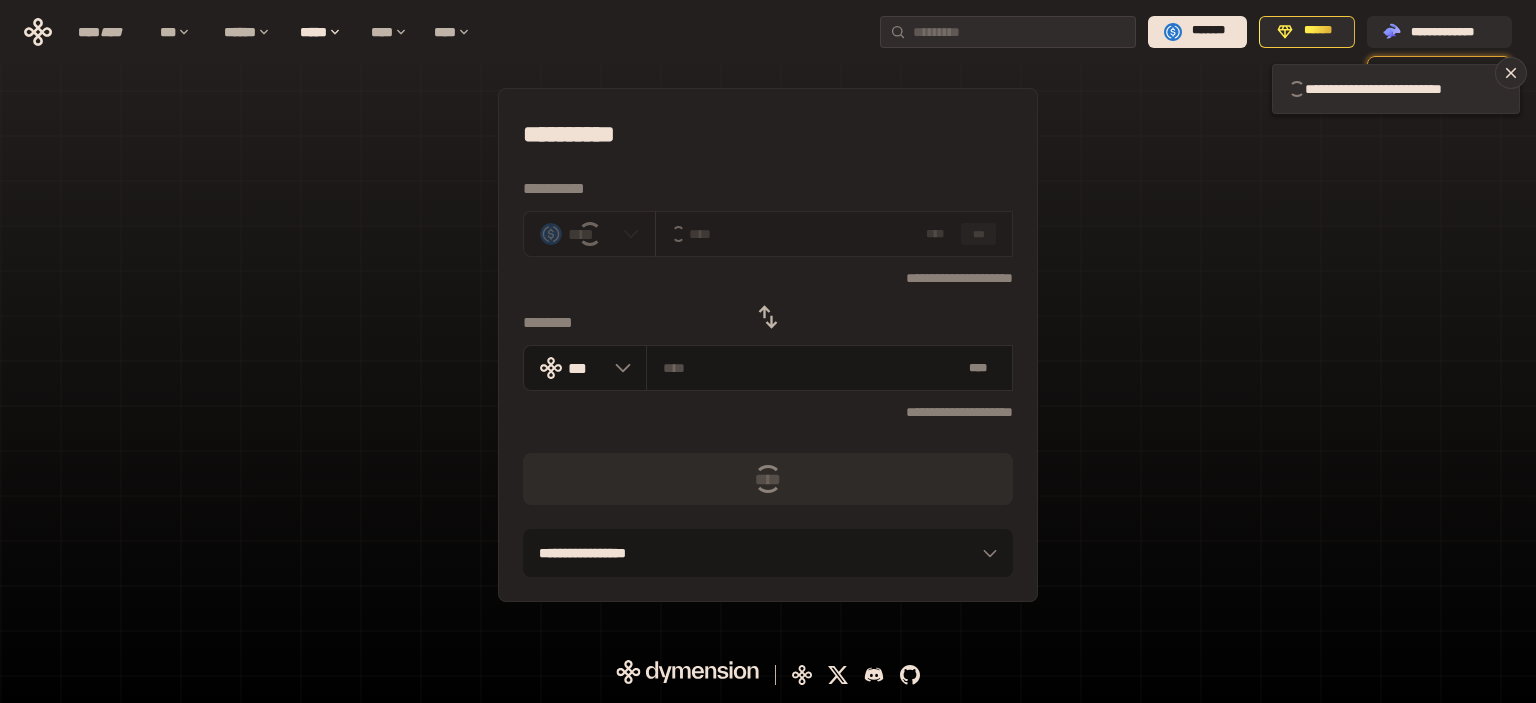 click on "**********" at bounding box center (768, 345) 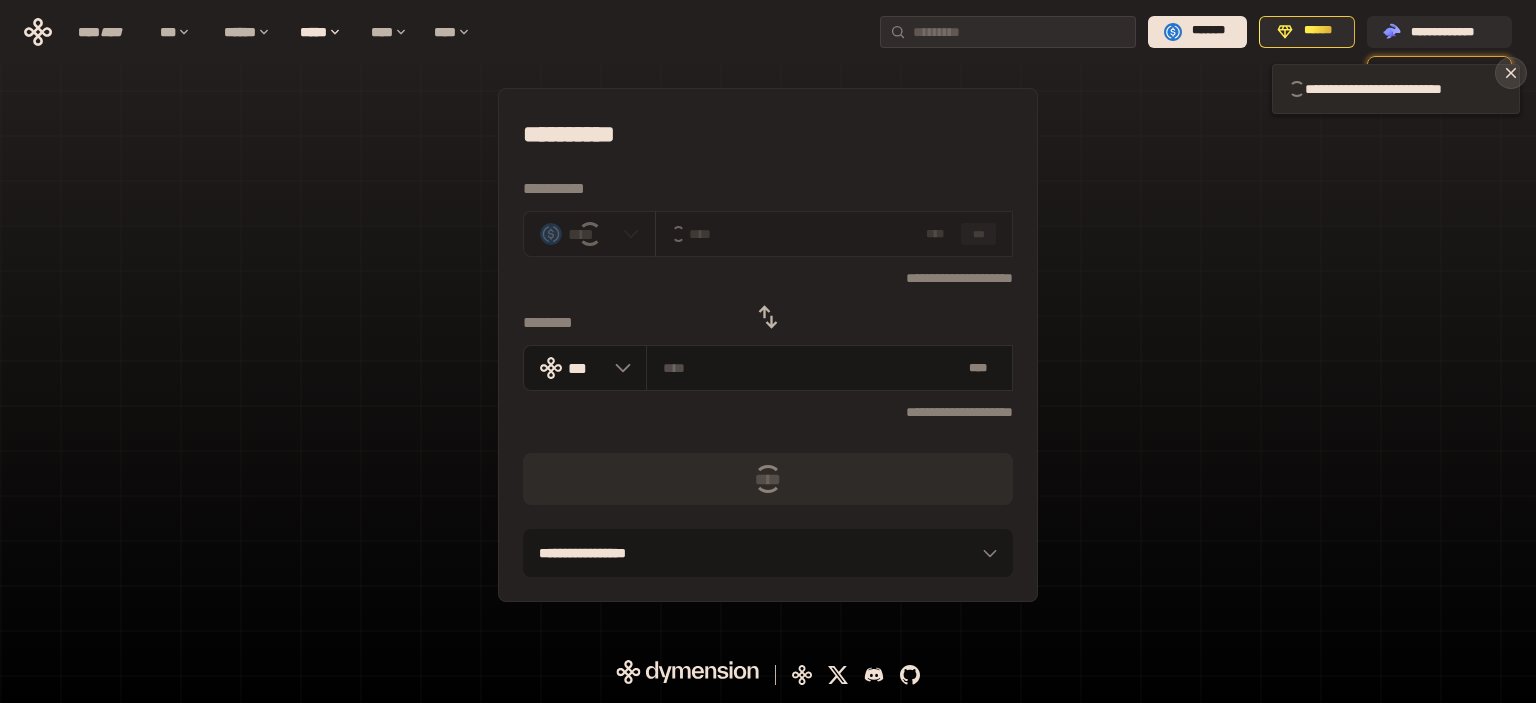 click 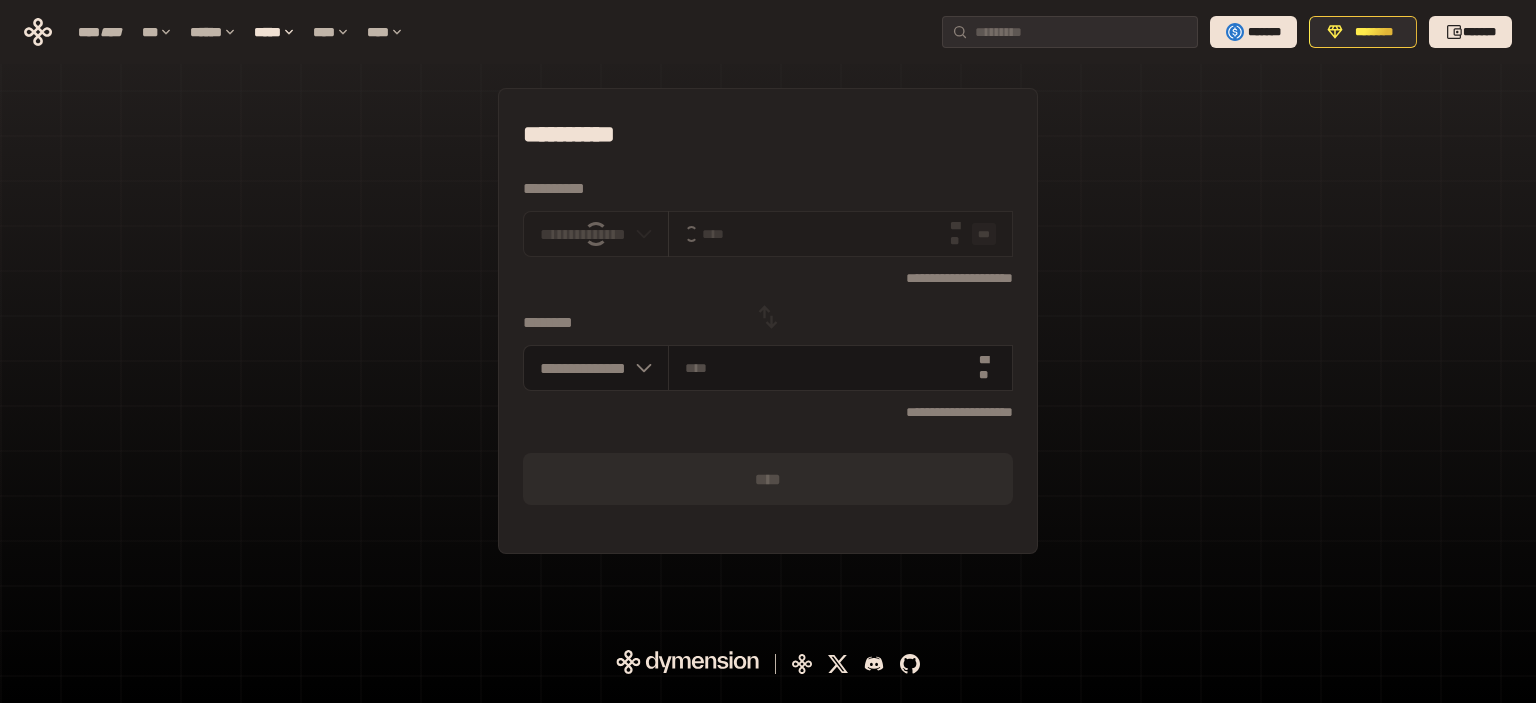 scroll, scrollTop: 0, scrollLeft: 0, axis: both 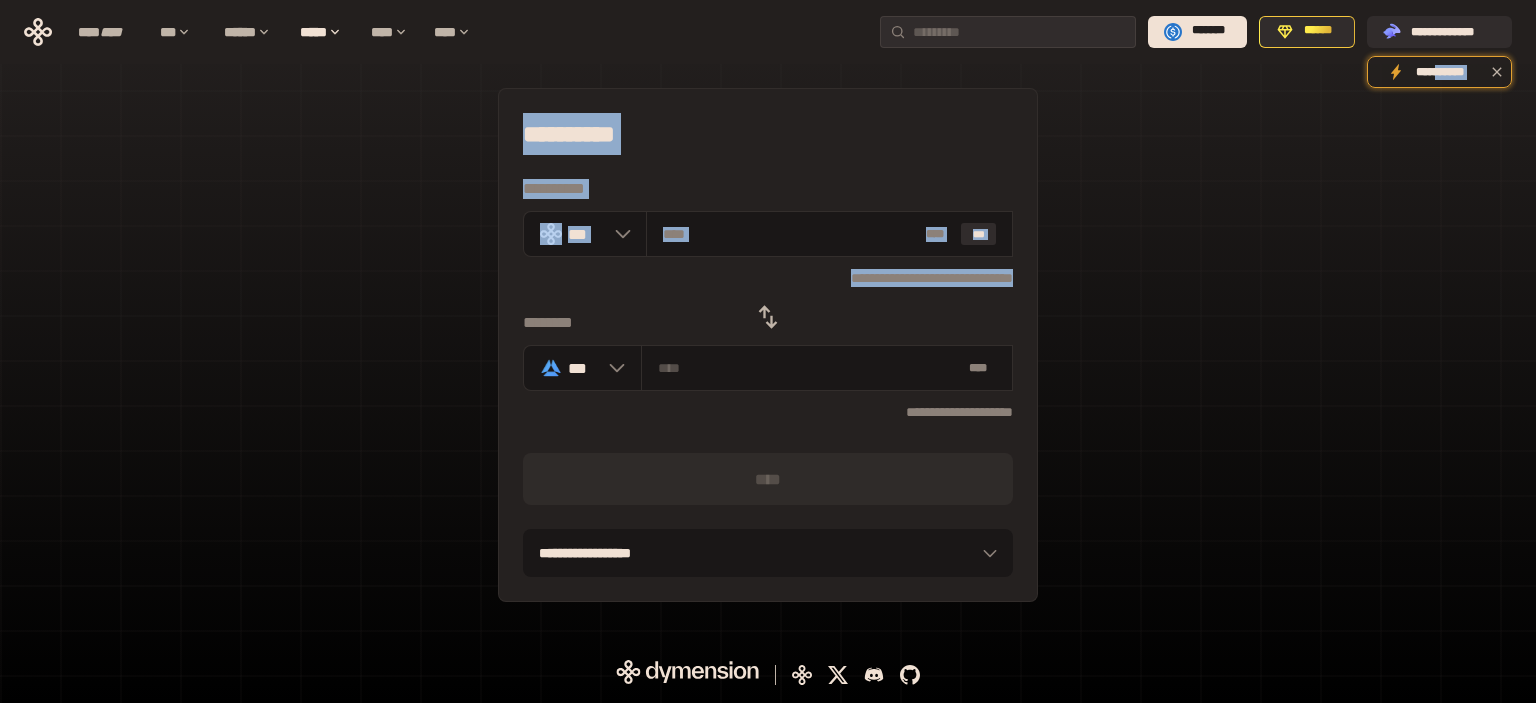 drag, startPoint x: 1432, startPoint y: 73, endPoint x: 1093, endPoint y: 343, distance: 433.3832 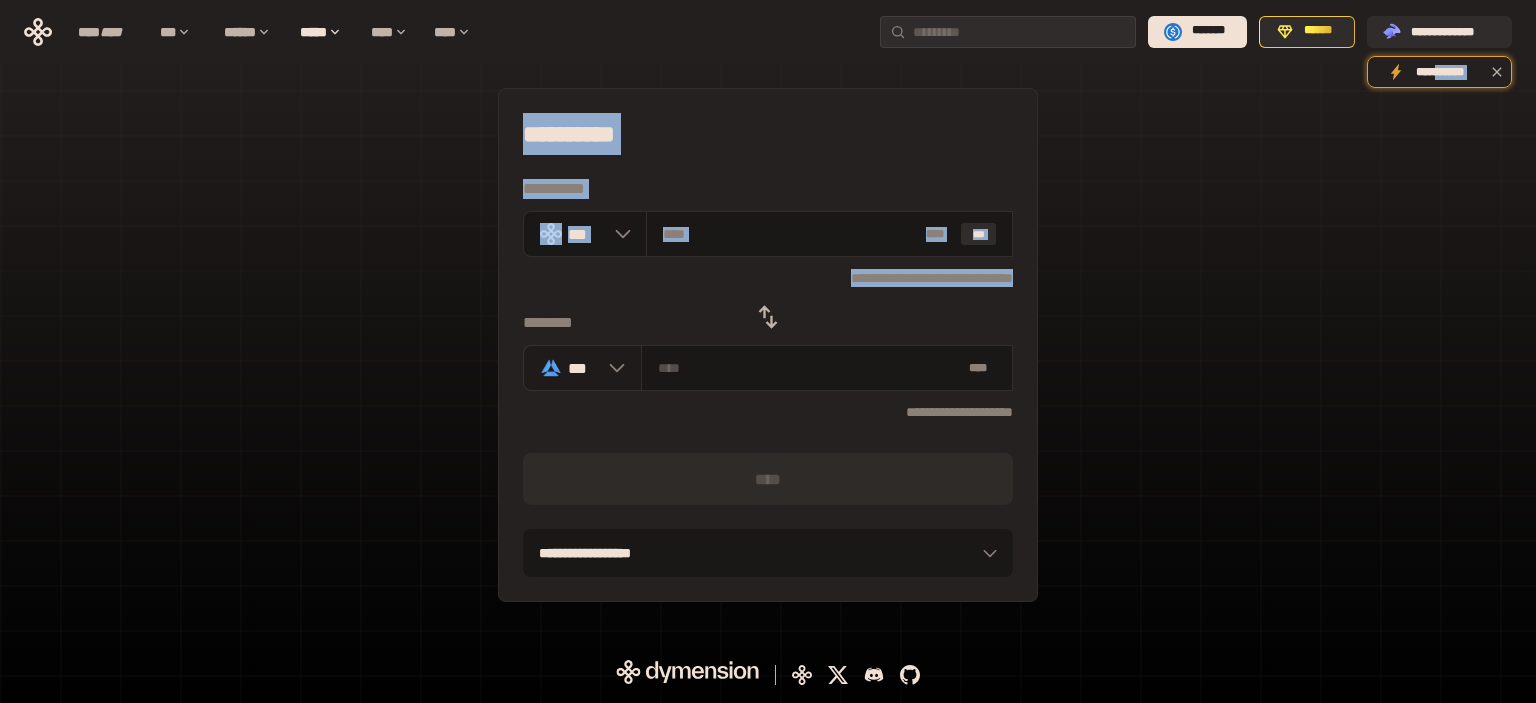 click on "***" at bounding box center (583, 367) 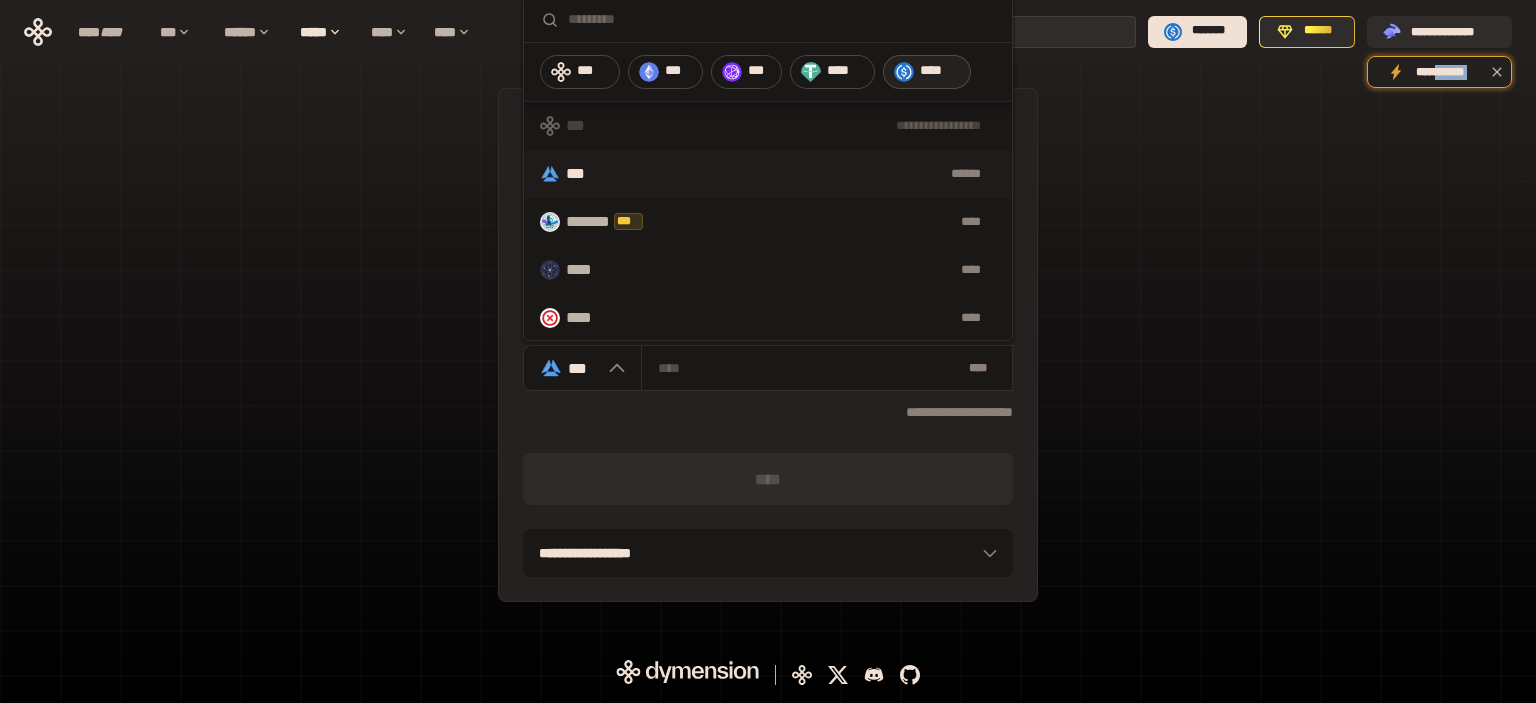 click on "****" at bounding box center [926, 72] 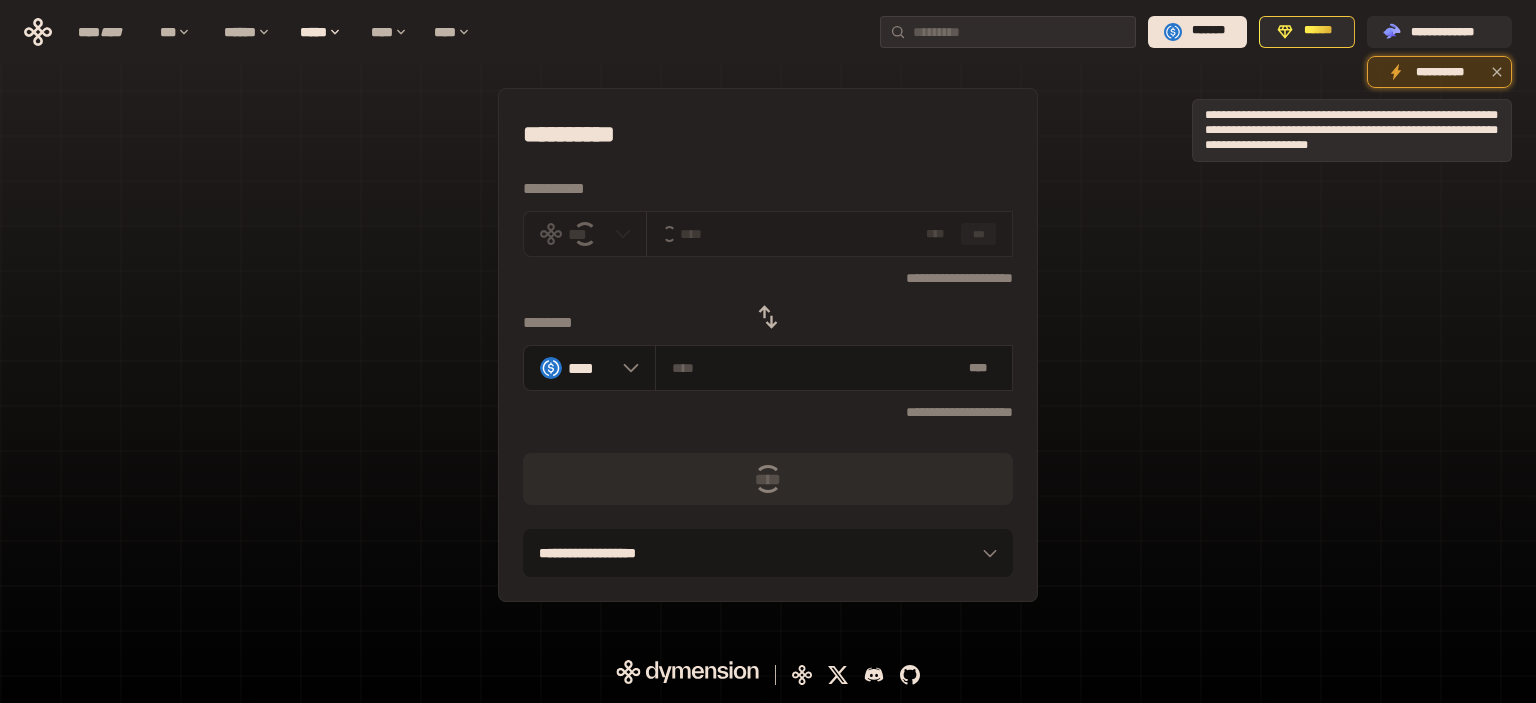 click on "**********" at bounding box center [1439, 72] 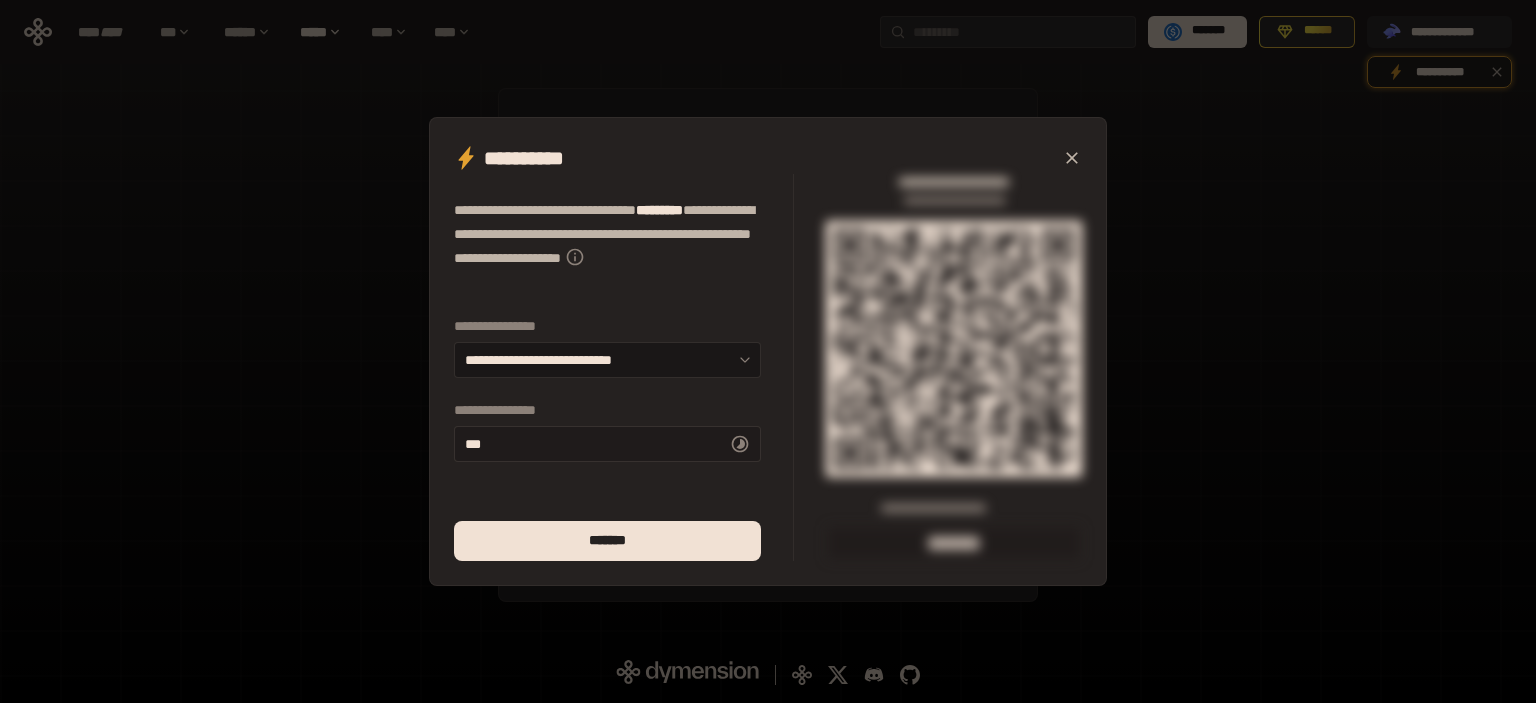 click on "** *" at bounding box center [607, 444] 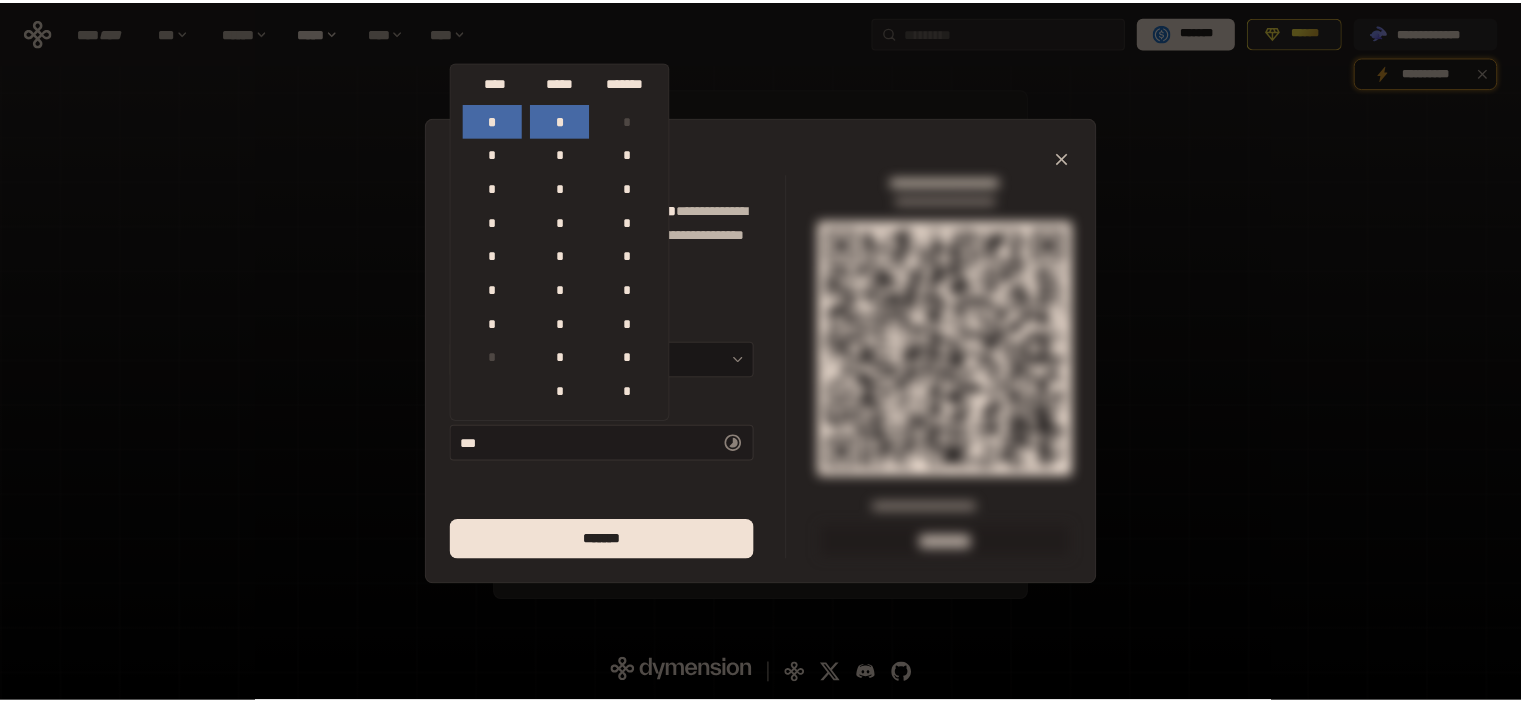 scroll, scrollTop: 884, scrollLeft: 0, axis: vertical 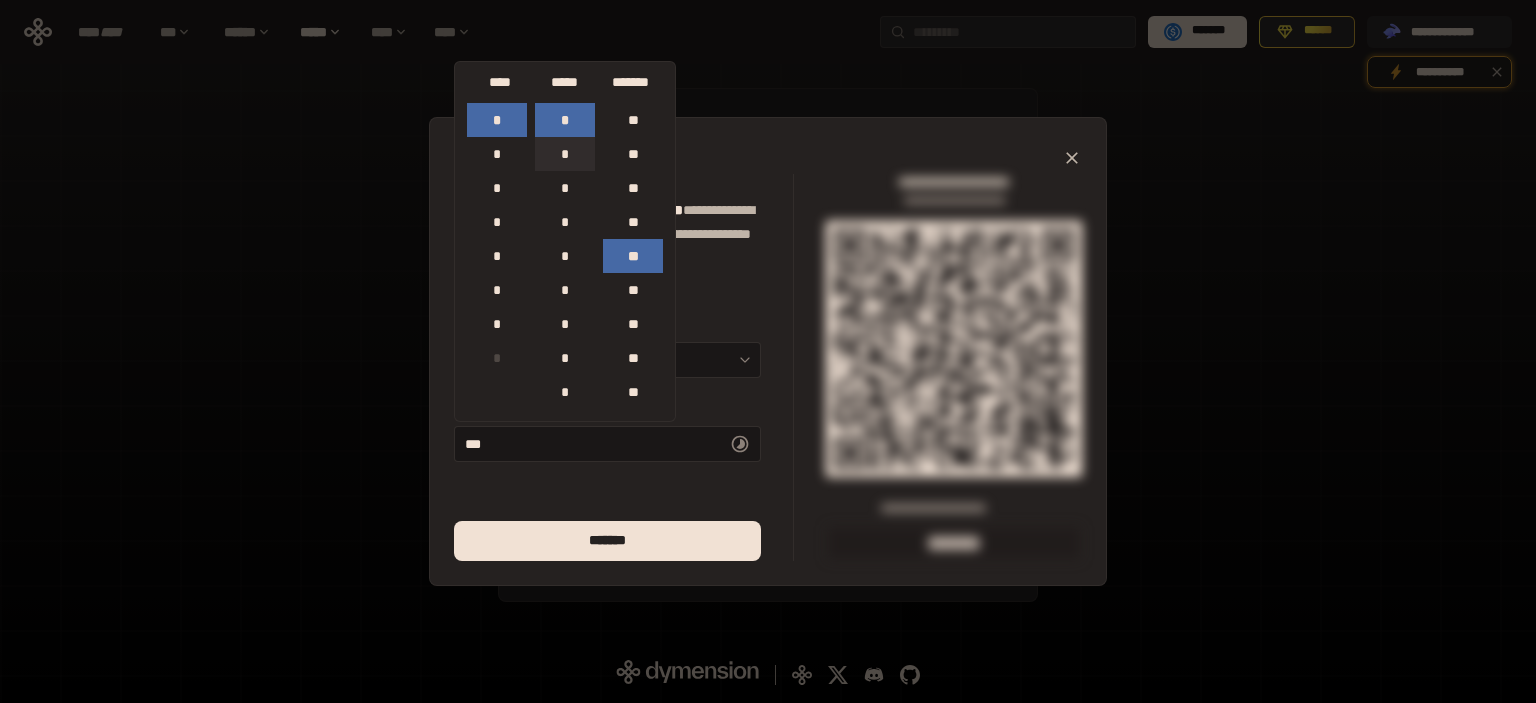 click on "*" at bounding box center (565, 154) 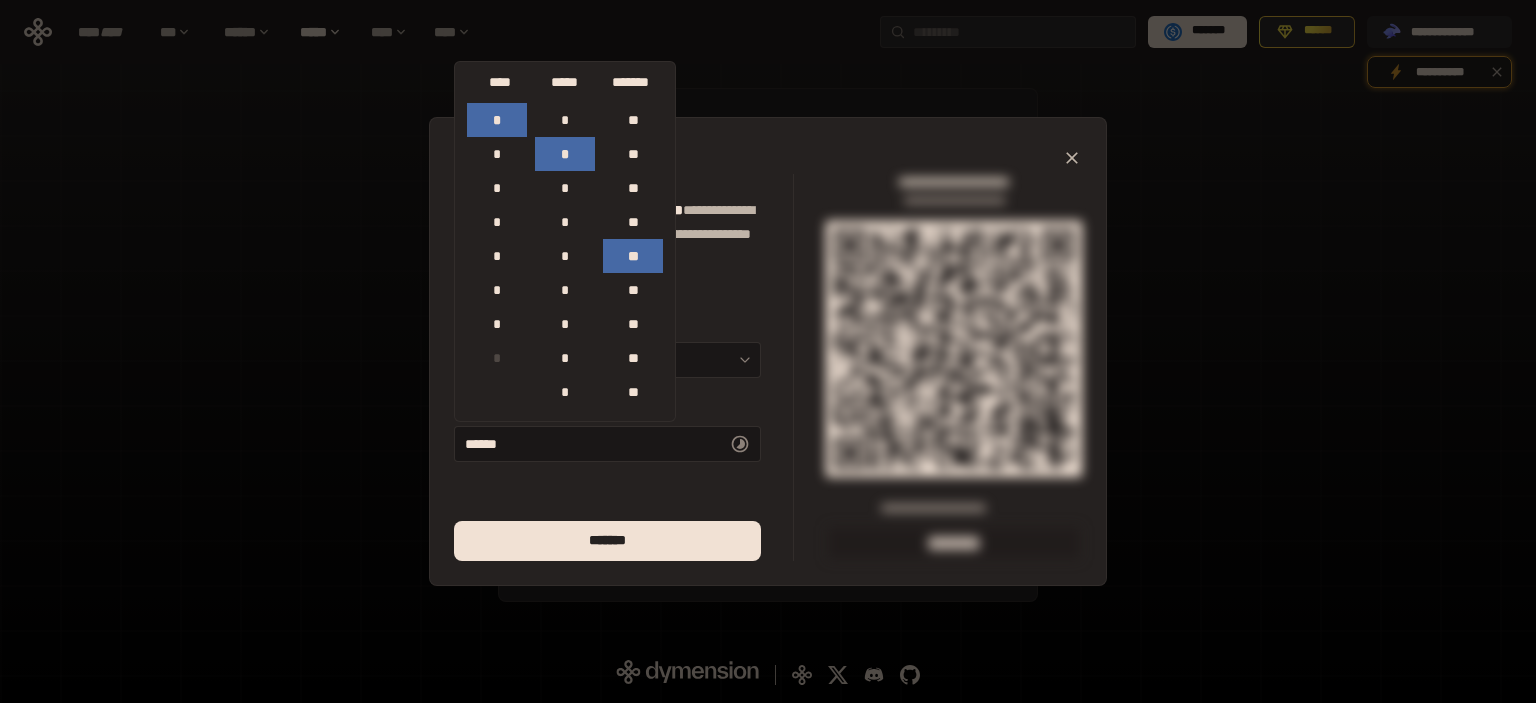click on "**********" at bounding box center (624, 367) 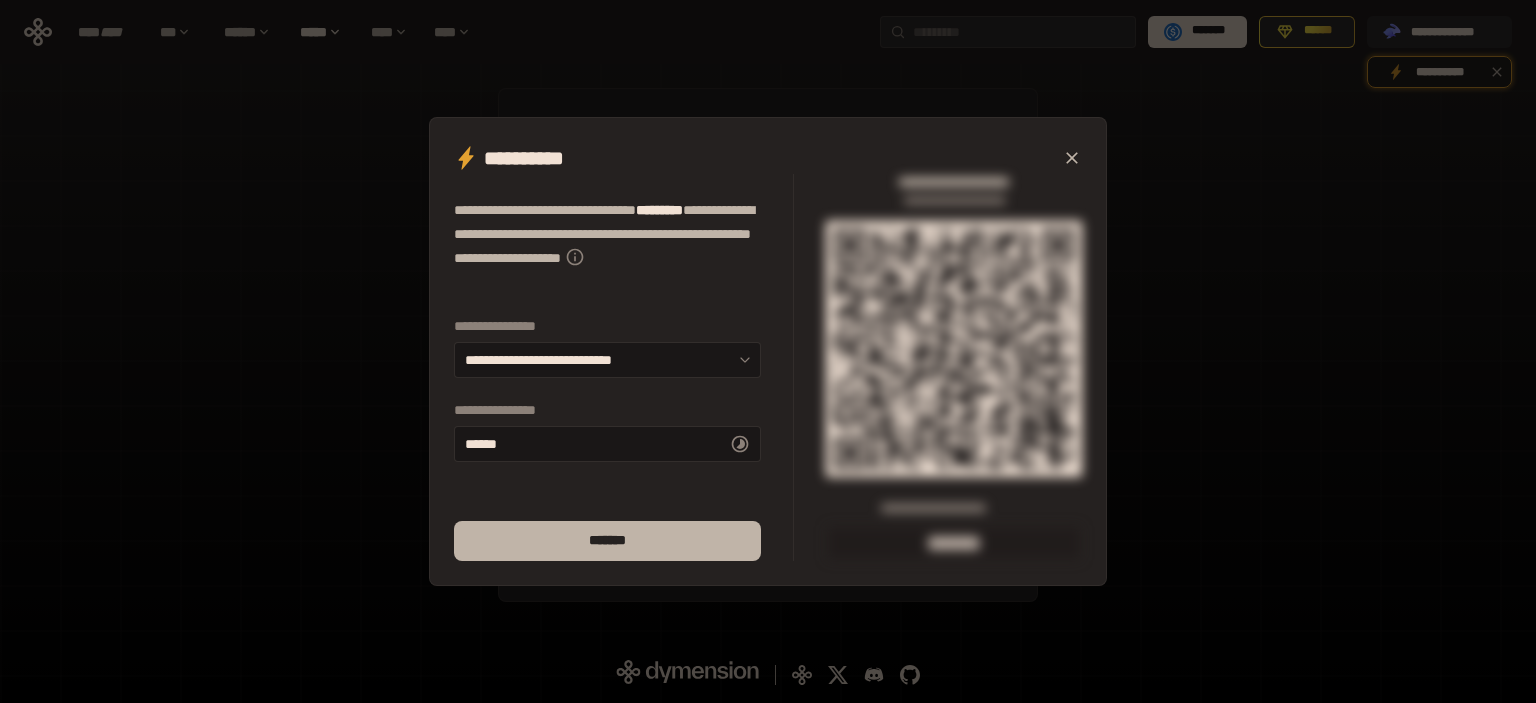 click on "*******" at bounding box center (607, 541) 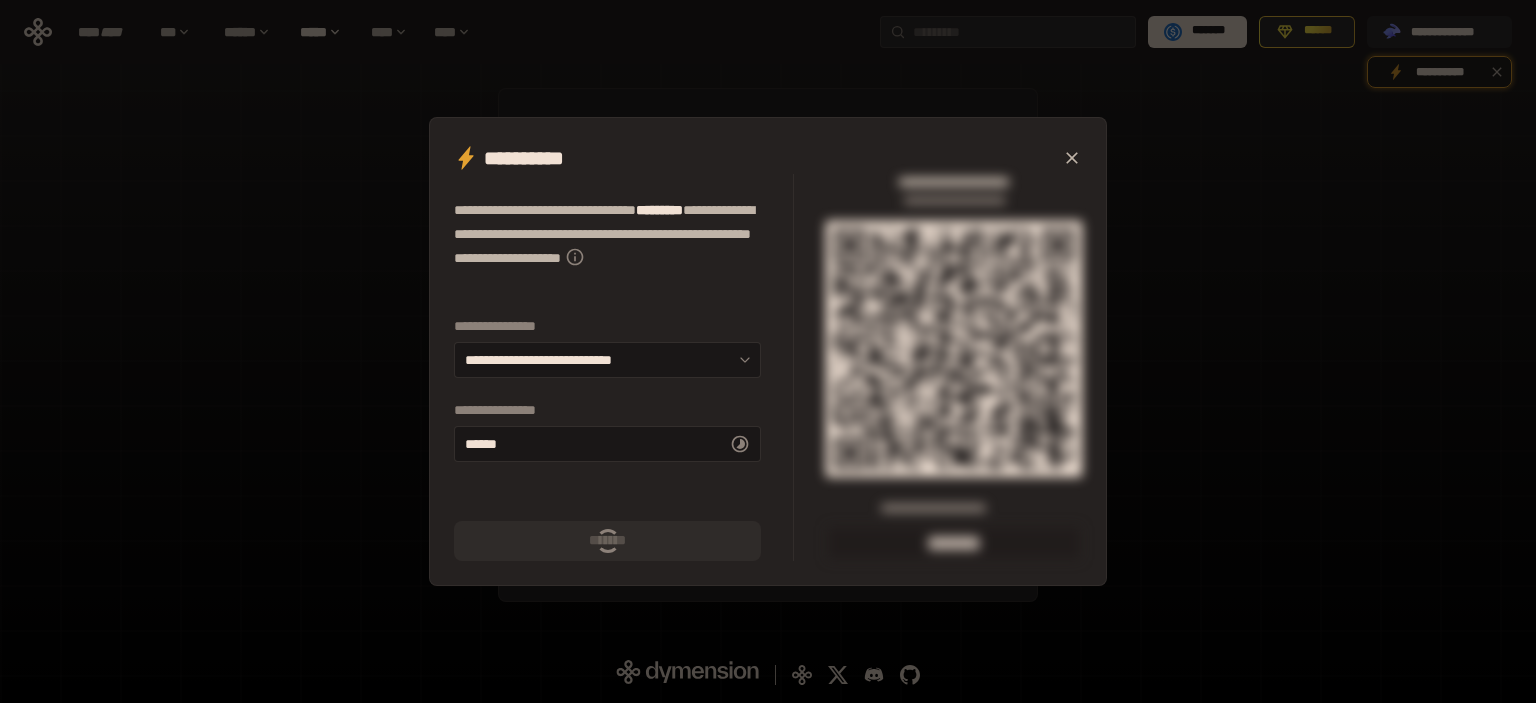 type on "******" 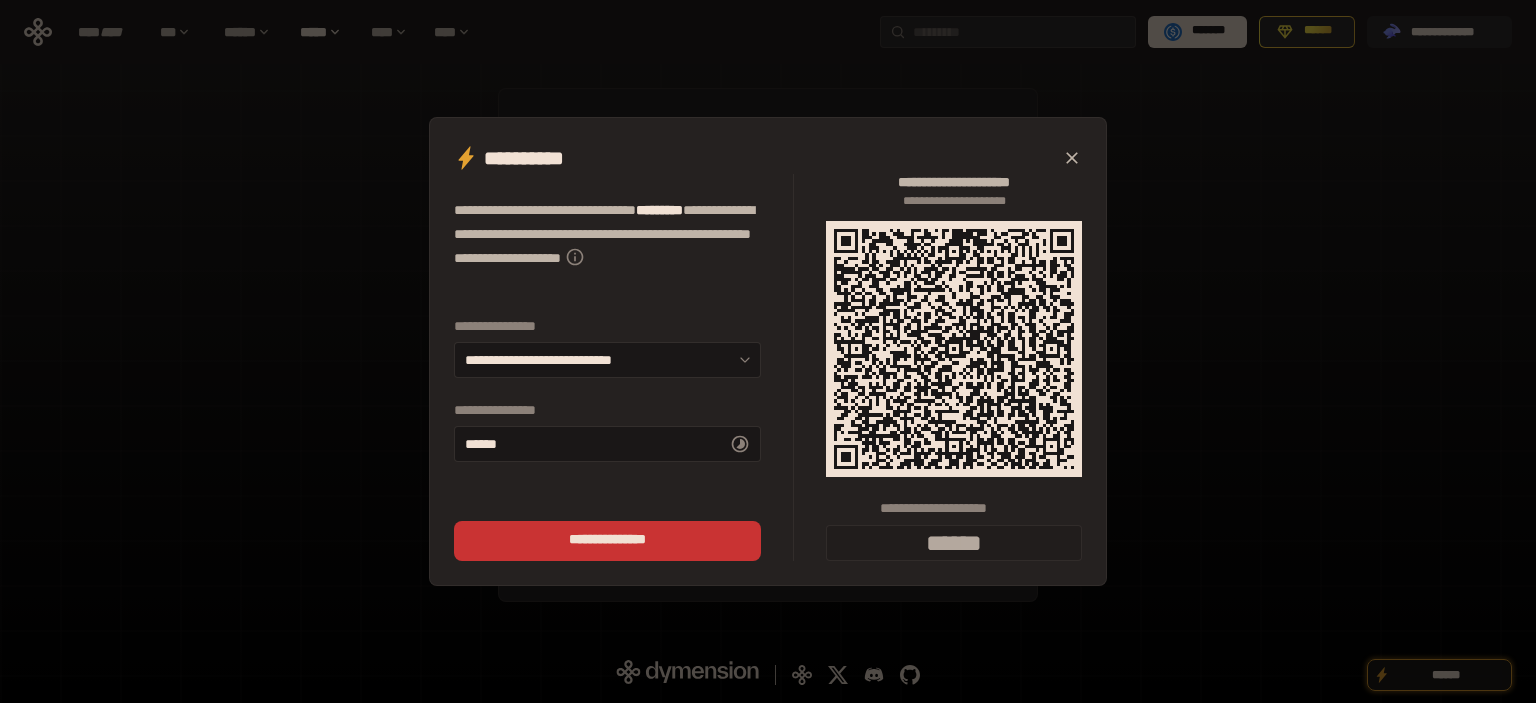 click 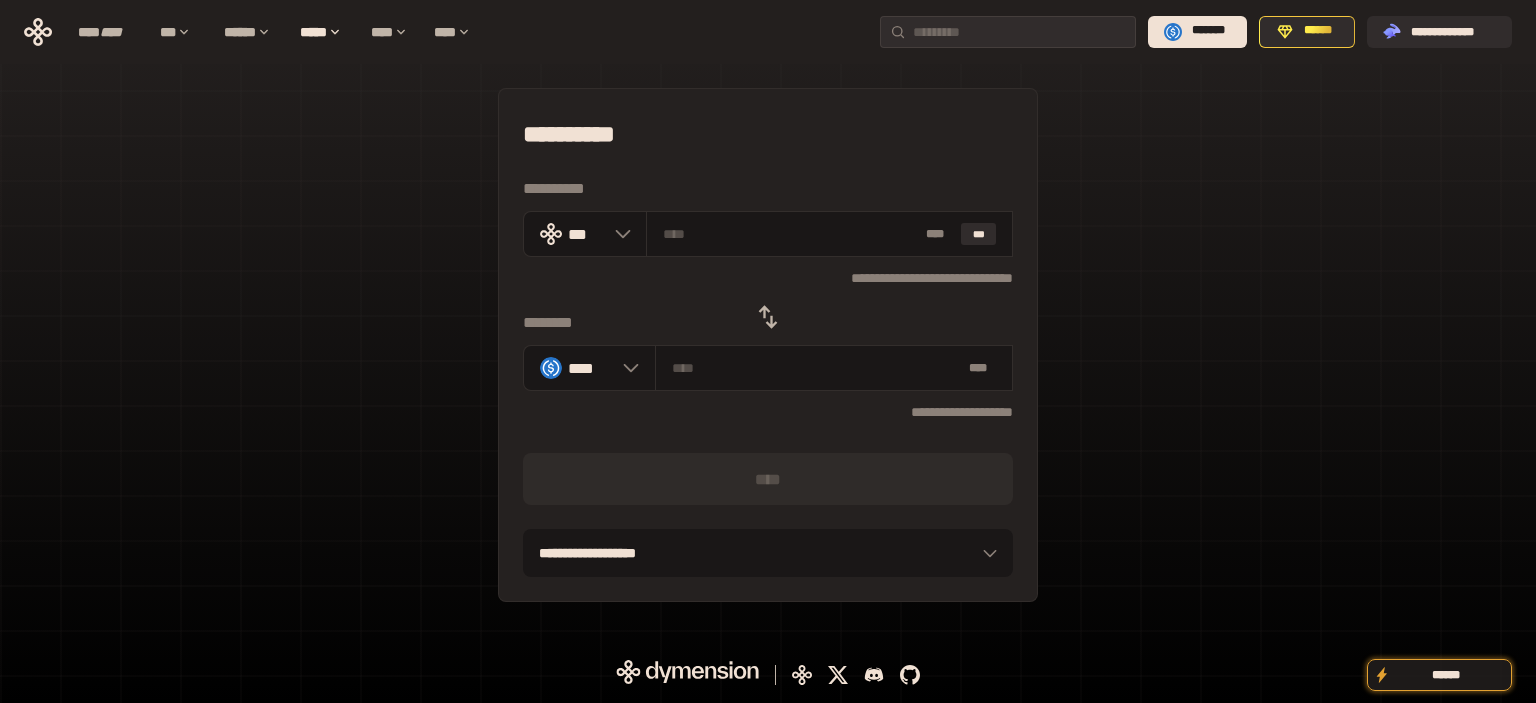 click on "**********" at bounding box center [768, 355] 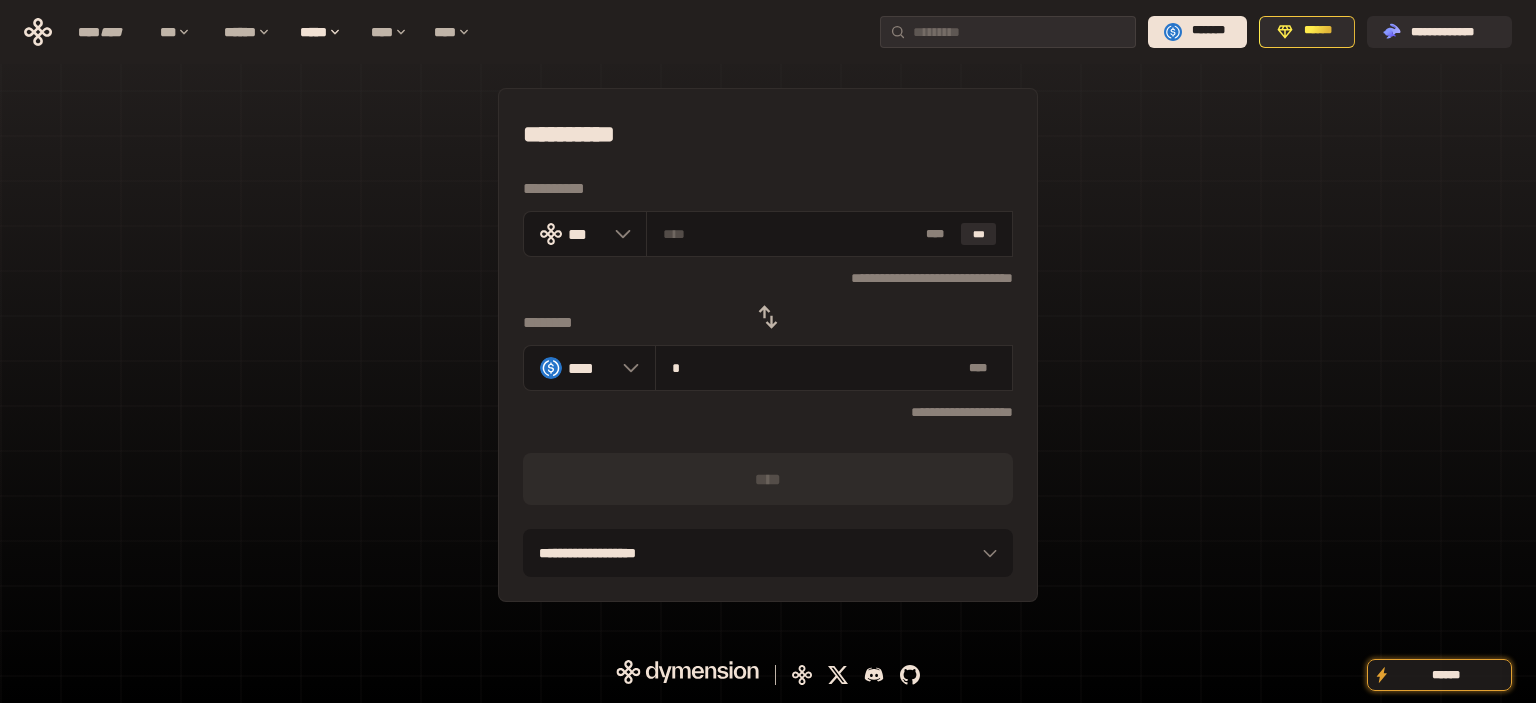 type on "**********" 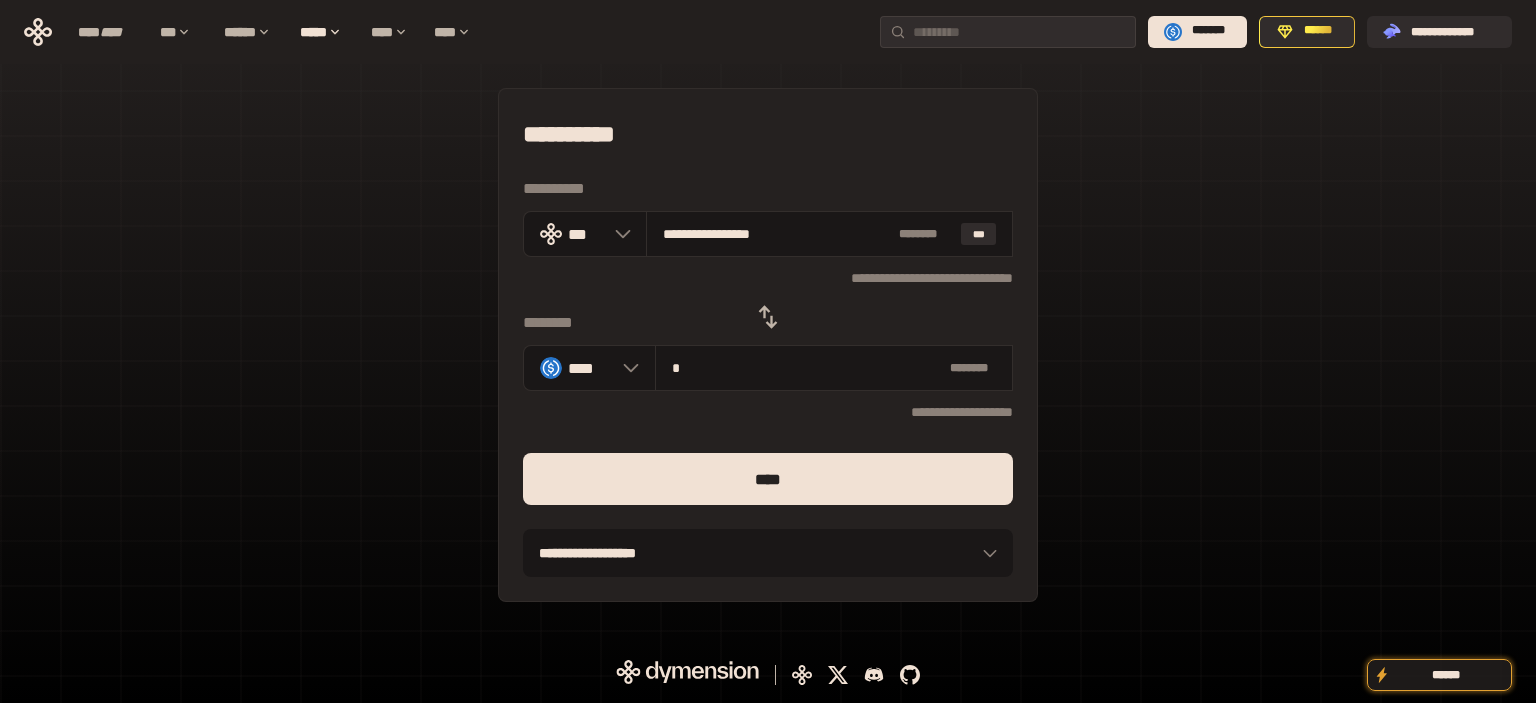 type on "**" 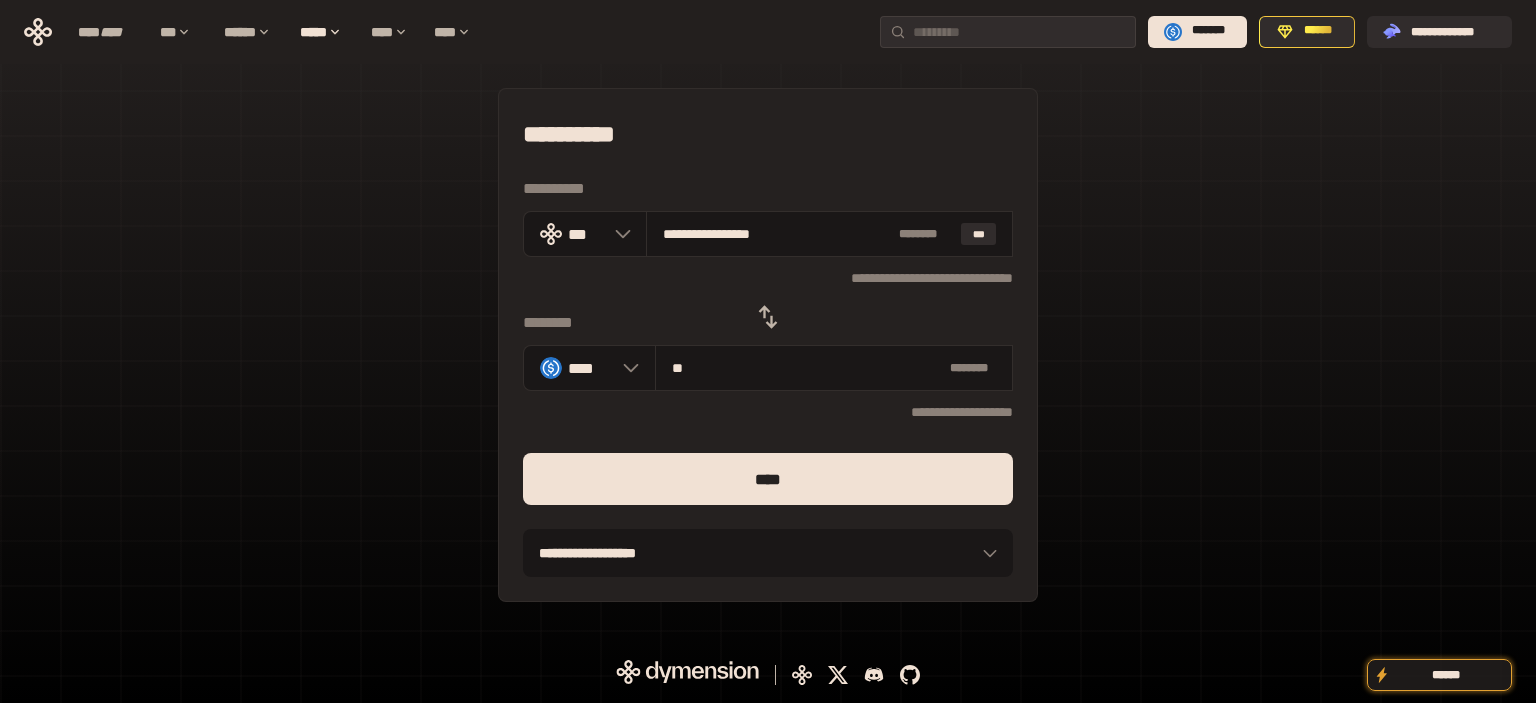 type on "**********" 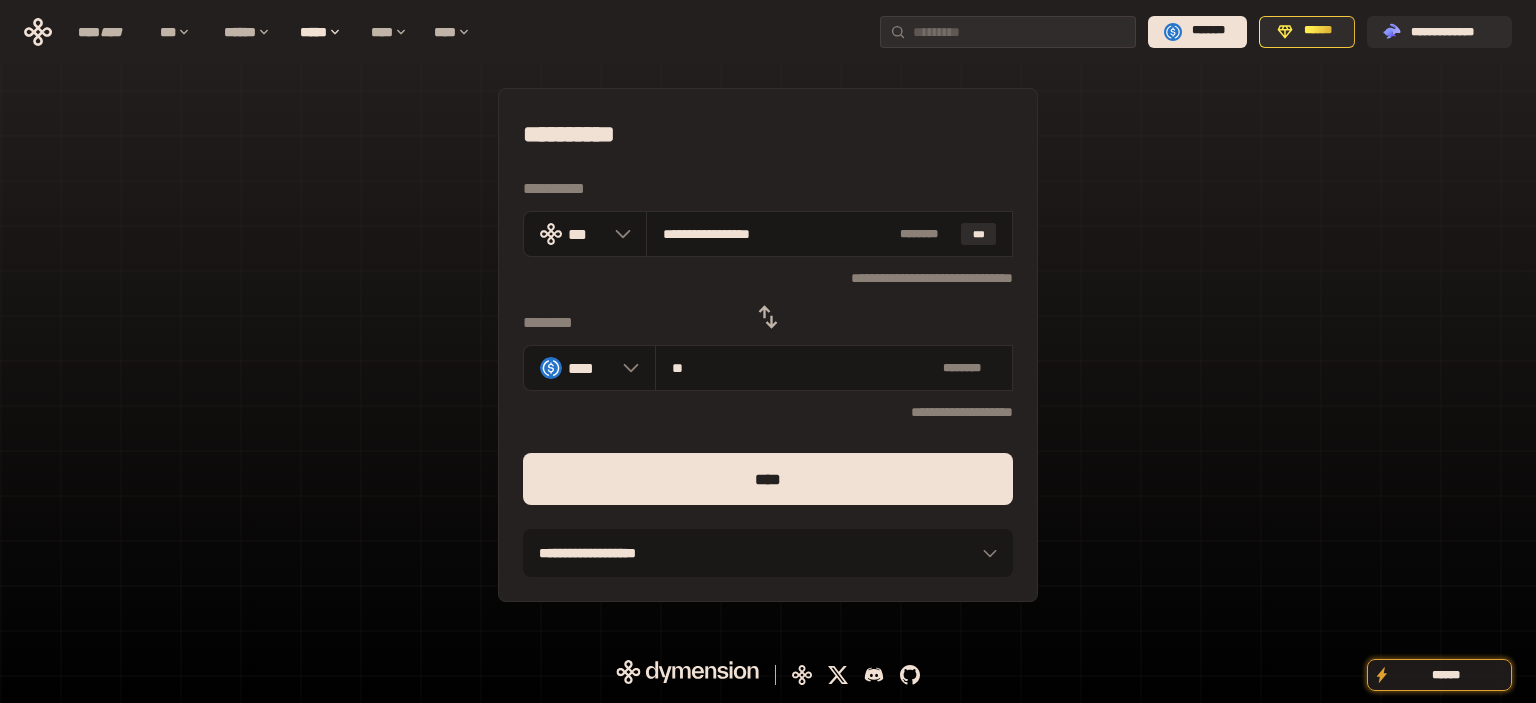 click on "****" at bounding box center [768, 479] 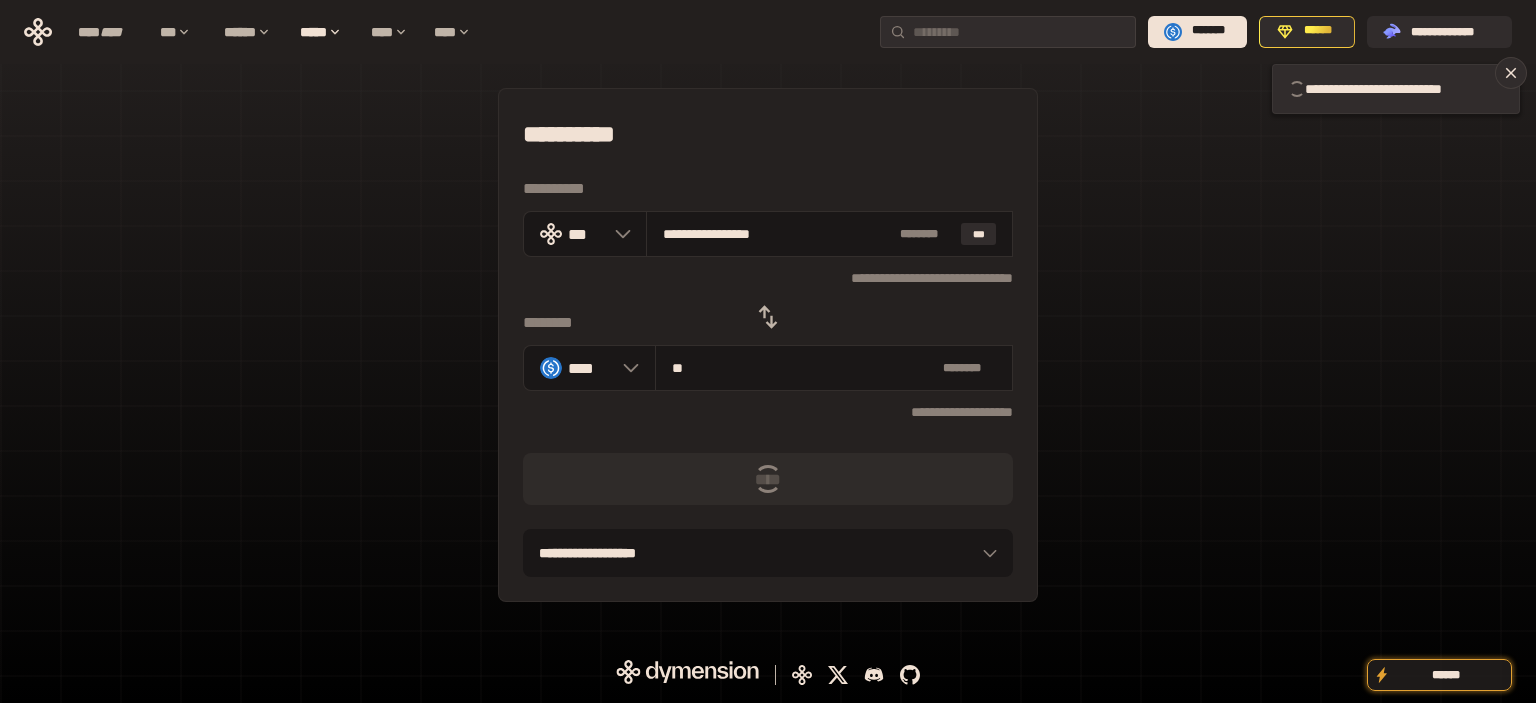 type 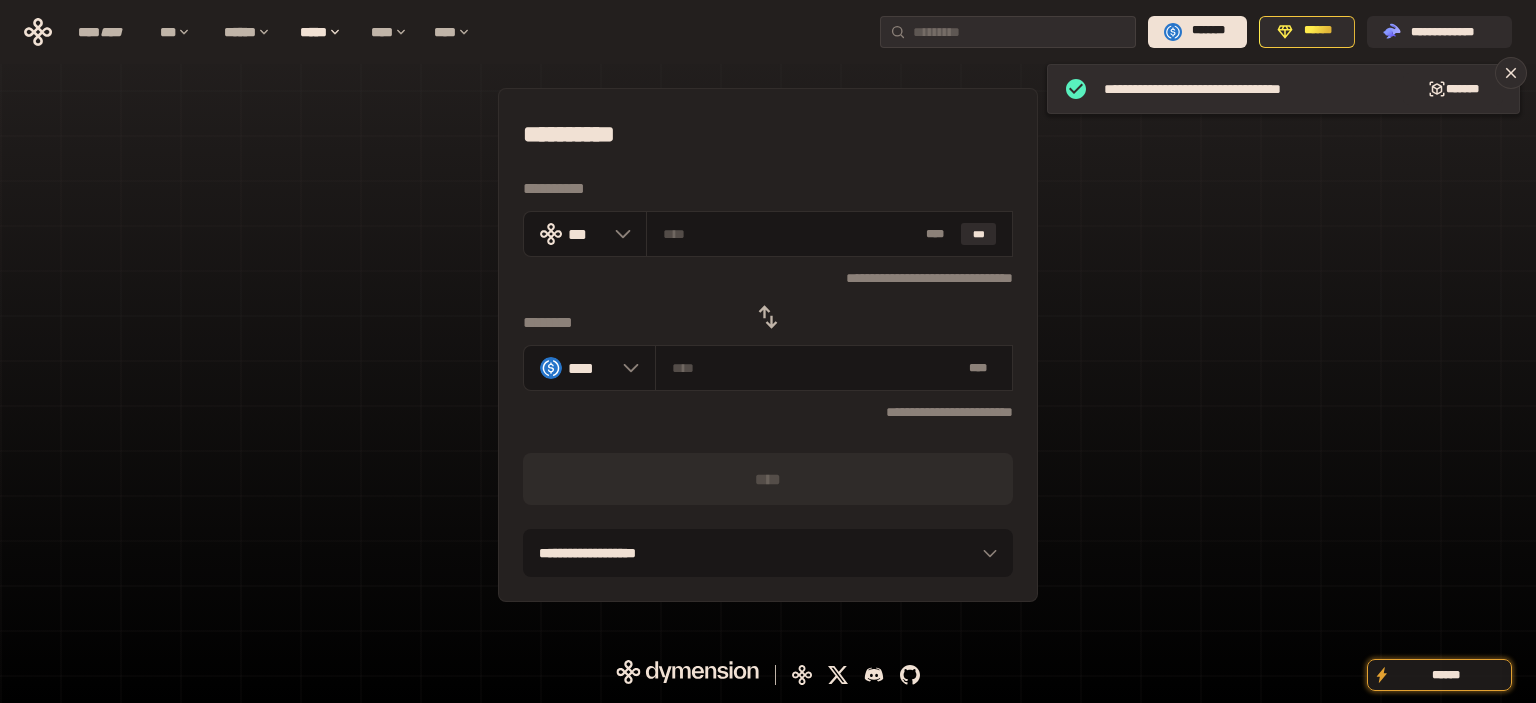 click on "**********" at bounding box center [768, 345] 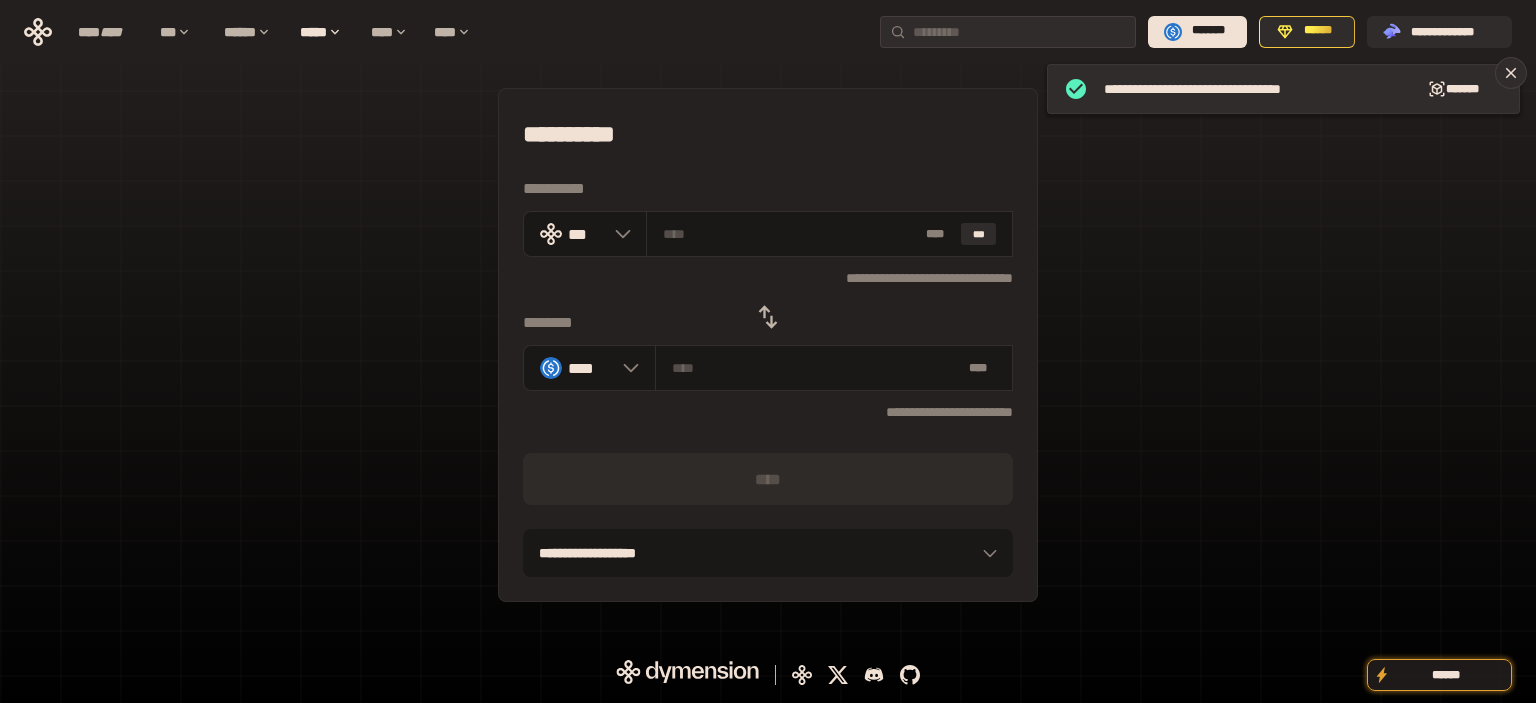 click at bounding box center (768, 317) 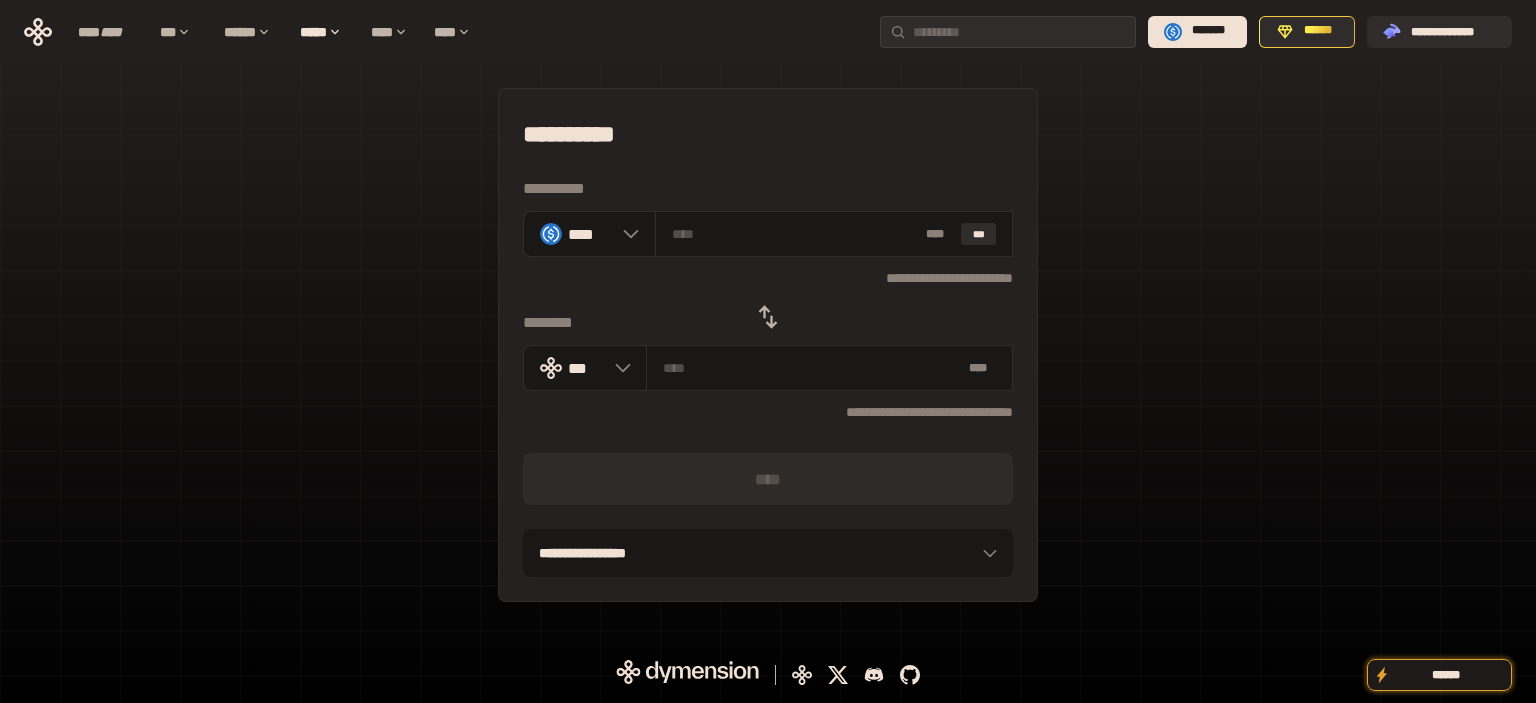 click on "**********" at bounding box center [768, 345] 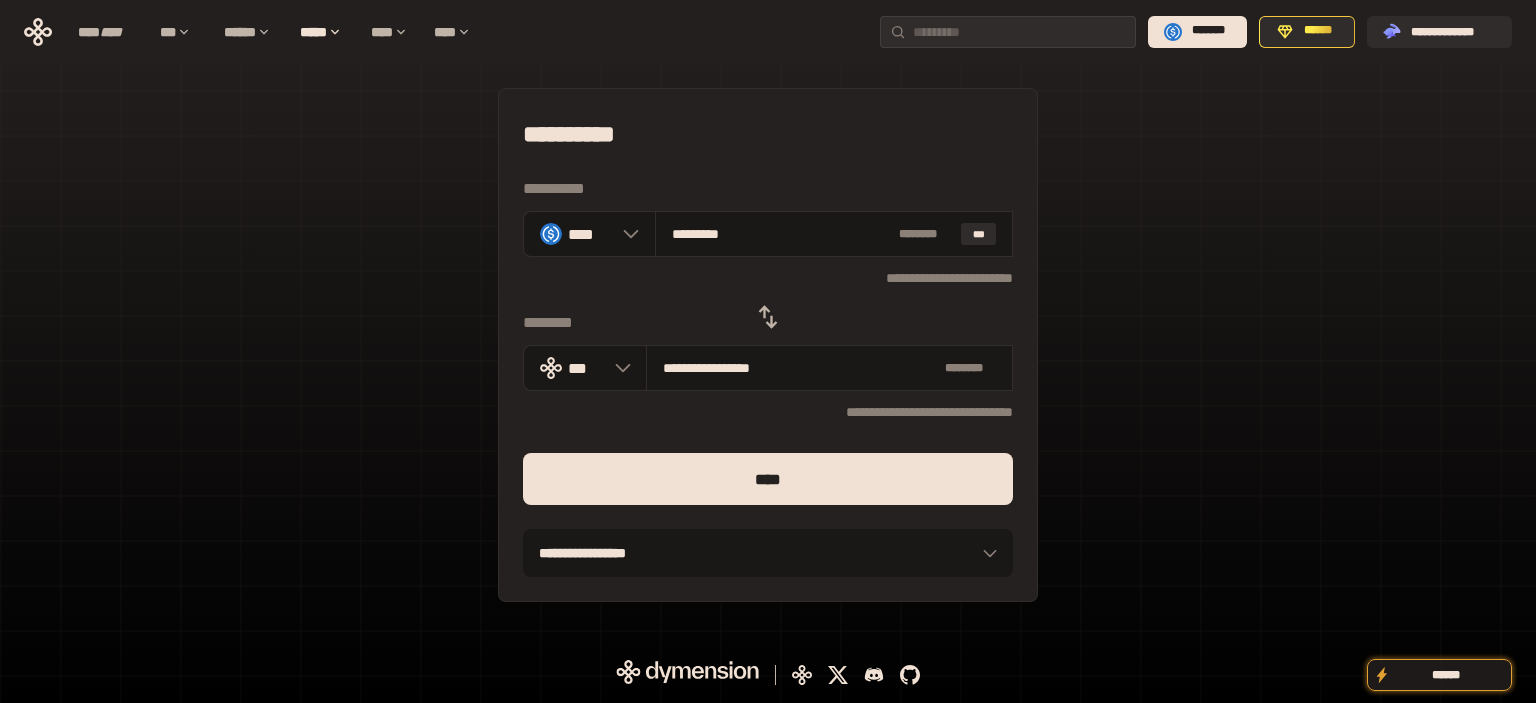 click on "****" at bounding box center (768, 479) 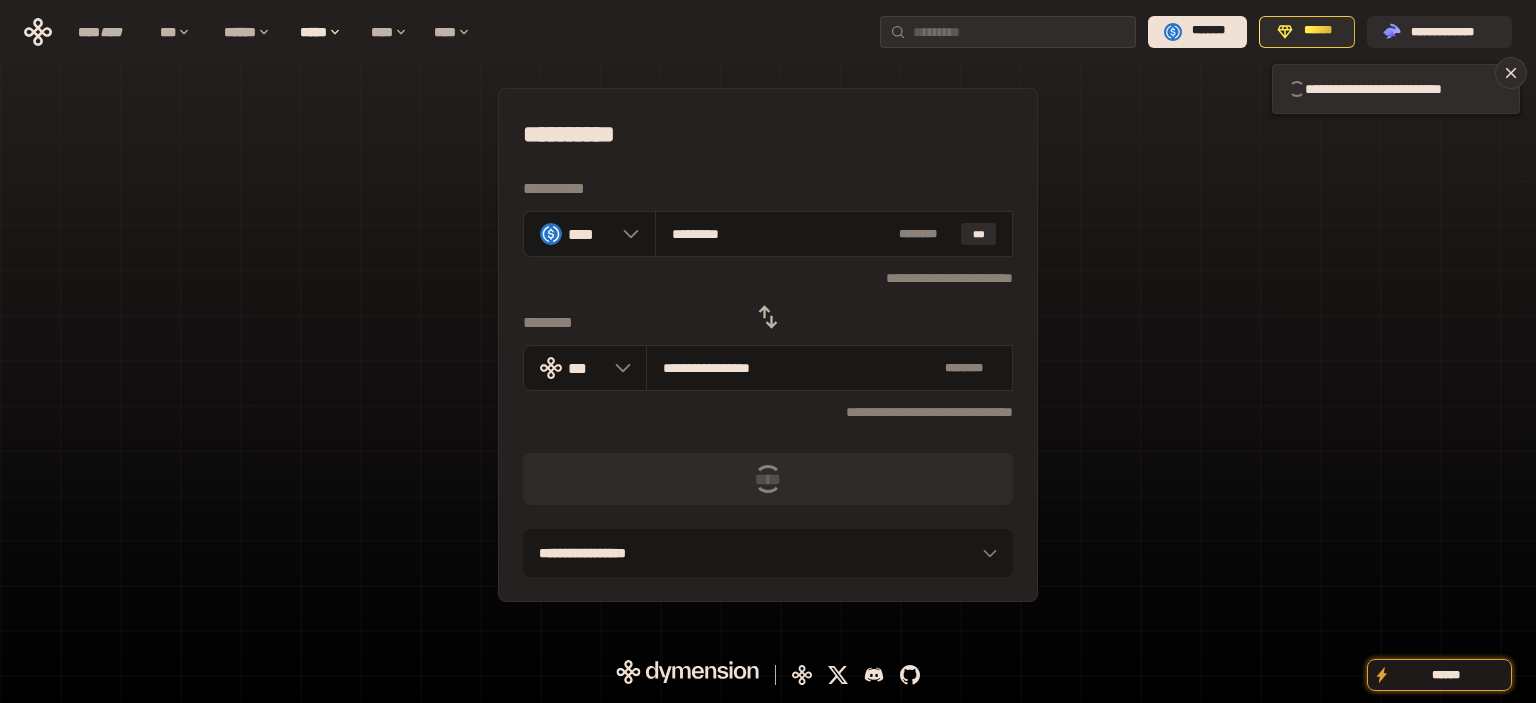 type 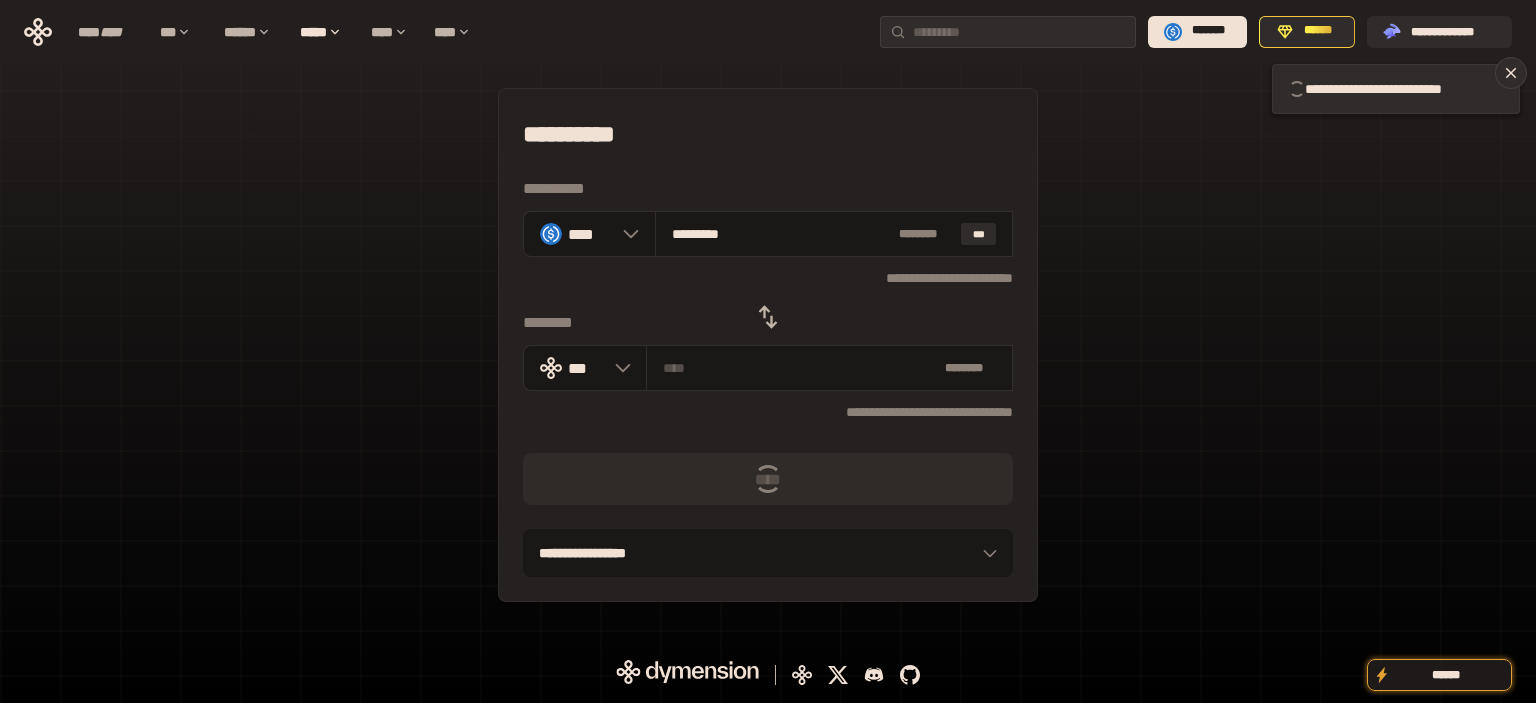 type 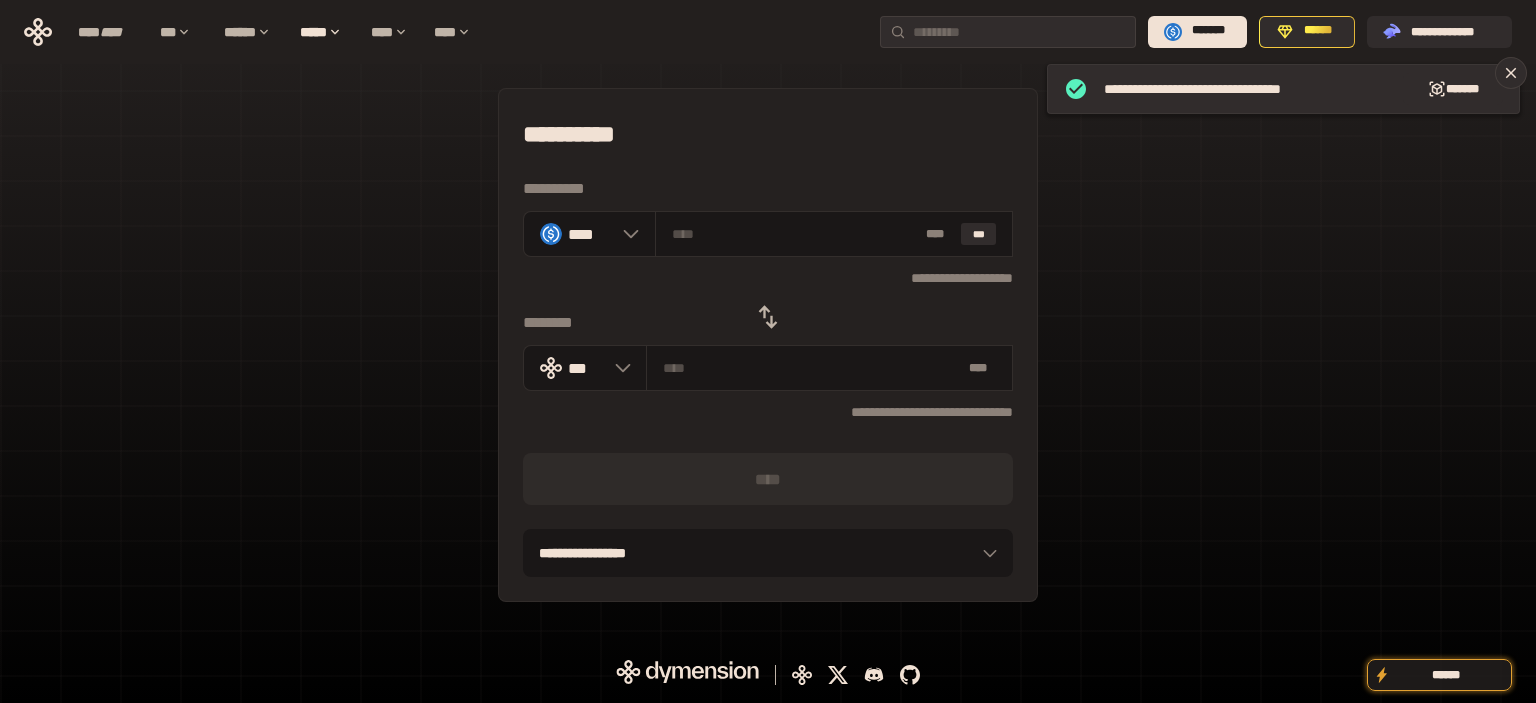 click on "**********" at bounding box center (768, 345) 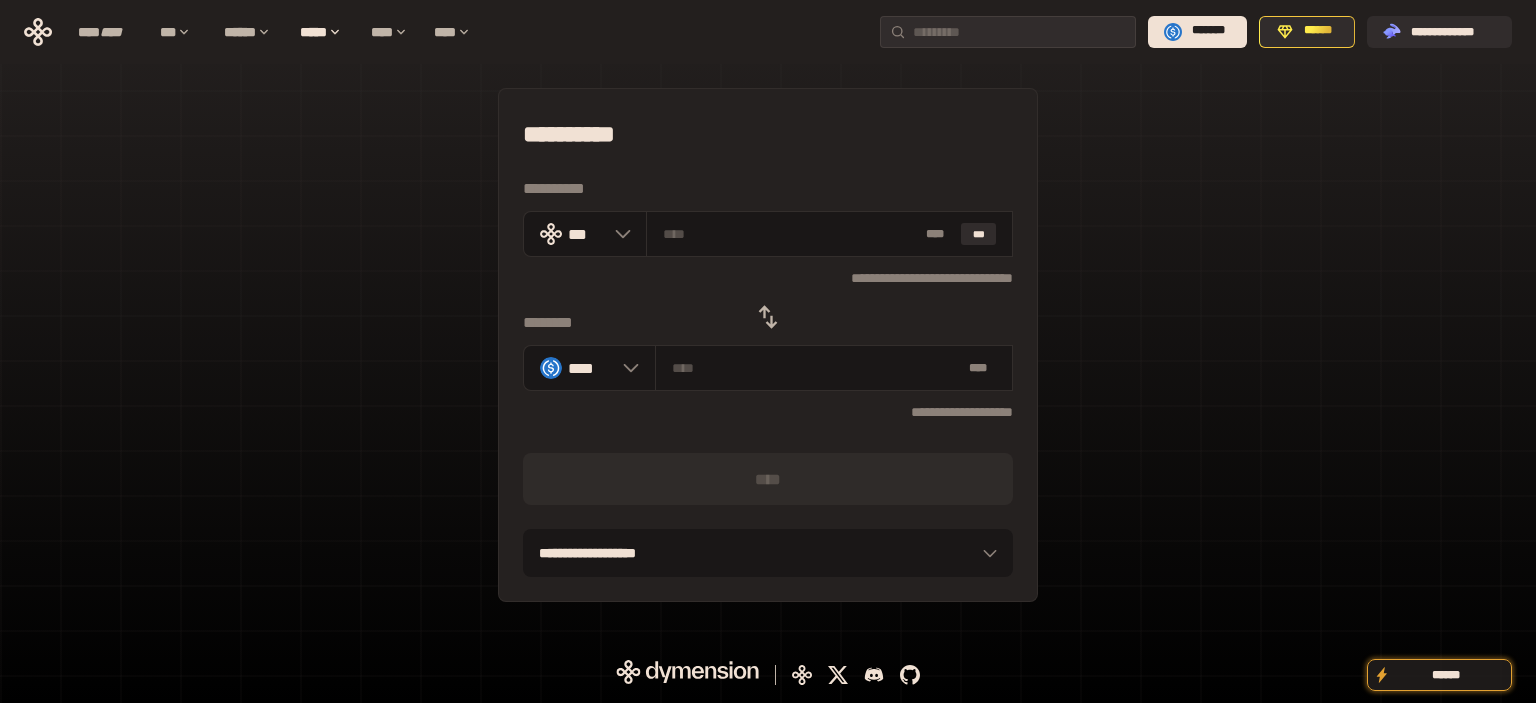 click on "**********" at bounding box center (768, 345) 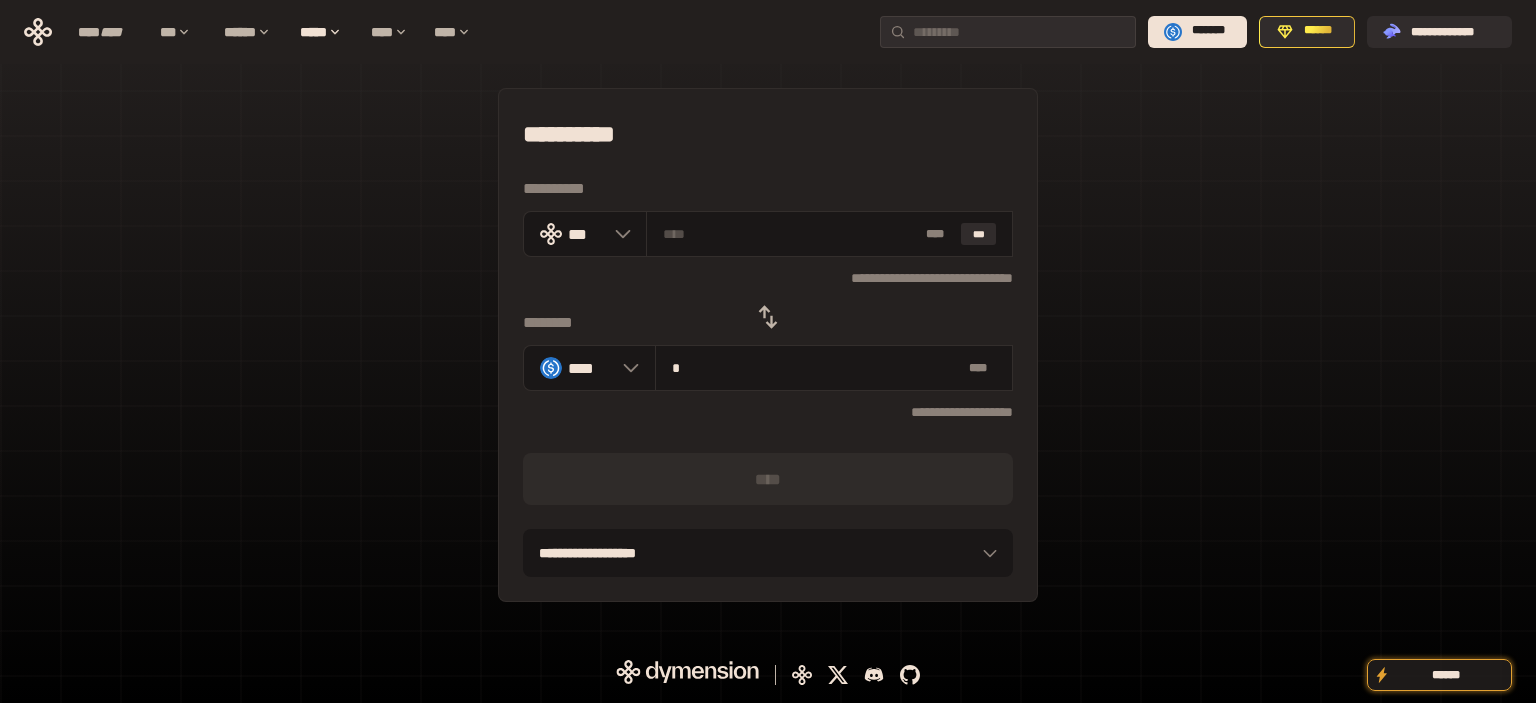 type on "**********" 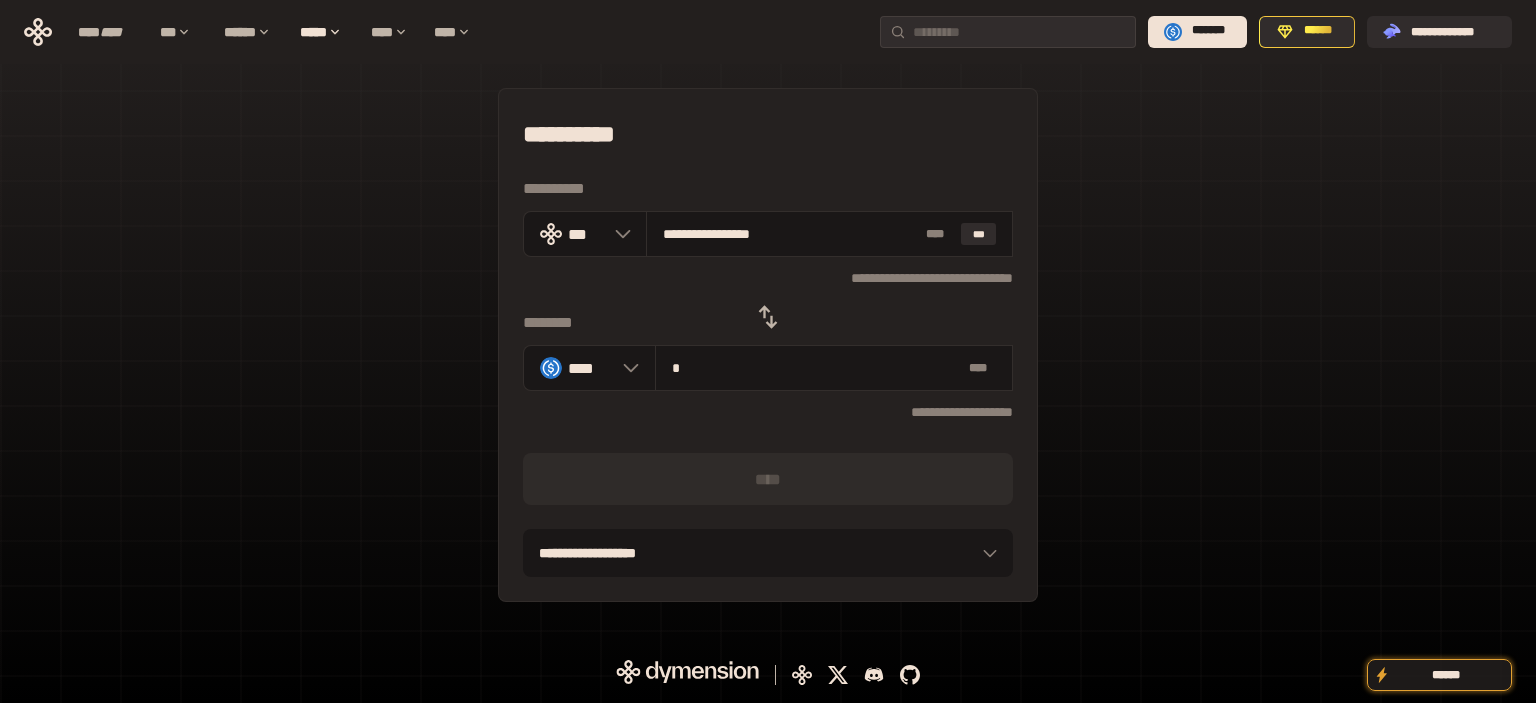 type on "**" 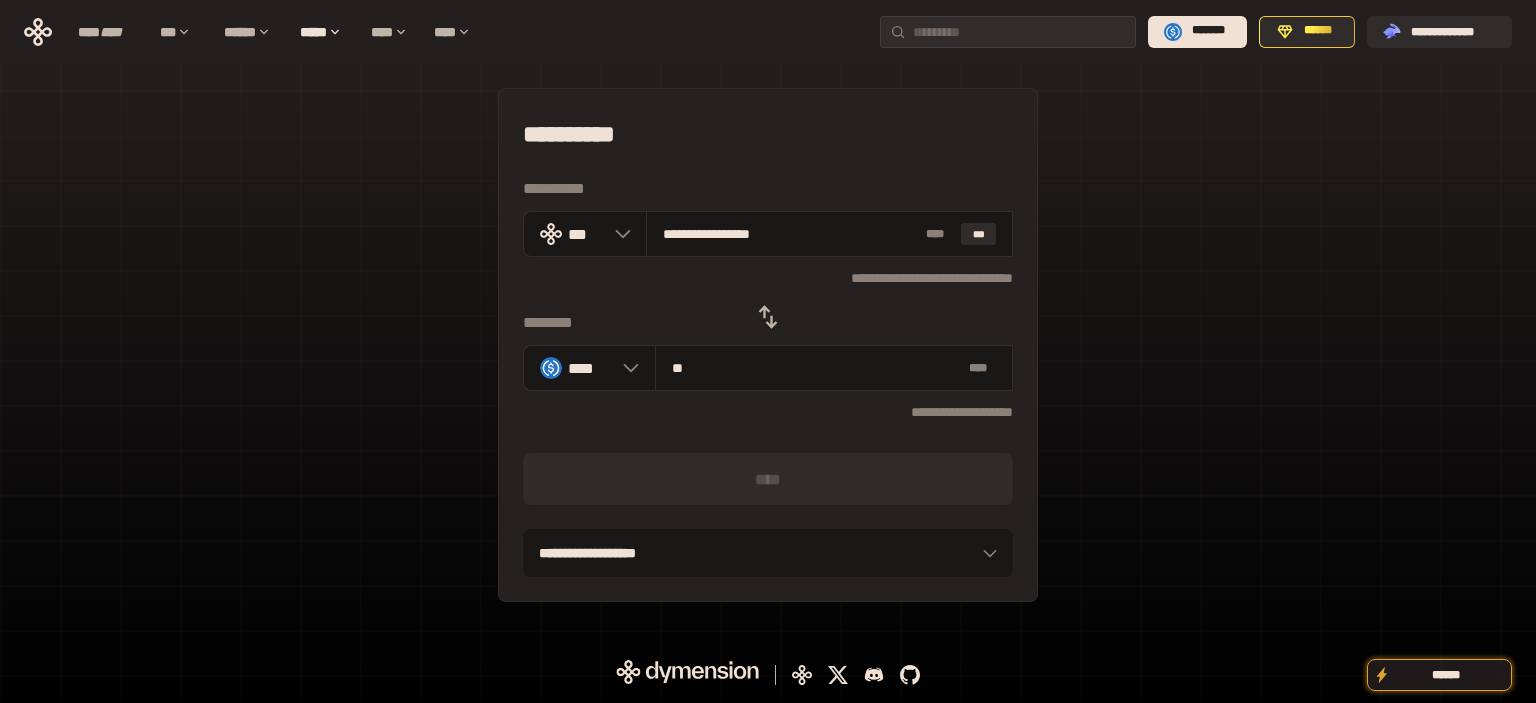 type on "**********" 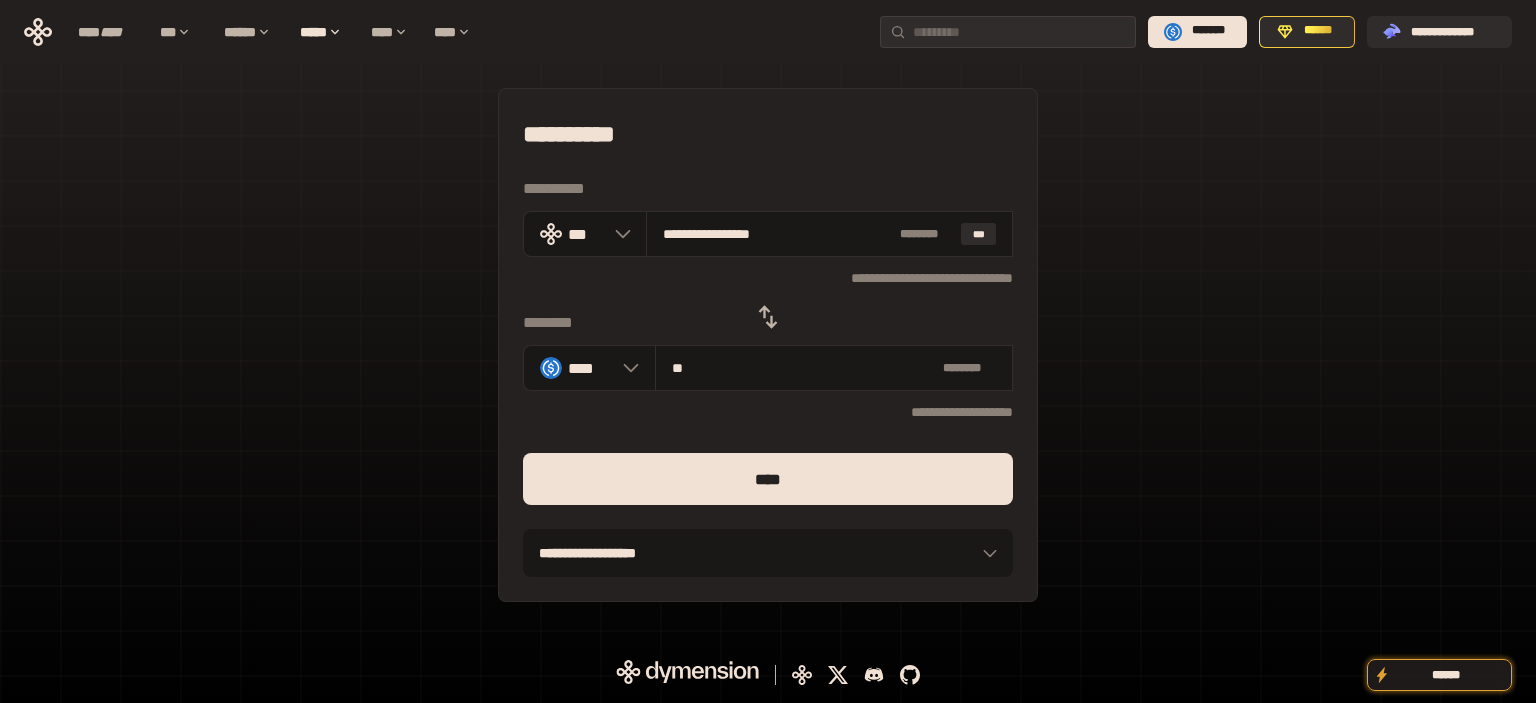 type on "**" 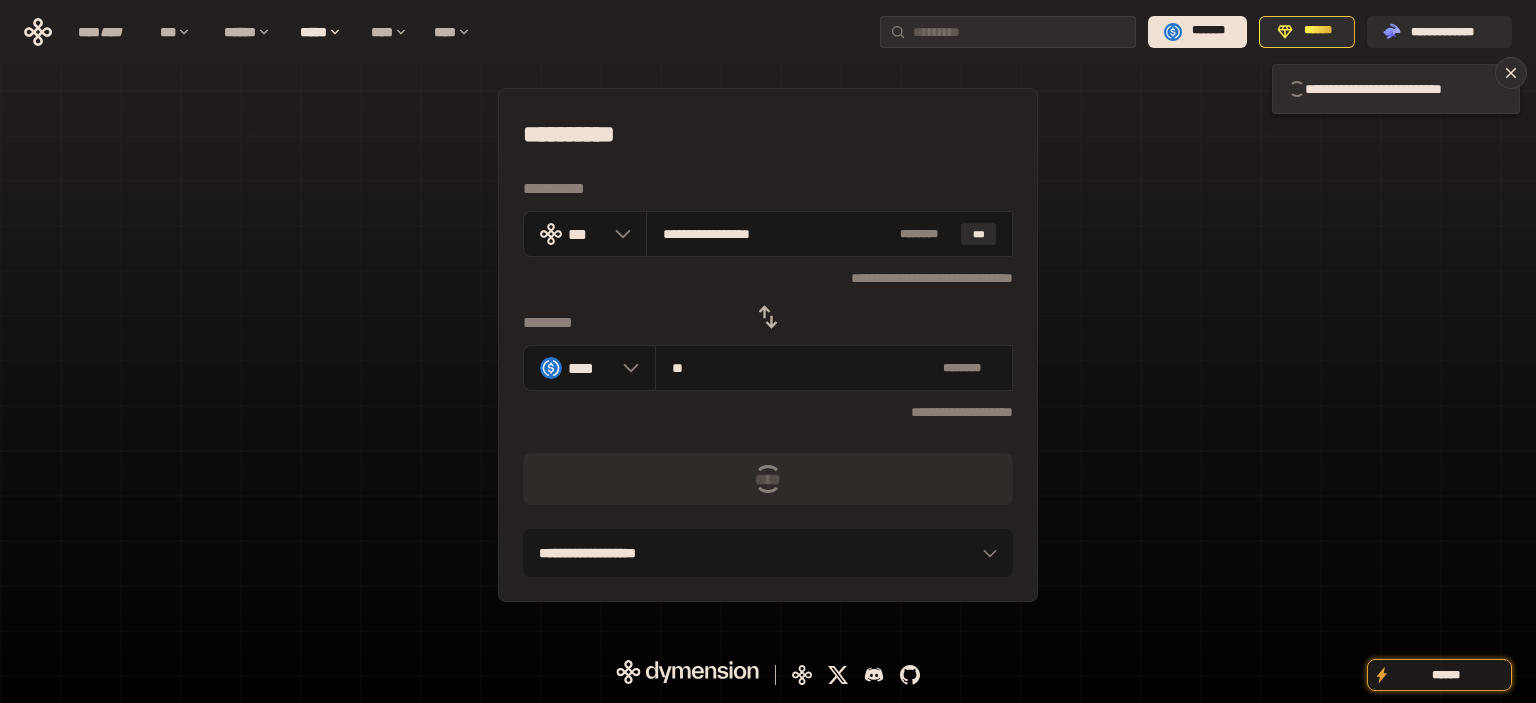 type 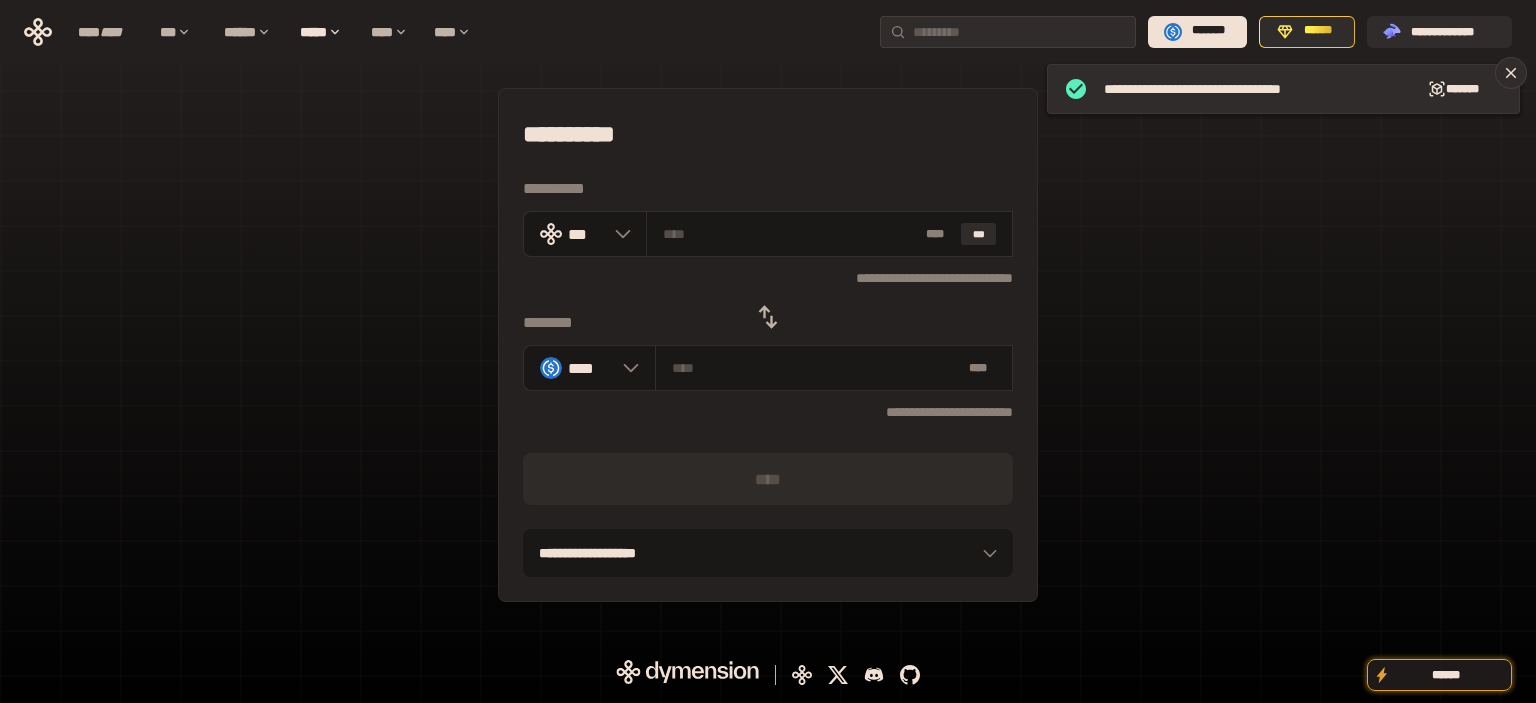 click on "**********" at bounding box center (768, 345) 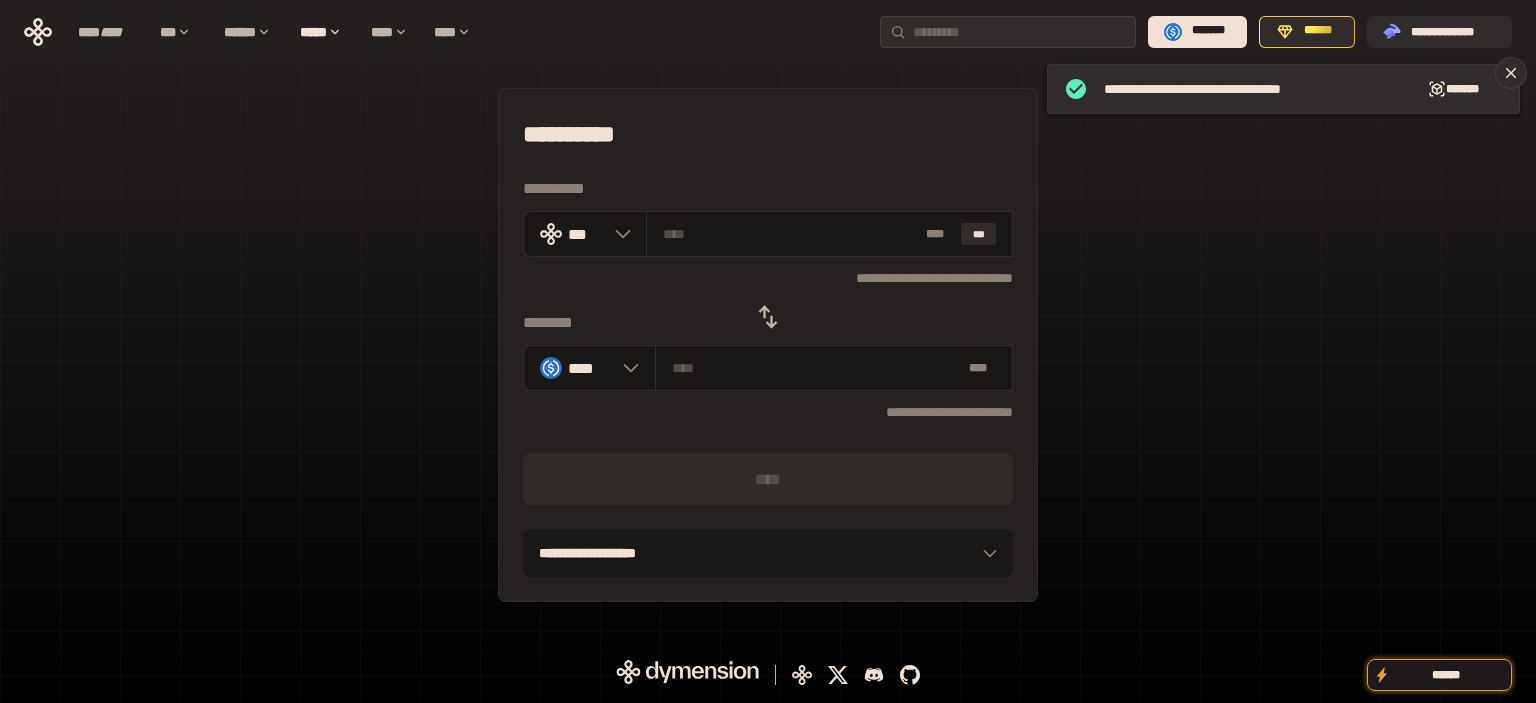 click at bounding box center (768, 317) 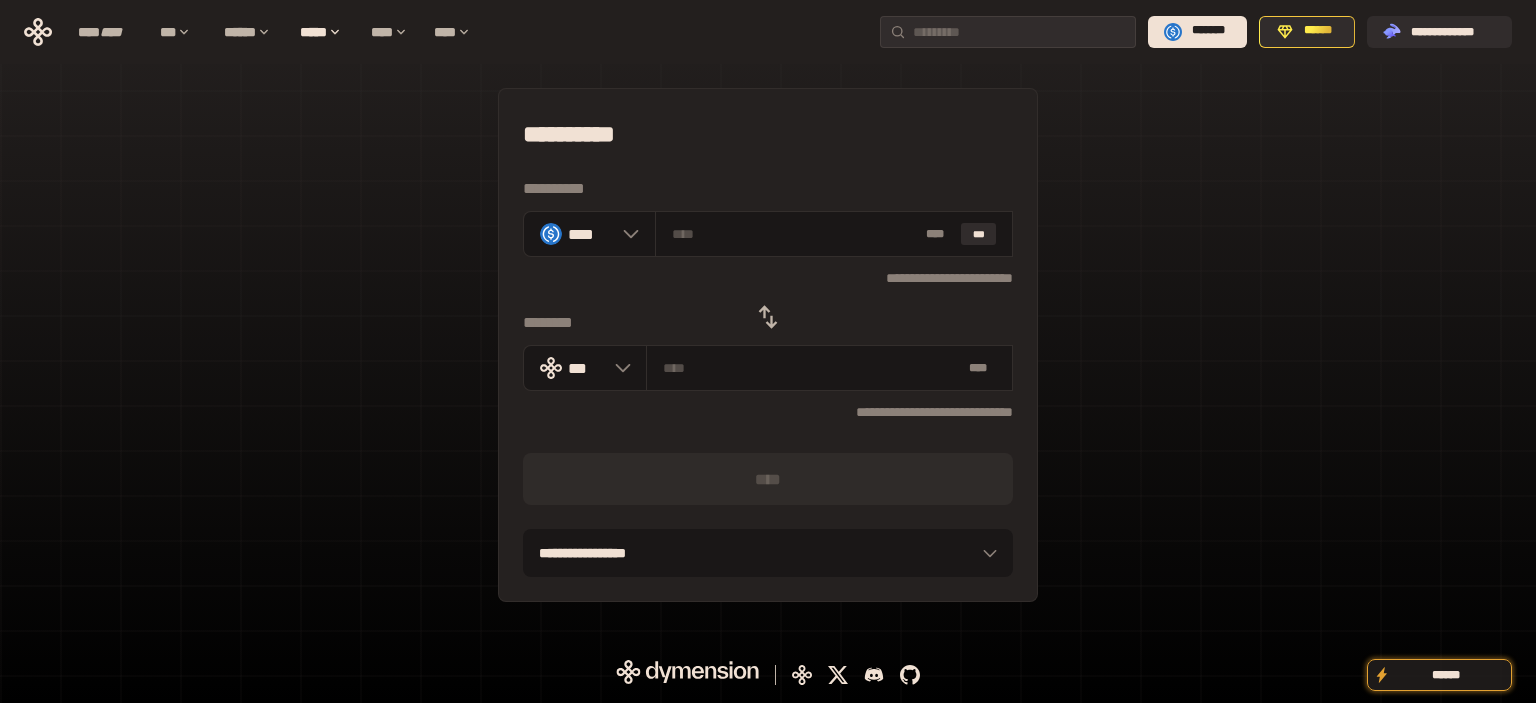 click on "**********" at bounding box center (768, 345) 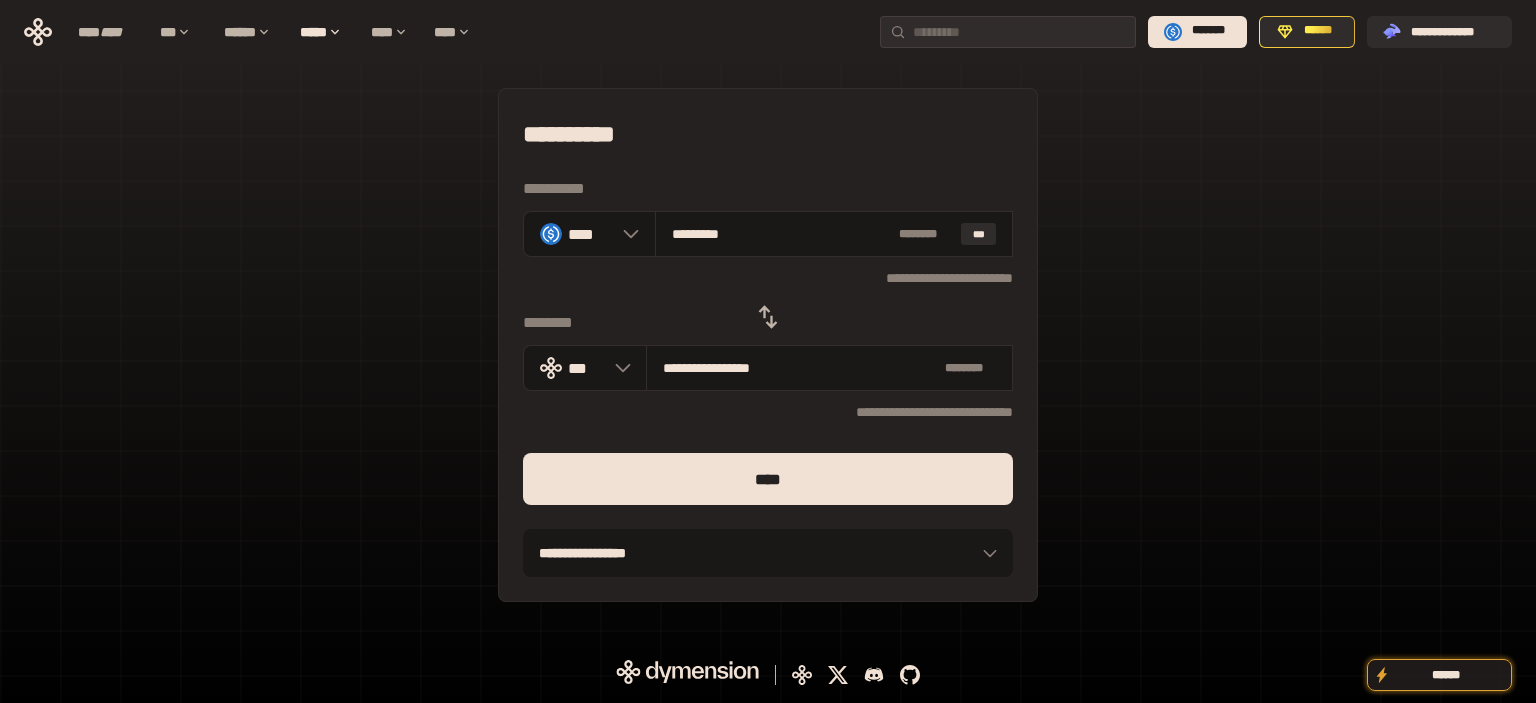 click on "****" at bounding box center [768, 479] 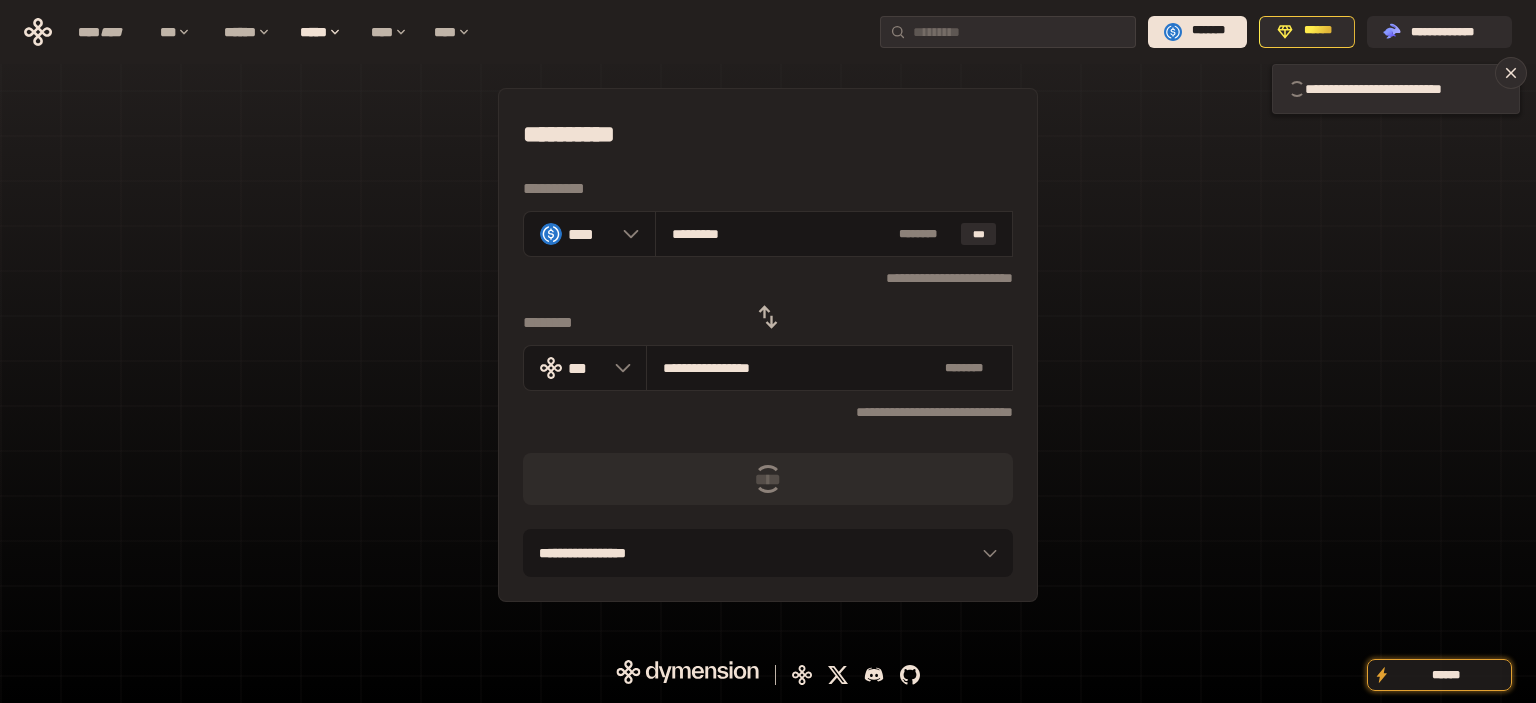 type 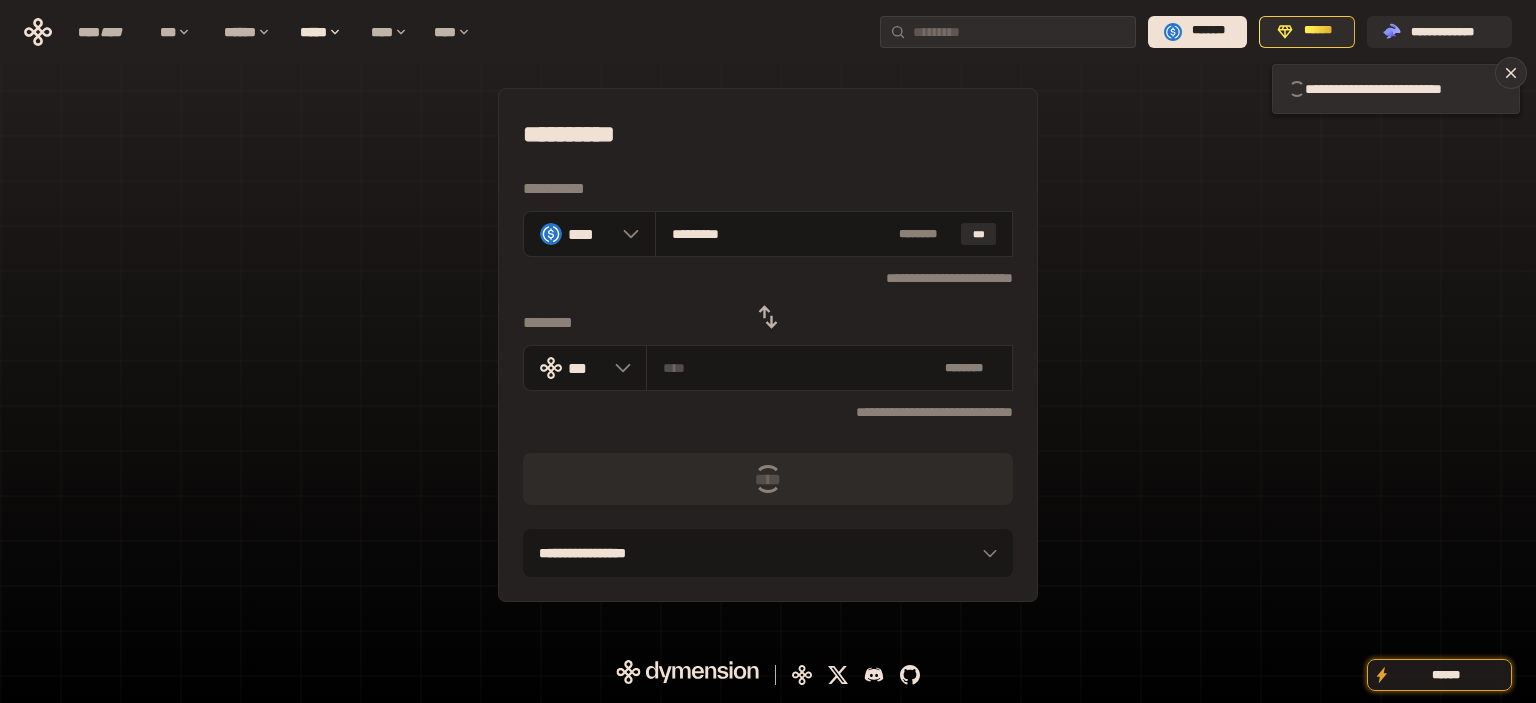 type 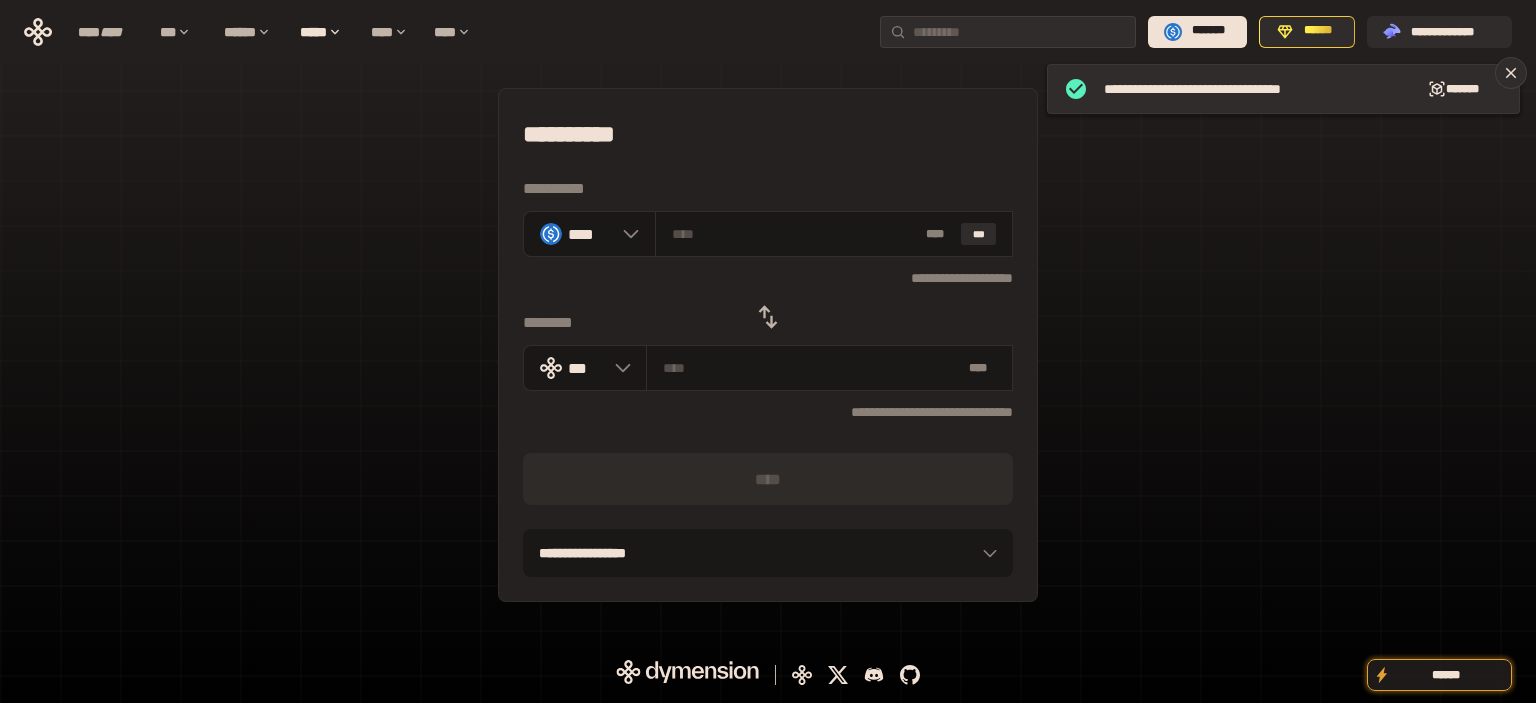 click on "**********" at bounding box center (768, 345) 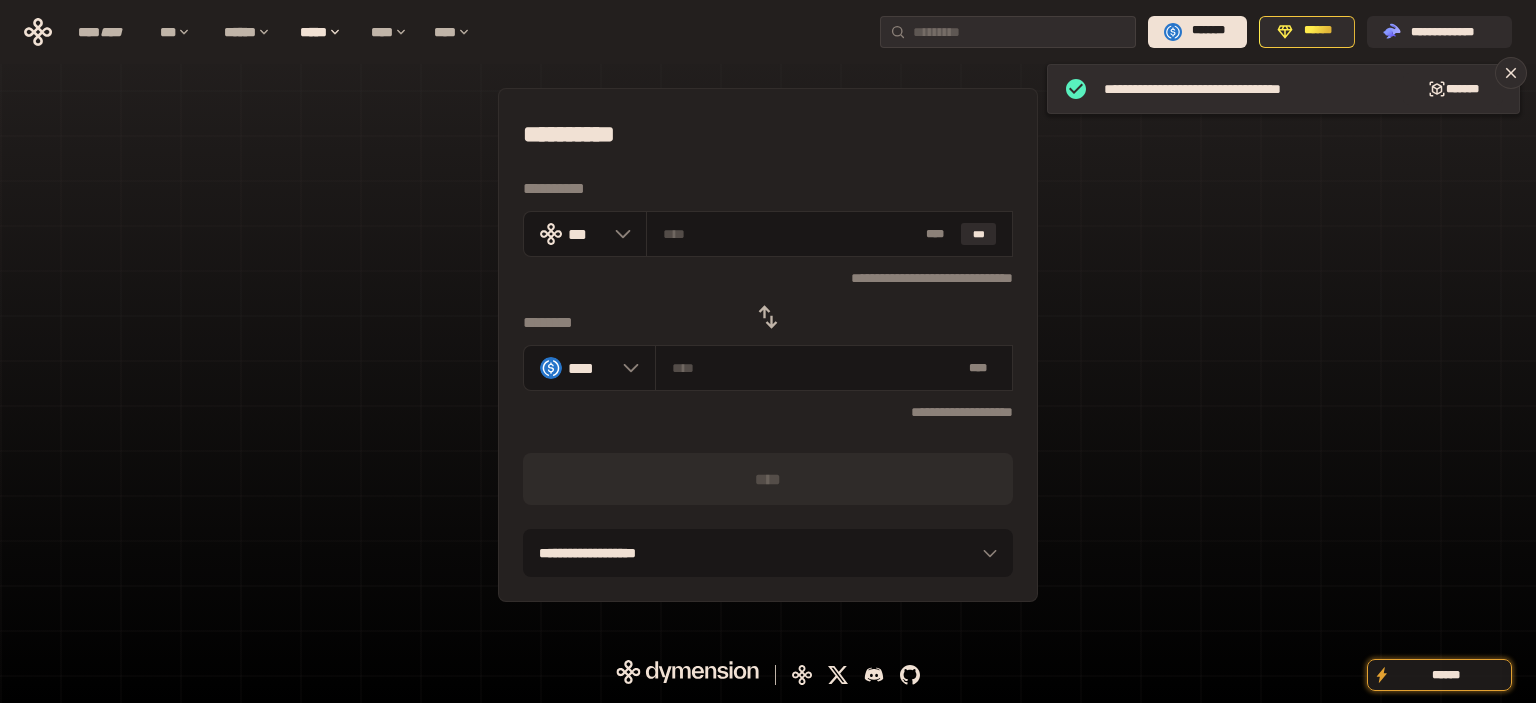 click on "**********" at bounding box center (768, 345) 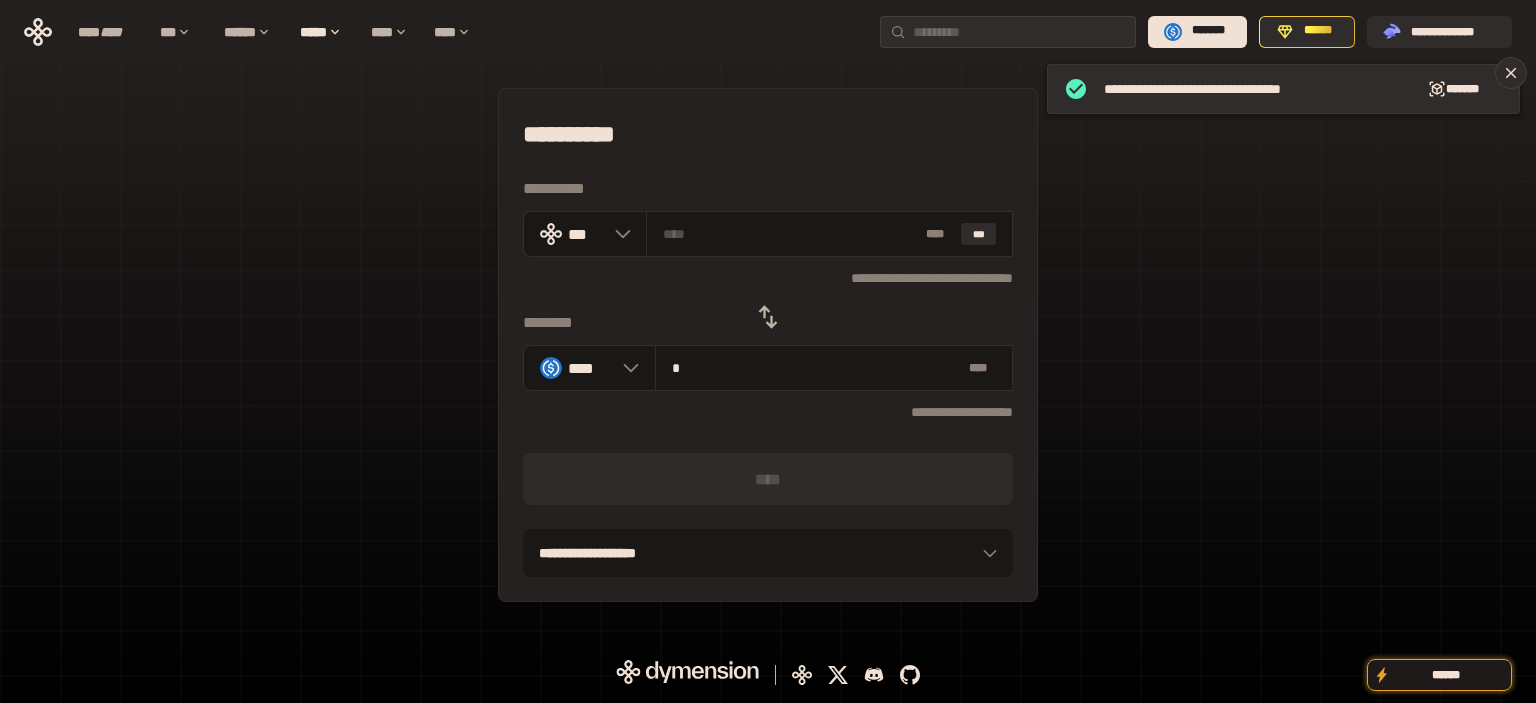 type on "**********" 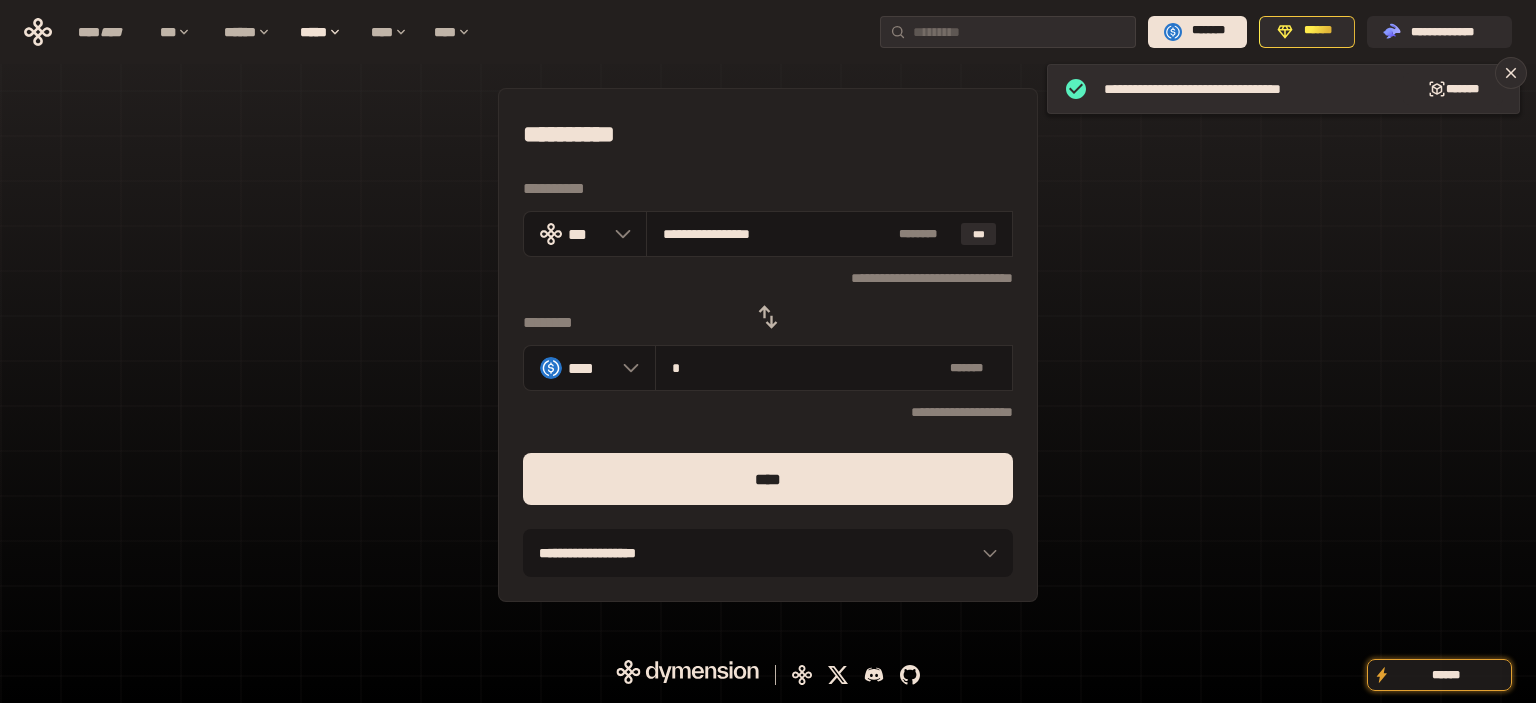 type on "**" 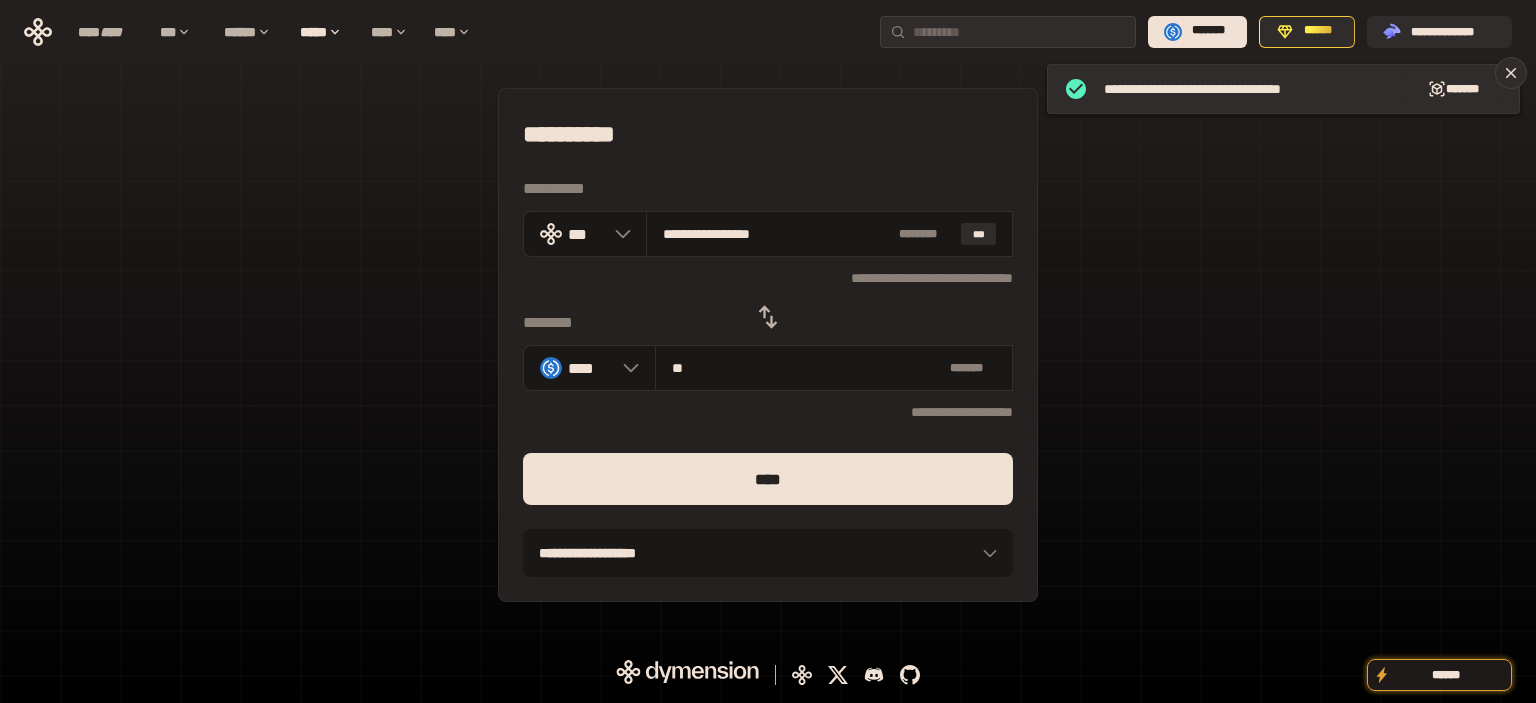 type on "**********" 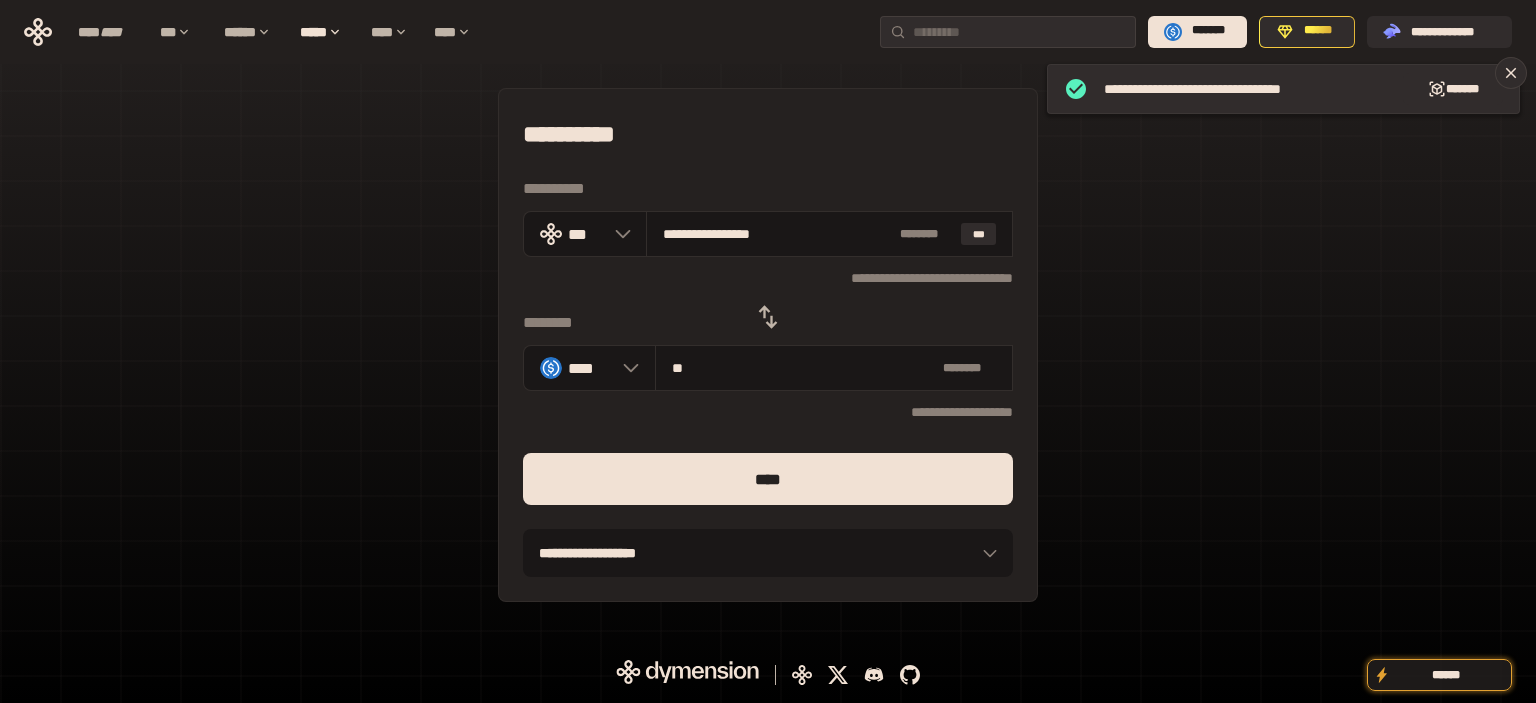 click on "****" at bounding box center [768, 479] 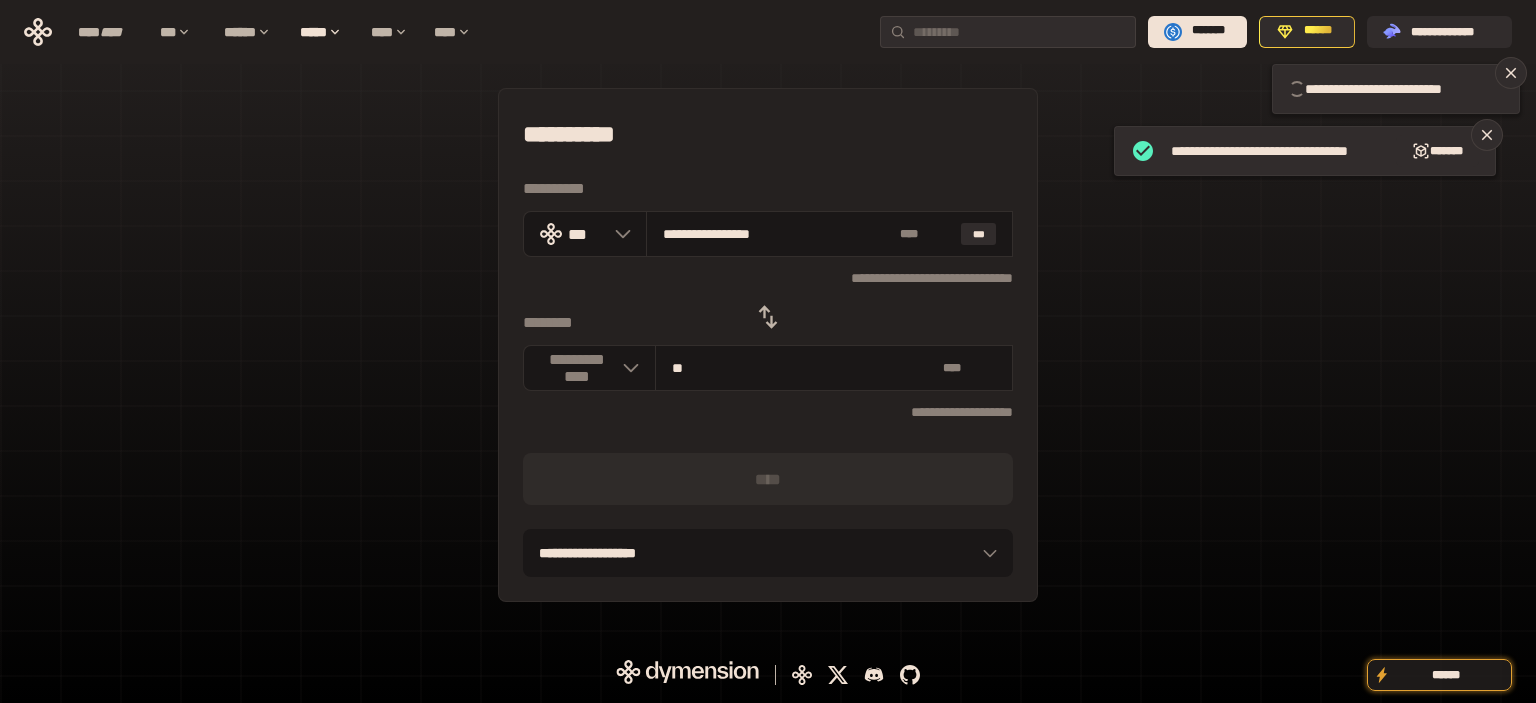 type 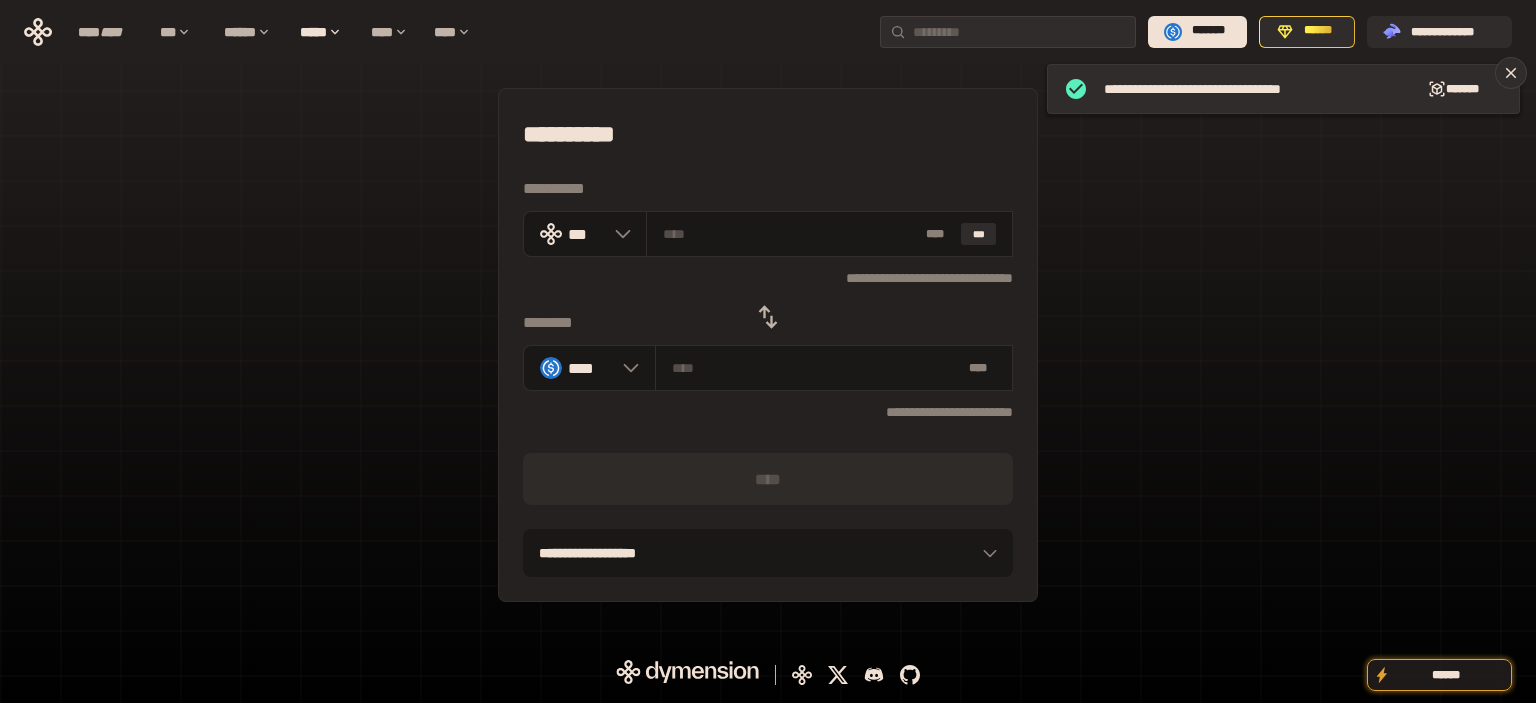 click on "**********" at bounding box center [768, 345] 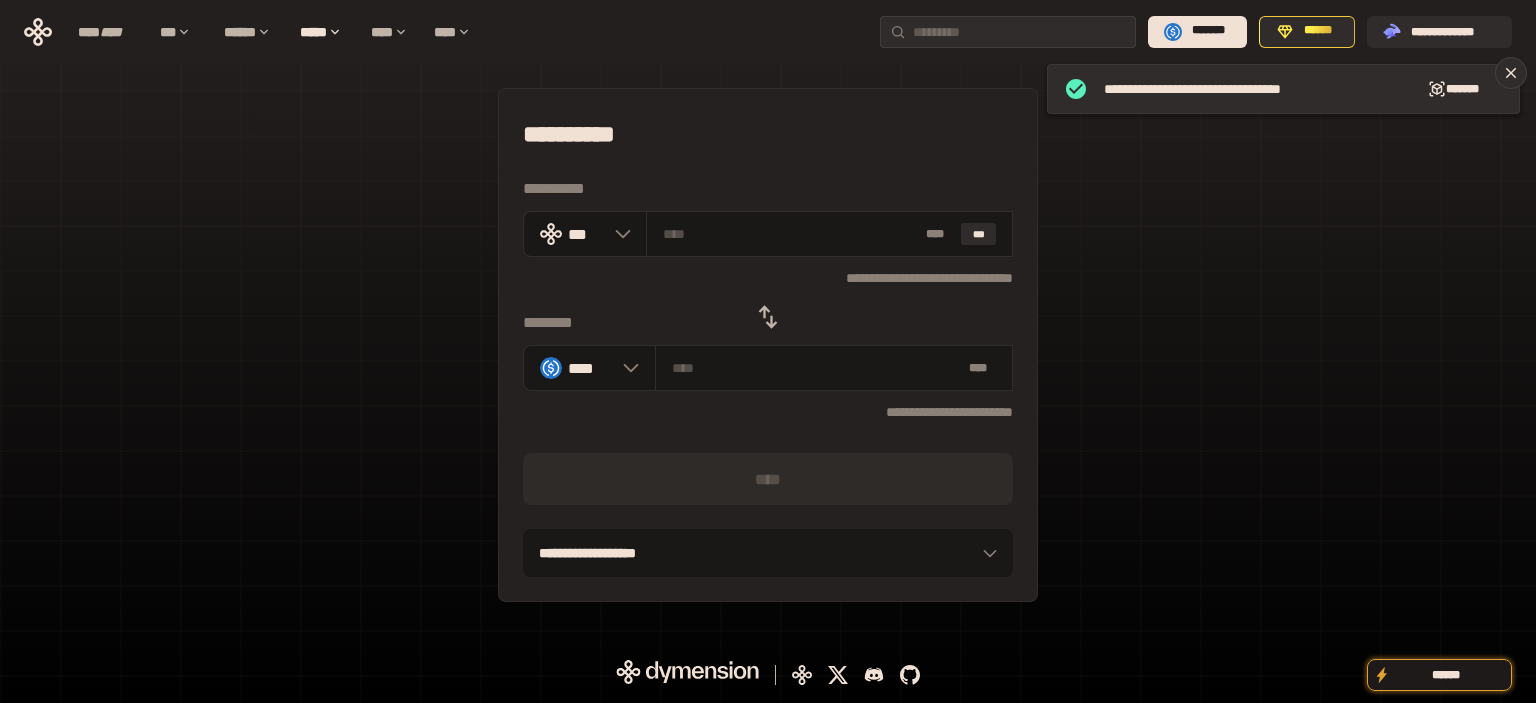 click at bounding box center (768, 317) 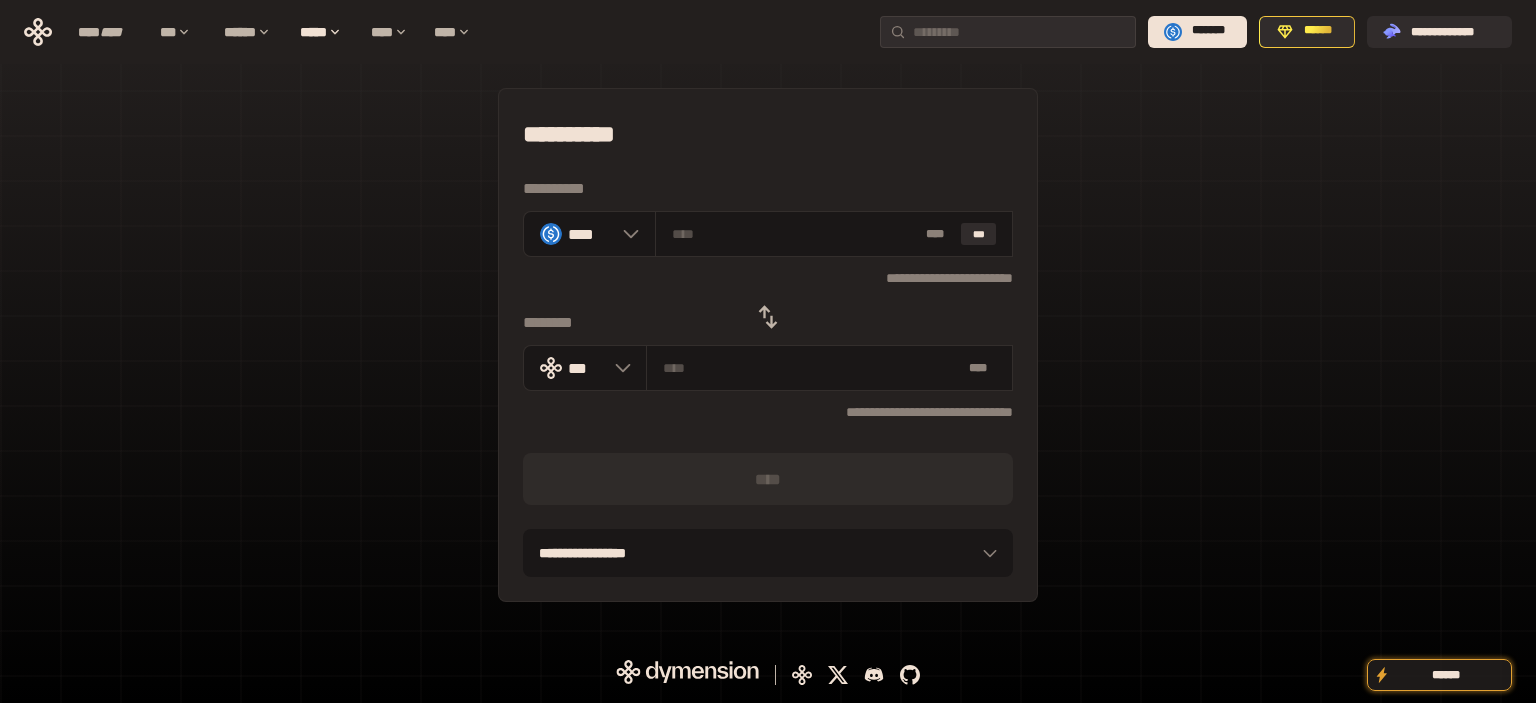click on "**********" at bounding box center (768, 345) 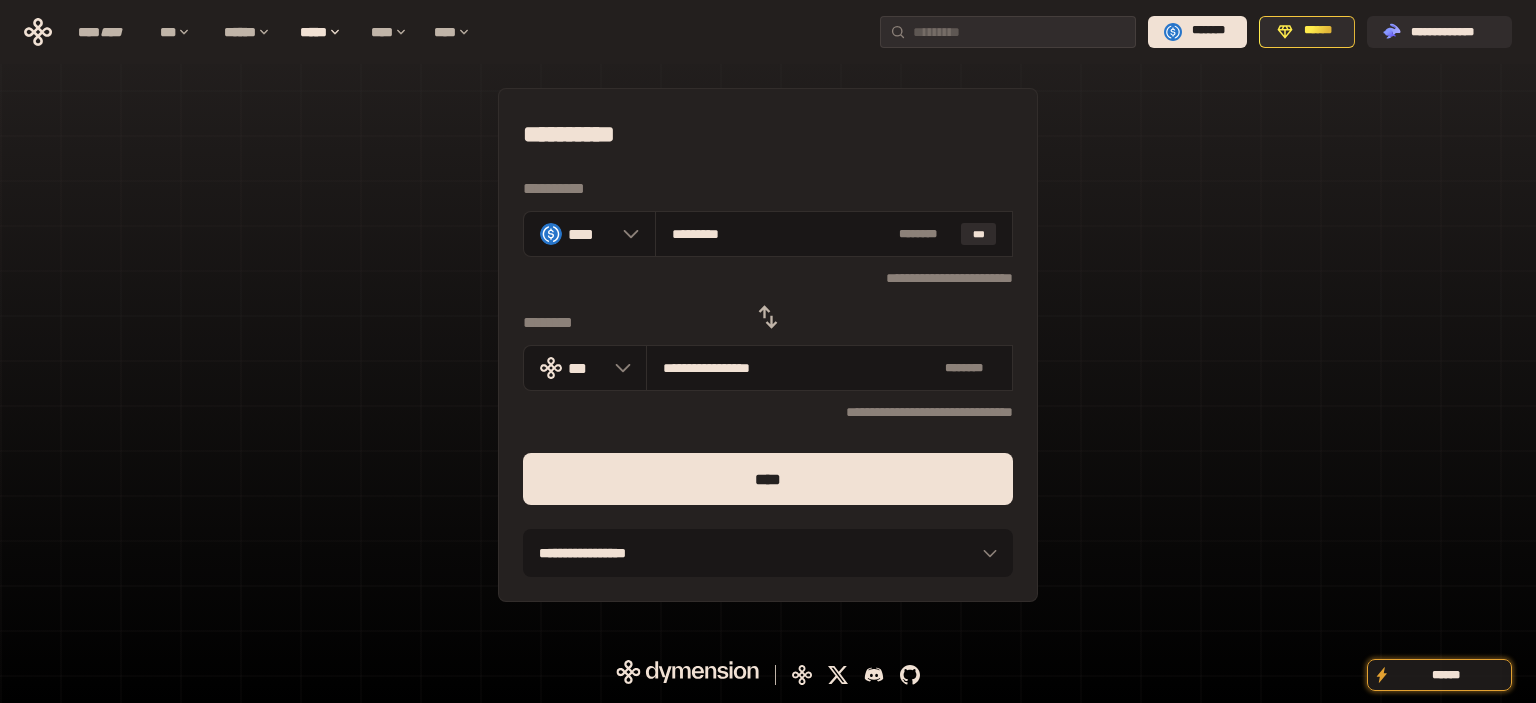 click on "****" at bounding box center [768, 479] 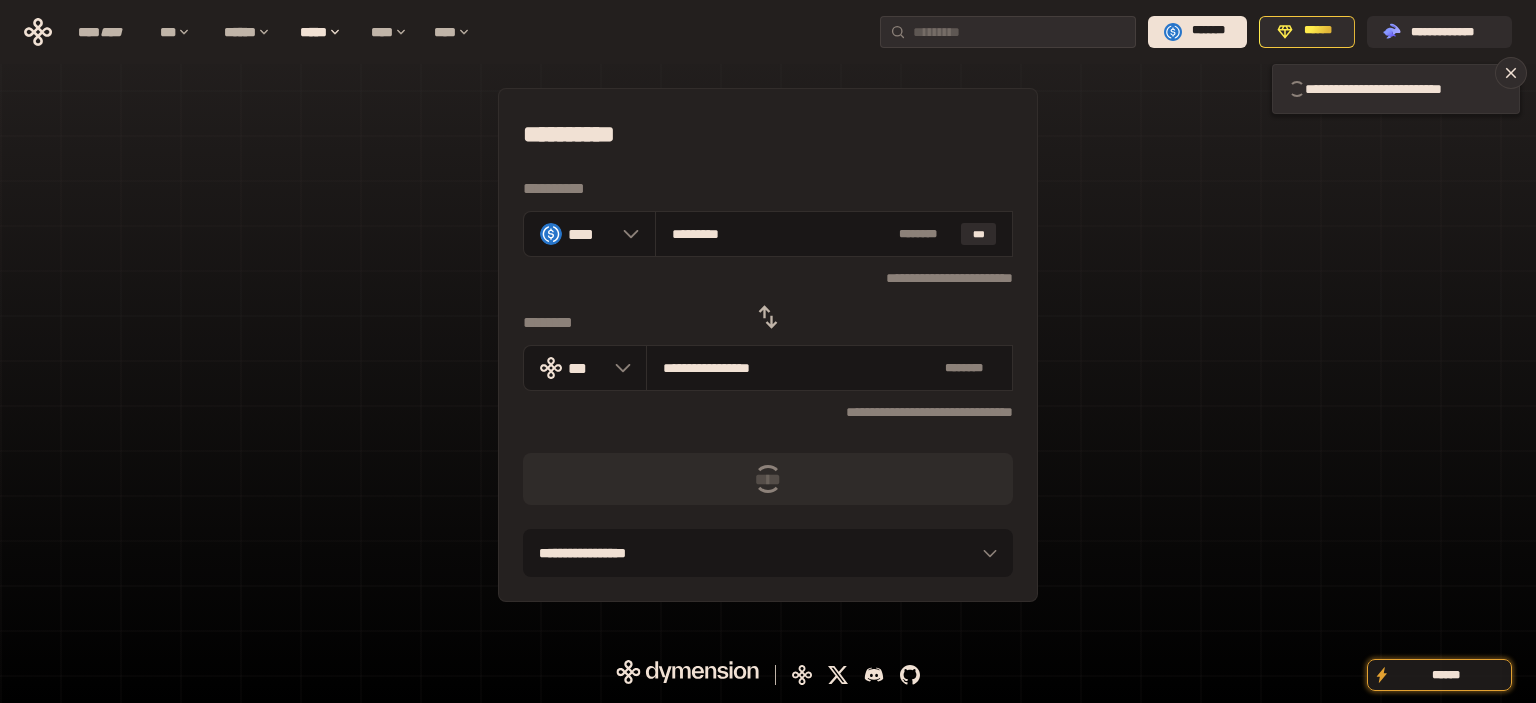type 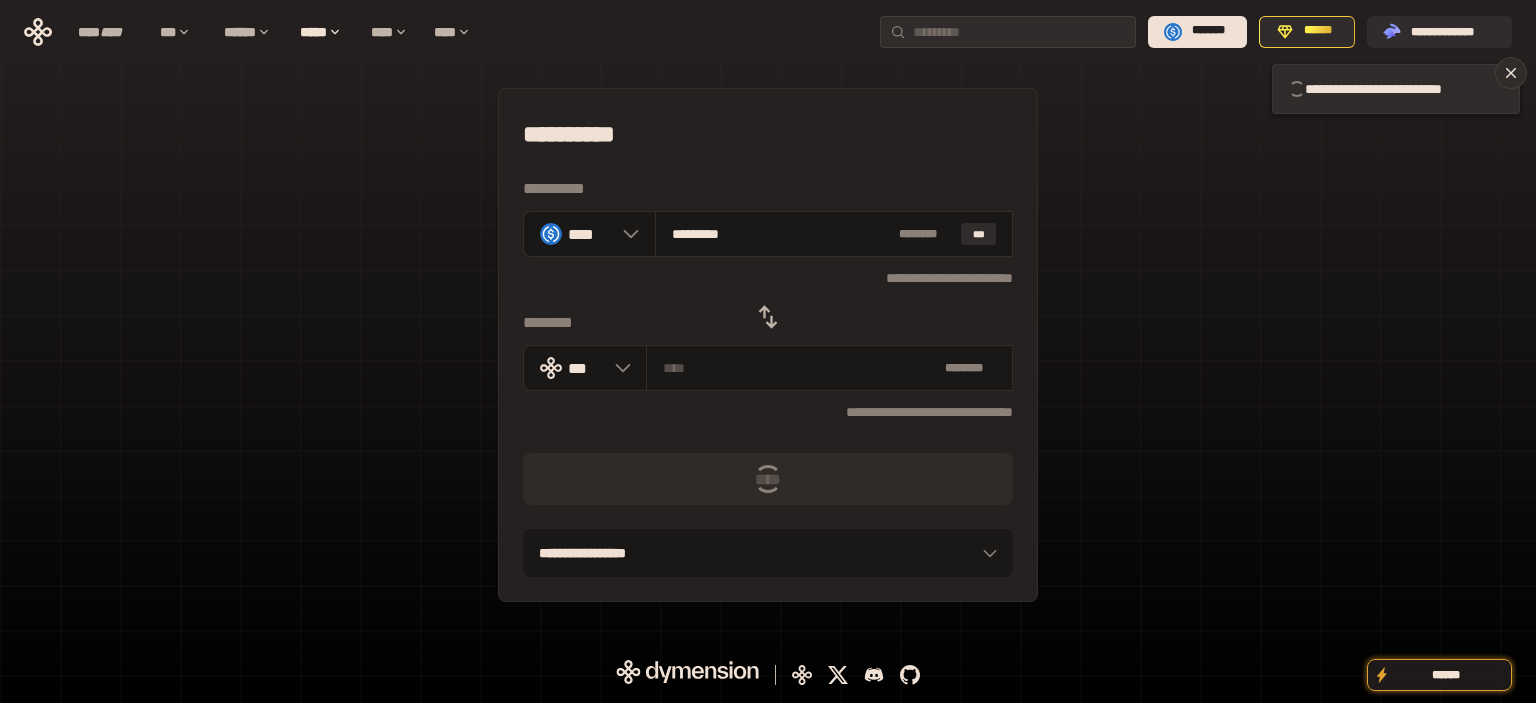 type 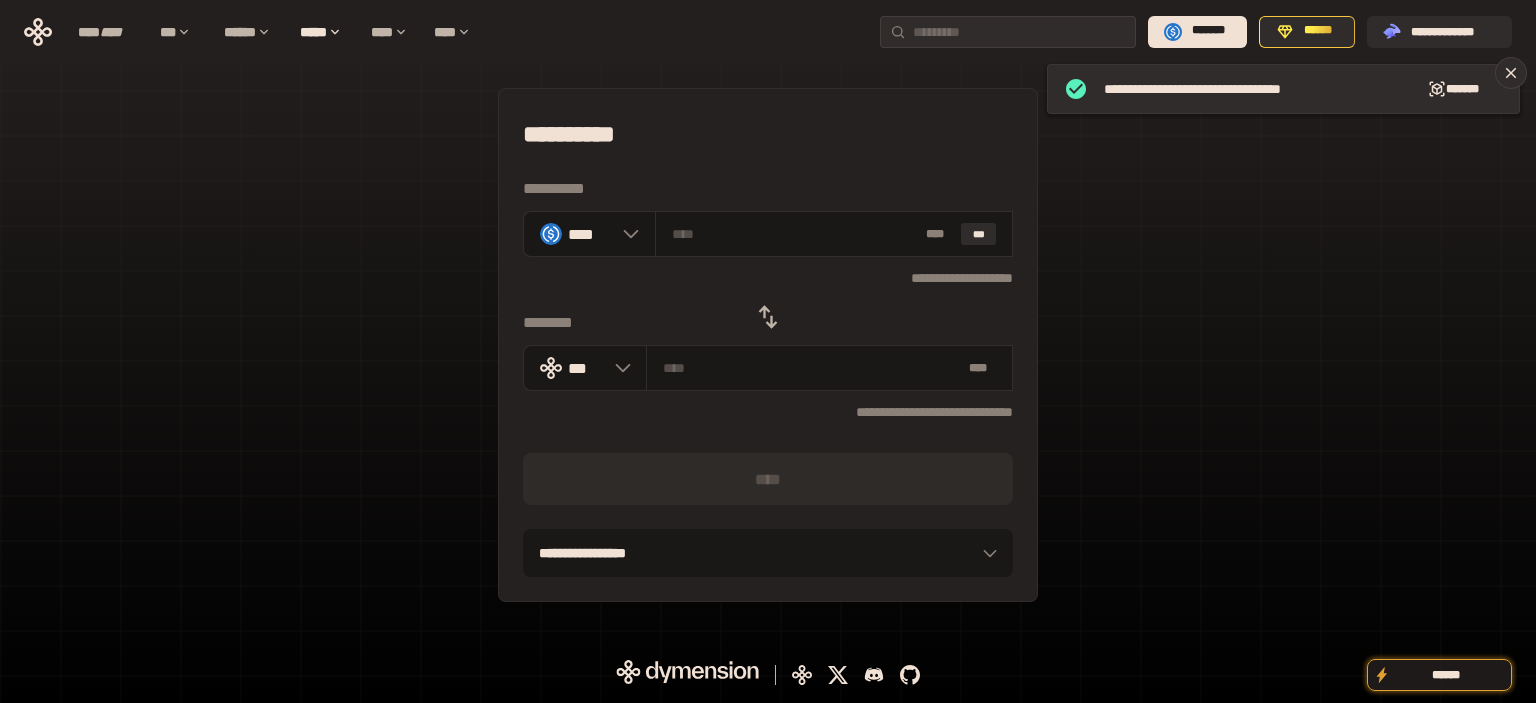 click on "**********" at bounding box center [768, 345] 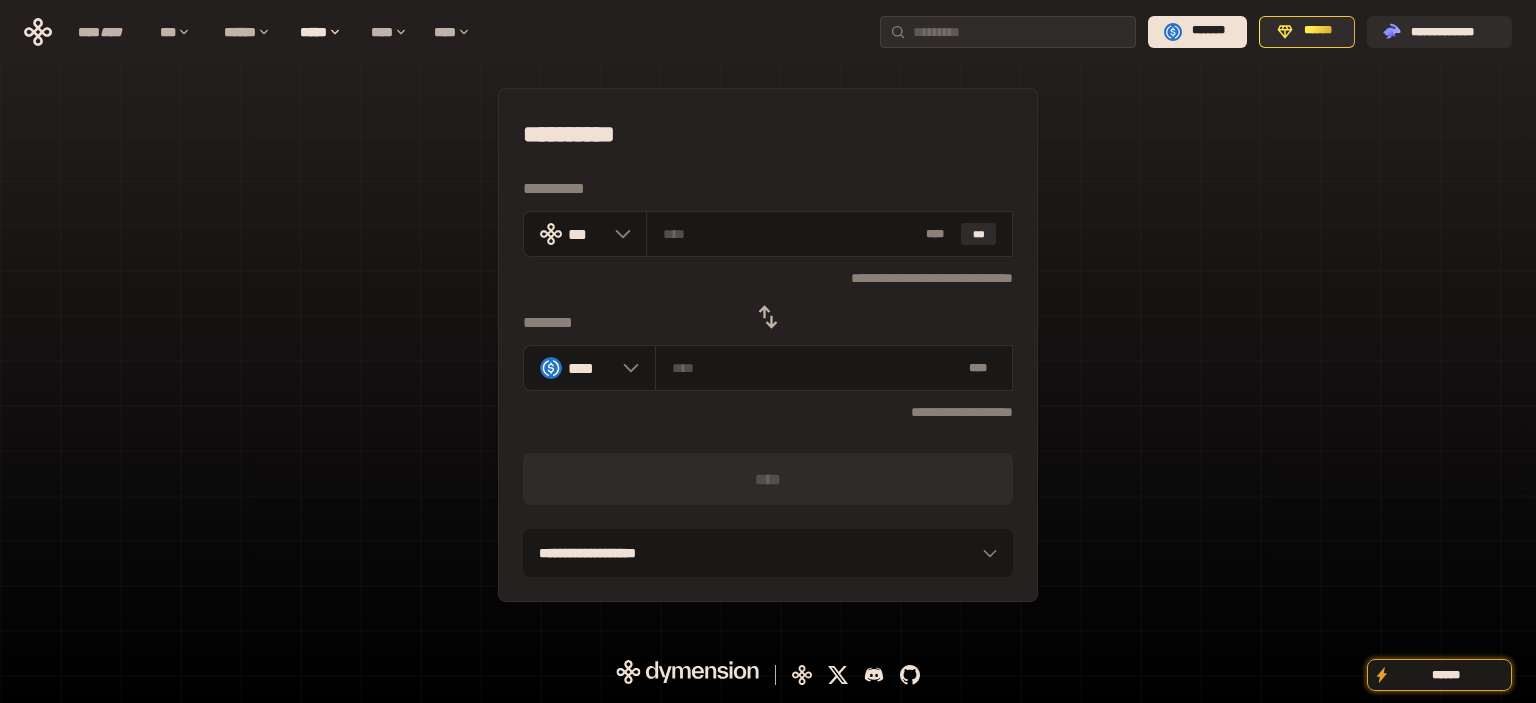 click on "**********" at bounding box center [768, 345] 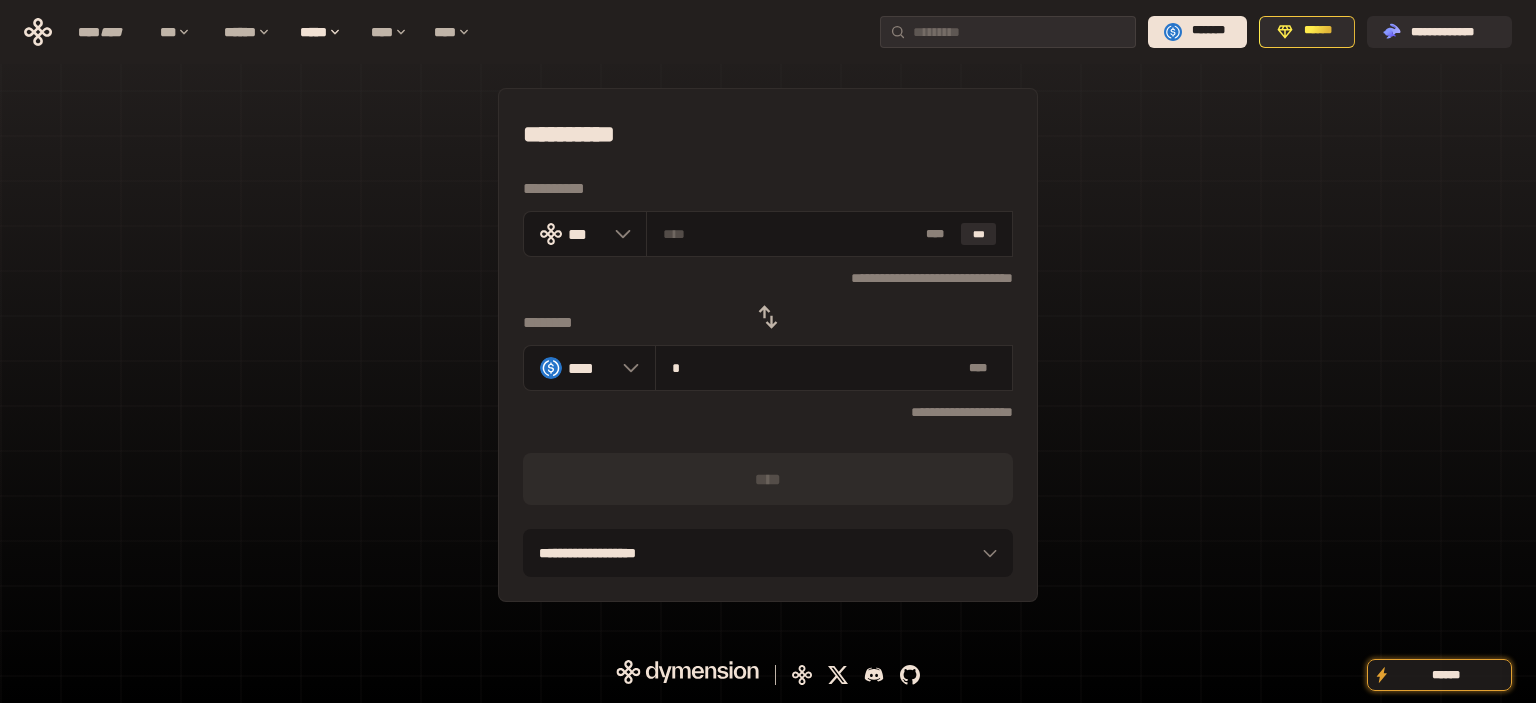type on "**********" 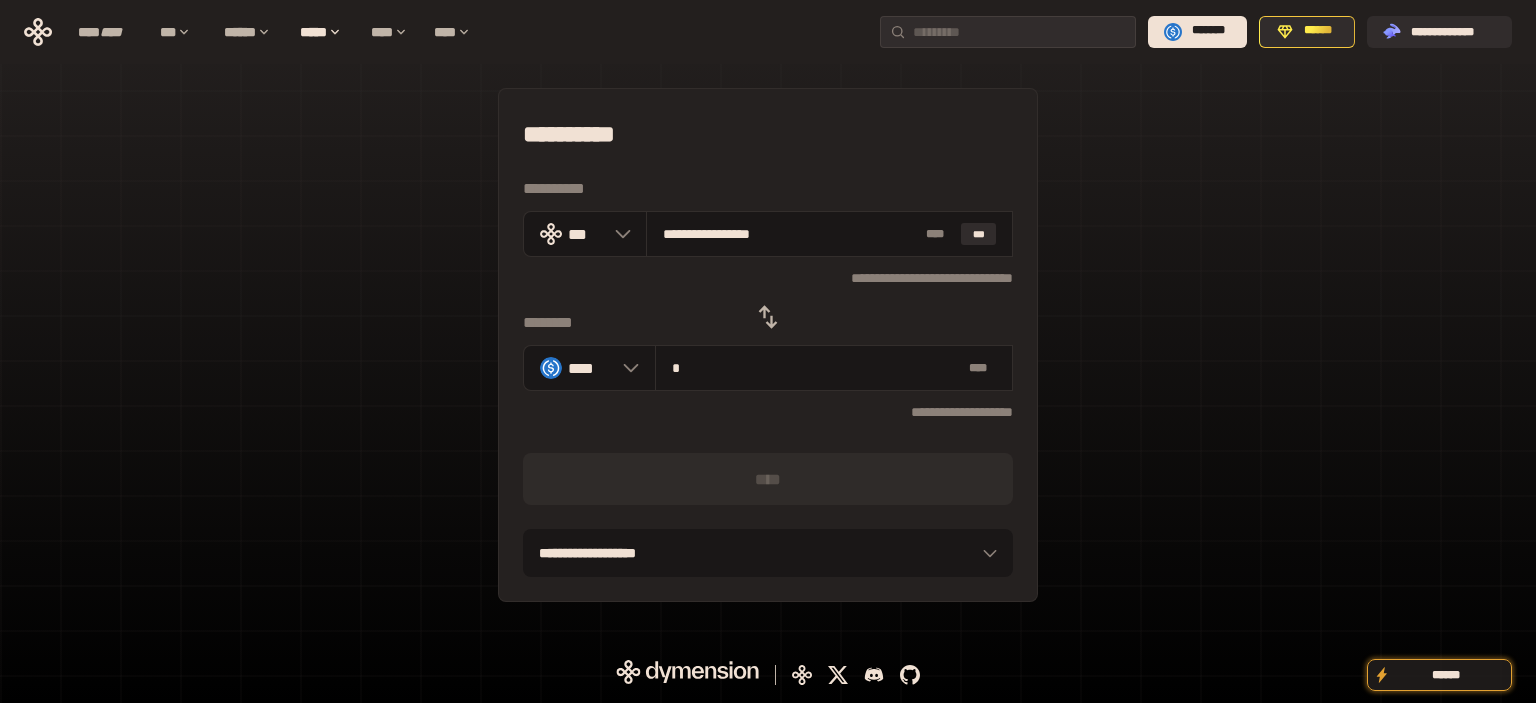 type on "**" 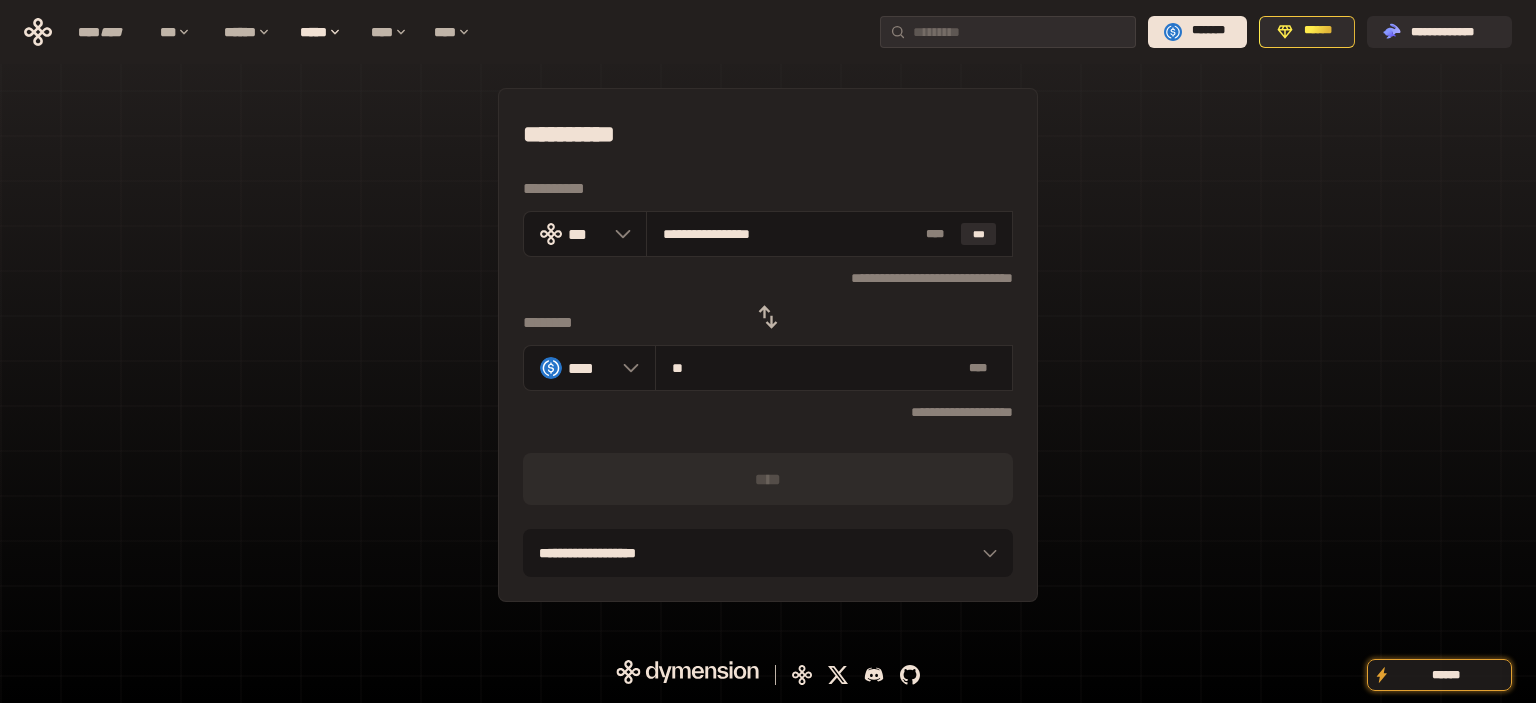 type on "**********" 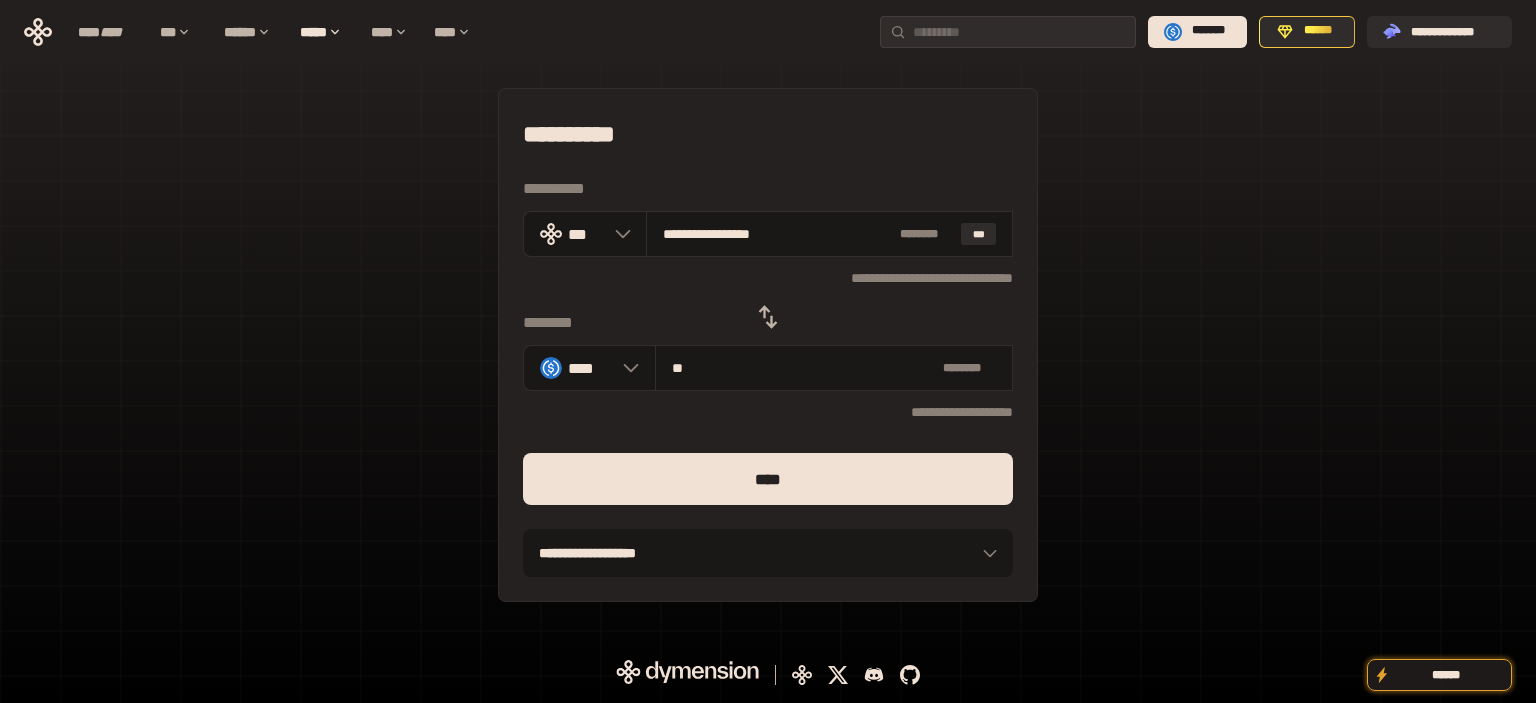 type on "**" 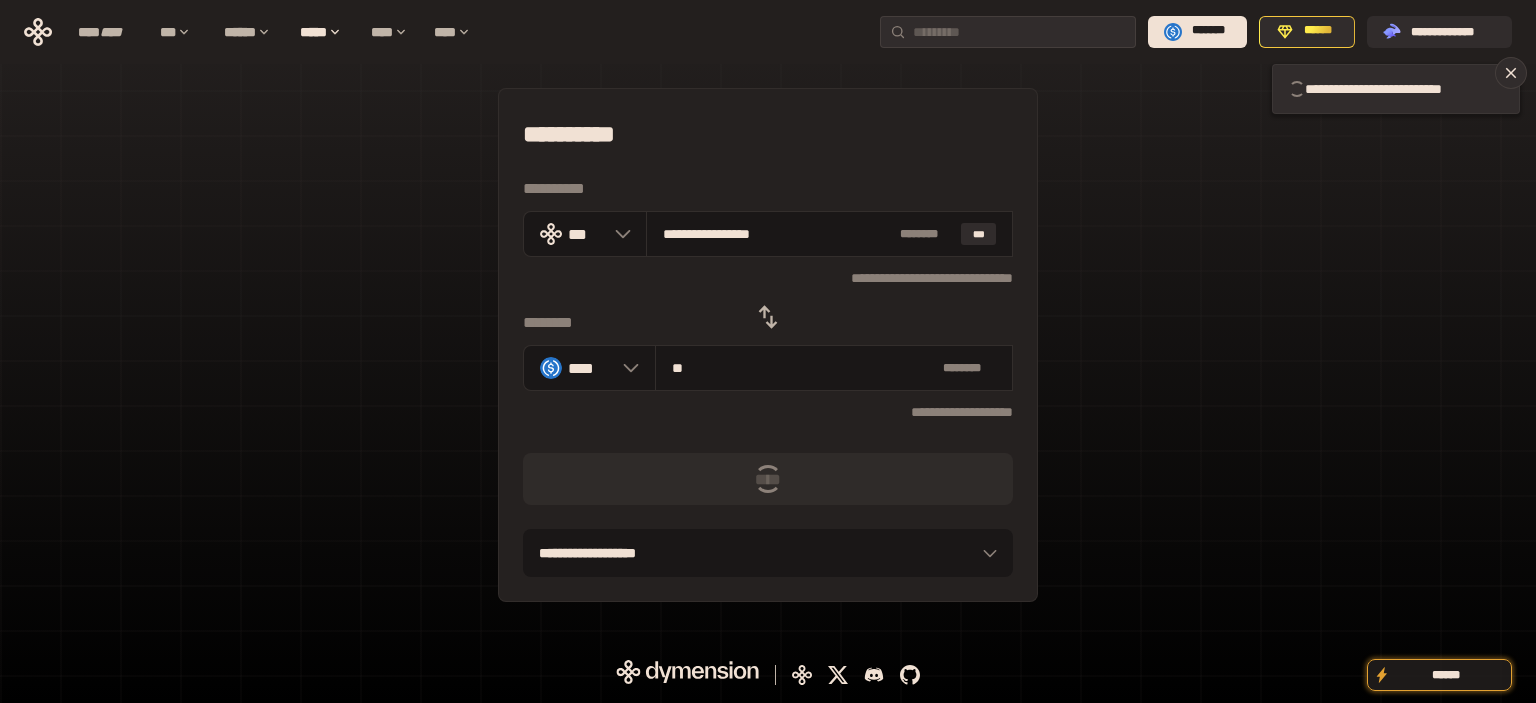 type 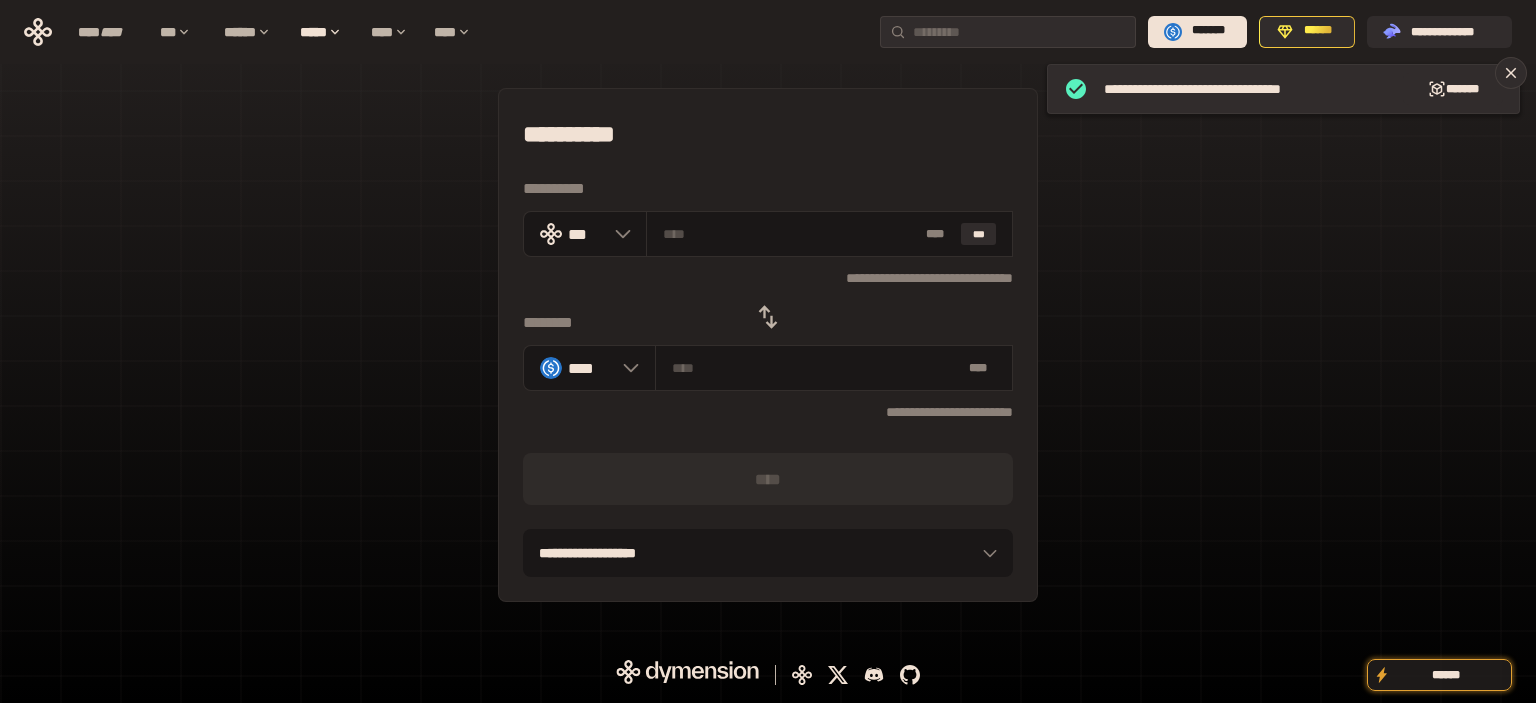 click on "**********" at bounding box center (768, 345) 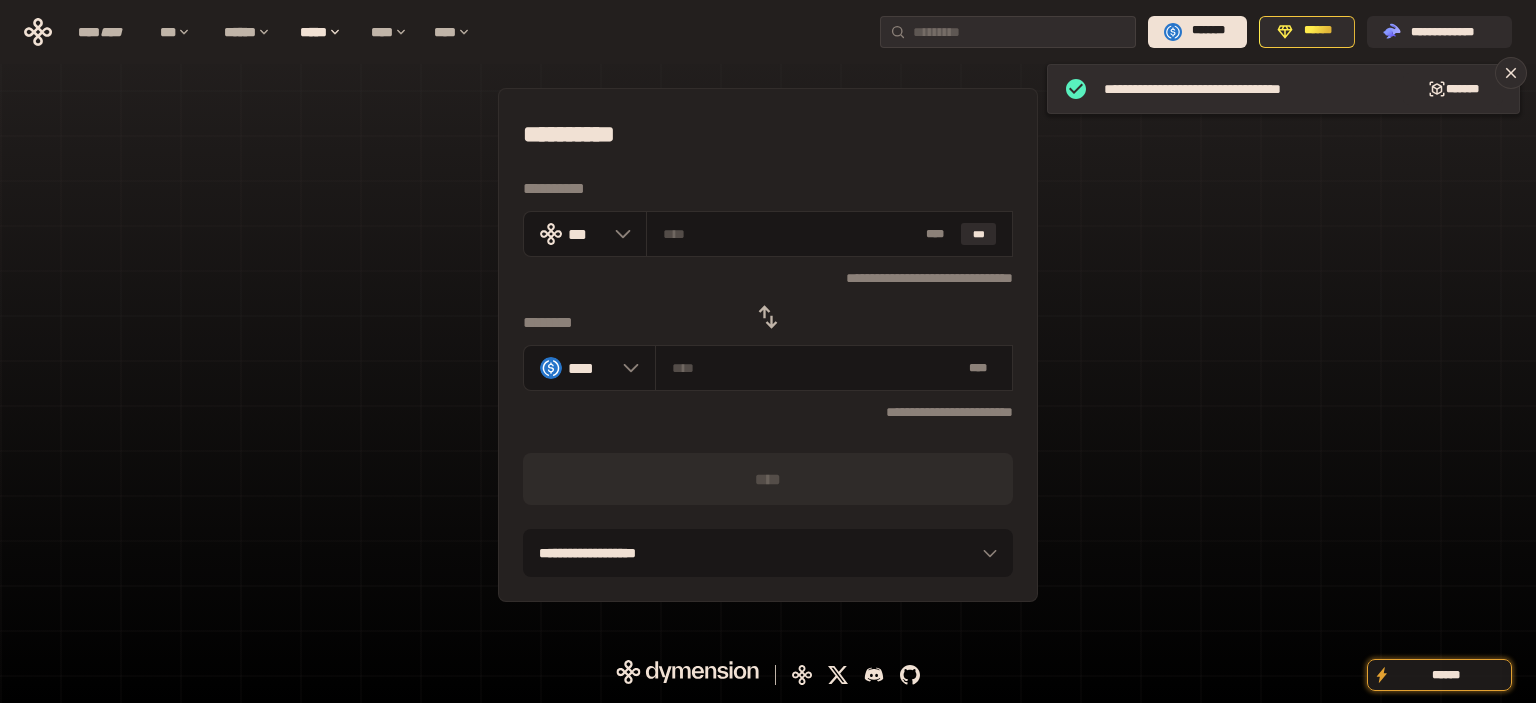click at bounding box center (768, 317) 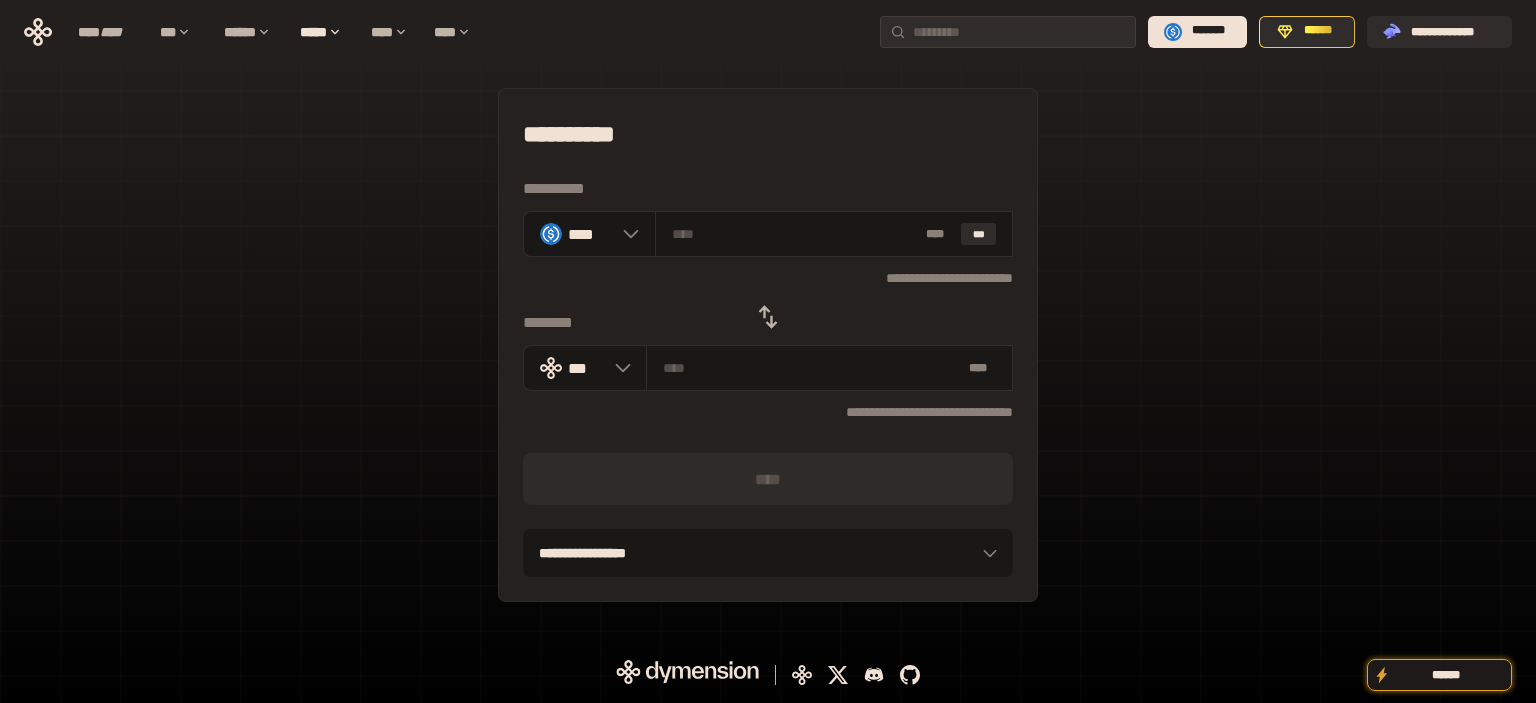 click on "**********" at bounding box center [768, 345] 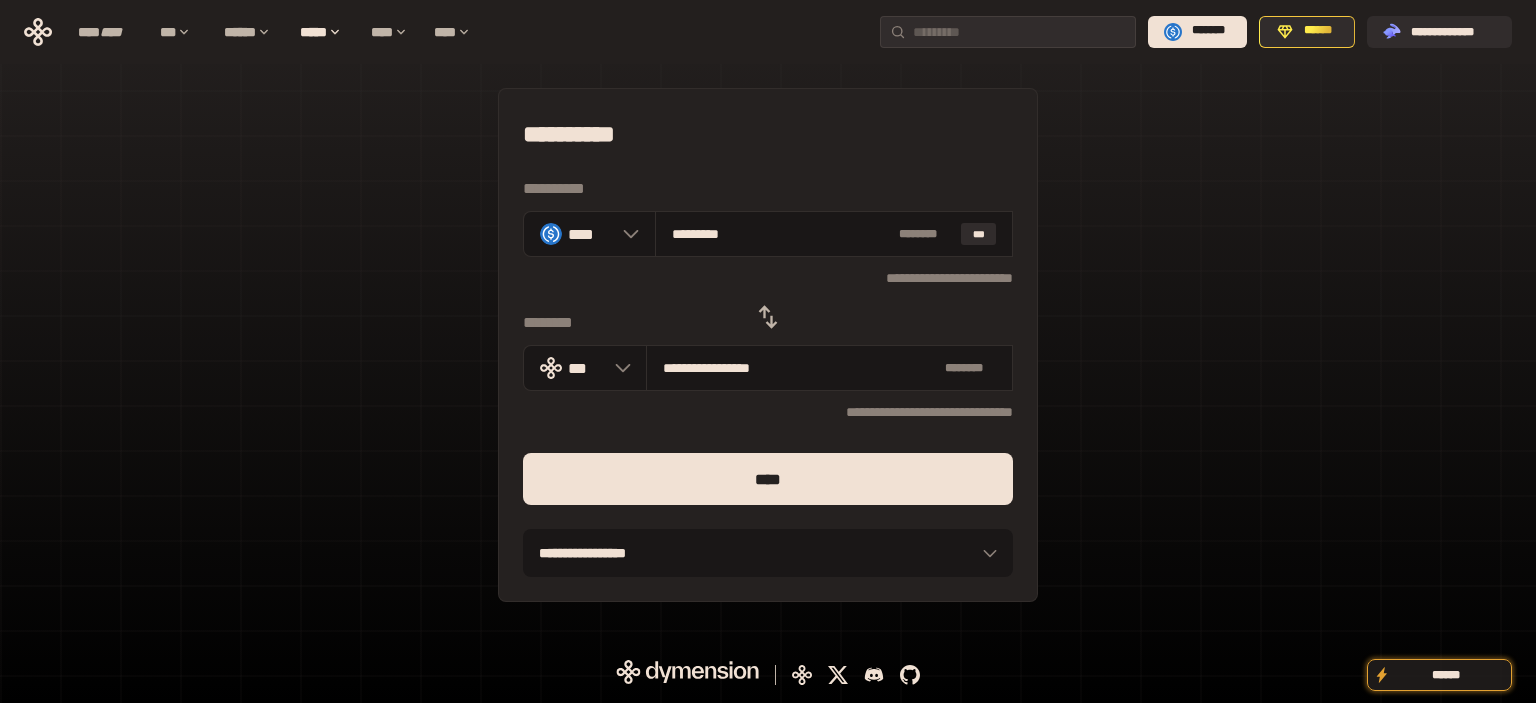 click on "****" at bounding box center [768, 479] 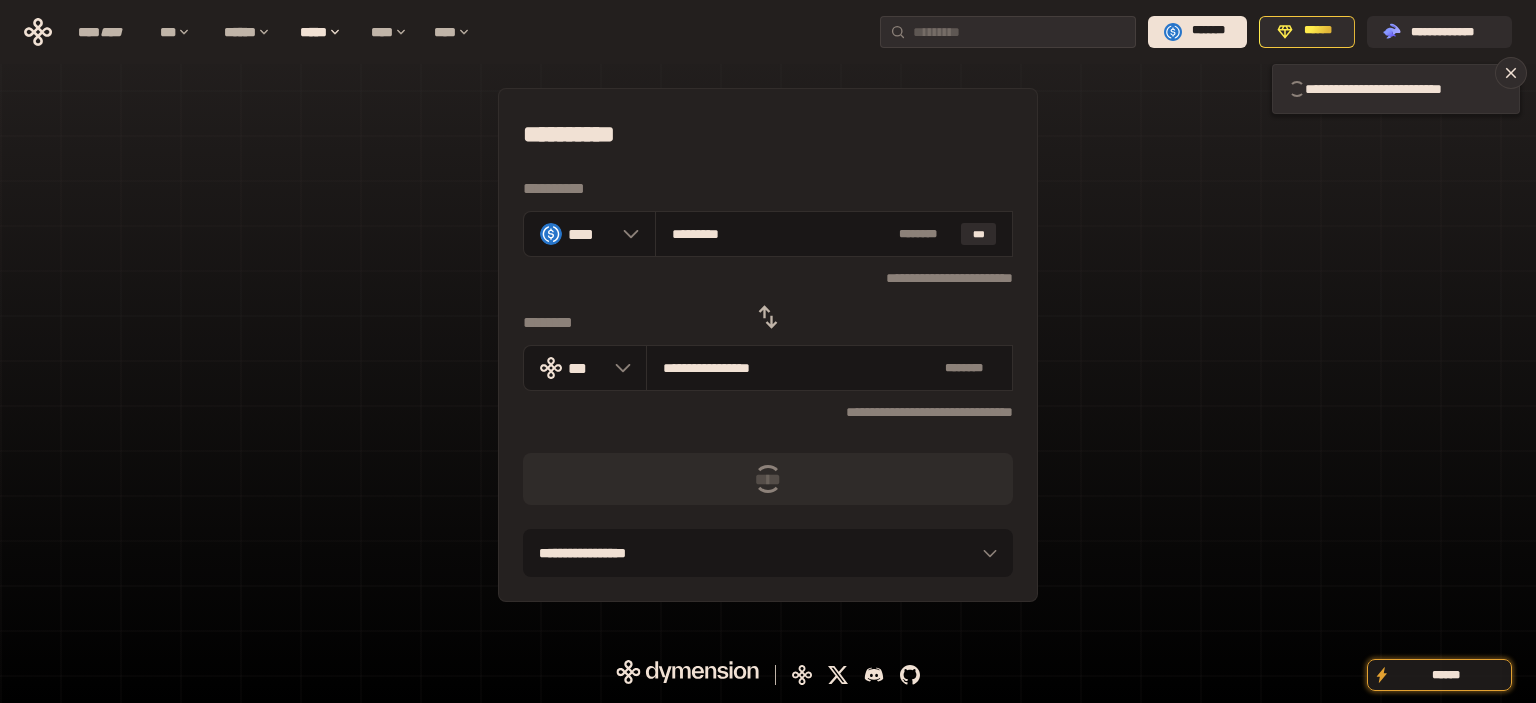 type 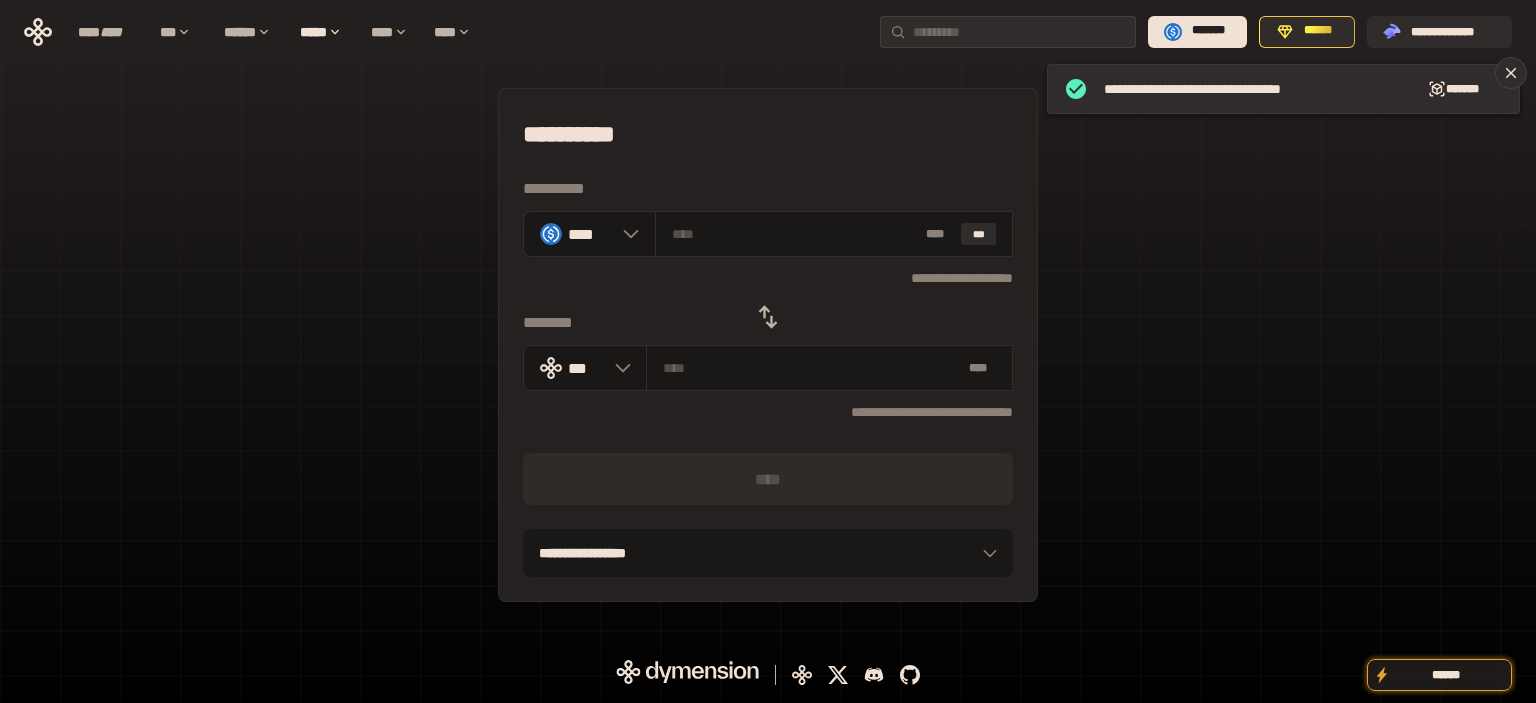 click on "**********" at bounding box center (768, 345) 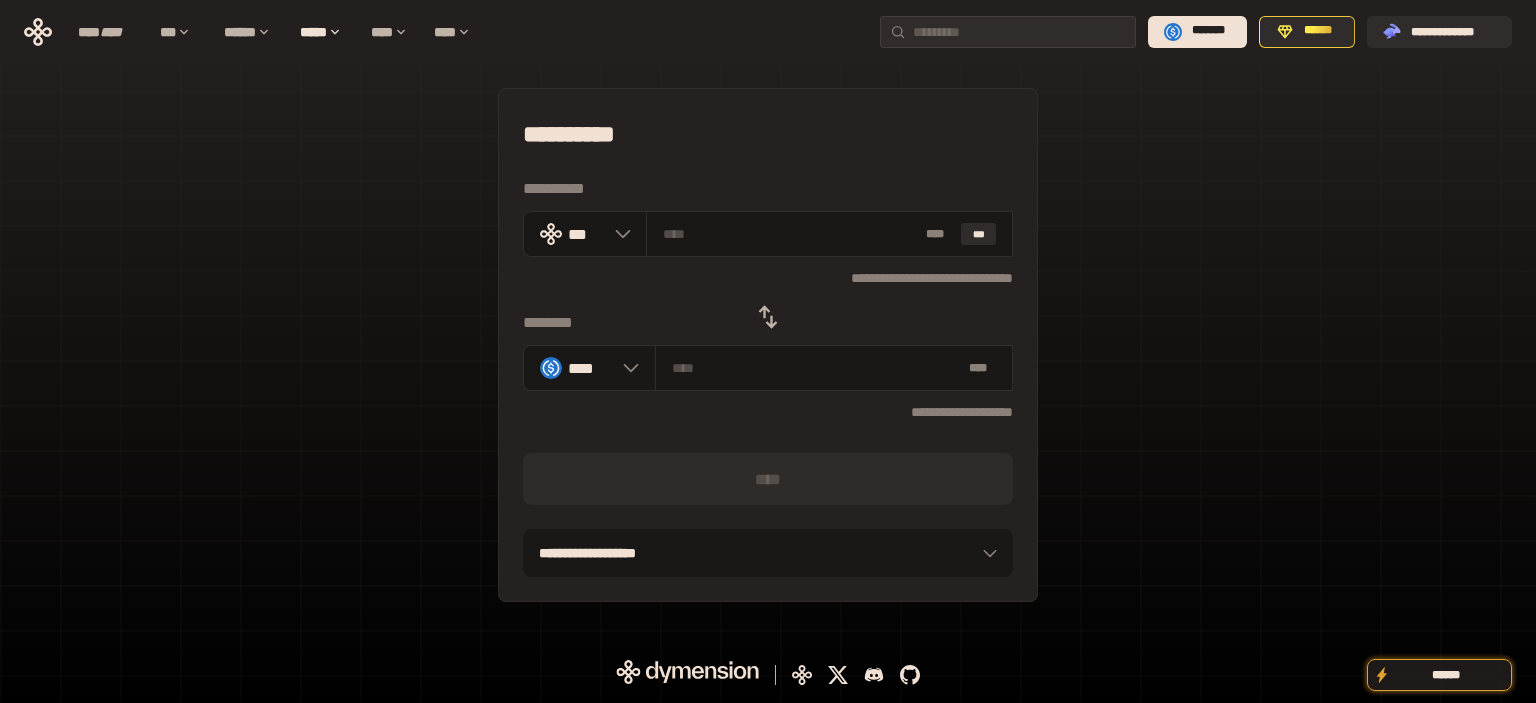click on "**********" at bounding box center [768, 345] 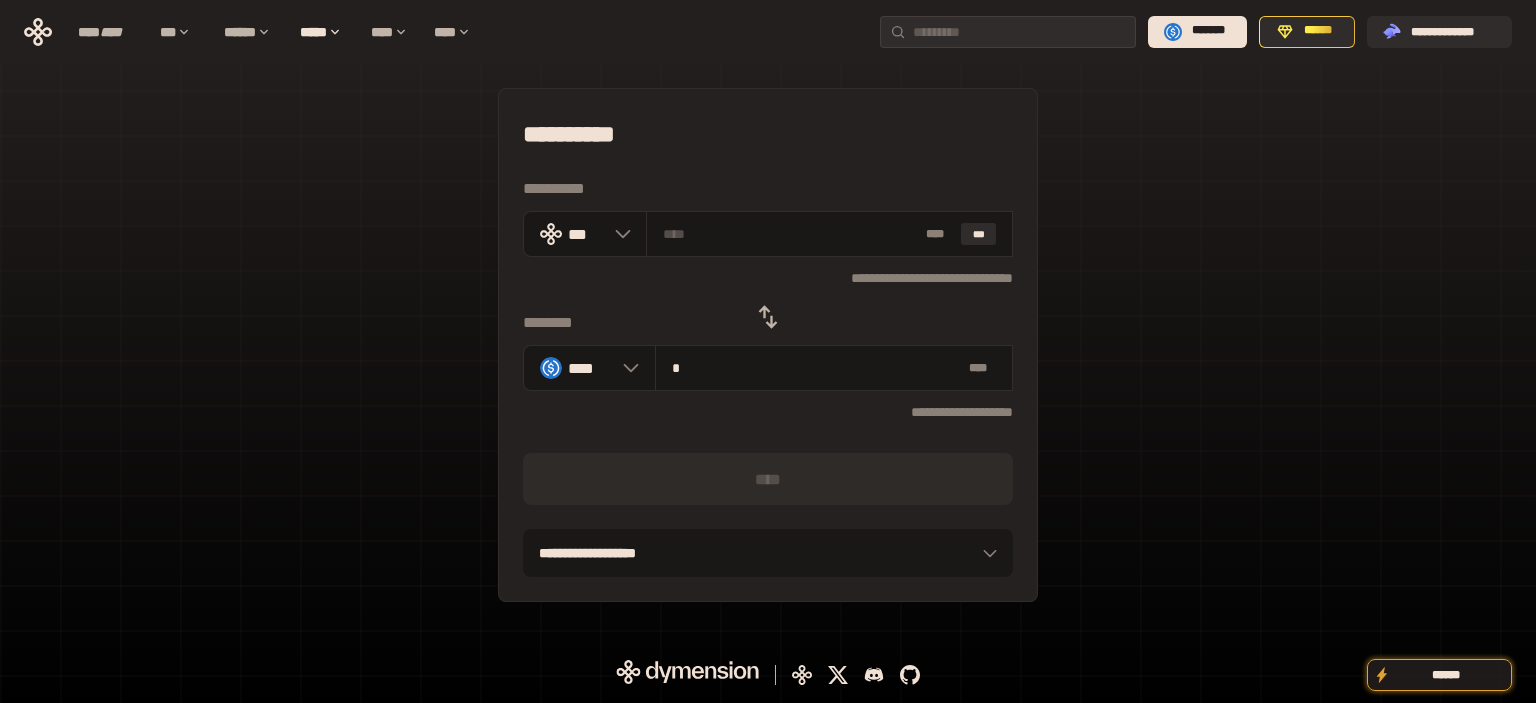type on "**********" 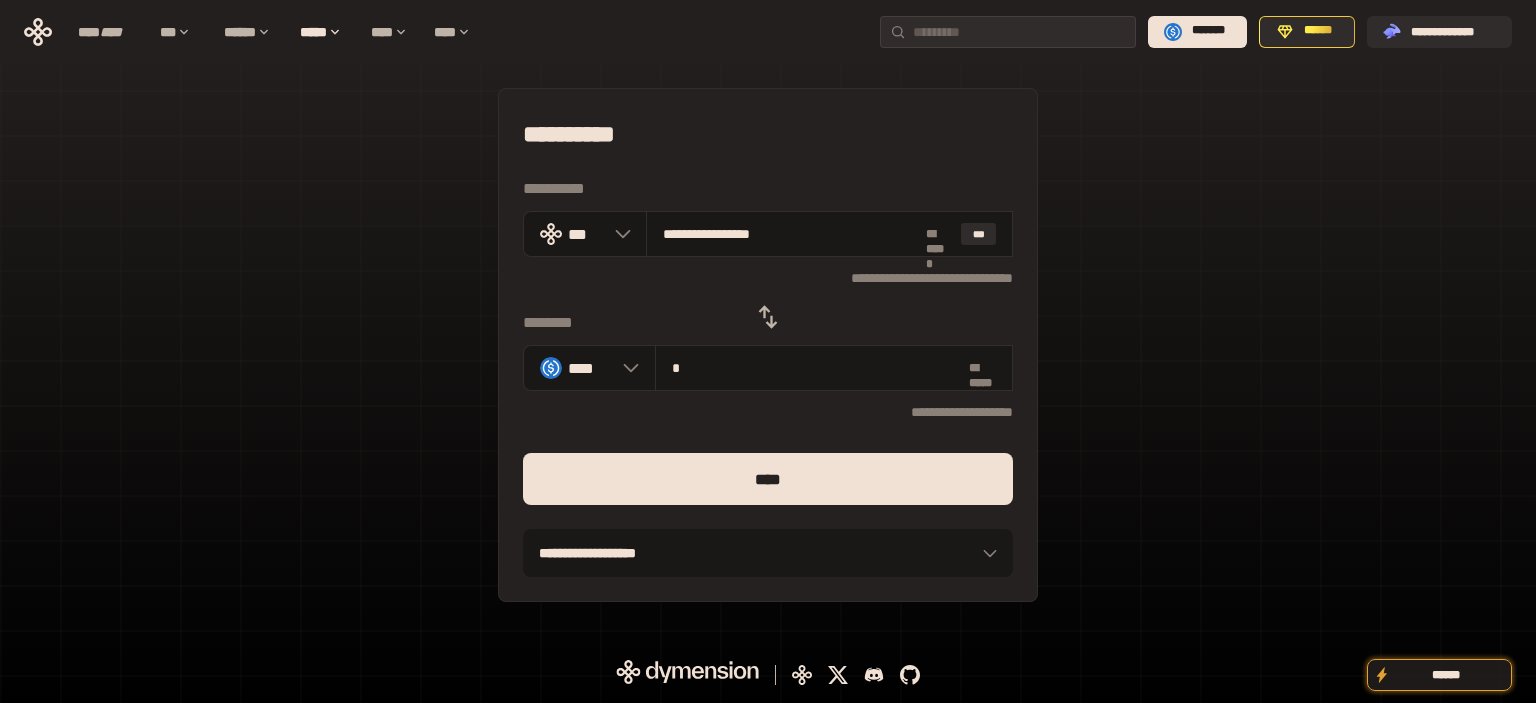 type on "**" 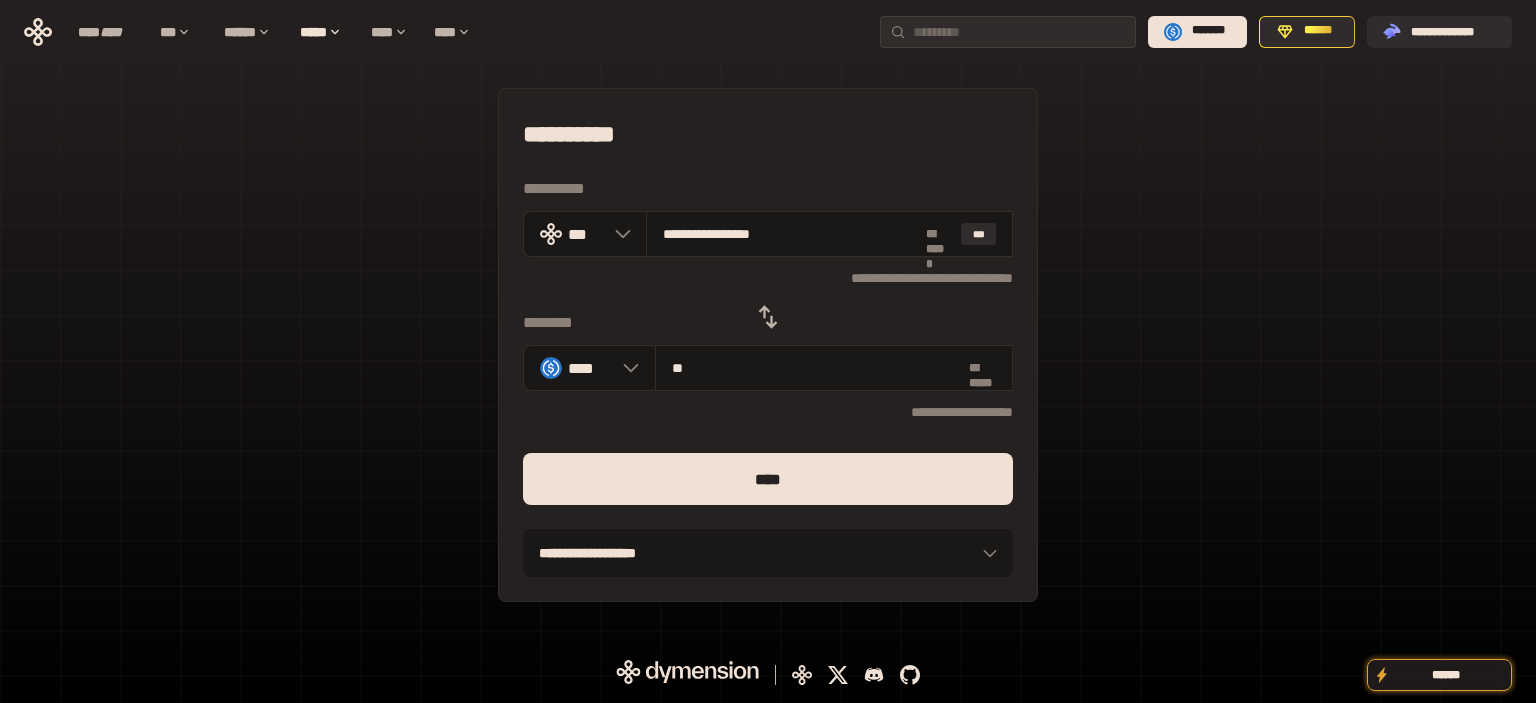 type on "**********" 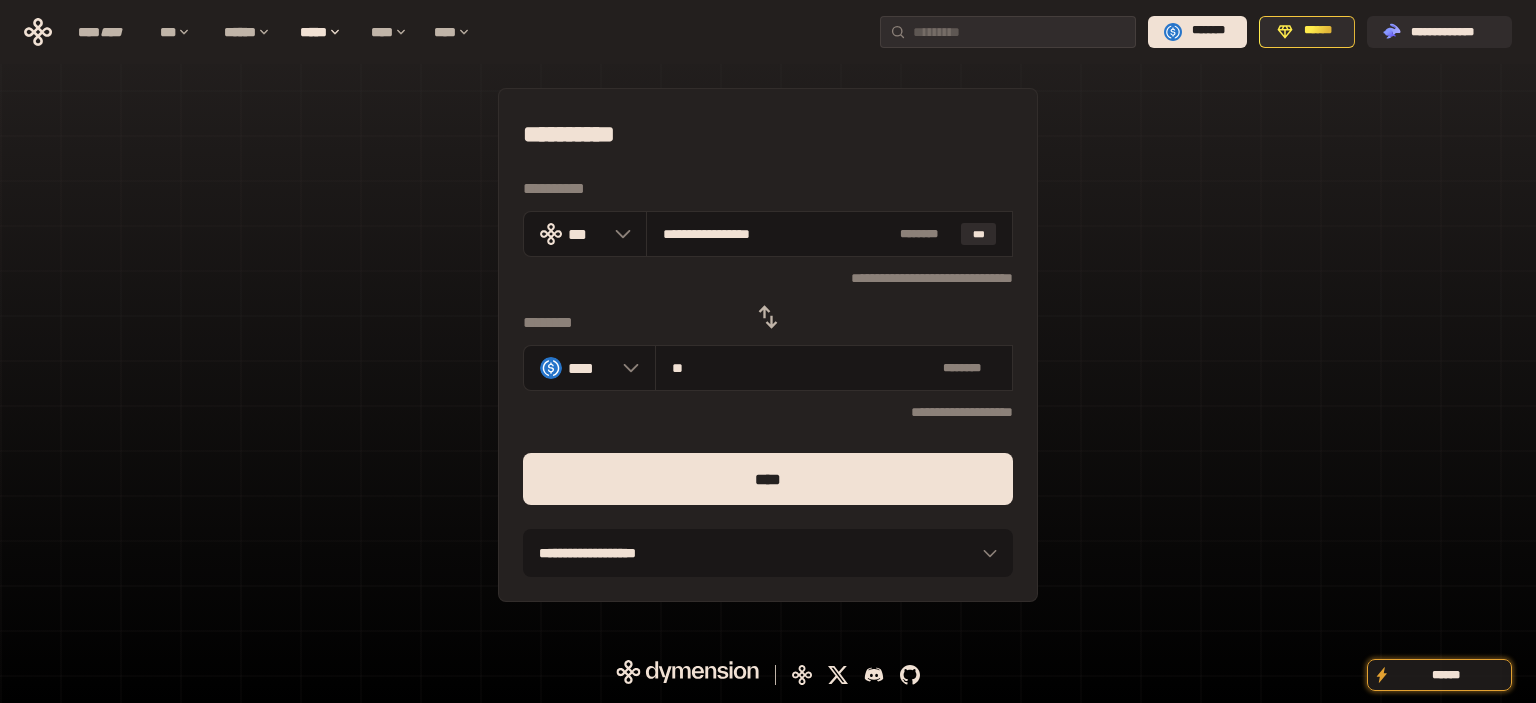 click on "****" at bounding box center [768, 479] 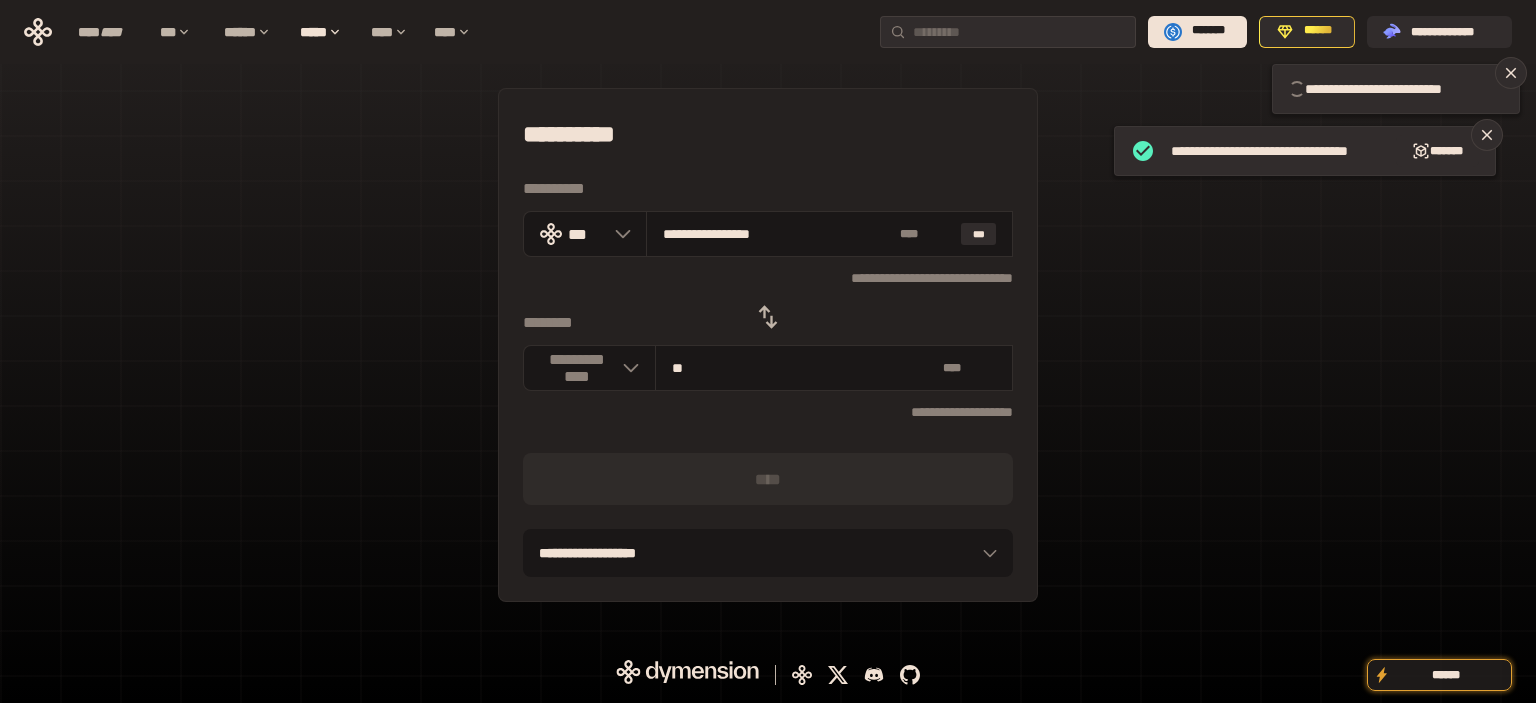 type 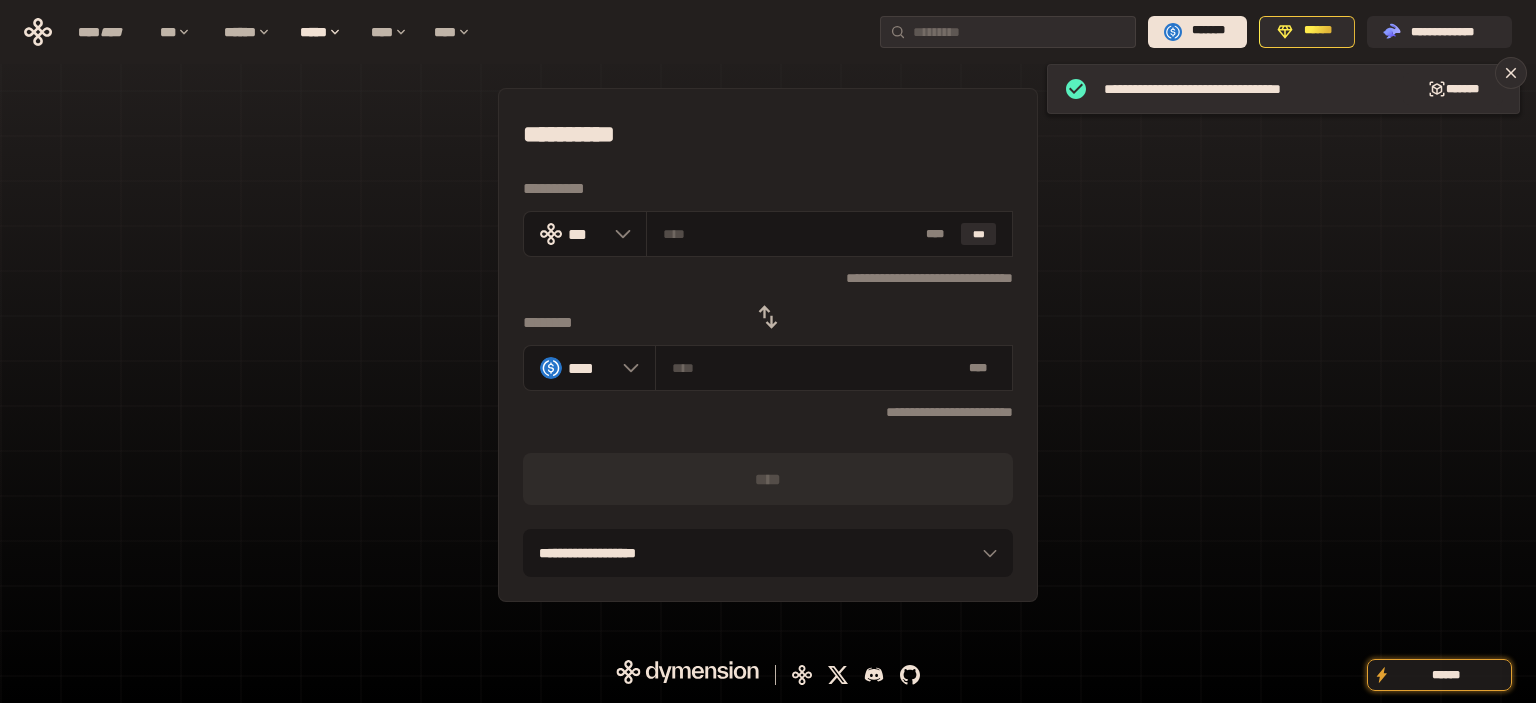 click on "**********" at bounding box center [768, 345] 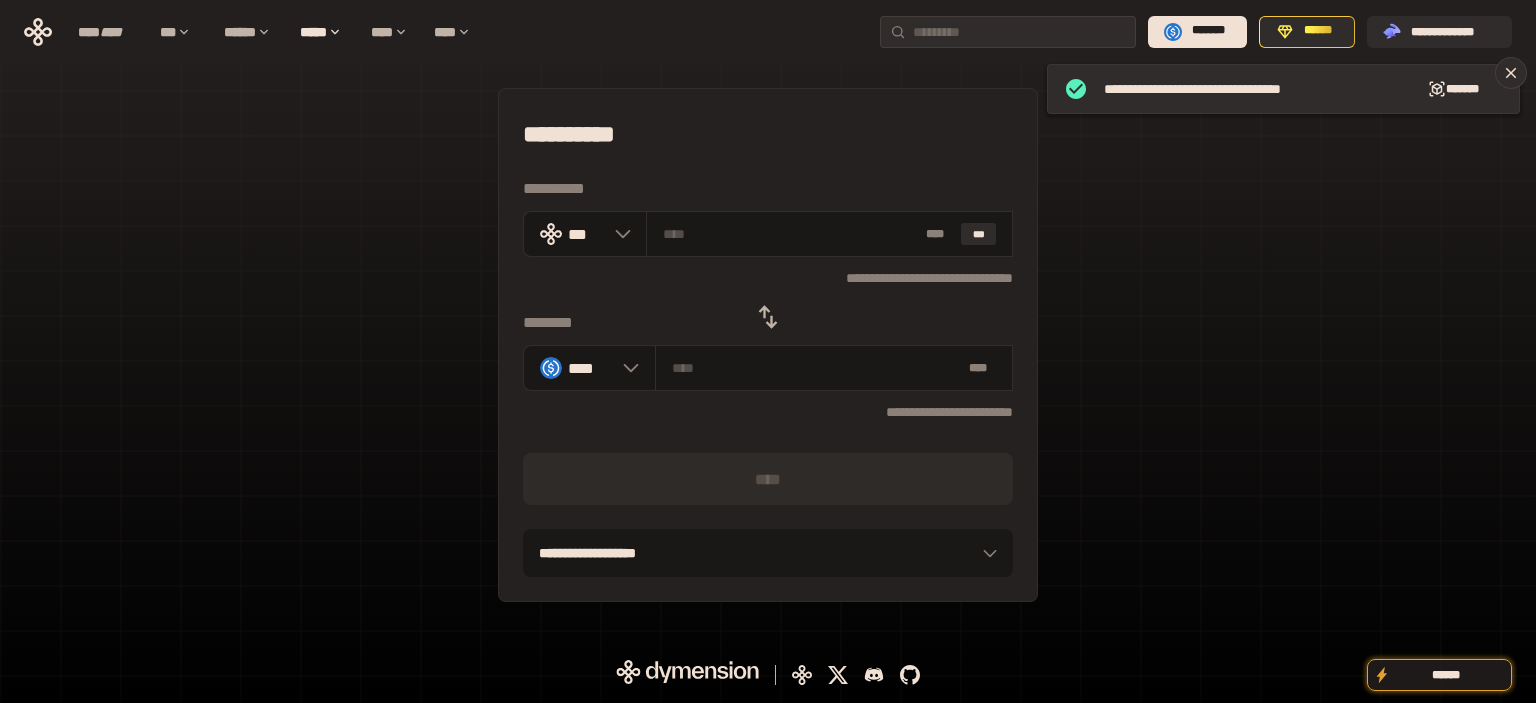 click at bounding box center [768, 317] 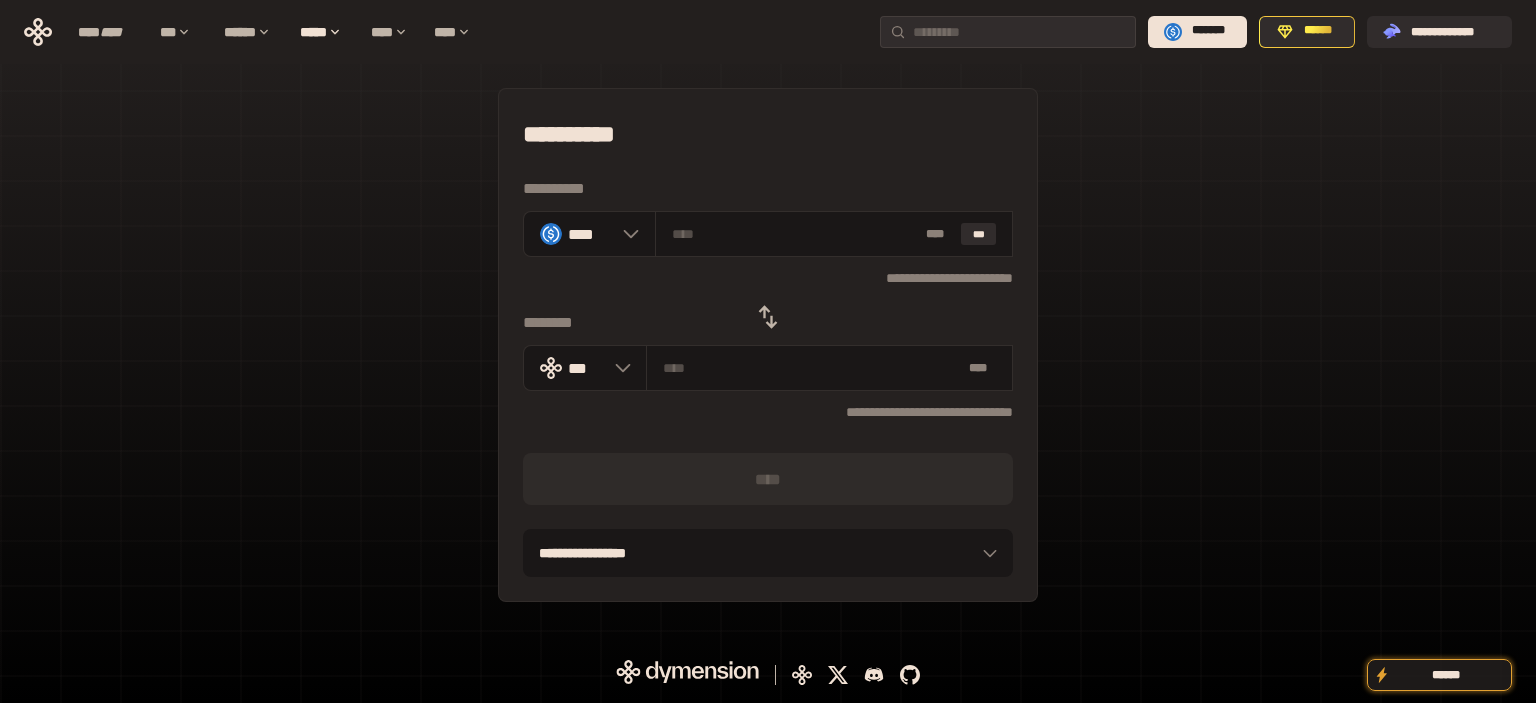 click on "**********" at bounding box center [768, 345] 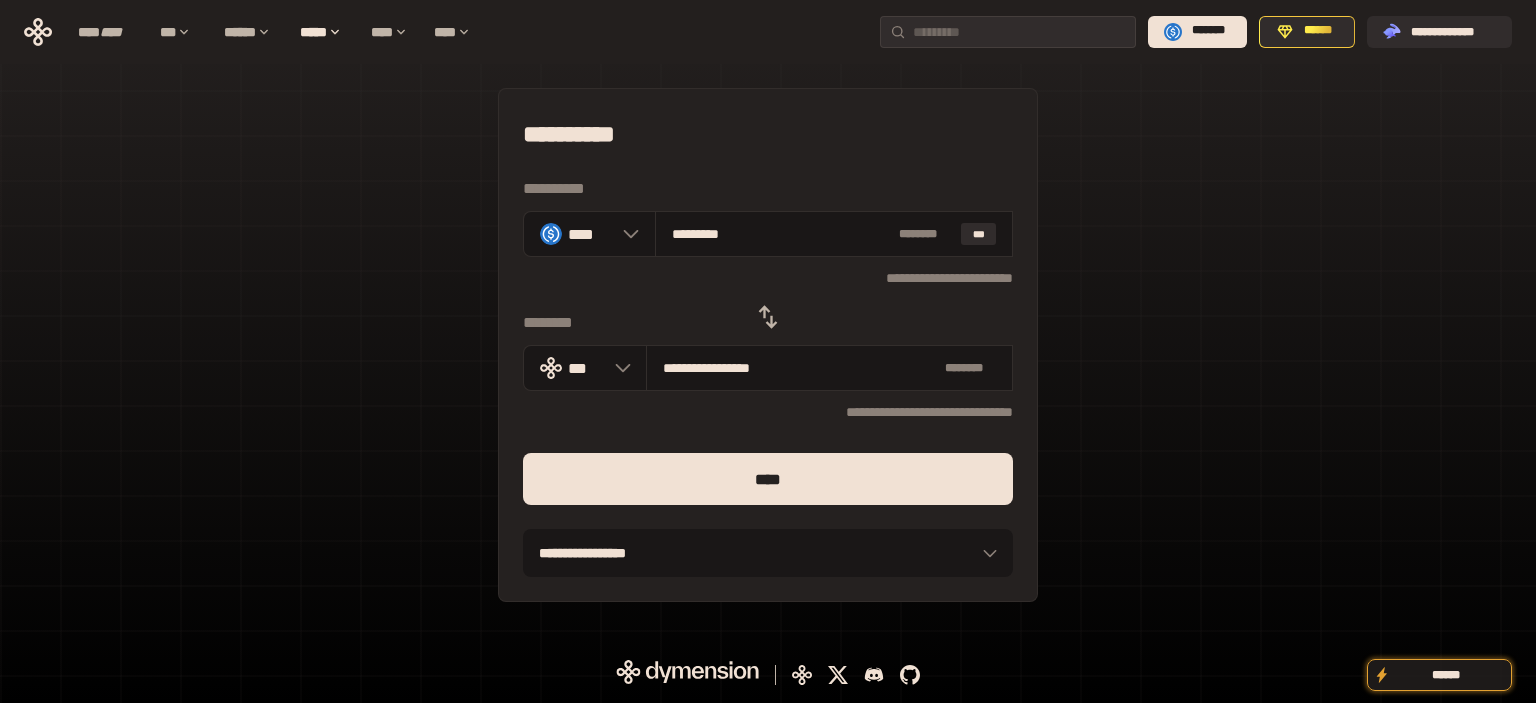click on "****" at bounding box center (768, 479) 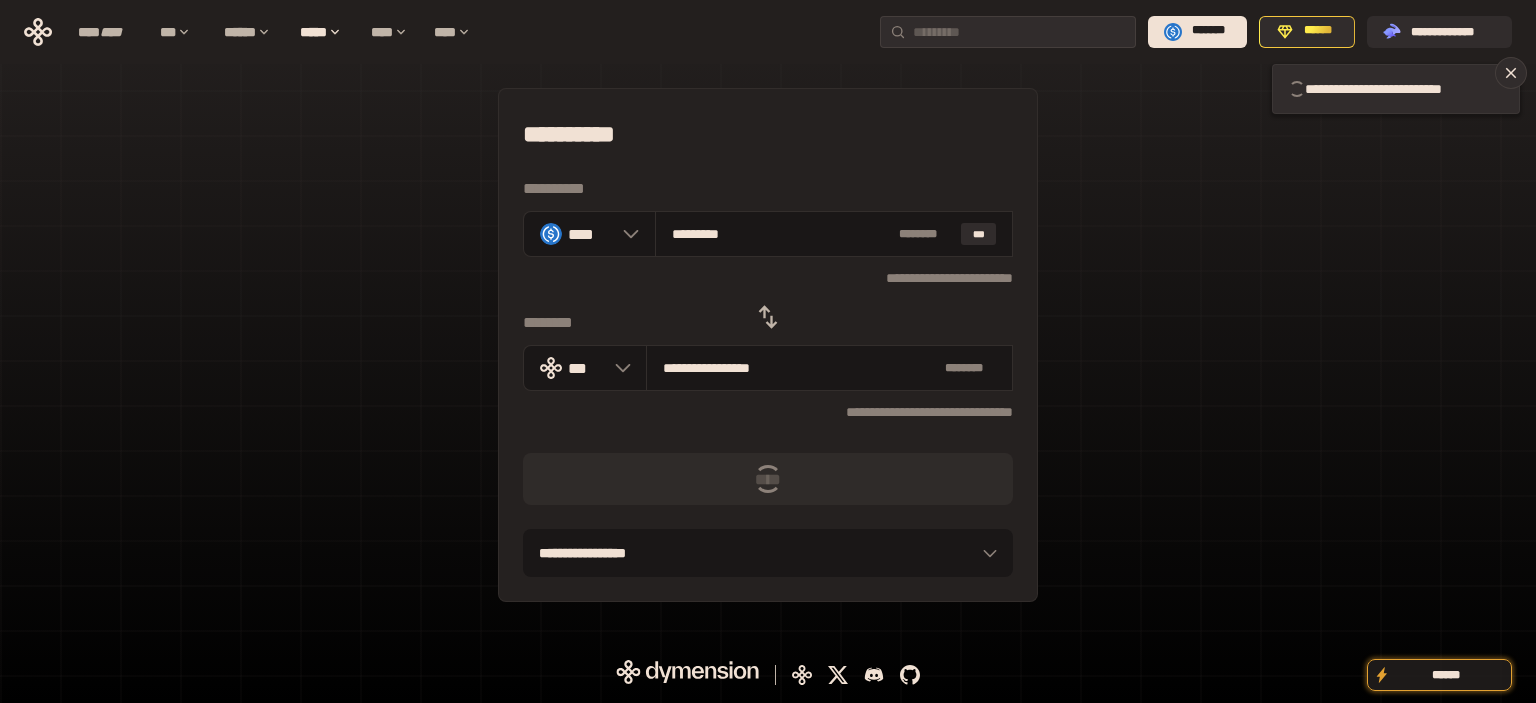 type 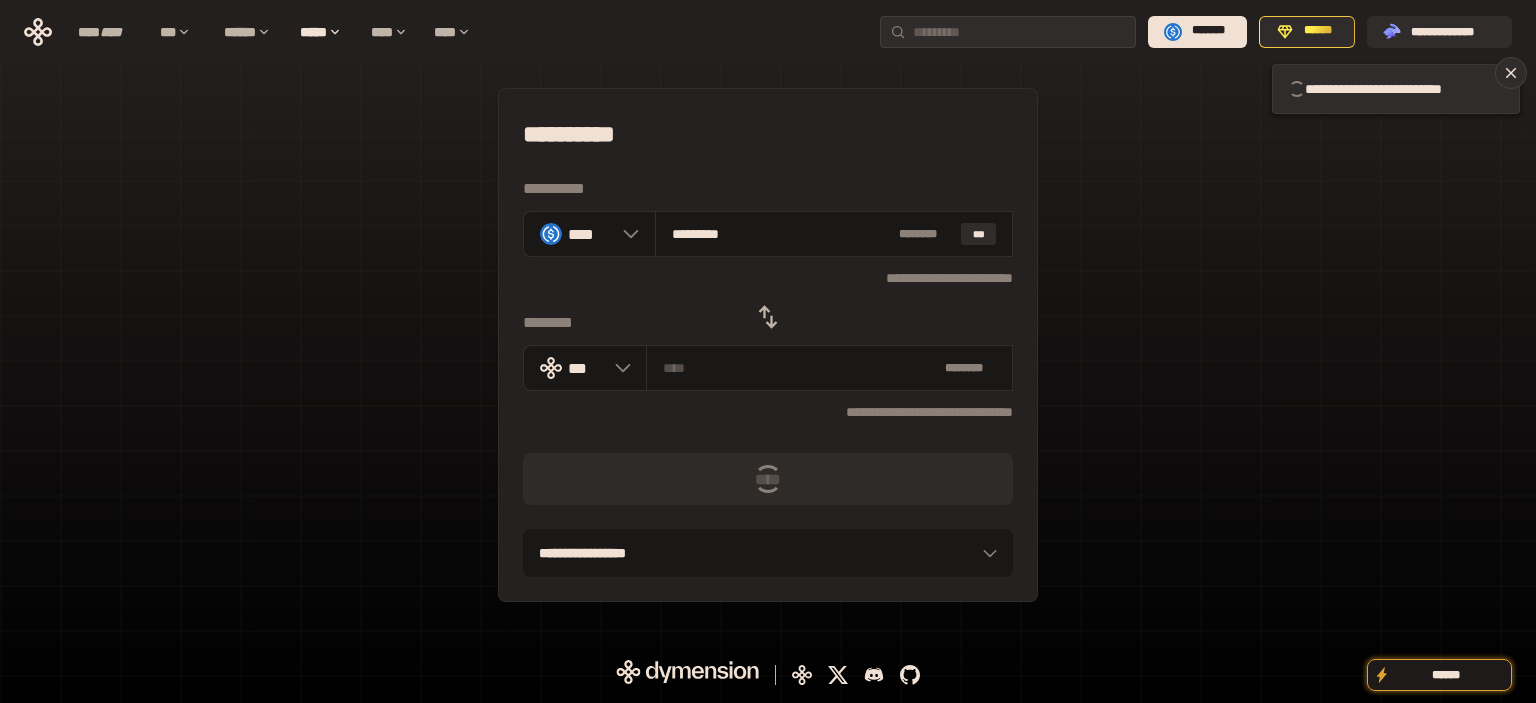 type 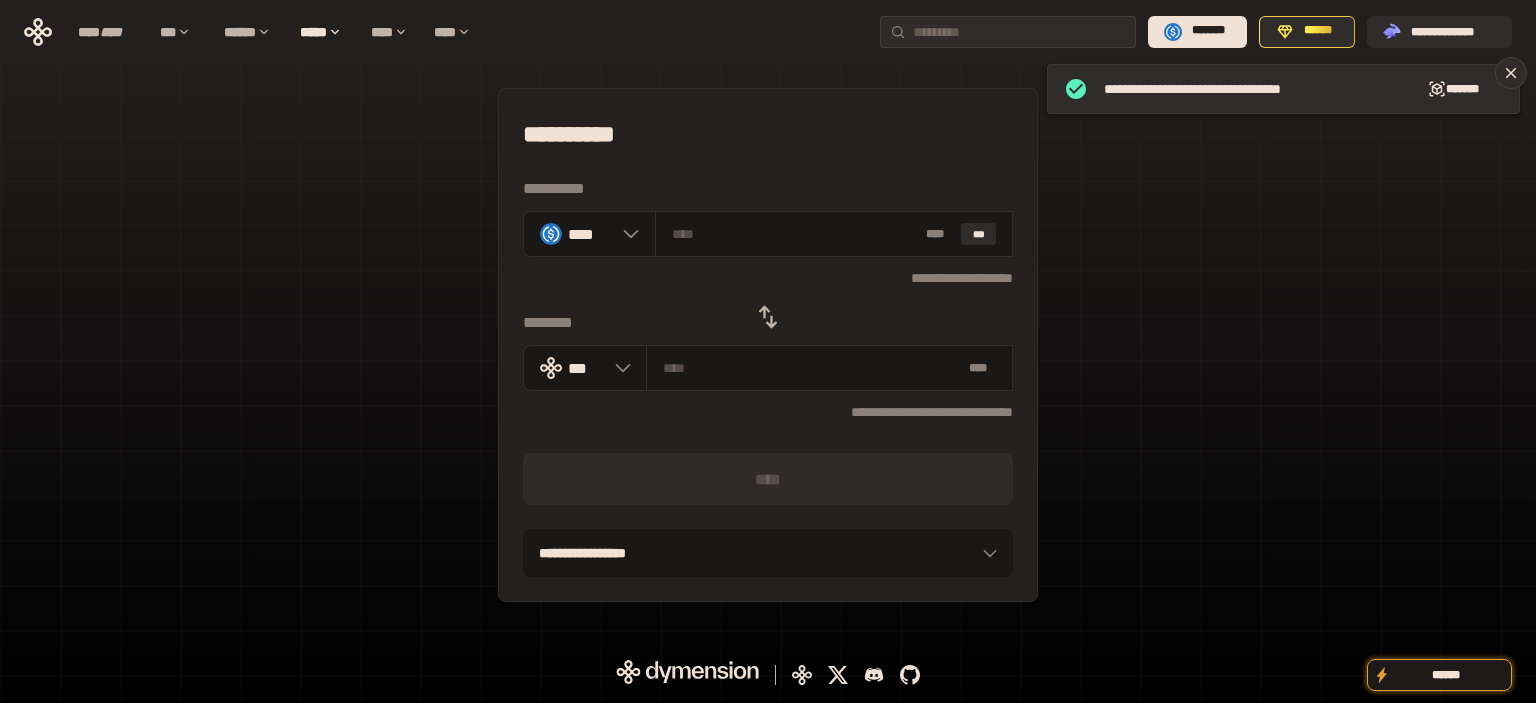 click on "**********" at bounding box center [768, 345] 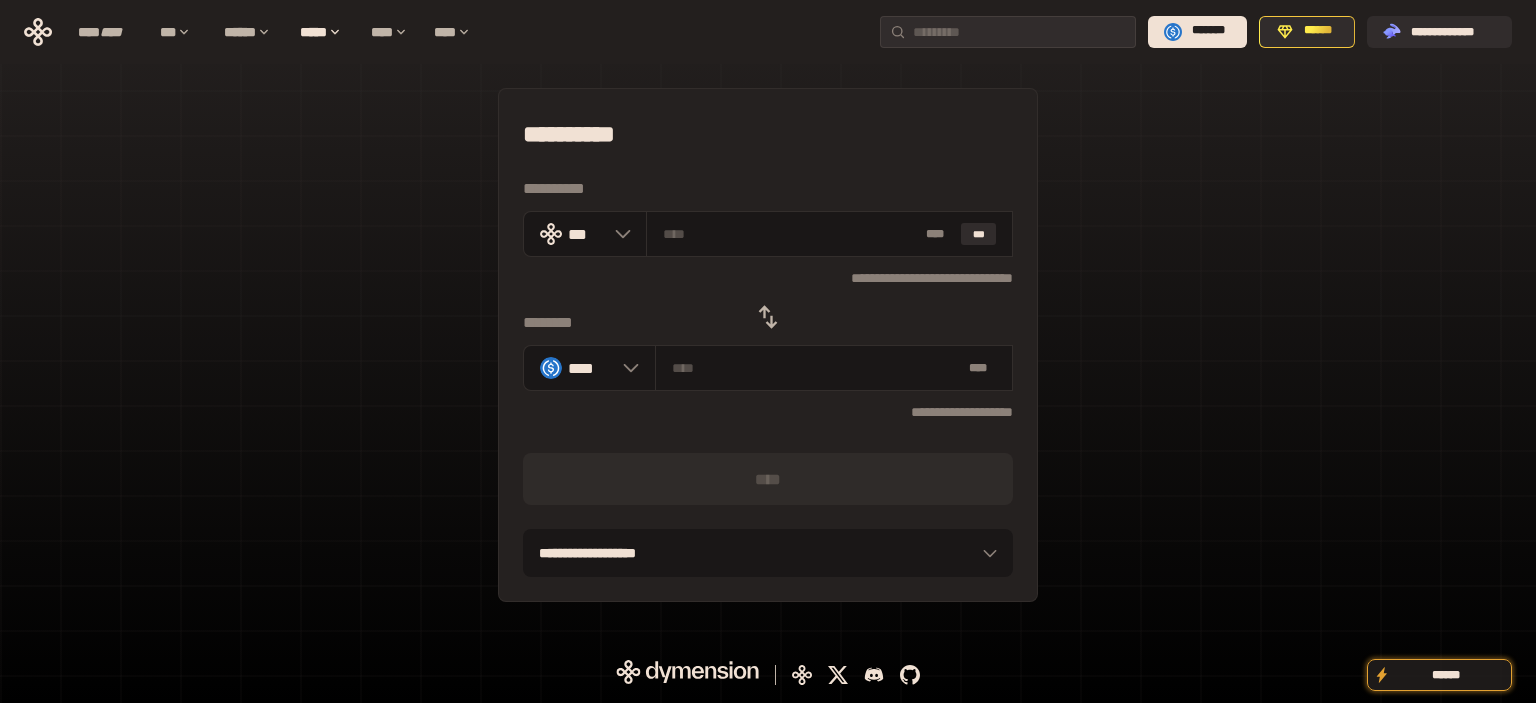 click on "**********" at bounding box center (768, 345) 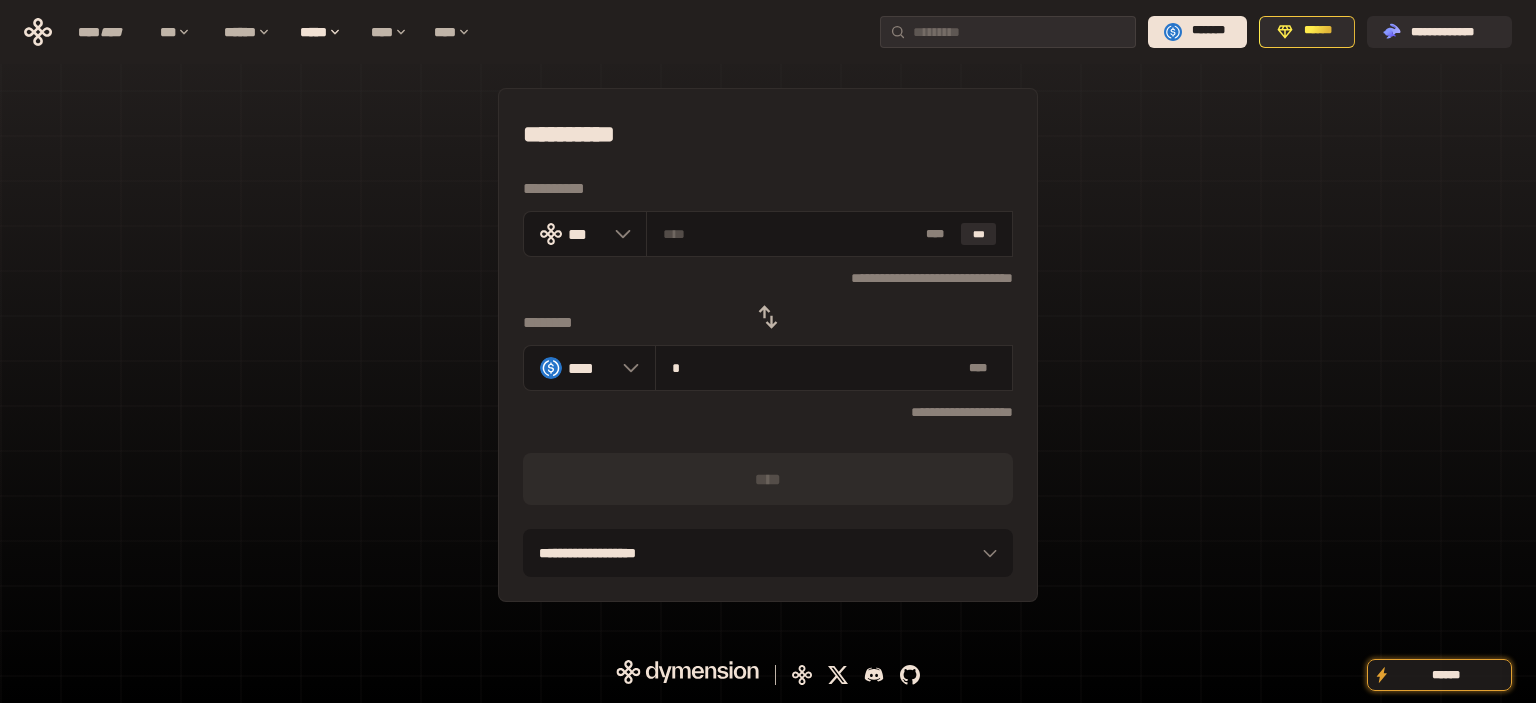 type on "**********" 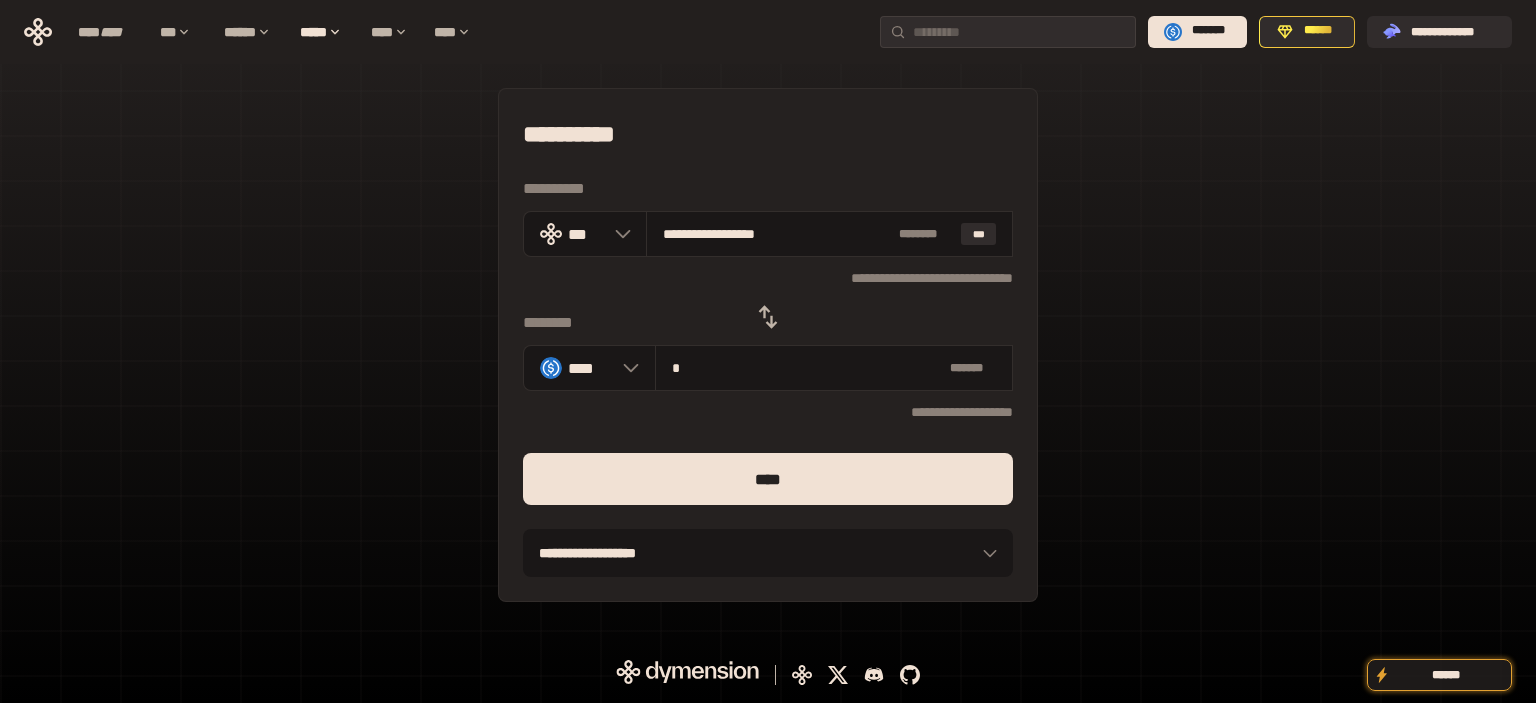 type on "**" 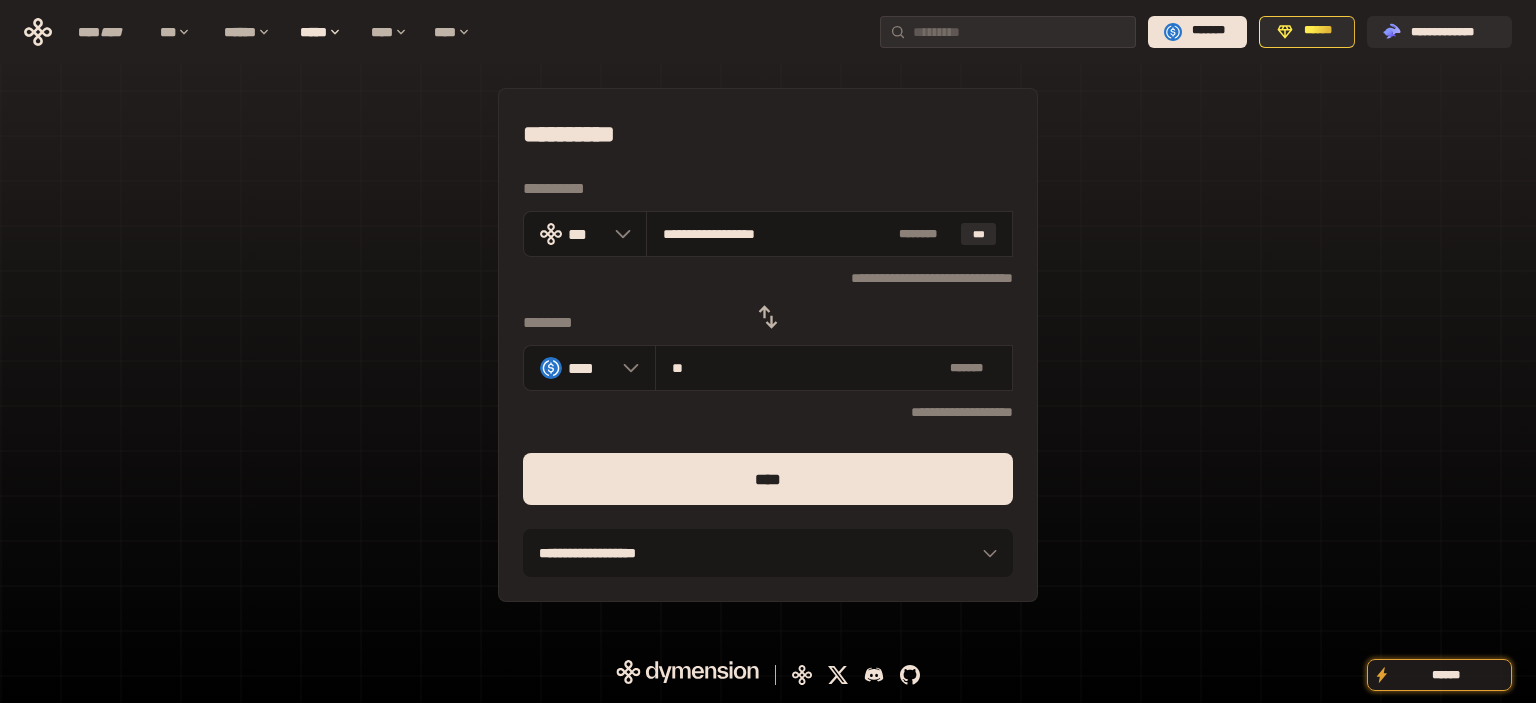 type on "**********" 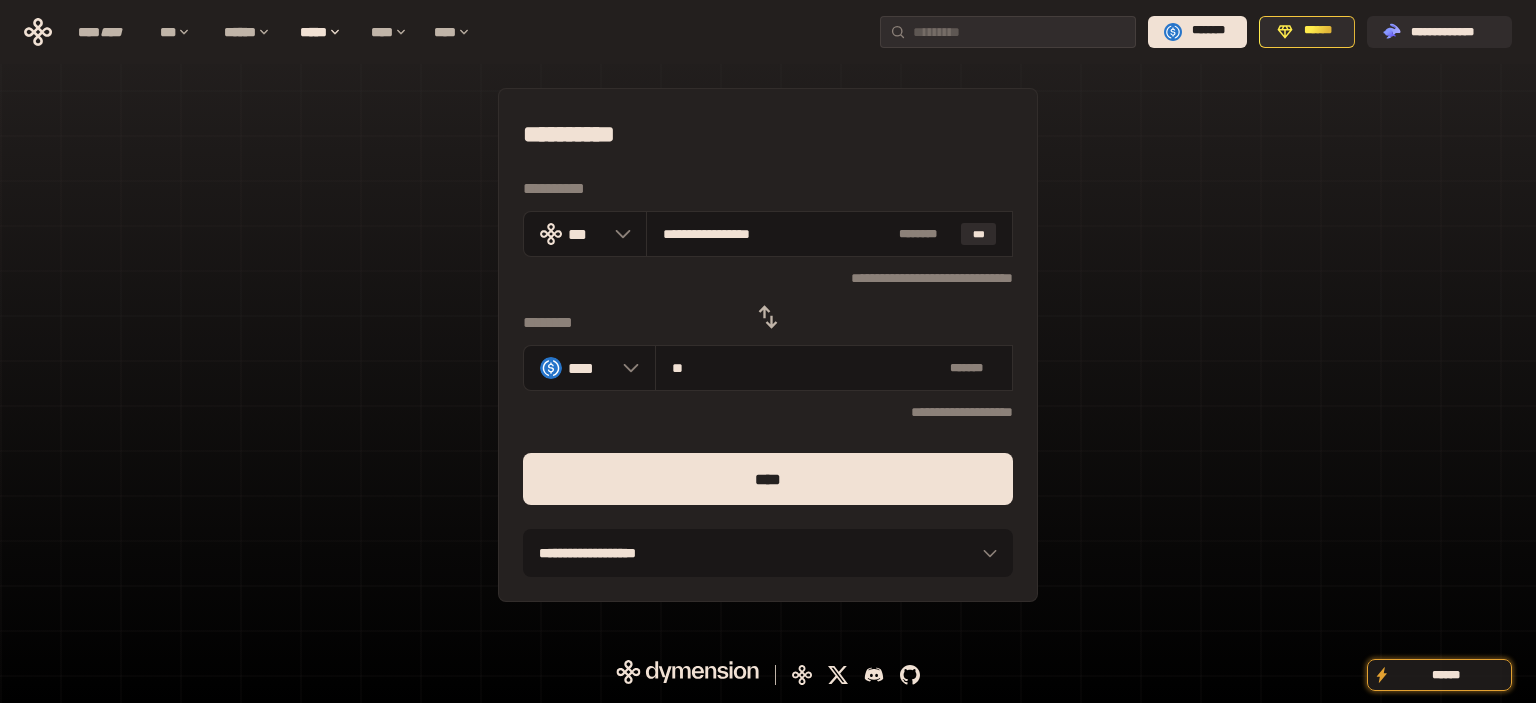 type on "**" 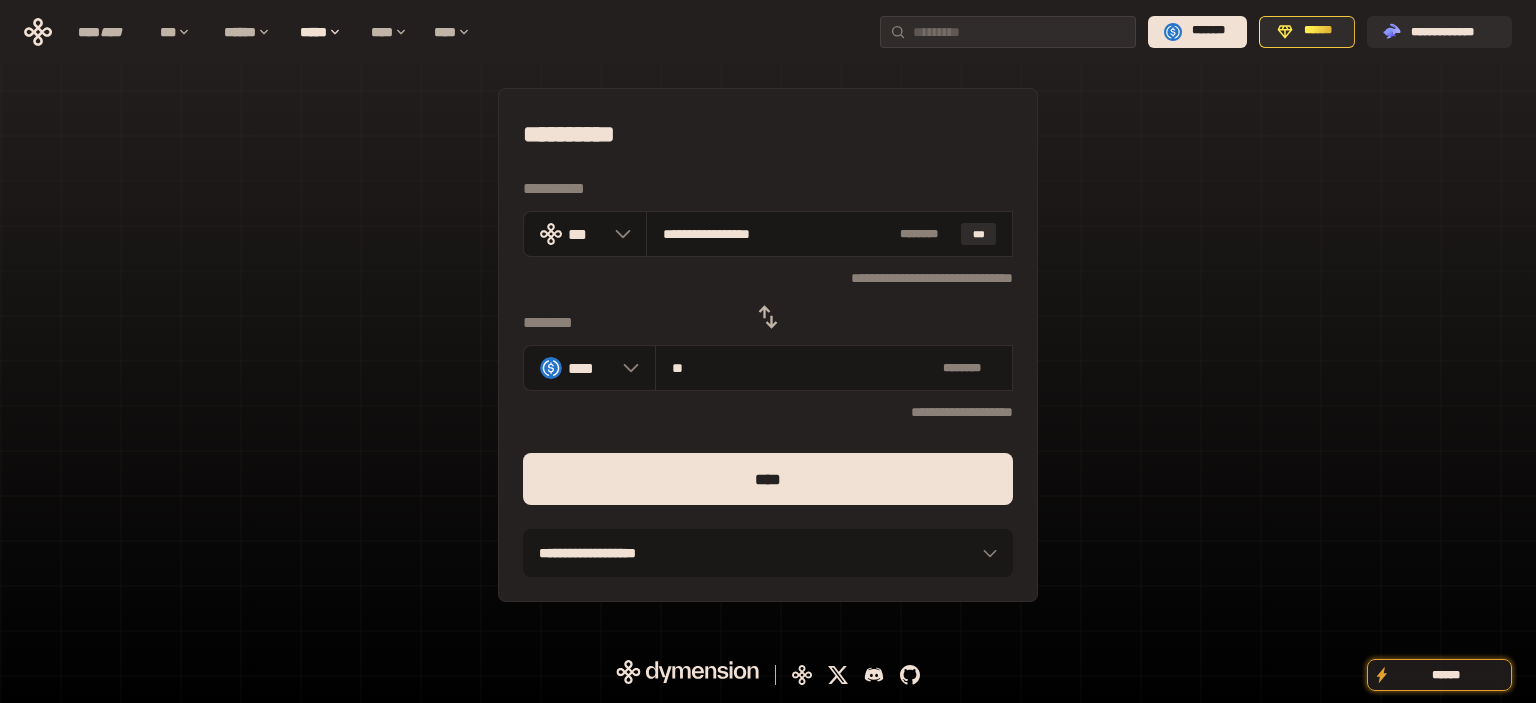 click on "****" at bounding box center [768, 479] 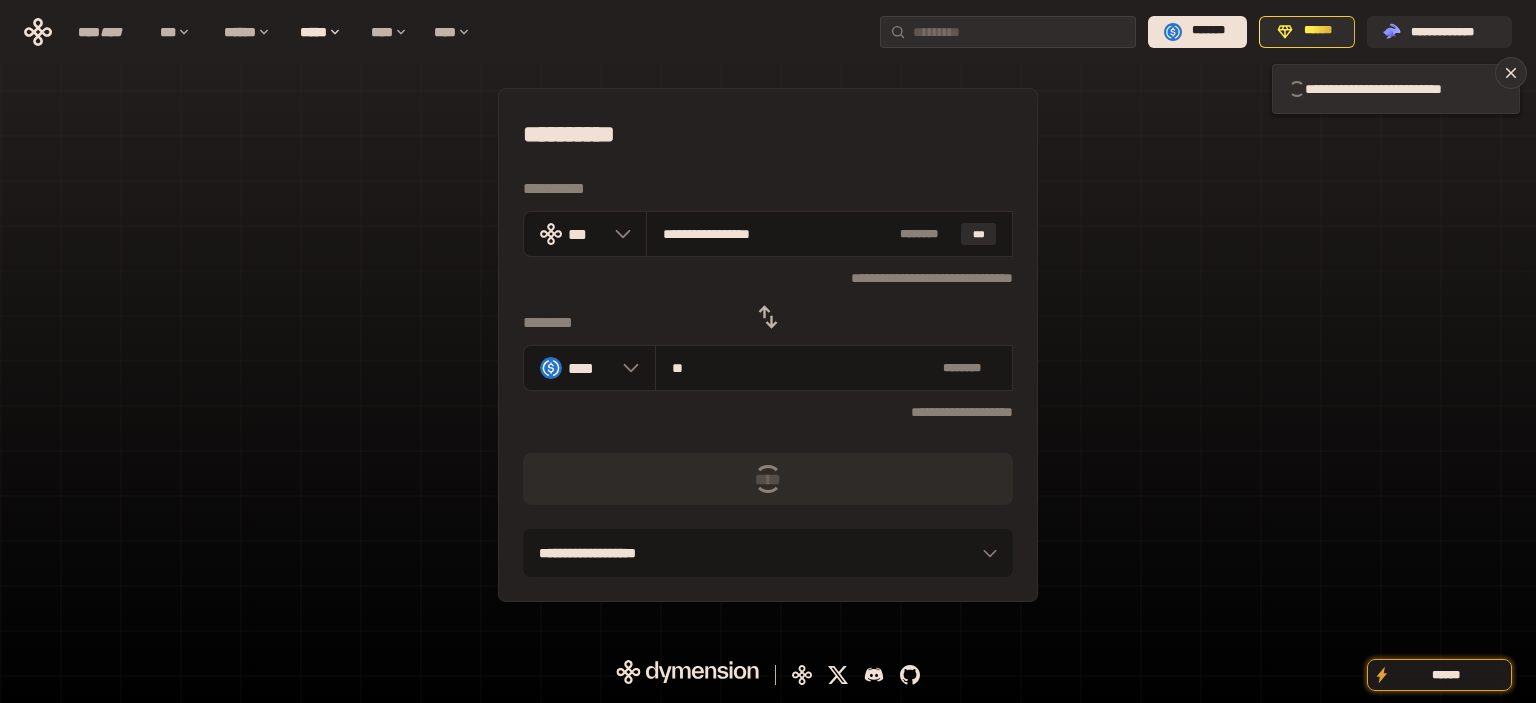 type 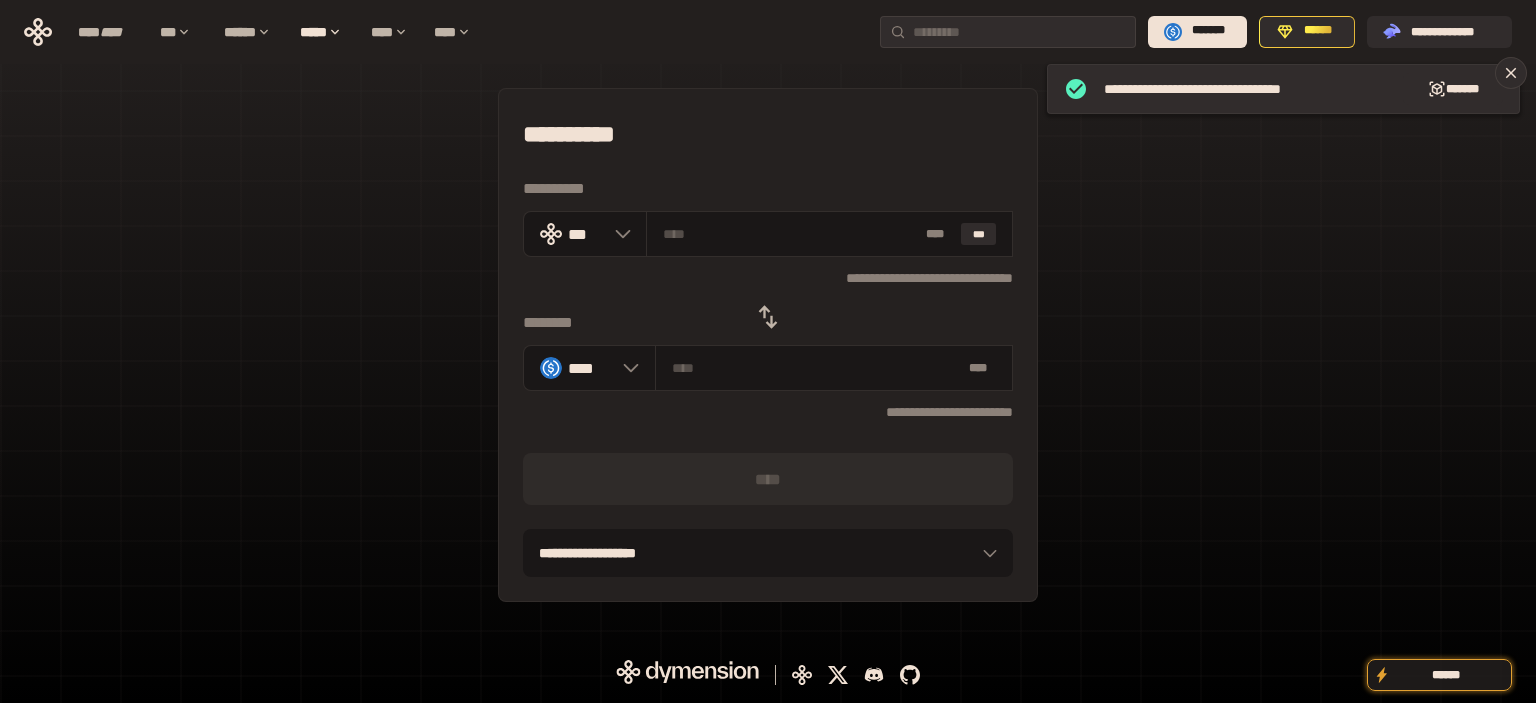 click on "**********" at bounding box center (768, 345) 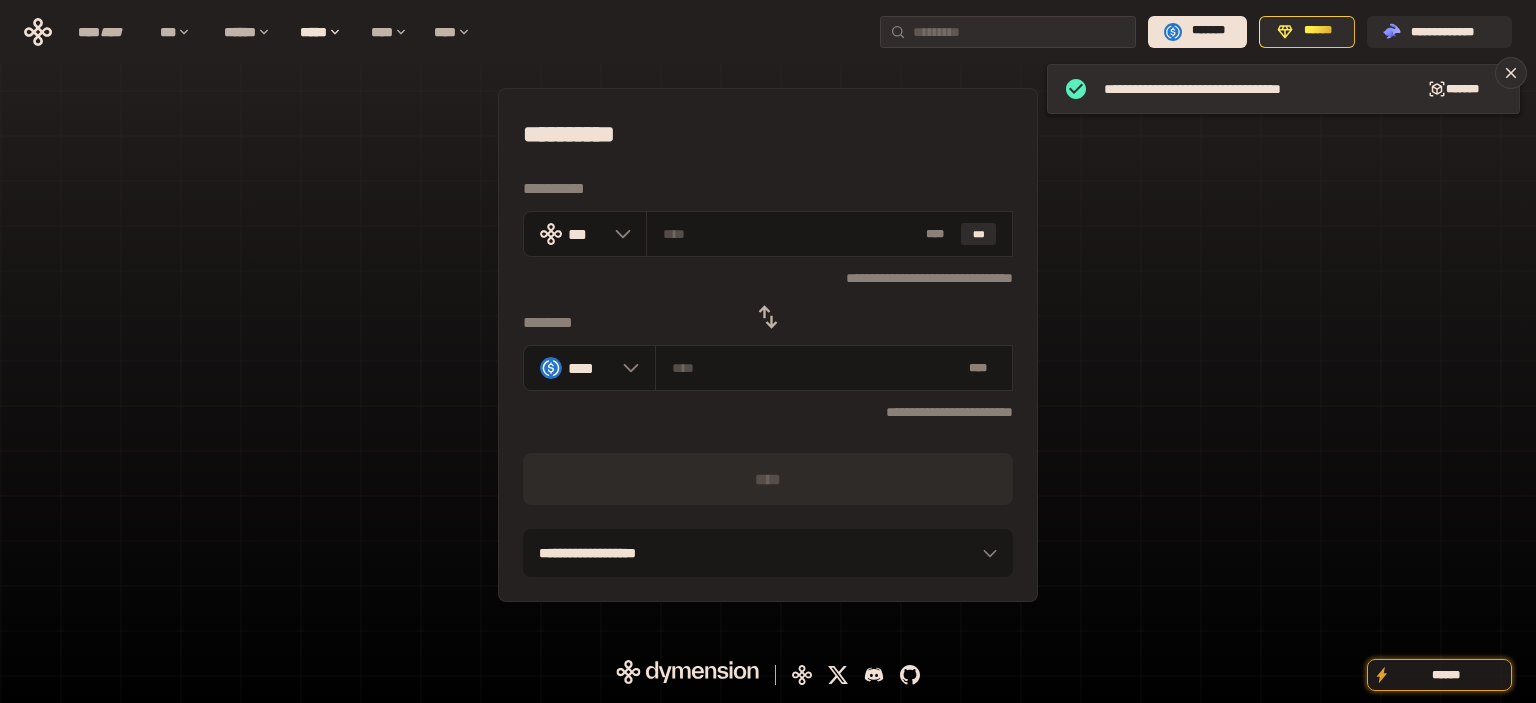 click at bounding box center [768, 317] 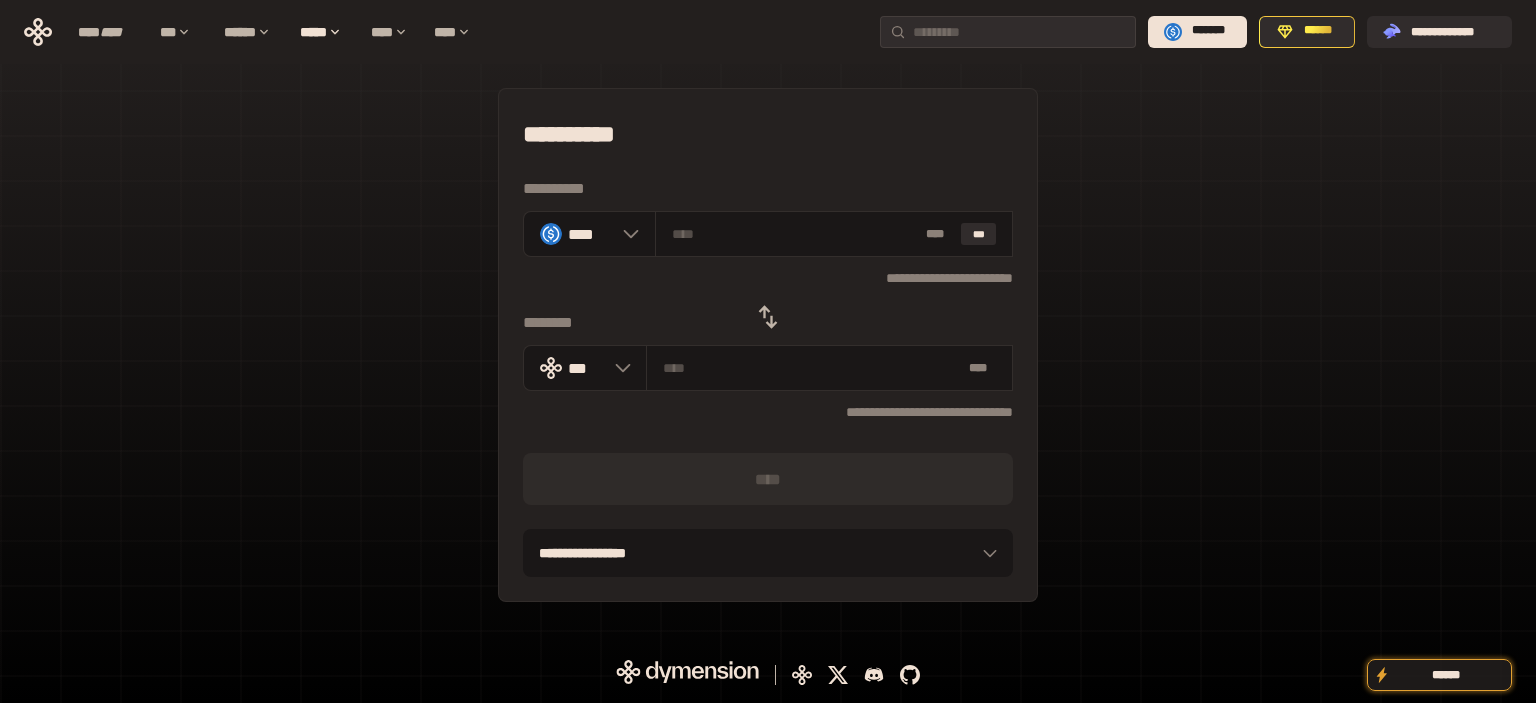 click on "**********" at bounding box center [768, 345] 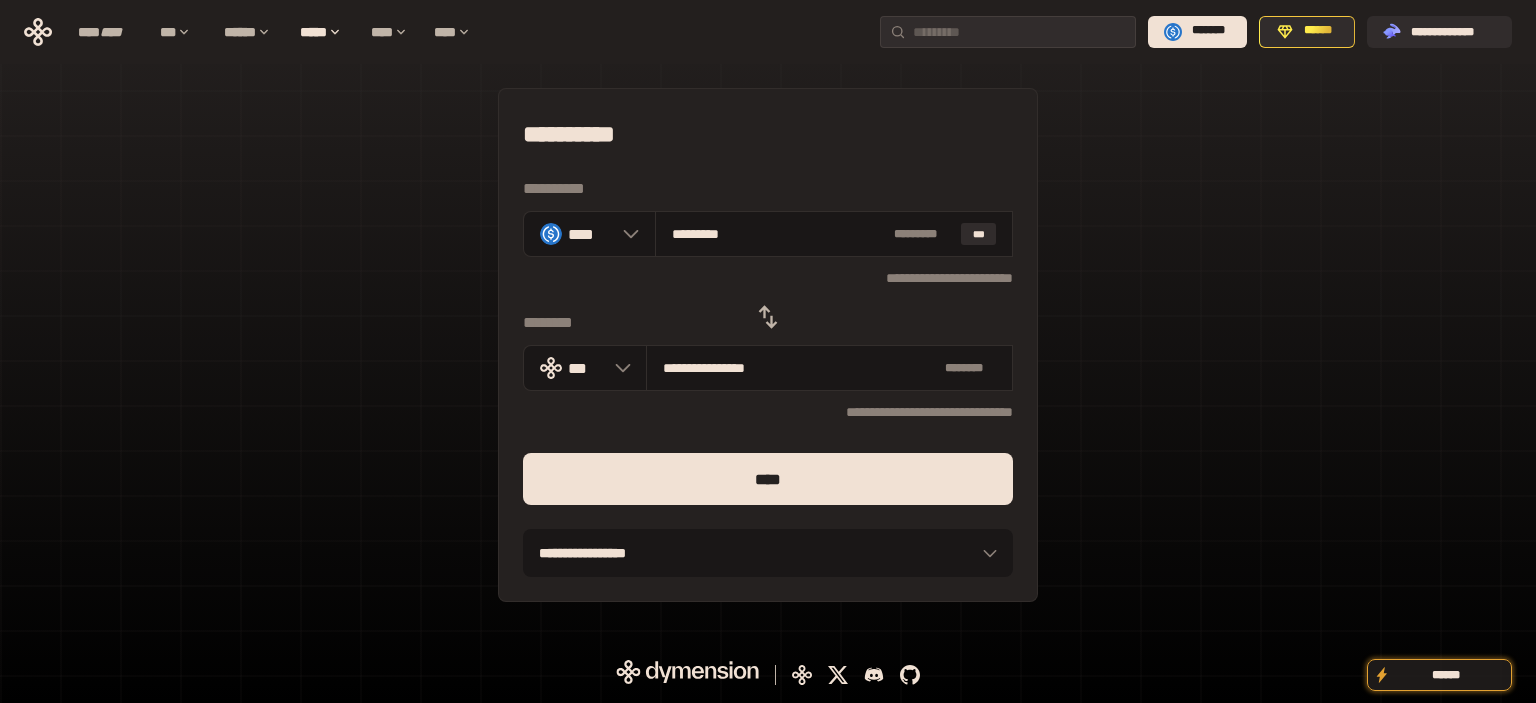 click on "****" at bounding box center (768, 479) 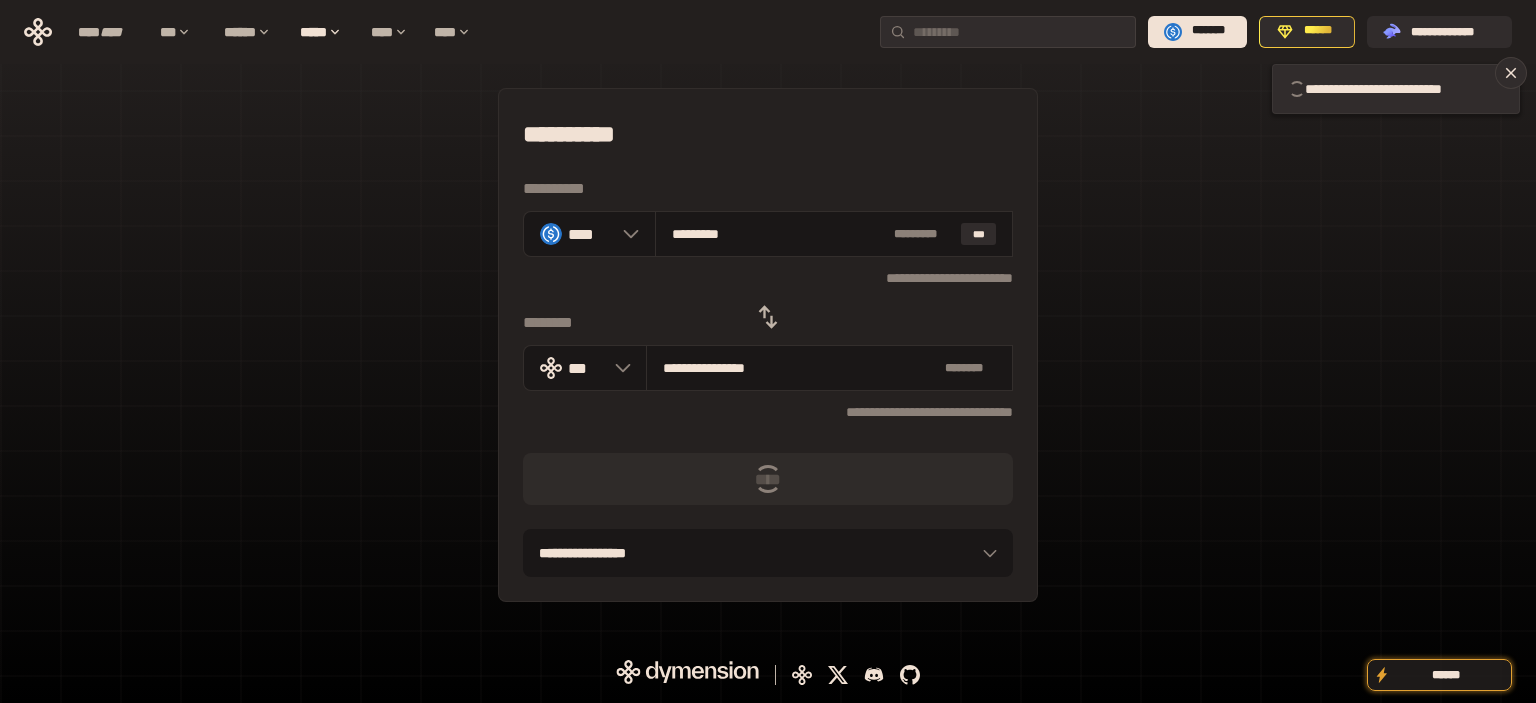 type 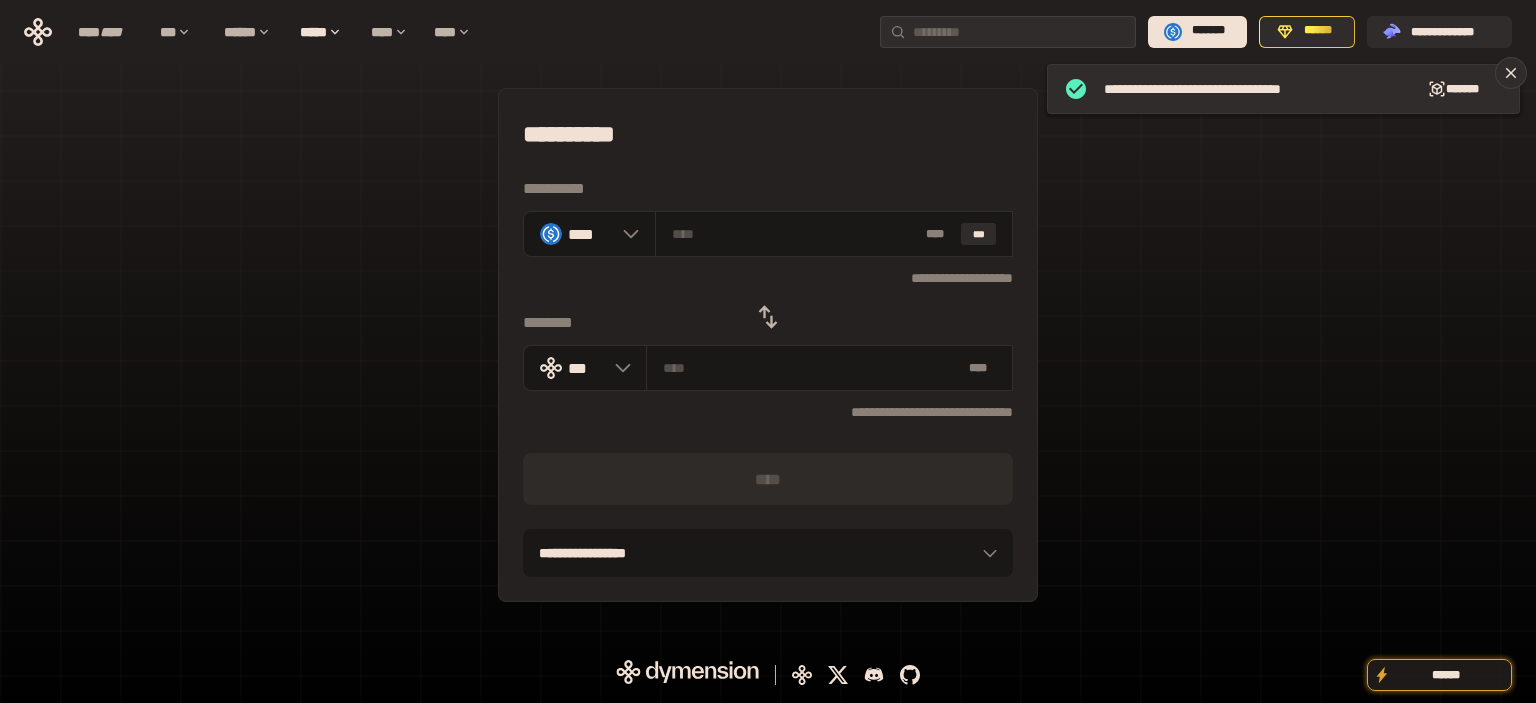 click on "**********" at bounding box center (768, 345) 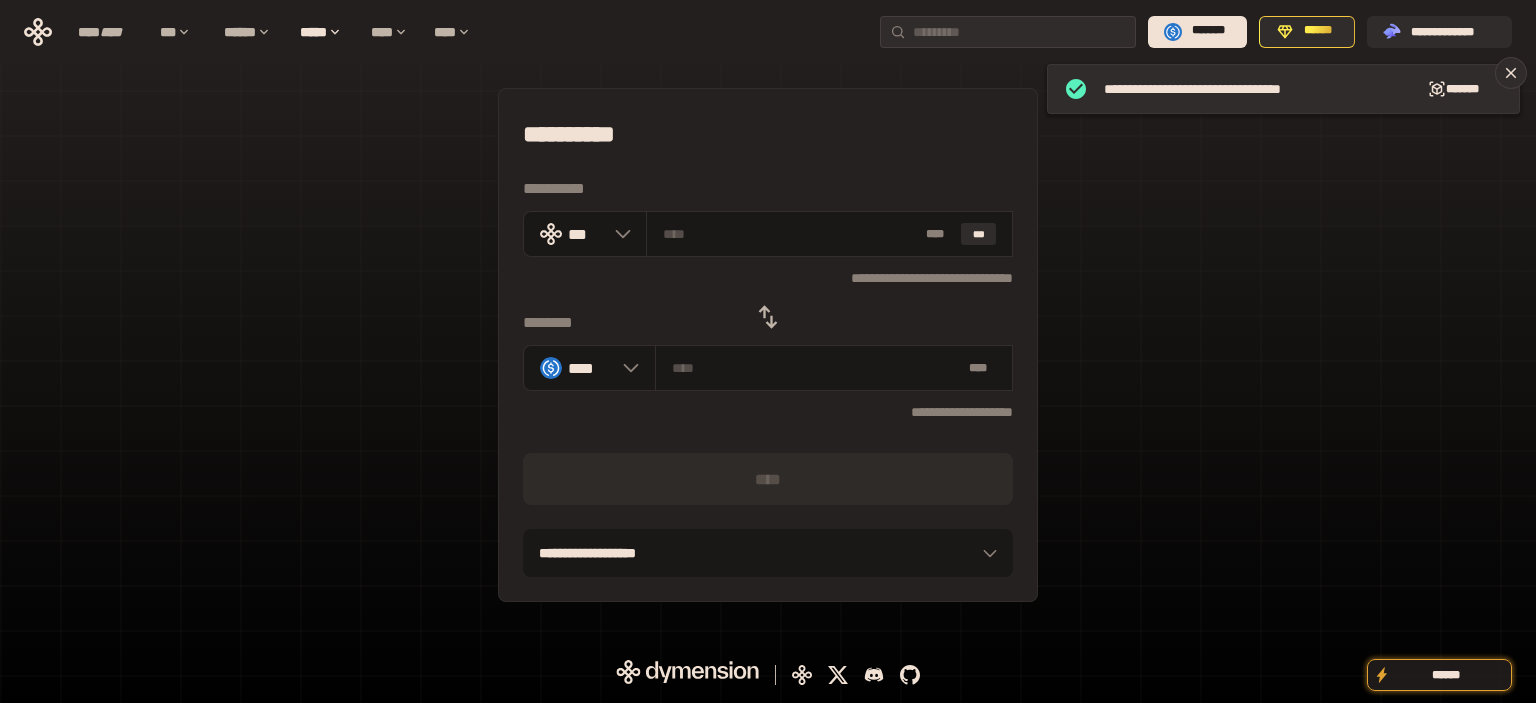 click on "**********" at bounding box center (768, 345) 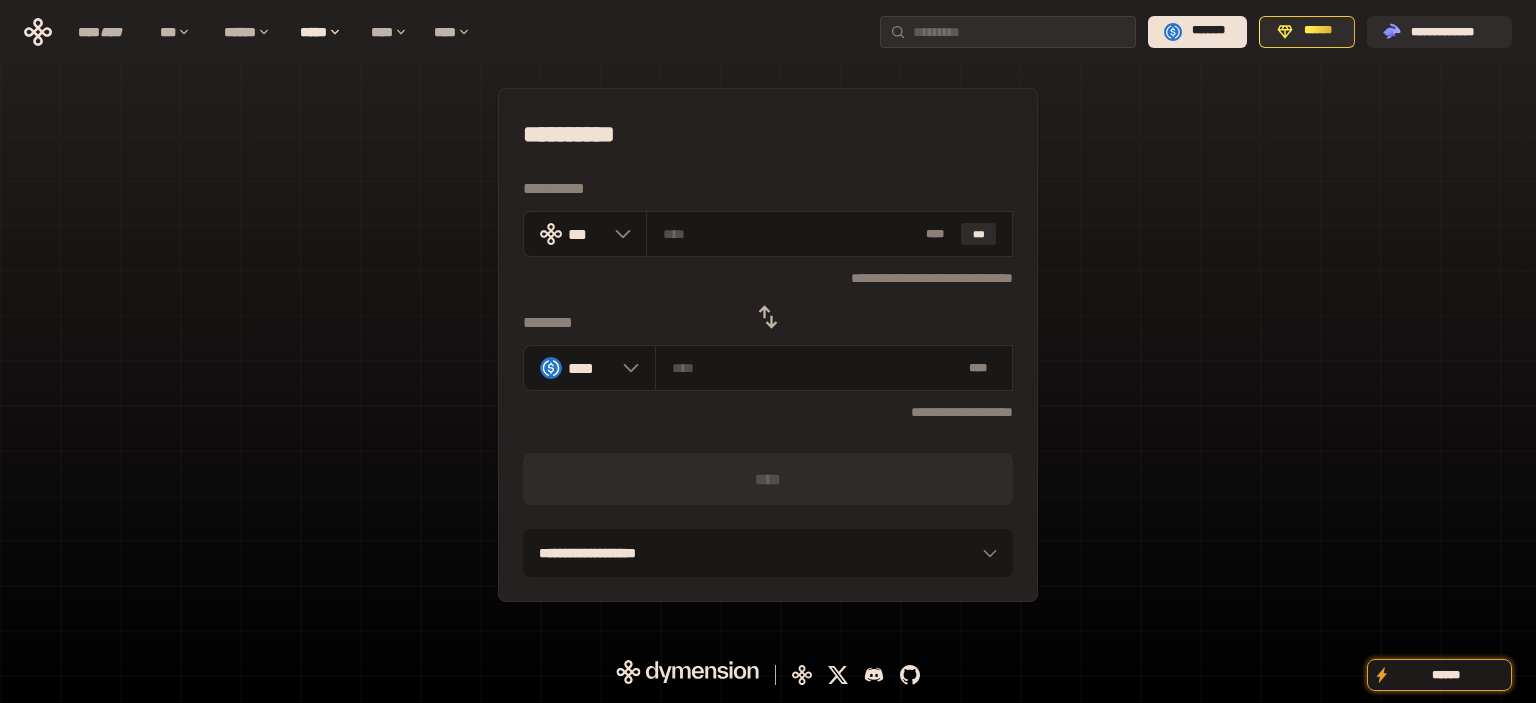 type on "*" 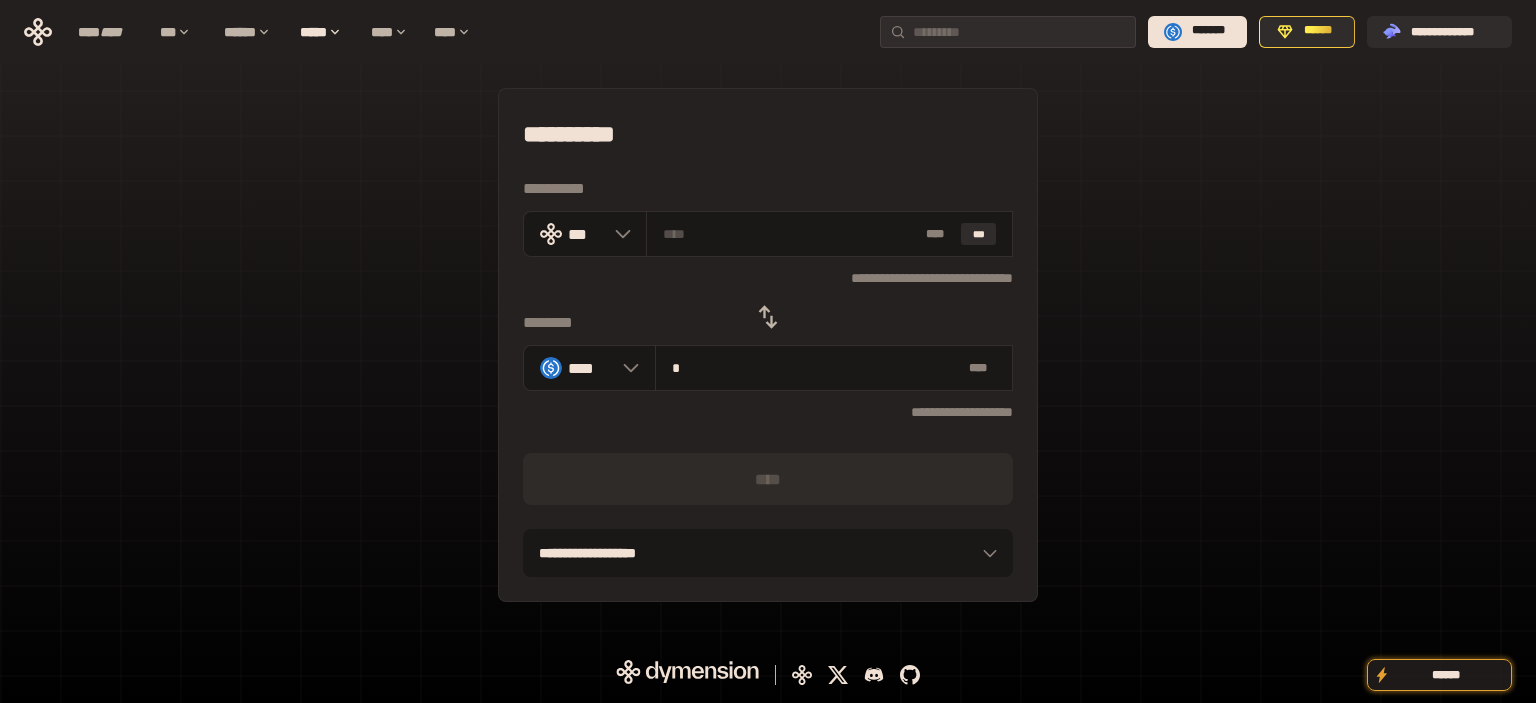 type on "**********" 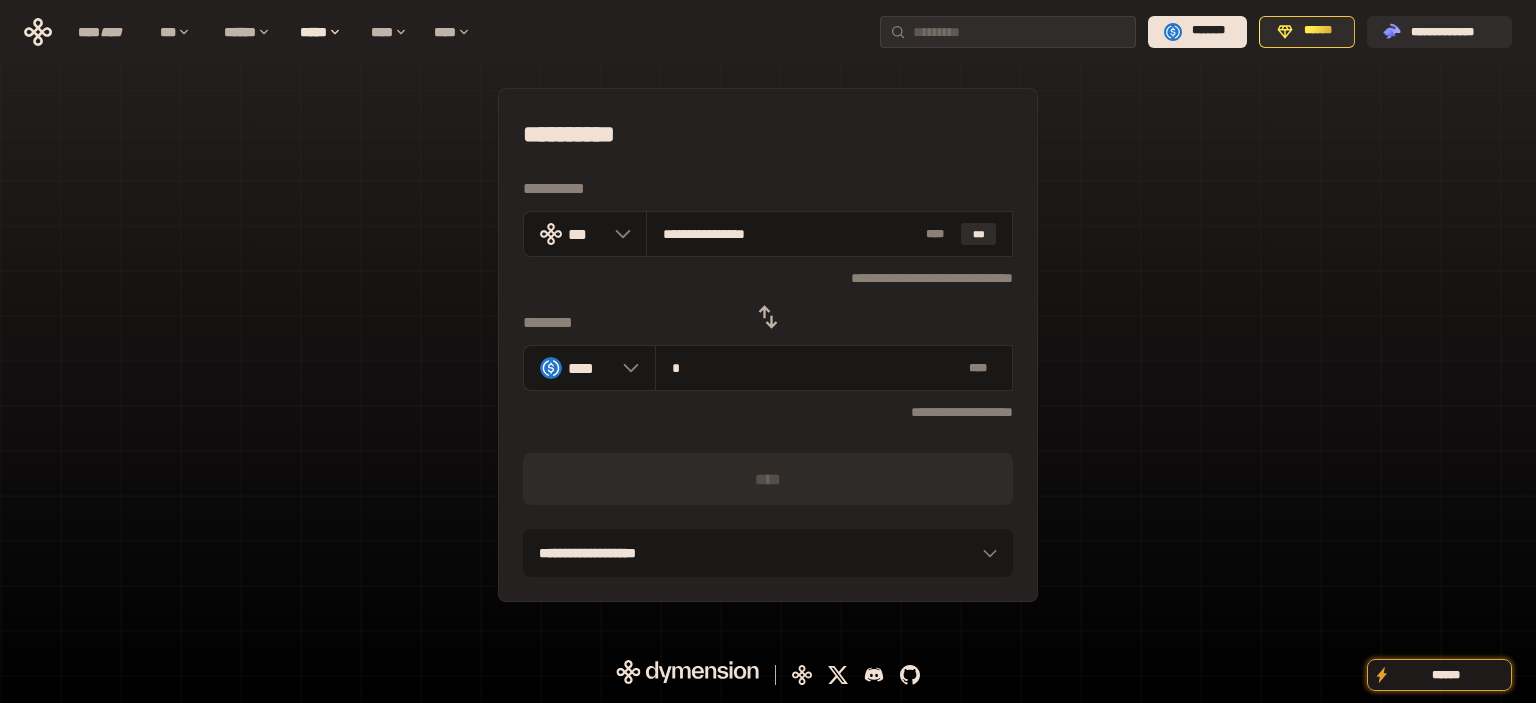 type on "**" 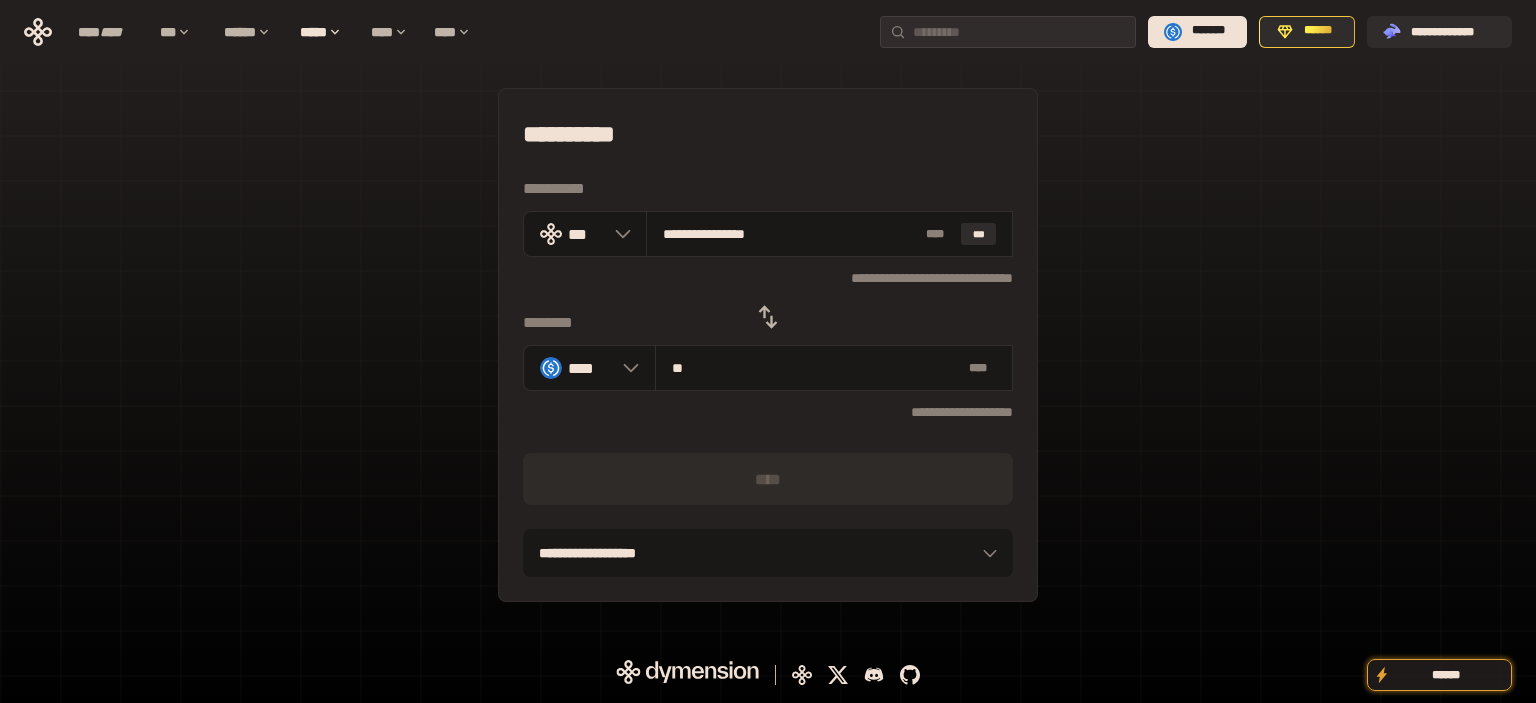type on "**********" 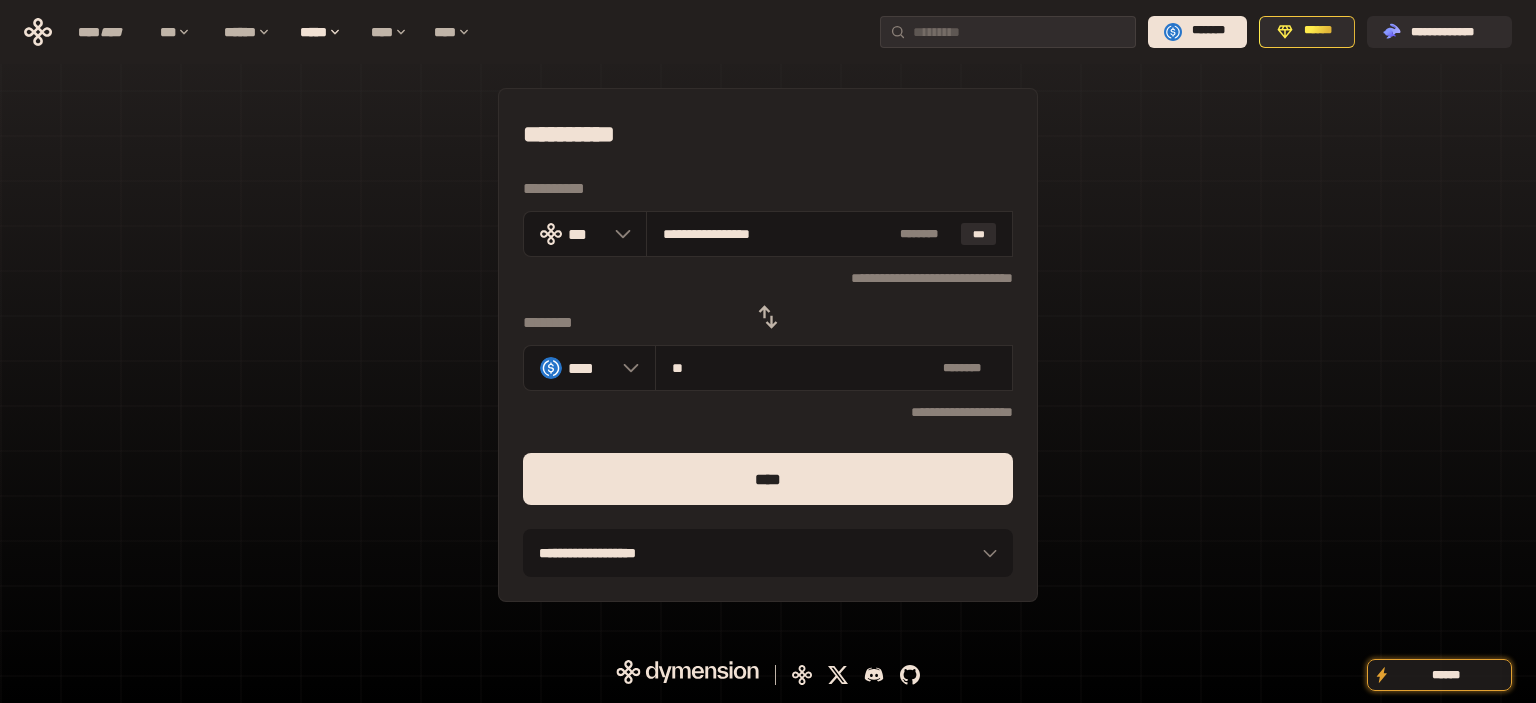 type on "**" 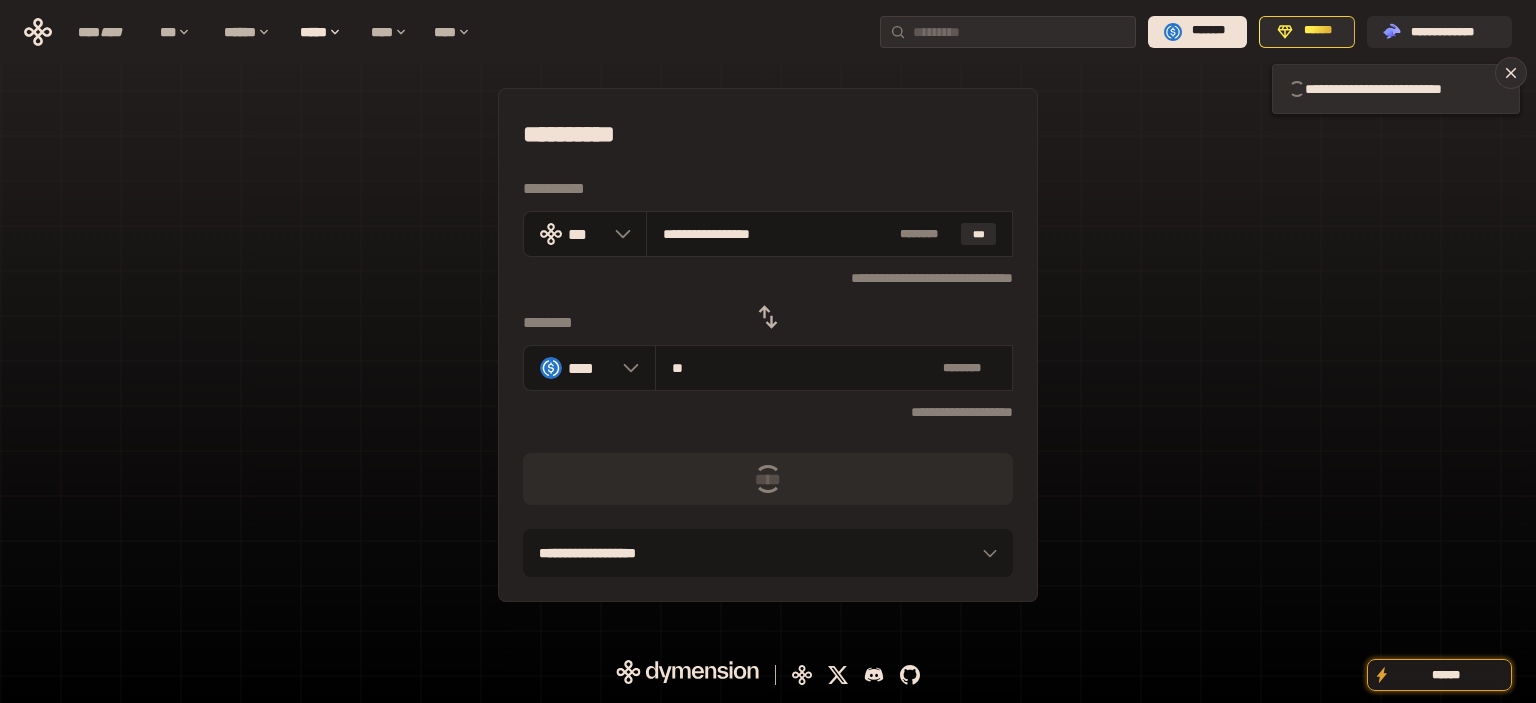 type 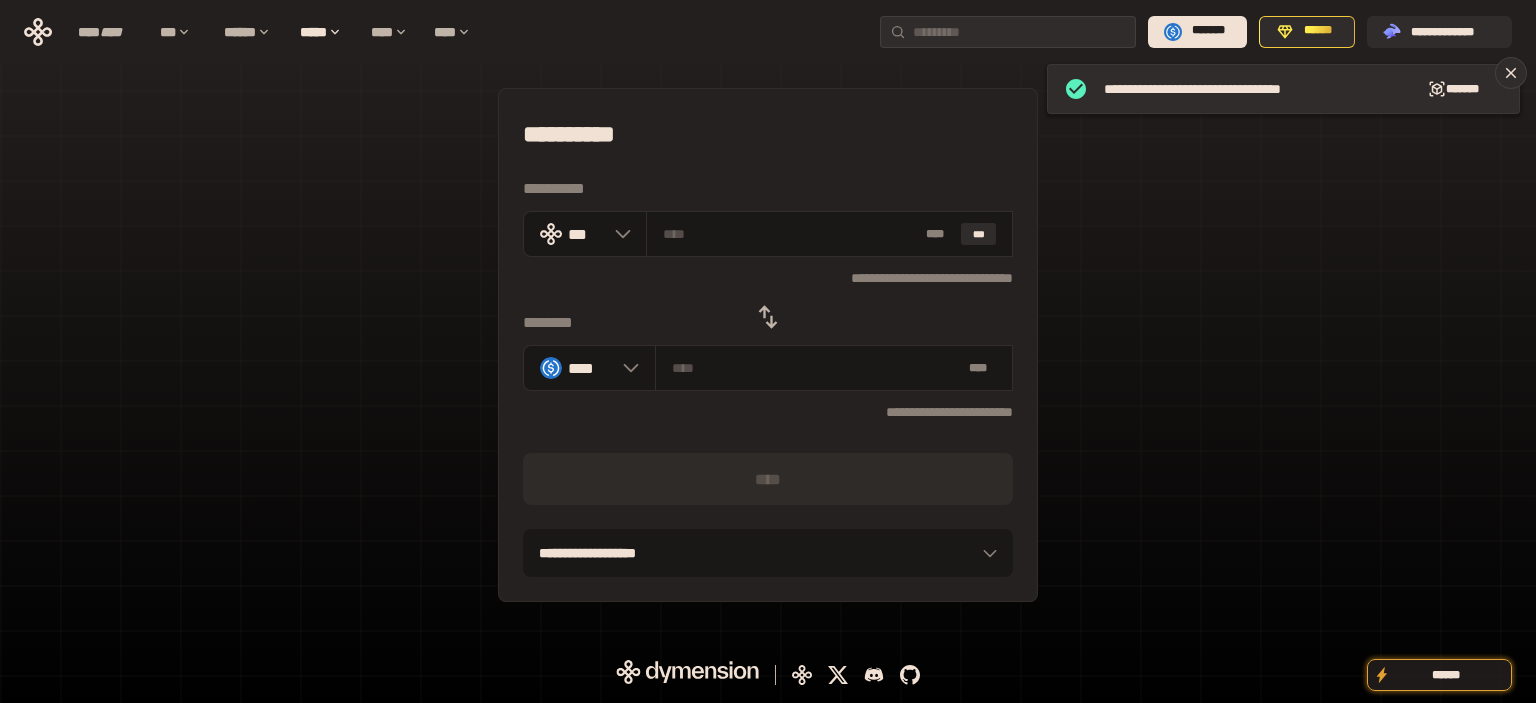 click on "**********" at bounding box center (768, 345) 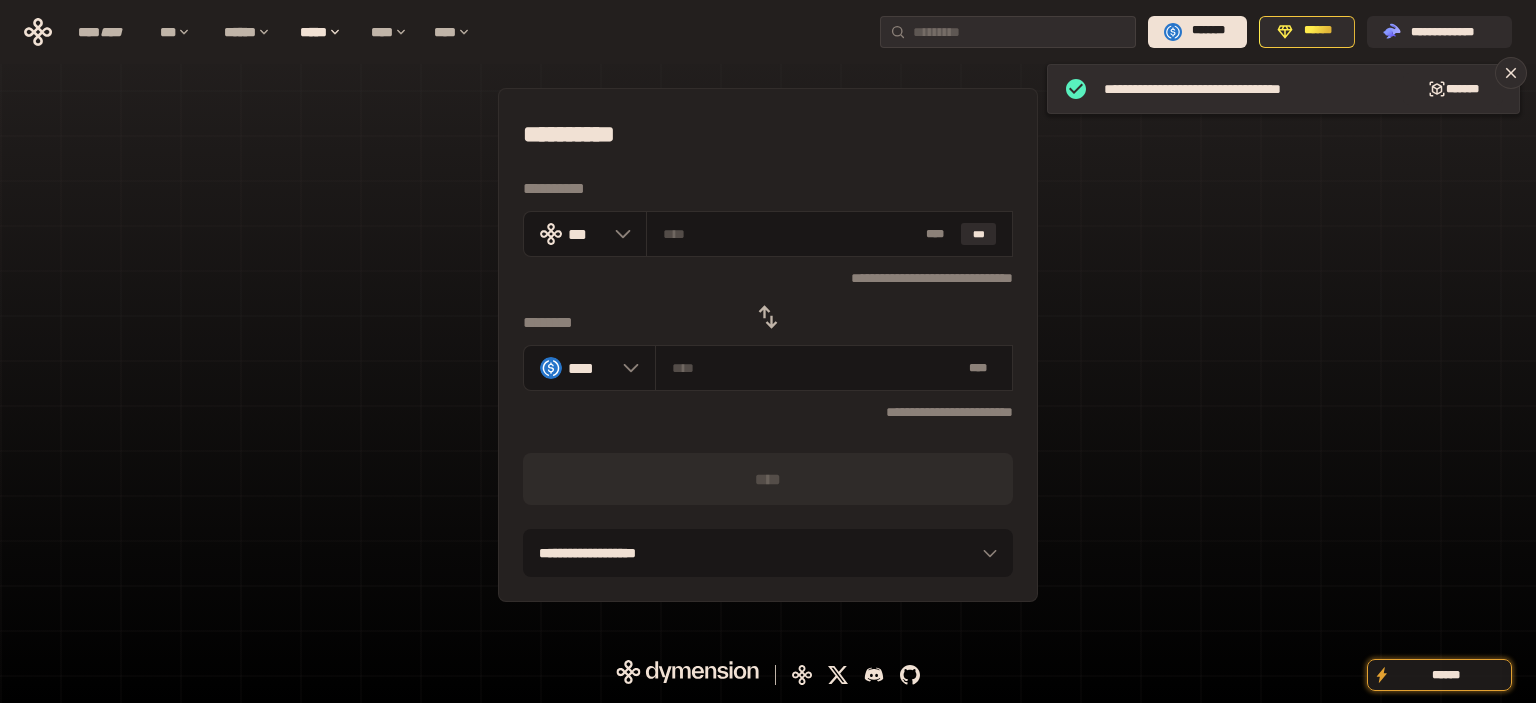 click at bounding box center [768, 317] 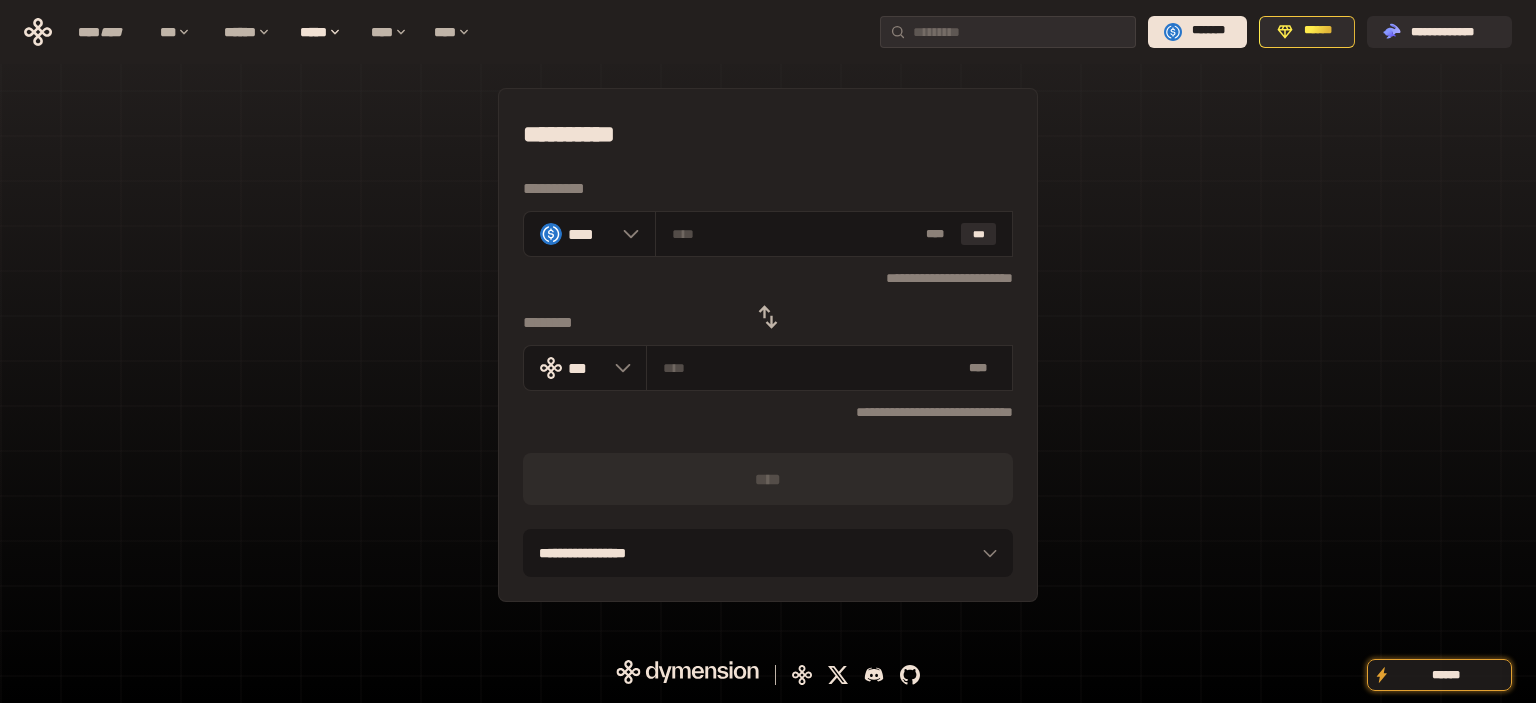 click on "**********" at bounding box center [768, 345] 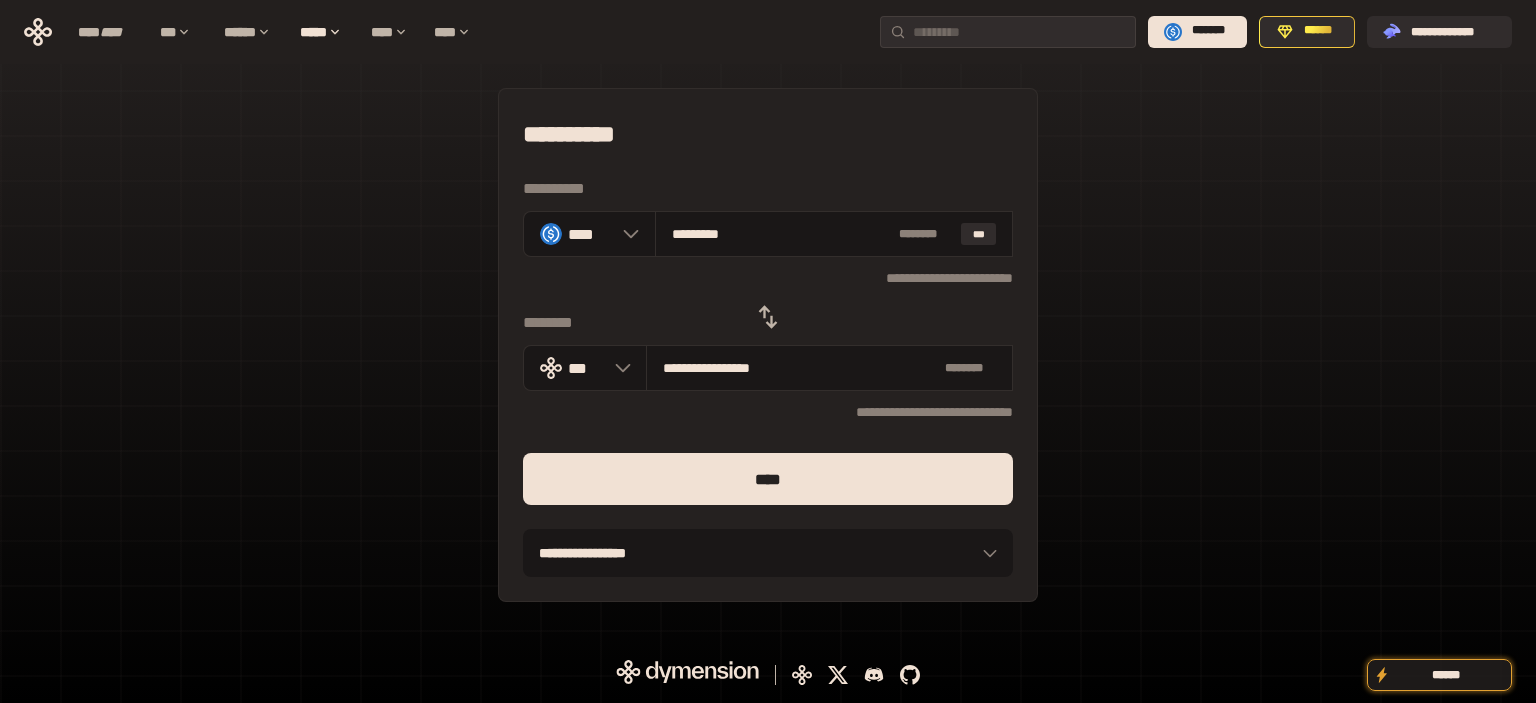 click on "****" at bounding box center (768, 479) 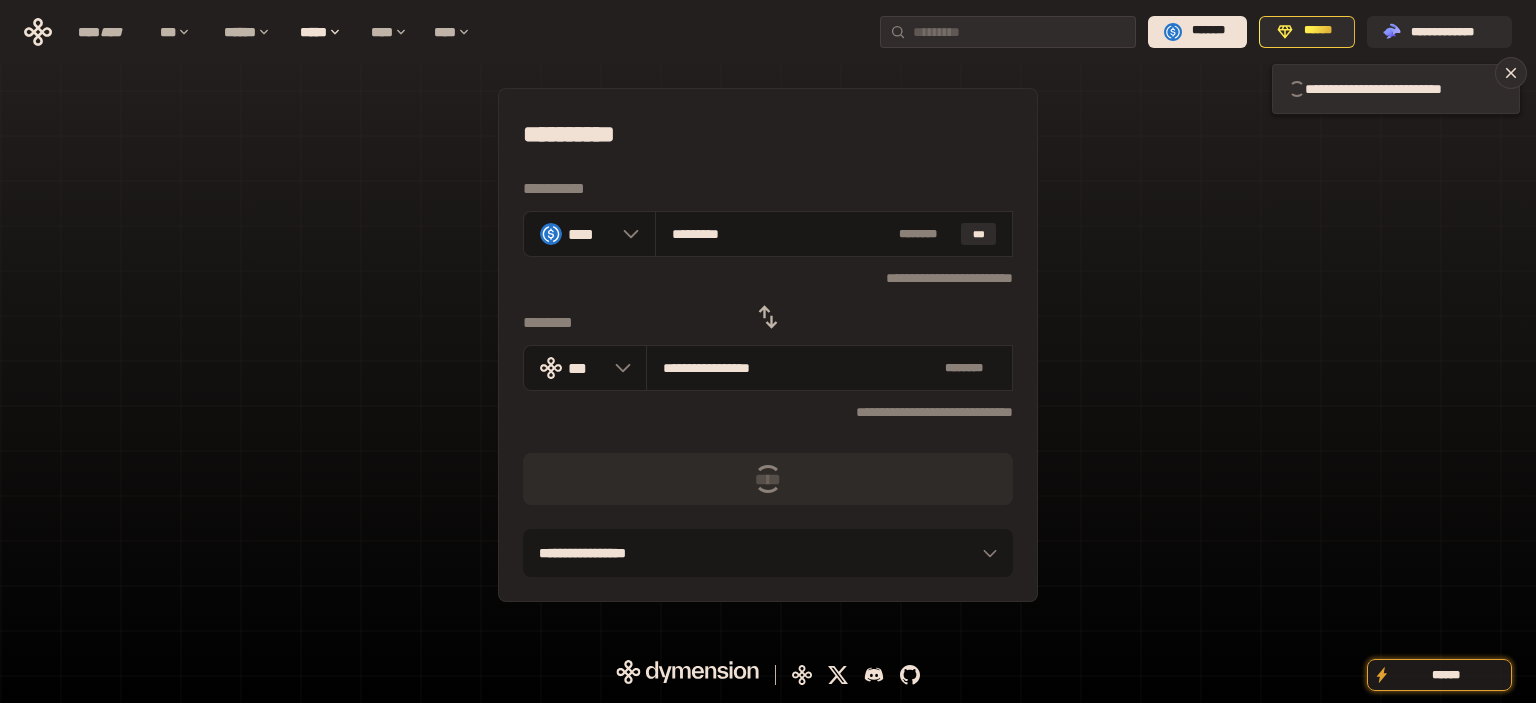 type 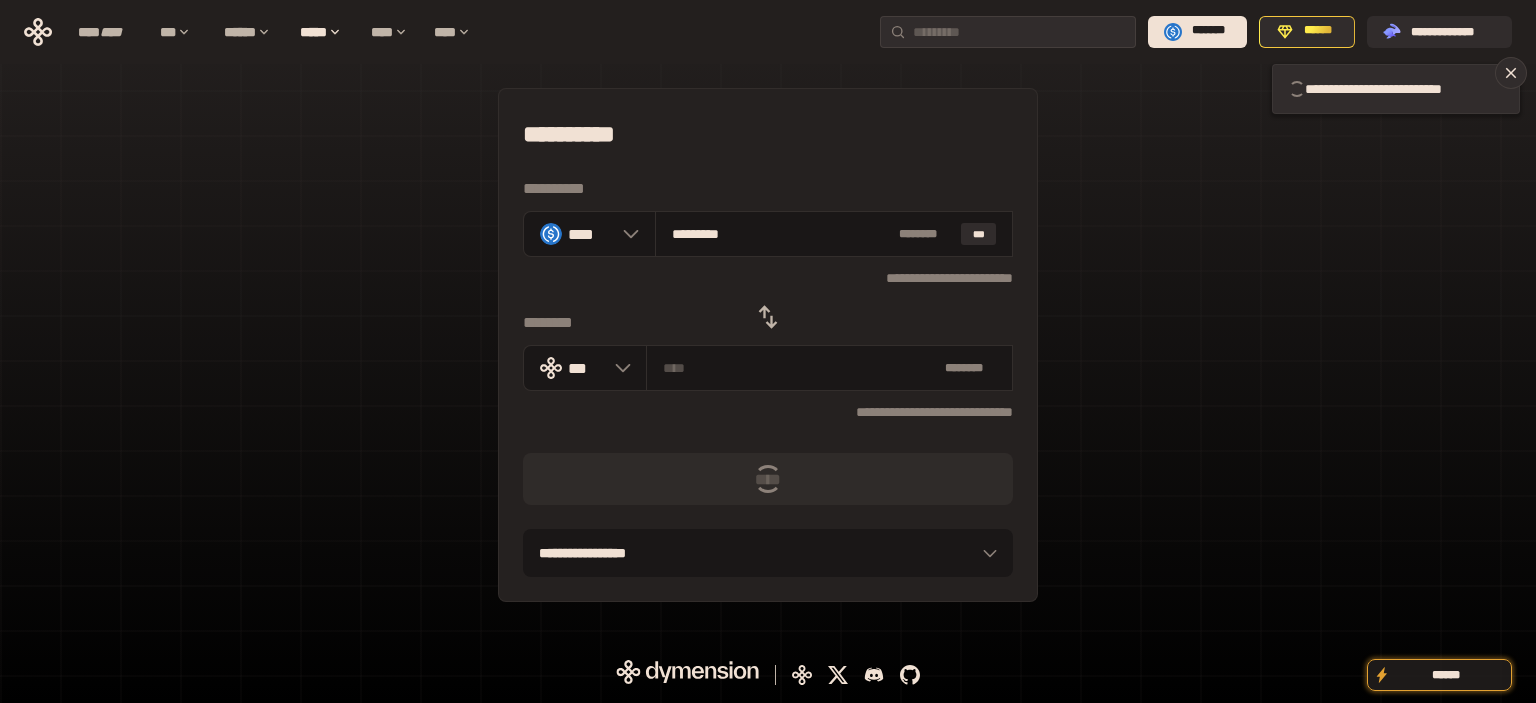 type 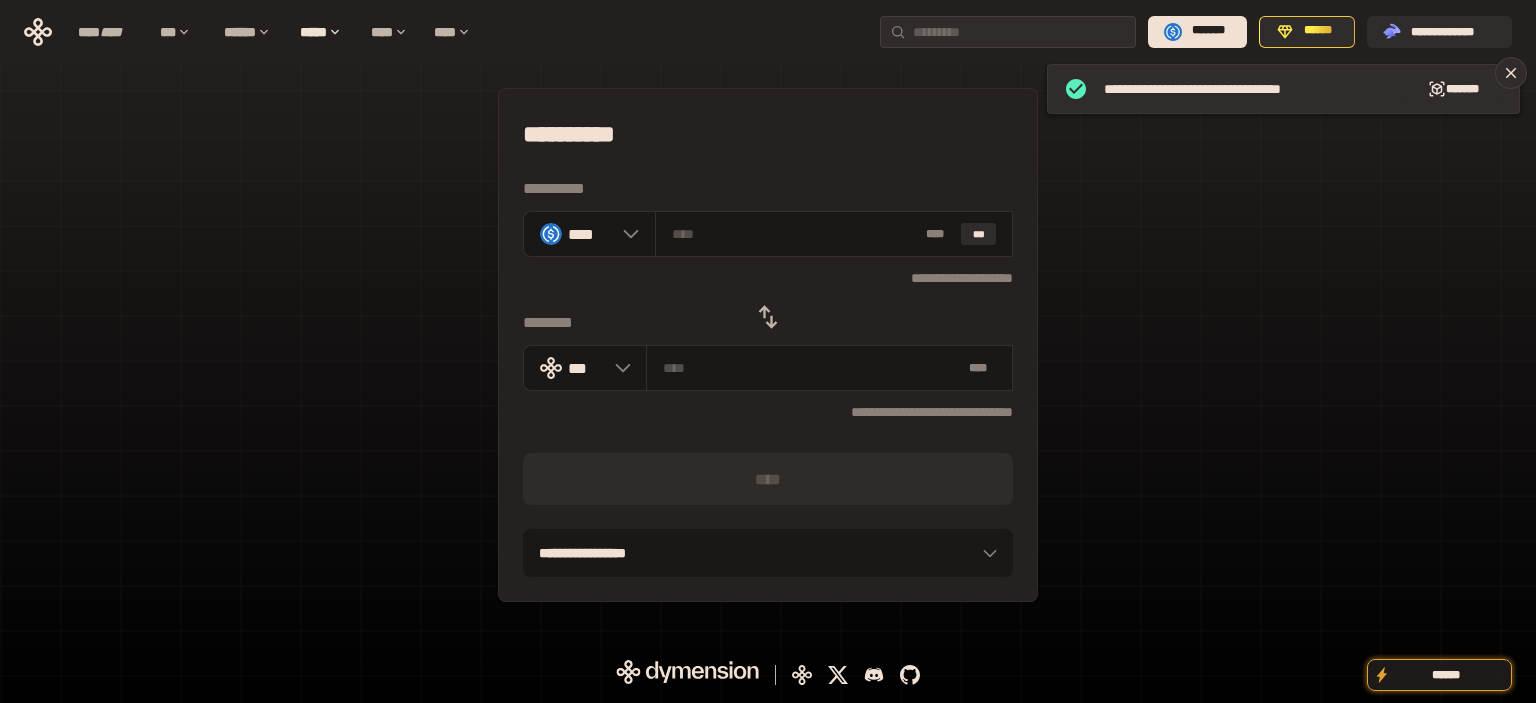 click on "**********" at bounding box center [768, 345] 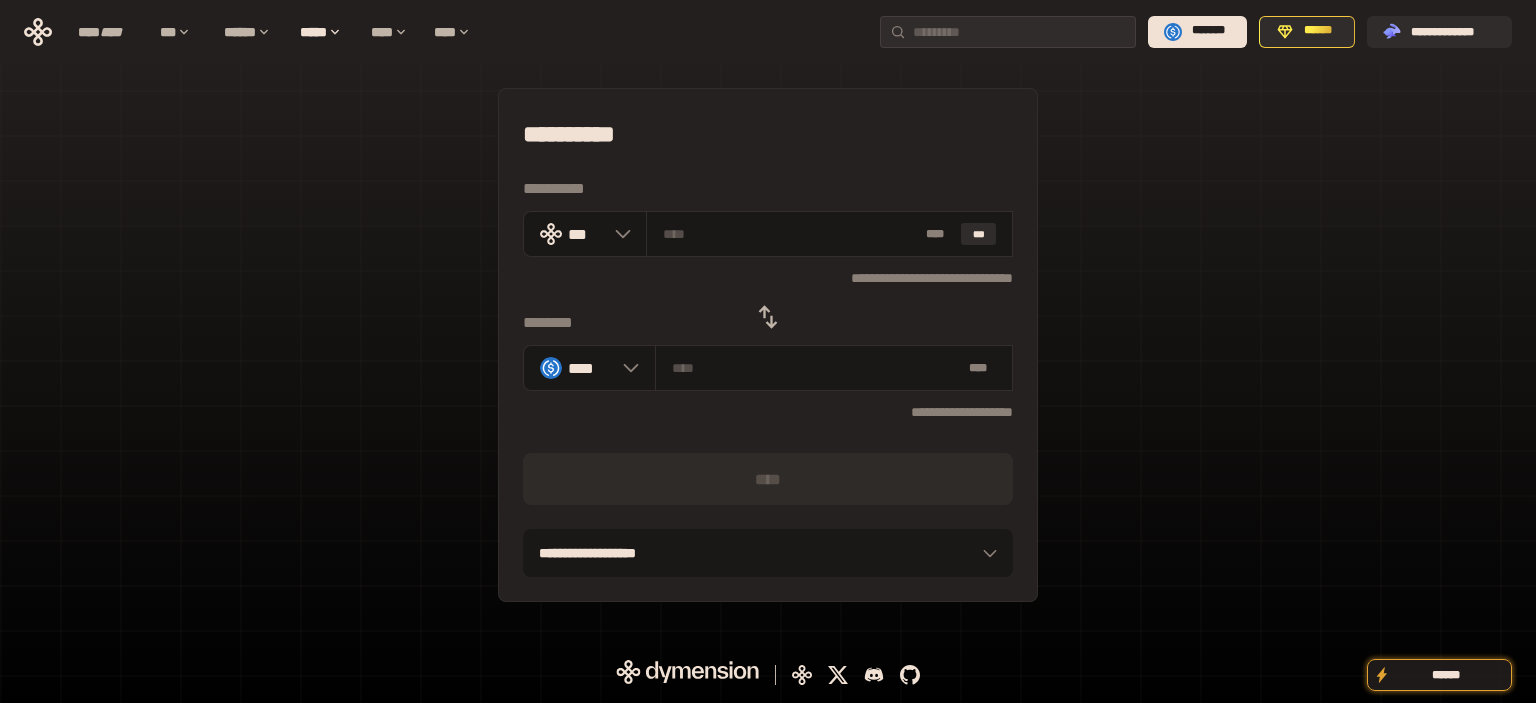 click on "**********" at bounding box center (768, 345) 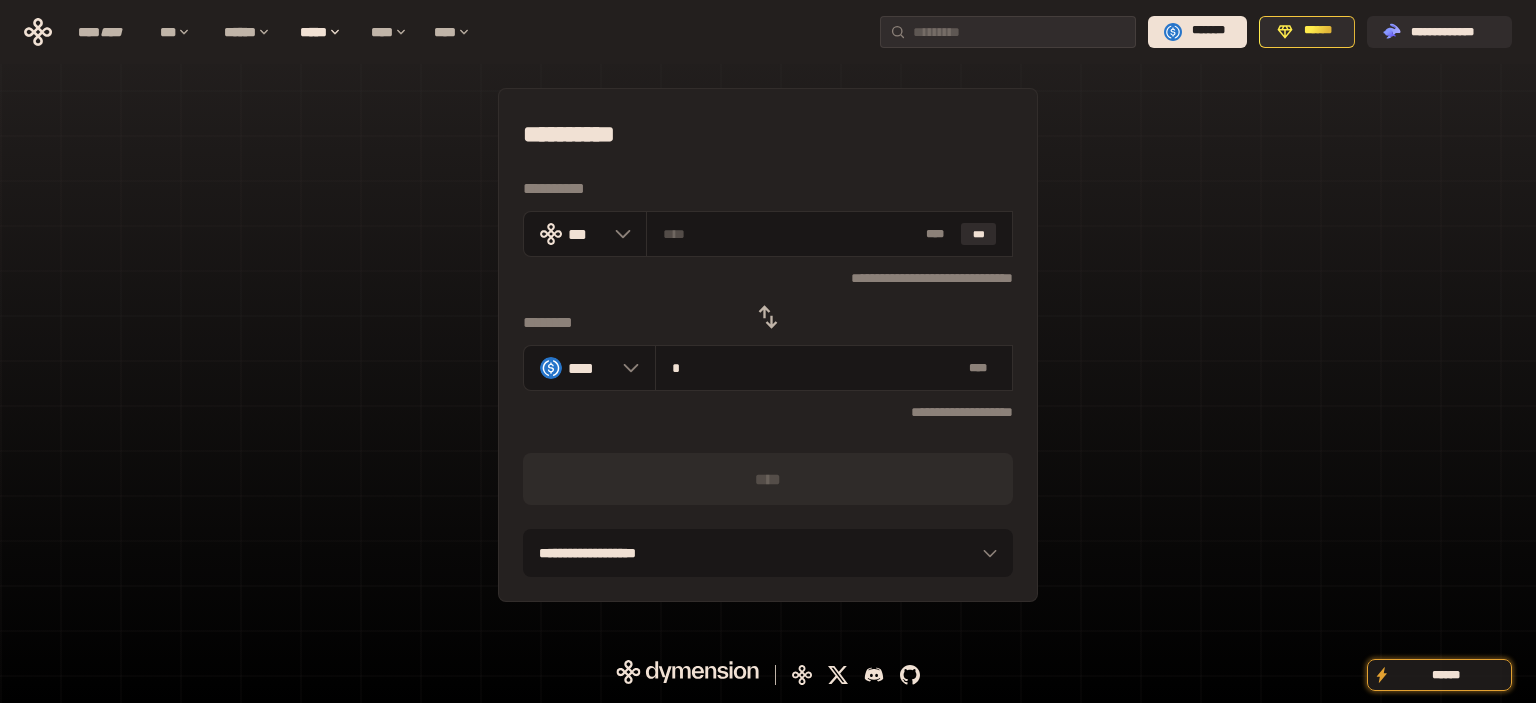 type on "**********" 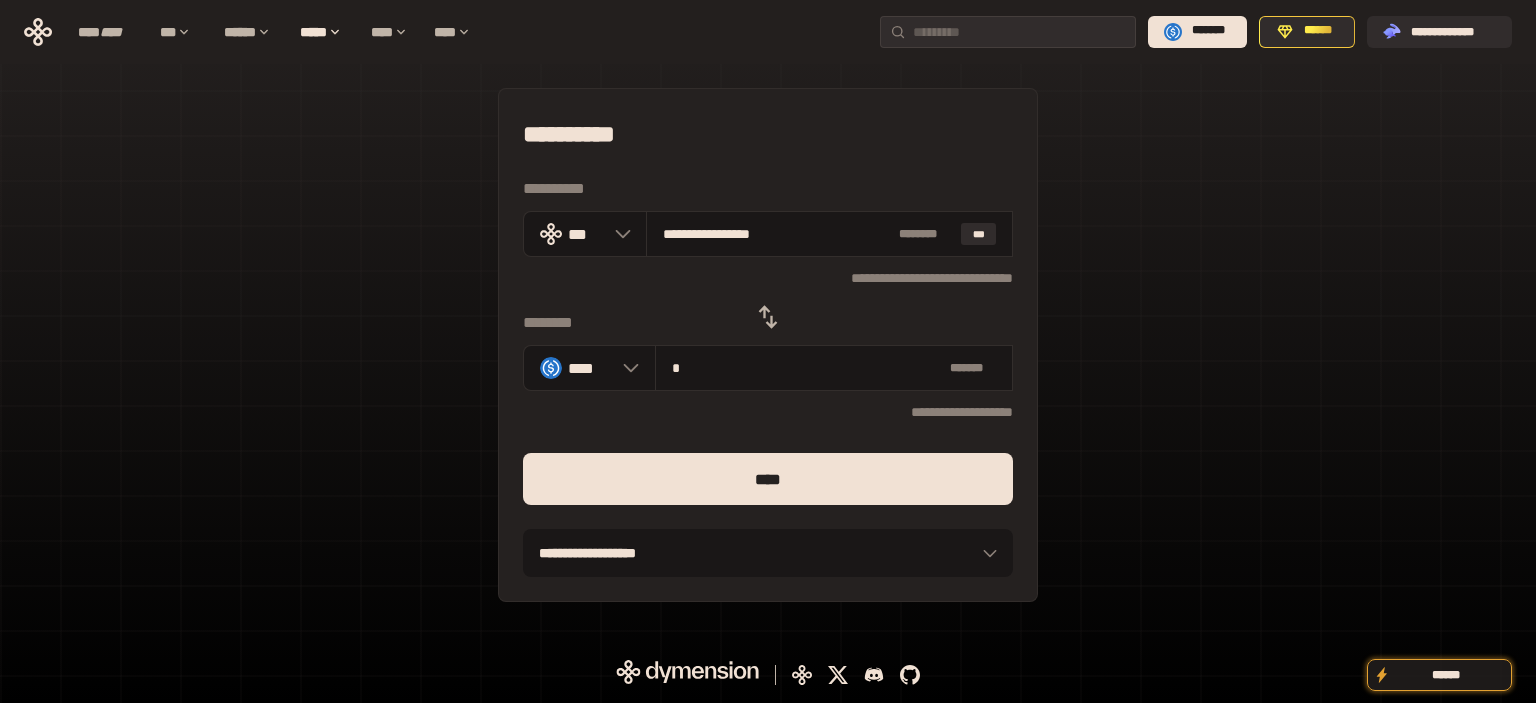 type on "**" 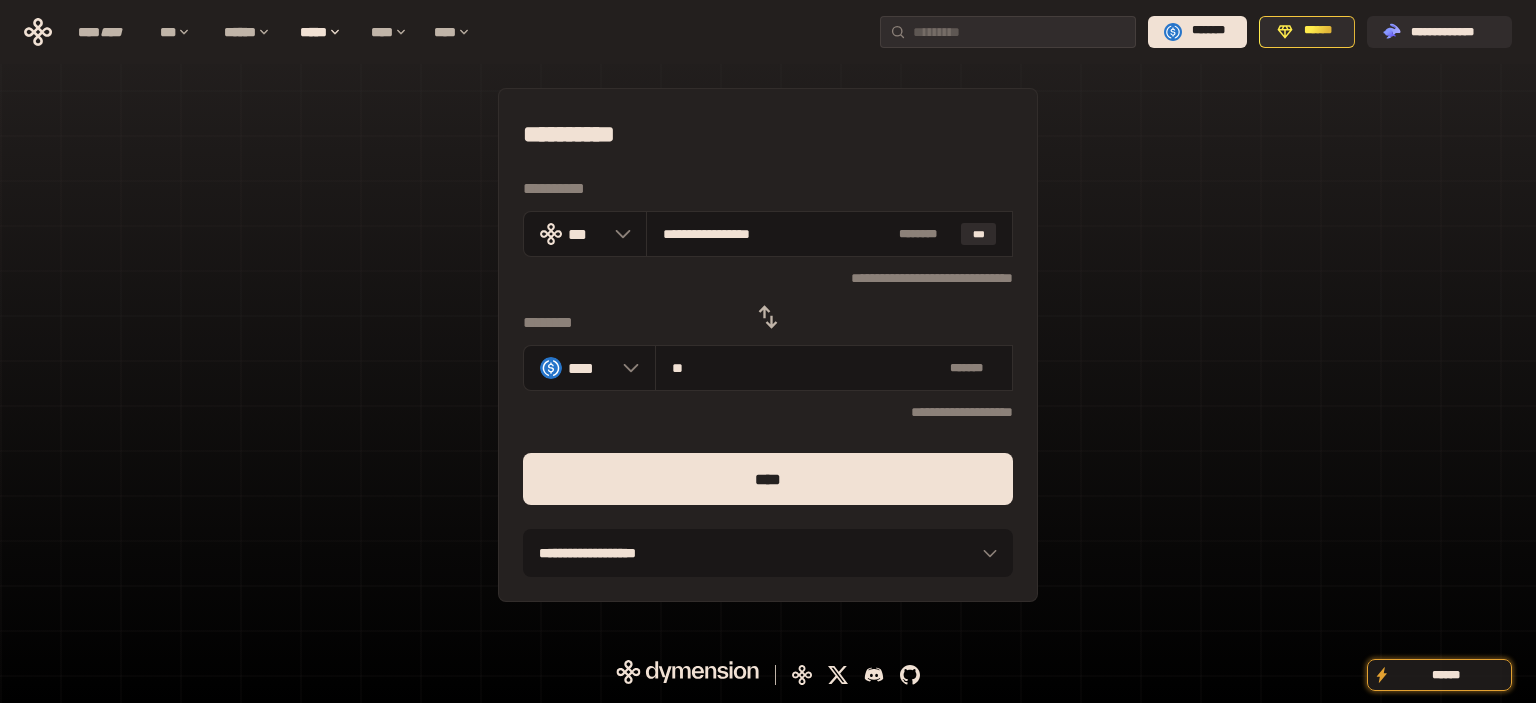 type on "**********" 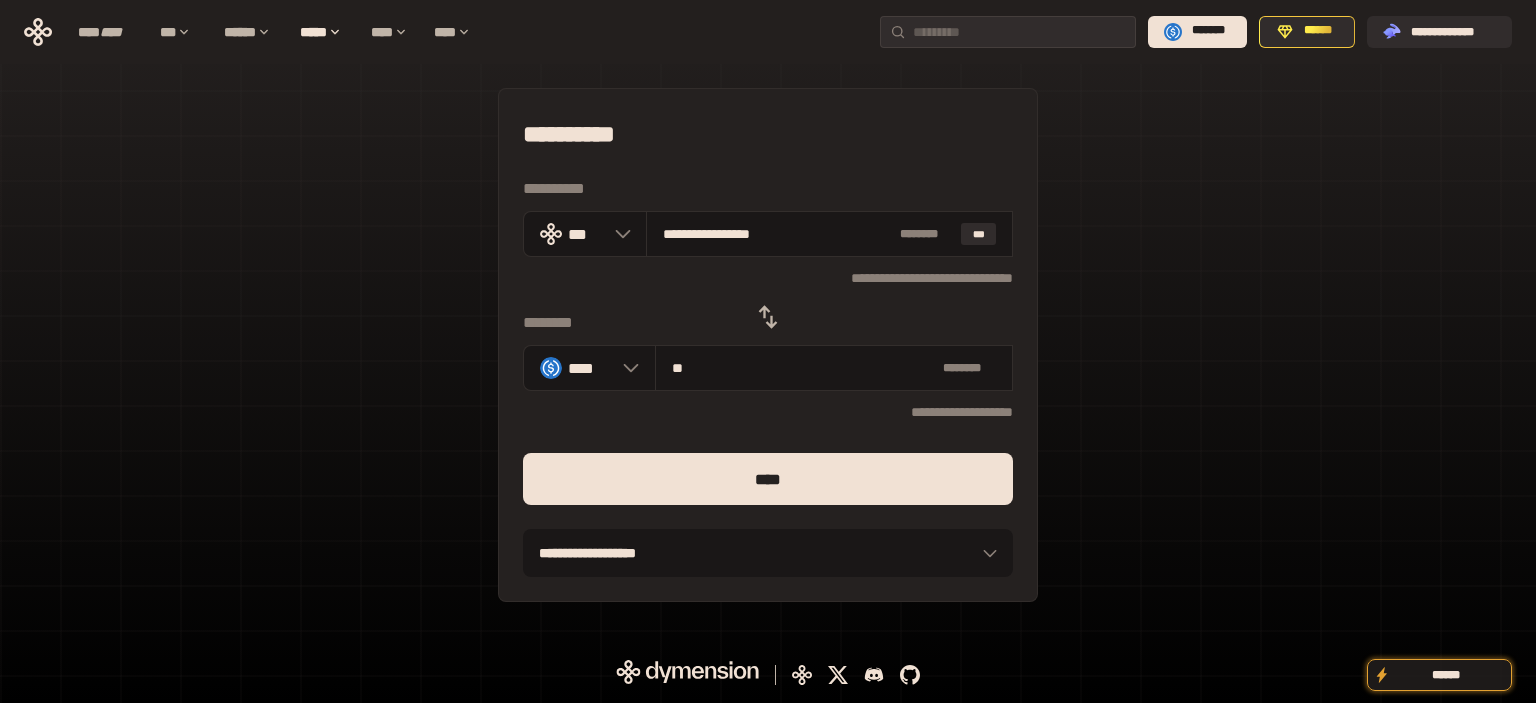 click on "****" at bounding box center (768, 479) 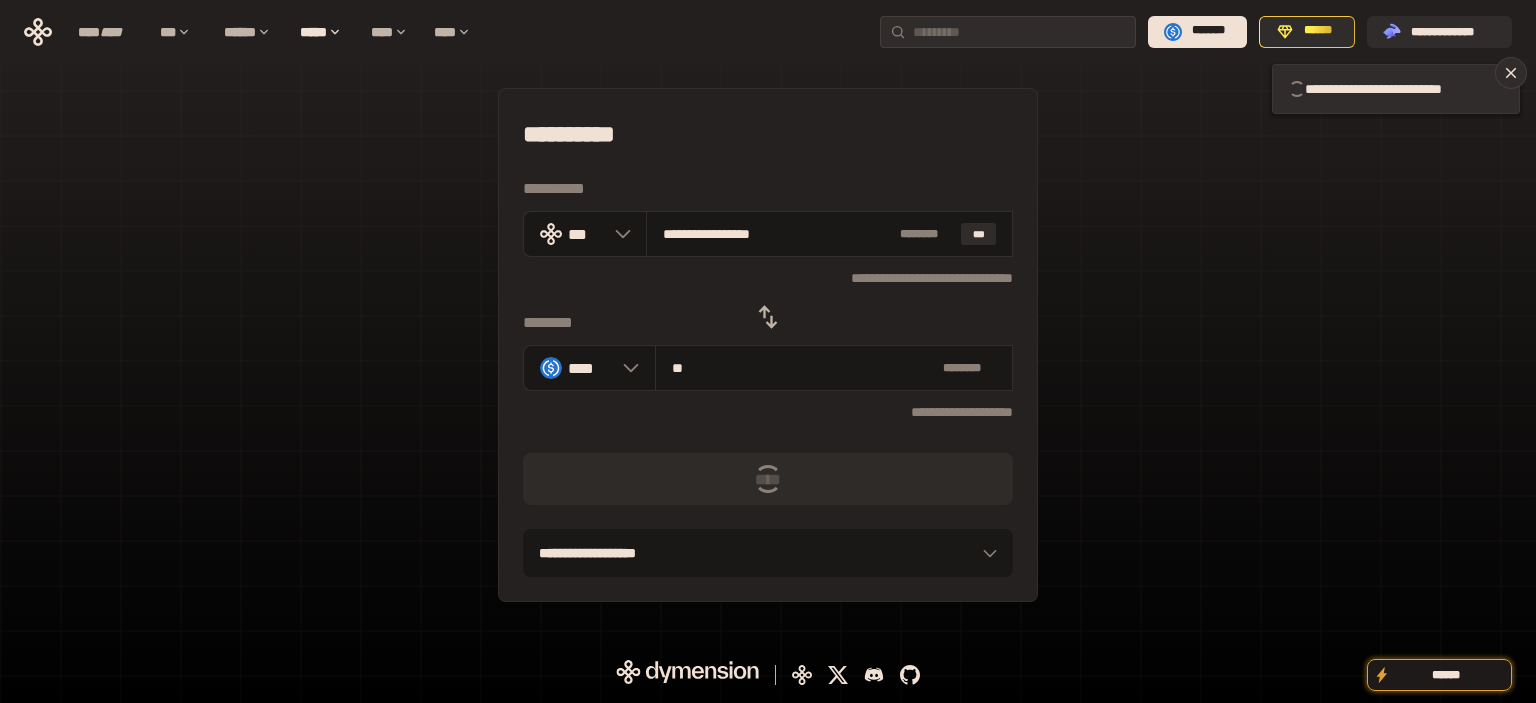 type 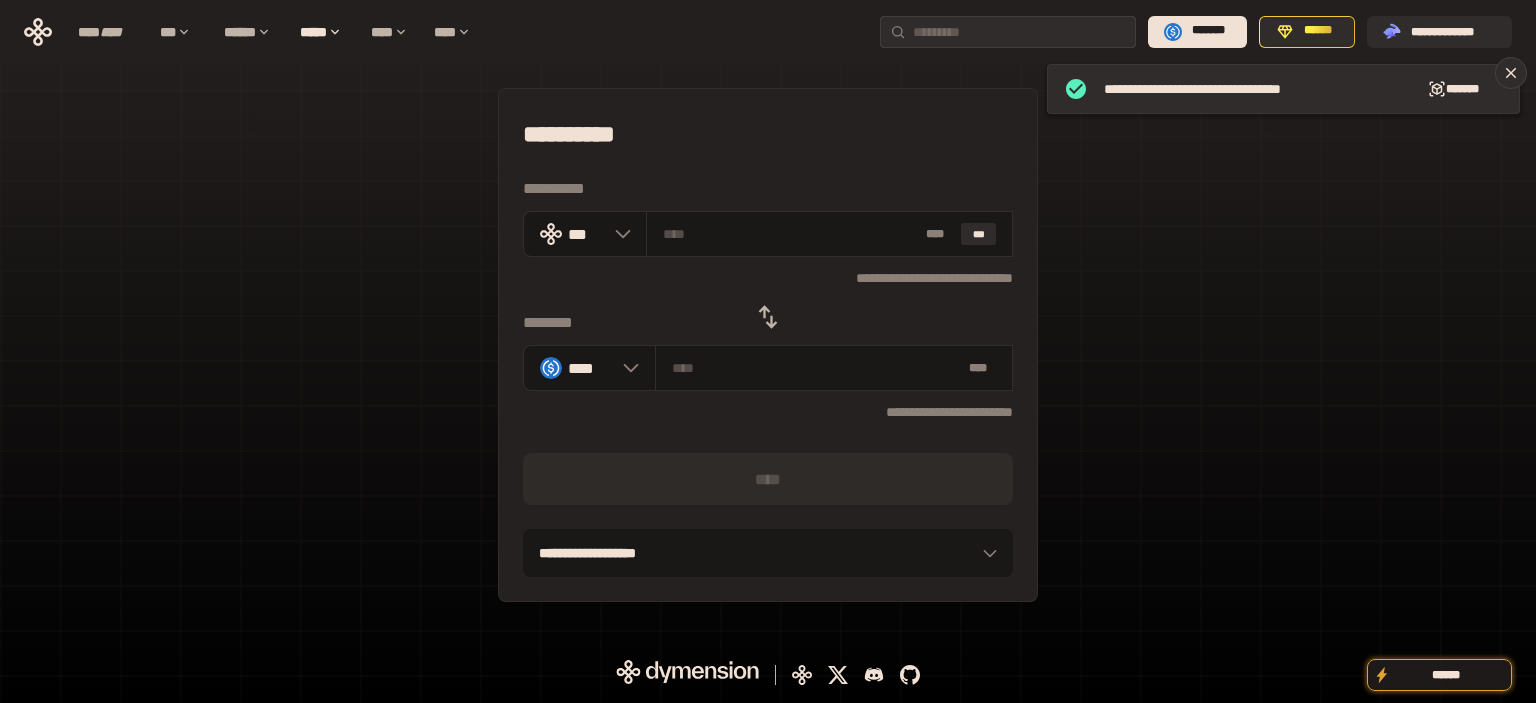 click on "**********" at bounding box center [768, 345] 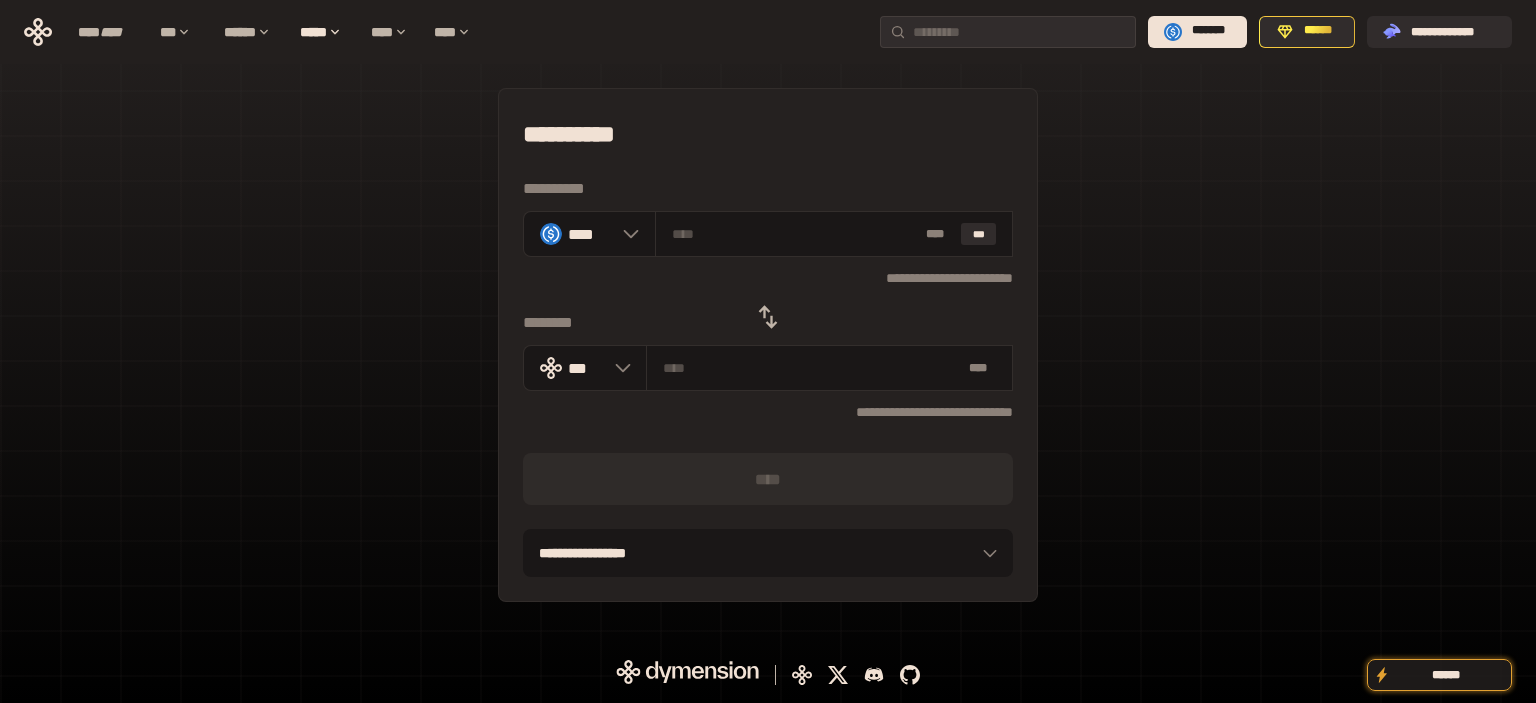 click on "**********" at bounding box center [768, 345] 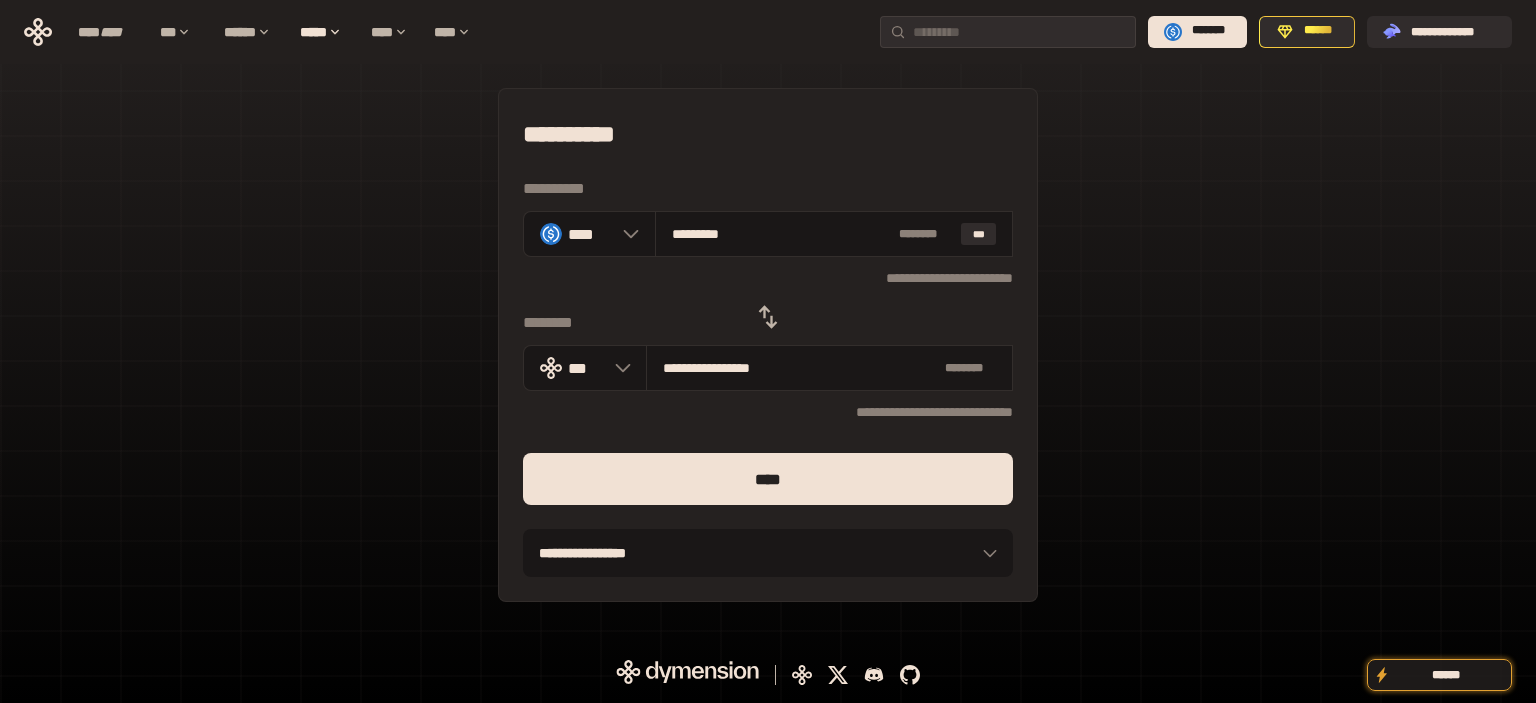 click on "****" at bounding box center [768, 479] 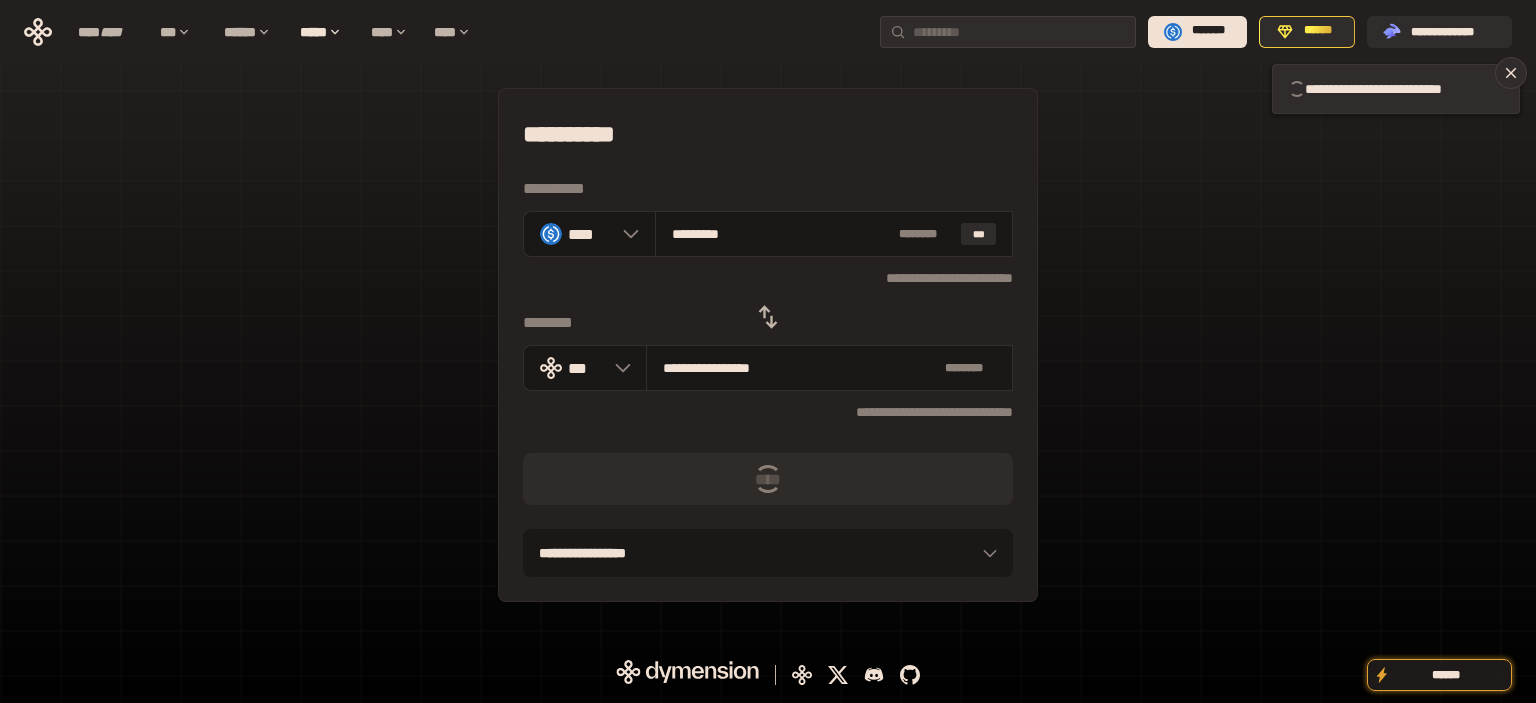 type 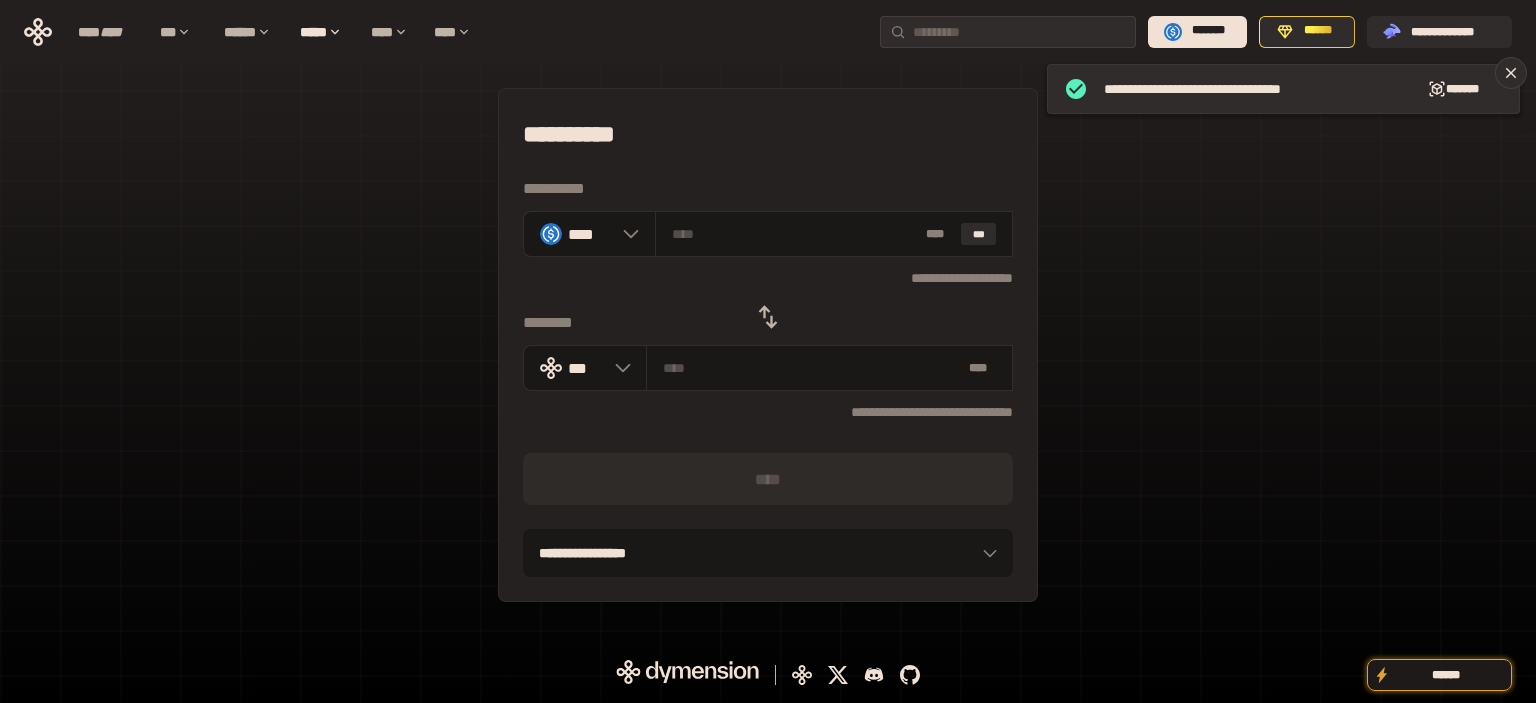 click on "**********" at bounding box center [768, 345] 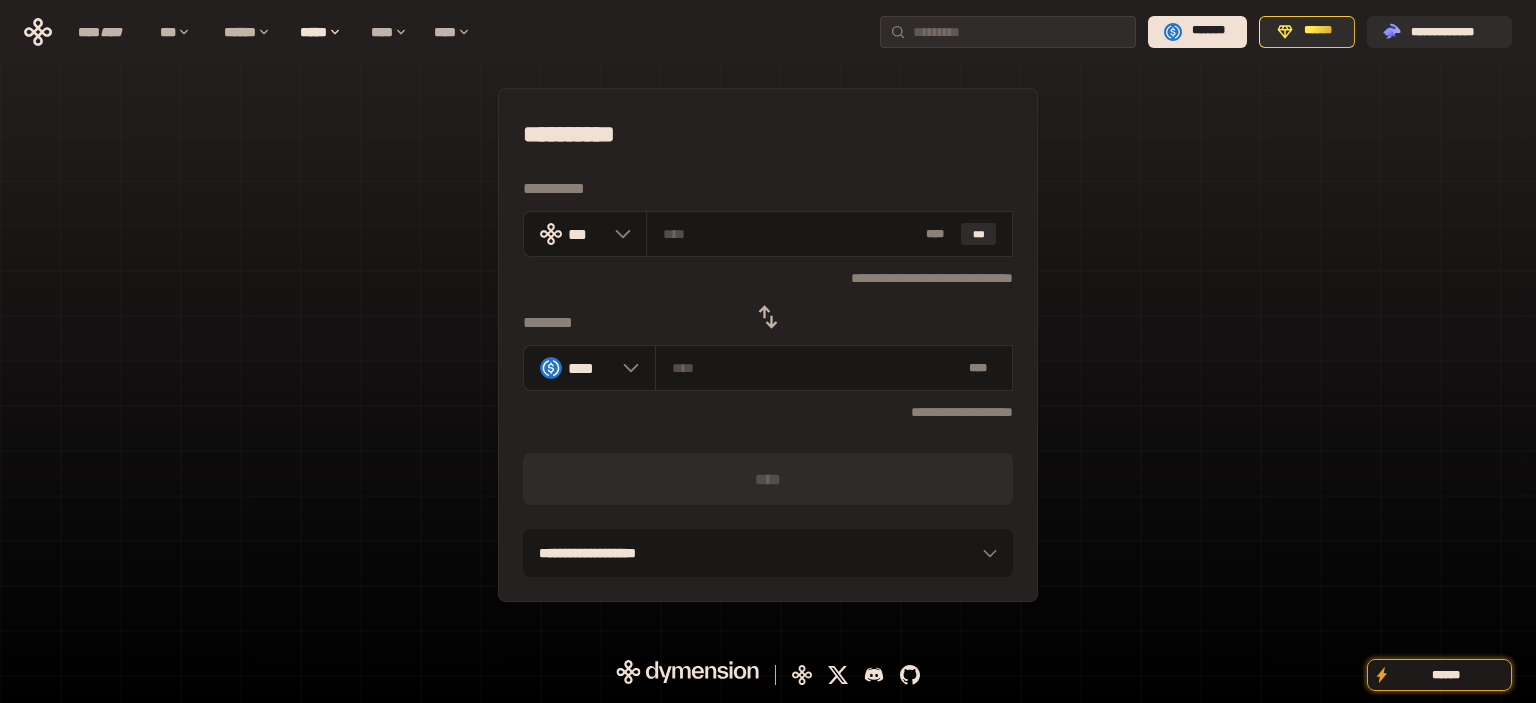 click on "**********" at bounding box center (768, 345) 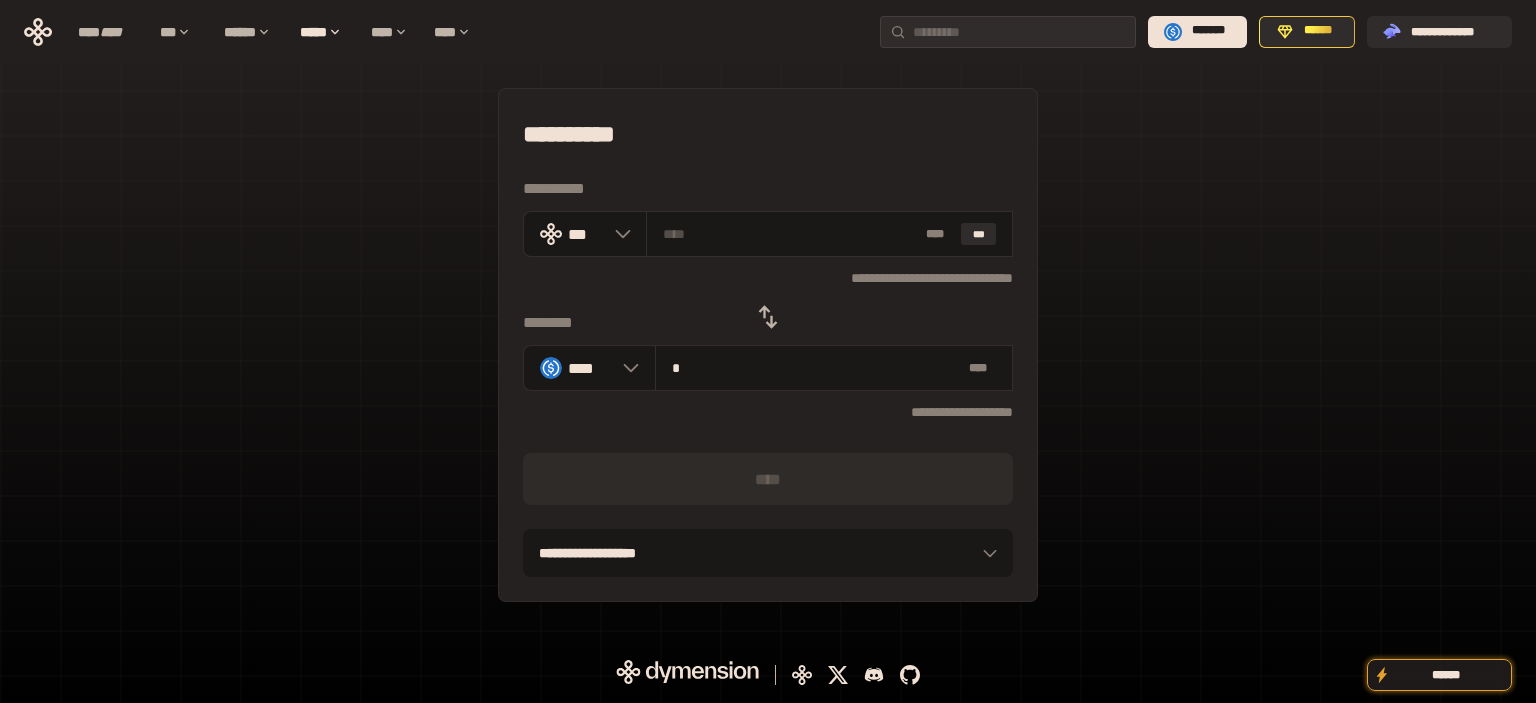 type on "**********" 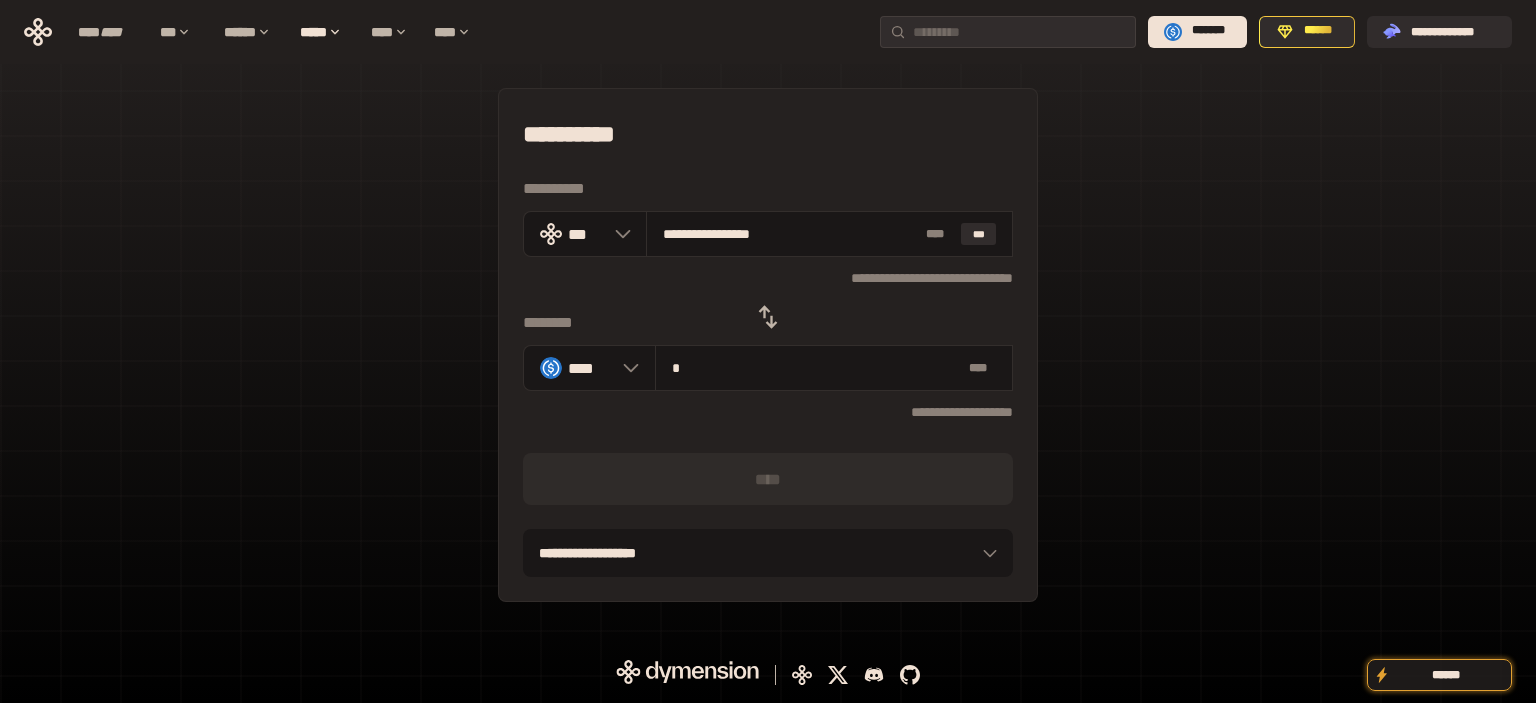 type on "**" 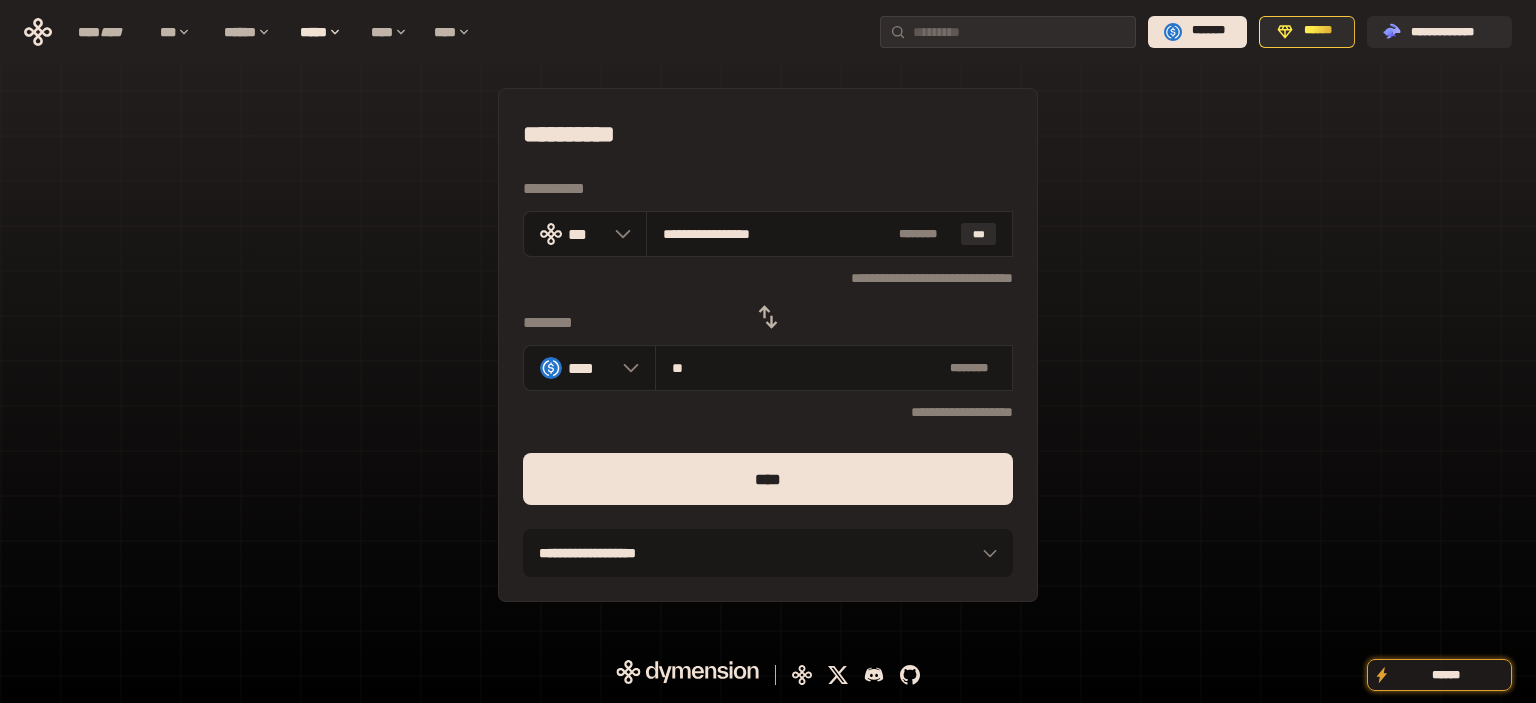 type on "**********" 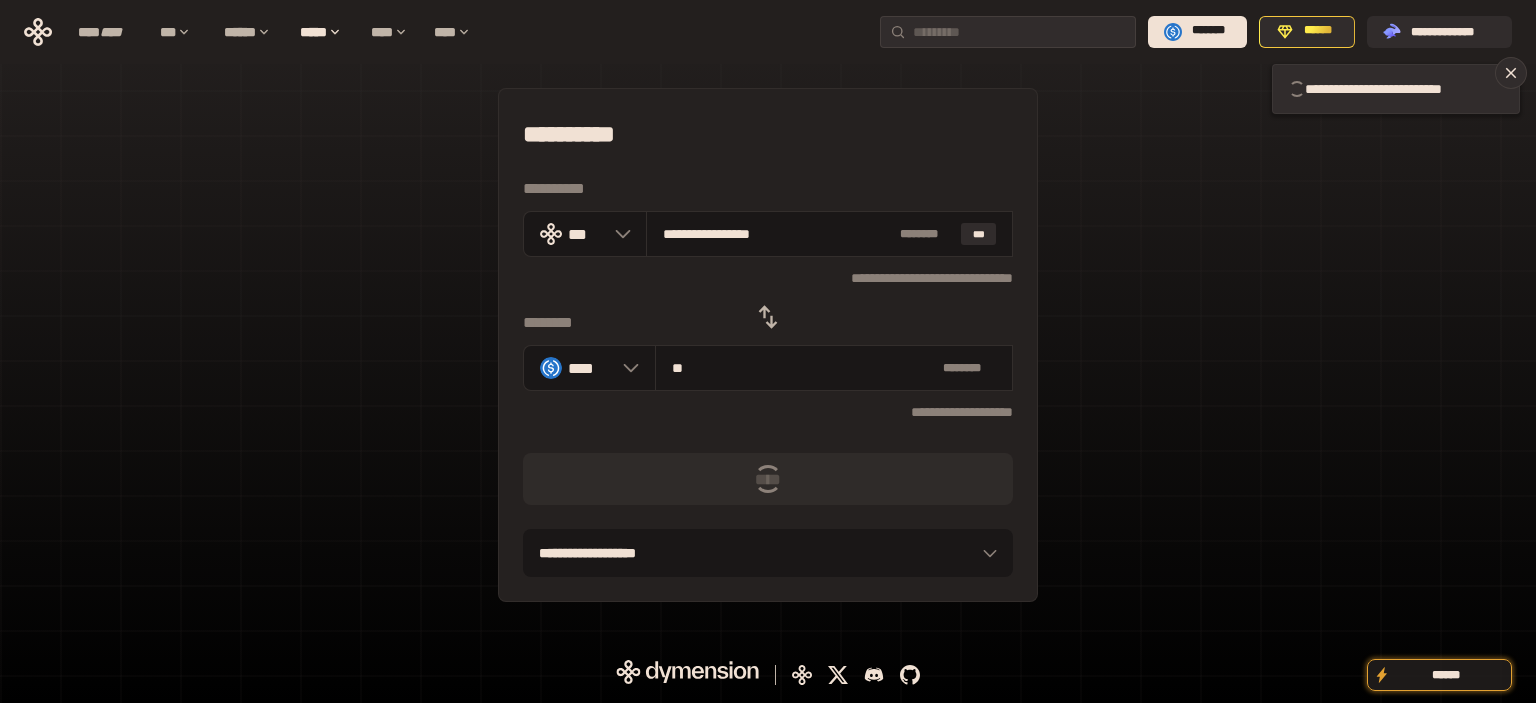 type 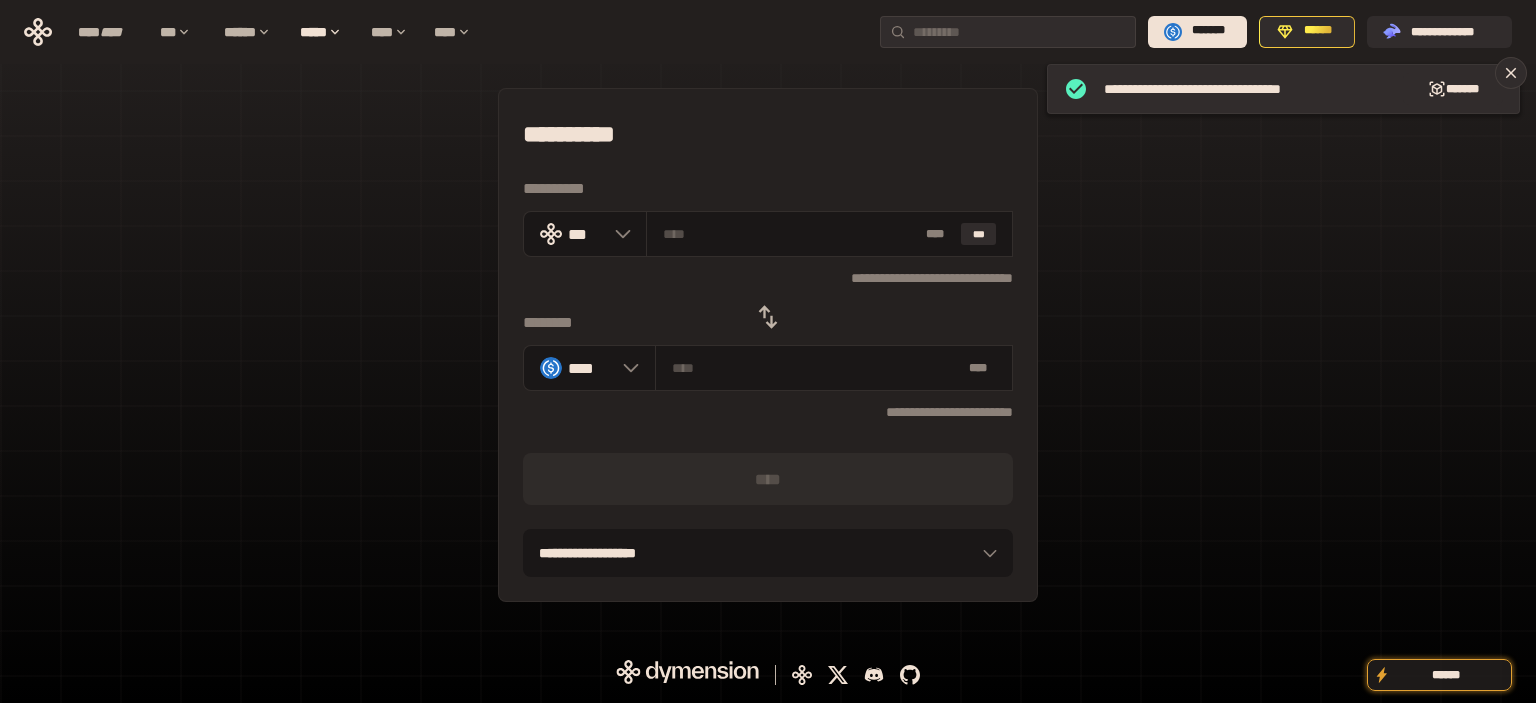 click on "**********" at bounding box center [768, 345] 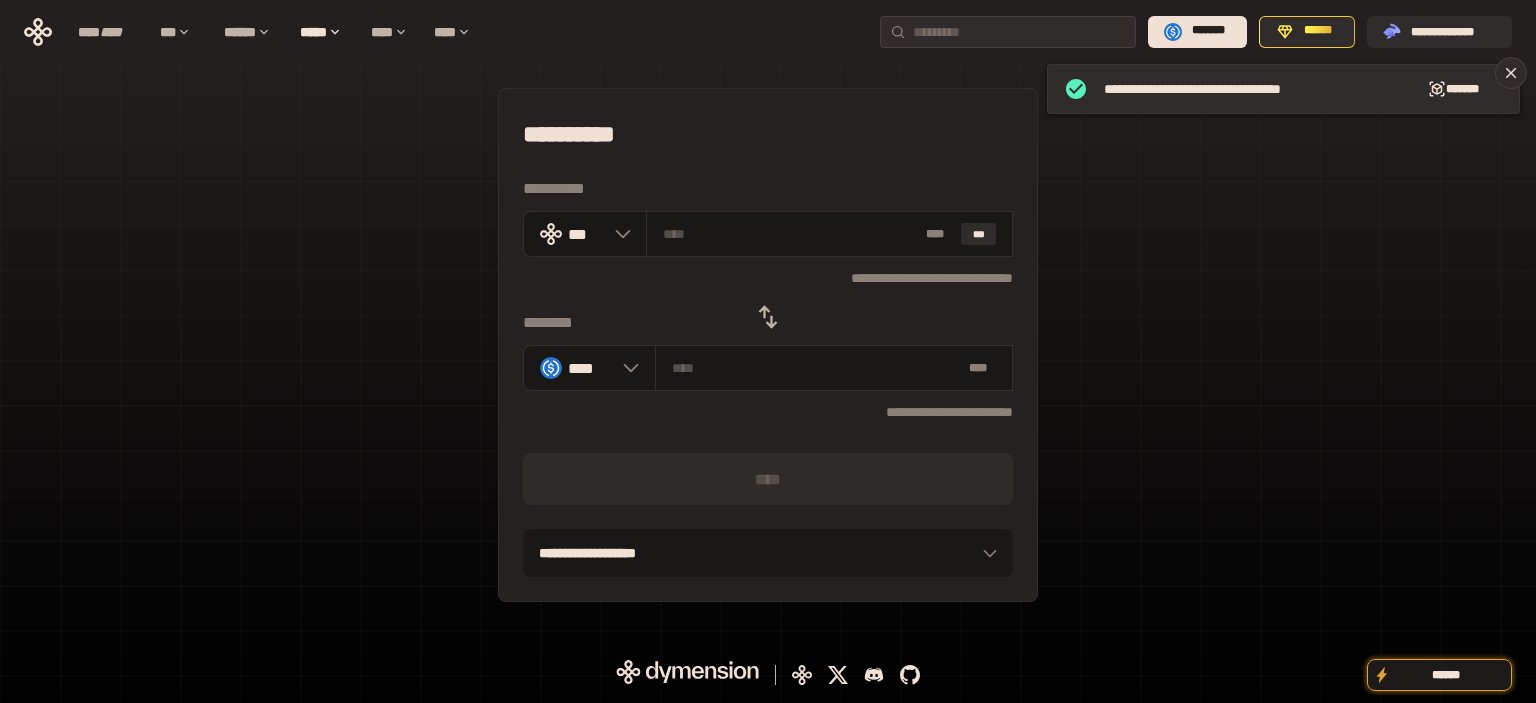 click at bounding box center (768, 317) 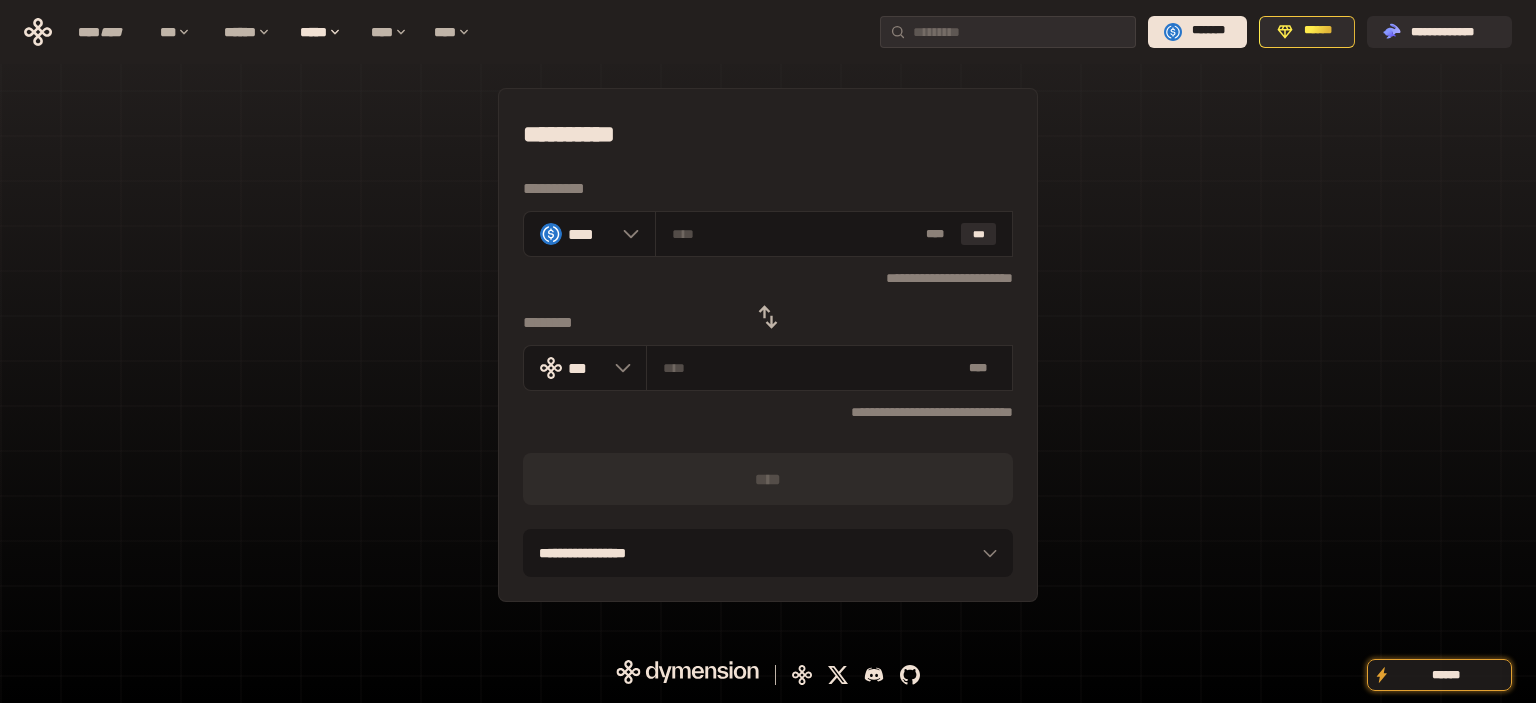 click on "**********" at bounding box center (768, 345) 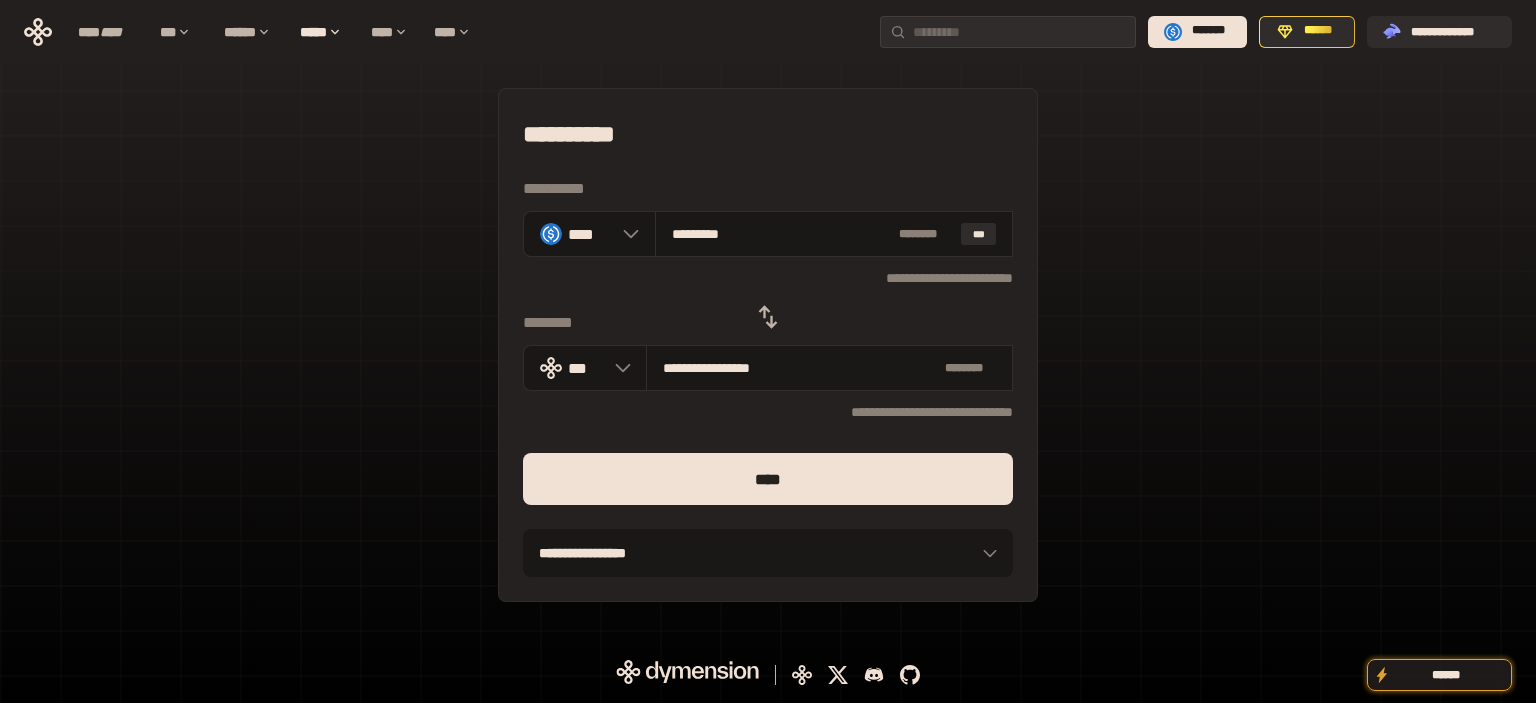 click on "****" at bounding box center (768, 479) 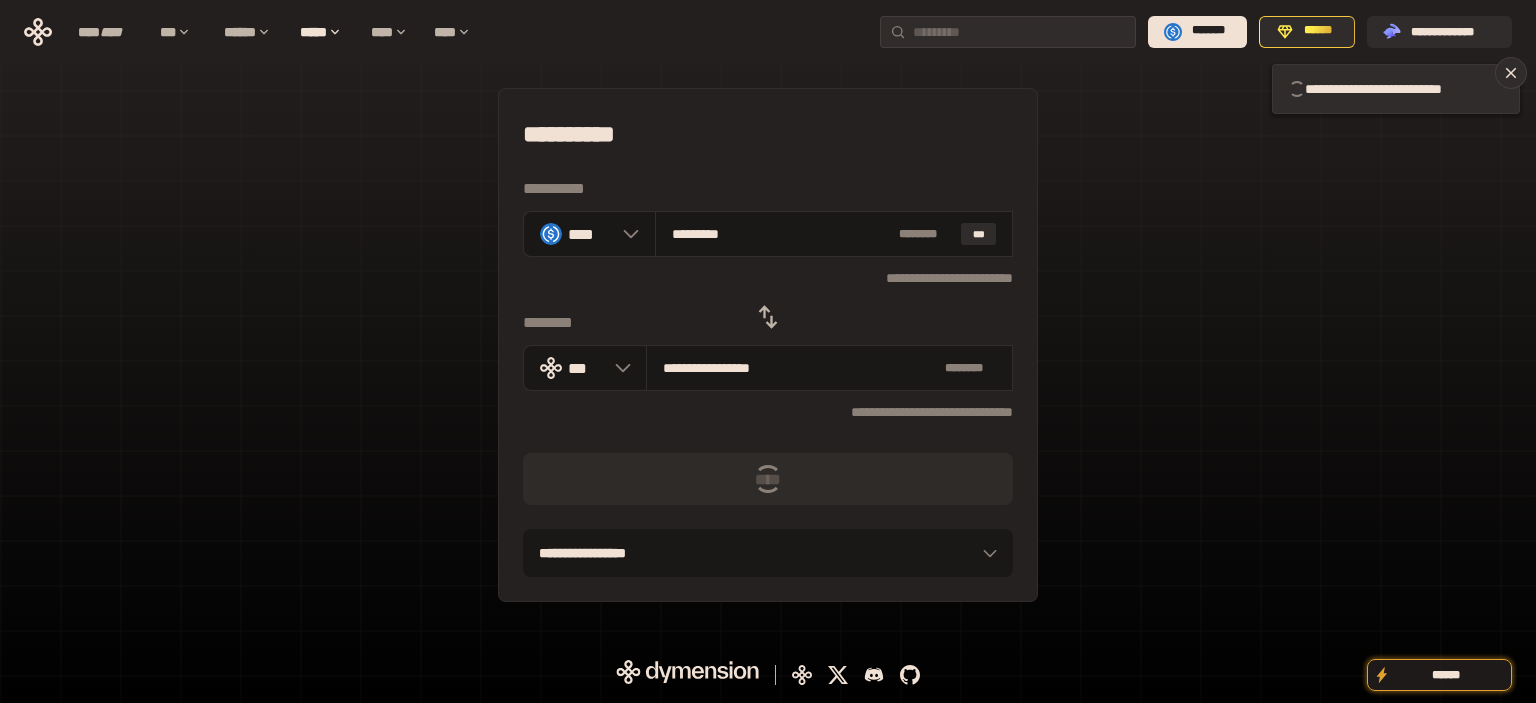 type 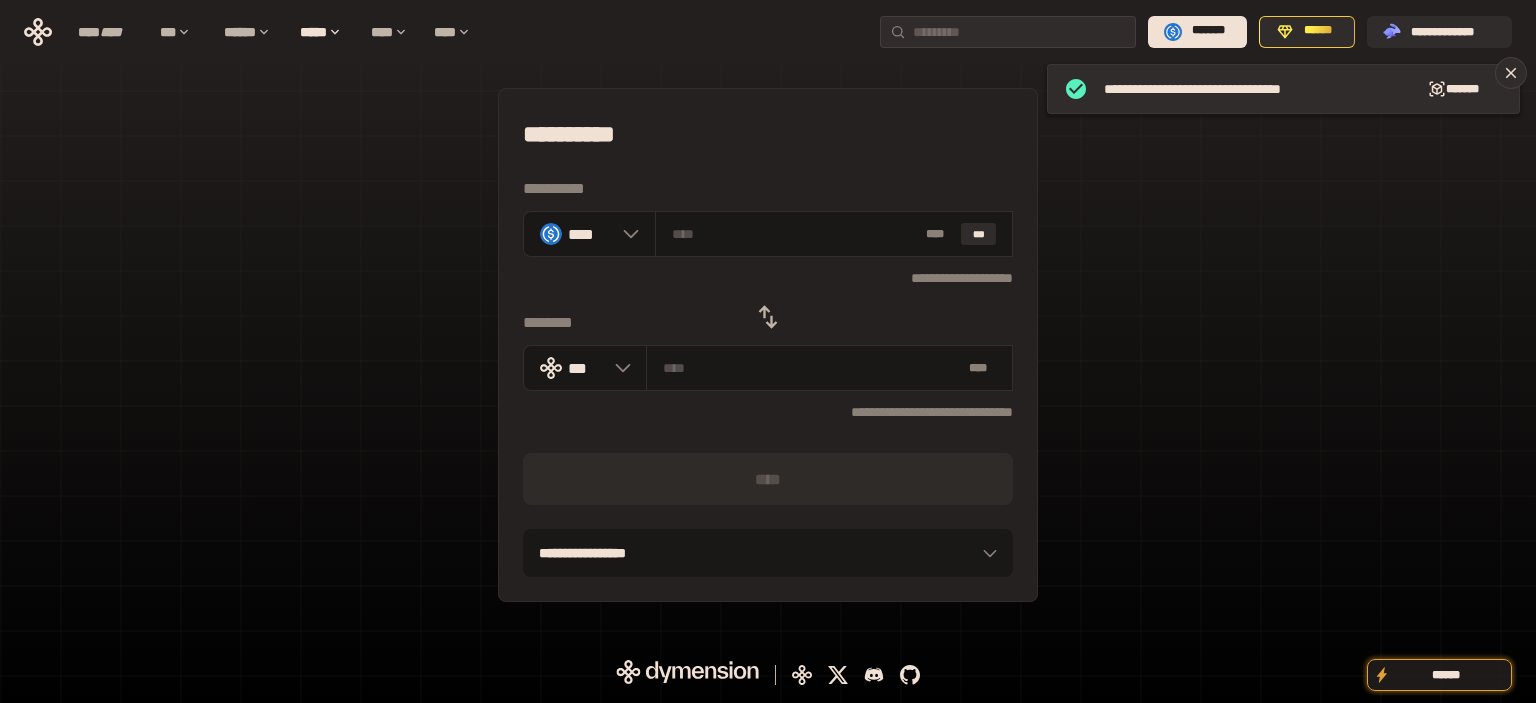 click on "**********" at bounding box center [768, 345] 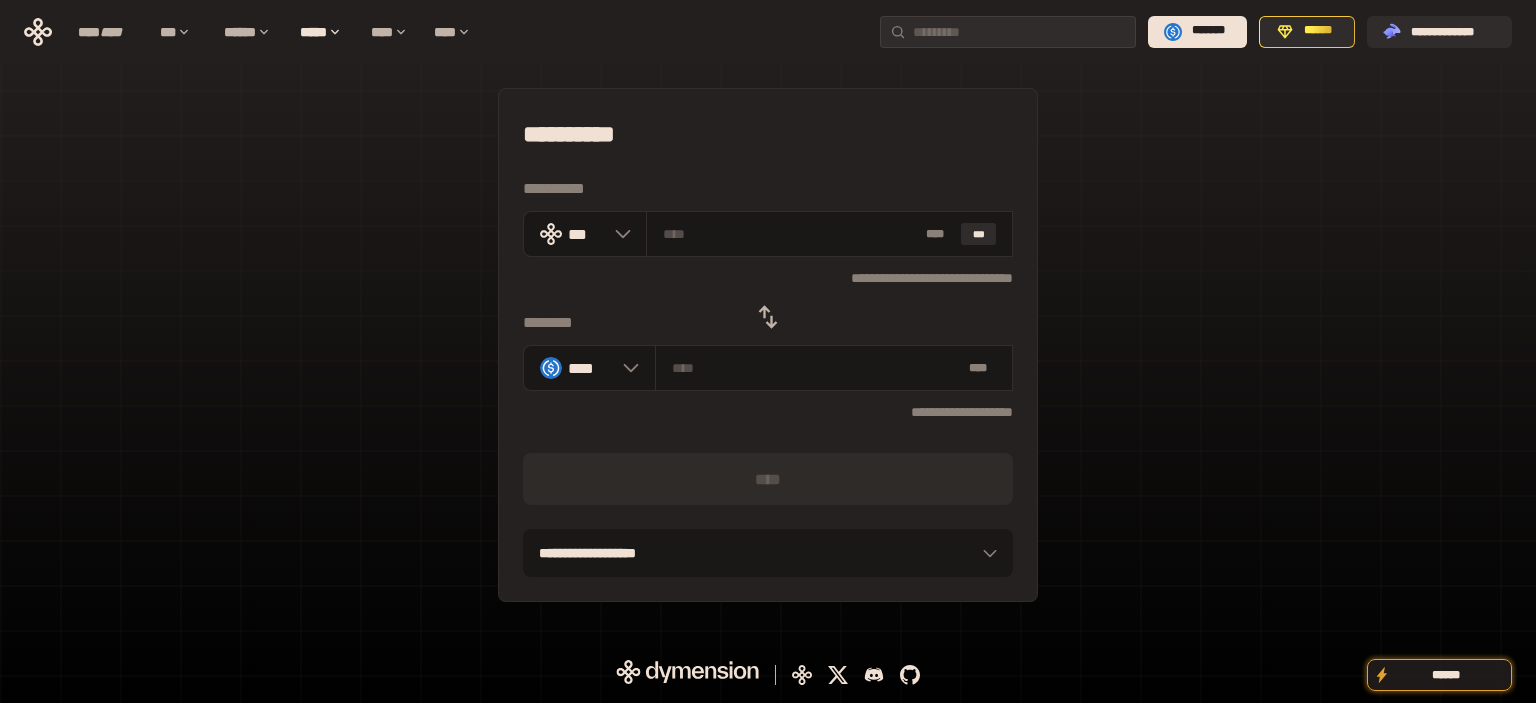 click on "**********" at bounding box center [768, 345] 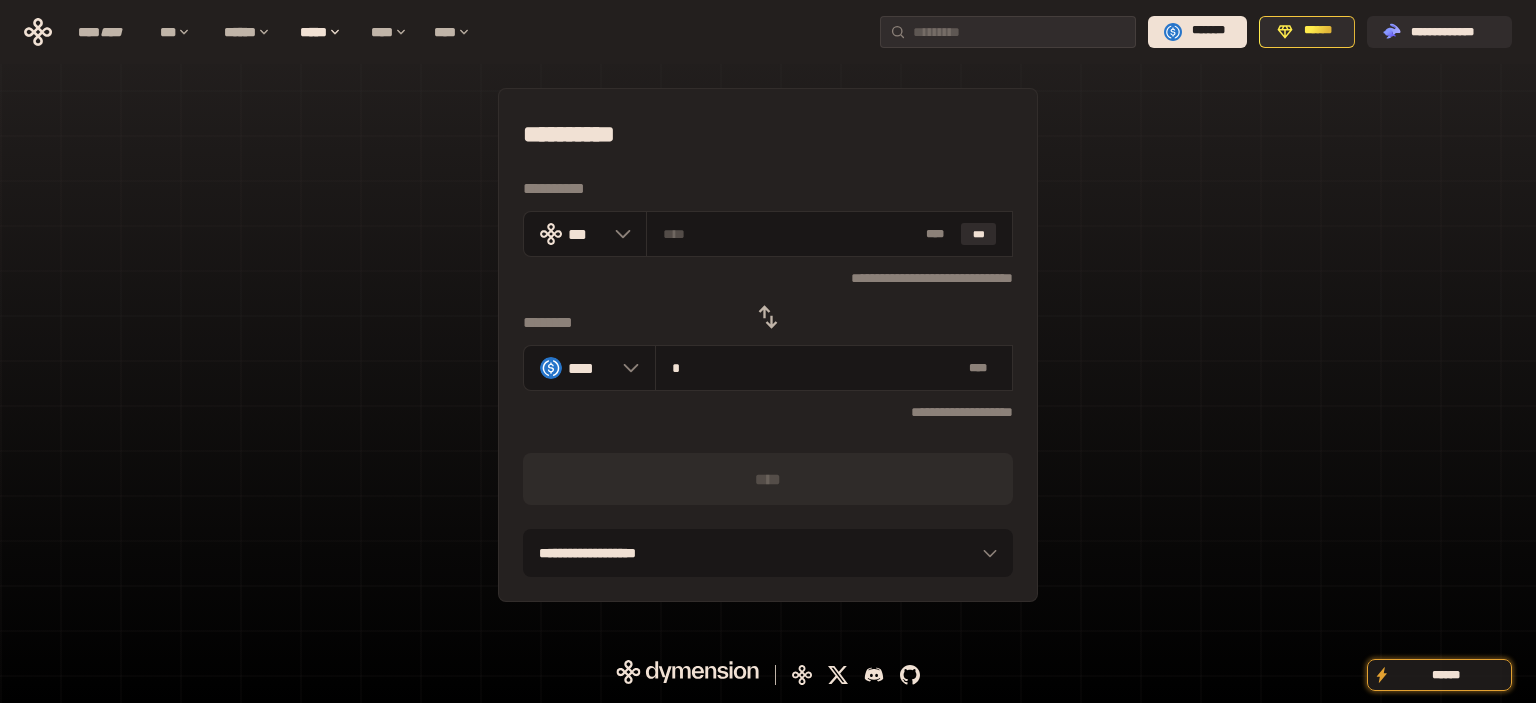 type on "**********" 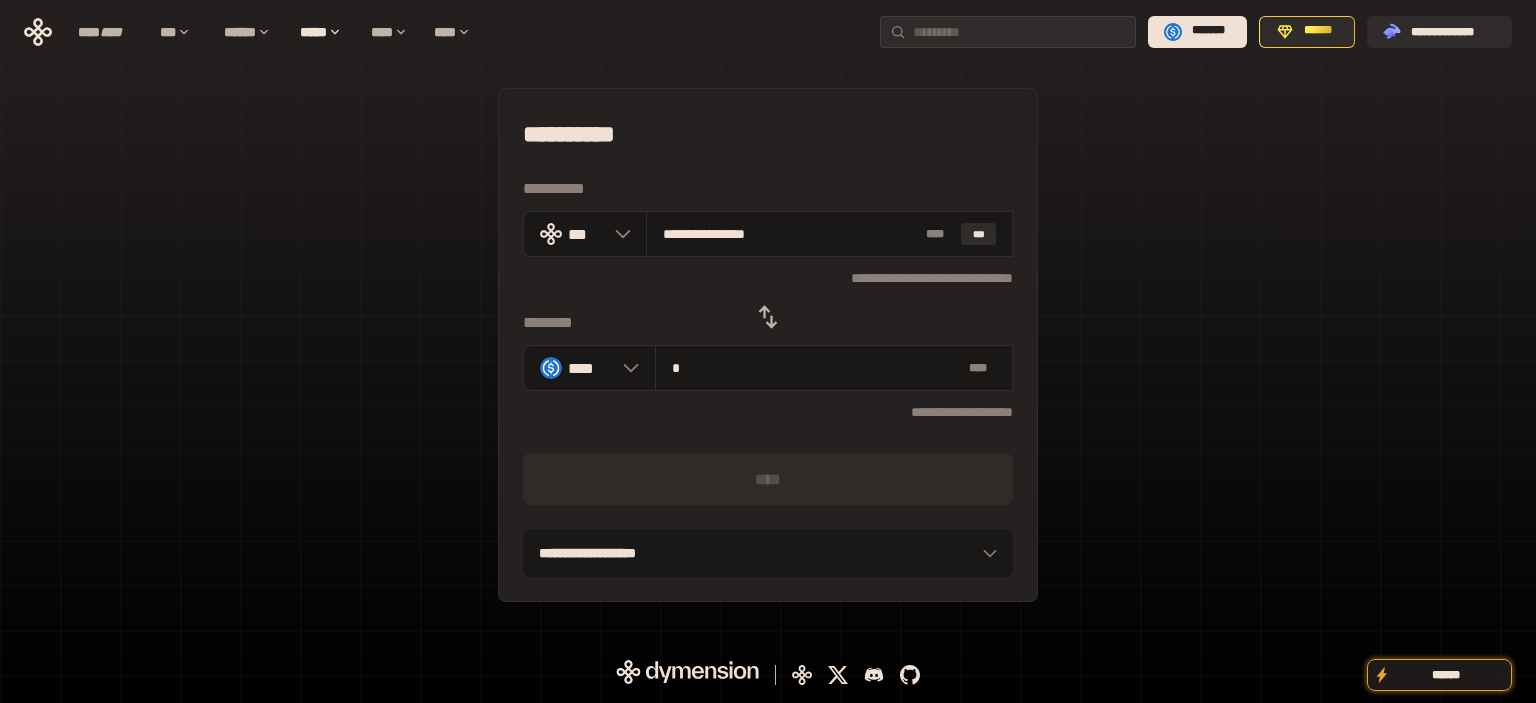 type on "**" 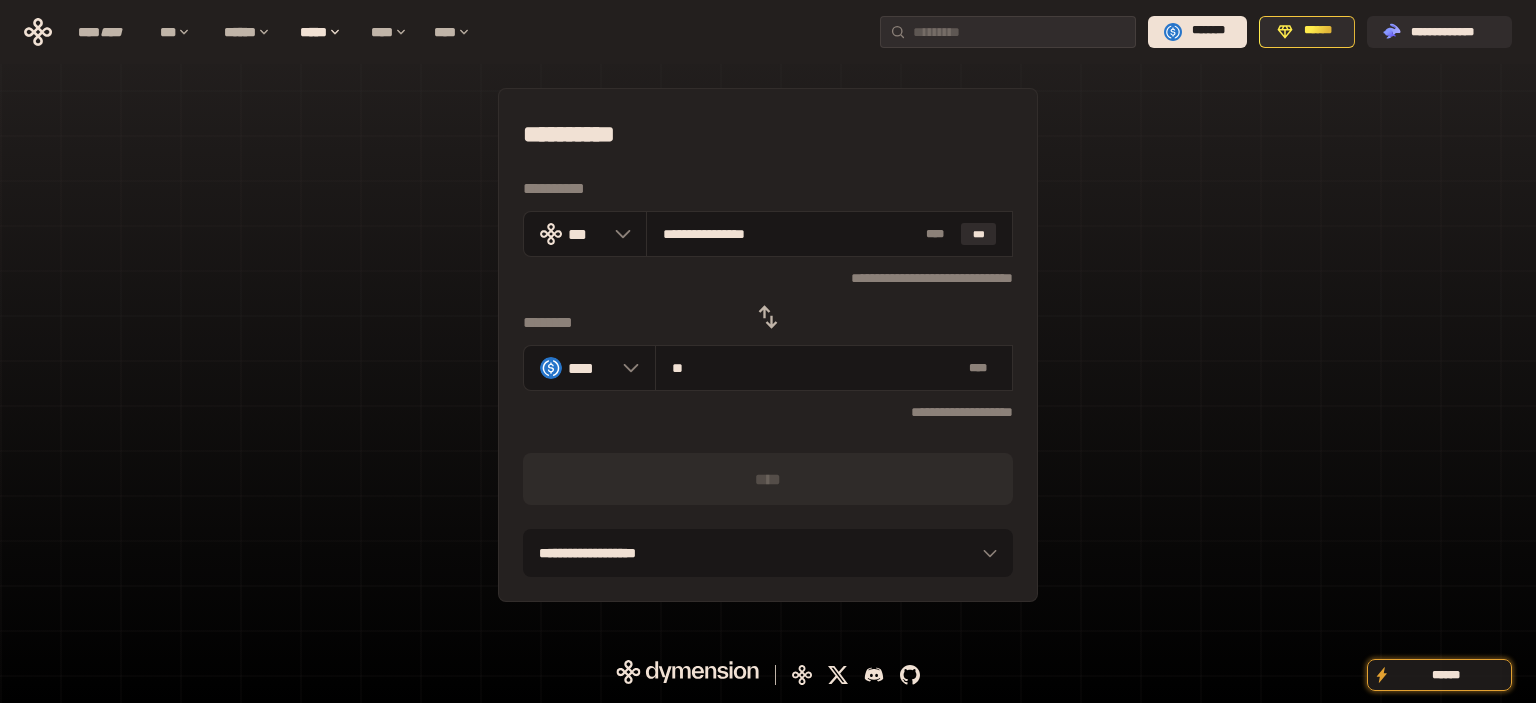 type on "**********" 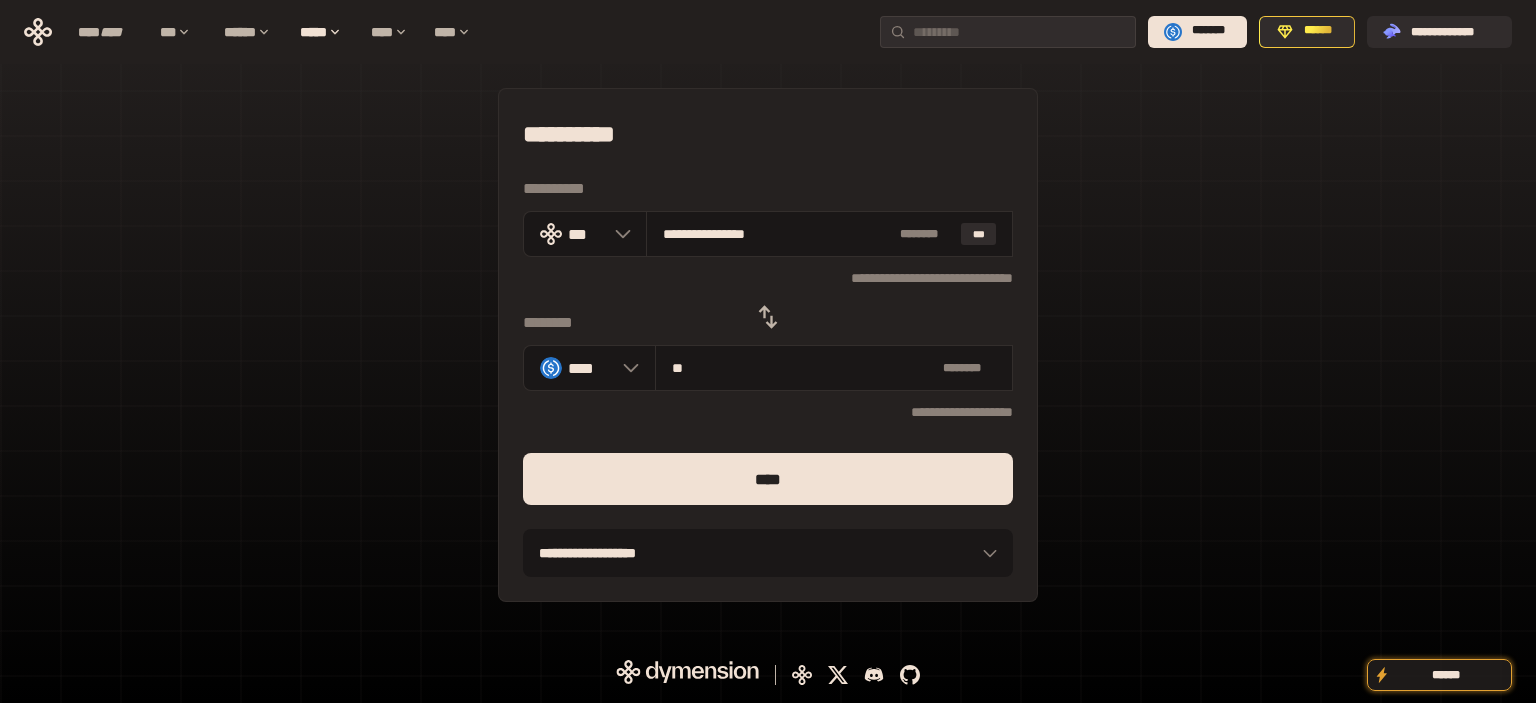type on "**" 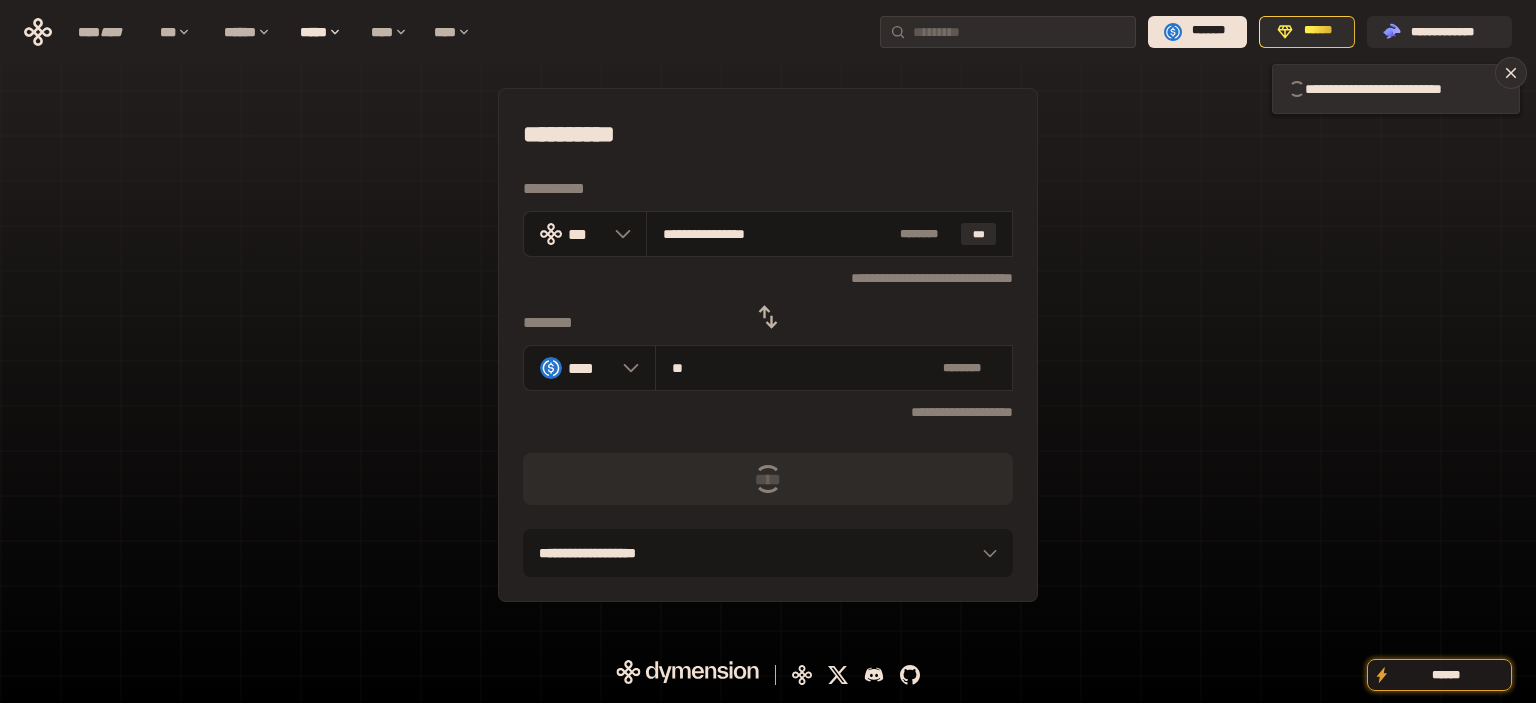 type 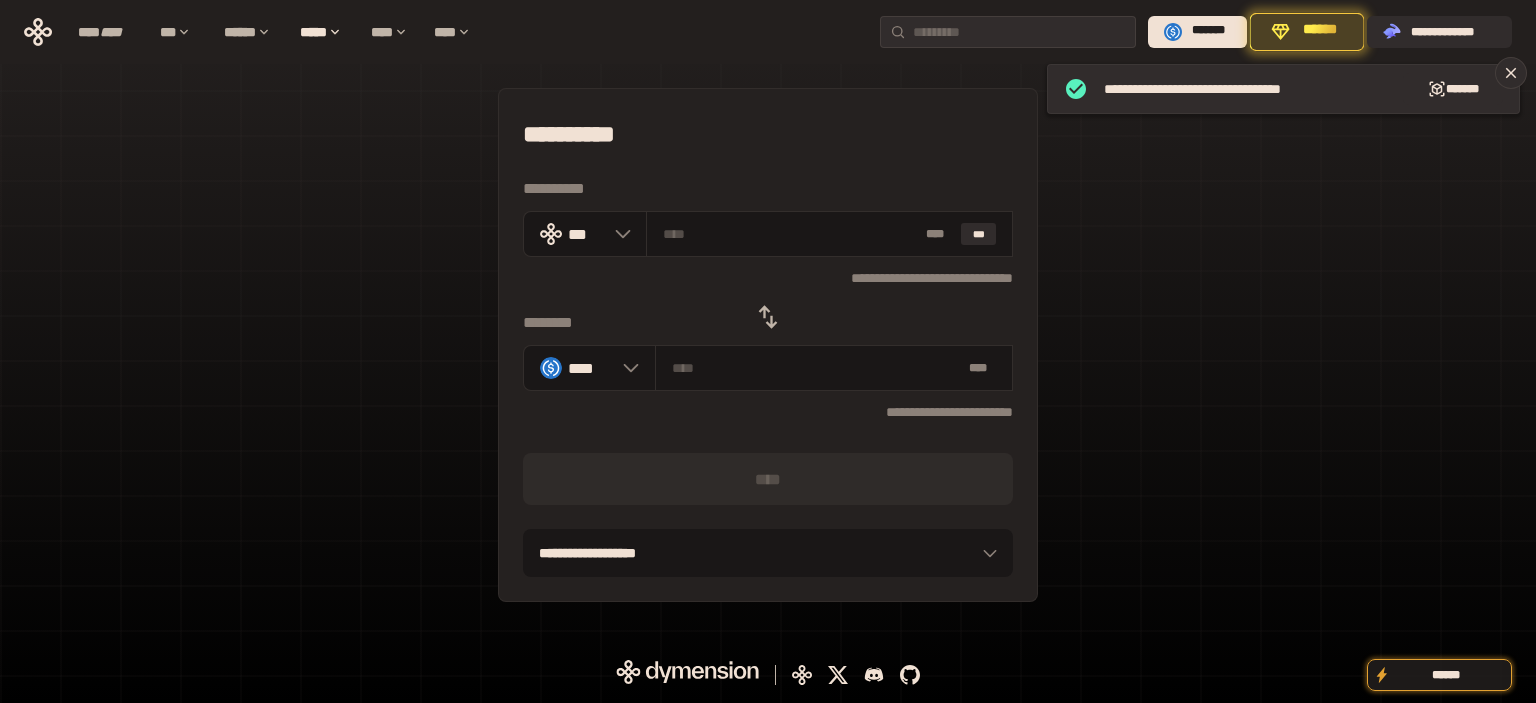 click on "**********" at bounding box center [768, 345] 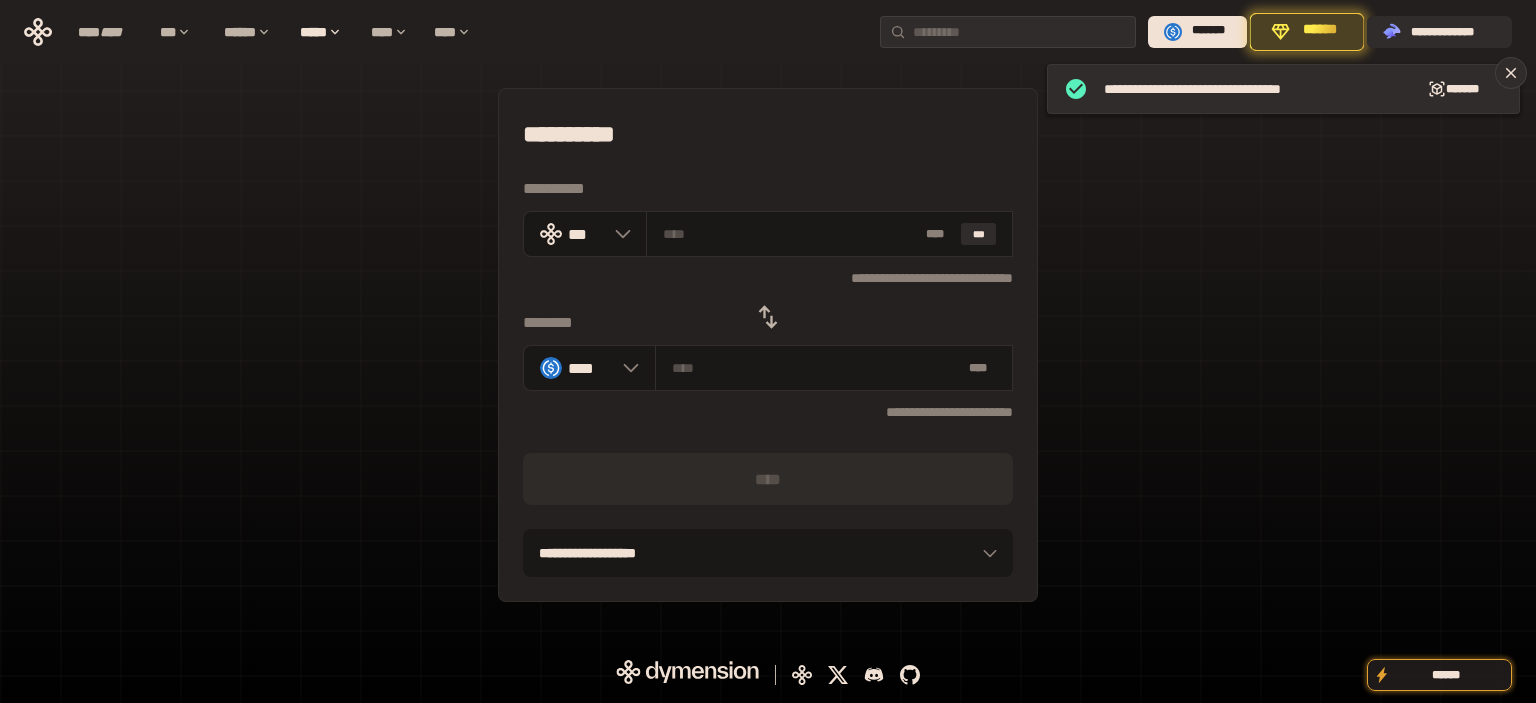 click at bounding box center (768, 317) 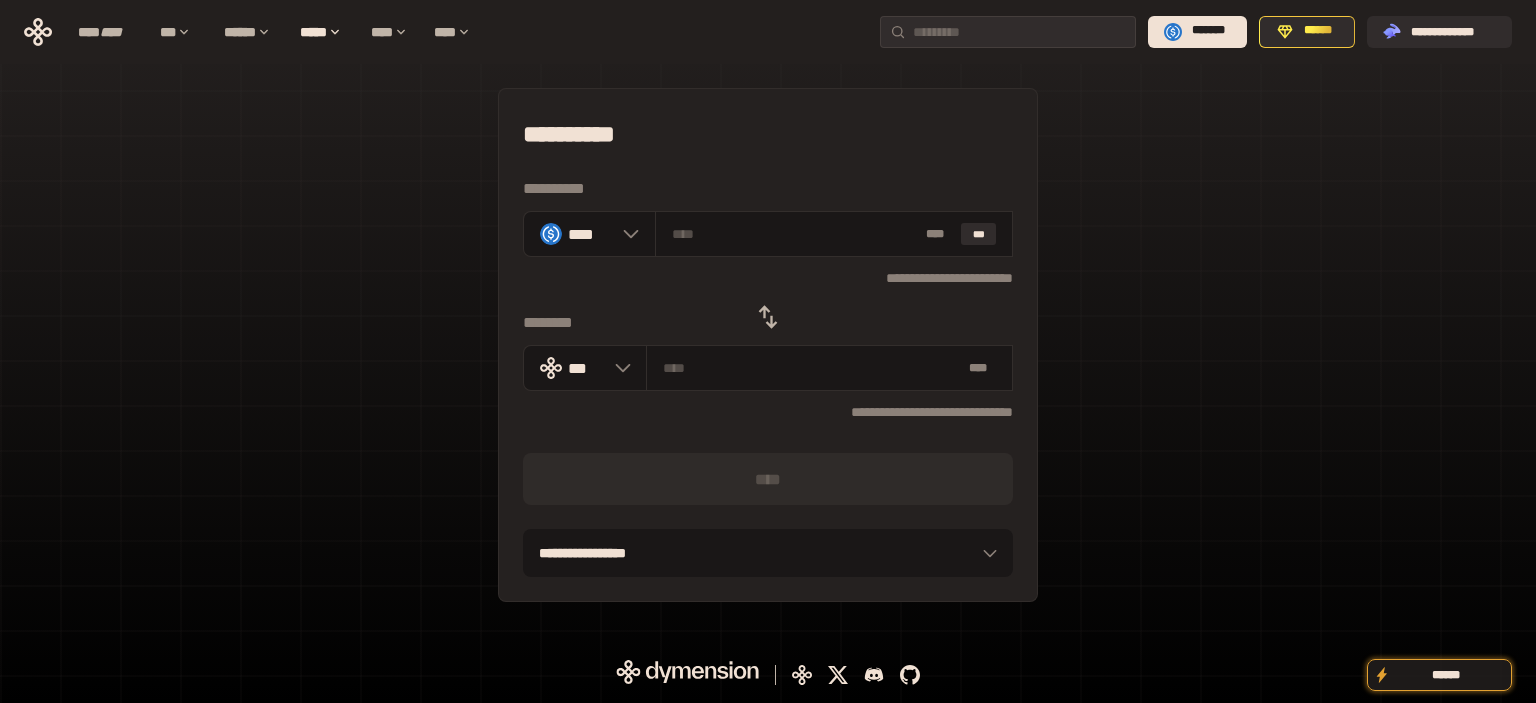 click on "**********" at bounding box center (768, 345) 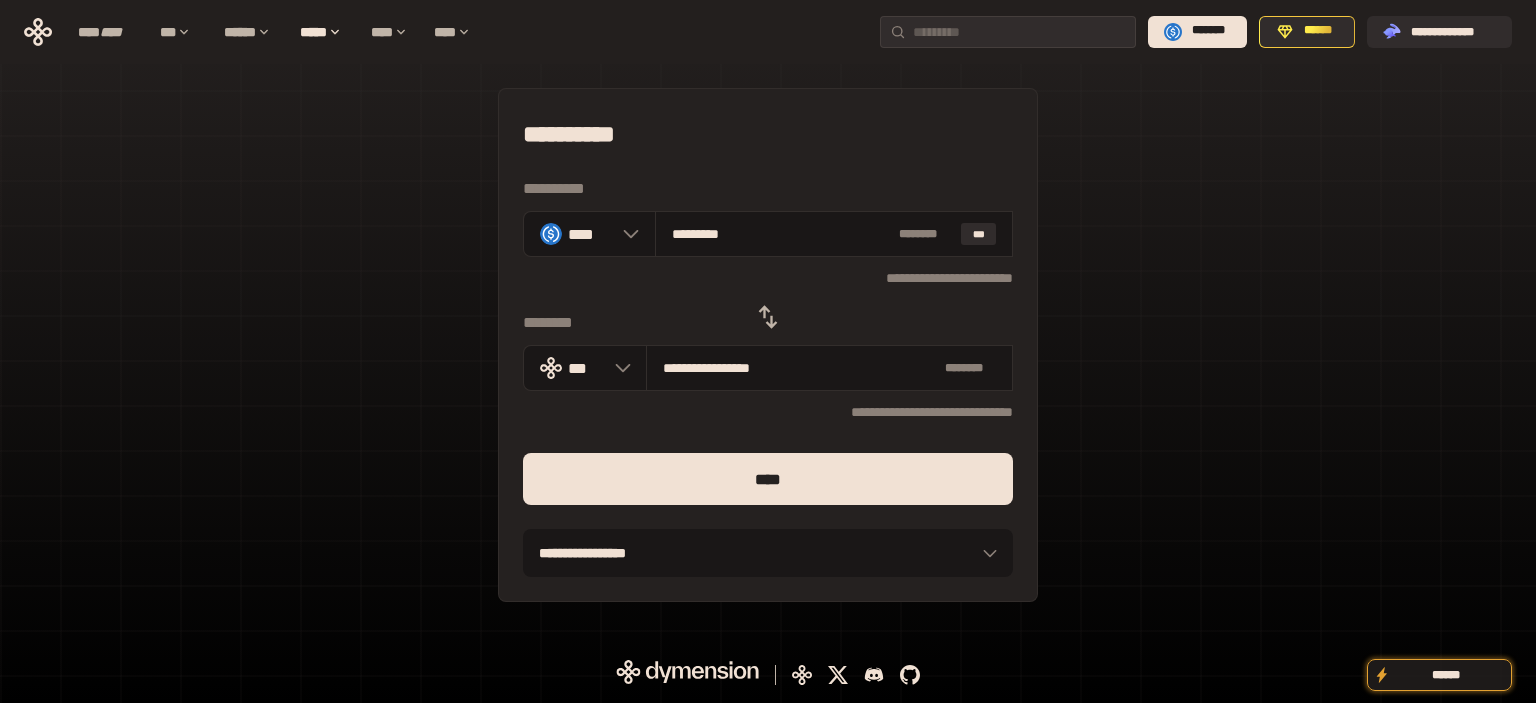 click on "****" at bounding box center [768, 479] 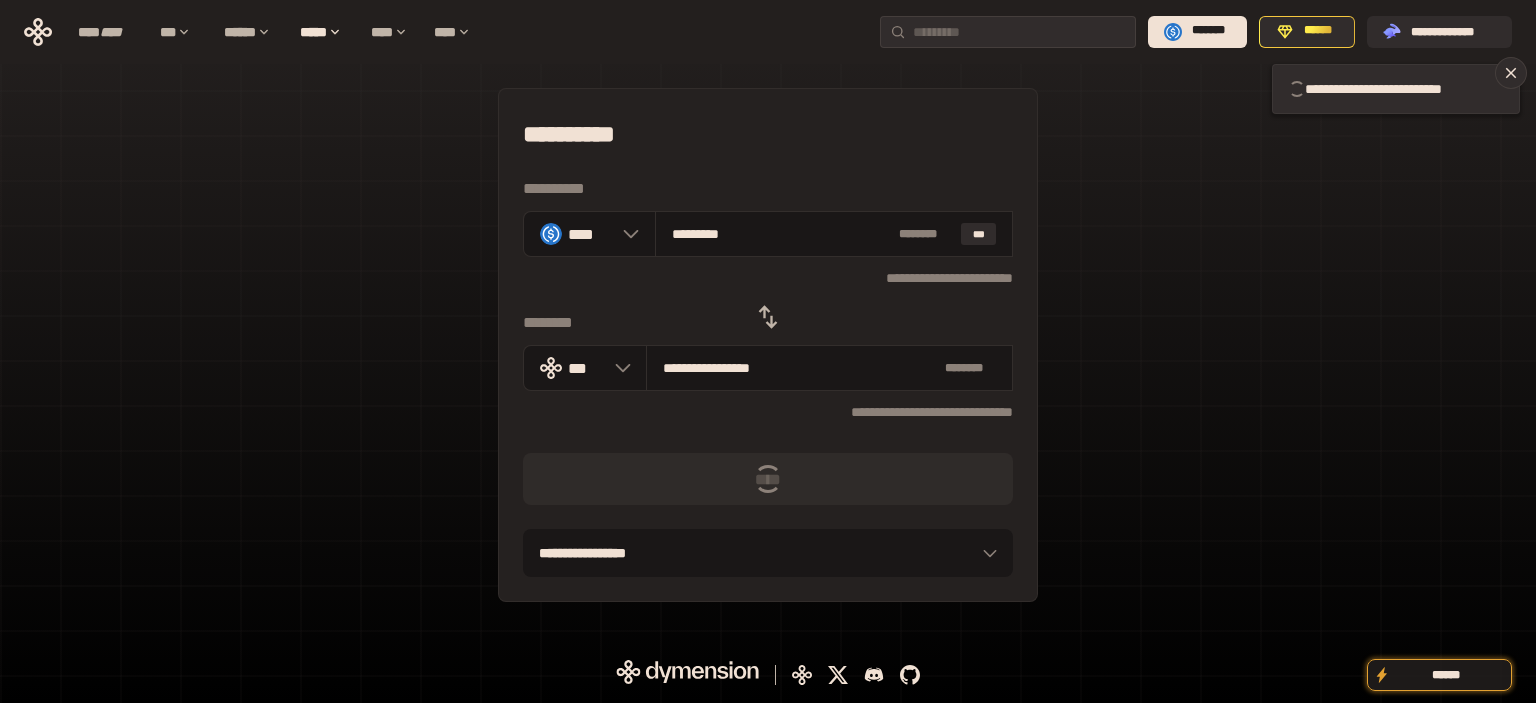 type 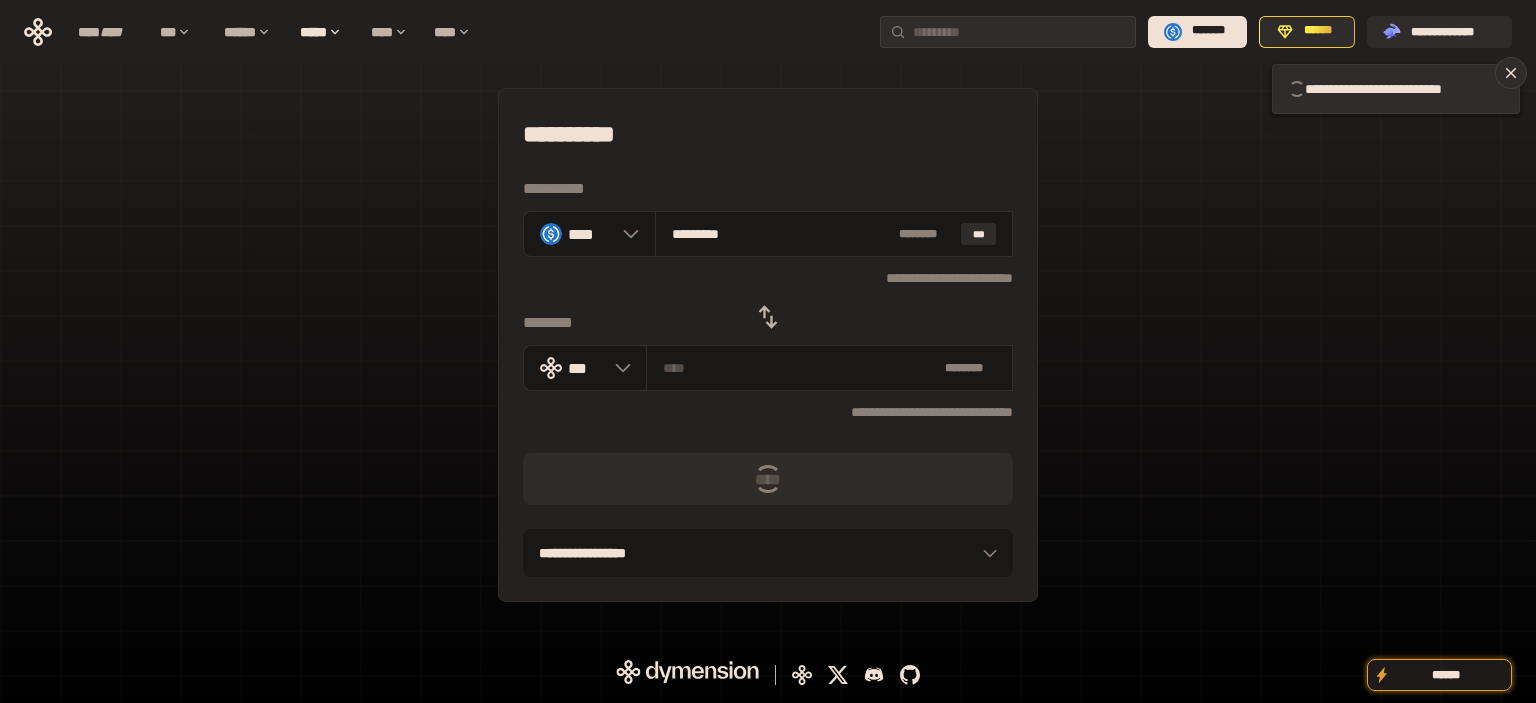 type 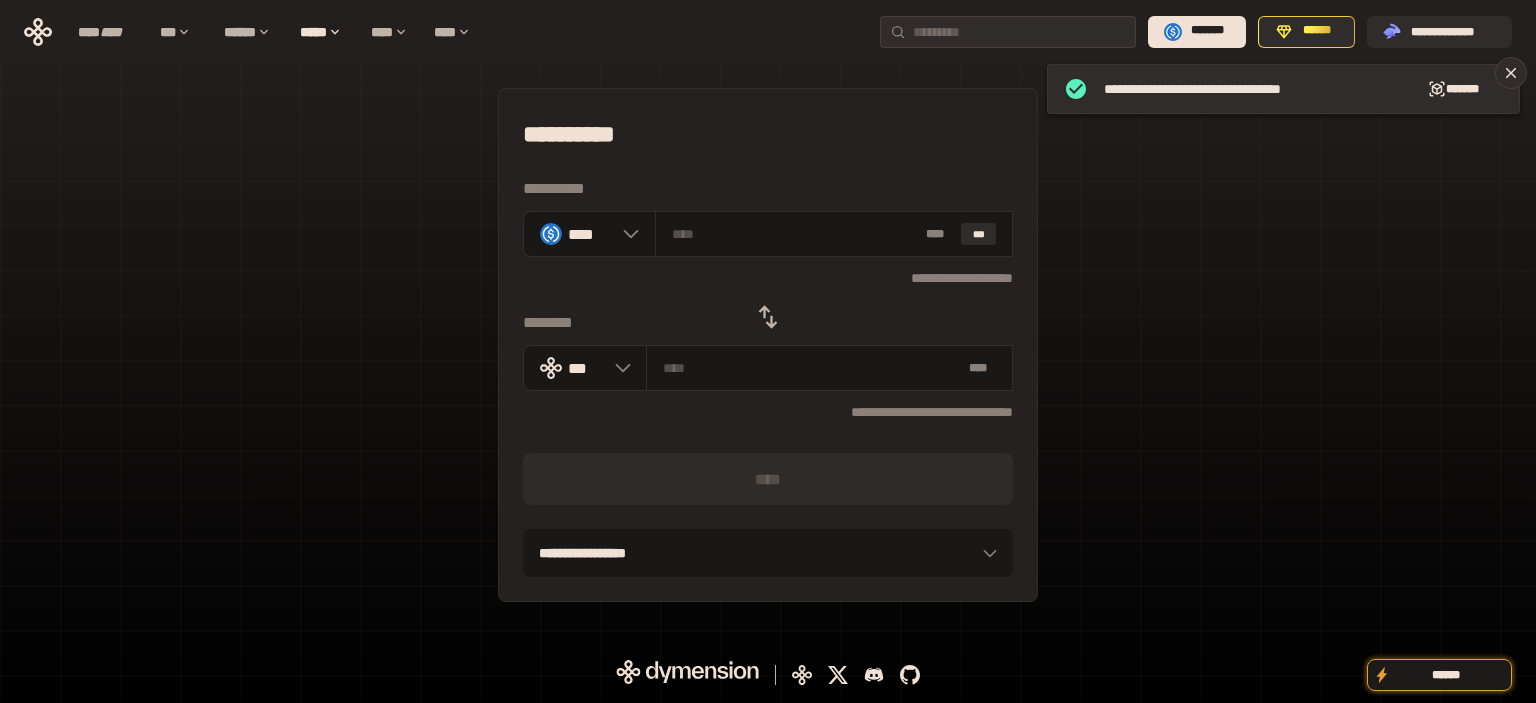 click on "**********" at bounding box center [768, 345] 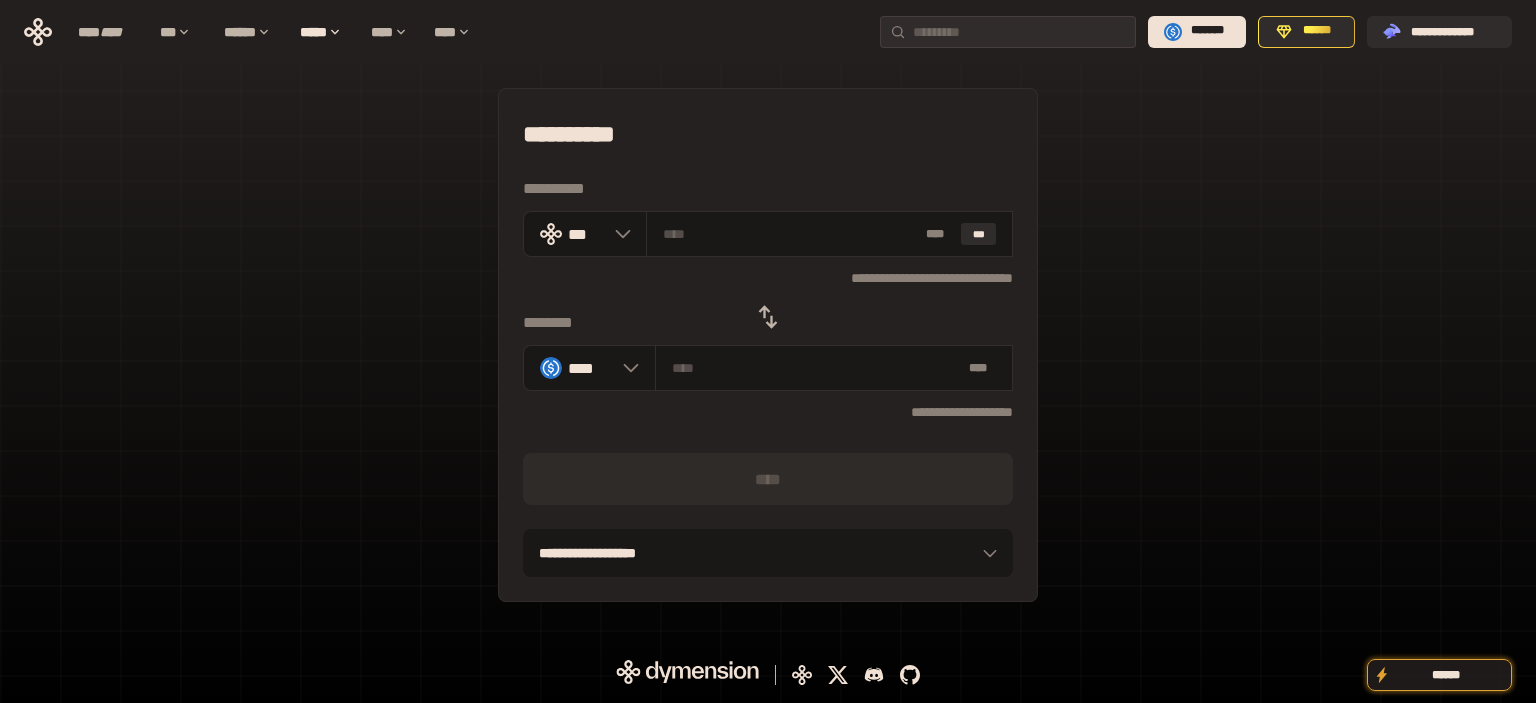 click on "**********" at bounding box center (768, 345) 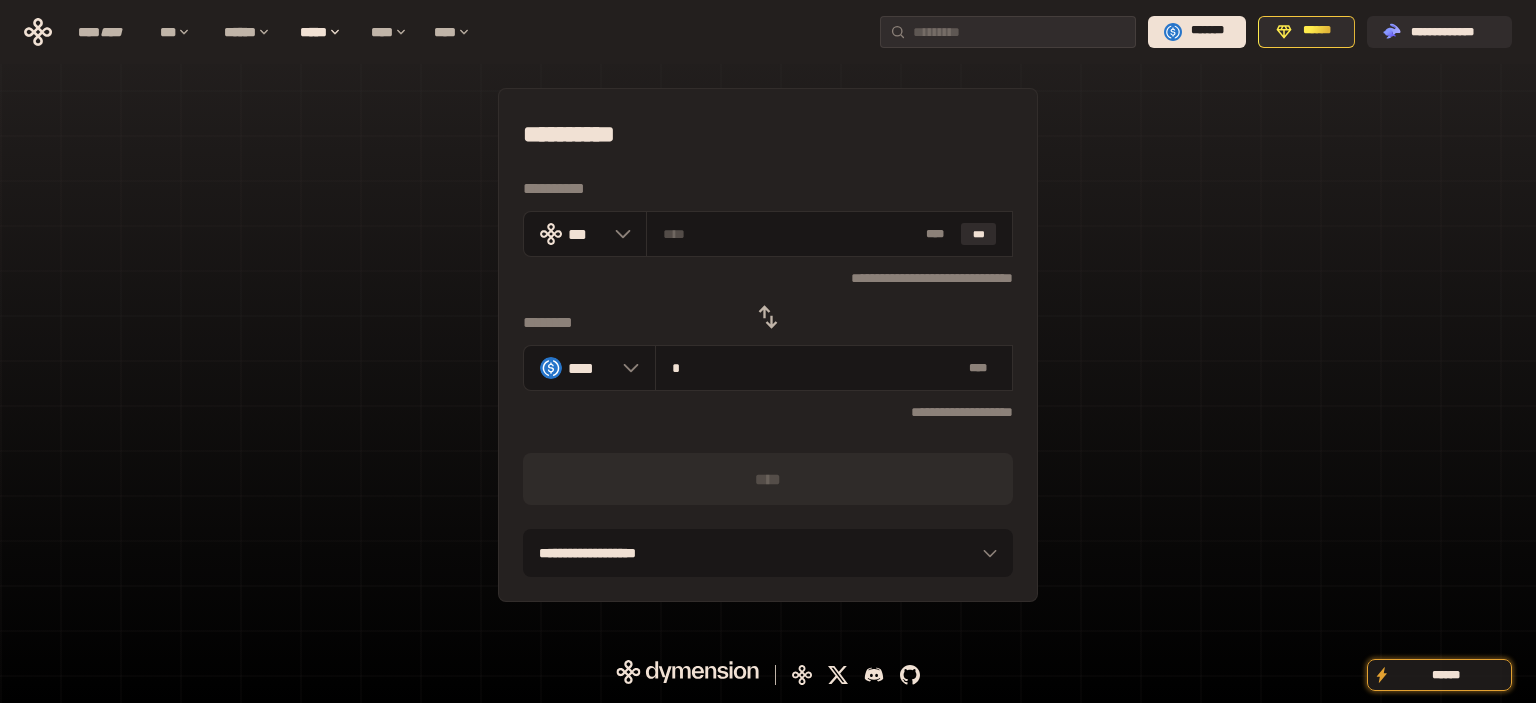 type on "**********" 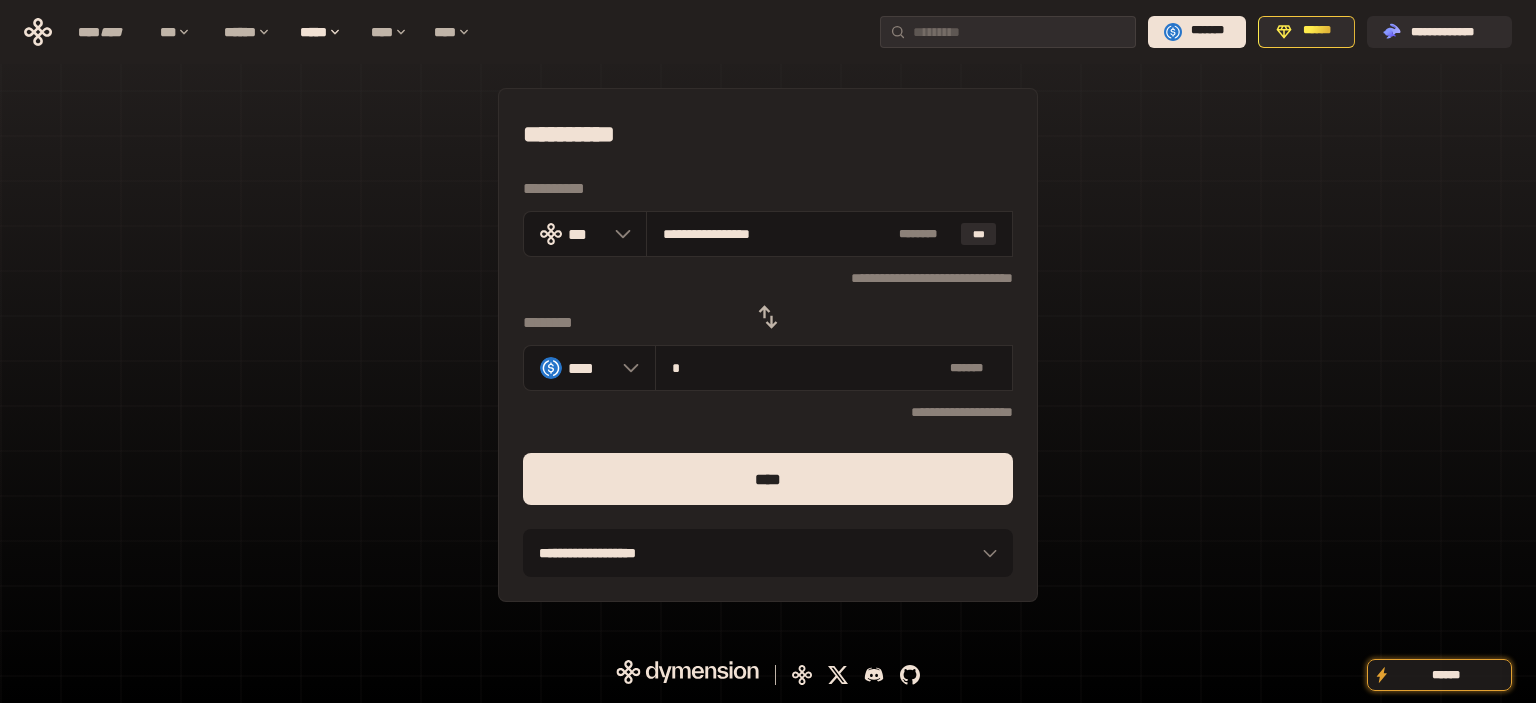 type on "**" 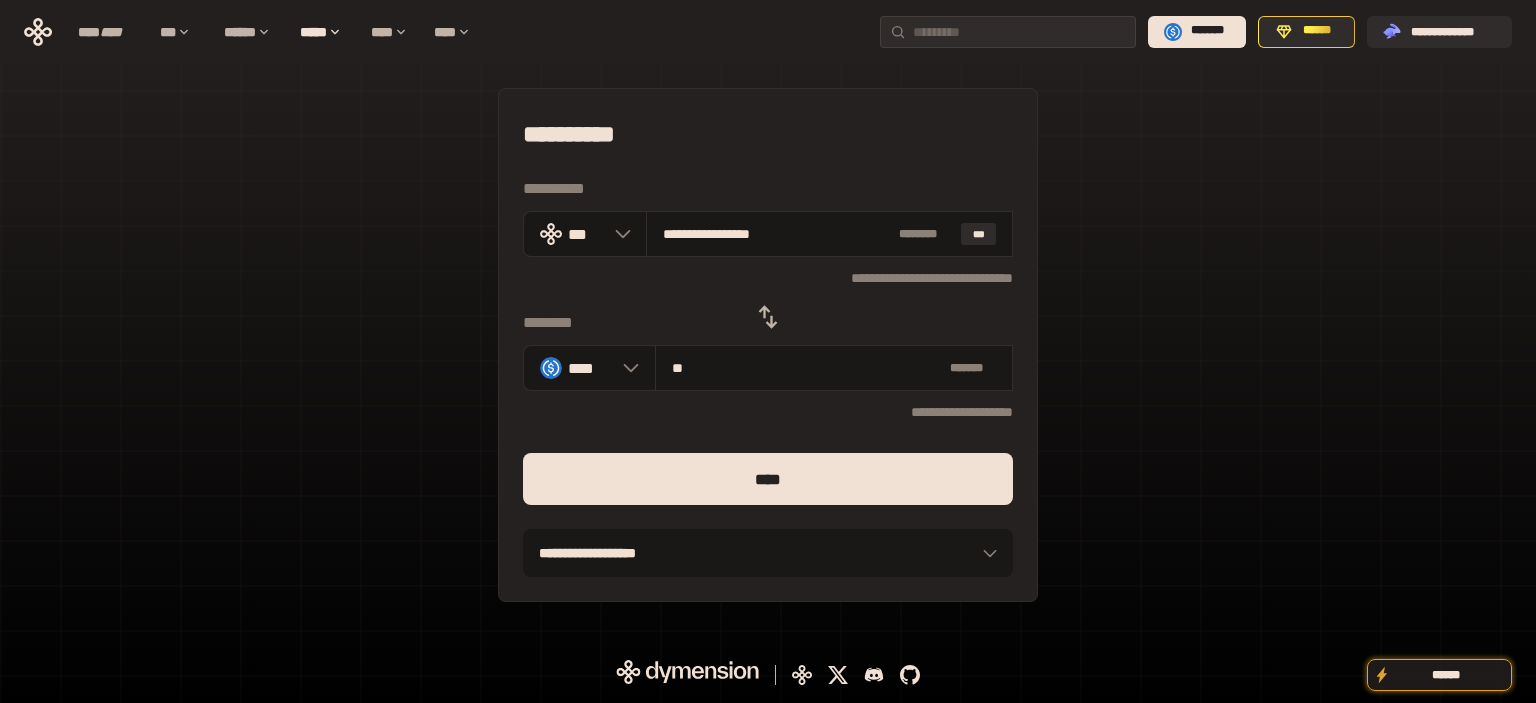 type on "**********" 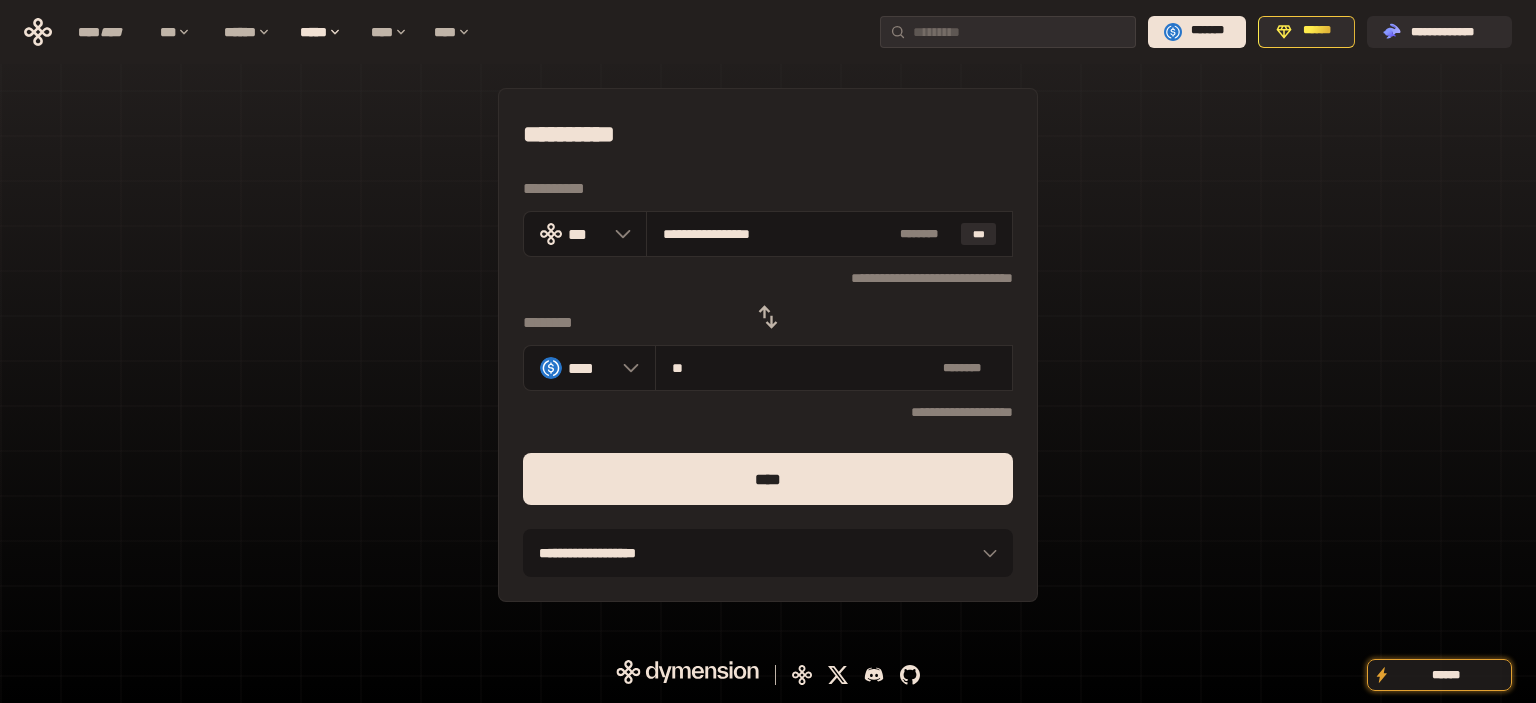 click on "****" at bounding box center [768, 479] 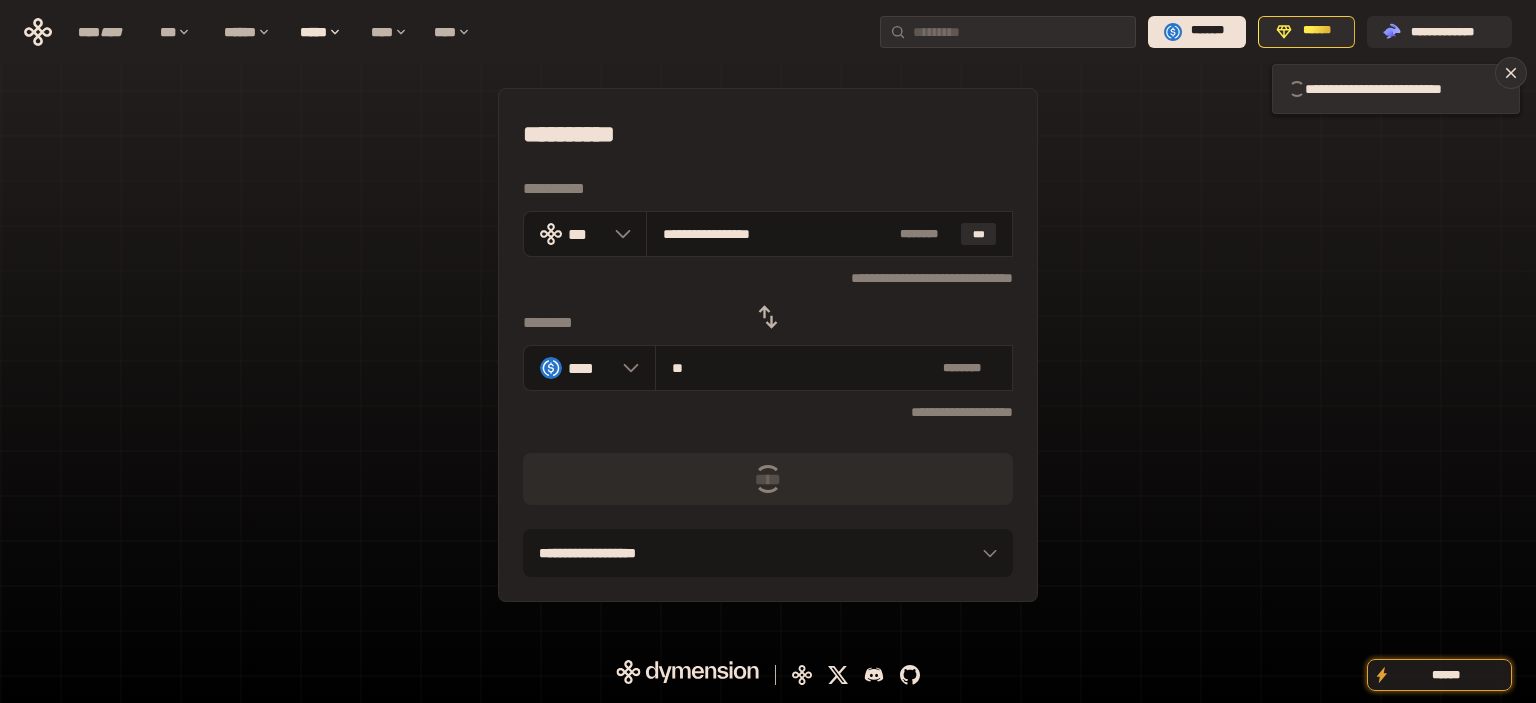 type 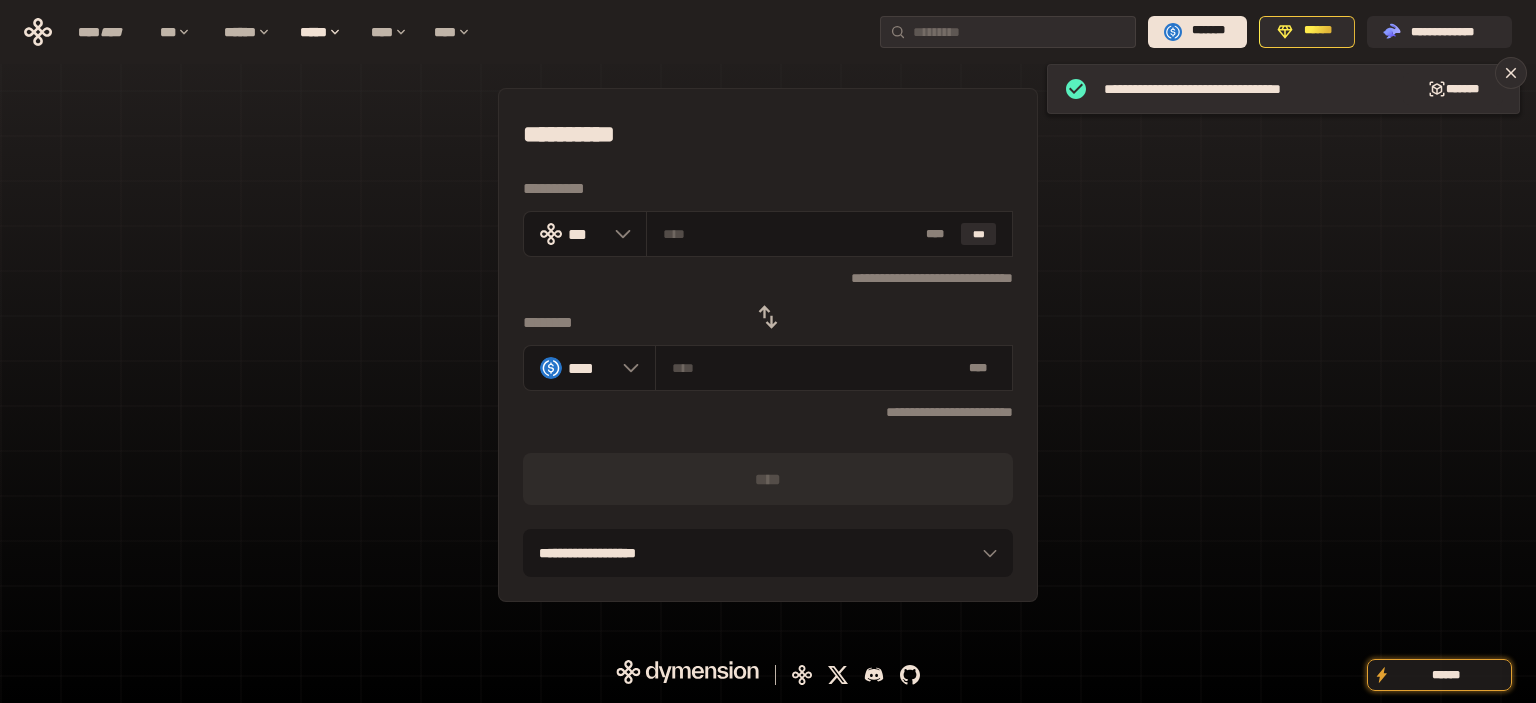 click on "**********" at bounding box center [768, 345] 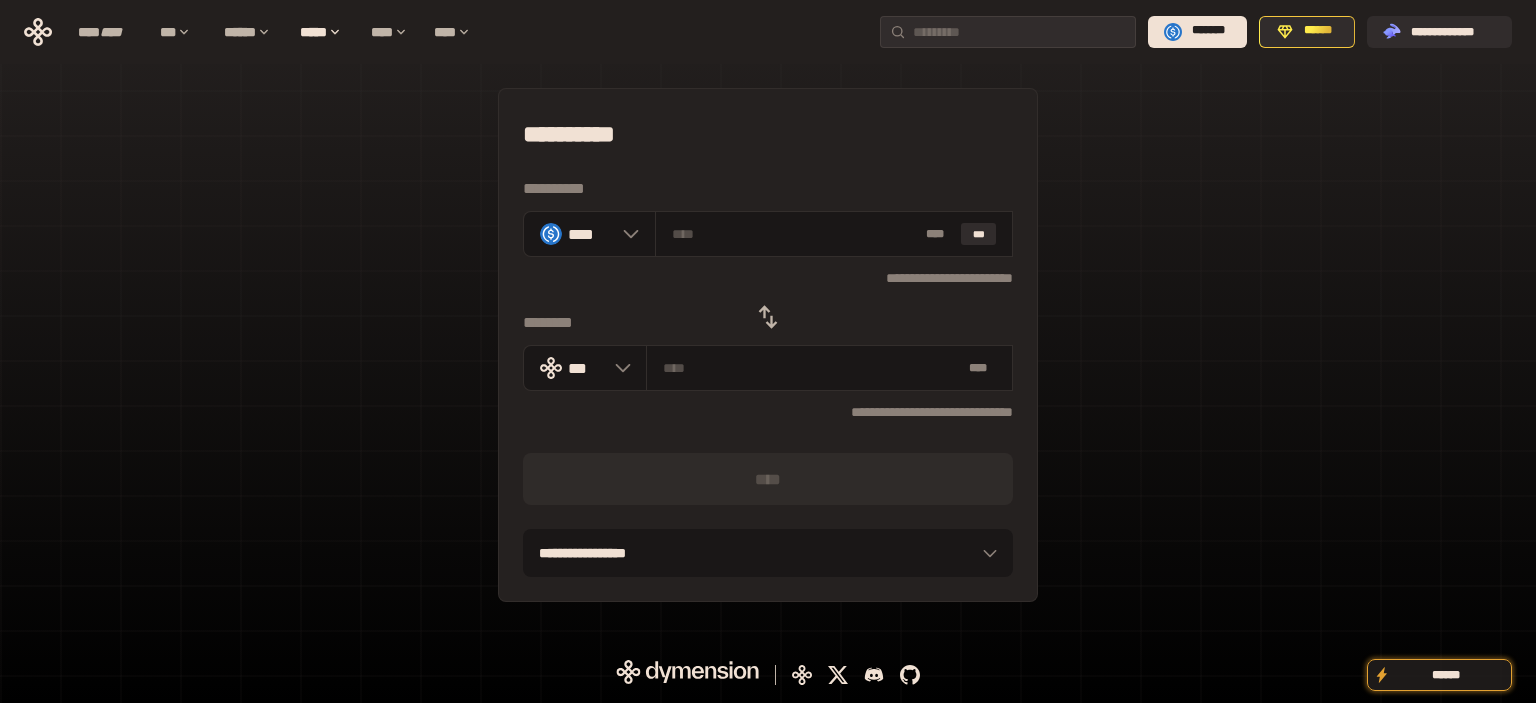 click on "**********" at bounding box center (768, 345) 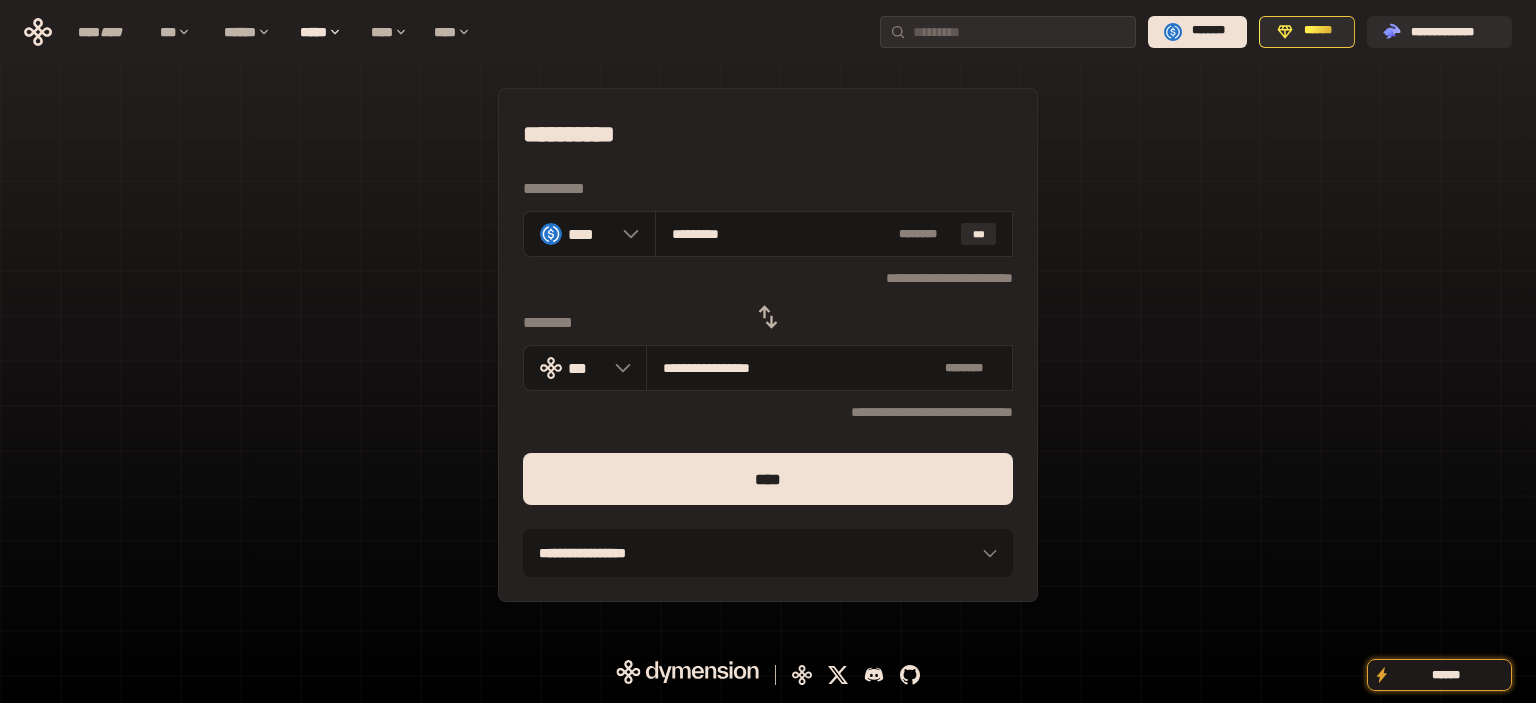 click on "****" at bounding box center [768, 479] 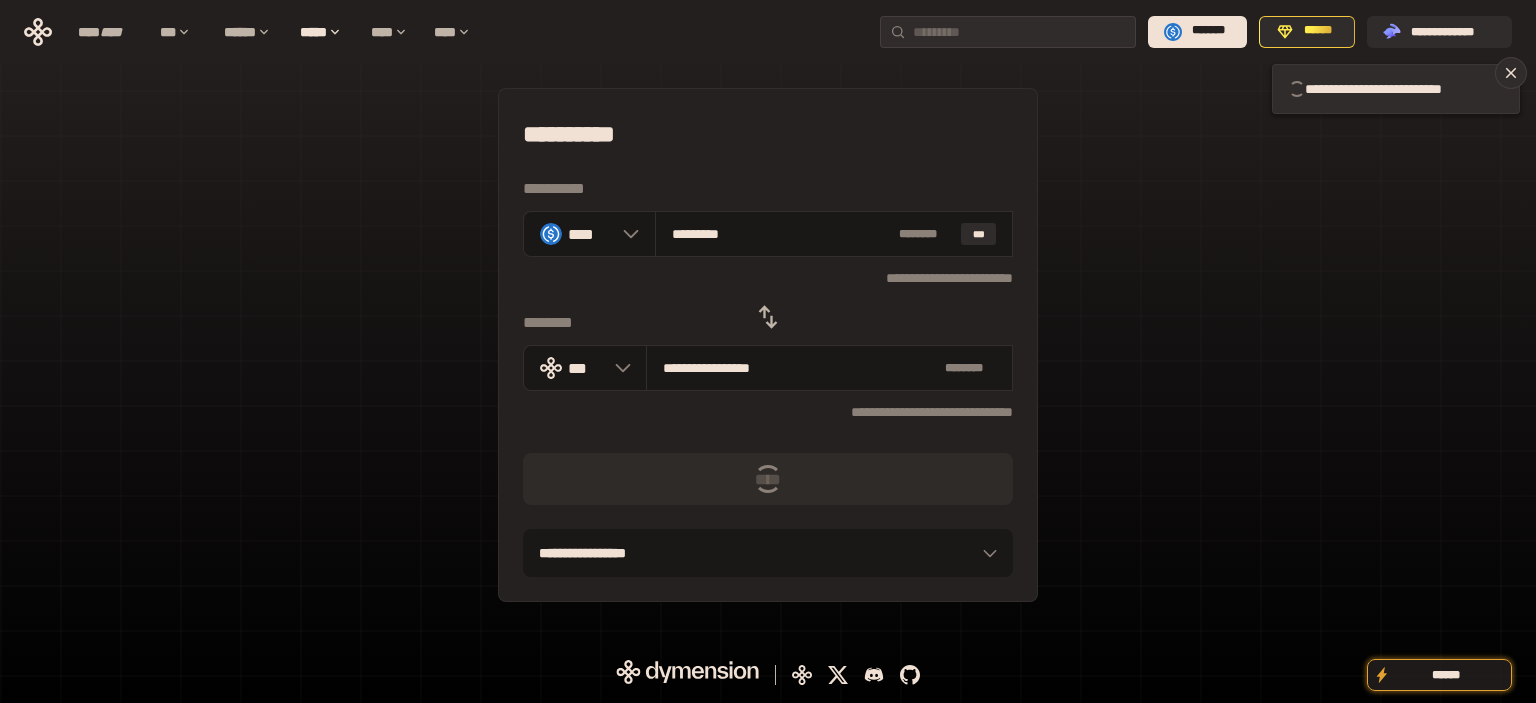 type 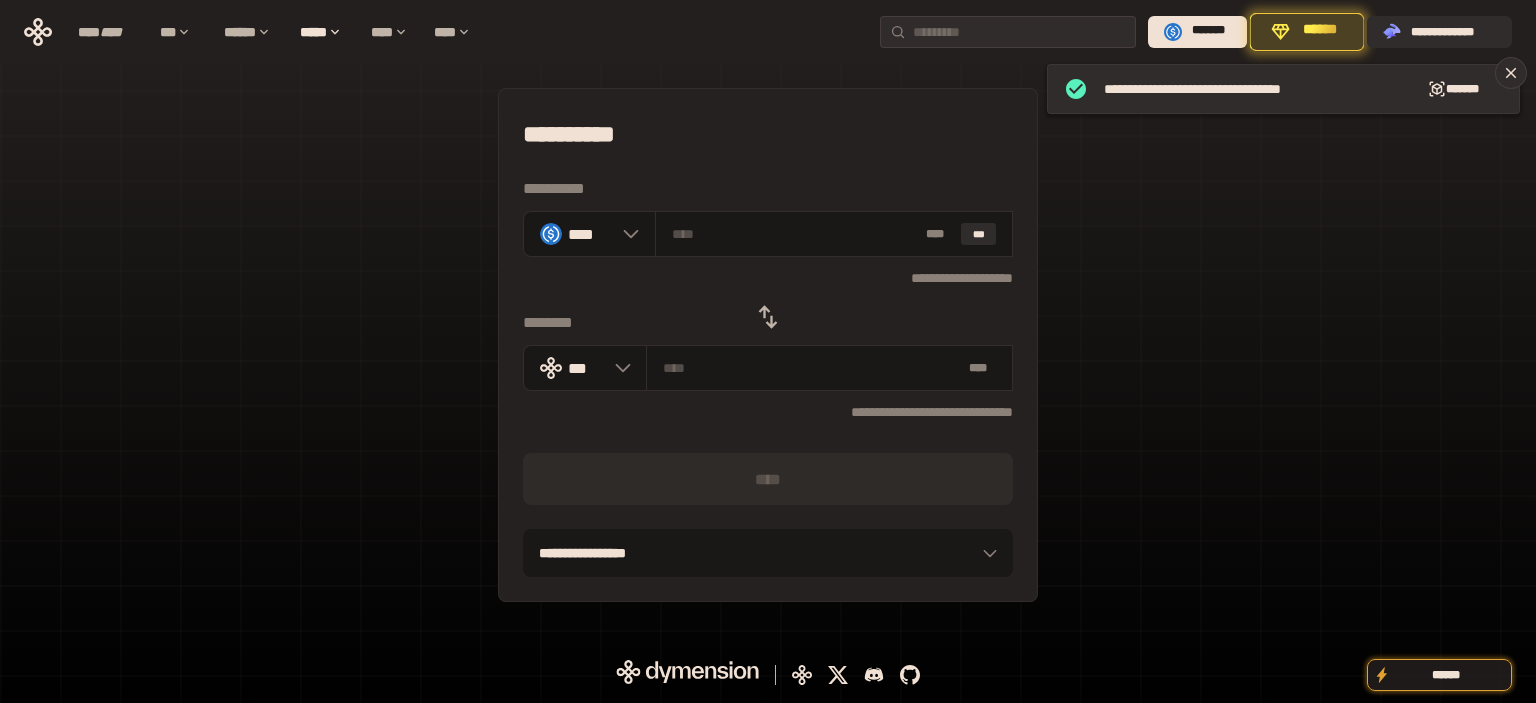 click on "**********" at bounding box center [768, 345] 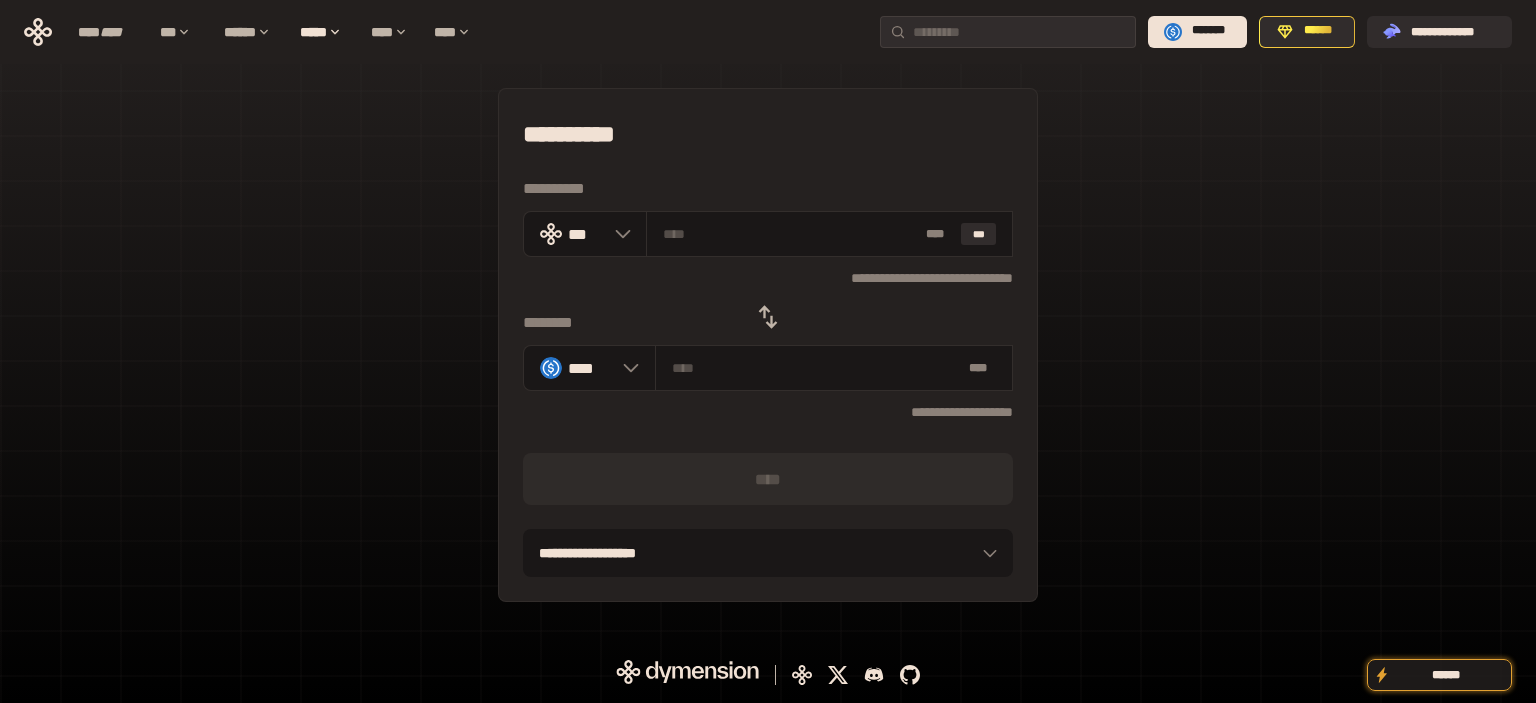 click on "**********" at bounding box center [768, 345] 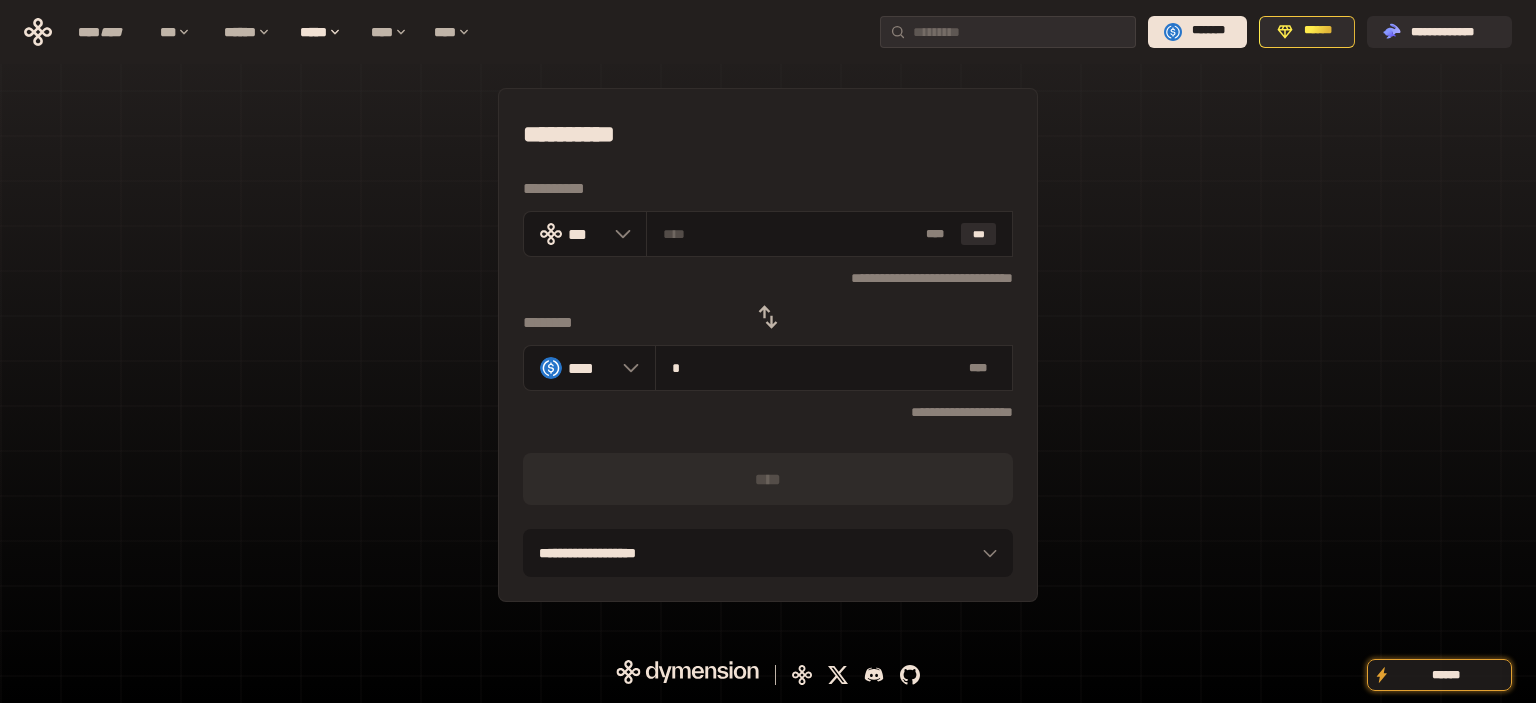type on "**********" 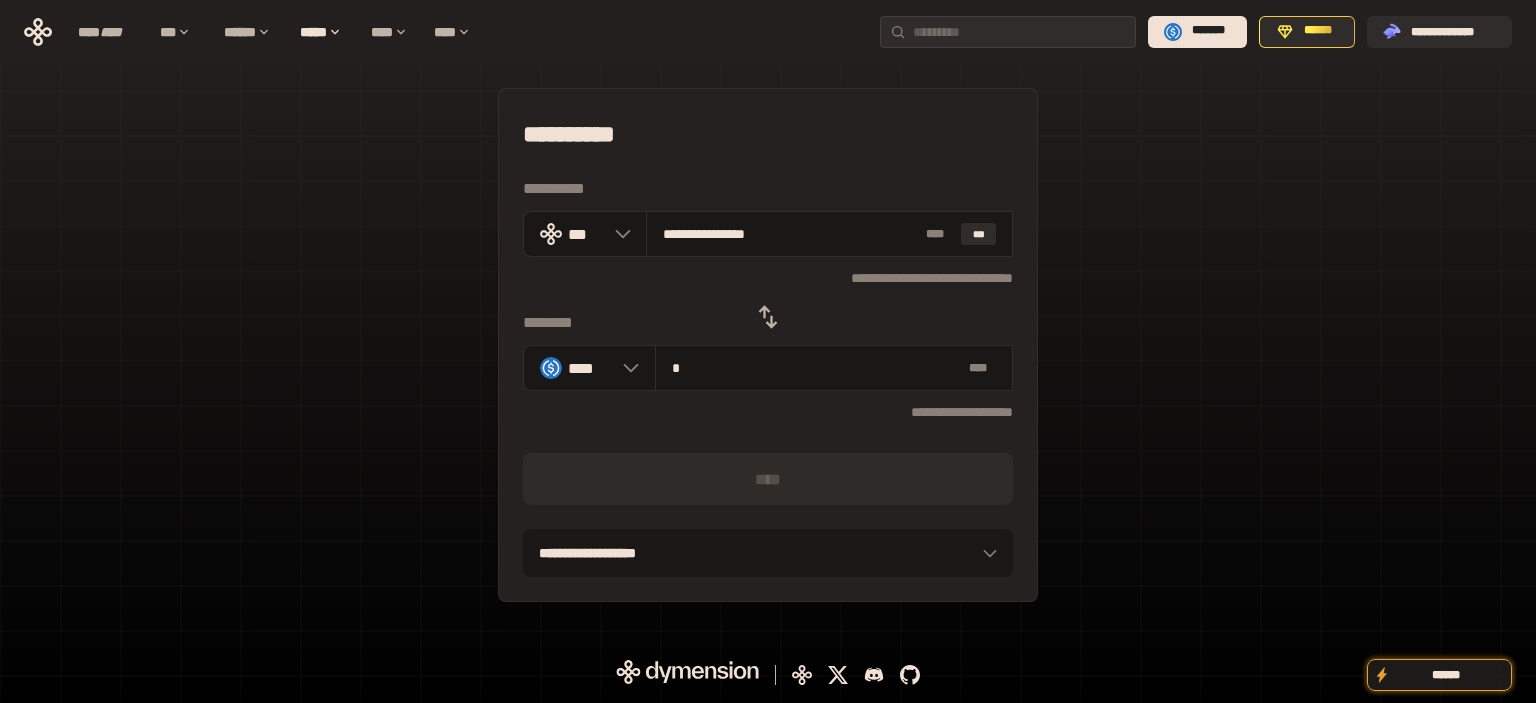 type on "**" 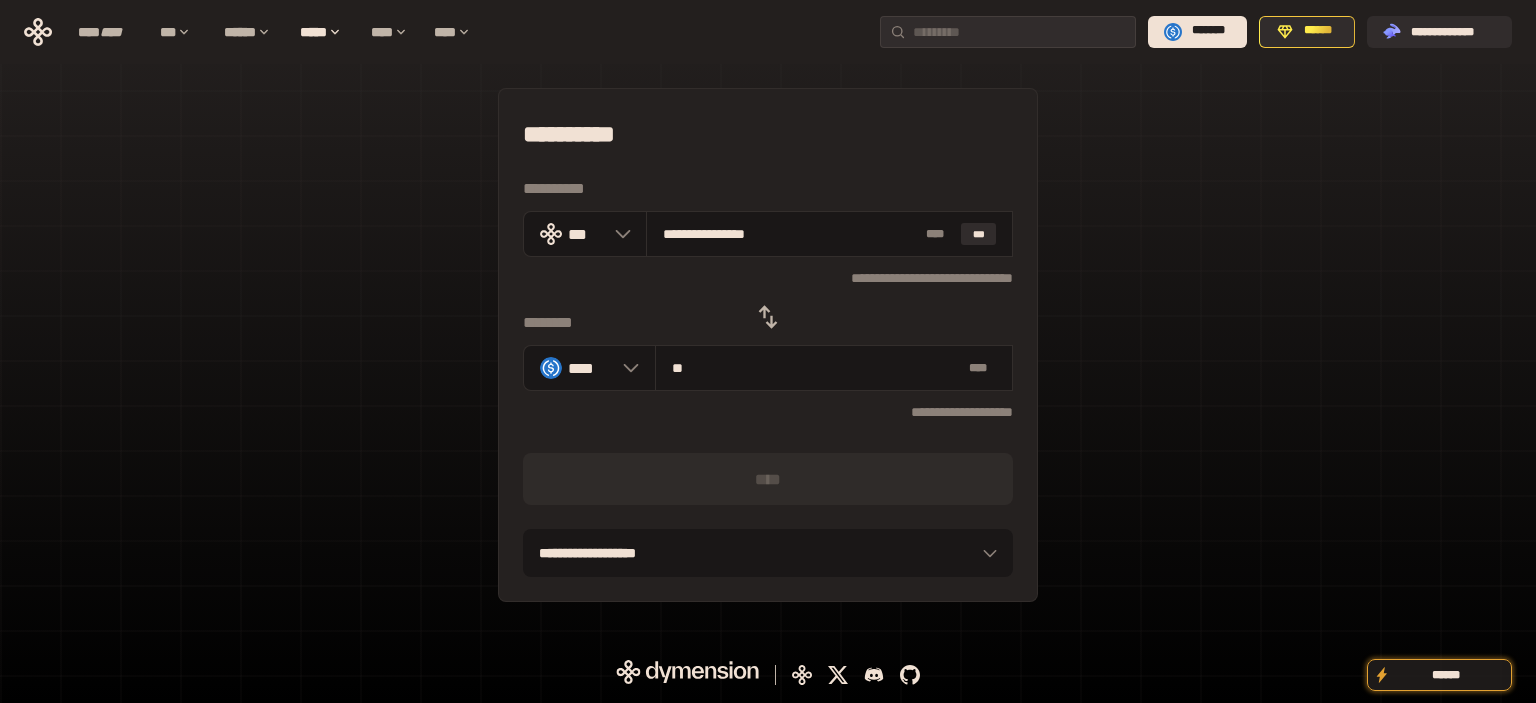 type on "**********" 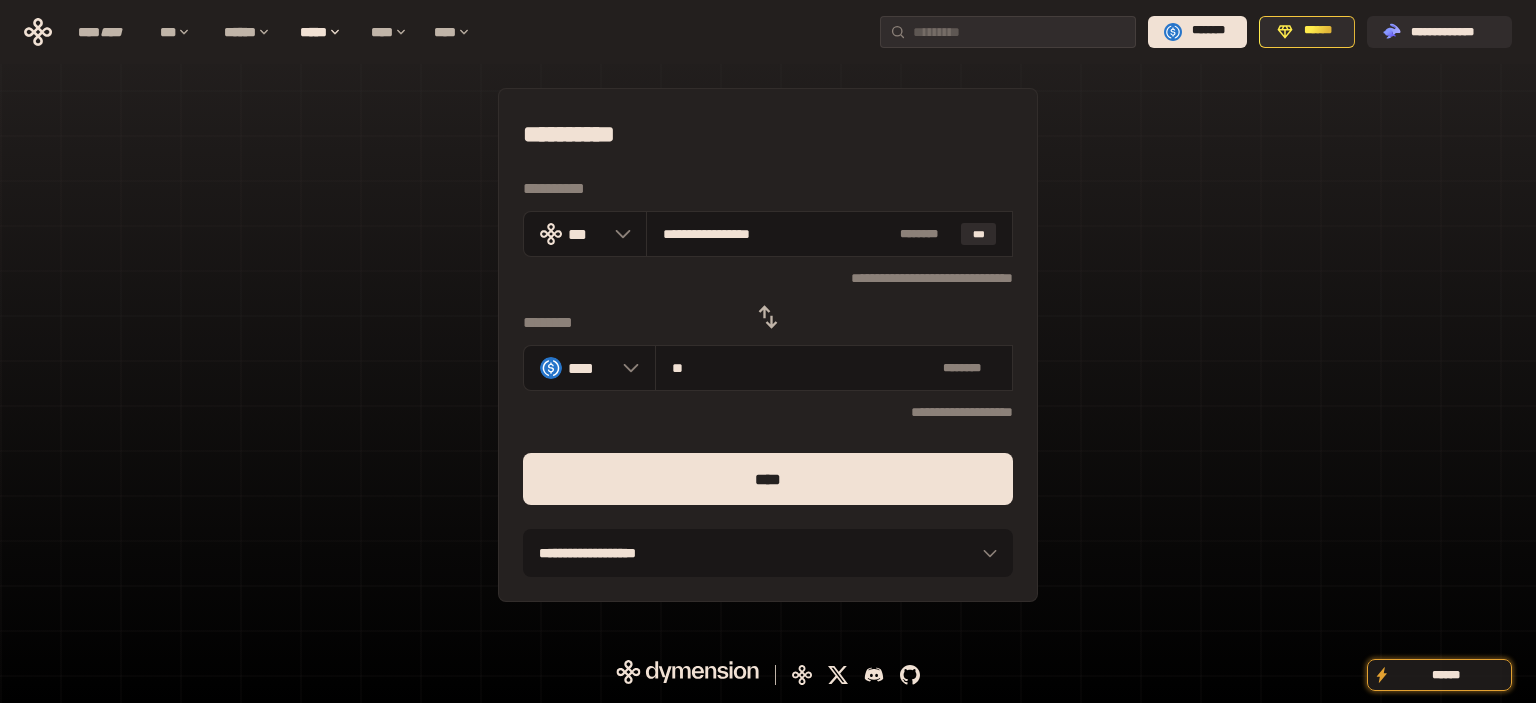 type on "**" 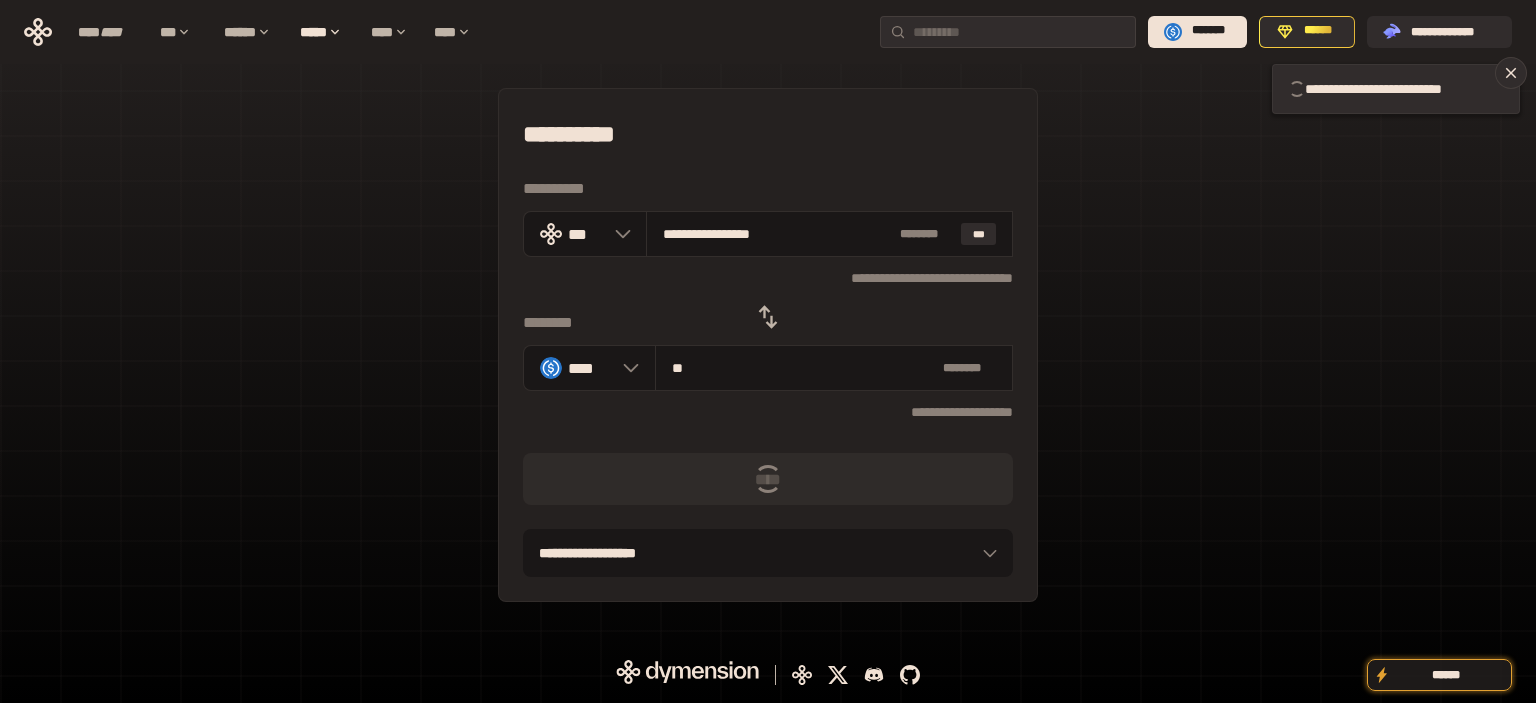 type 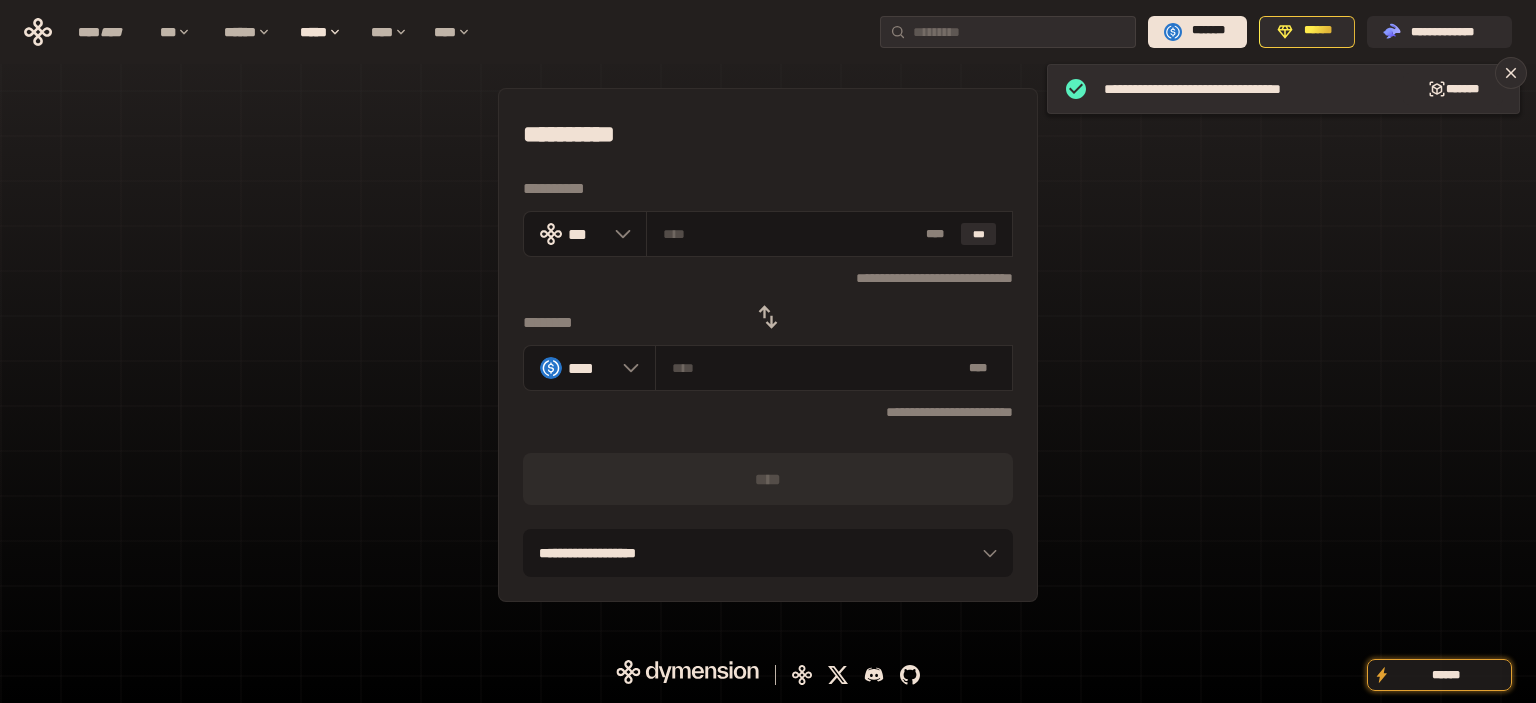 click on "**********" at bounding box center [768, 345] 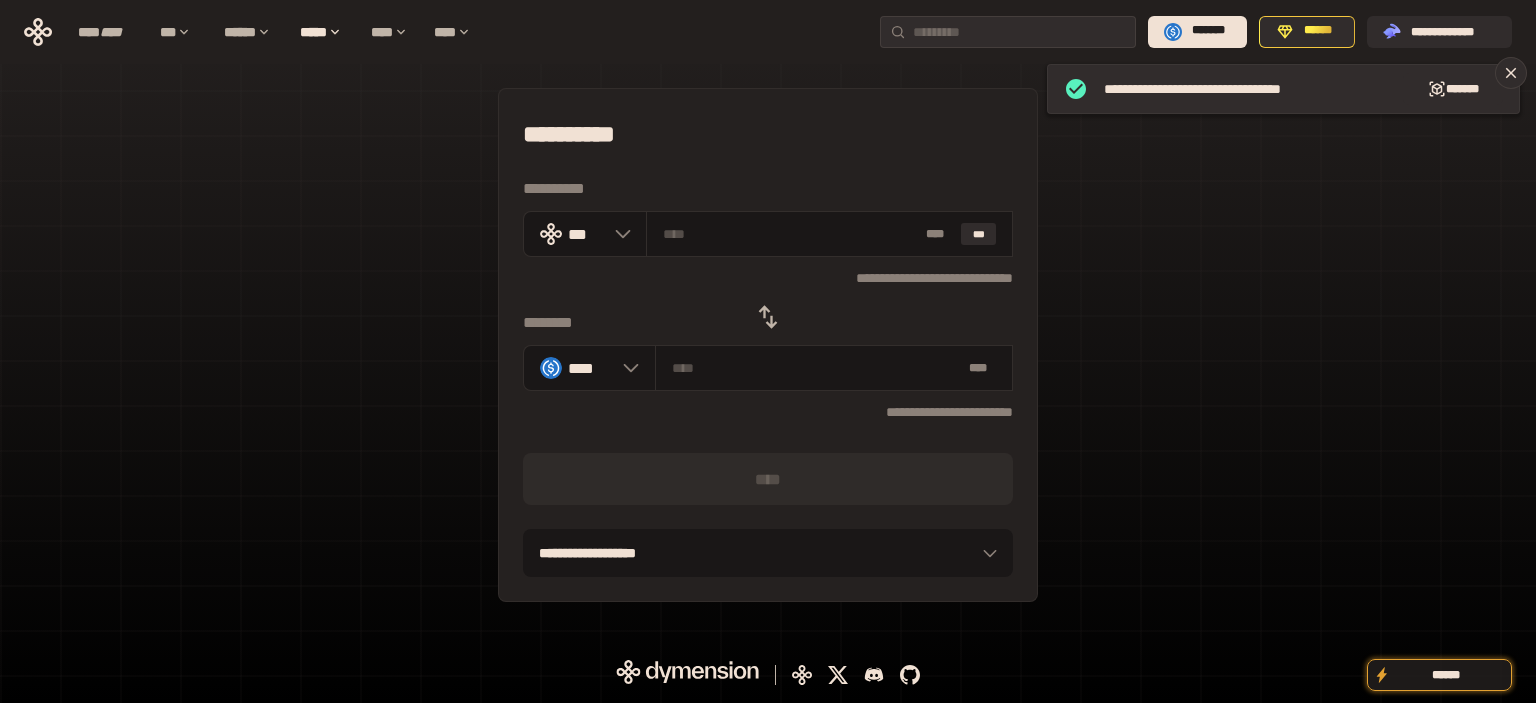 click at bounding box center (768, 317) 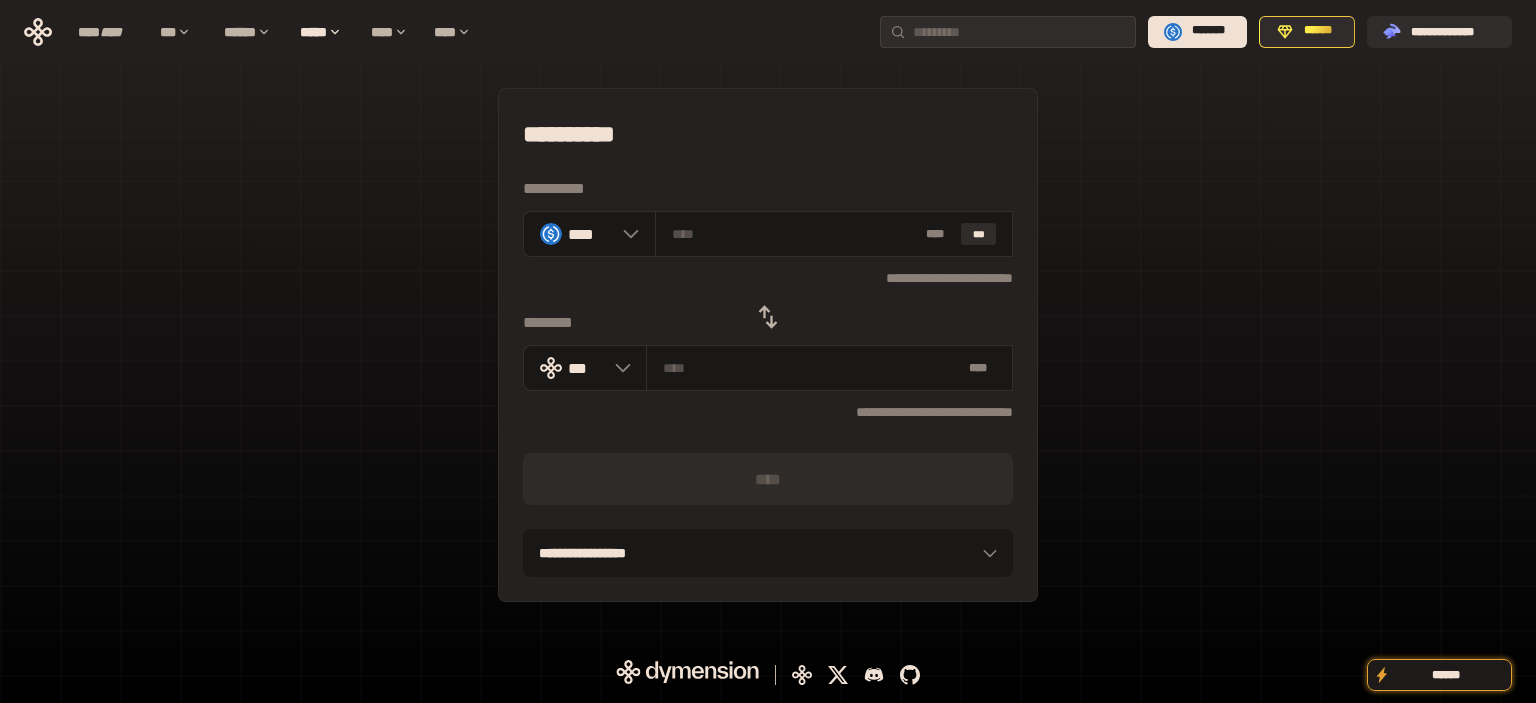 click on "**********" at bounding box center (768, 345) 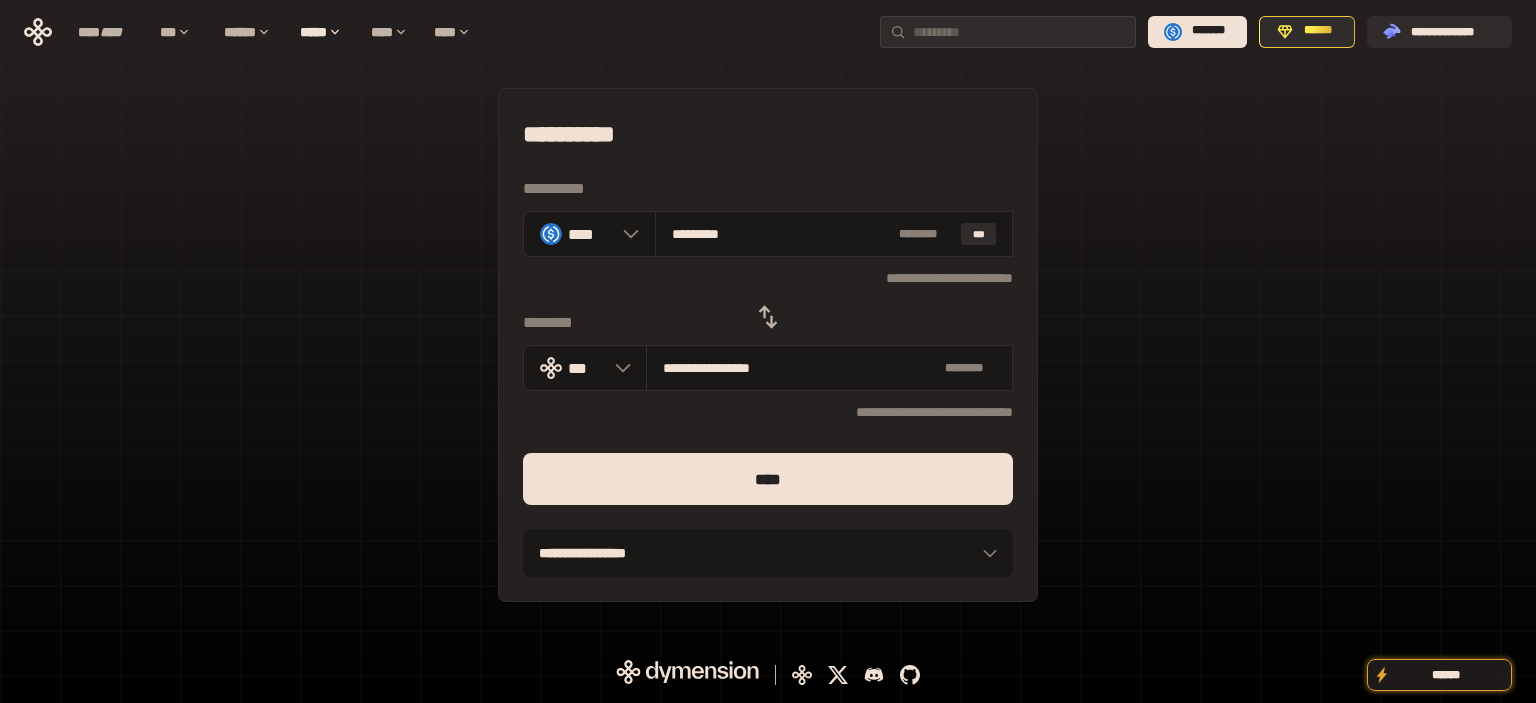 click on "****" at bounding box center (768, 479) 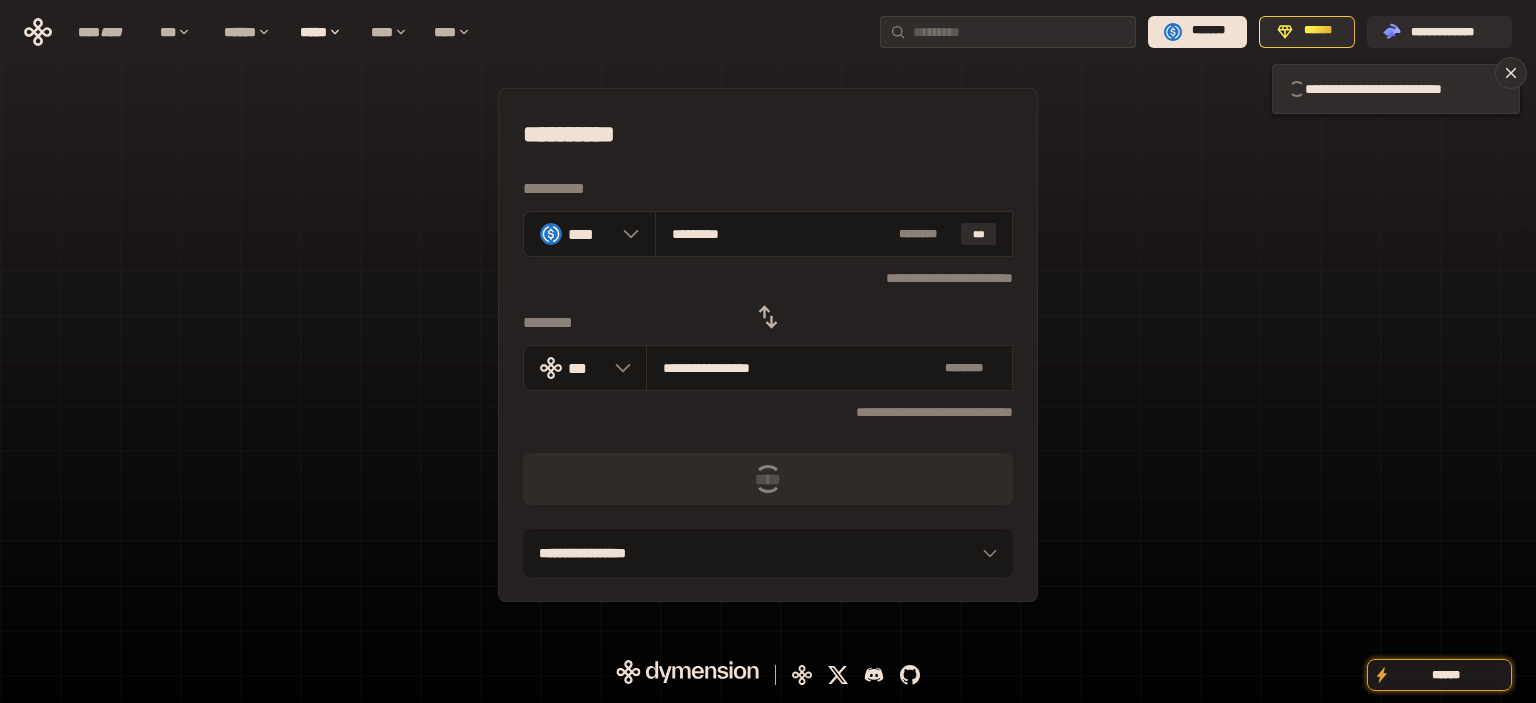 type 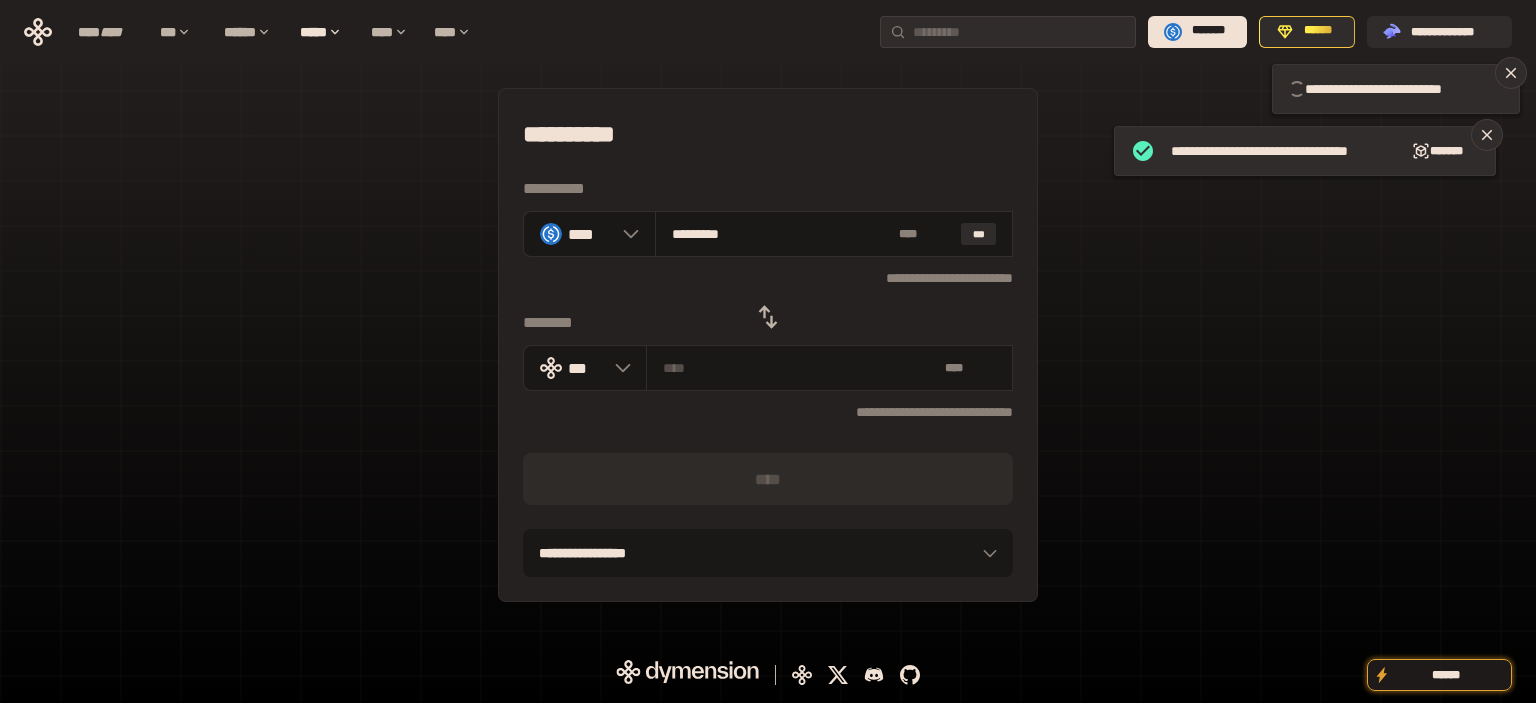 type 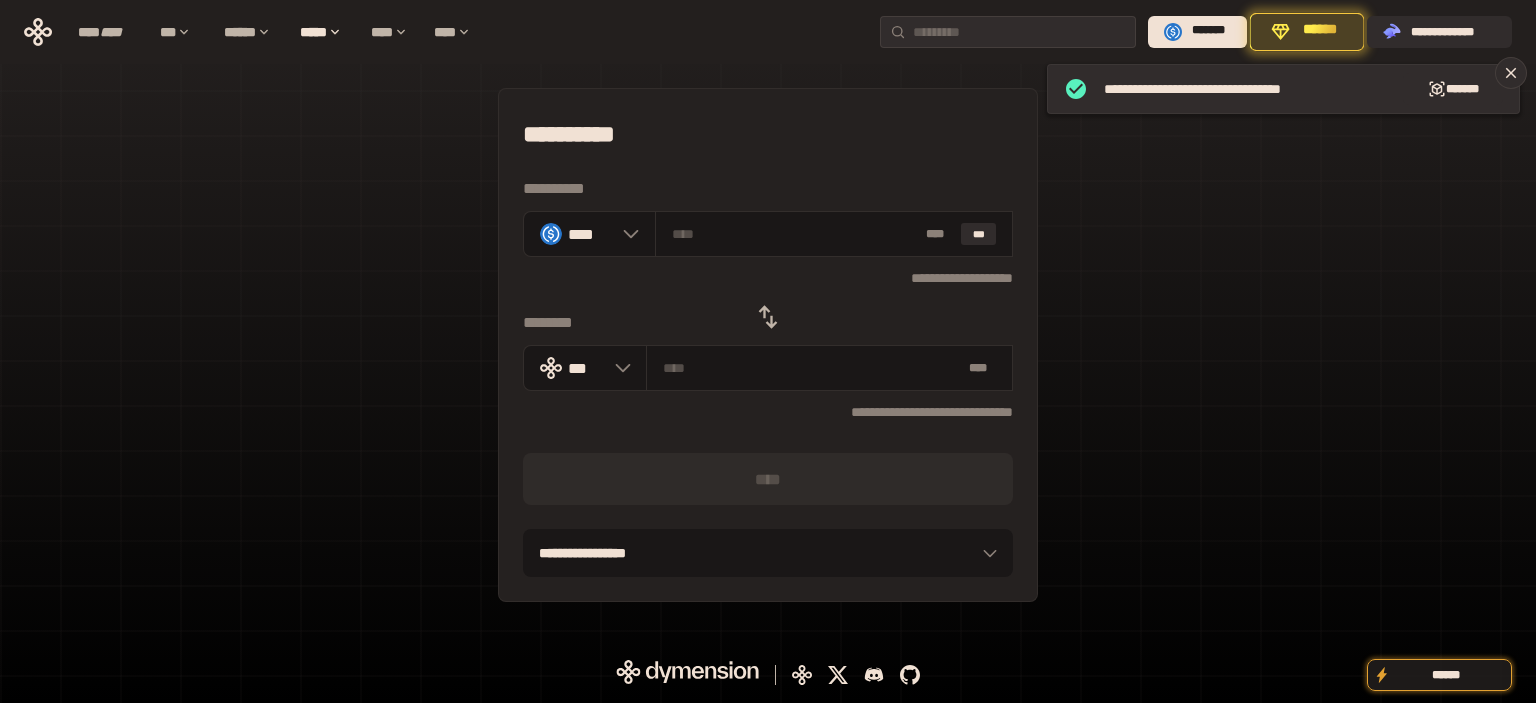 click on "**********" at bounding box center (768, 345) 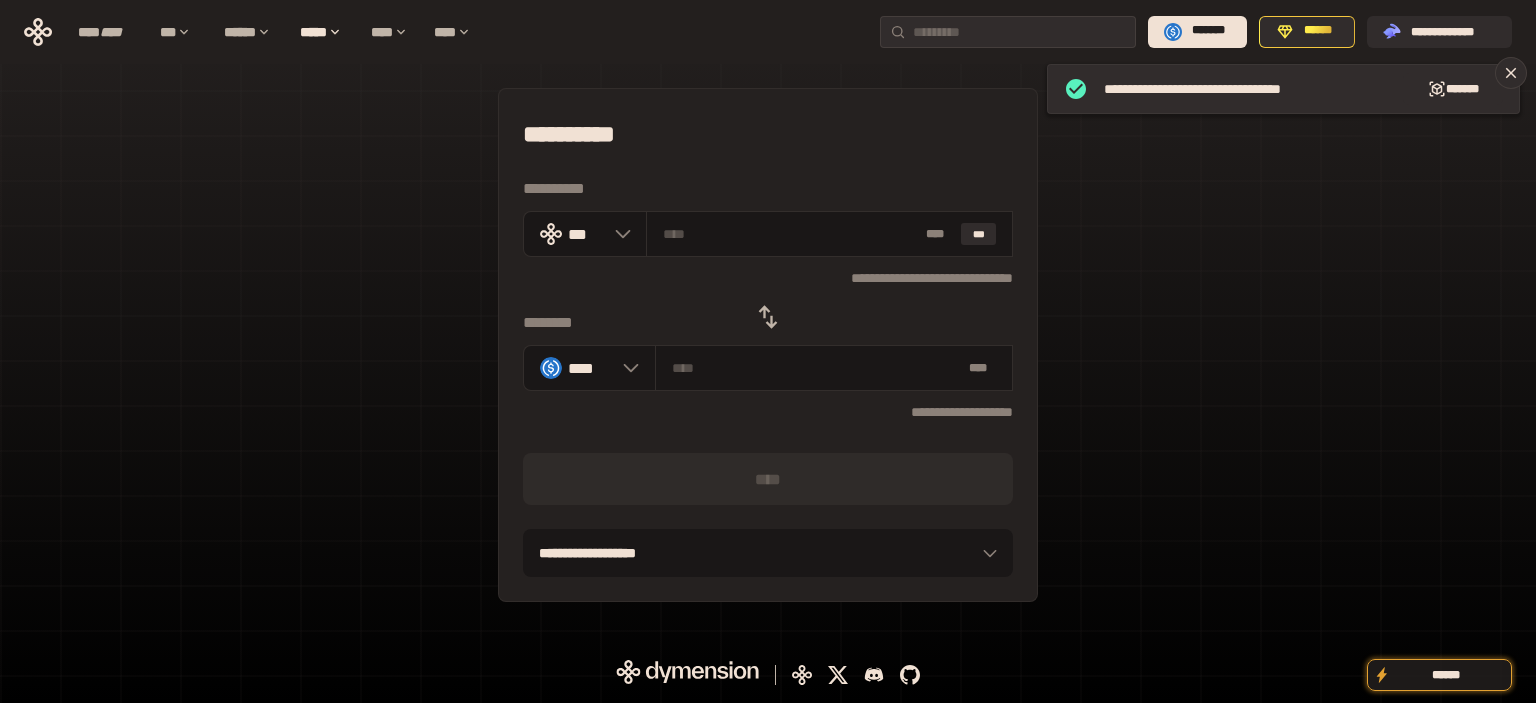 click on "**********" at bounding box center [768, 345] 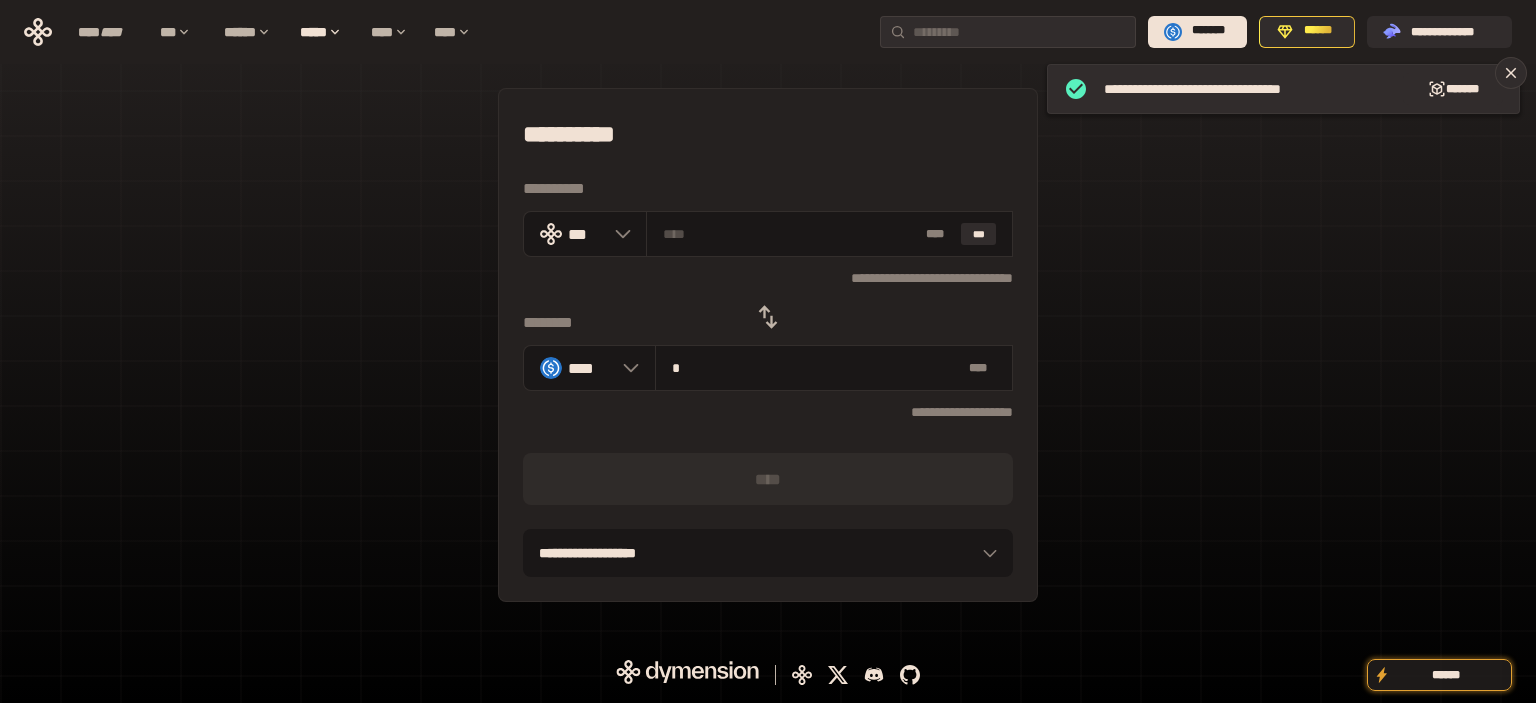 type on "**********" 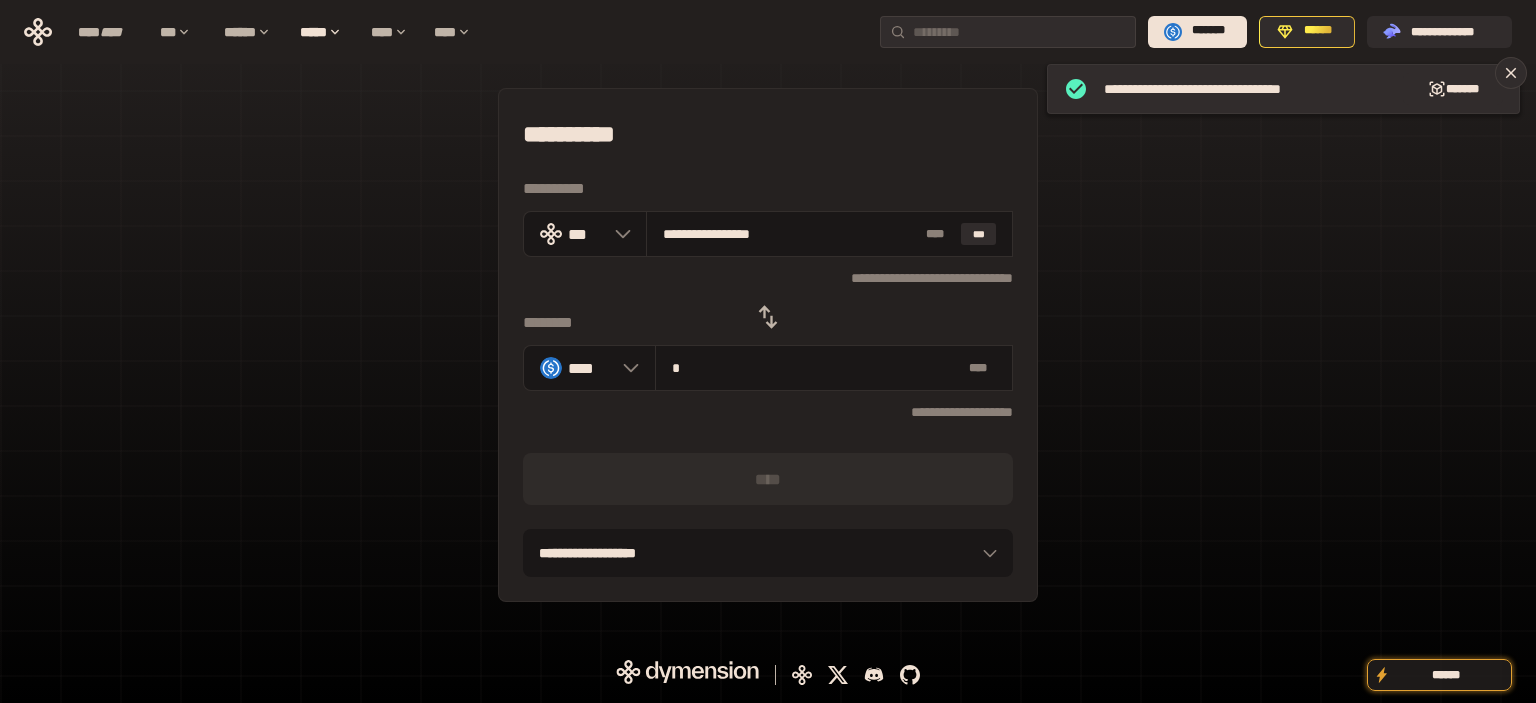 type on "**" 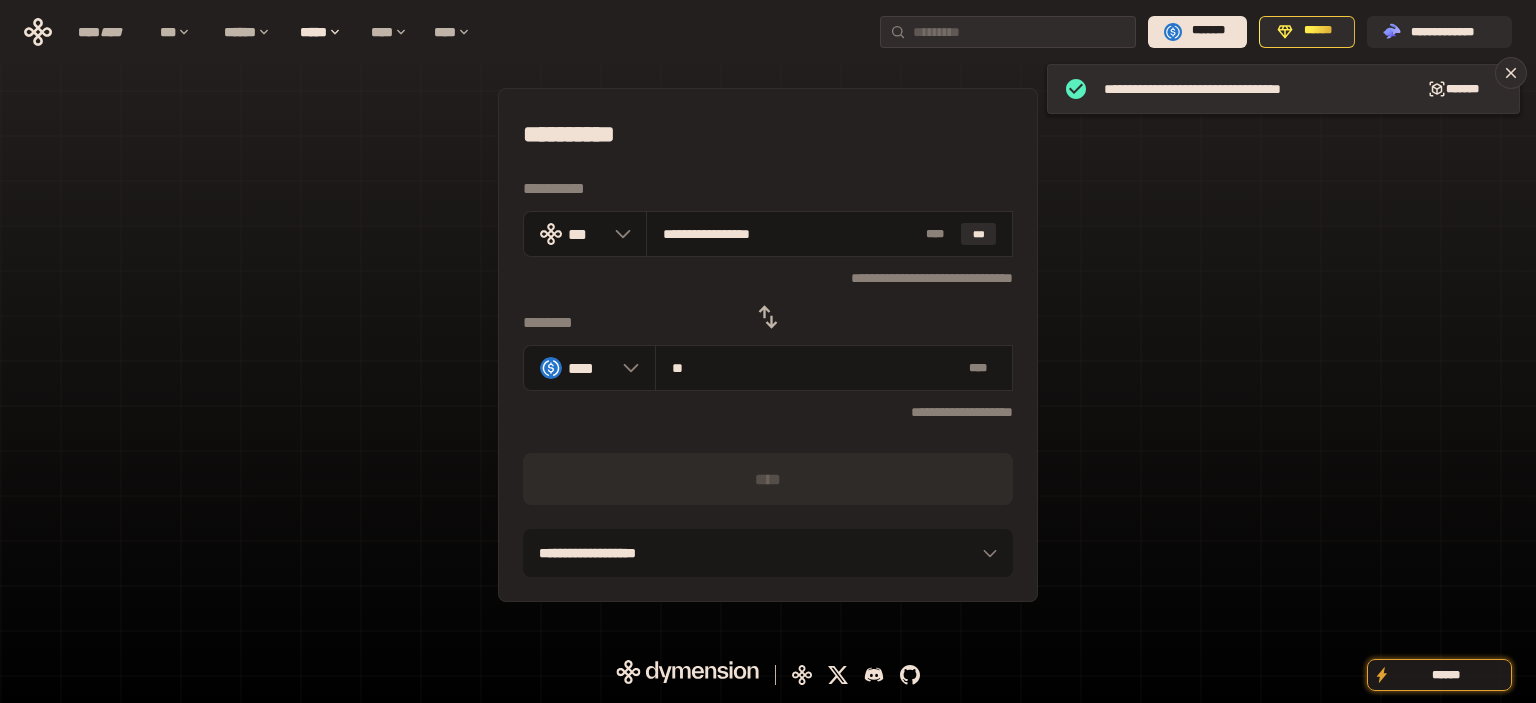 type on "**********" 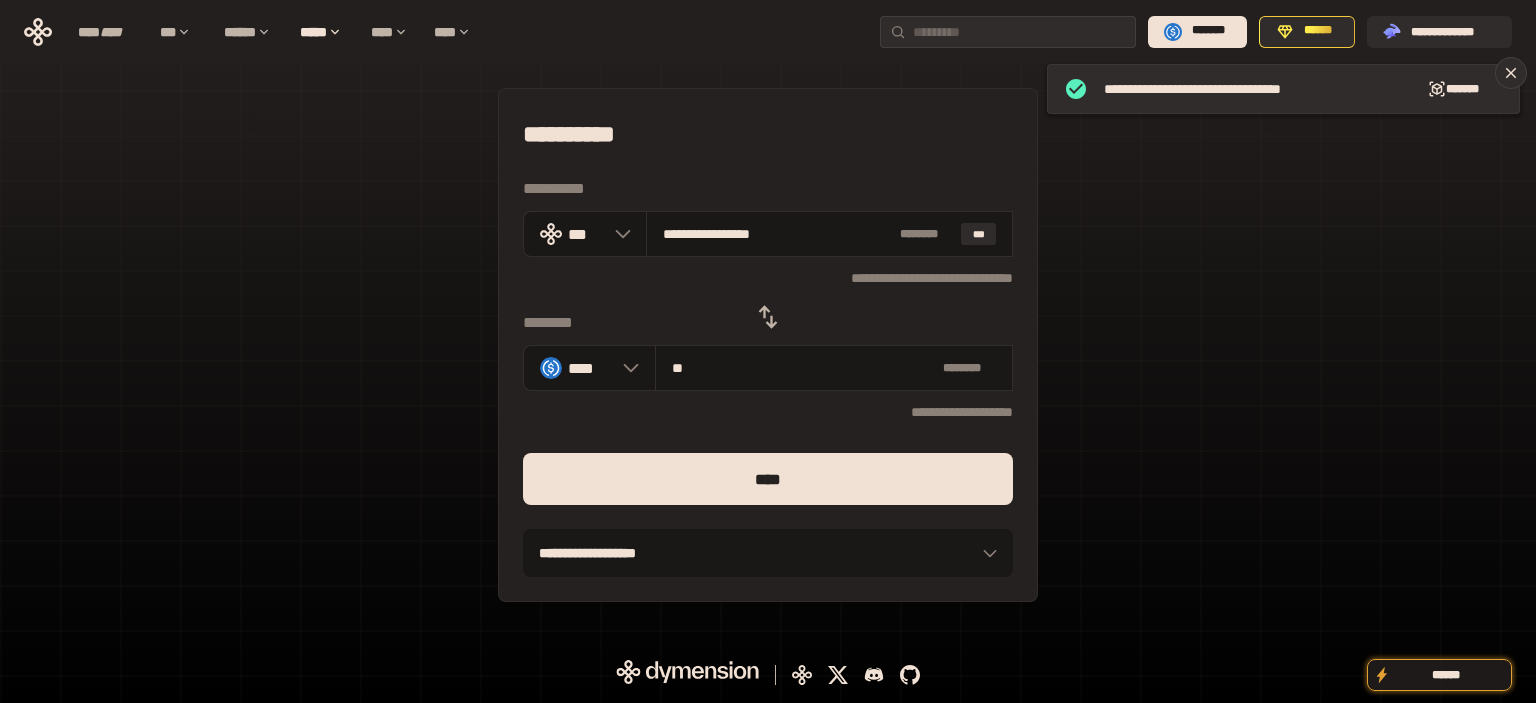 type on "**" 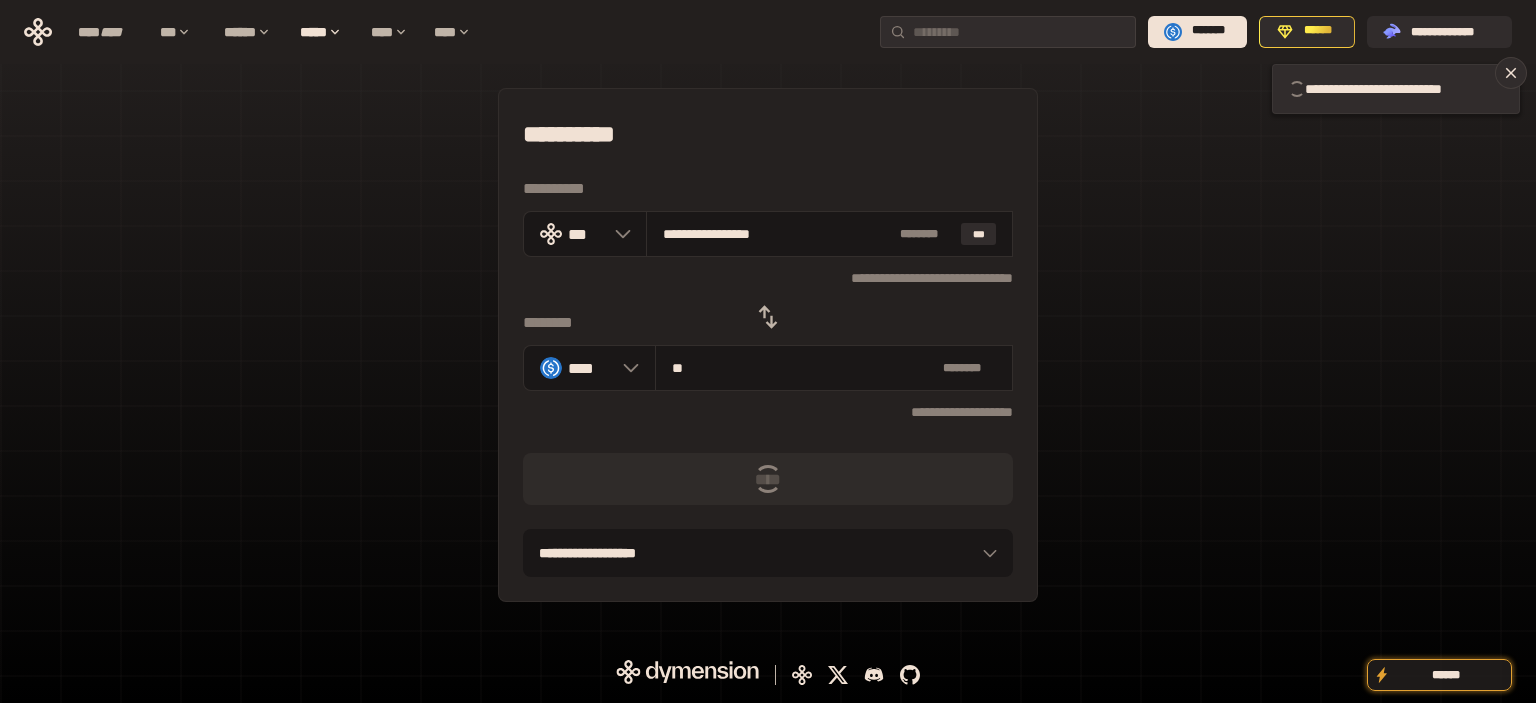 type 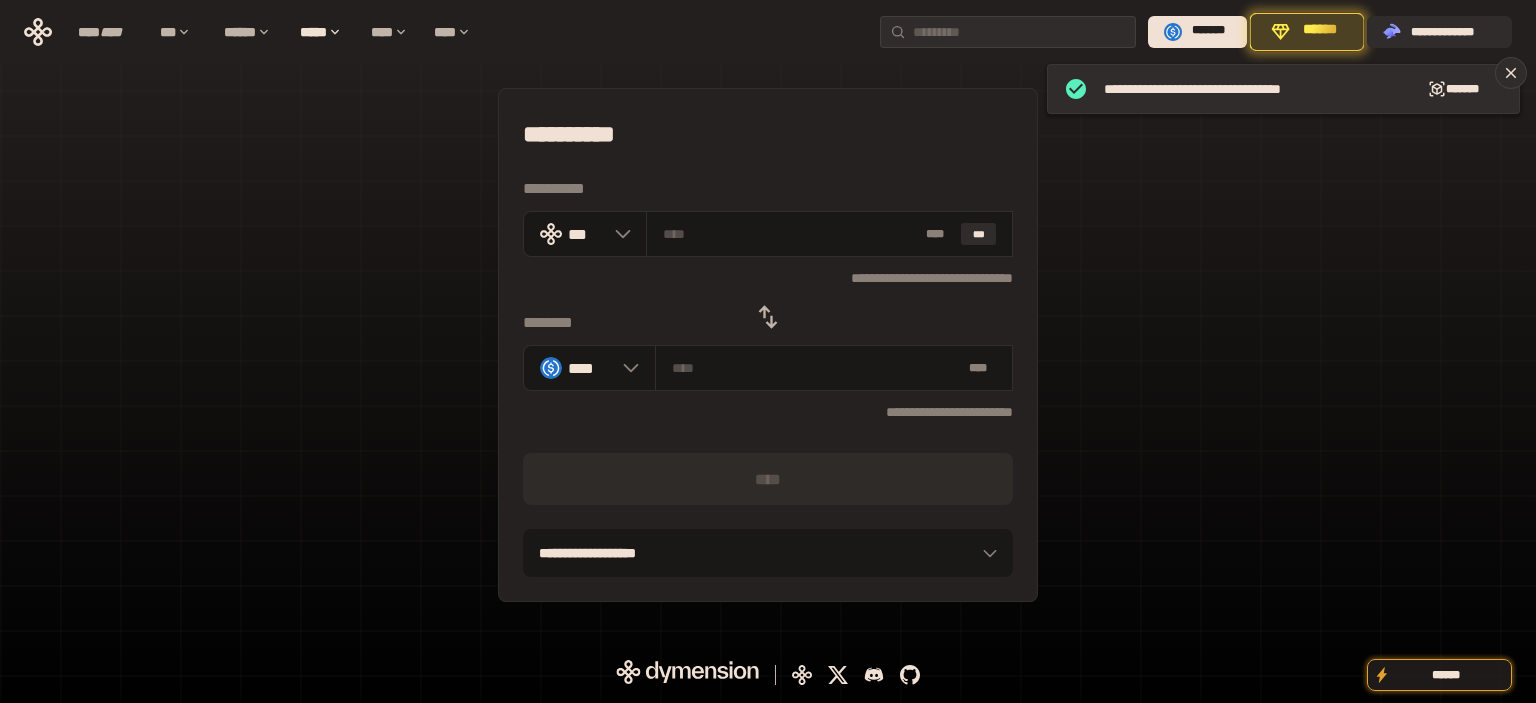 click on "**********" at bounding box center (768, 345) 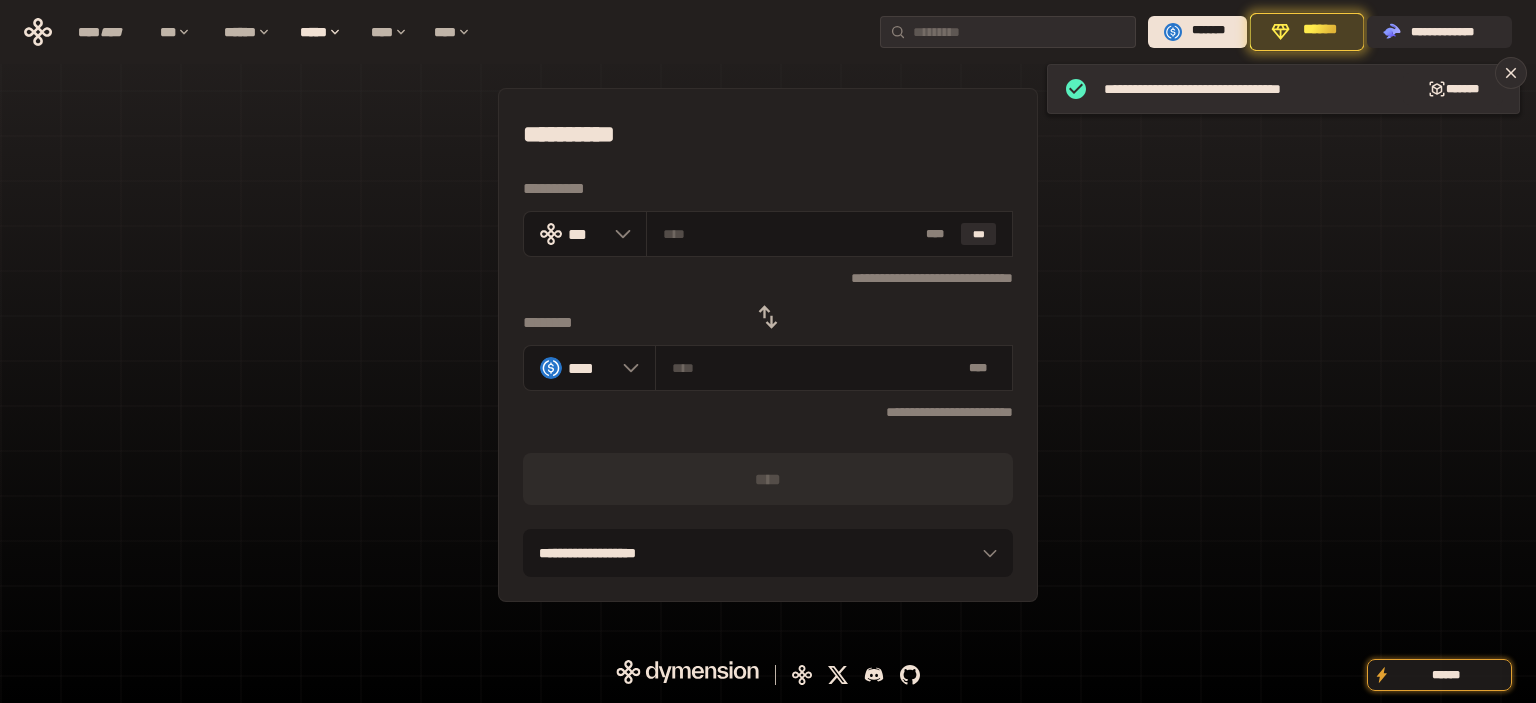 click at bounding box center [768, 317] 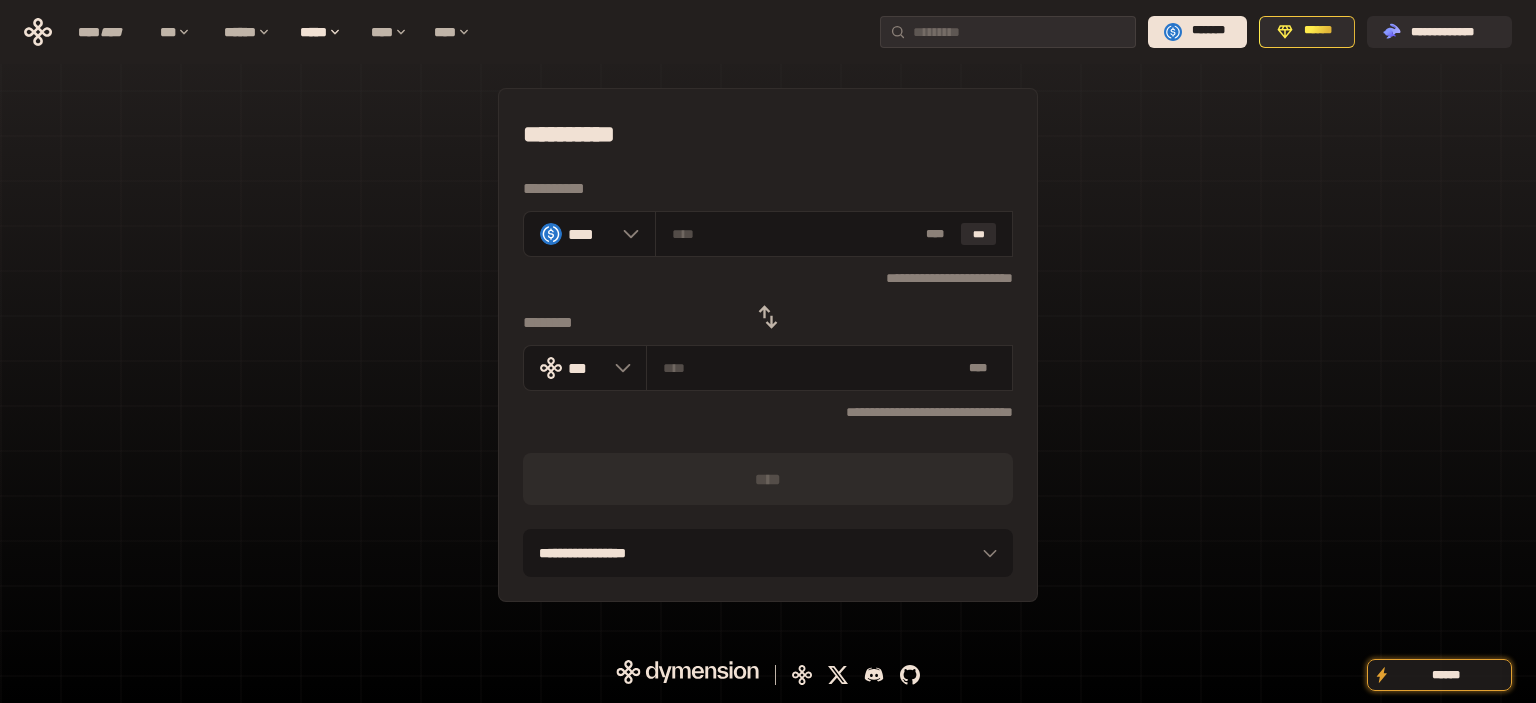 click on "**********" at bounding box center [768, 345] 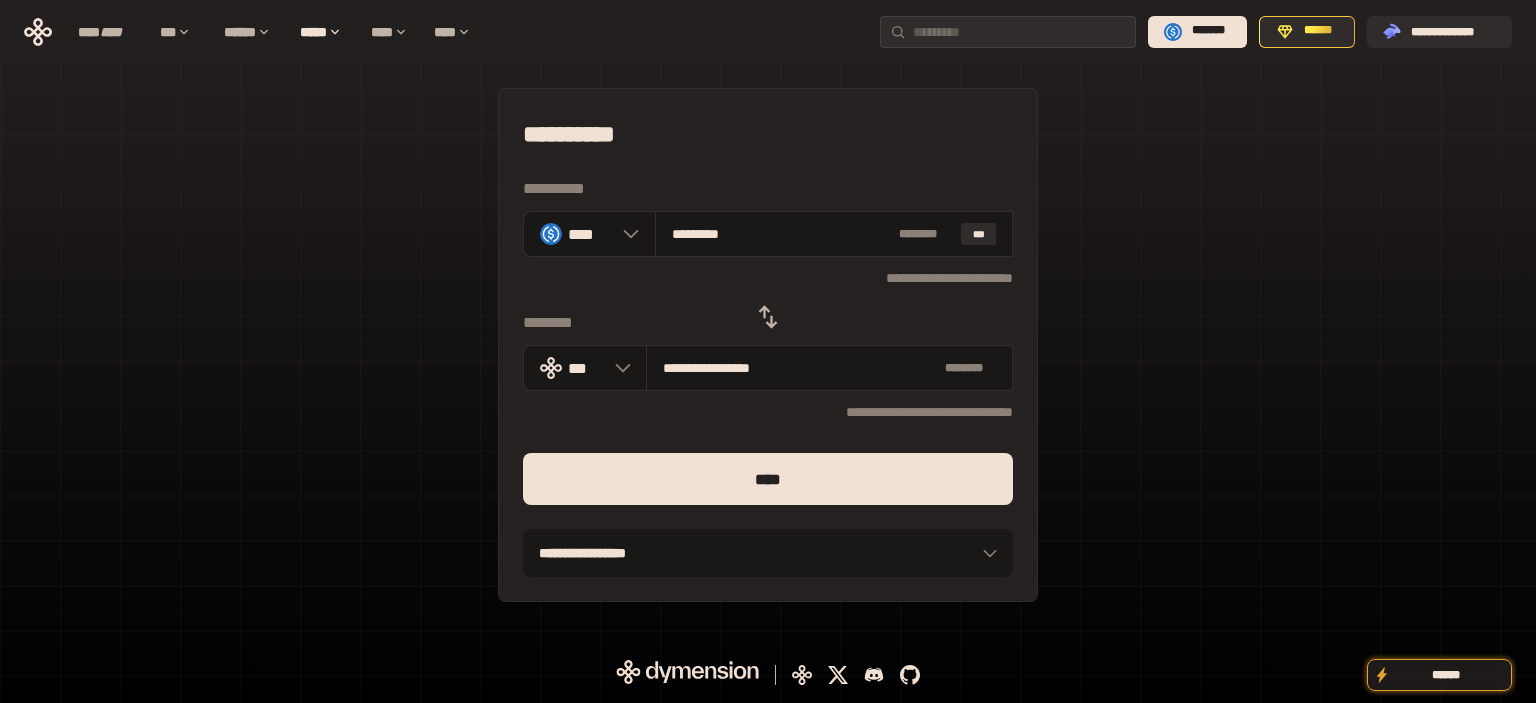 click on "****" at bounding box center [768, 479] 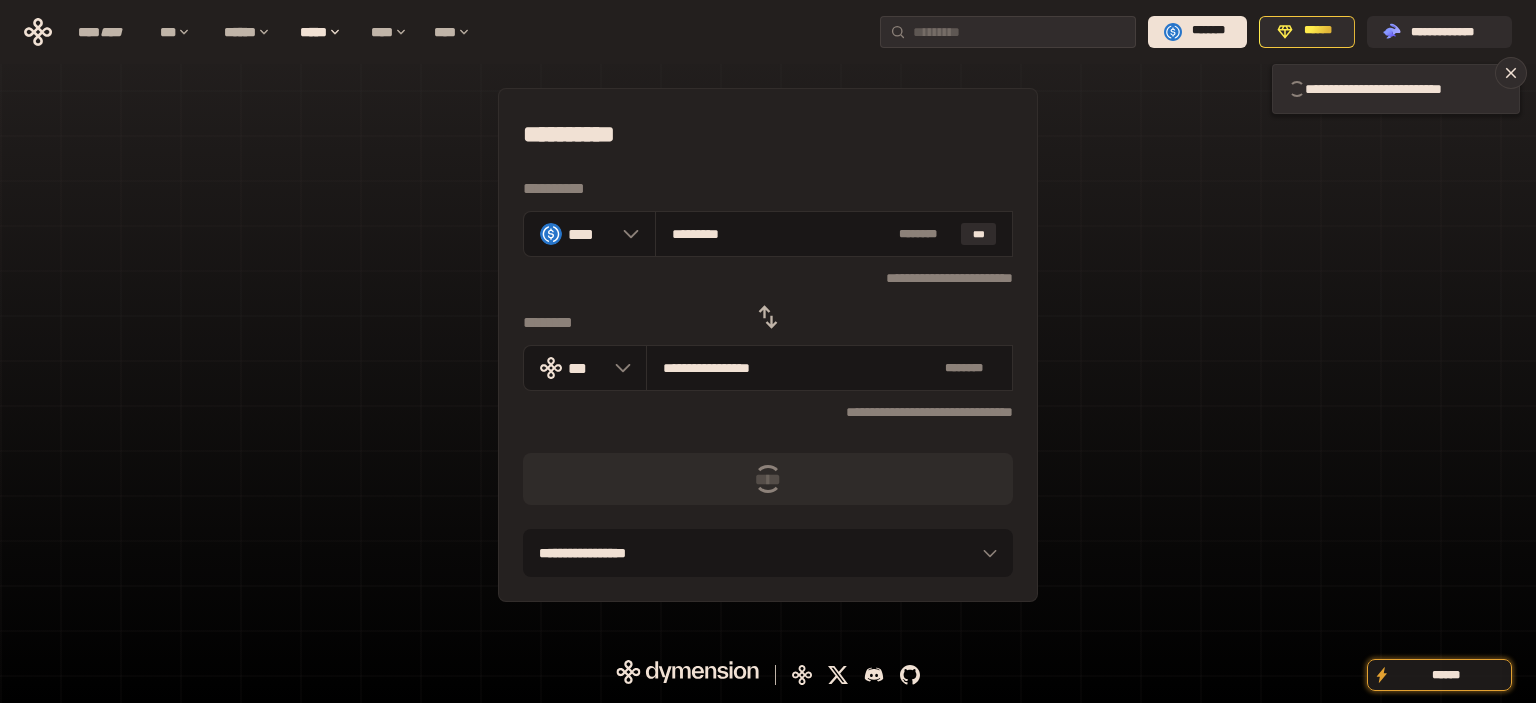 type 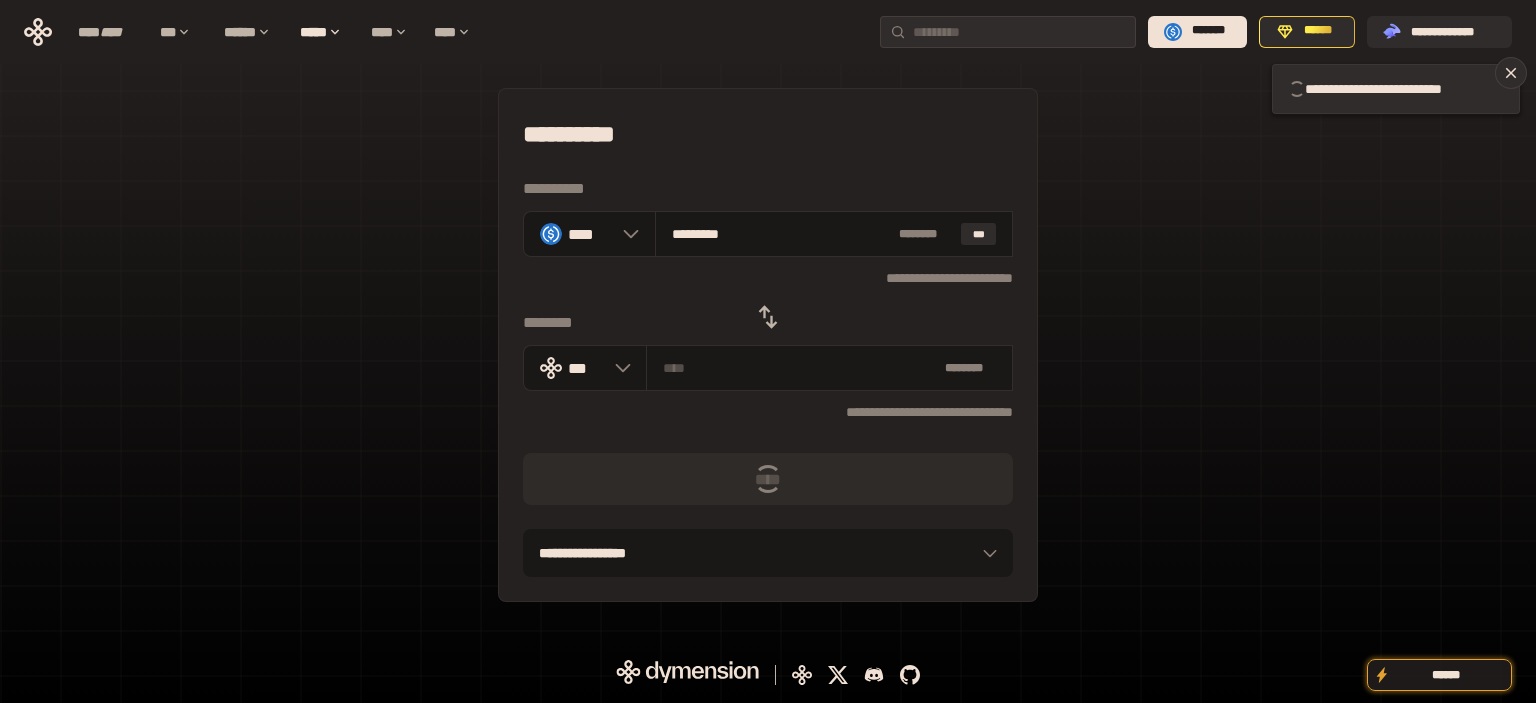 type 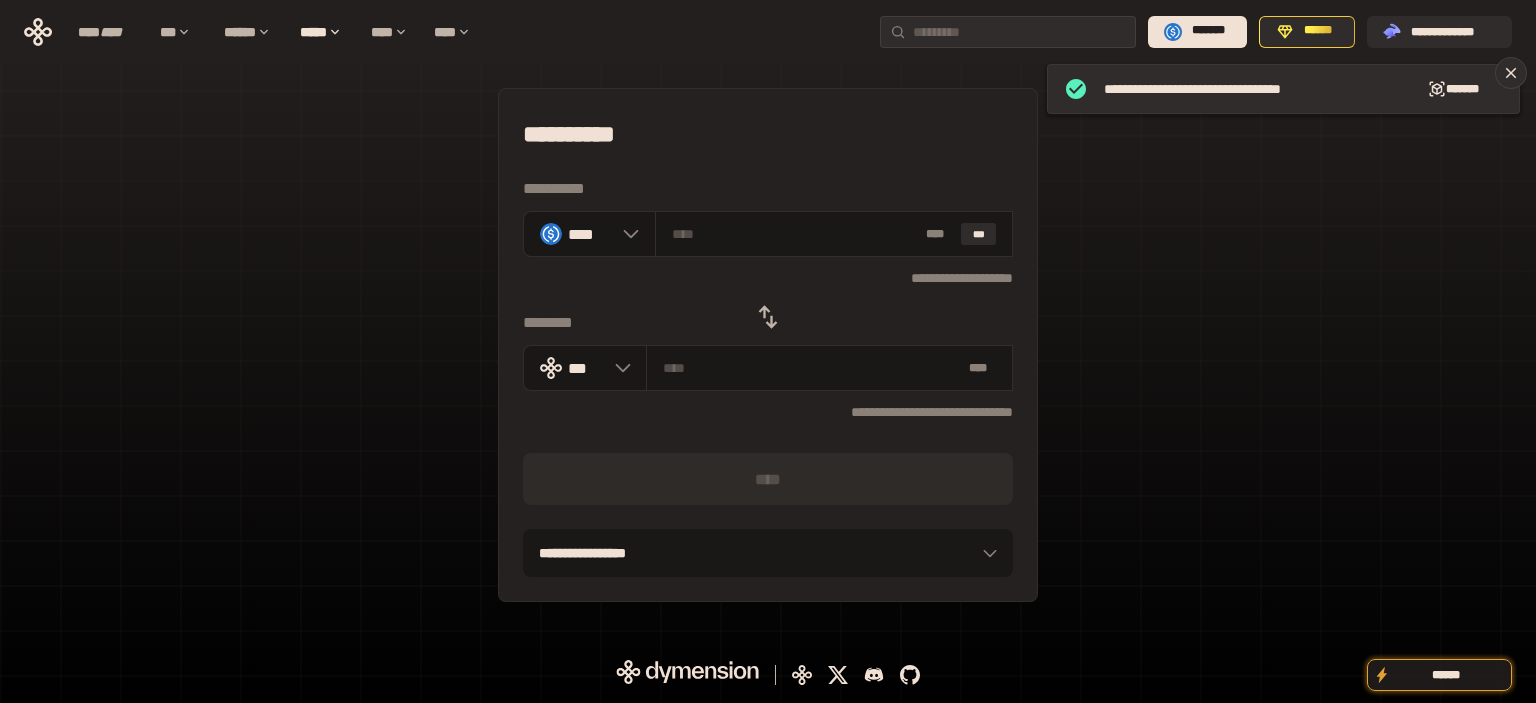 click on "**********" at bounding box center [768, 345] 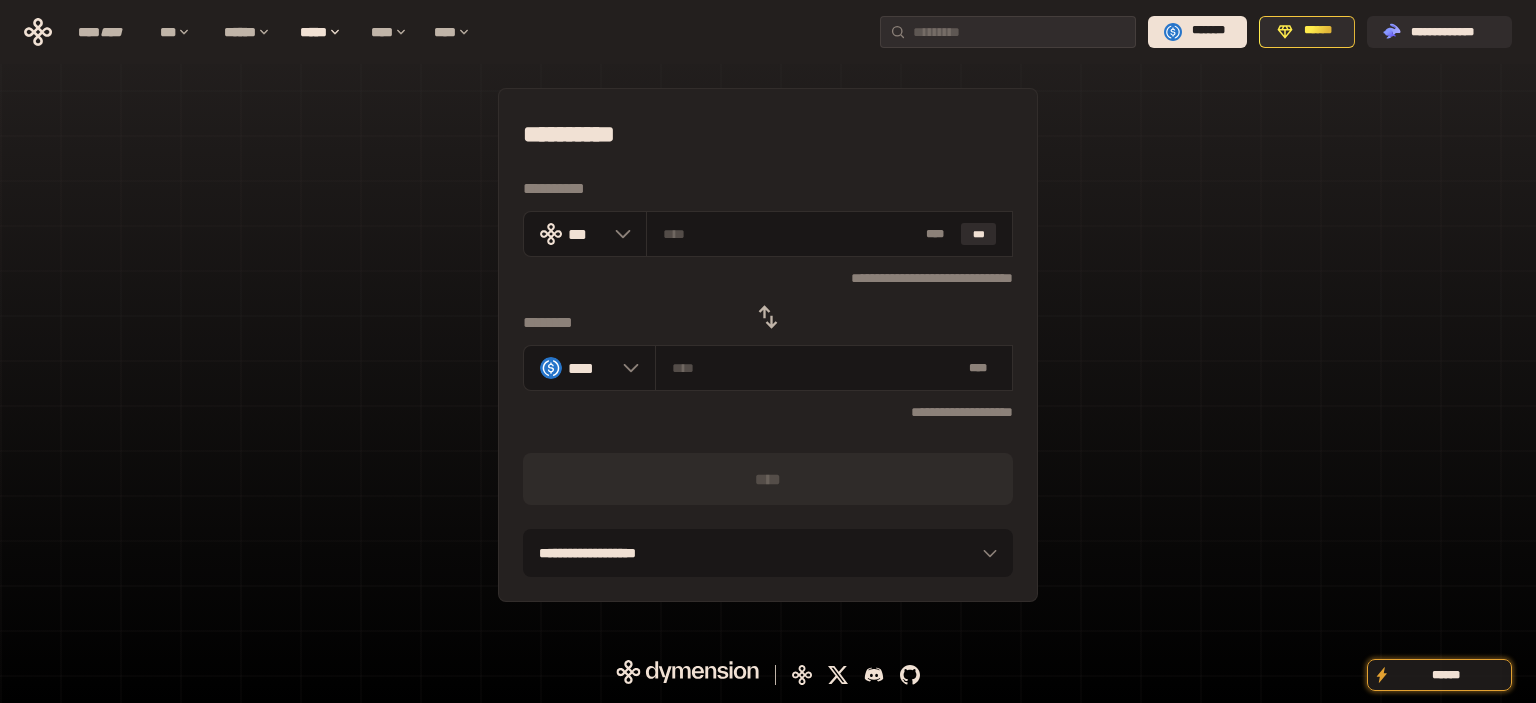 click on "**********" at bounding box center (768, 345) 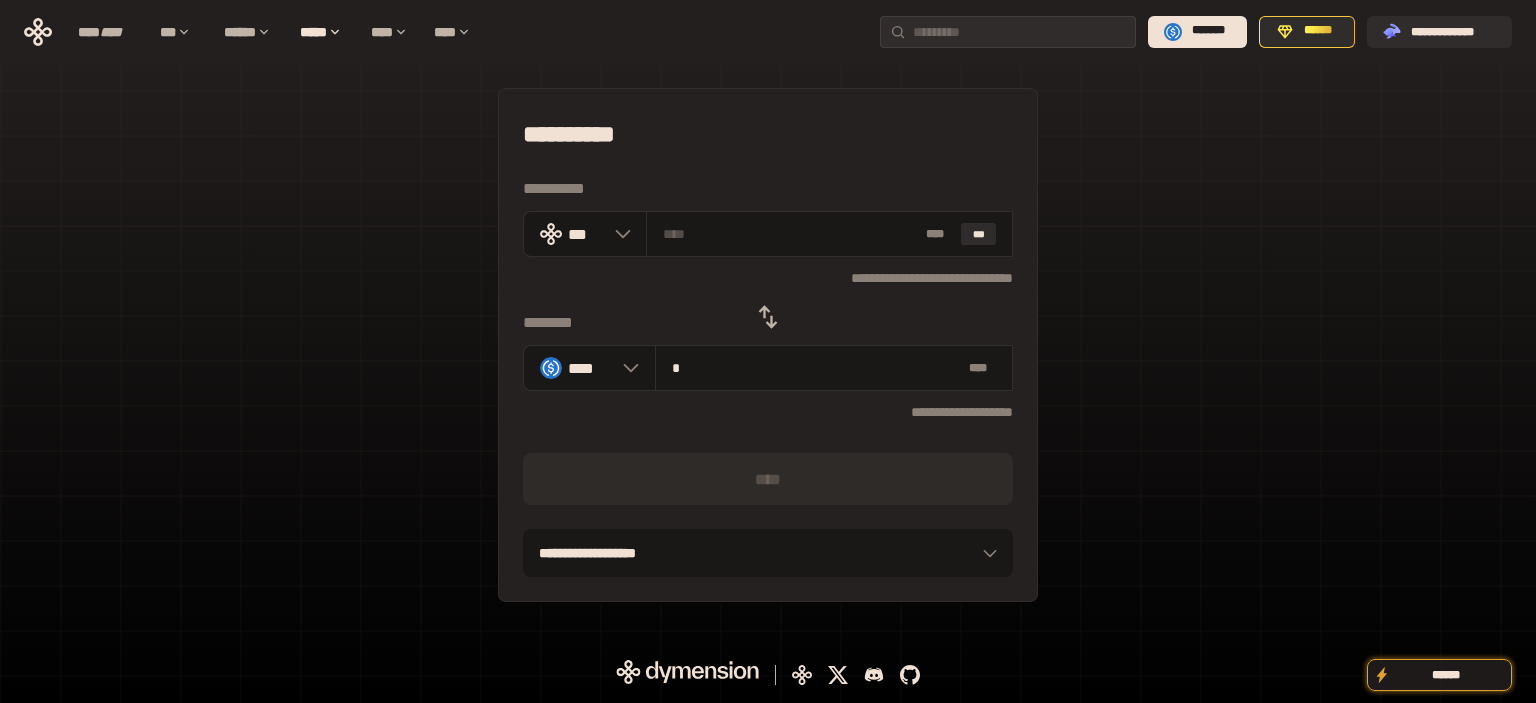type on "**********" 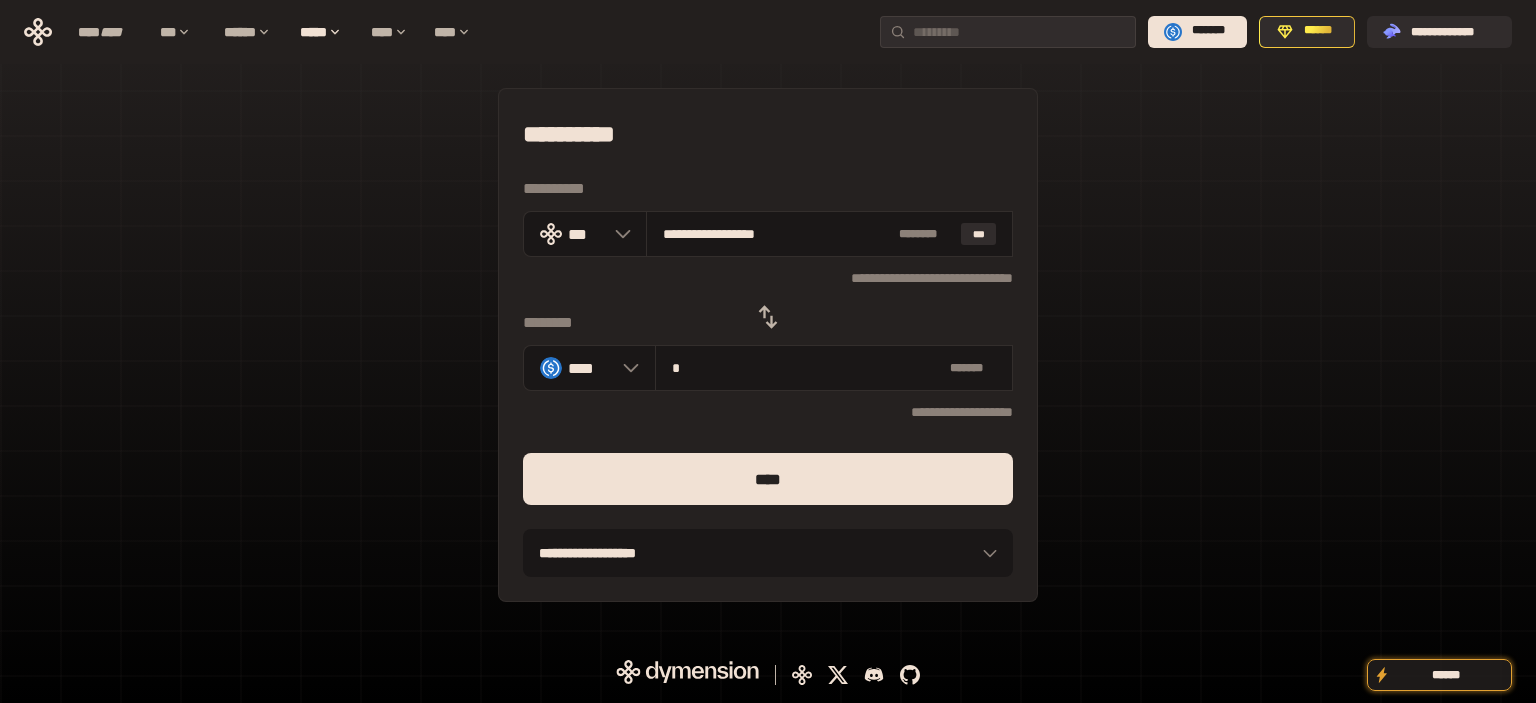 type on "**" 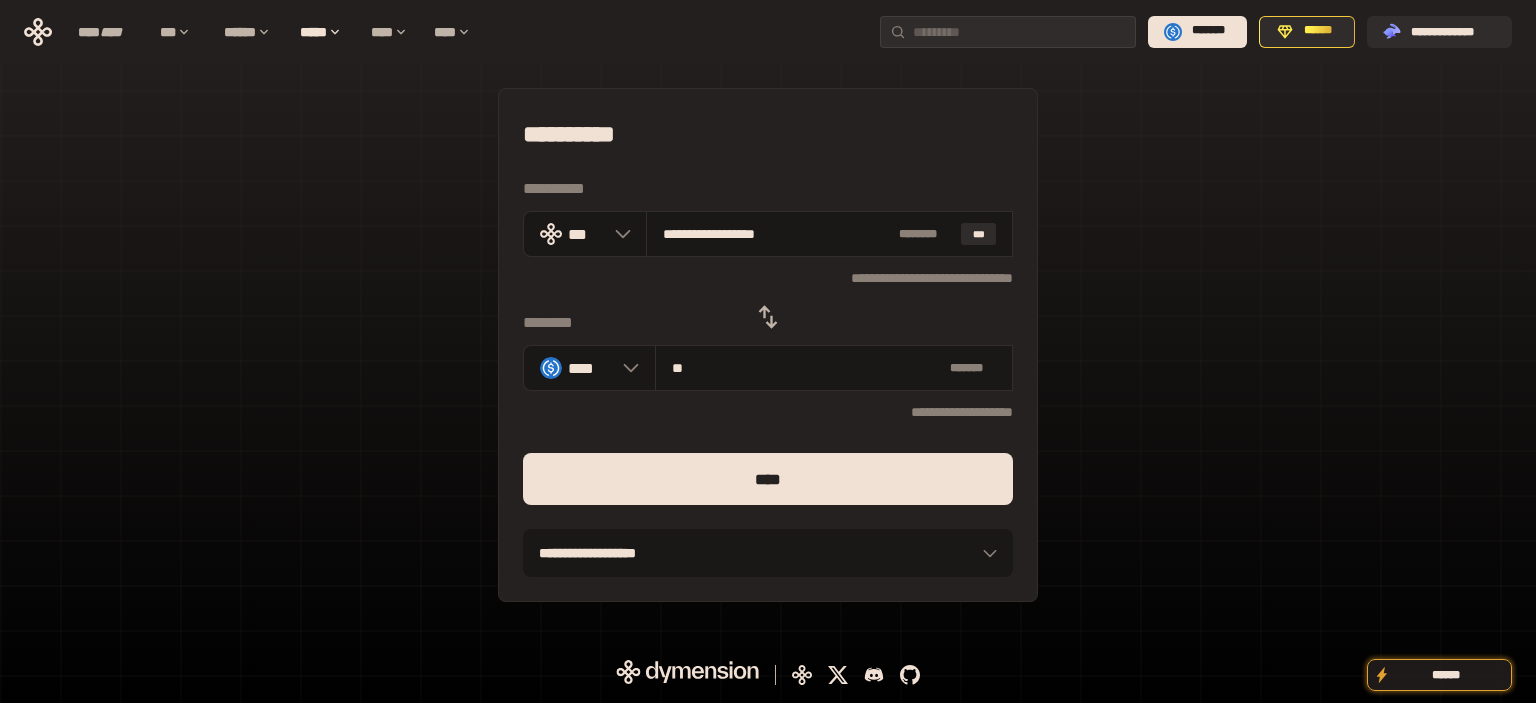 type on "**********" 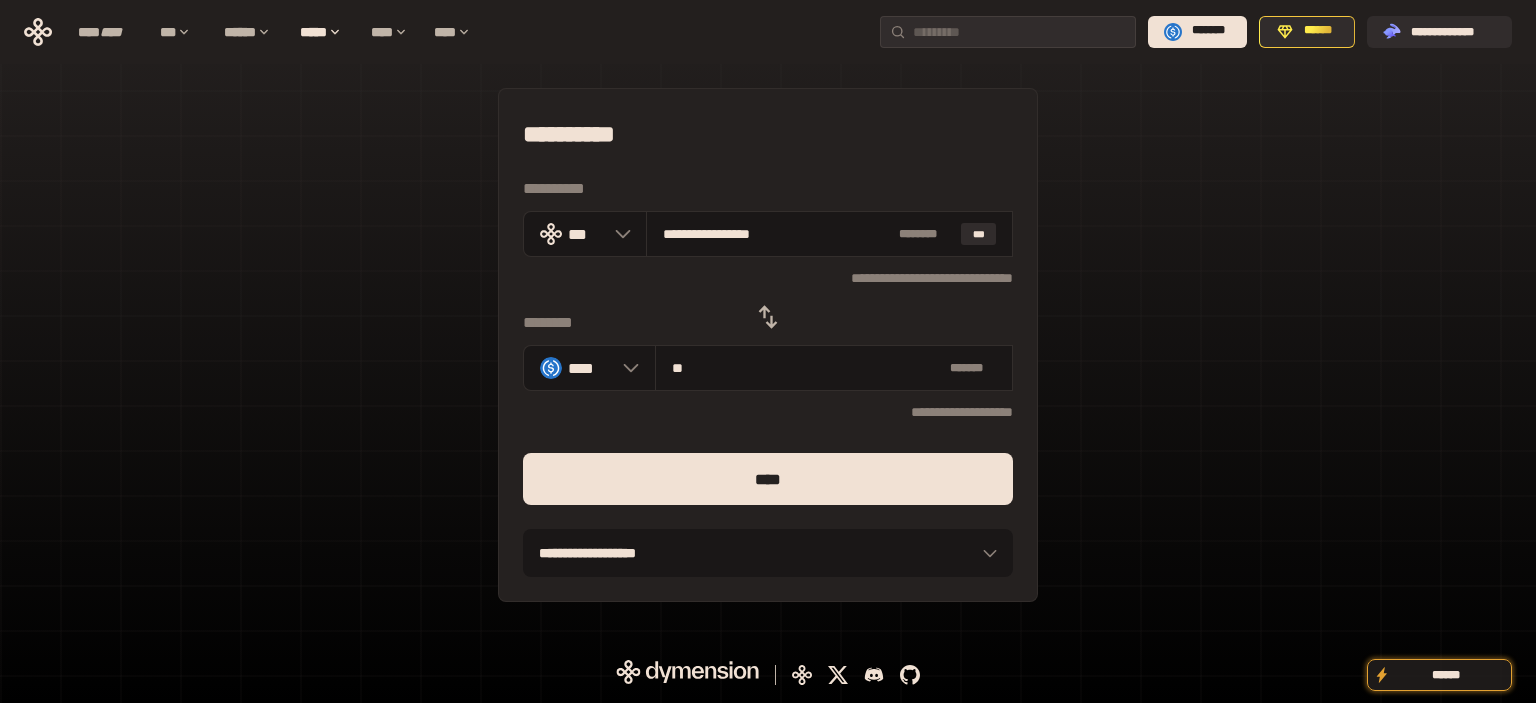 type on "**" 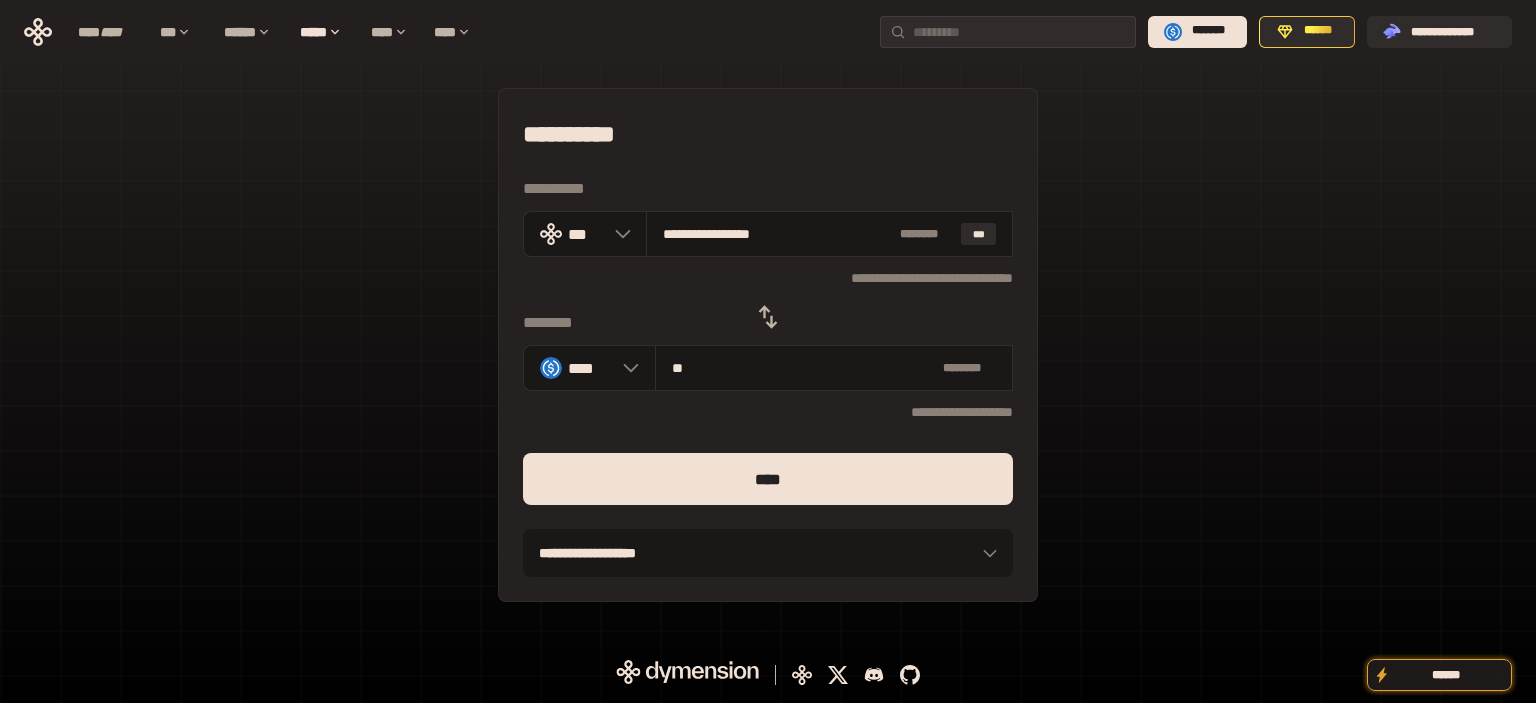 click on "****" at bounding box center (768, 479) 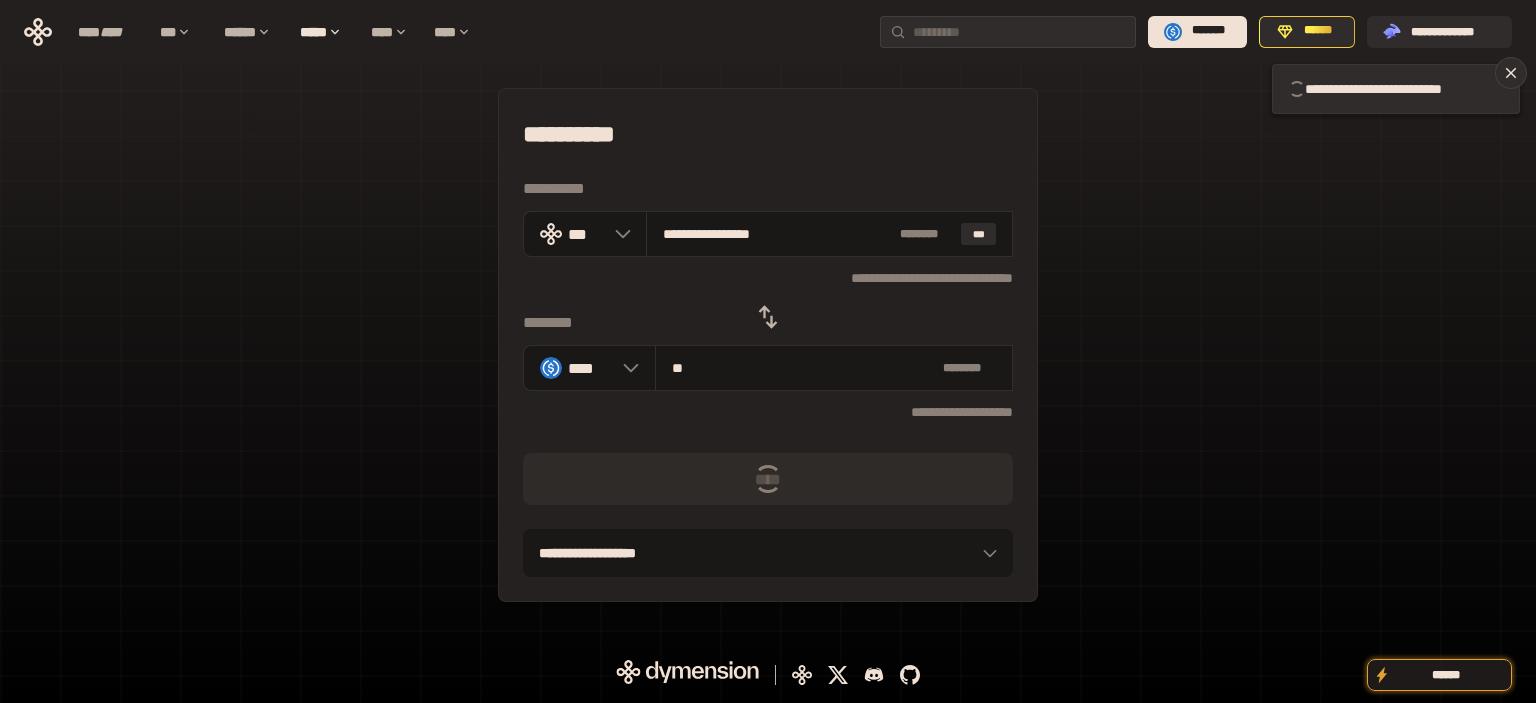 type 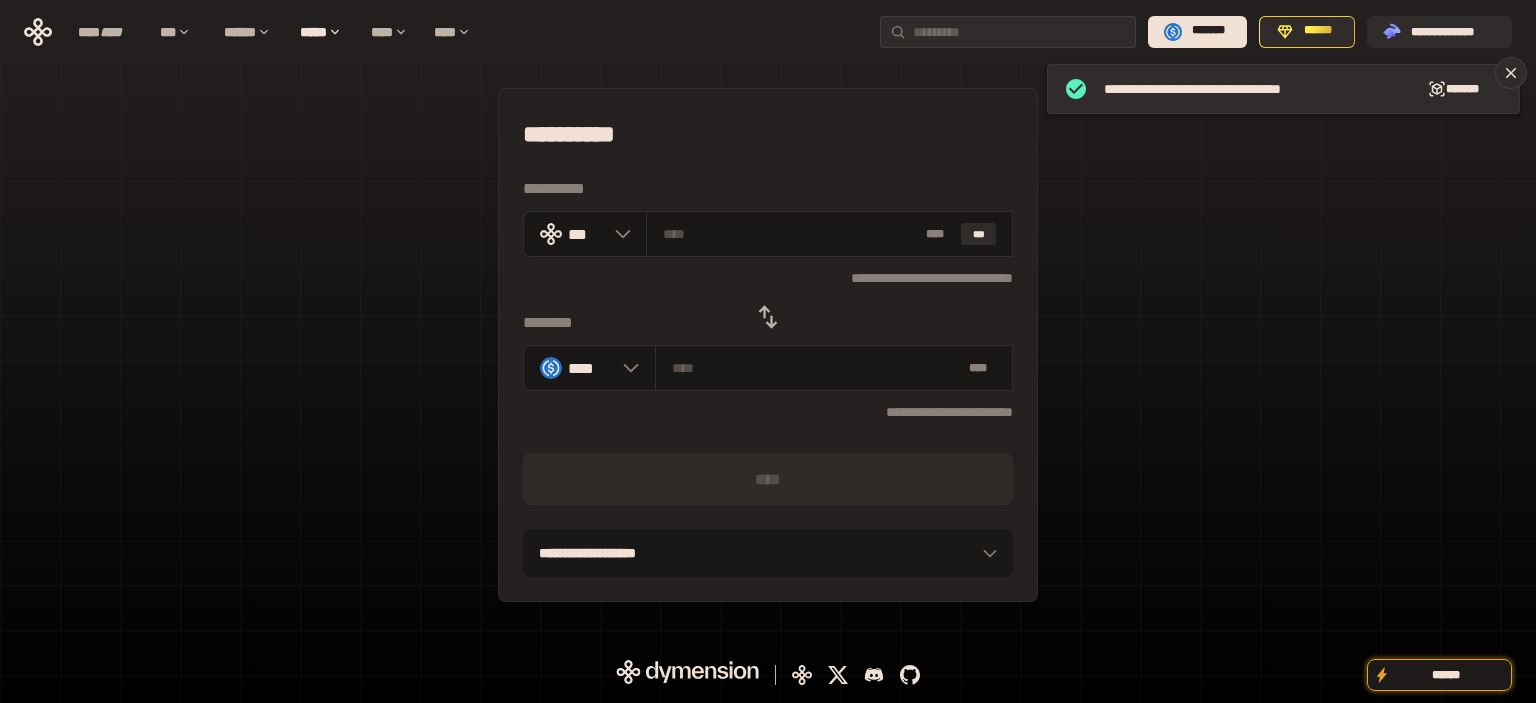click on "**********" at bounding box center (768, 345) 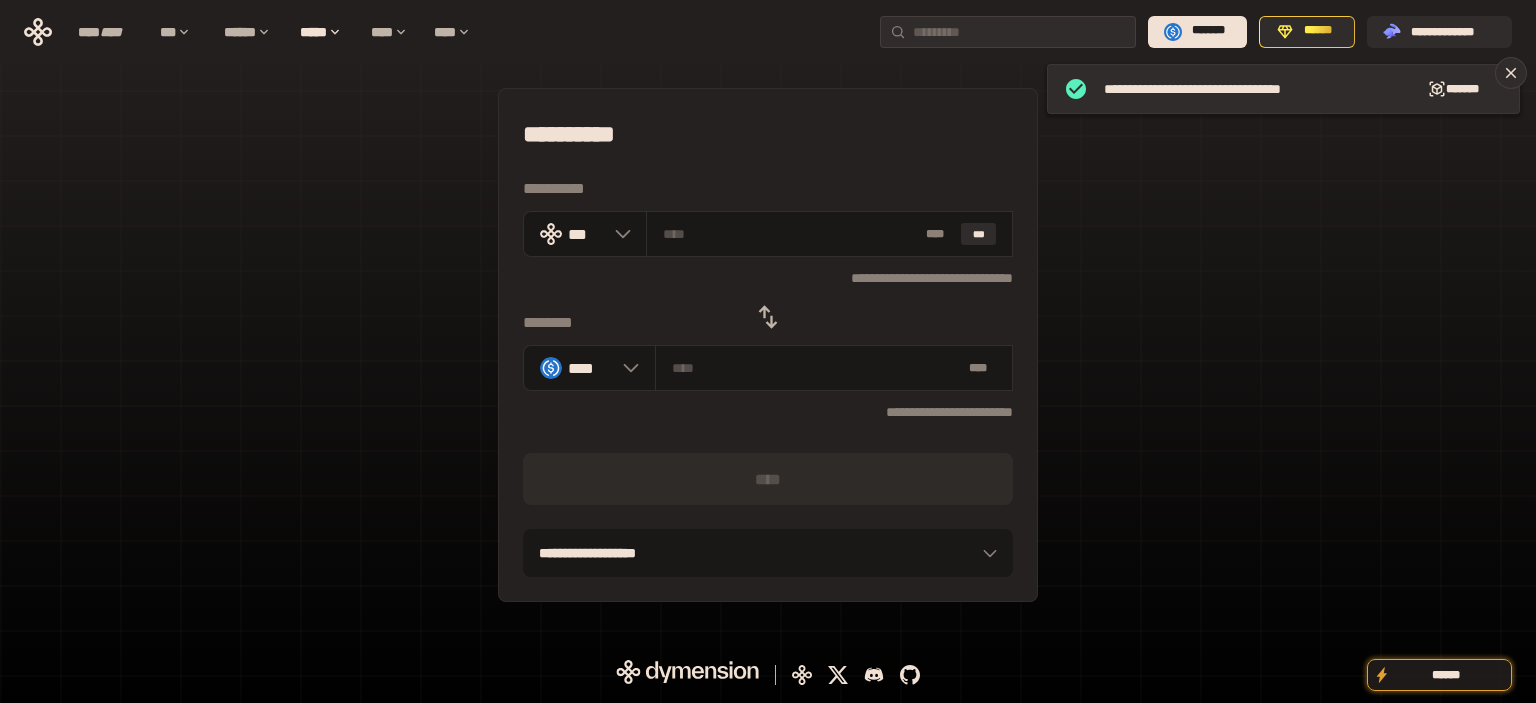 click at bounding box center (768, 317) 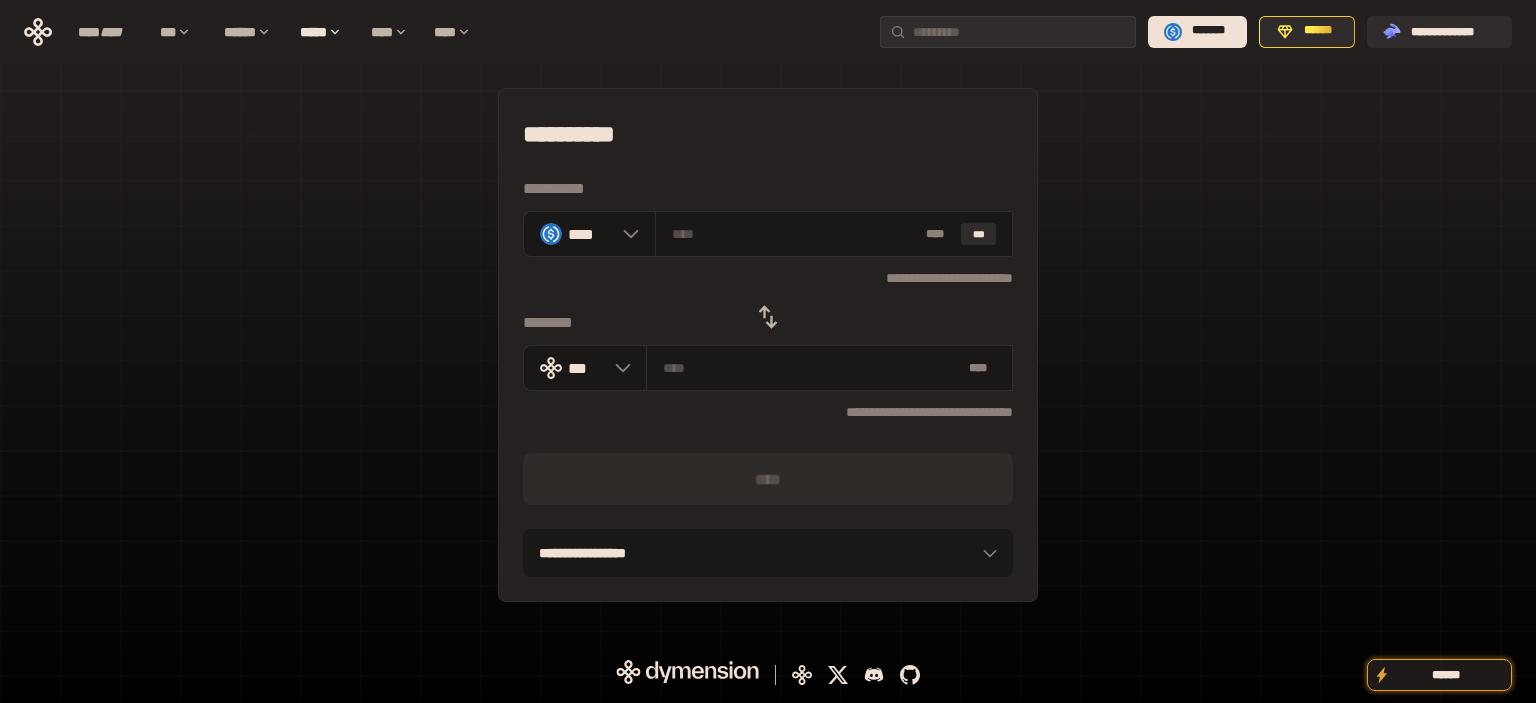 click on "**********" at bounding box center [768, 345] 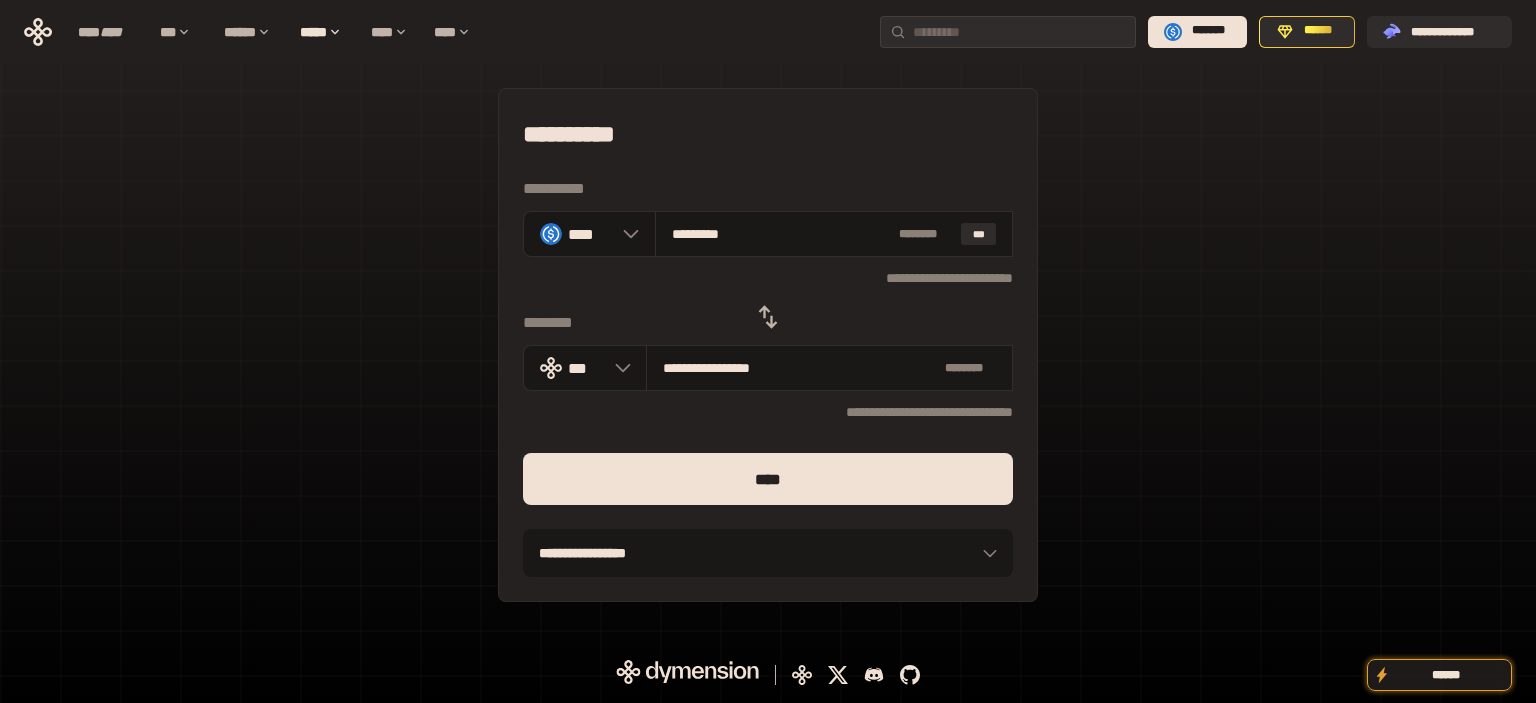 click on "****" at bounding box center (768, 479) 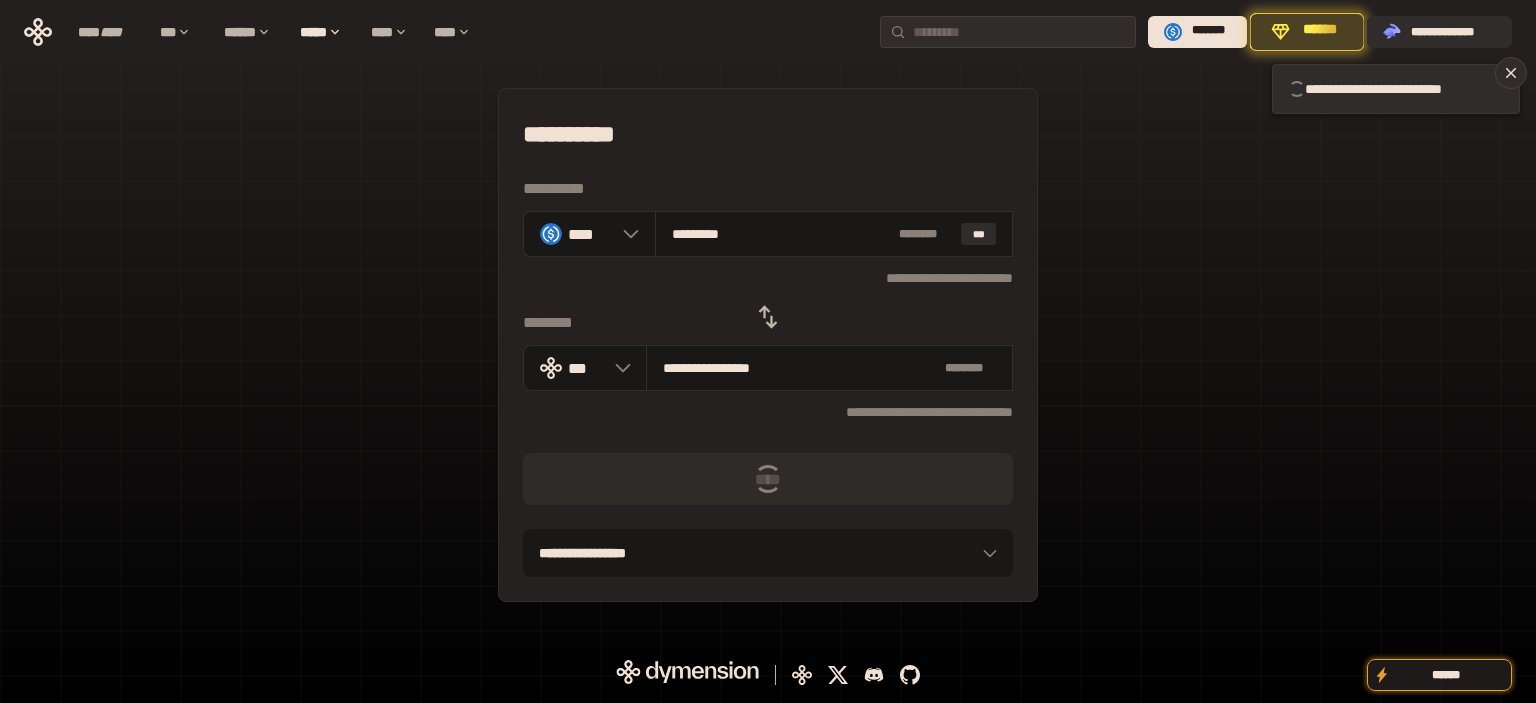 type 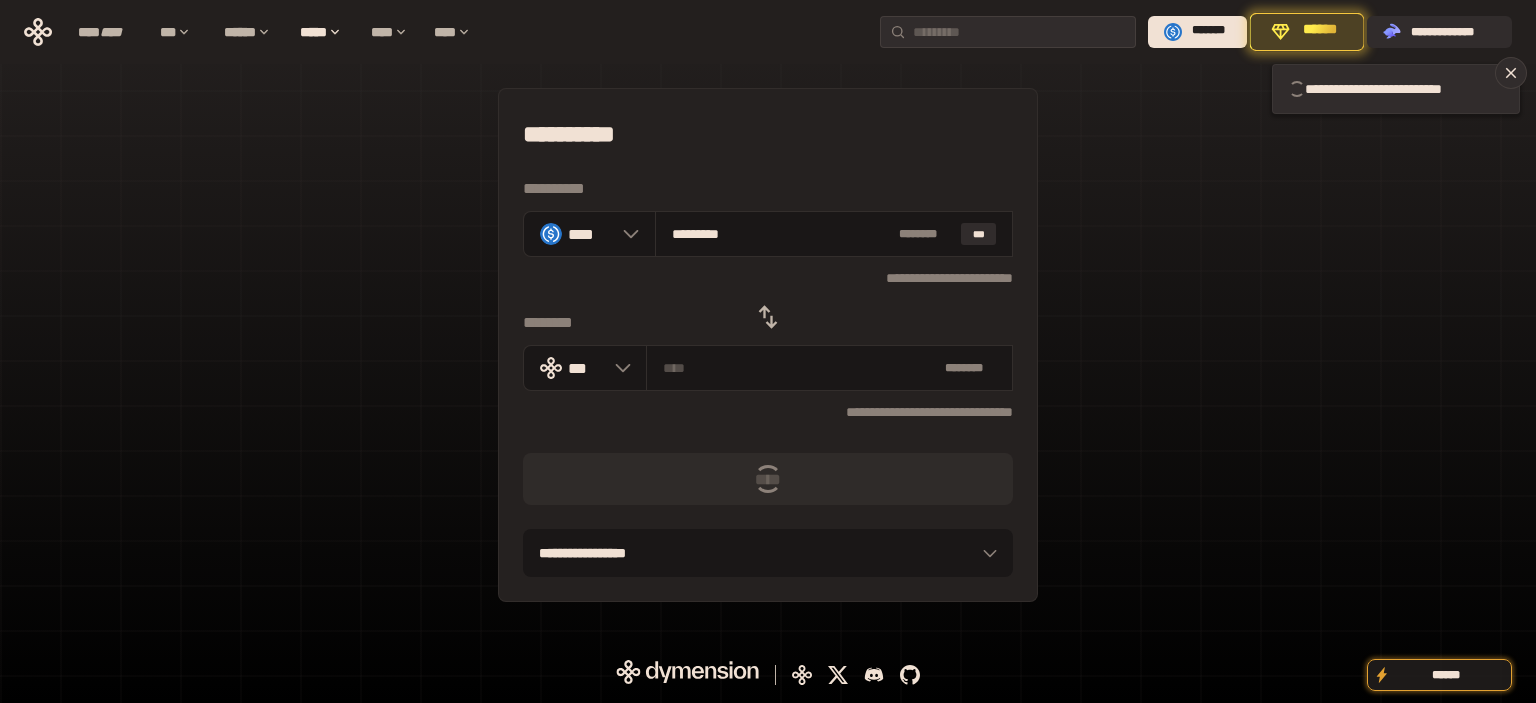 type 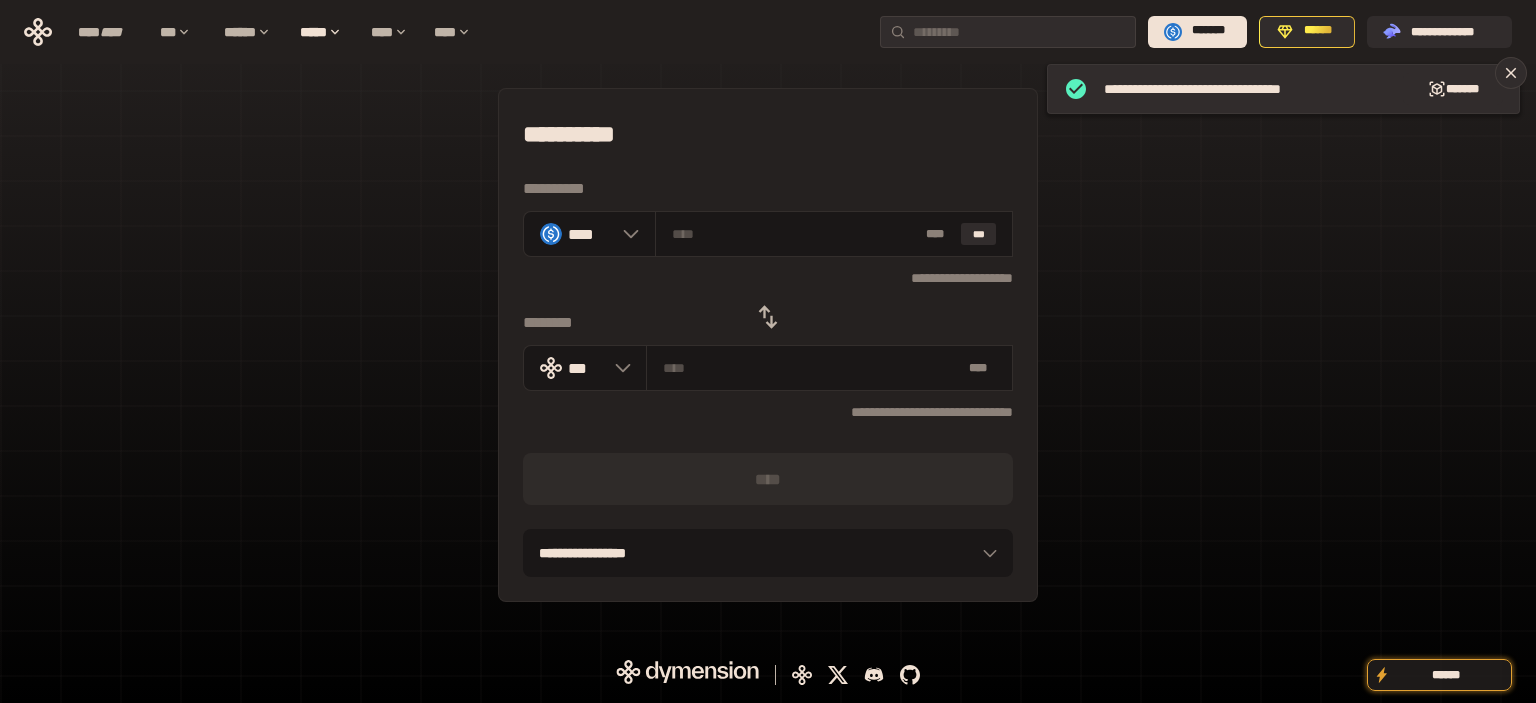 click on "**********" at bounding box center (768, 345) 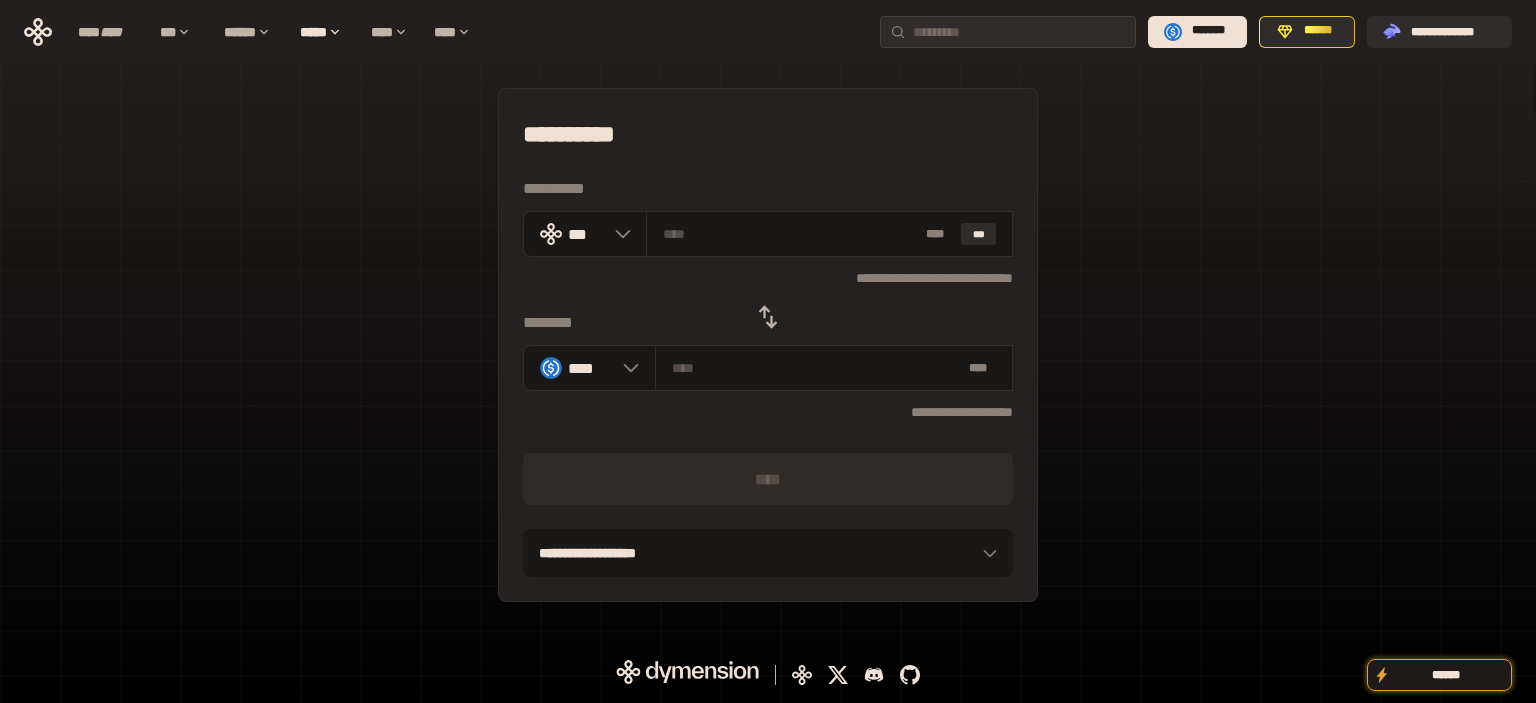 click on "**********" at bounding box center (768, 345) 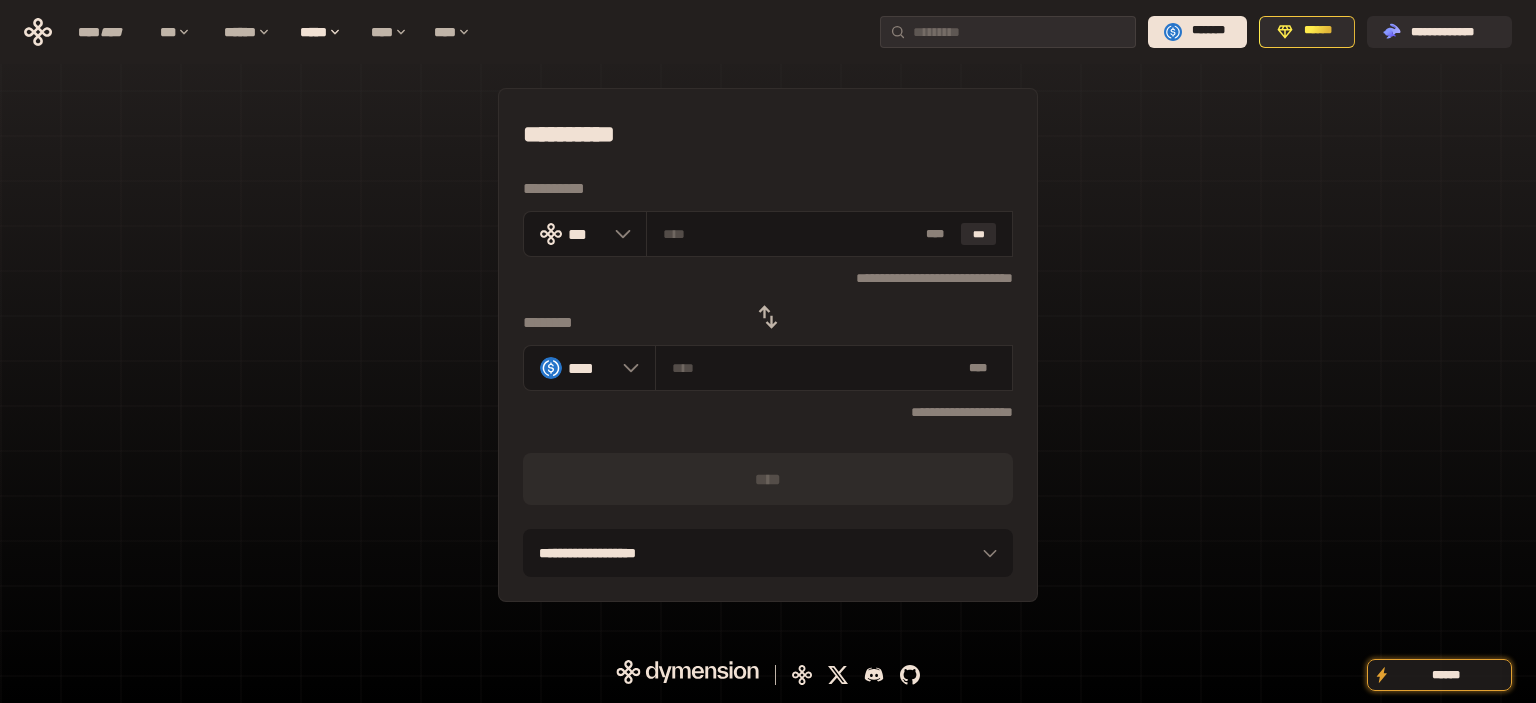 type on "*" 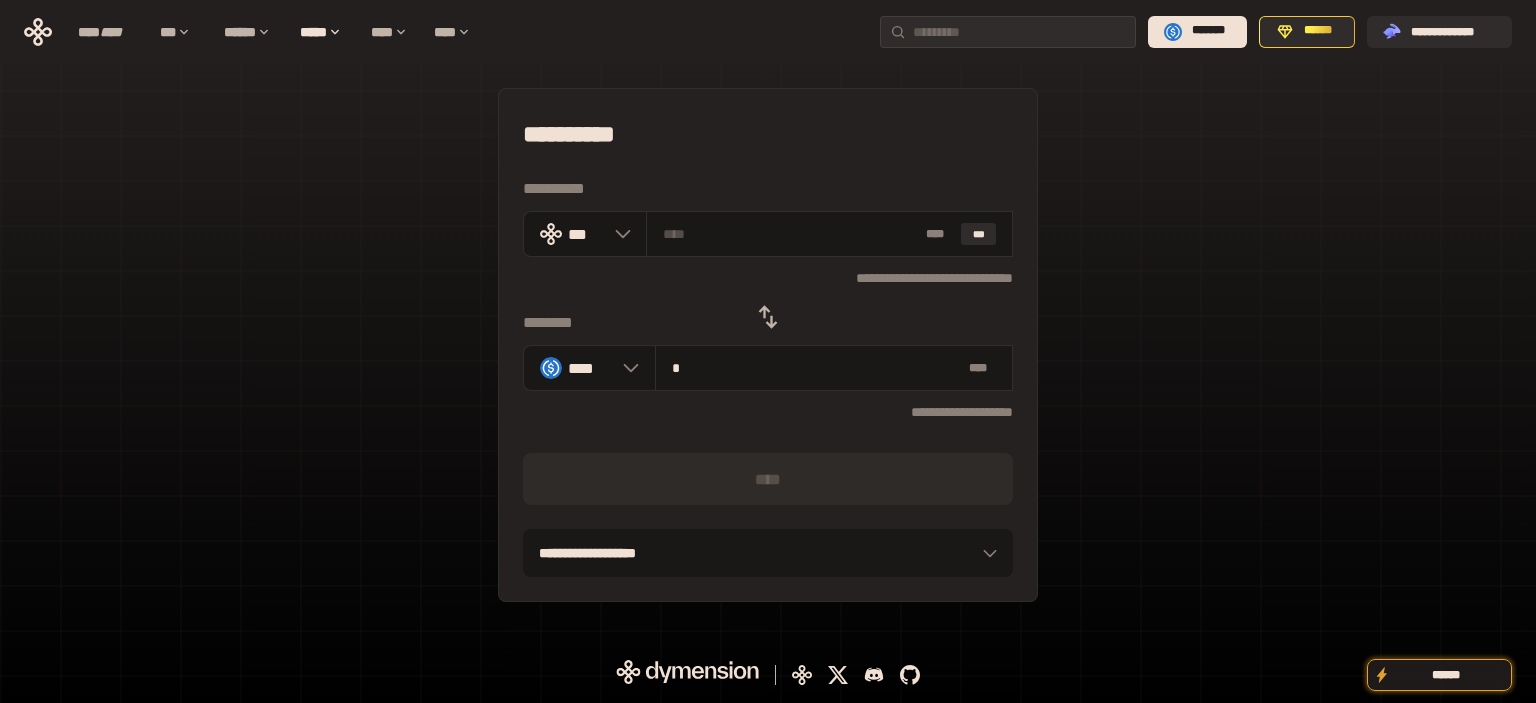 type on "**********" 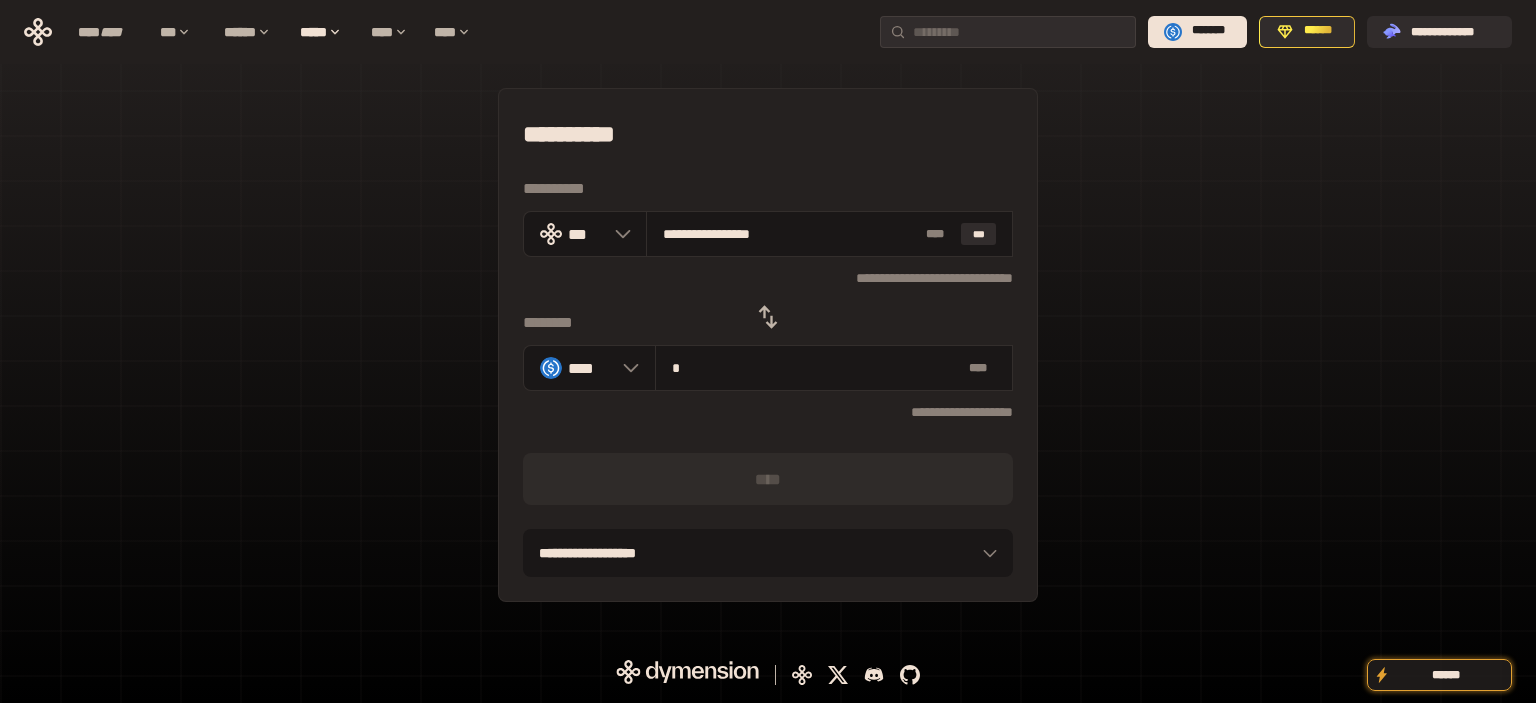 type on "**" 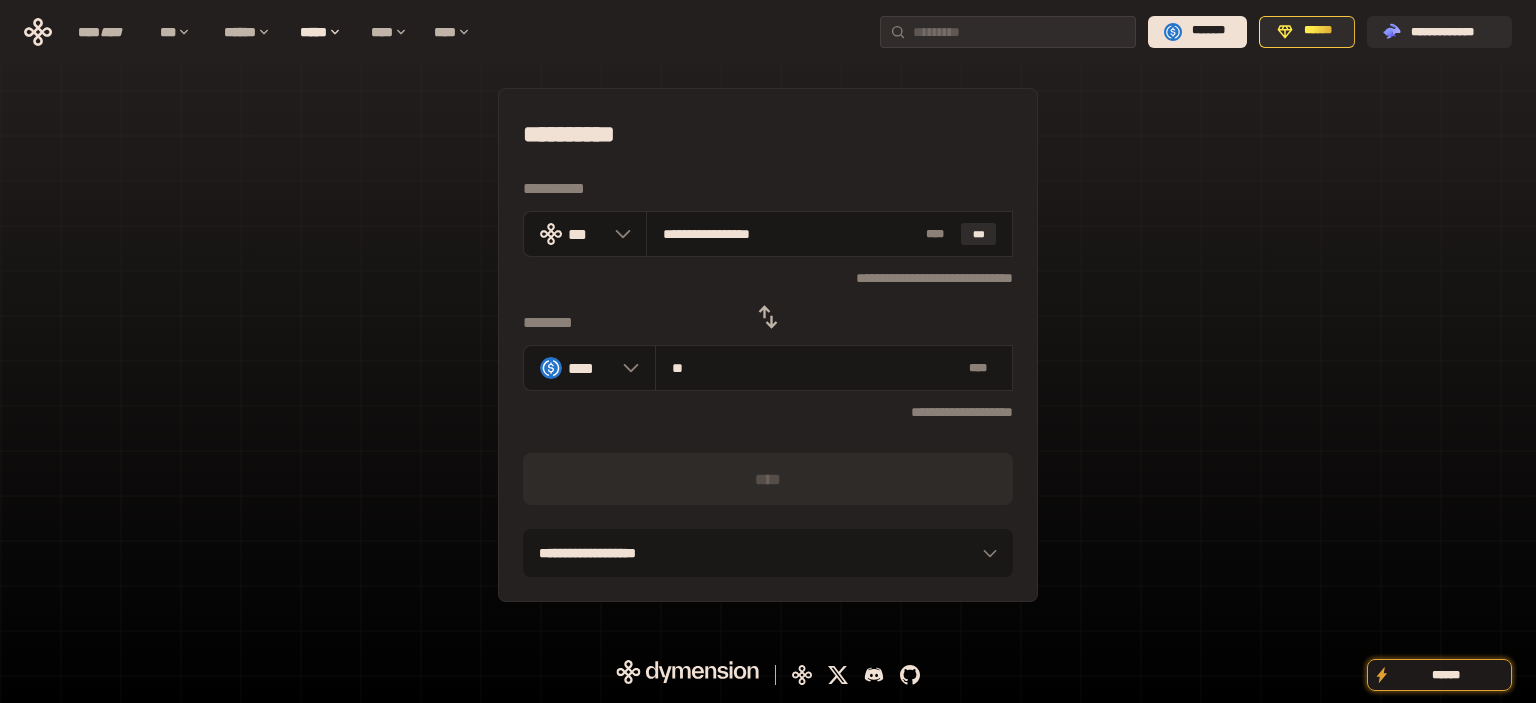 type on "**********" 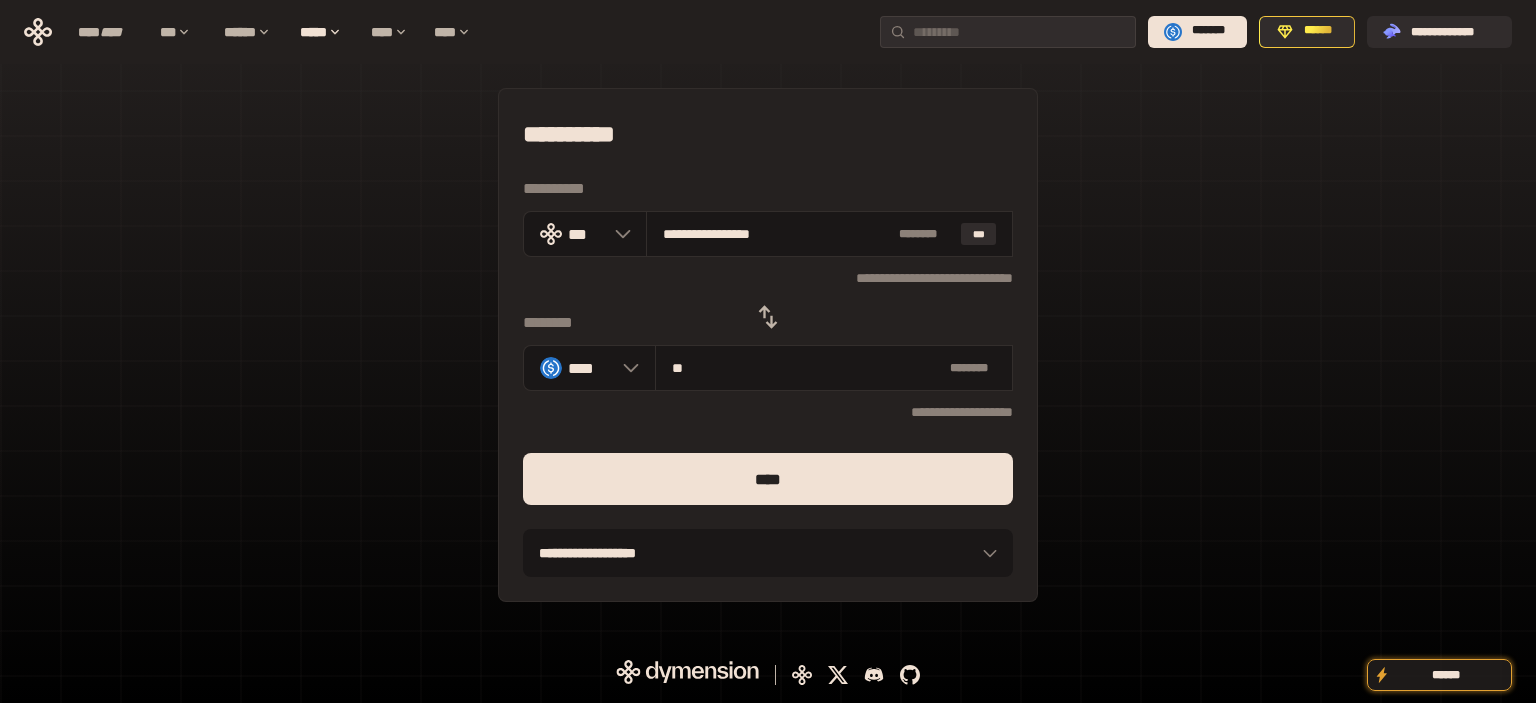 type on "**" 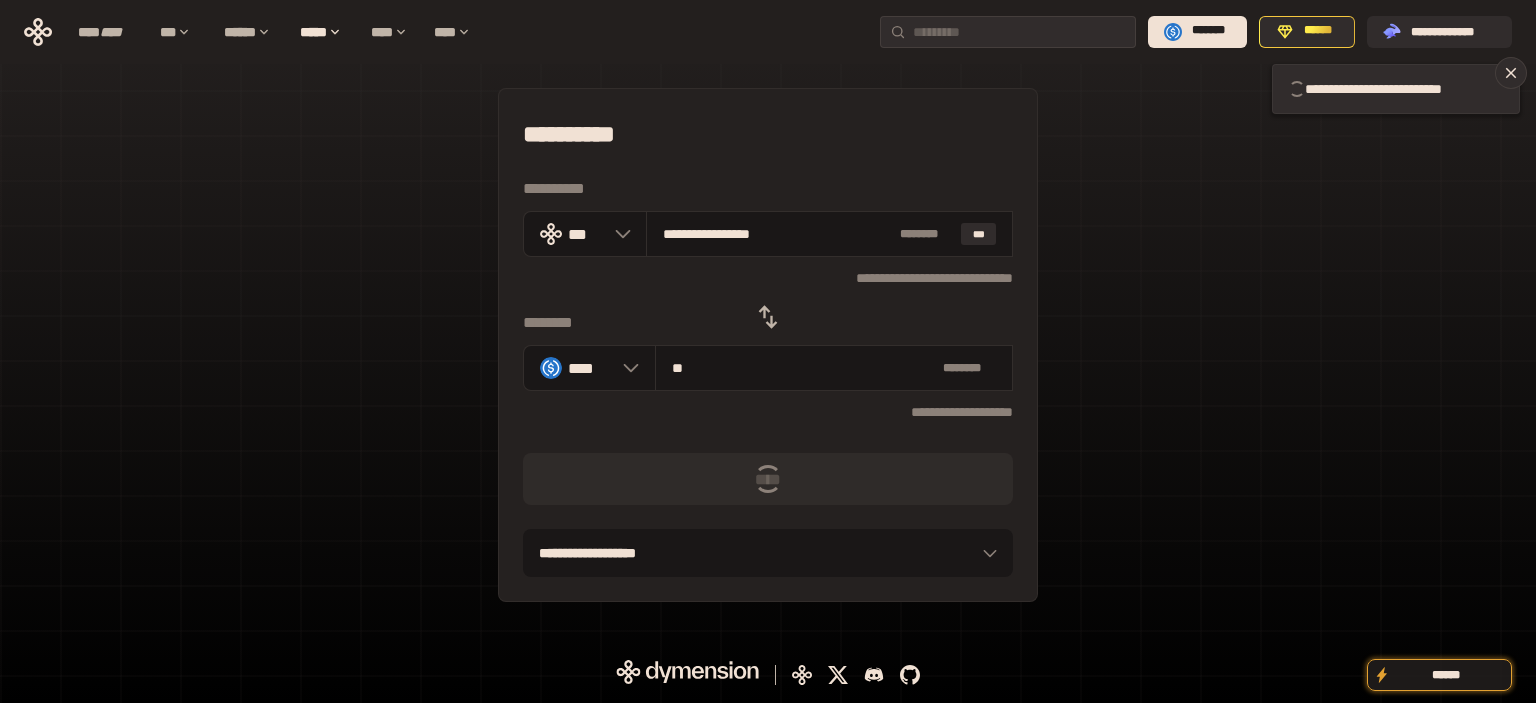 type 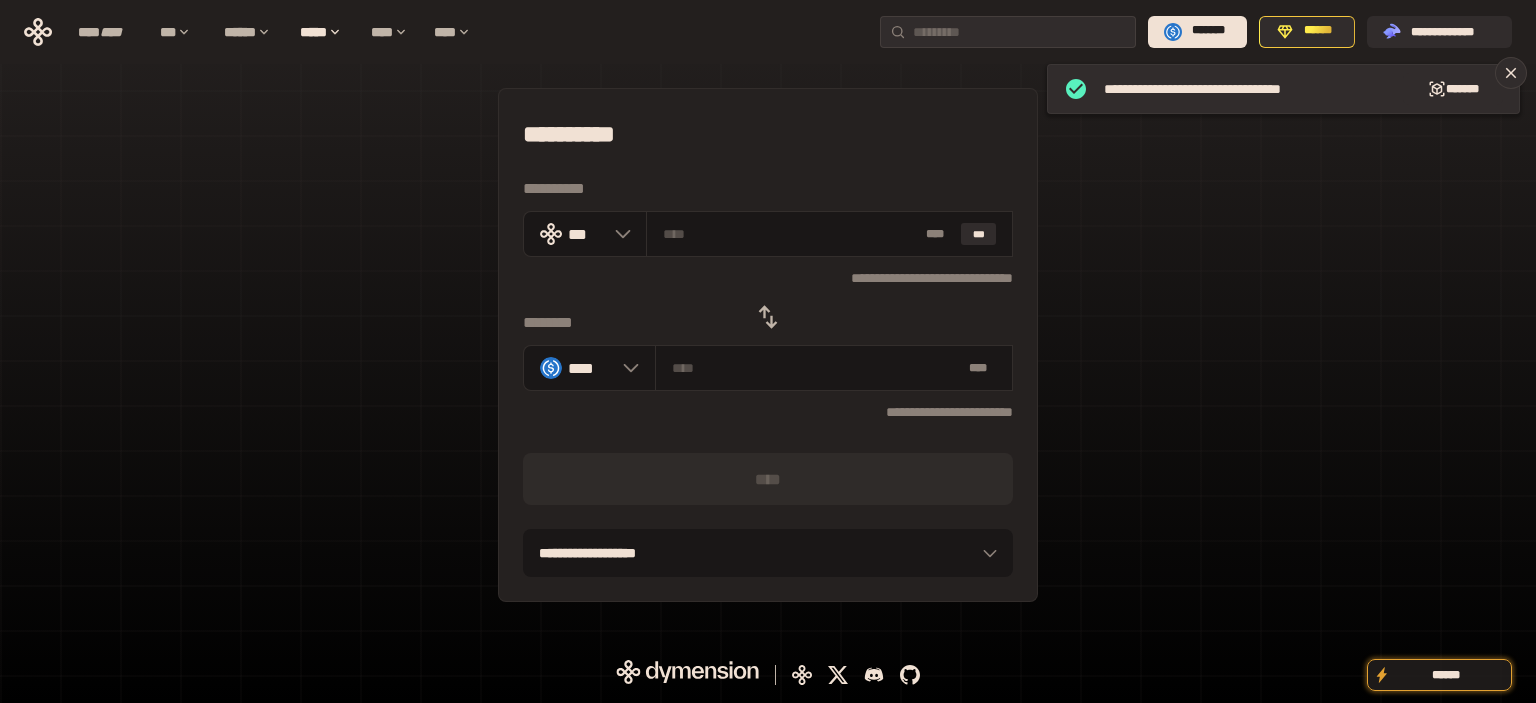 click on "**********" at bounding box center (768, 345) 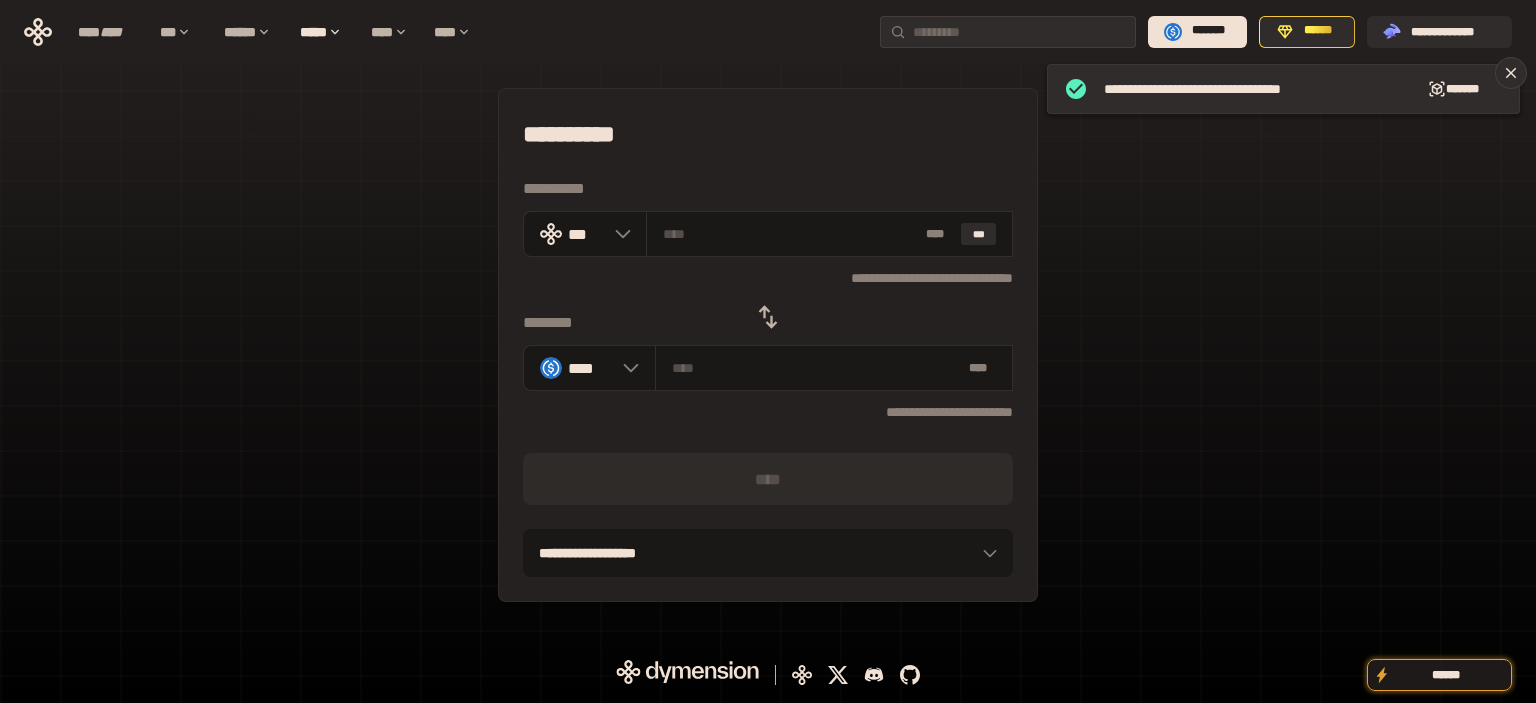 click at bounding box center [768, 317] 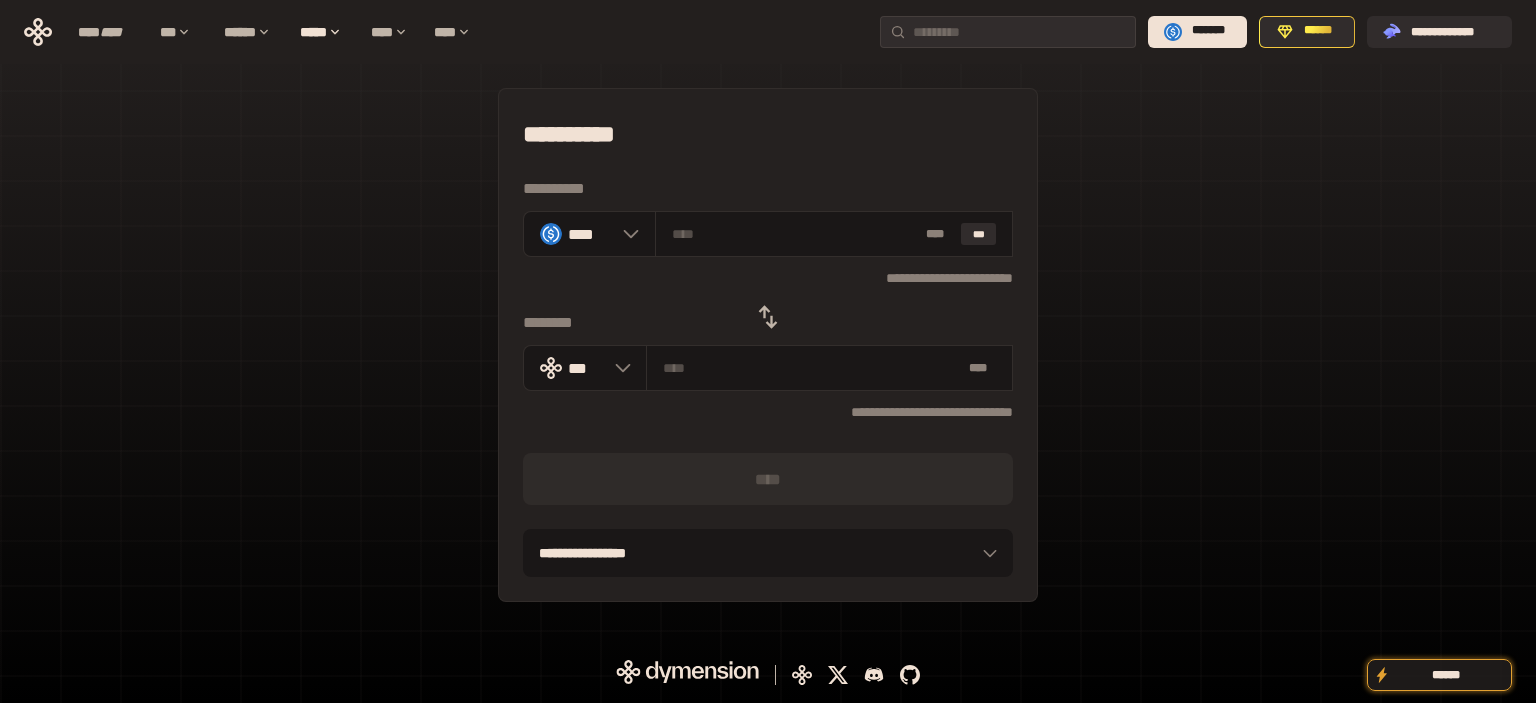click on "**********" at bounding box center [768, 345] 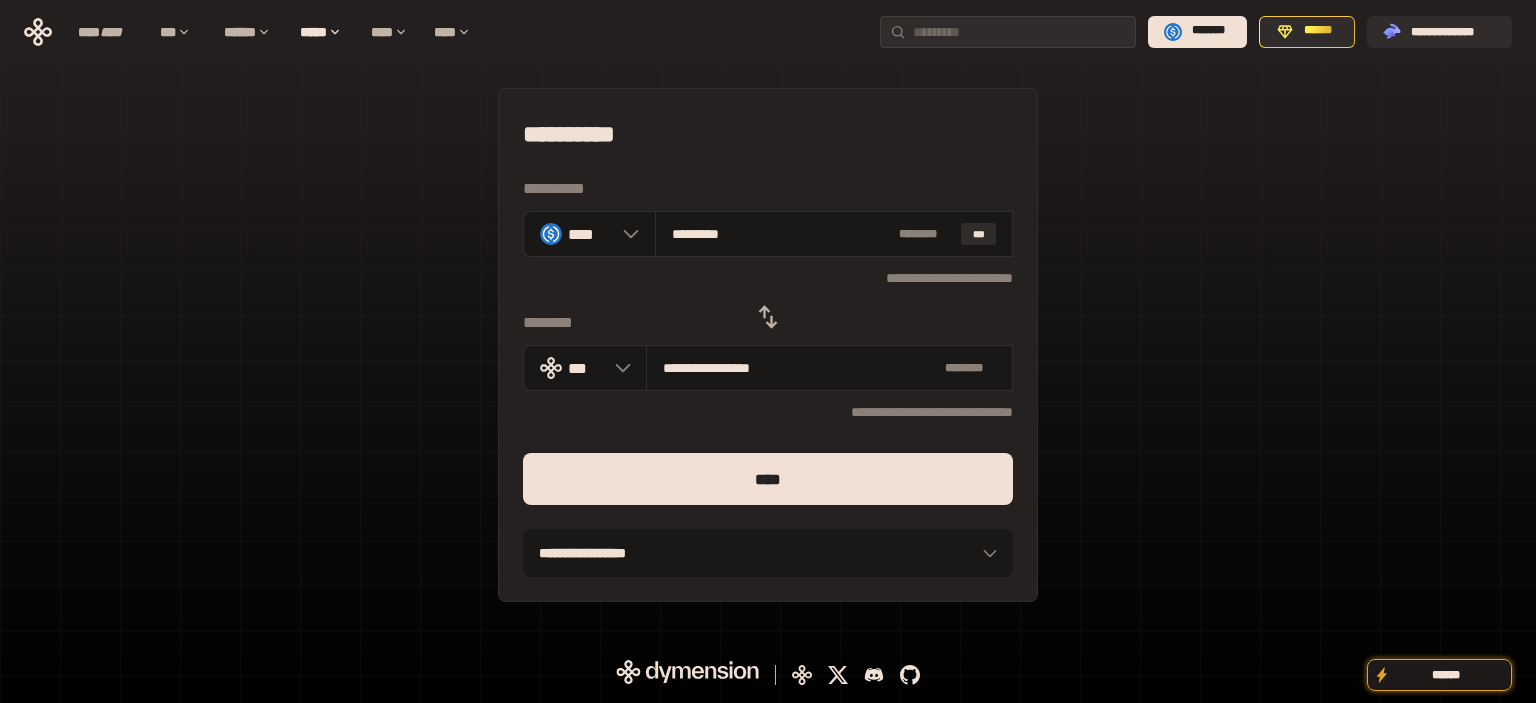 click on "****" at bounding box center (768, 479) 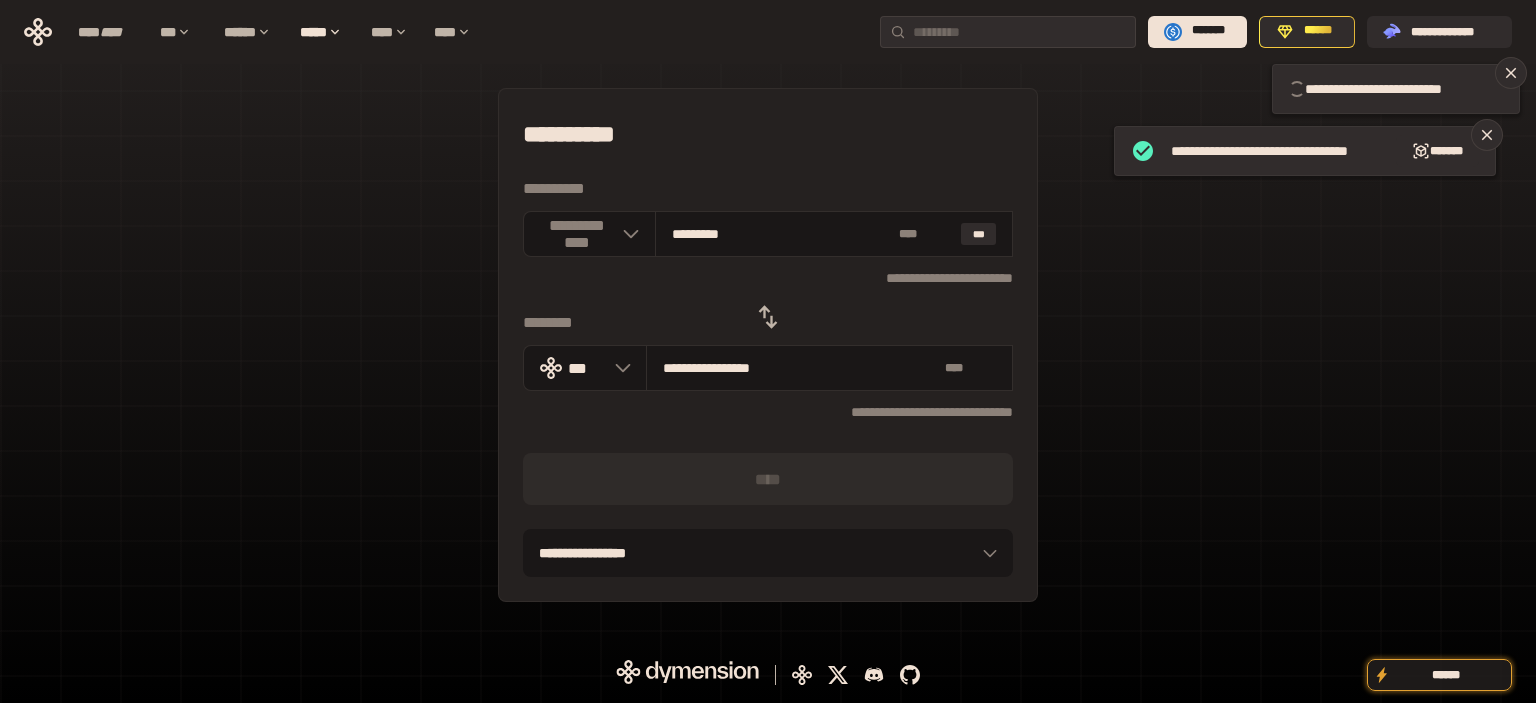 type 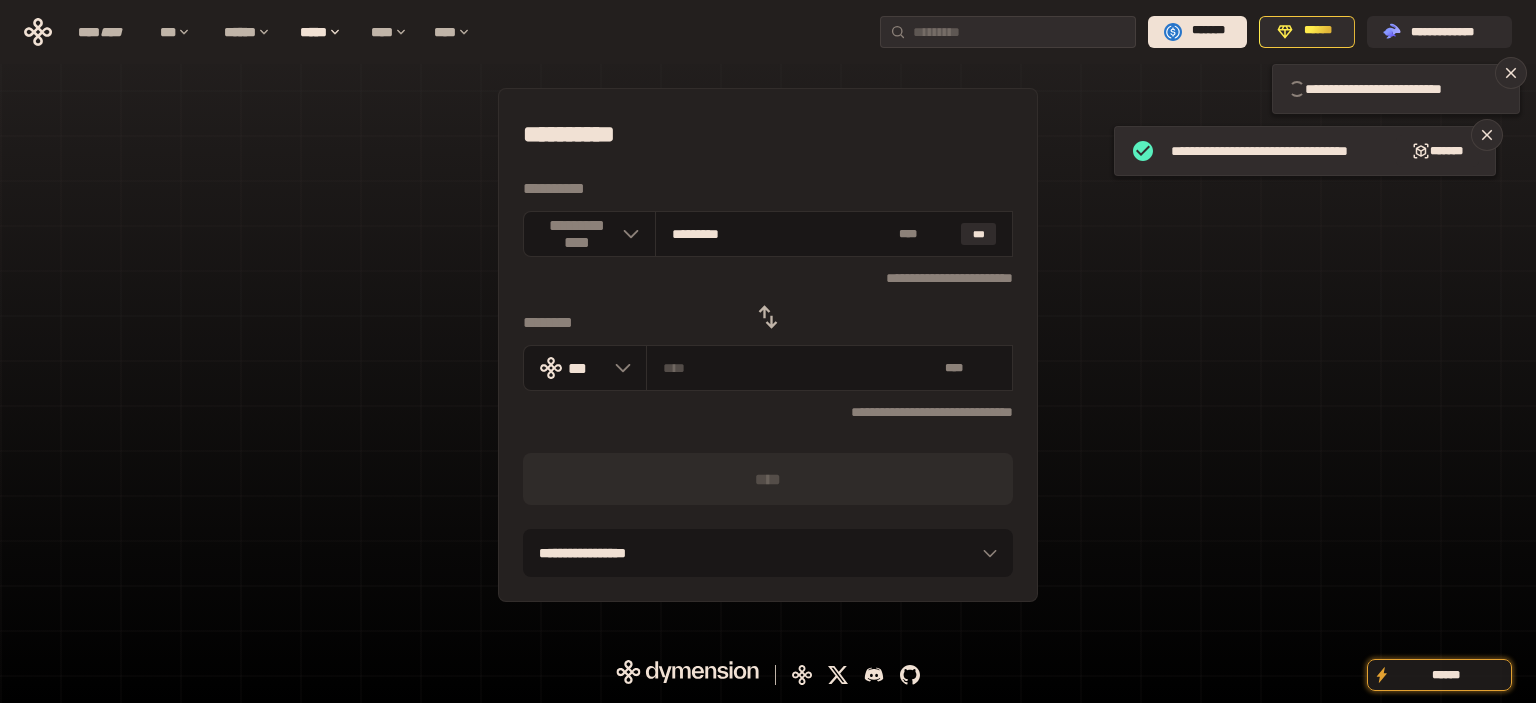 type 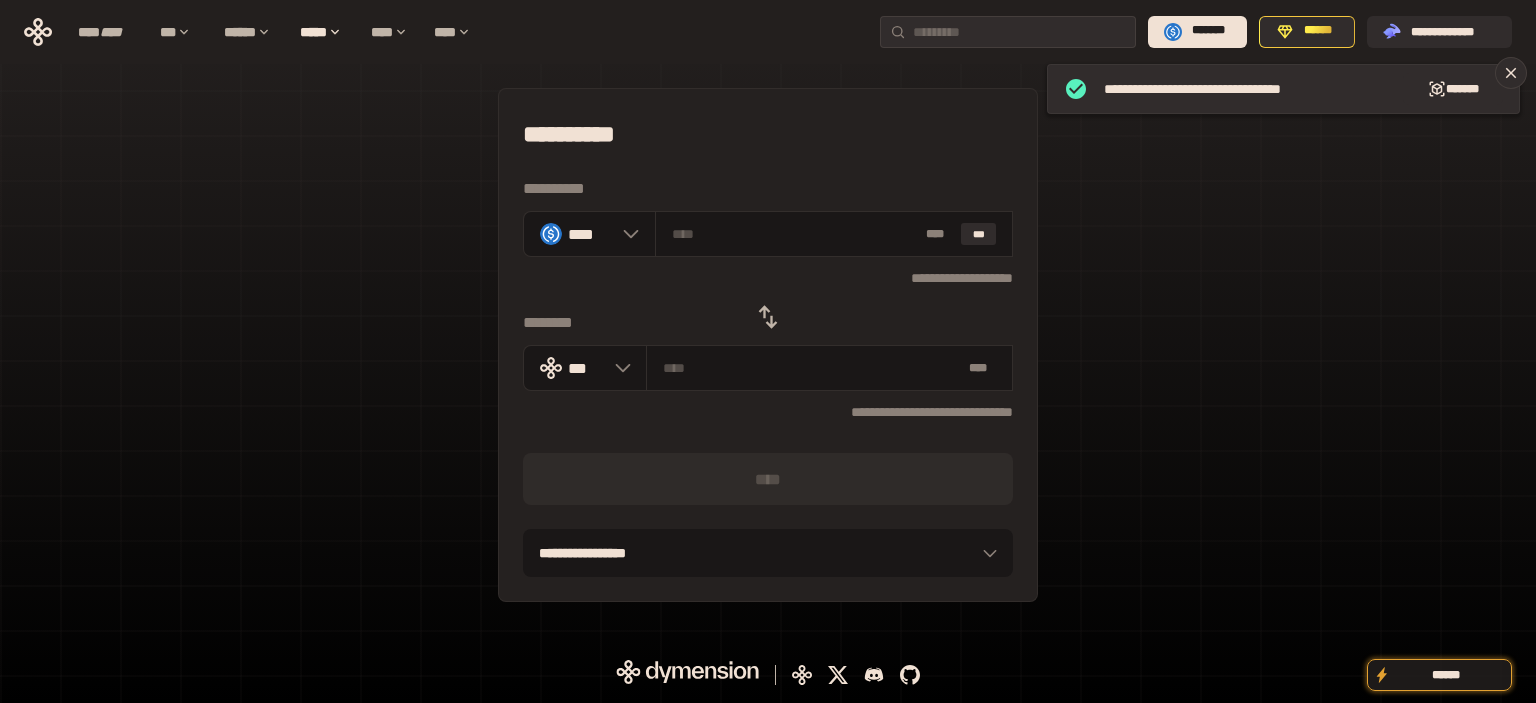 click on "**********" at bounding box center (768, 345) 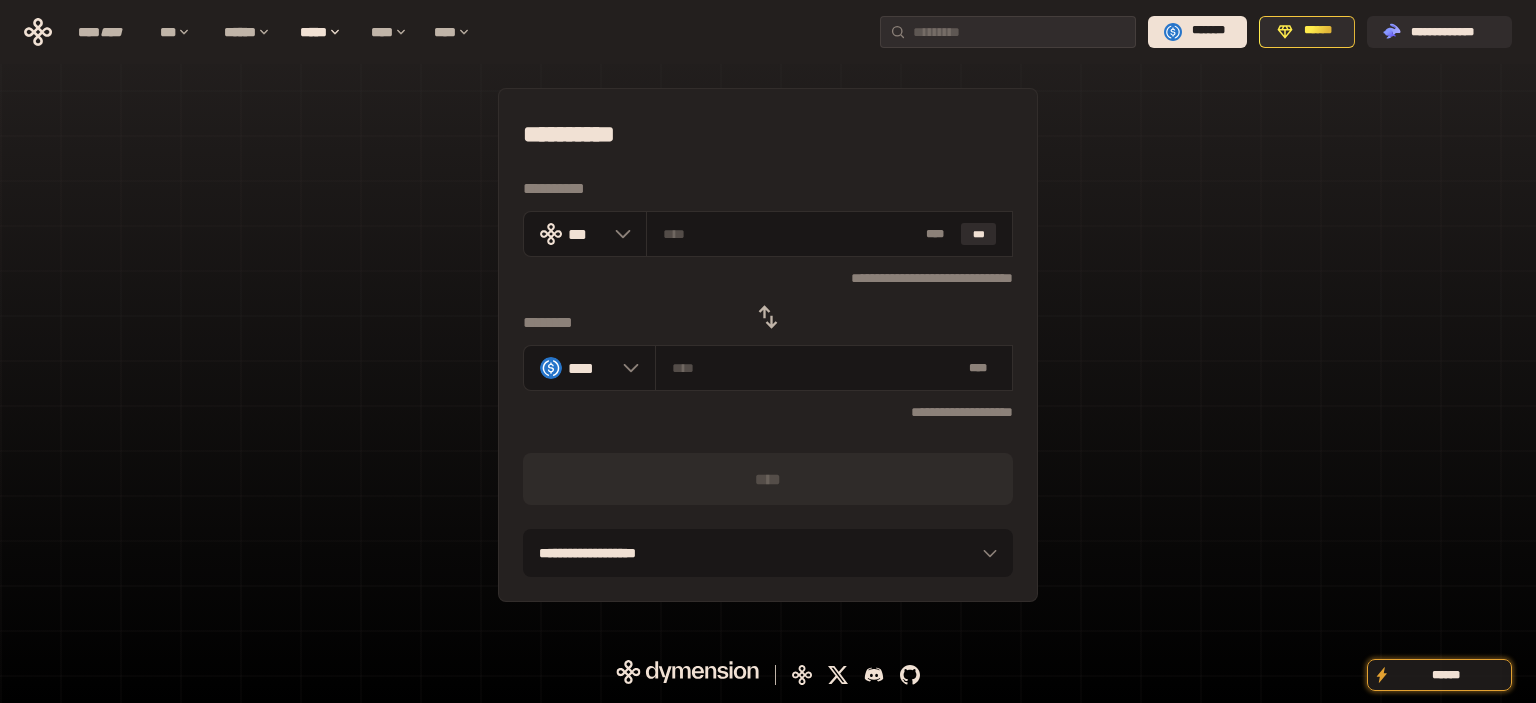 click on "**********" at bounding box center [768, 345] 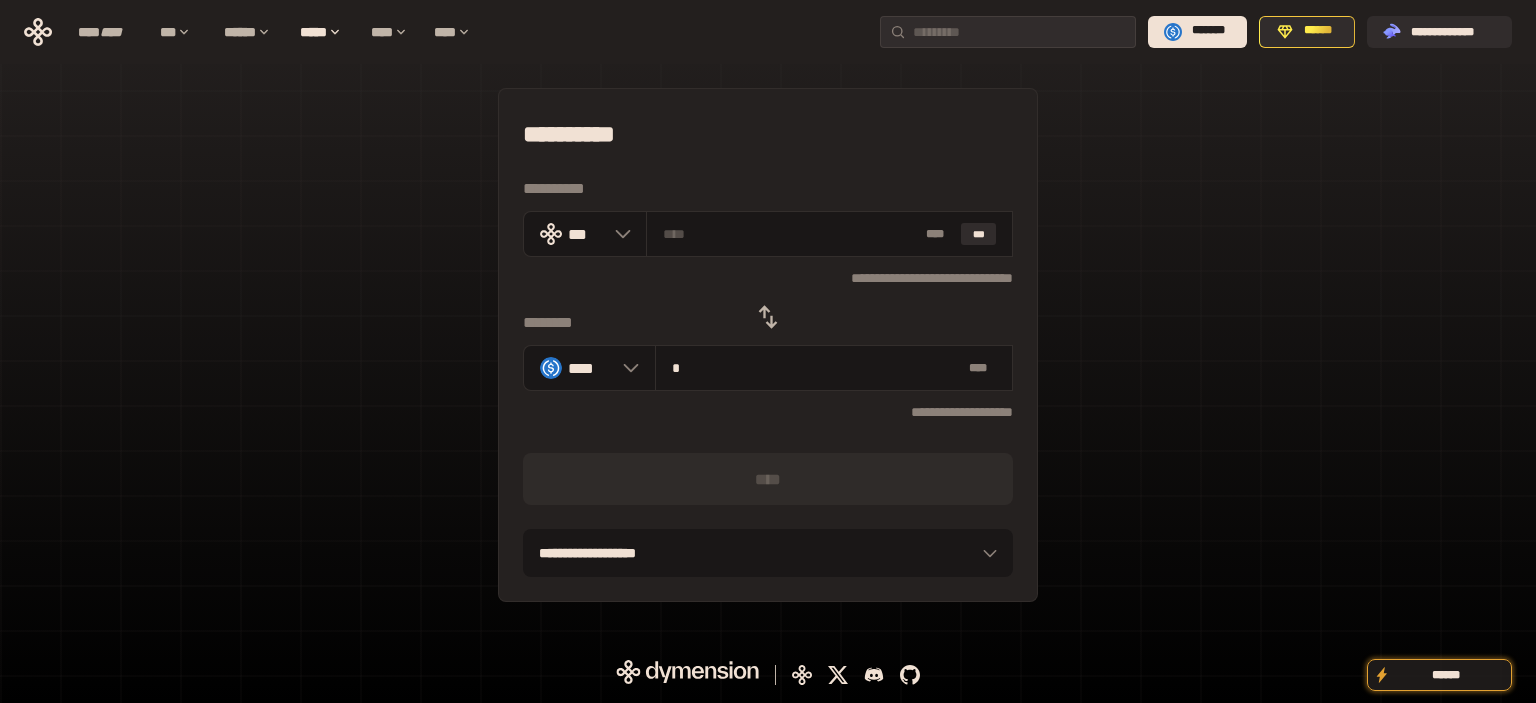 type on "**********" 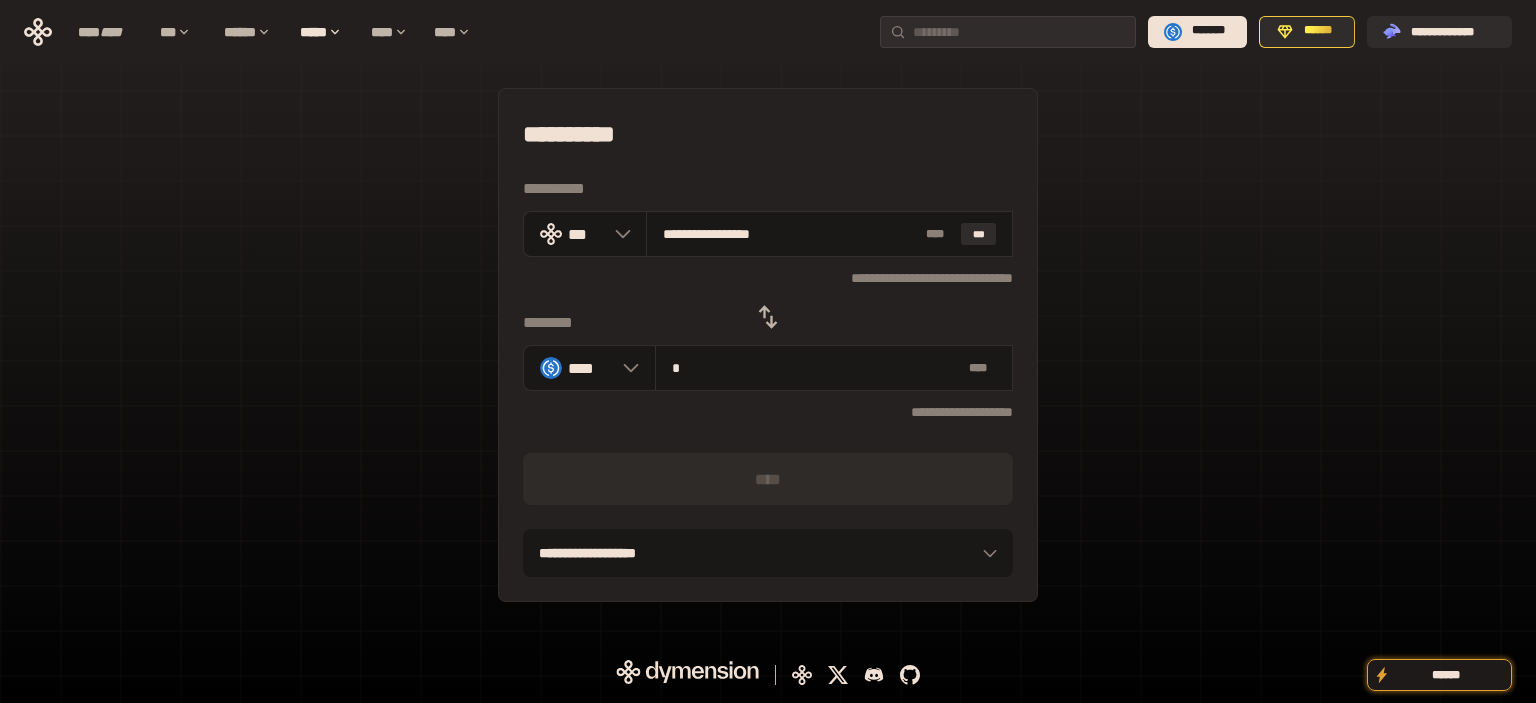 type on "**" 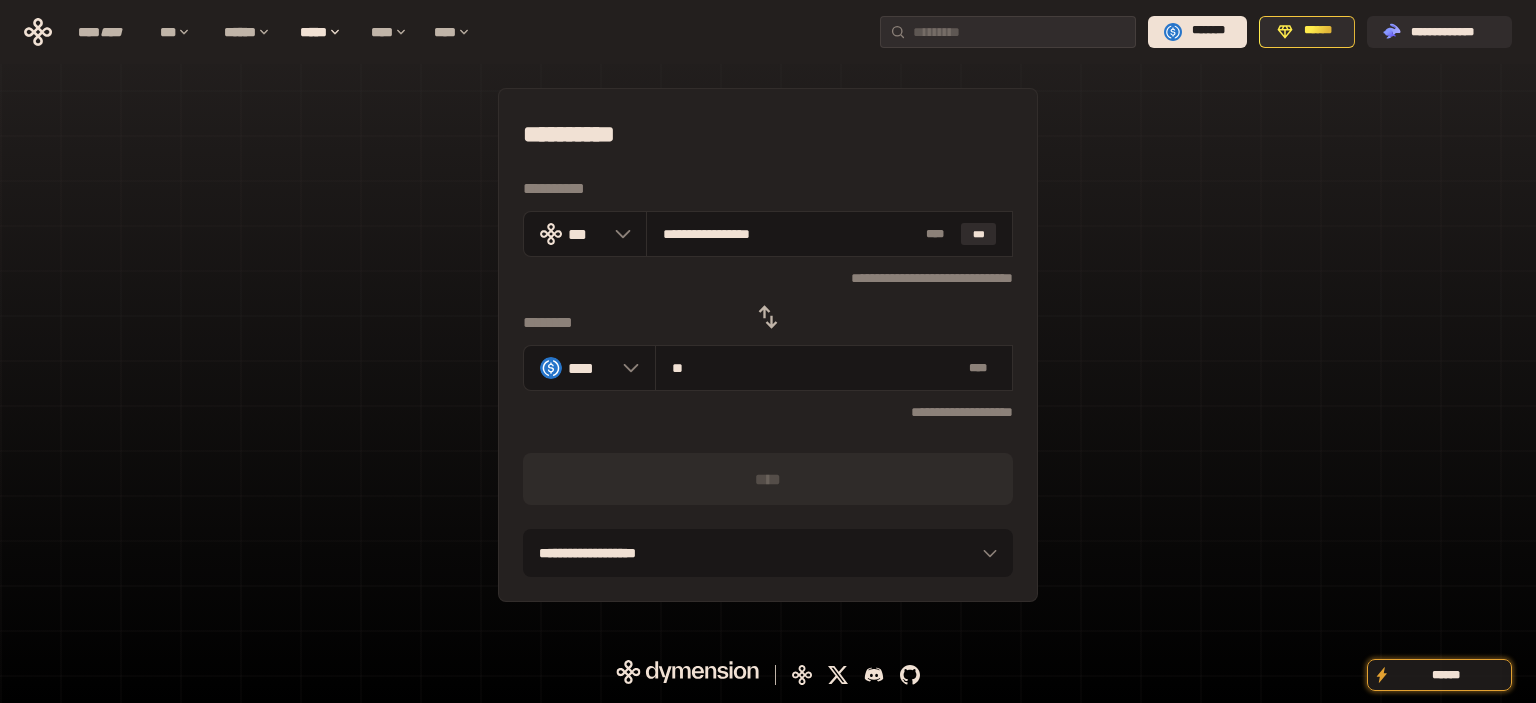 type on "**********" 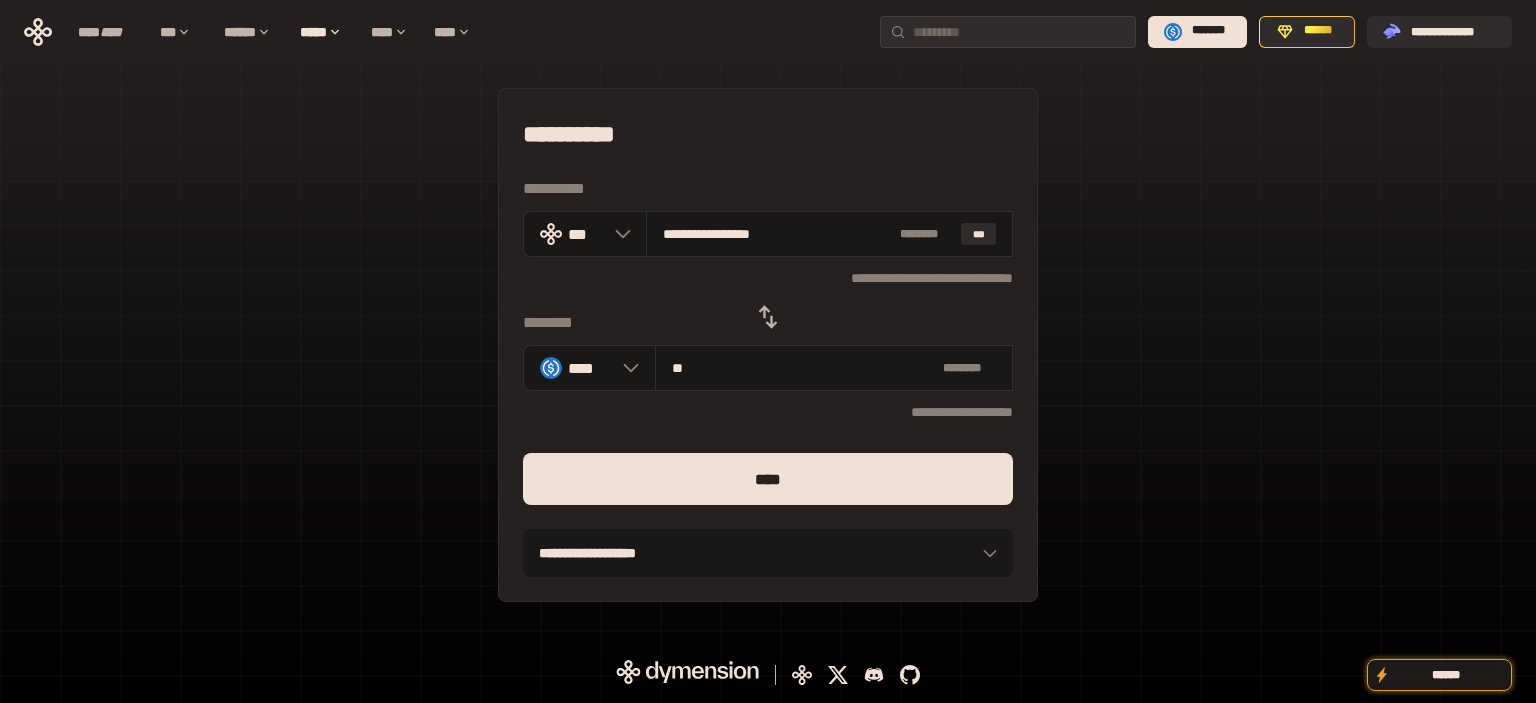 type on "**" 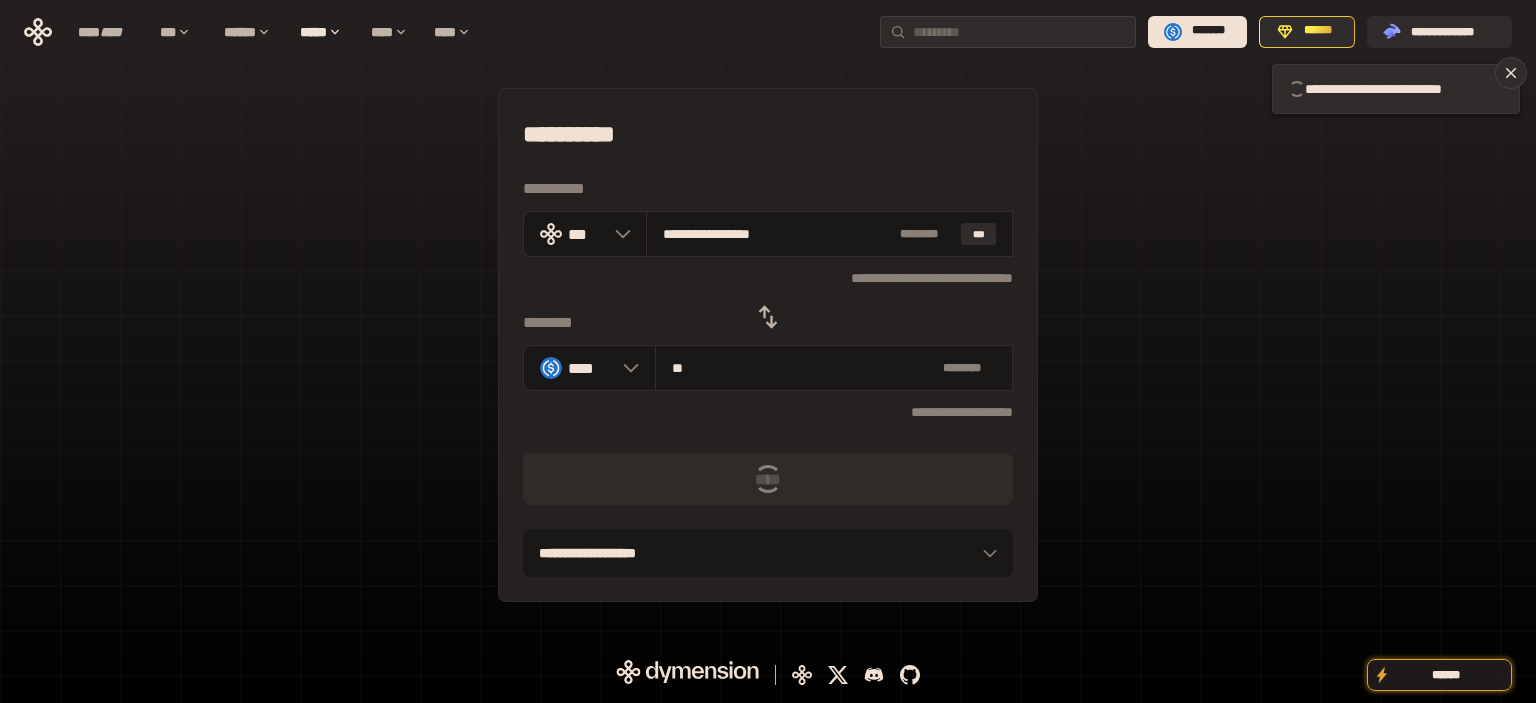 type 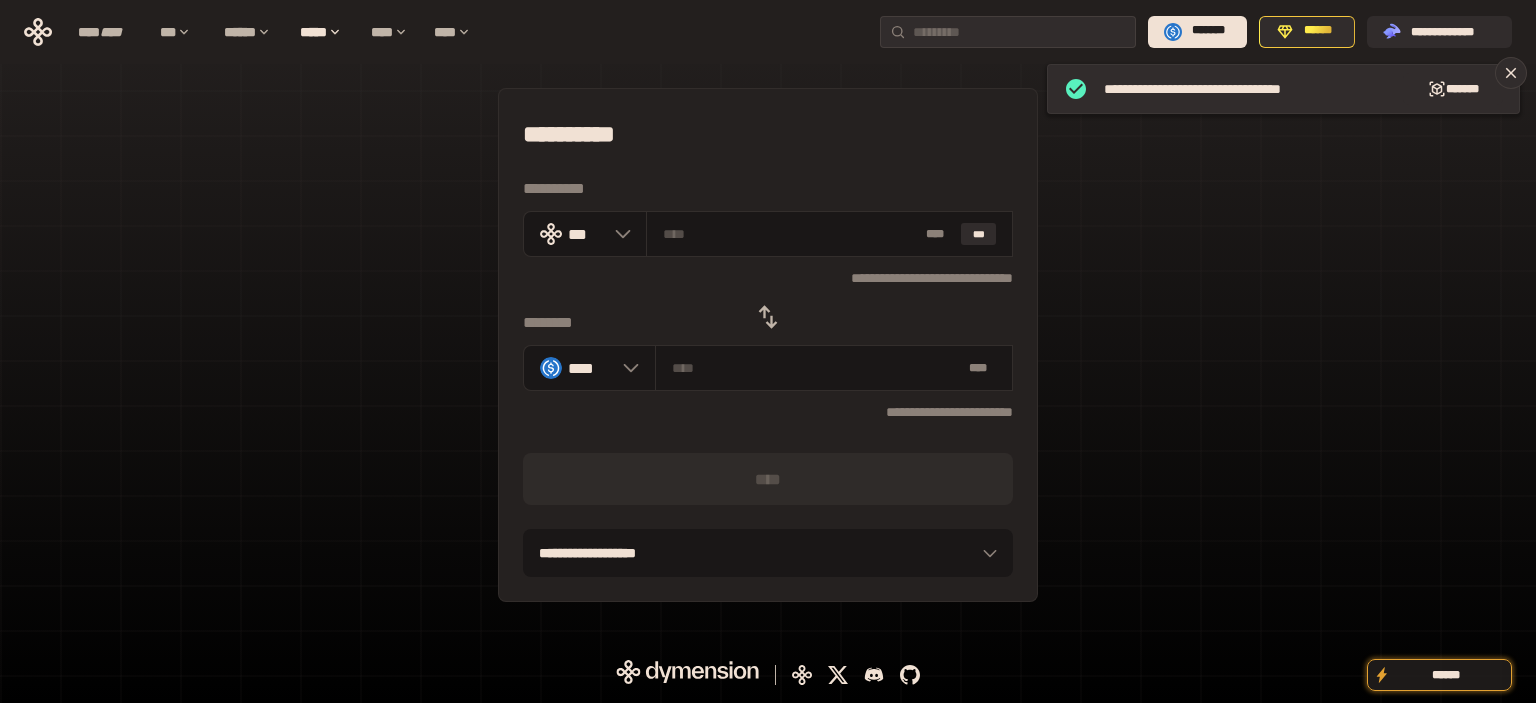 click on "**********" at bounding box center (768, 345) 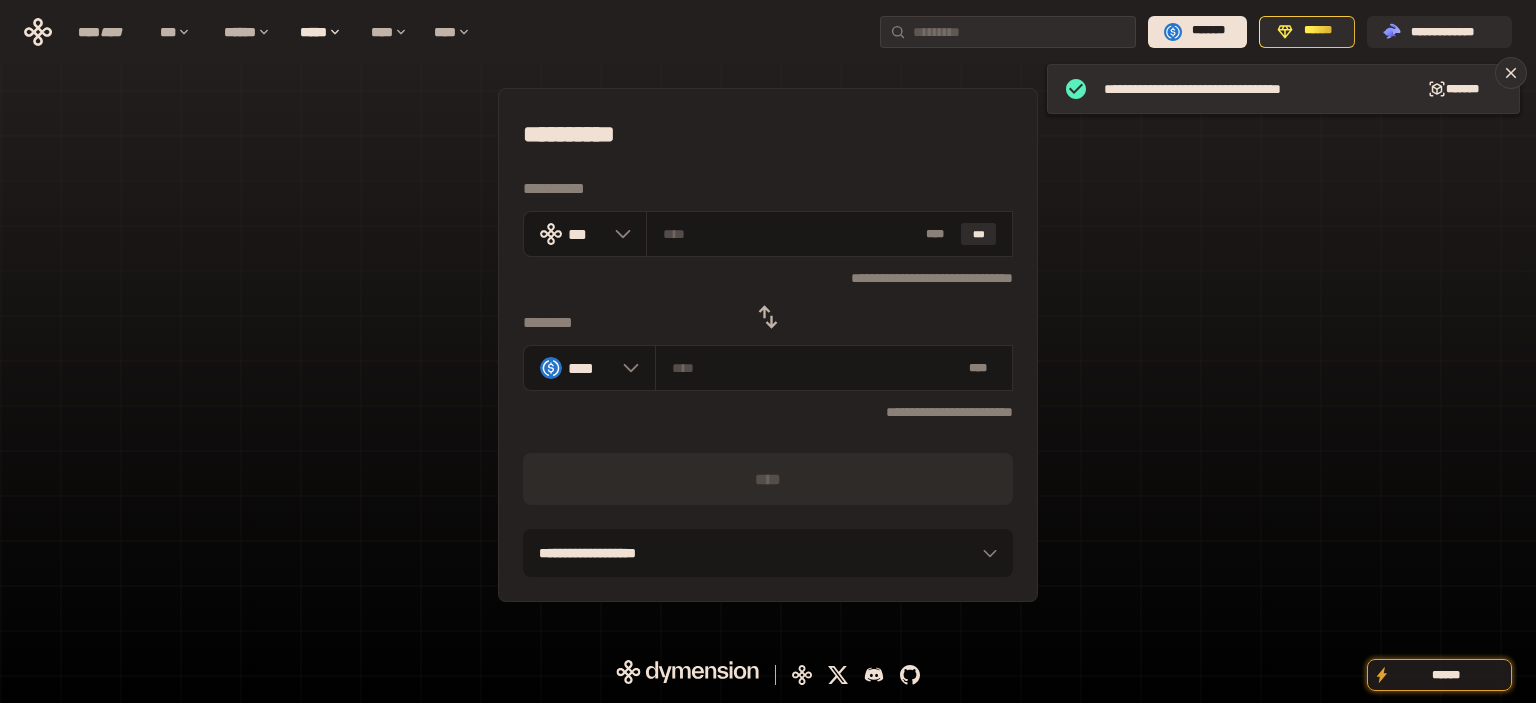 click at bounding box center (768, 317) 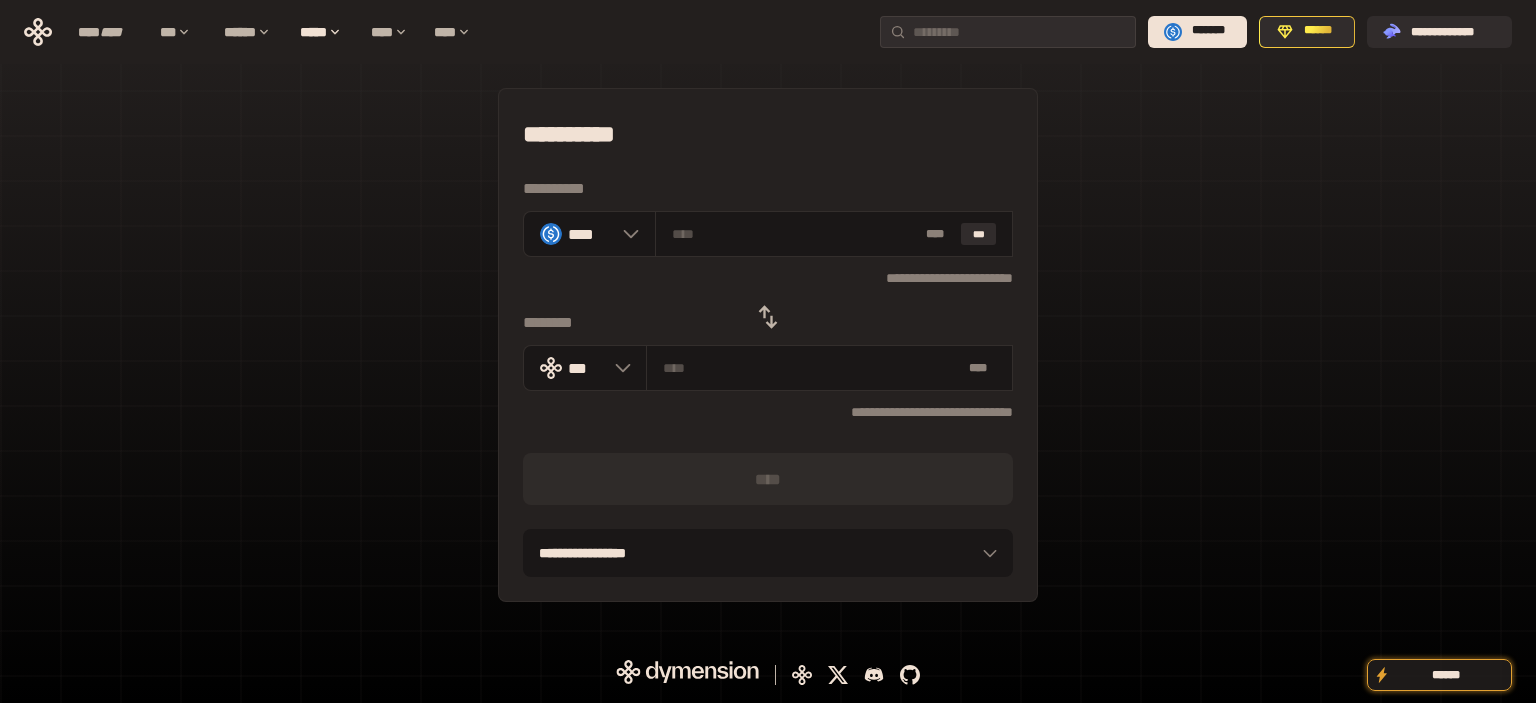 click on "**********" at bounding box center [768, 345] 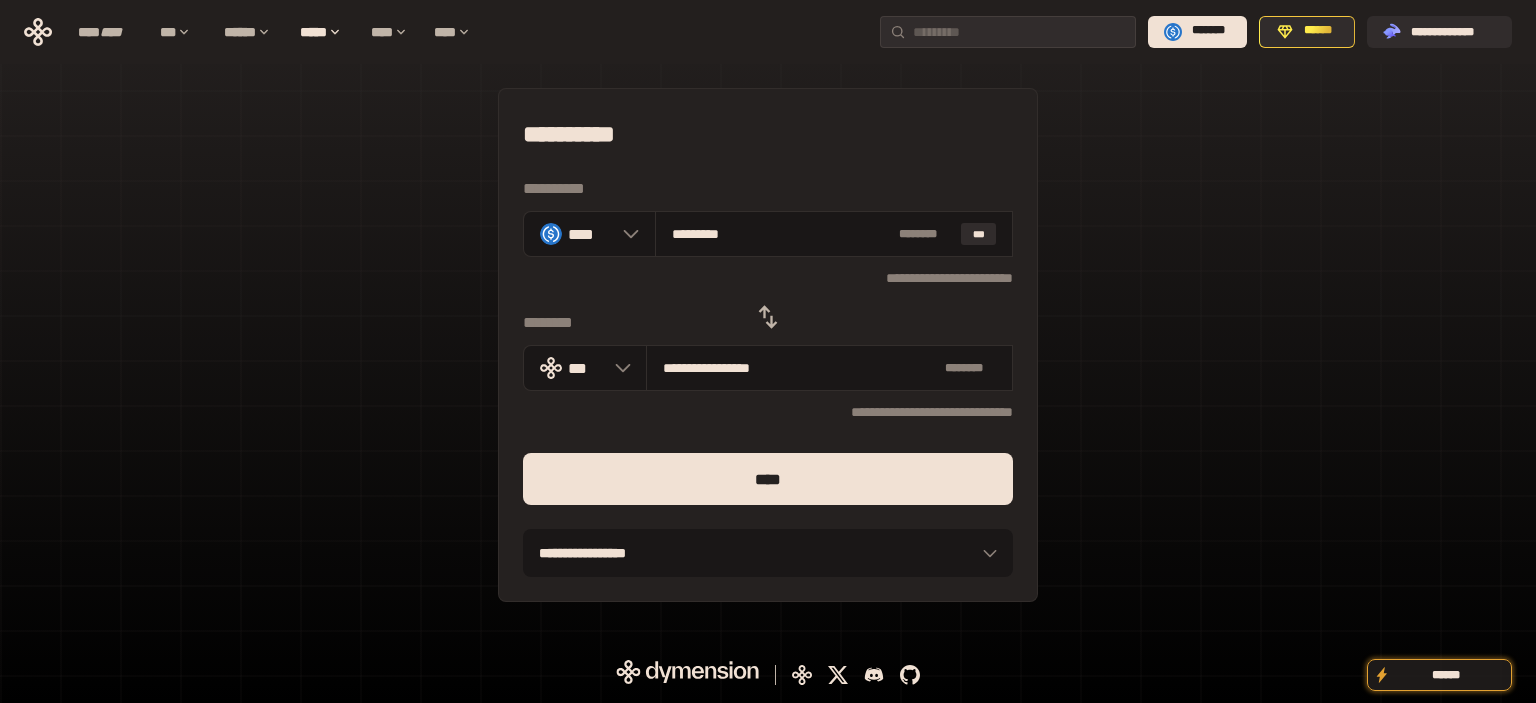 click on "****" at bounding box center [768, 479] 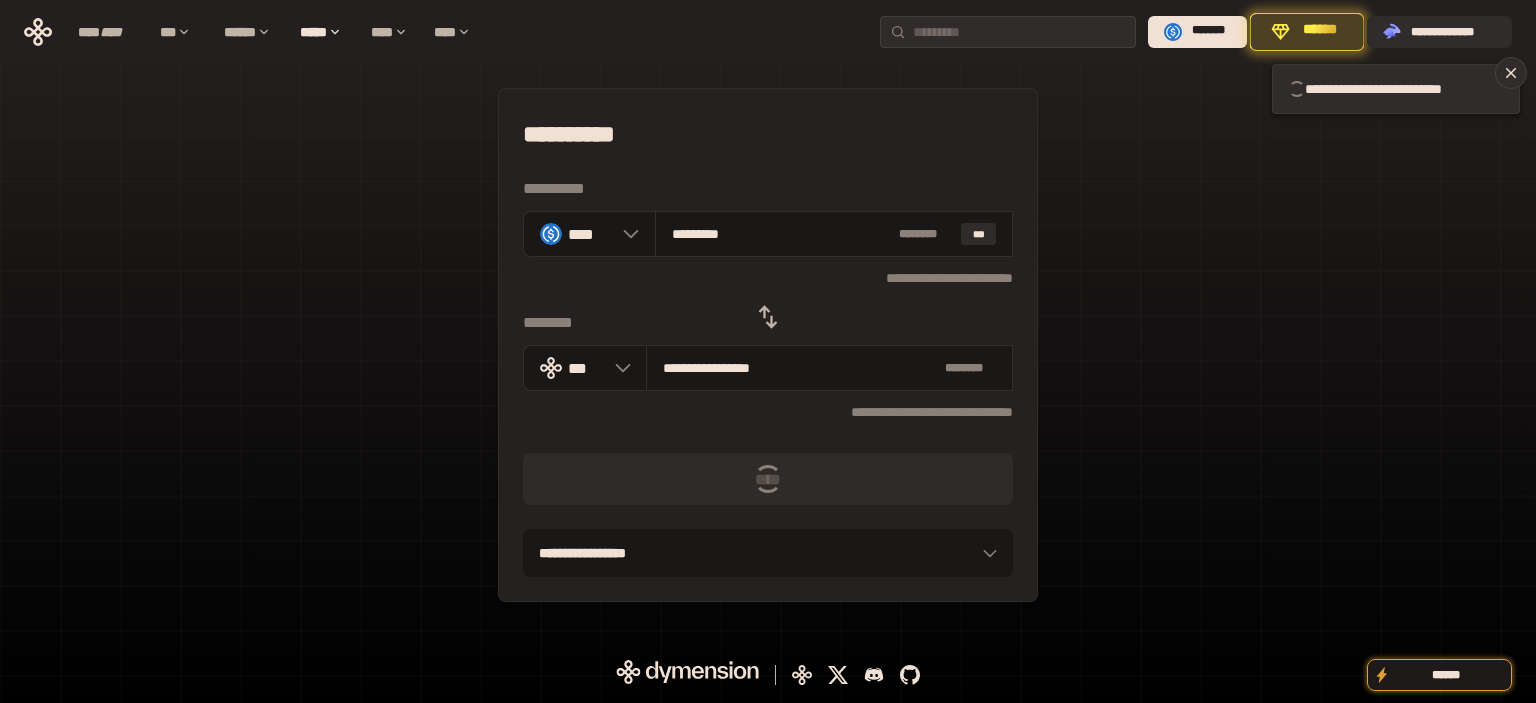 type 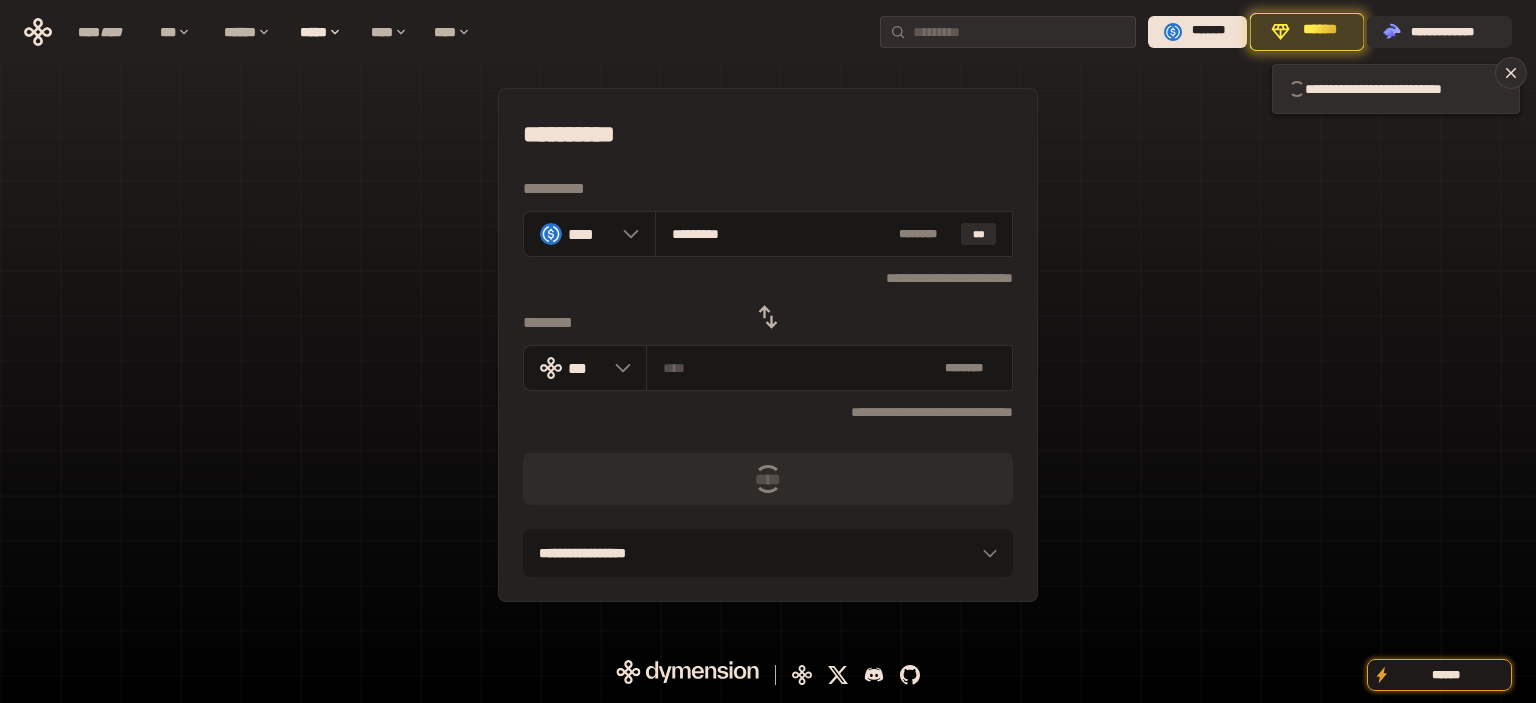 type 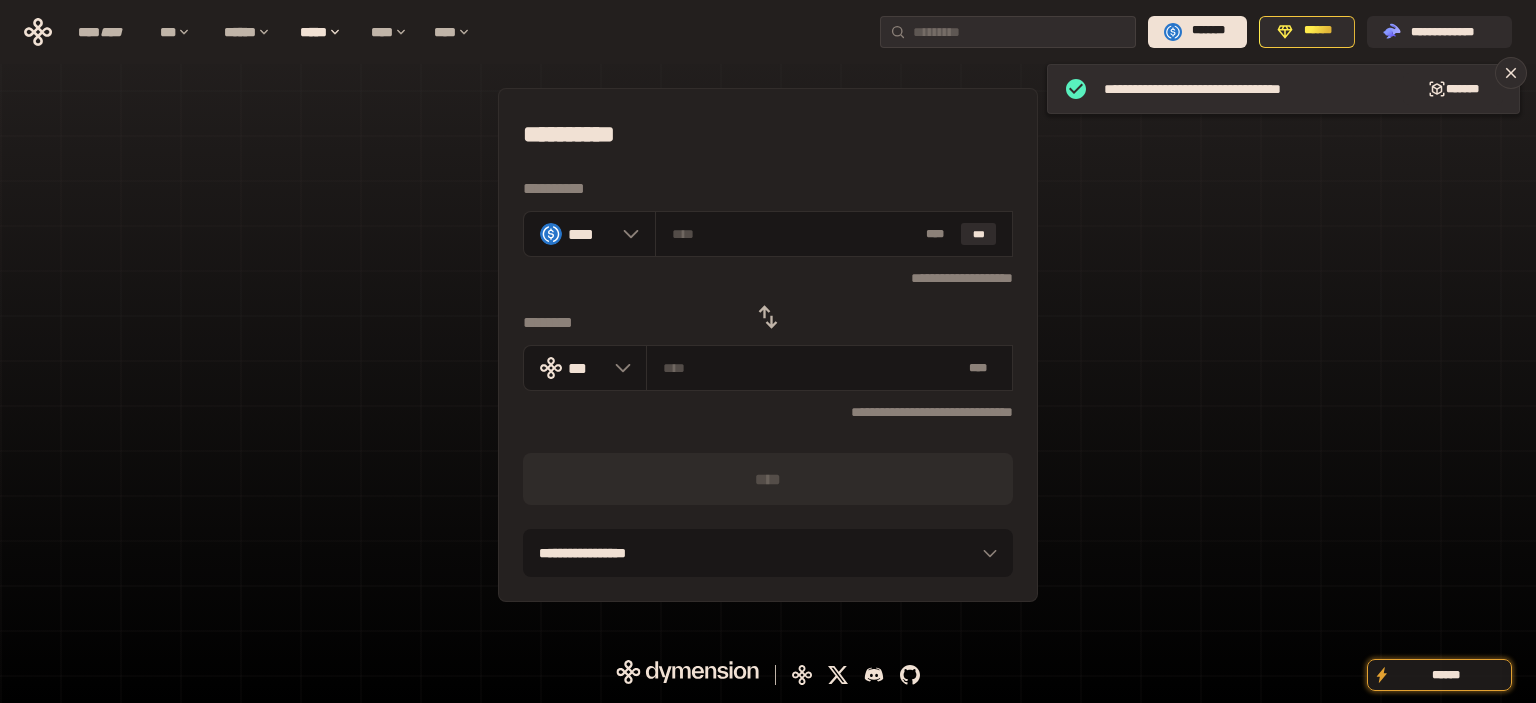 click on "**********" at bounding box center [768, 345] 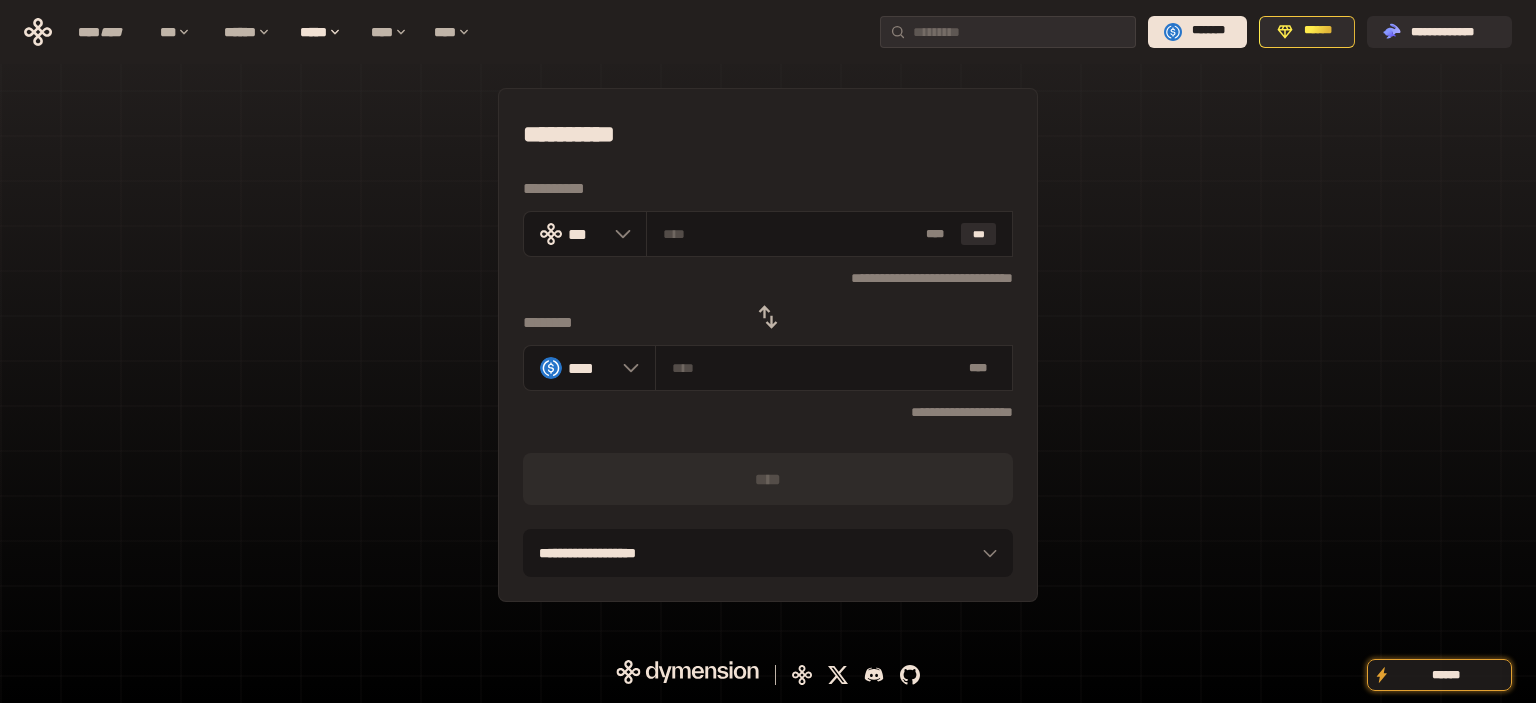 click on "**********" at bounding box center [768, 345] 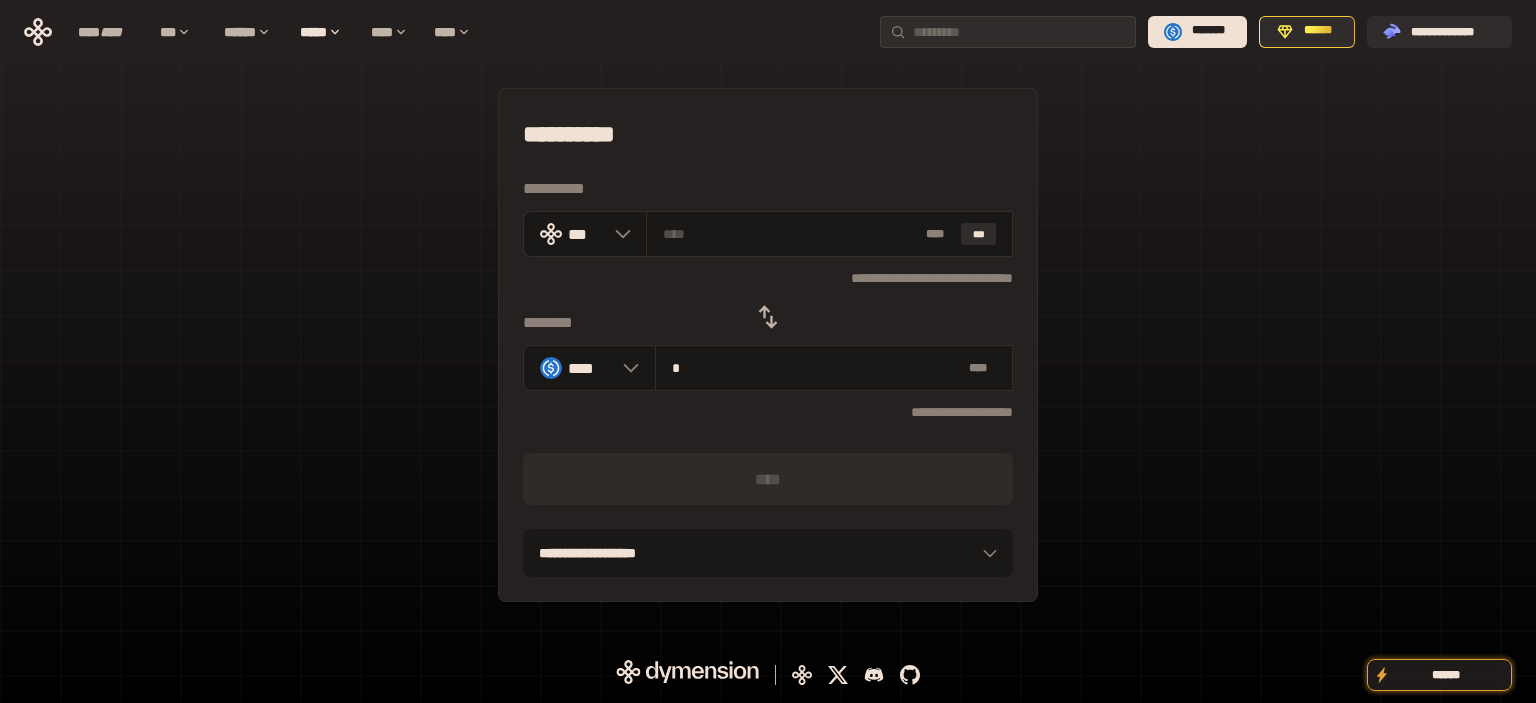 type on "**********" 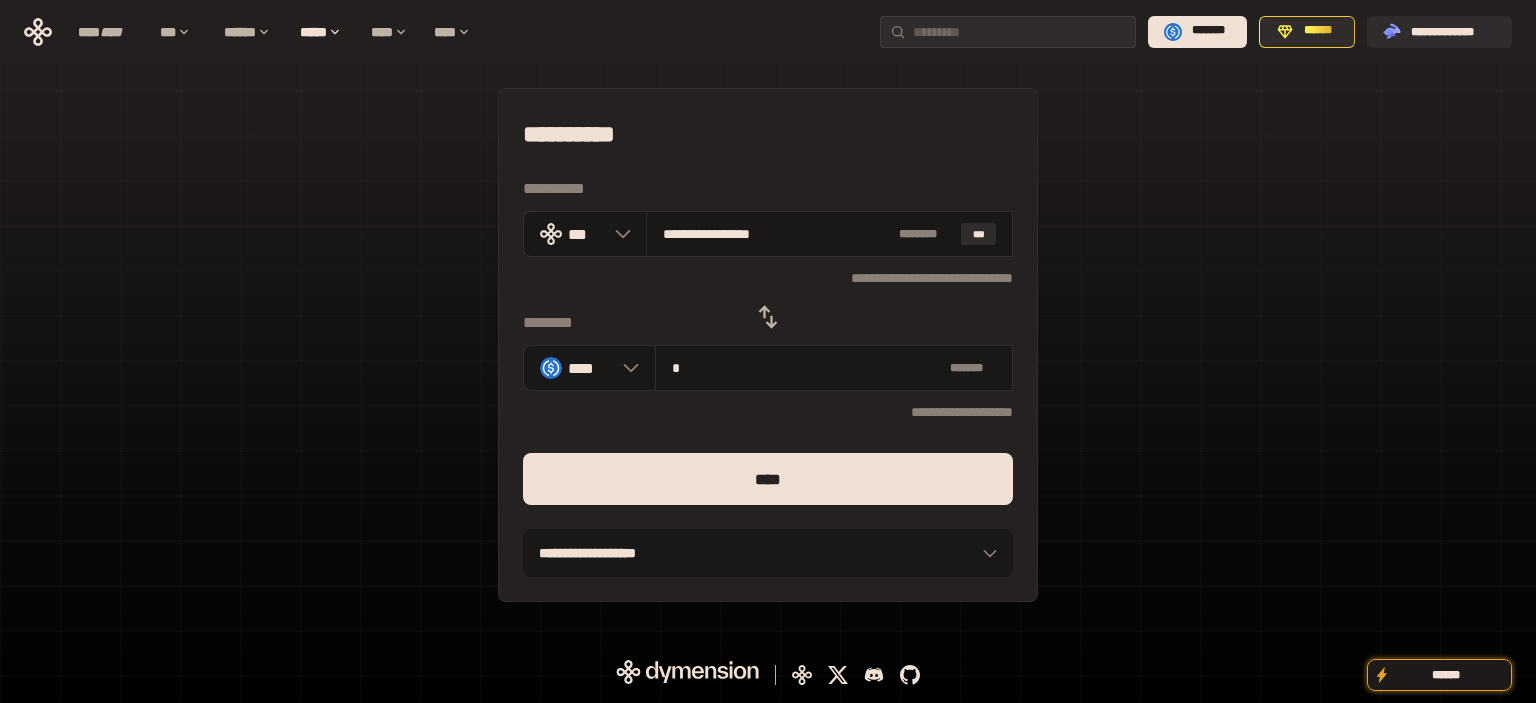 type on "**" 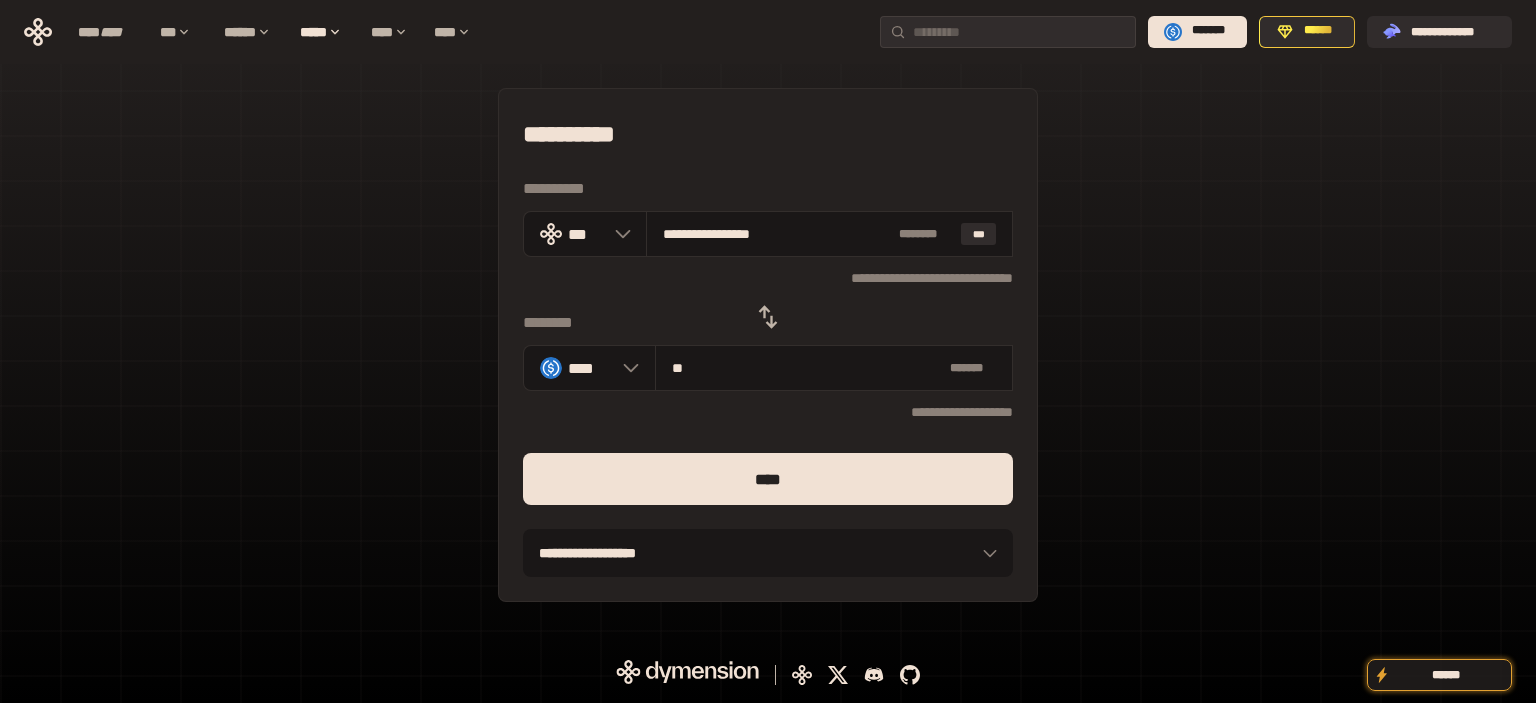 type on "**********" 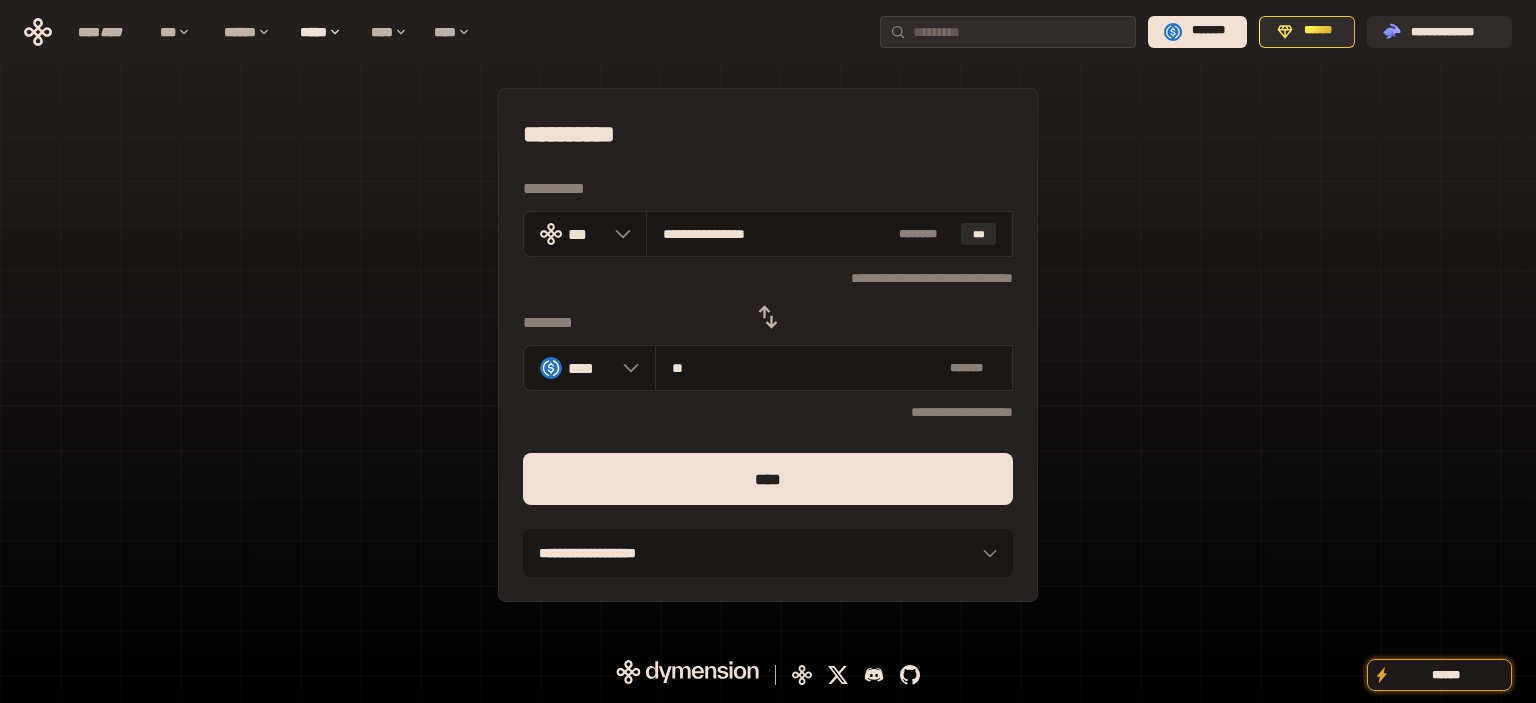 type on "**" 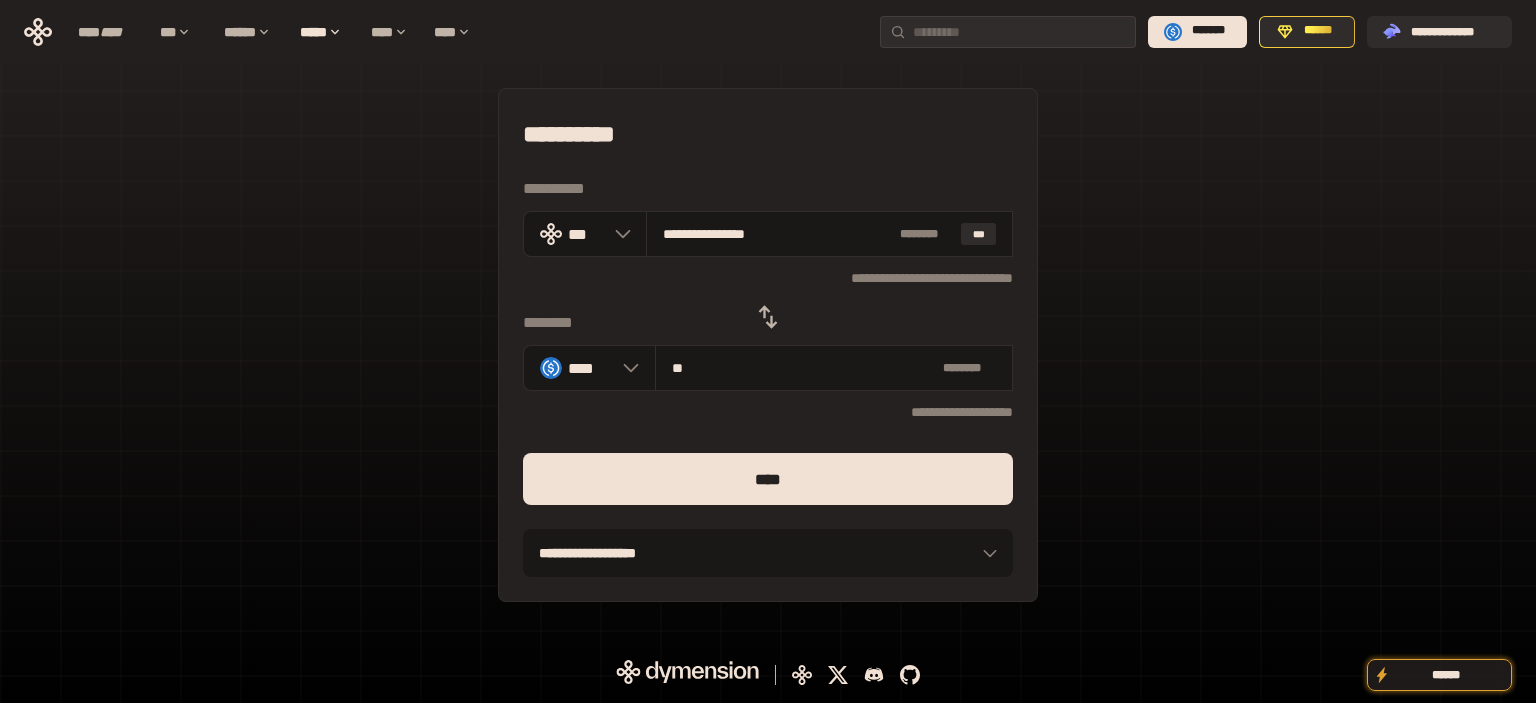 click on "****" at bounding box center (768, 479) 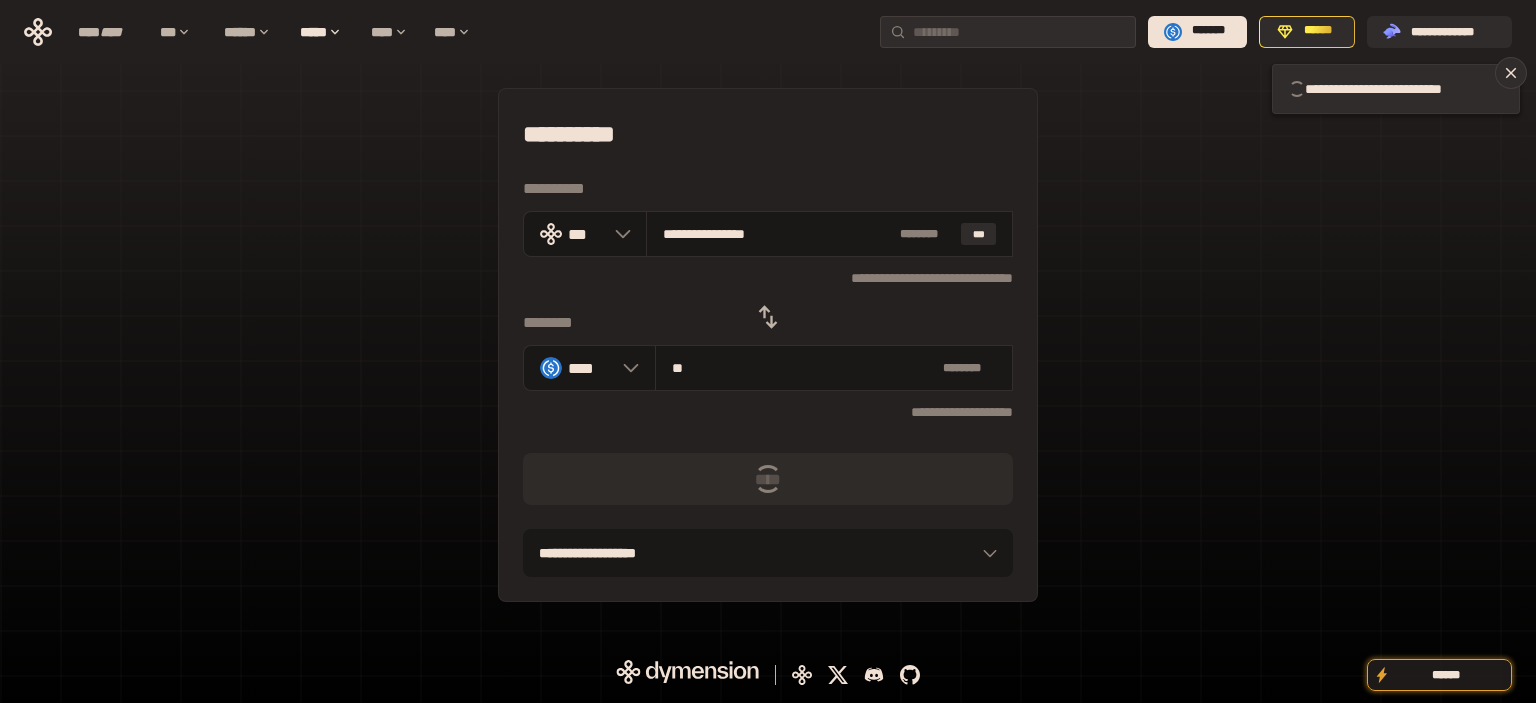 type 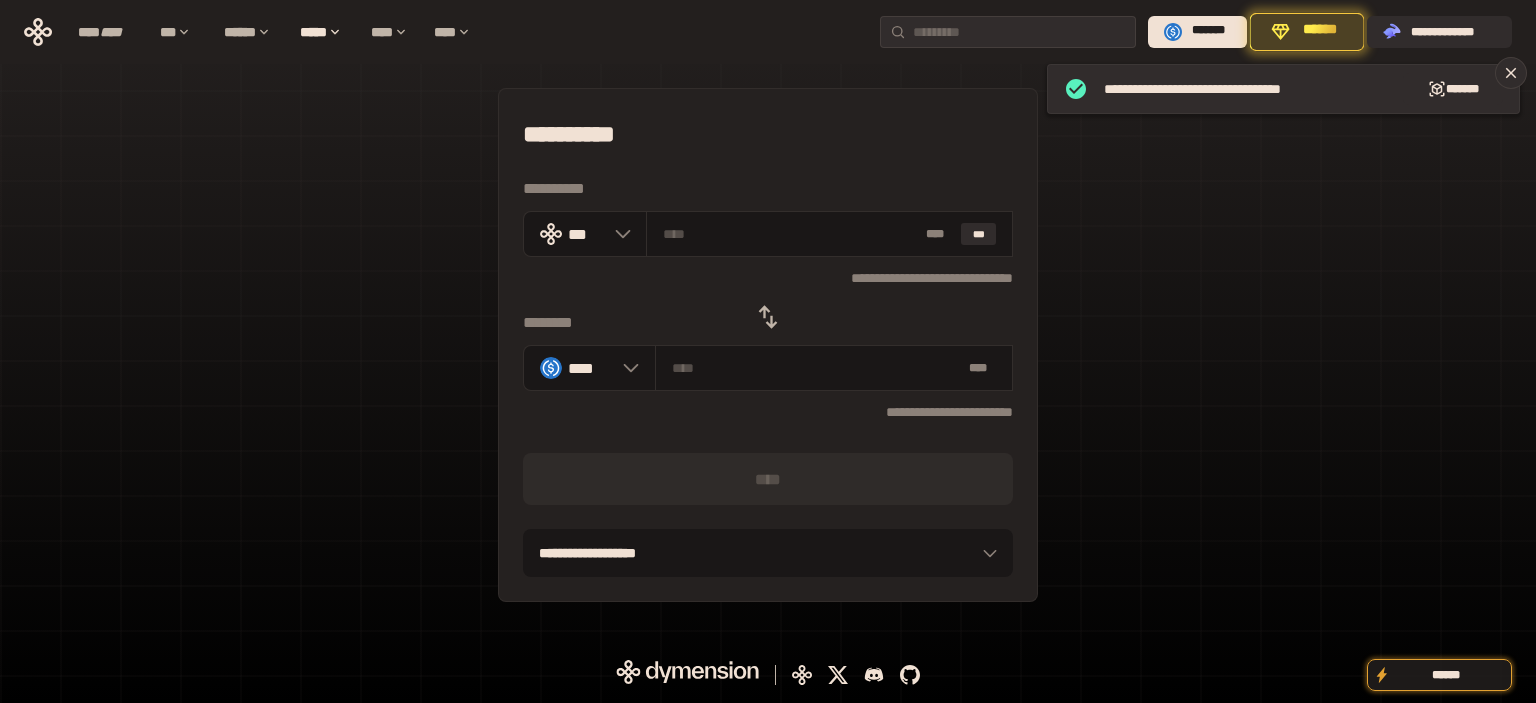 click on "**********" at bounding box center (768, 345) 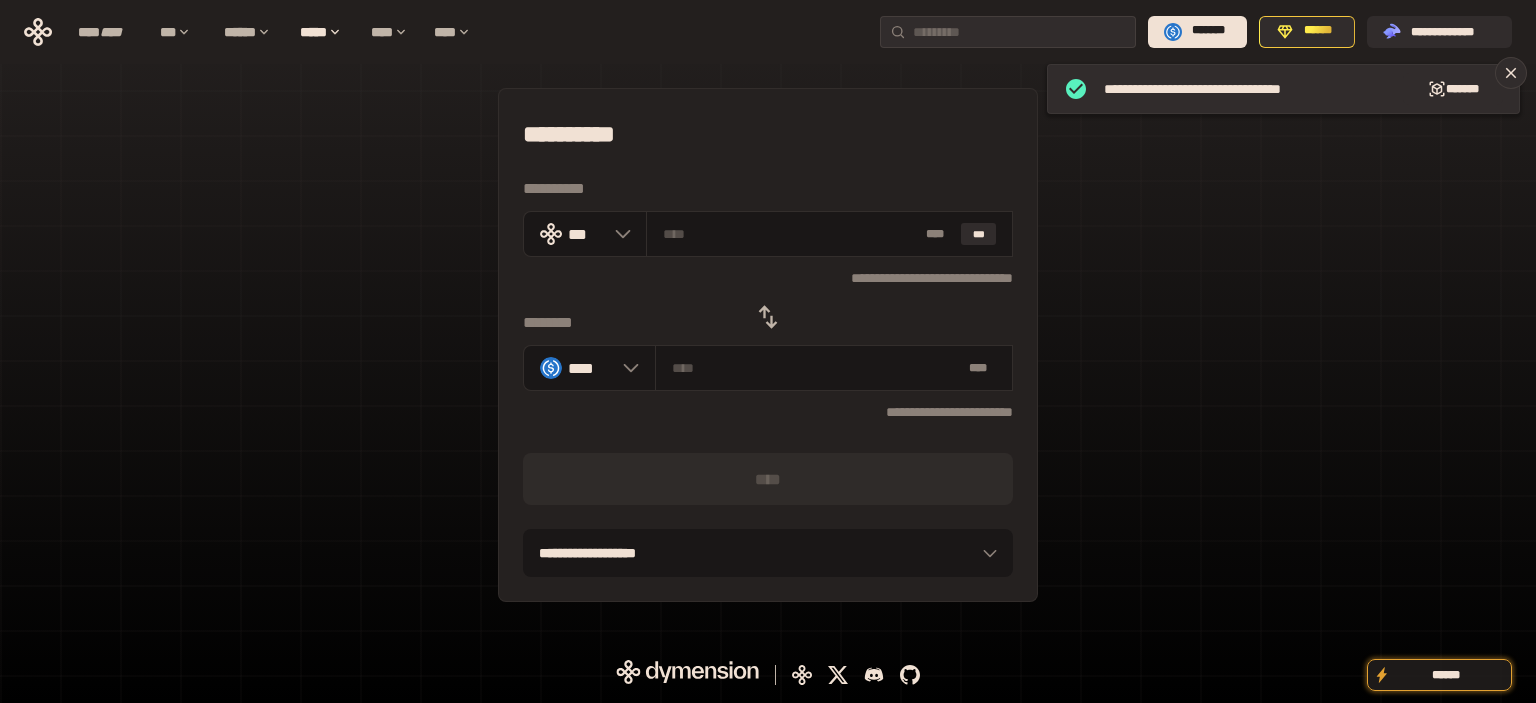 click at bounding box center [768, 317] 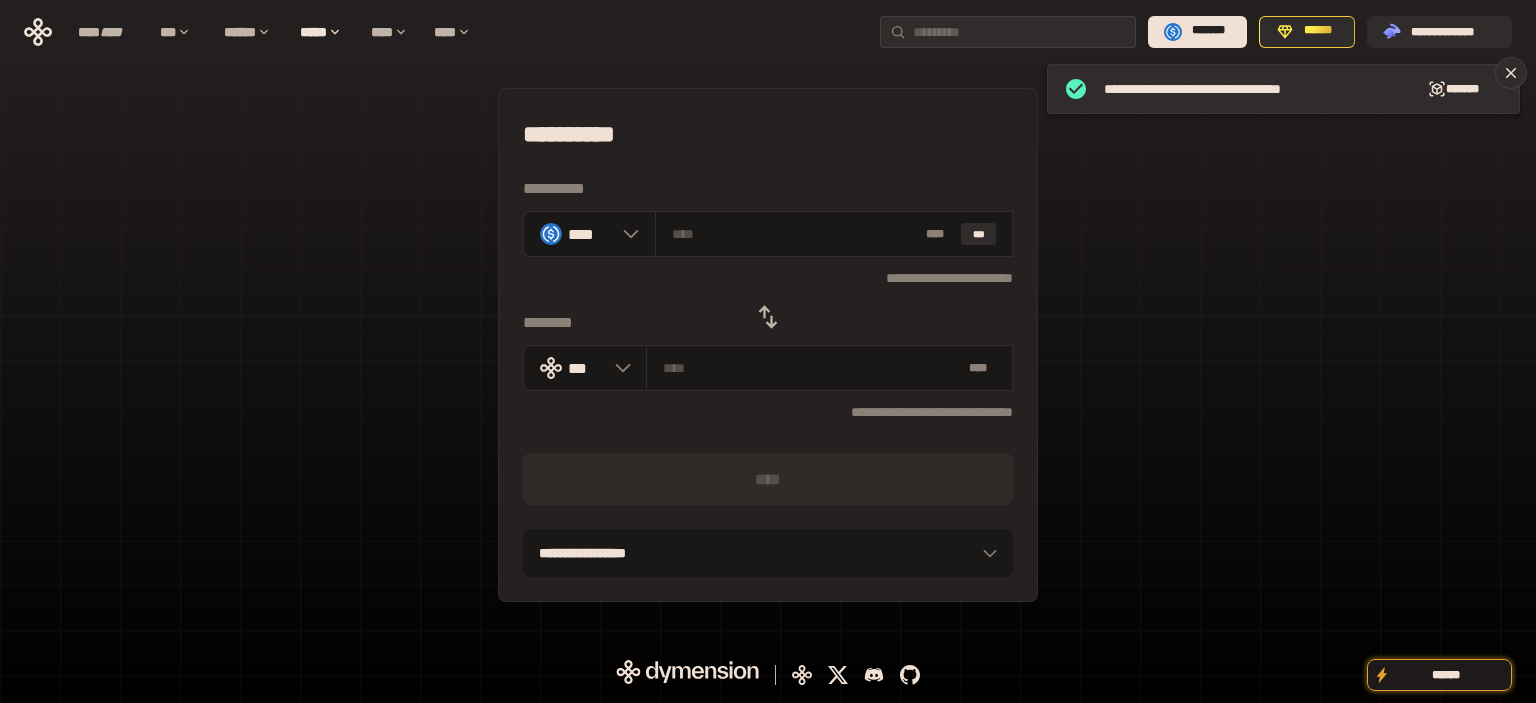 click on "**********" at bounding box center [768, 345] 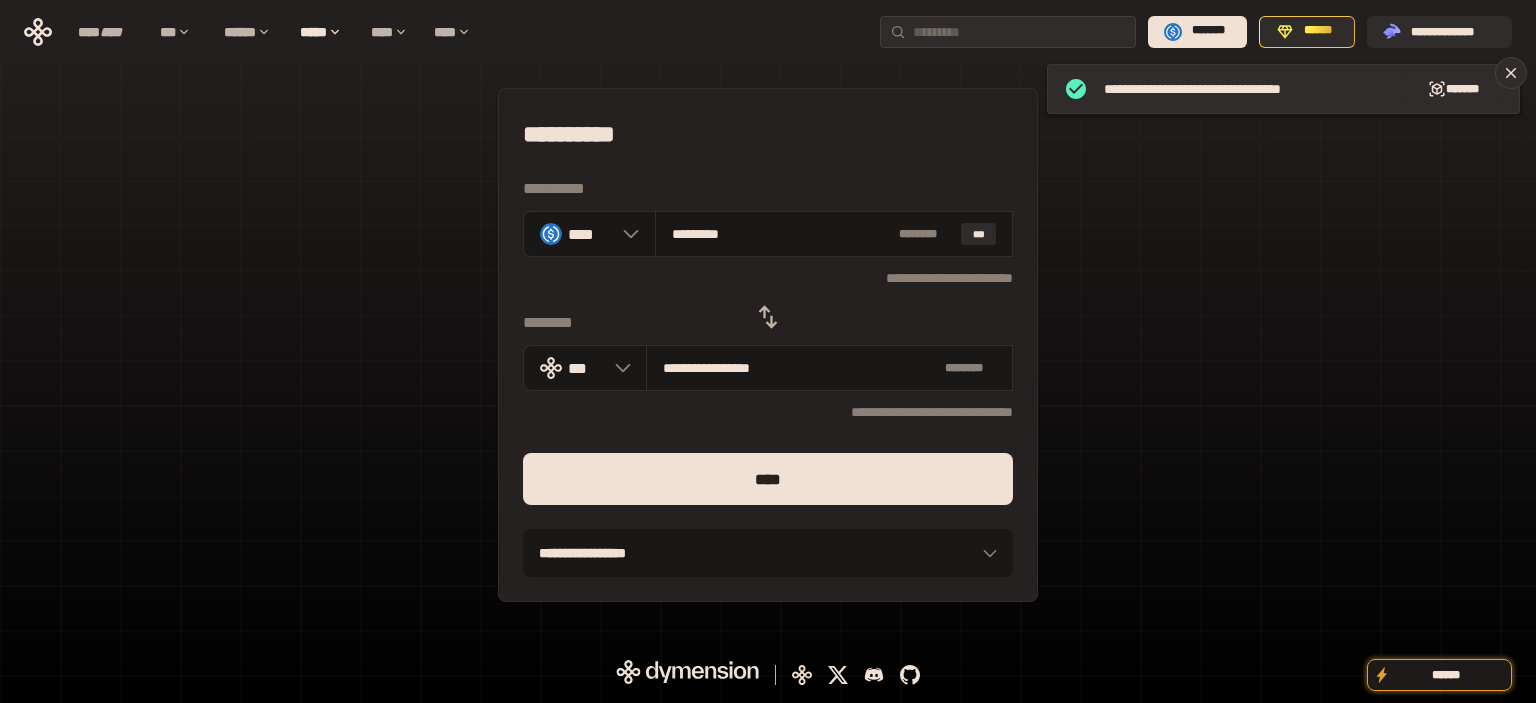 click on "****" at bounding box center [768, 479] 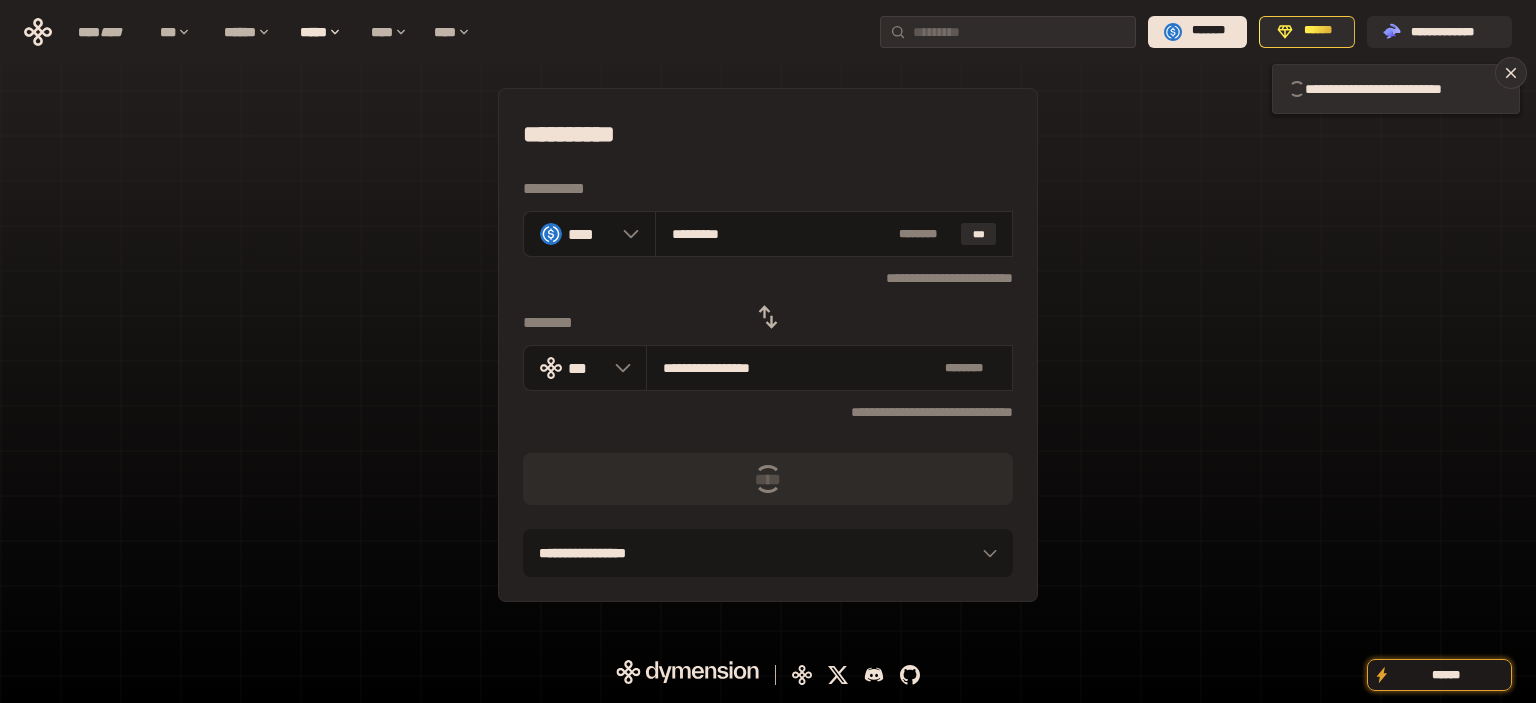type 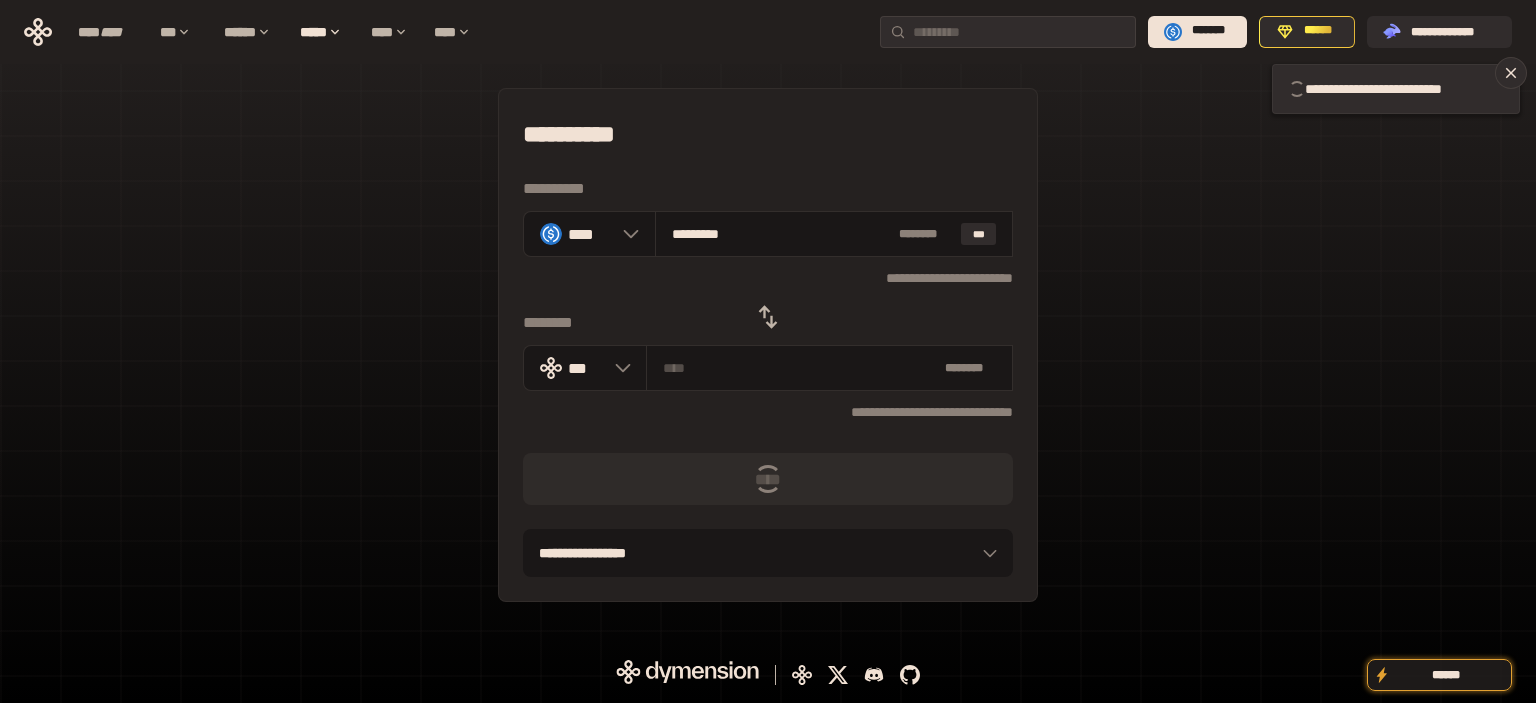 type 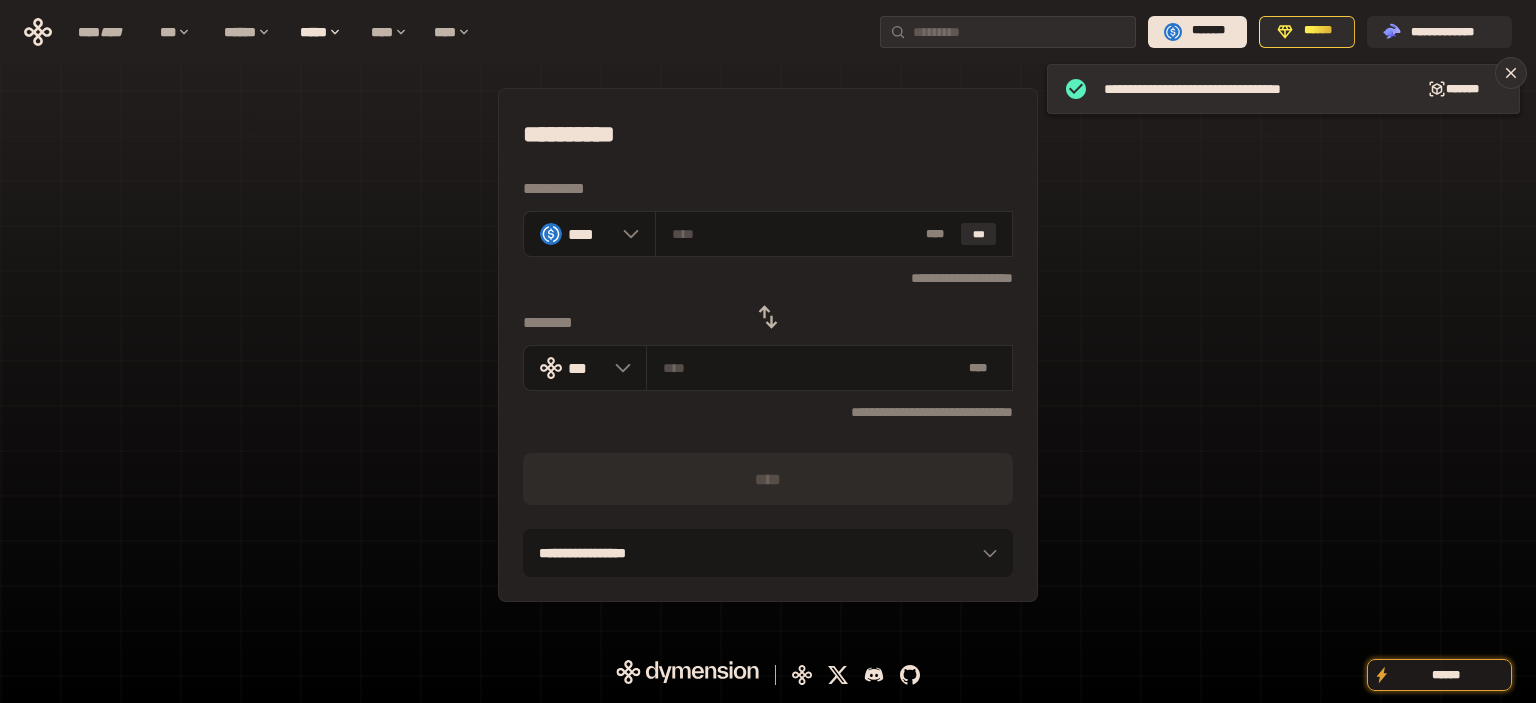 click on "**********" at bounding box center [768, 345] 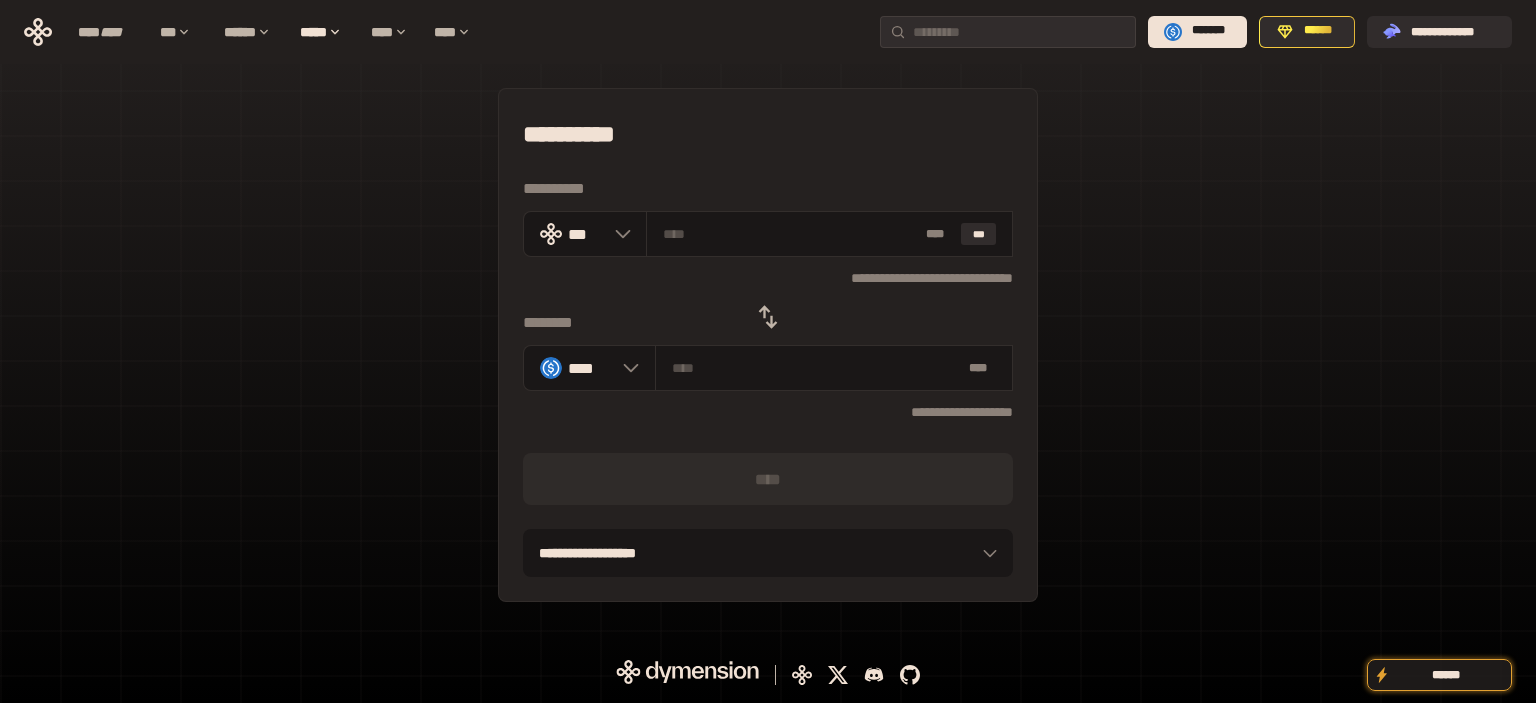 click on "**********" at bounding box center [768, 345] 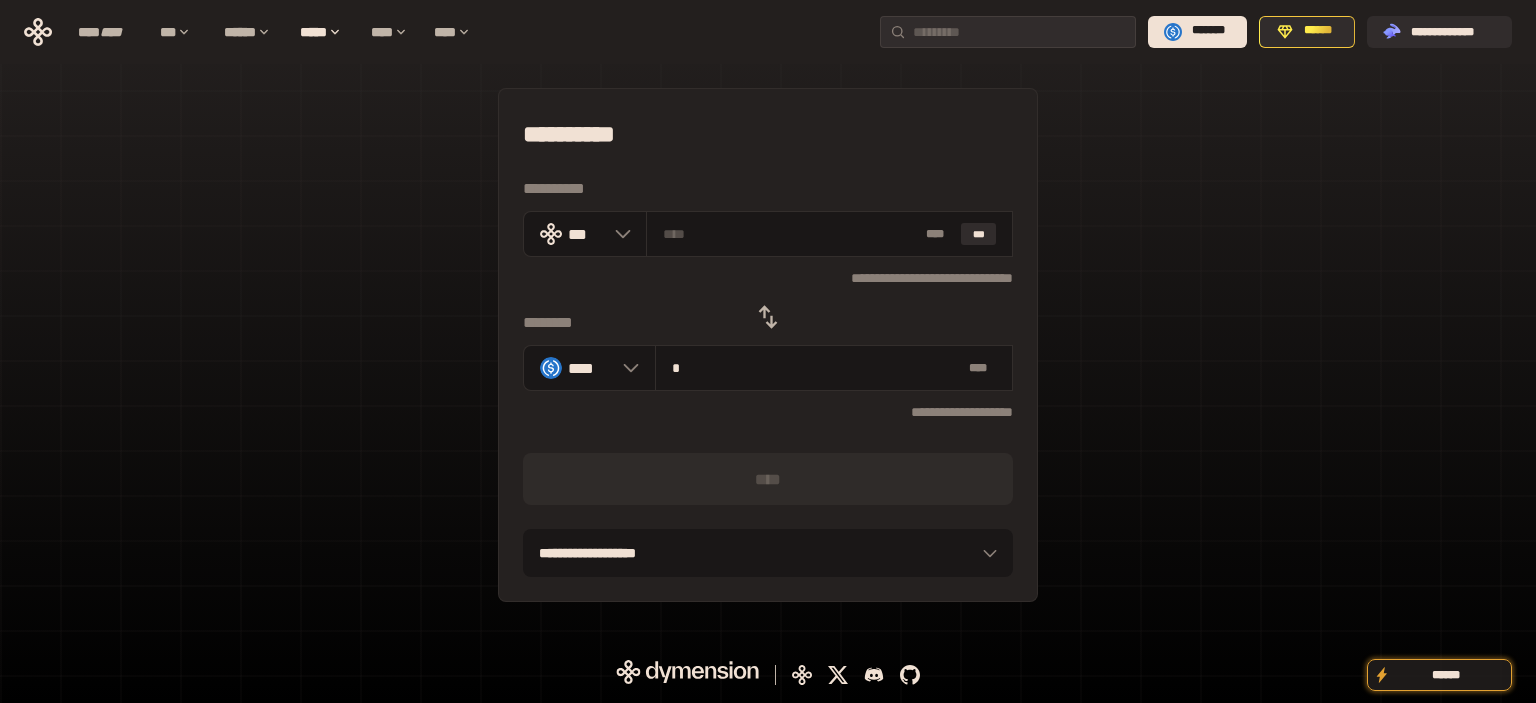 type on "**********" 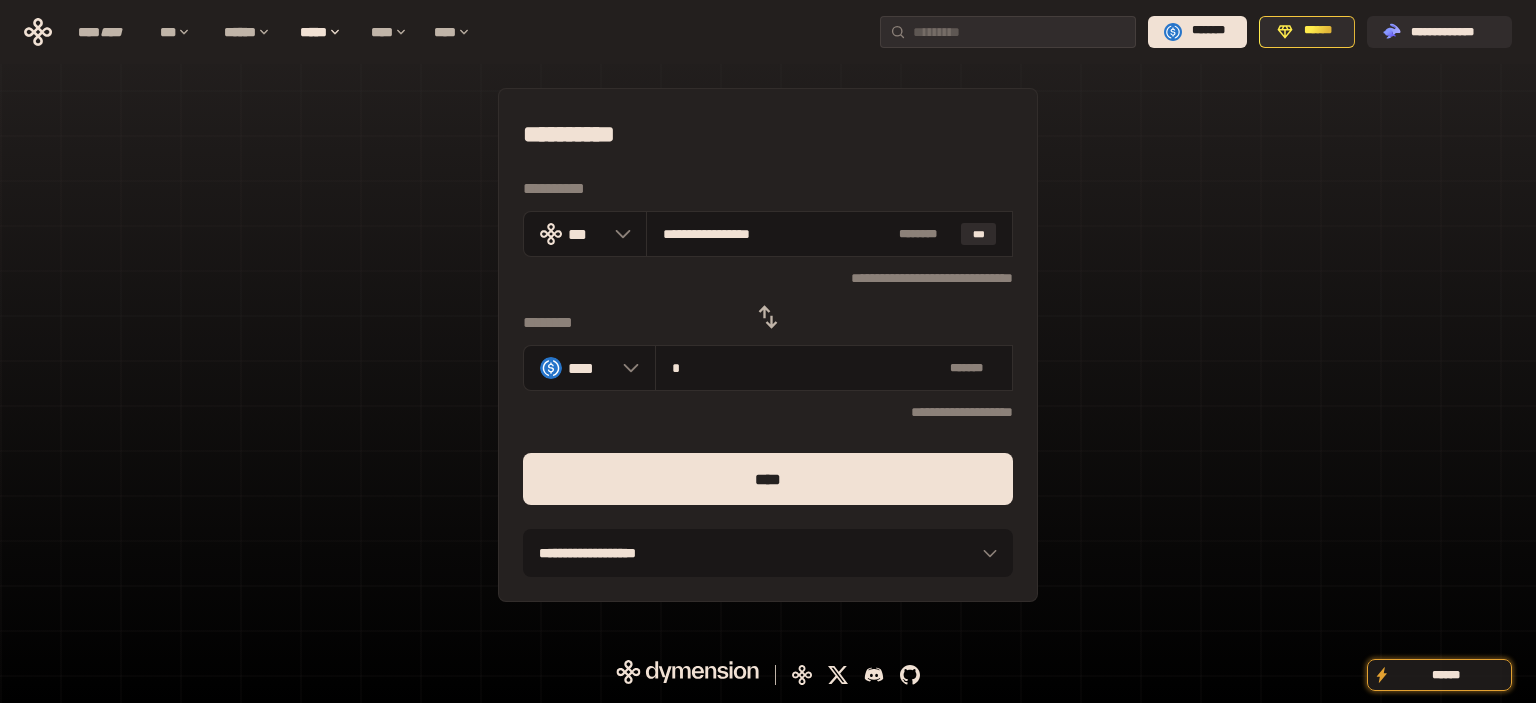 type on "**" 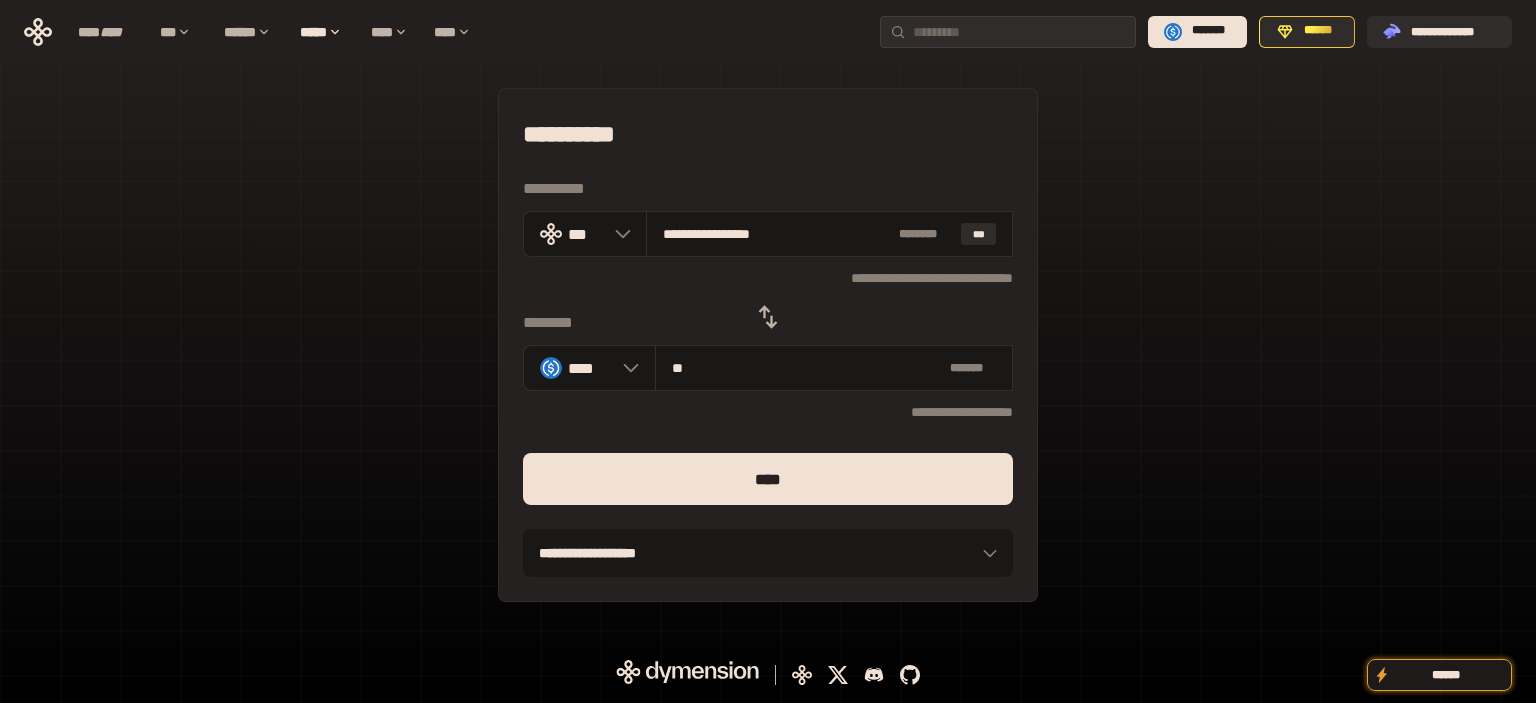 type on "**********" 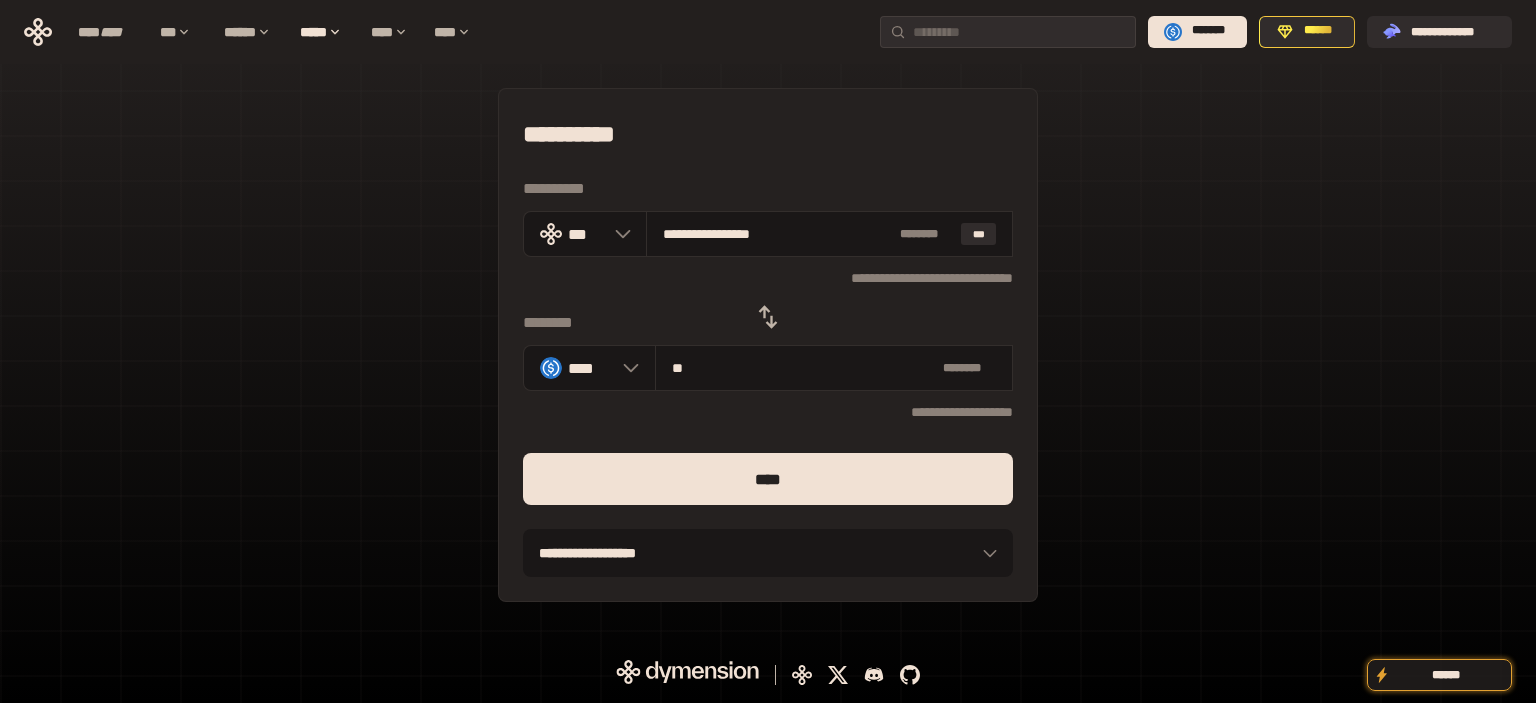 click on "****" at bounding box center (768, 479) 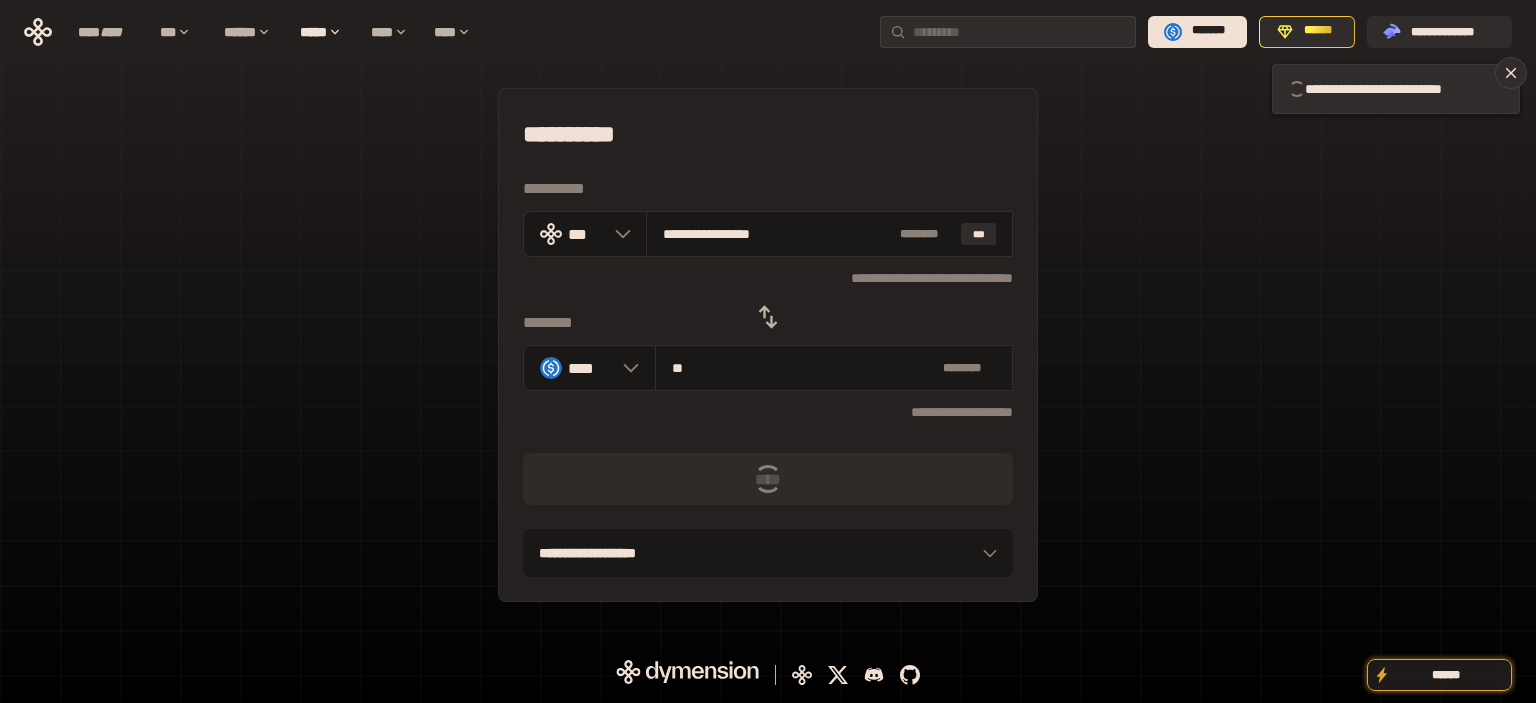 type 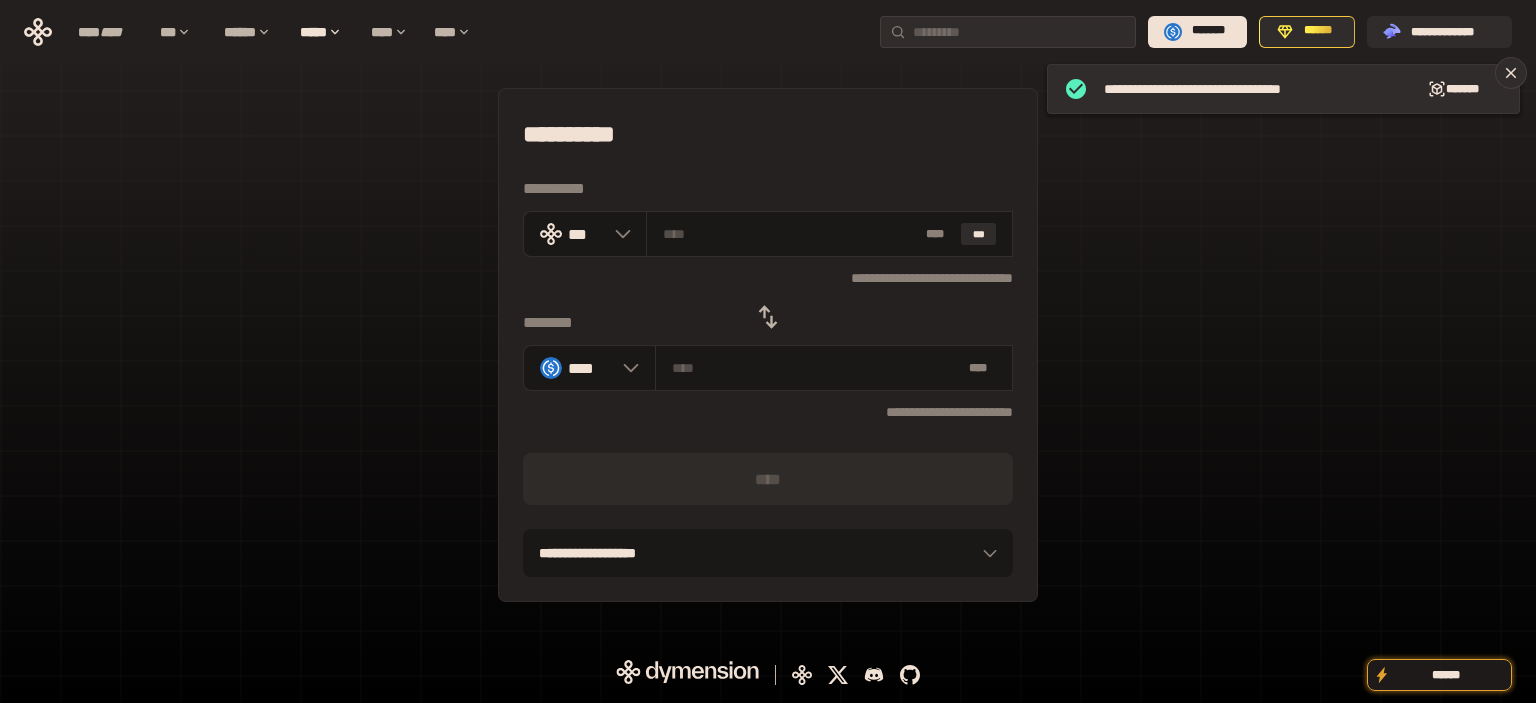 click on "**********" at bounding box center [768, 345] 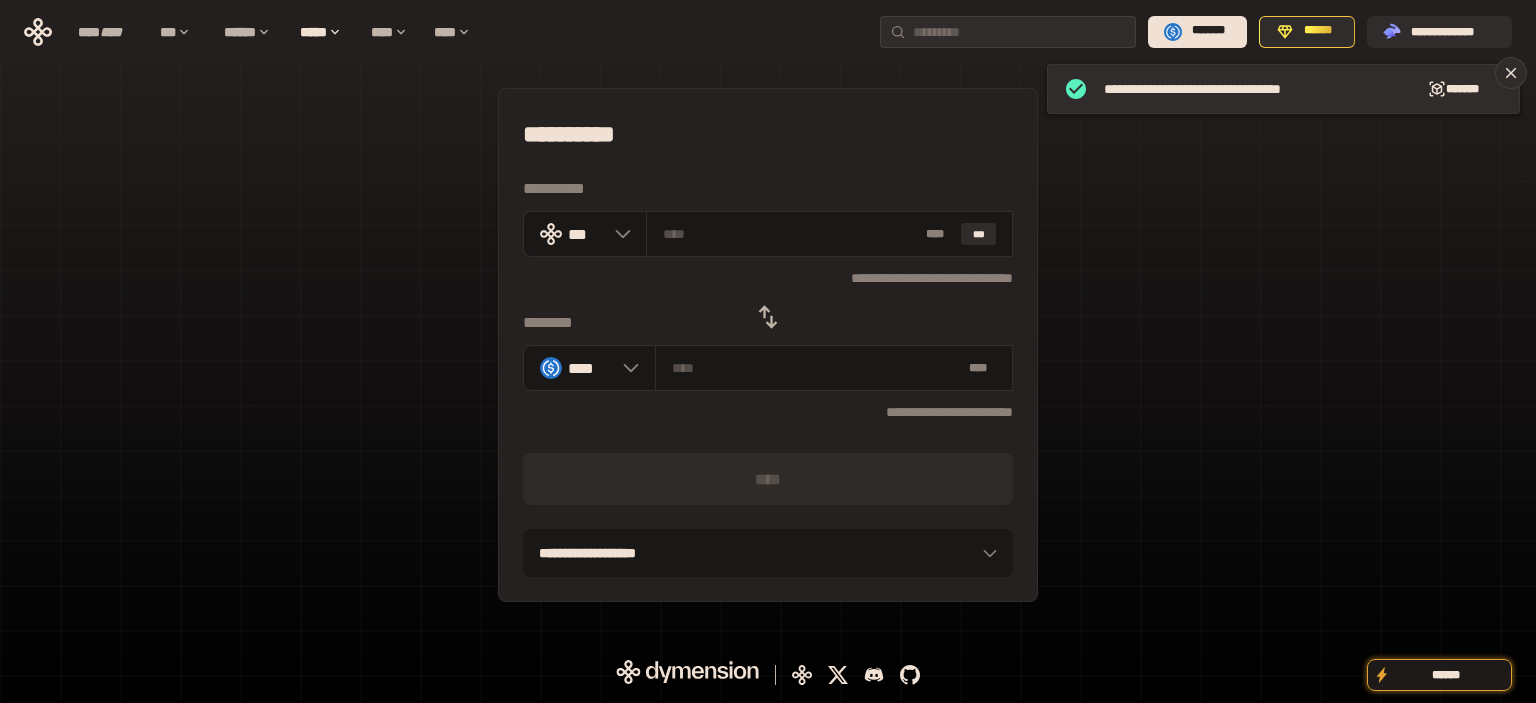 click at bounding box center (768, 317) 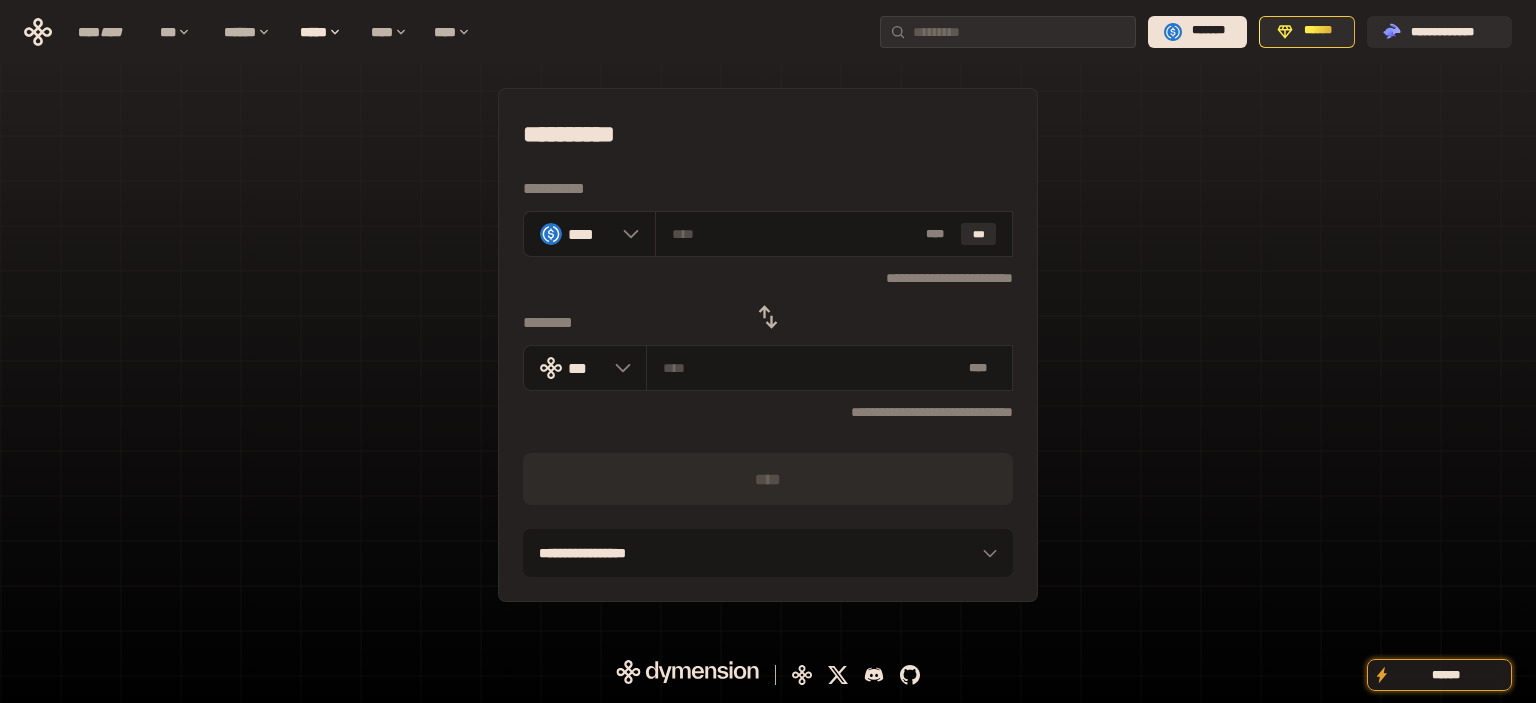 click on "**********" at bounding box center [768, 345] 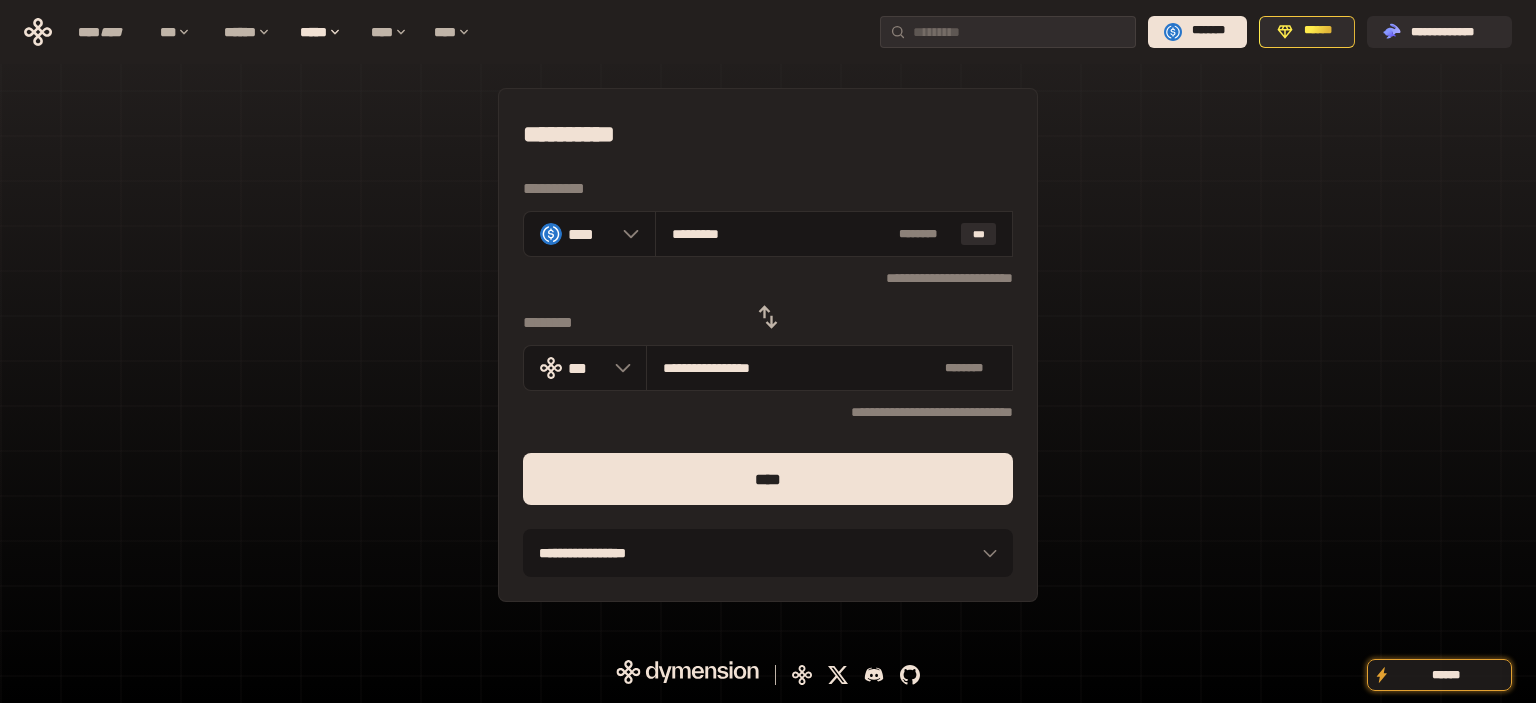 click on "****" at bounding box center [768, 479] 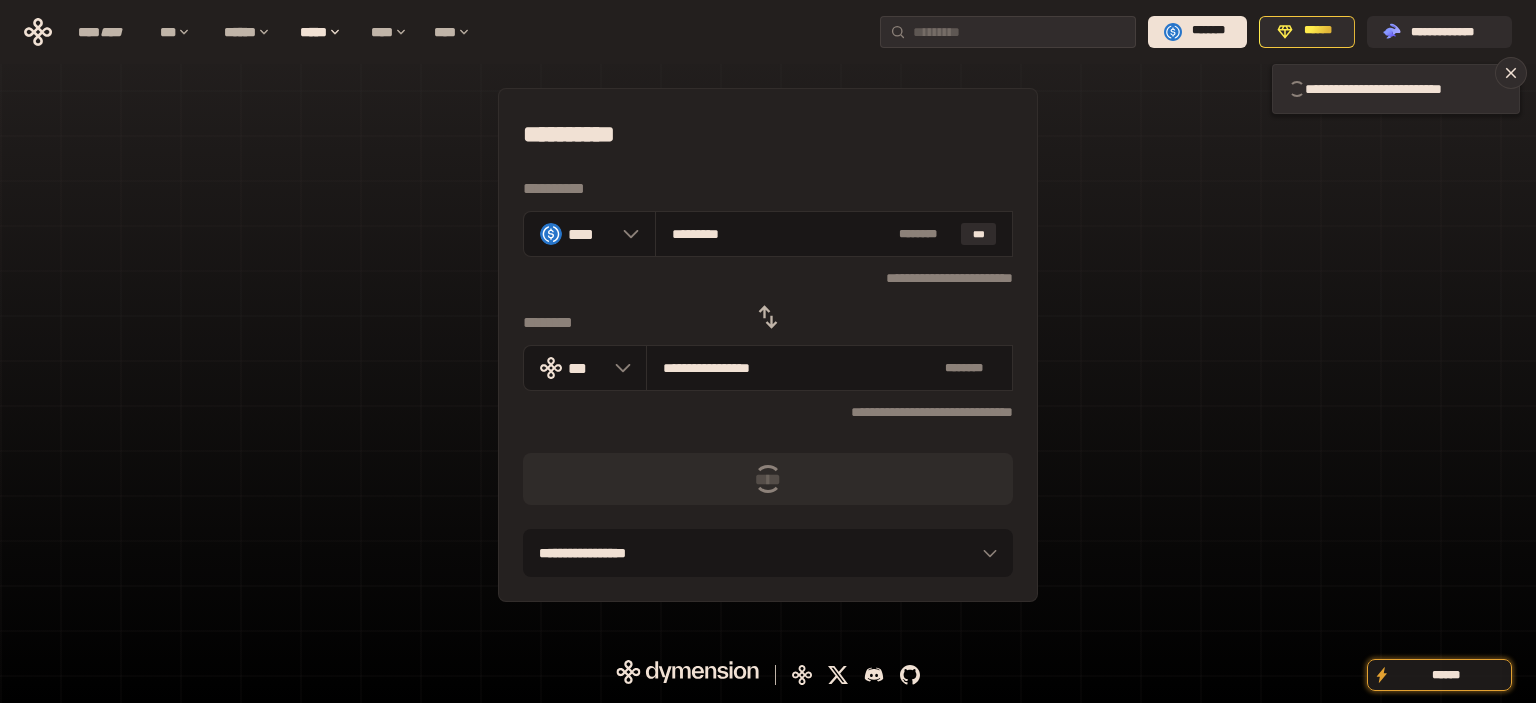 type 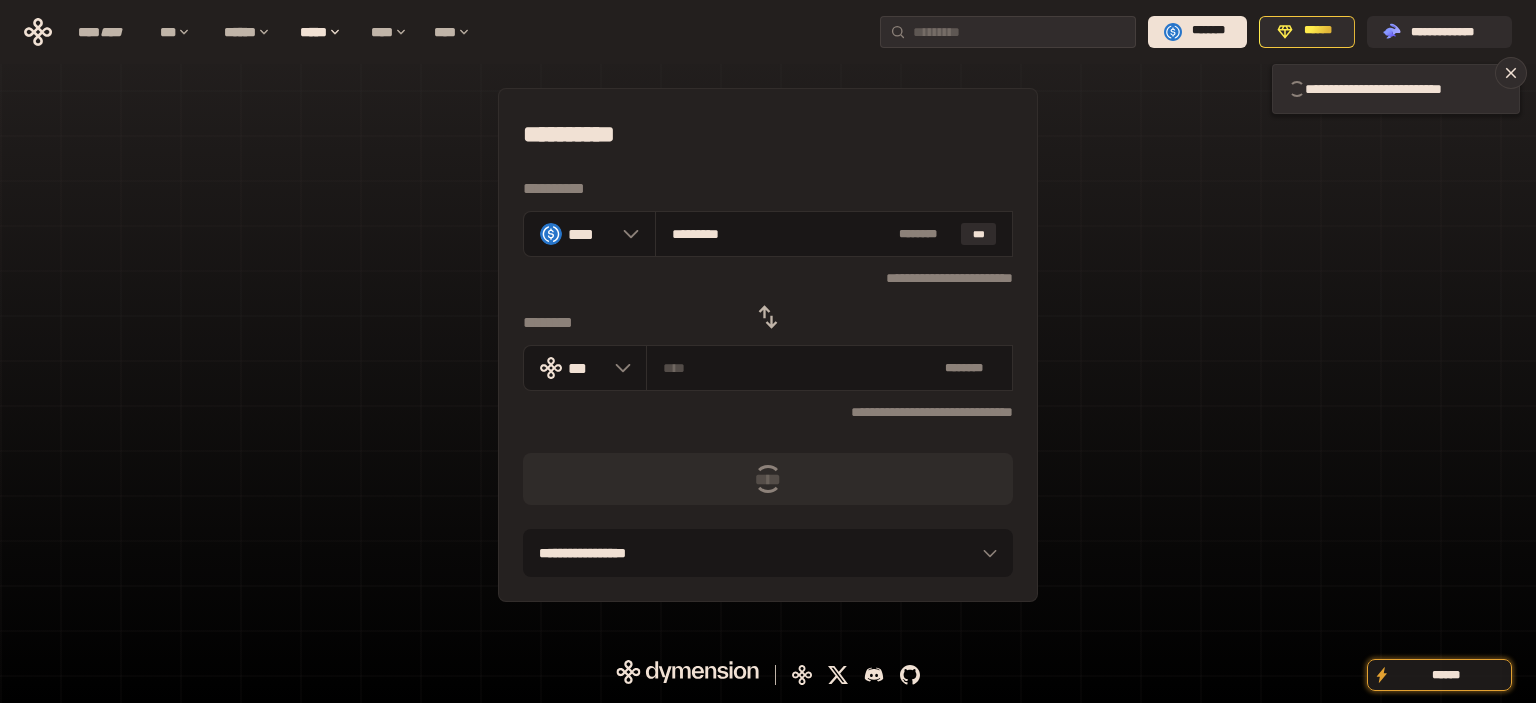 type 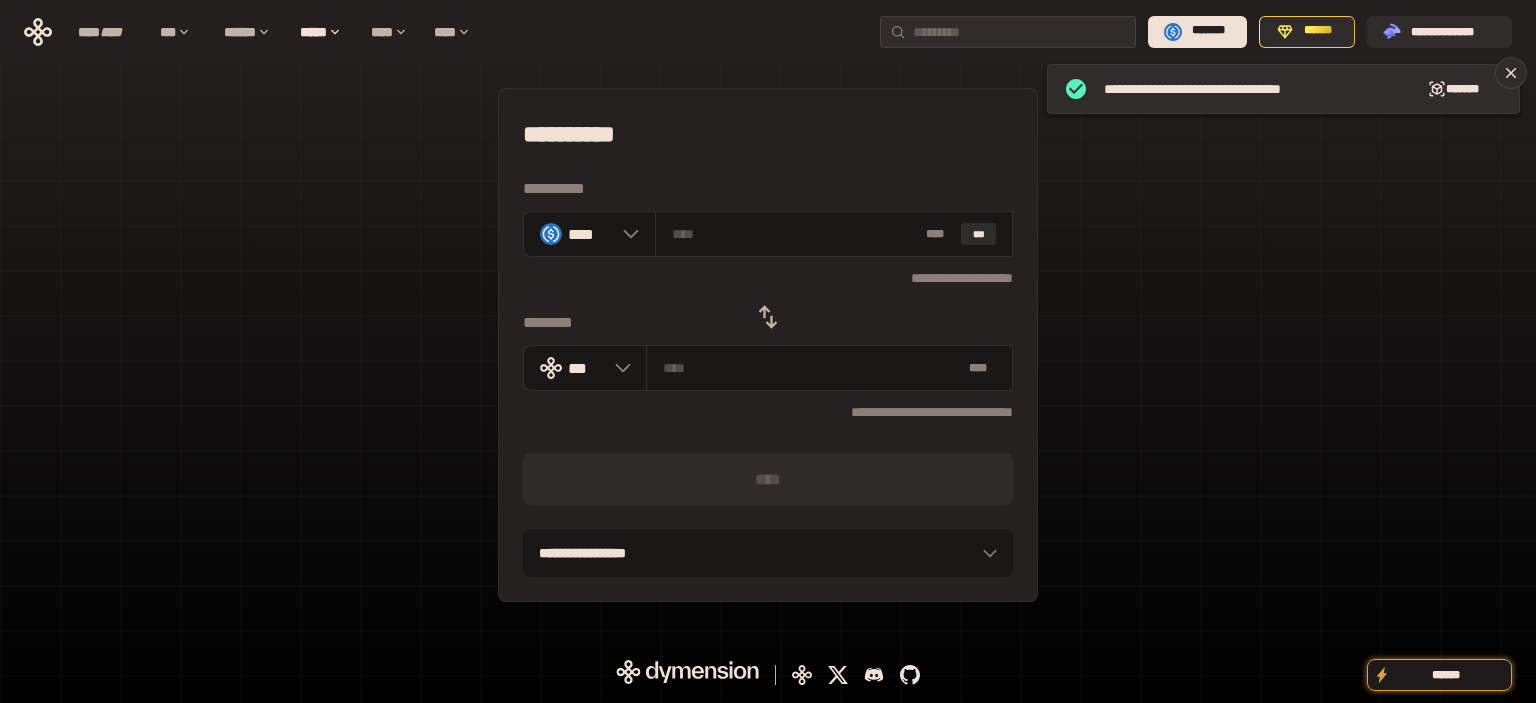 click on "**********" at bounding box center (768, 345) 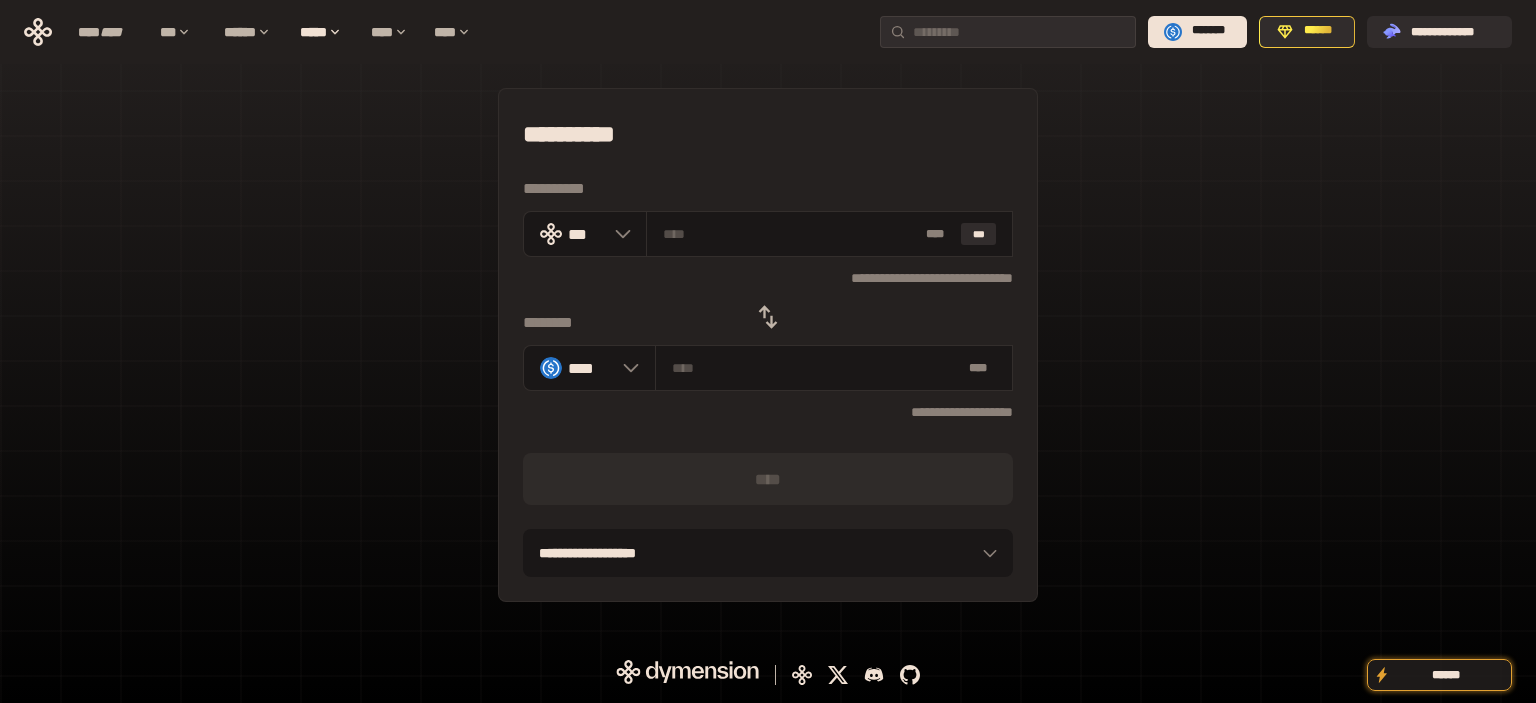 click on "**********" at bounding box center [768, 345] 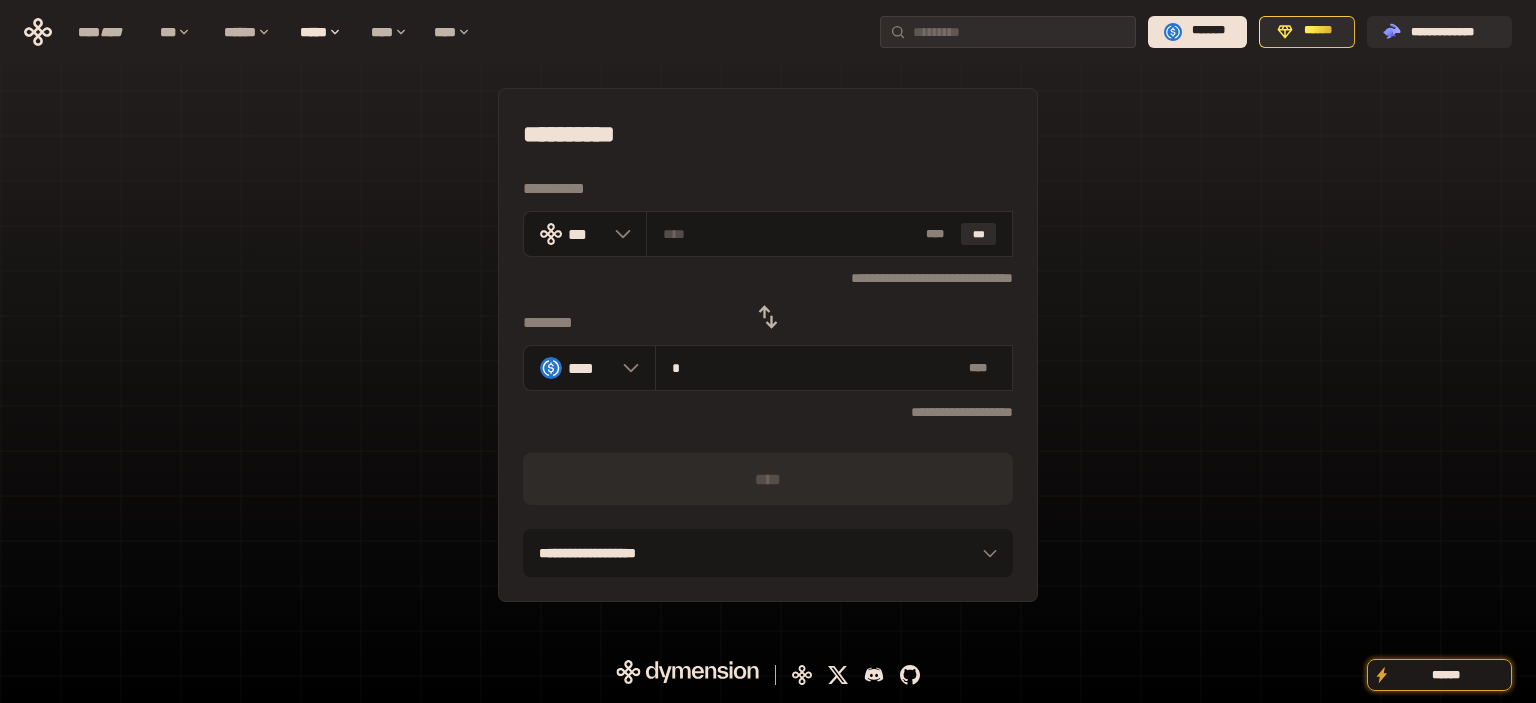 type on "**********" 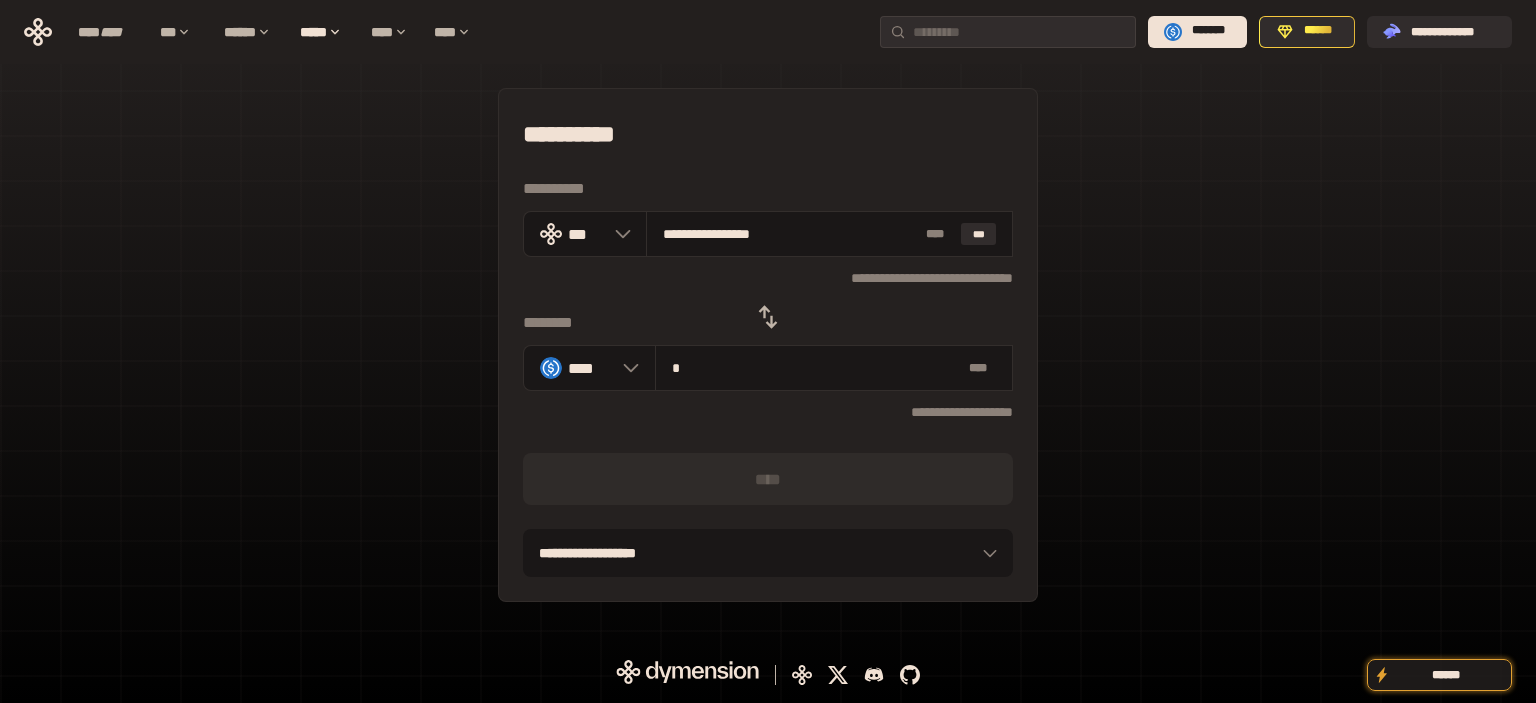 type on "**" 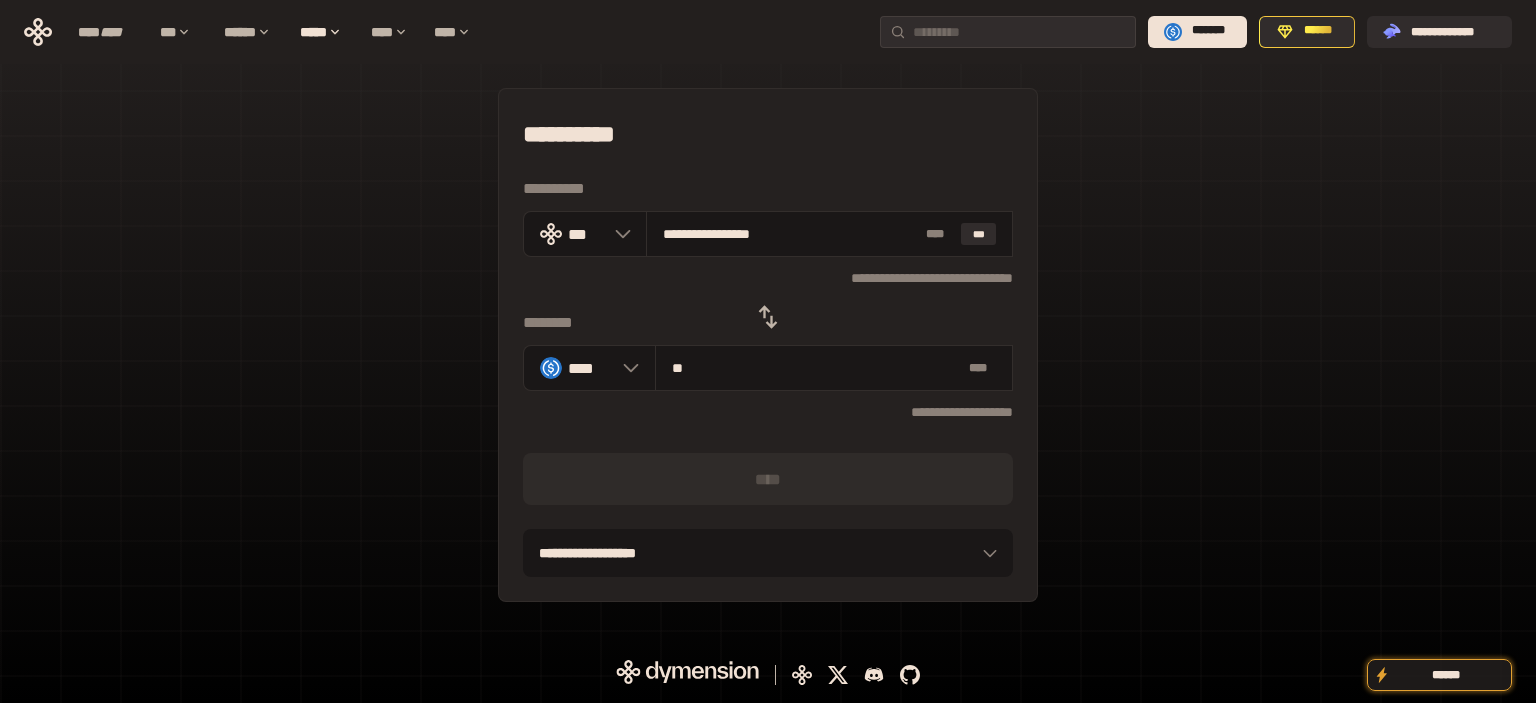 type on "**********" 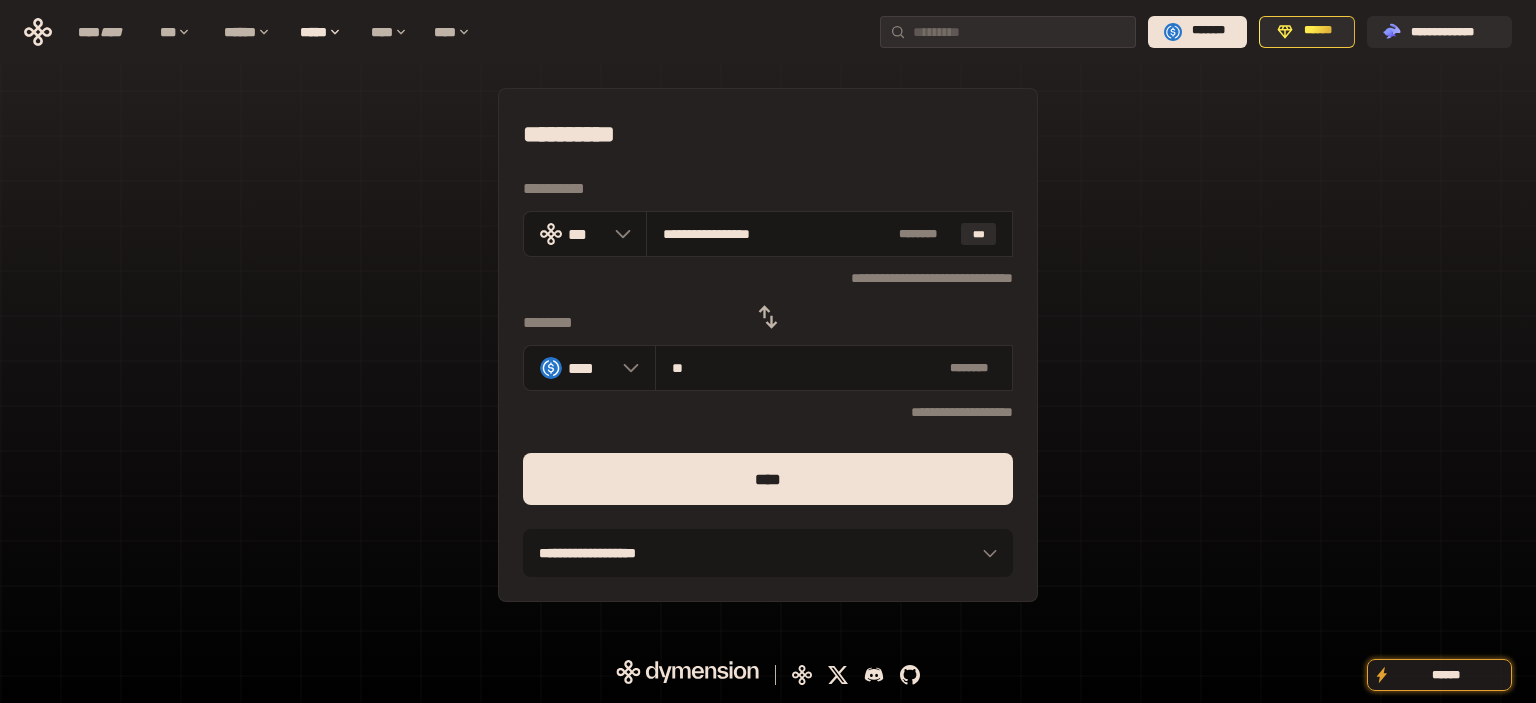 type on "**" 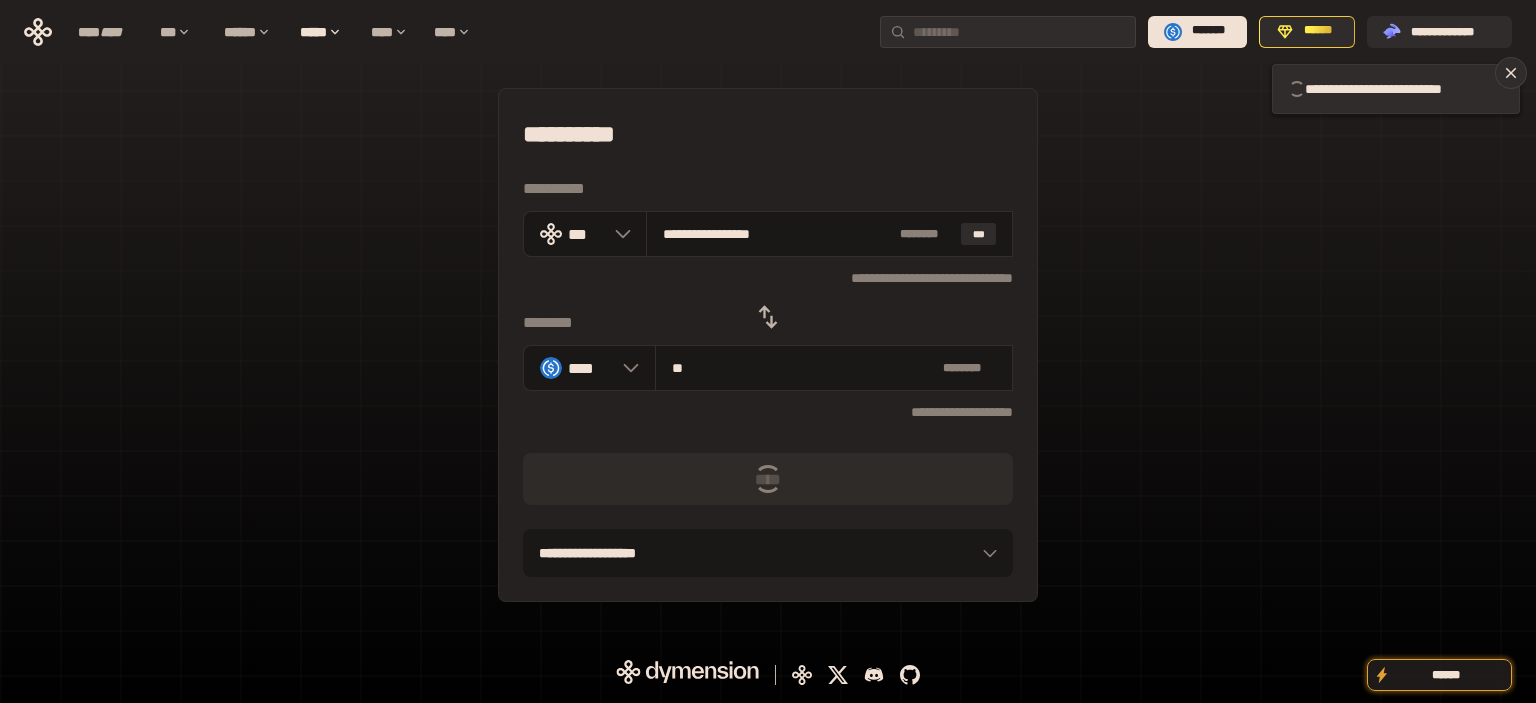 type 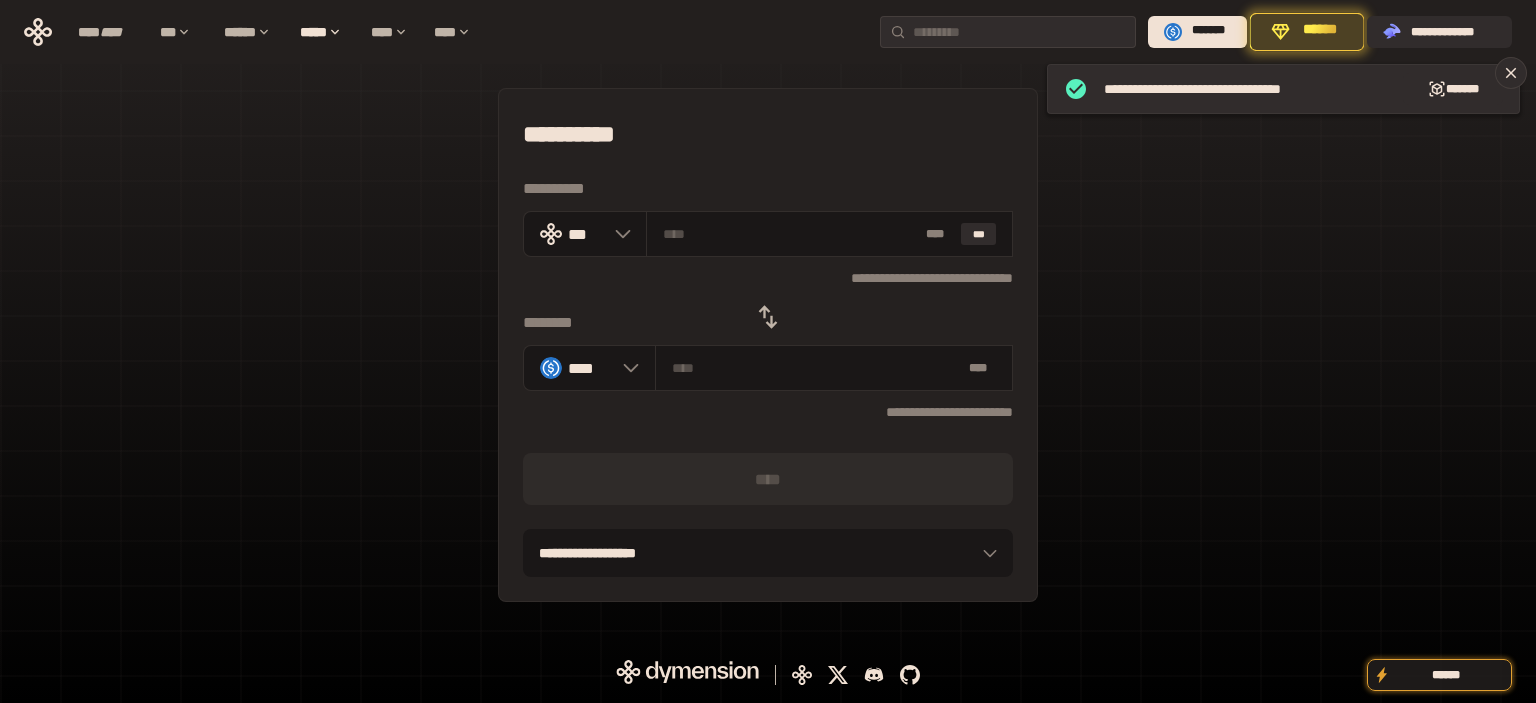 click on "**********" at bounding box center [768, 345] 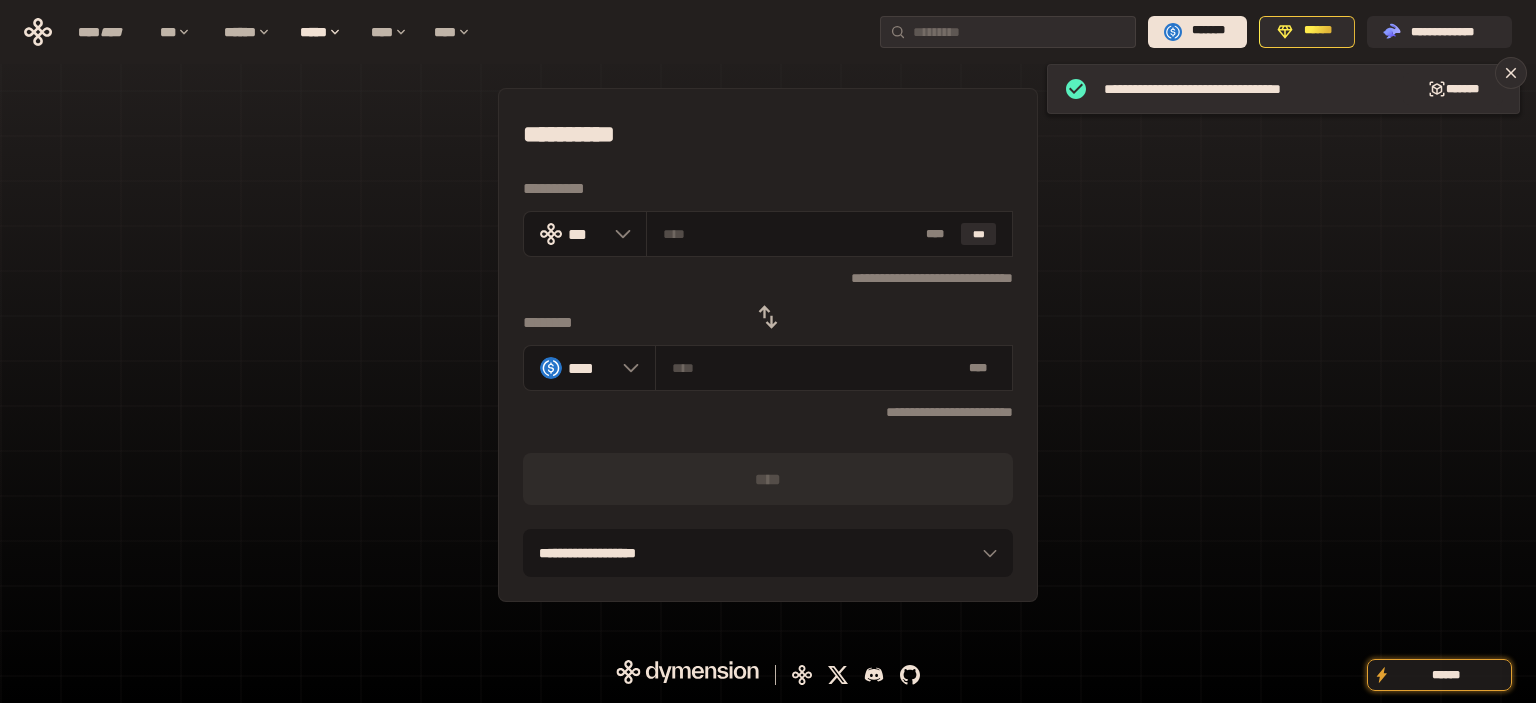 click at bounding box center (768, 317) 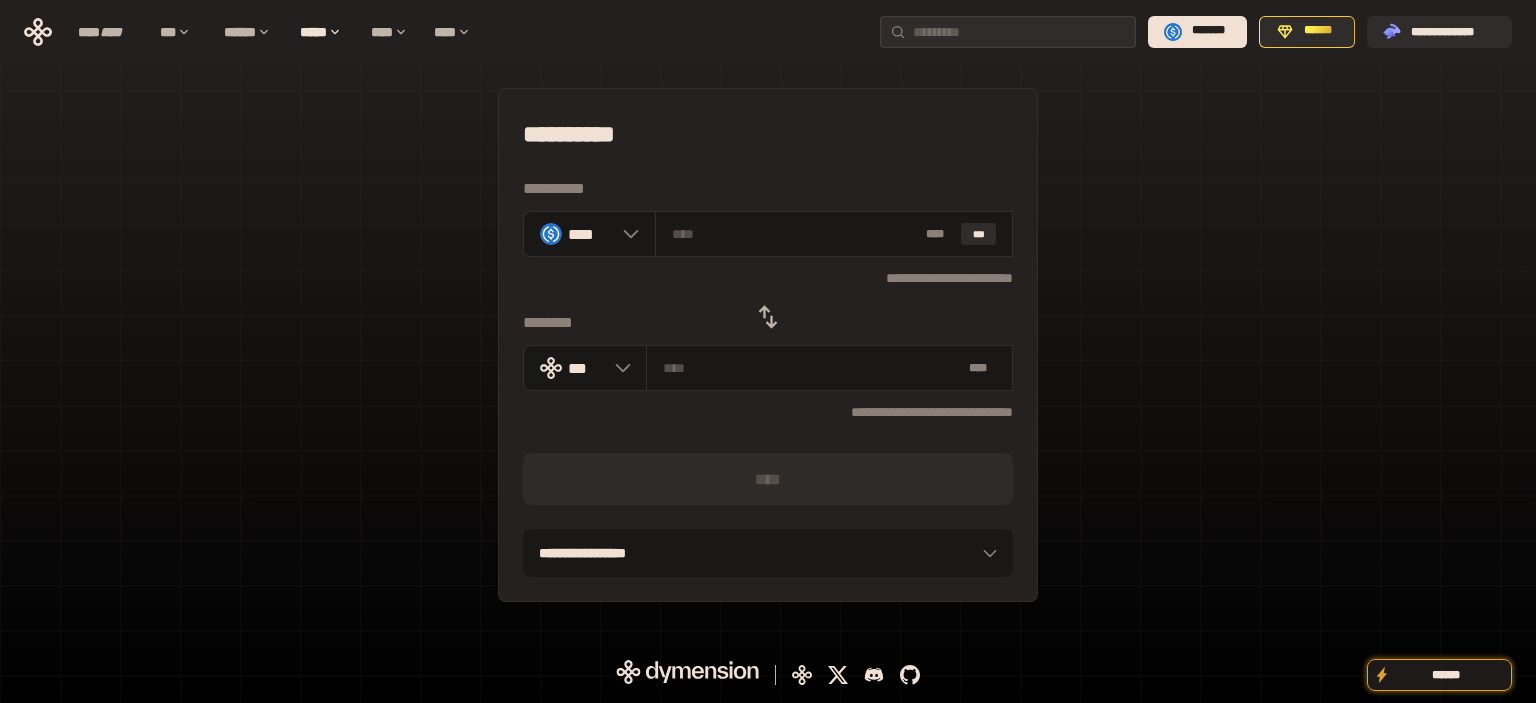 click on "**********" at bounding box center (768, 345) 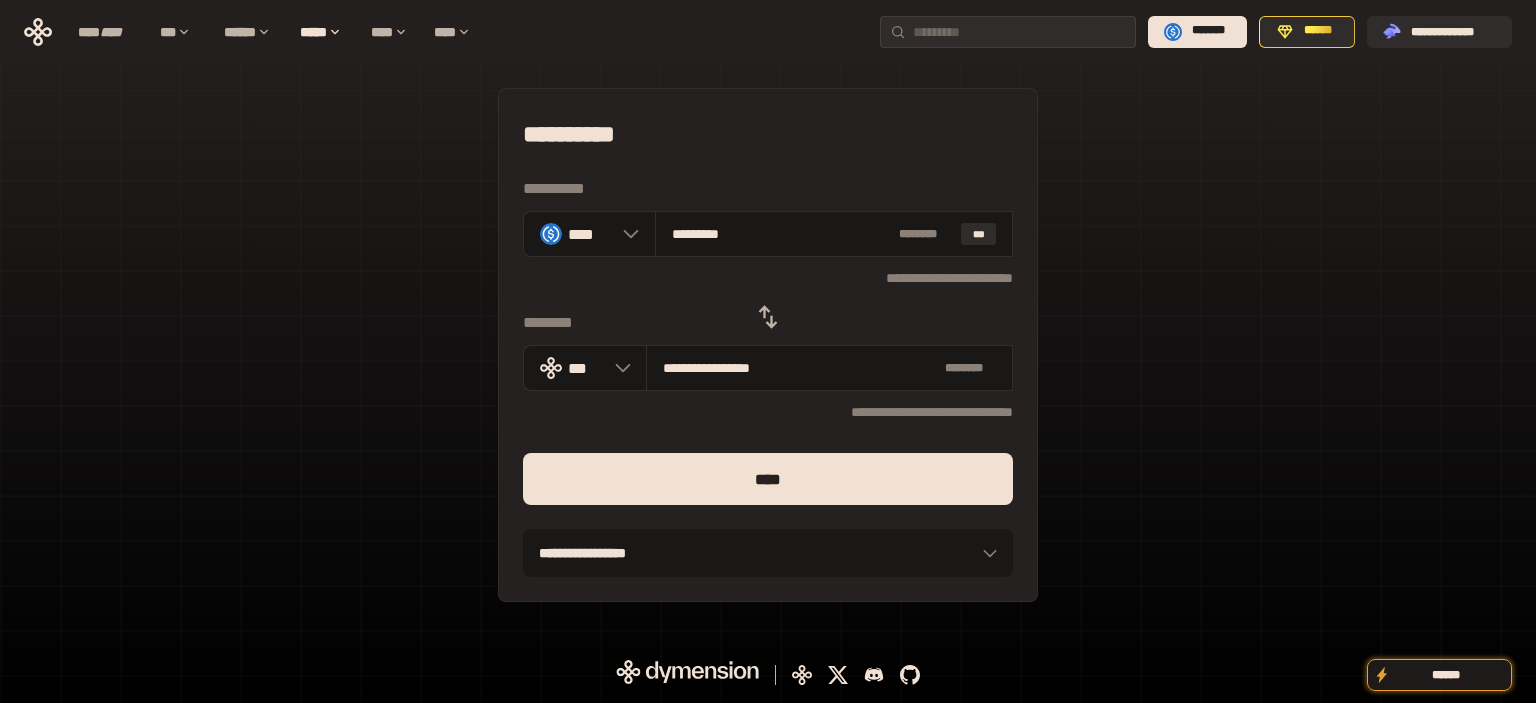 click on "****" at bounding box center (768, 479) 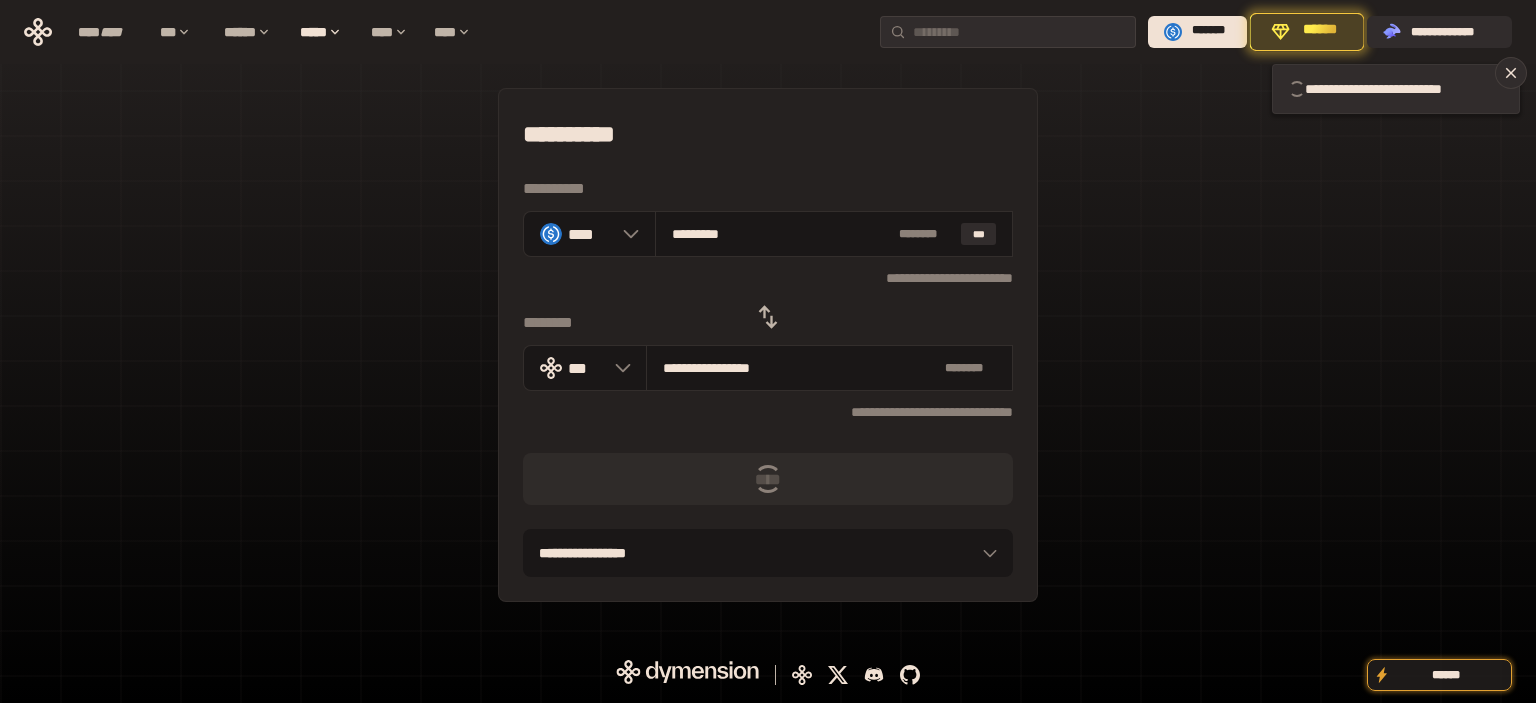 type 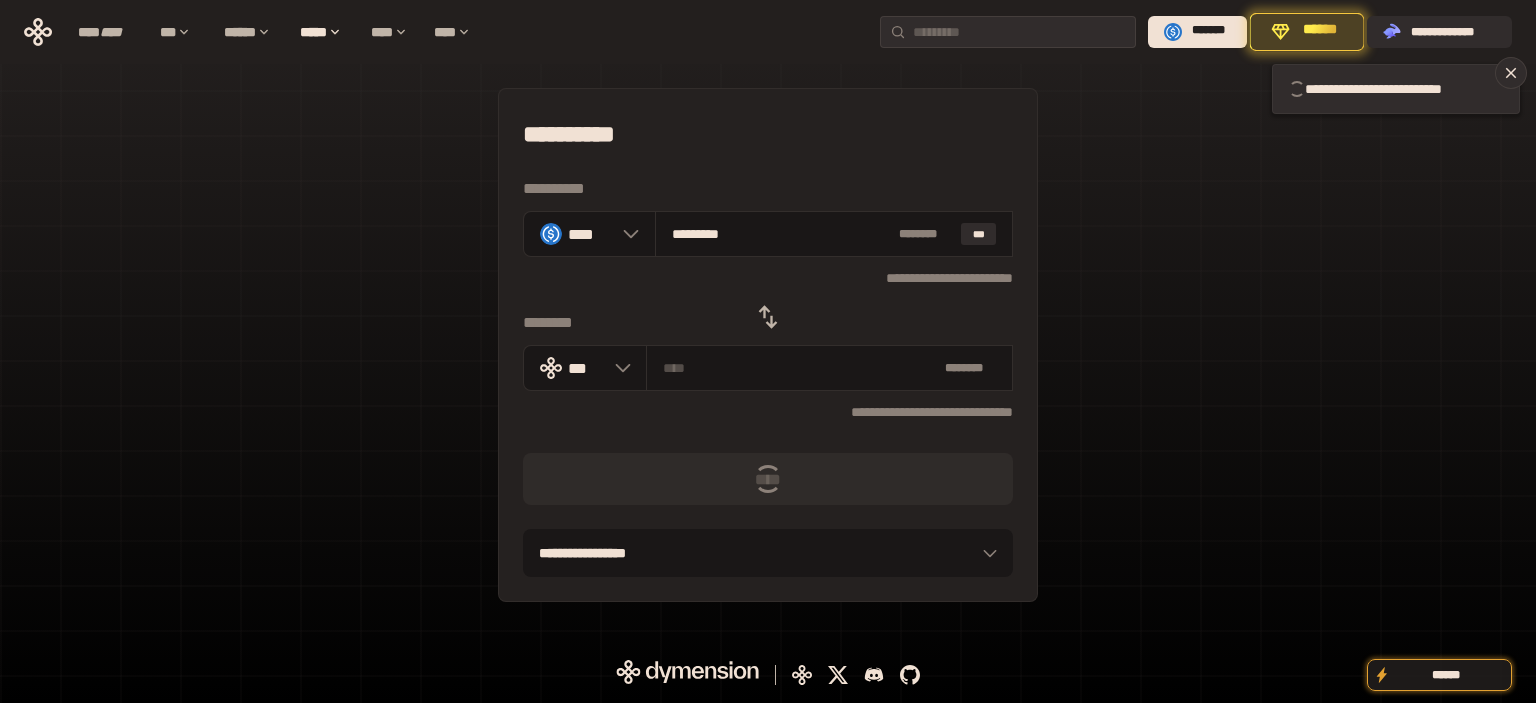 type 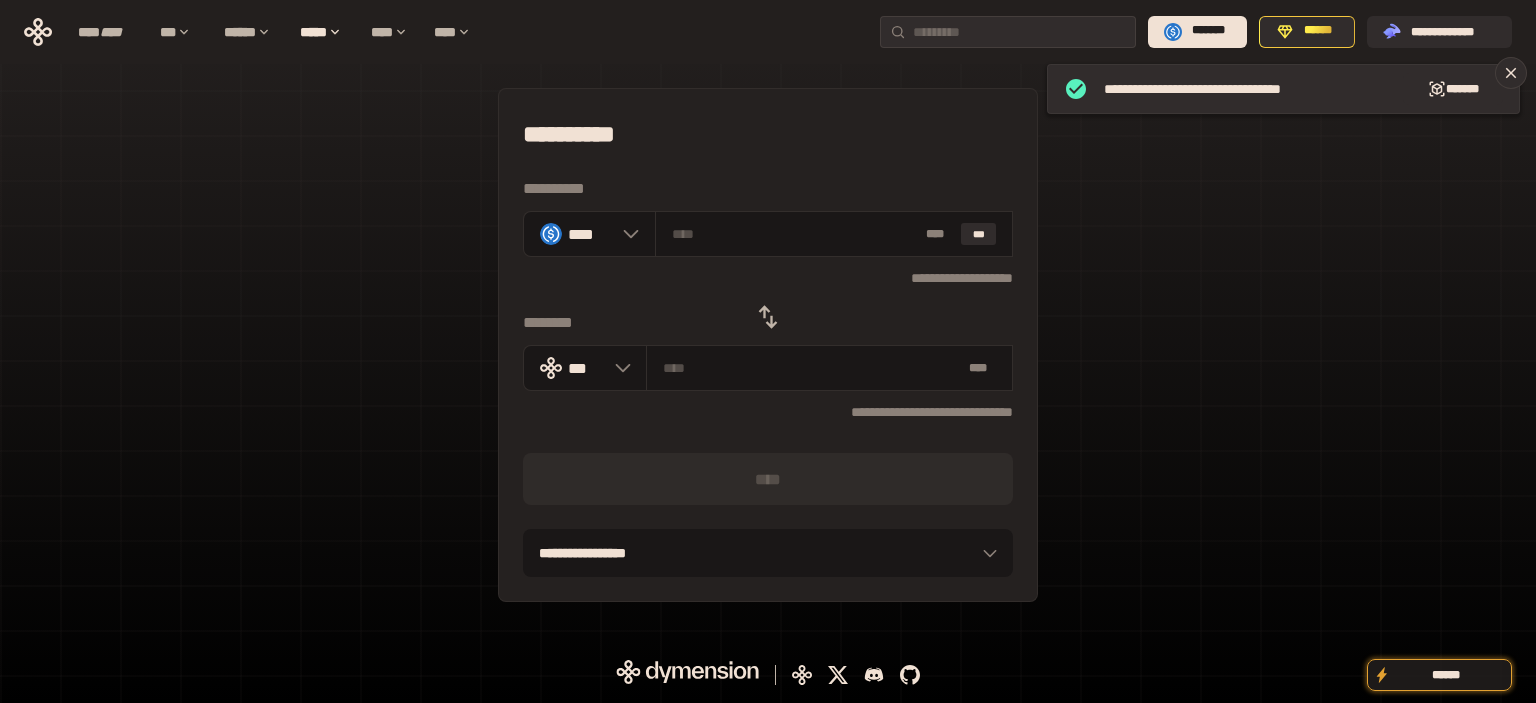click on "**********" at bounding box center [768, 345] 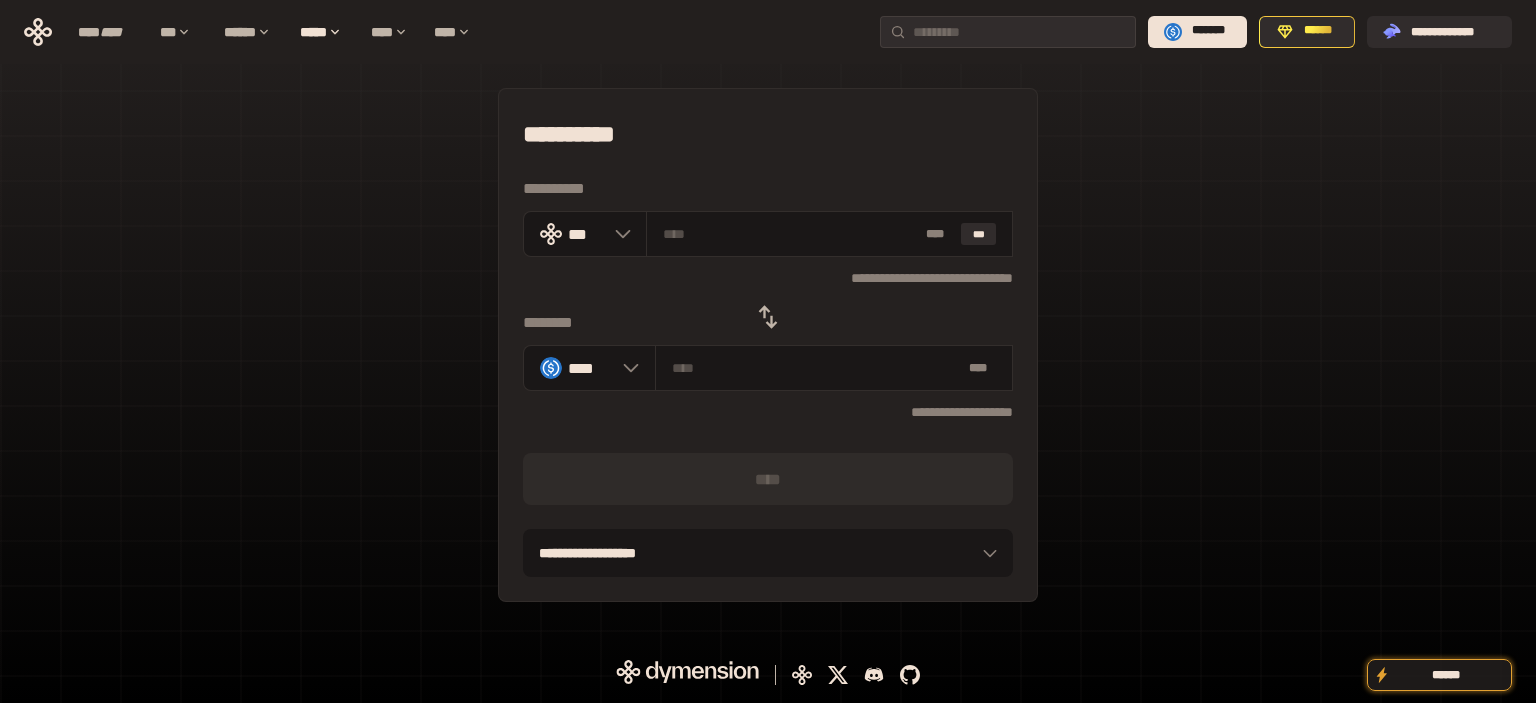 click on "**********" at bounding box center (768, 345) 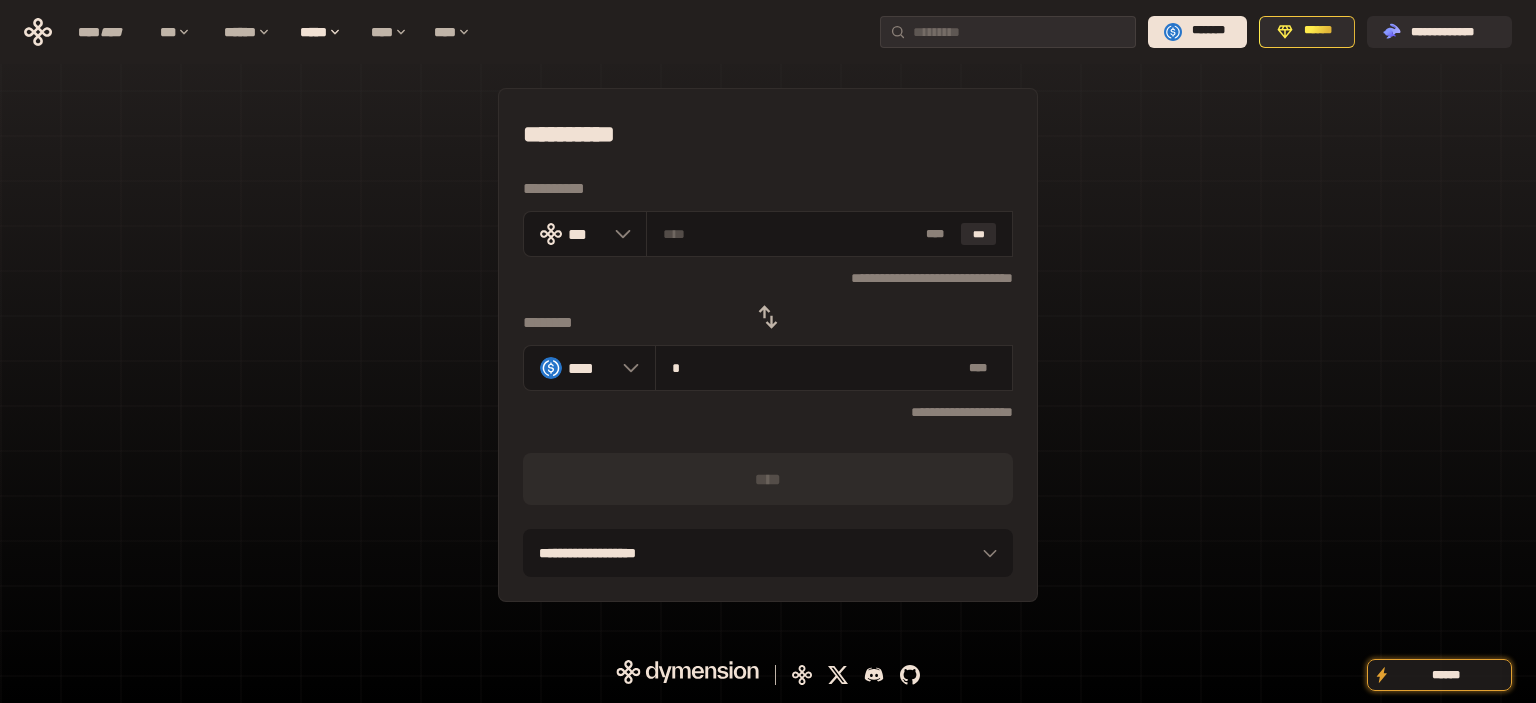 type 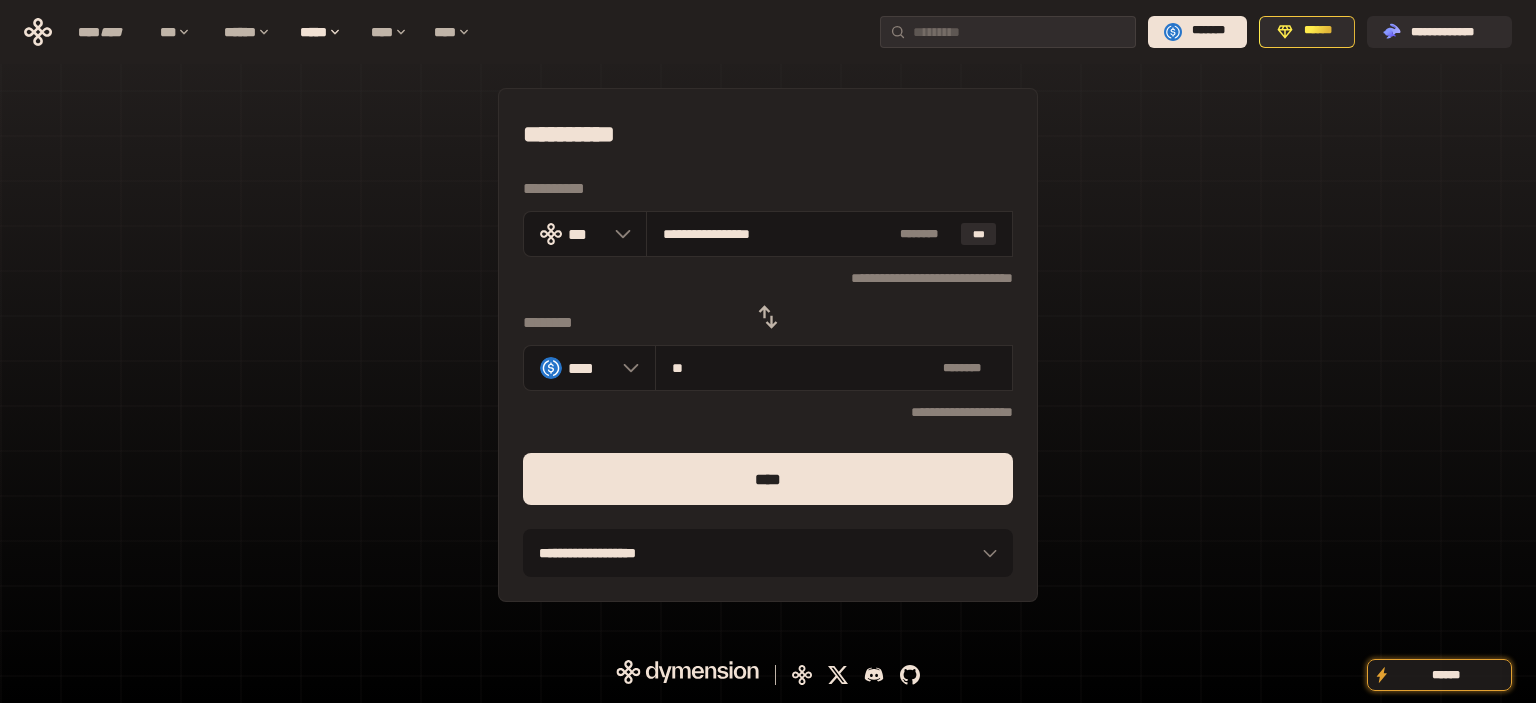 click on "****" at bounding box center [768, 479] 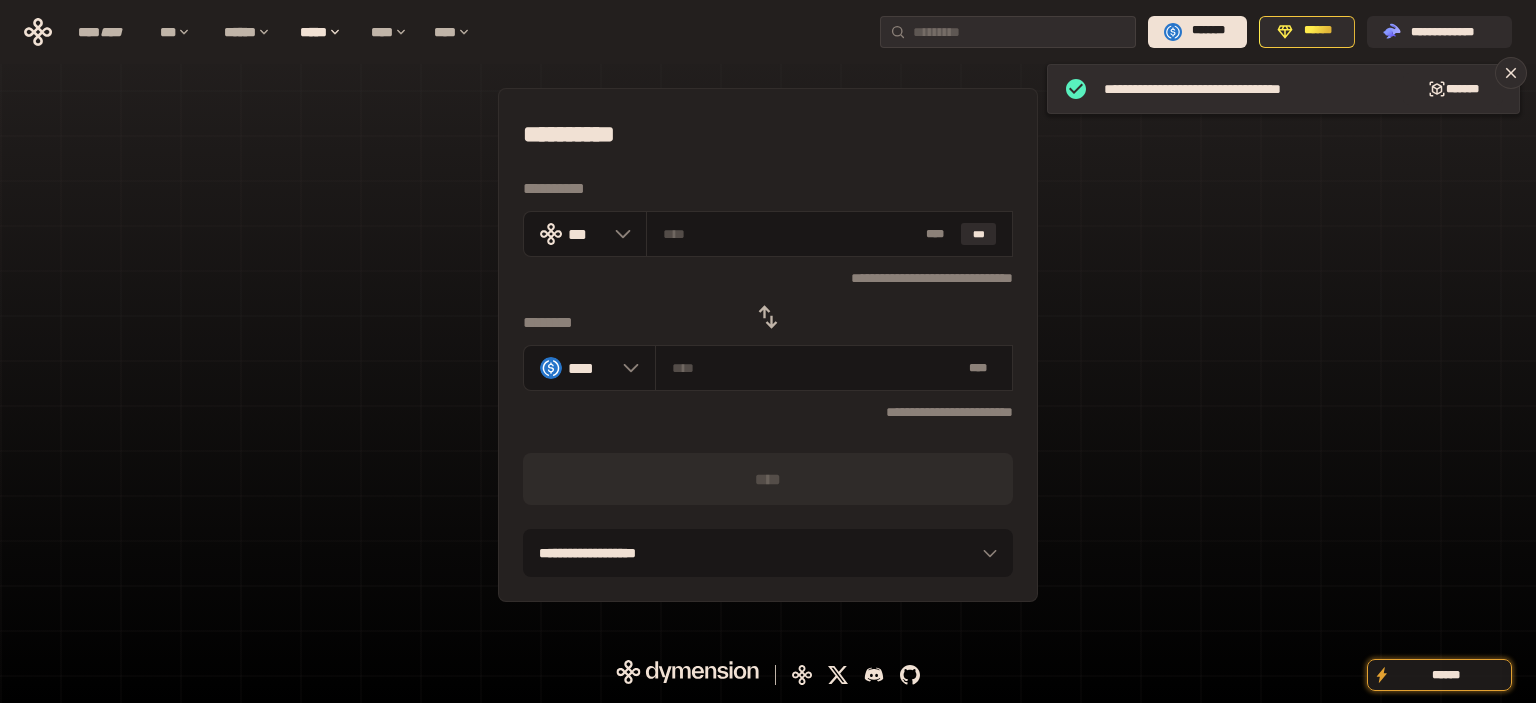 click on "**********" at bounding box center (768, 345) 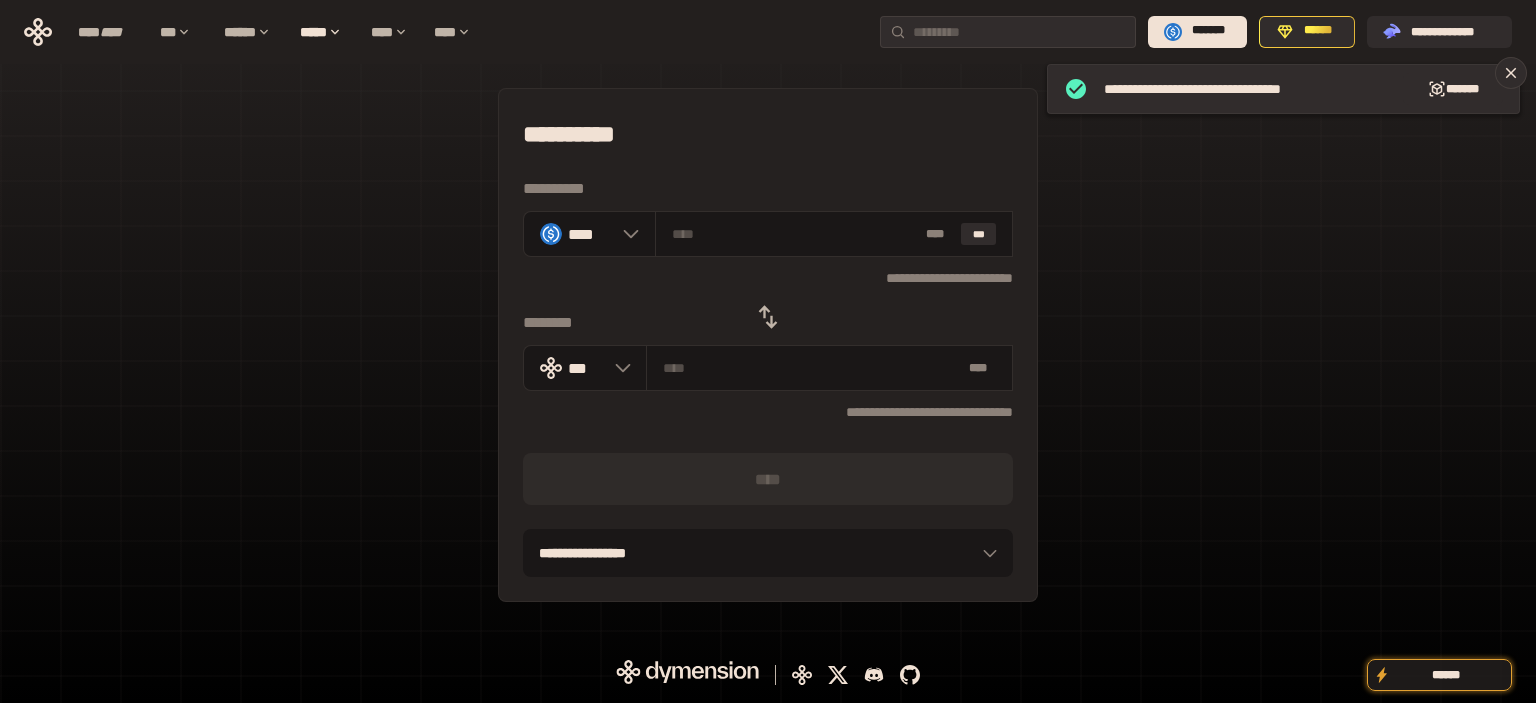 click on "**********" at bounding box center [768, 345] 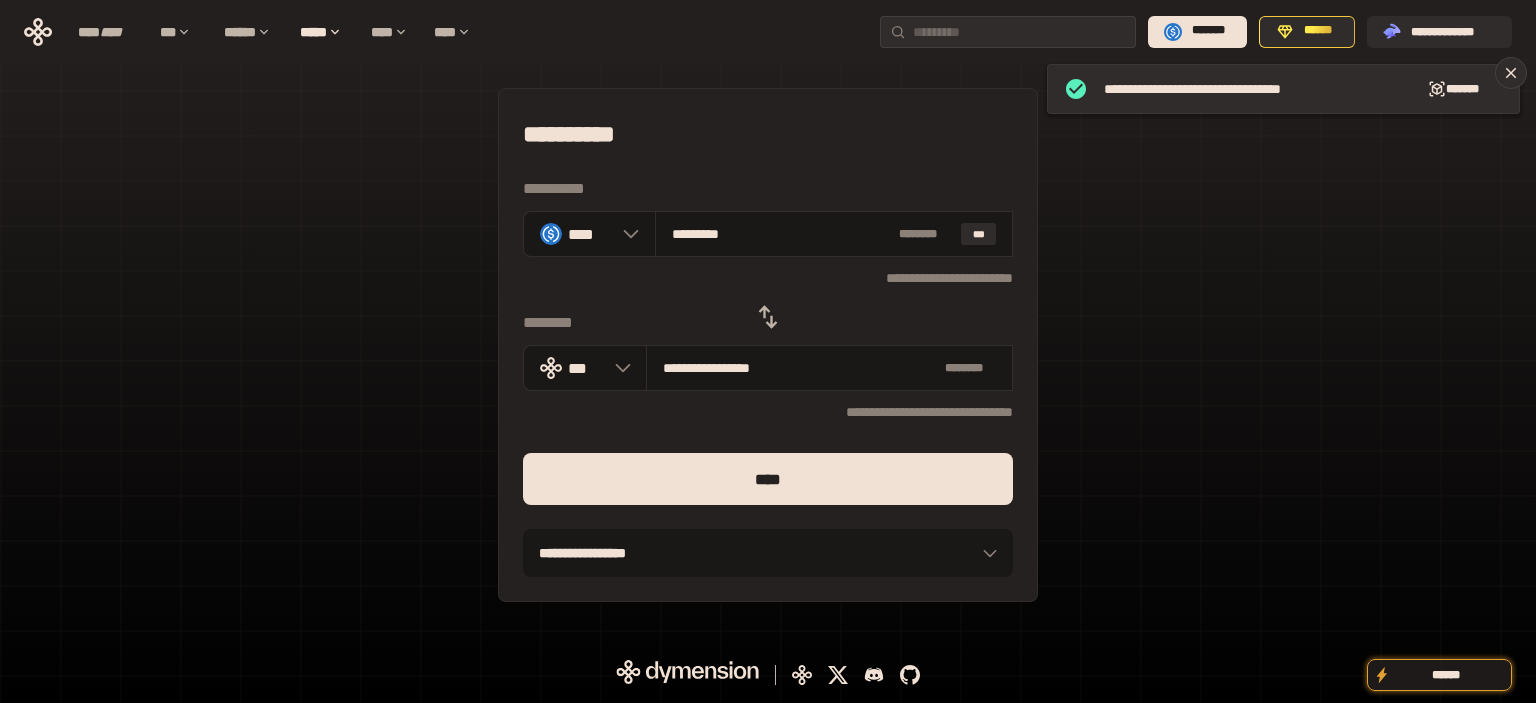 click on "****" at bounding box center [768, 479] 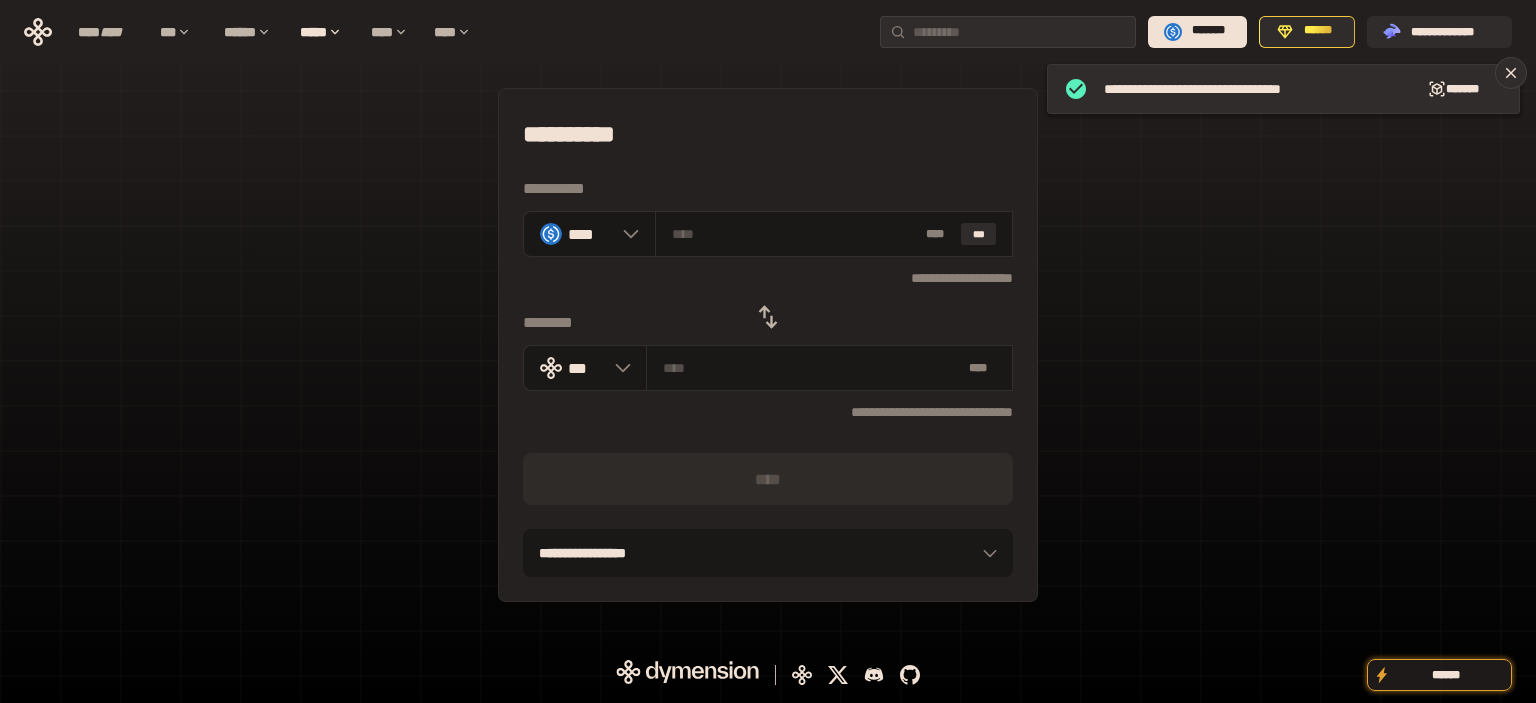 click on "**********" at bounding box center (768, 345) 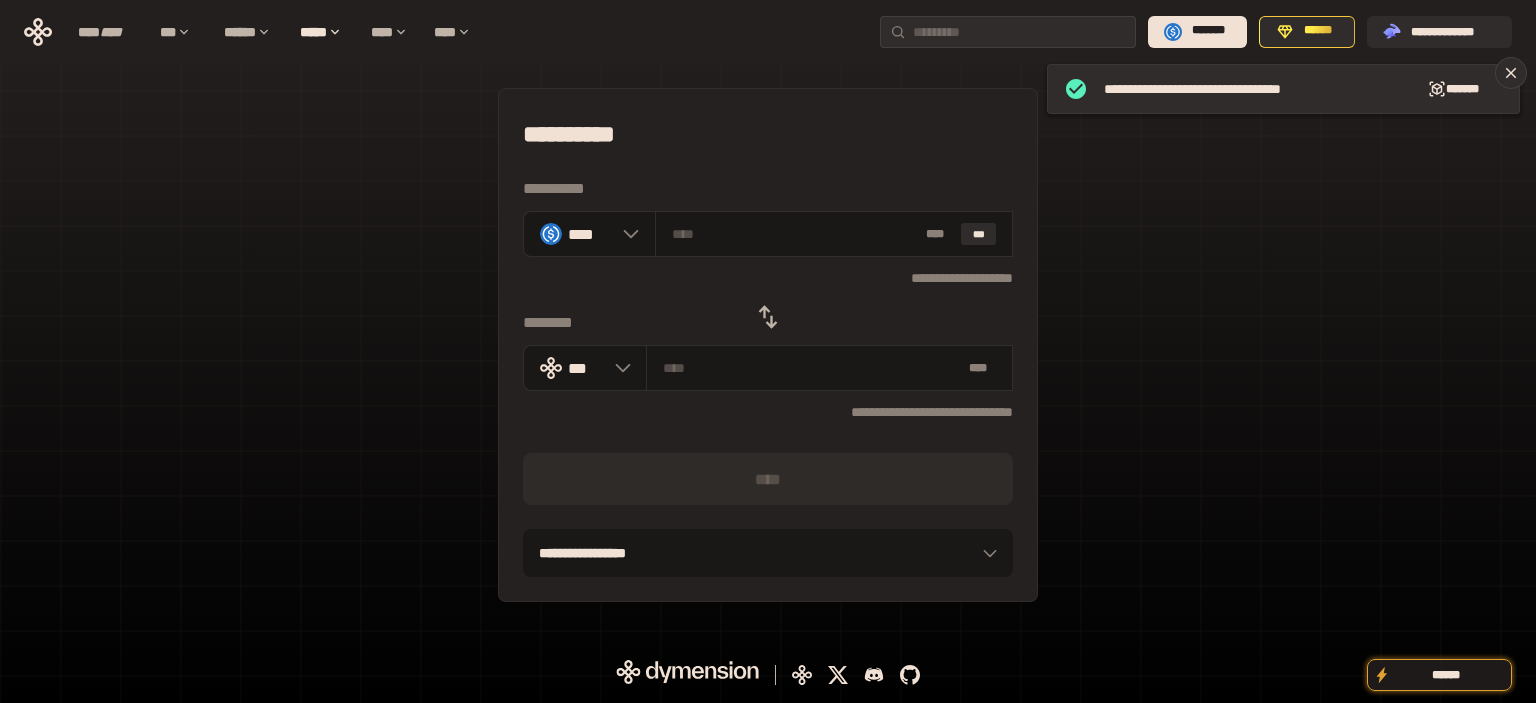 click at bounding box center [768, 317] 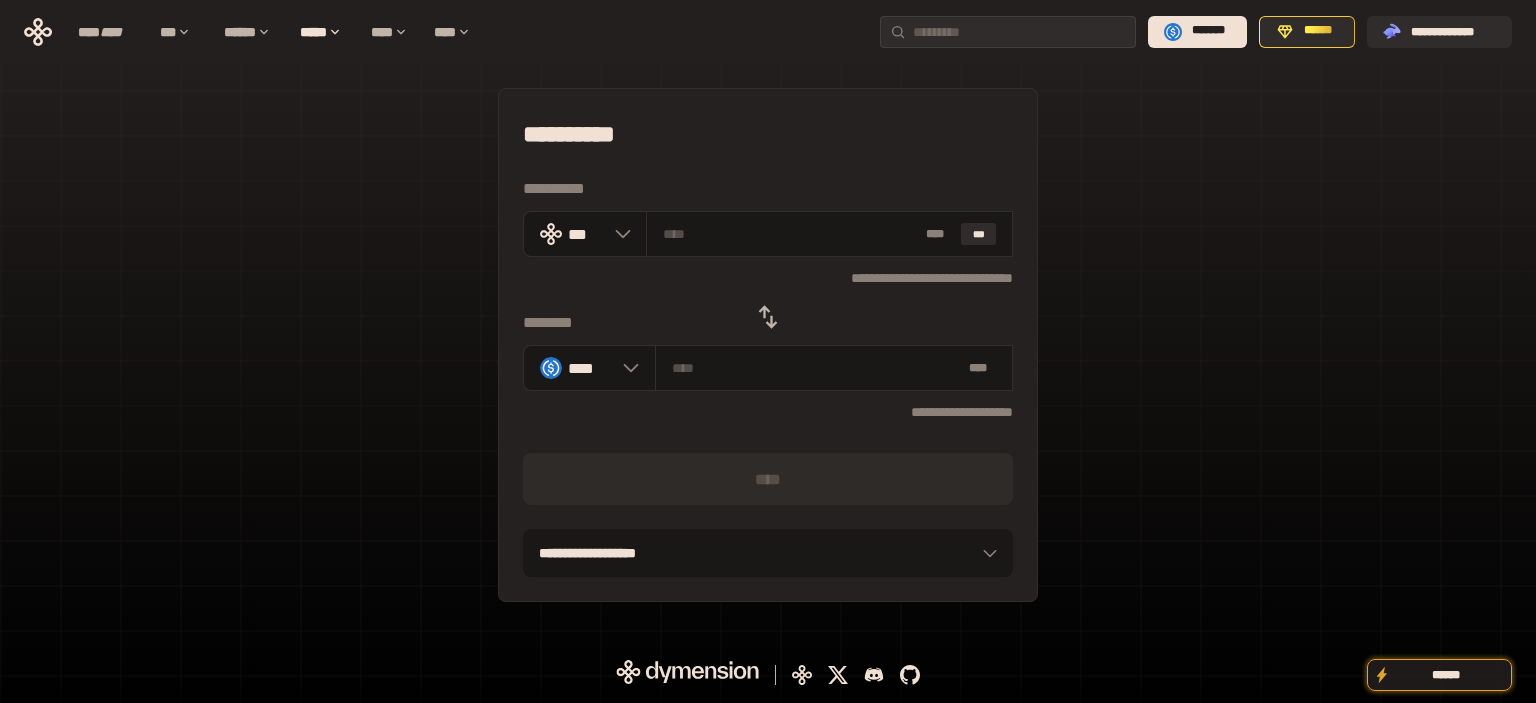 click on "**********" at bounding box center (768, 345) 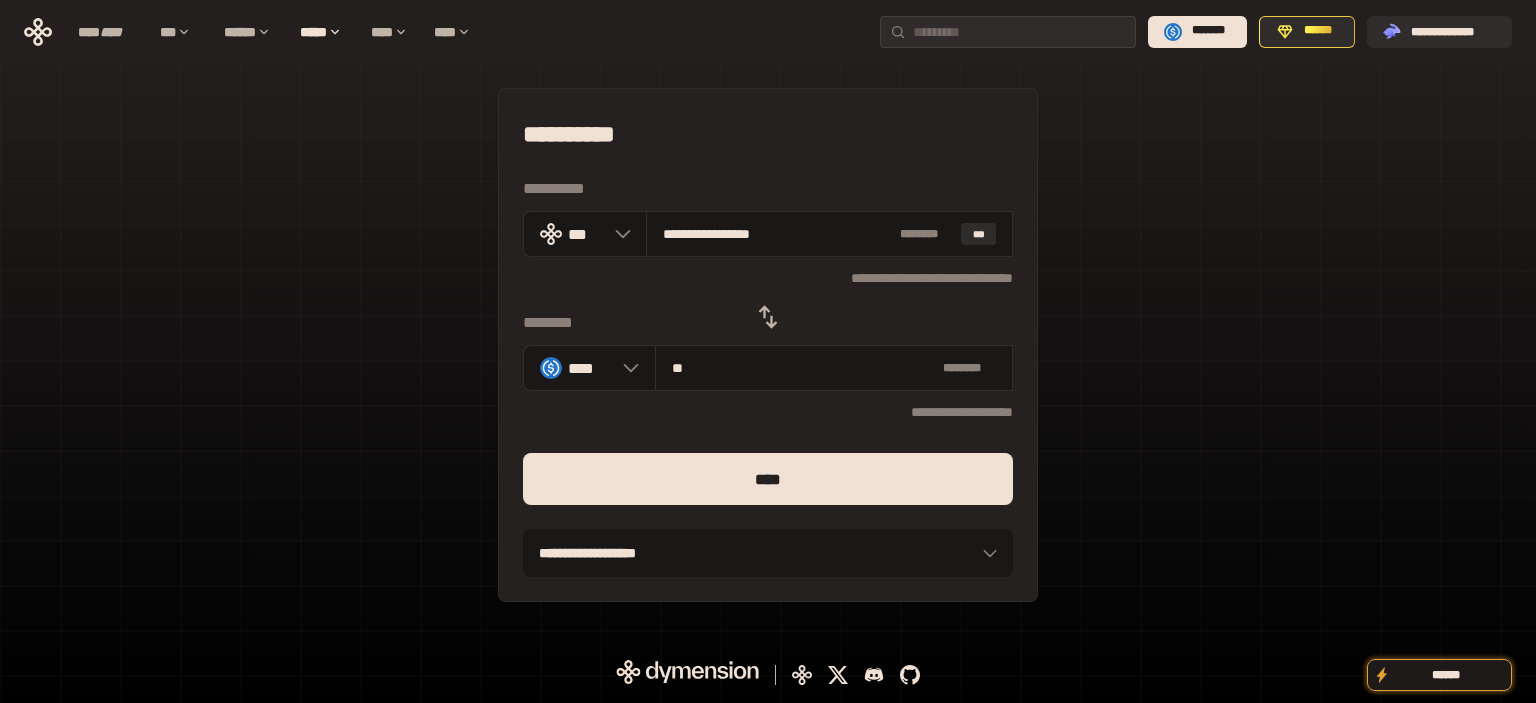 click on "****" at bounding box center (768, 479) 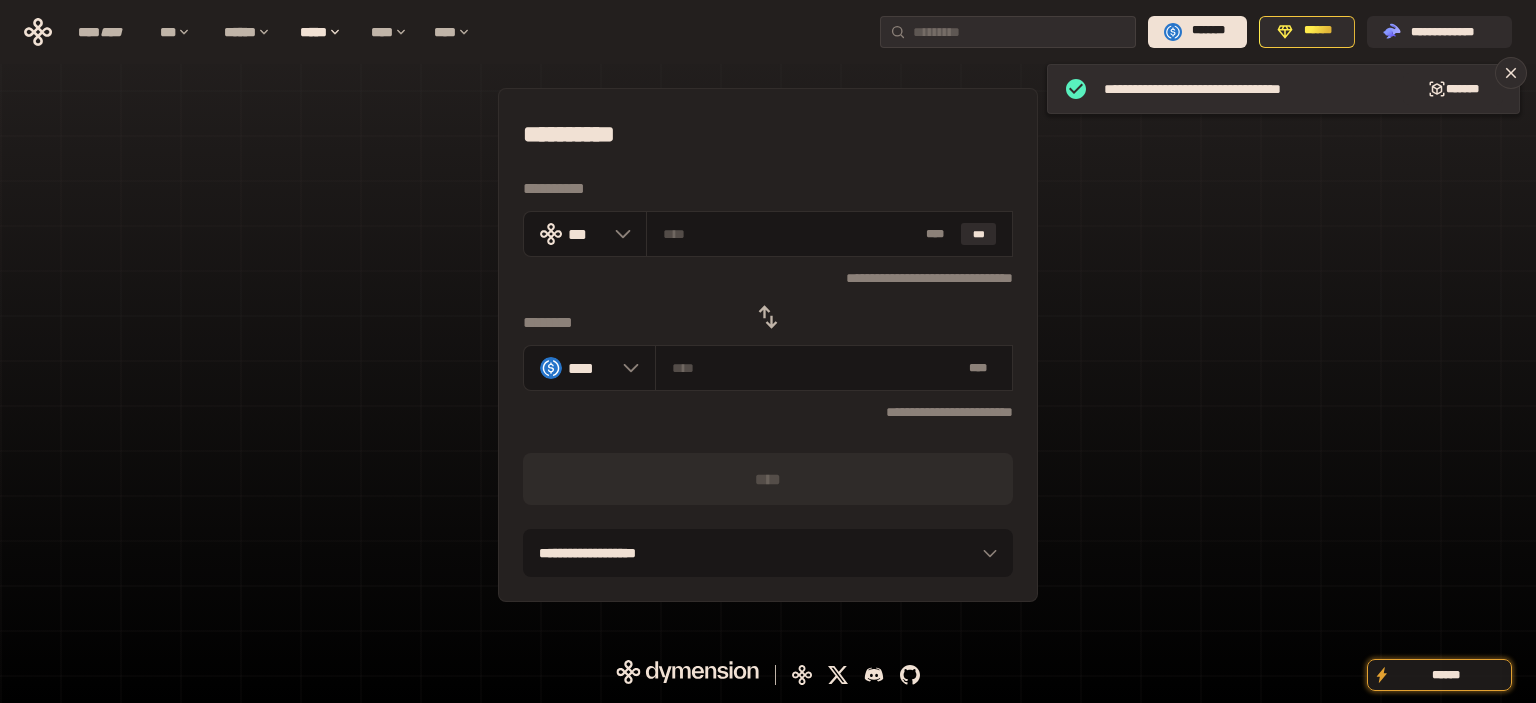 click on "**********" at bounding box center [768, 345] 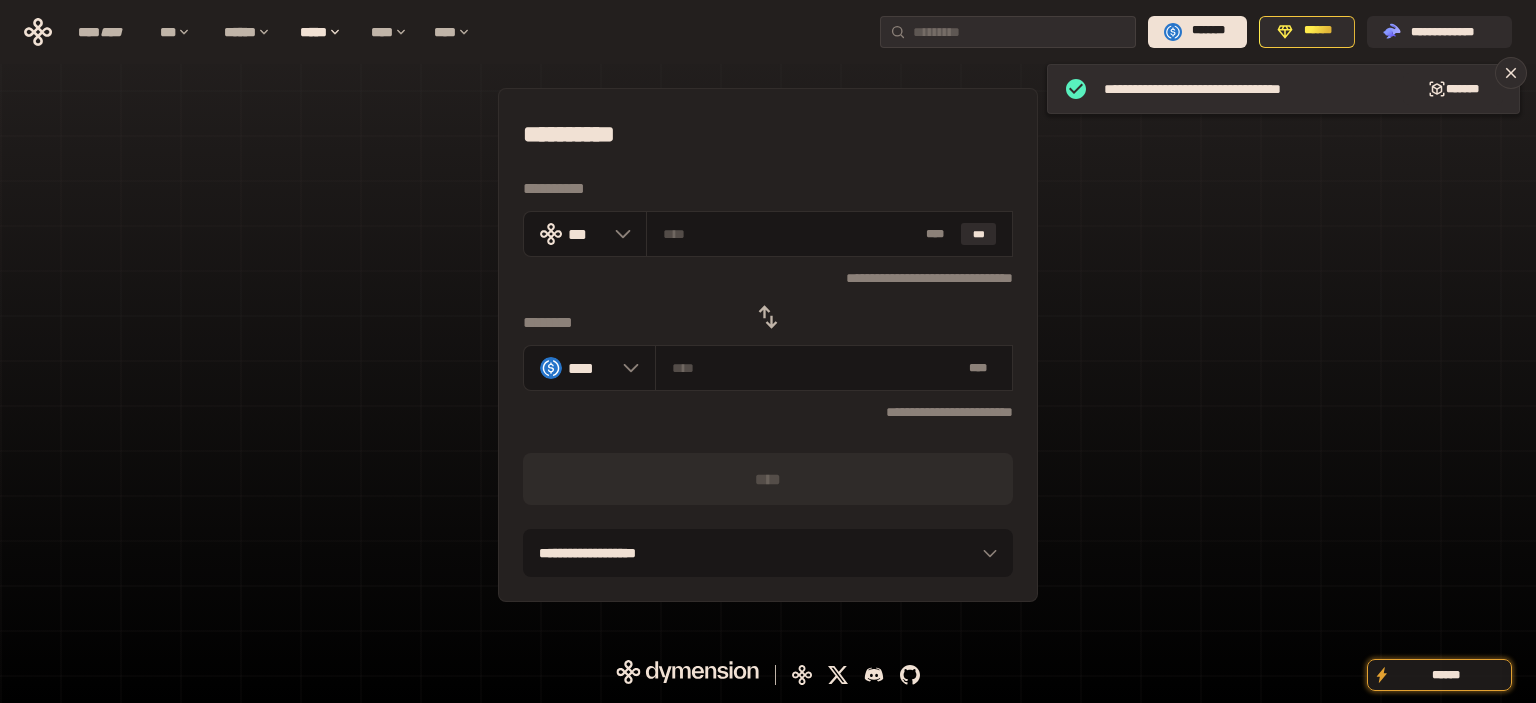 click at bounding box center (768, 317) 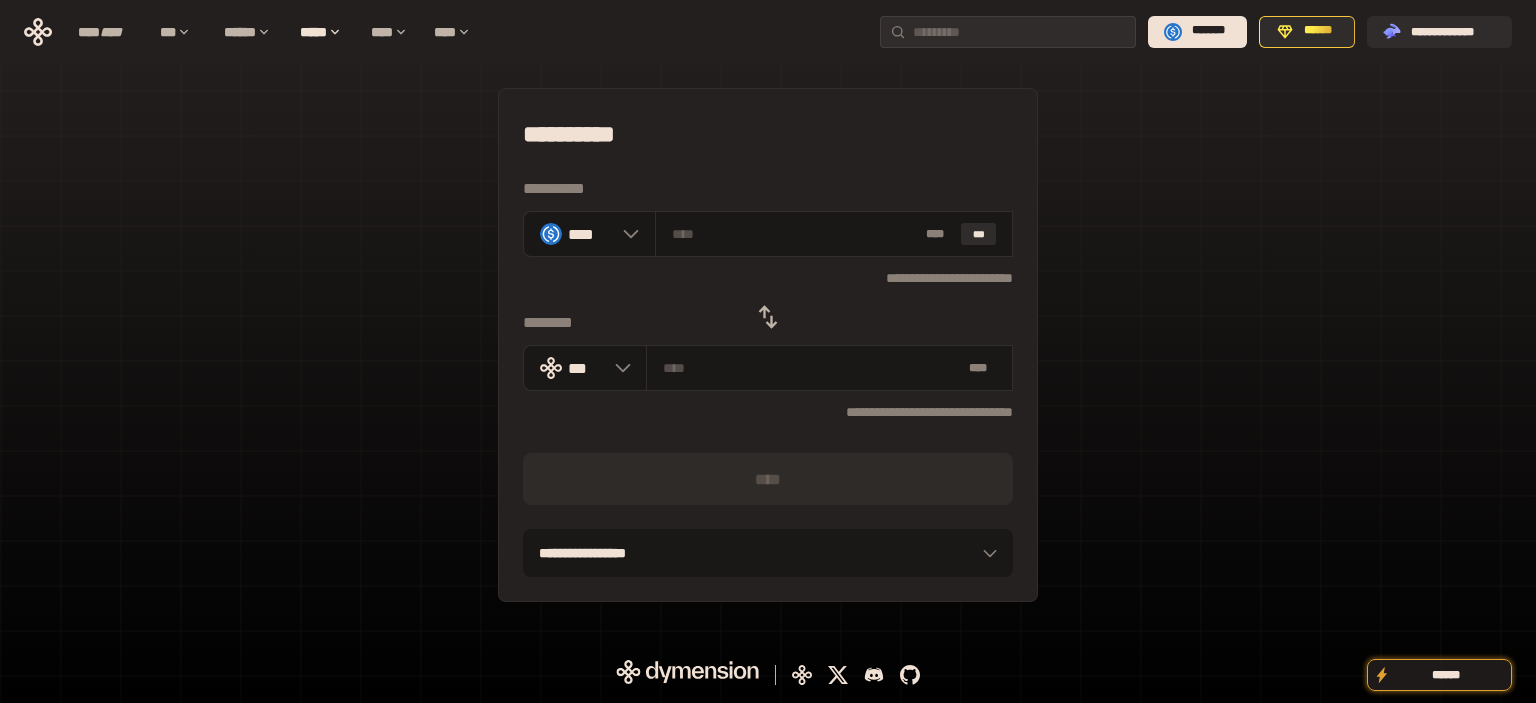click on "**********" at bounding box center (768, 345) 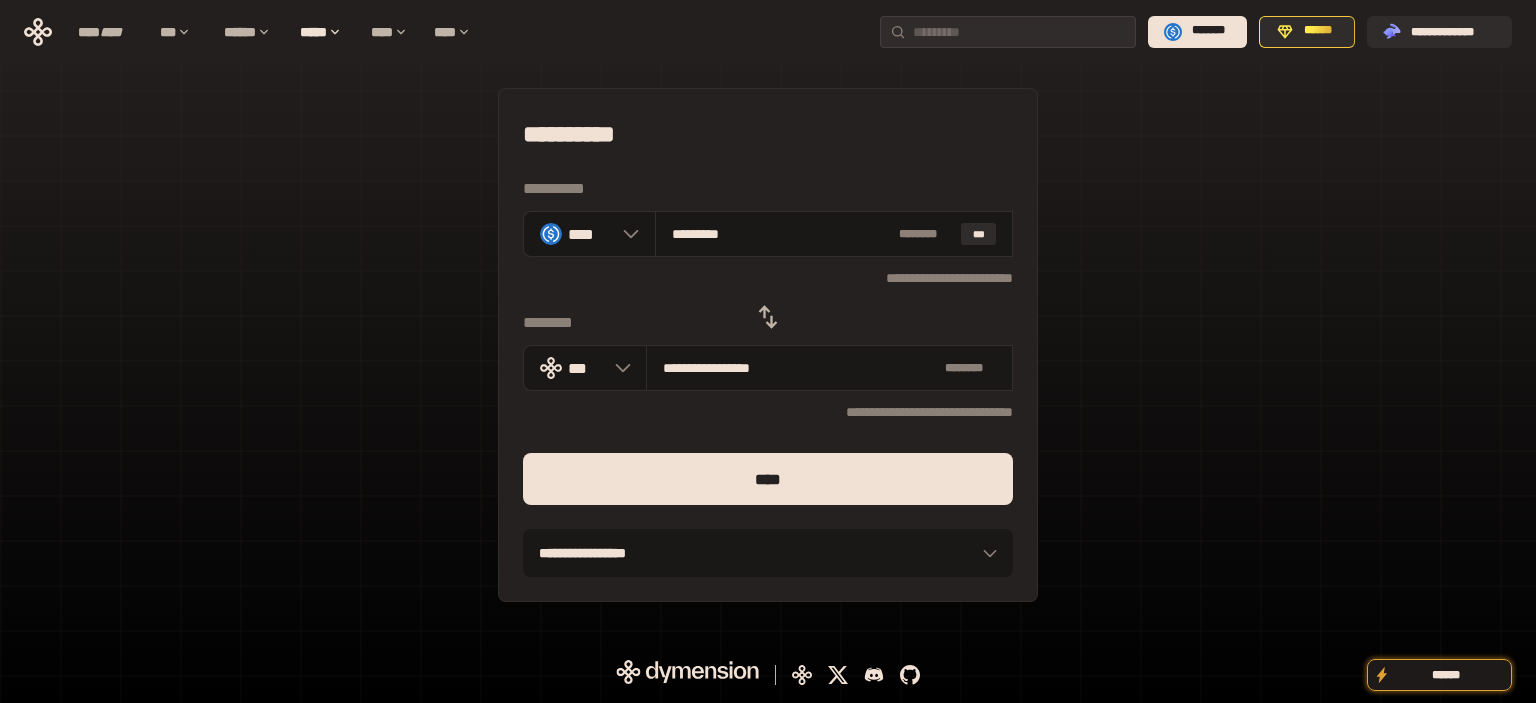 click on "****" at bounding box center [768, 479] 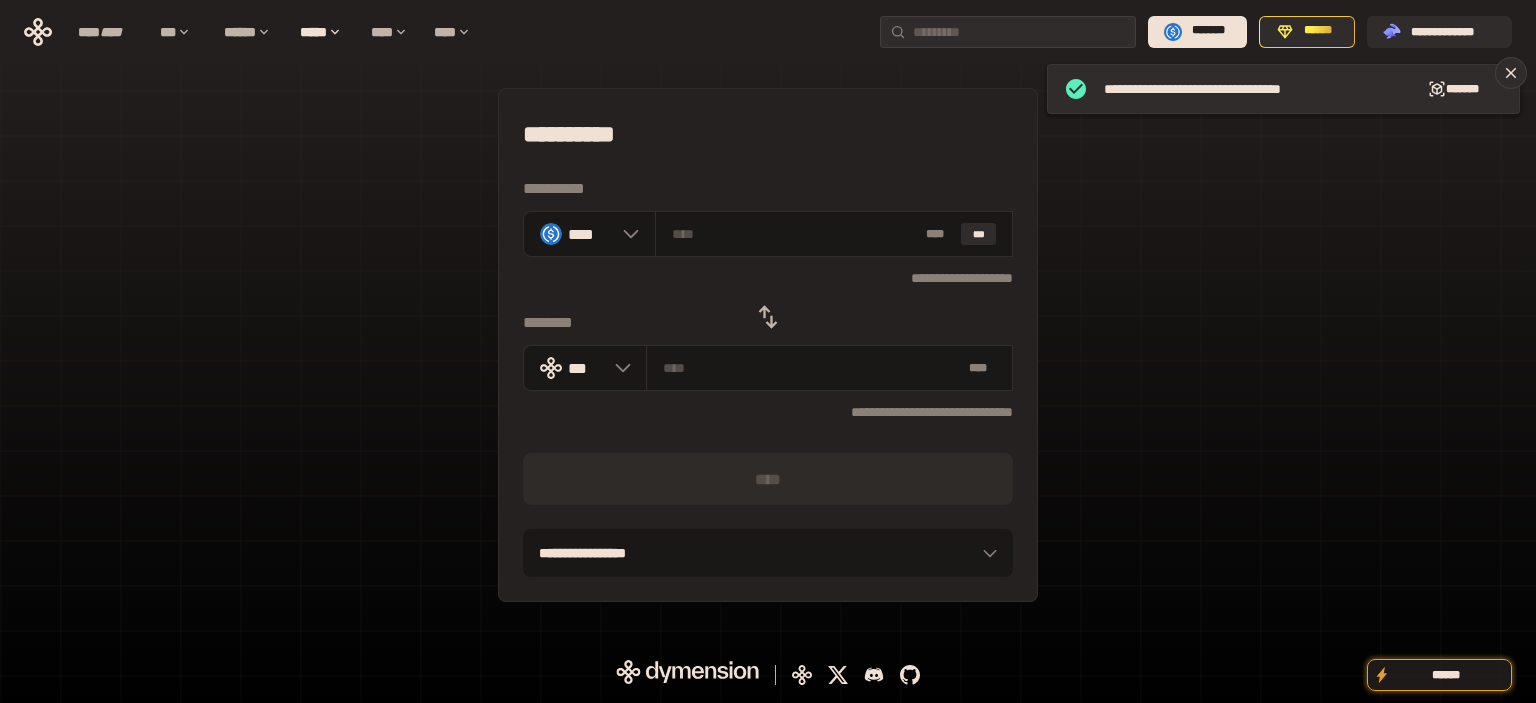 click on "**********" at bounding box center [768, 345] 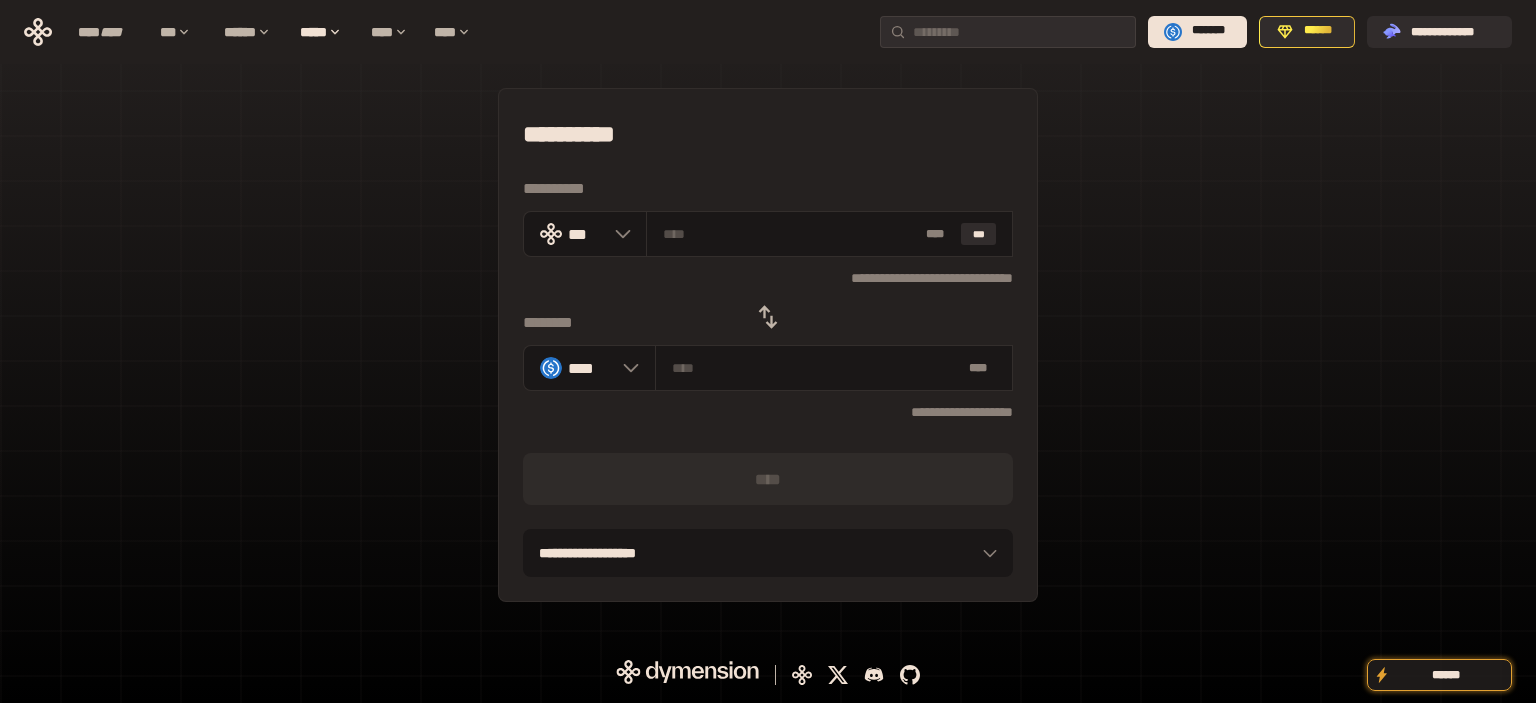 click on "**********" at bounding box center (768, 345) 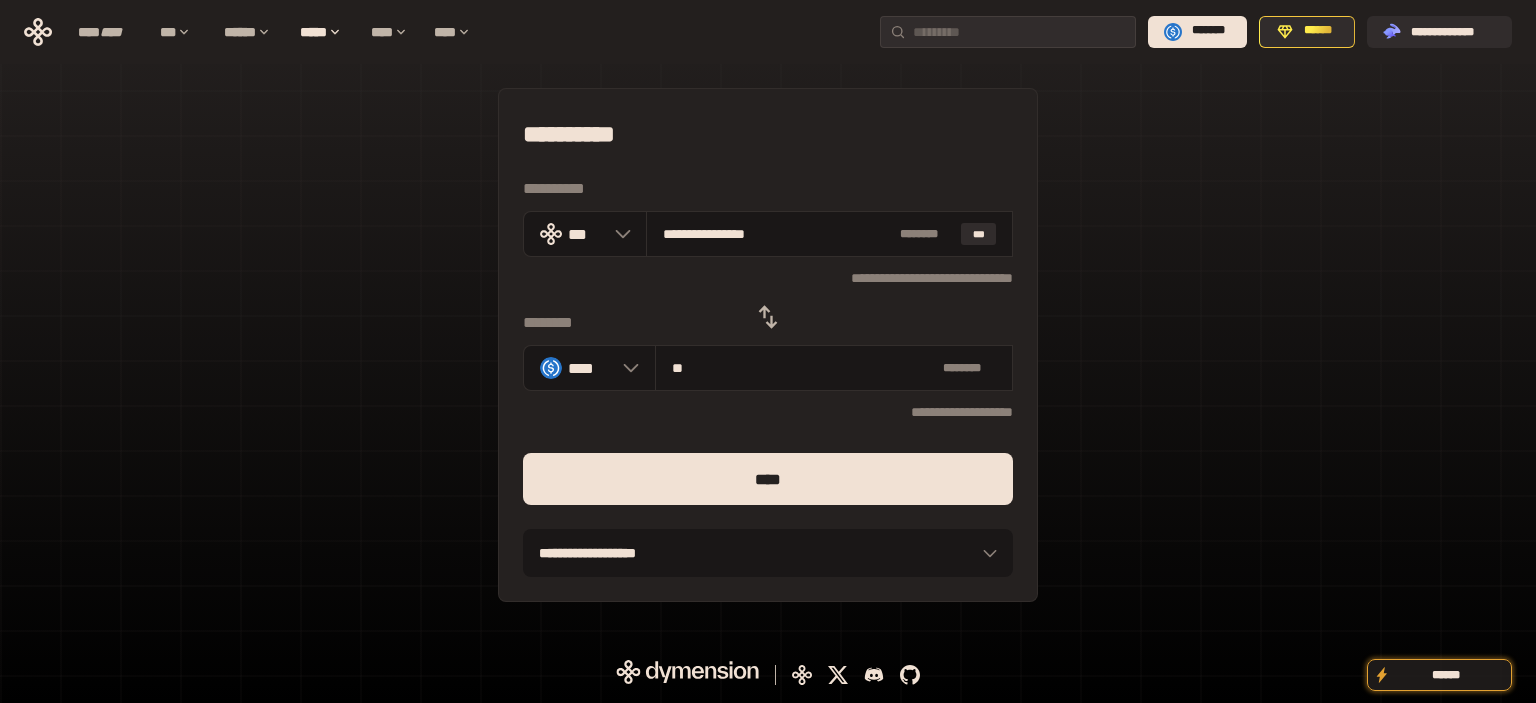 click on "****" at bounding box center (768, 479) 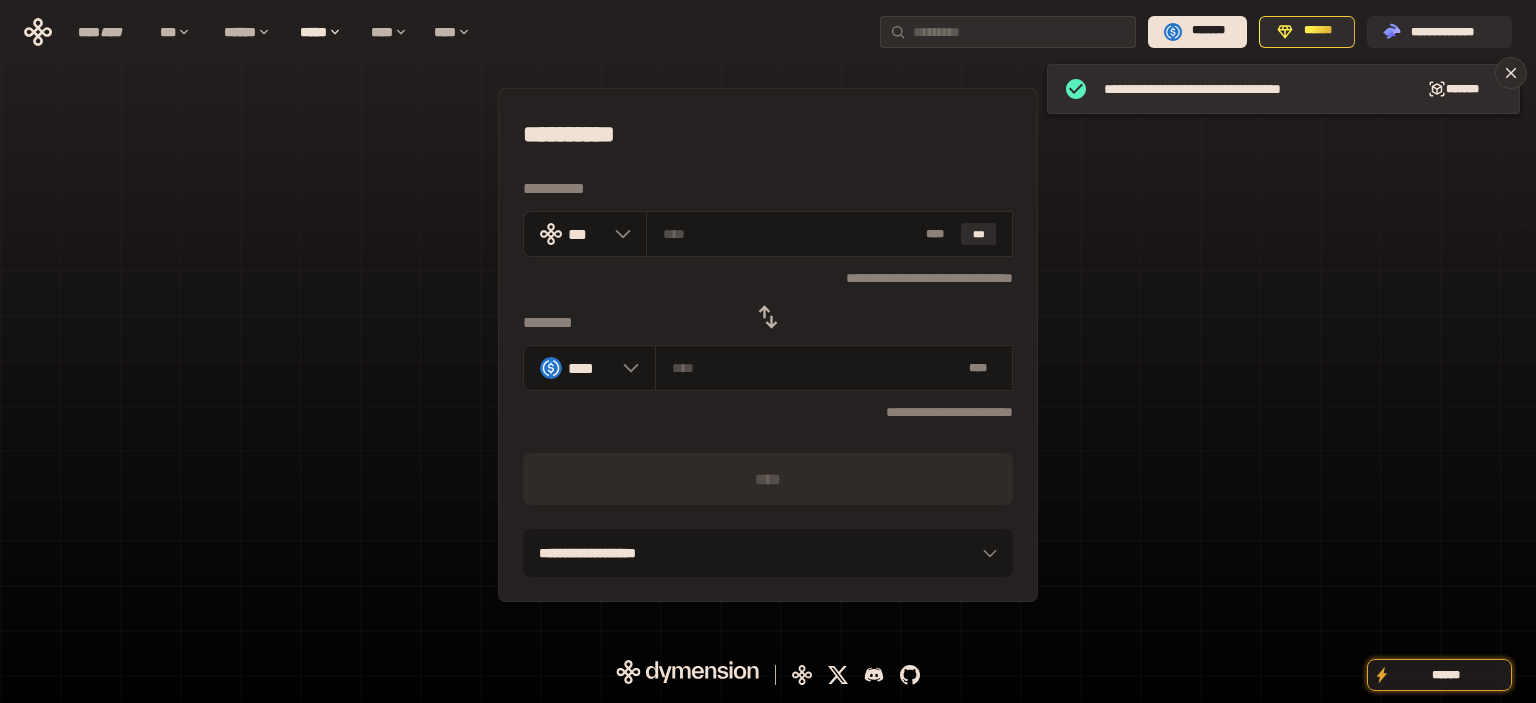 click on "**********" at bounding box center (768, 345) 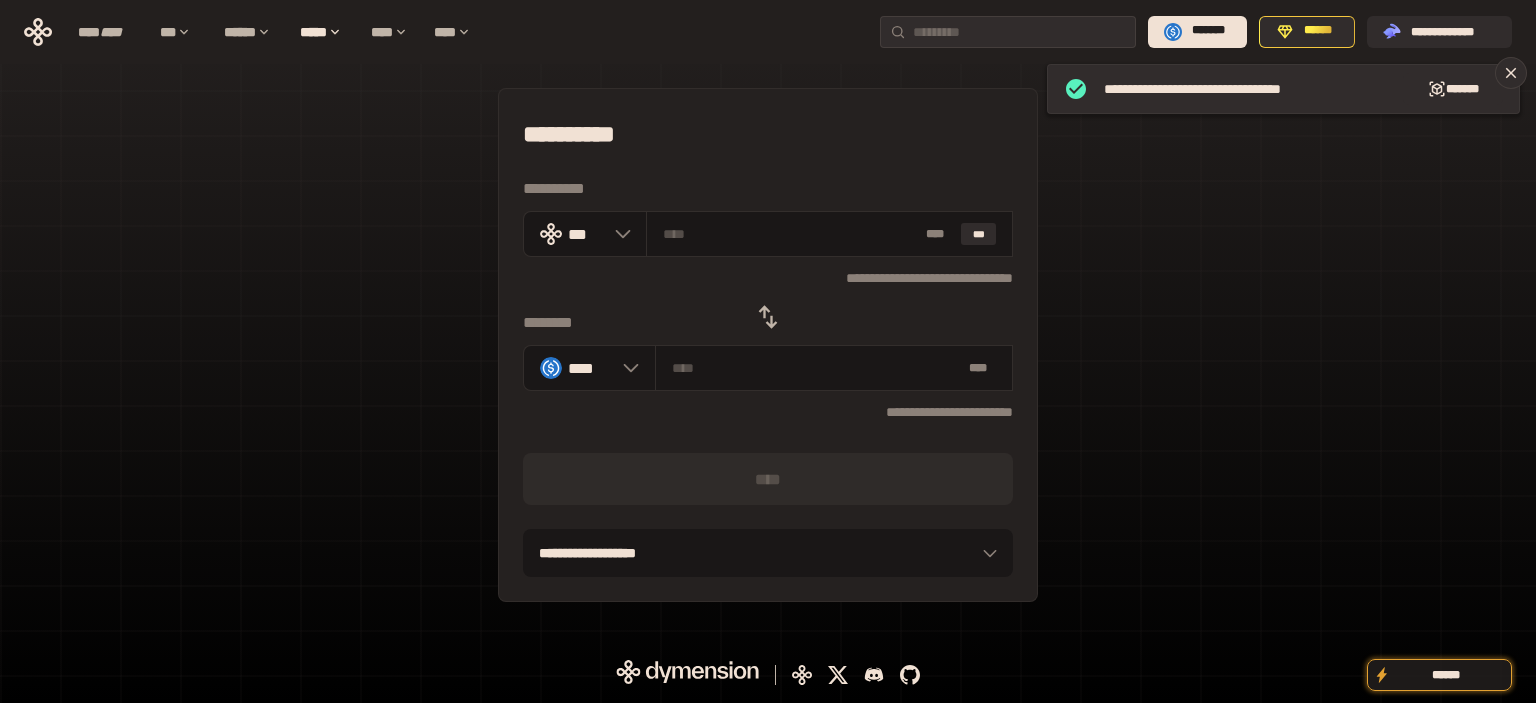 click at bounding box center [768, 317] 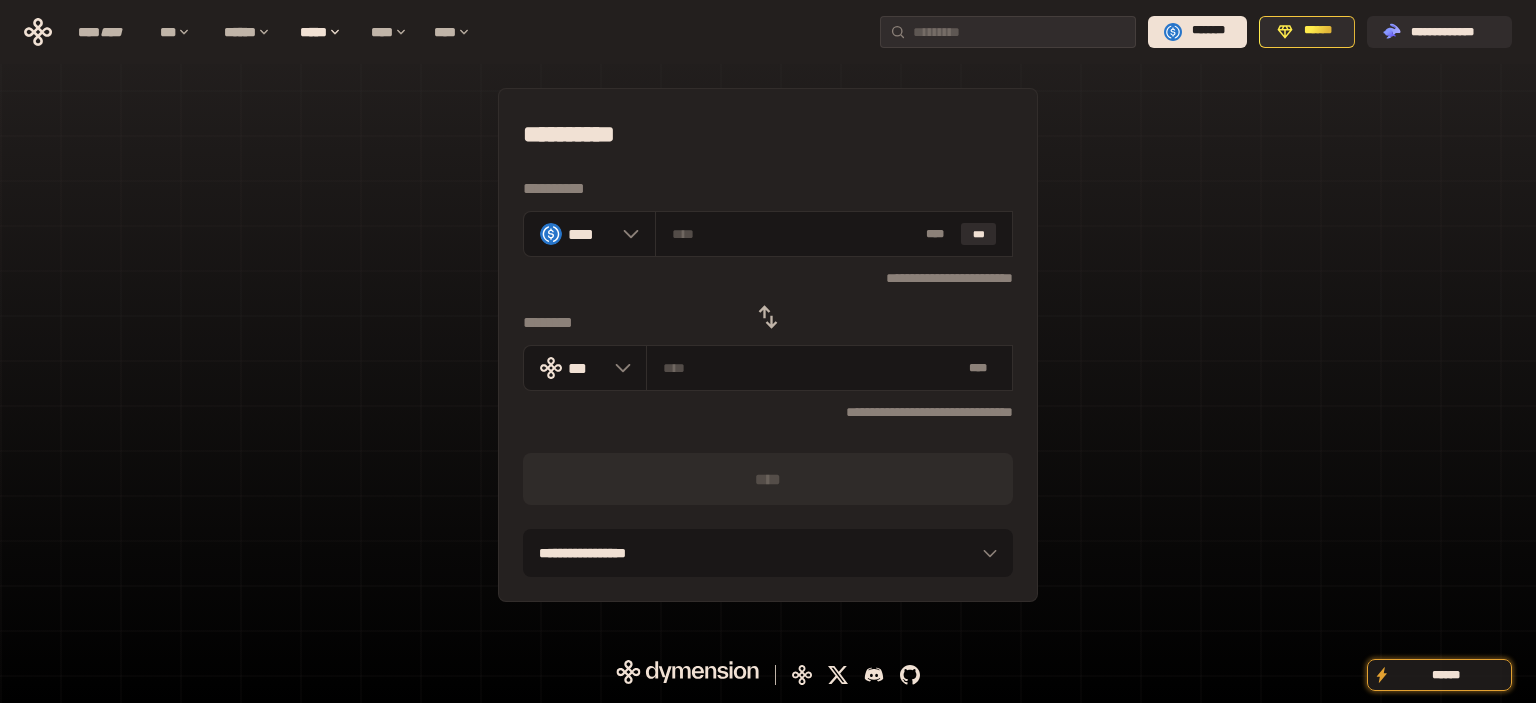 click on "**********" at bounding box center [768, 345] 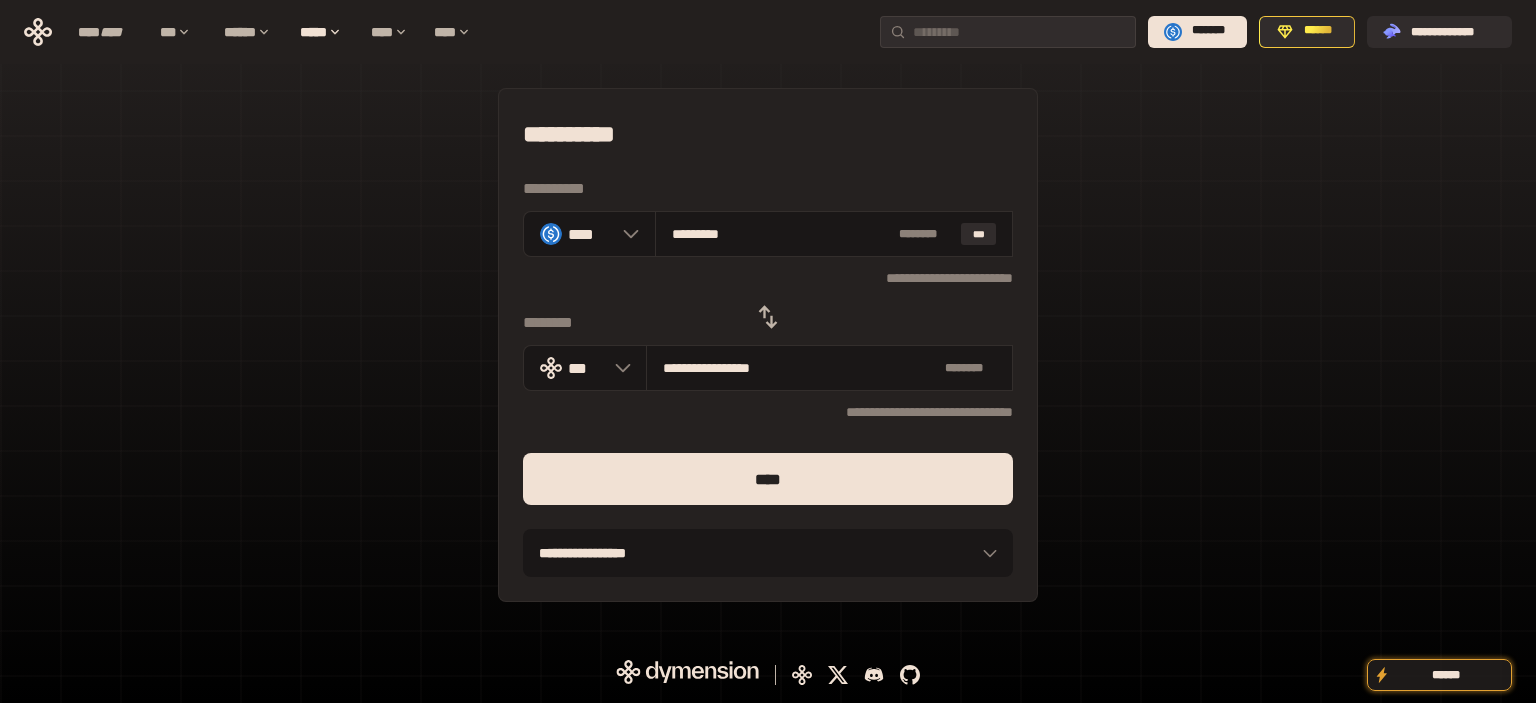 click on "****" at bounding box center [768, 479] 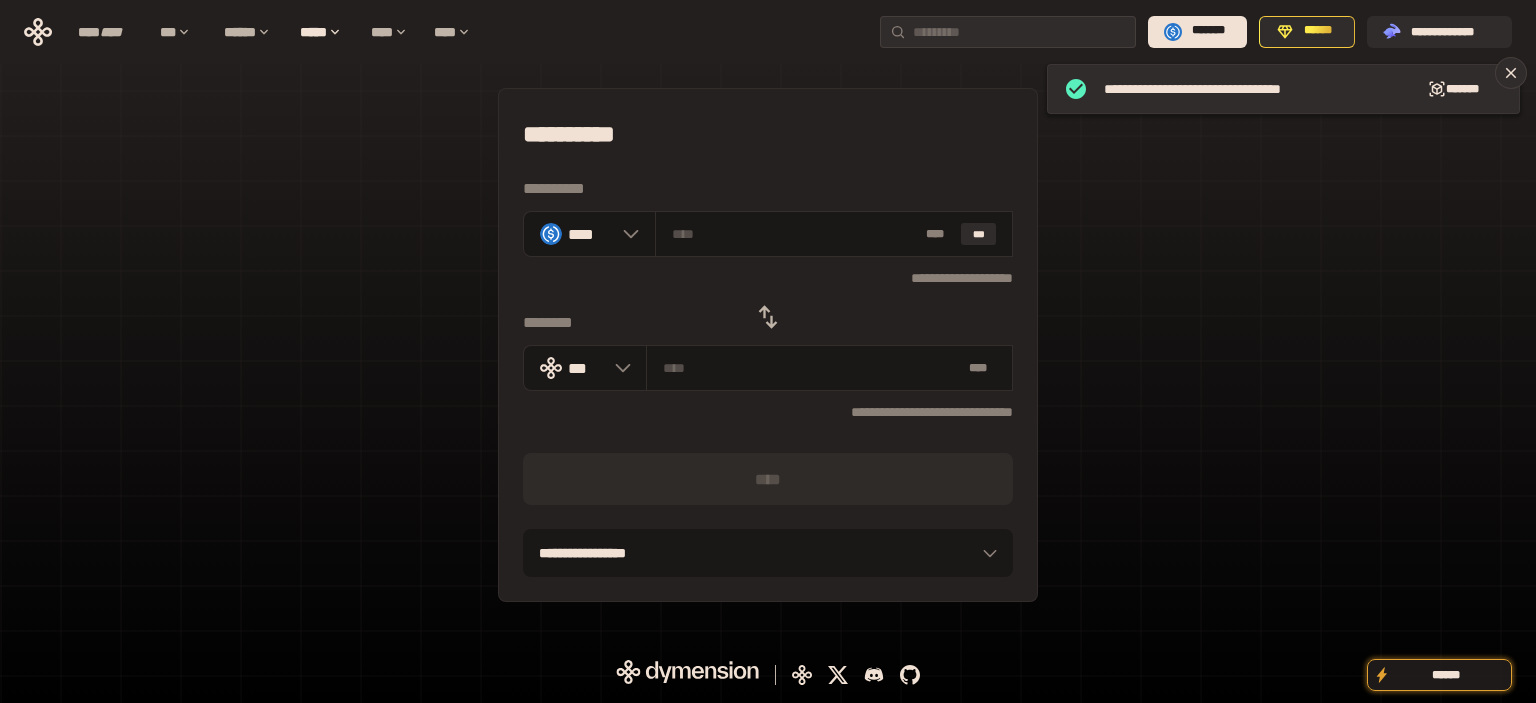 click on "**********" at bounding box center (768, 345) 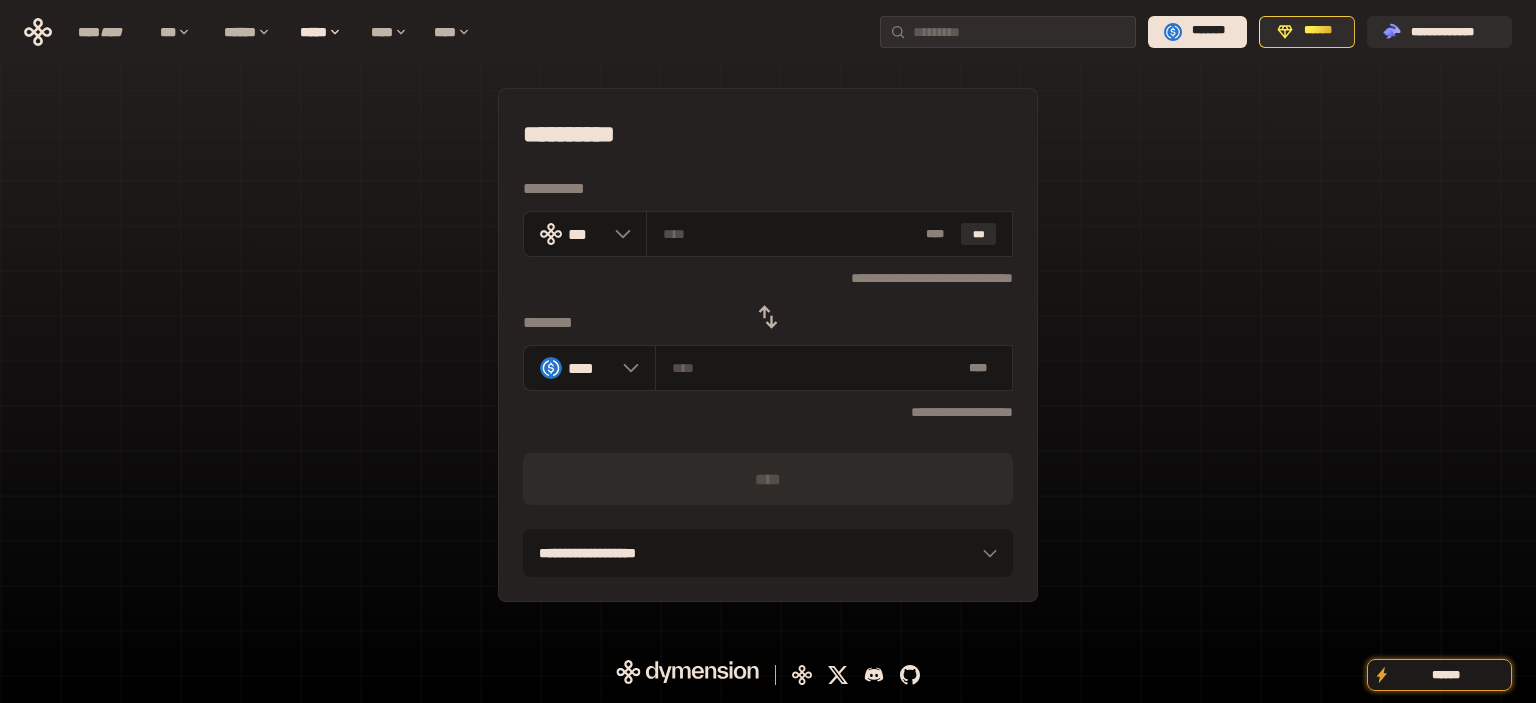 click on "**********" at bounding box center [768, 345] 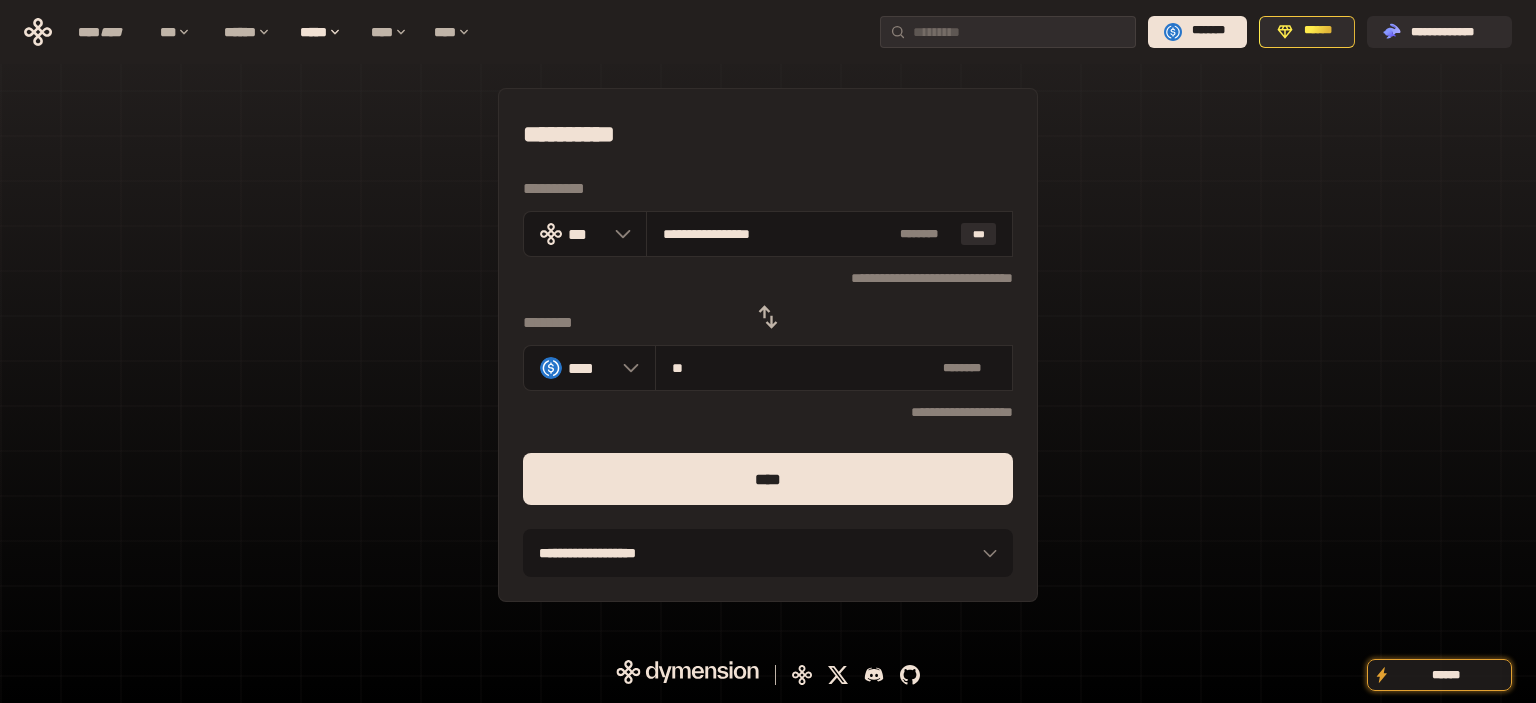 click on "****" at bounding box center [768, 479] 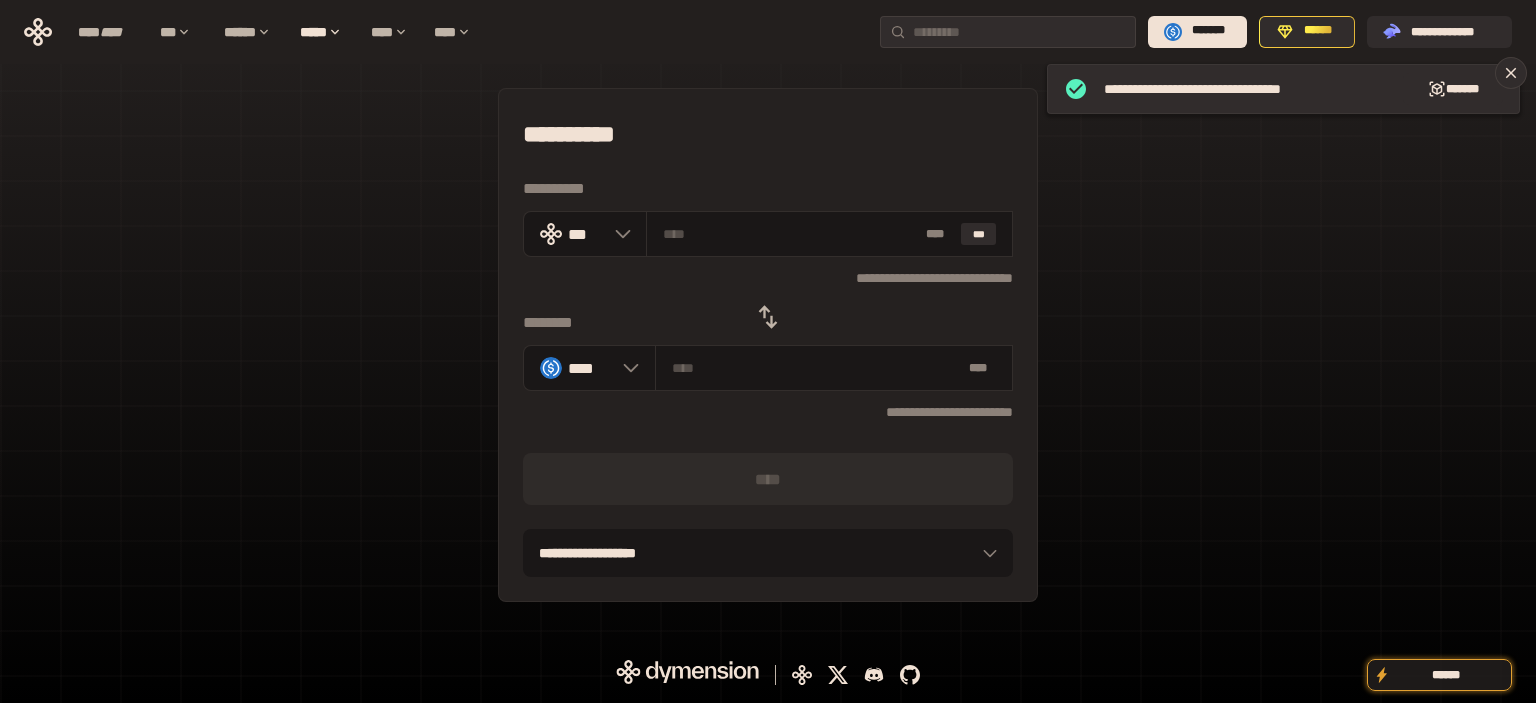 click on "**********" at bounding box center (768, 345) 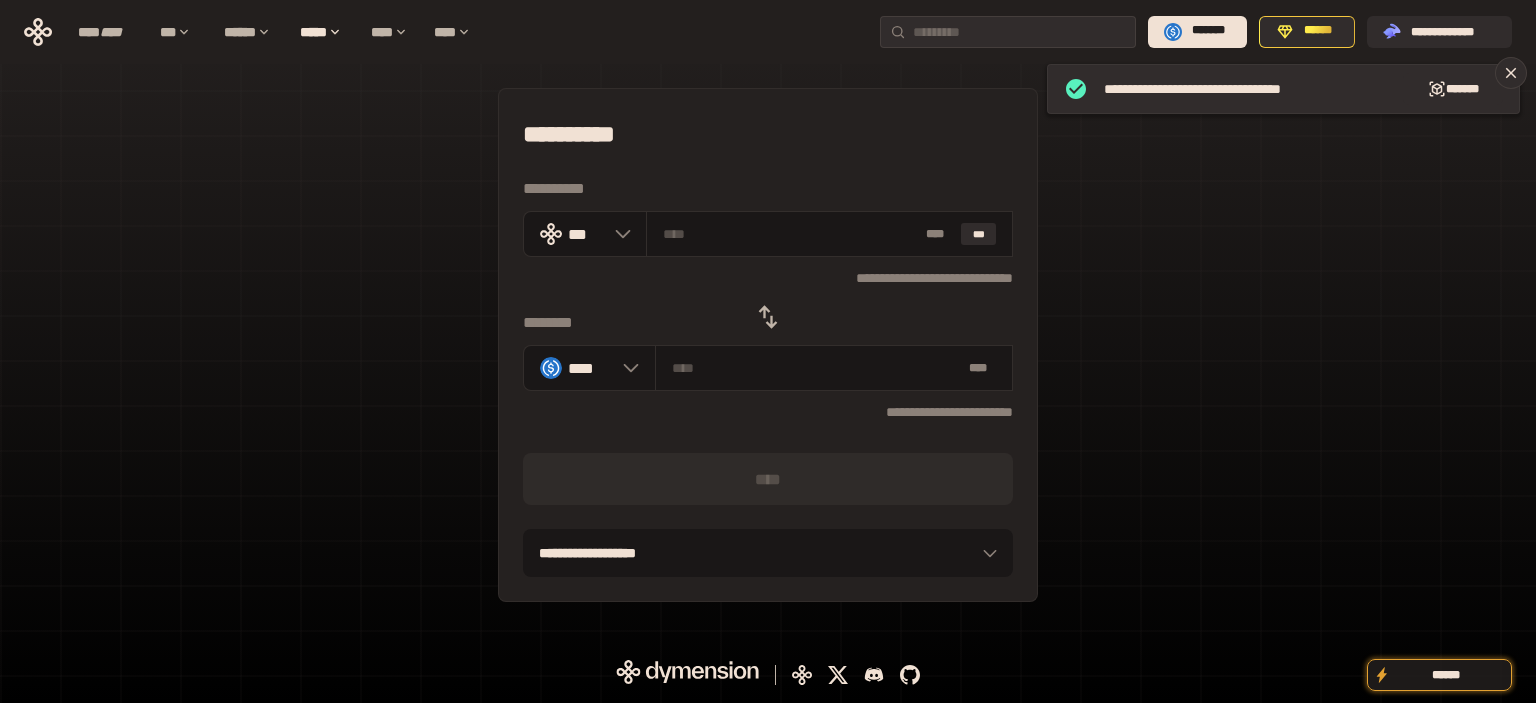 click at bounding box center [768, 317] 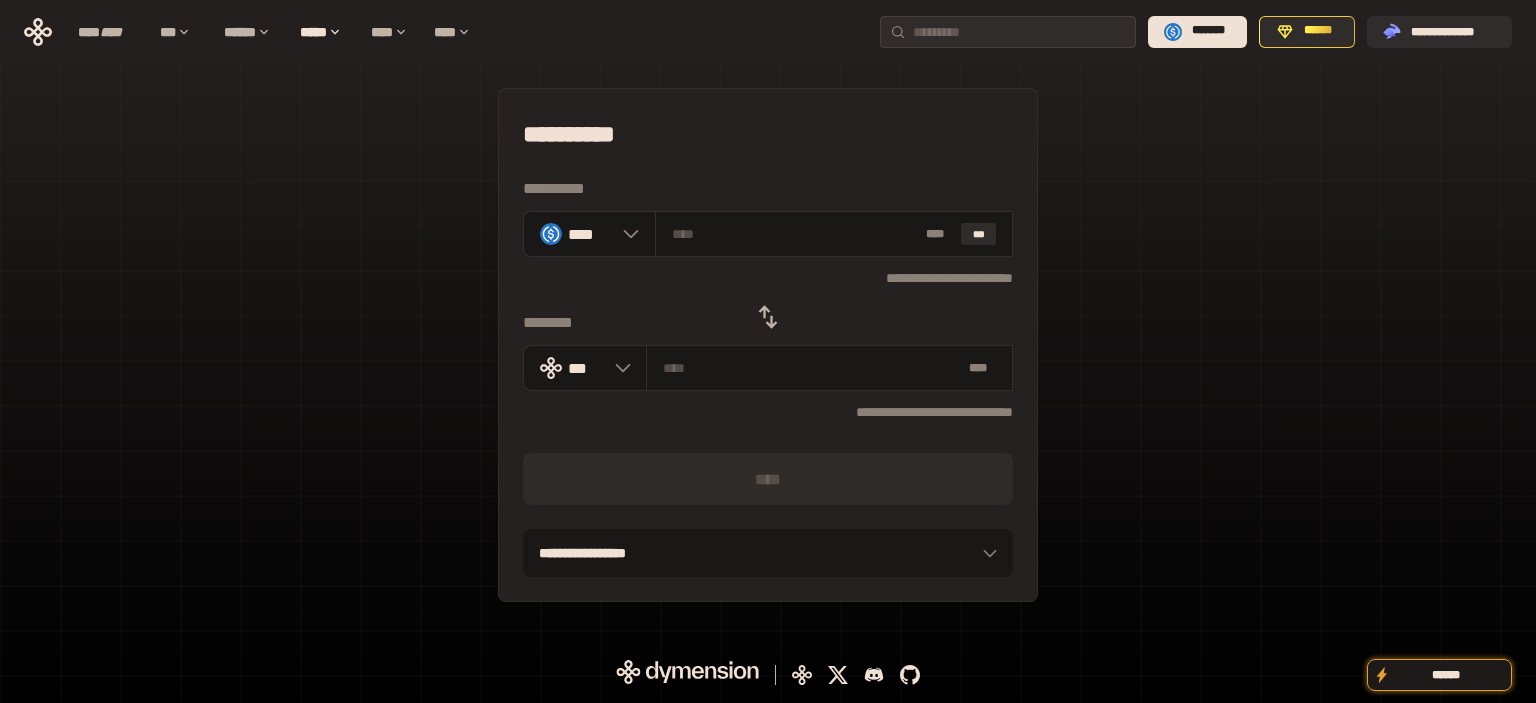 click on "**********" at bounding box center [768, 345] 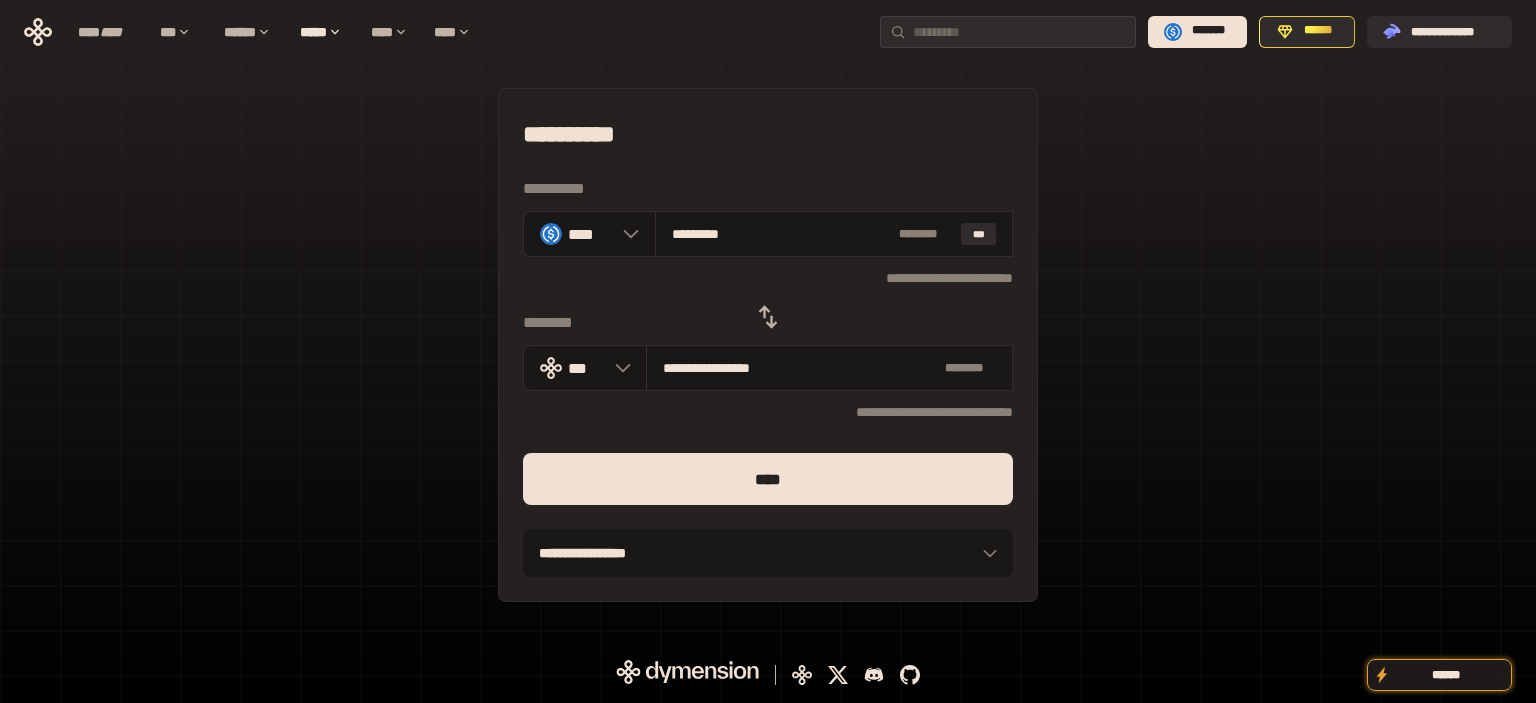 click on "****" at bounding box center [768, 479] 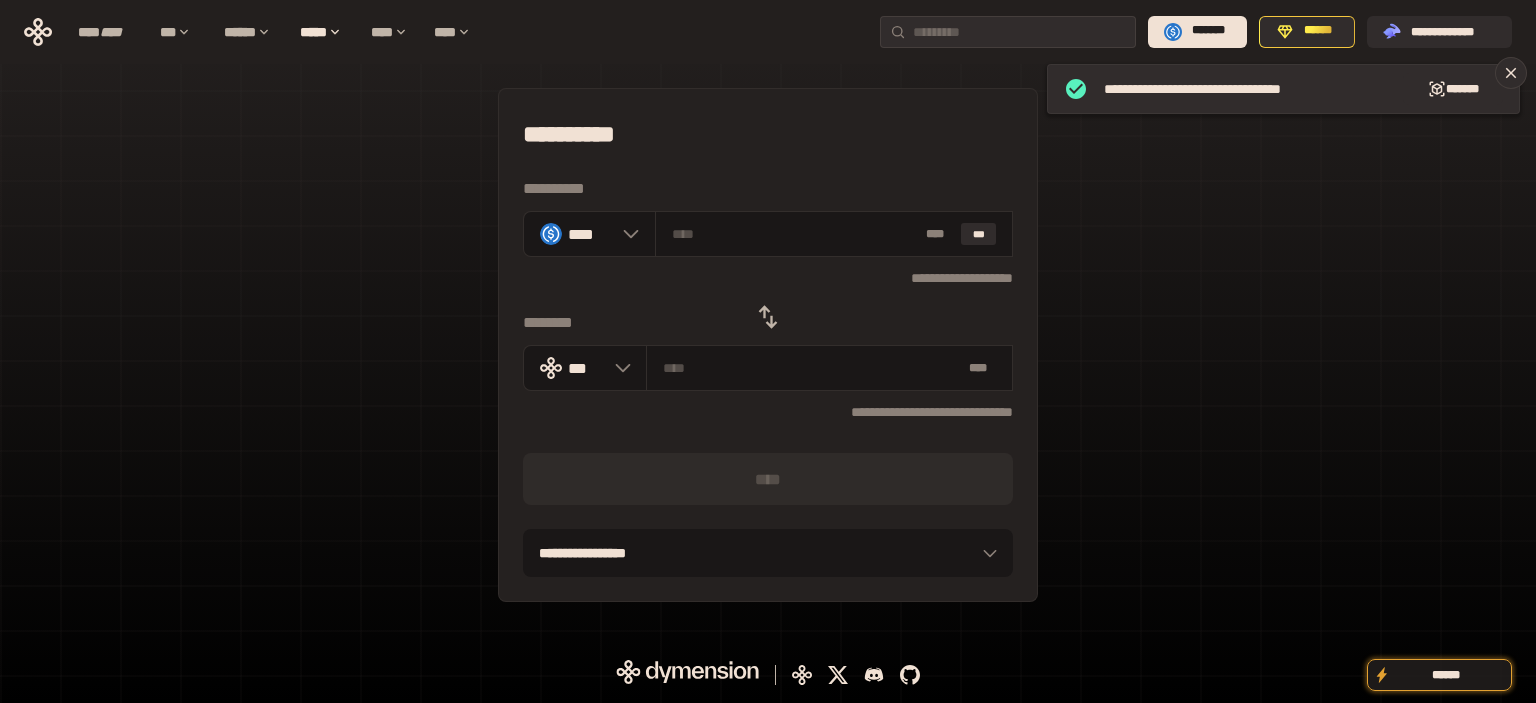 click on "**********" at bounding box center [768, 345] 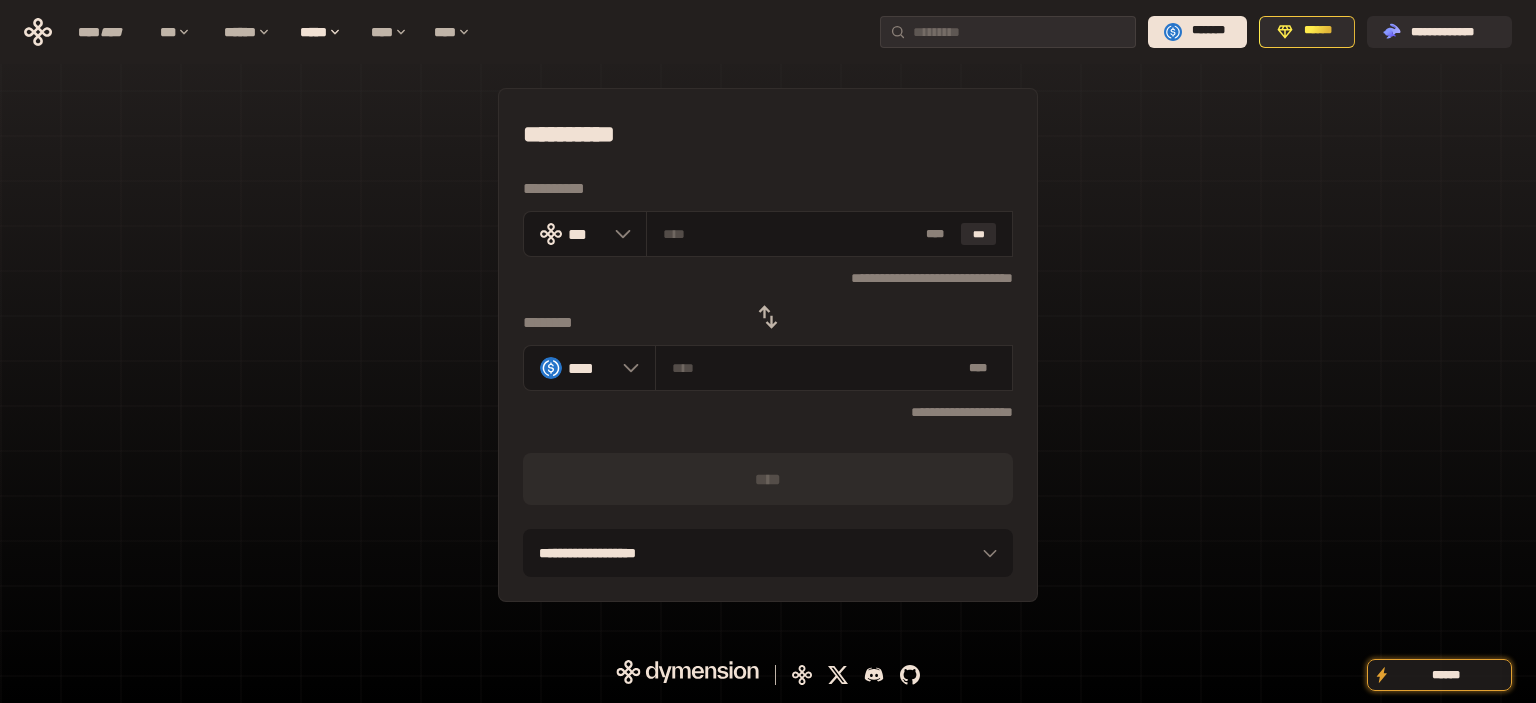 click on "**********" at bounding box center [768, 345] 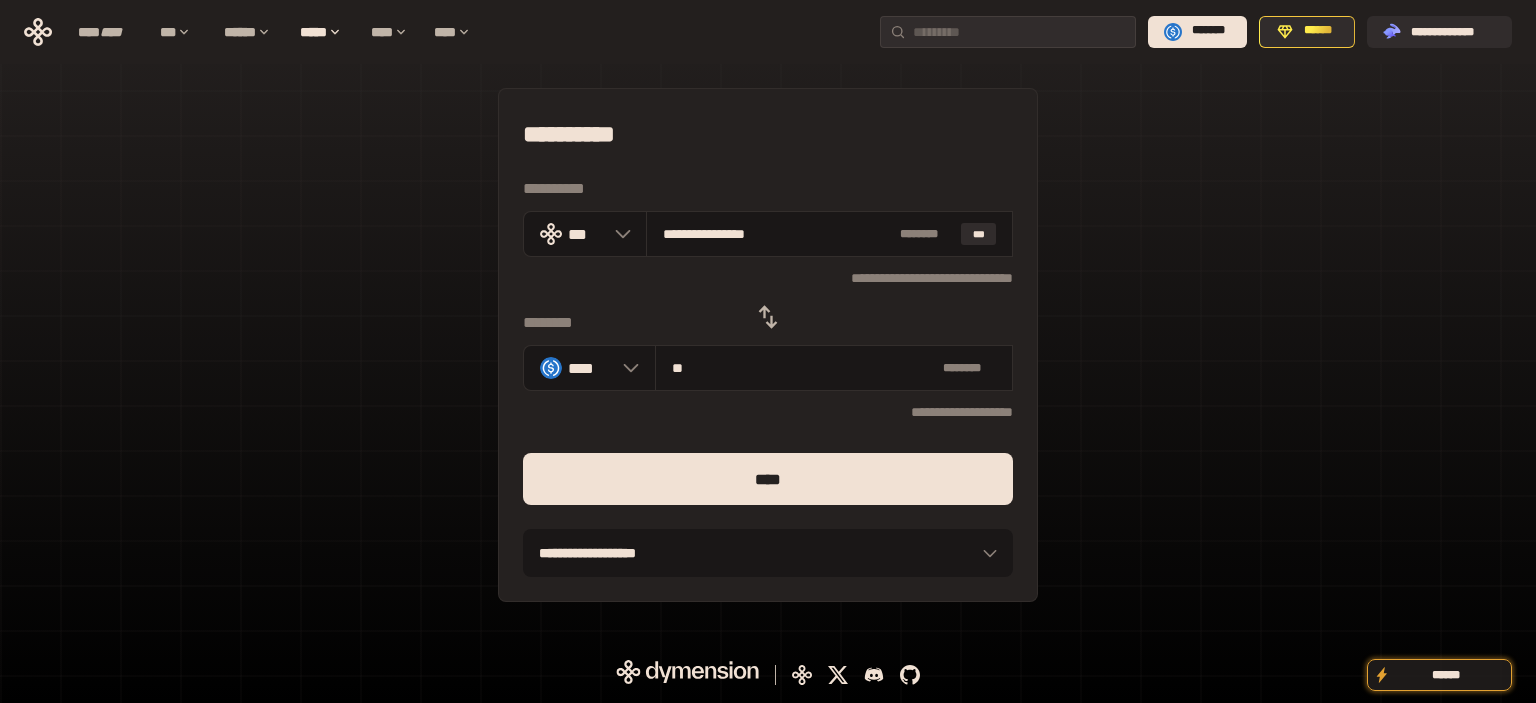 click on "****" at bounding box center (768, 479) 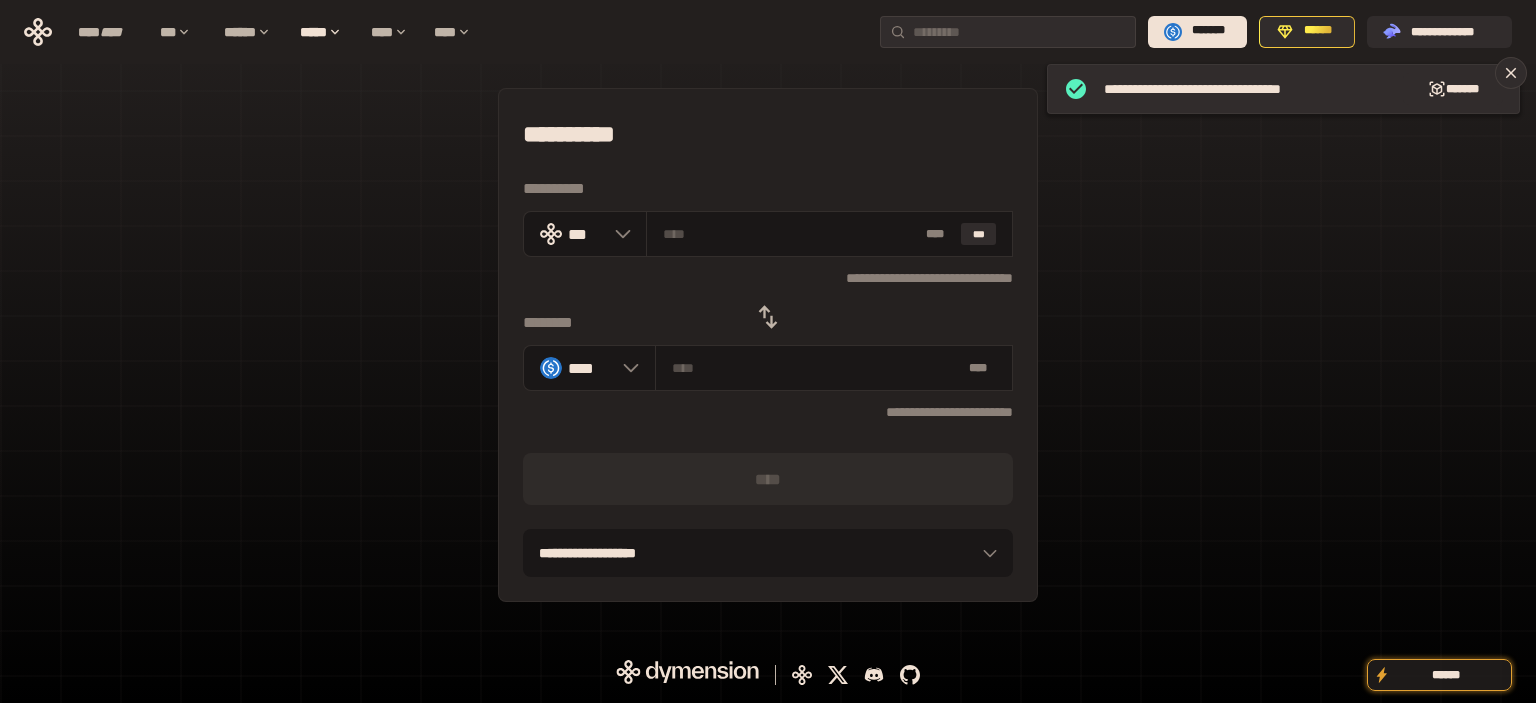 click on "**********" at bounding box center (768, 345) 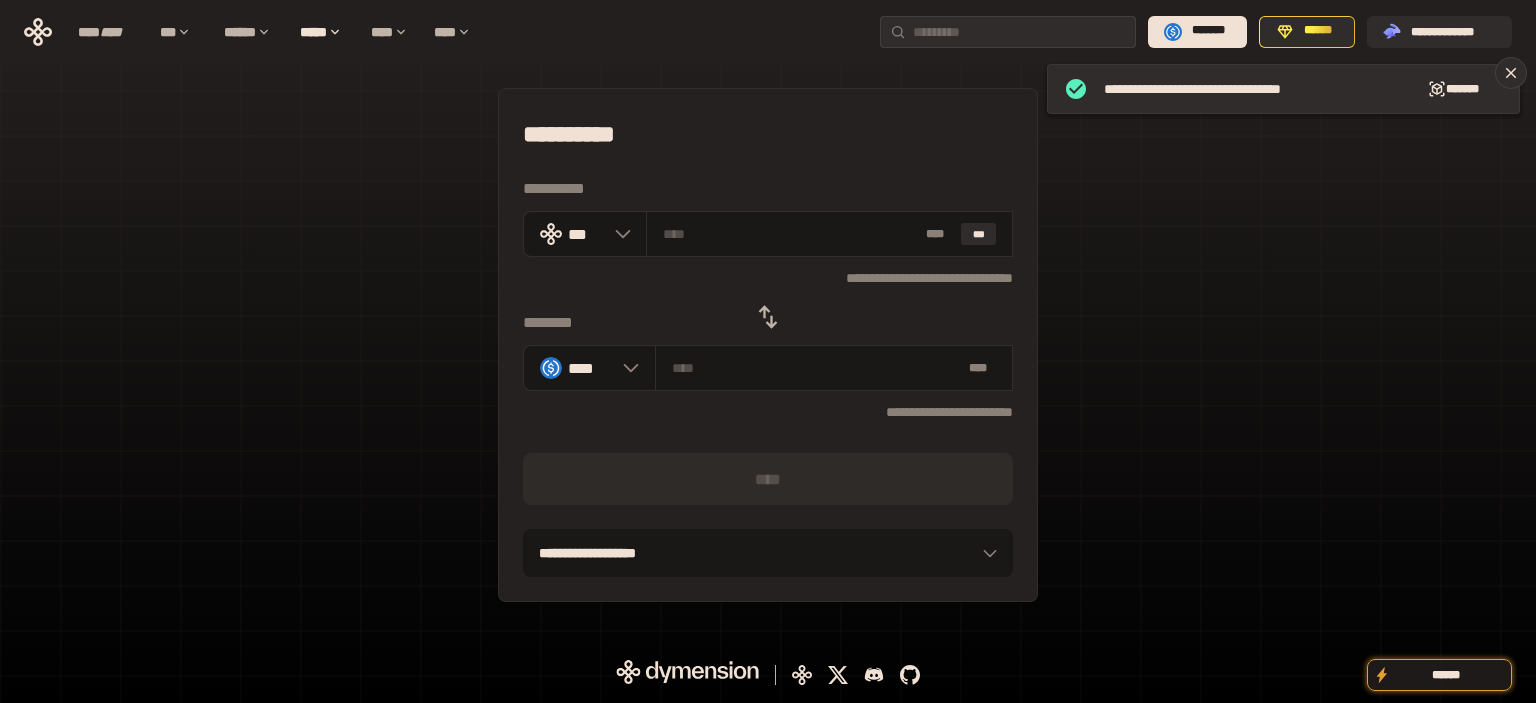 click at bounding box center (768, 317) 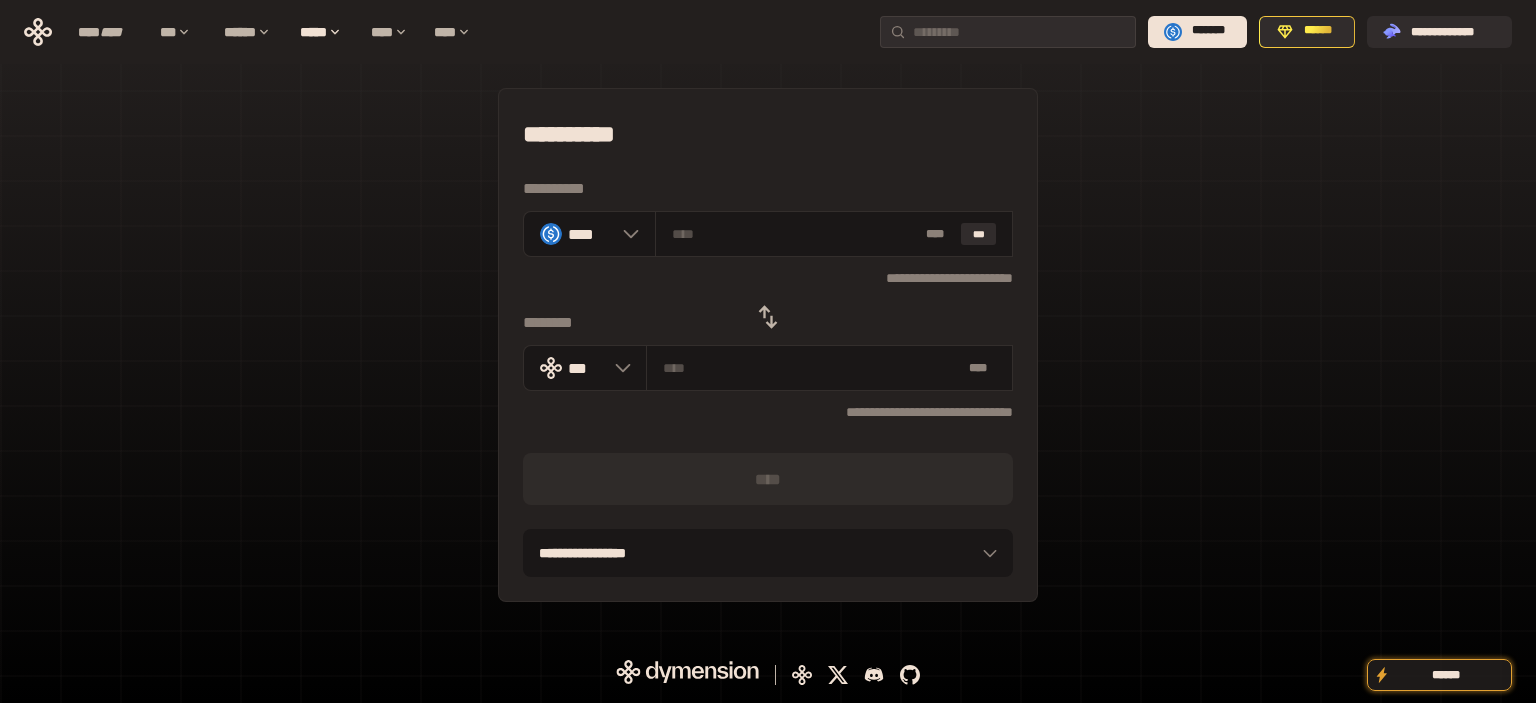 click on "**********" at bounding box center (768, 345) 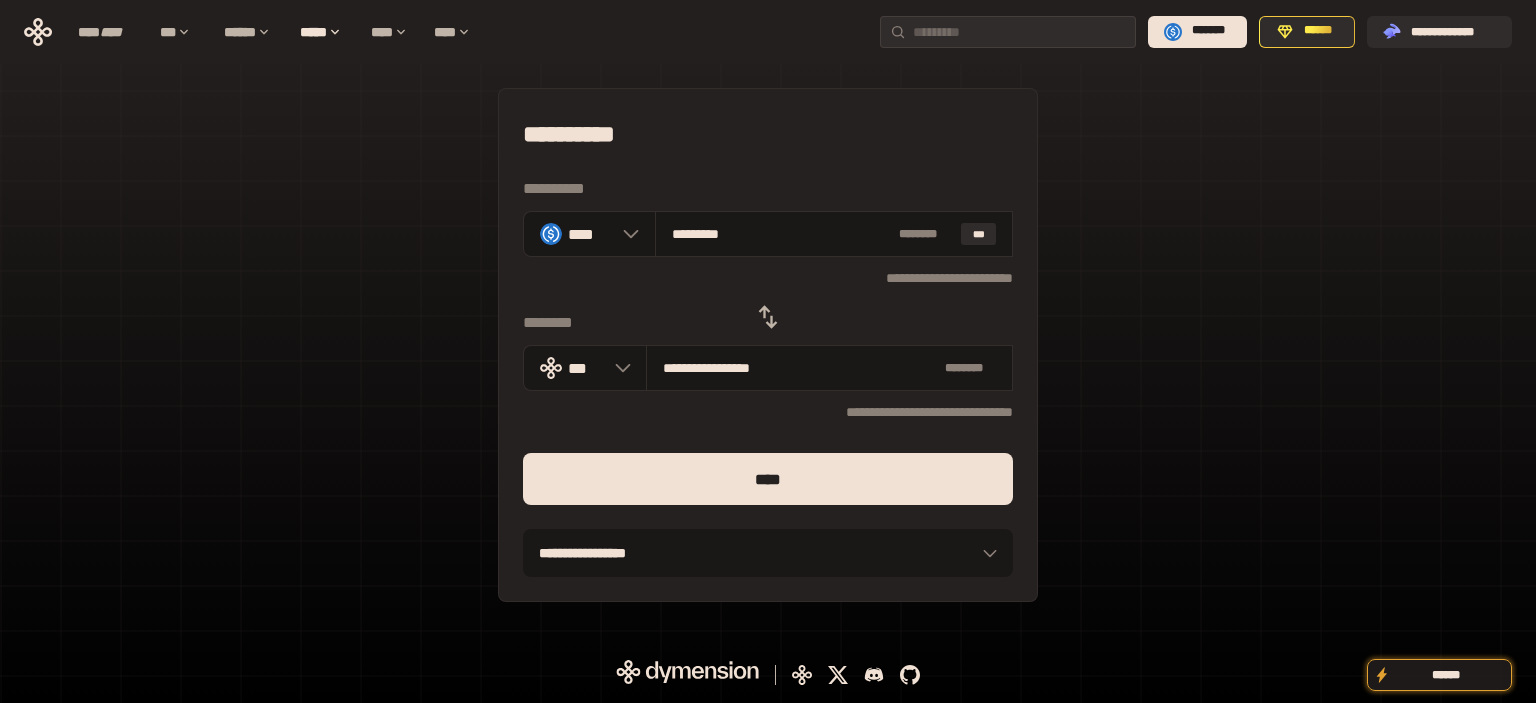 click on "****" at bounding box center [768, 479] 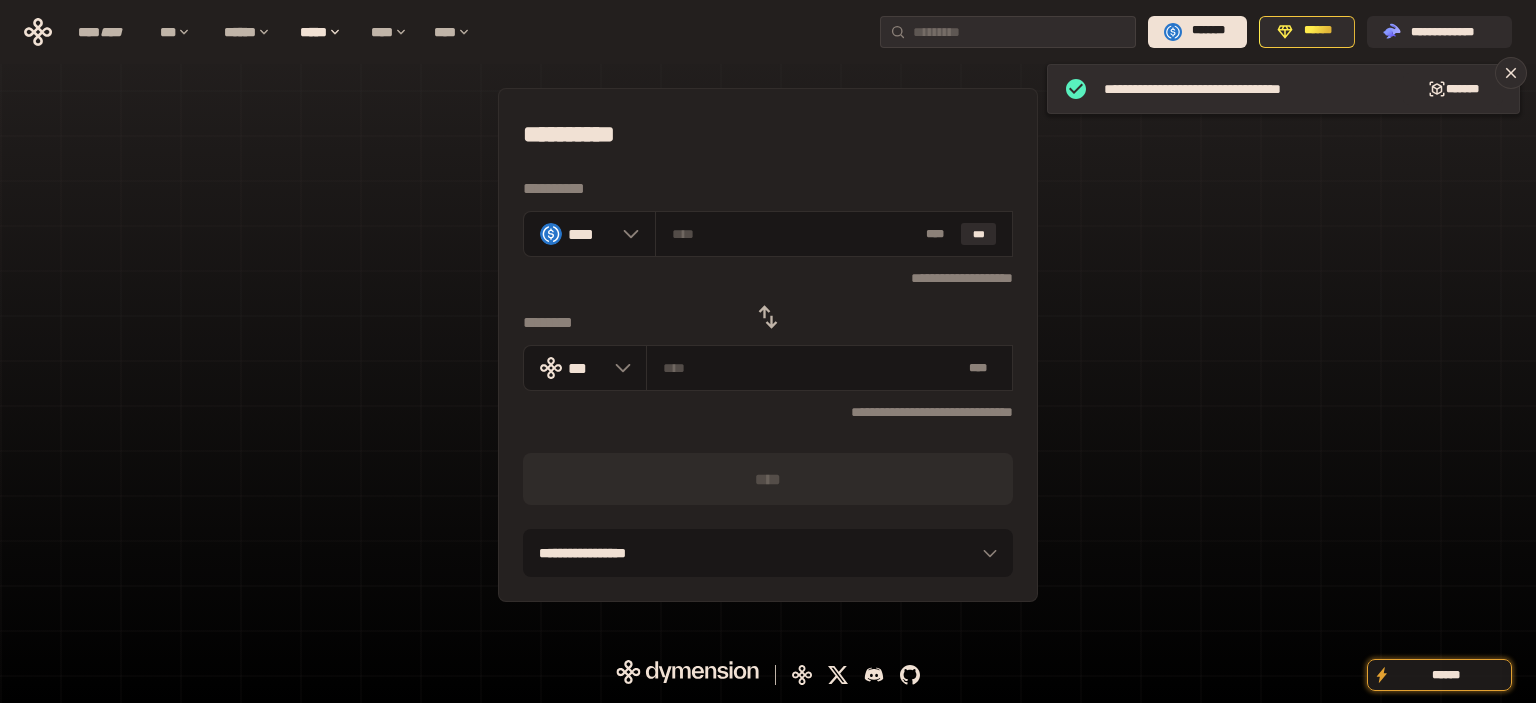 click on "**********" at bounding box center [768, 345] 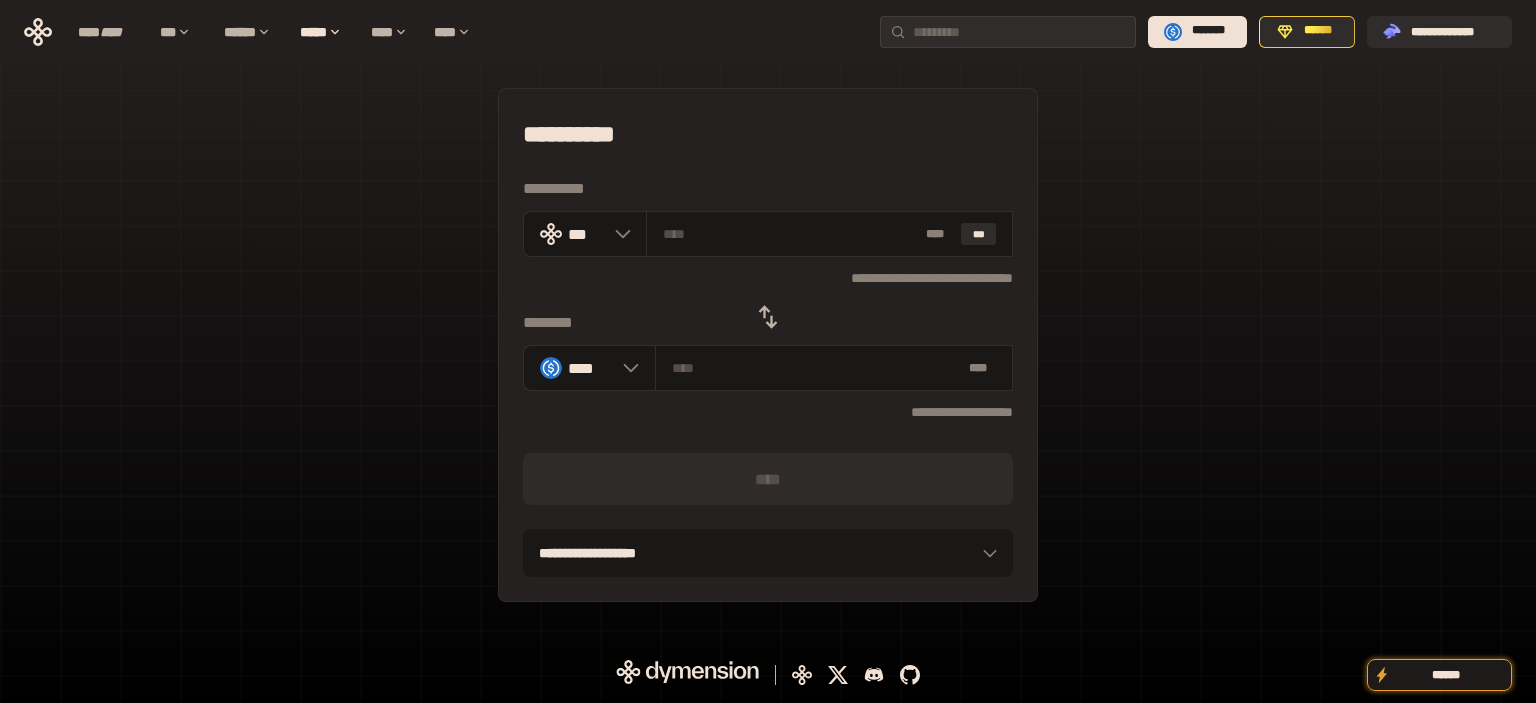 click on "**********" at bounding box center (768, 345) 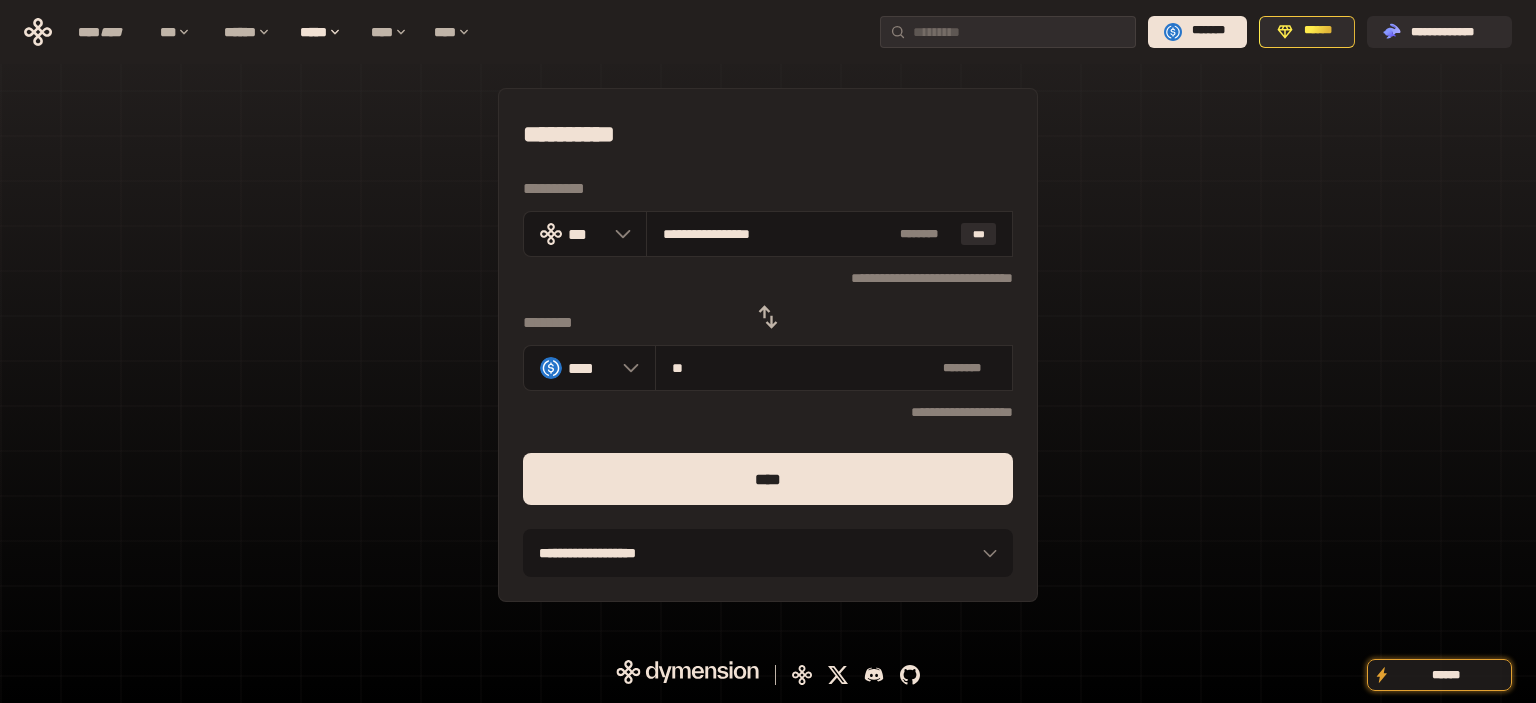 click on "****" at bounding box center [768, 479] 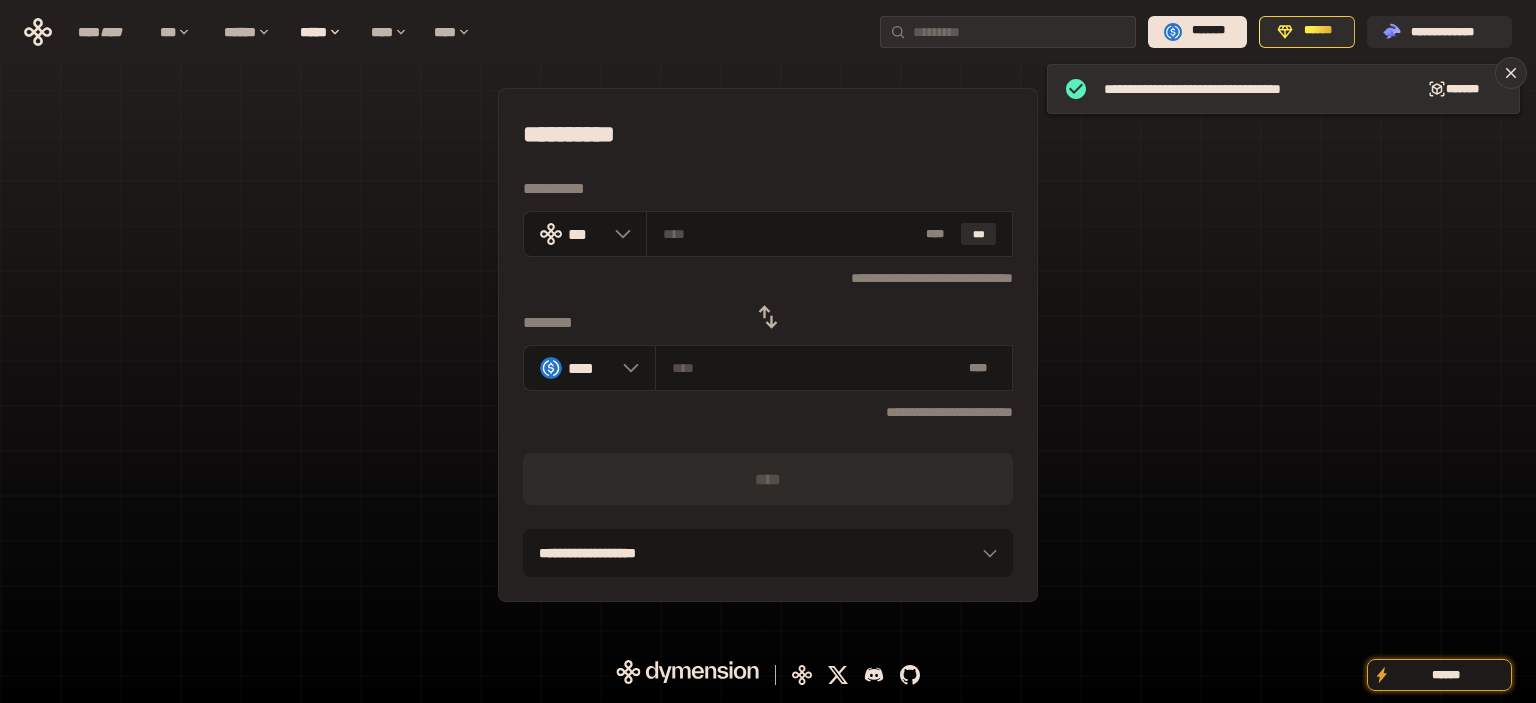 click on "**********" at bounding box center (768, 345) 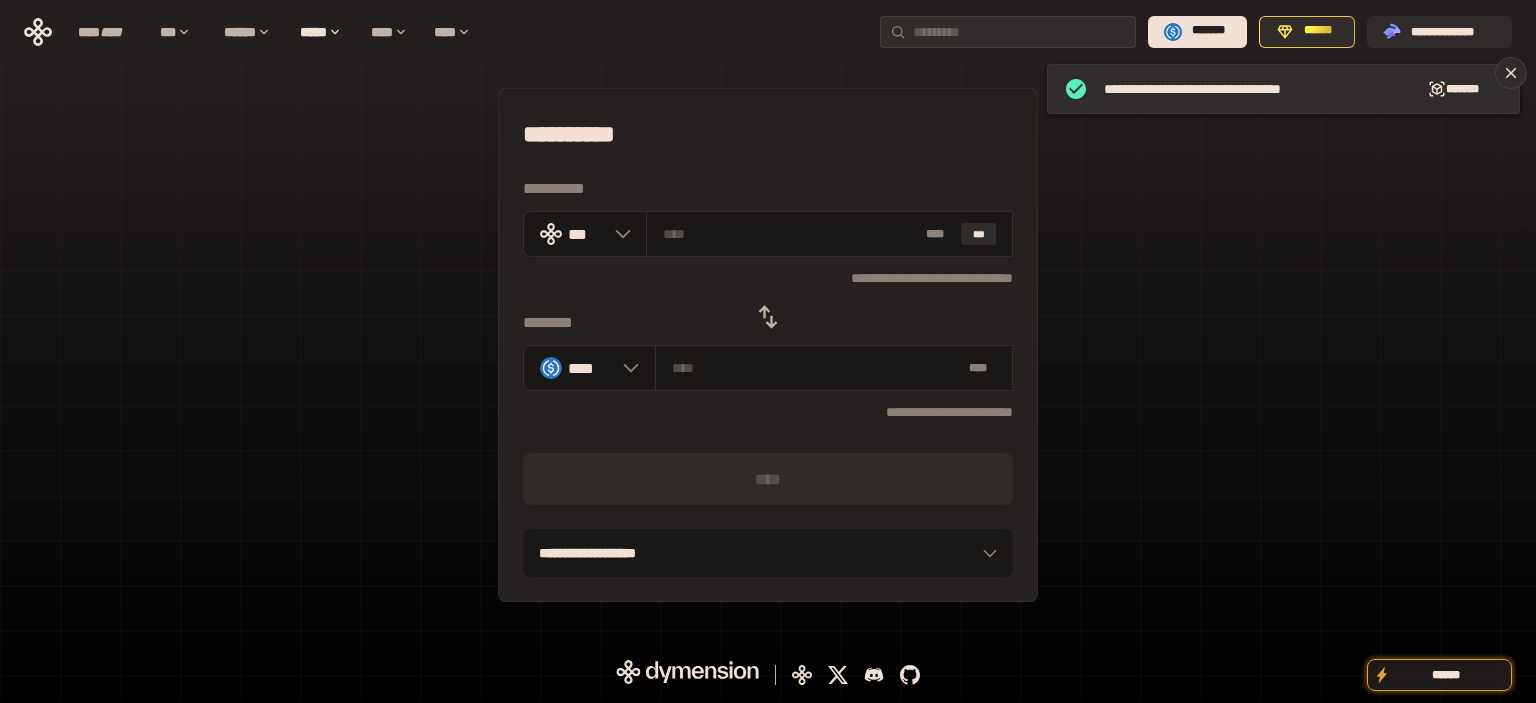 click at bounding box center (768, 317) 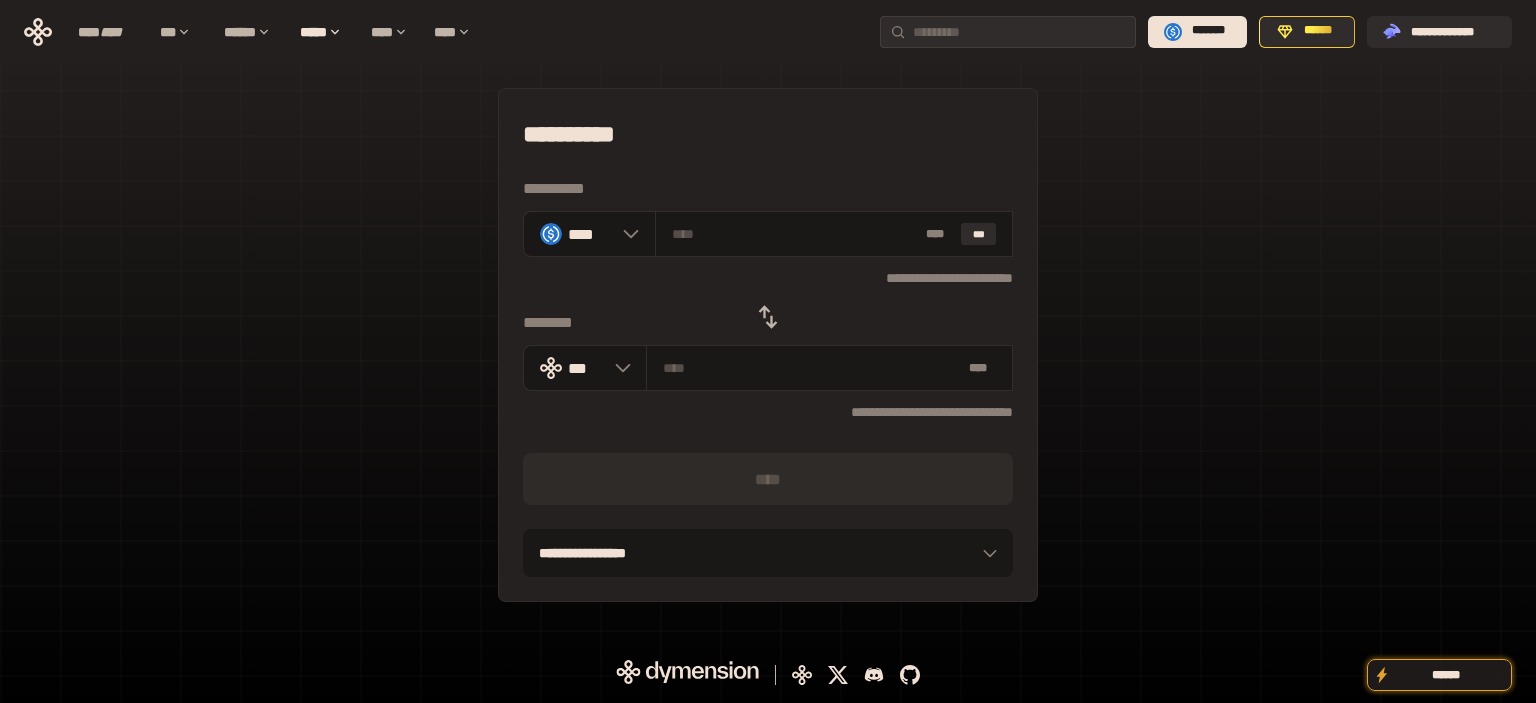 click on "**********" at bounding box center (768, 345) 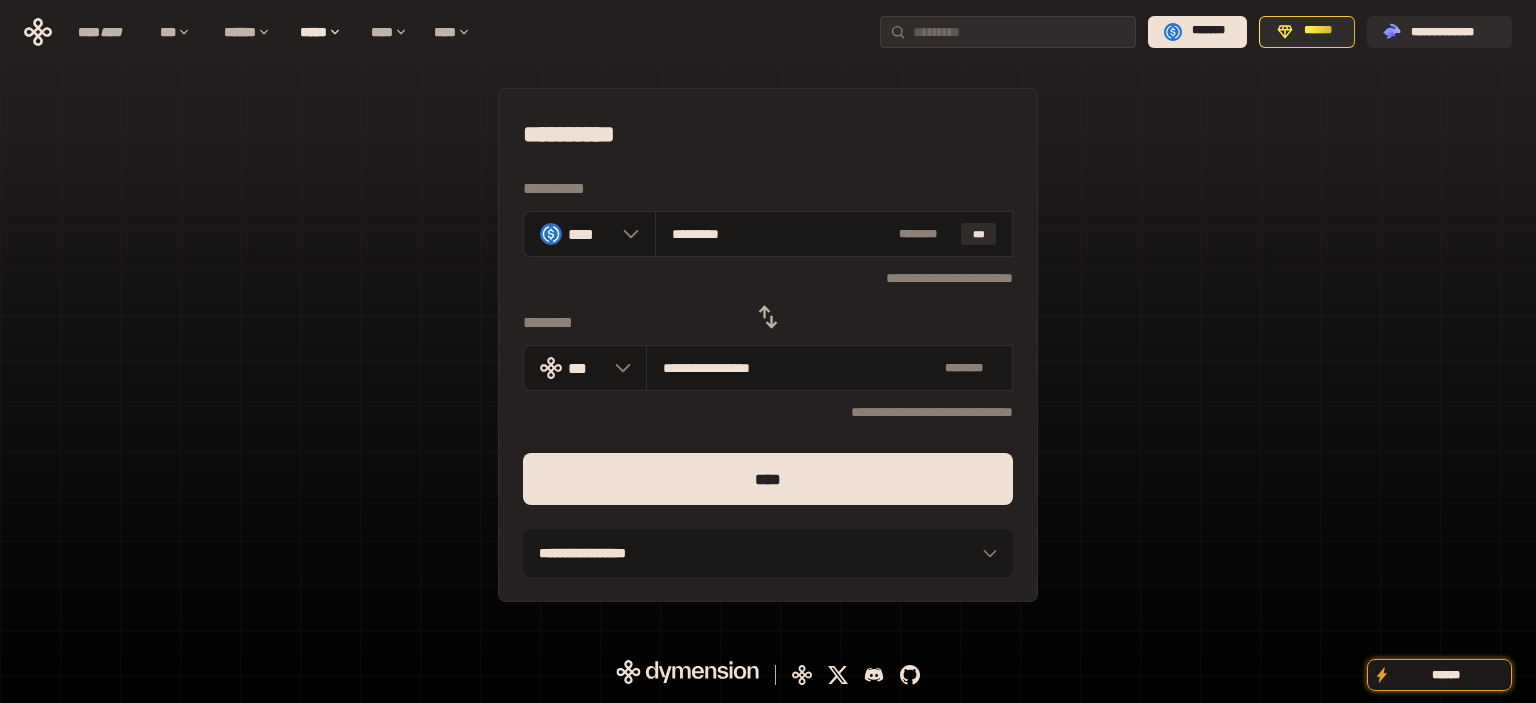 click on "****" at bounding box center (768, 479) 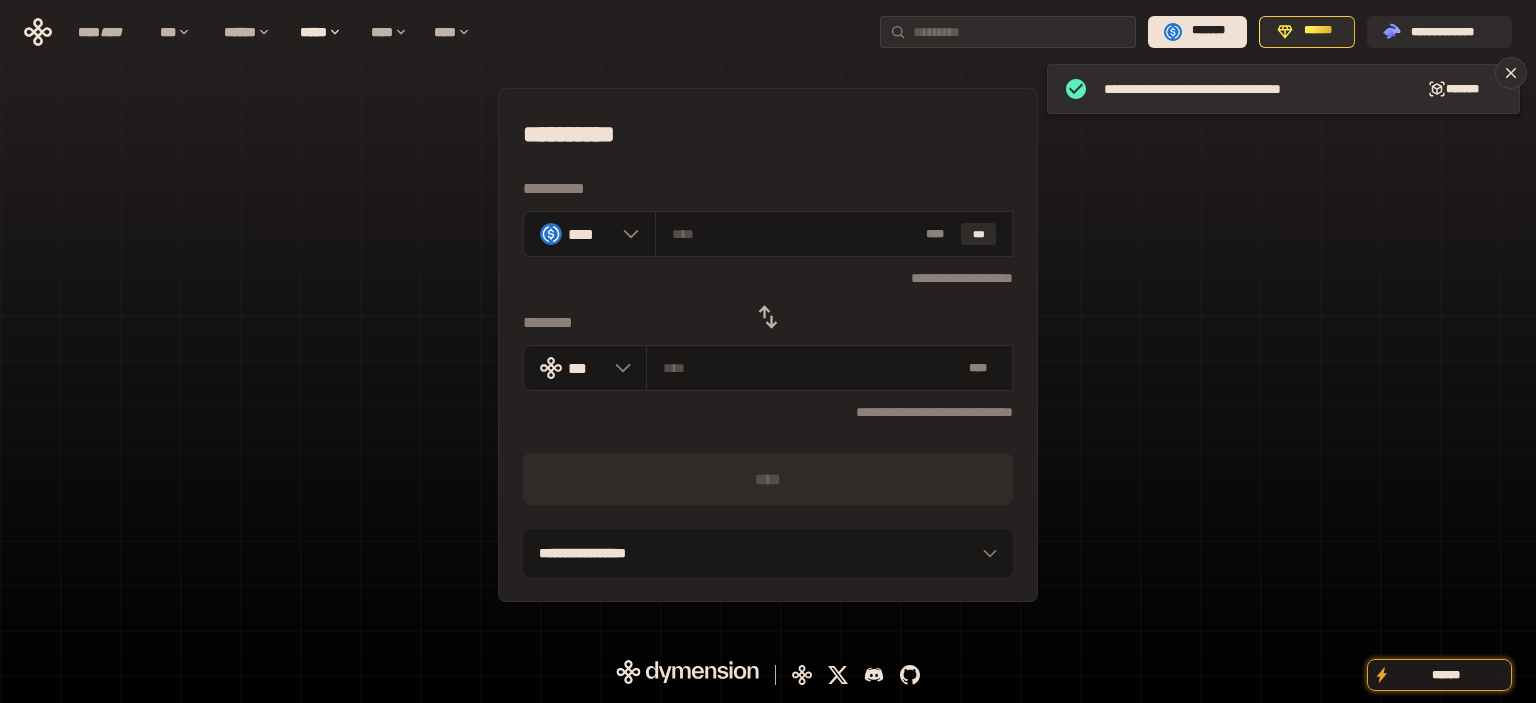 click on "**********" at bounding box center (768, 345) 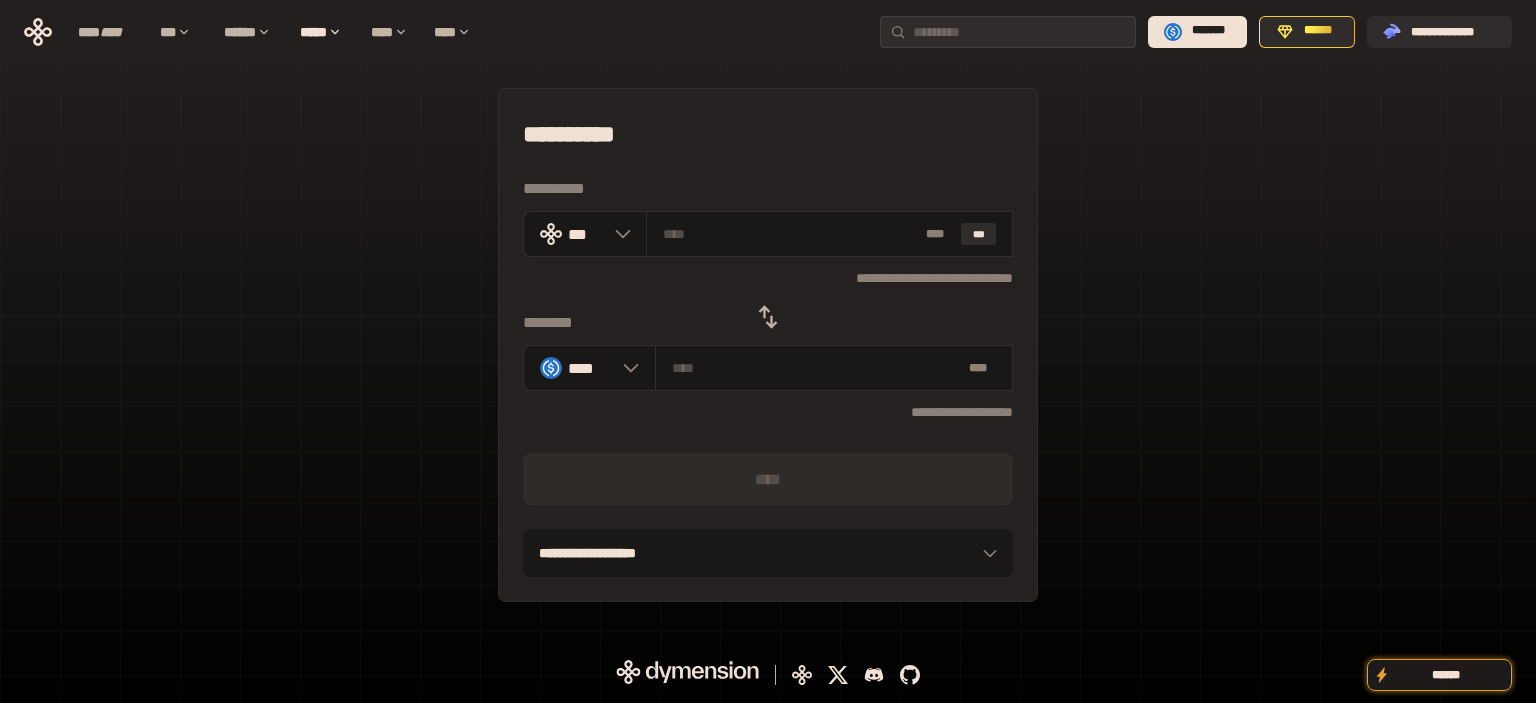 click on "**********" at bounding box center (768, 345) 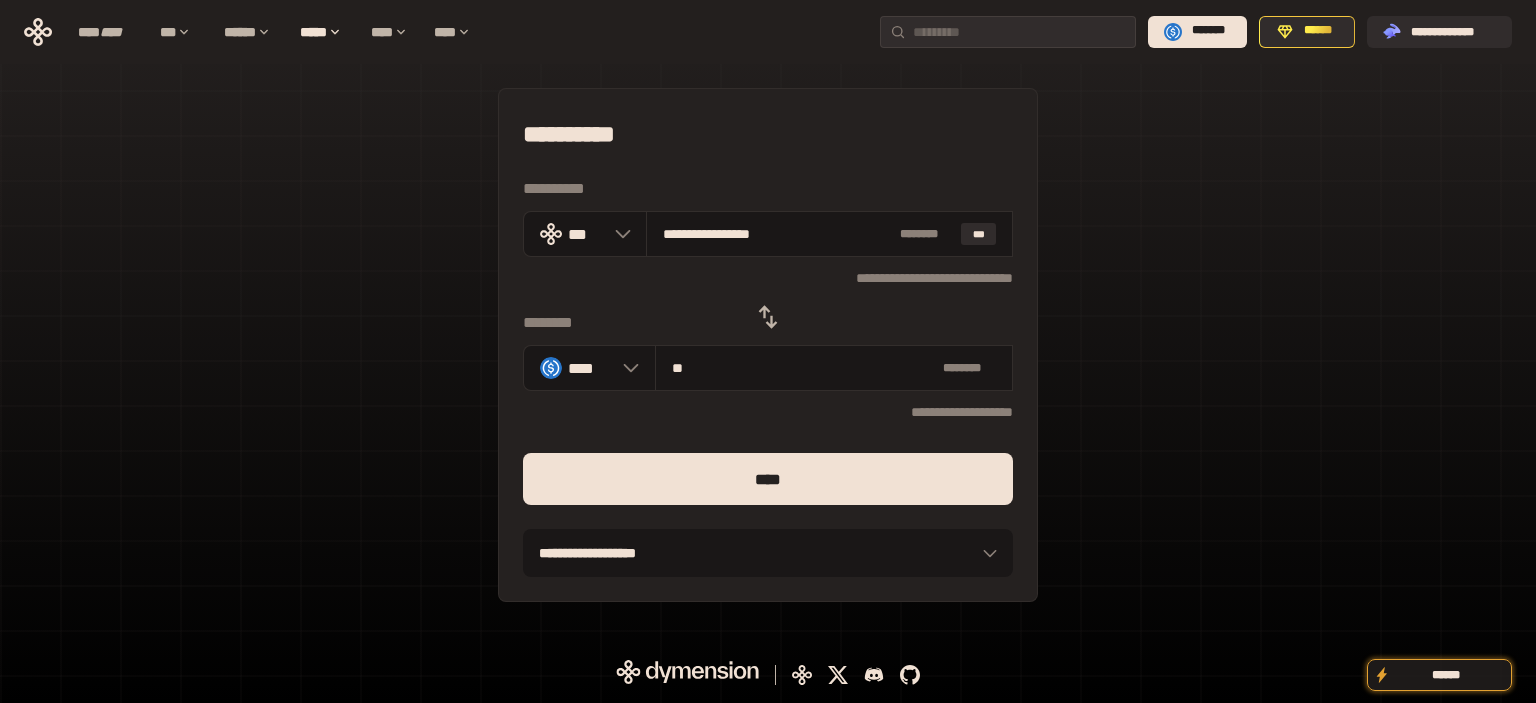 click on "****" at bounding box center [768, 479] 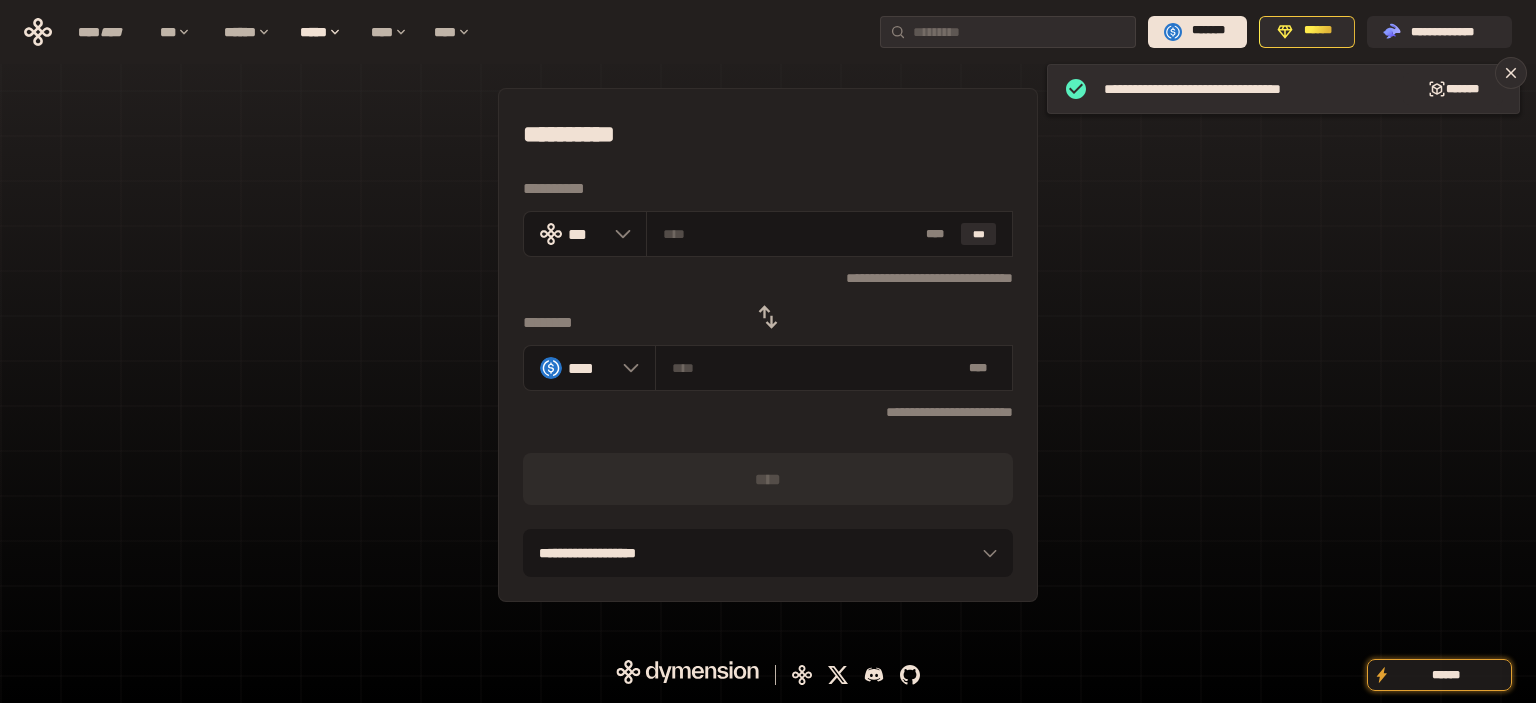 click on "**********" at bounding box center (768, 345) 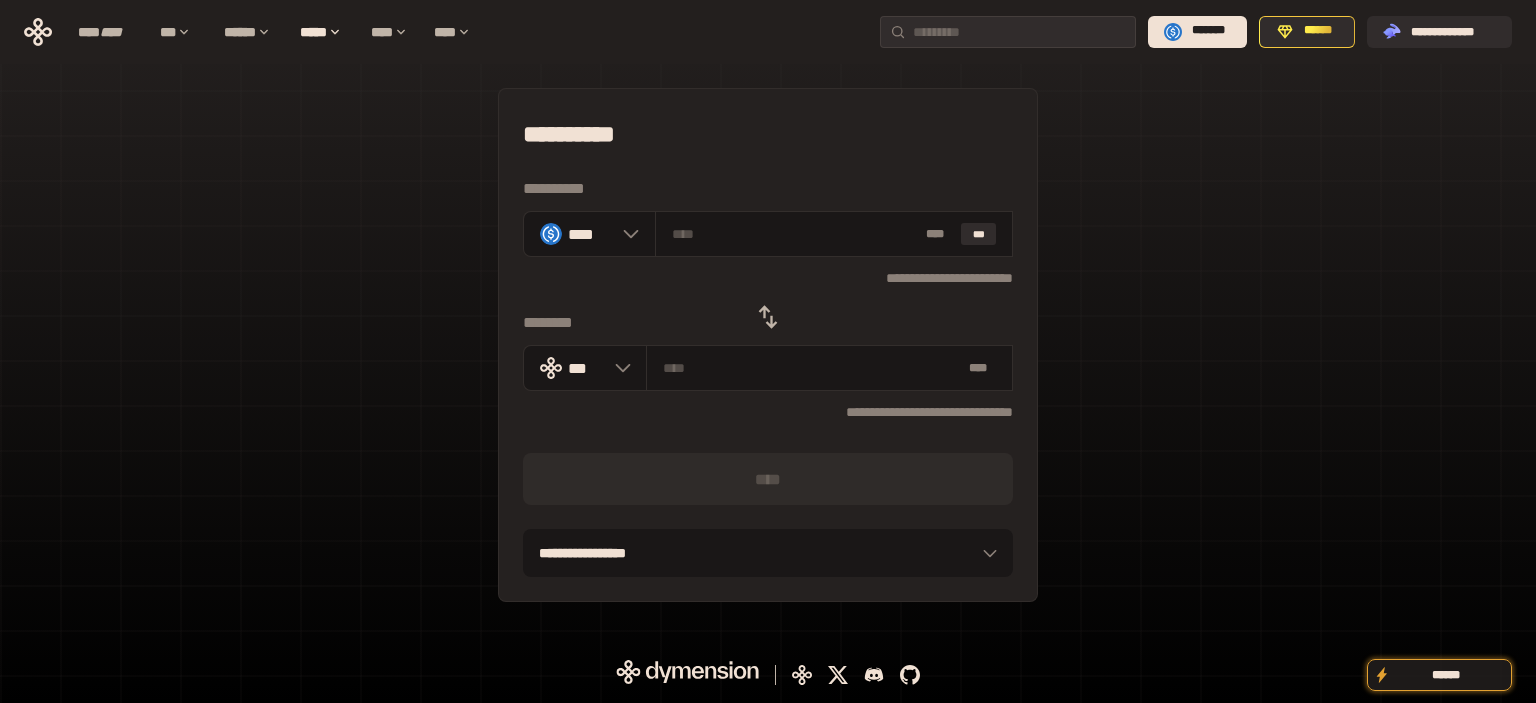 click on "**********" at bounding box center (768, 345) 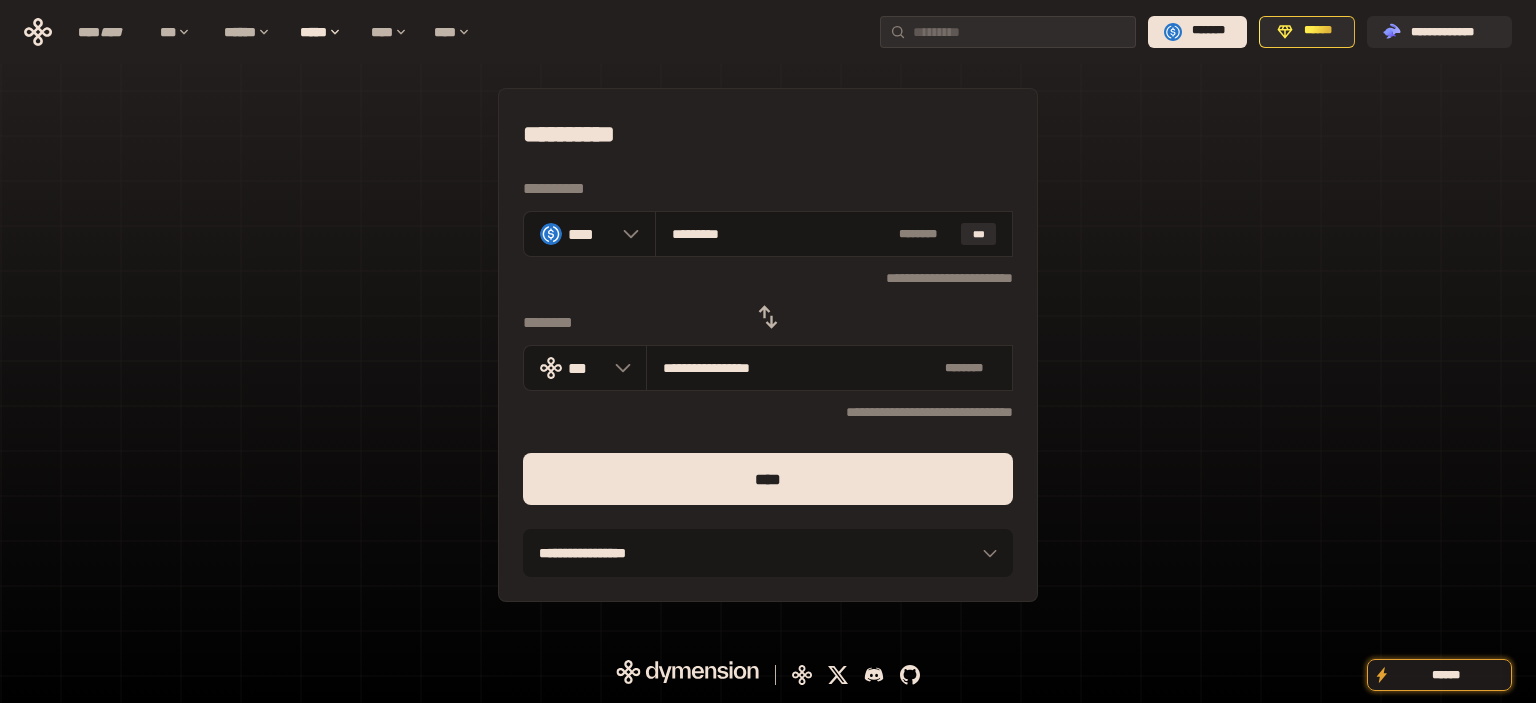 click on "****" at bounding box center [768, 479] 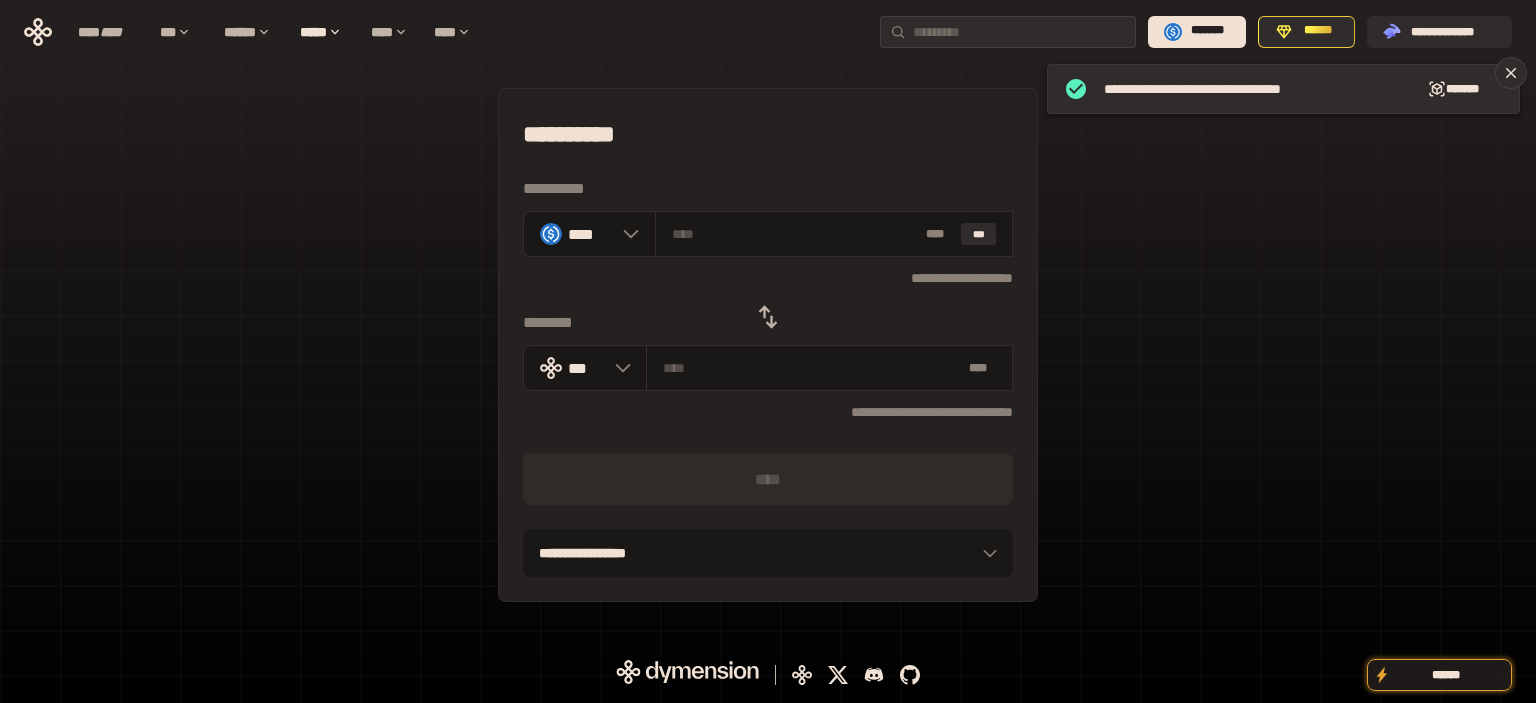 click on "**********" at bounding box center (768, 345) 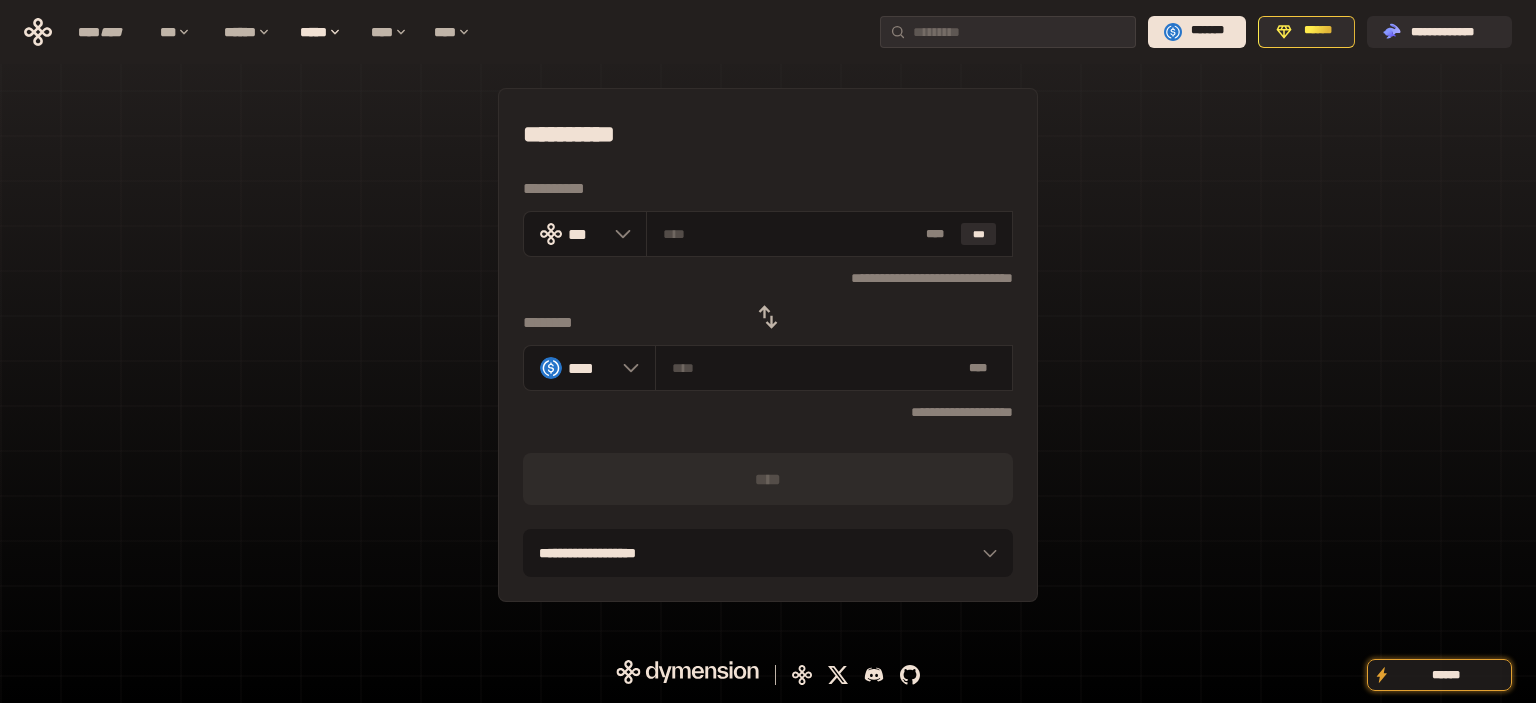 click on "**********" at bounding box center [768, 345] 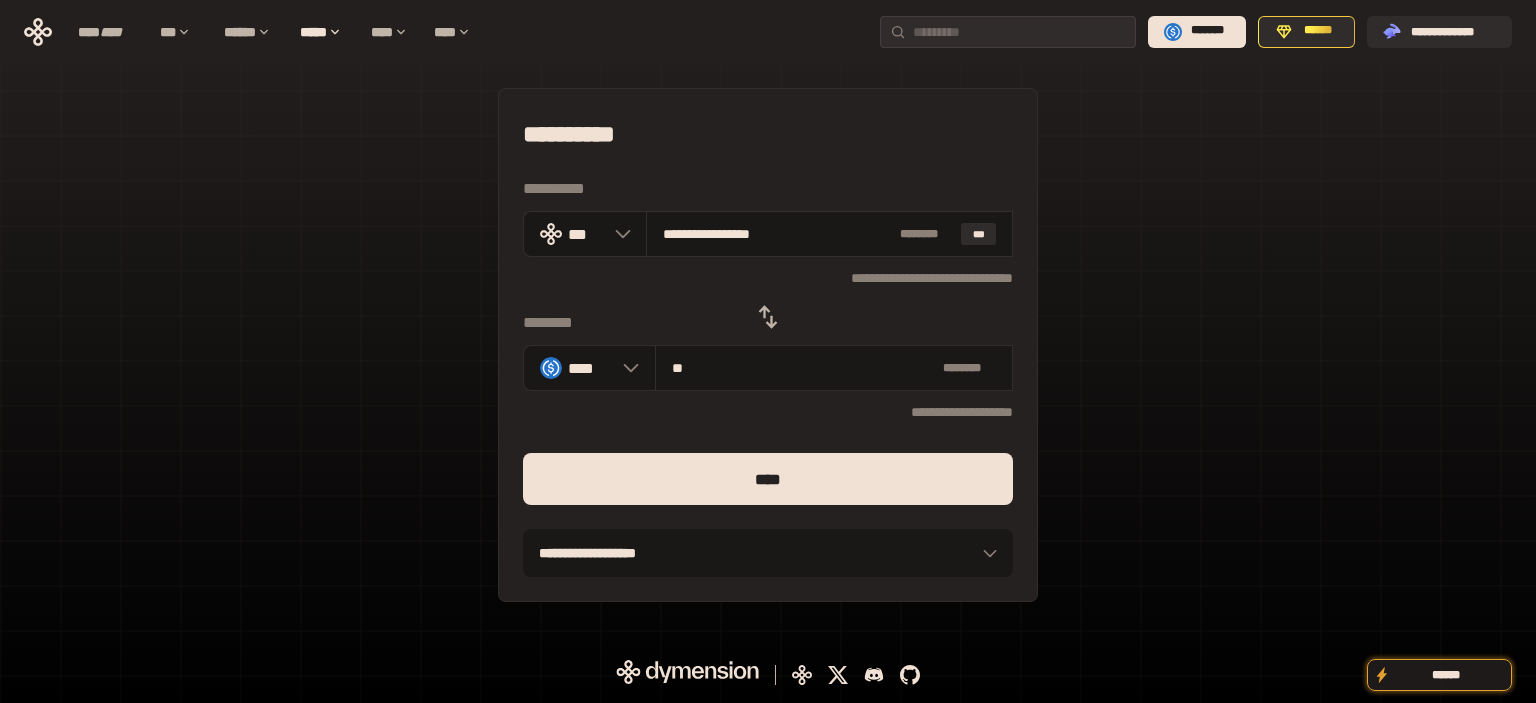 click on "****" at bounding box center (768, 479) 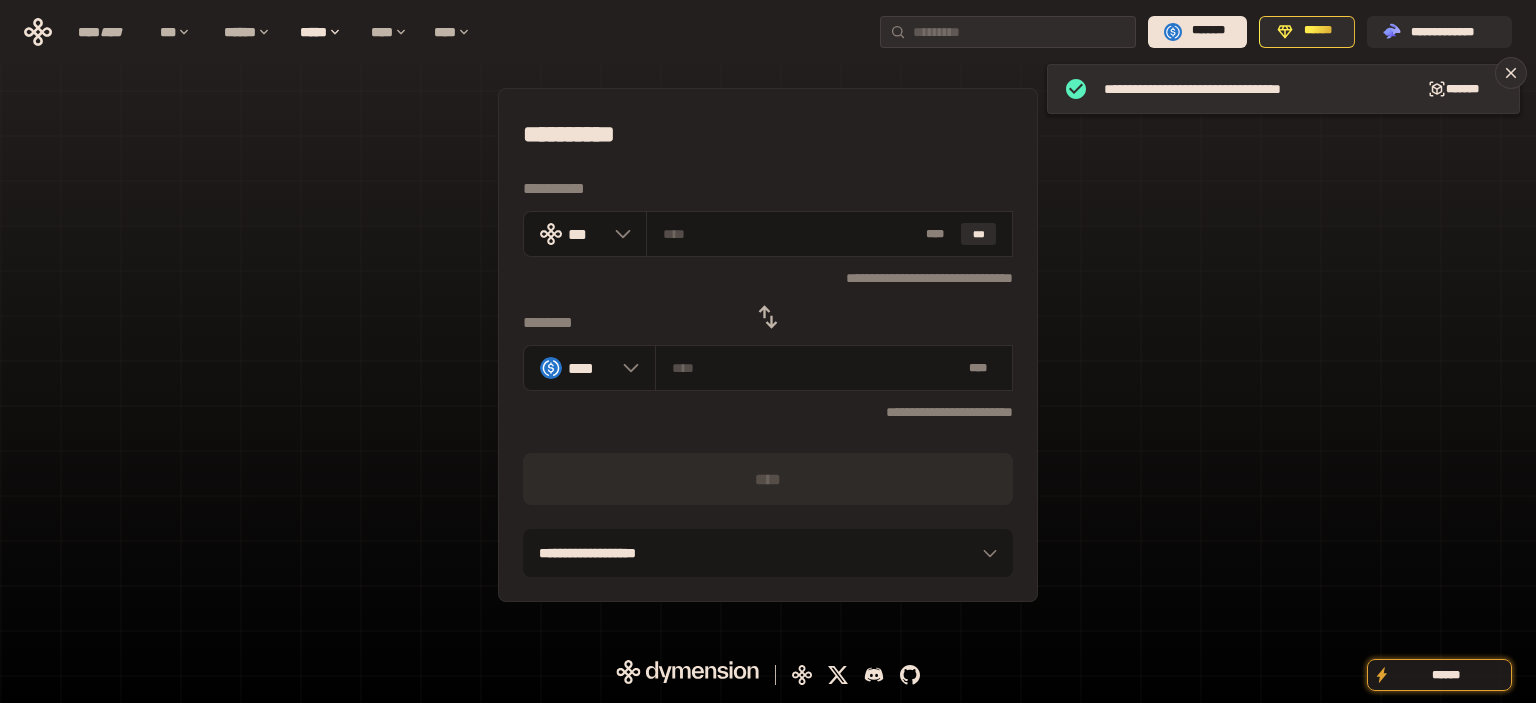 click on "**********" at bounding box center (768, 345) 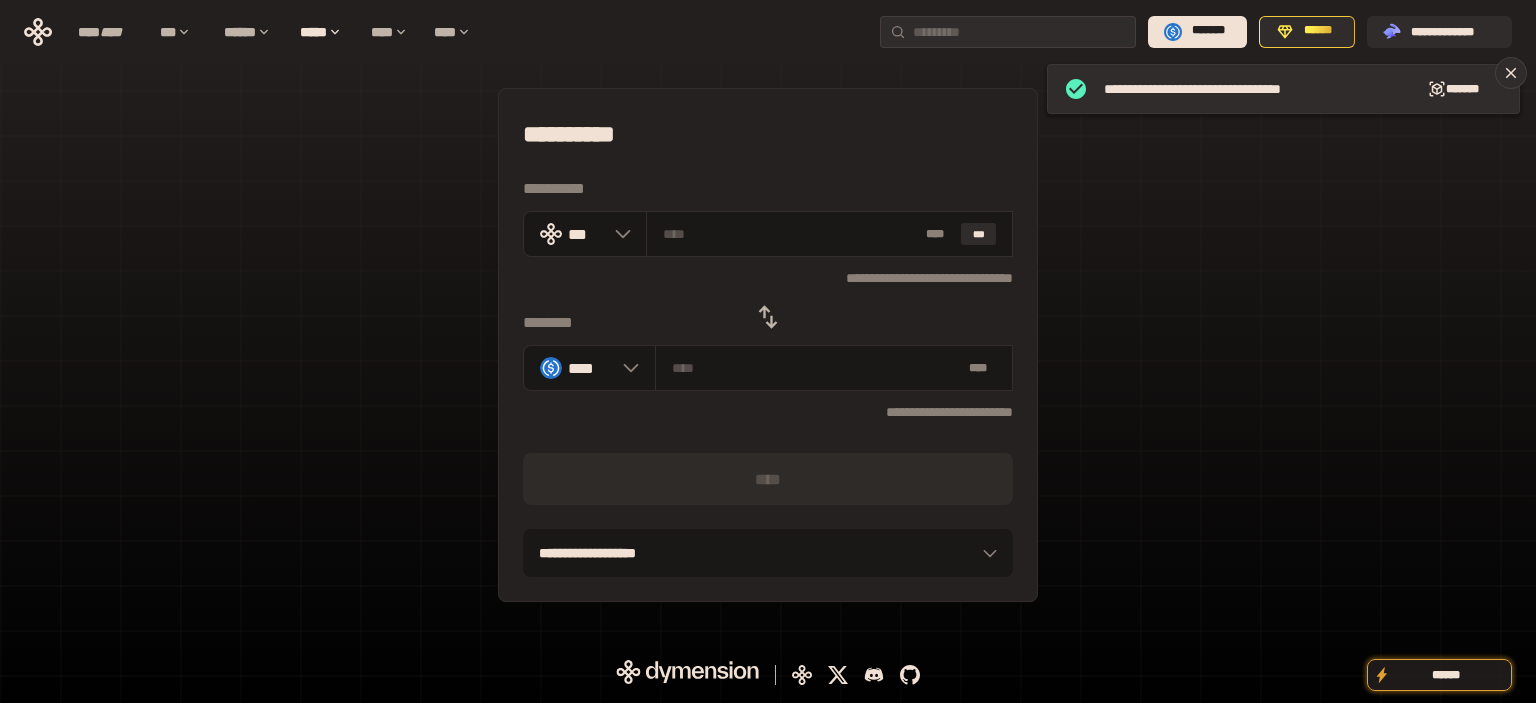 click at bounding box center (768, 317) 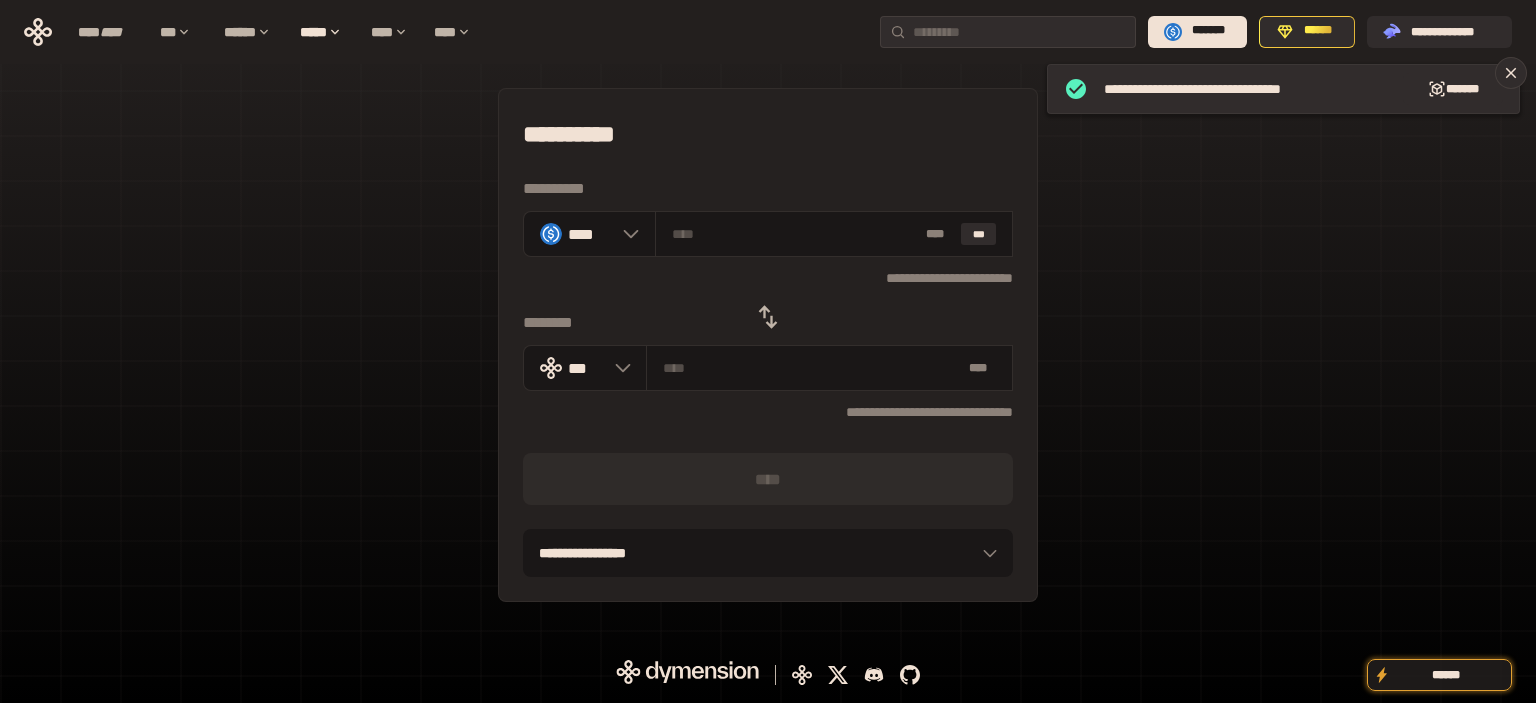 click on "**********" at bounding box center [768, 345] 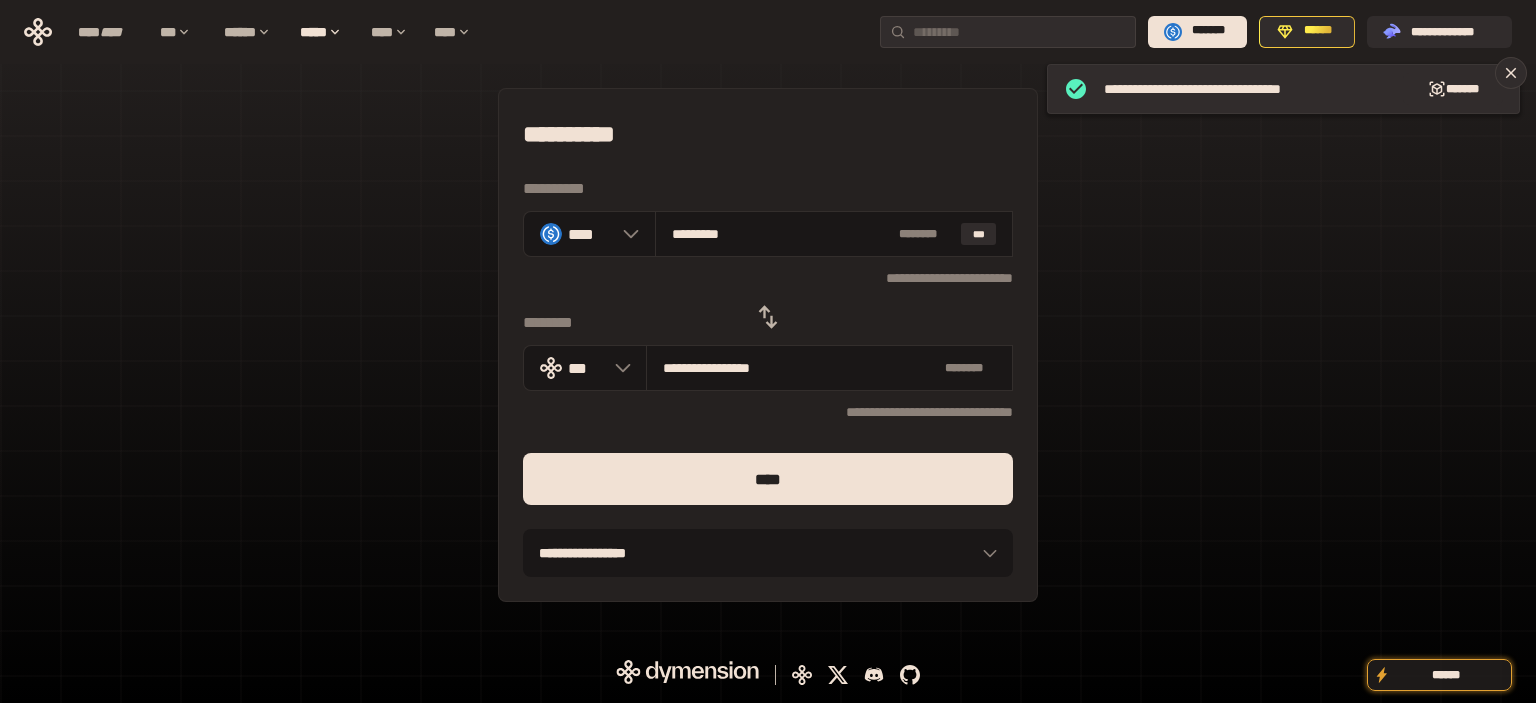 click on "****" at bounding box center [768, 479] 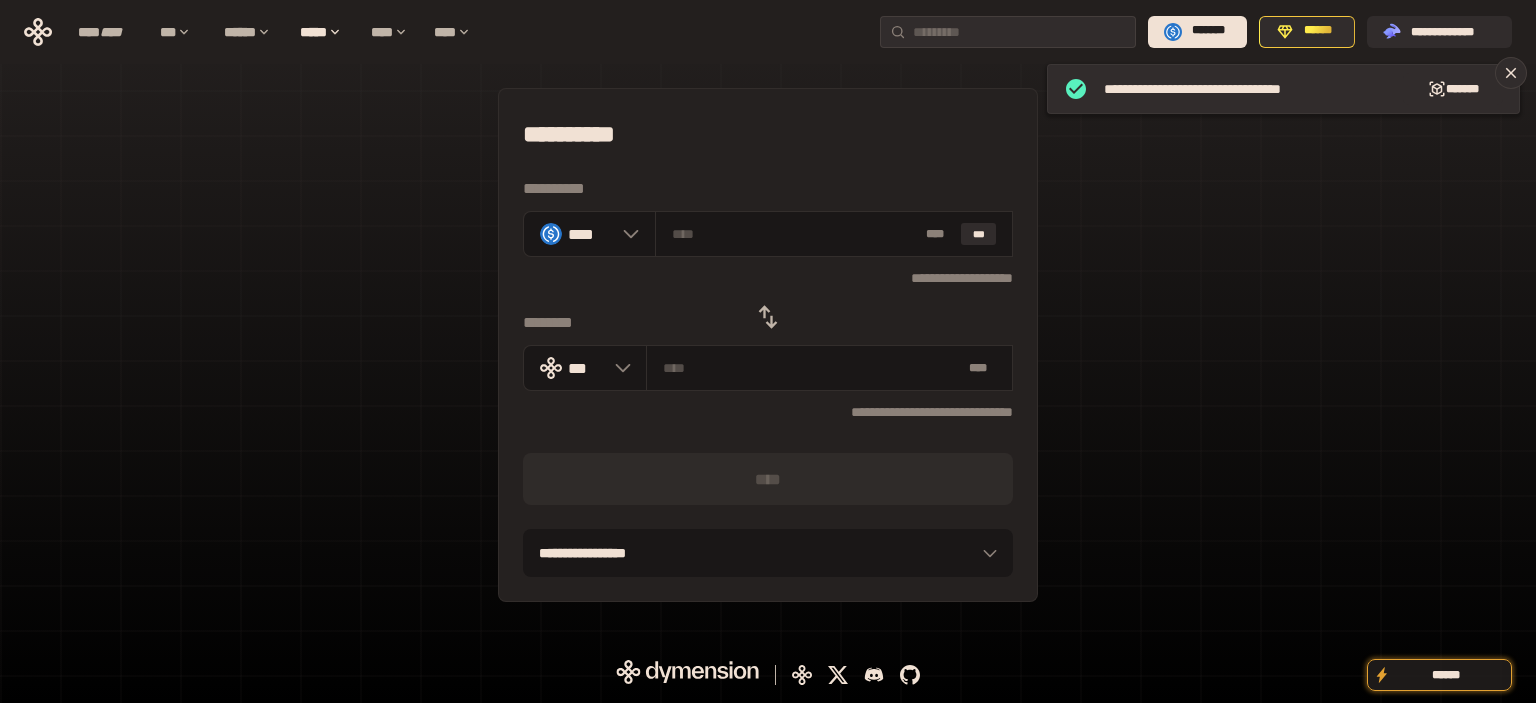 click on "**********" at bounding box center [768, 345] 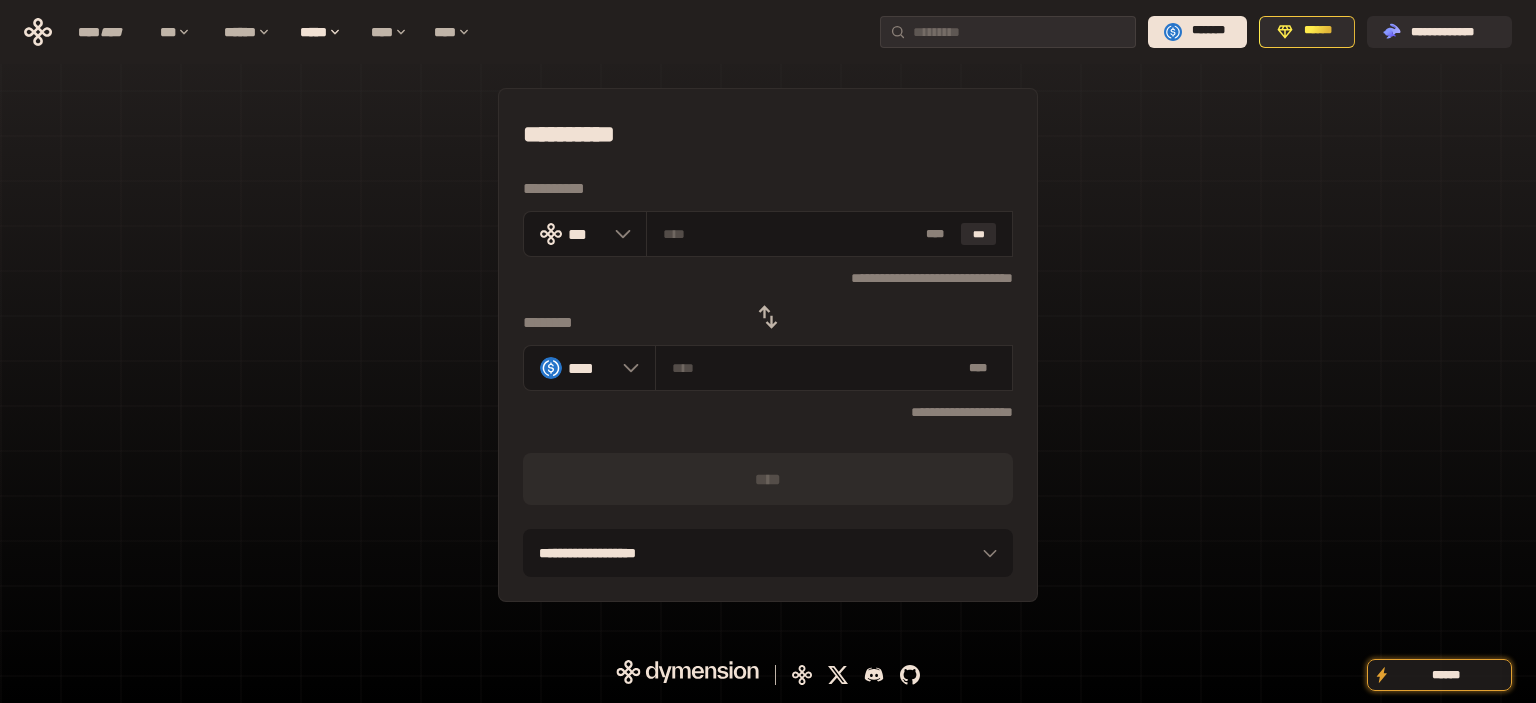 click on "**********" at bounding box center [768, 345] 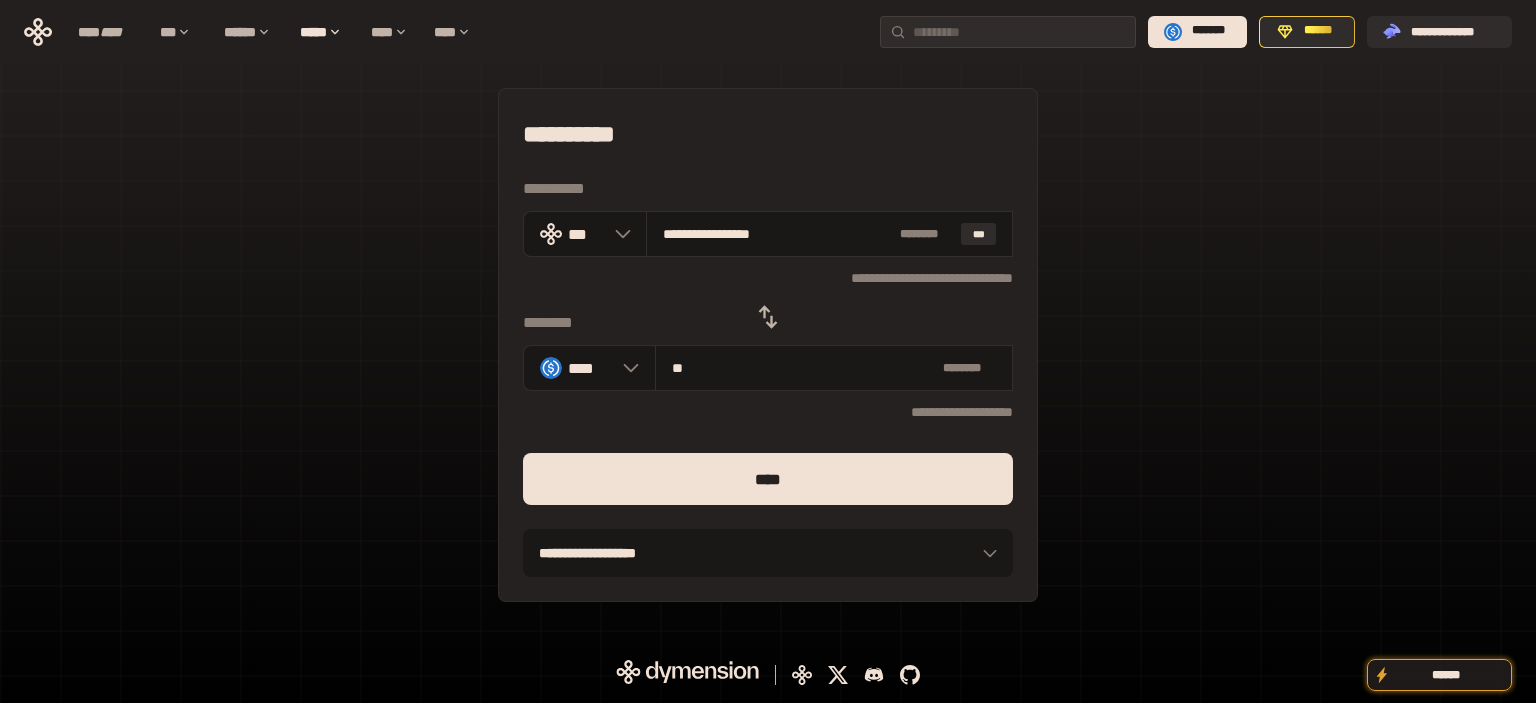 click on "****" at bounding box center [768, 479] 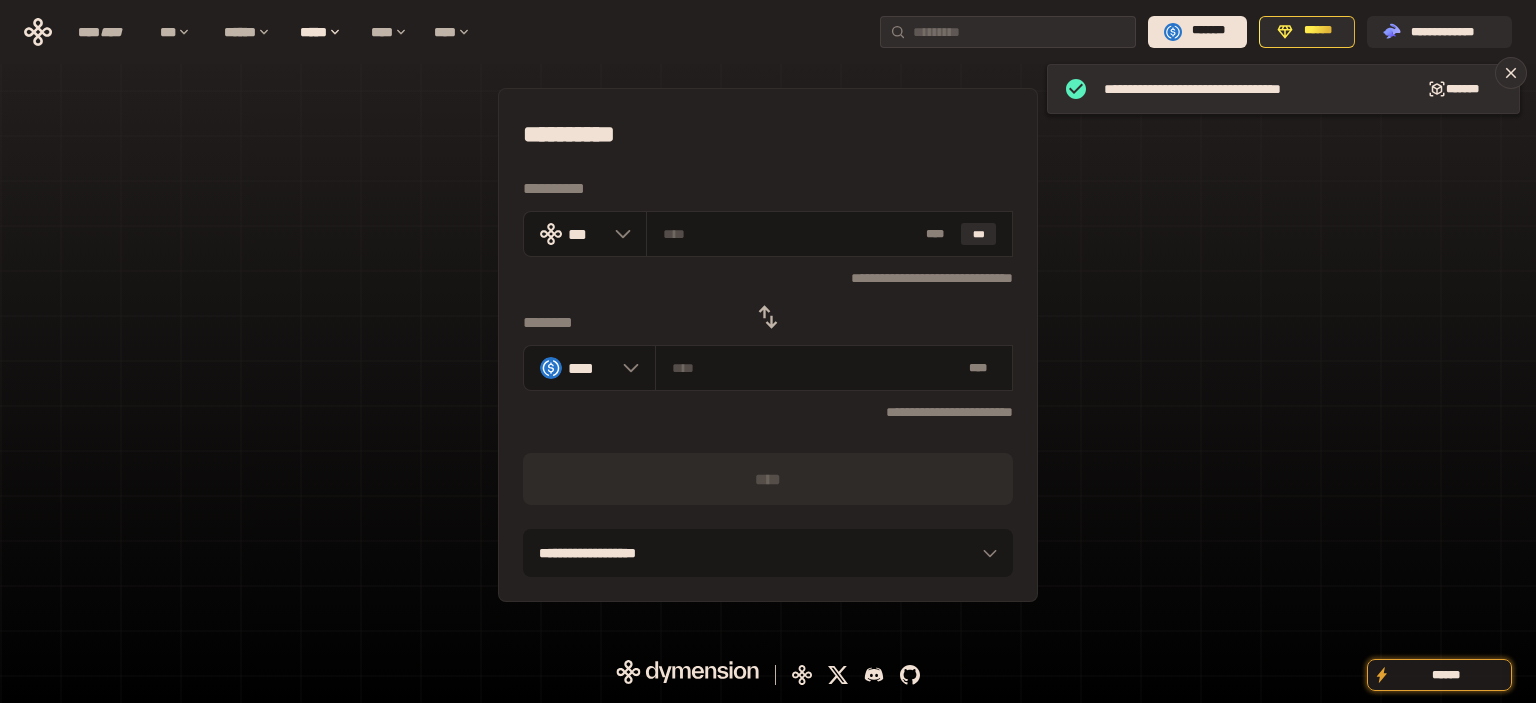 click on "**********" at bounding box center (768, 345) 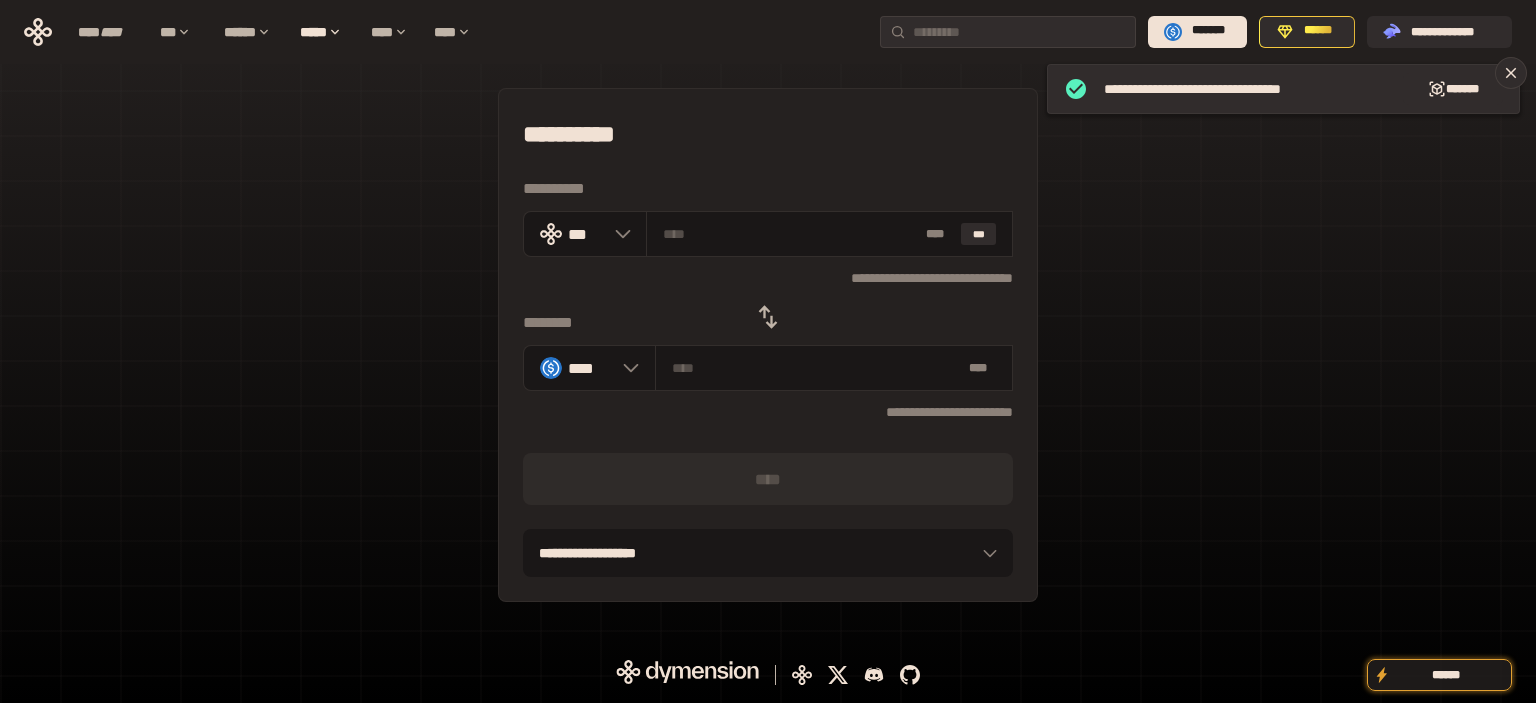 click at bounding box center [768, 317] 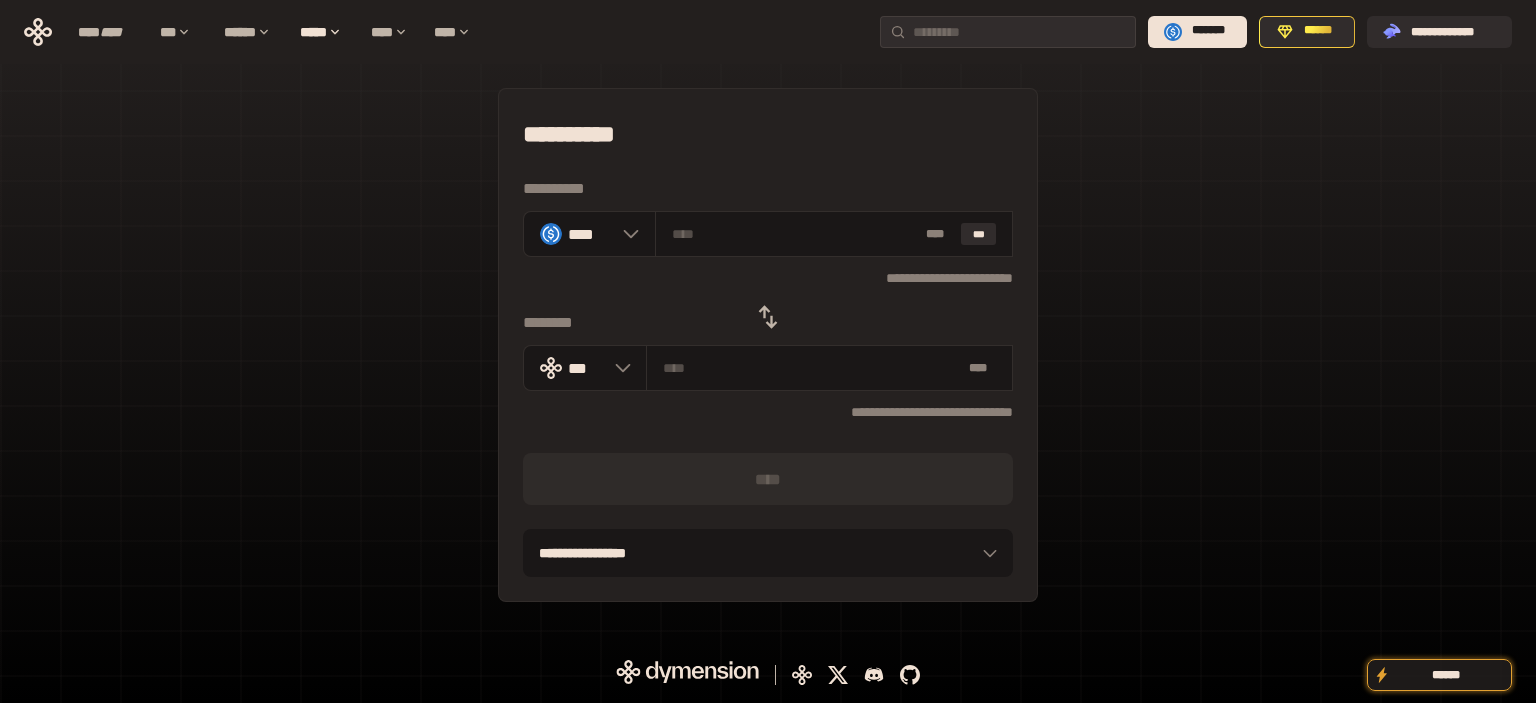 click on "**********" at bounding box center (768, 345) 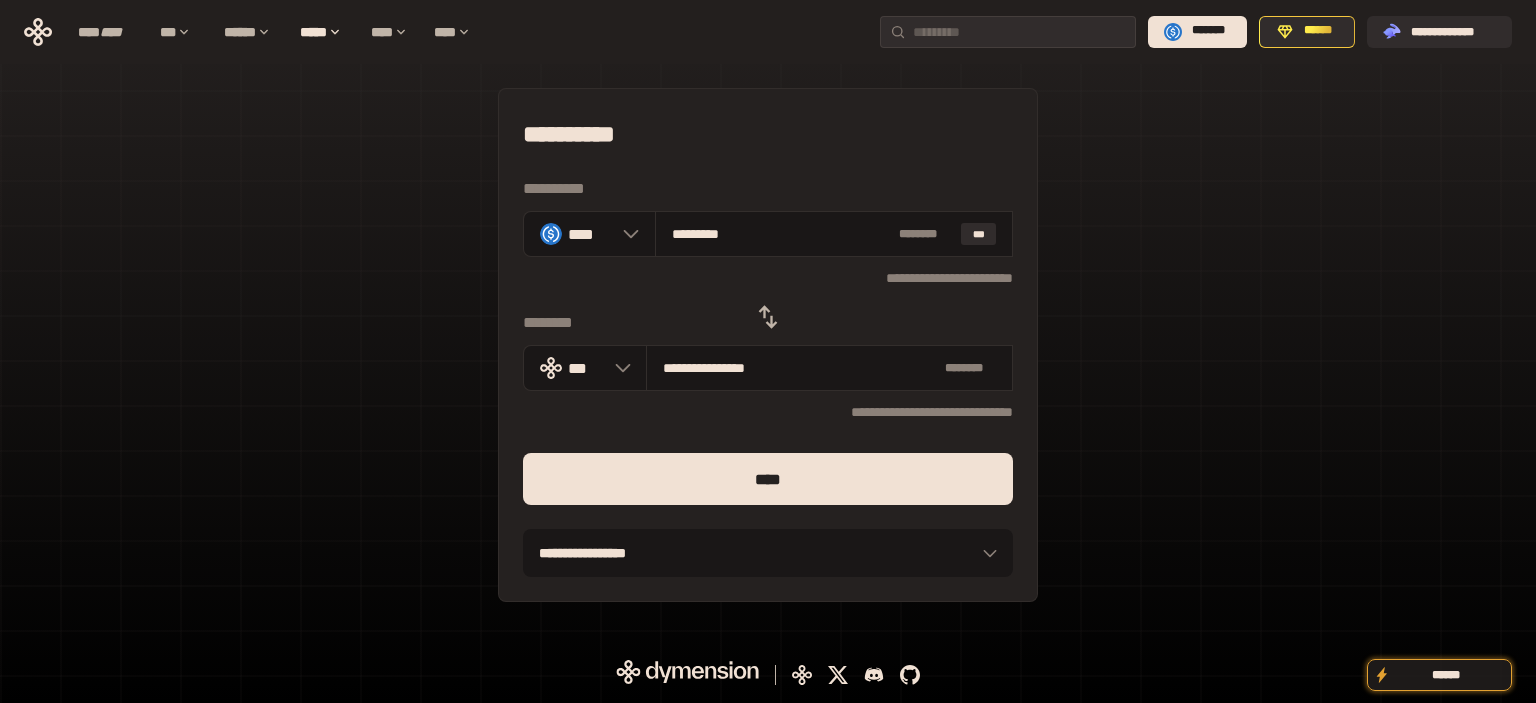 click on "****" at bounding box center (768, 479) 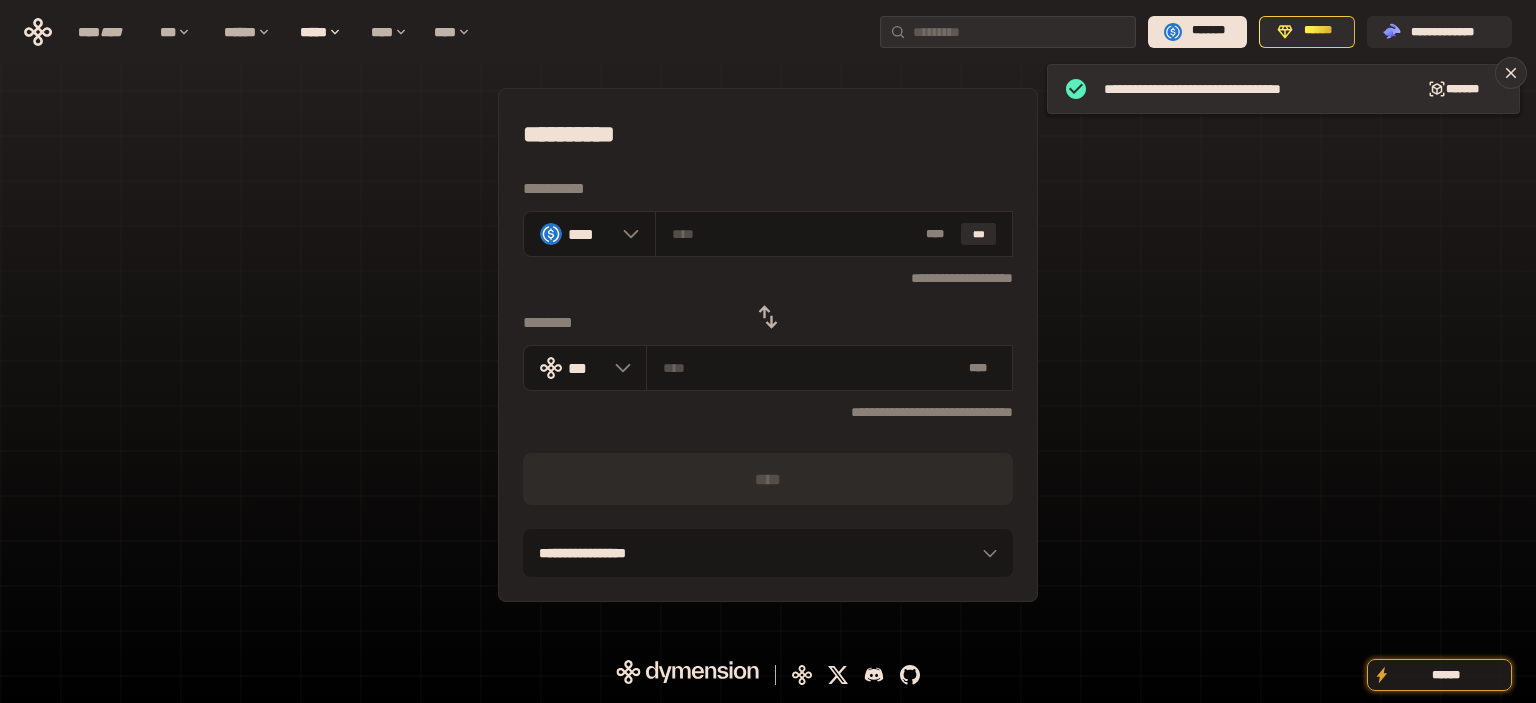 click on "**********" at bounding box center [768, 345] 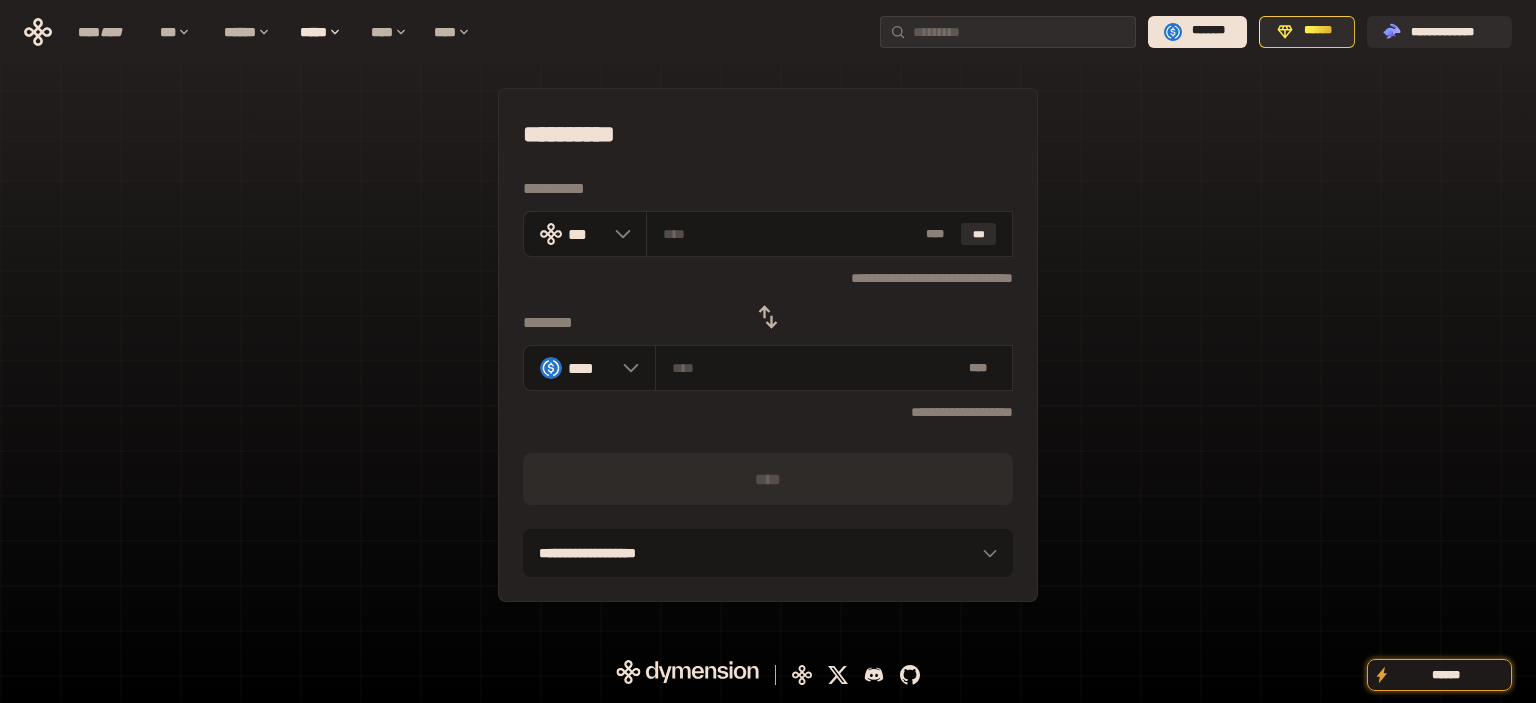click on "**********" at bounding box center (768, 345) 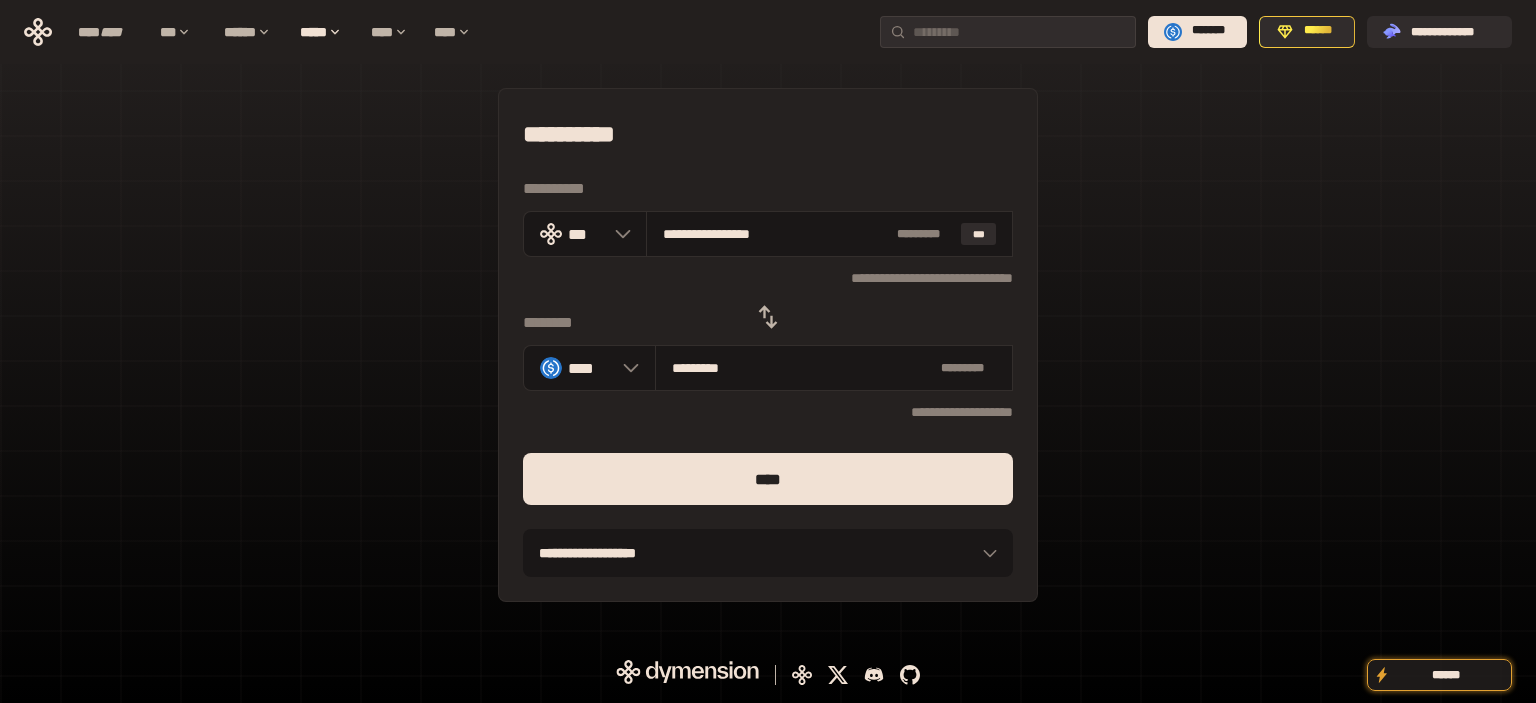 click on "****" at bounding box center [768, 479] 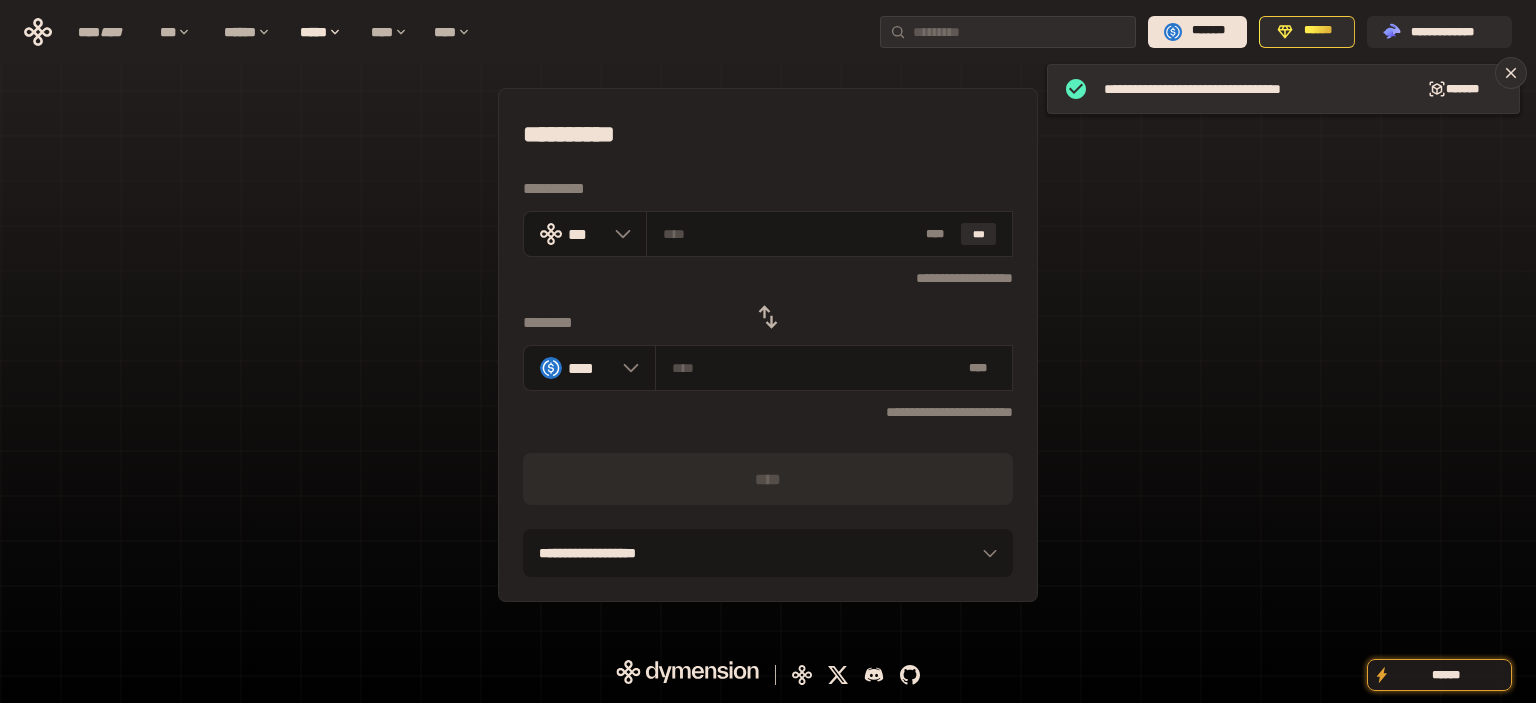 click on "**********" at bounding box center (768, 345) 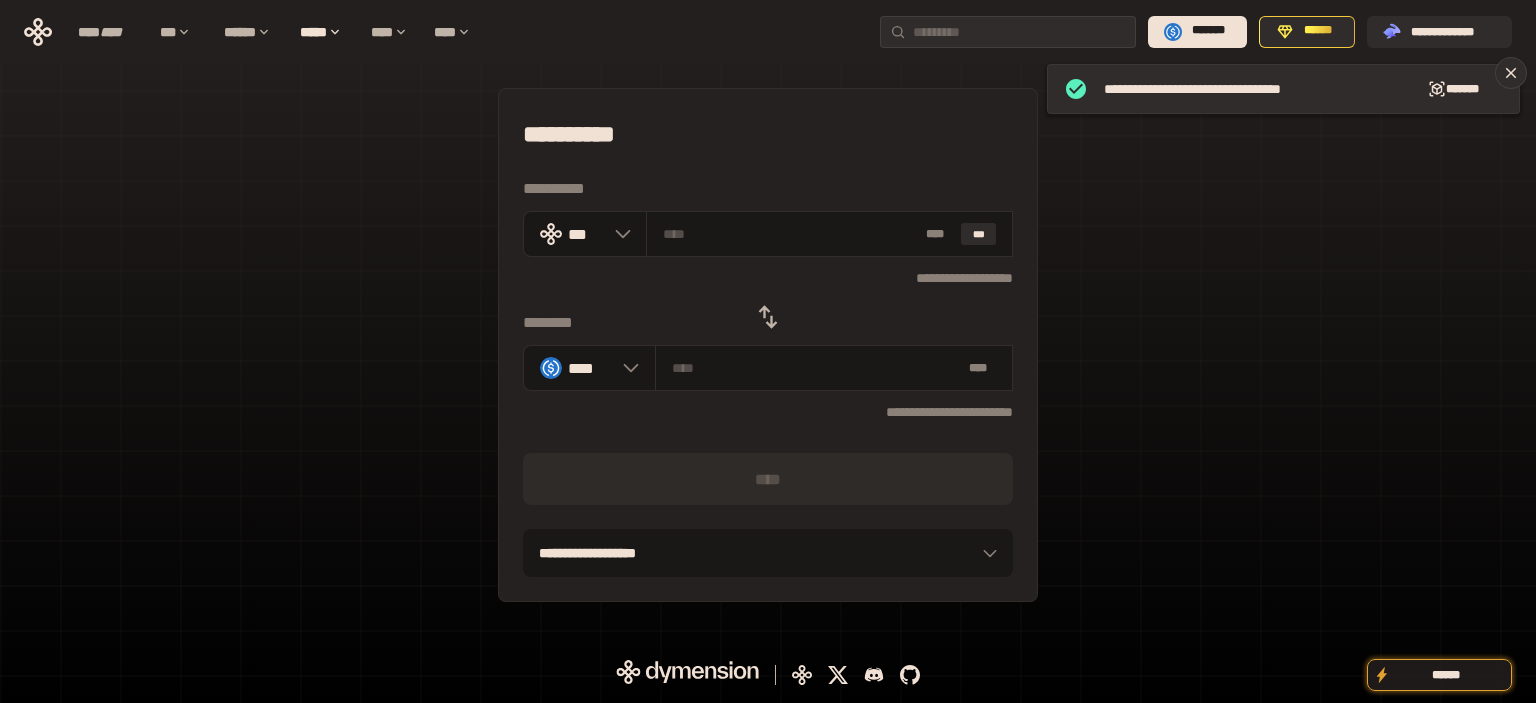 click at bounding box center [768, 317] 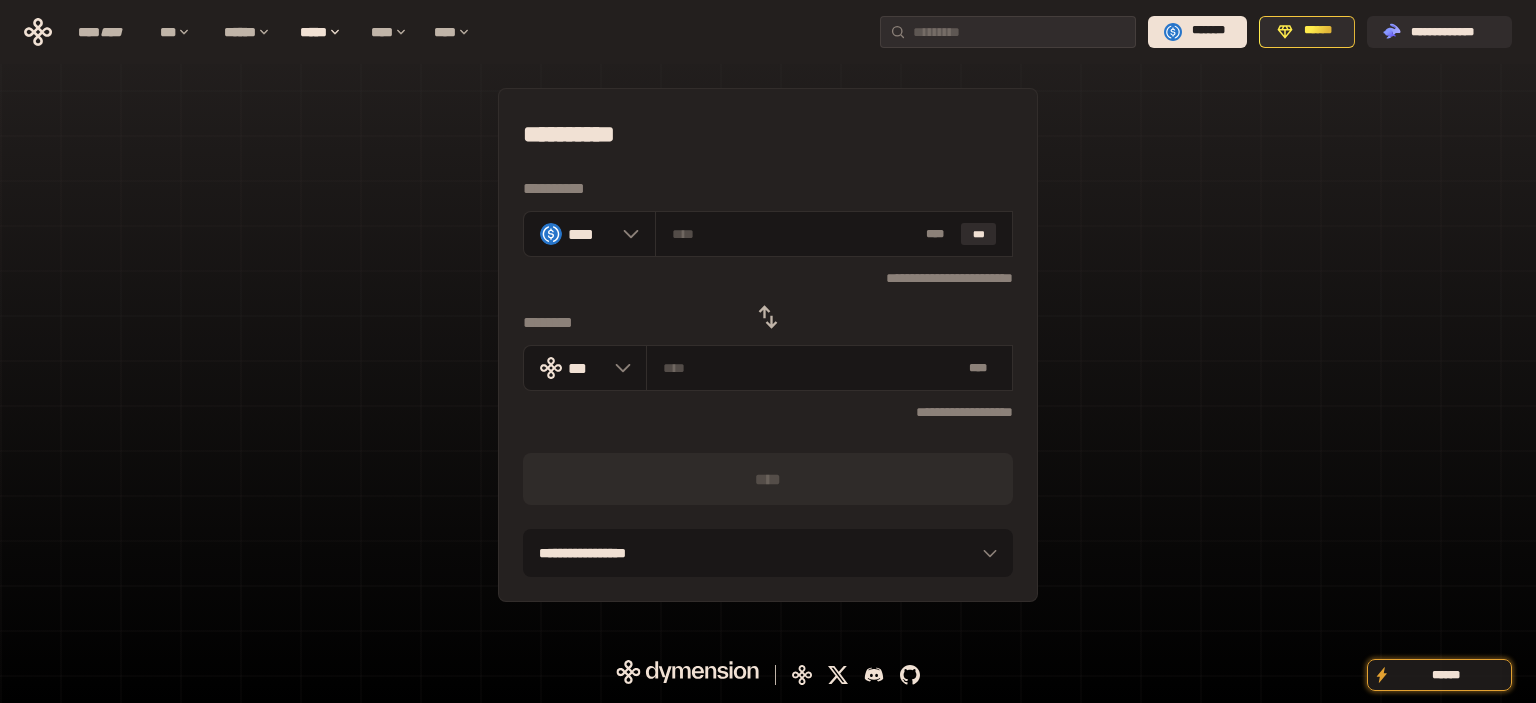 click on "**********" at bounding box center (768, 345) 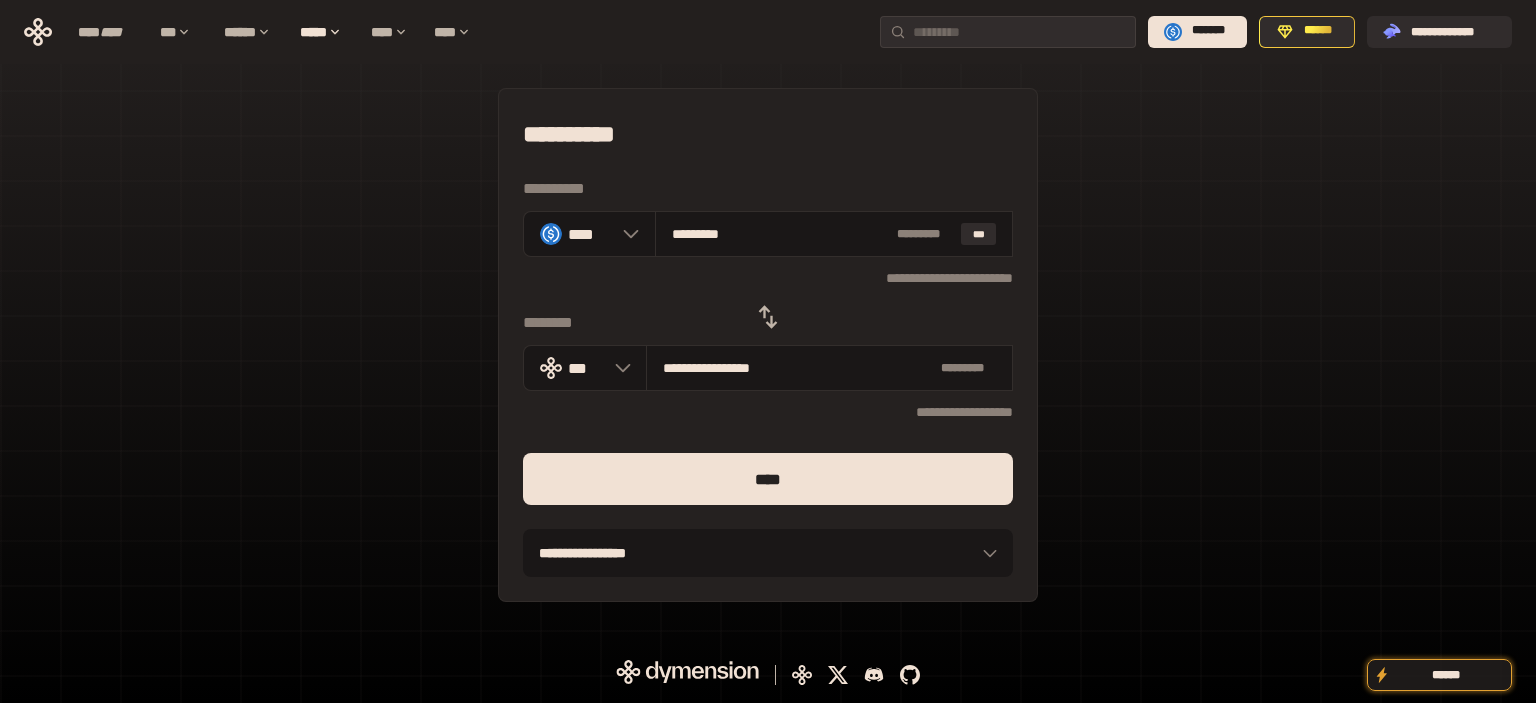 click on "****" at bounding box center [768, 479] 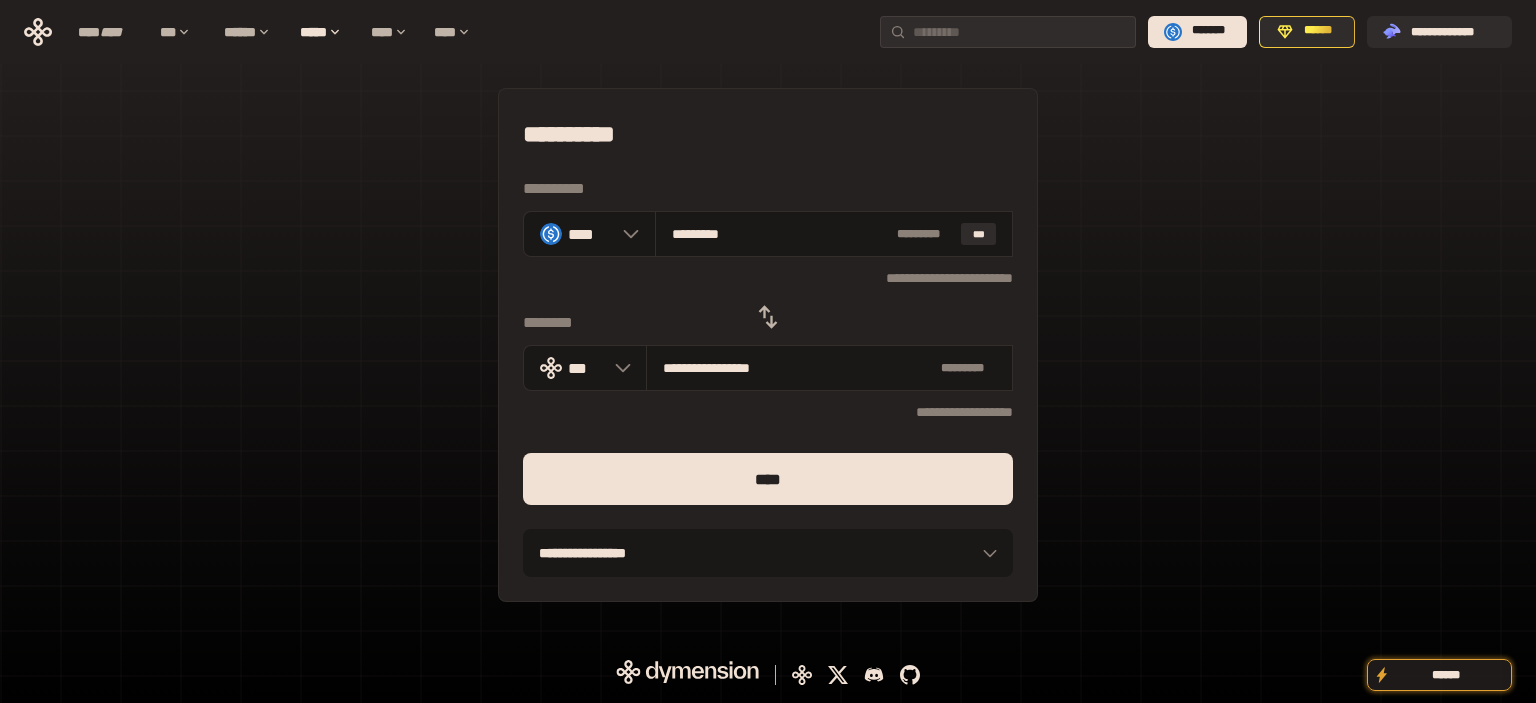 click on "**********" at bounding box center (768, 345) 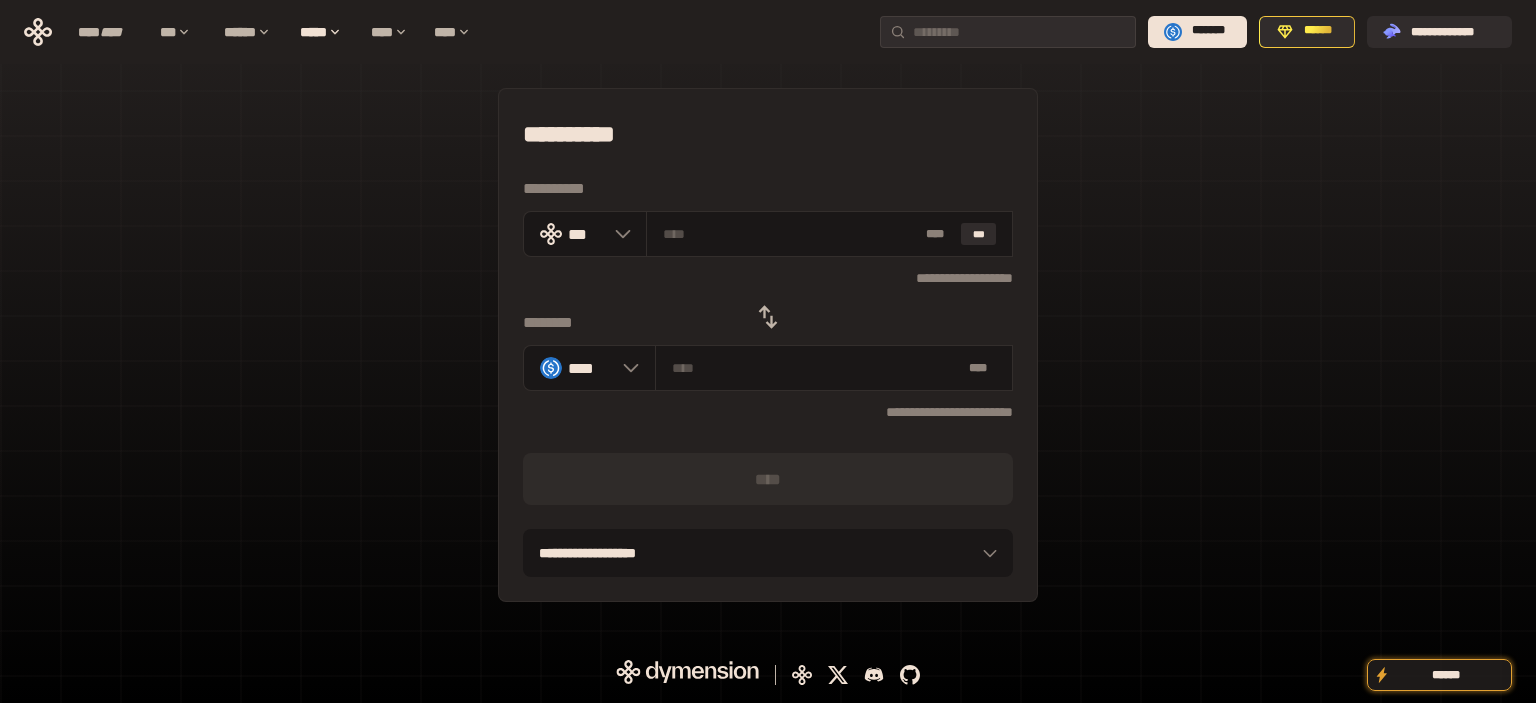 click on "**********" at bounding box center (768, 345) 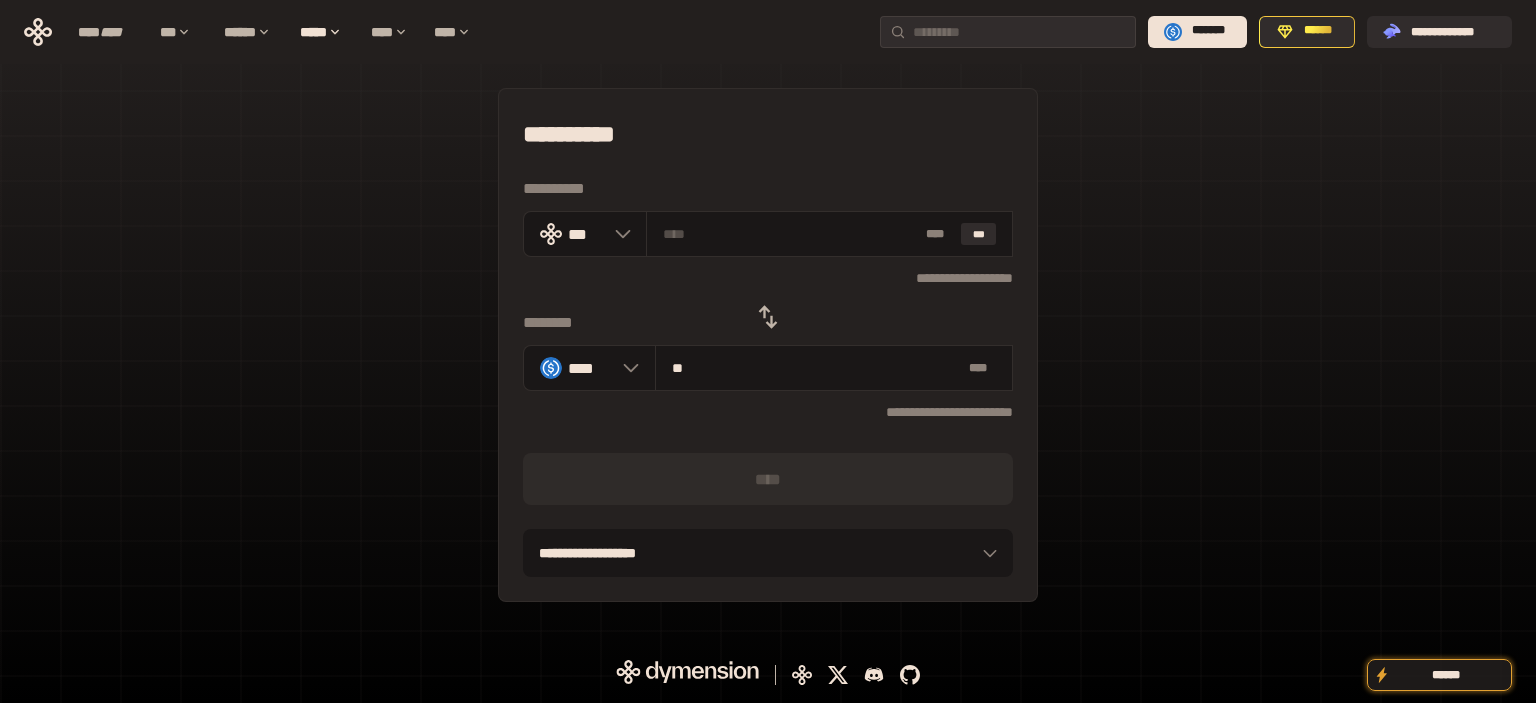 click on "* *** * [STREET]" at bounding box center [768, 553] 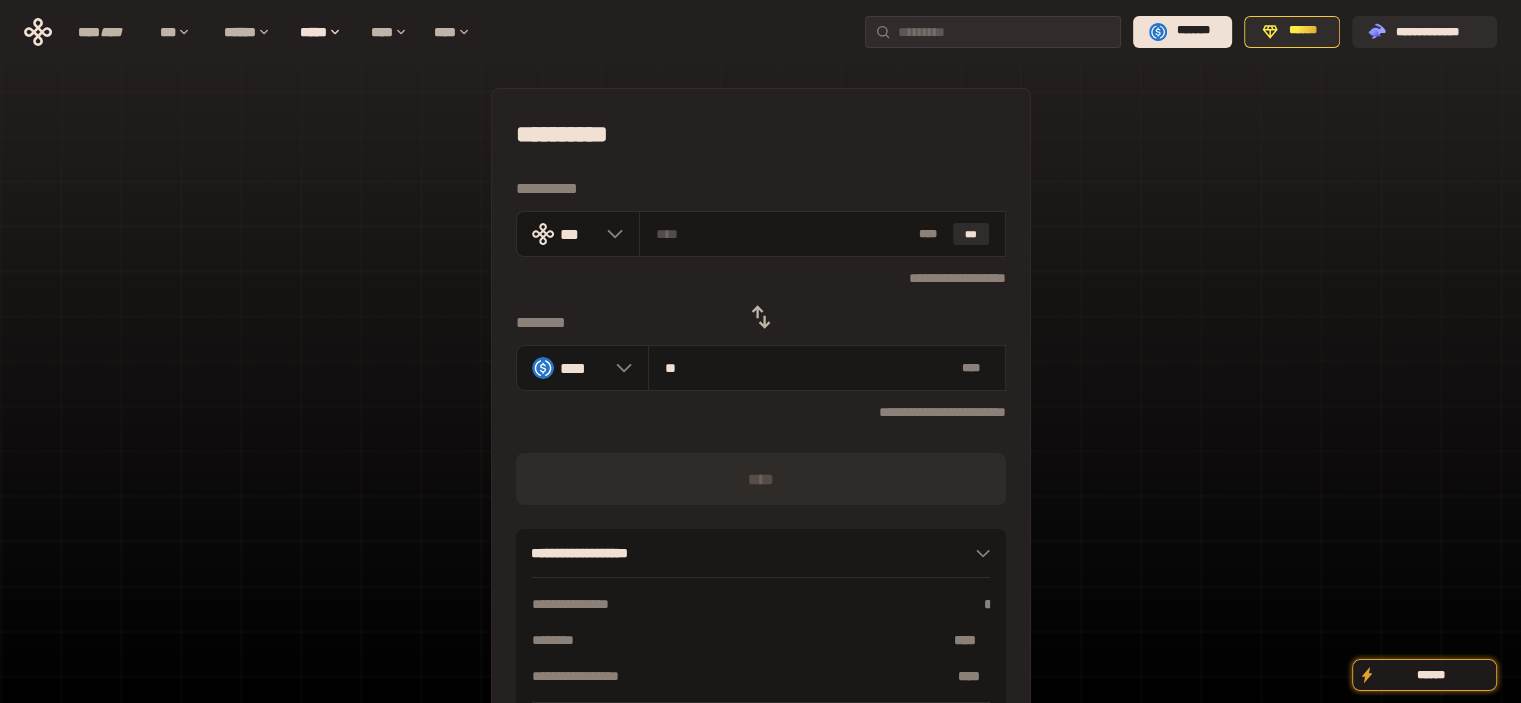 click on "**********" at bounding box center [761, 434] 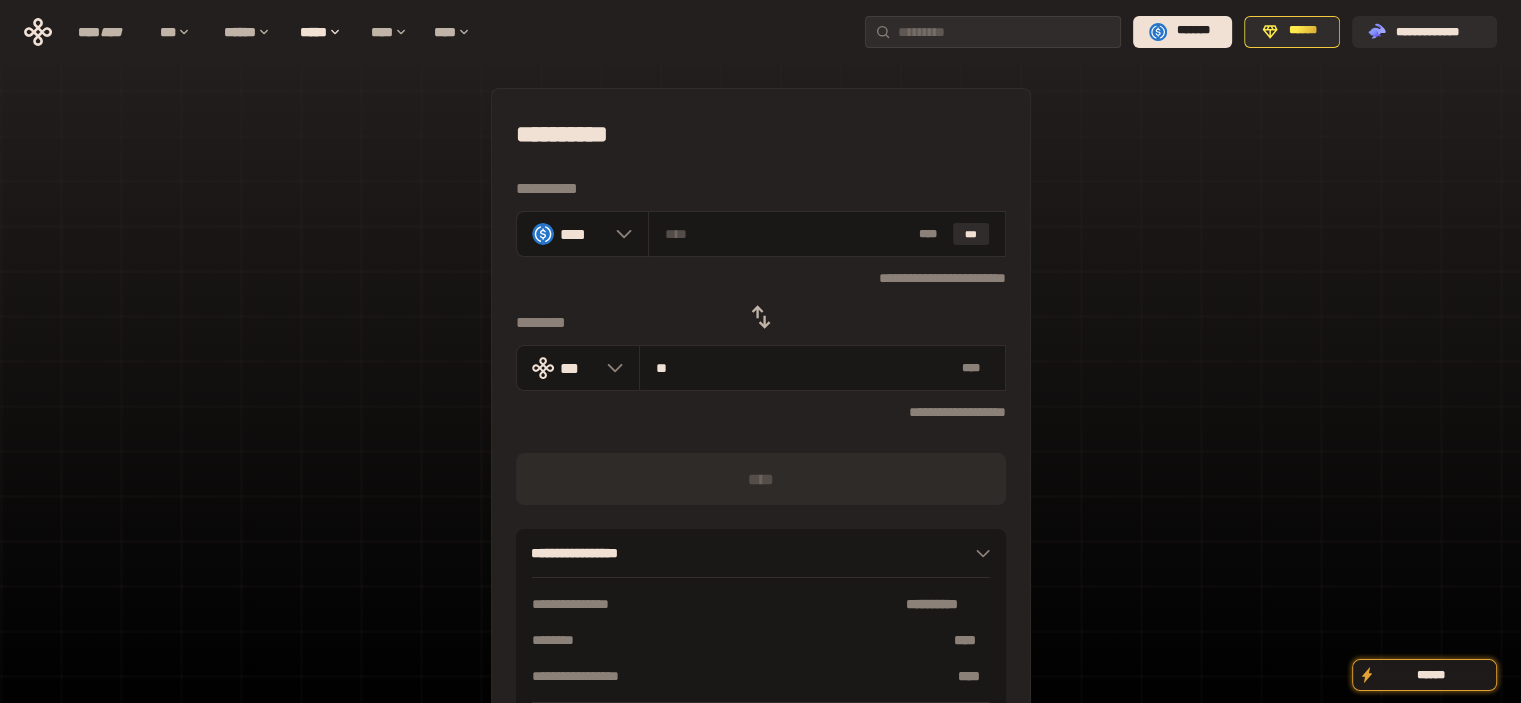 click on "**********" at bounding box center [761, 434] 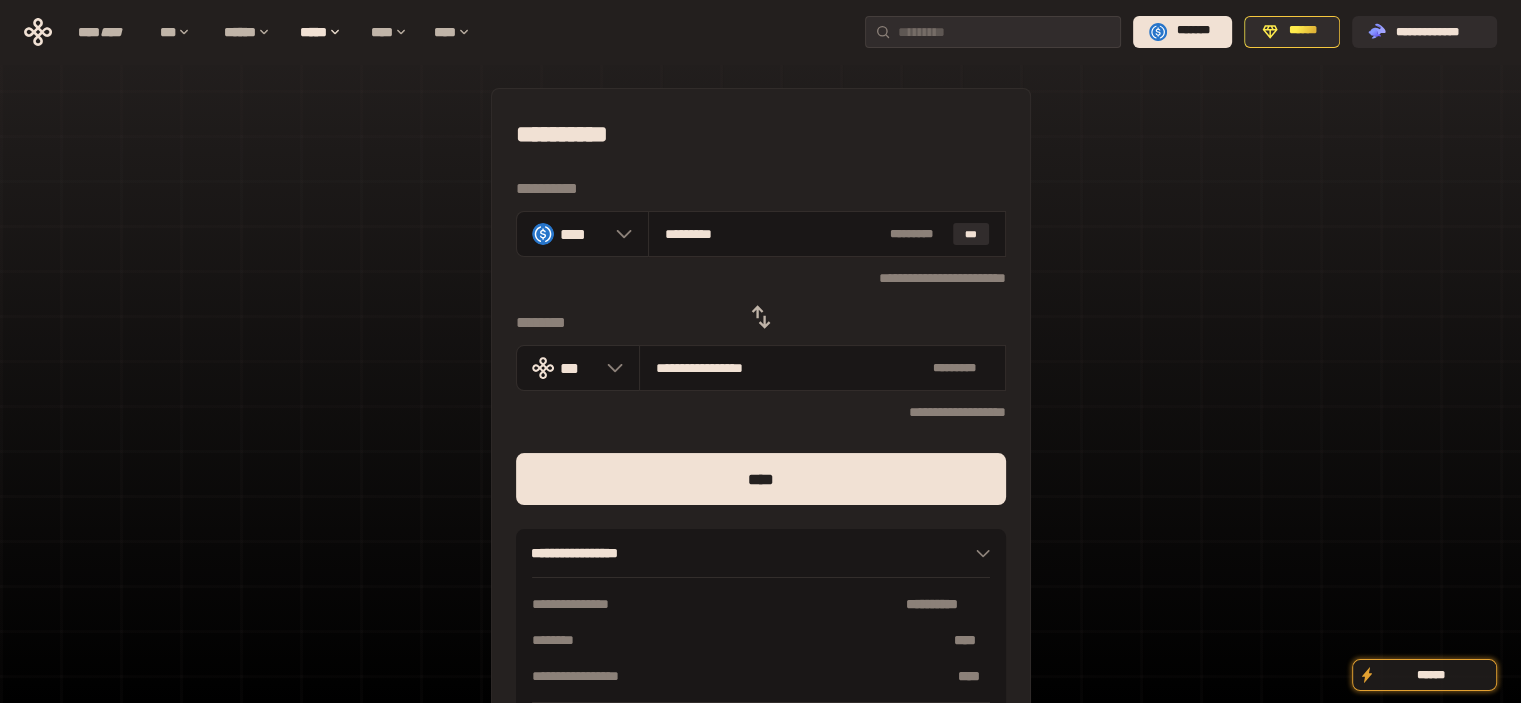click on "****" at bounding box center (761, 479) 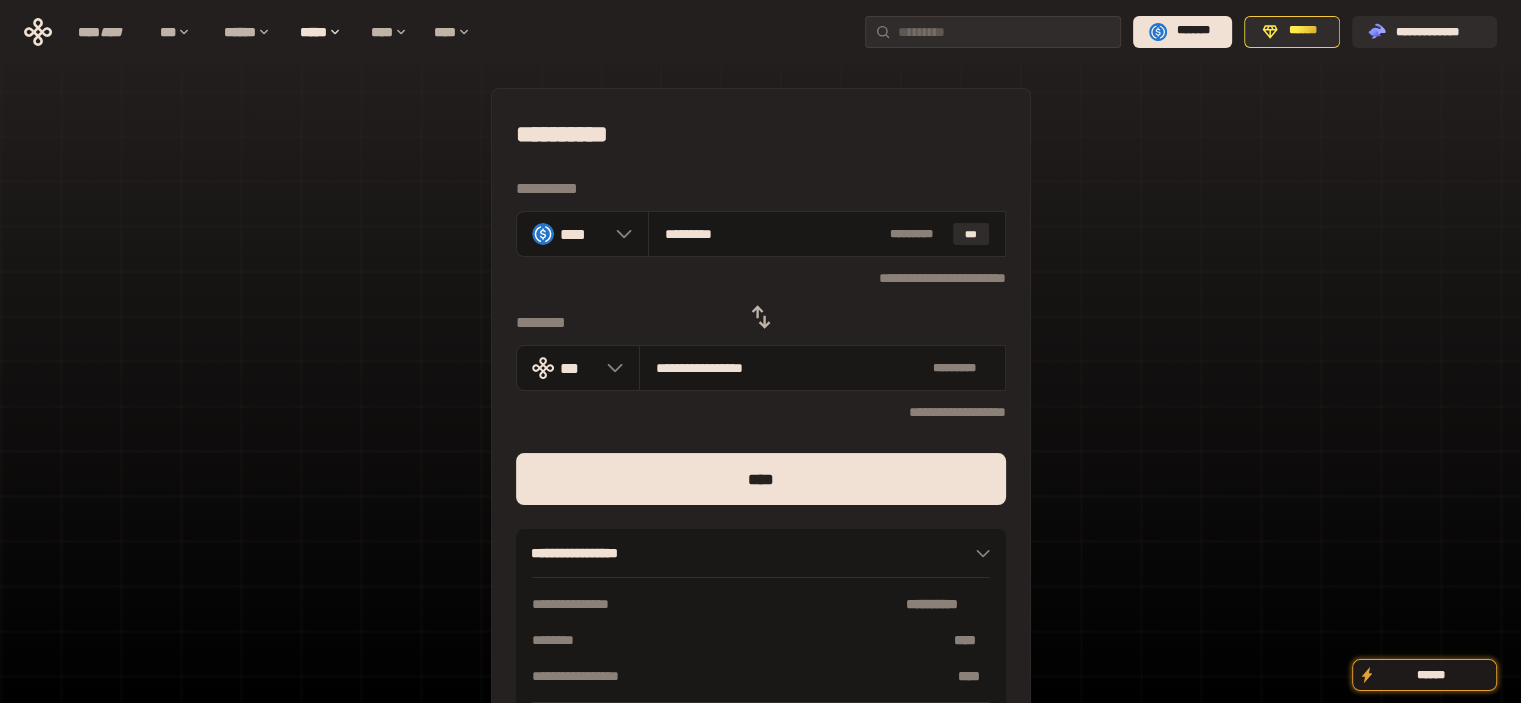 click on "**********" at bounding box center [761, 434] 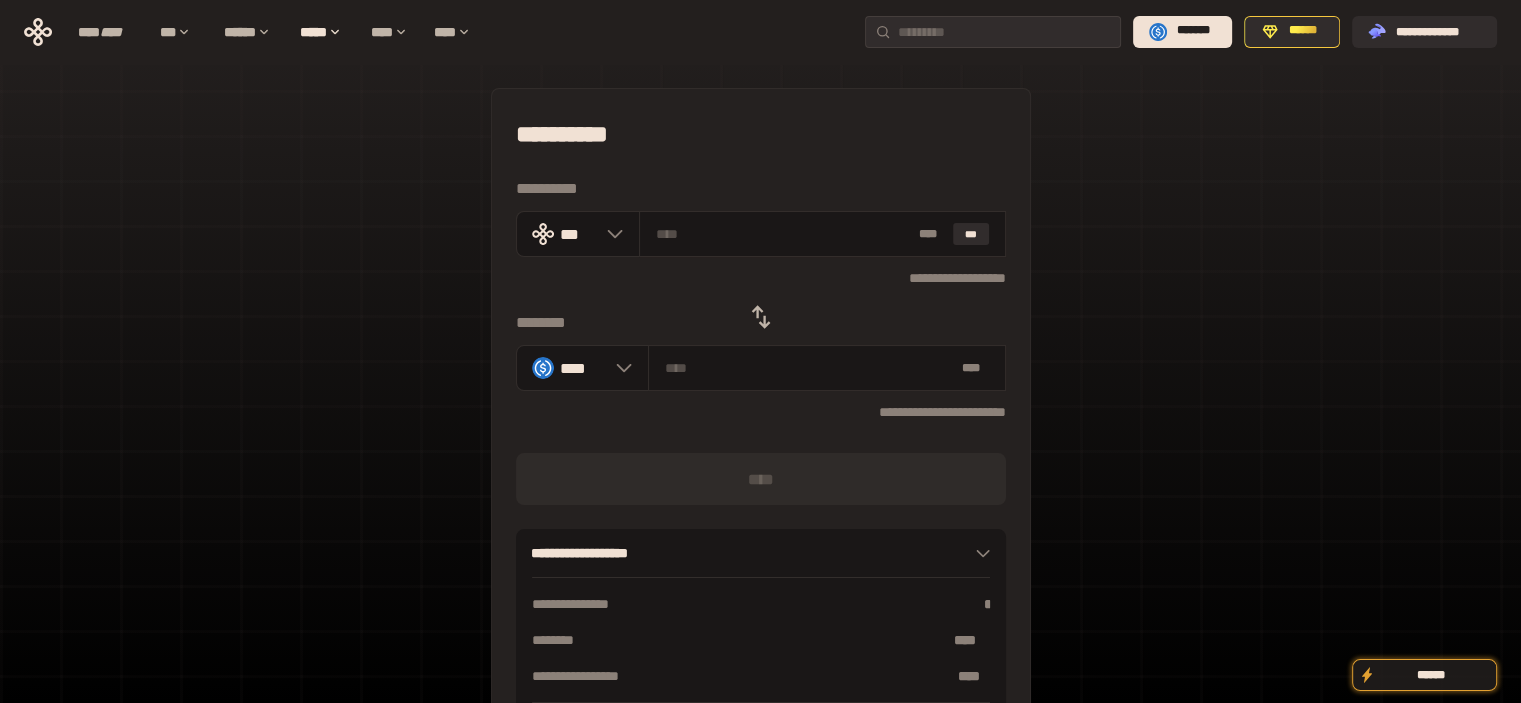 click on "**********" at bounding box center (761, 434) 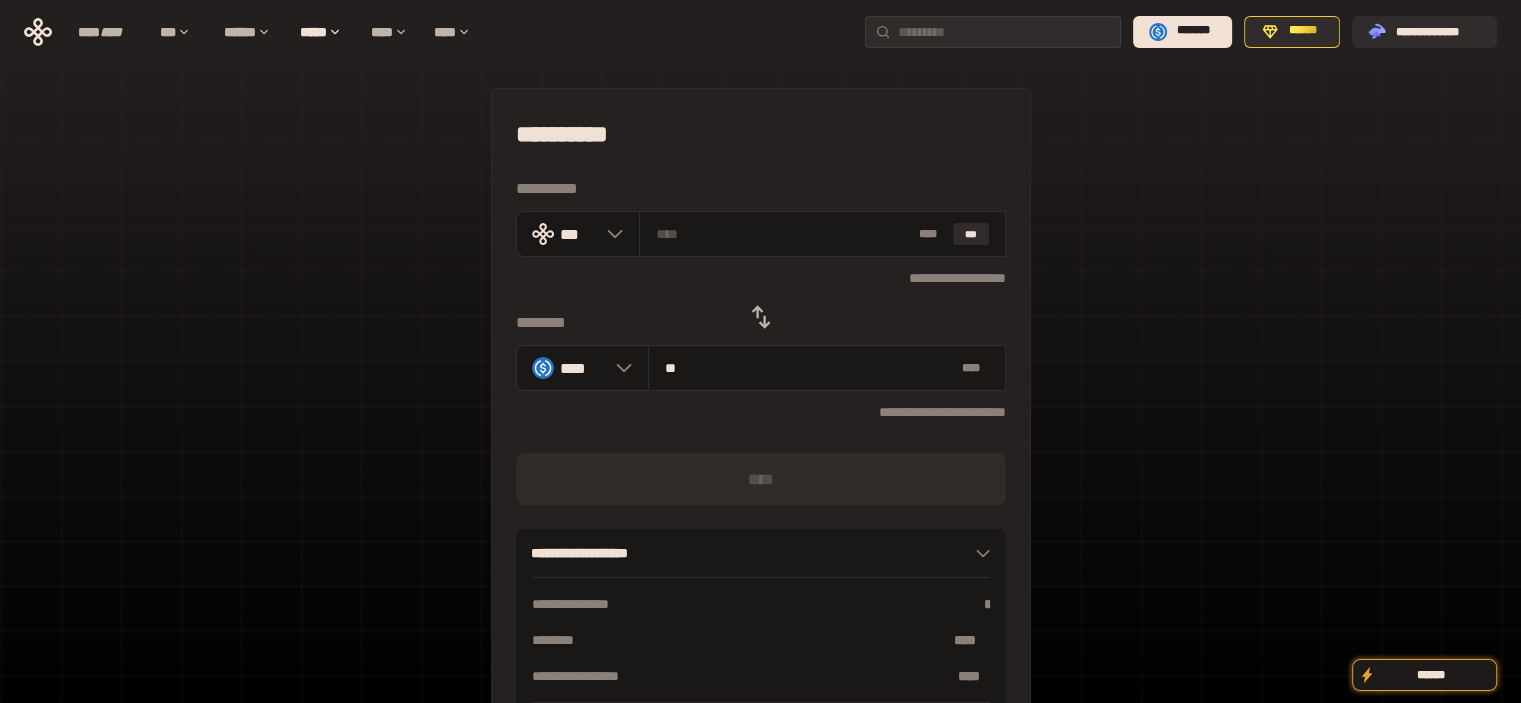 click on "* *** * [STREET]" at bounding box center [760, 553] 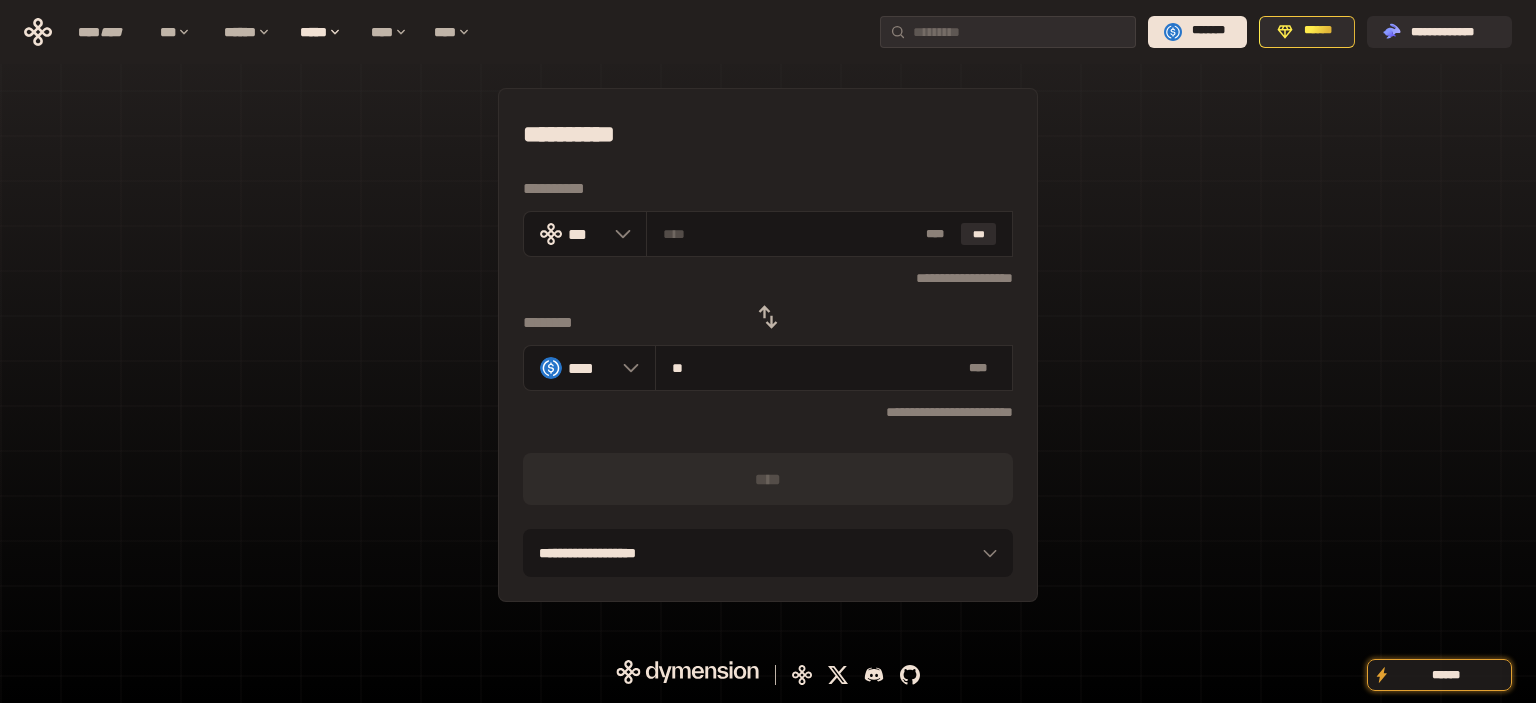 click on "**********" at bounding box center [768, 345] 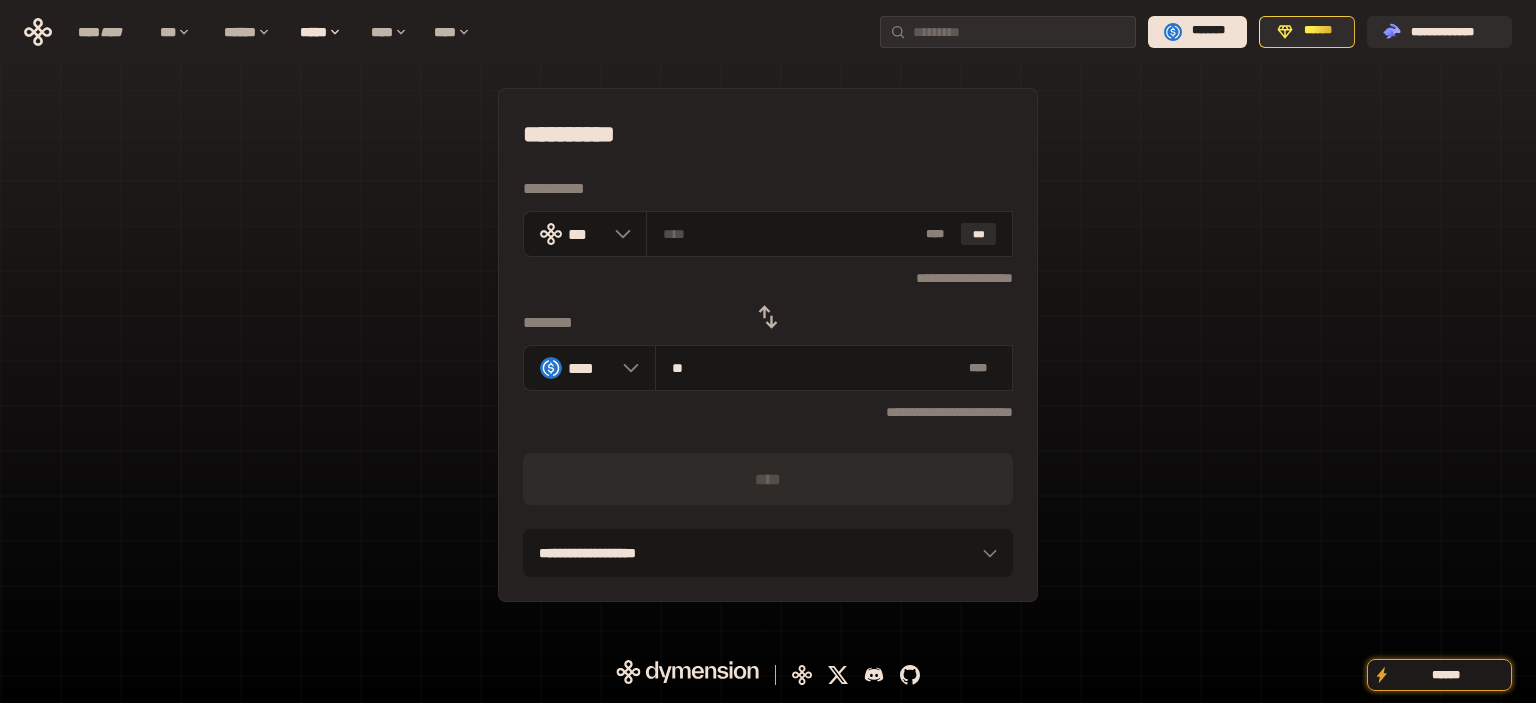 click at bounding box center [768, 317] 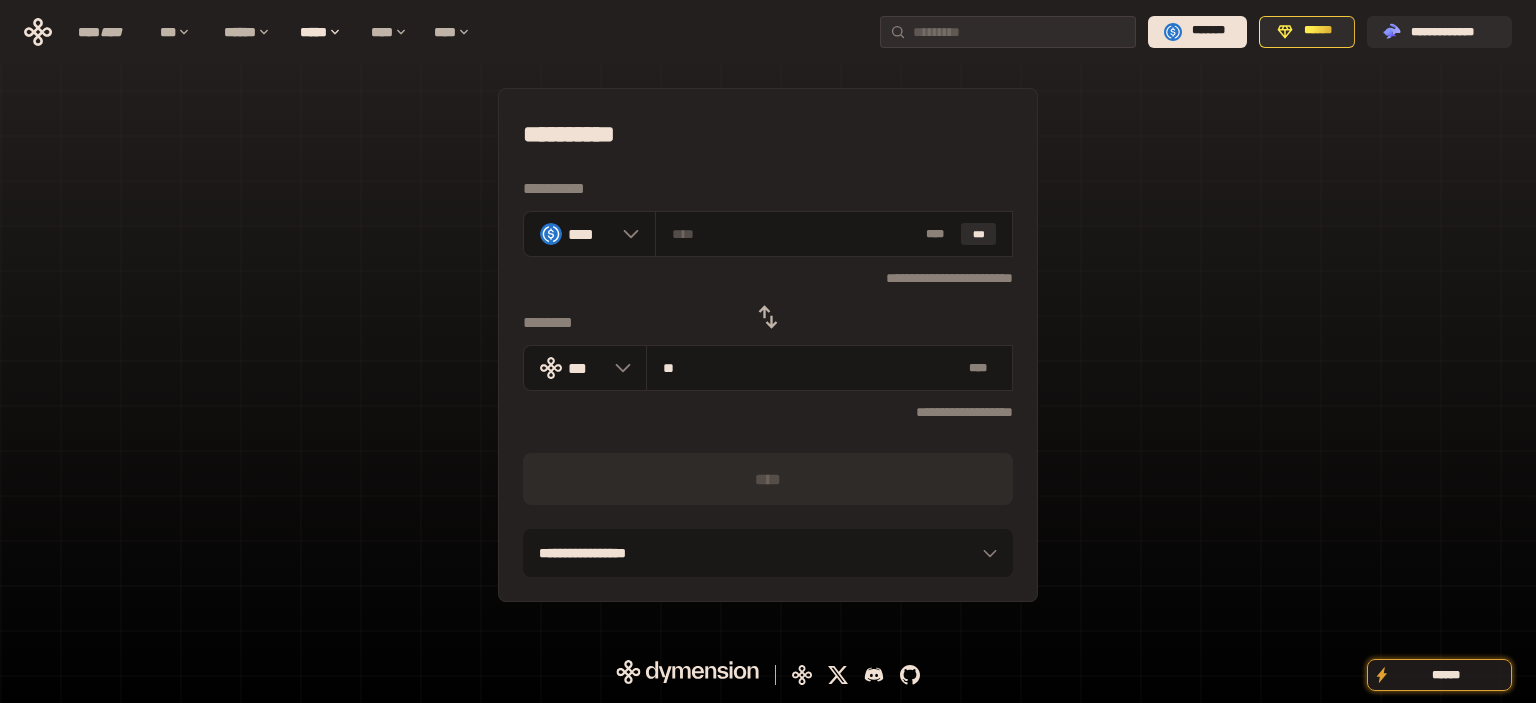 click on "**********" at bounding box center (768, 345) 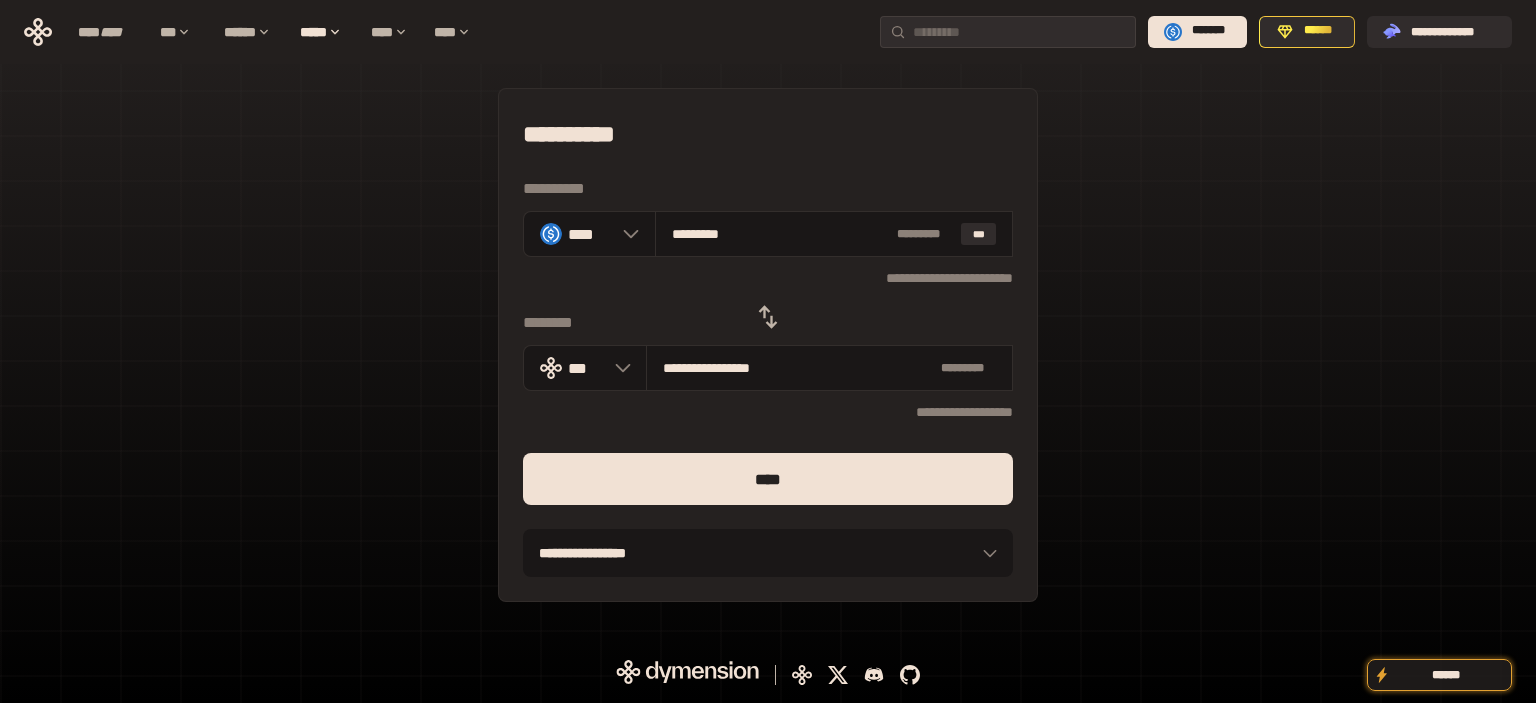 click on "****" at bounding box center [768, 479] 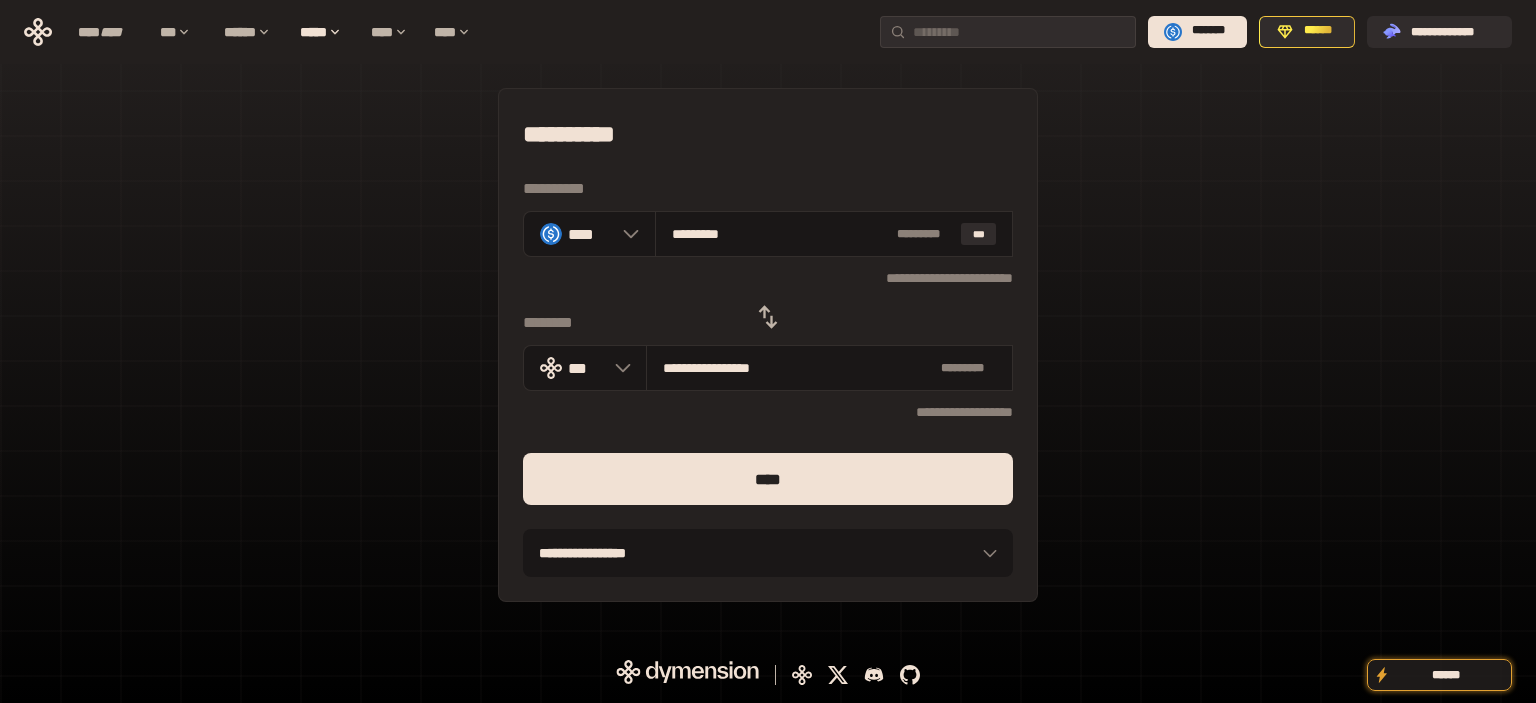 click on "**********" at bounding box center [768, 345] 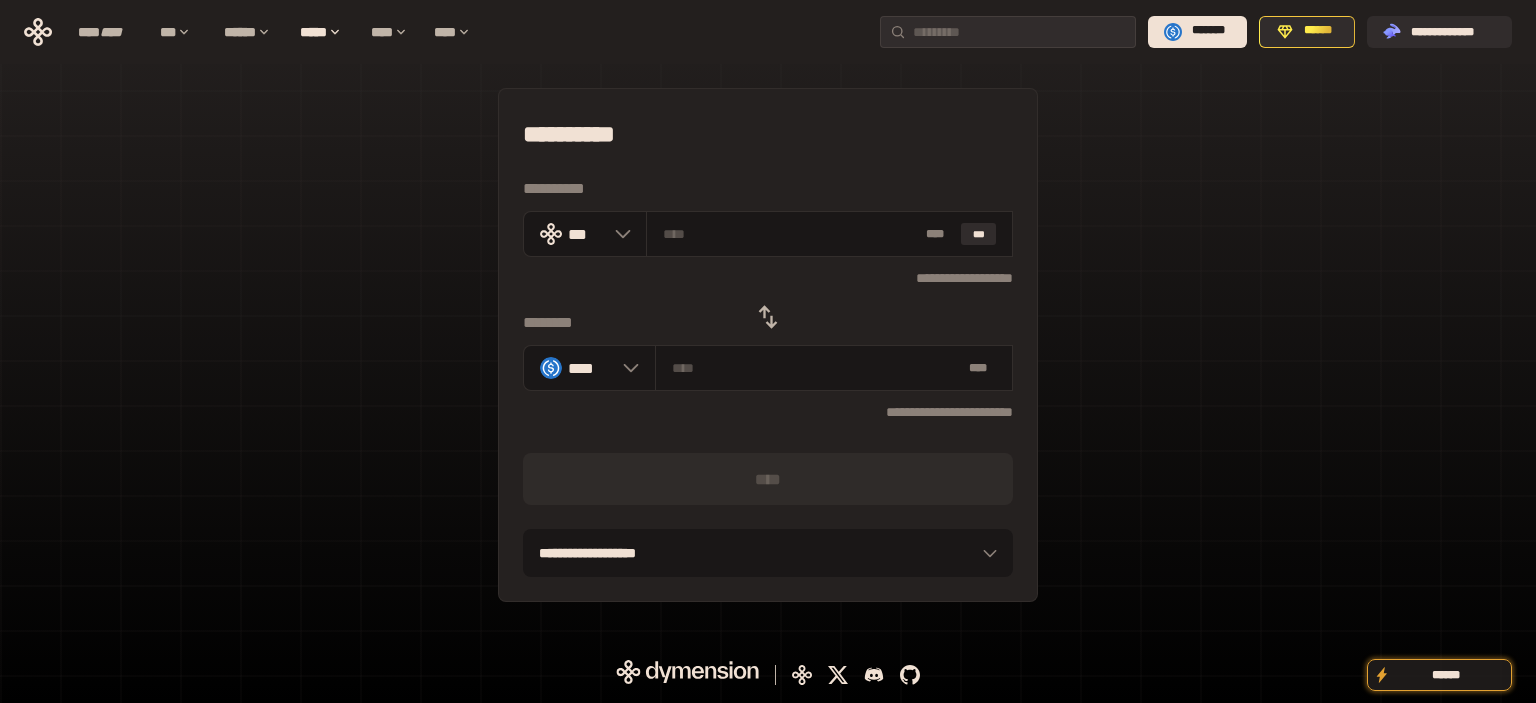 click on "**********" at bounding box center (768, 345) 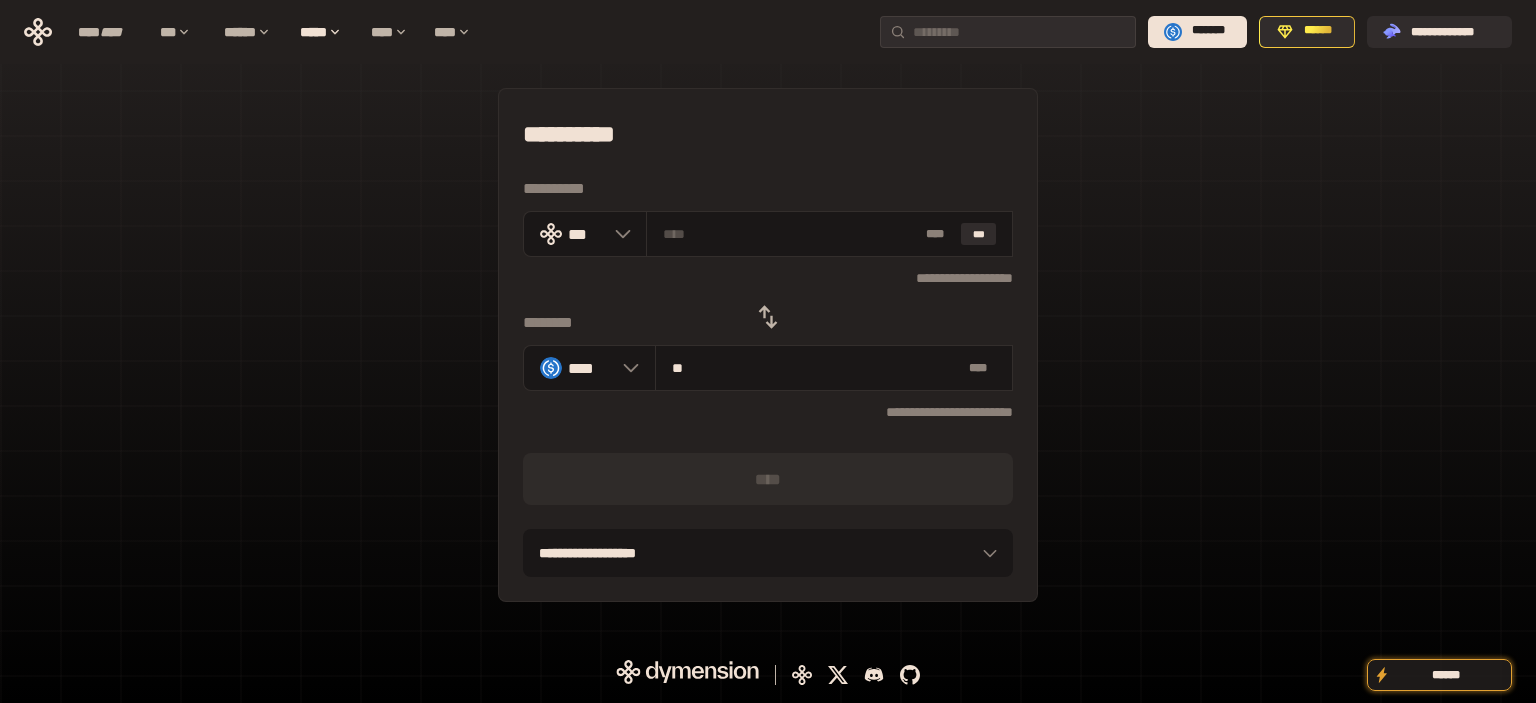 click on "* *** * [STREET]" at bounding box center [768, 553] 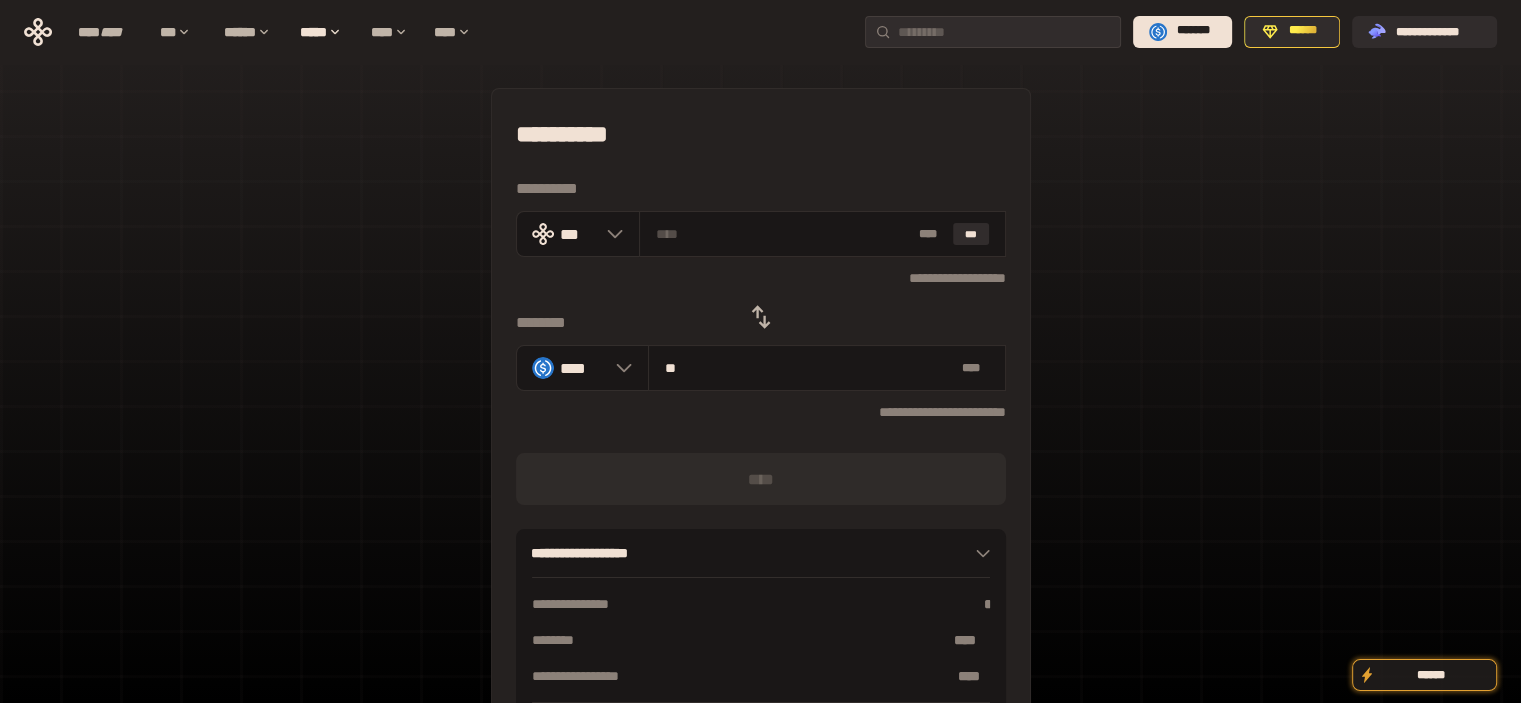 click on "**********" at bounding box center [761, 434] 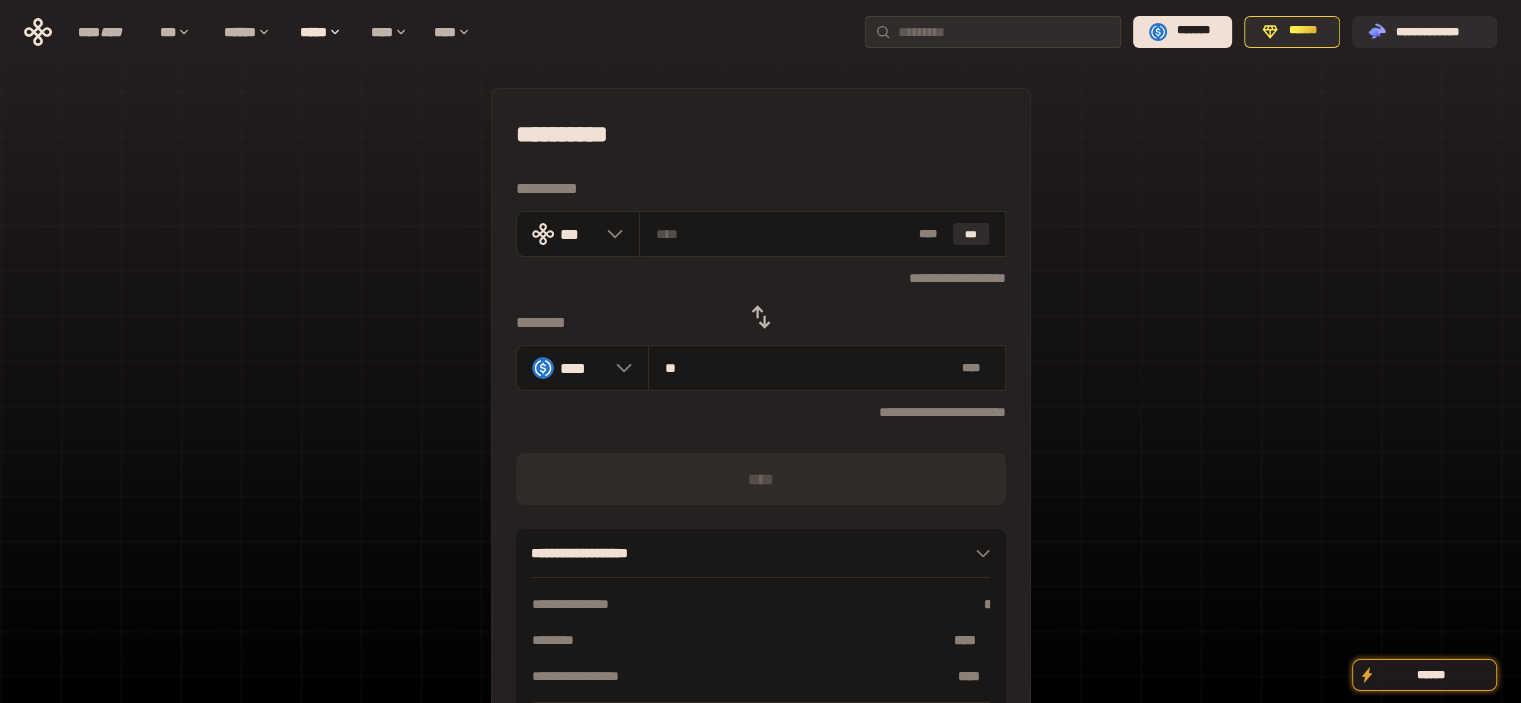 click at bounding box center [761, 317] 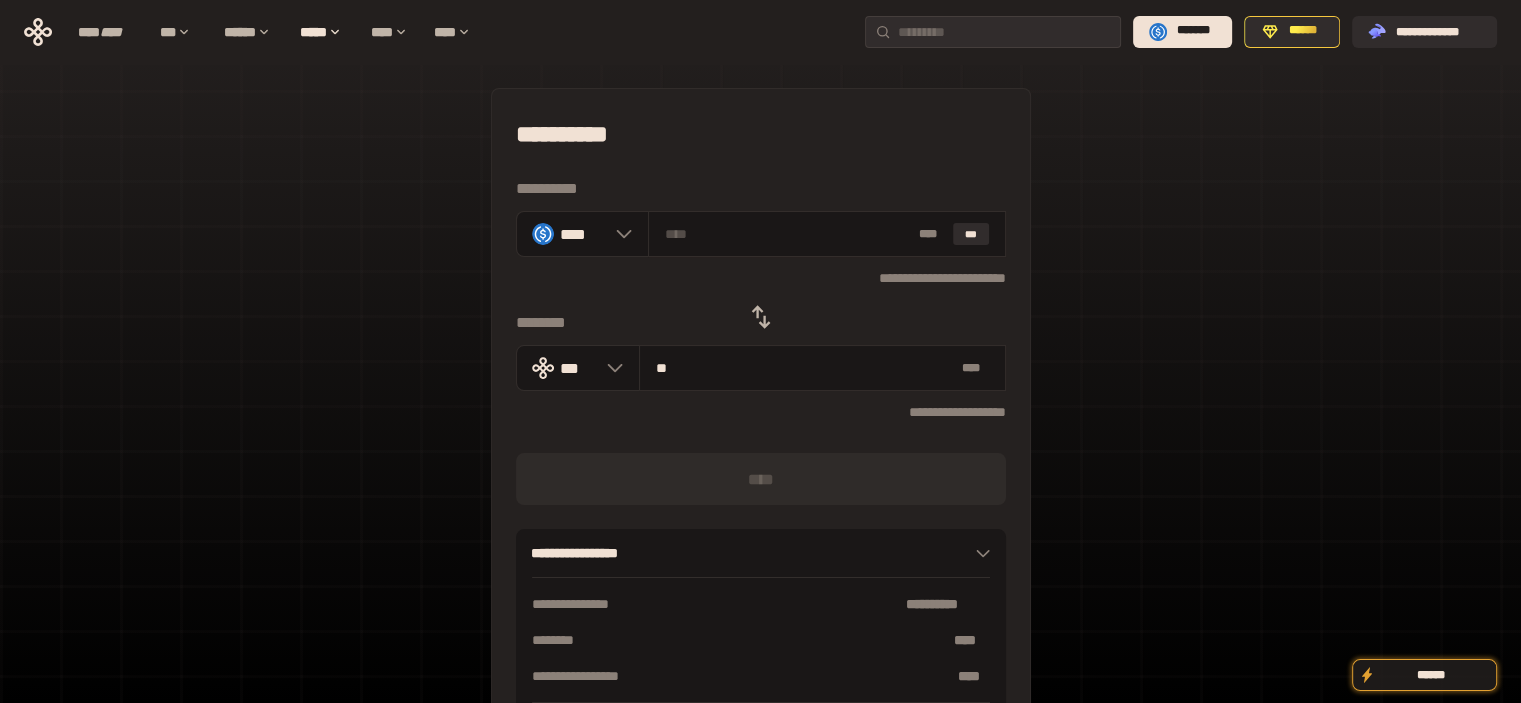 click on "**********" at bounding box center (761, 434) 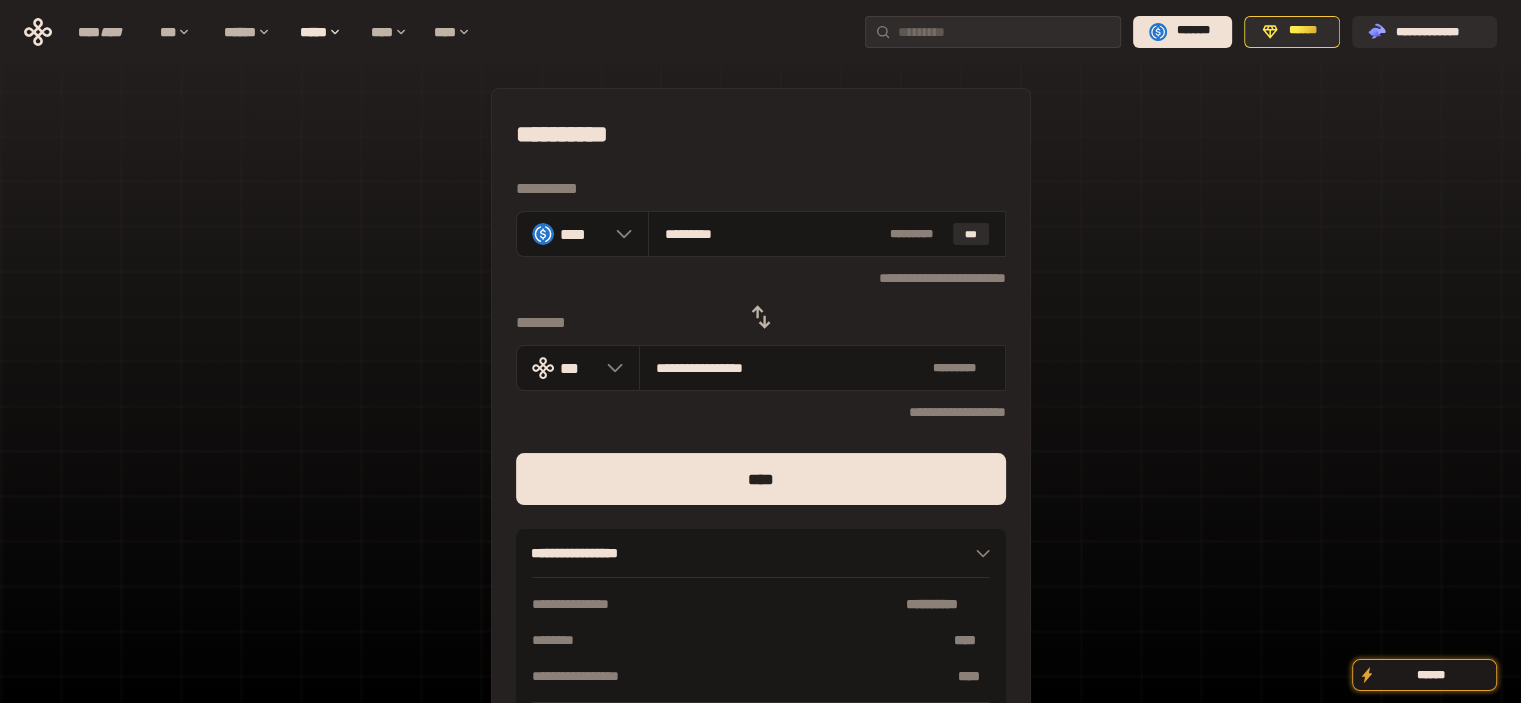 click on "****" at bounding box center [761, 479] 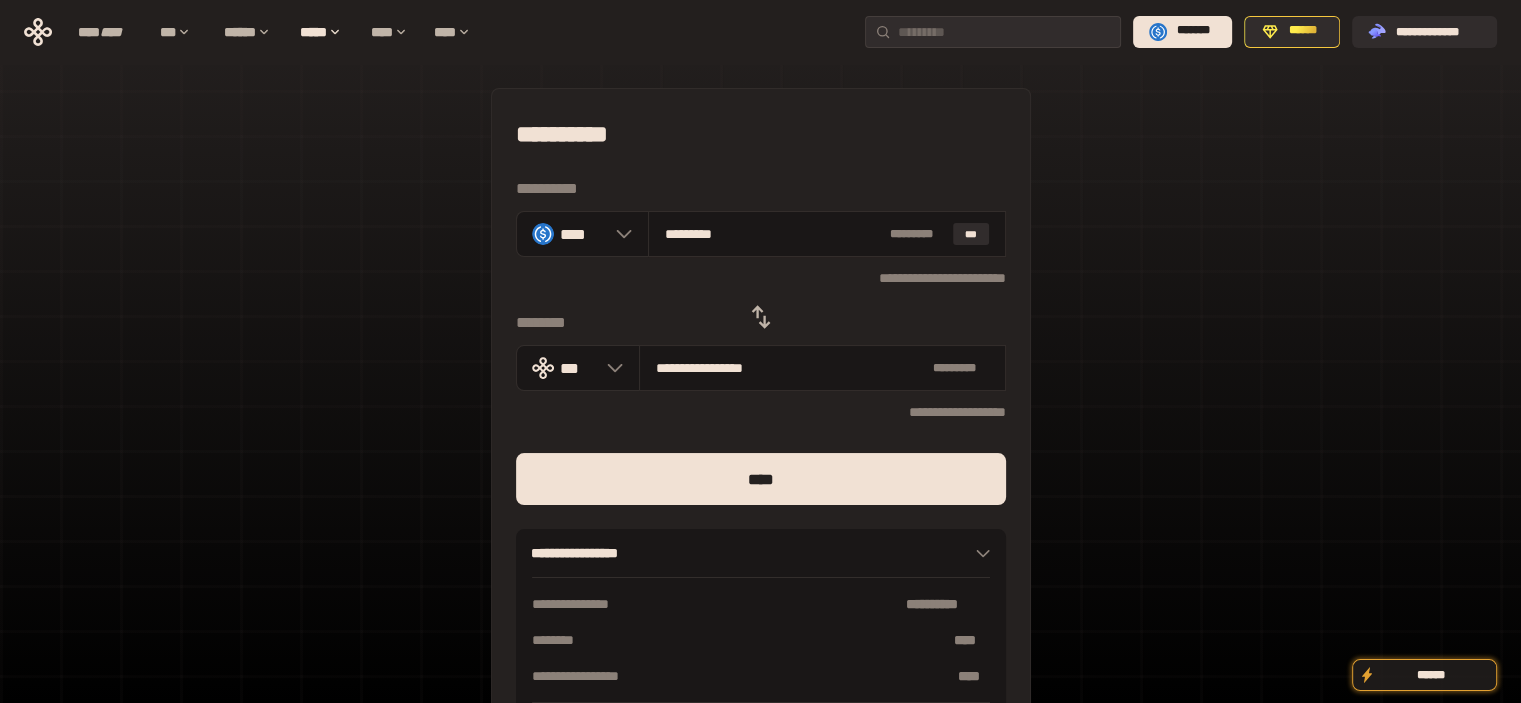 click on "**********" at bounding box center (761, 434) 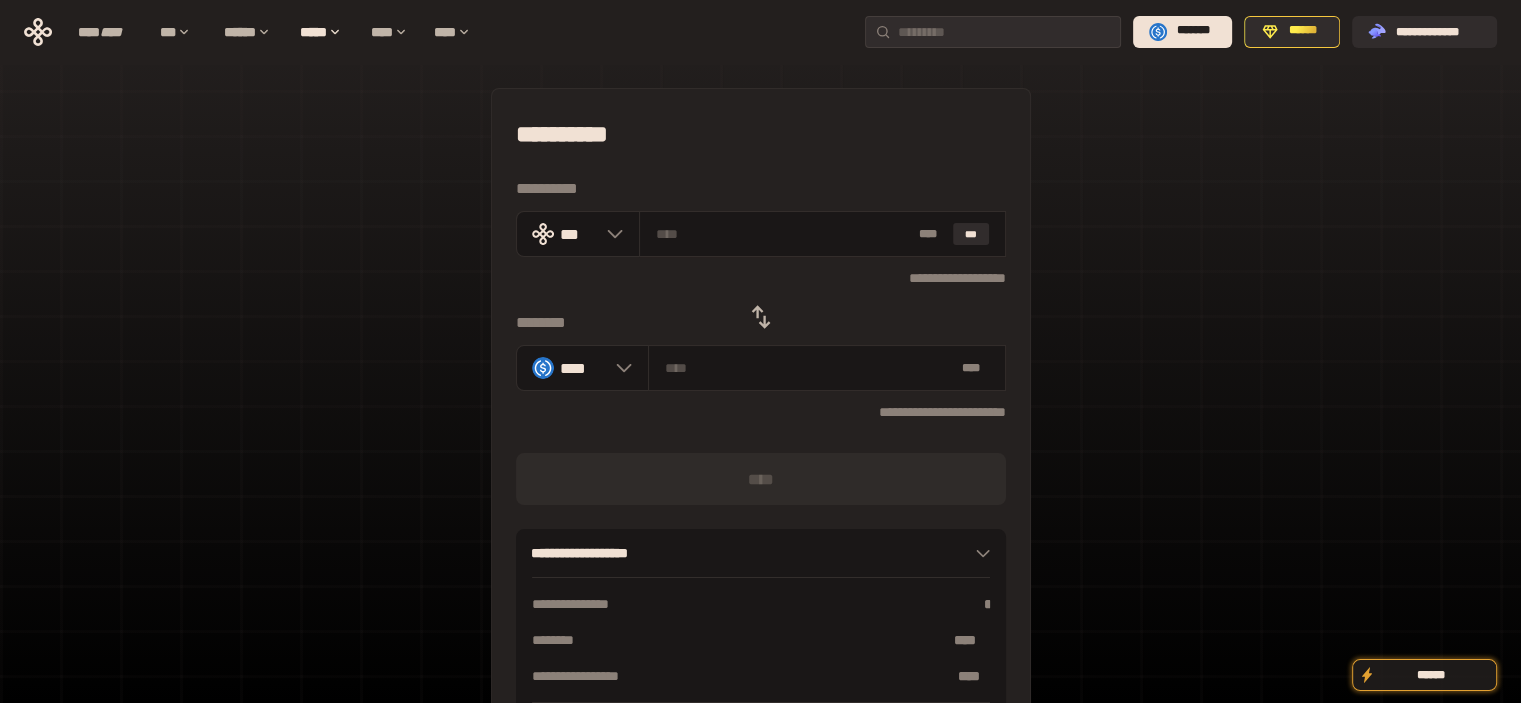 click on "**********" at bounding box center (761, 434) 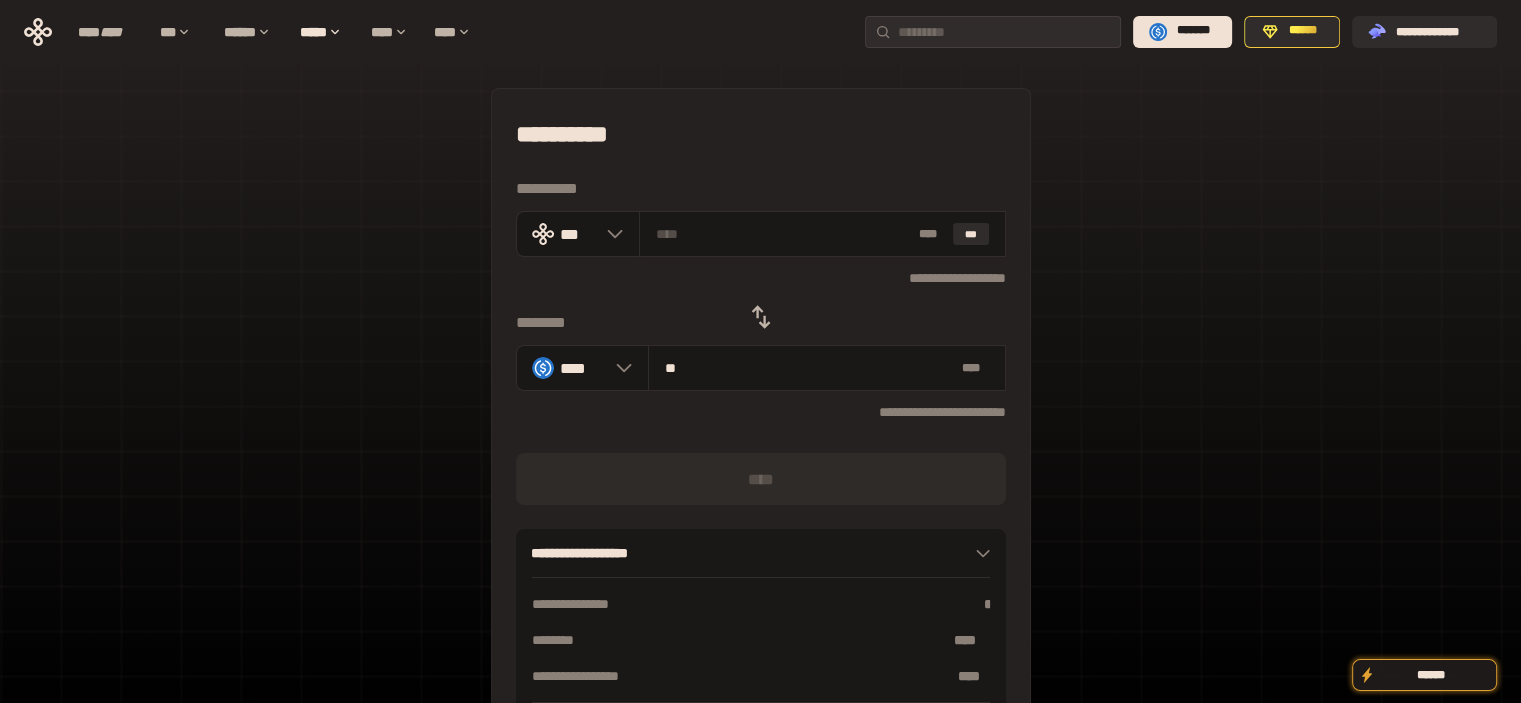 click on "* *** * [STREET]" at bounding box center [760, 553] 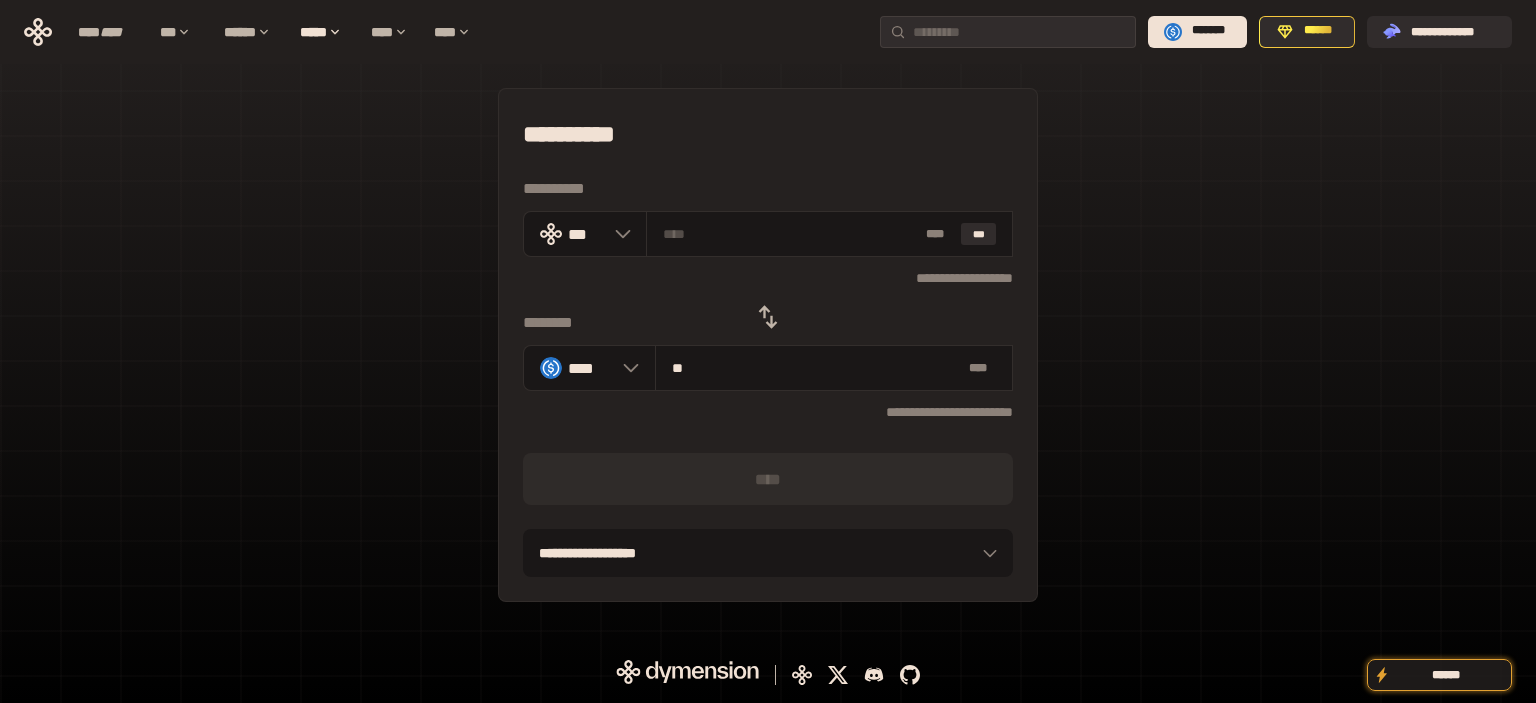 click on "**********" at bounding box center [768, 345] 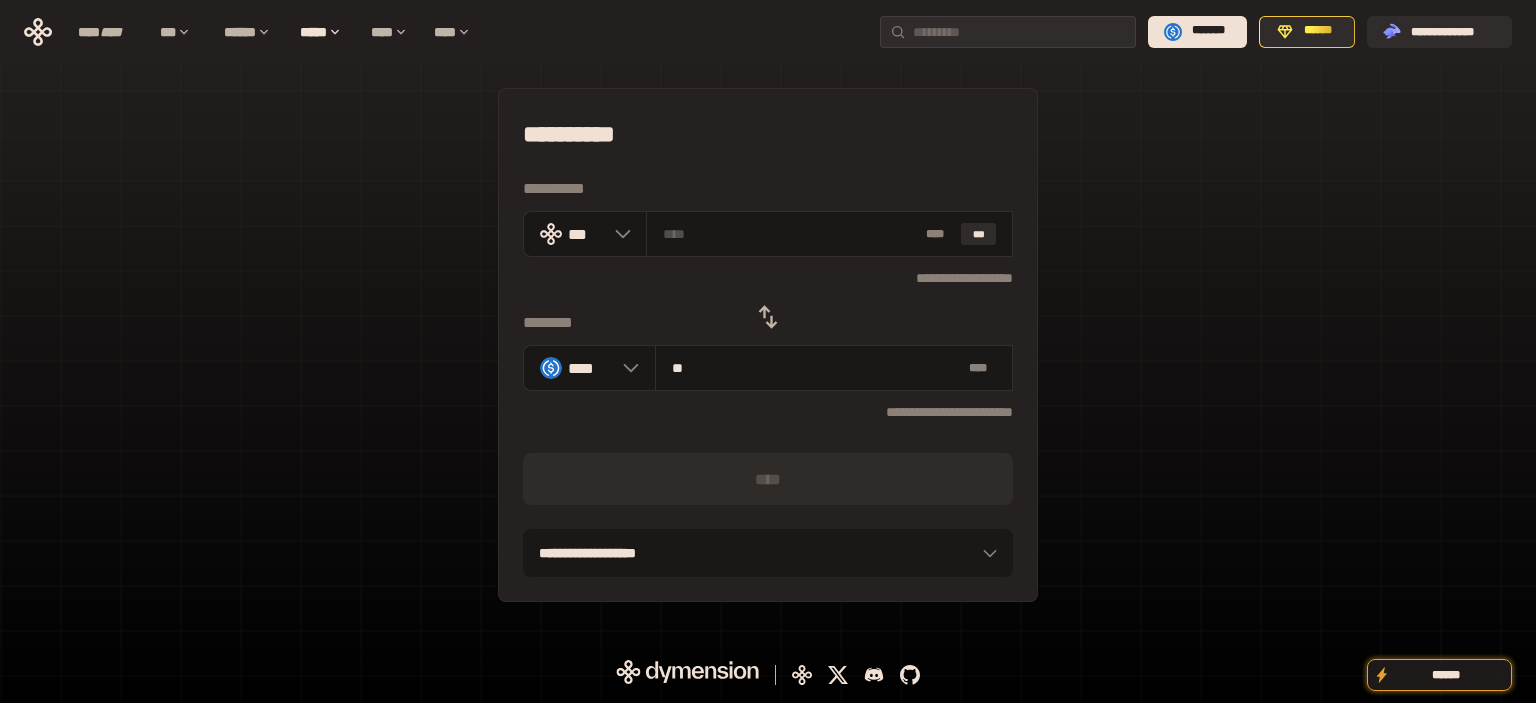 click at bounding box center [768, 317] 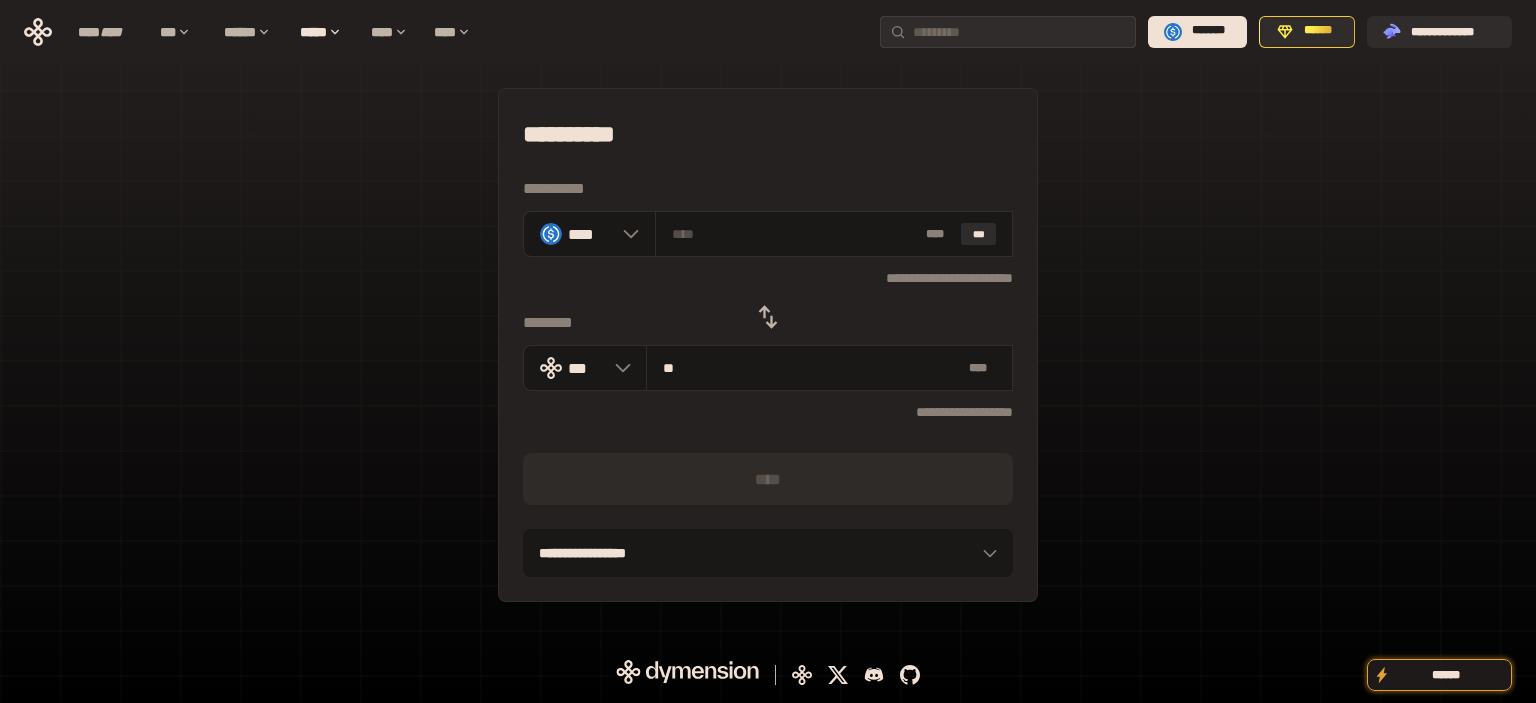 click on "**********" at bounding box center (768, 345) 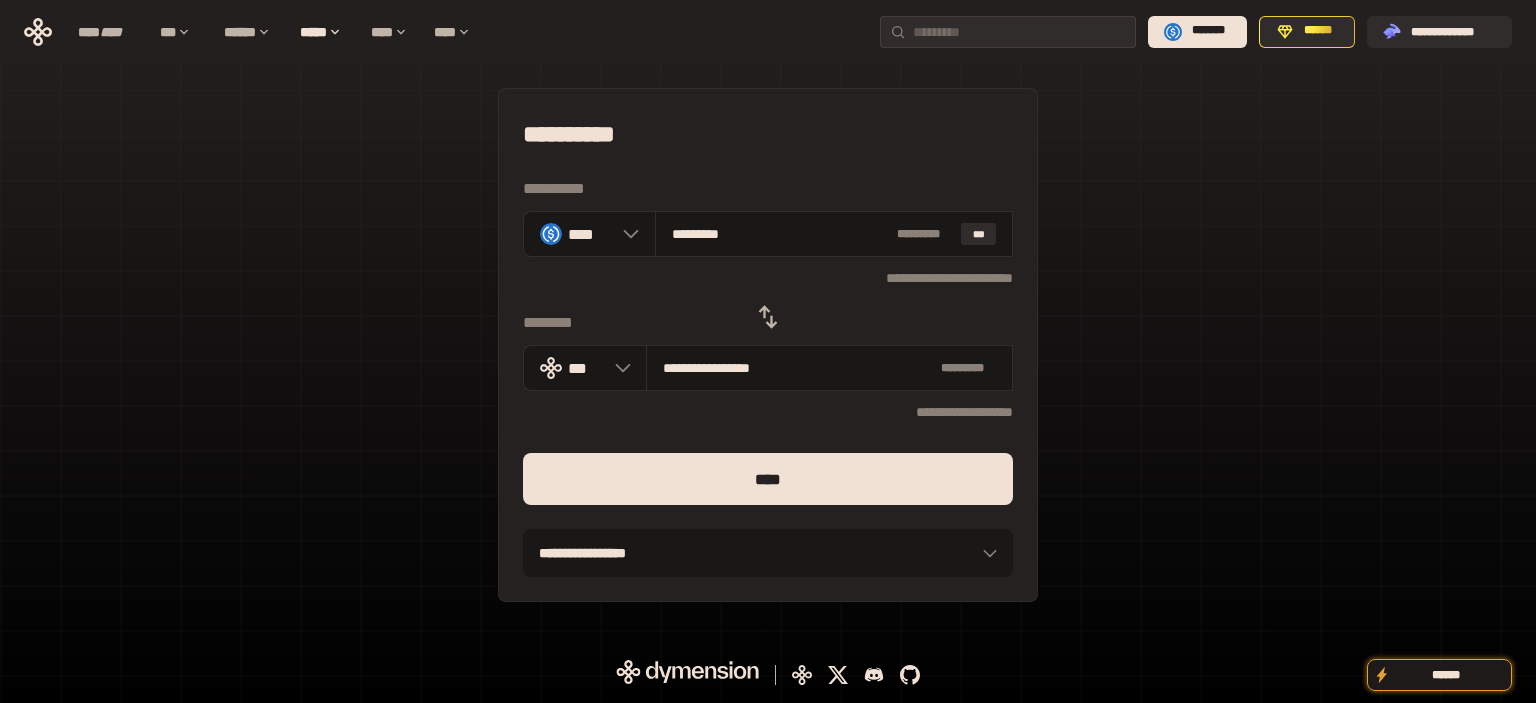 click on "****" at bounding box center [768, 479] 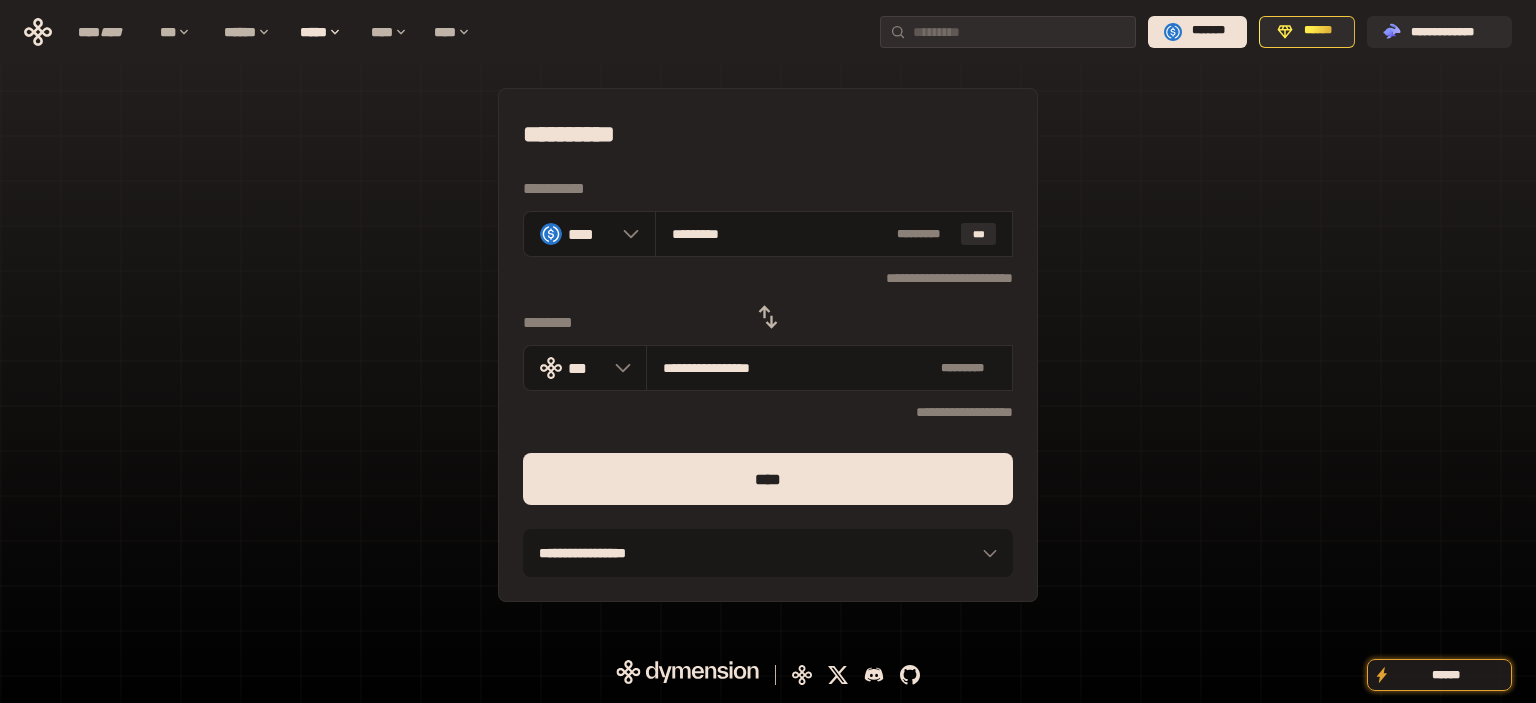 click on "**********" at bounding box center (768, 345) 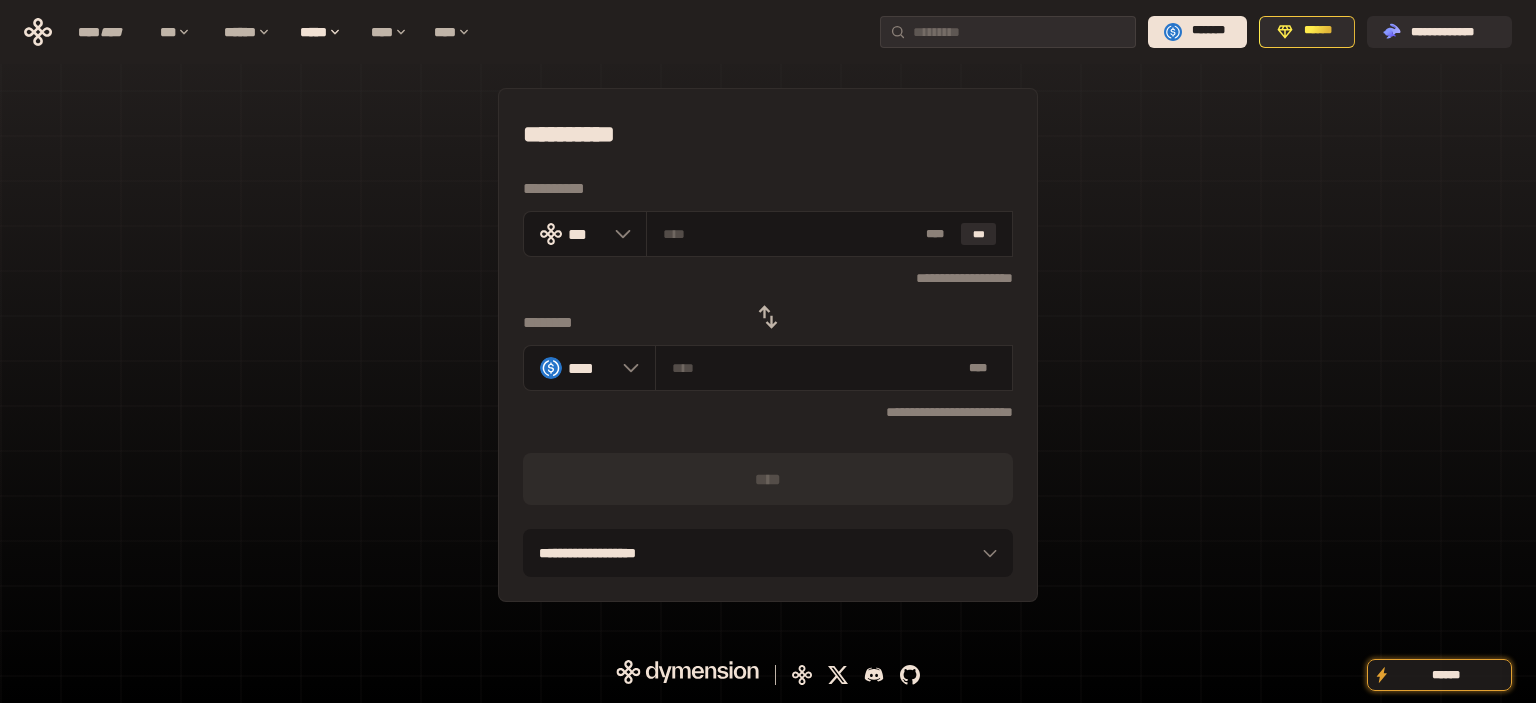 click on "**********" at bounding box center (768, 345) 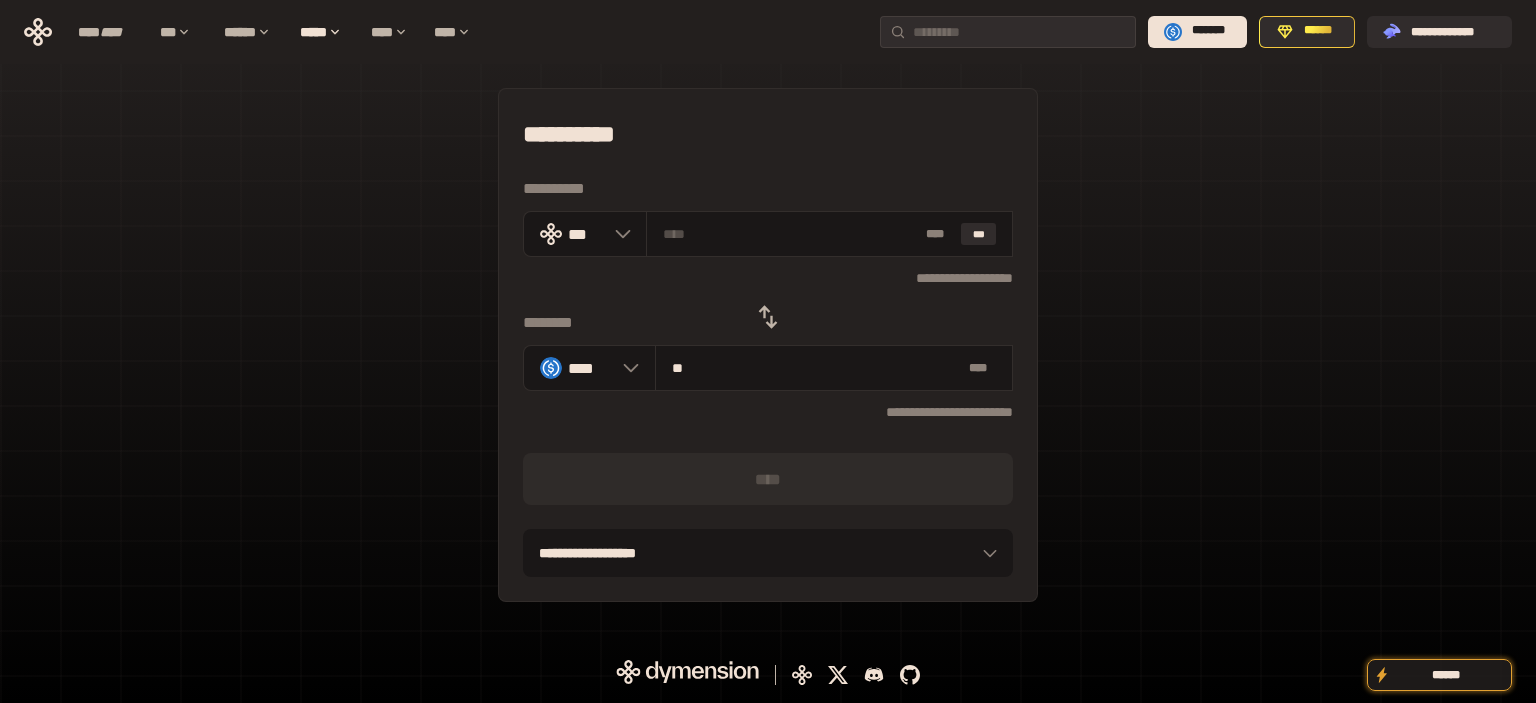 click on "* *** * [STREET]" at bounding box center [768, 553] 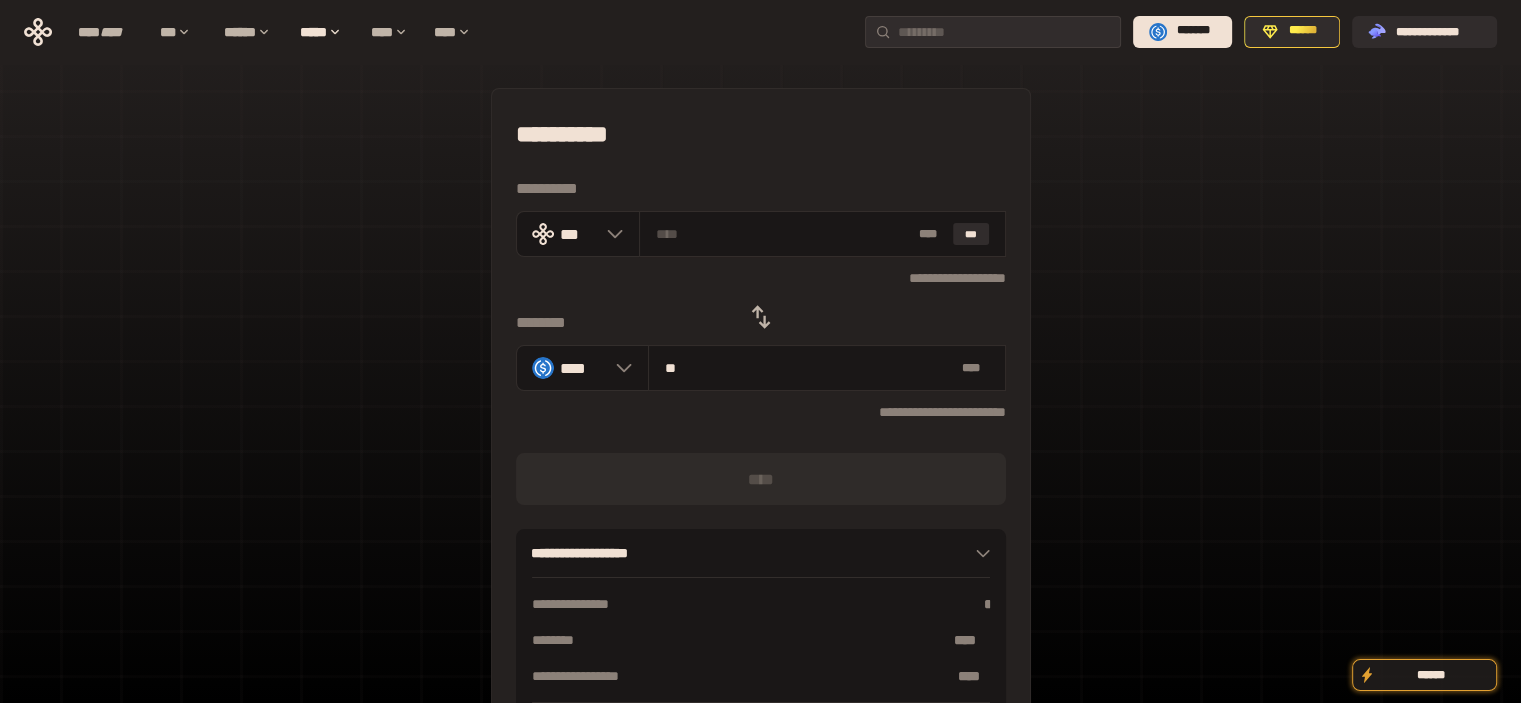 click at bounding box center (761, 317) 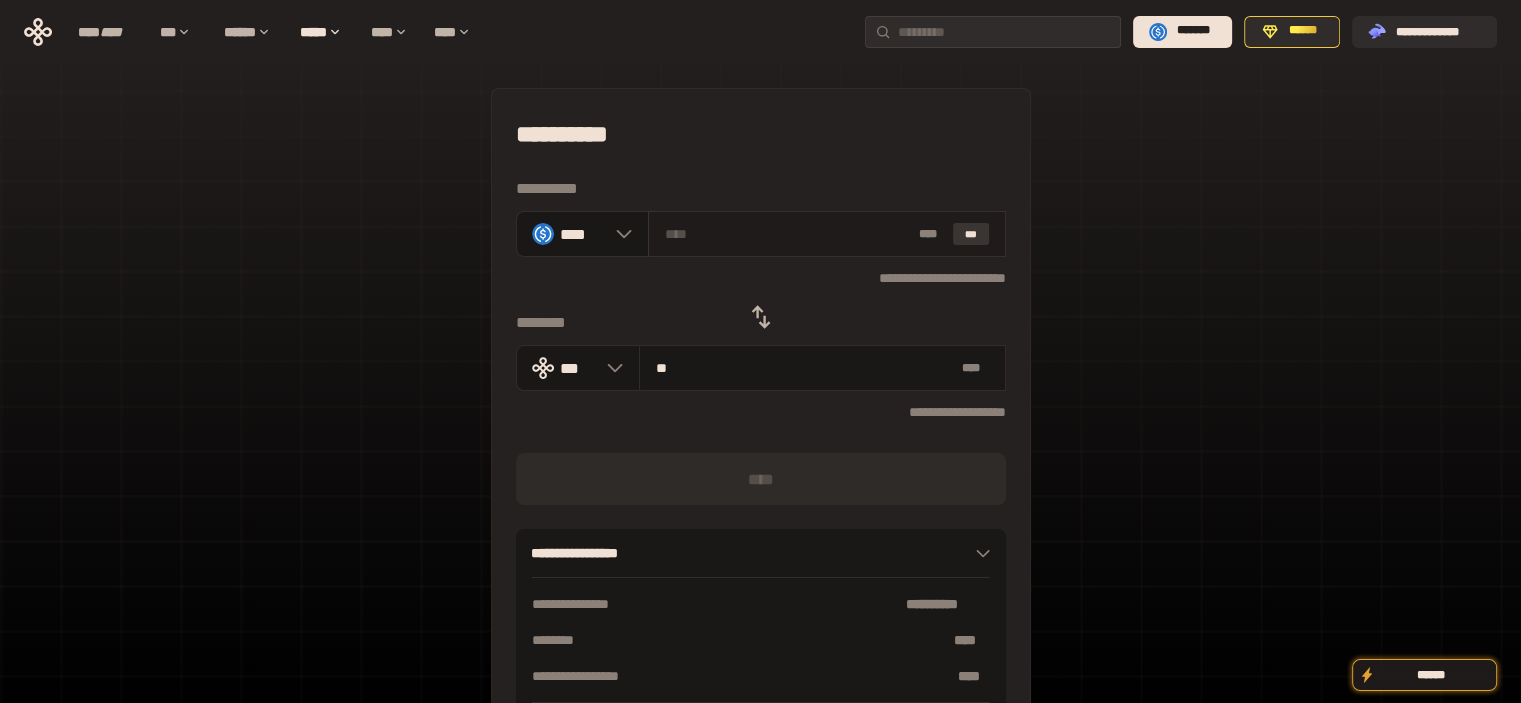 click on "***" at bounding box center (971, 234) 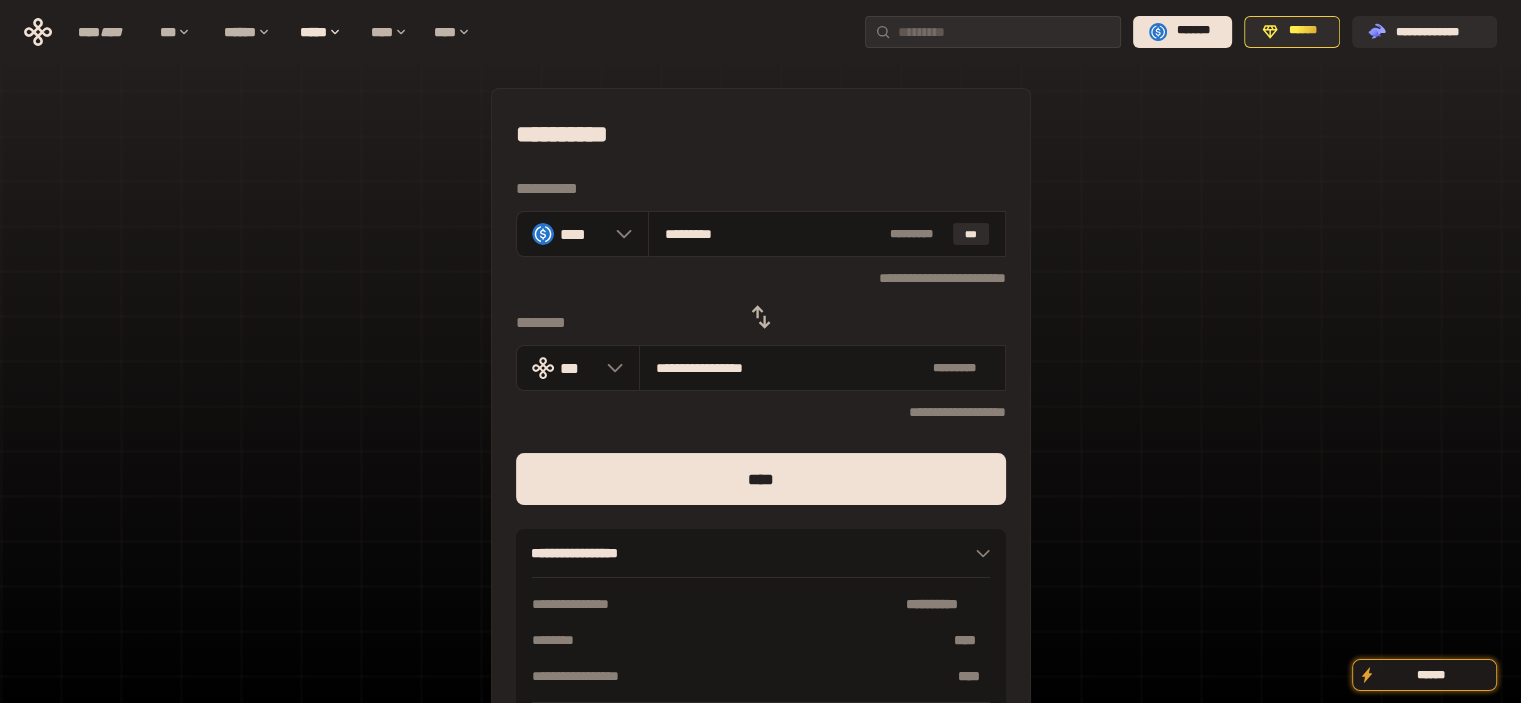 click at bounding box center (761, 517) 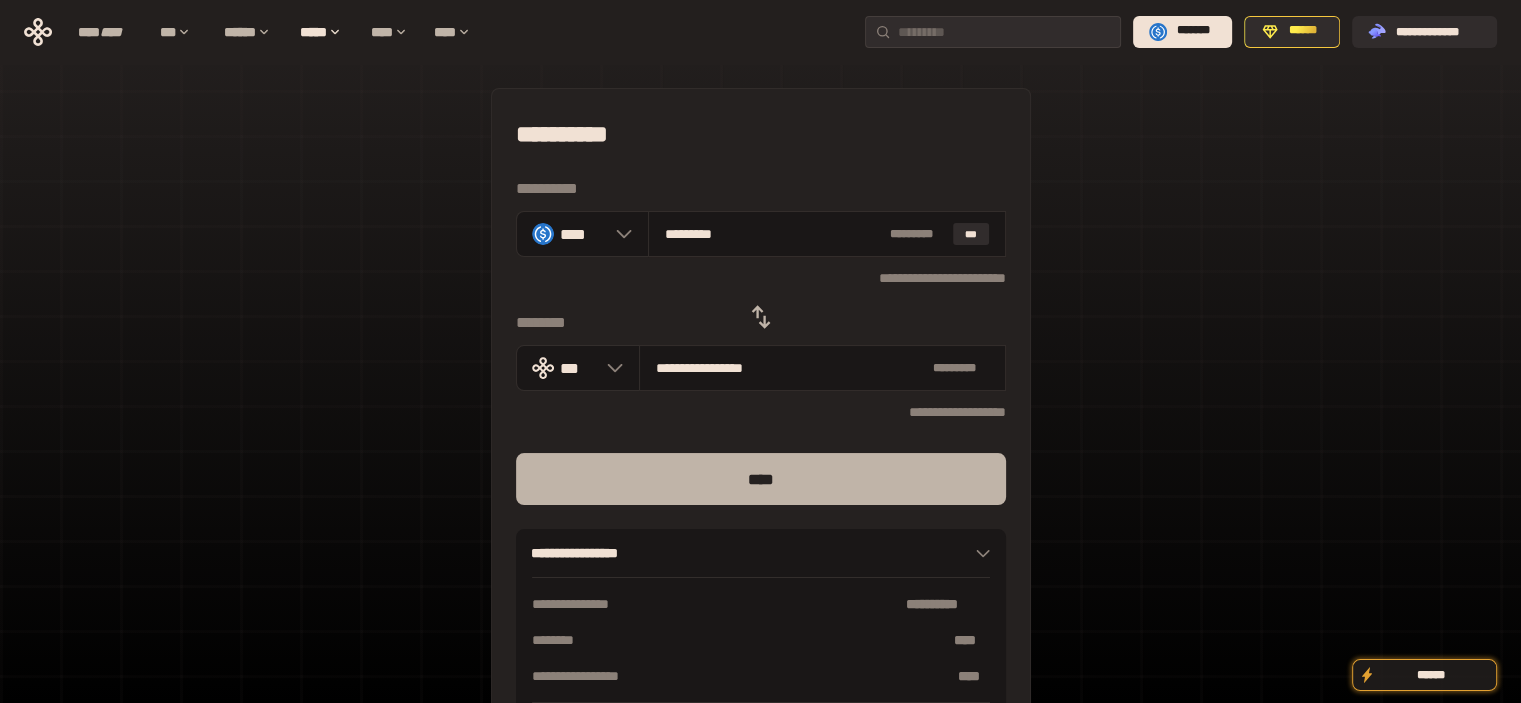 click on "****" at bounding box center [761, 479] 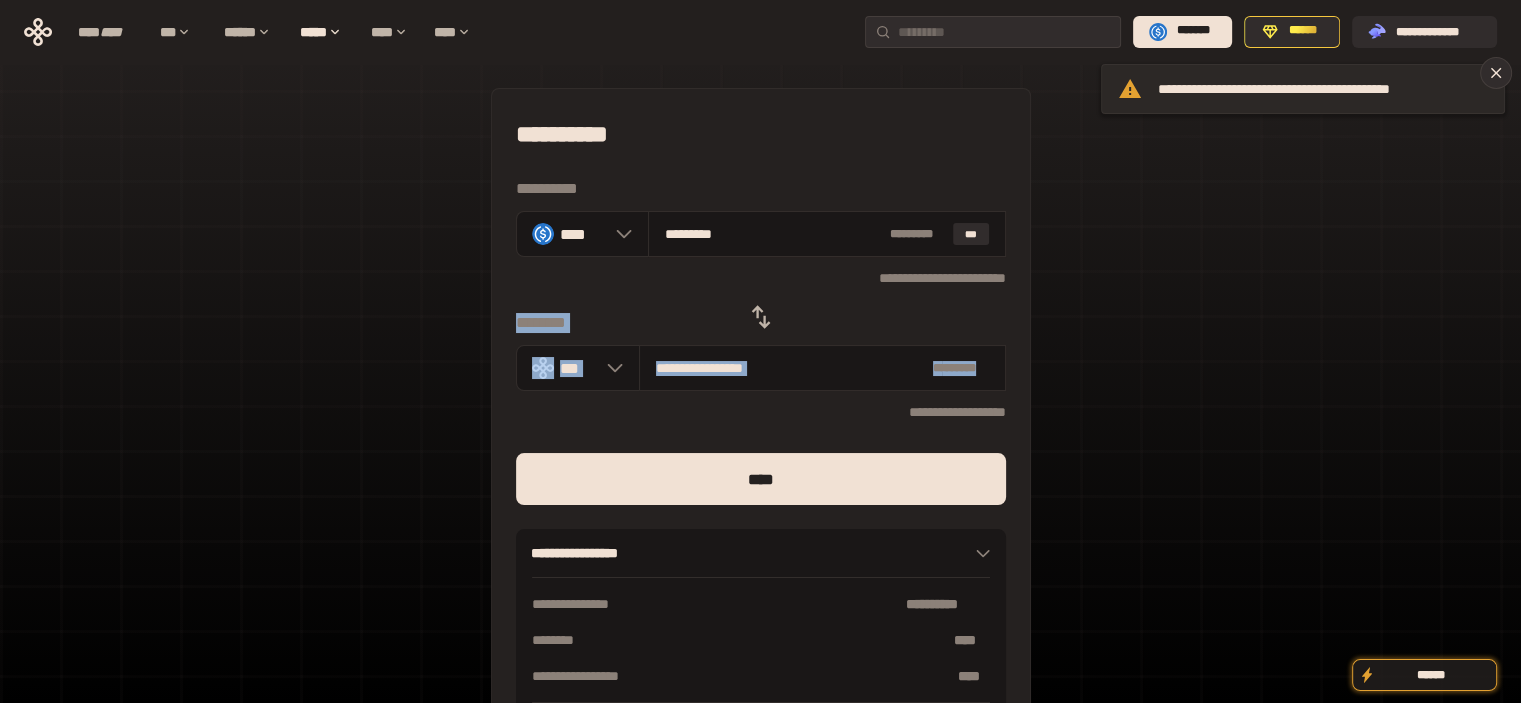 drag, startPoint x: 1169, startPoint y: 321, endPoint x: 1142, endPoint y: 89, distance: 233.56584 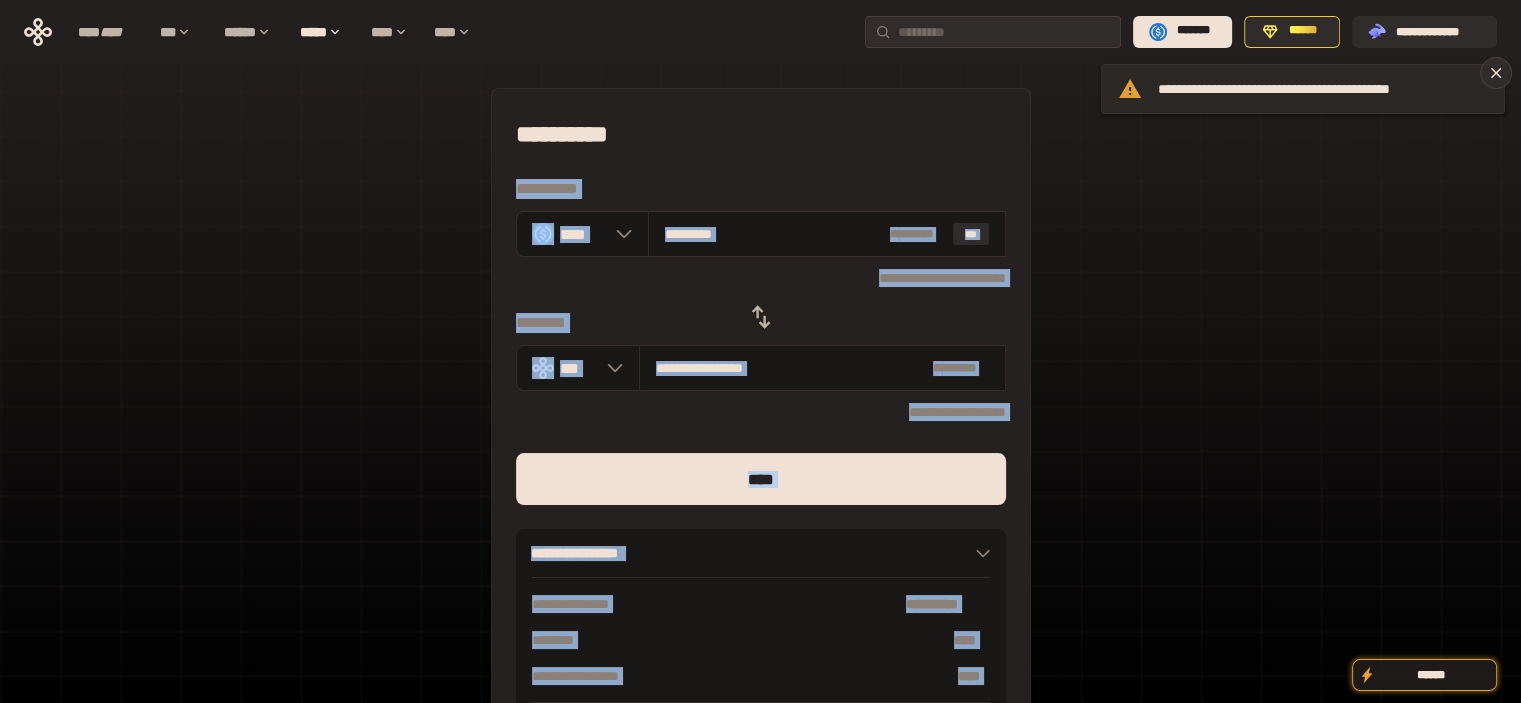 click on "**********" at bounding box center [760, 351] 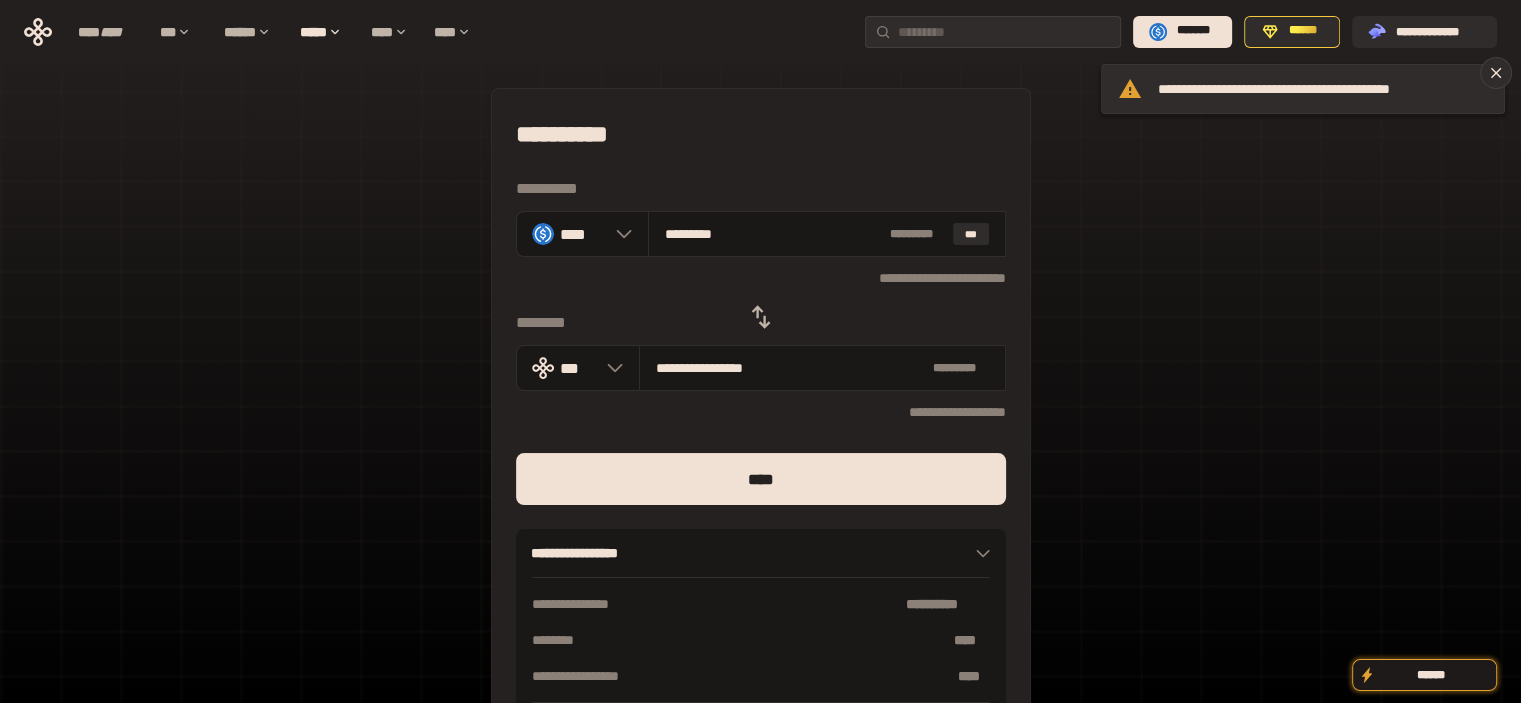 click at bounding box center [761, 317] 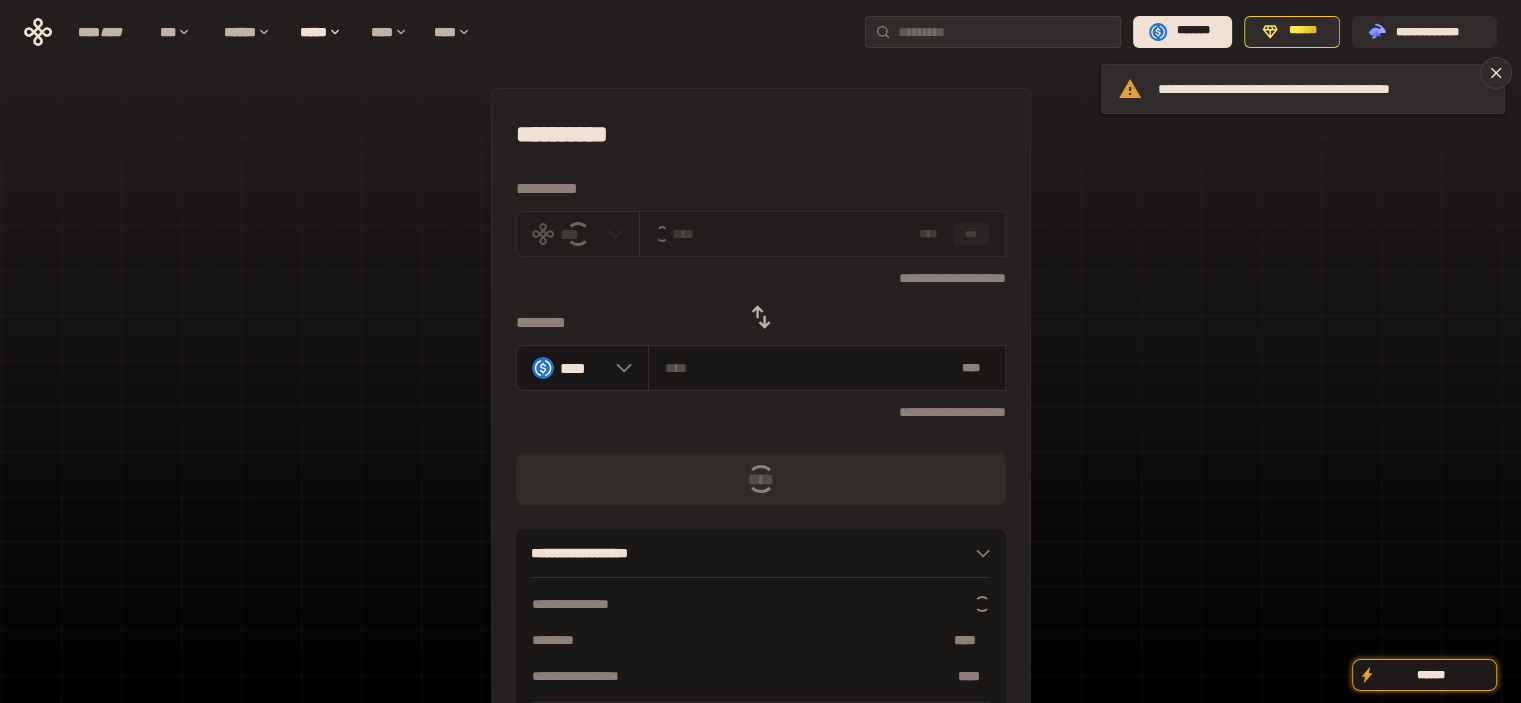 click on "**********" at bounding box center [760, 444] 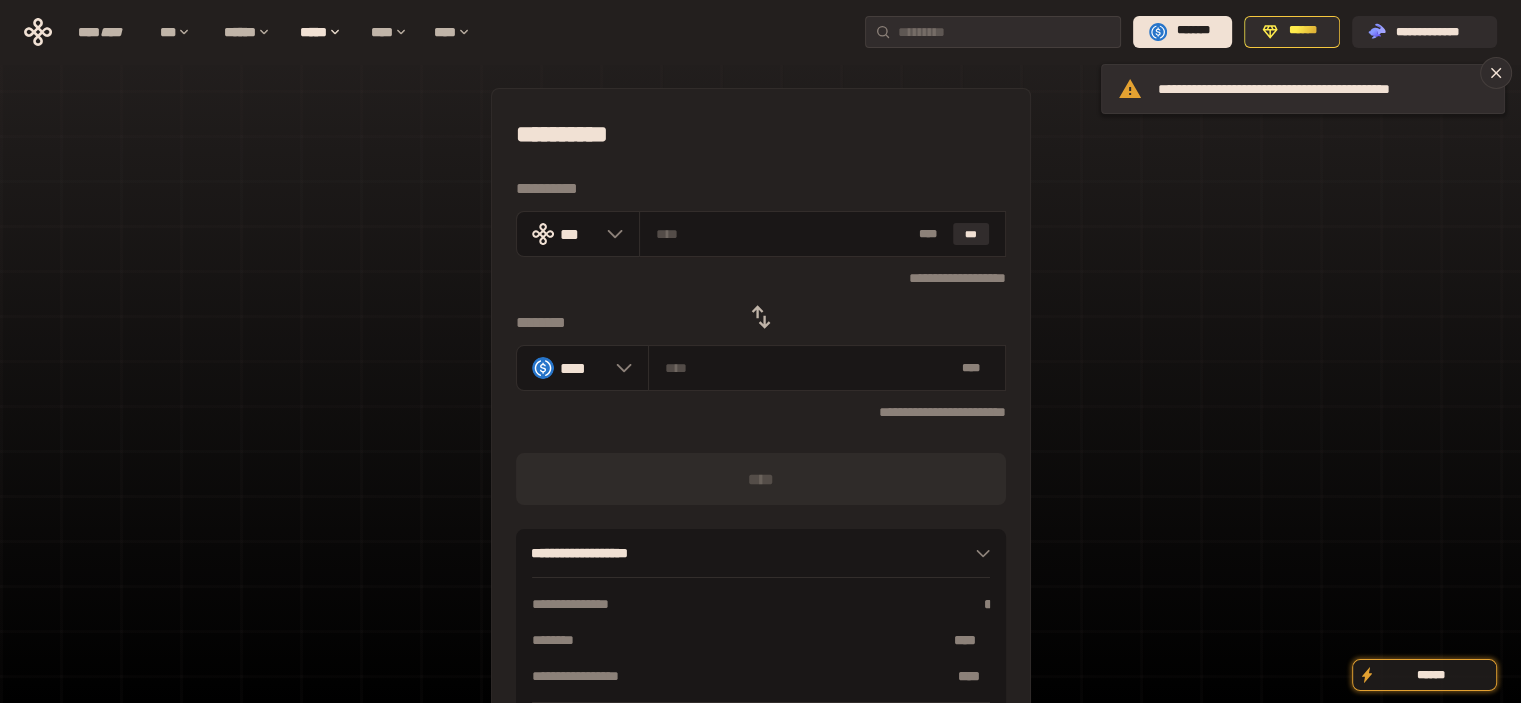 click on "**********" at bounding box center (760, 444) 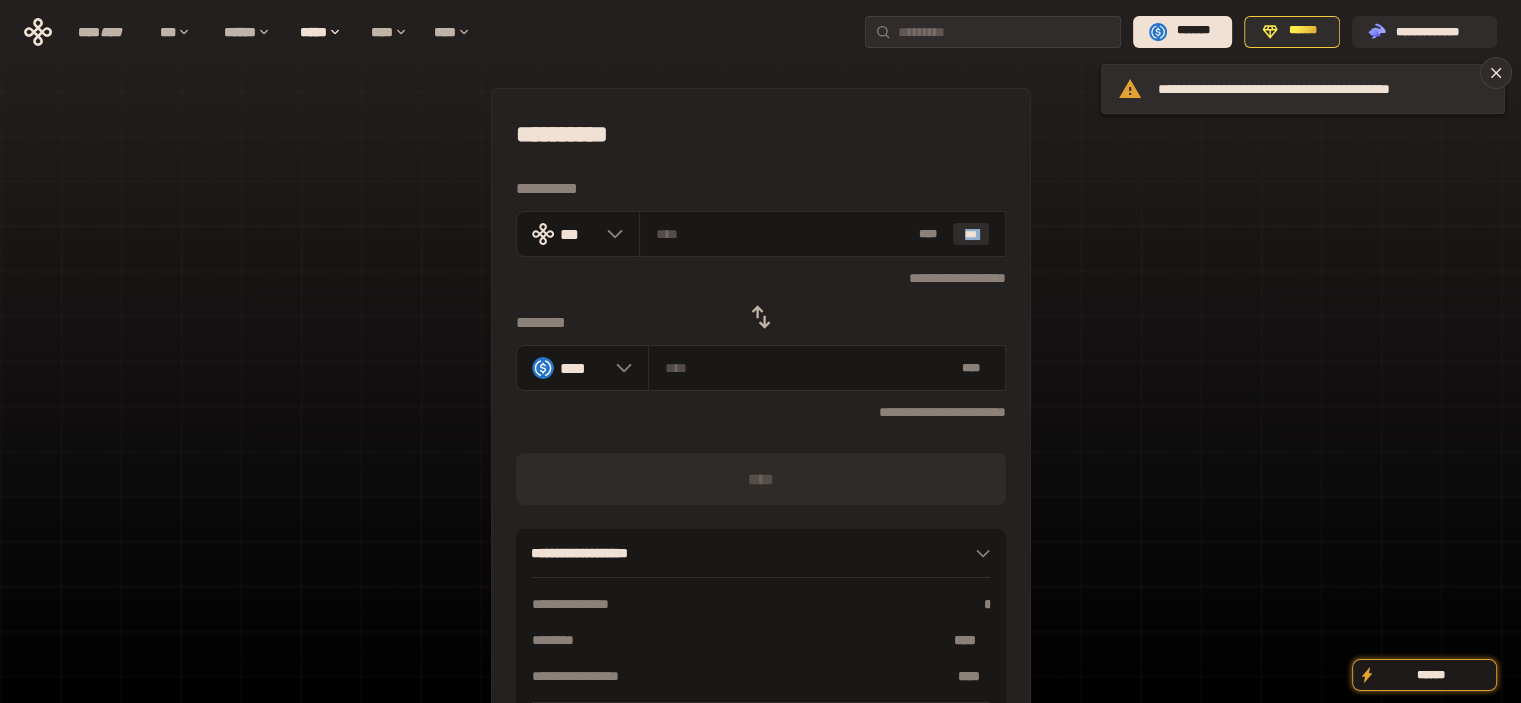 click on "**********" at bounding box center (760, 444) 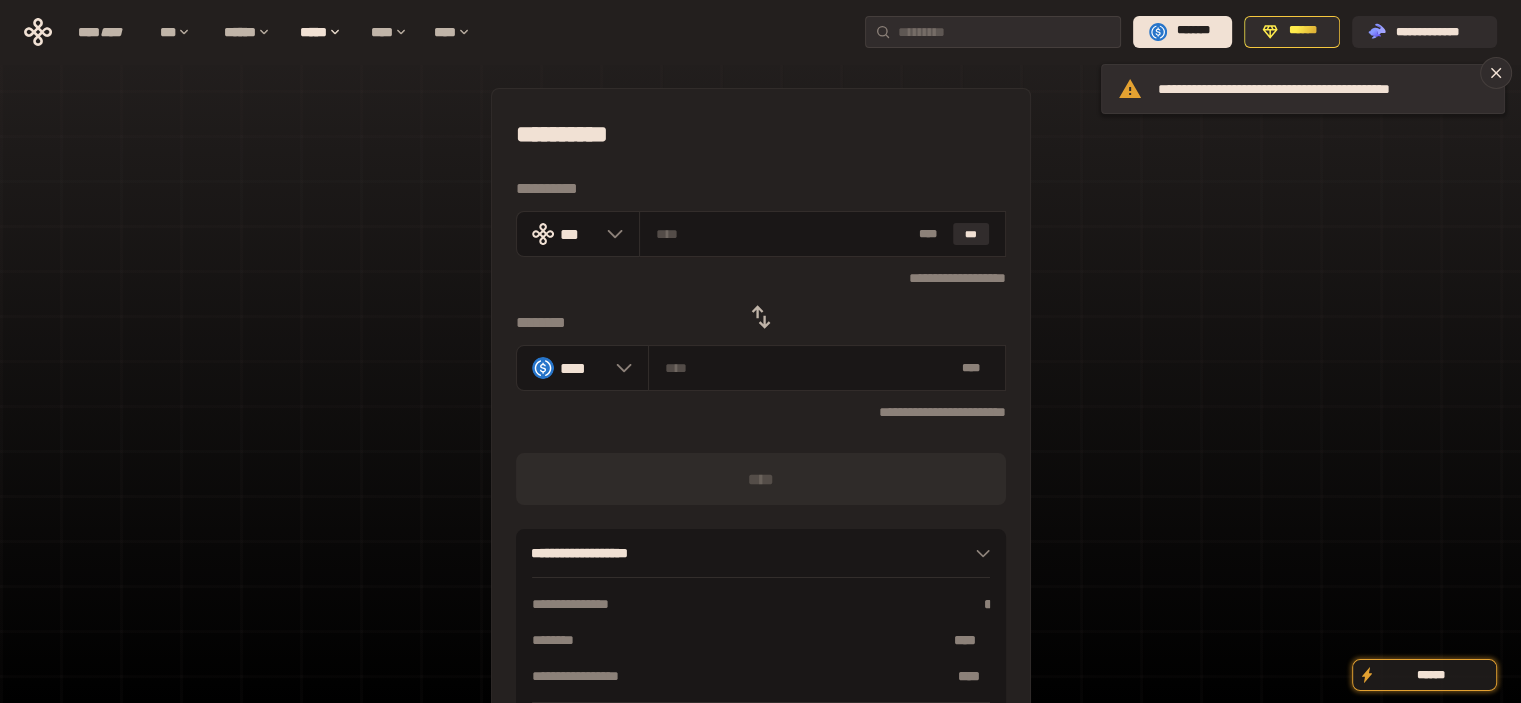 click on "**********" at bounding box center (760, 444) 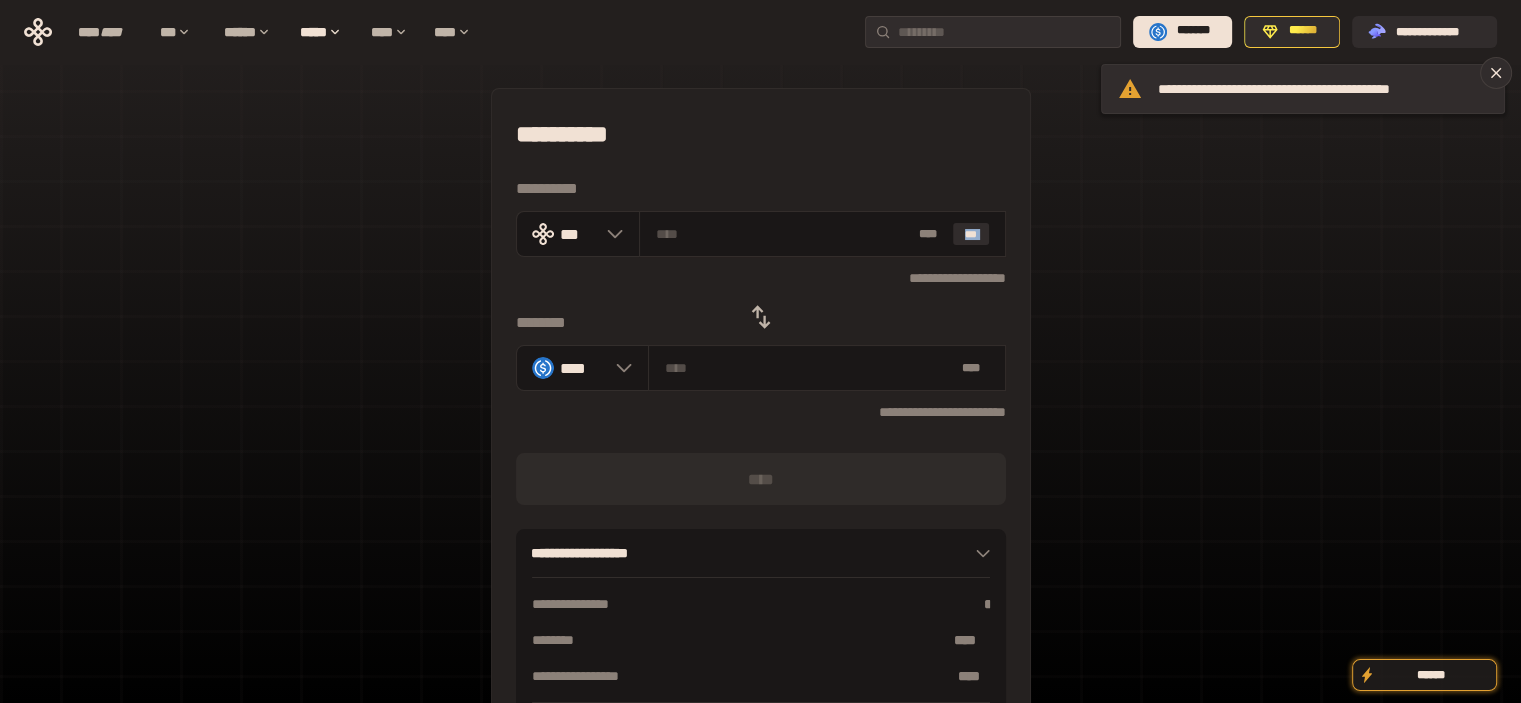 click on "**********" at bounding box center (760, 444) 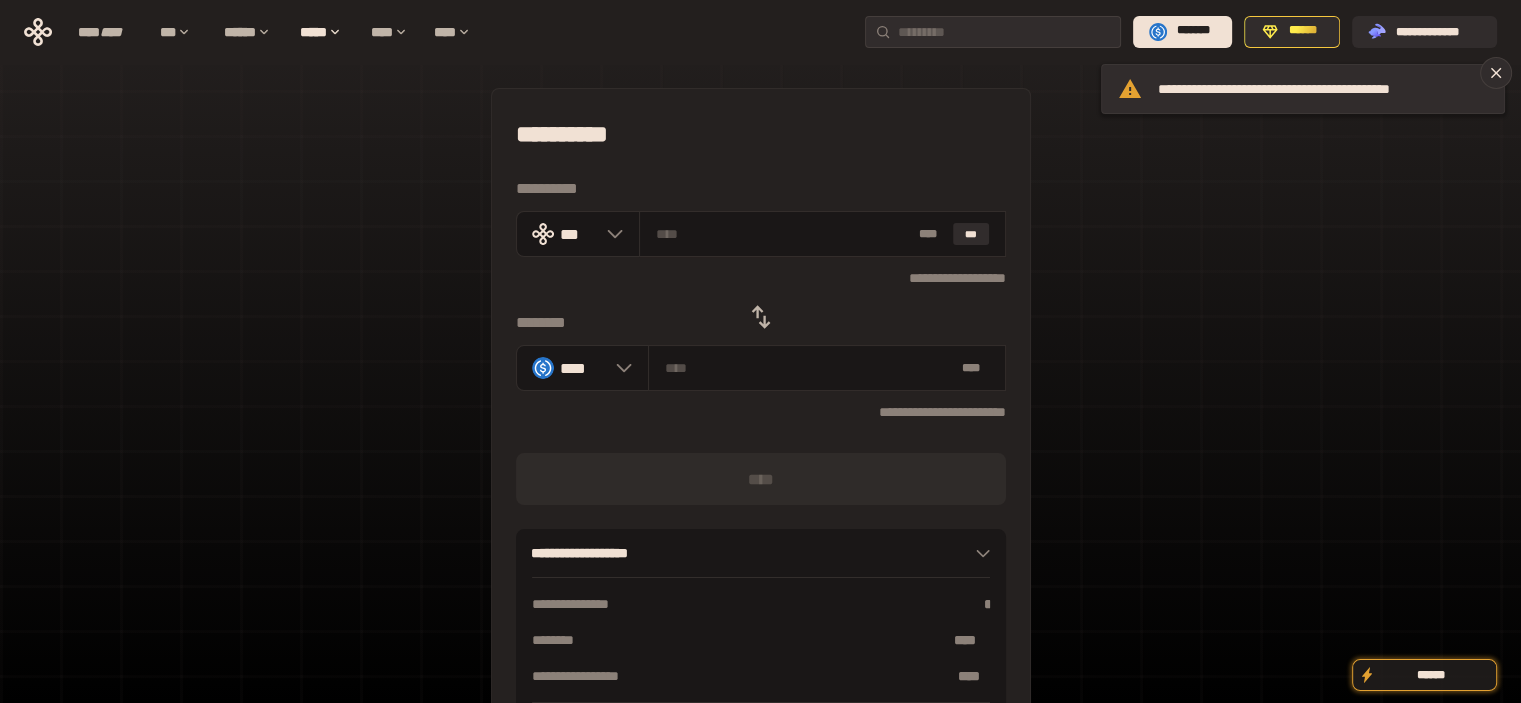 click on "**********" at bounding box center [760, 444] 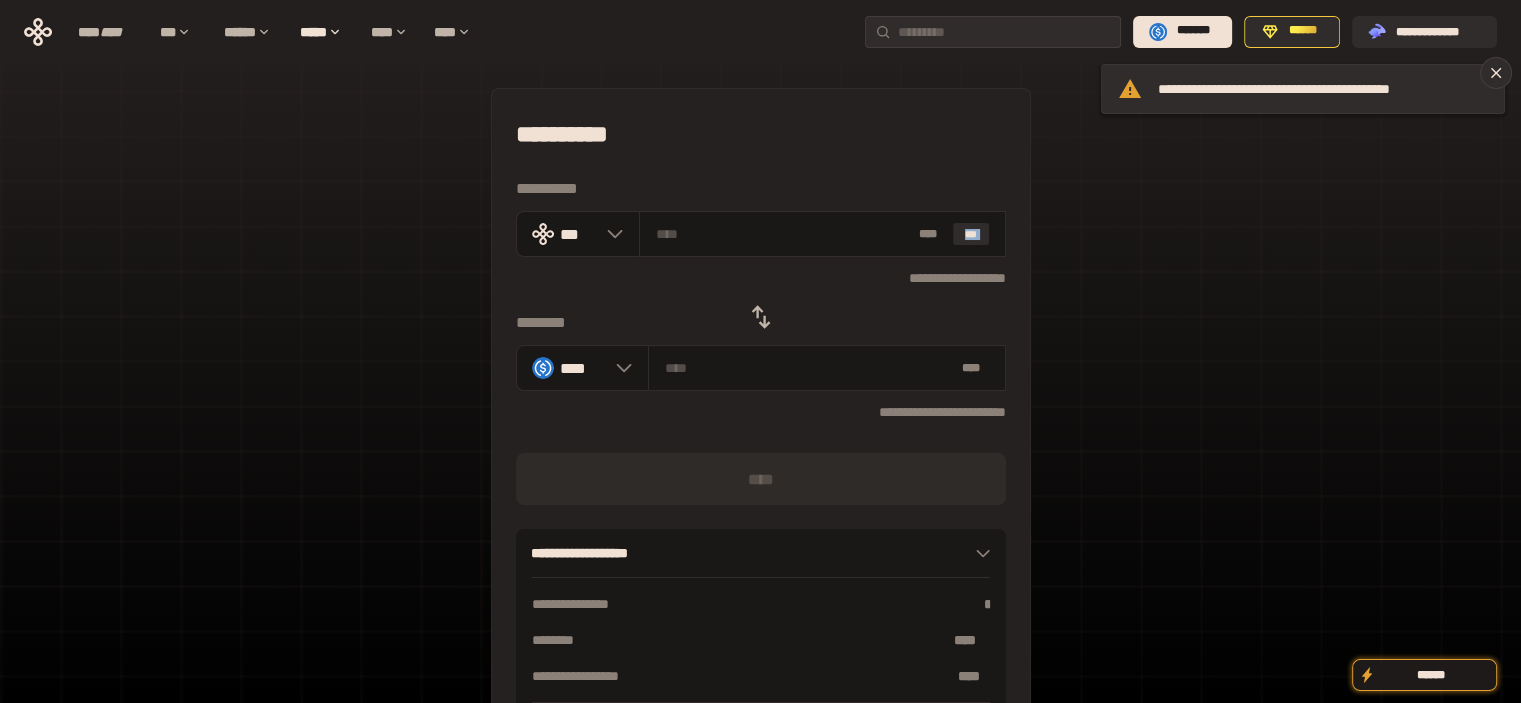 click on "**********" at bounding box center [760, 444] 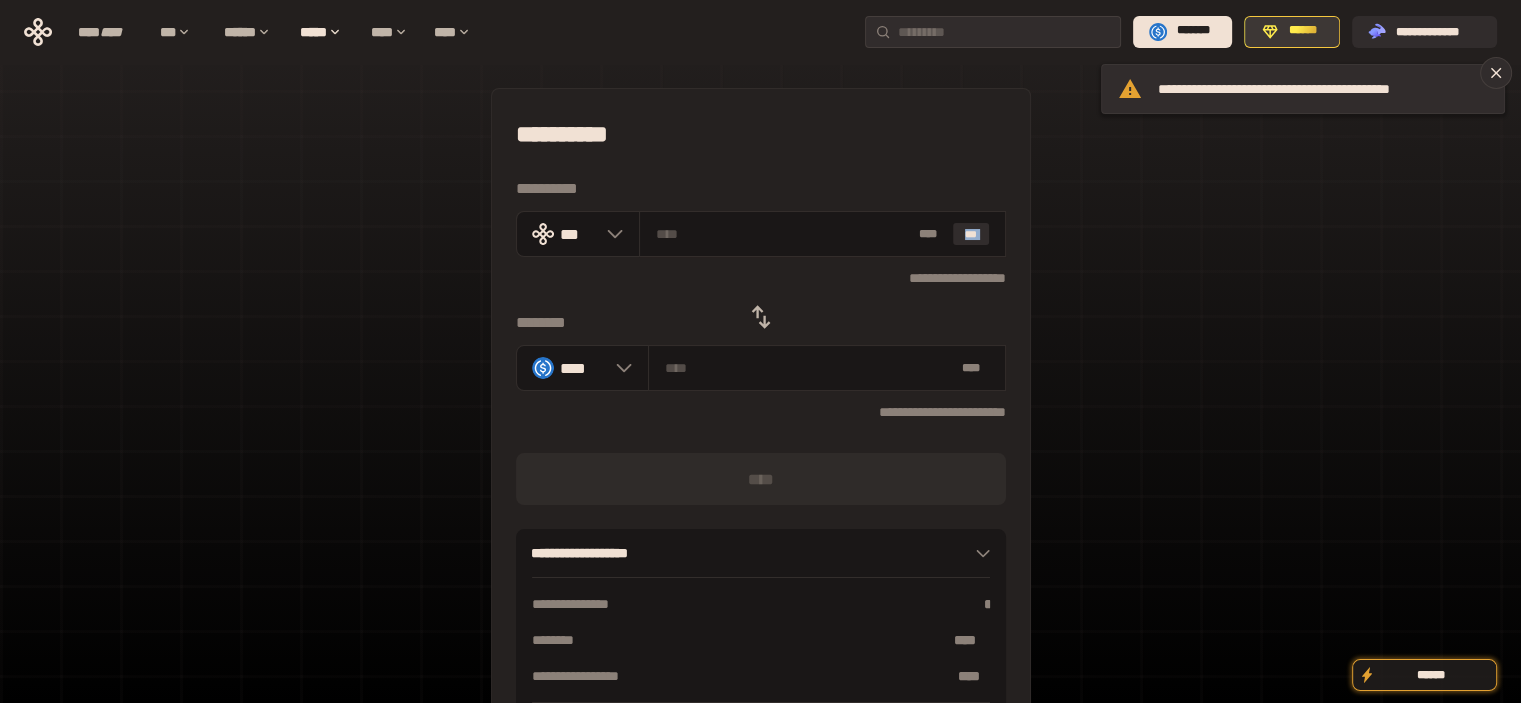 click 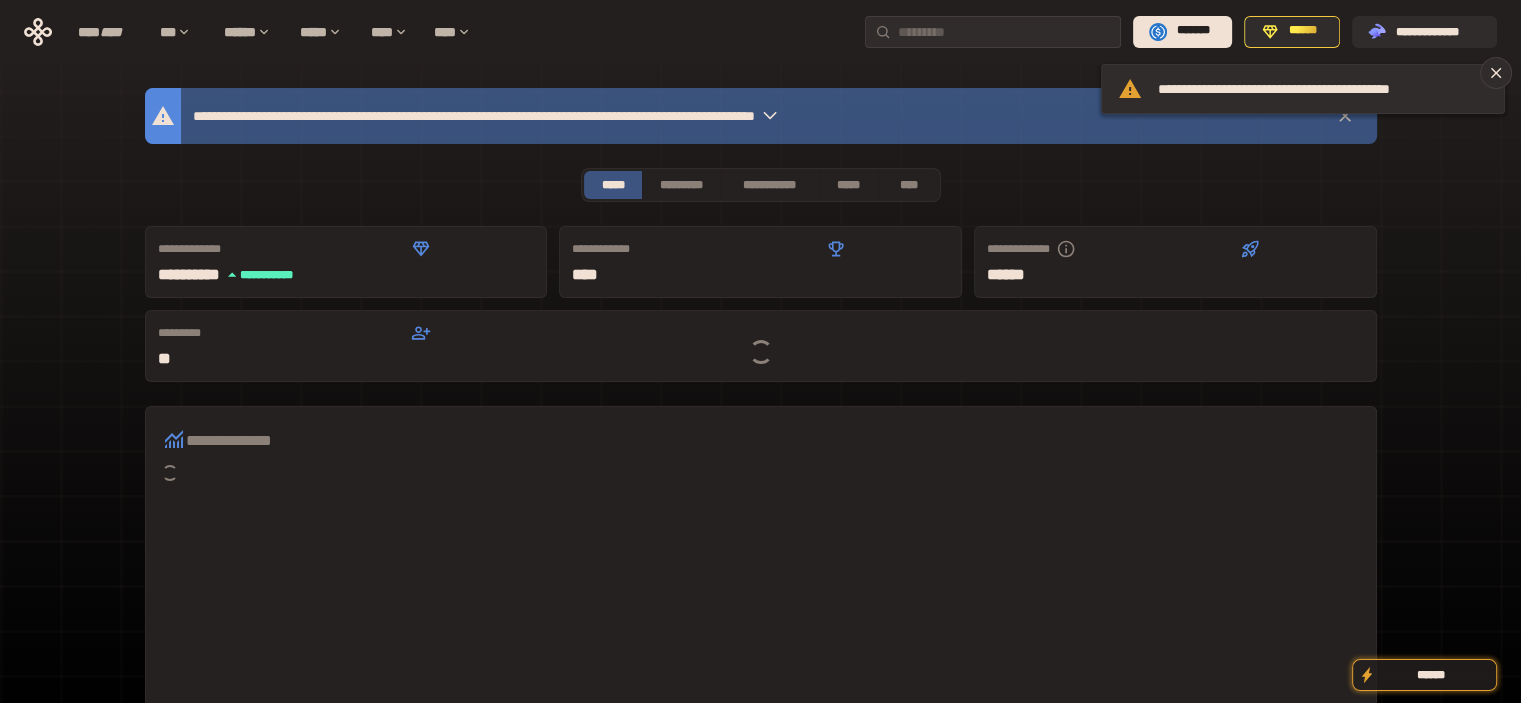 click at bounding box center (760, 351) 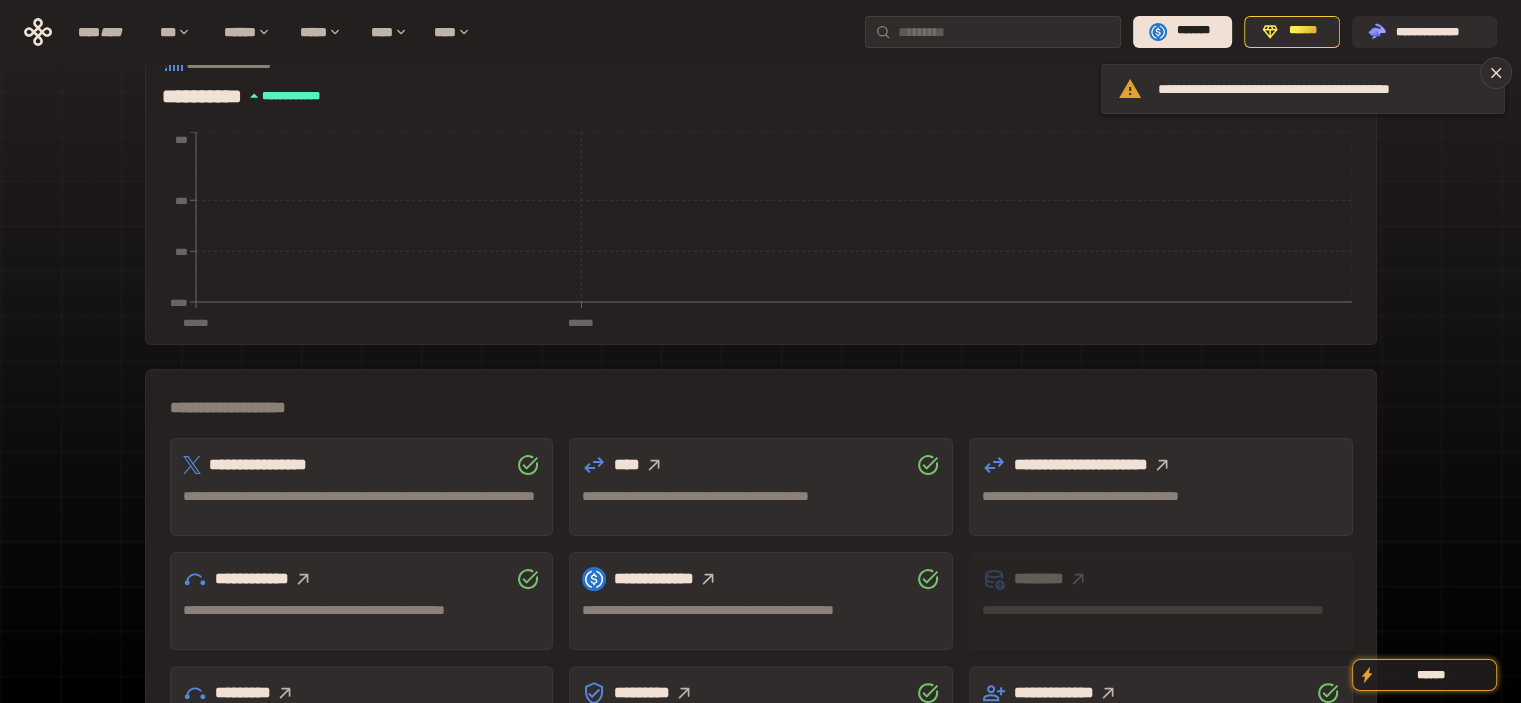 click at bounding box center [303, 579] 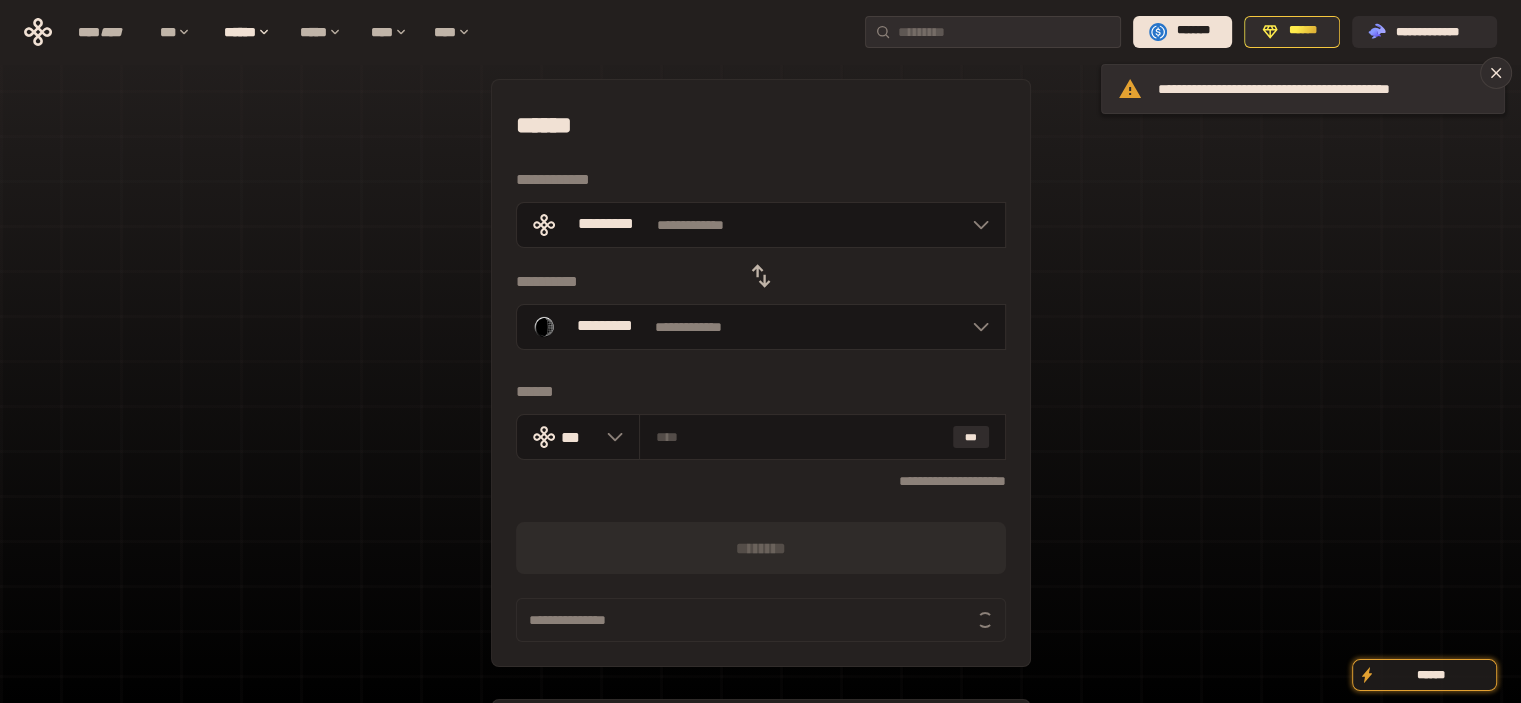 scroll, scrollTop: 0, scrollLeft: 0, axis: both 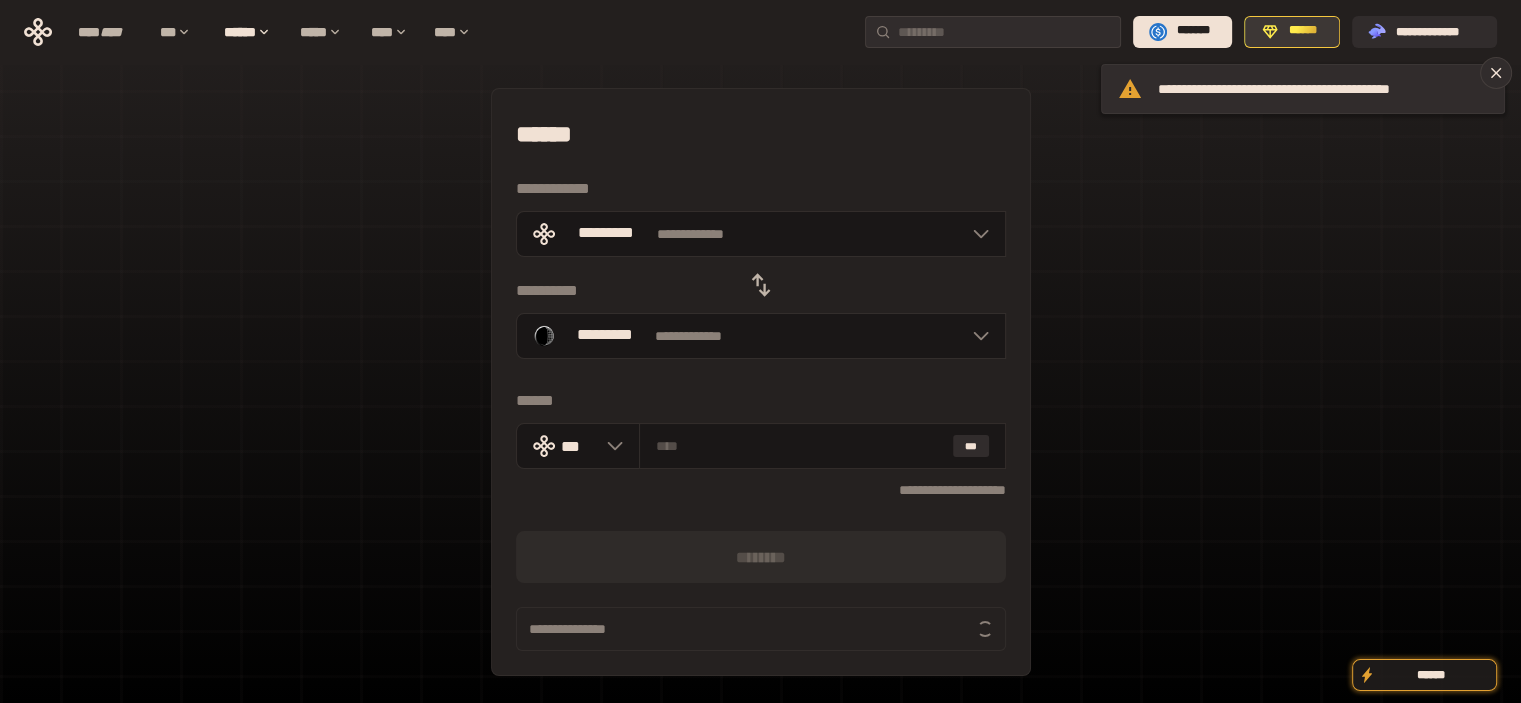 click on "******" at bounding box center [1303, 31] 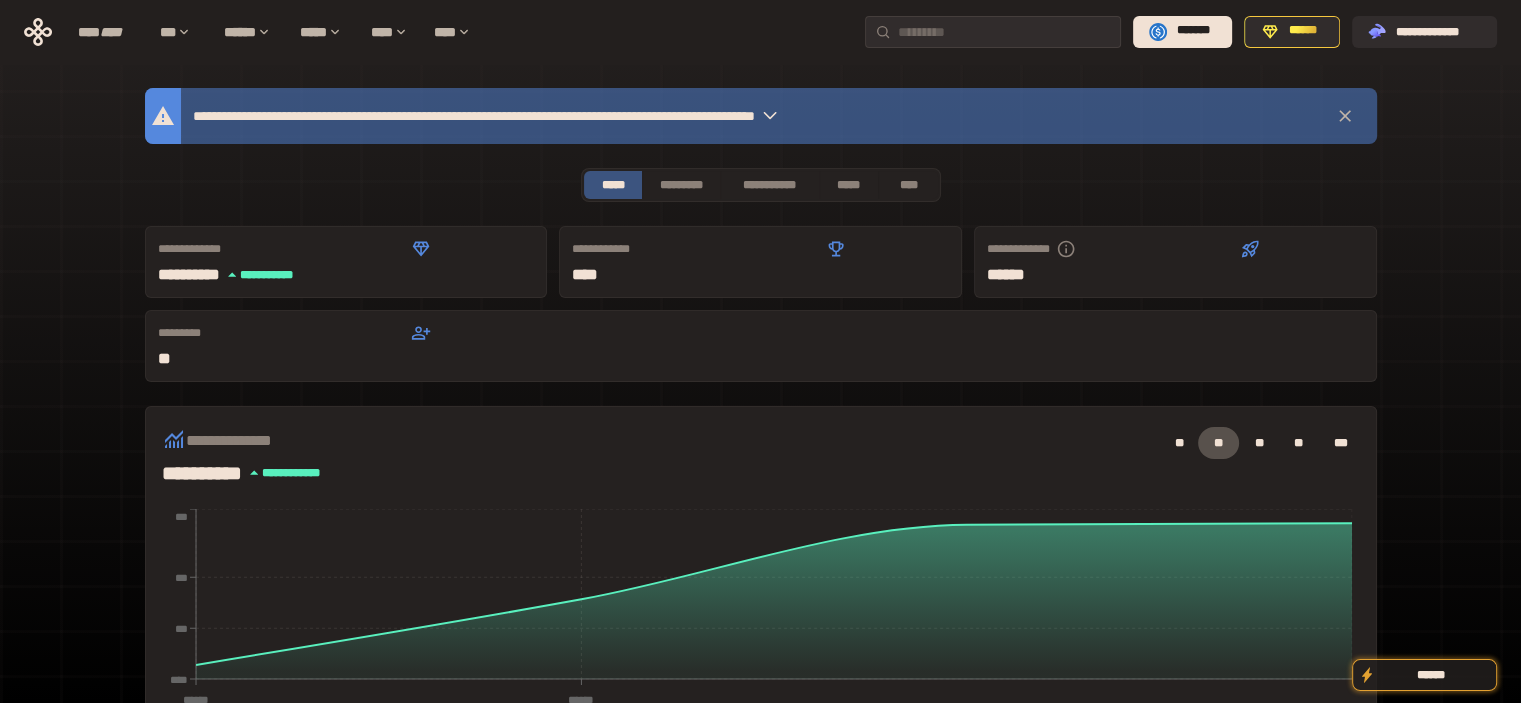 click on "**********" at bounding box center (761, 694) 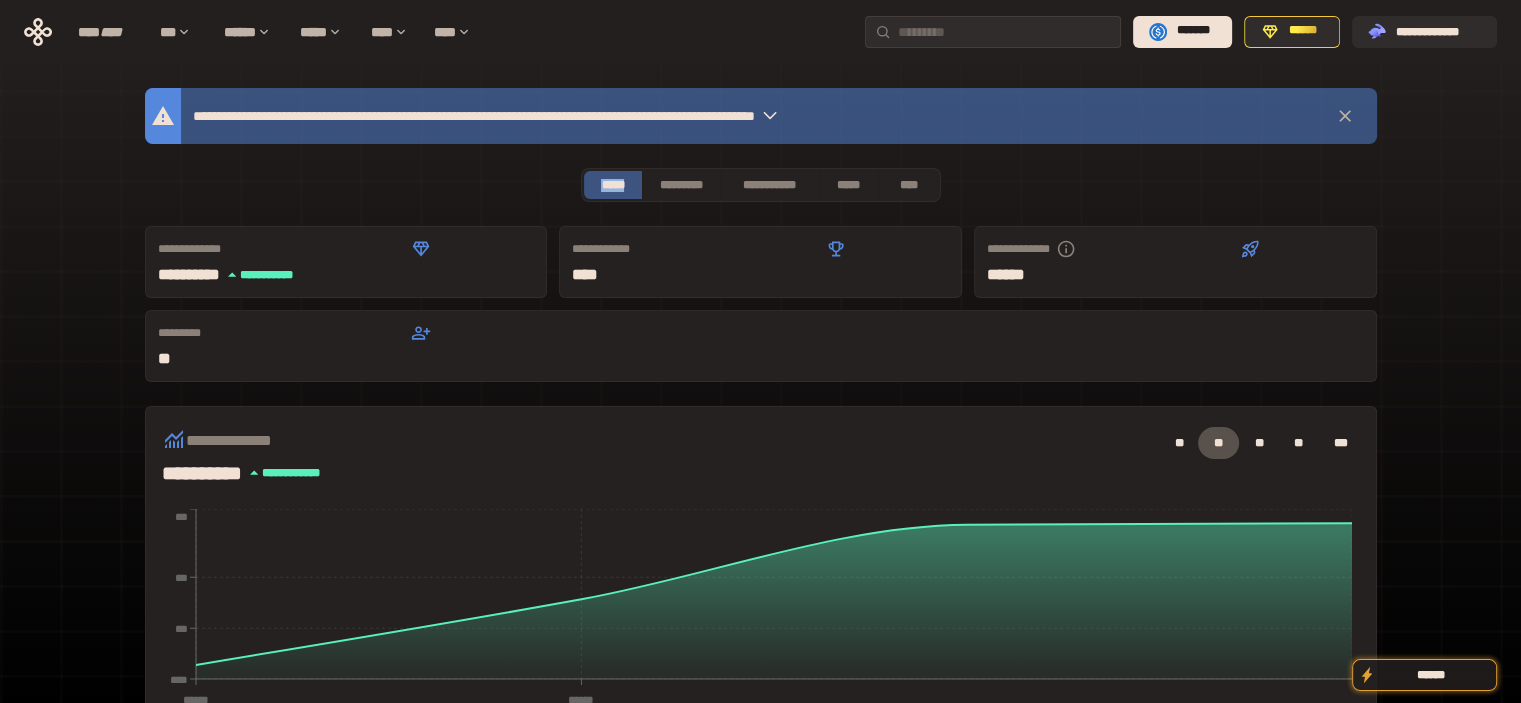 click on "**********" at bounding box center (761, 694) 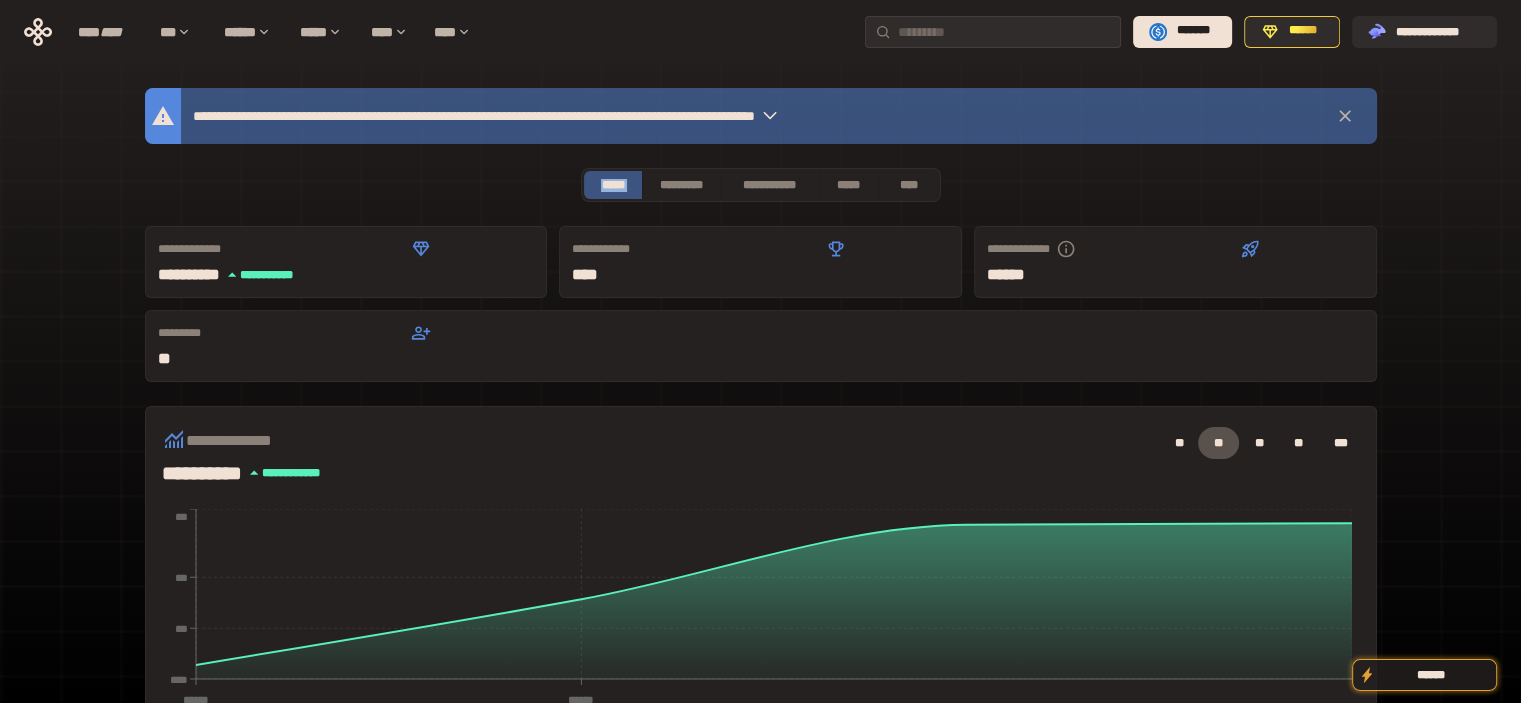 click on "**********" at bounding box center [761, 694] 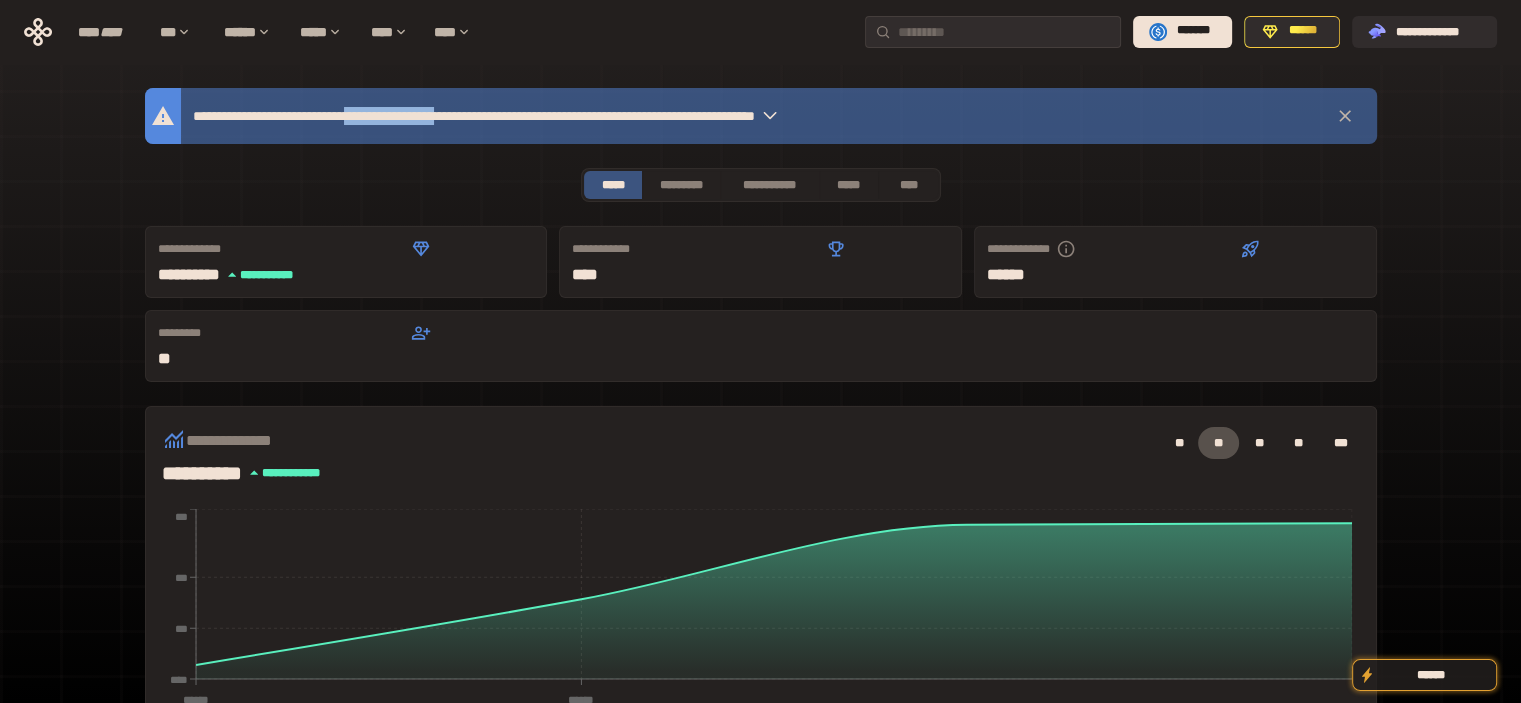 drag, startPoint x: 525, startPoint y: 117, endPoint x: 406, endPoint y: 124, distance: 119.2057 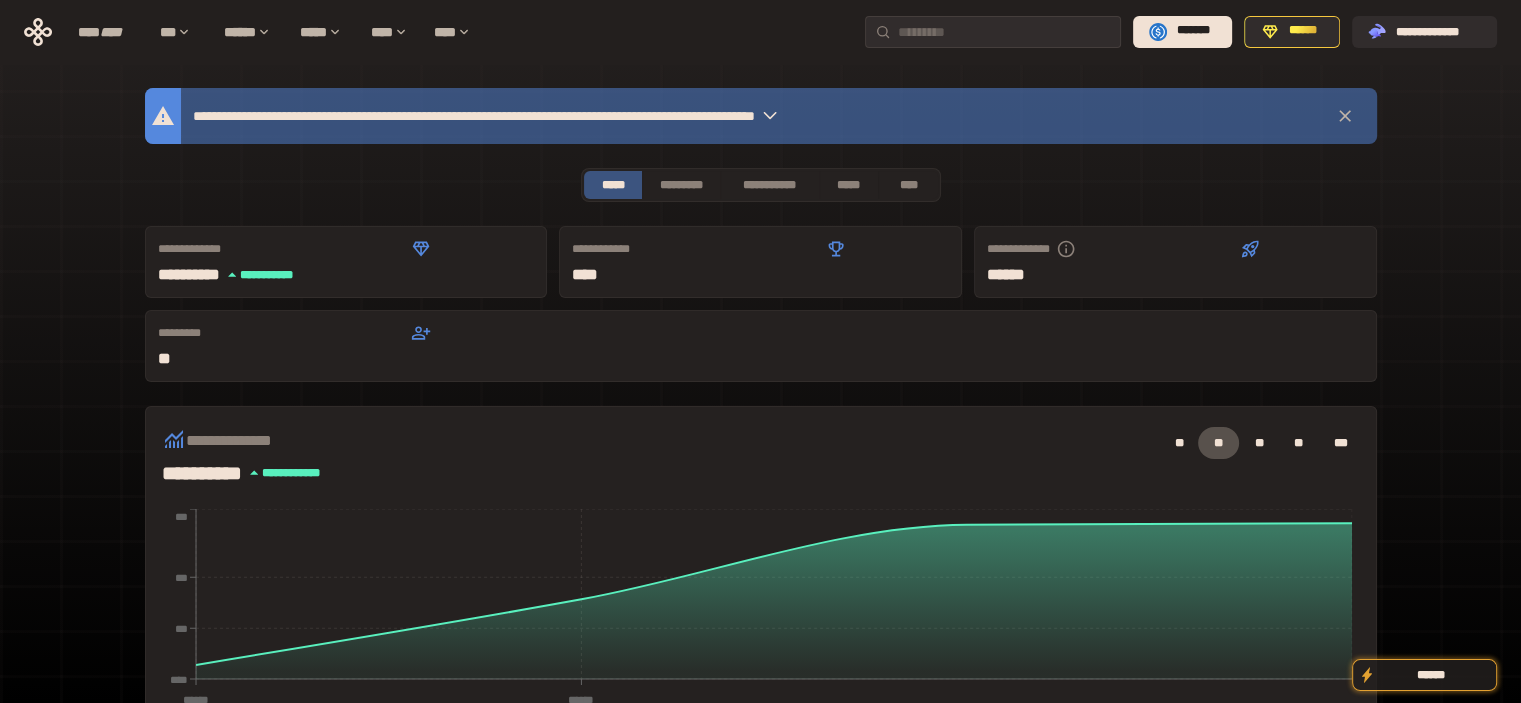 click on "**********" at bounding box center [761, 694] 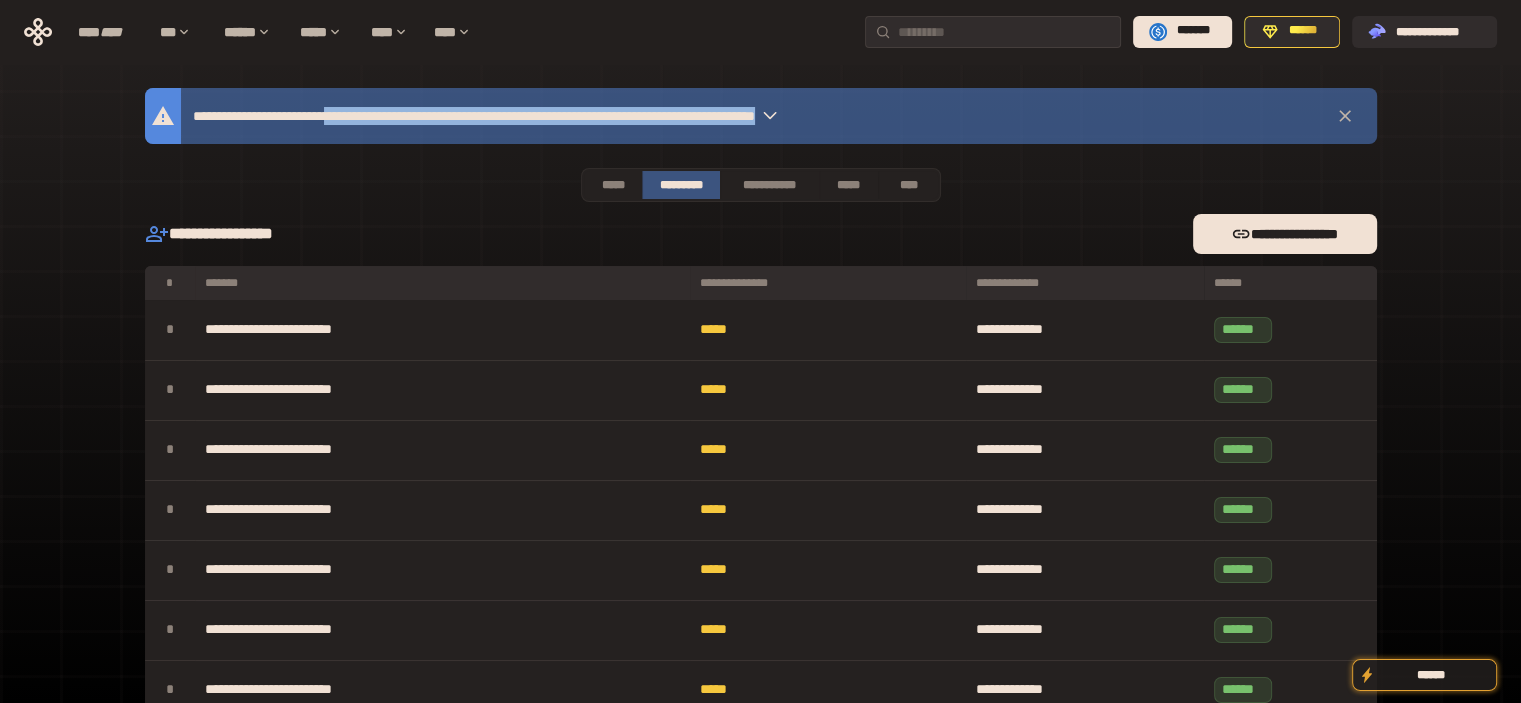 drag, startPoint x: 384, startPoint y: 151, endPoint x: 376, endPoint y: 107, distance: 44.72136 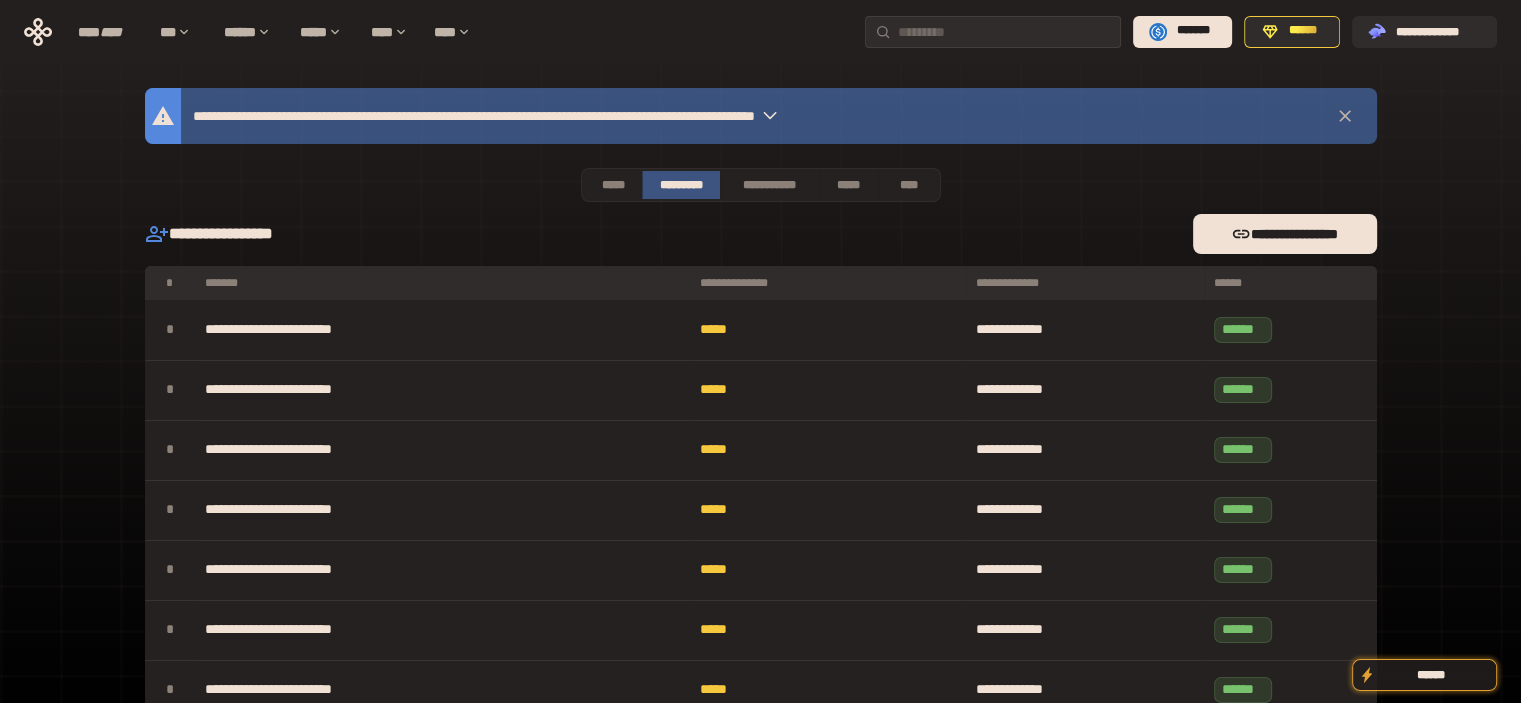 drag, startPoint x: 651, startPoint y: 265, endPoint x: 620, endPoint y: 245, distance: 36.891735 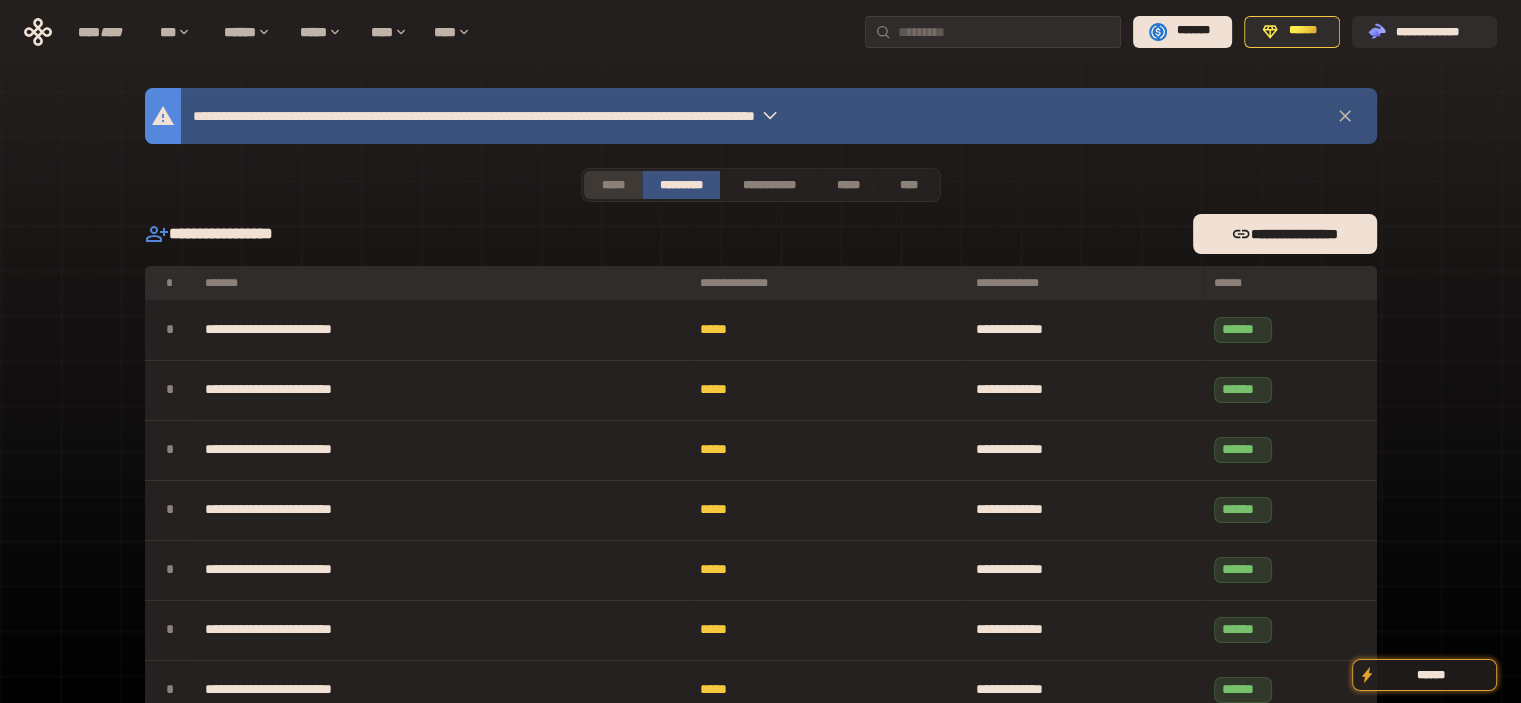 click on "*****" at bounding box center [613, 185] 